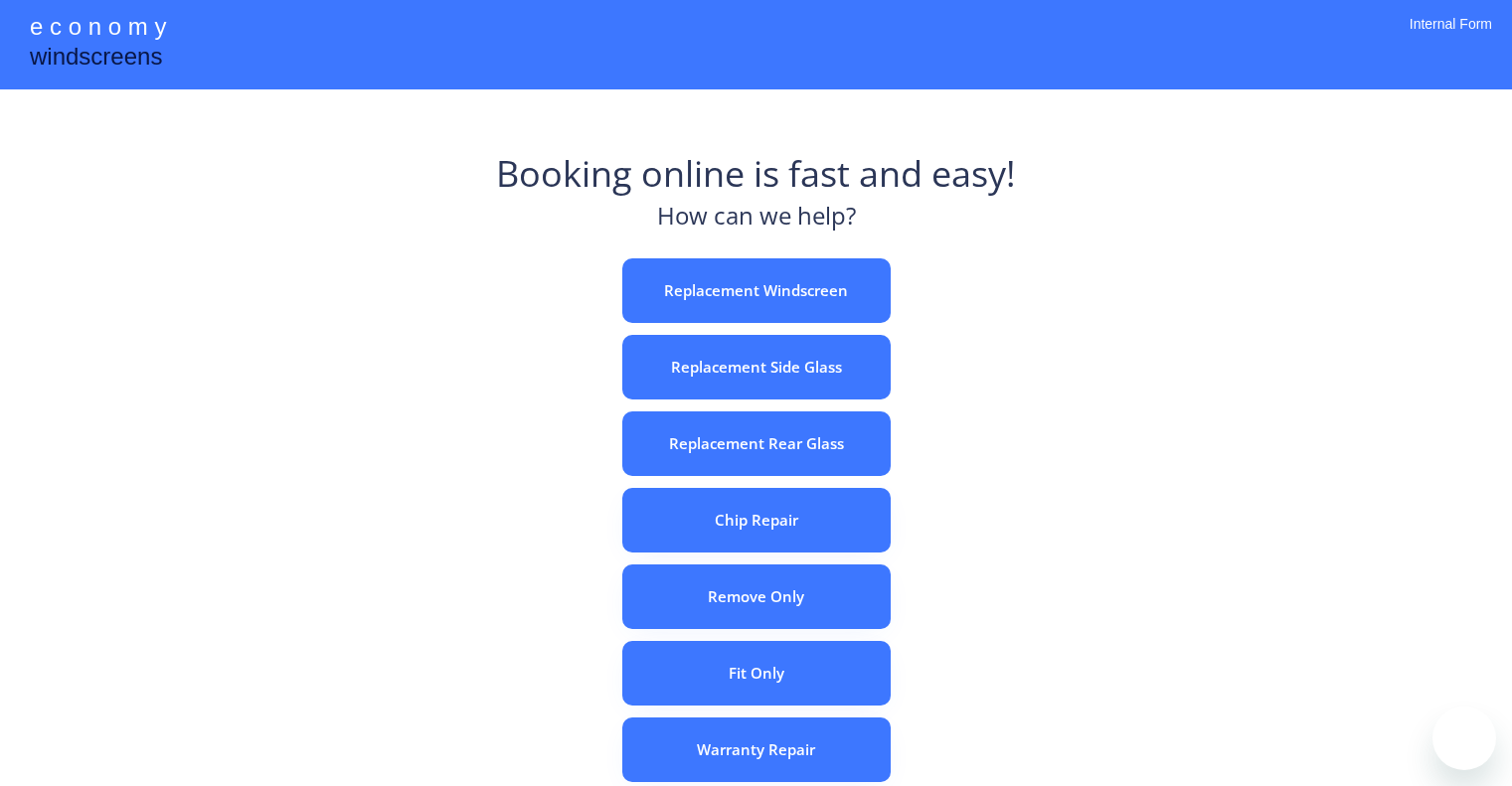 scroll, scrollTop: 0, scrollLeft: 0, axis: both 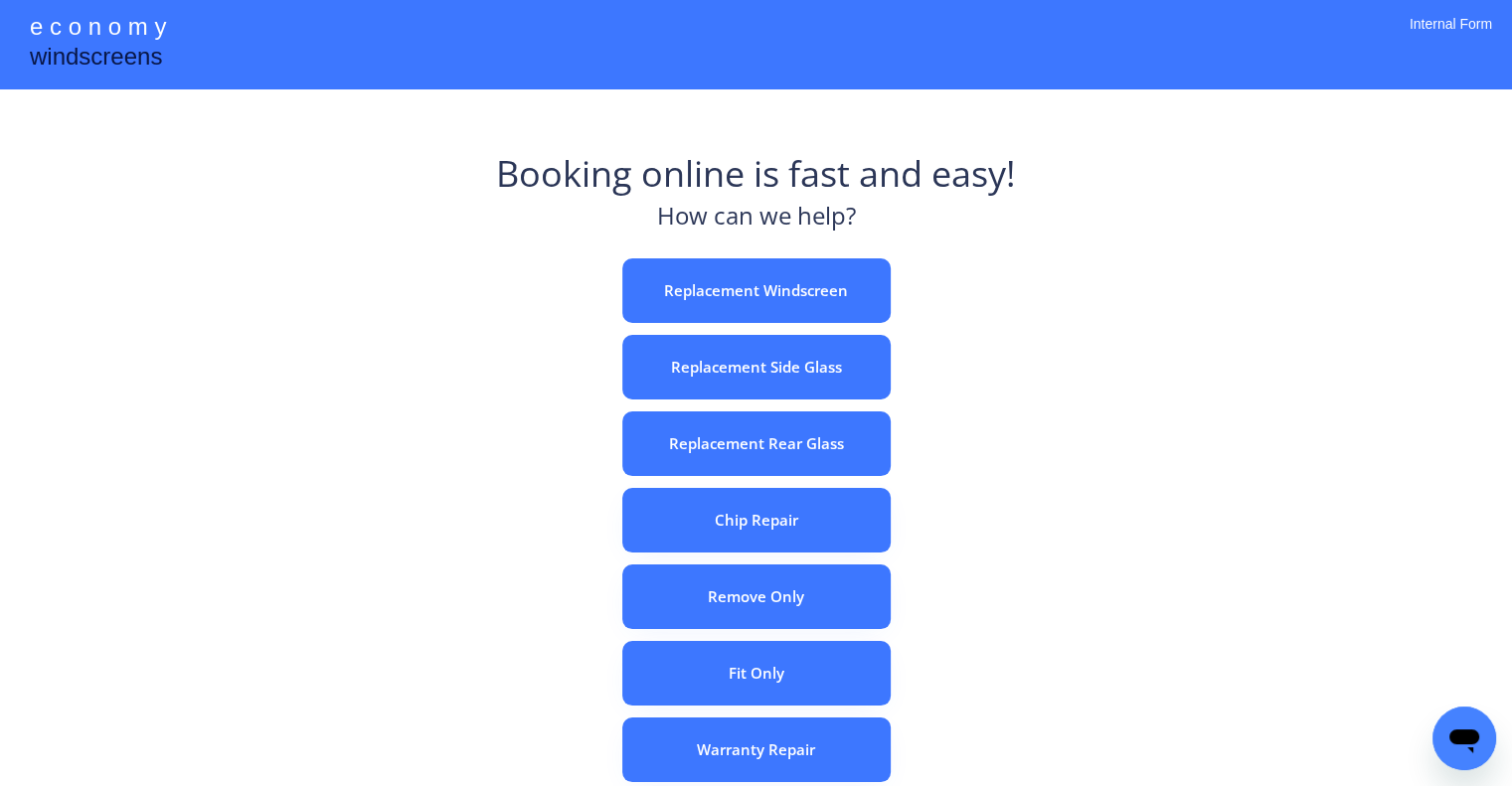 click on "e c o n o m y windscreens Booking online is fast and easy! How can we help? Replacement Windscreen Replacement Side Glass Replacement Rear Glass Chip Repair Remove Only Fit Only Warranty Repair ADAS Recalibration Only Rebook a Job Confirm Quotes Manual Booking Internal Form" at bounding box center (756, 553) 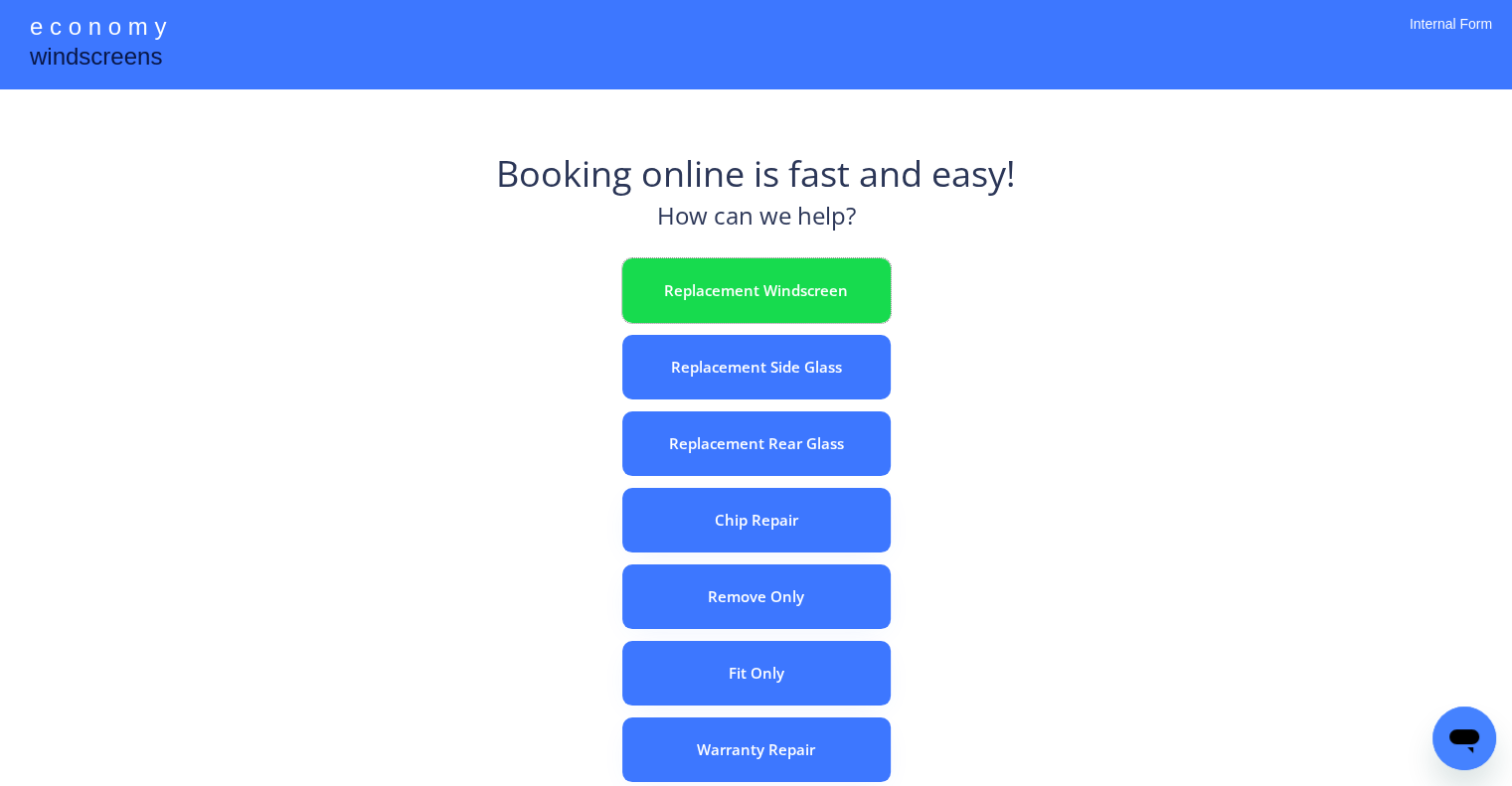 drag, startPoint x: 808, startPoint y: 301, endPoint x: 1153, endPoint y: 337, distance: 346.87318 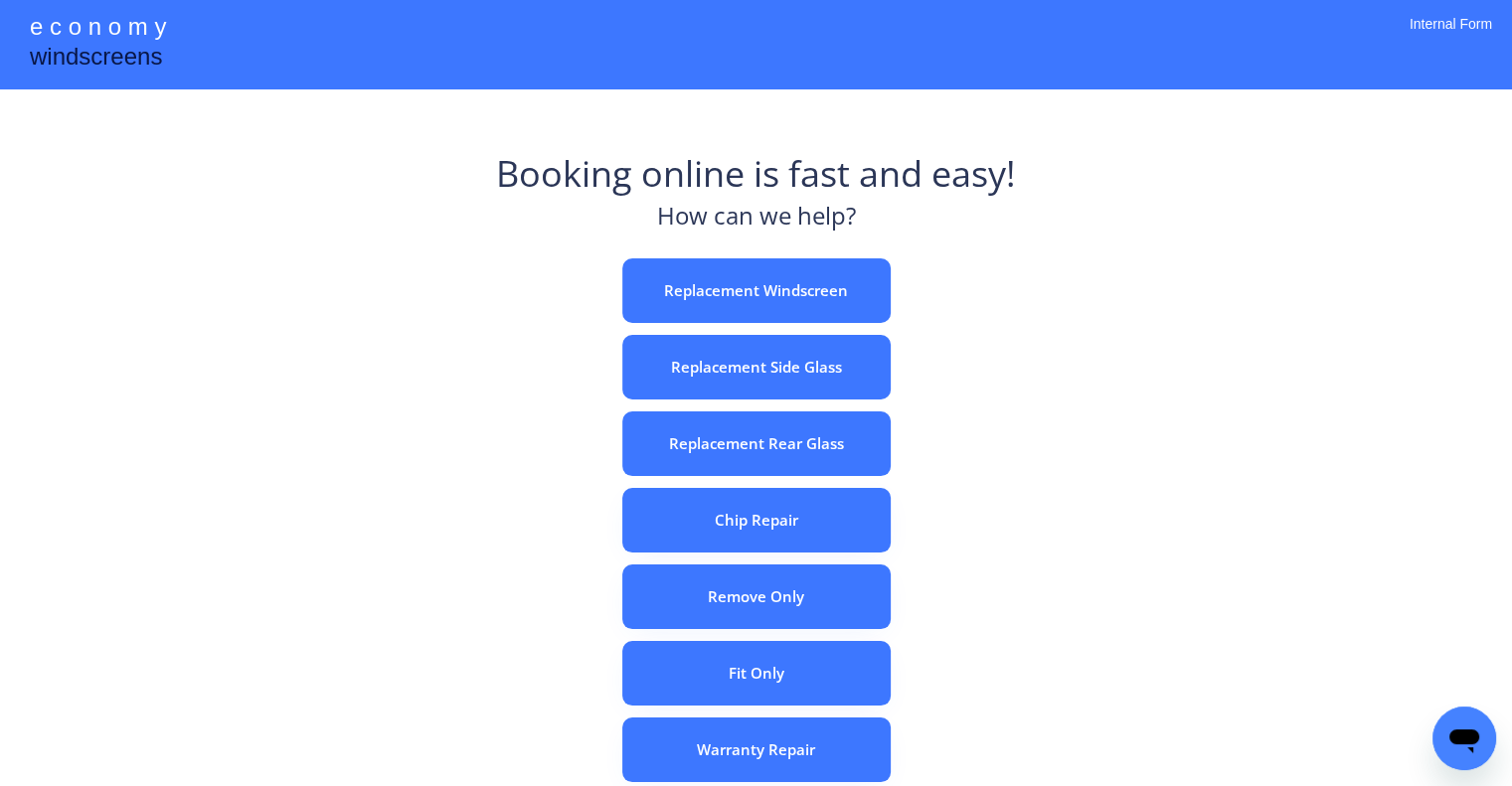 drag, startPoint x: 1153, startPoint y: 337, endPoint x: 779, endPoint y: 468, distance: 396.27894 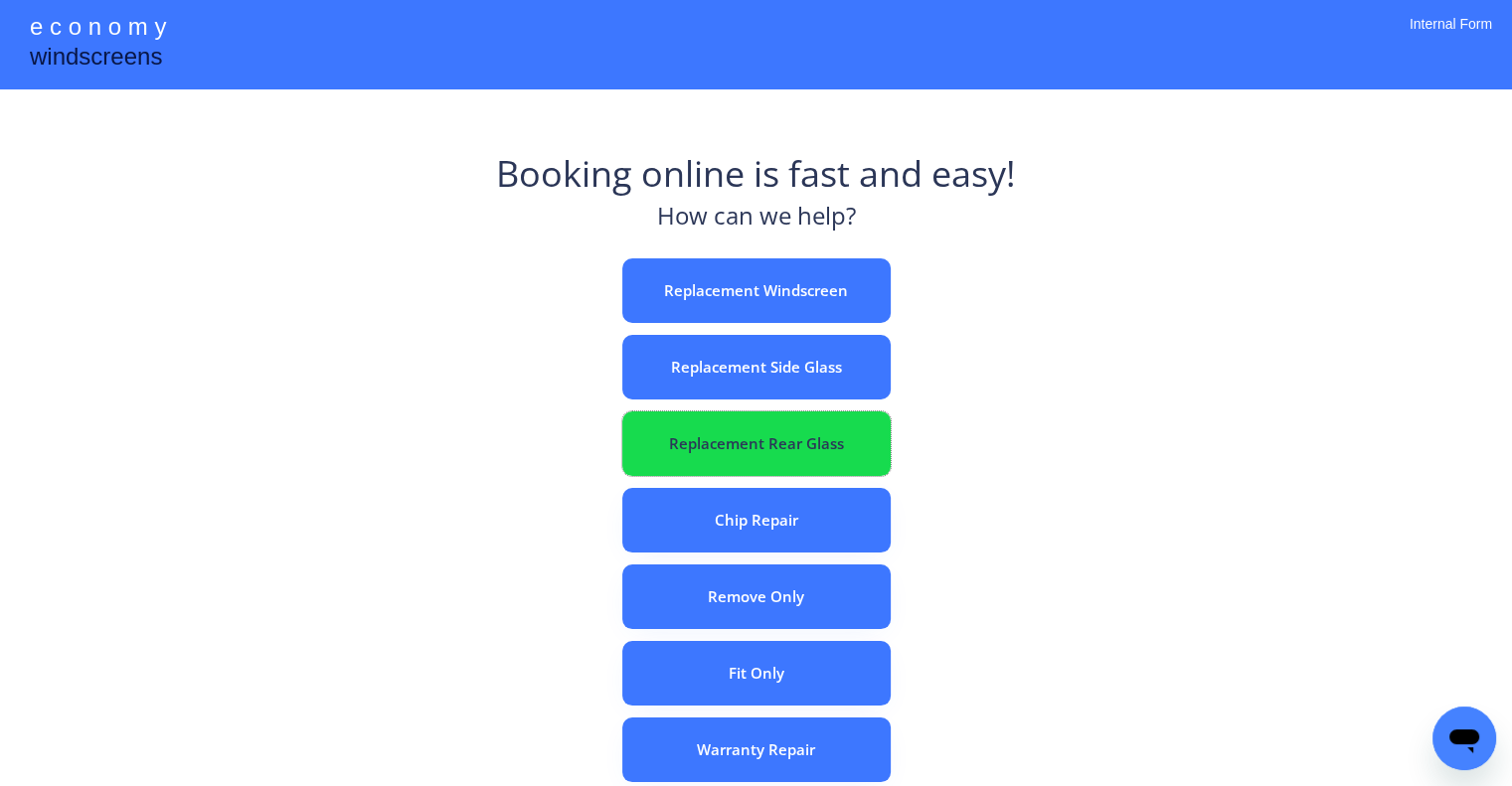 drag, startPoint x: 767, startPoint y: 456, endPoint x: 787, endPoint y: 499, distance: 47.423623 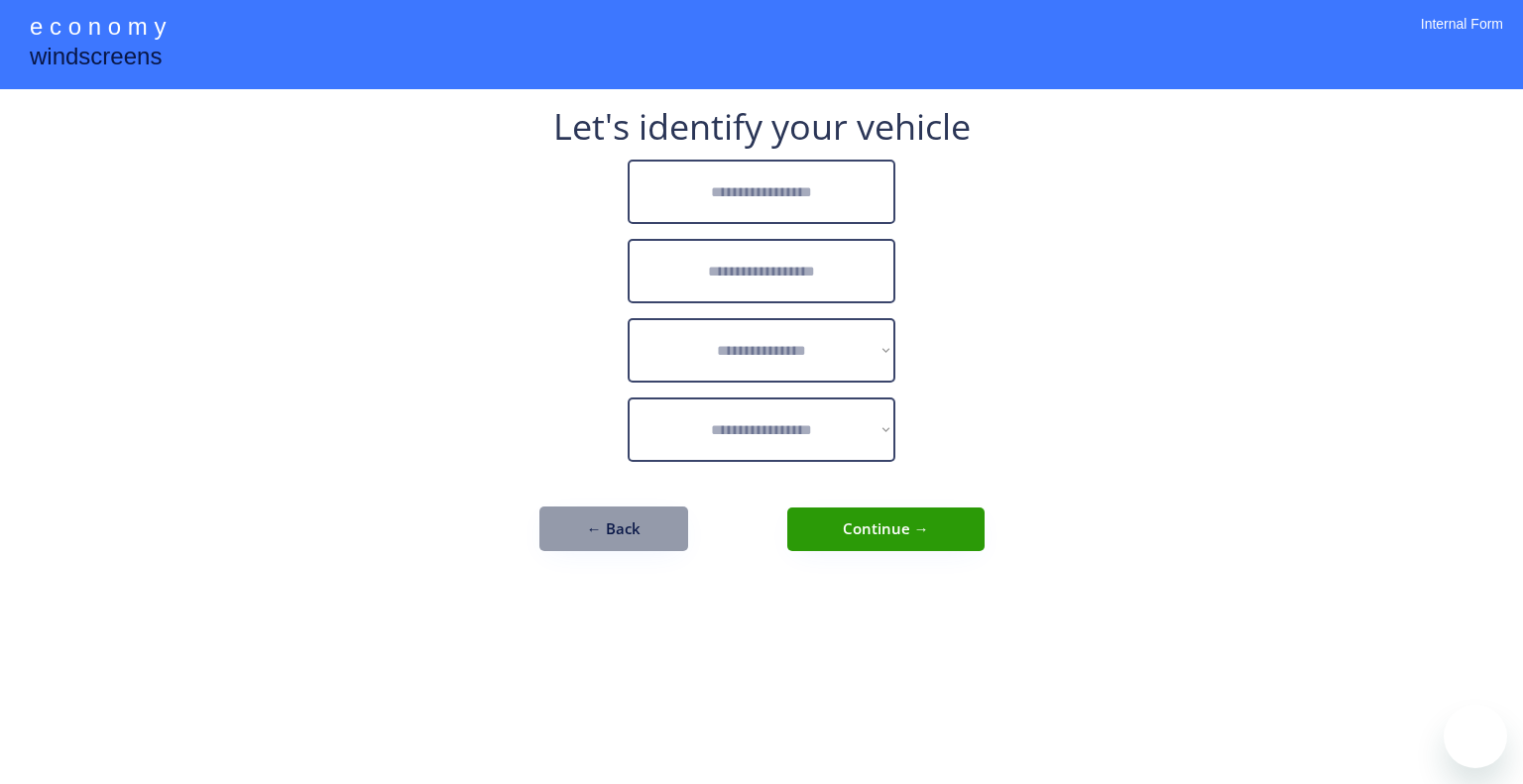 scroll, scrollTop: 0, scrollLeft: 0, axis: both 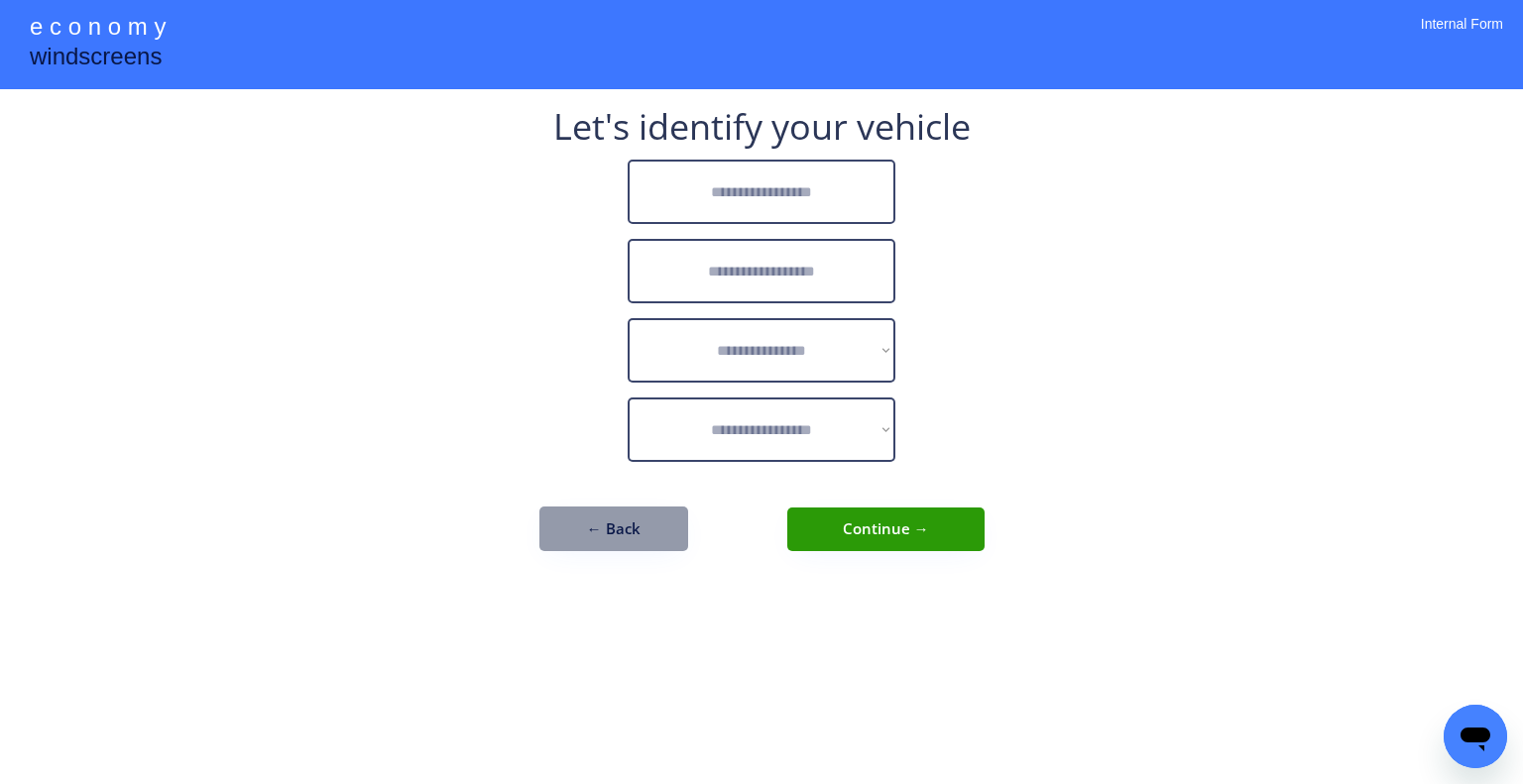 click at bounding box center (762, 191) 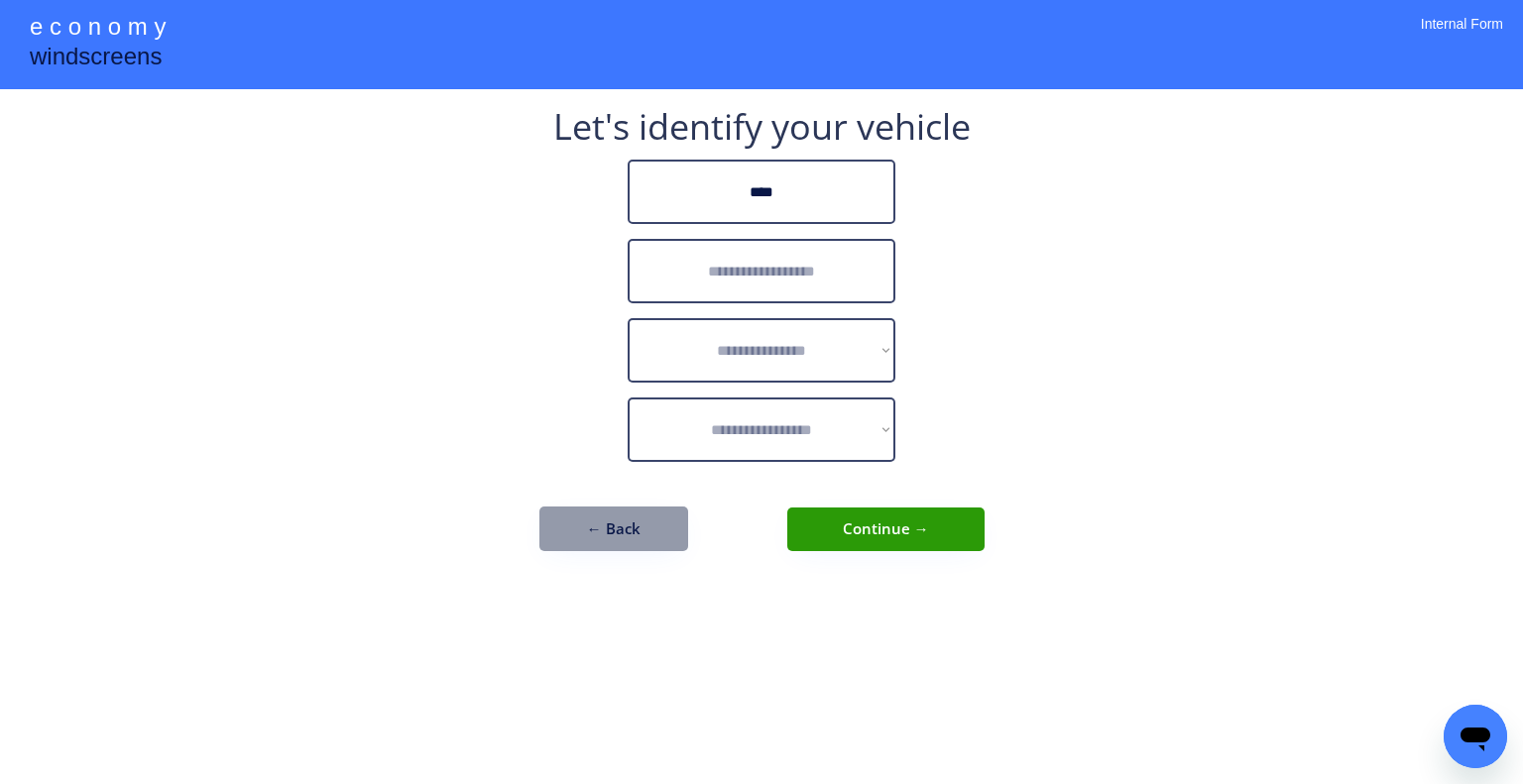 type on "****" 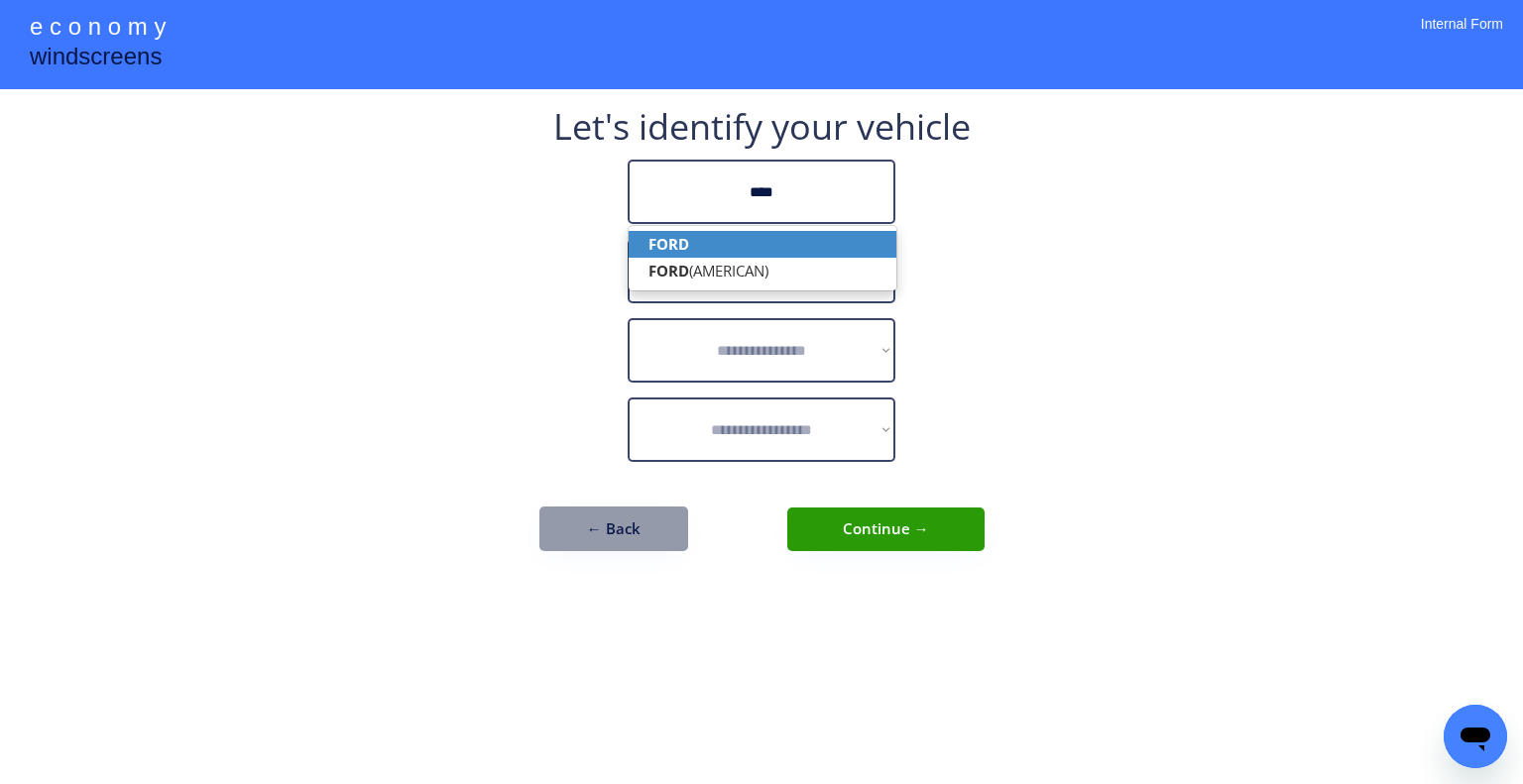 click on "FORD" at bounding box center (762, 244) 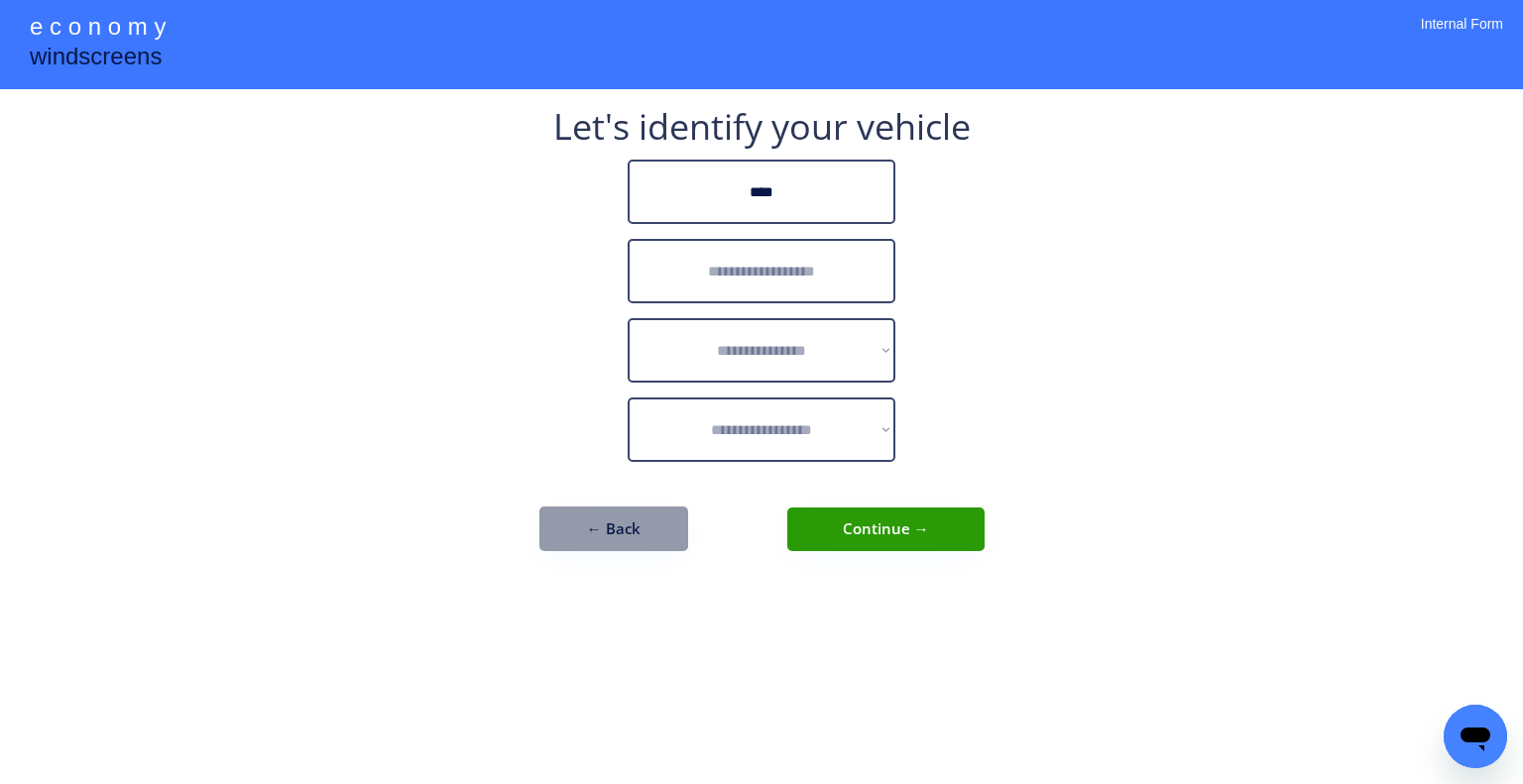 type on "****" 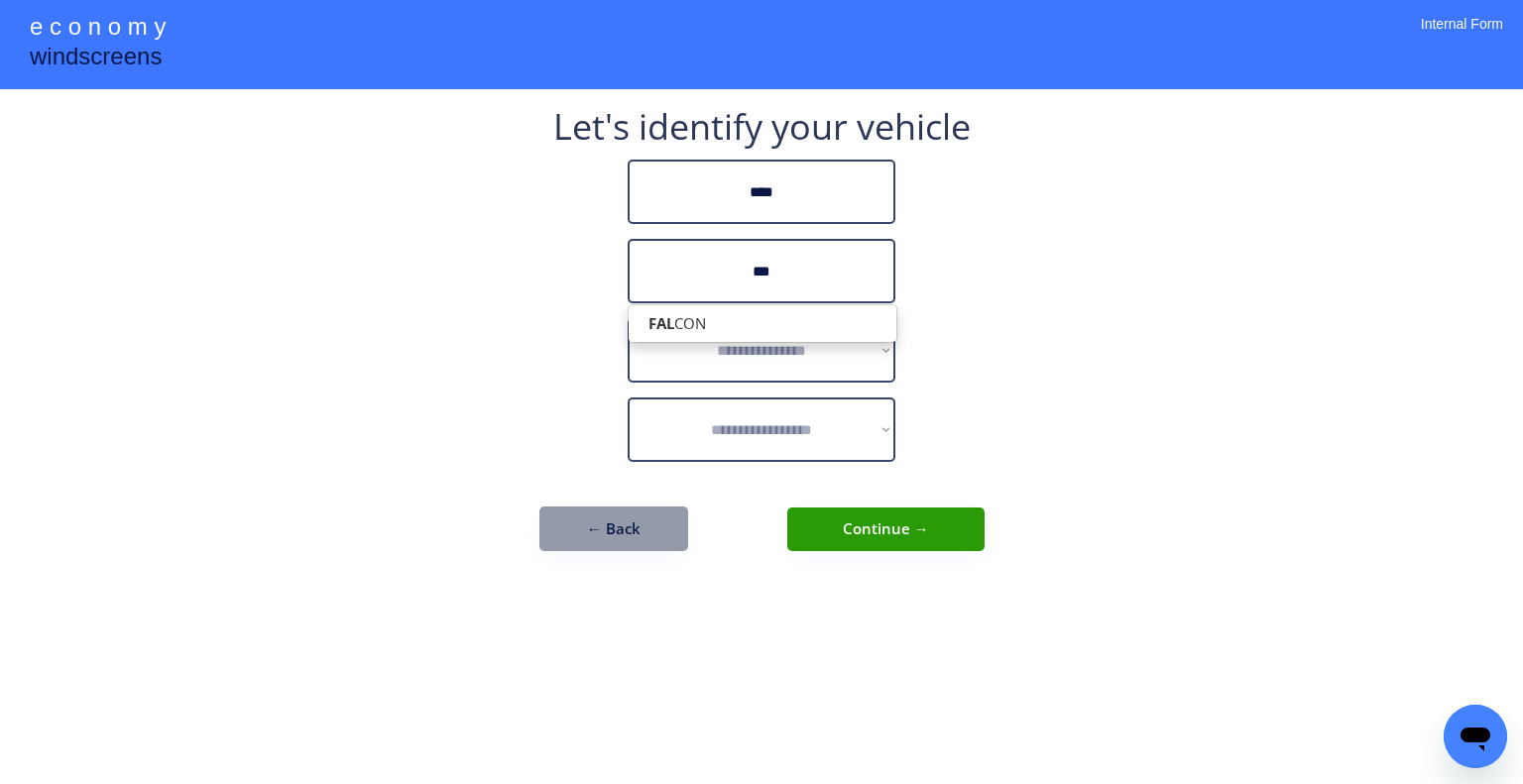 click on "FAL CON" at bounding box center [762, 323] 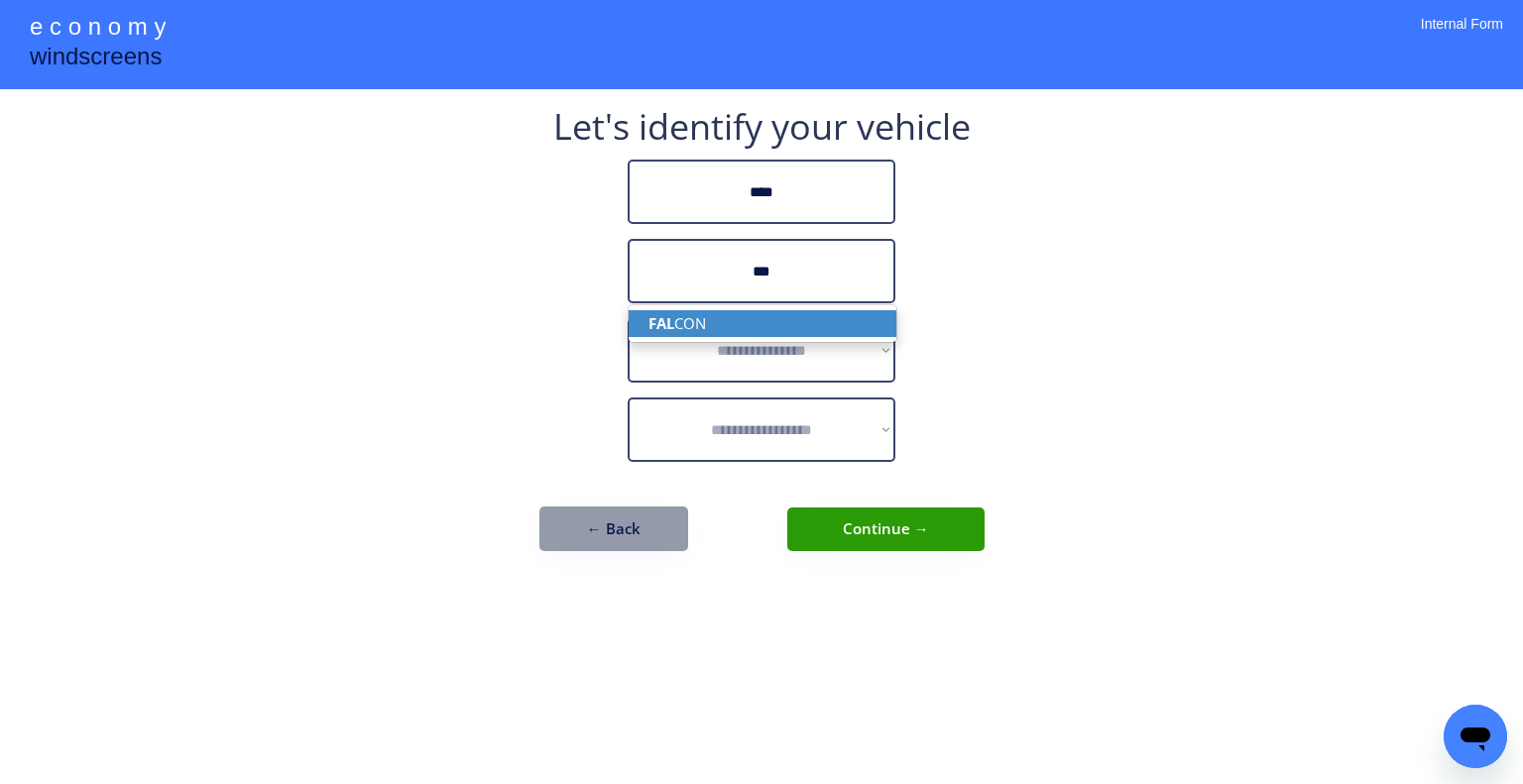 click on "FAL CON" at bounding box center [762, 323] 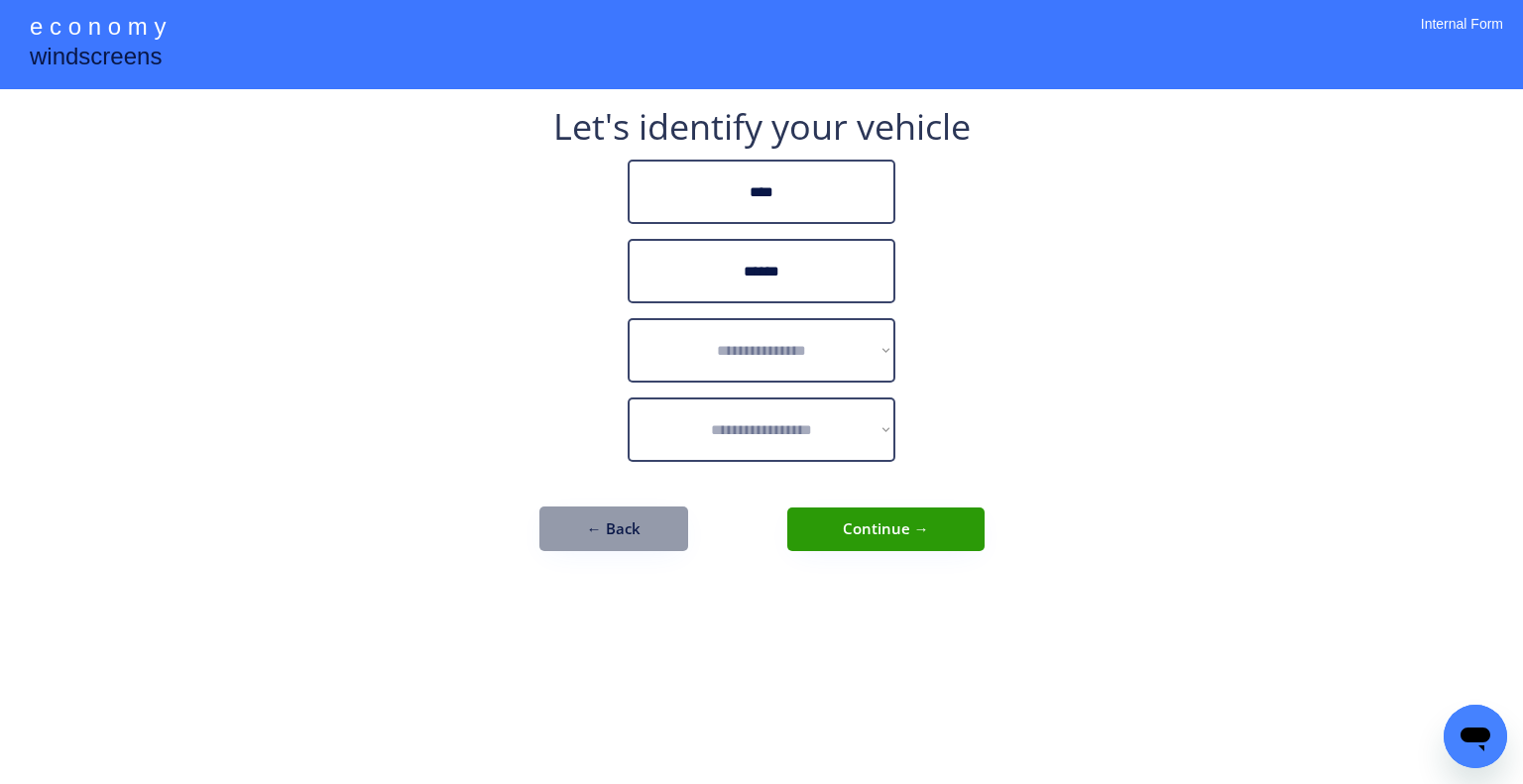 type on "******" 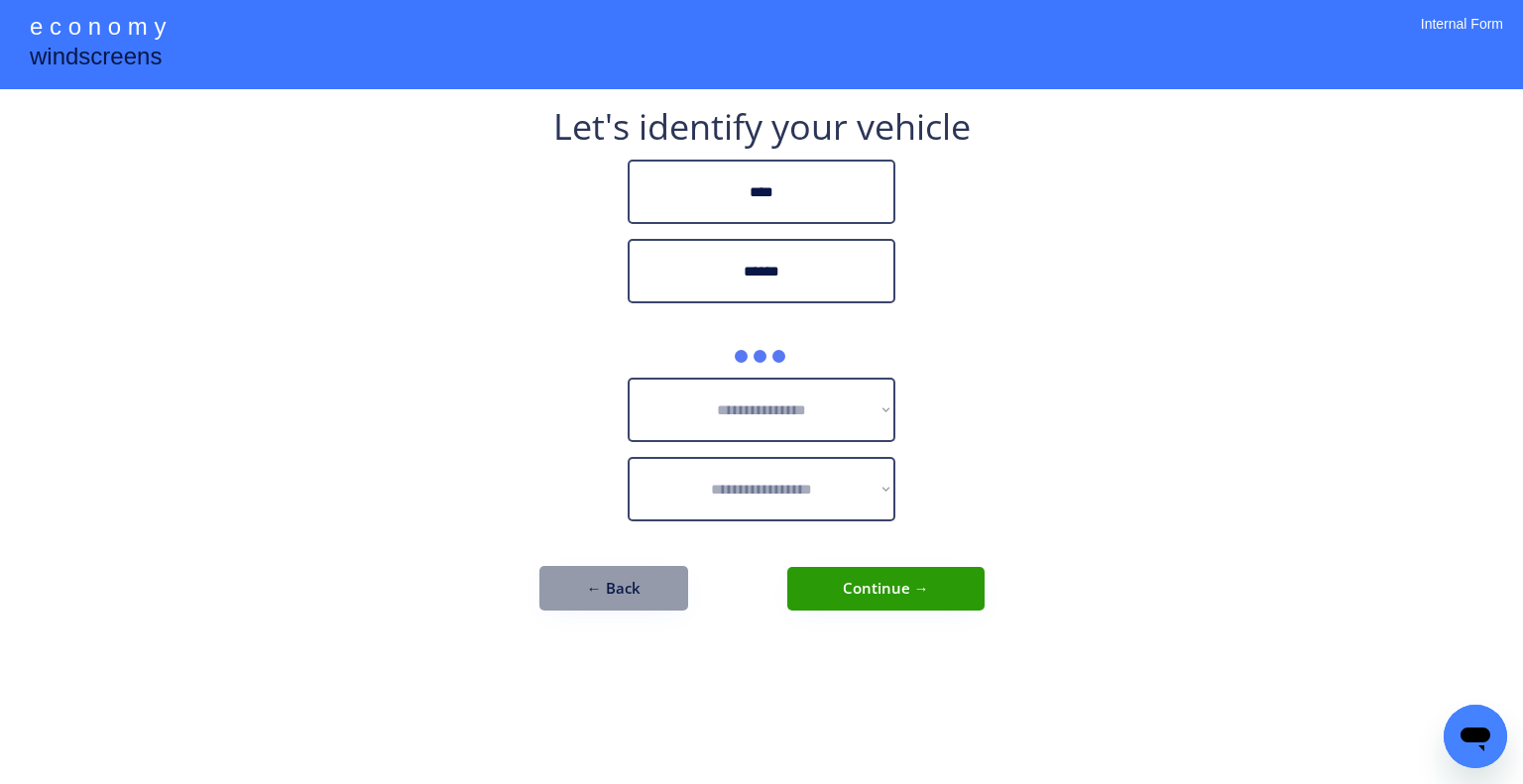 click on "**********" at bounding box center [762, 392] 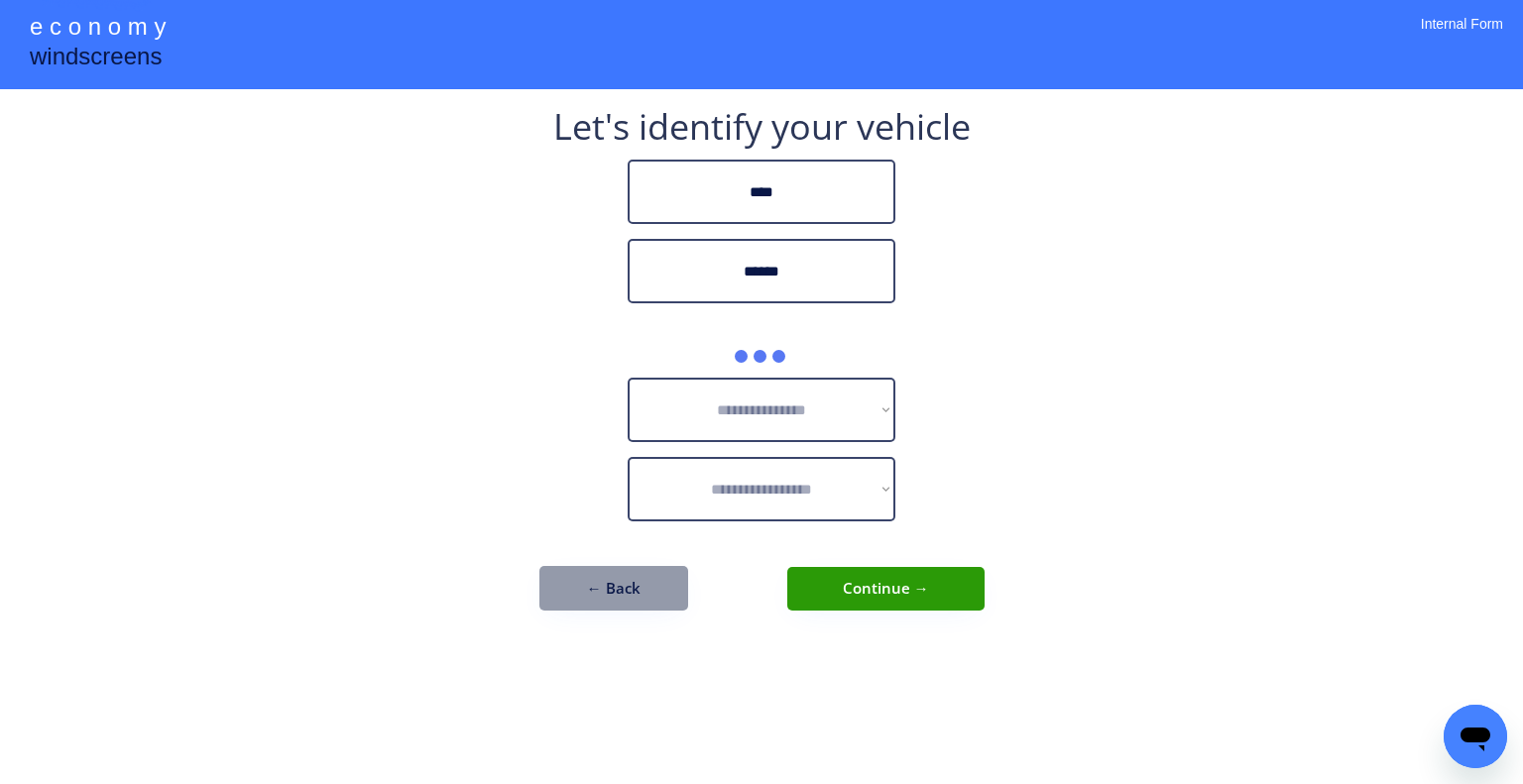 click on "**********" at bounding box center (762, 392) 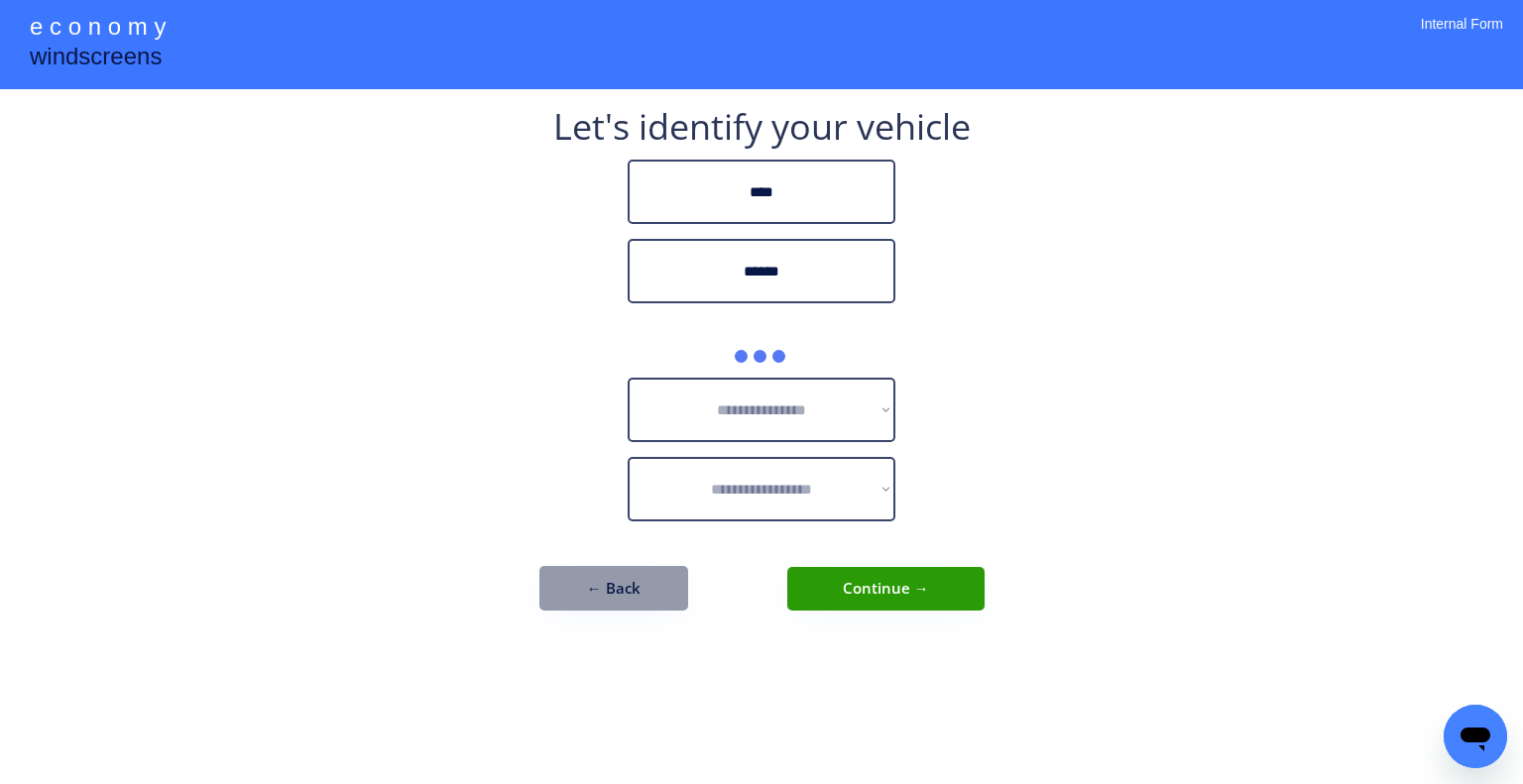 click on "**********" at bounding box center [762, 392] 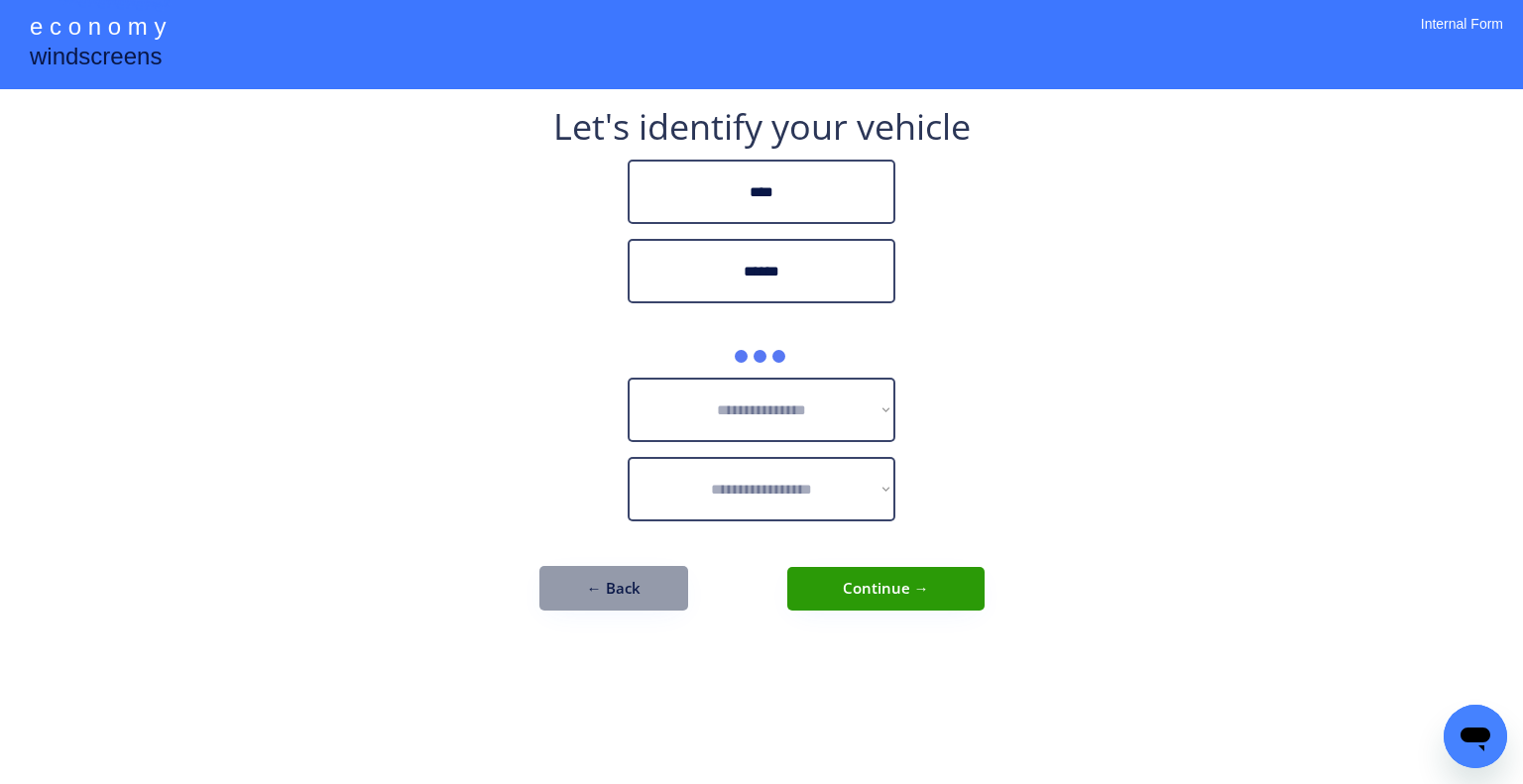click on "**********" at bounding box center [762, 392] 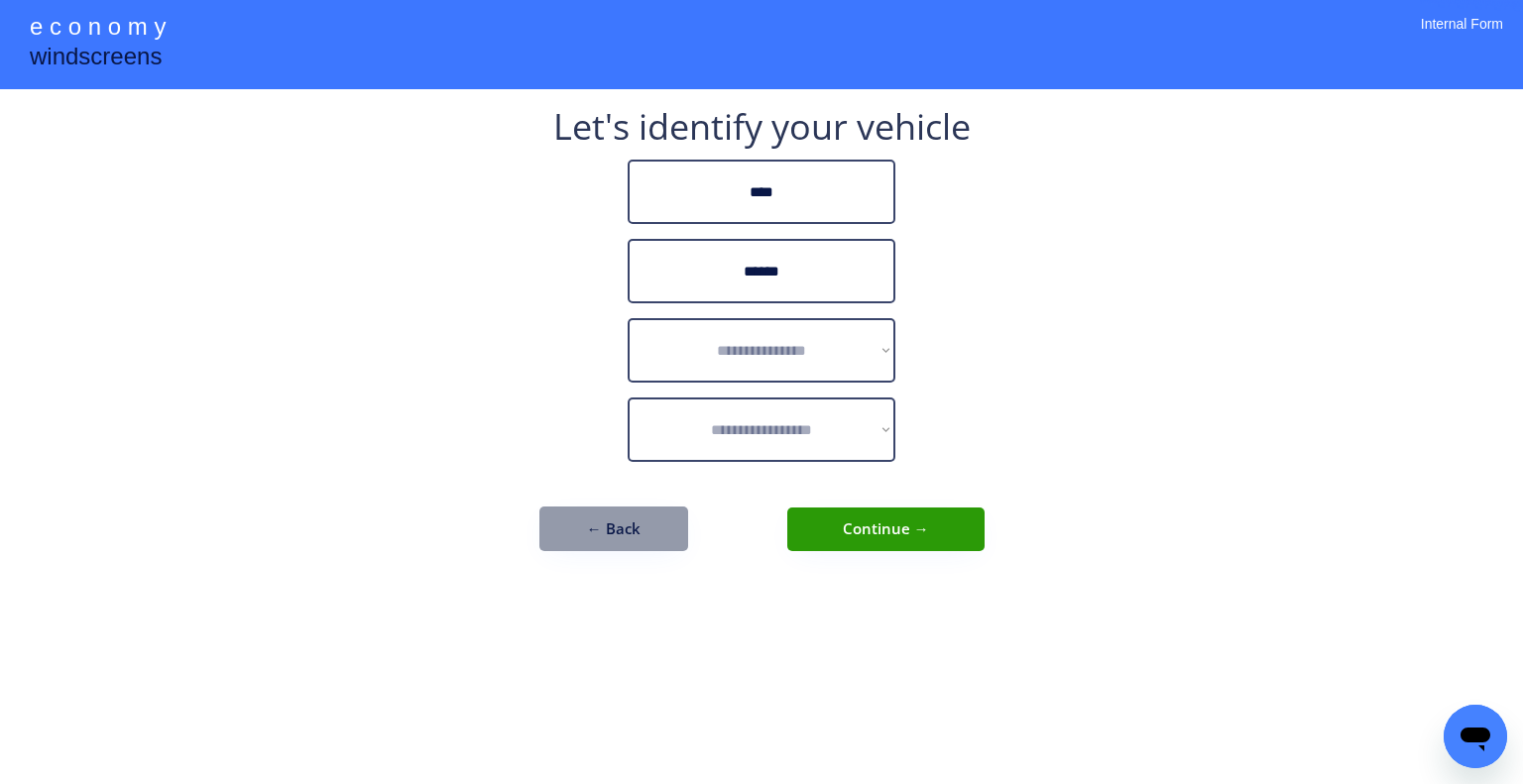 click on "**********" at bounding box center (762, 392) 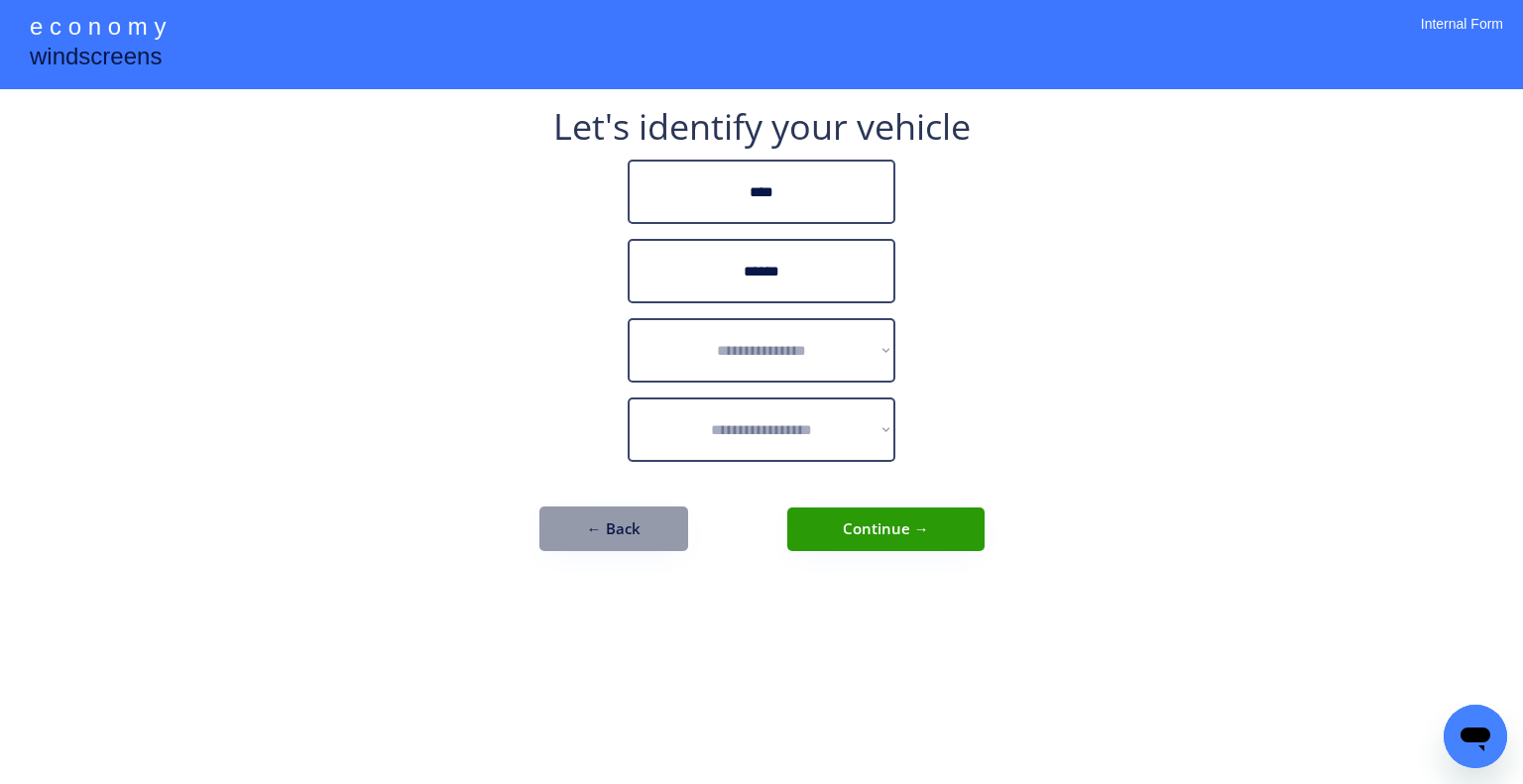click on "**********" at bounding box center [762, 392] 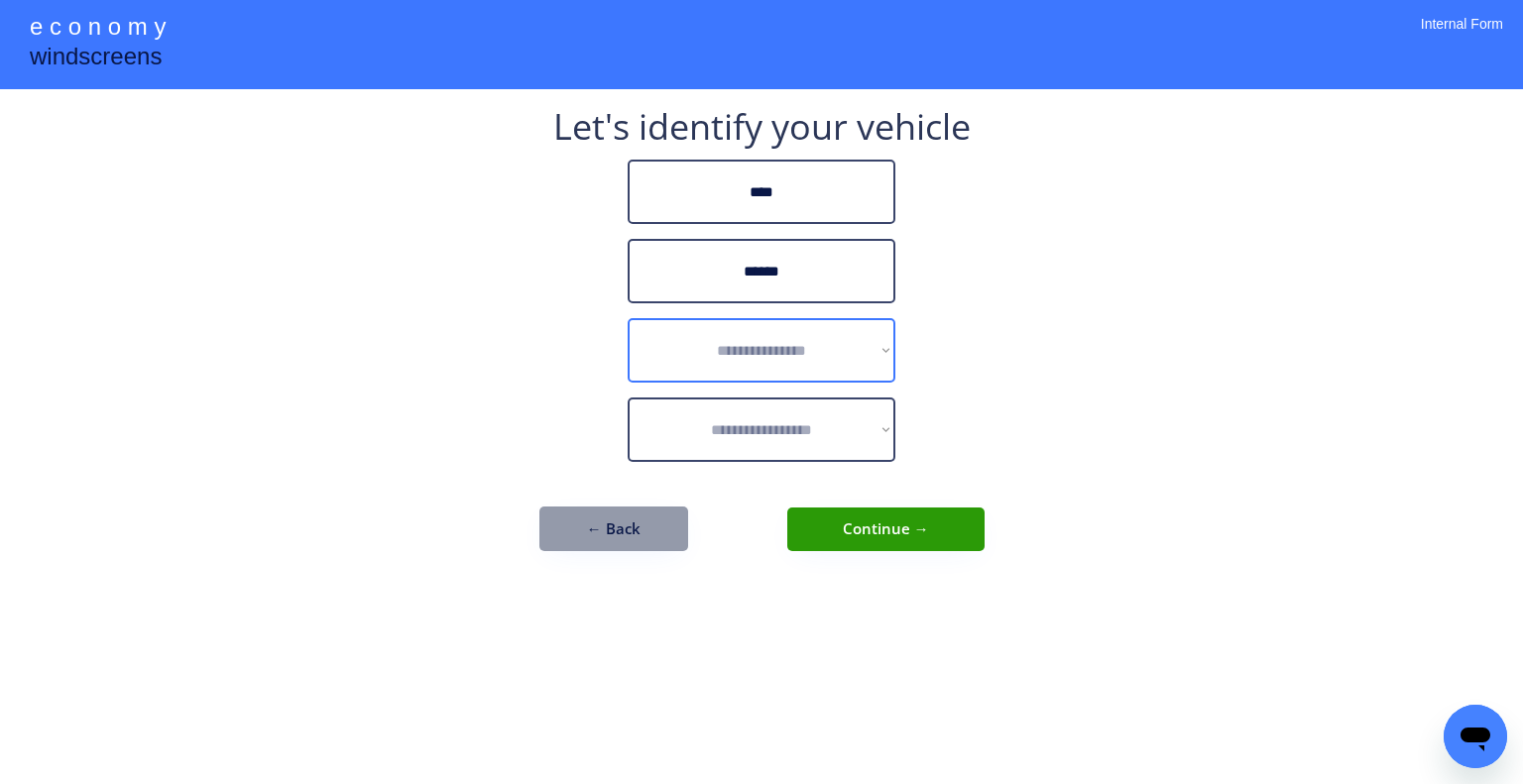 drag, startPoint x: 730, startPoint y: 359, endPoint x: 699, endPoint y: 365, distance: 31.575307 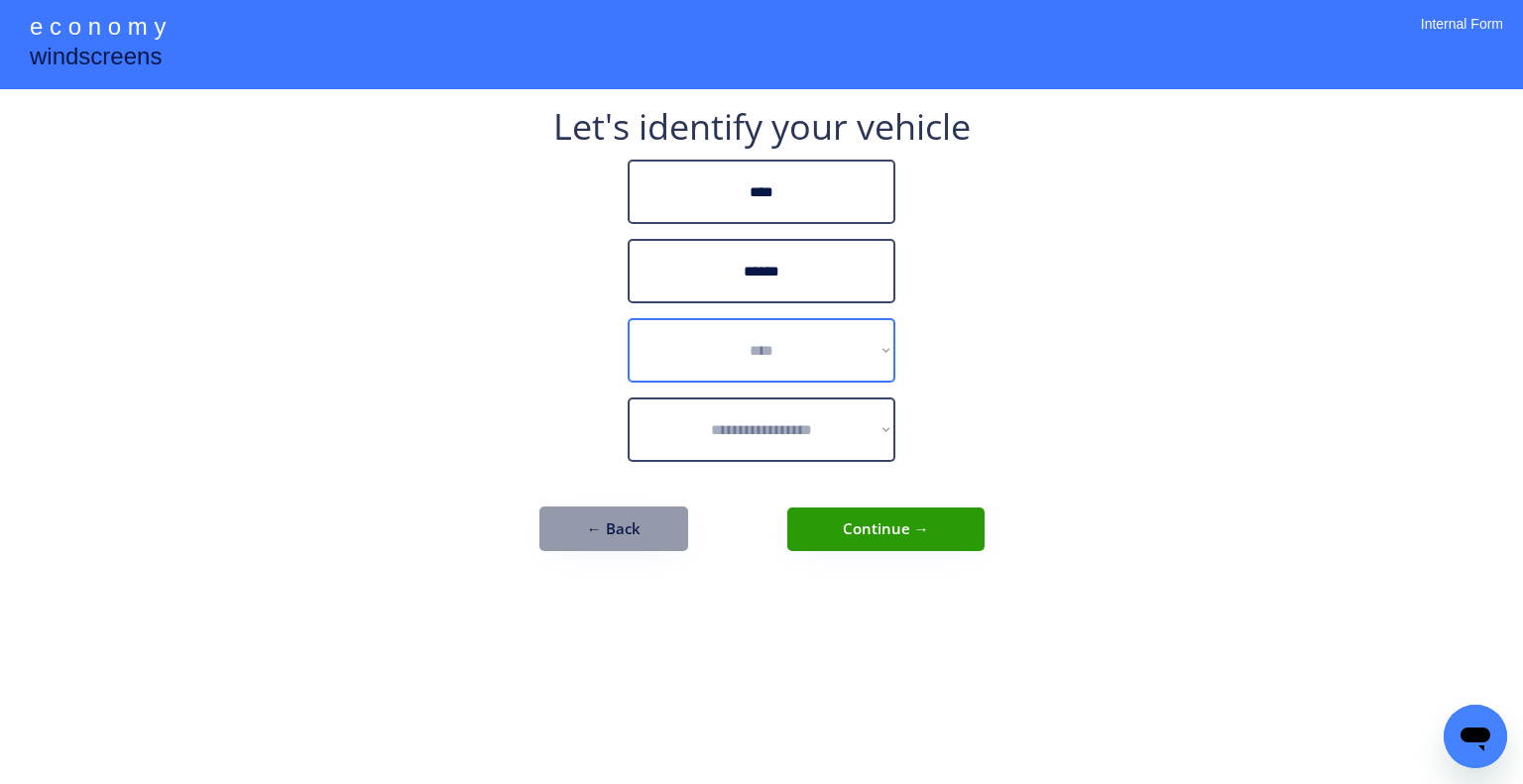 click on "**********" at bounding box center (762, 350) 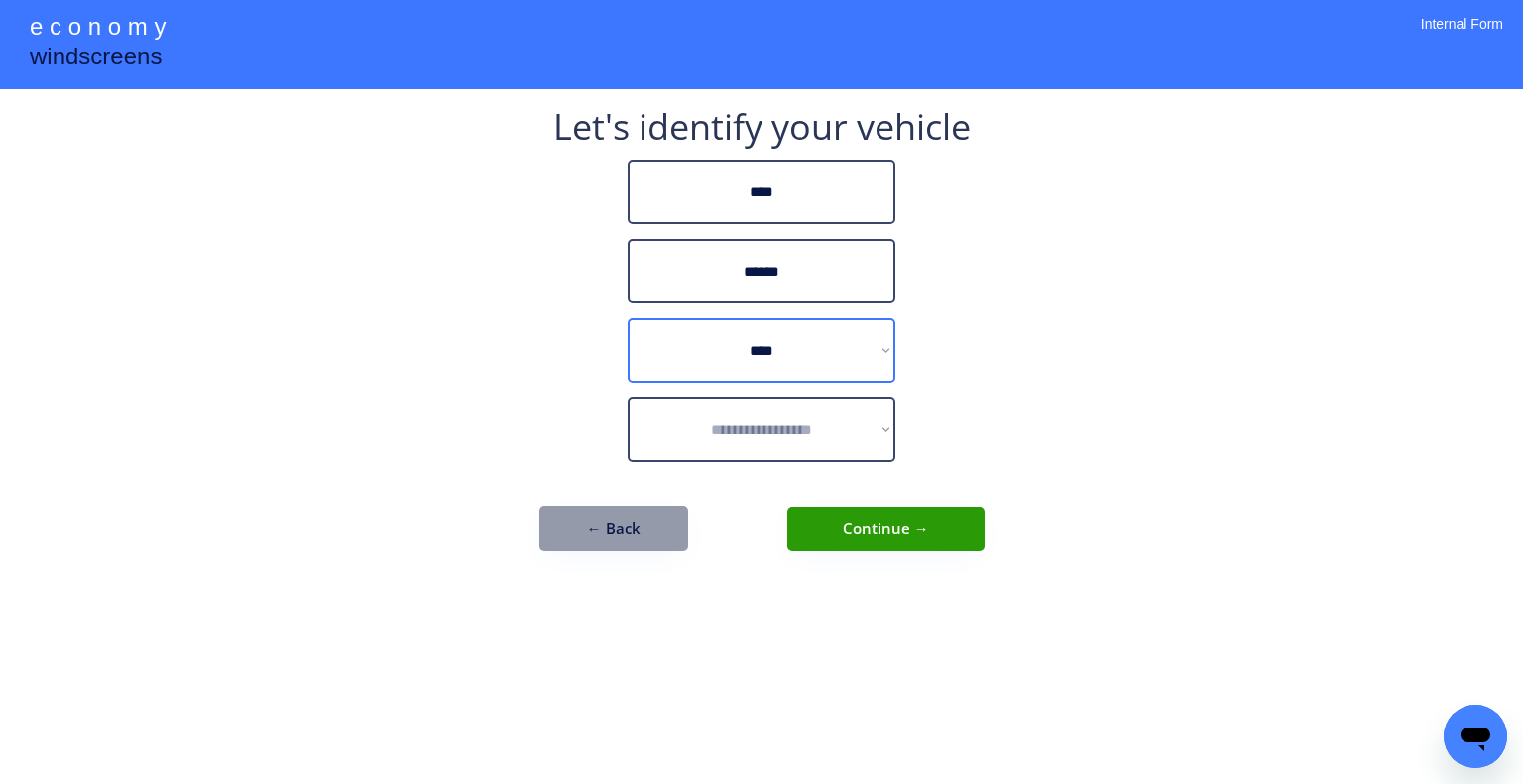 click on "**********" at bounding box center [762, 429] 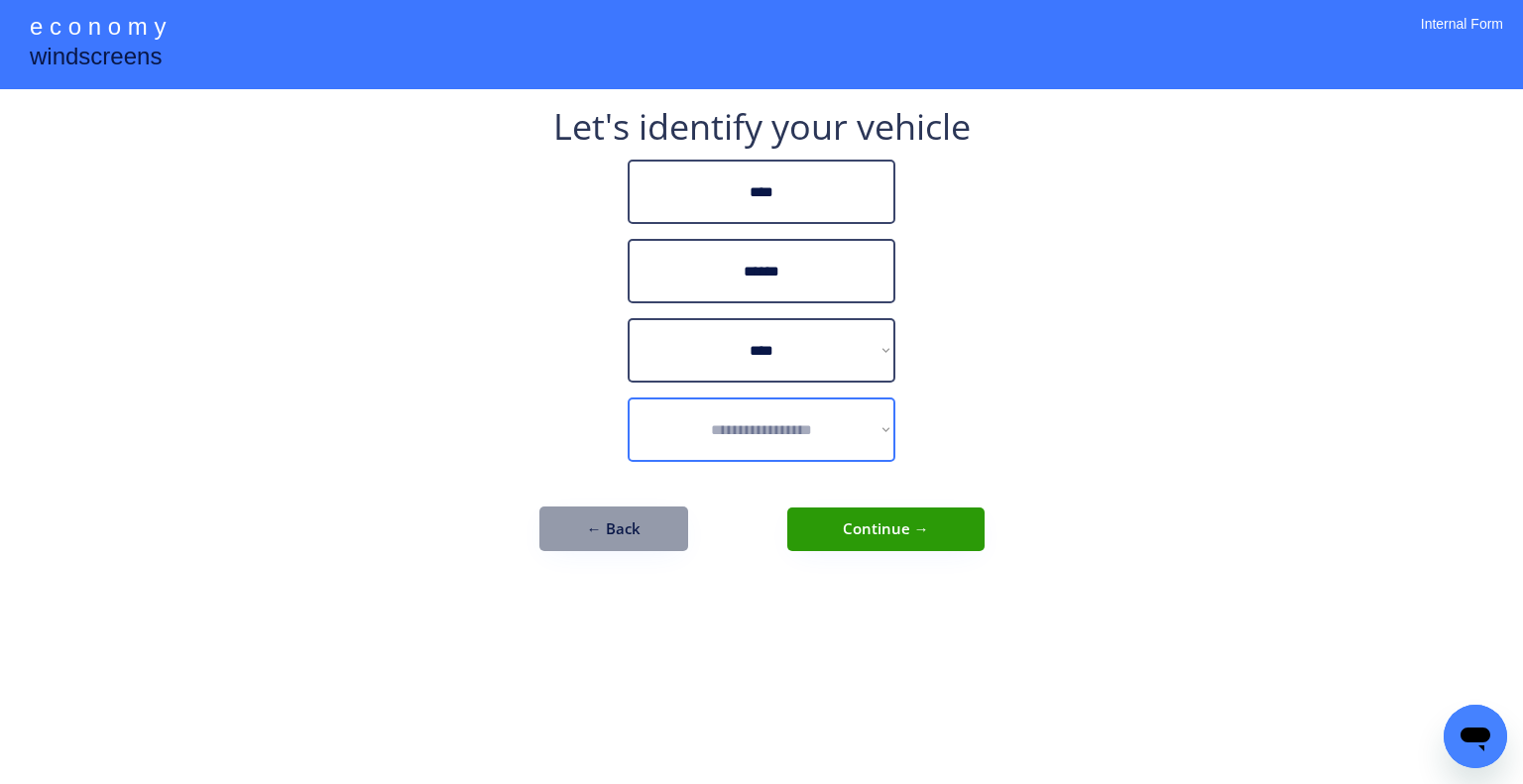 select on "**********" 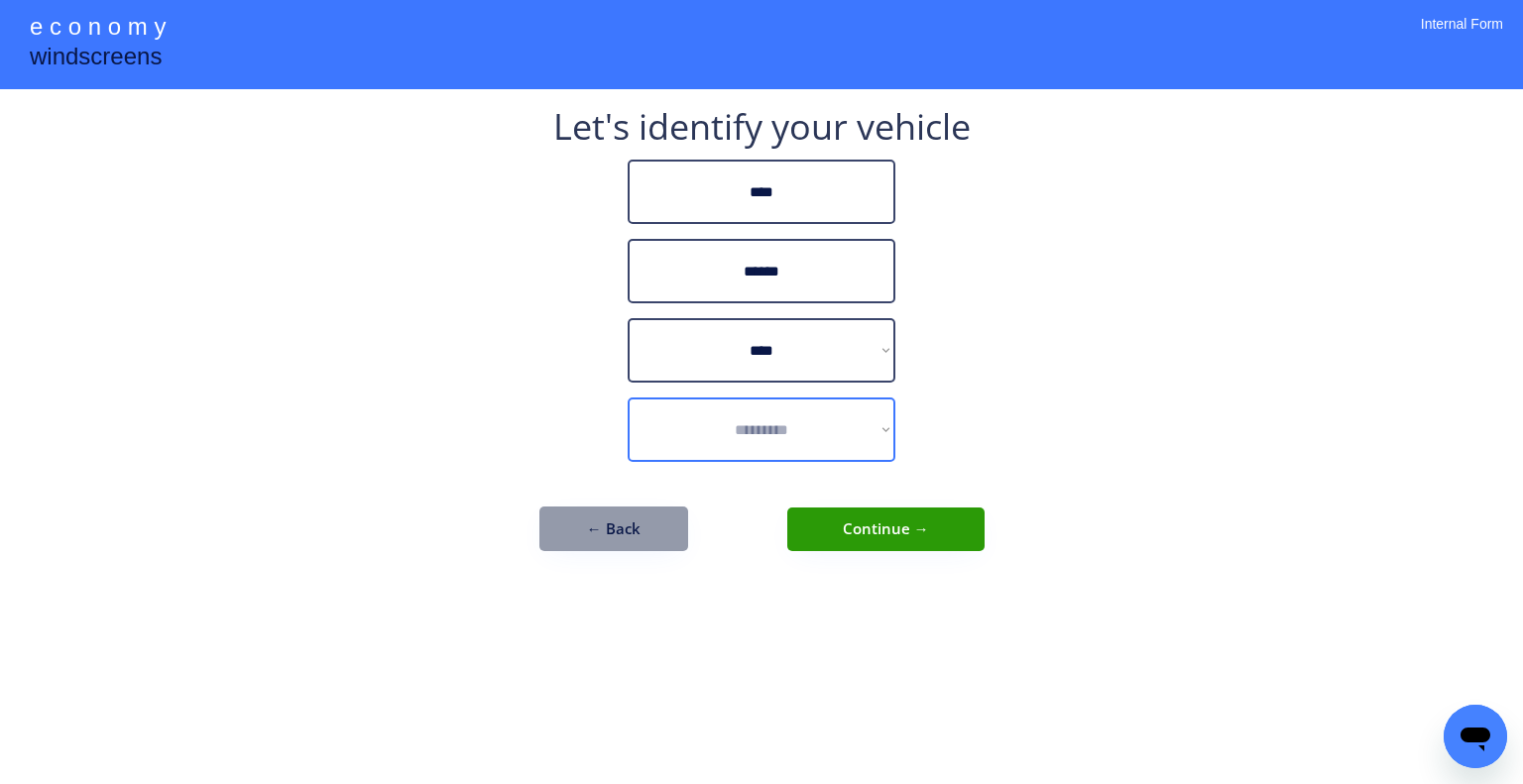 click on "**********" at bounding box center [762, 429] 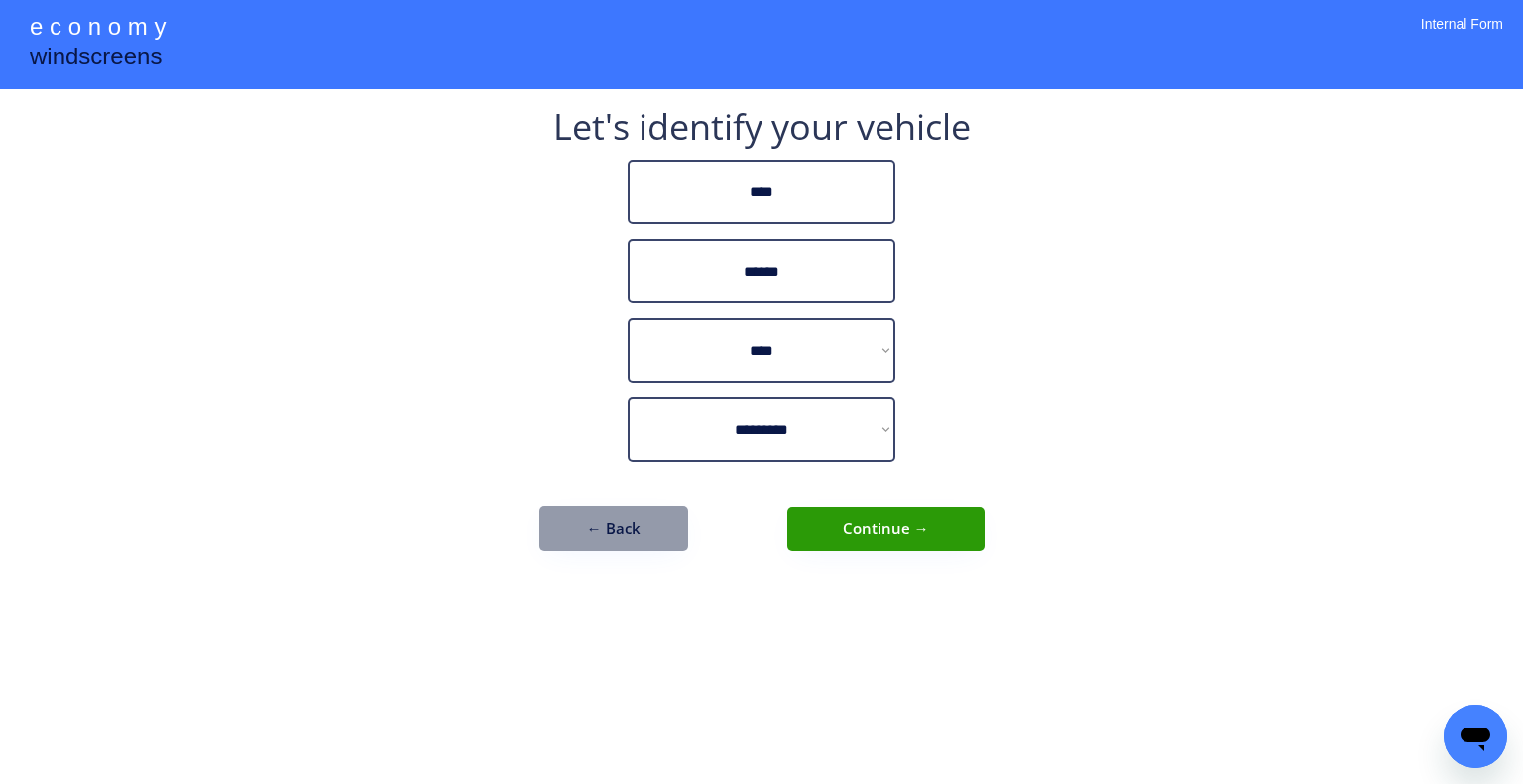 click on "**********" at bounding box center [762, 392] 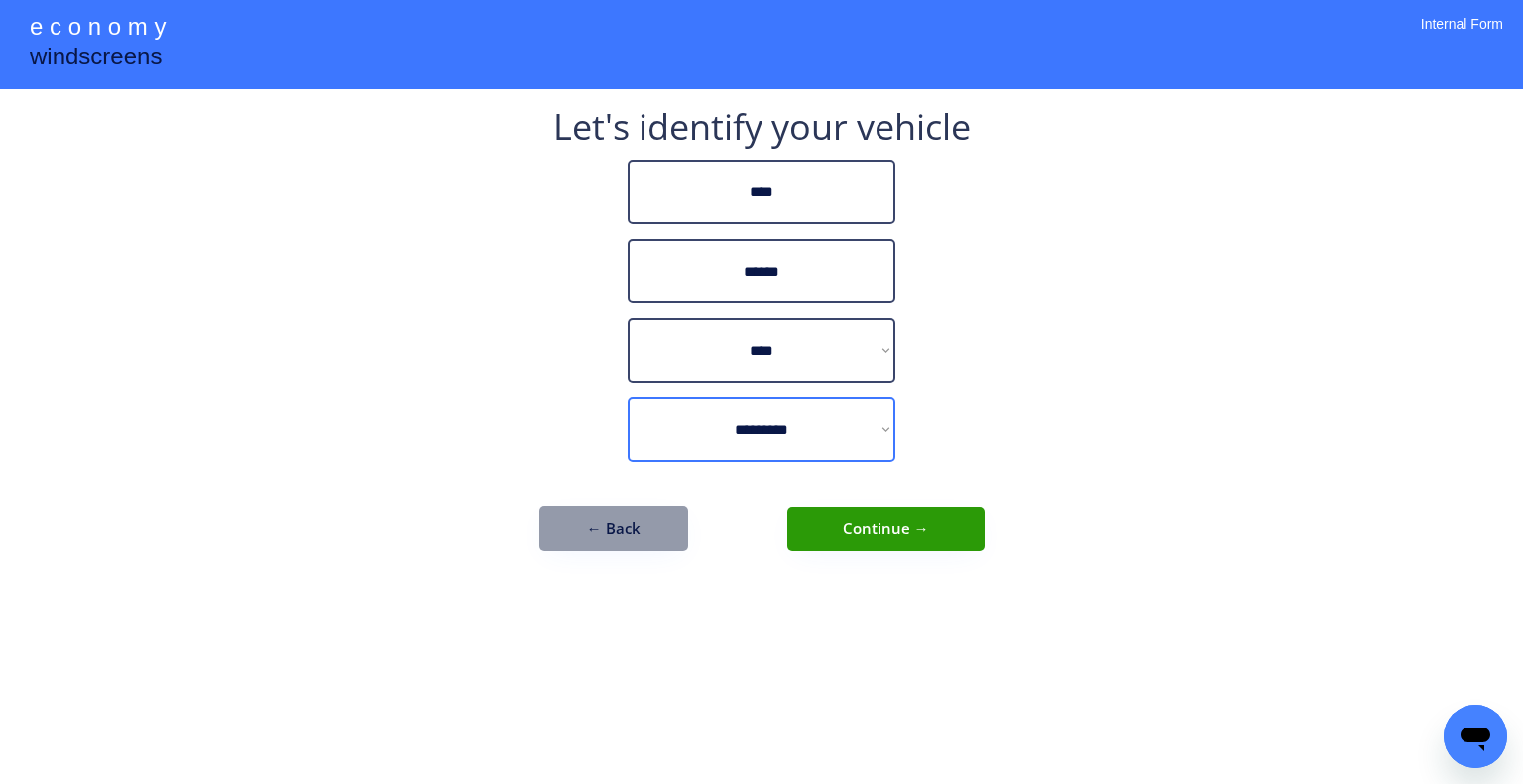 click on "**********" at bounding box center [762, 429] 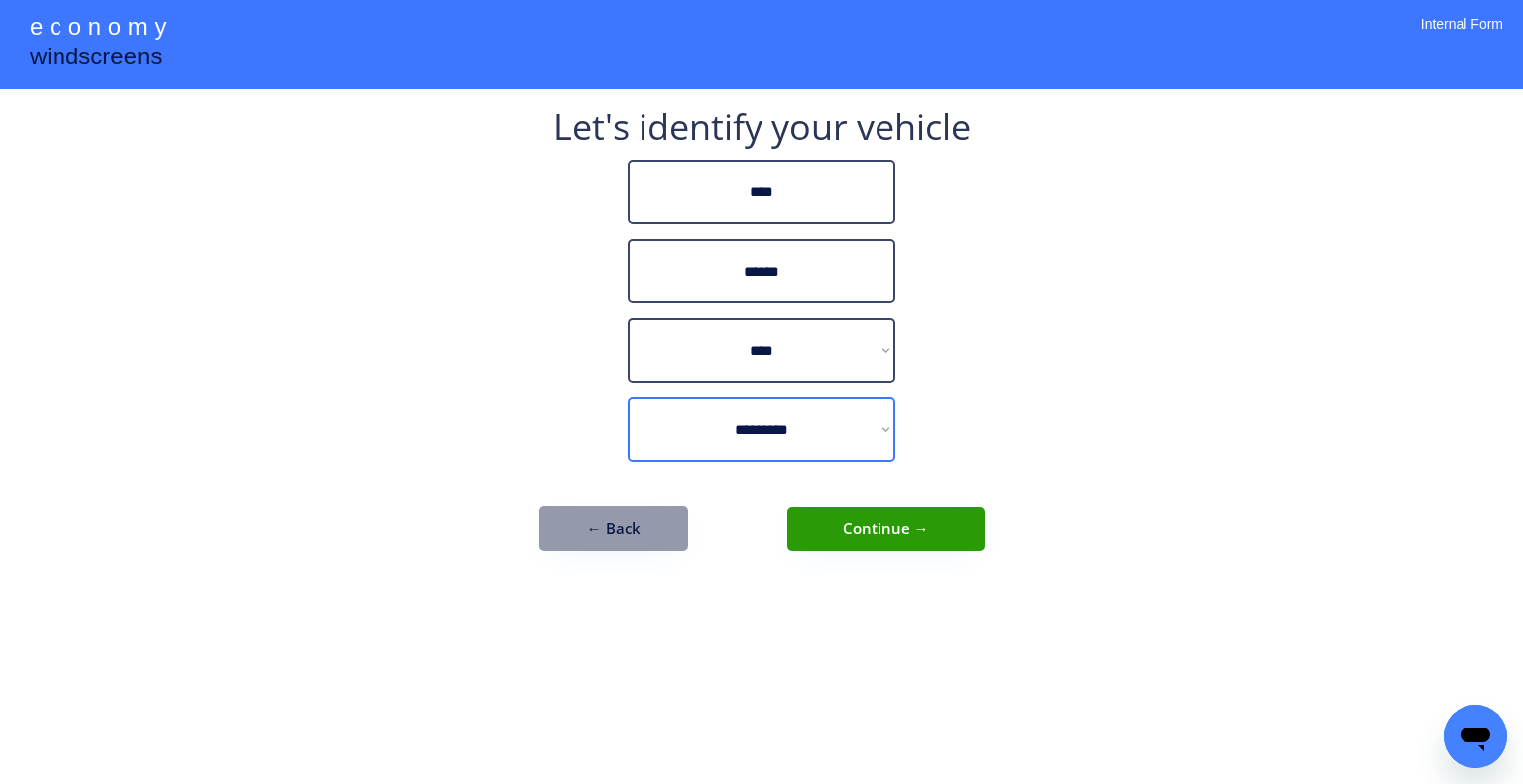 click on "**********" at bounding box center [762, 429] 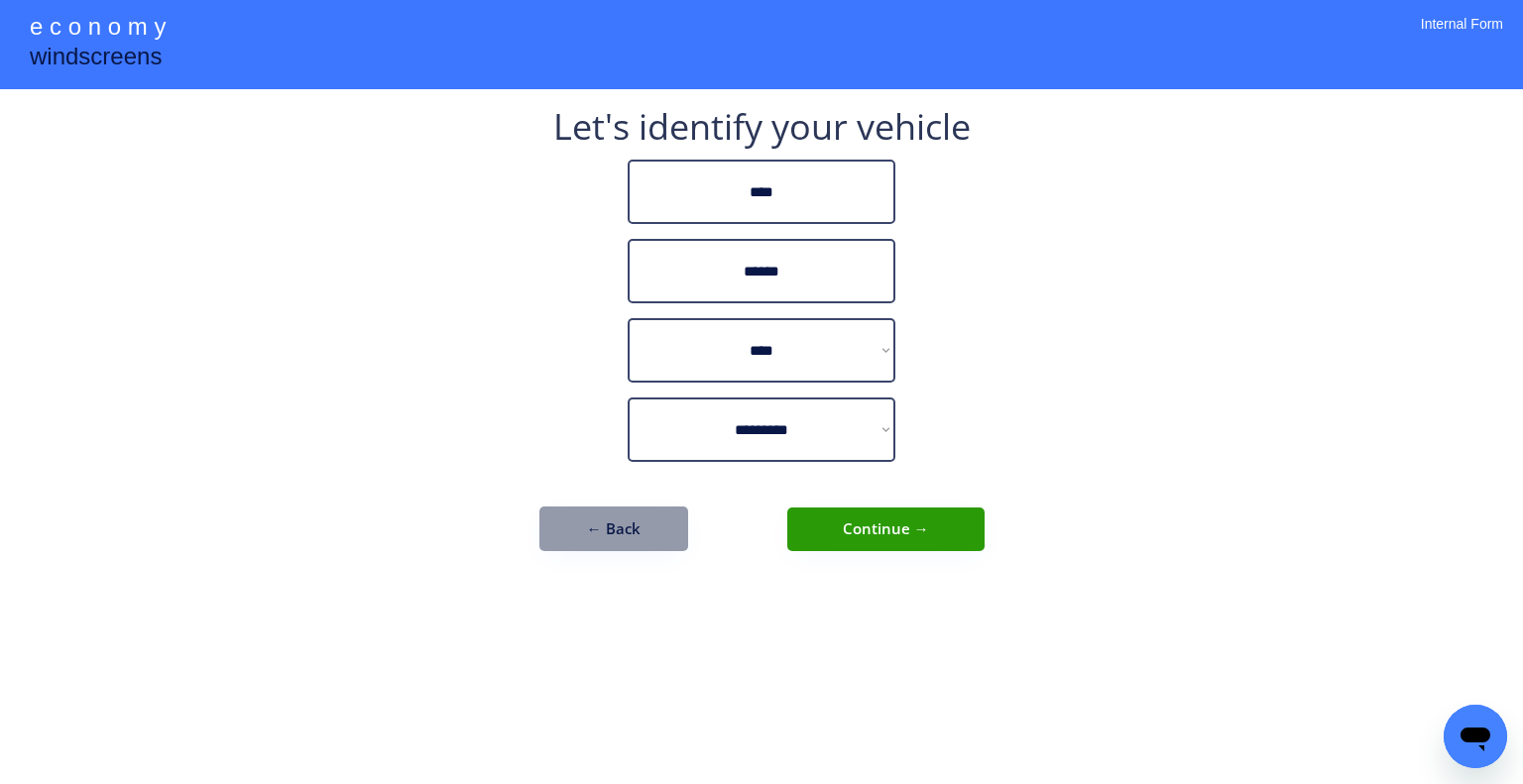 click on "**********" at bounding box center (762, 392) 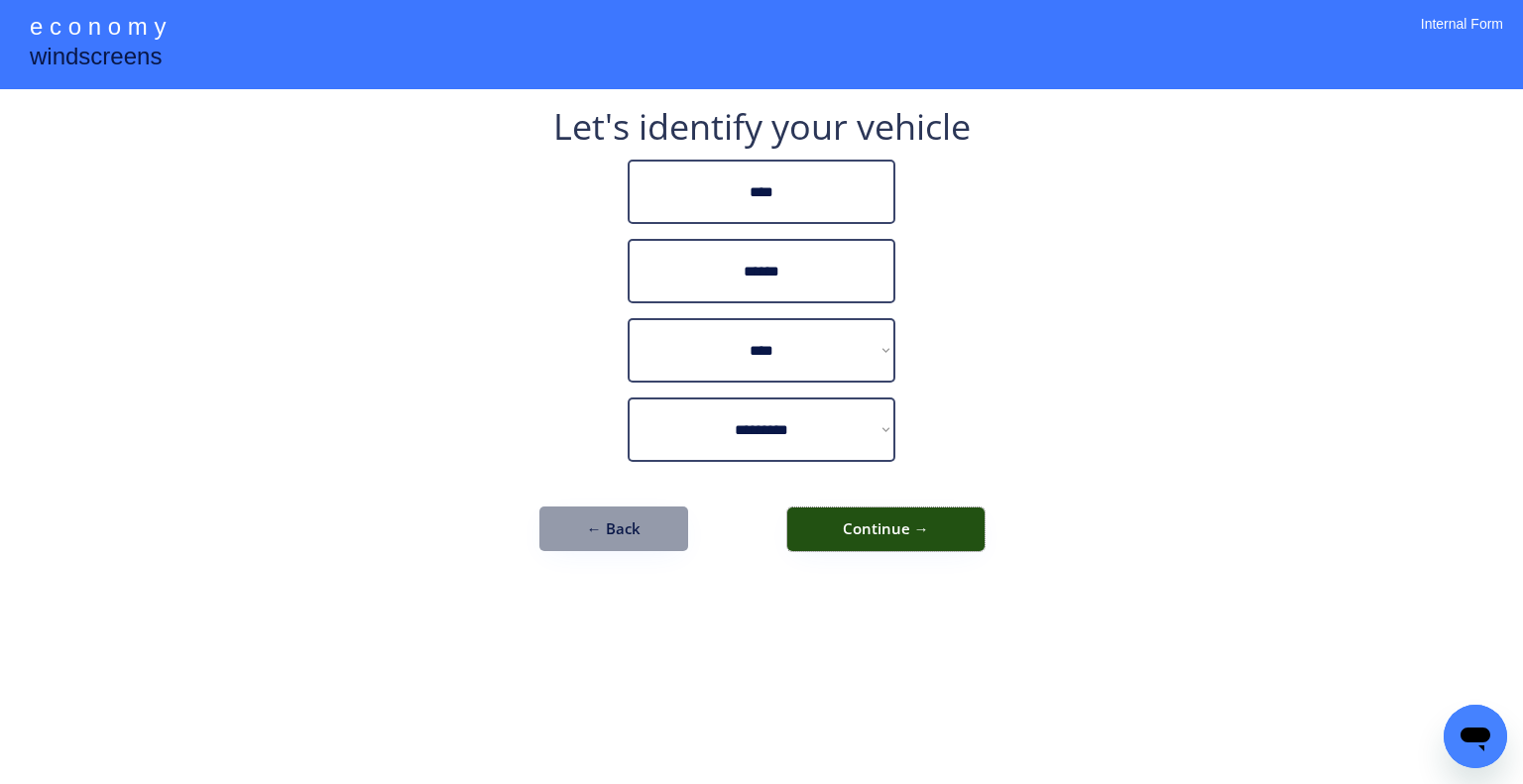 drag, startPoint x: 903, startPoint y: 513, endPoint x: 956, endPoint y: 508, distance: 53.235327 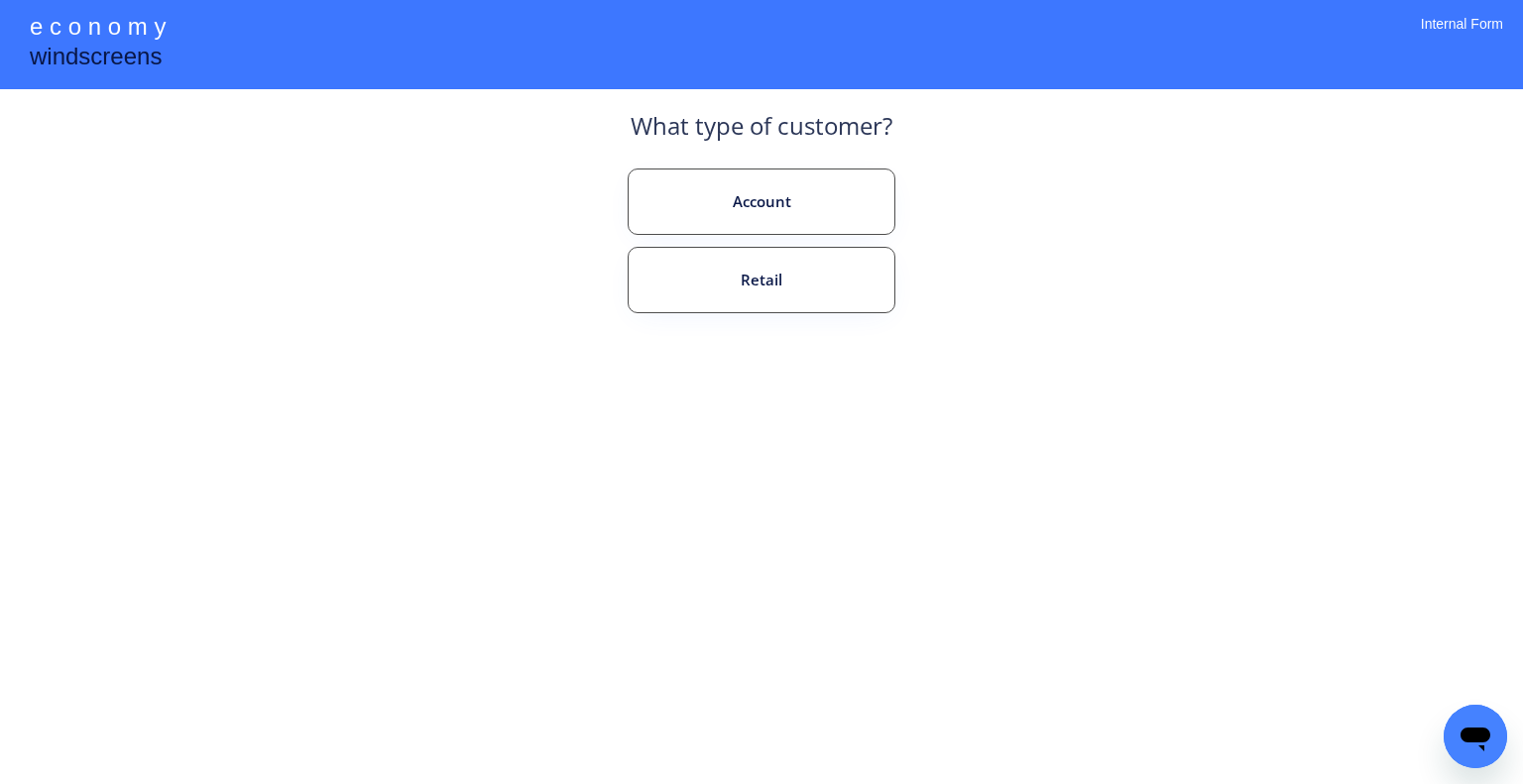 click on "Account Retail" at bounding box center [762, 283] 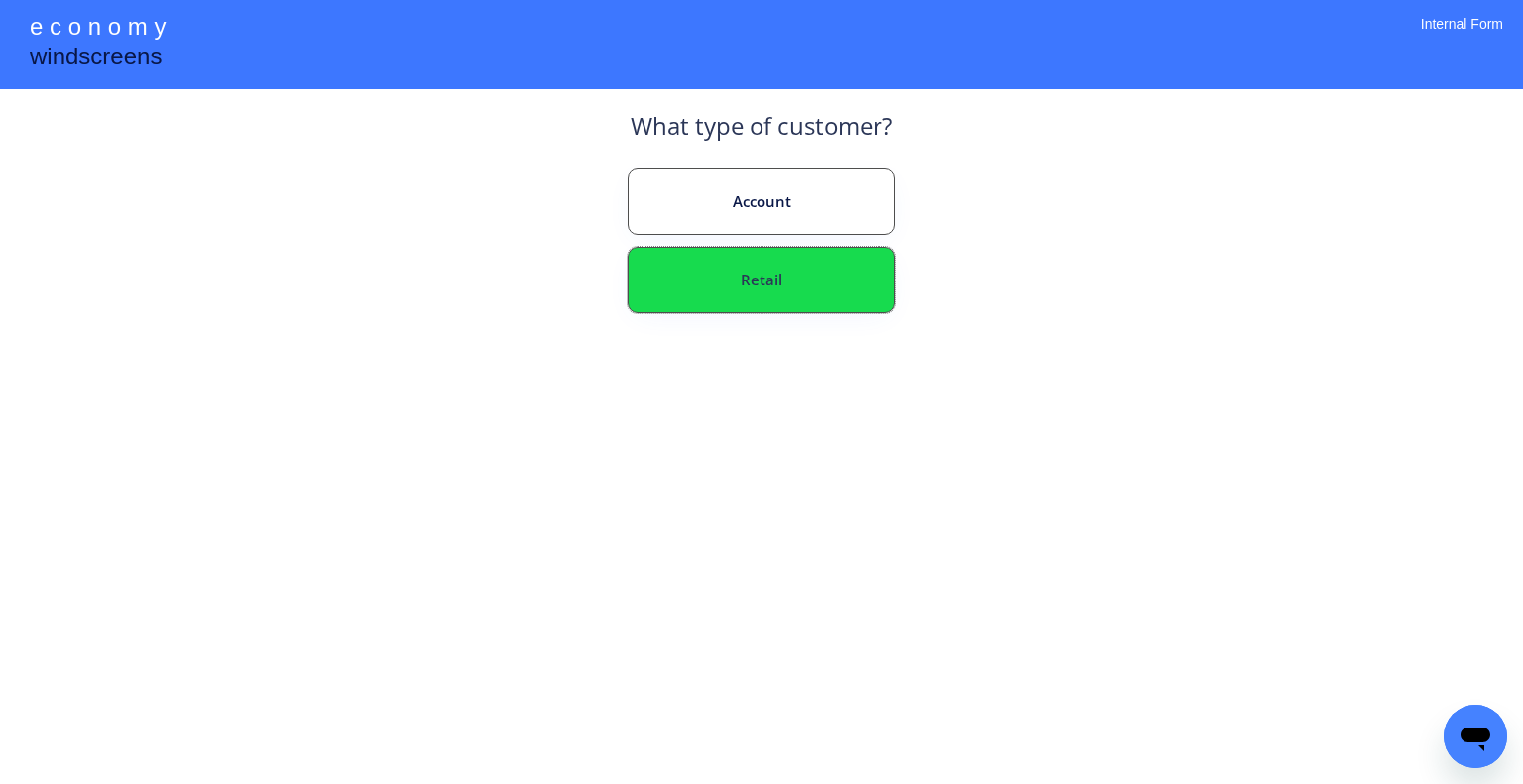 drag, startPoint x: 878, startPoint y: 304, endPoint x: 883, endPoint y: 353, distance: 49.254441 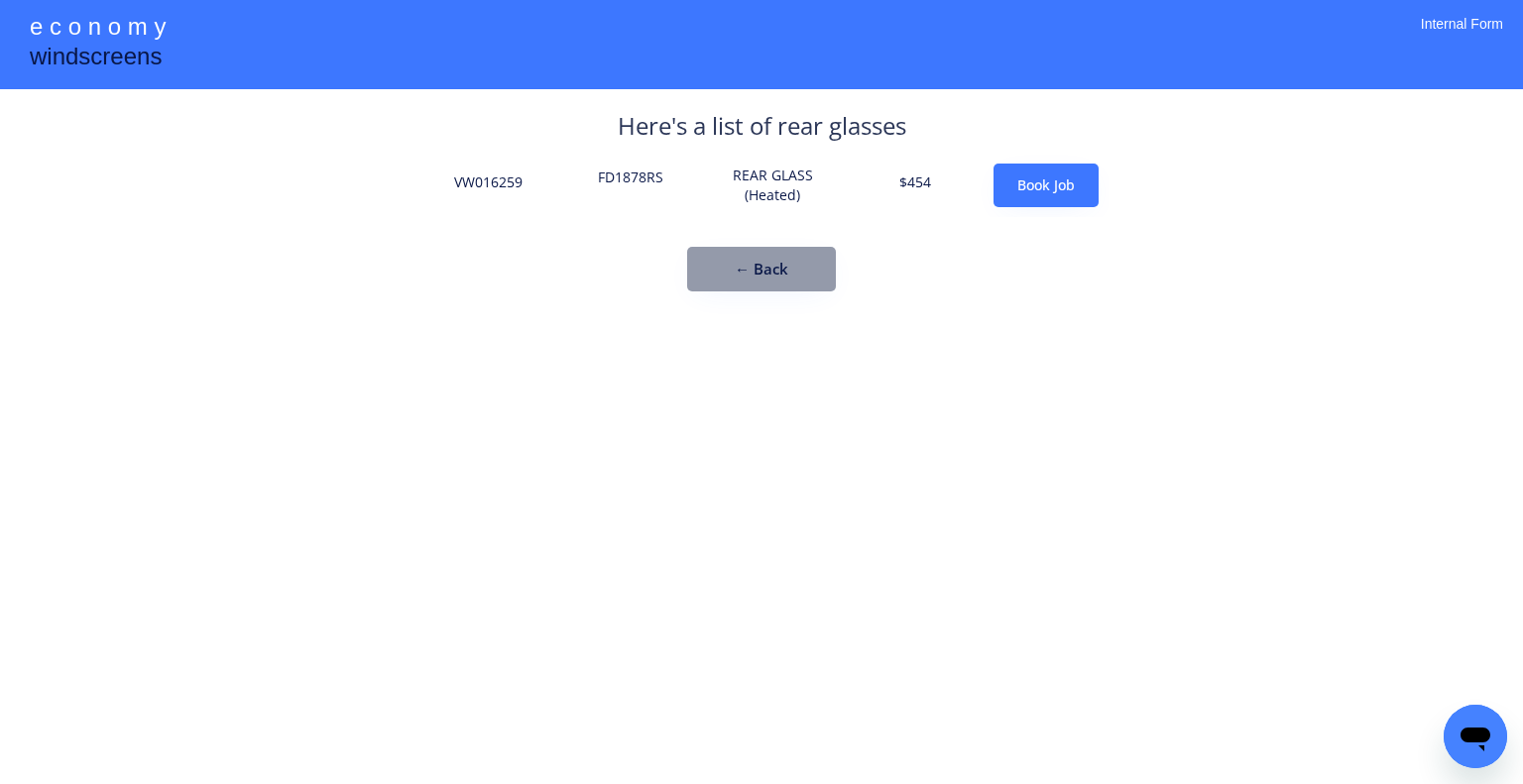 click on "**********" at bounding box center (762, 220) 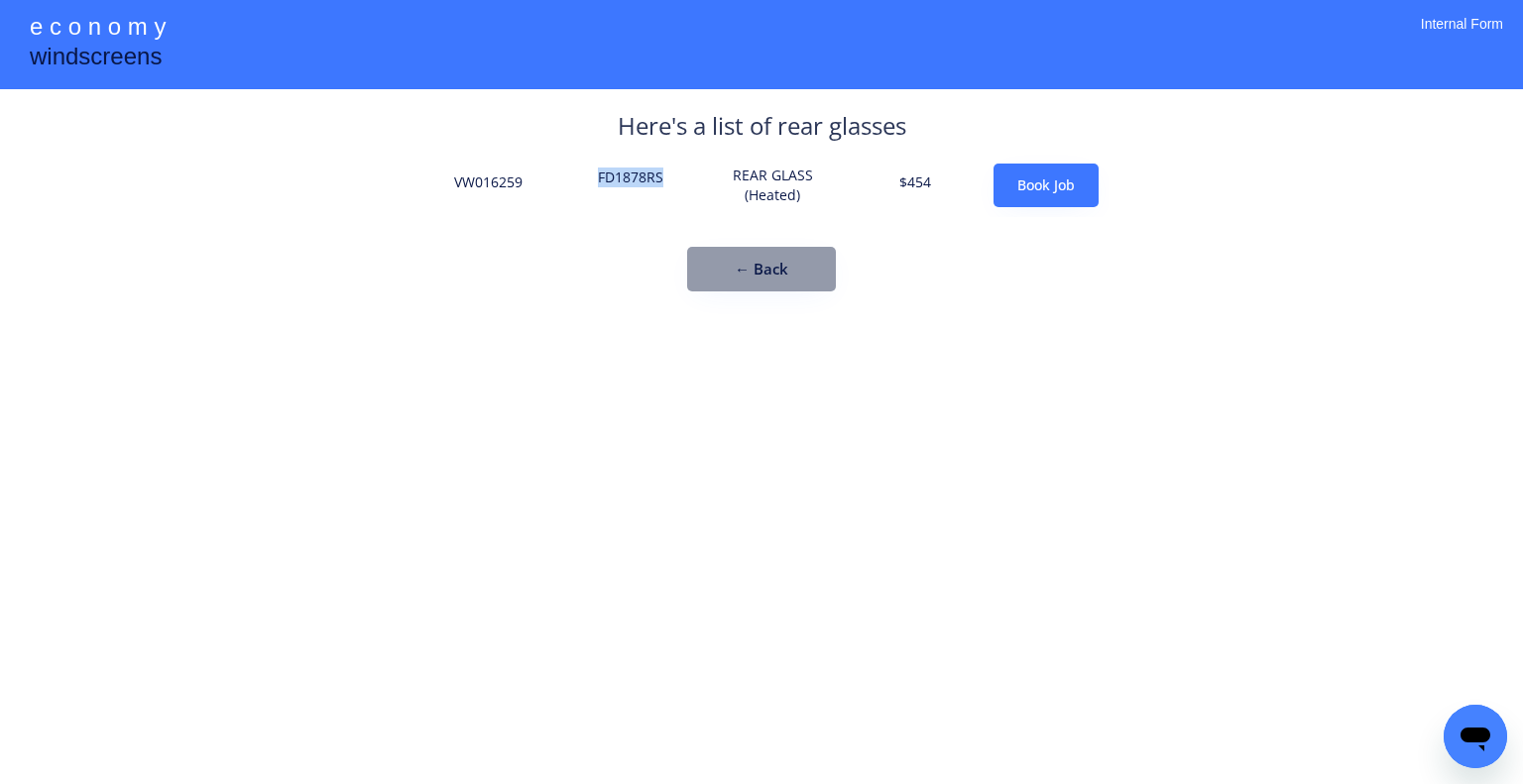 click on "FD1878RS" at bounding box center (631, 185) 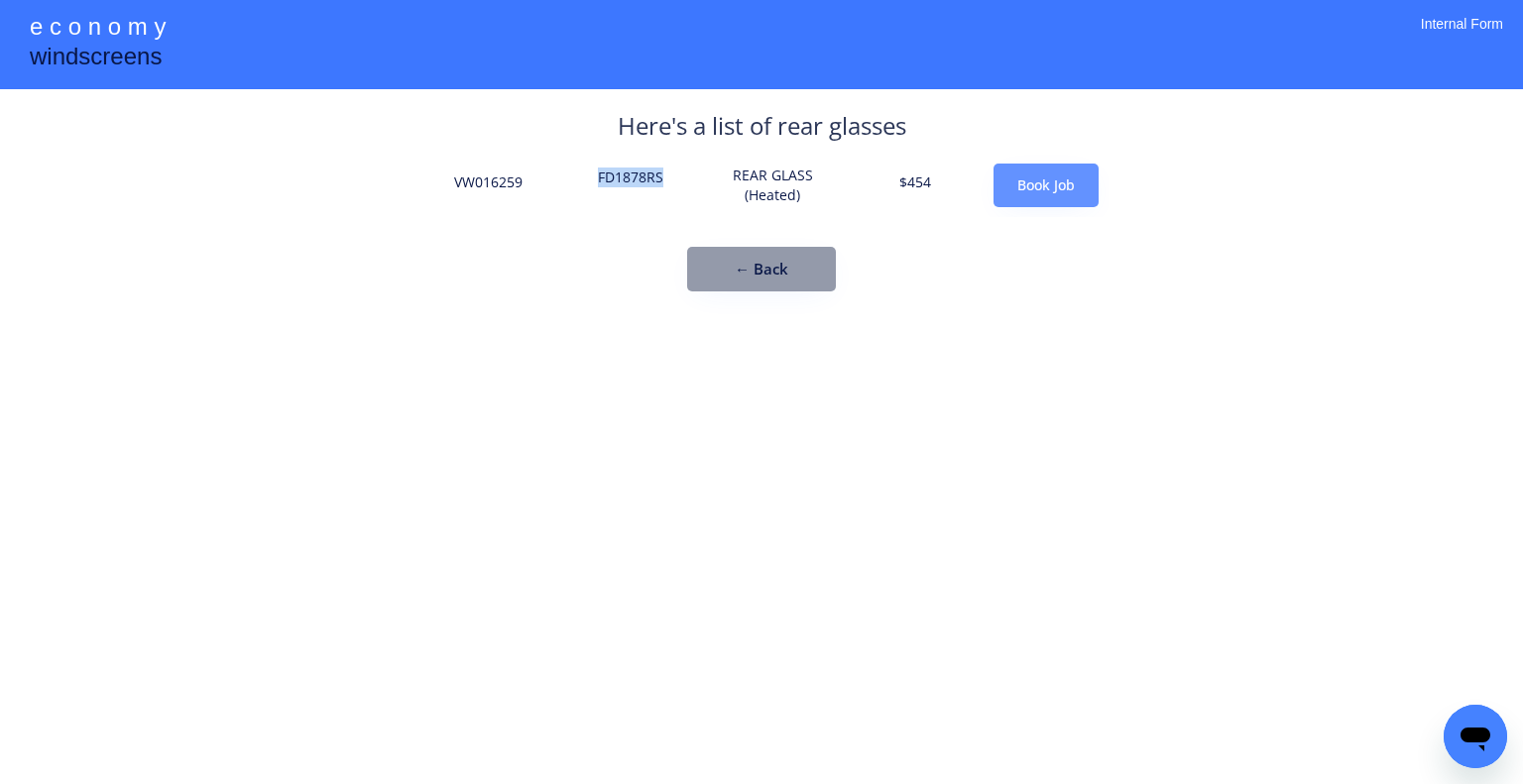 click on "Book Job" at bounding box center [1046, 185] 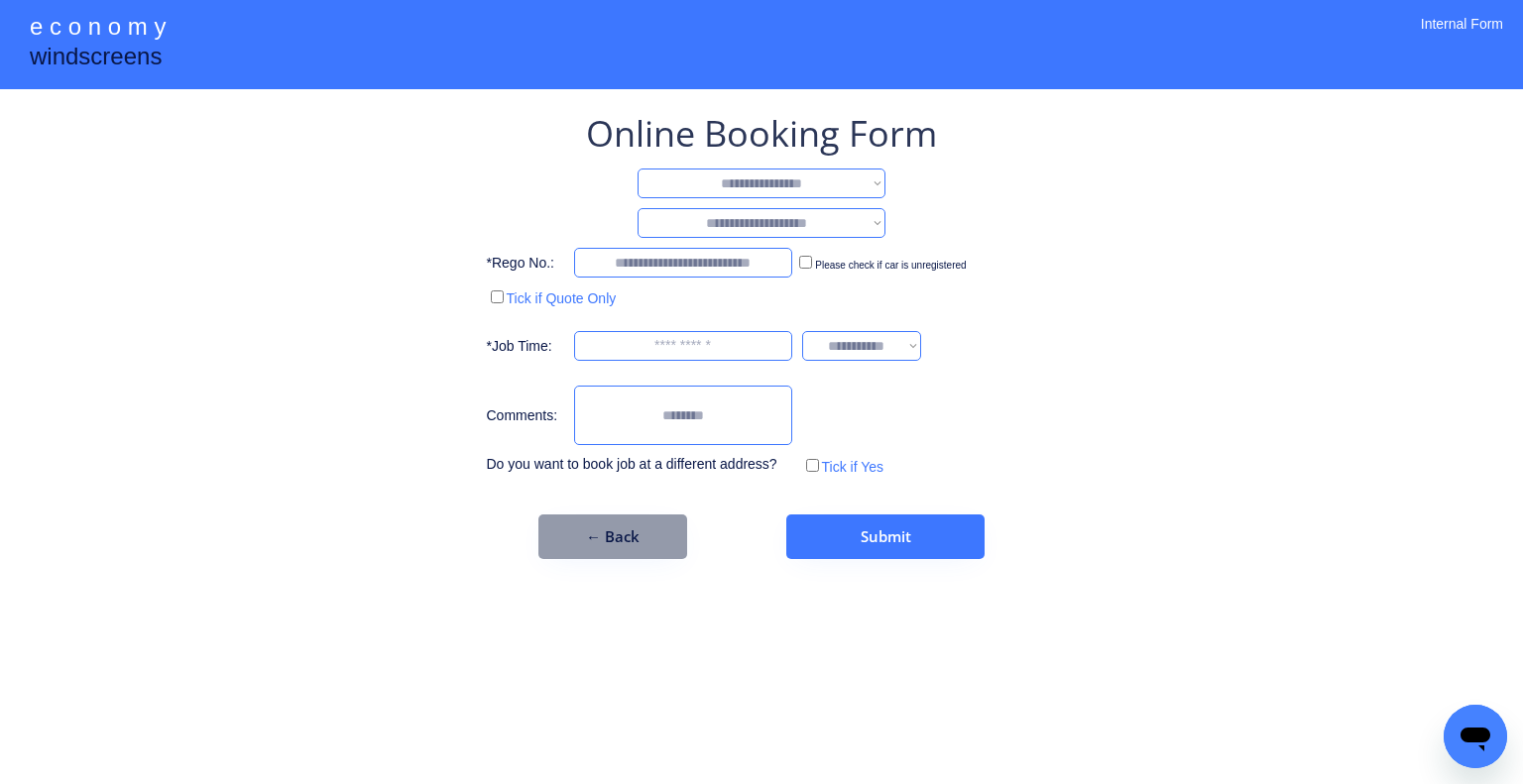 click on "**********" at bounding box center [762, 183] 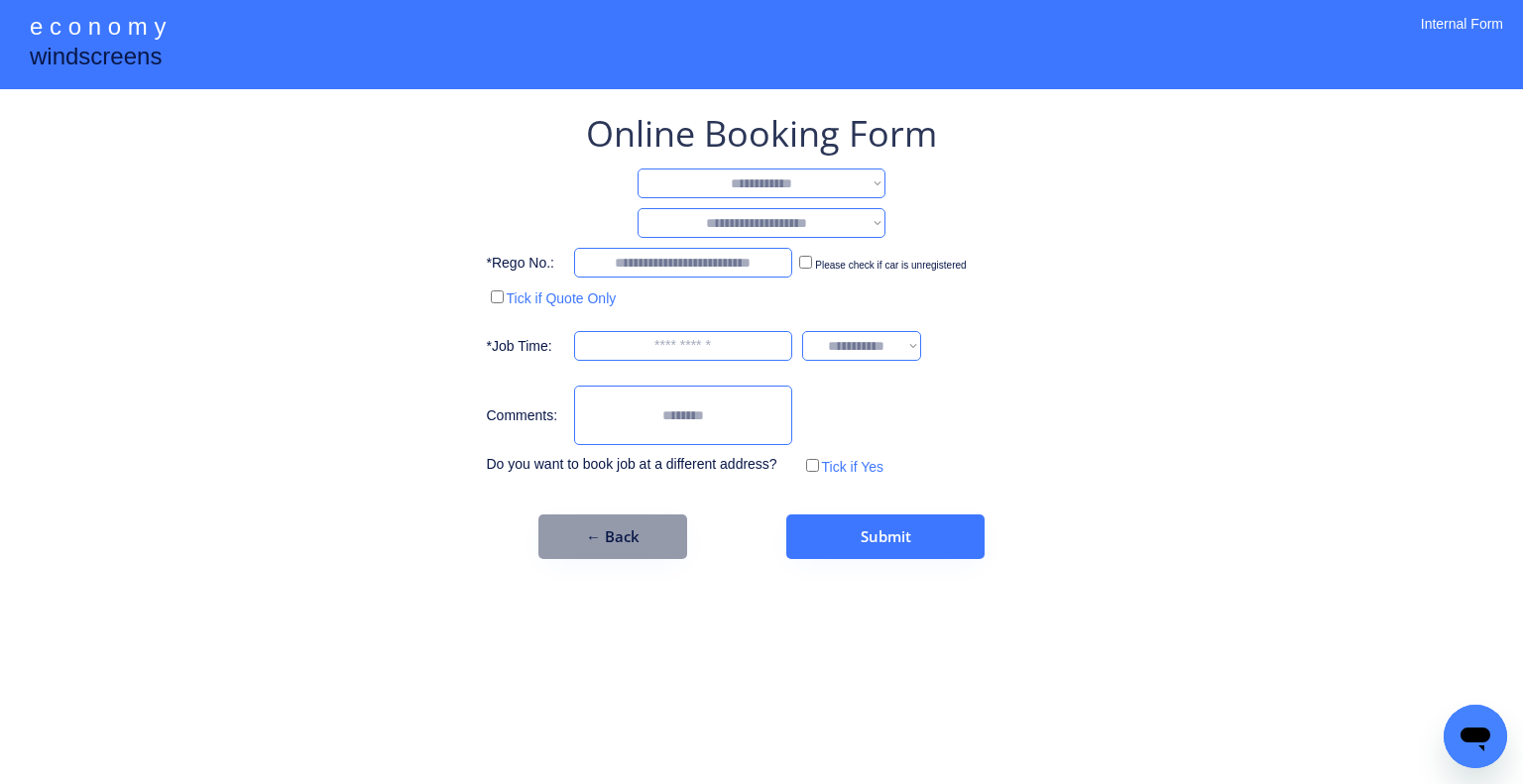 click on "**********" at bounding box center (762, 183) 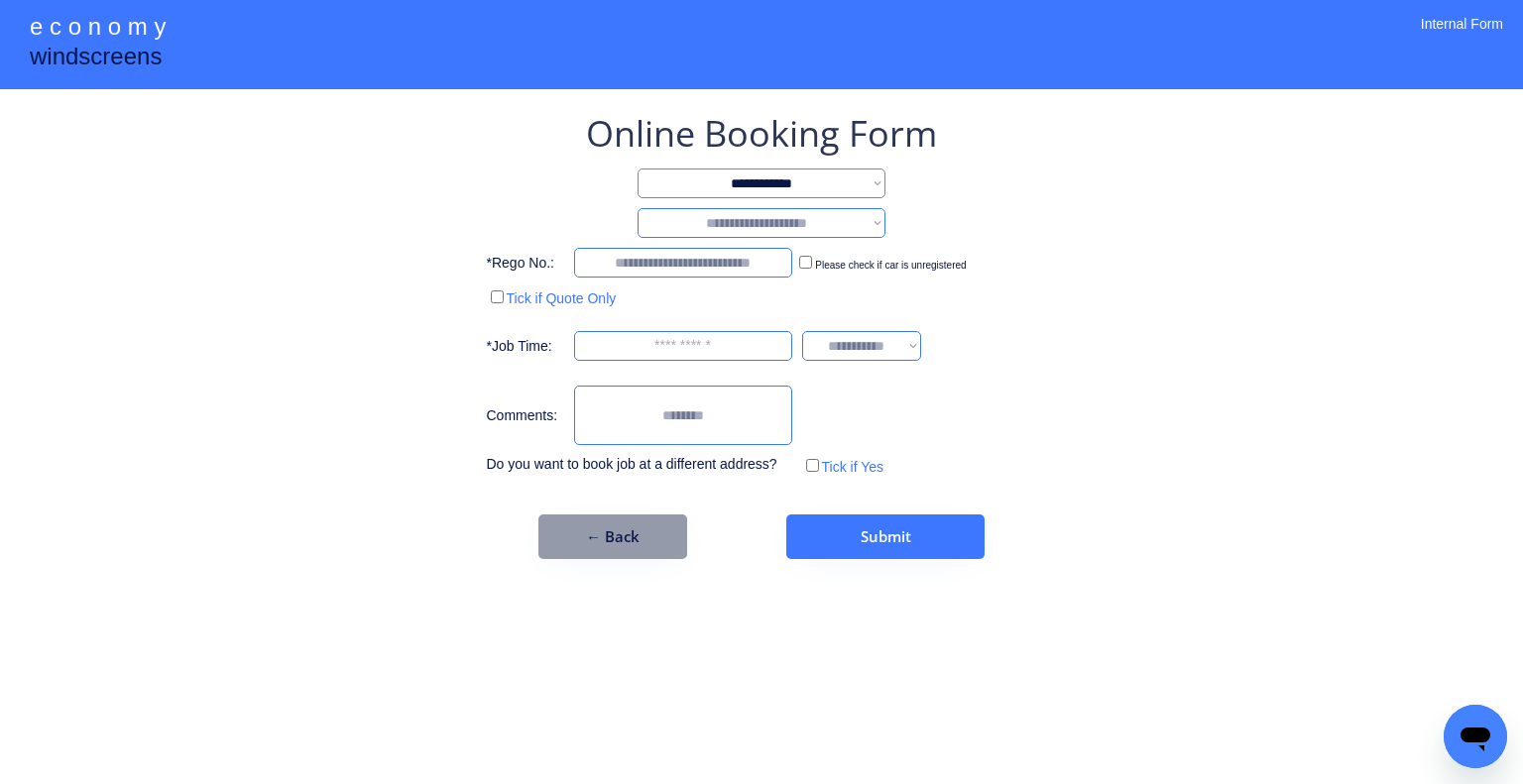 click on "**********" at bounding box center (762, 223) 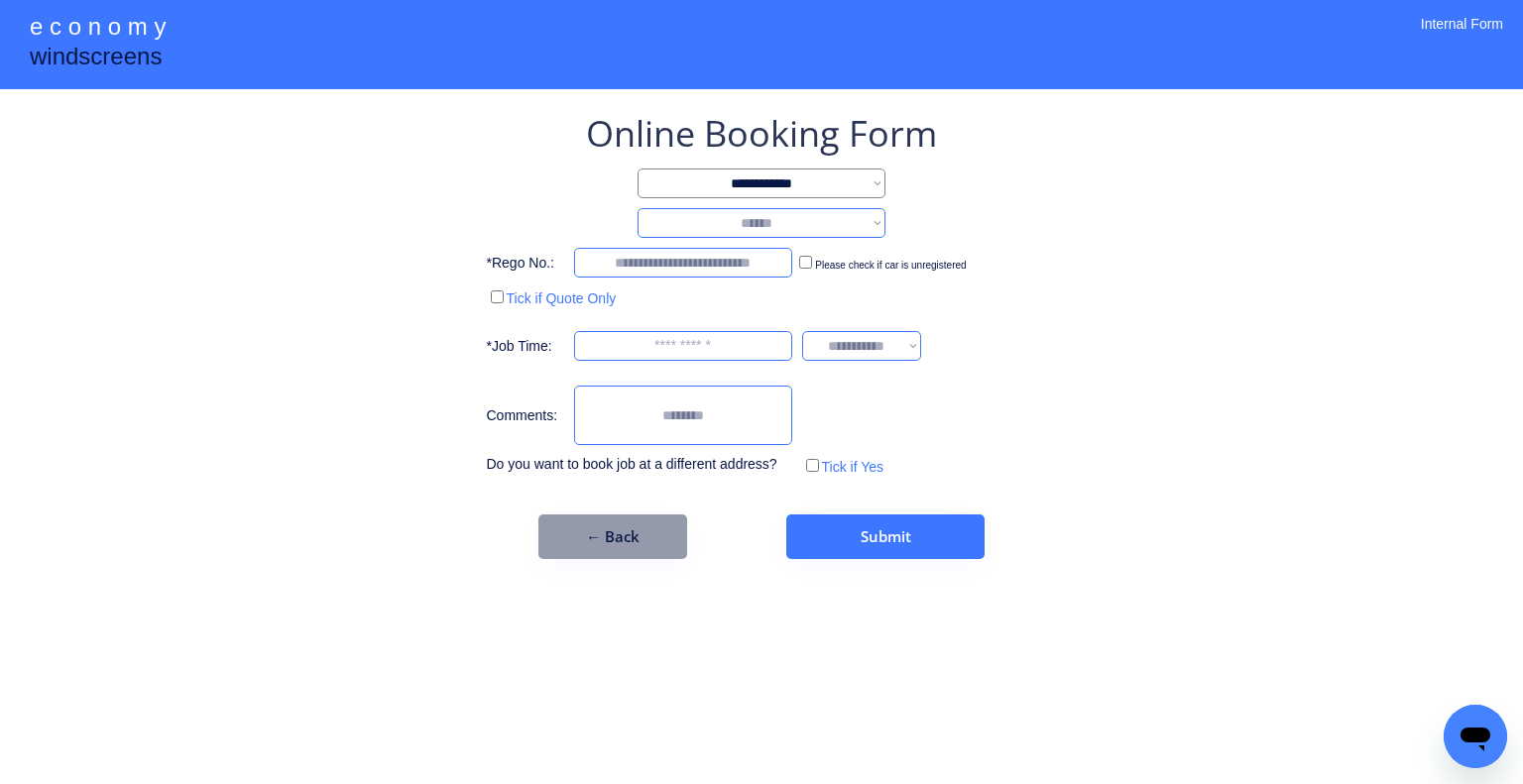 click on "**********" at bounding box center (762, 223) 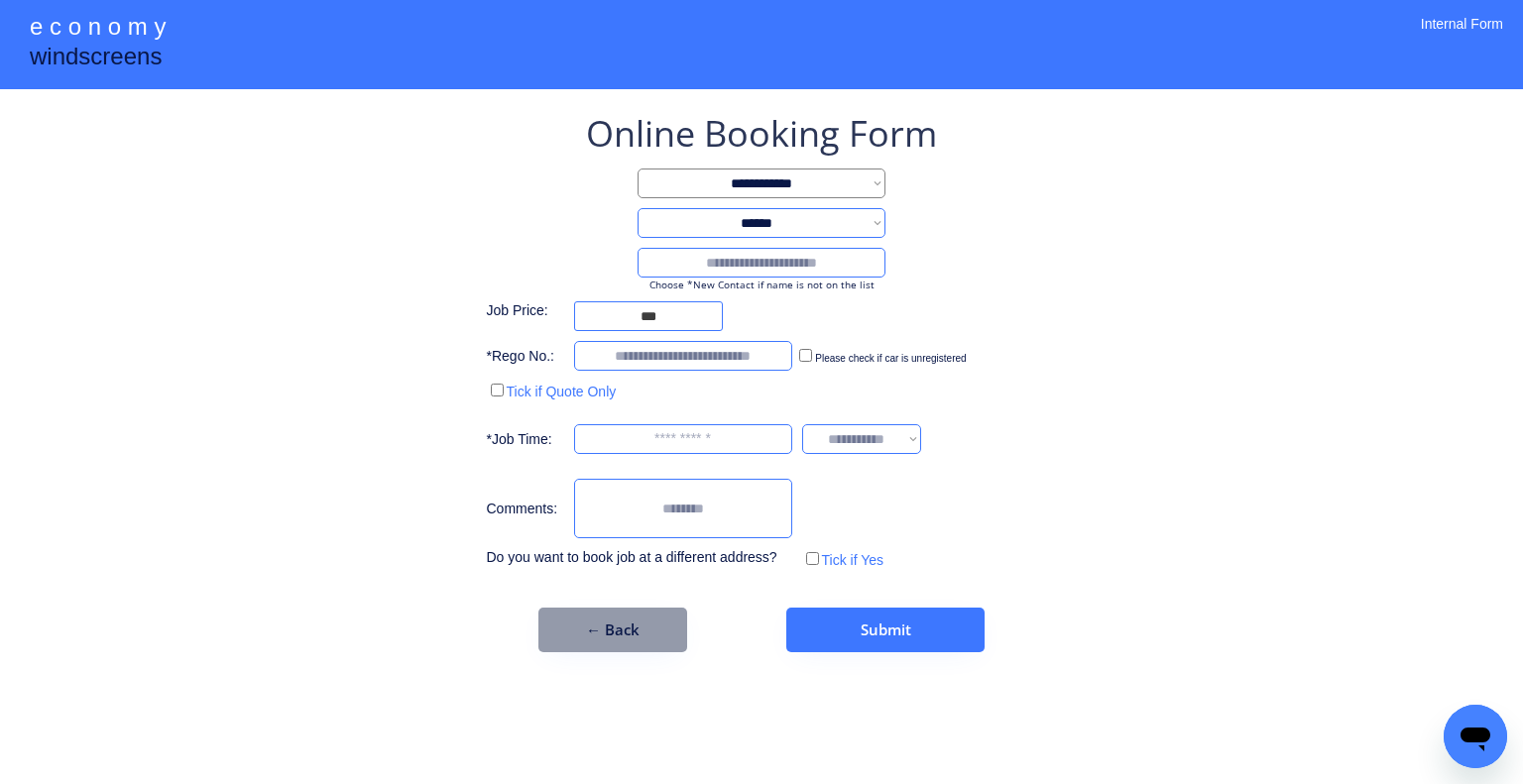 click at bounding box center [762, 263] 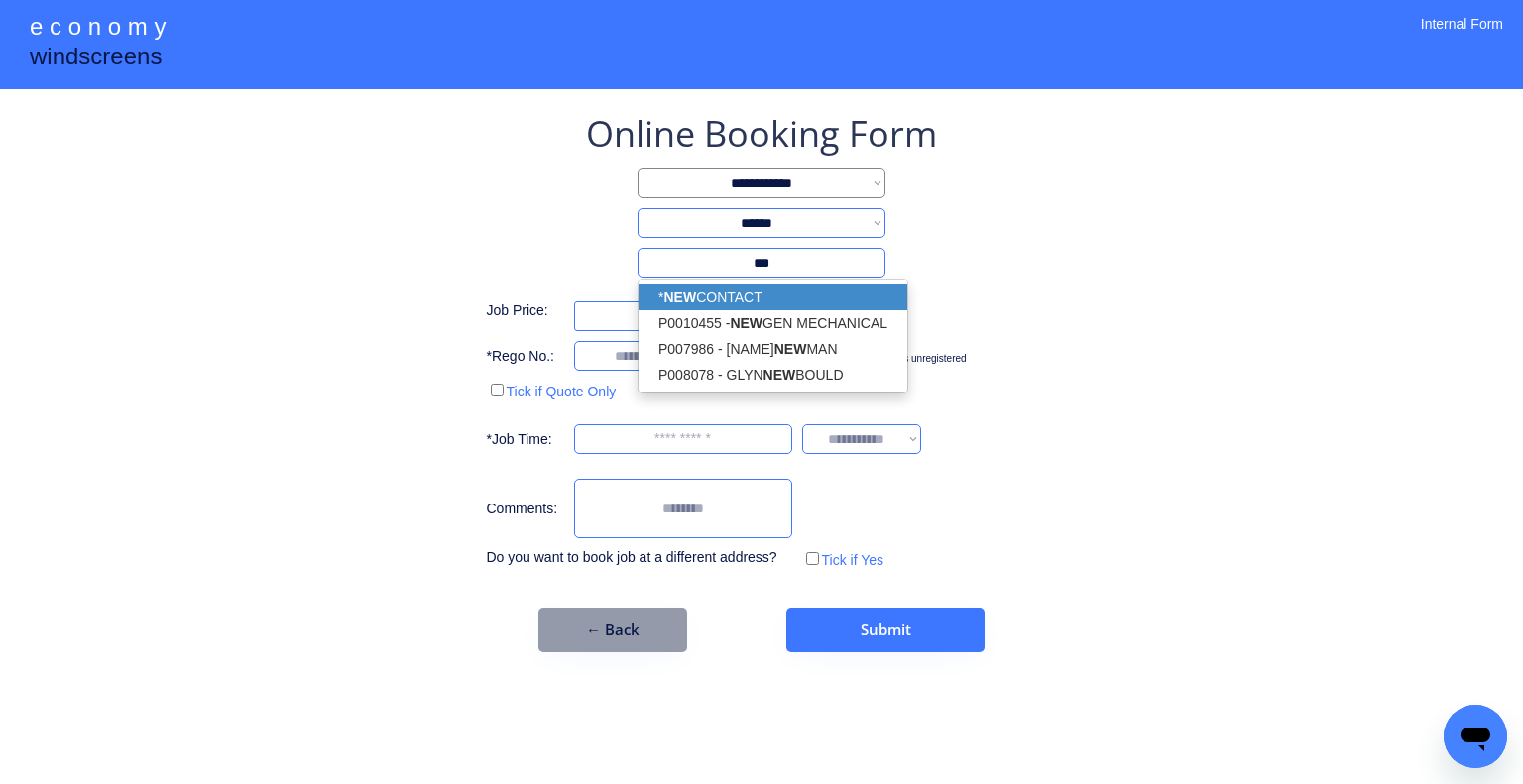 click on "* NEW  CONTACT" at bounding box center (772, 297) 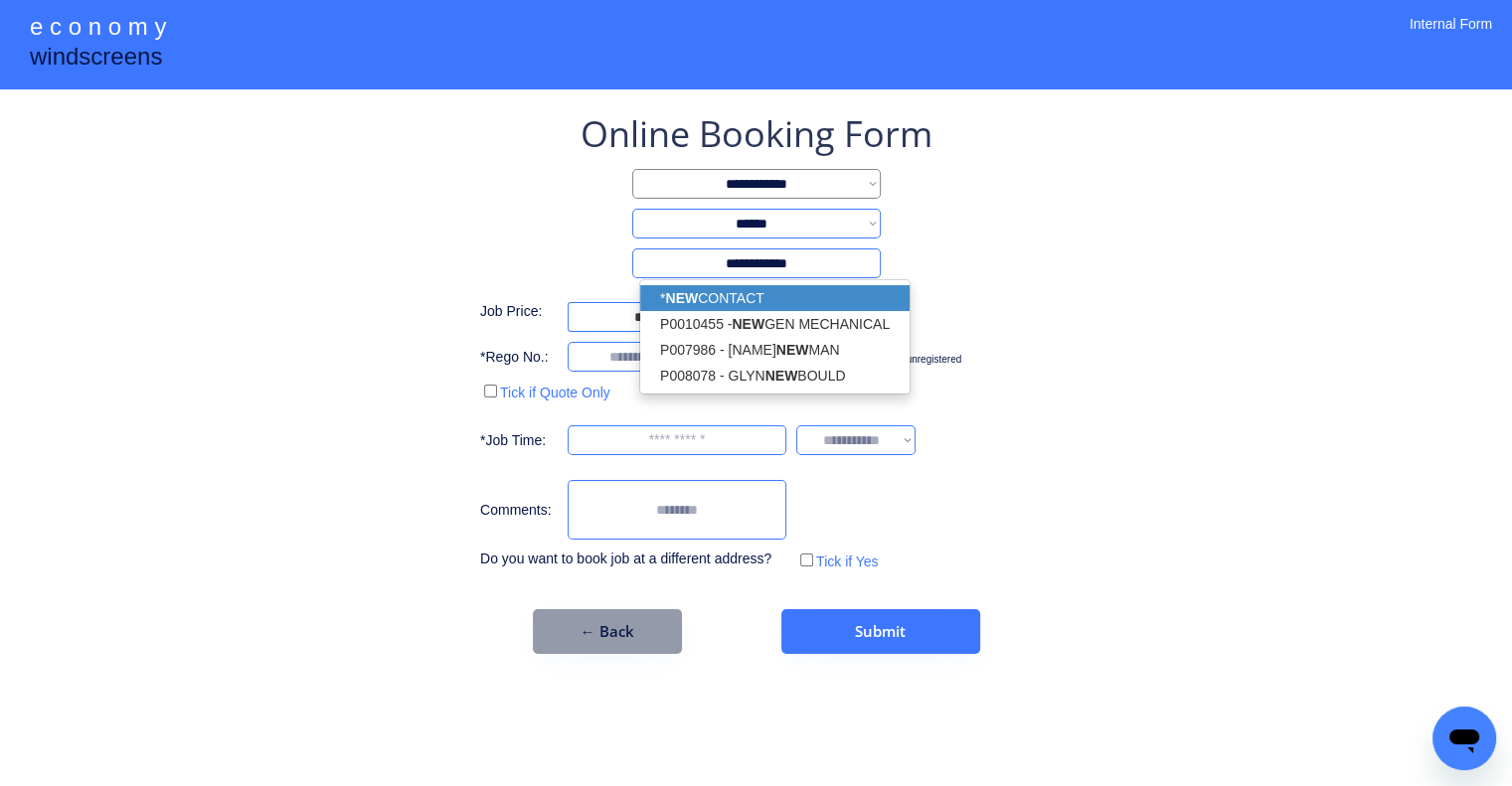 type on "**********" 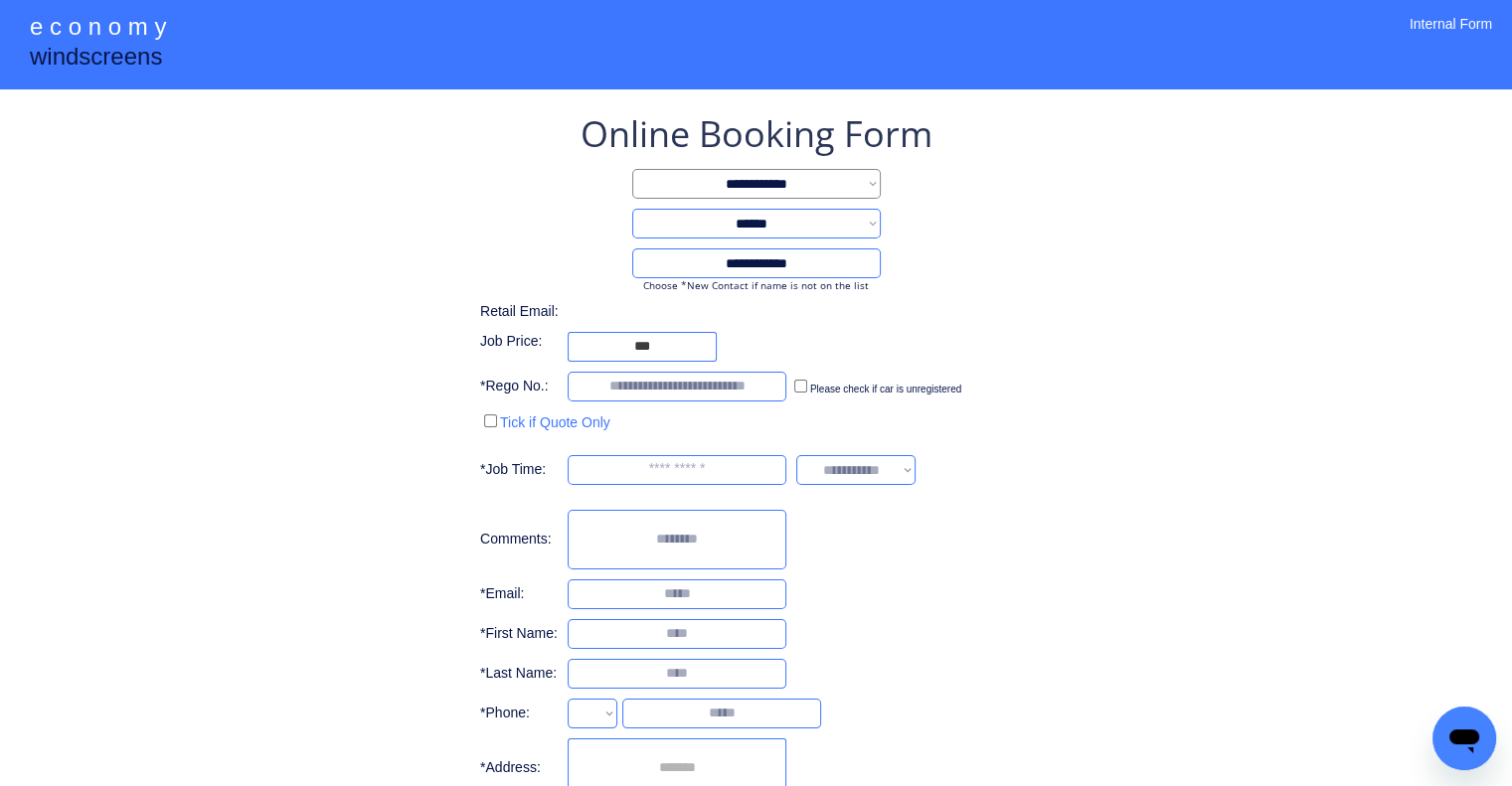 click on "**********" at bounding box center (756, 471) 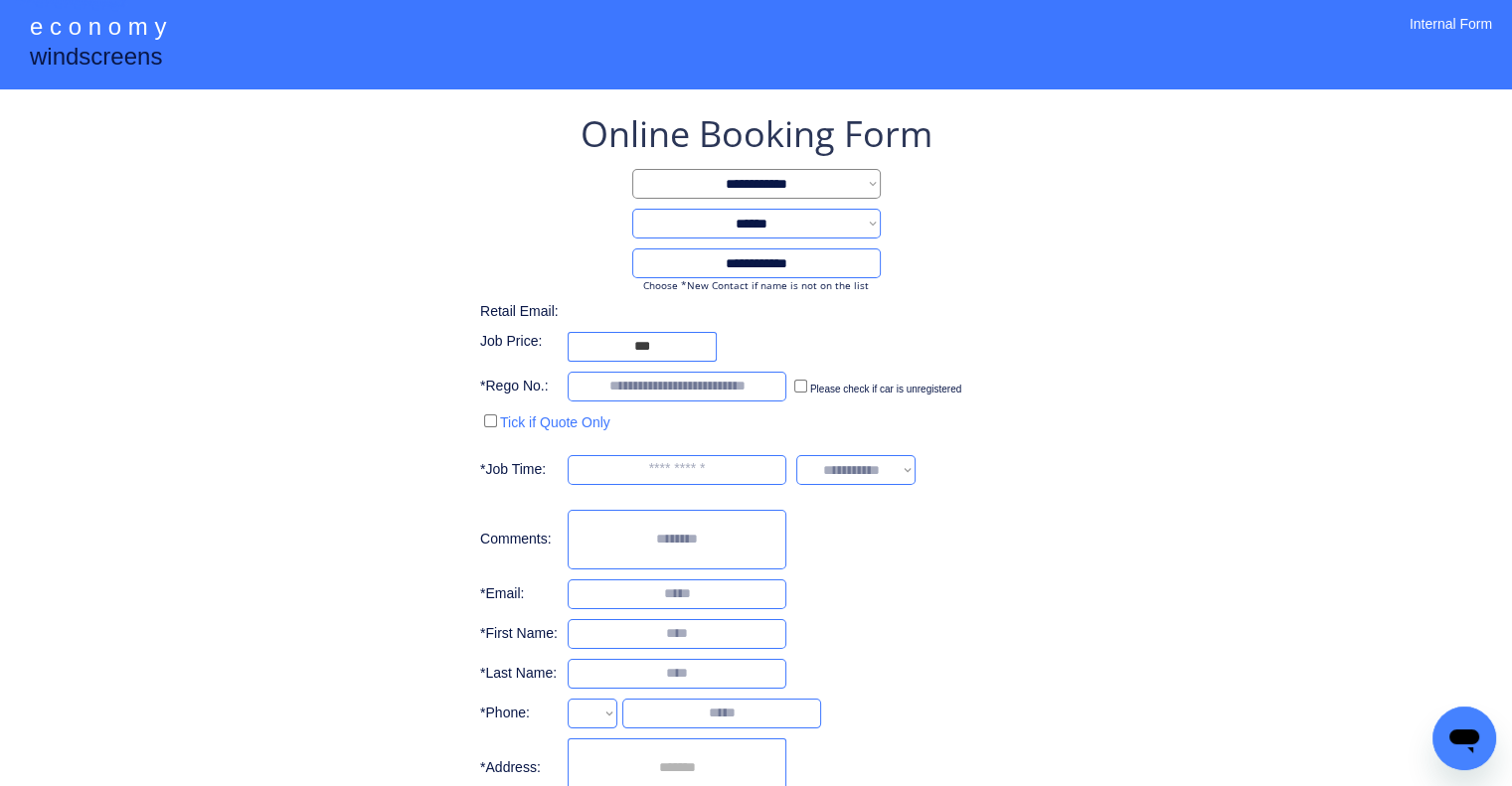 select on "**********" 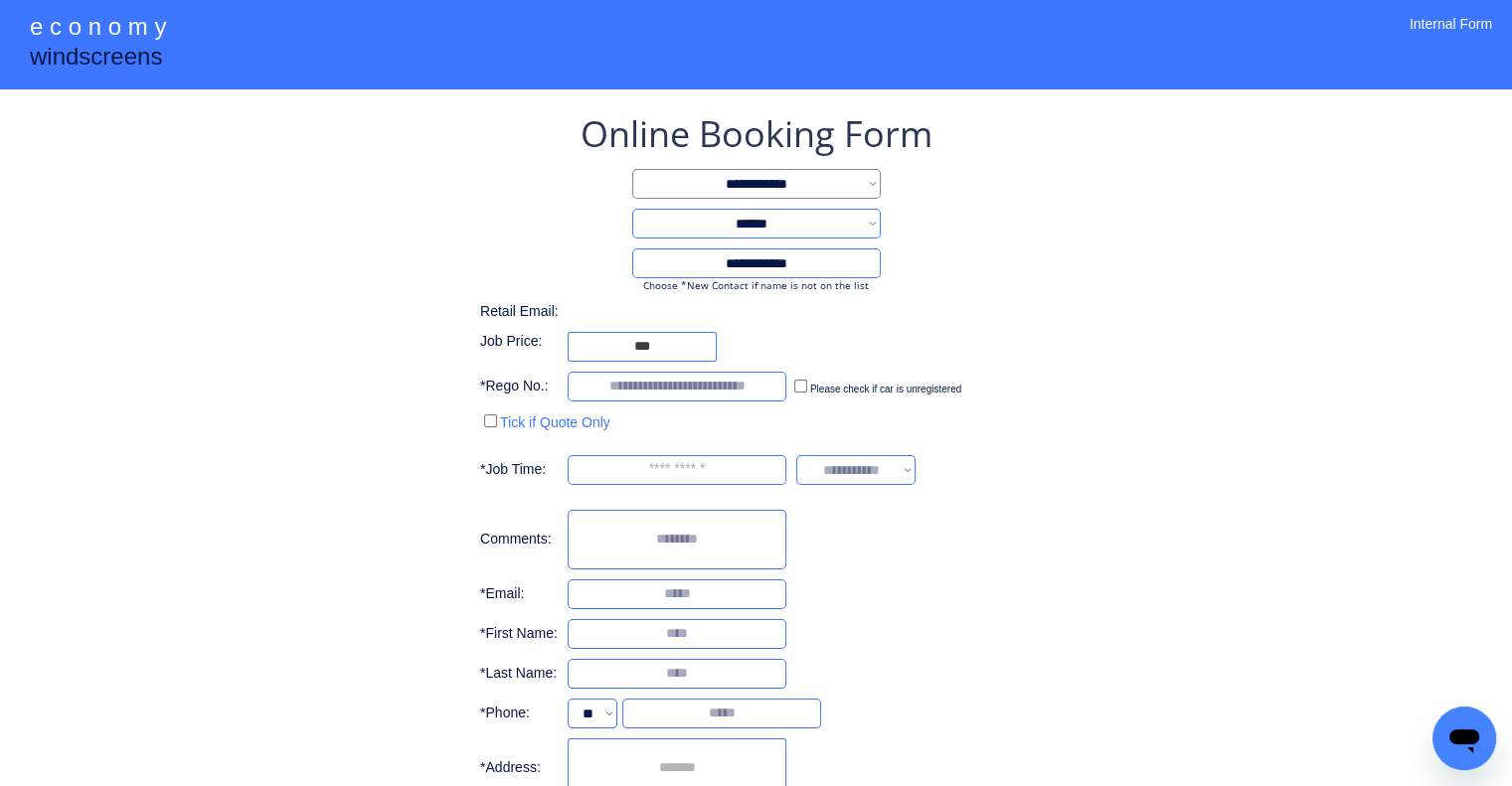 click on "**********" at bounding box center (756, 471) 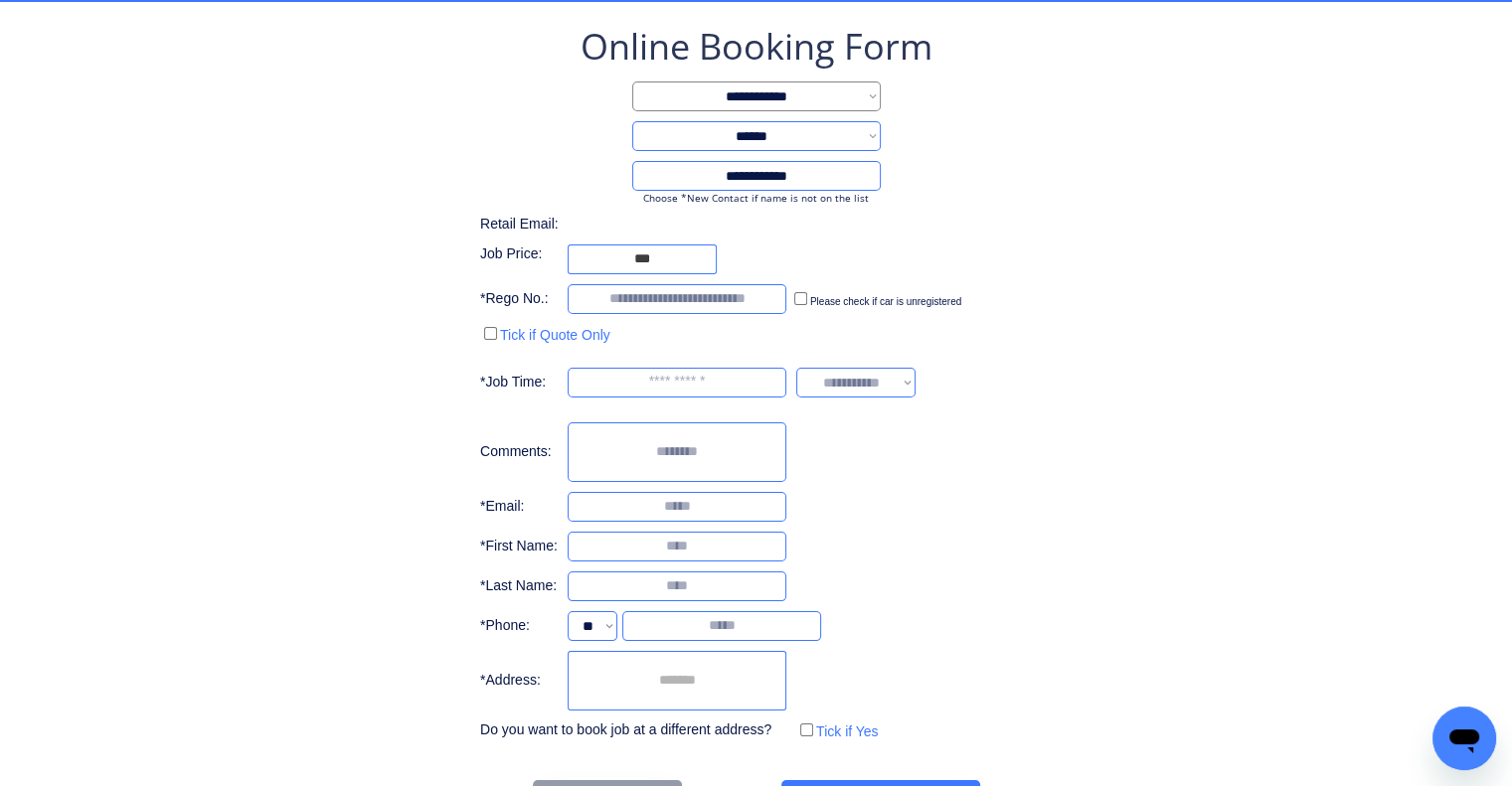 scroll, scrollTop: 155, scrollLeft: 0, axis: vertical 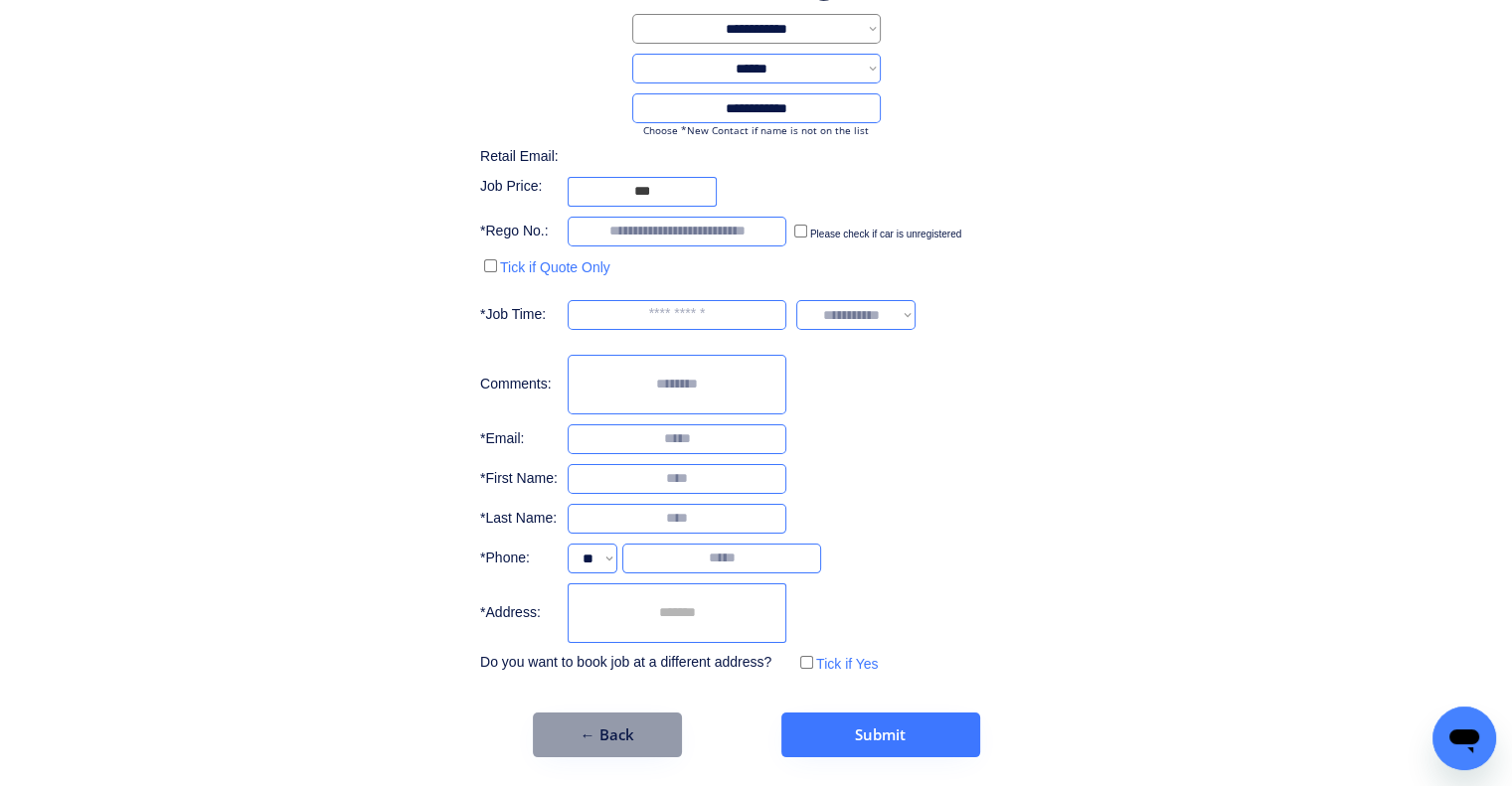 click on "**********" at bounding box center [756, 356] 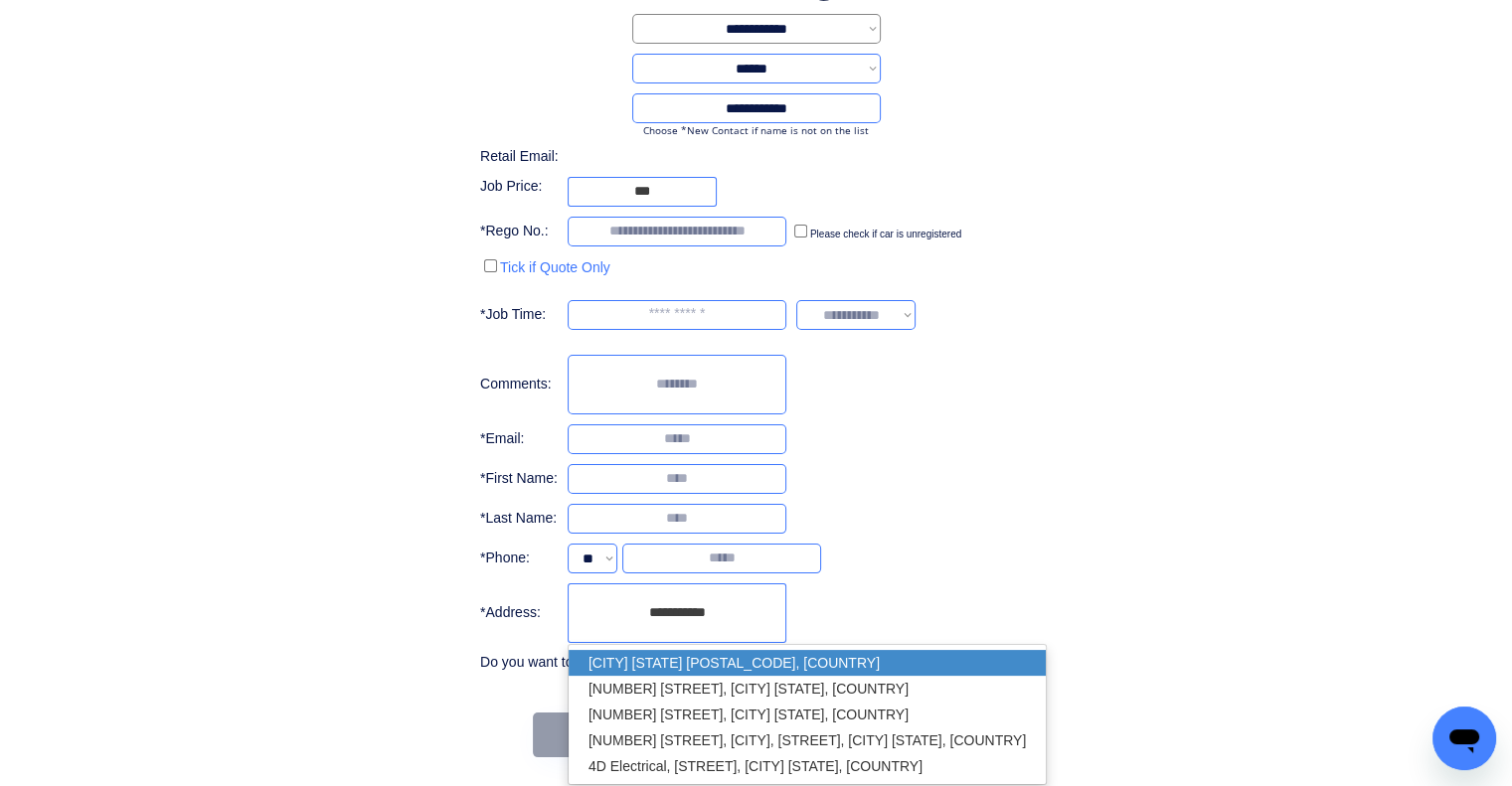 drag, startPoint x: 785, startPoint y: 652, endPoint x: 994, endPoint y: 404, distance: 324.32237 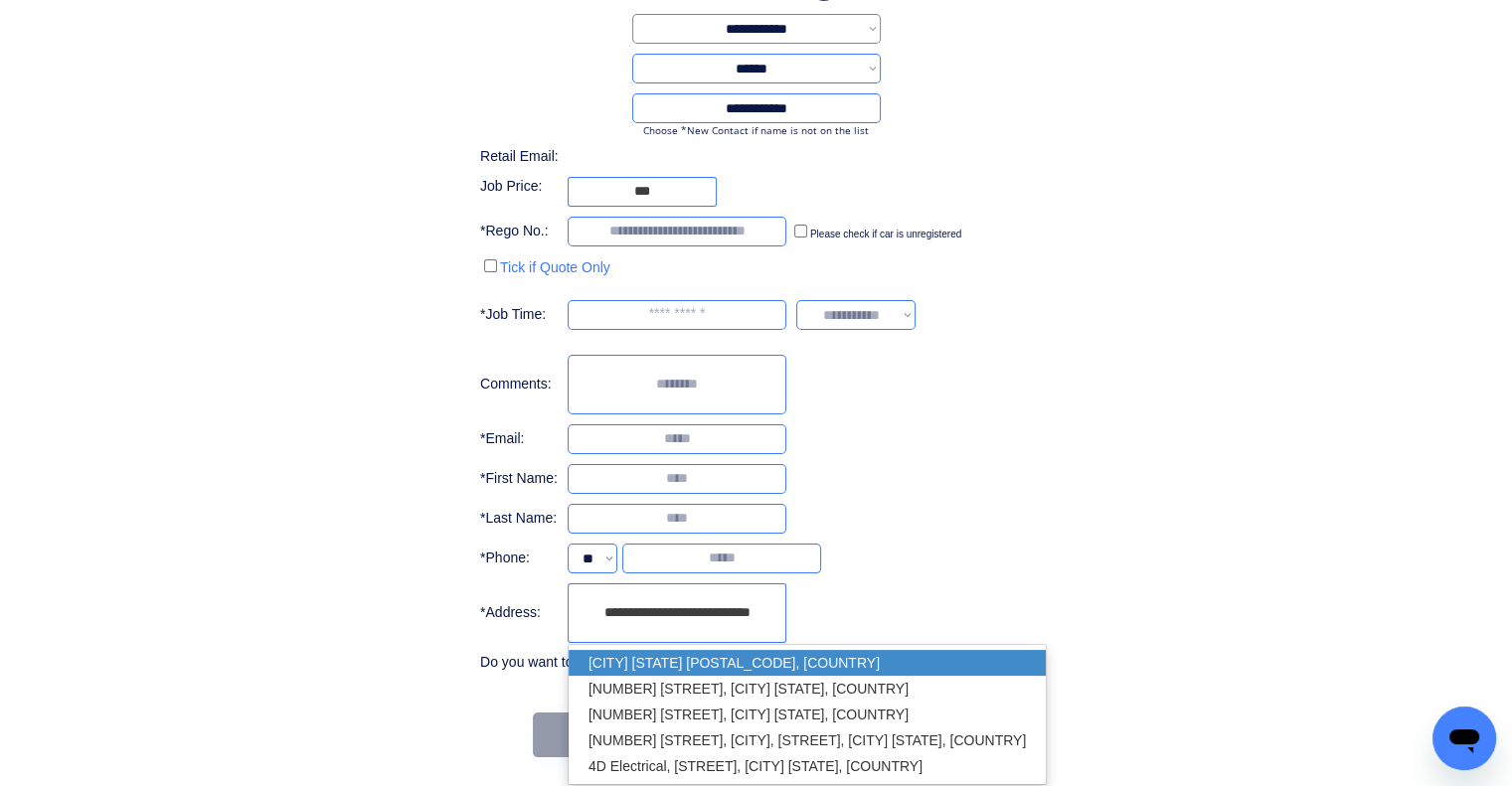 type on "**********" 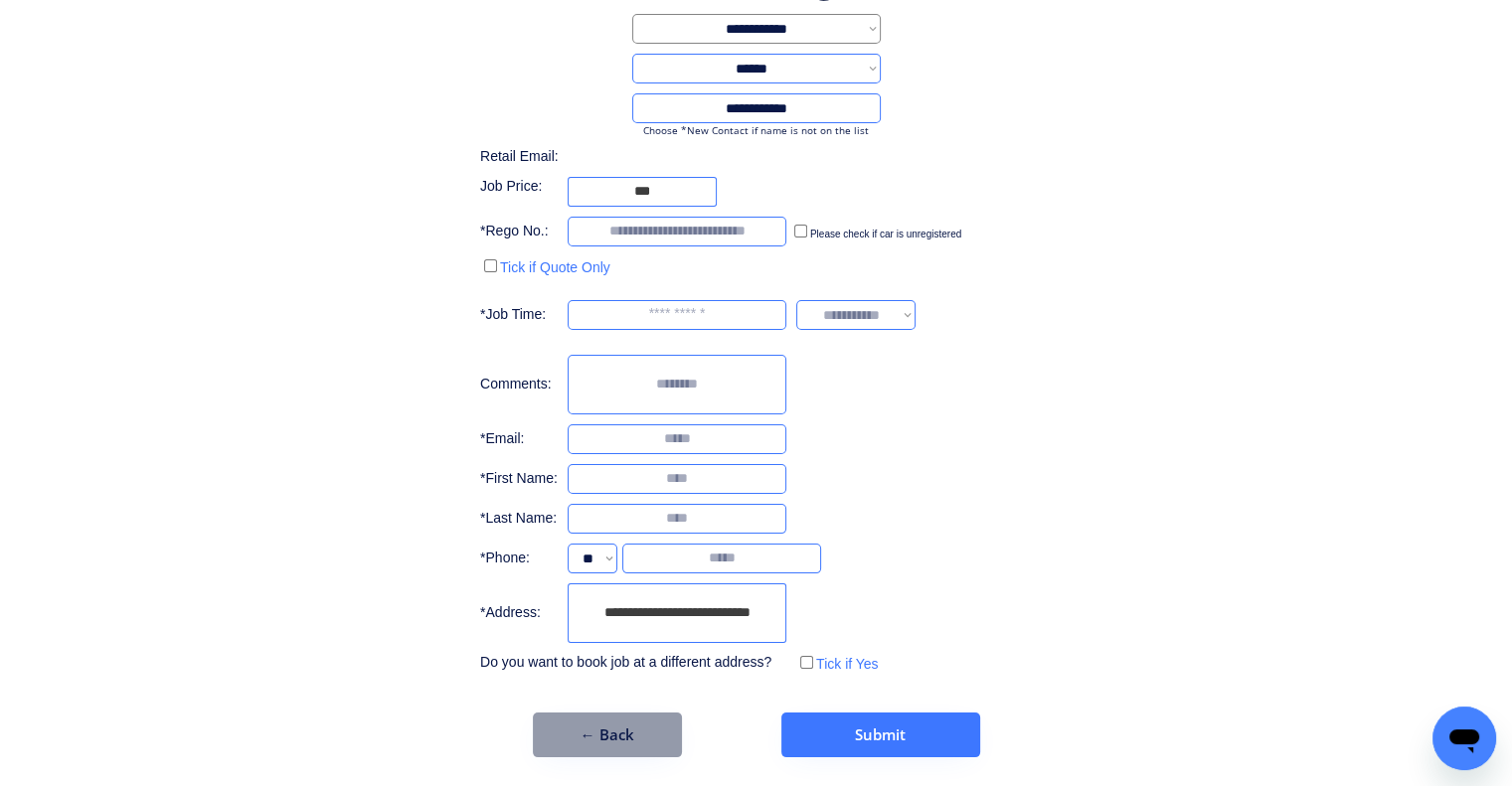 click on "**********" at bounding box center (677, 613) 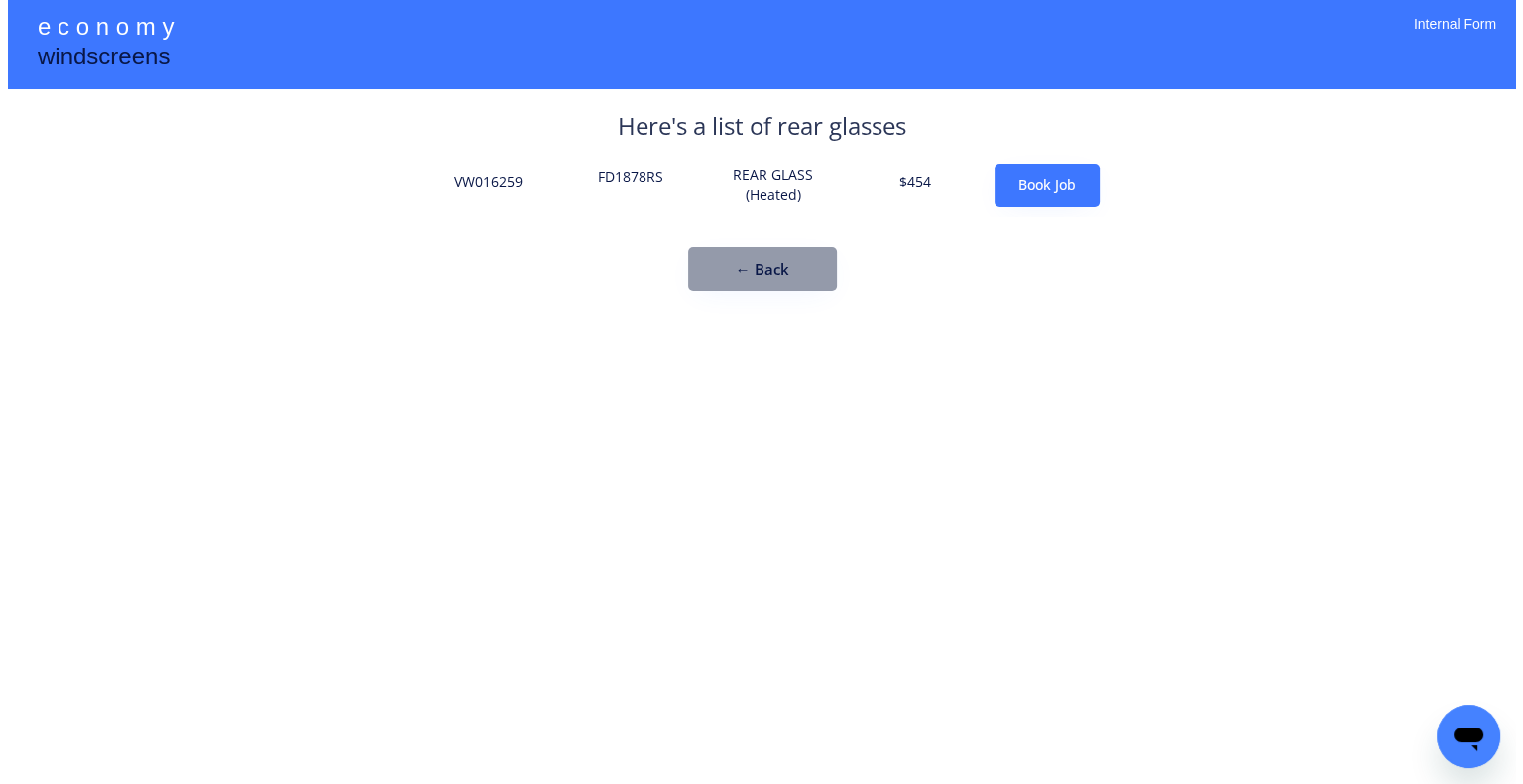 scroll, scrollTop: 0, scrollLeft: 0, axis: both 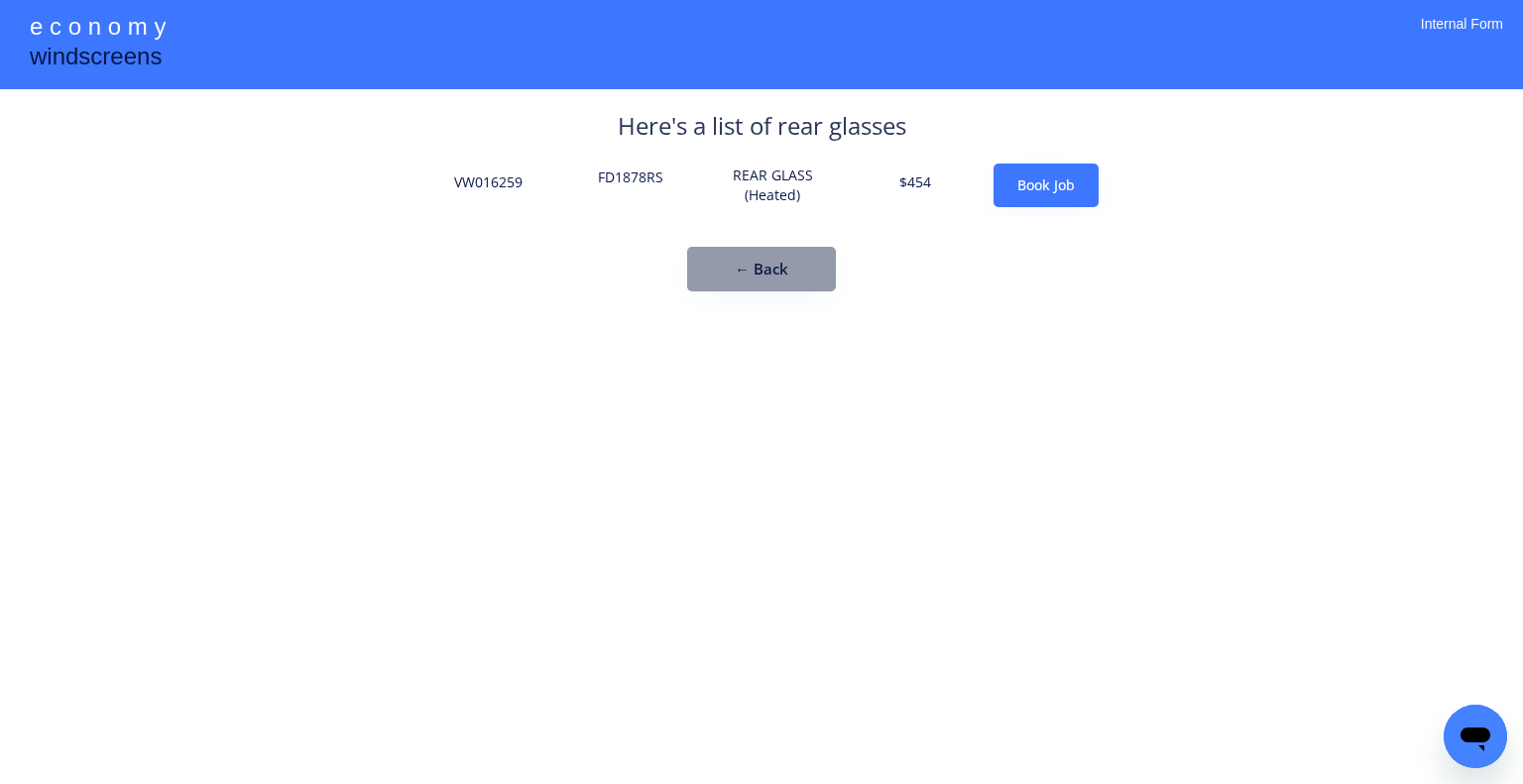 click on "**********" at bounding box center (762, 392) 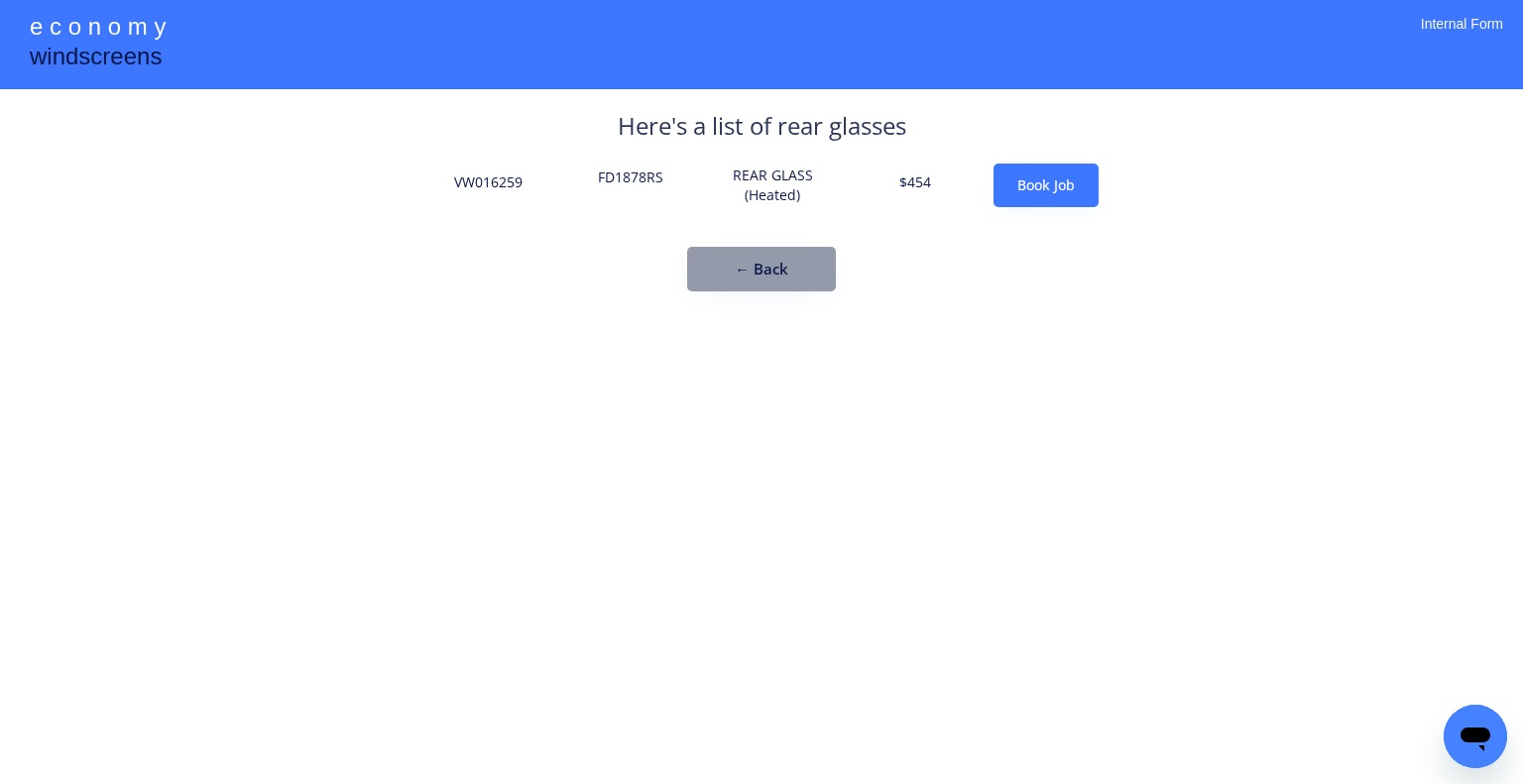 click on "FD1878RS" at bounding box center (631, 185) 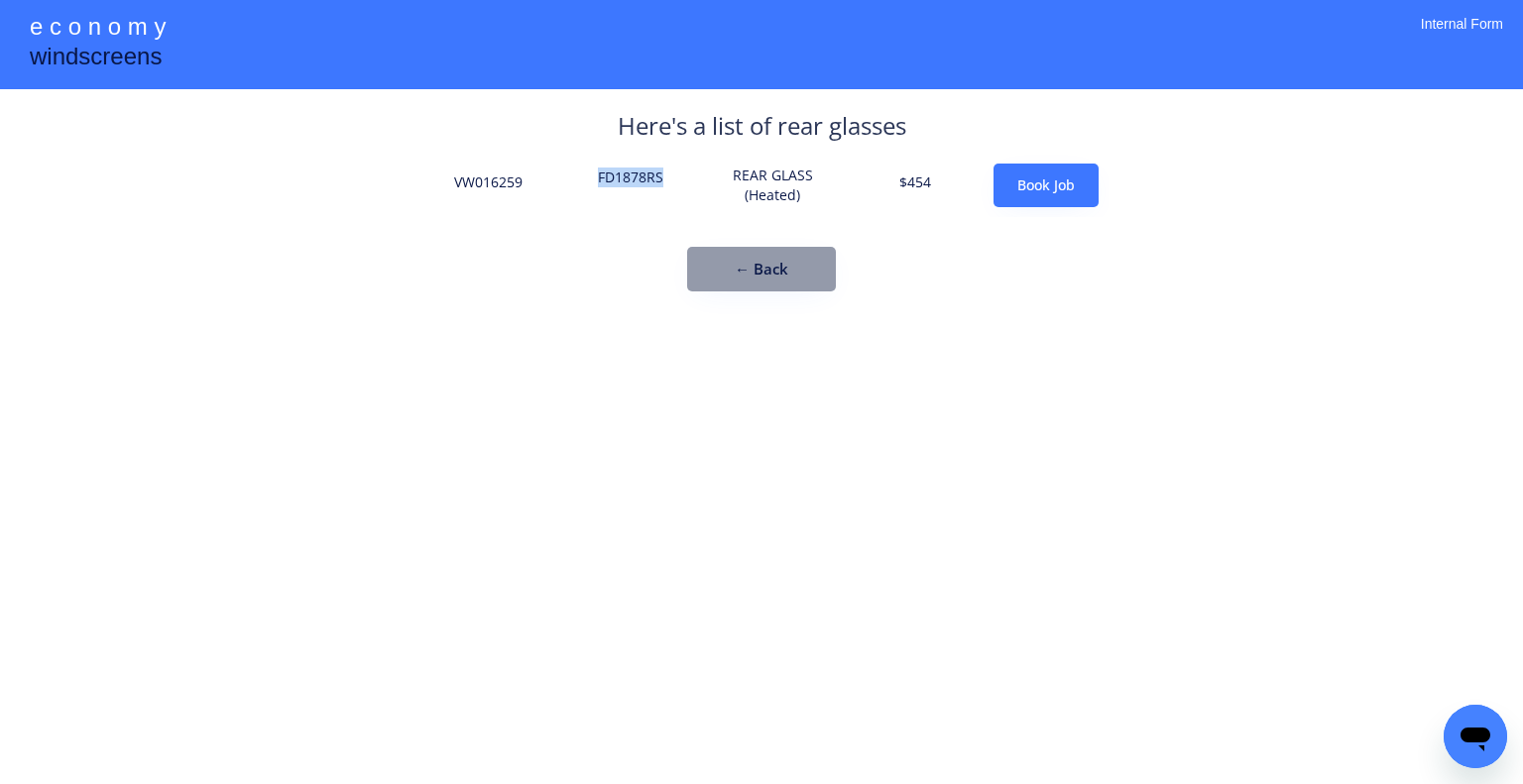 click on "FD1878RS" at bounding box center [631, 185] 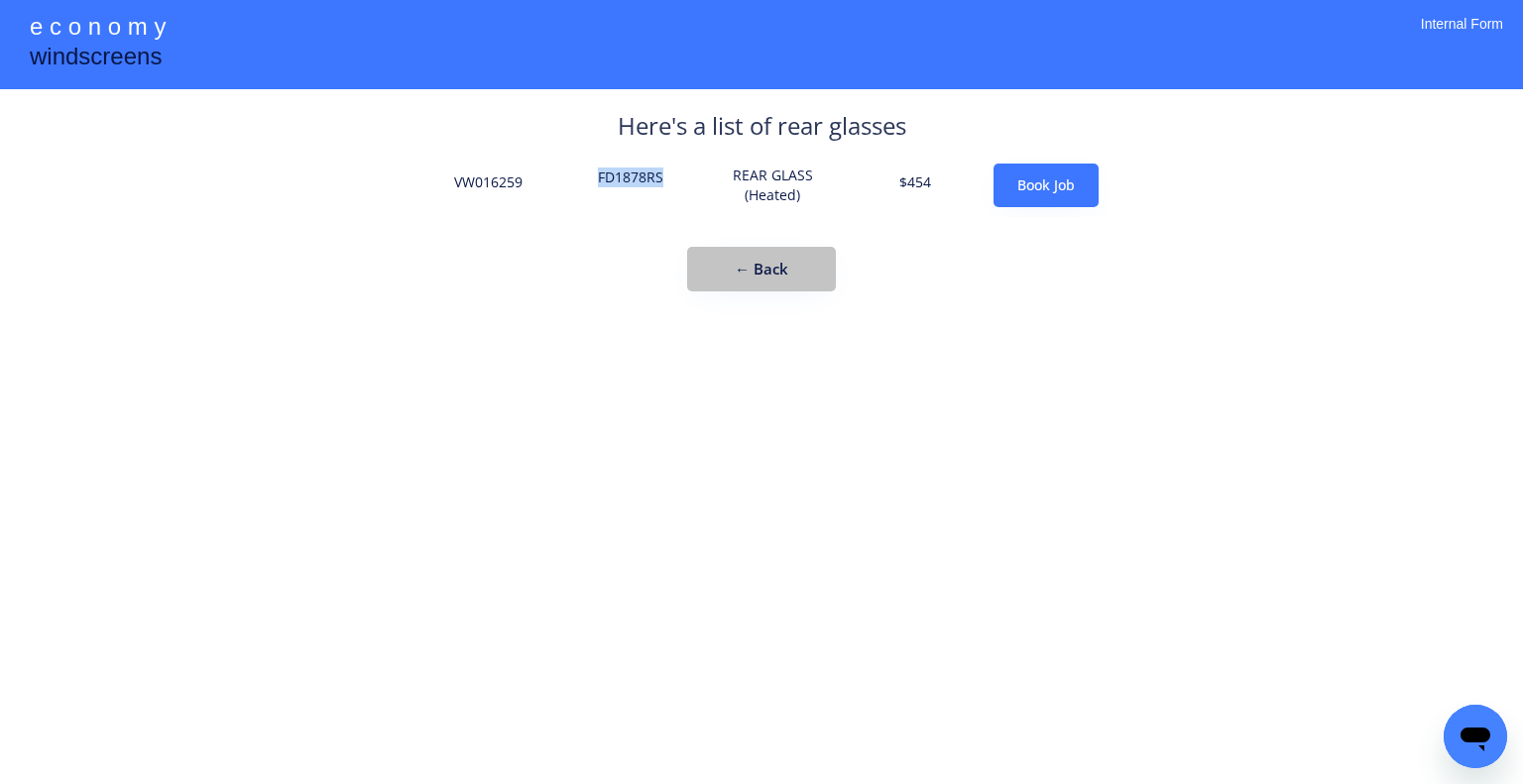 click on "←   Back" at bounding box center [762, 269] 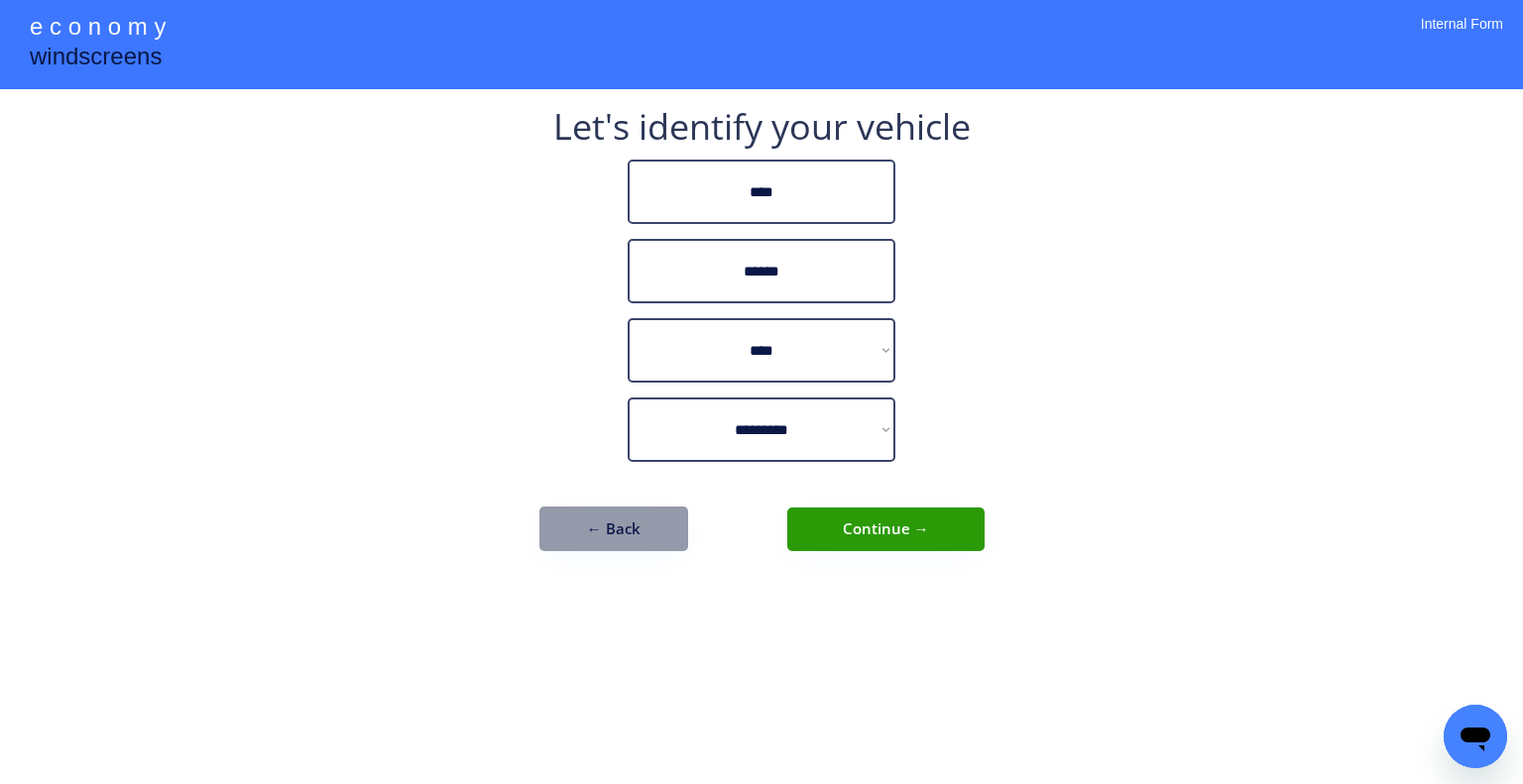 click on "←   Back" at bounding box center (614, 528) 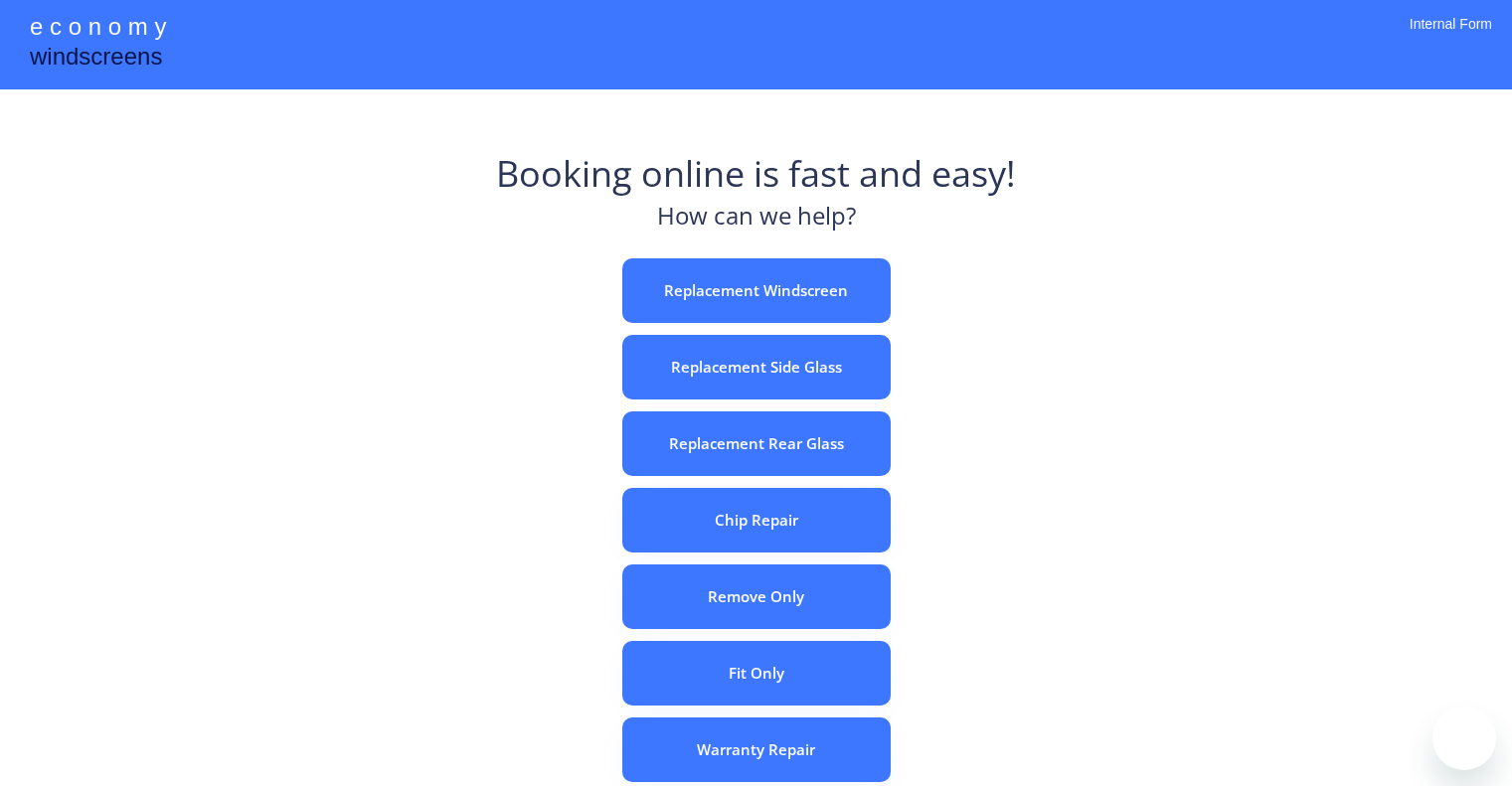 scroll, scrollTop: 0, scrollLeft: 0, axis: both 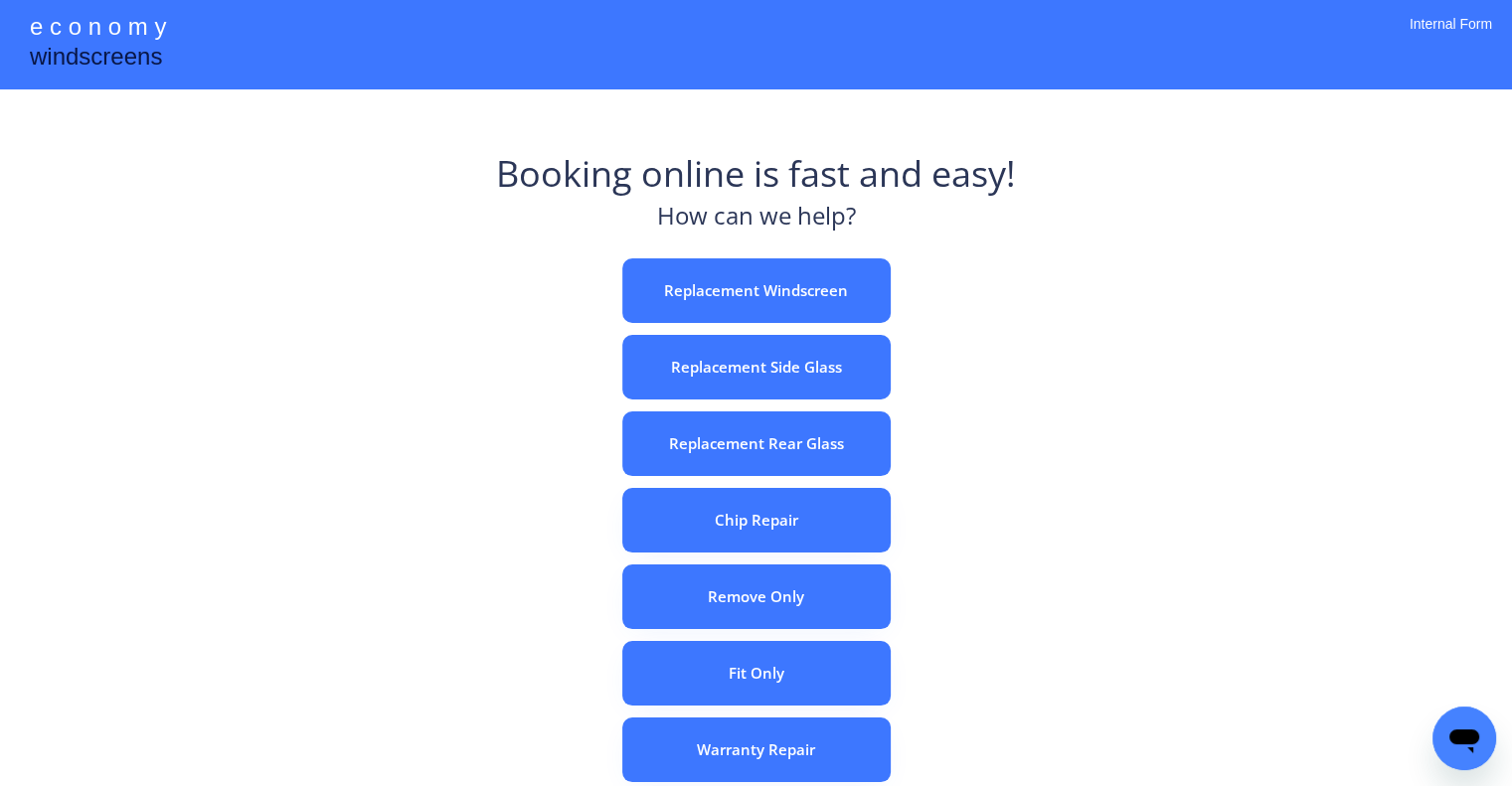 click on "e c o n o m y windscreens Booking online is fast and easy! How can we help? Replacement Windscreen Replacement Side Glass Replacement Rear Glass Chip Repair Remove Only Fit Only Warranty Repair ADAS Recalibration Only Rebook a Job Confirm Quotes Manual Booking Internal Form" at bounding box center [756, 553] 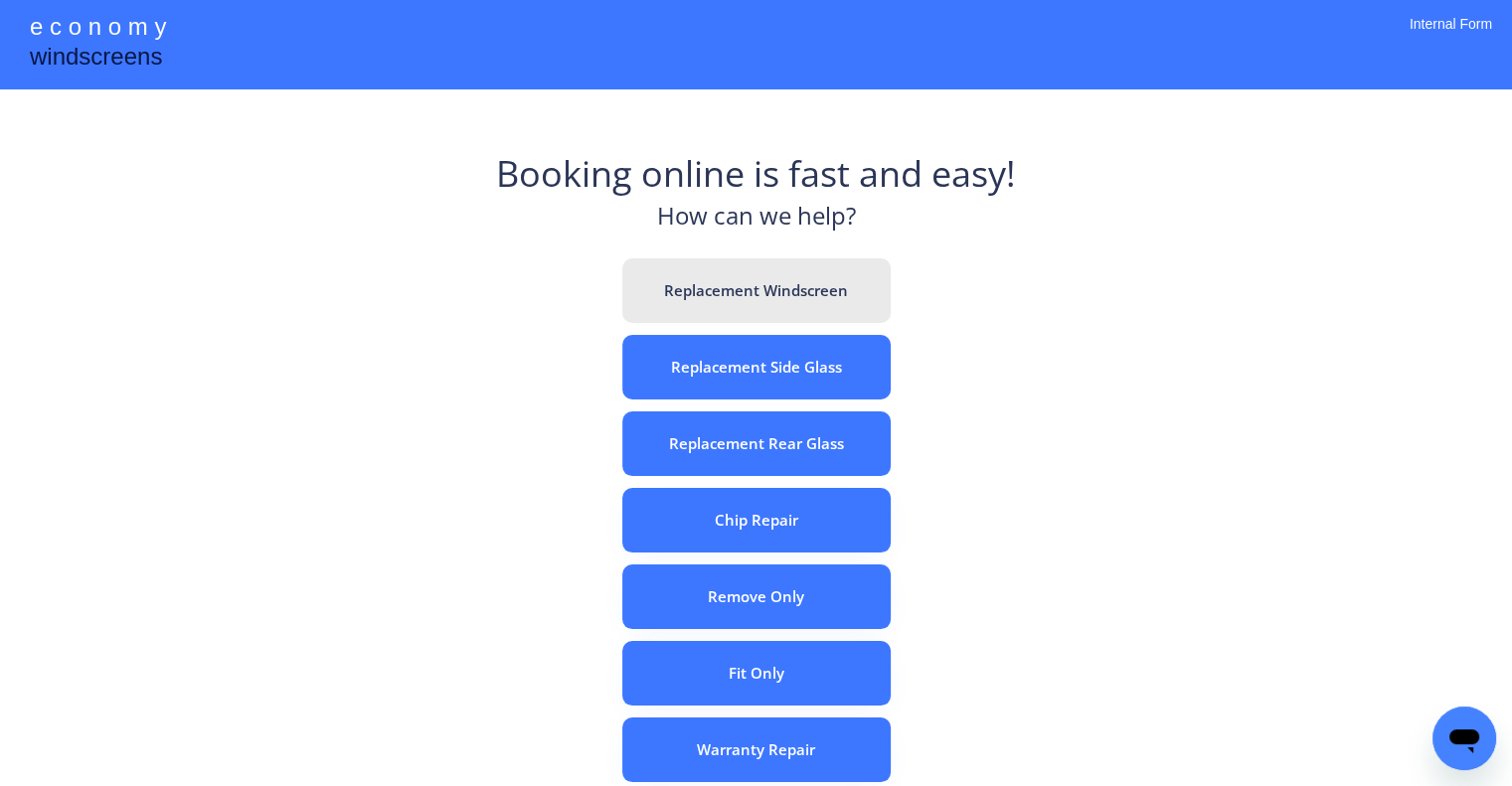 click on "Replacement Windscreen" at bounding box center (756, 290) 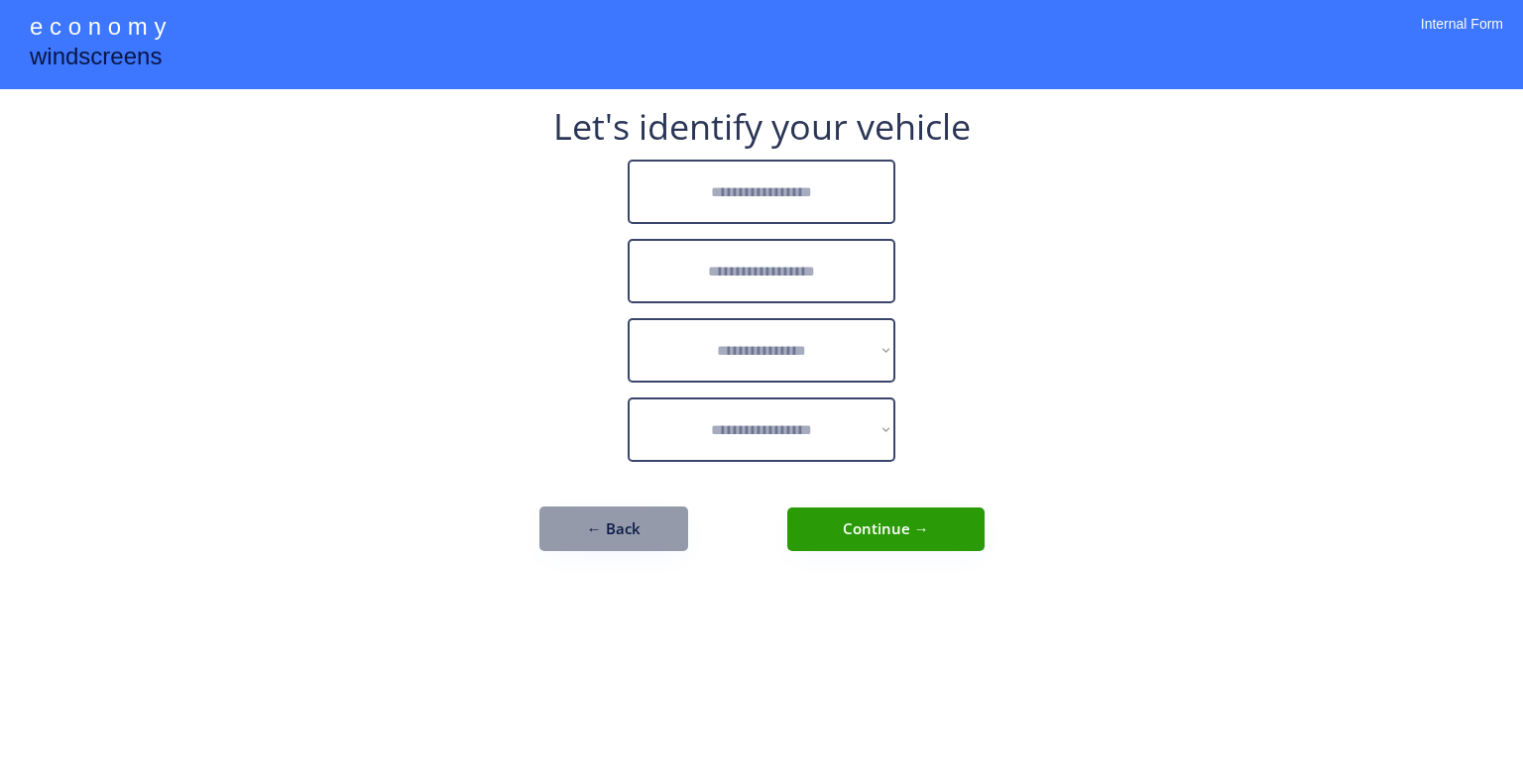 click at bounding box center [762, 191] 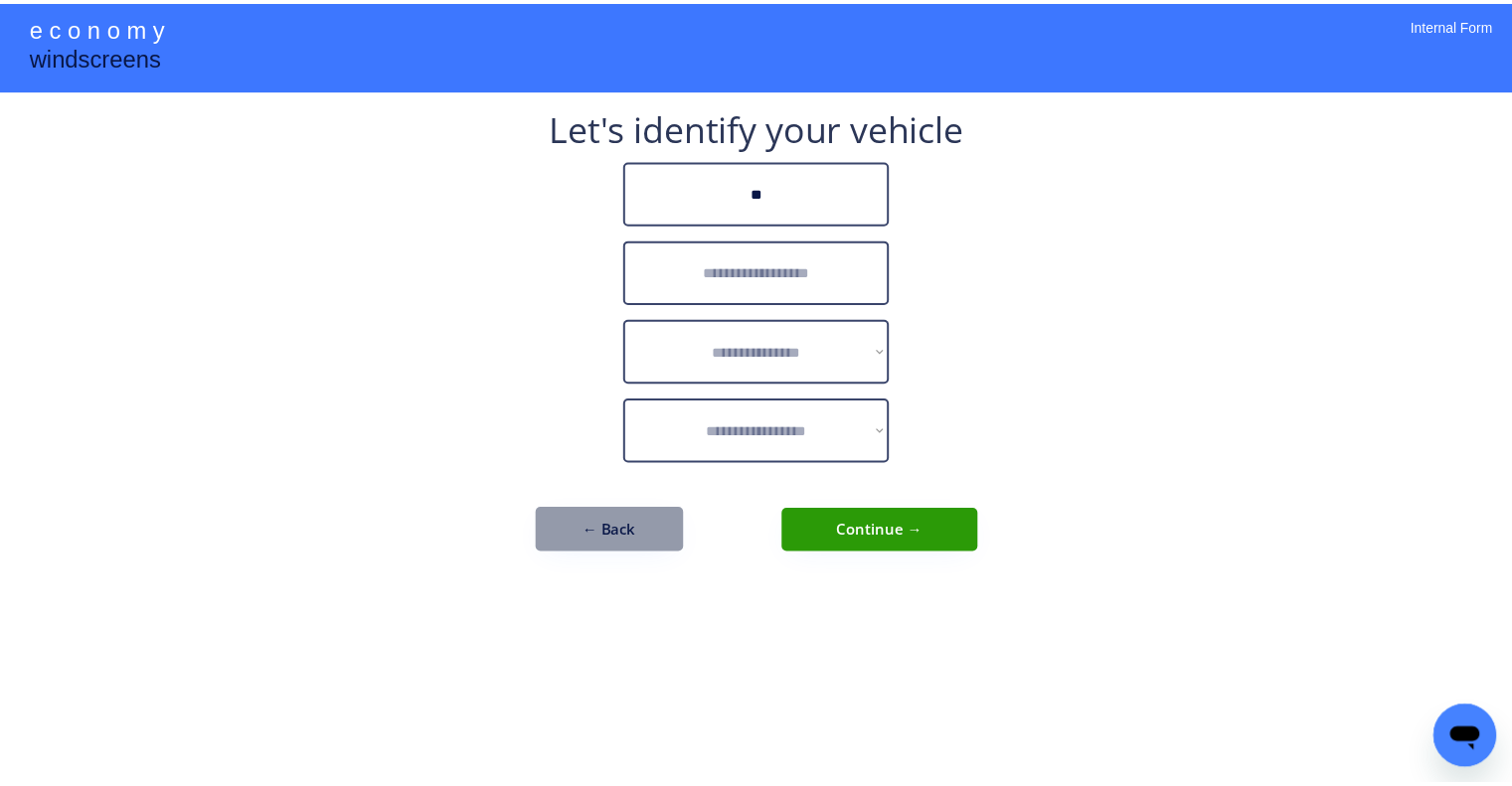 scroll, scrollTop: 0, scrollLeft: 0, axis: both 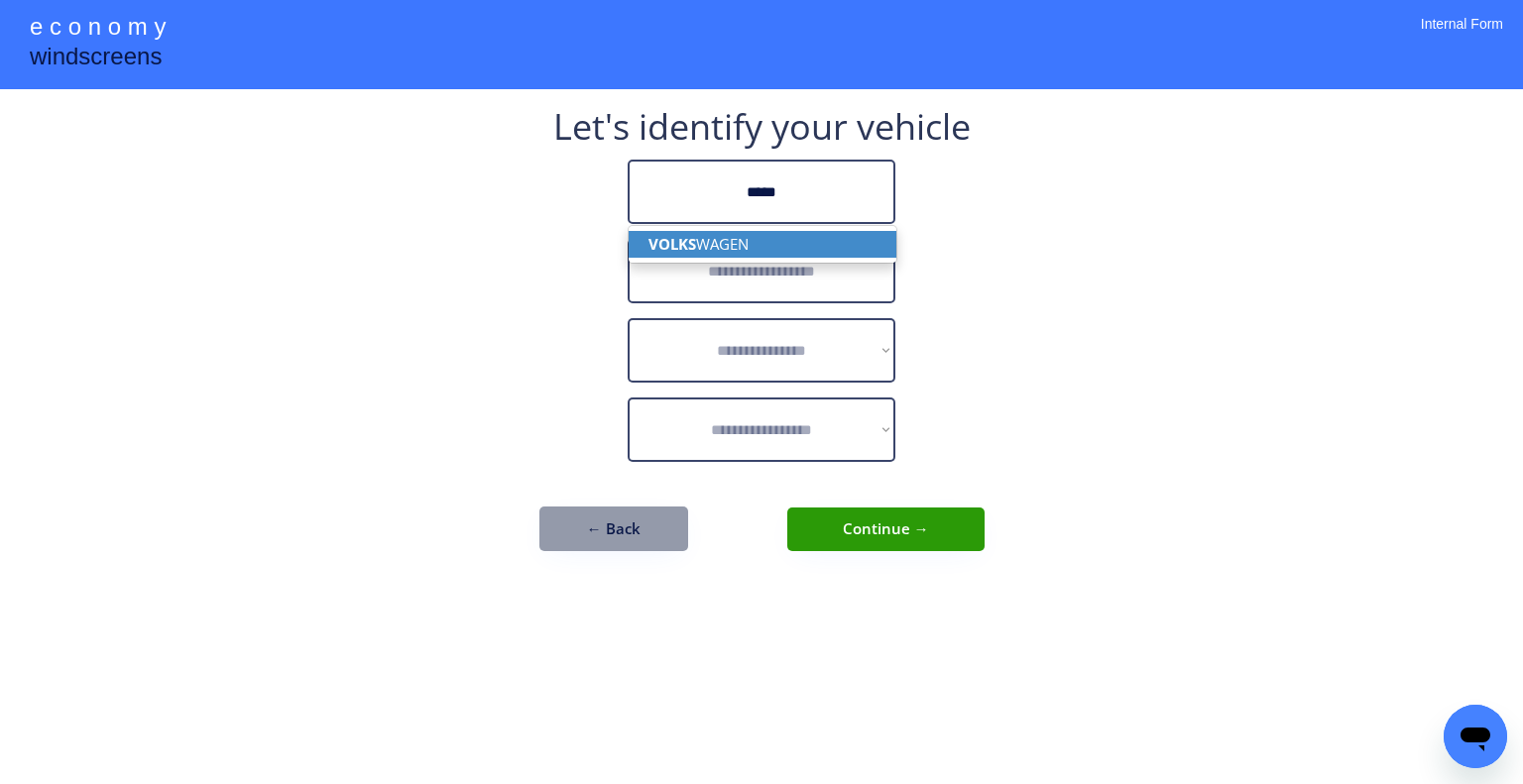 click on "VOLKS WAGEN" at bounding box center [762, 244] 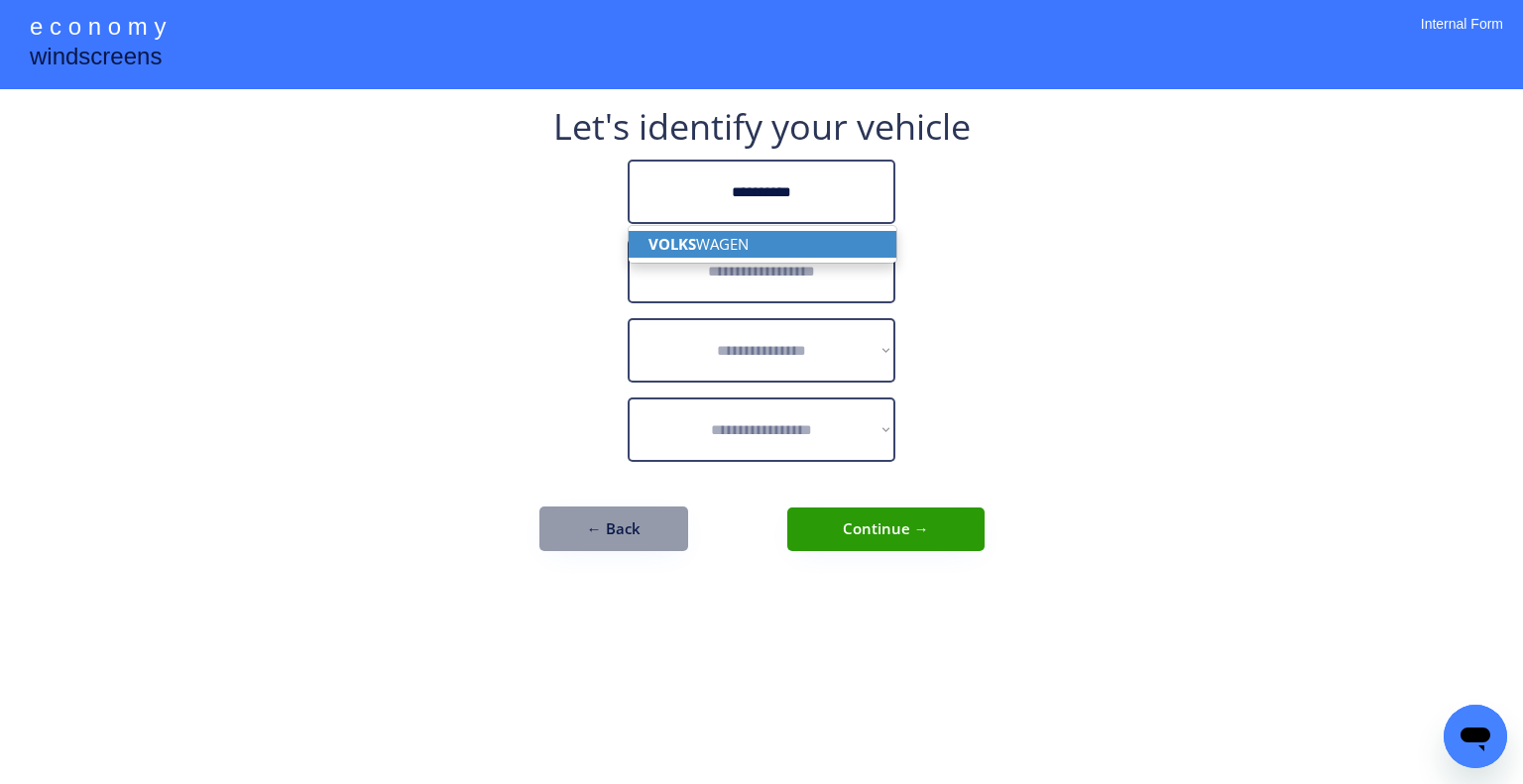 type on "**********" 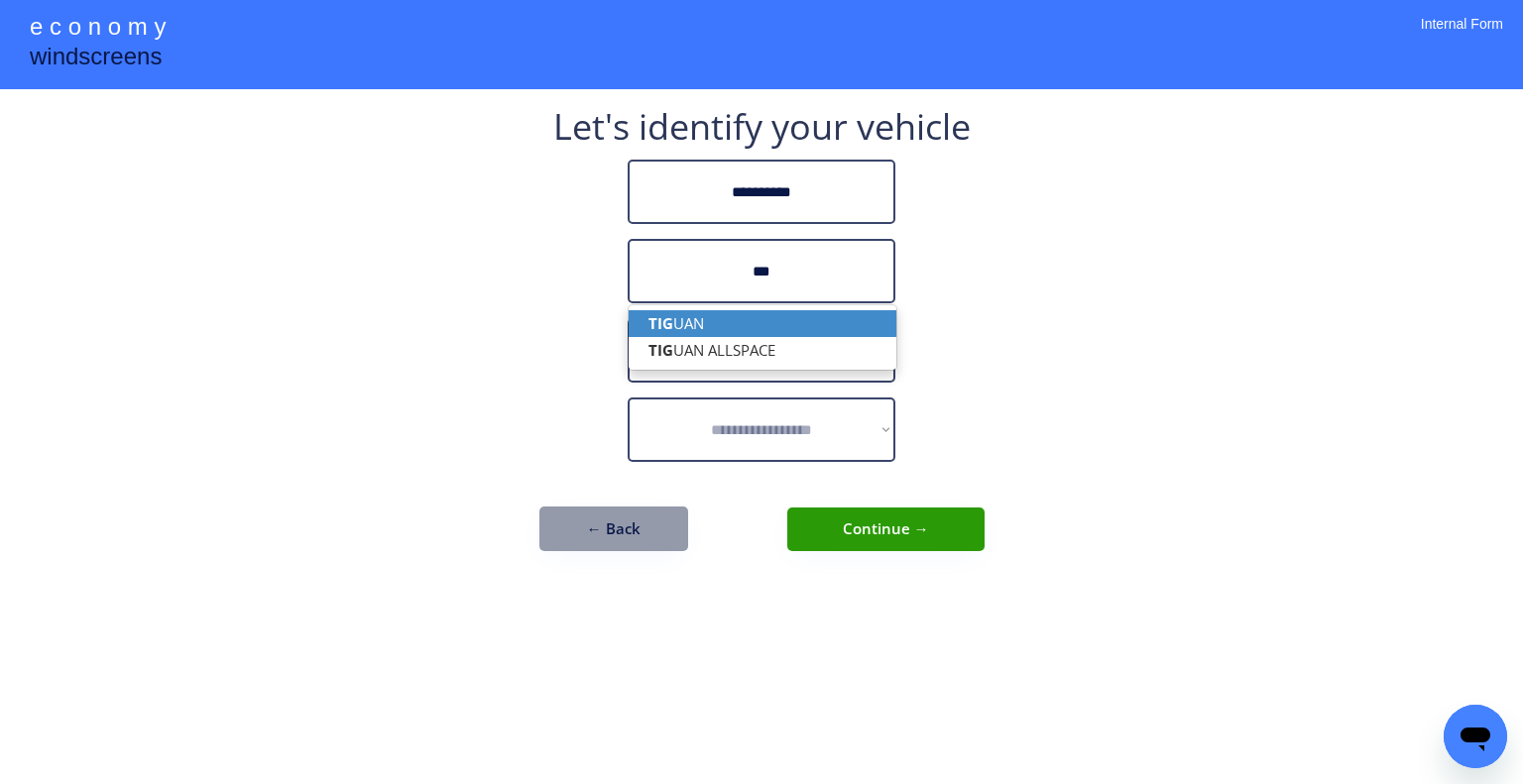 drag, startPoint x: 791, startPoint y: 314, endPoint x: 1164, endPoint y: 284, distance: 374.20449 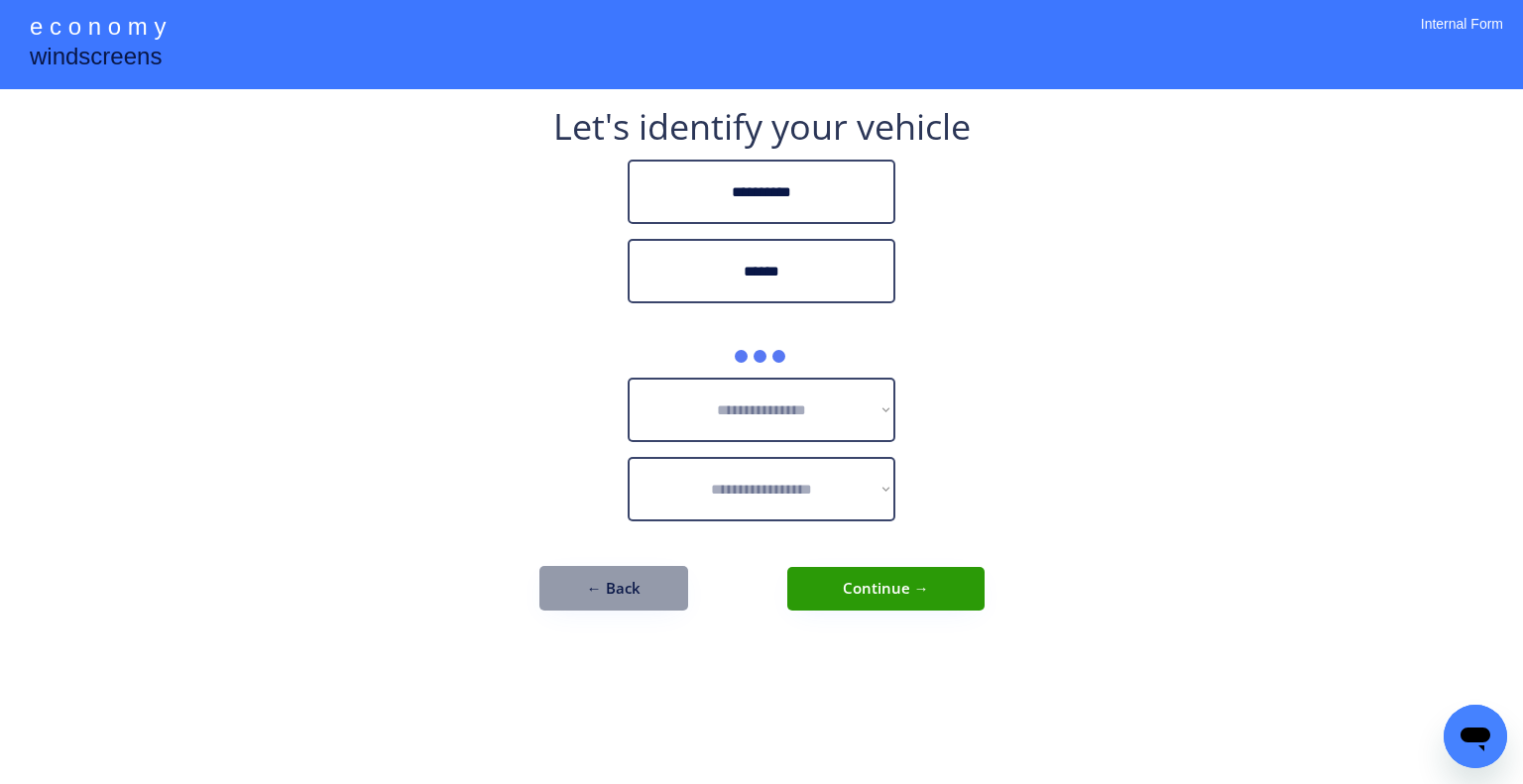 type on "******" 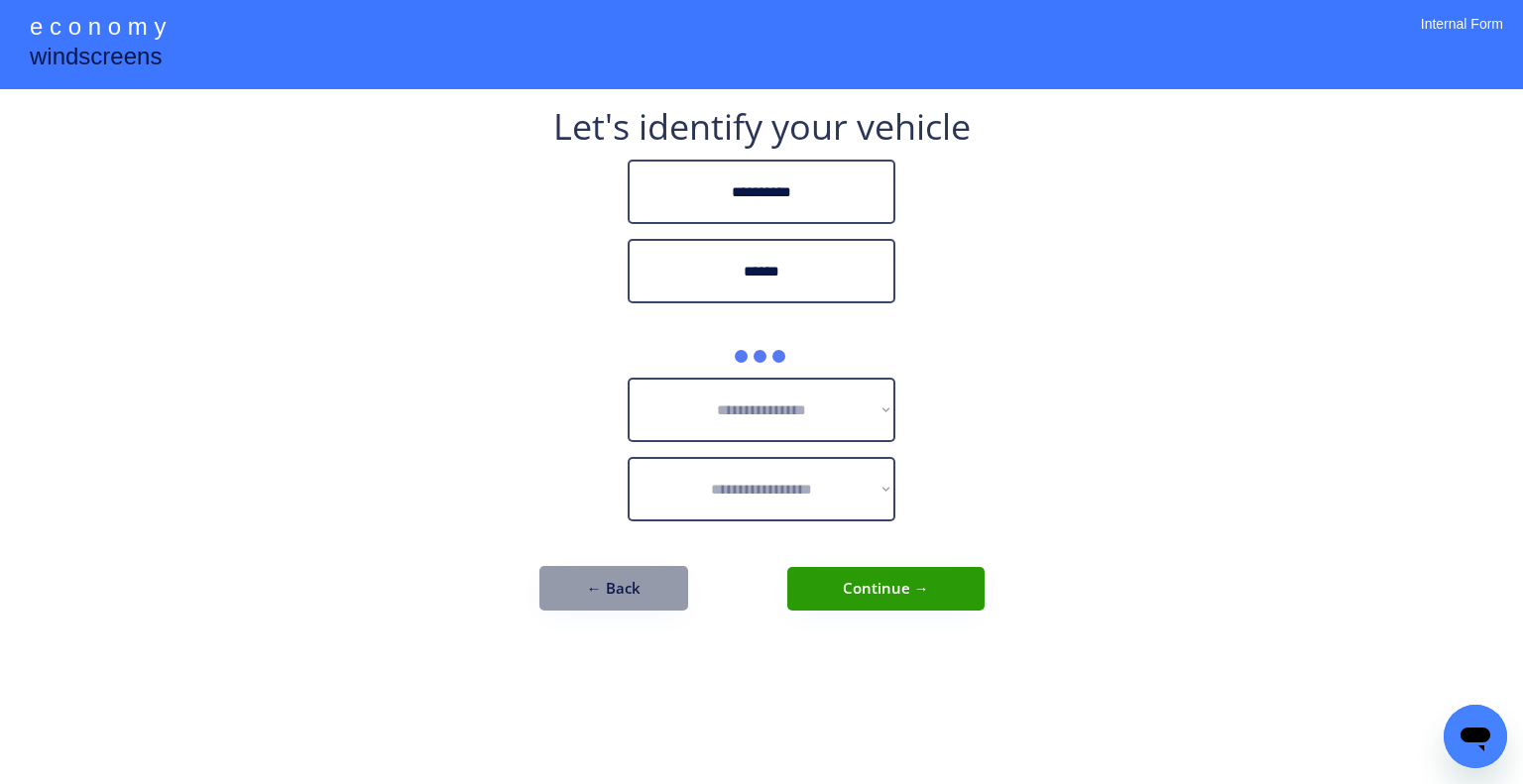 click on "**********" at bounding box center [762, 392] 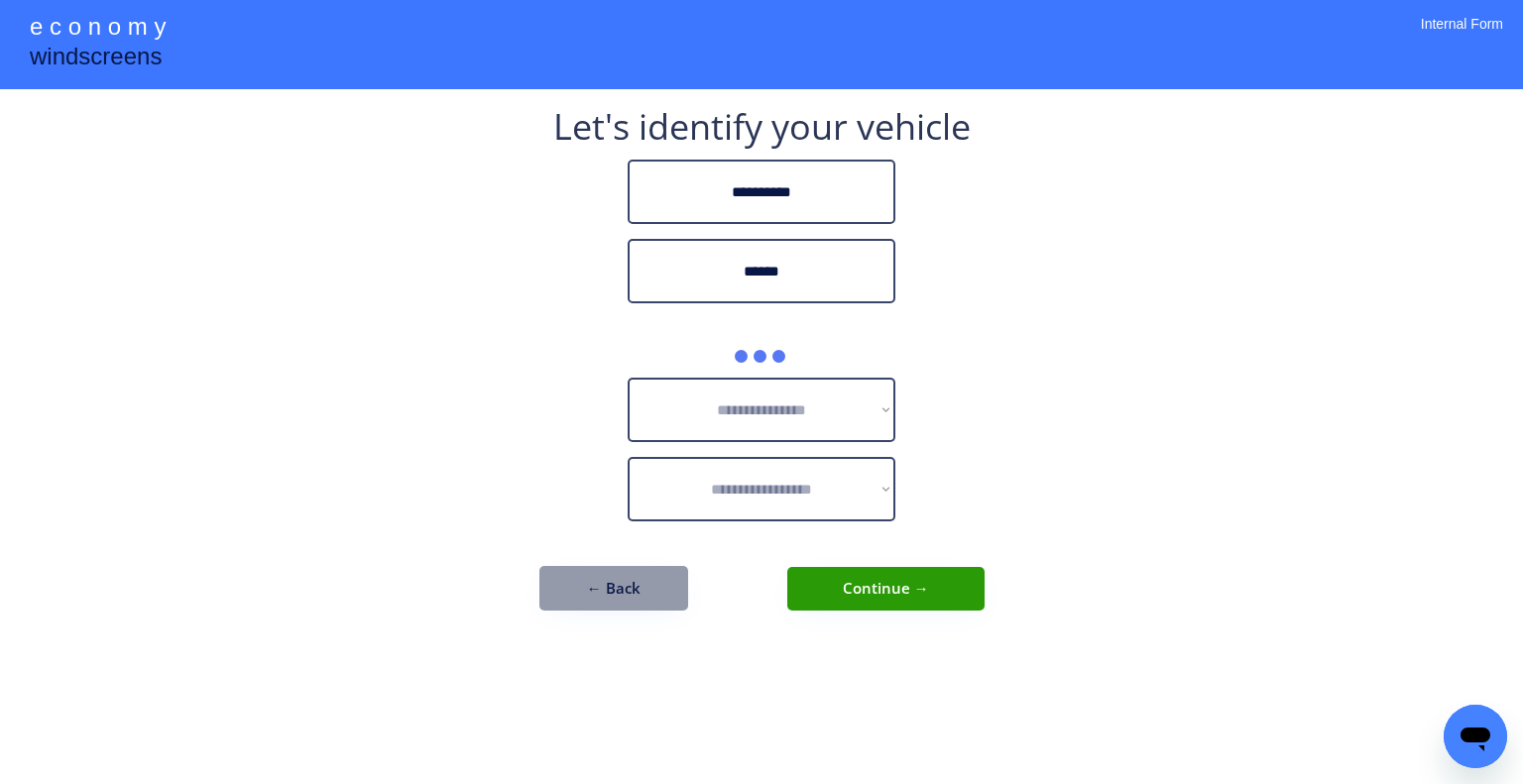 click on "**********" at bounding box center (762, 392) 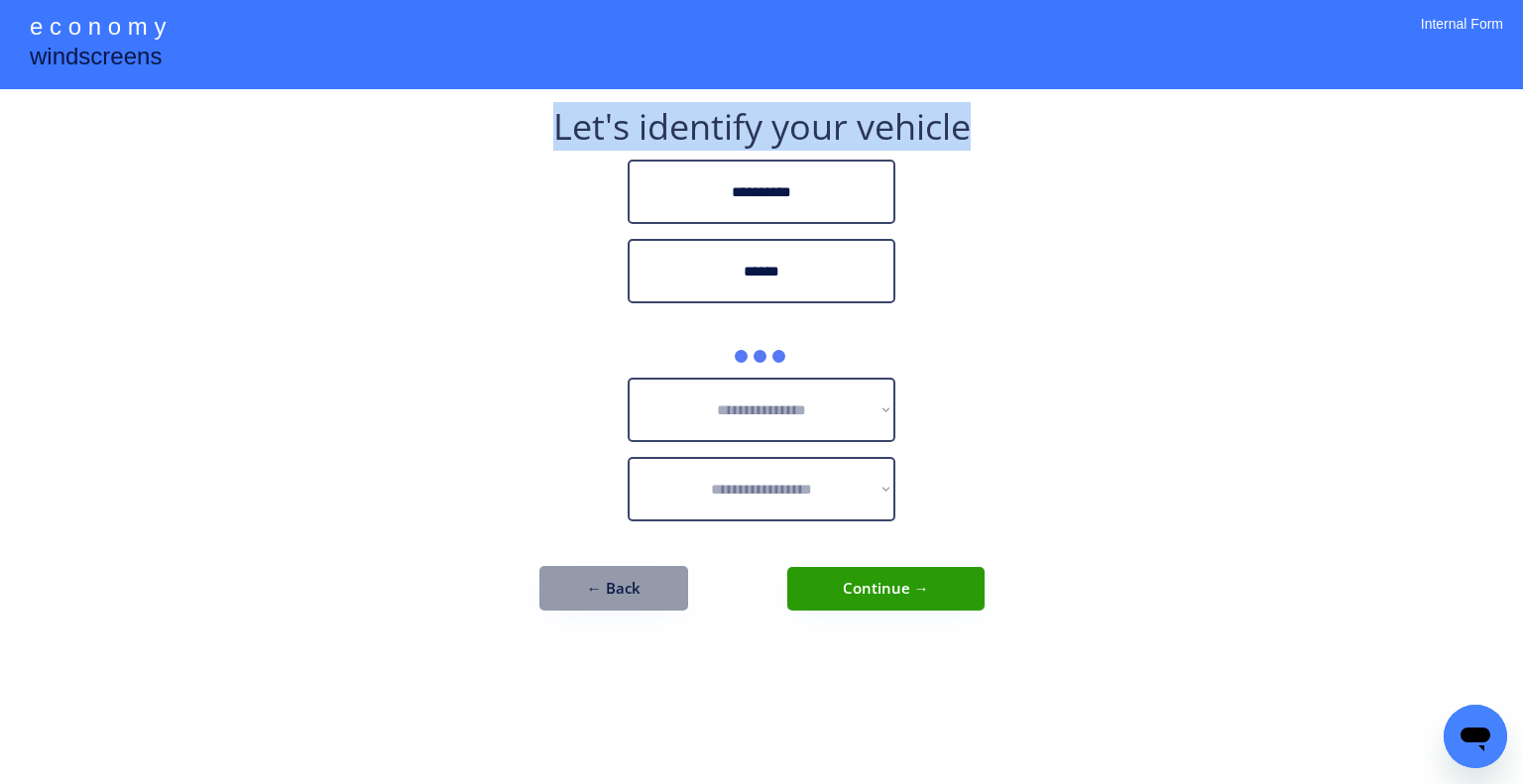 click on "**********" at bounding box center [762, 392] 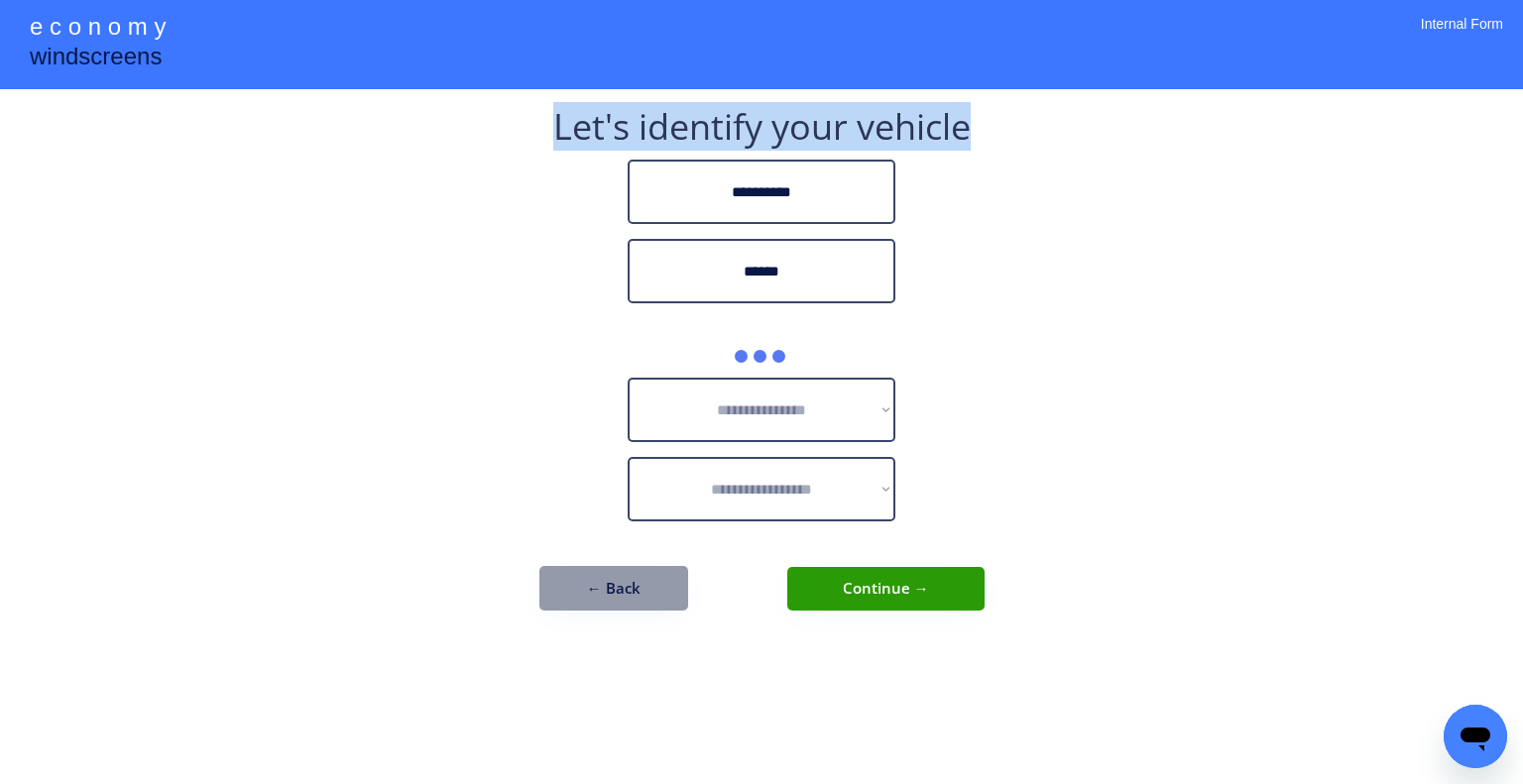 click on "**********" at bounding box center [762, 392] 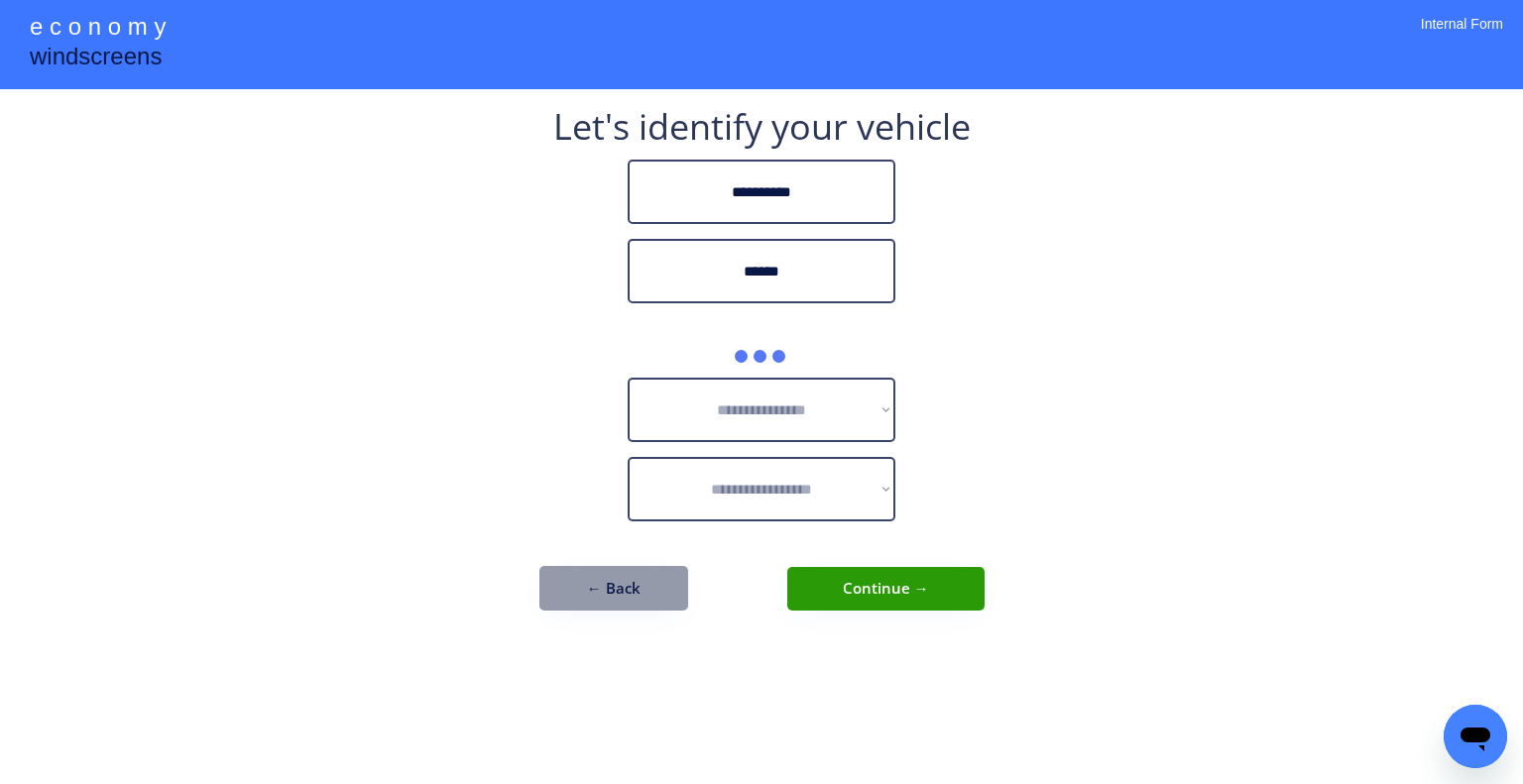 click on "**********" at bounding box center (762, 392) 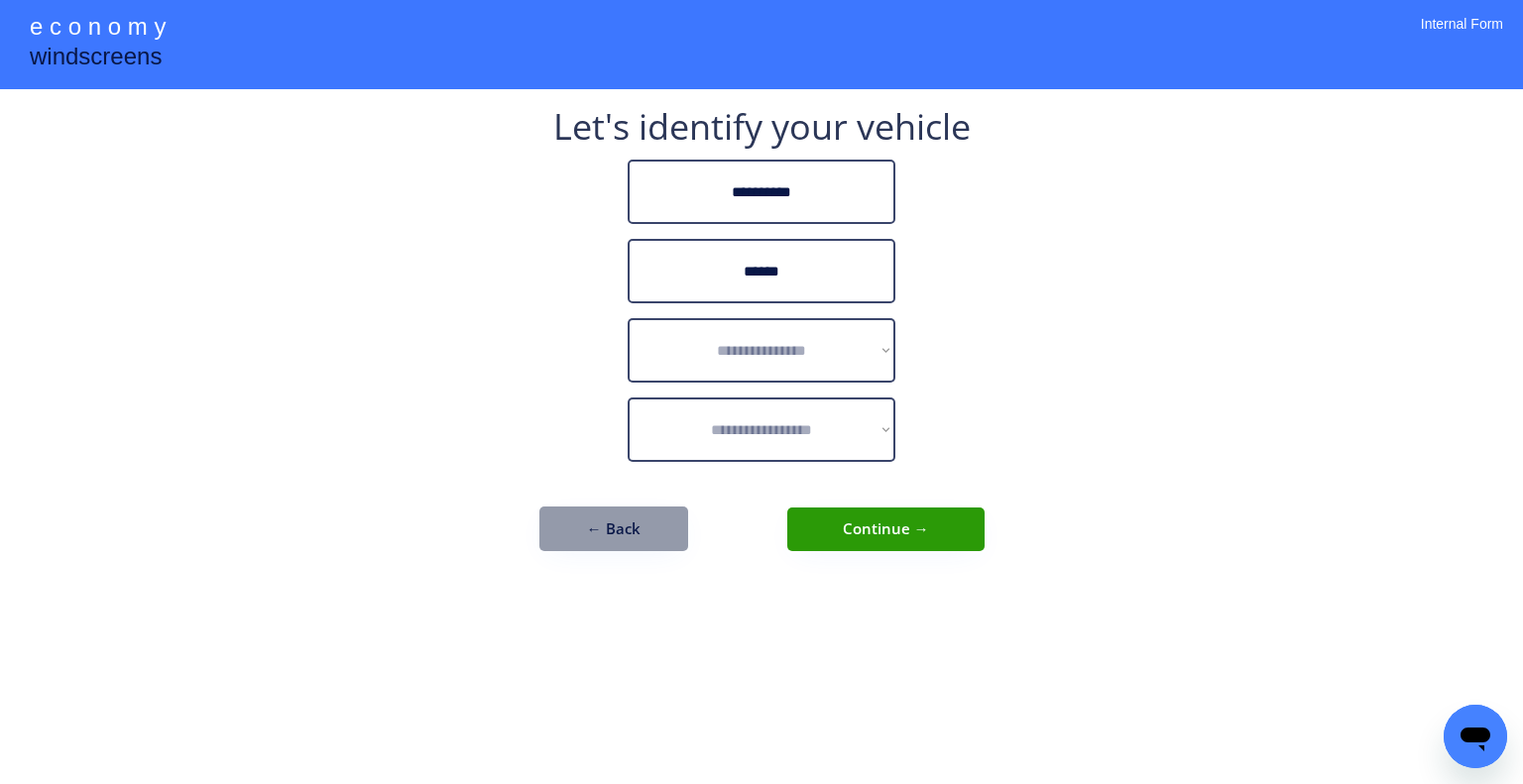 click on "**********" at bounding box center (762, 340) 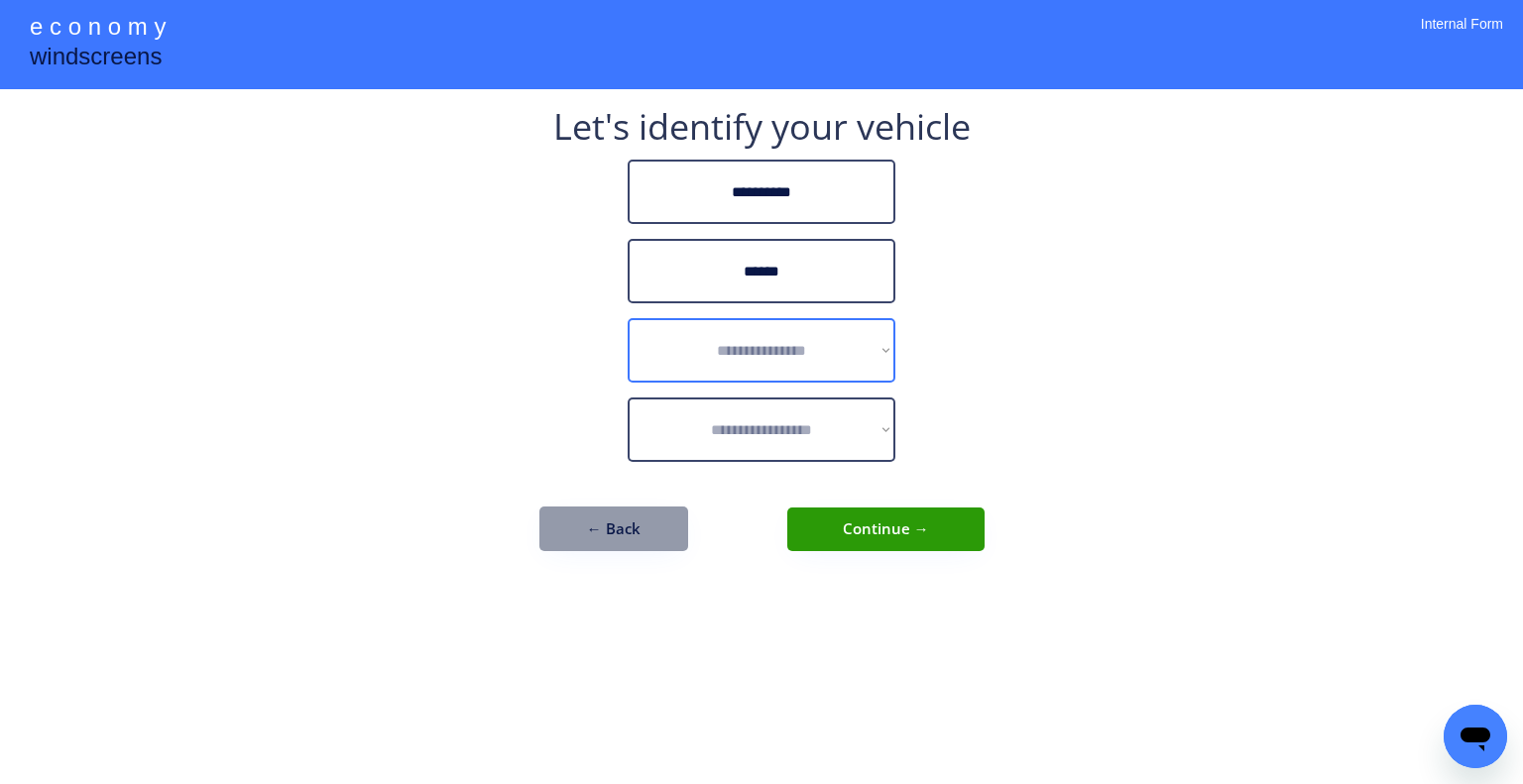 drag, startPoint x: 864, startPoint y: 356, endPoint x: 892, endPoint y: 326, distance: 41.036569 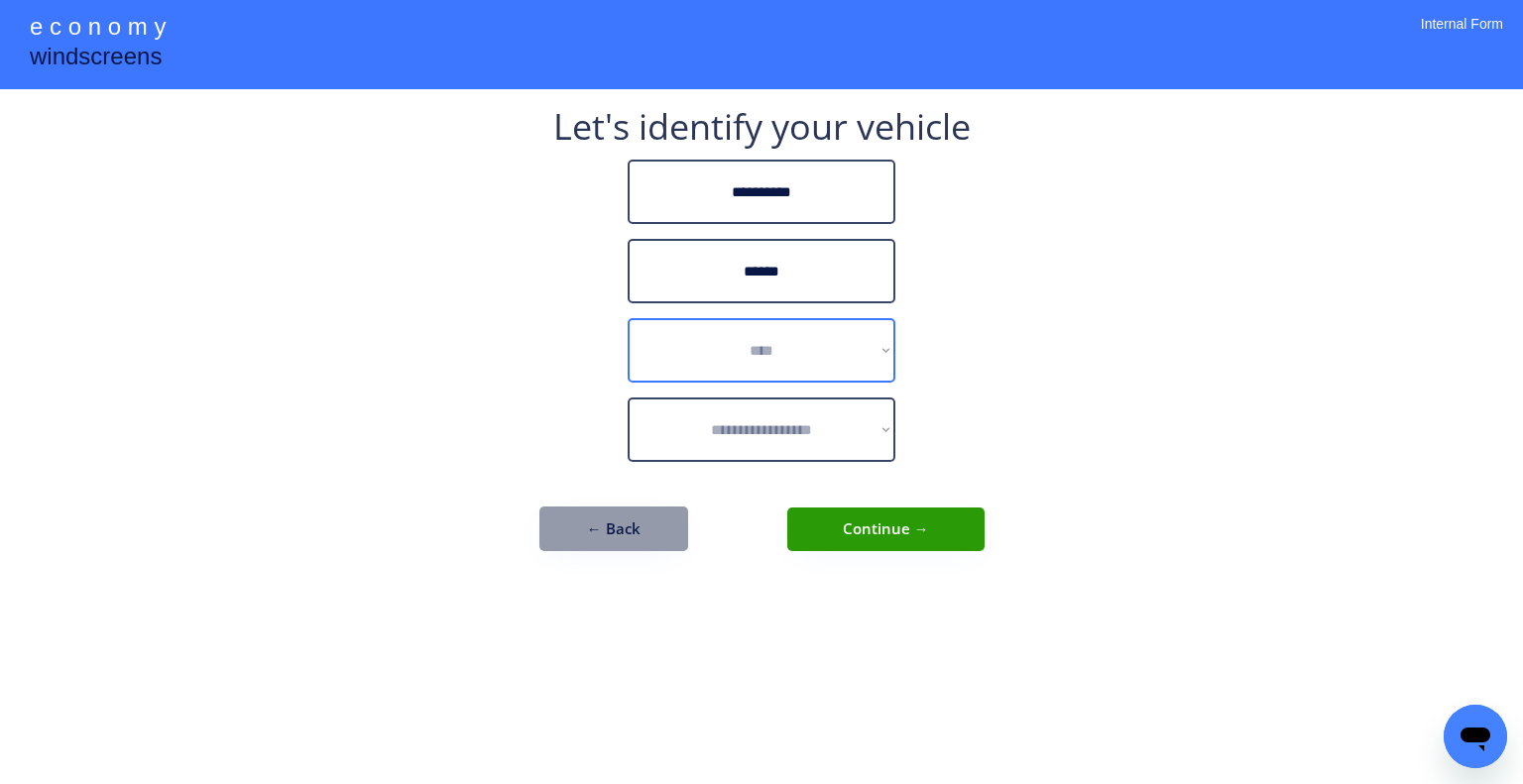 click on "**********" at bounding box center [762, 350] 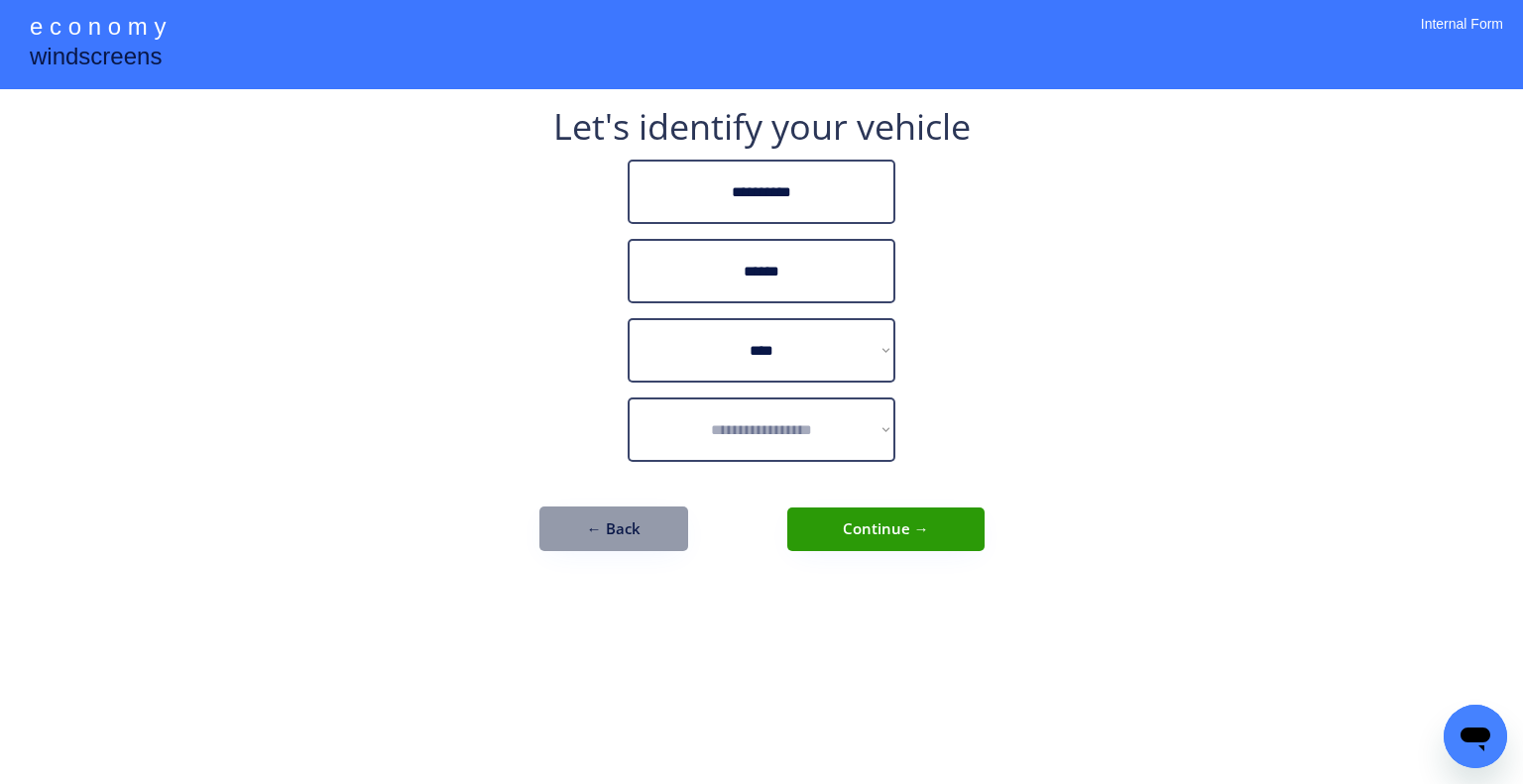select on "*********" 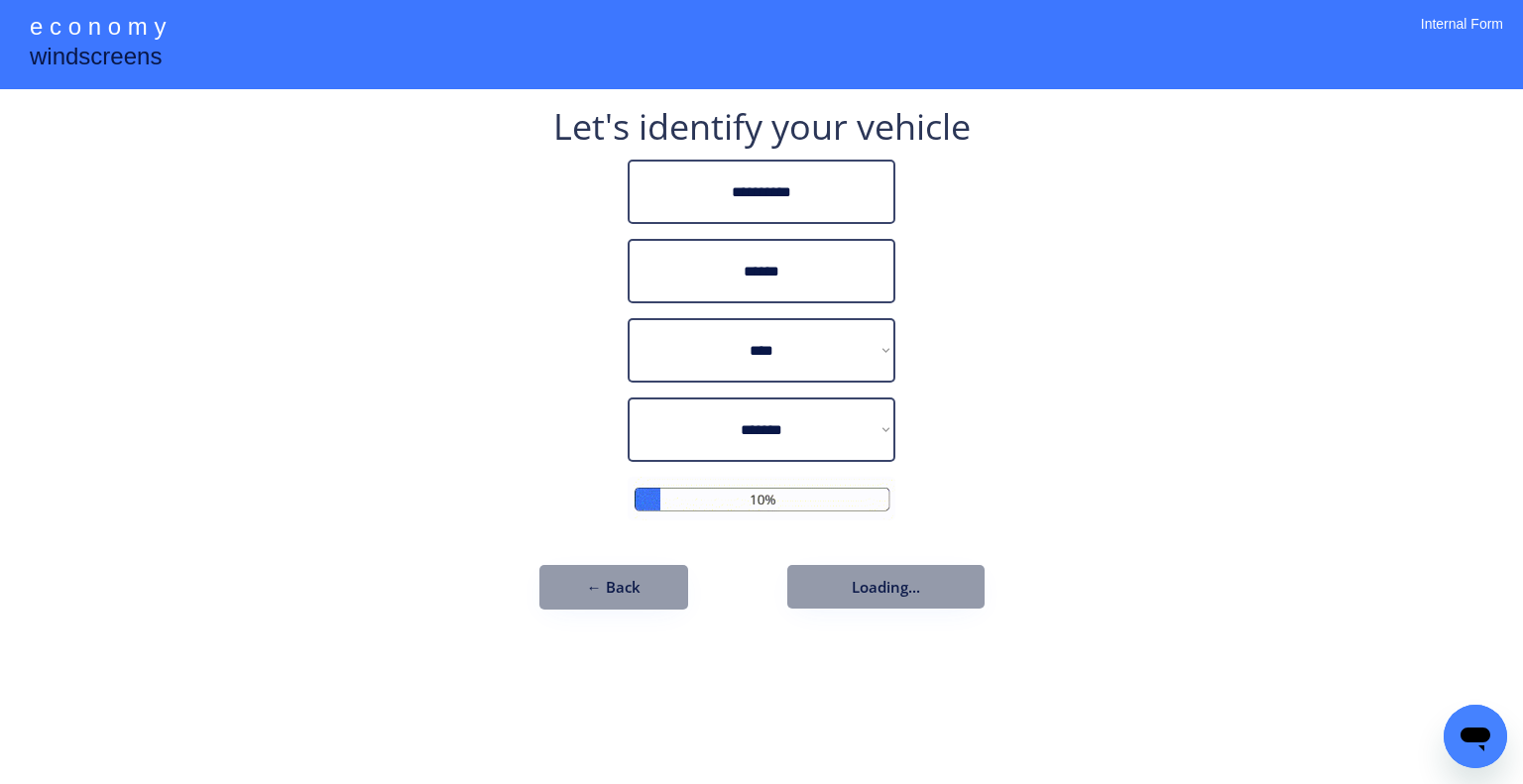 click on "**********" at bounding box center [762, 369] 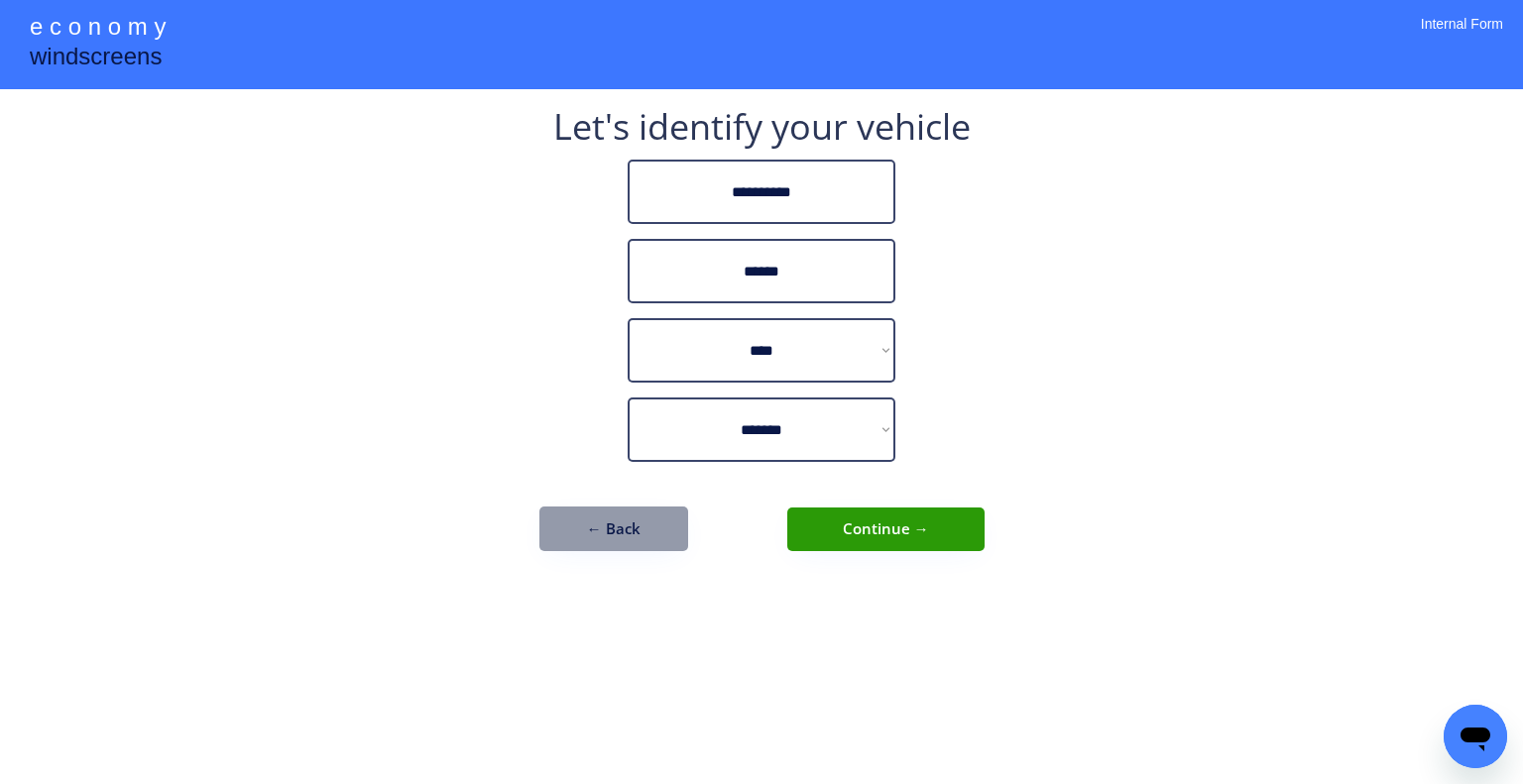 click on "**********" at bounding box center (762, 392) 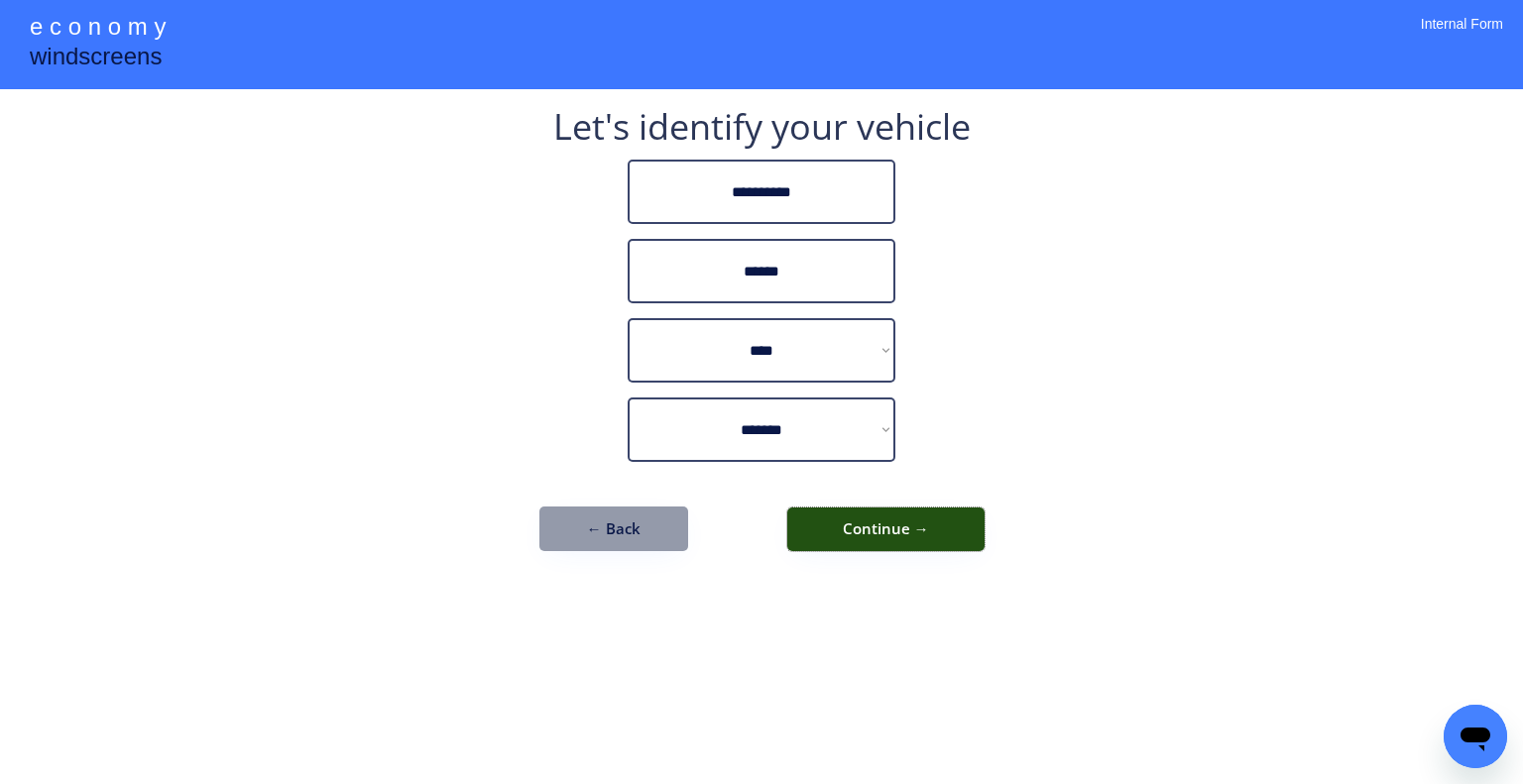 click on "Continue    →" at bounding box center (885, 529) 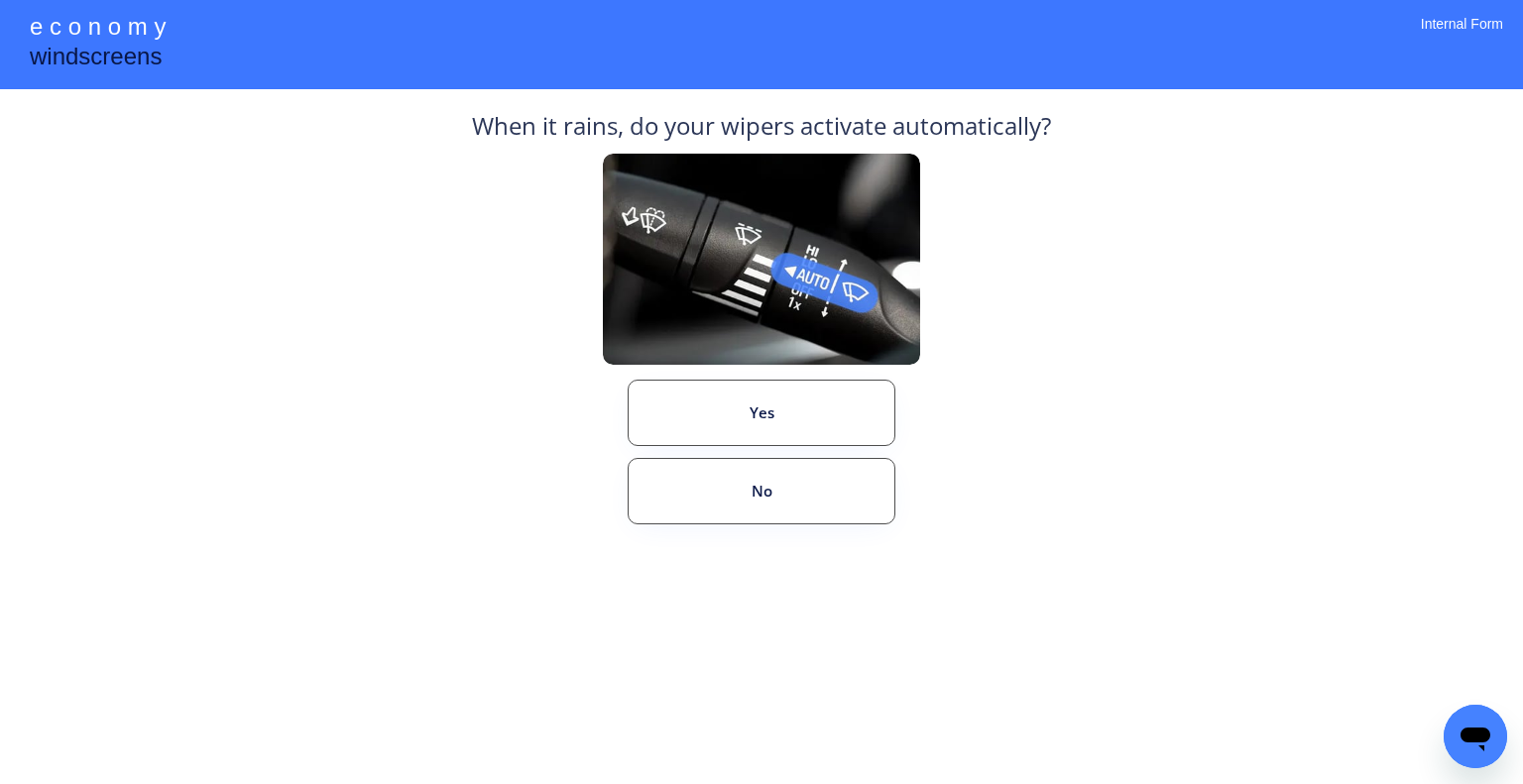 click on "**********" at bounding box center (762, 392) 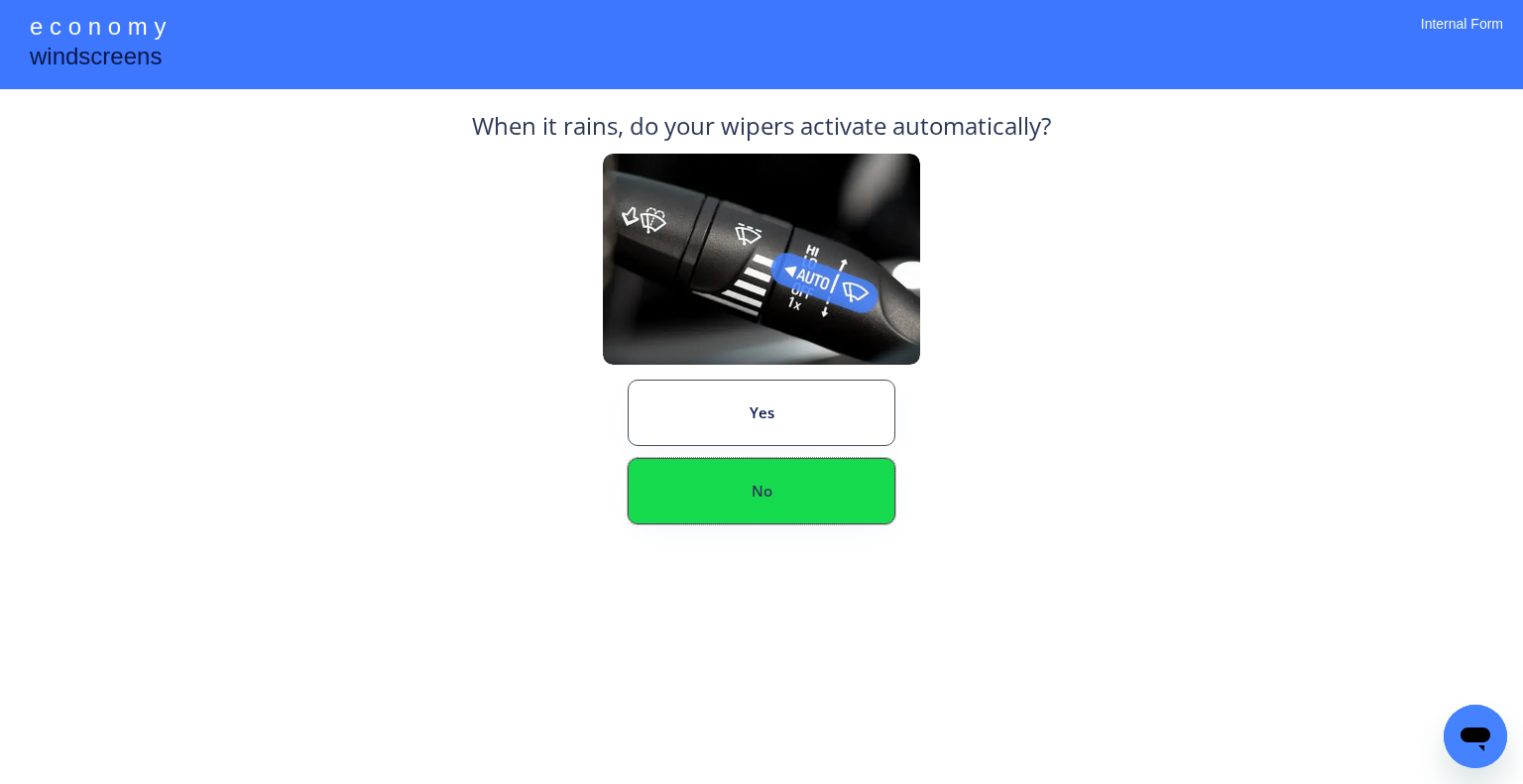 click on "No" at bounding box center (762, 491) 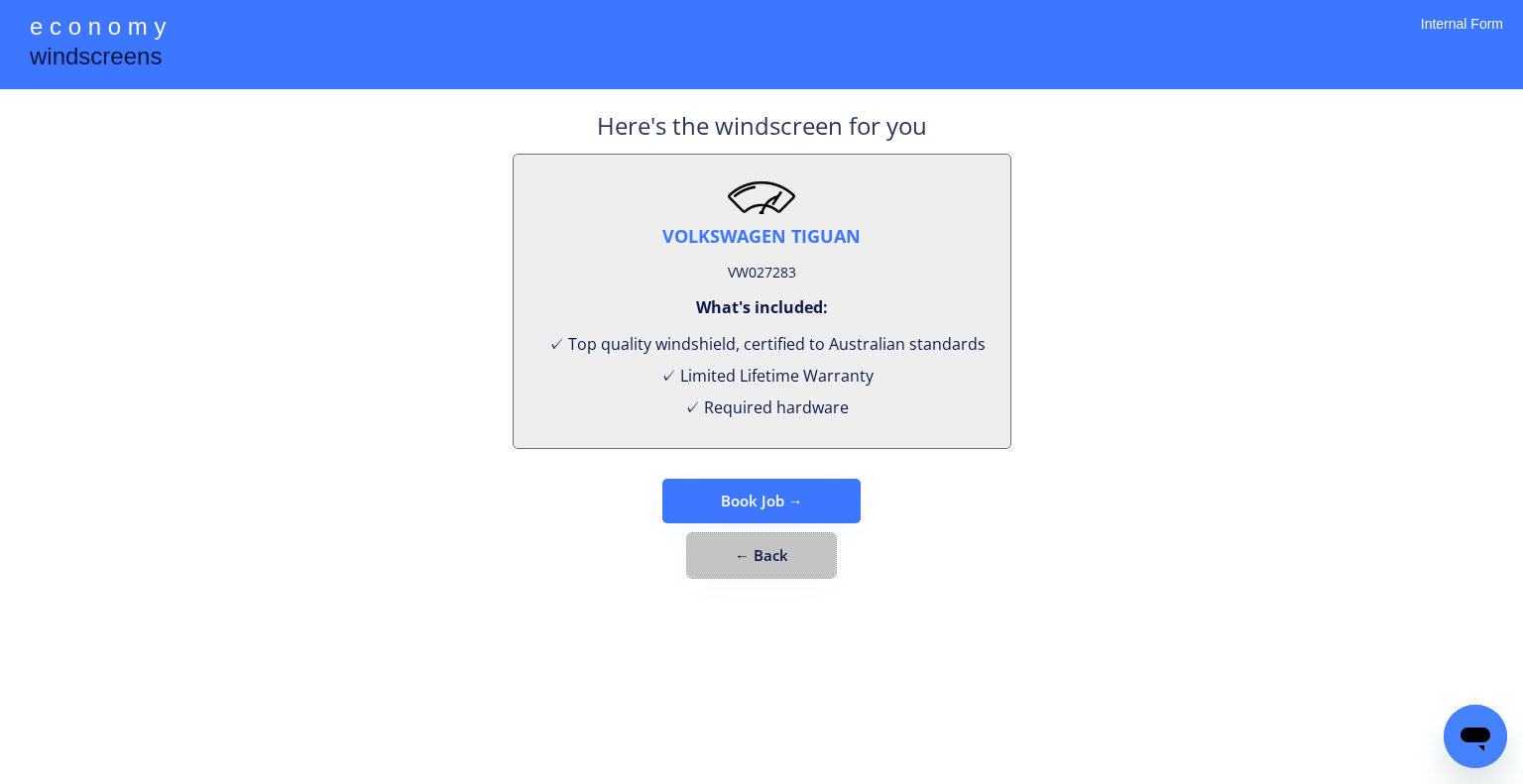 click on "←   Back" at bounding box center [762, 555] 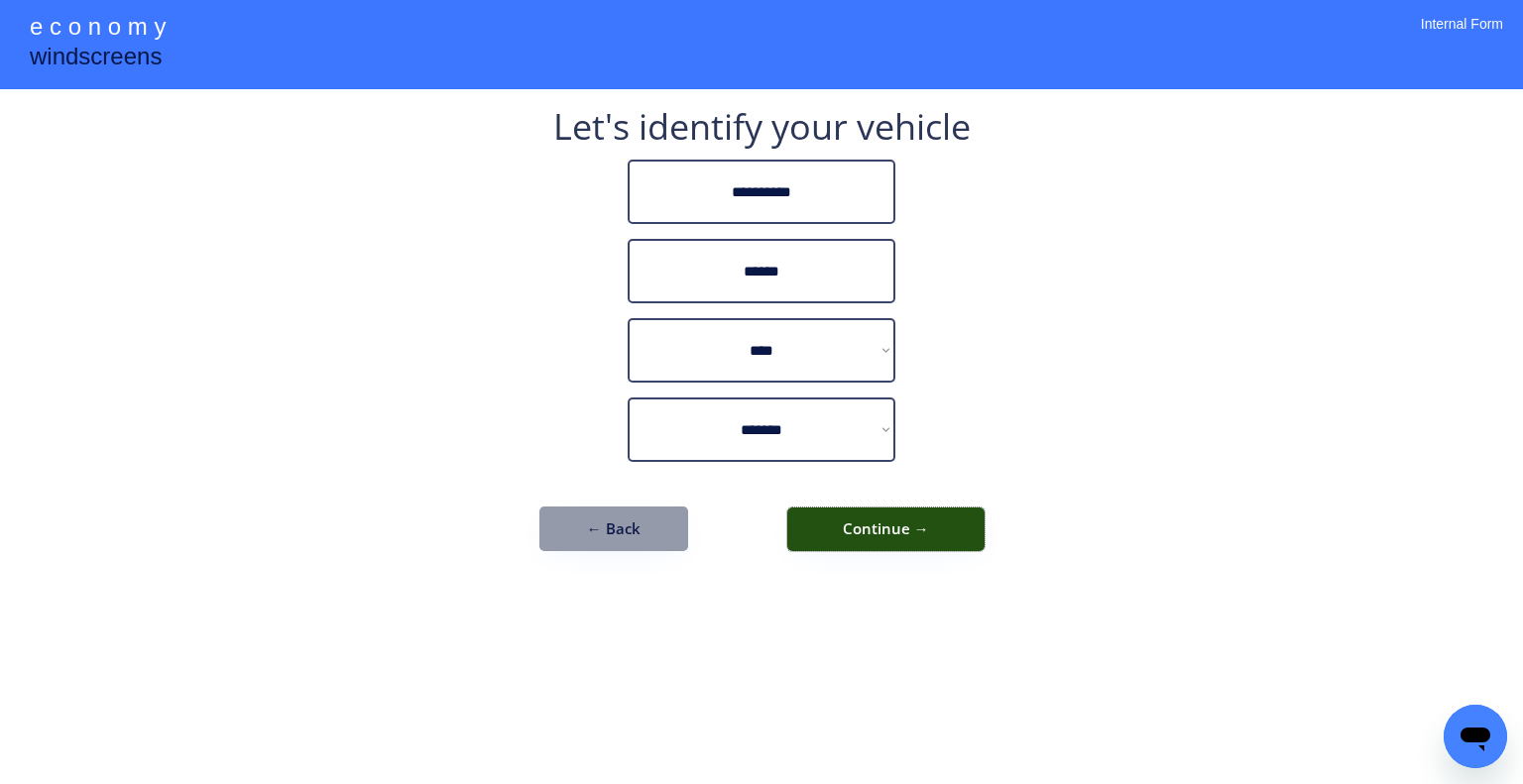 click on "Continue    →" at bounding box center [885, 529] 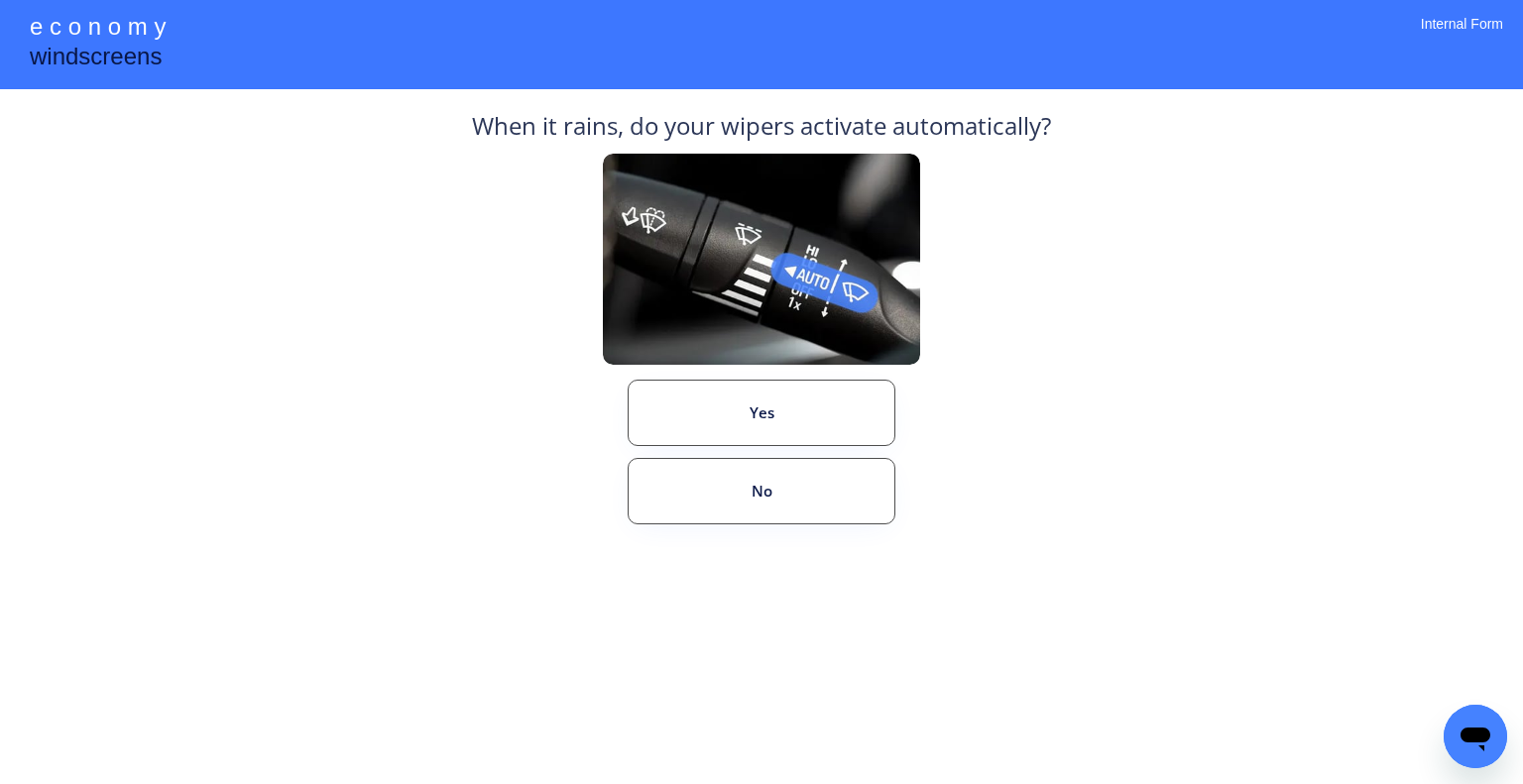 click on "**********" at bounding box center (762, 392) 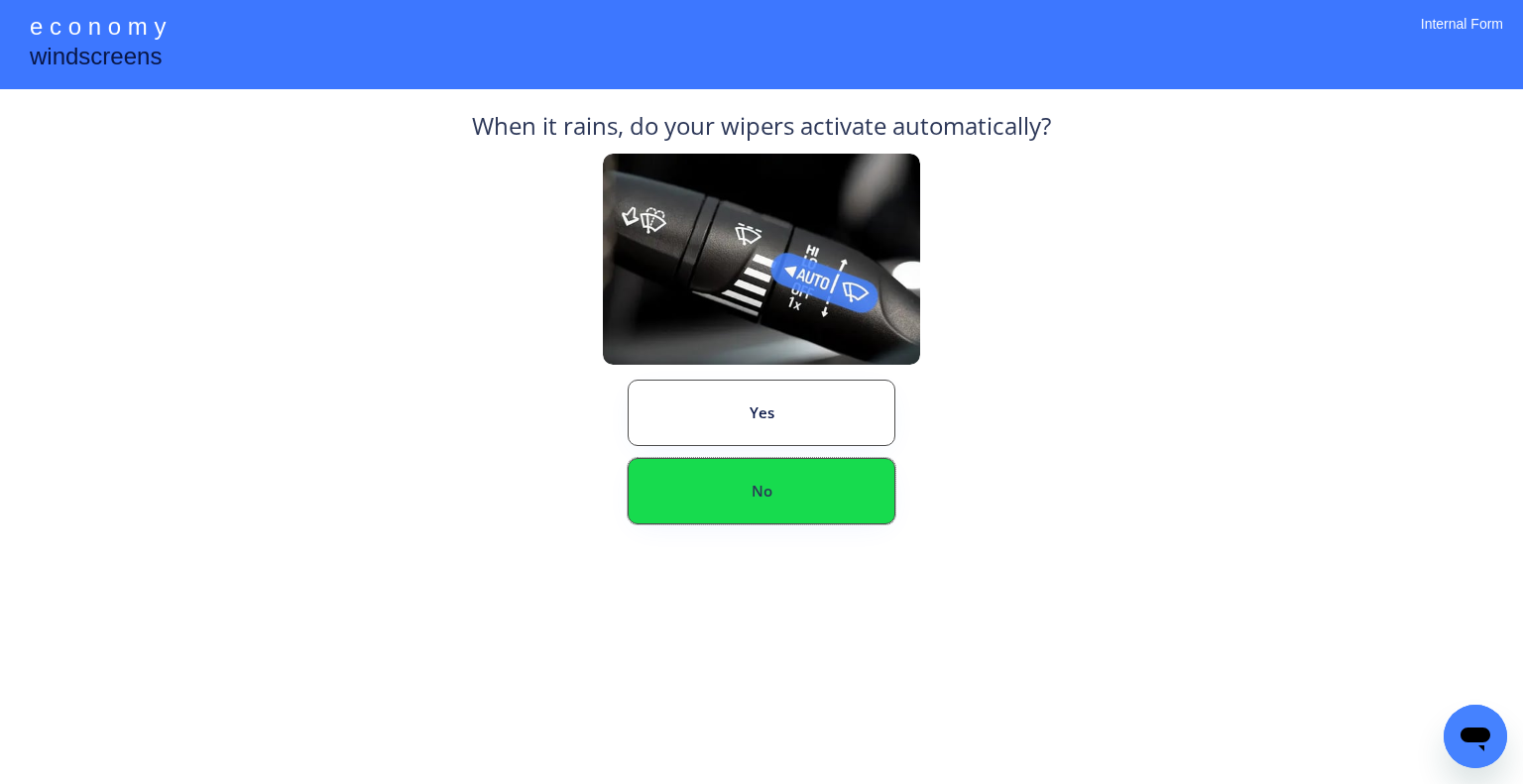 click on "No" at bounding box center [762, 491] 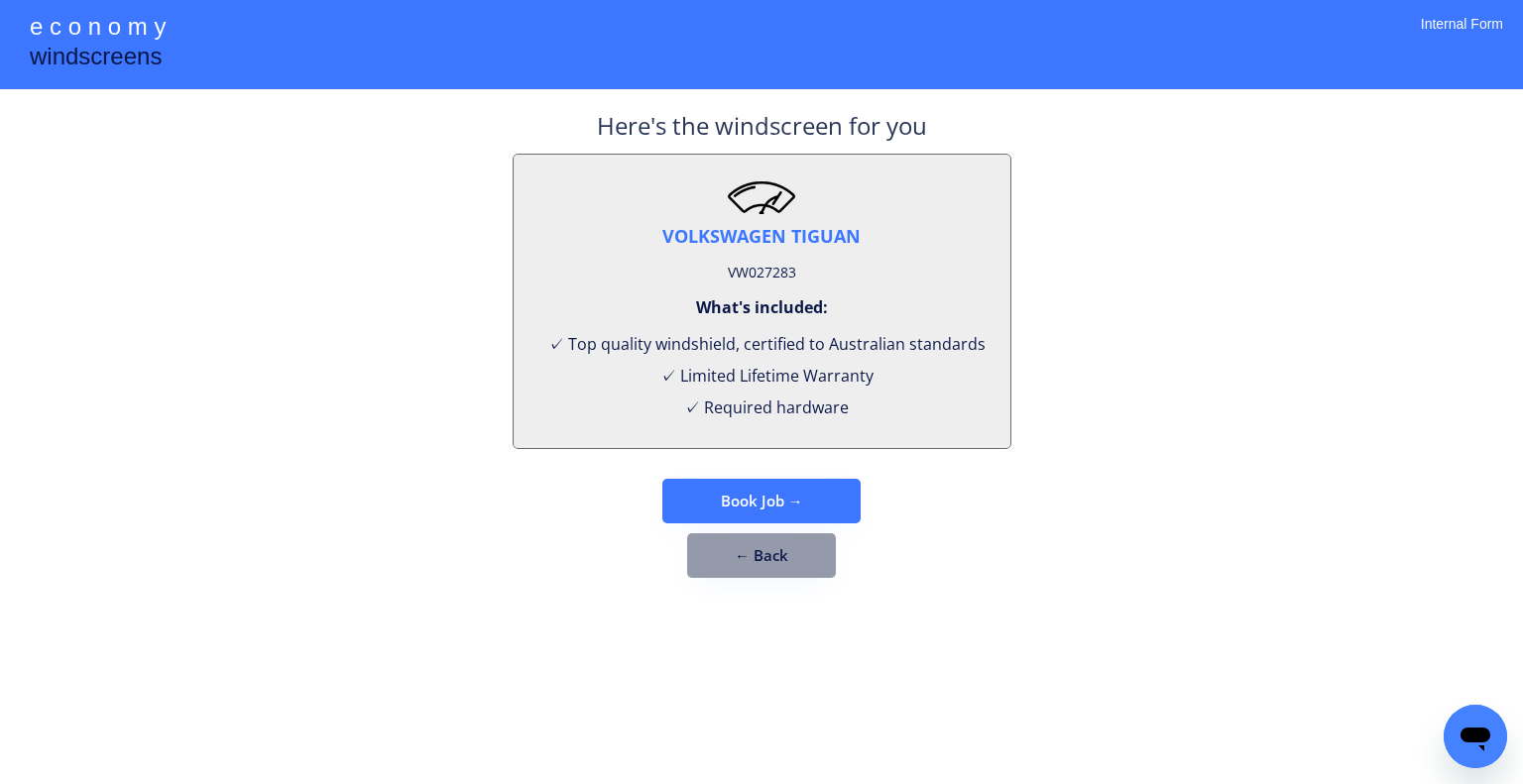 click on "VW027283" at bounding box center (762, 273) 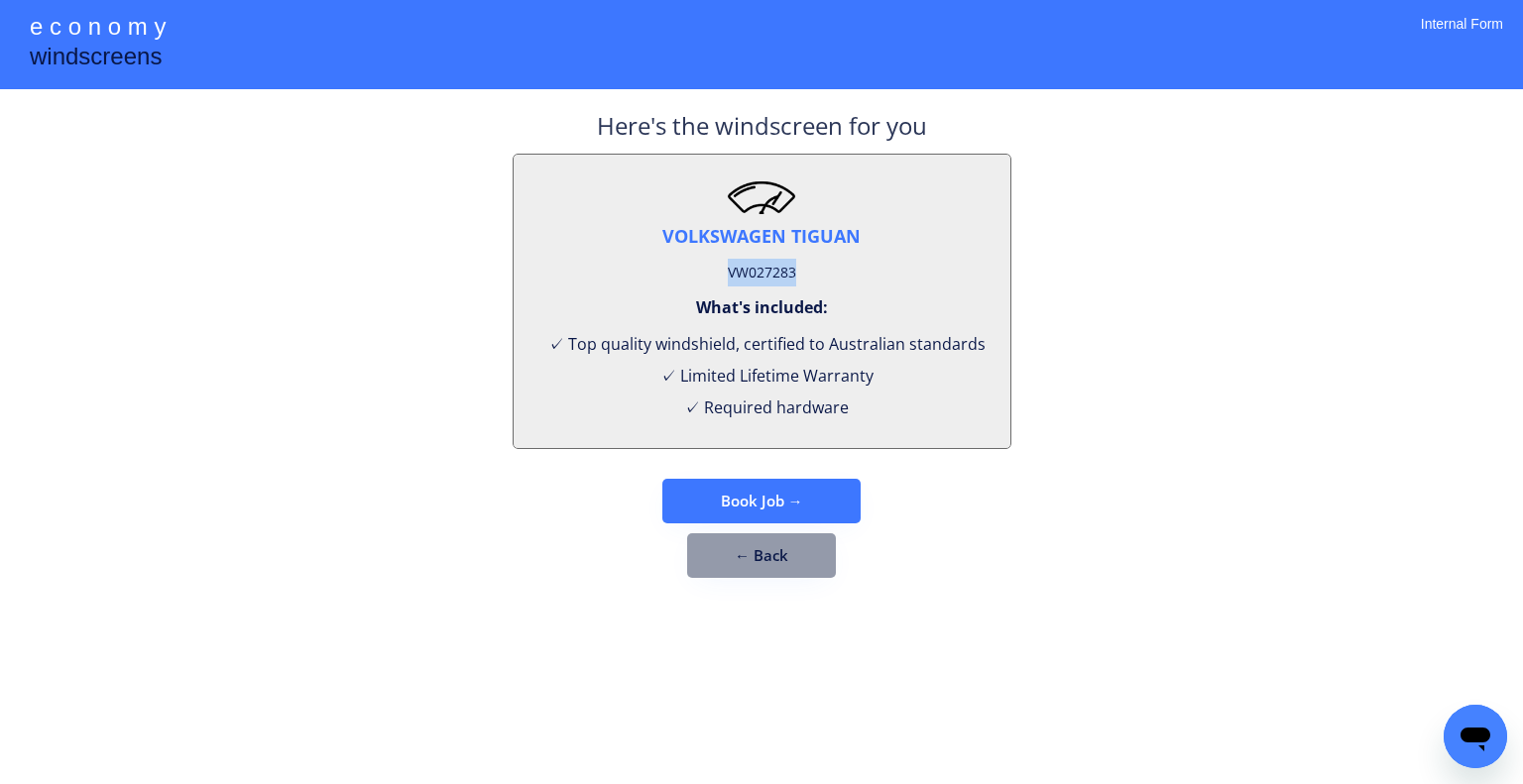 click on "VW027283" at bounding box center [762, 273] 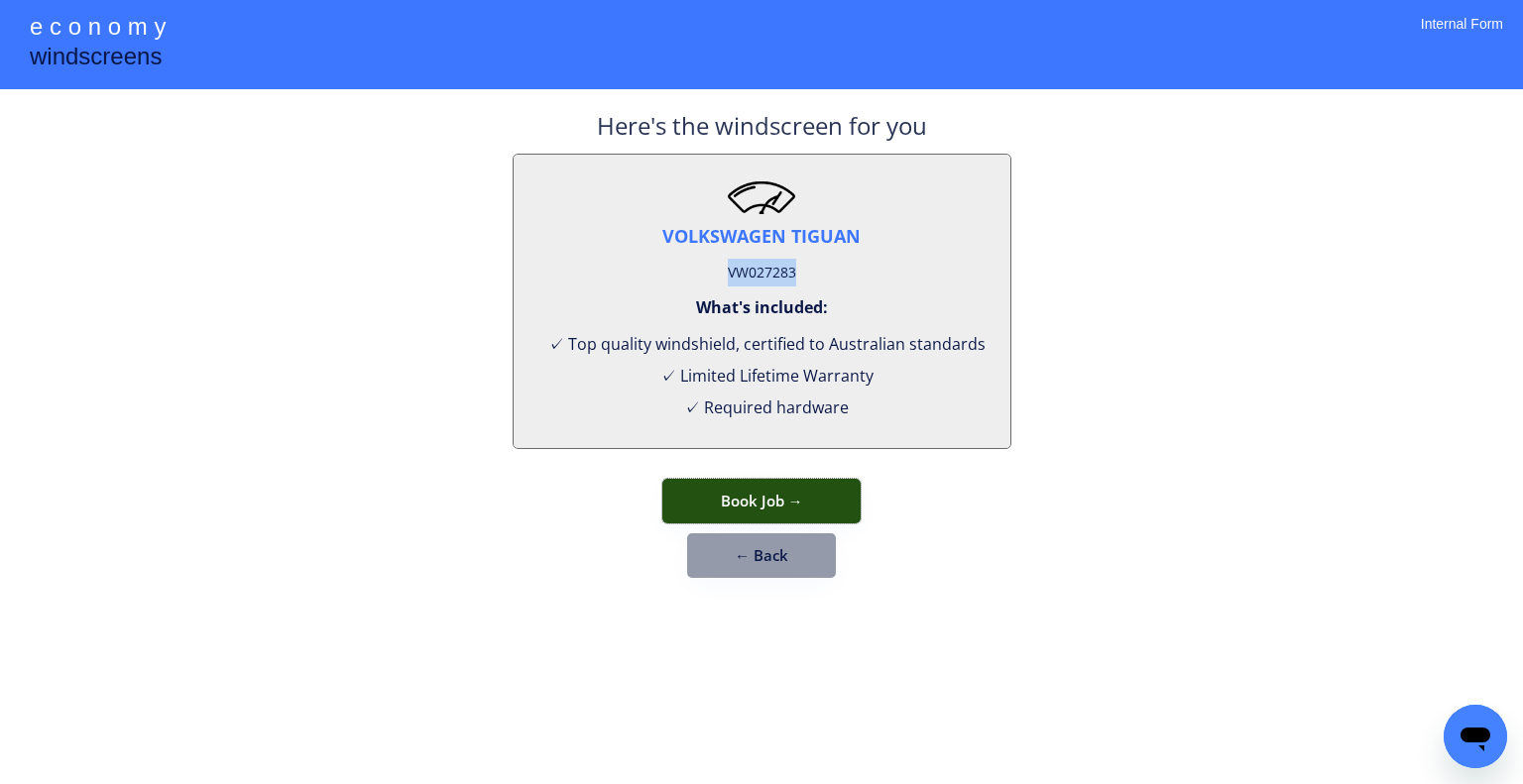 drag, startPoint x: 785, startPoint y: 499, endPoint x: 861, endPoint y: 471, distance: 80.99383 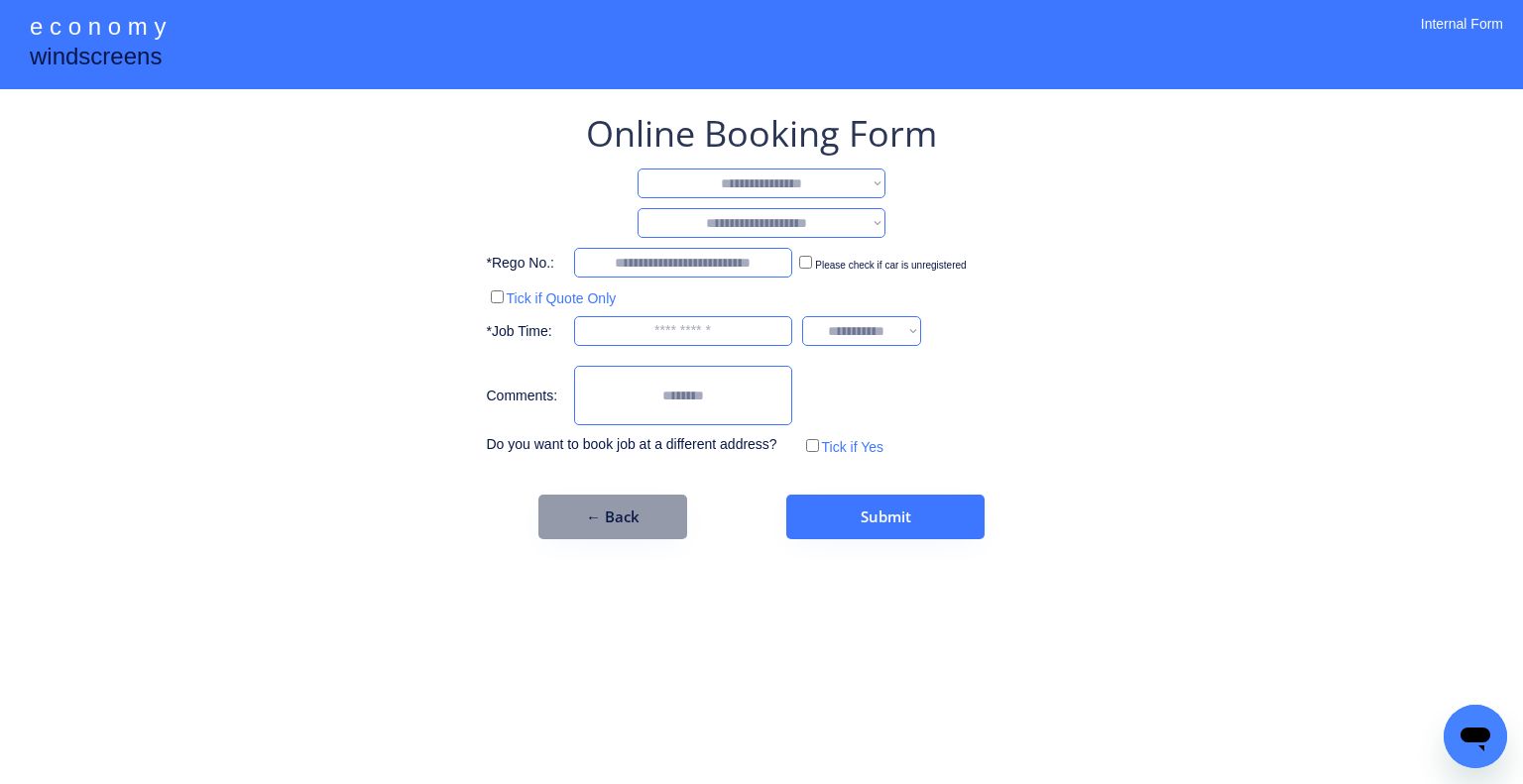 click on "**********" at bounding box center (762, 183) 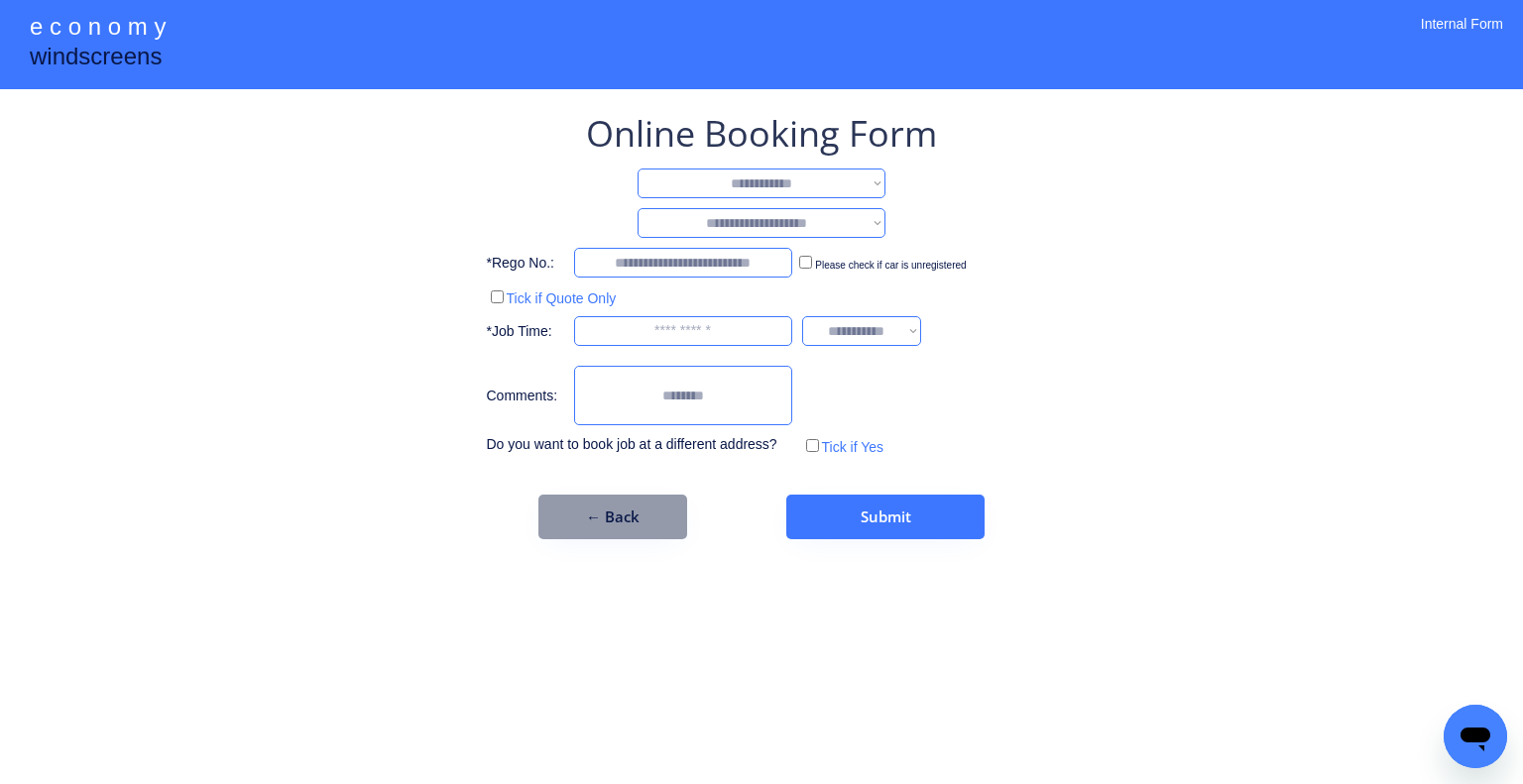 click on "**********" at bounding box center (762, 183) 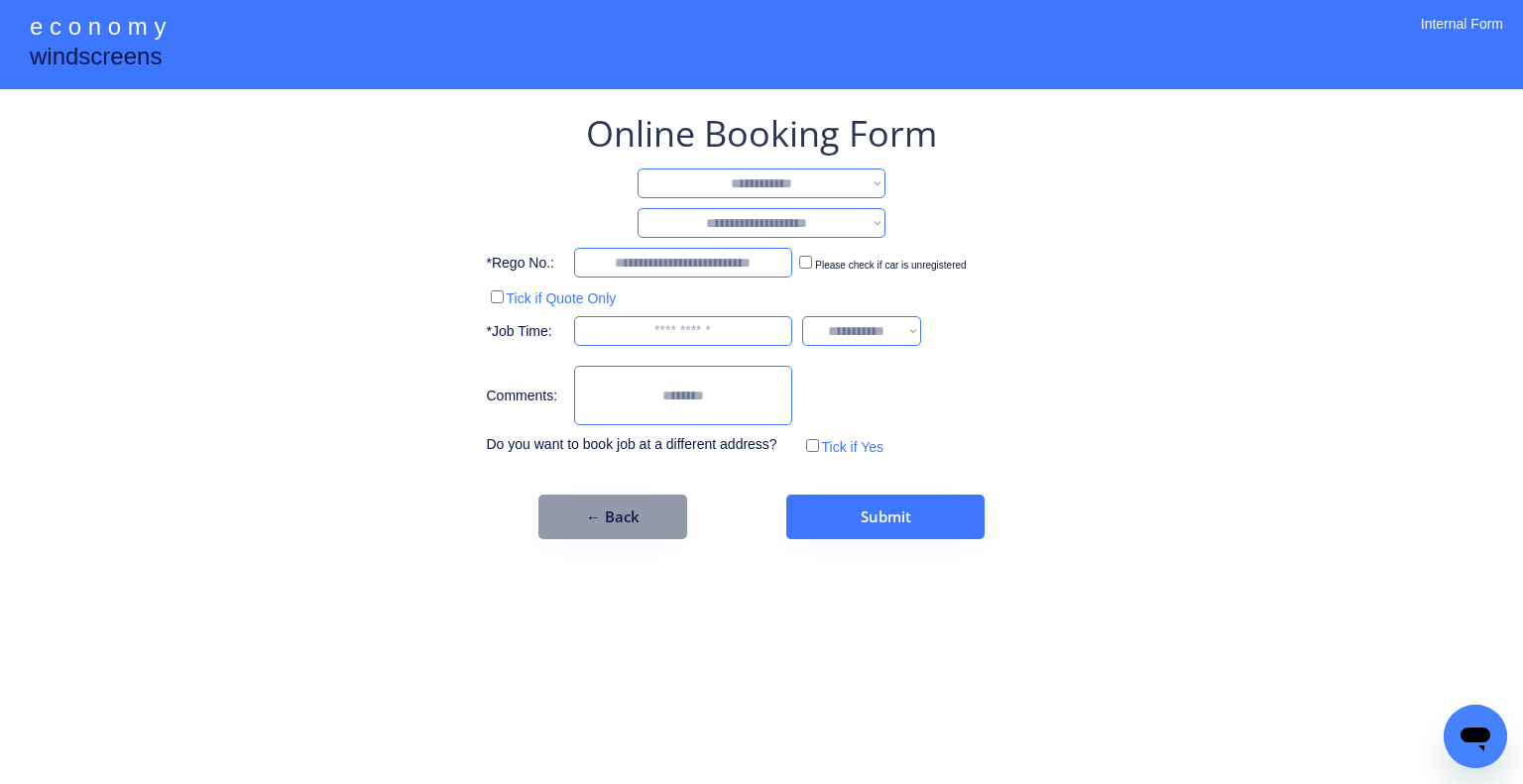 click on "**********" at bounding box center (762, 223) 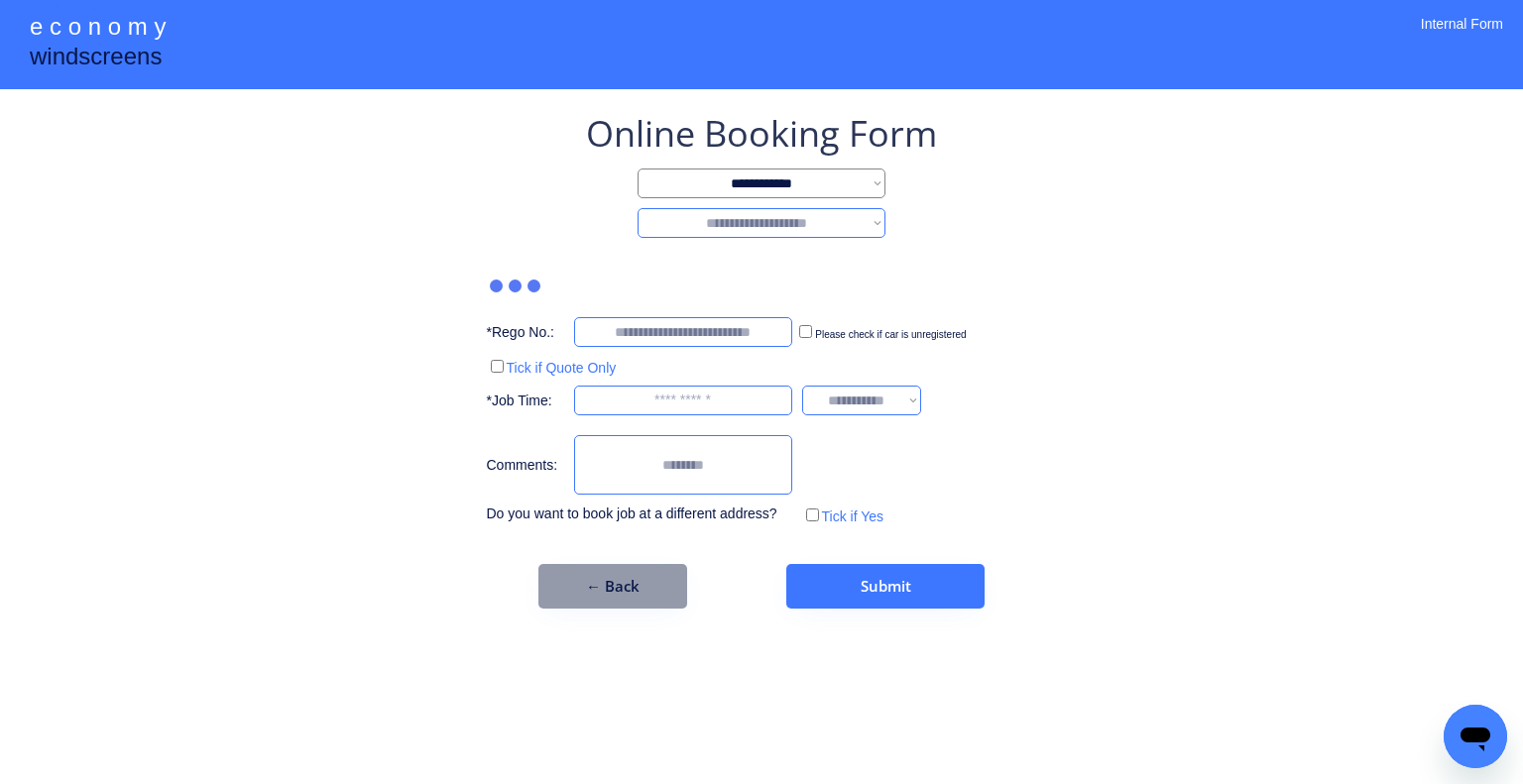 select on "*******" 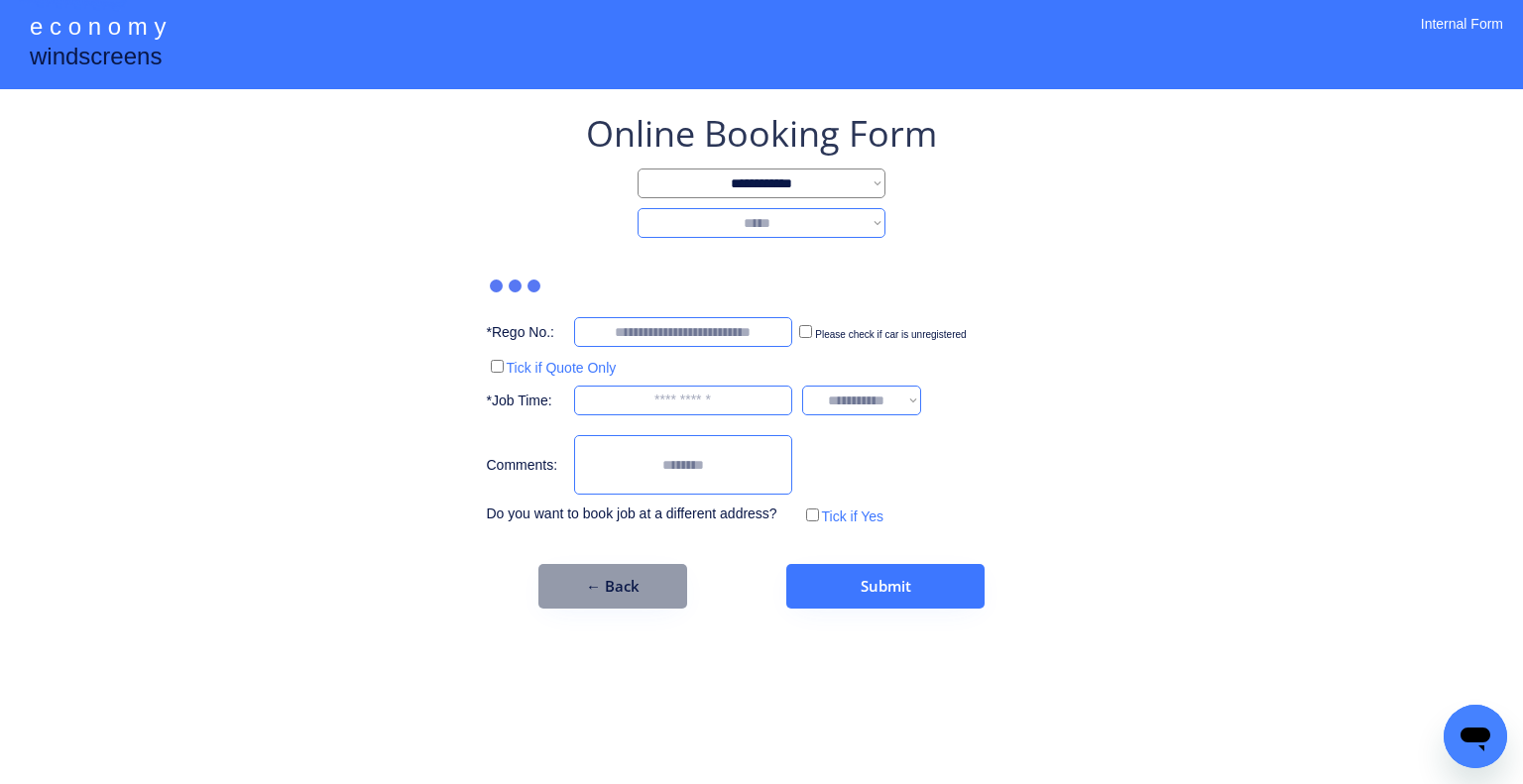 click on "**********" at bounding box center [762, 223] 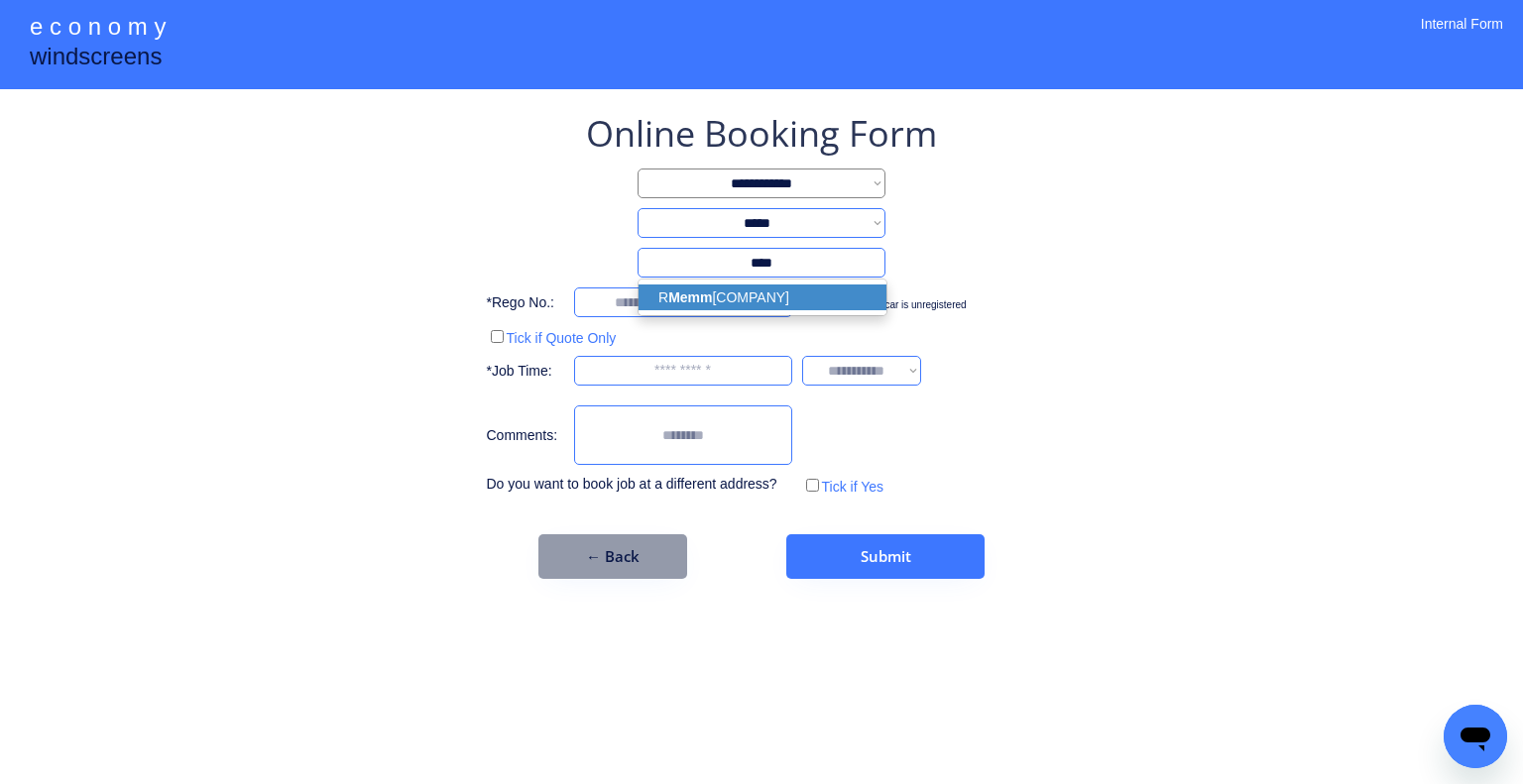 click on "R  Memm ott & Co Pty Ltd" at bounding box center [762, 297] 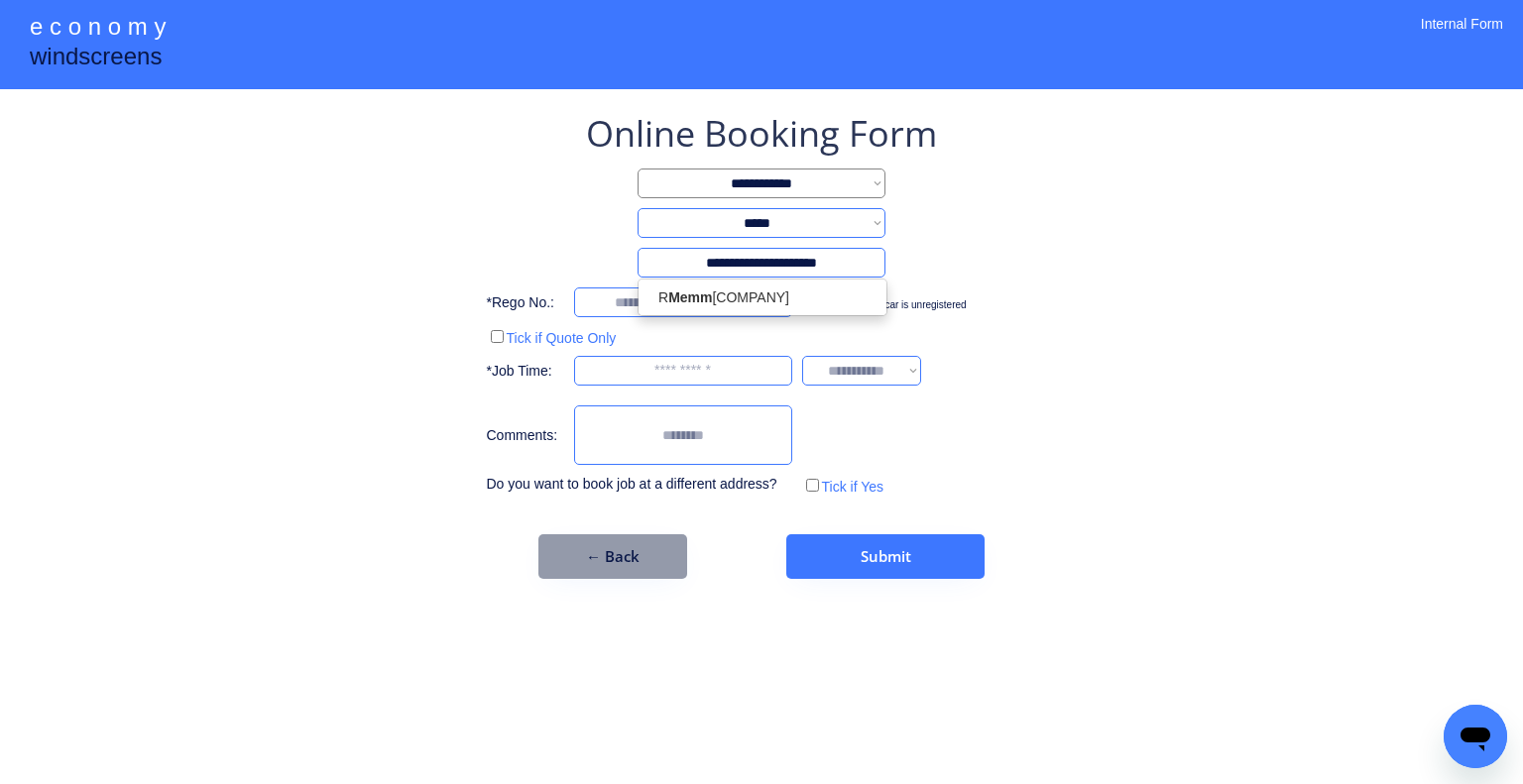 select on "*********" 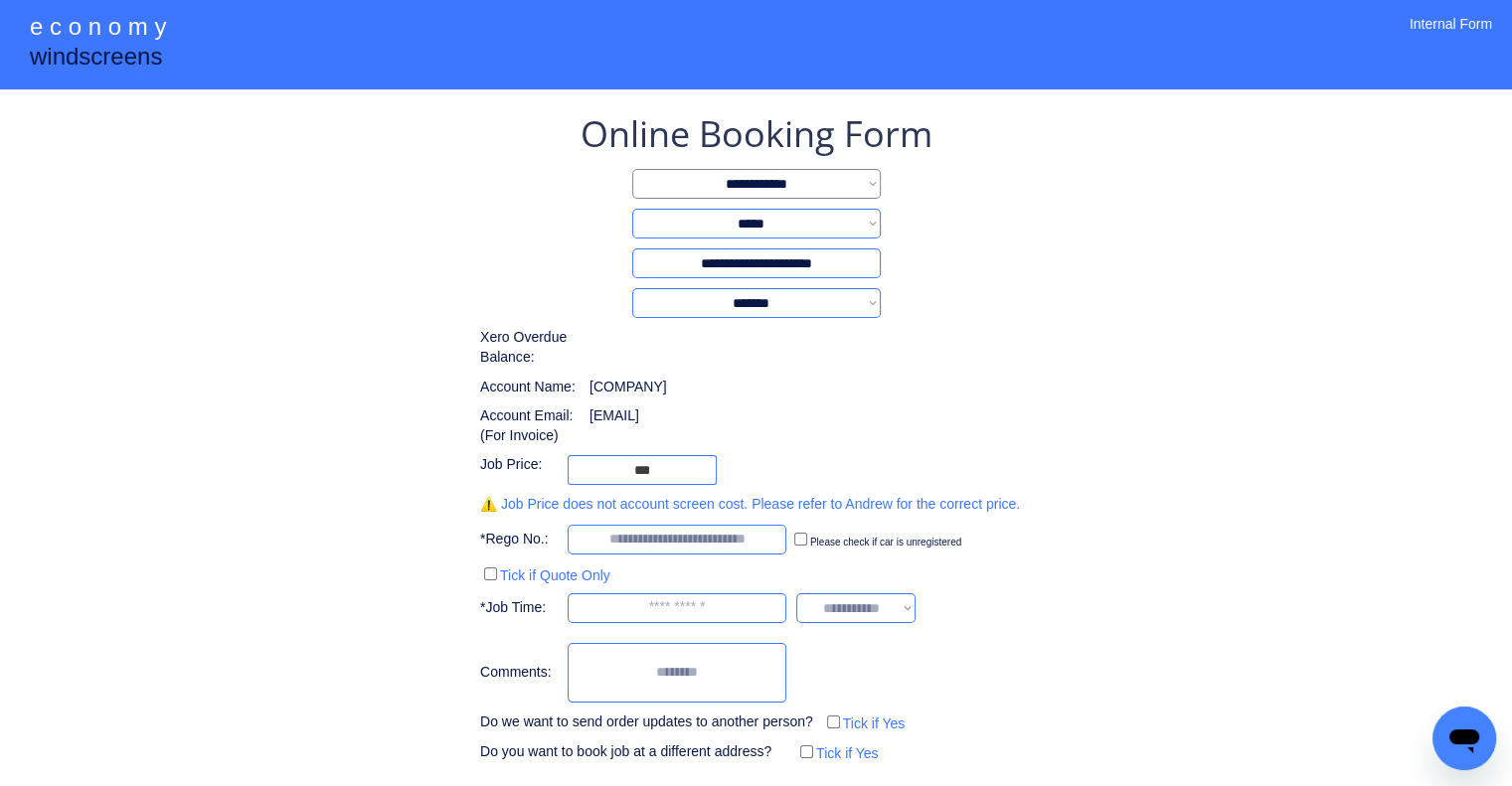 type on "**********" 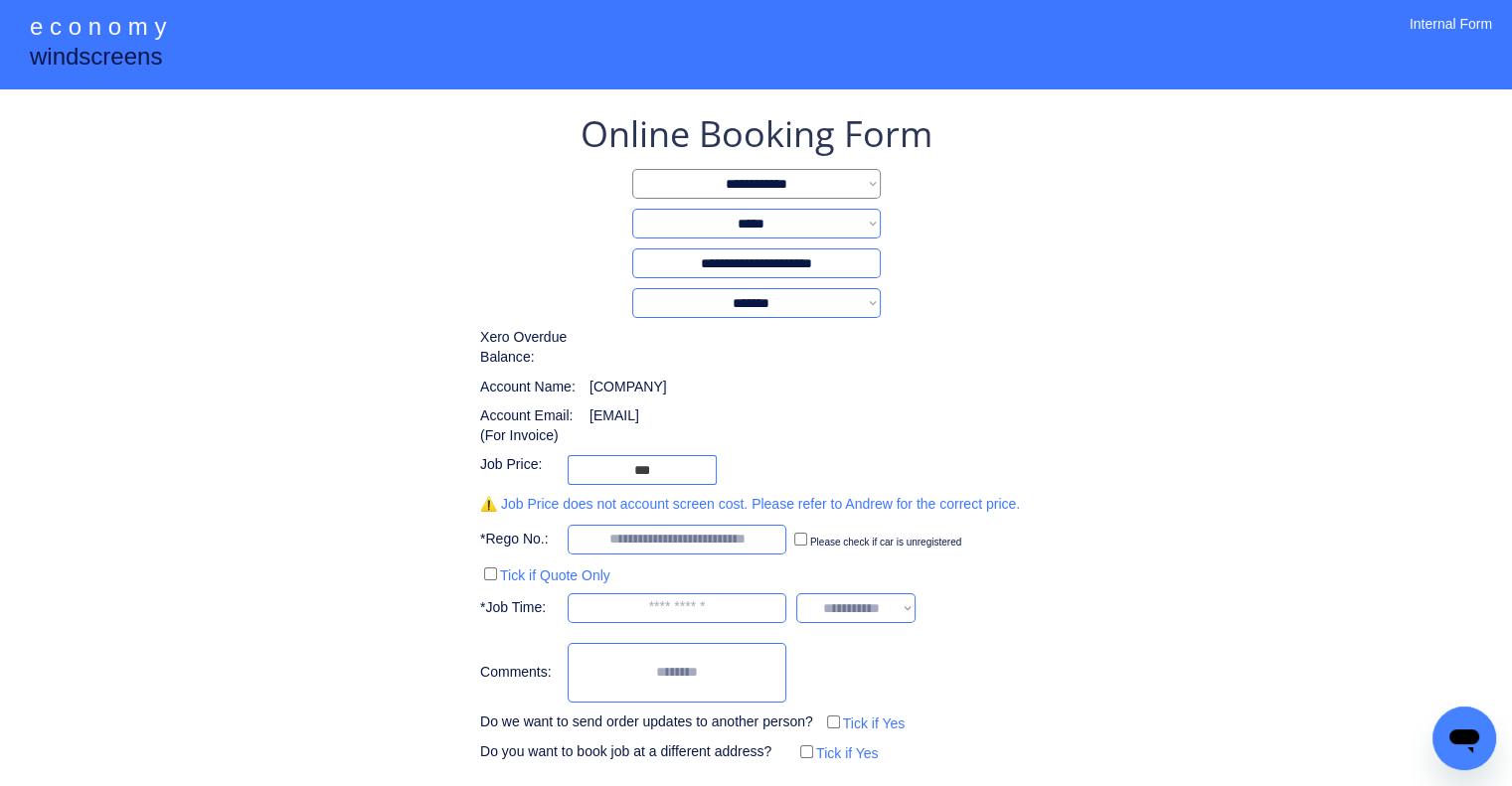 click on "**********" at bounding box center [756, 477] 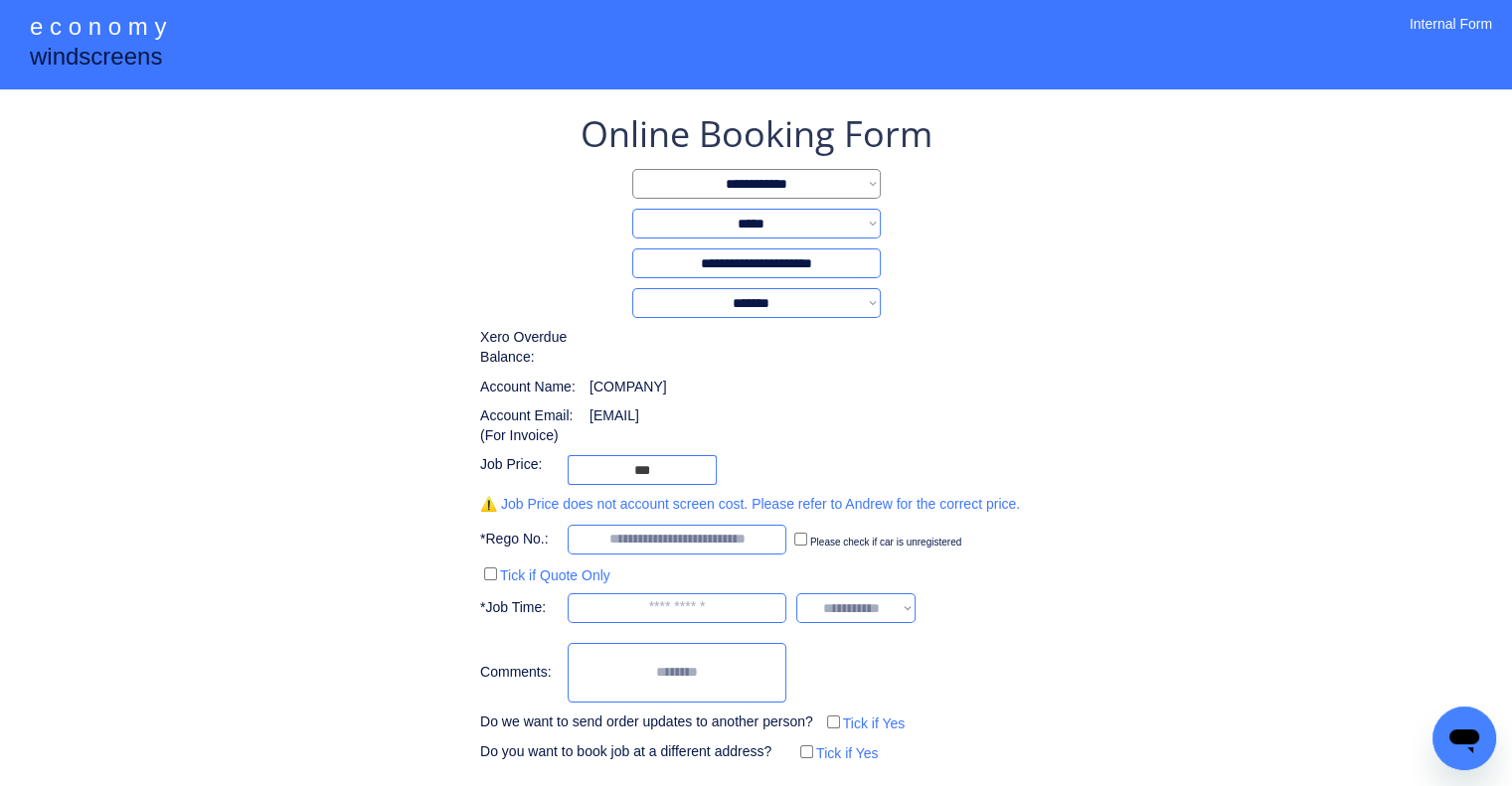 click on "**********" at bounding box center (756, 437) 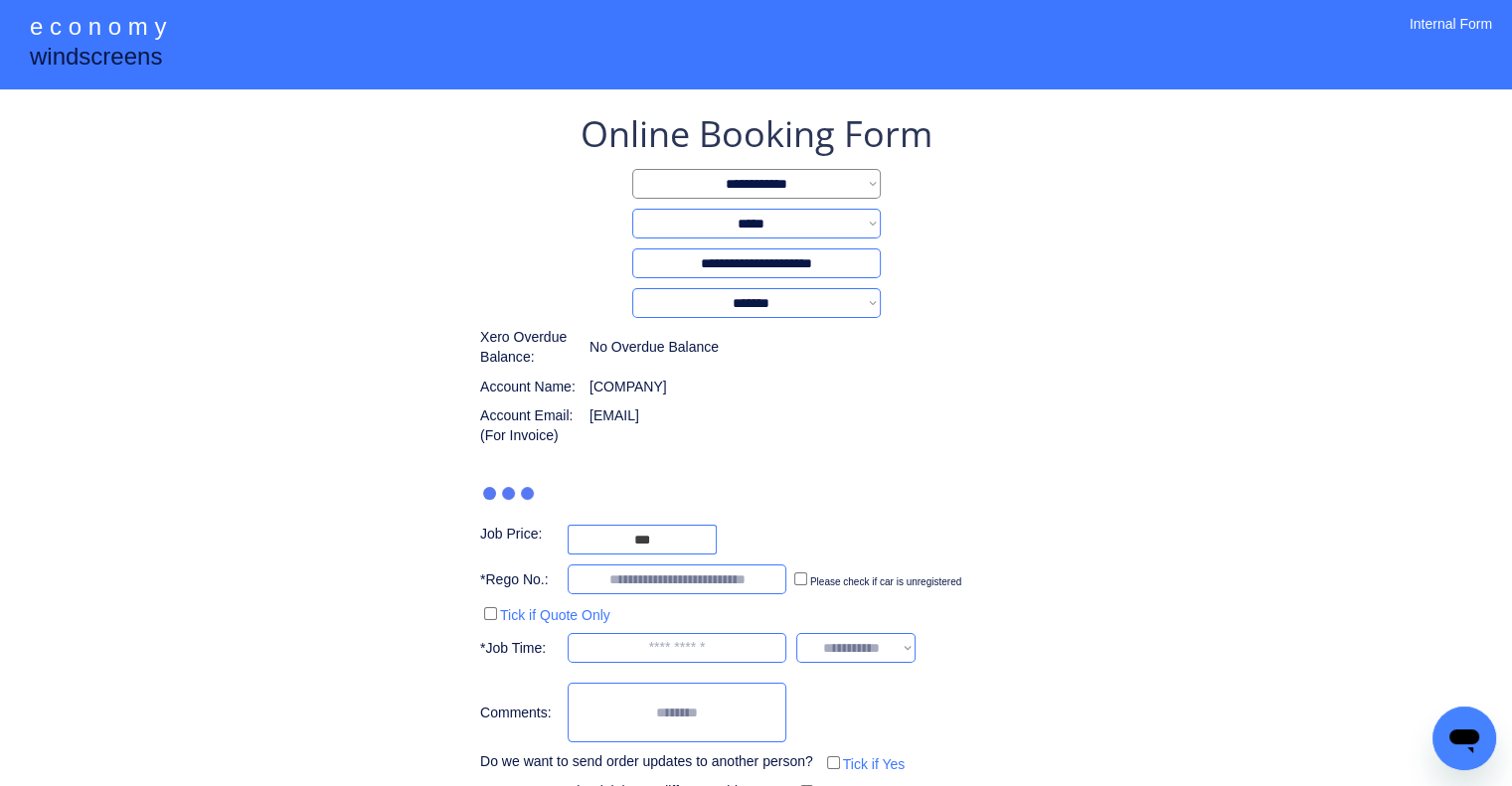 type on "***" 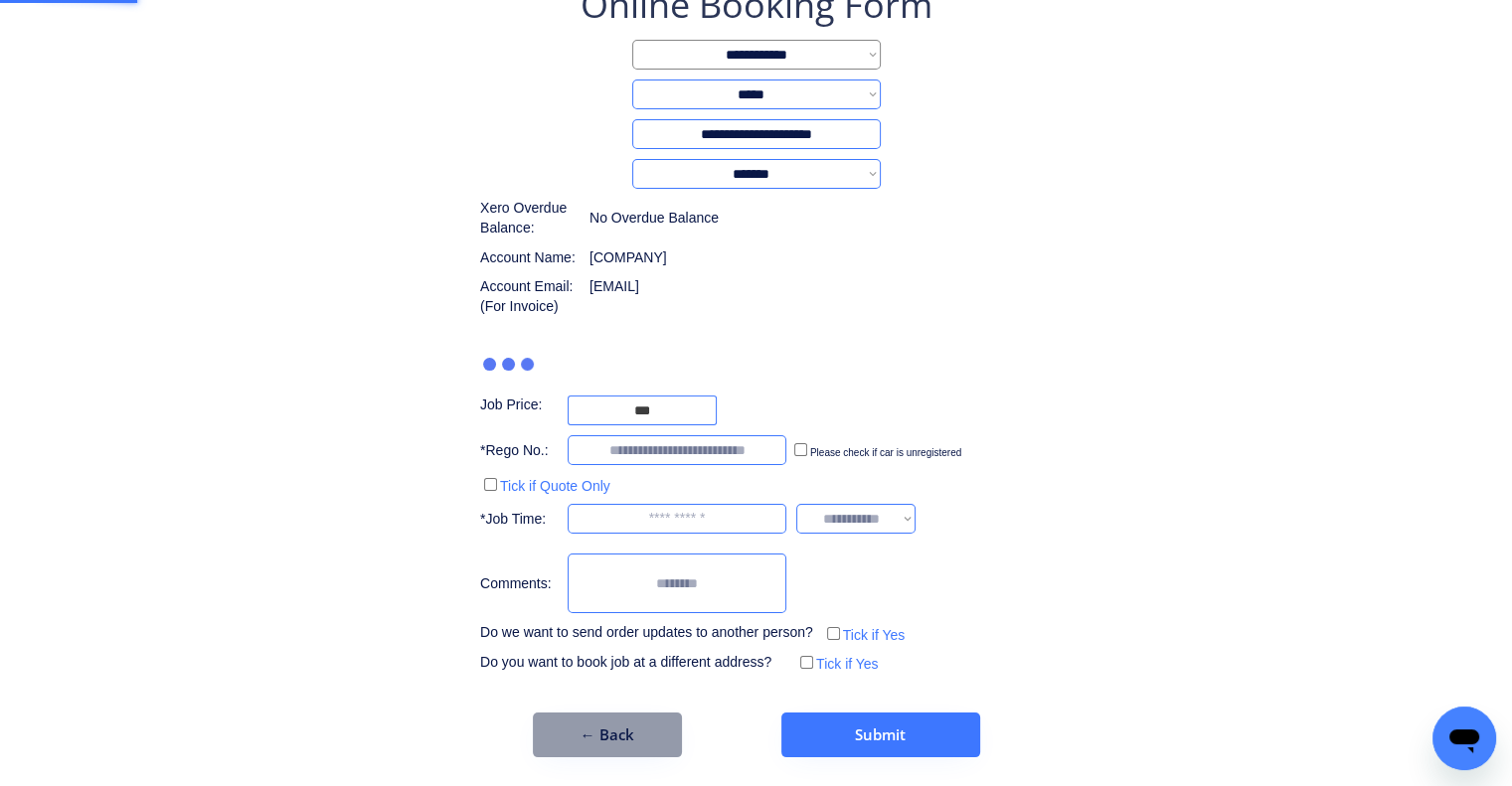scroll, scrollTop: 60, scrollLeft: 0, axis: vertical 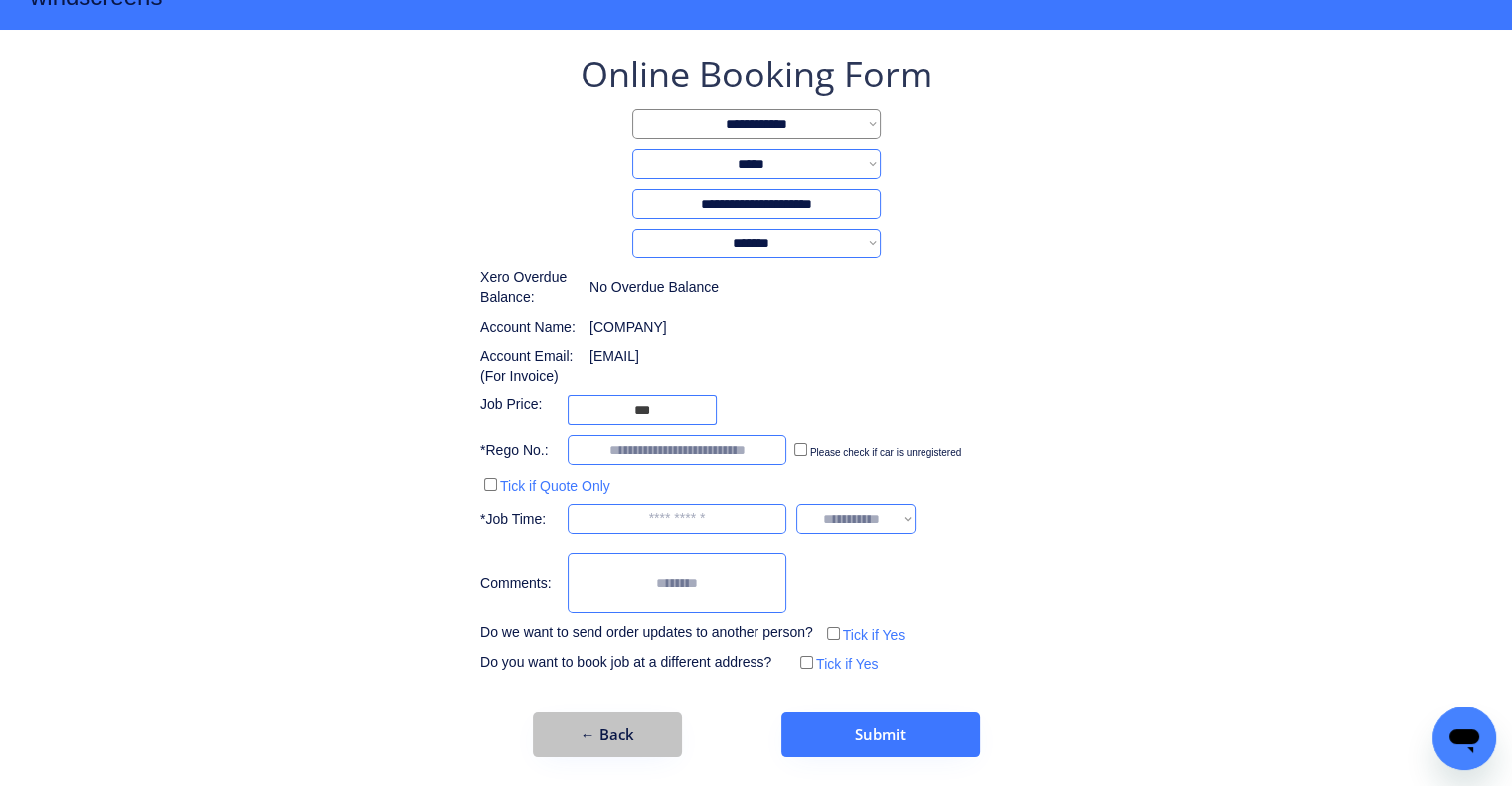 click on "←   Back" at bounding box center [607, 734] 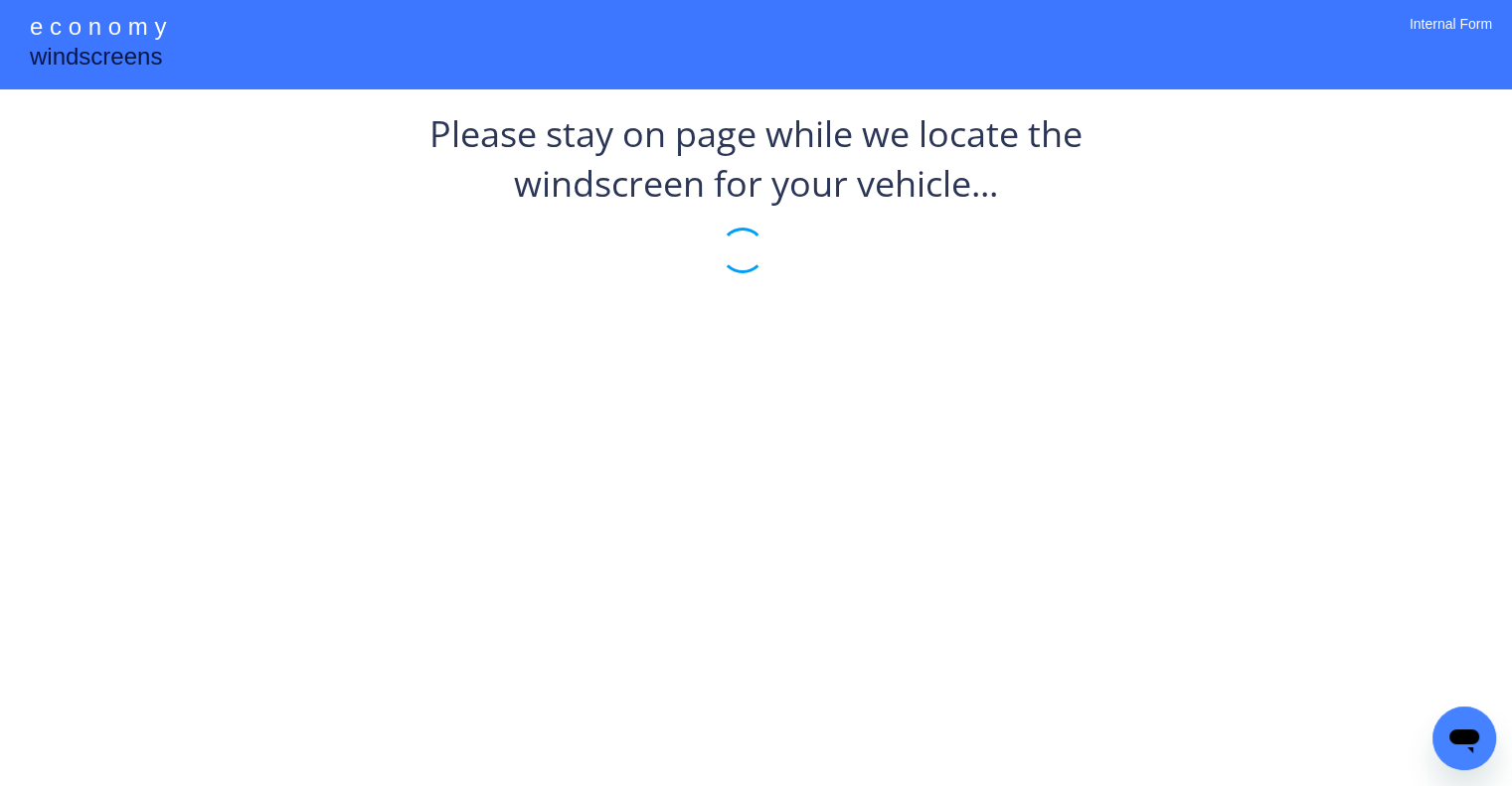 scroll, scrollTop: 0, scrollLeft: 0, axis: both 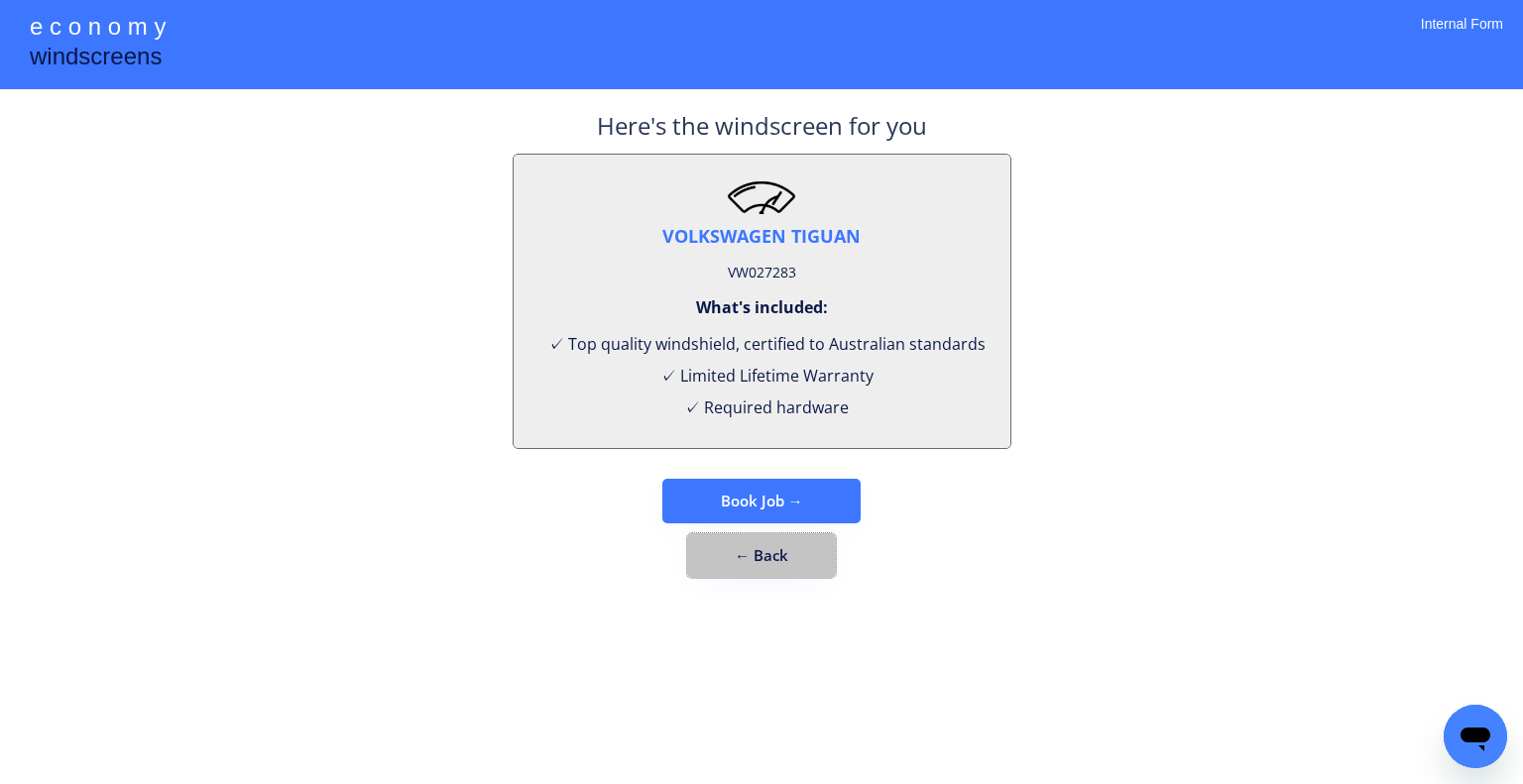 click on "←   Back" at bounding box center [762, 555] 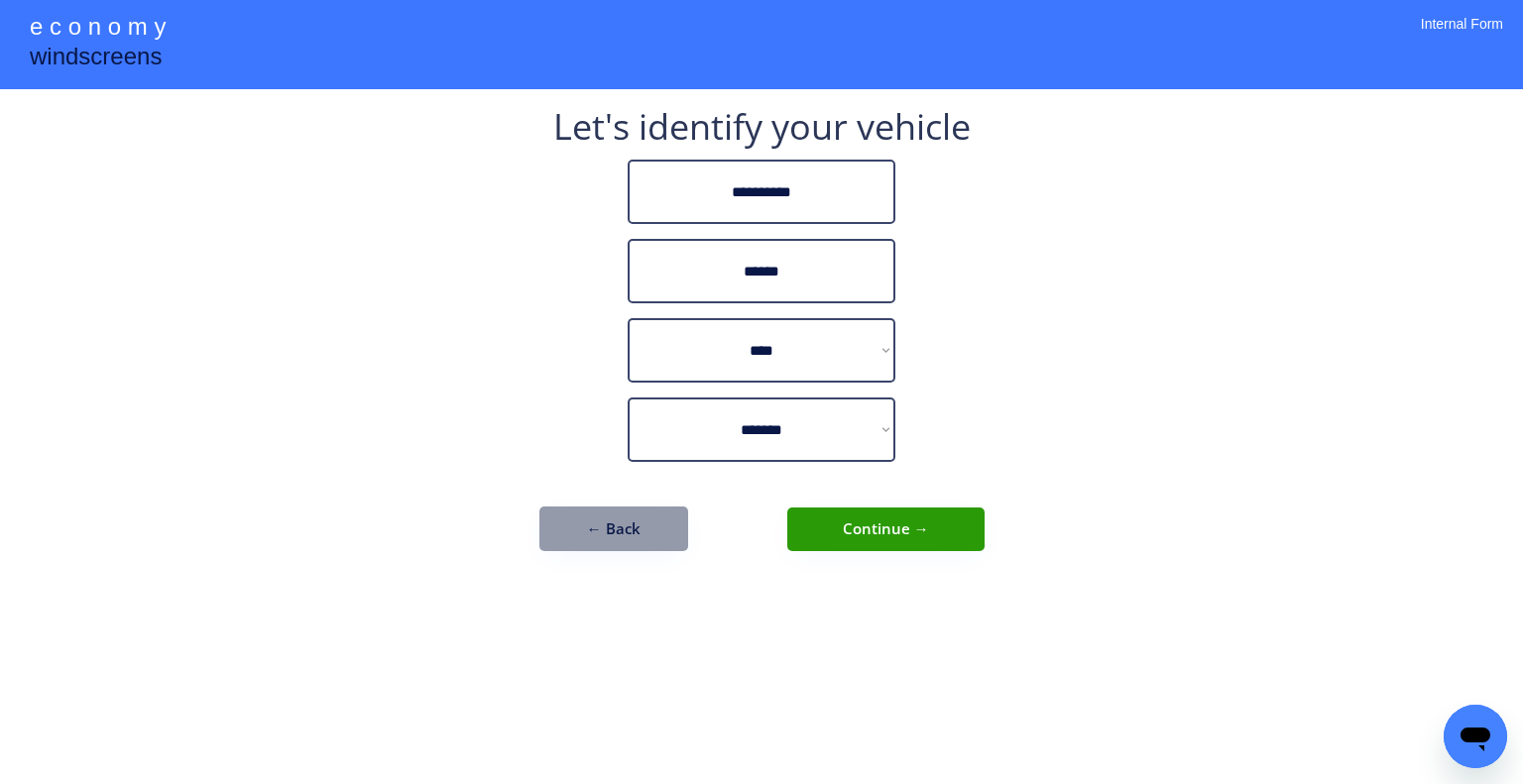 click on "Continue    →" at bounding box center (885, 529) 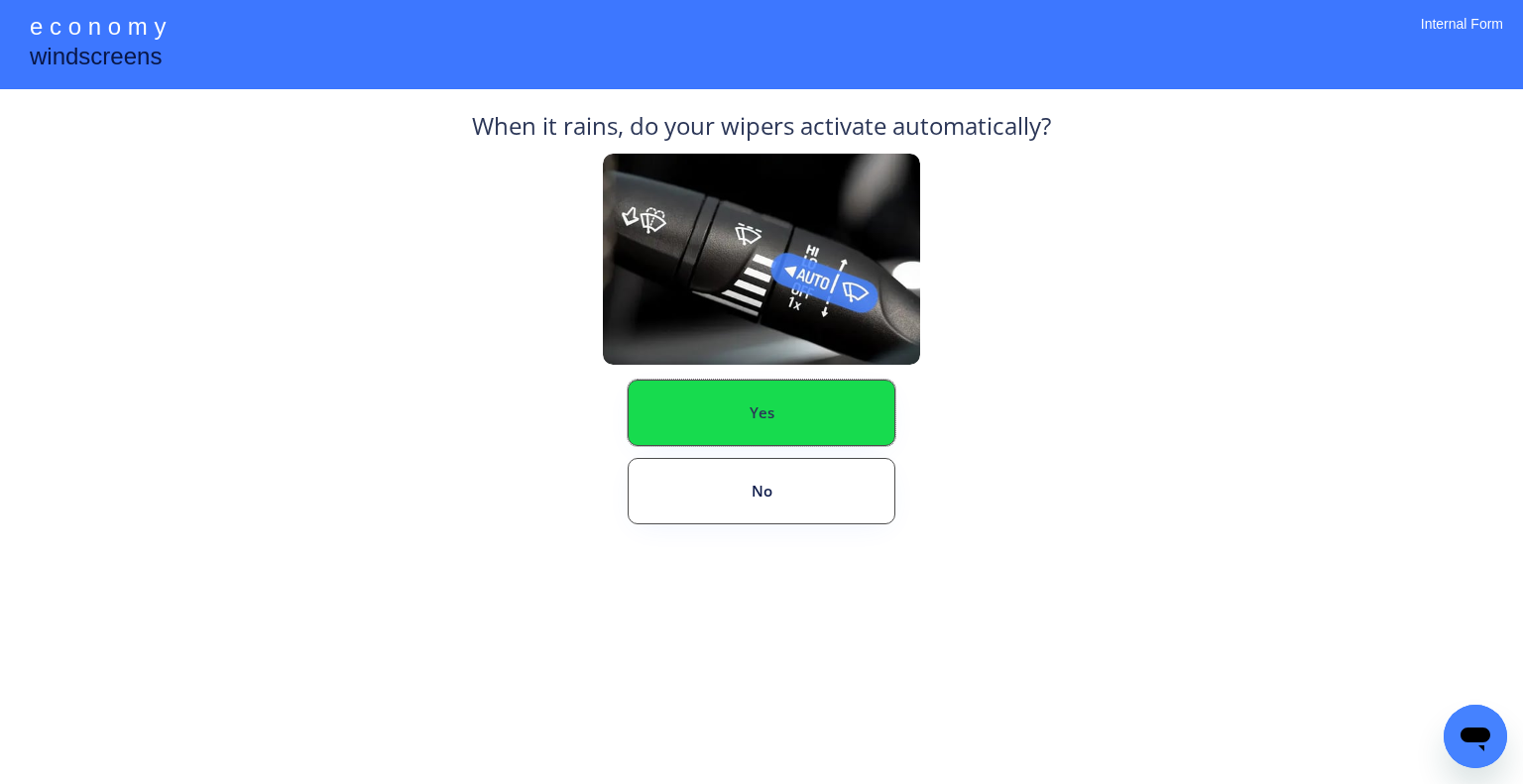 click on "Yes" at bounding box center (762, 412) 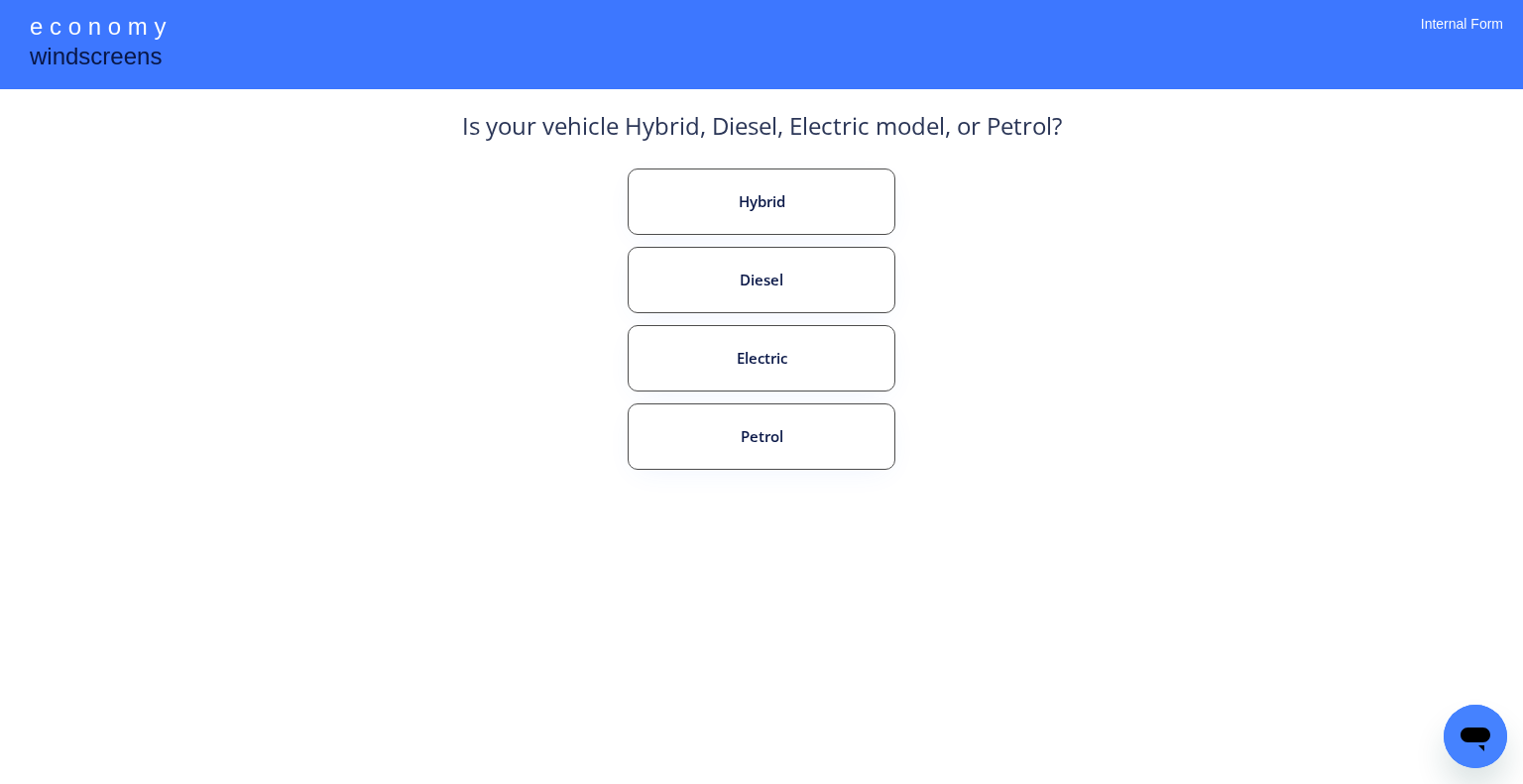 click on "**********" at bounding box center (762, 392) 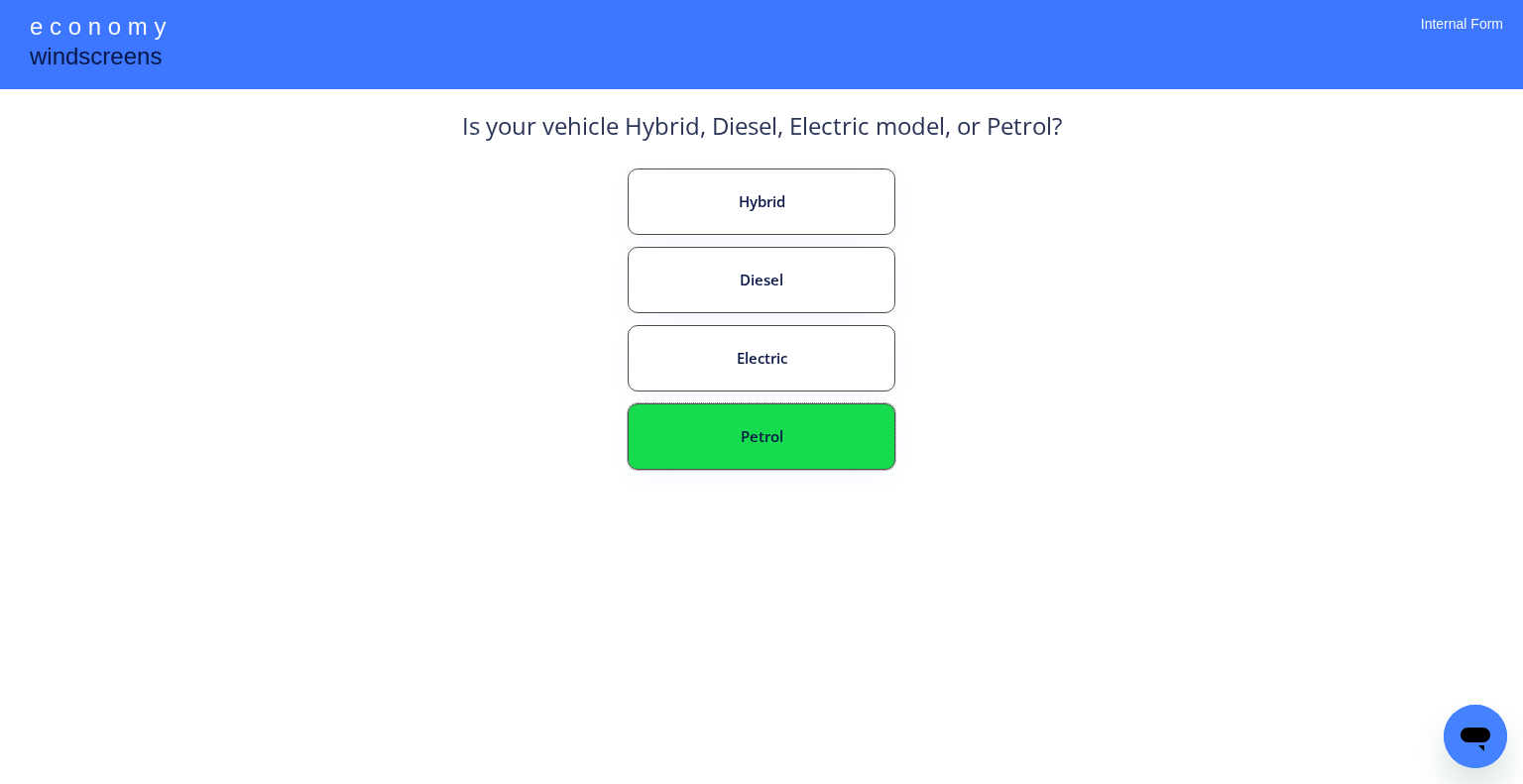 drag, startPoint x: 805, startPoint y: 453, endPoint x: 798, endPoint y: 491, distance: 38.63936 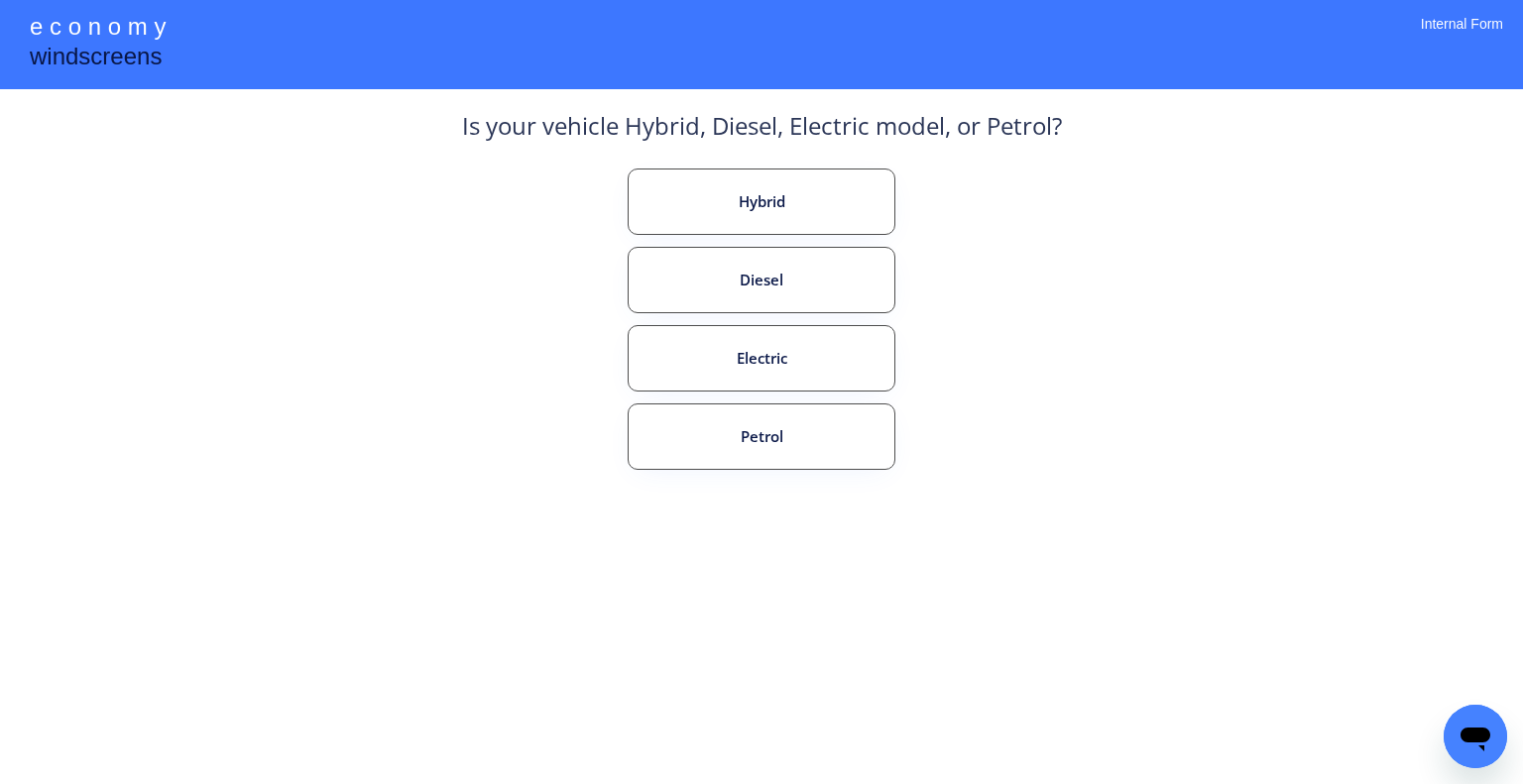 click on "**********" at bounding box center [762, 392] 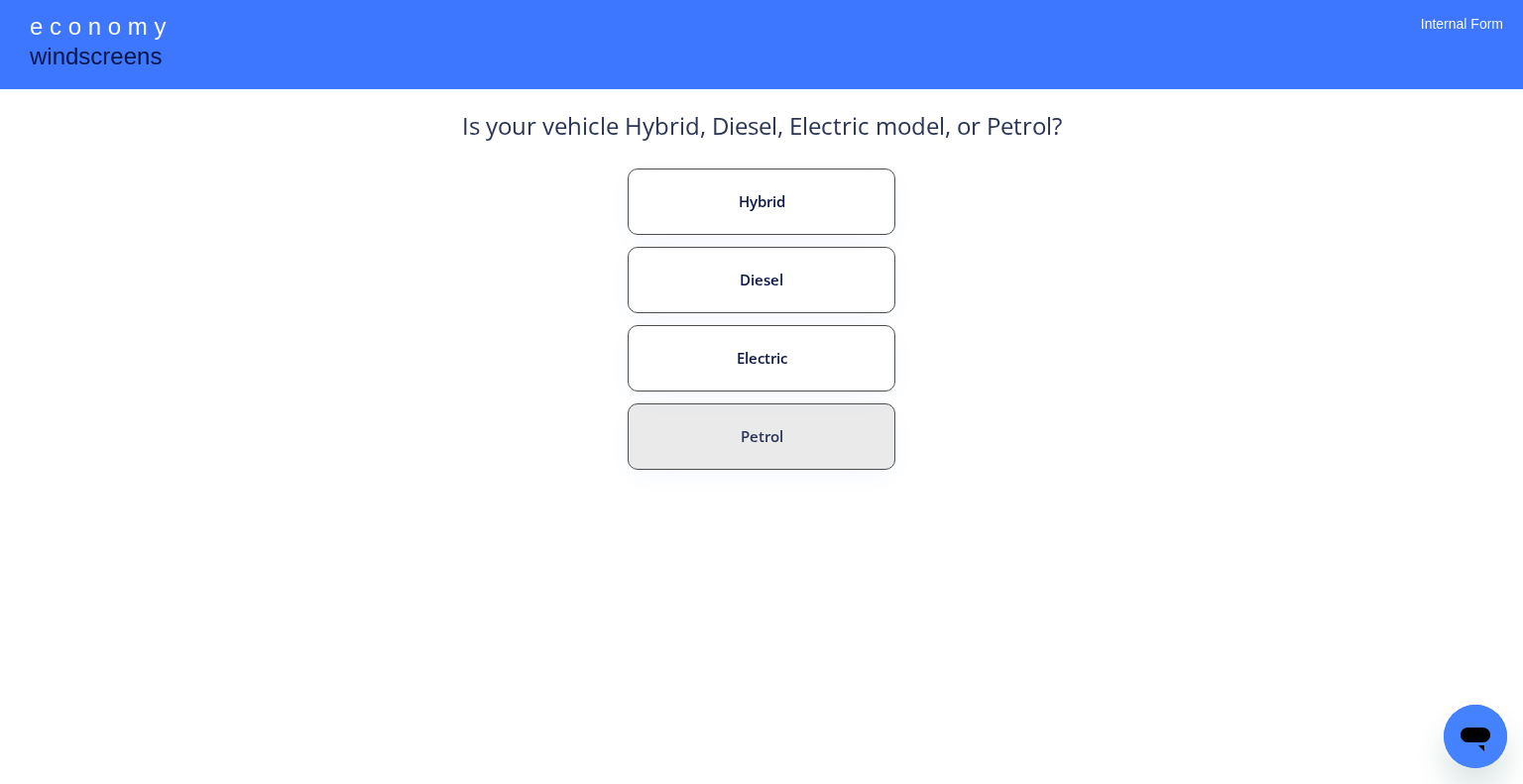 drag, startPoint x: 829, startPoint y: 445, endPoint x: 857, endPoint y: 447, distance: 28.071338 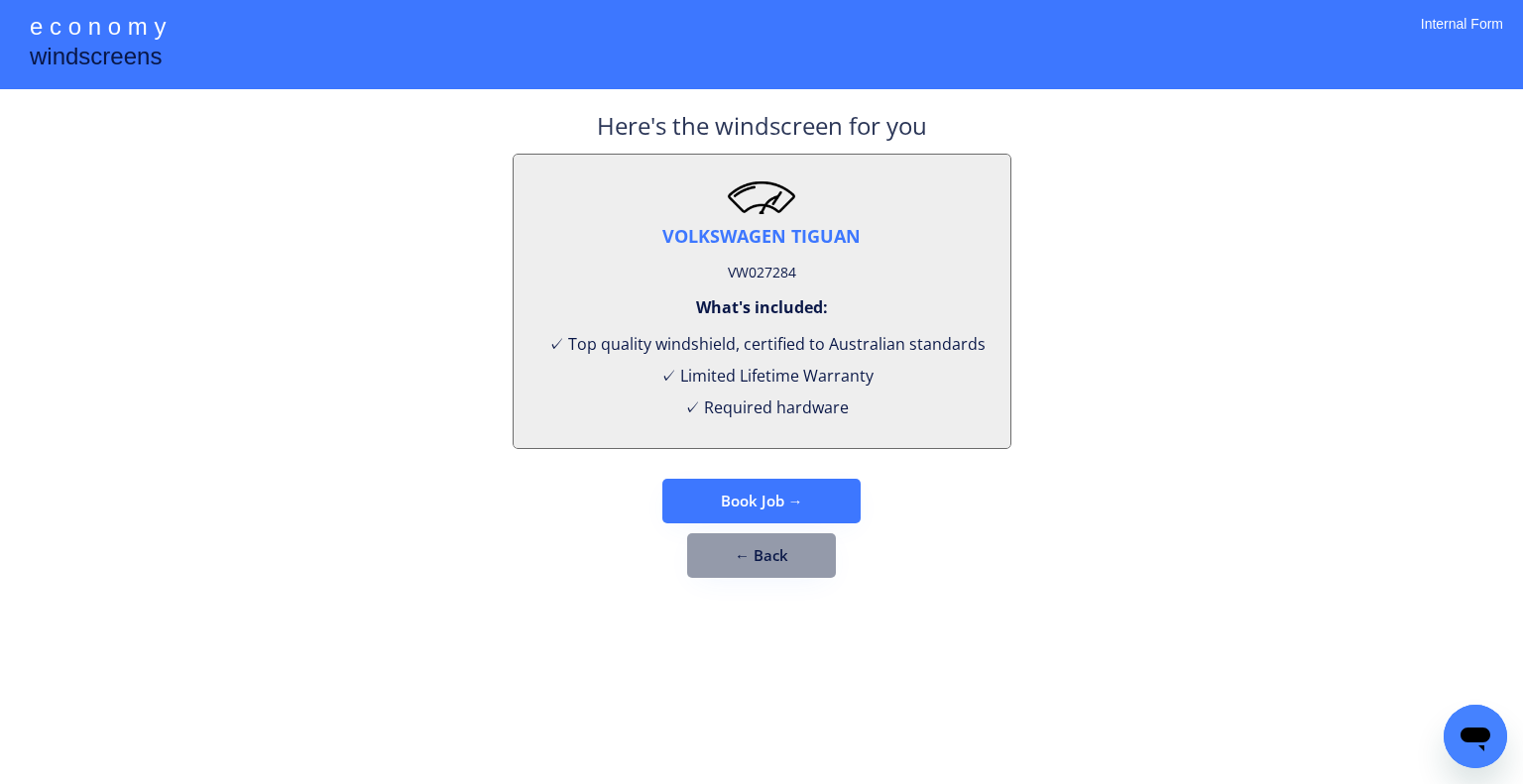 click on "VW027284" at bounding box center [762, 273] 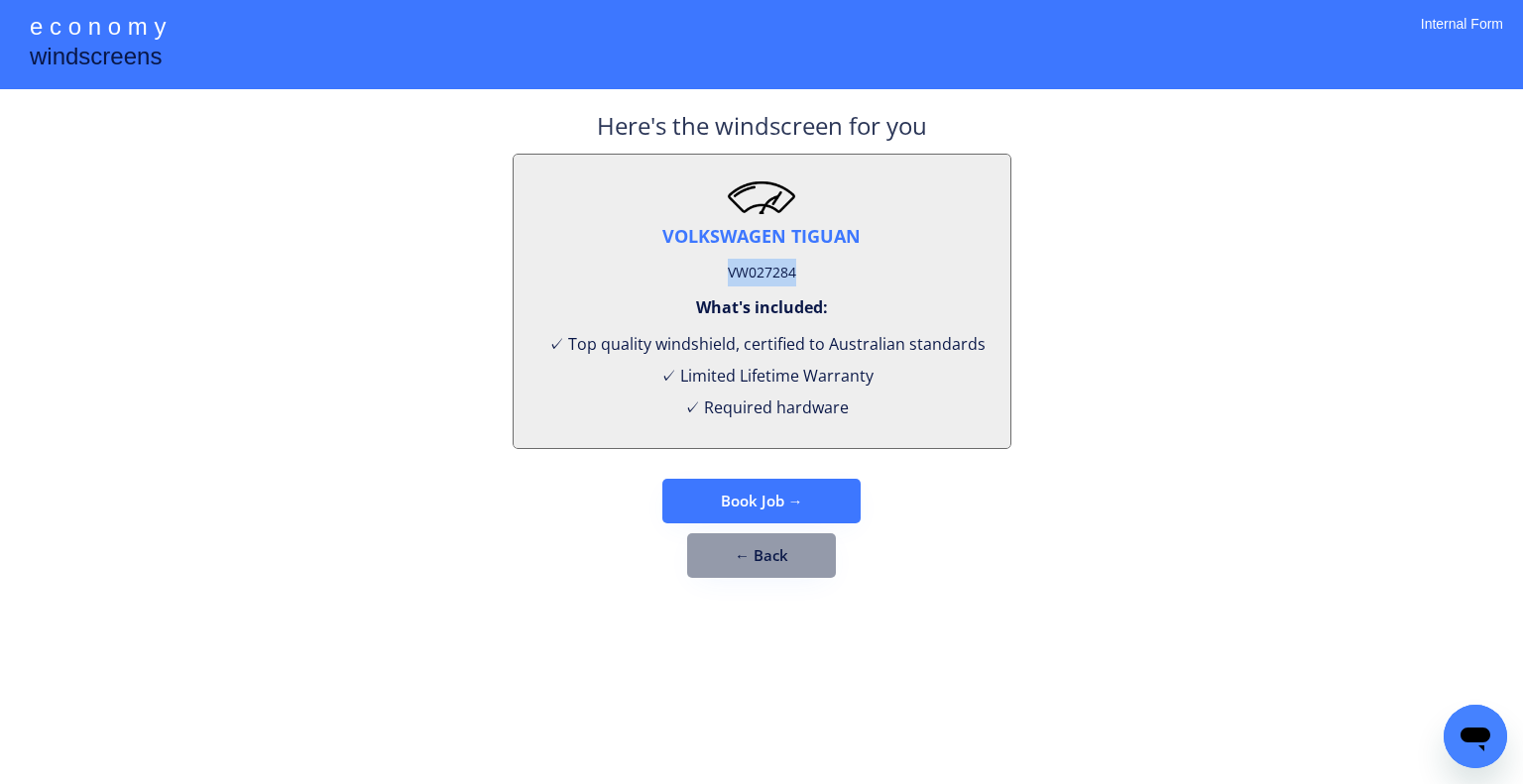 click on "VW027284" at bounding box center (762, 273) 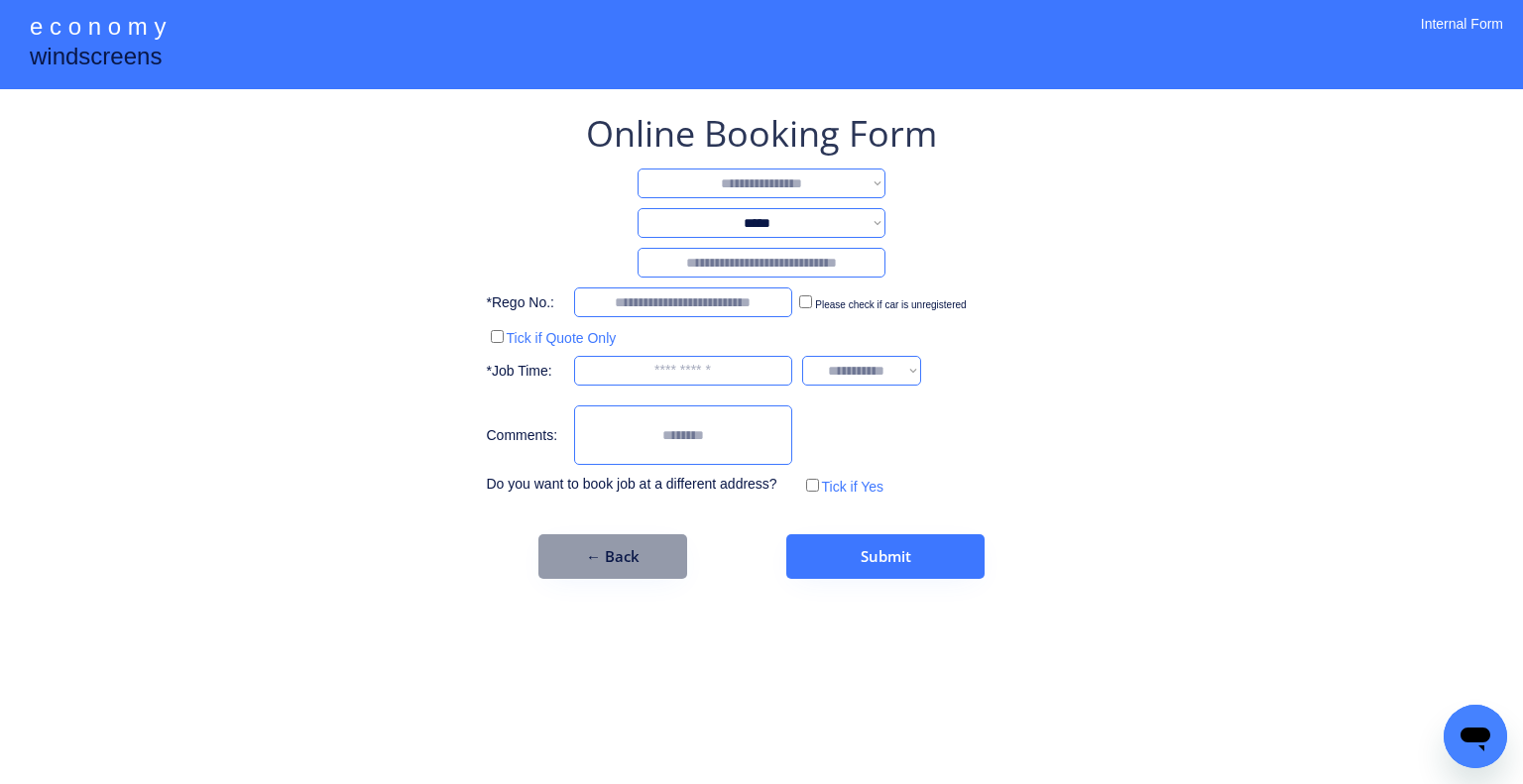 click on "**********" at bounding box center [762, 183] 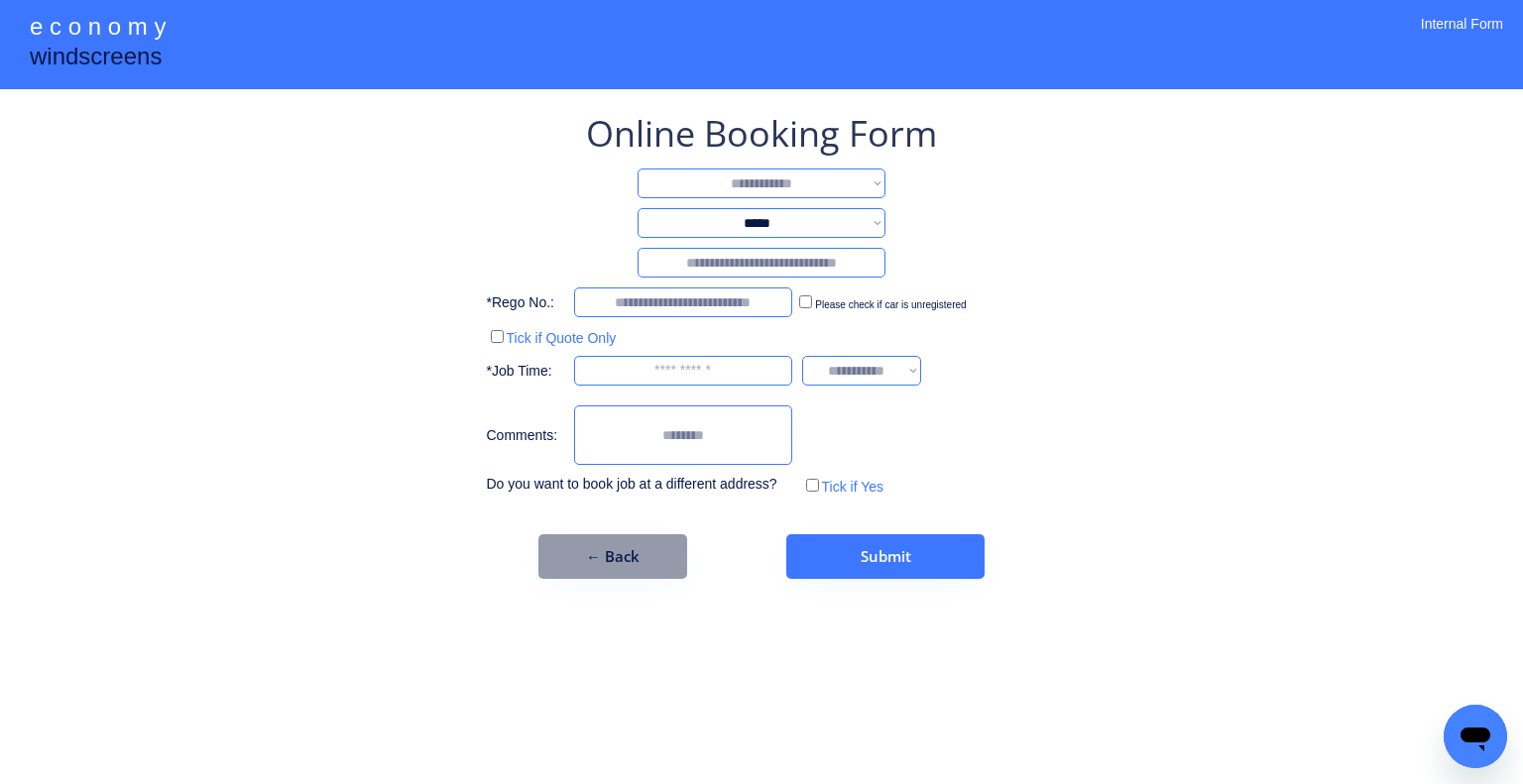 click on "**********" at bounding box center (762, 183) 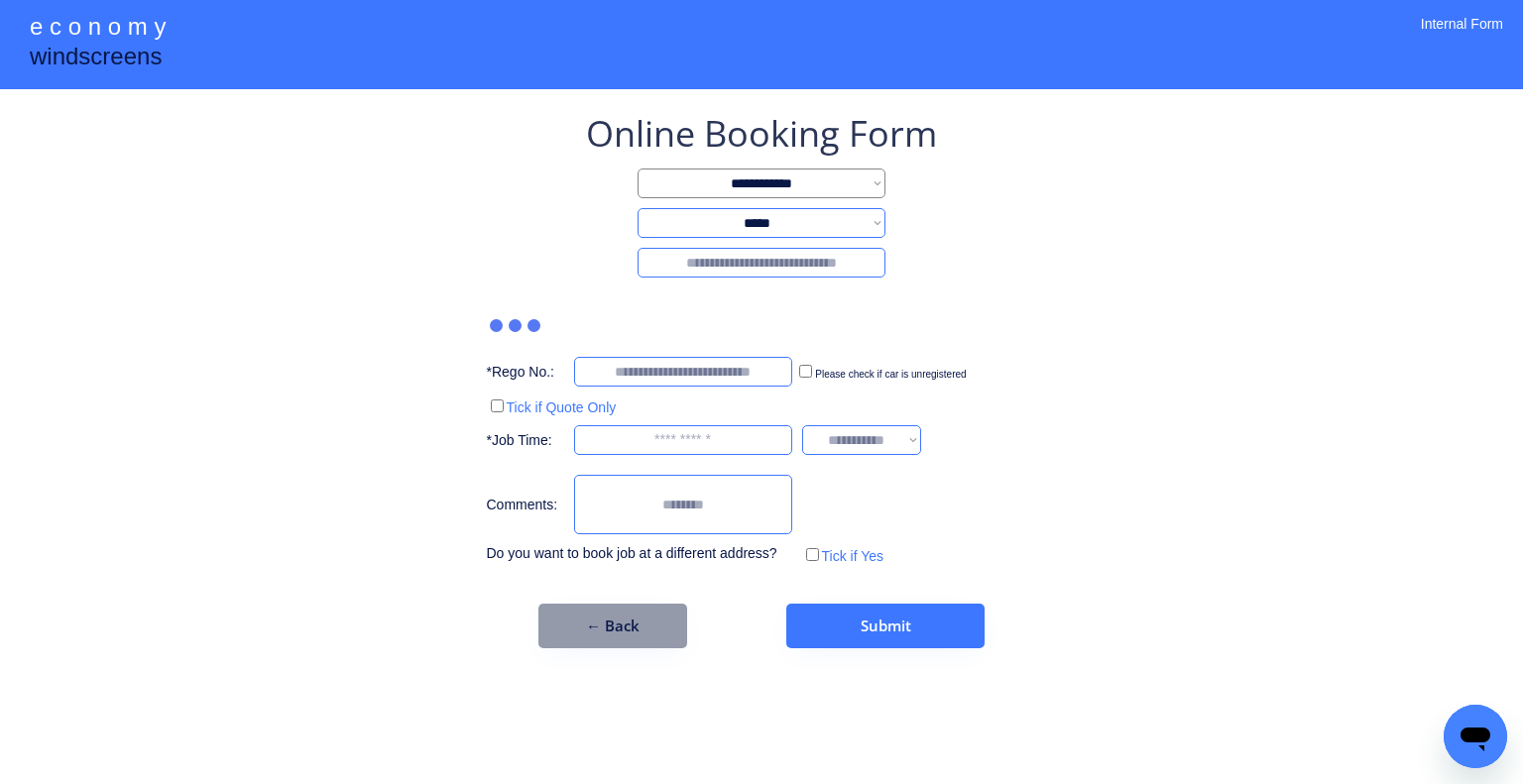 click at bounding box center [762, 263] 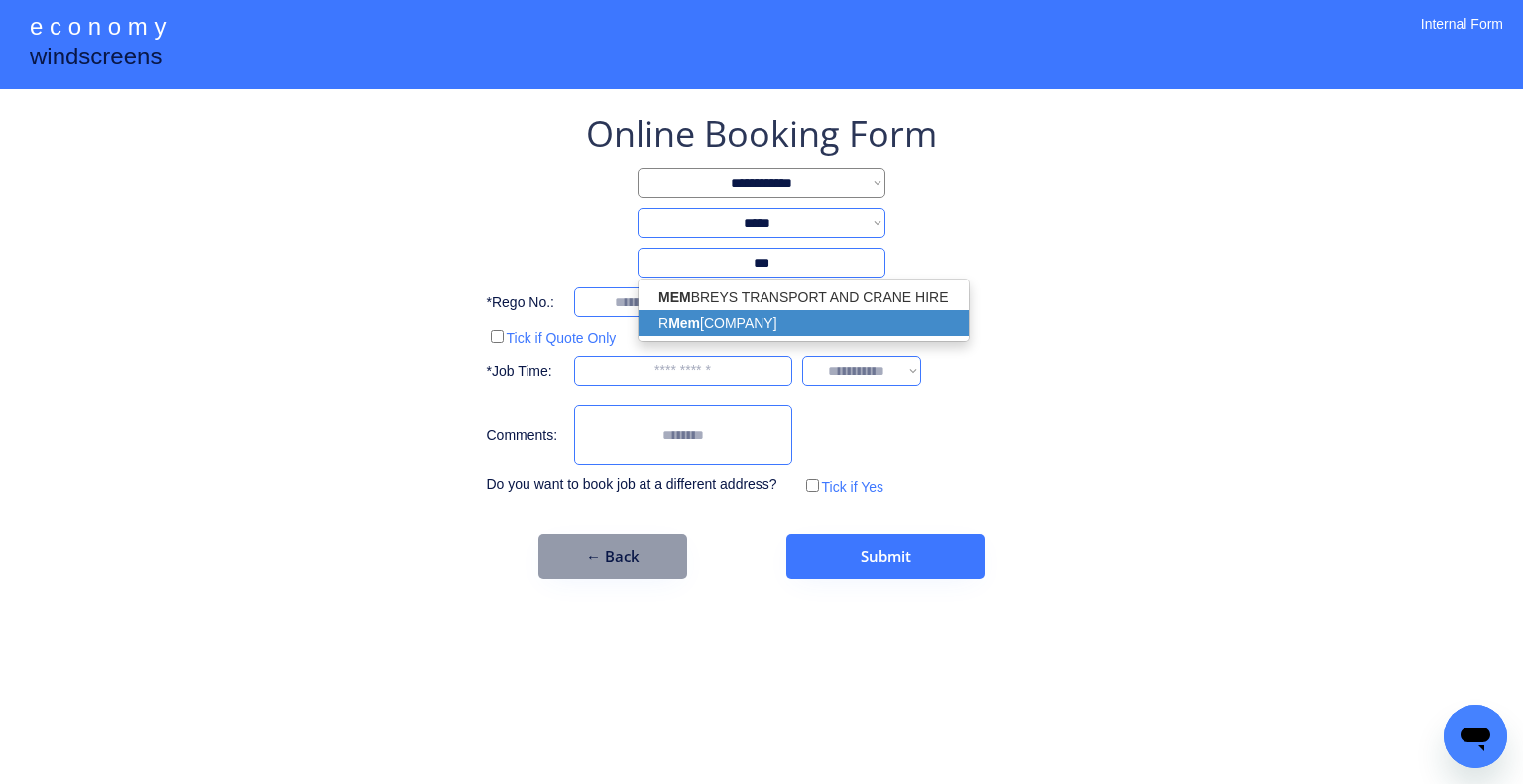click on "R  Mem mott & Co Pty Ltd" at bounding box center [803, 323] 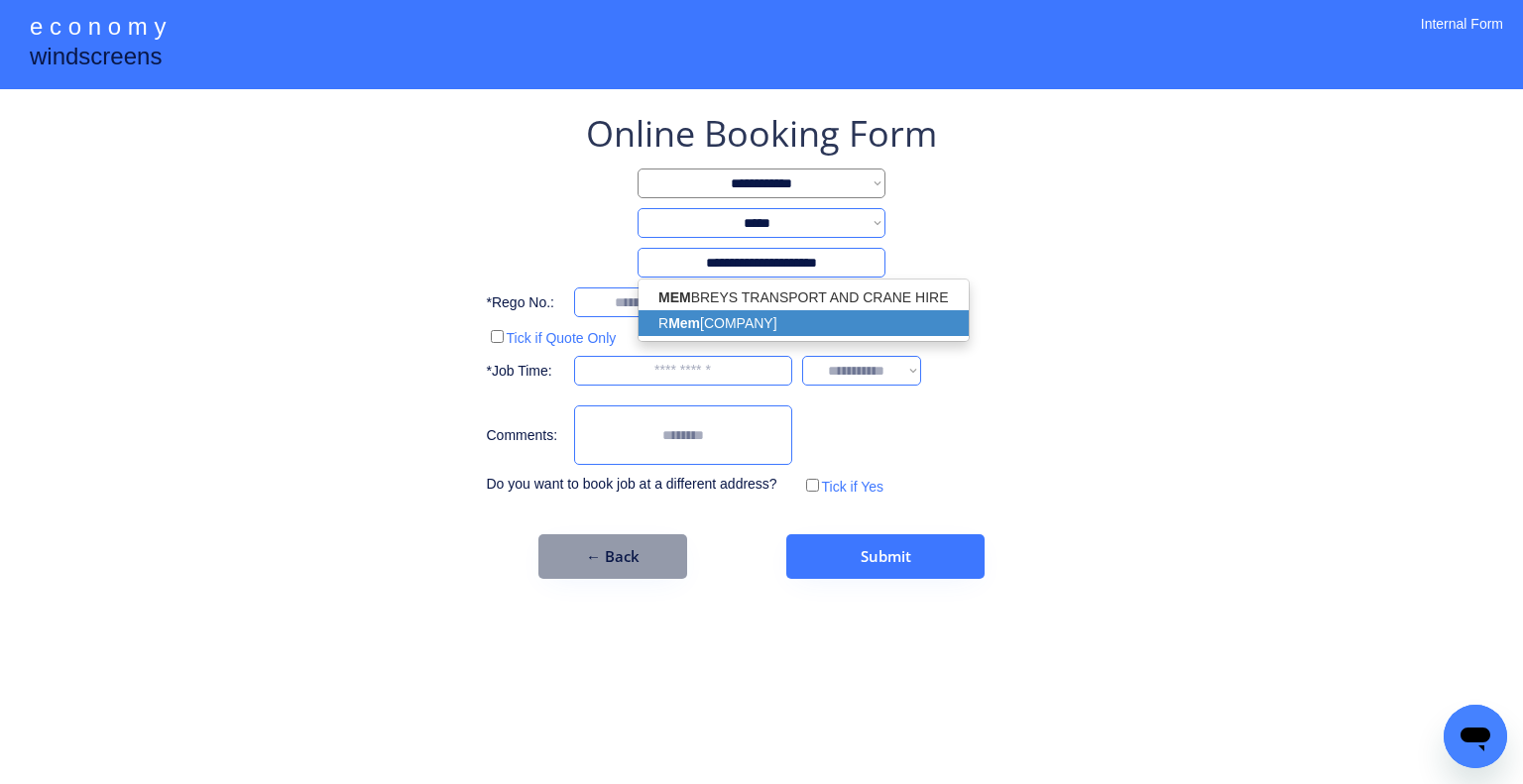 select on "*********" 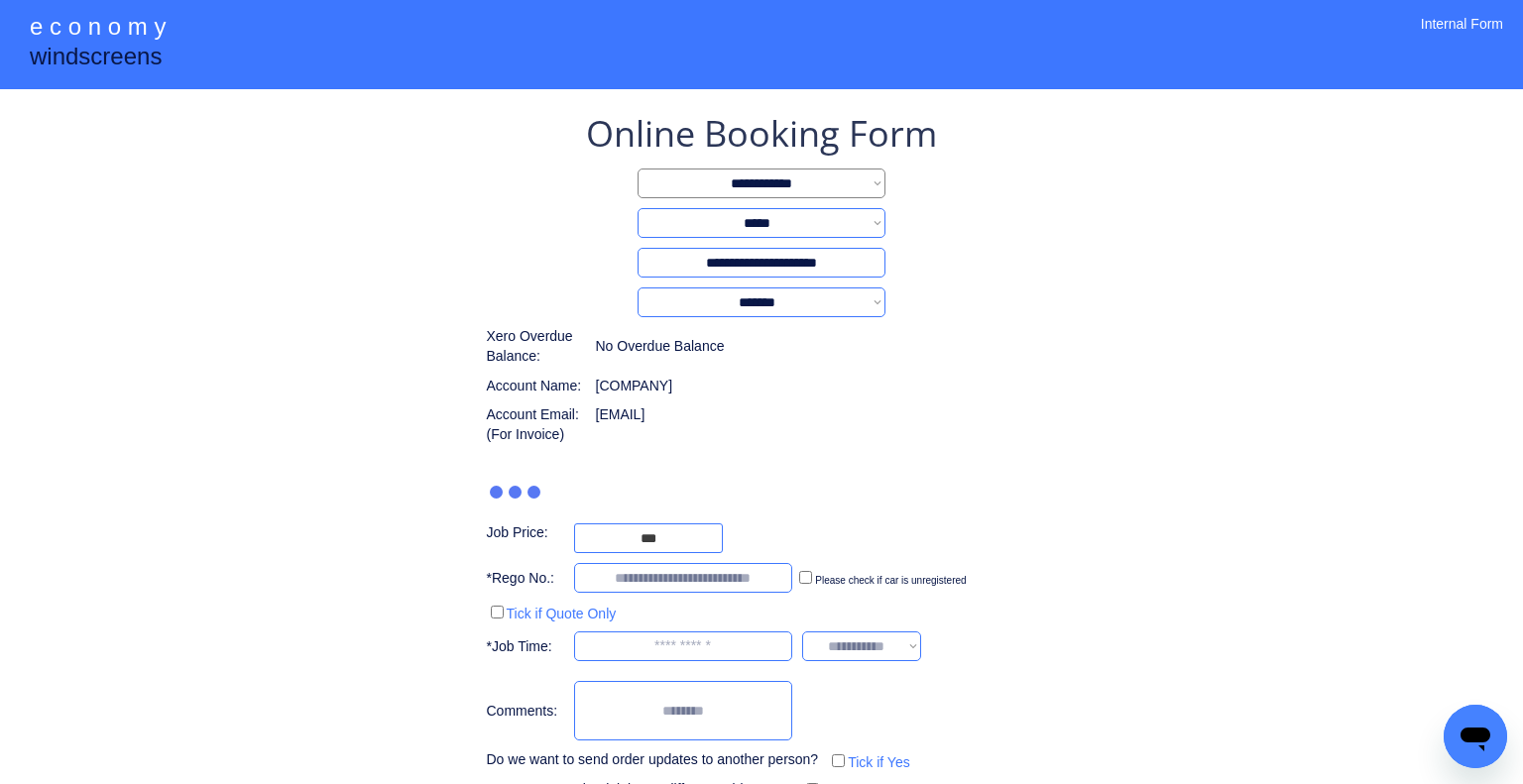 type on "**********" 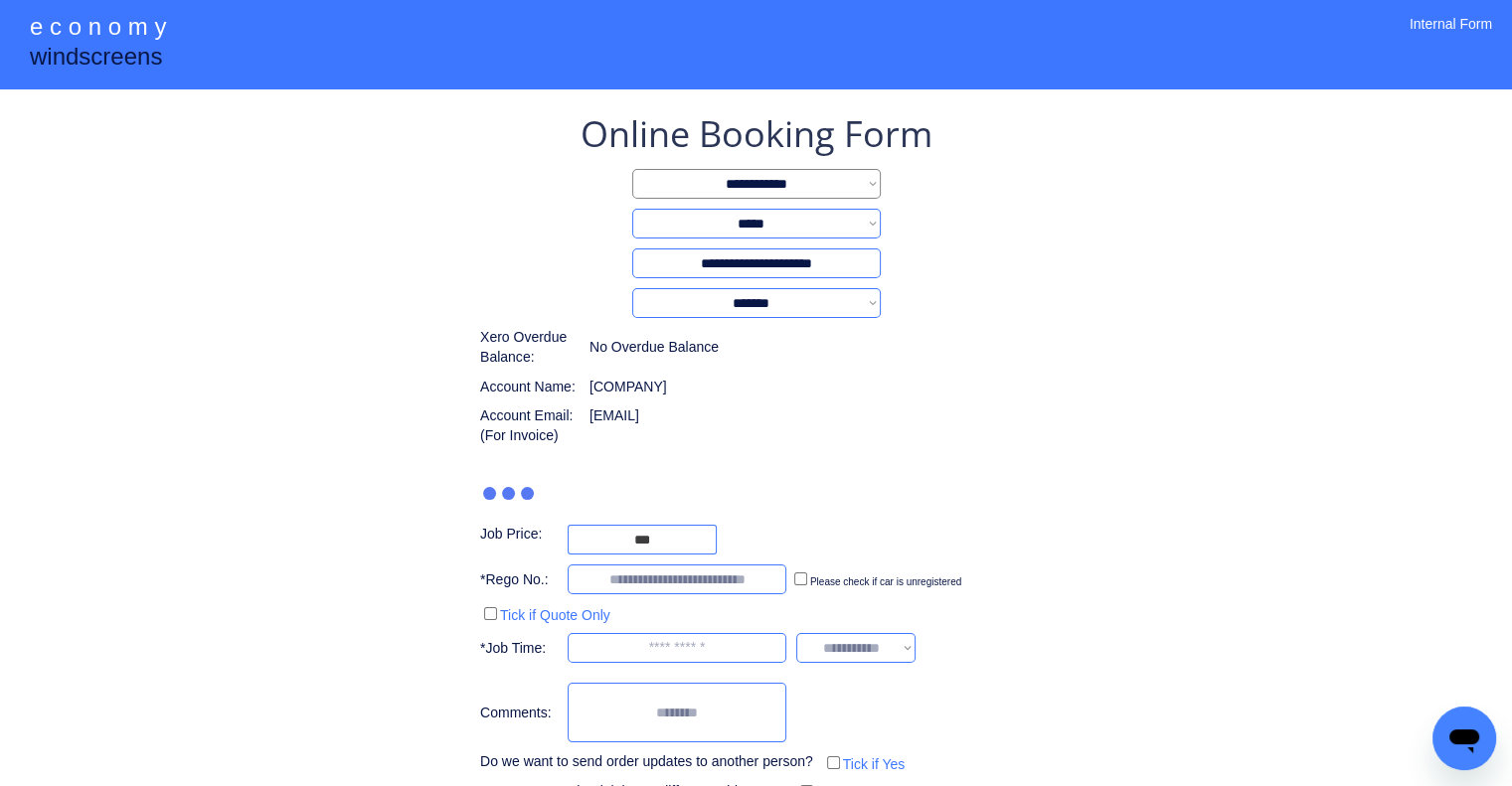 click on "**********" at bounding box center (756, 458) 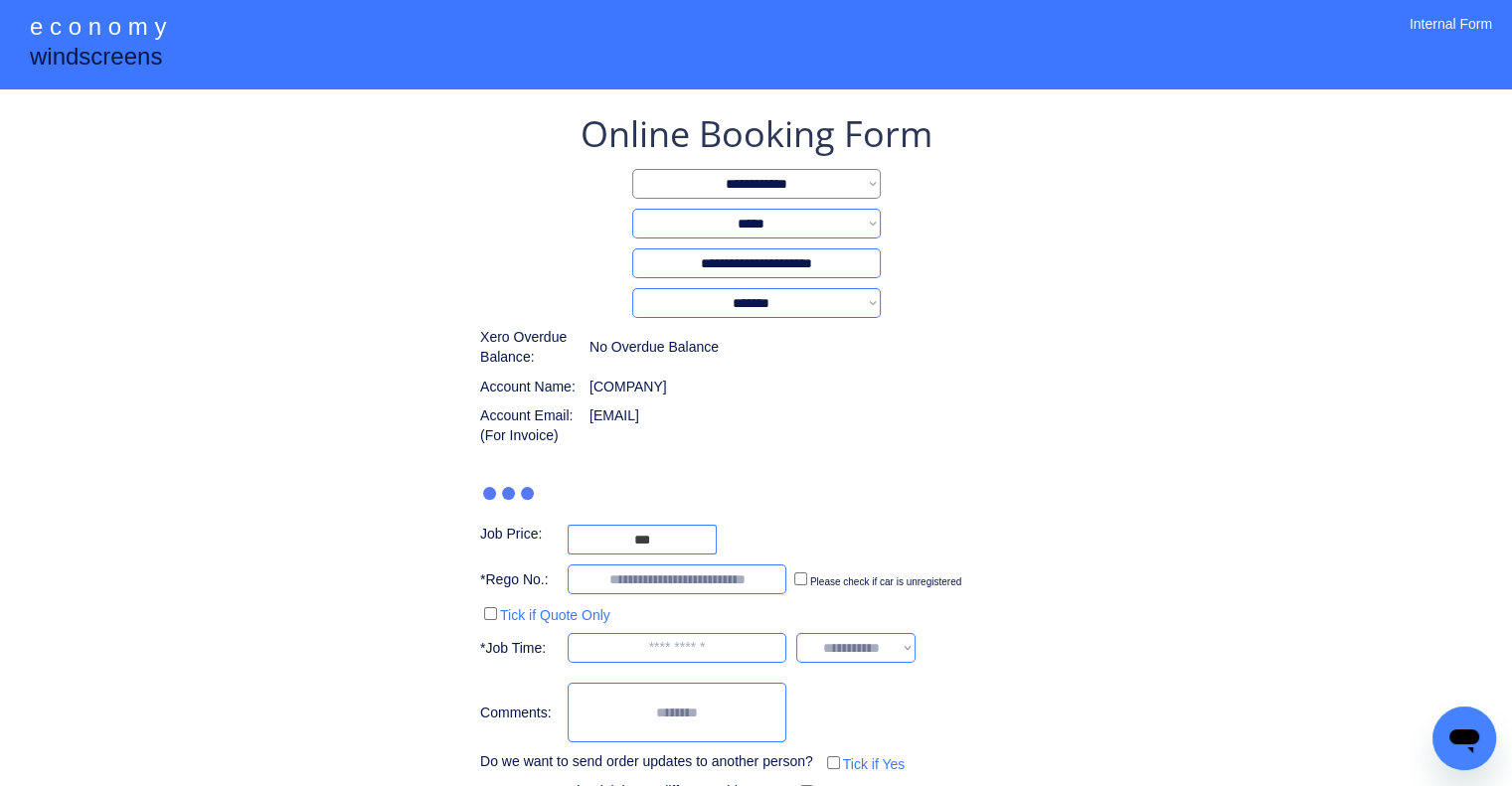 click on "**********" at bounding box center [756, 458] 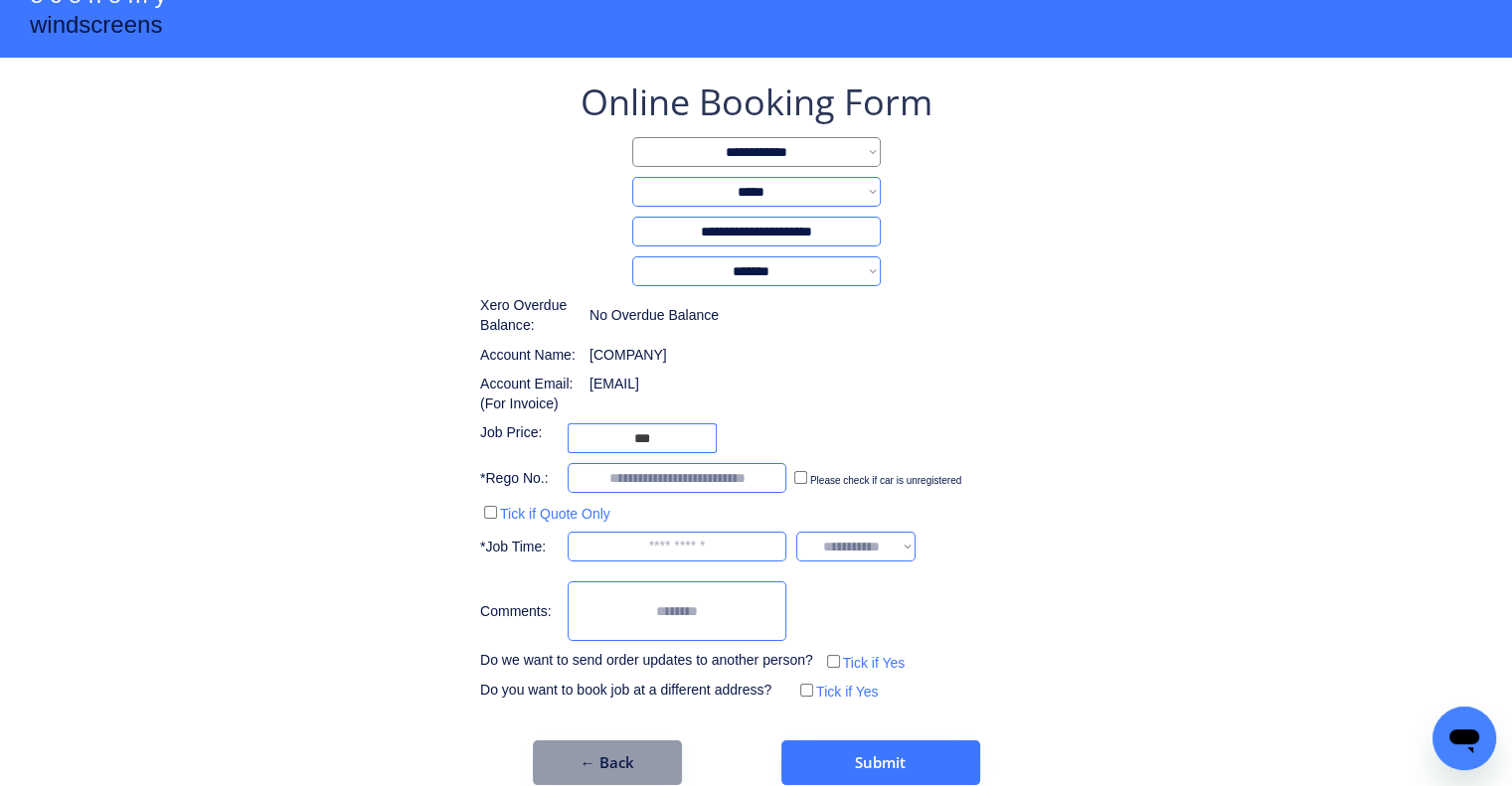 scroll, scrollTop: 60, scrollLeft: 0, axis: vertical 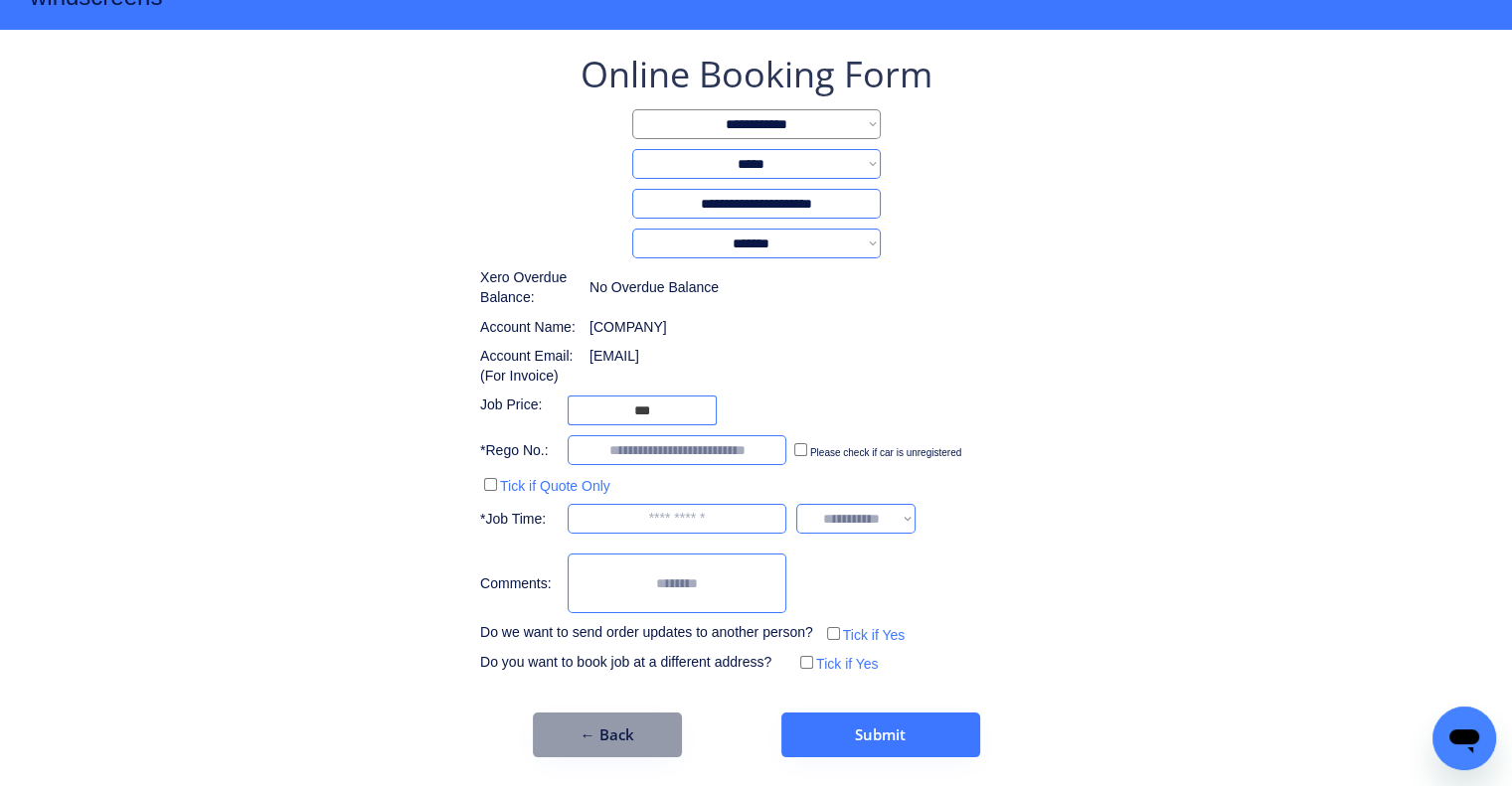 click on "←   Back Submit" at bounding box center (756, 734) 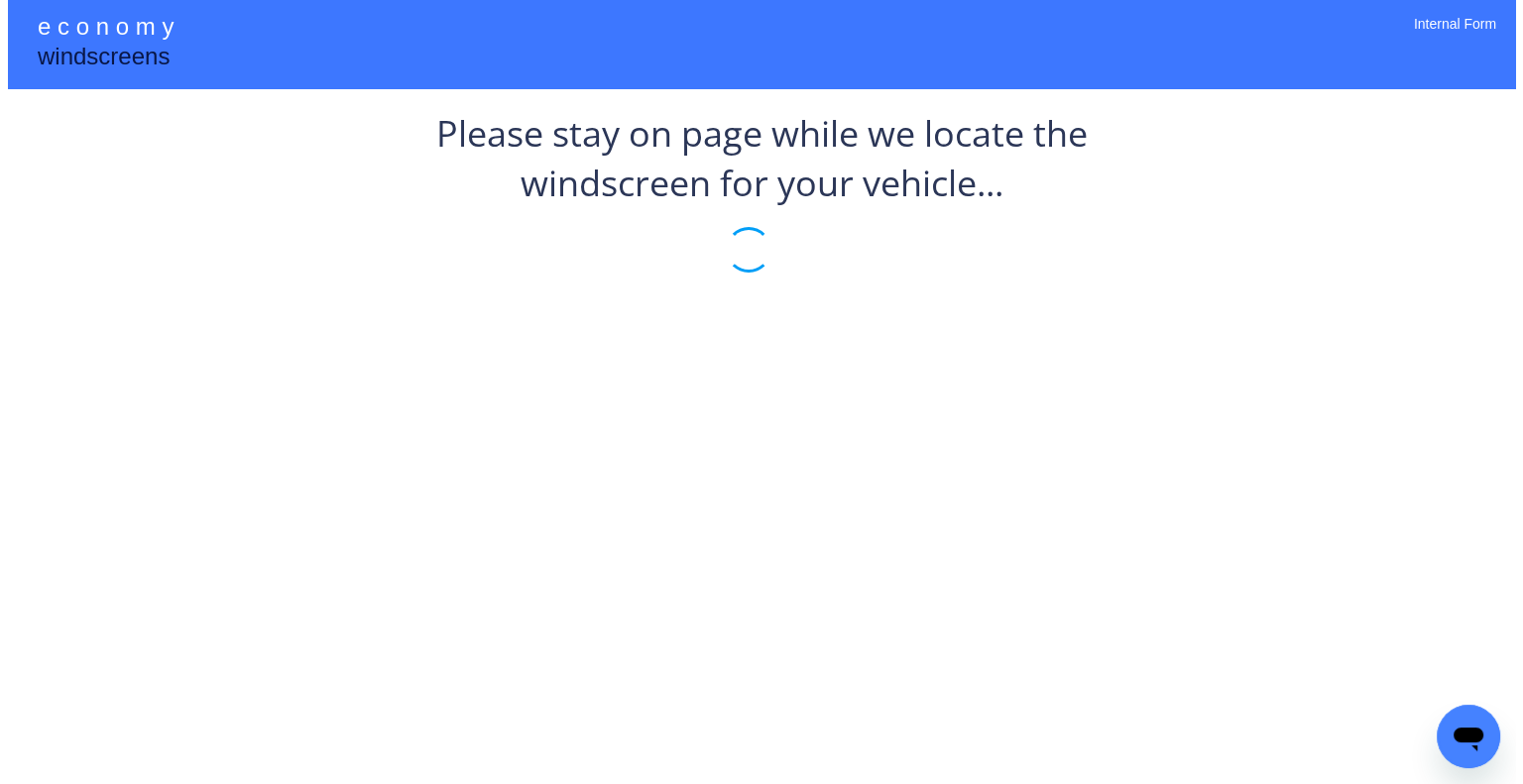 scroll, scrollTop: 0, scrollLeft: 0, axis: both 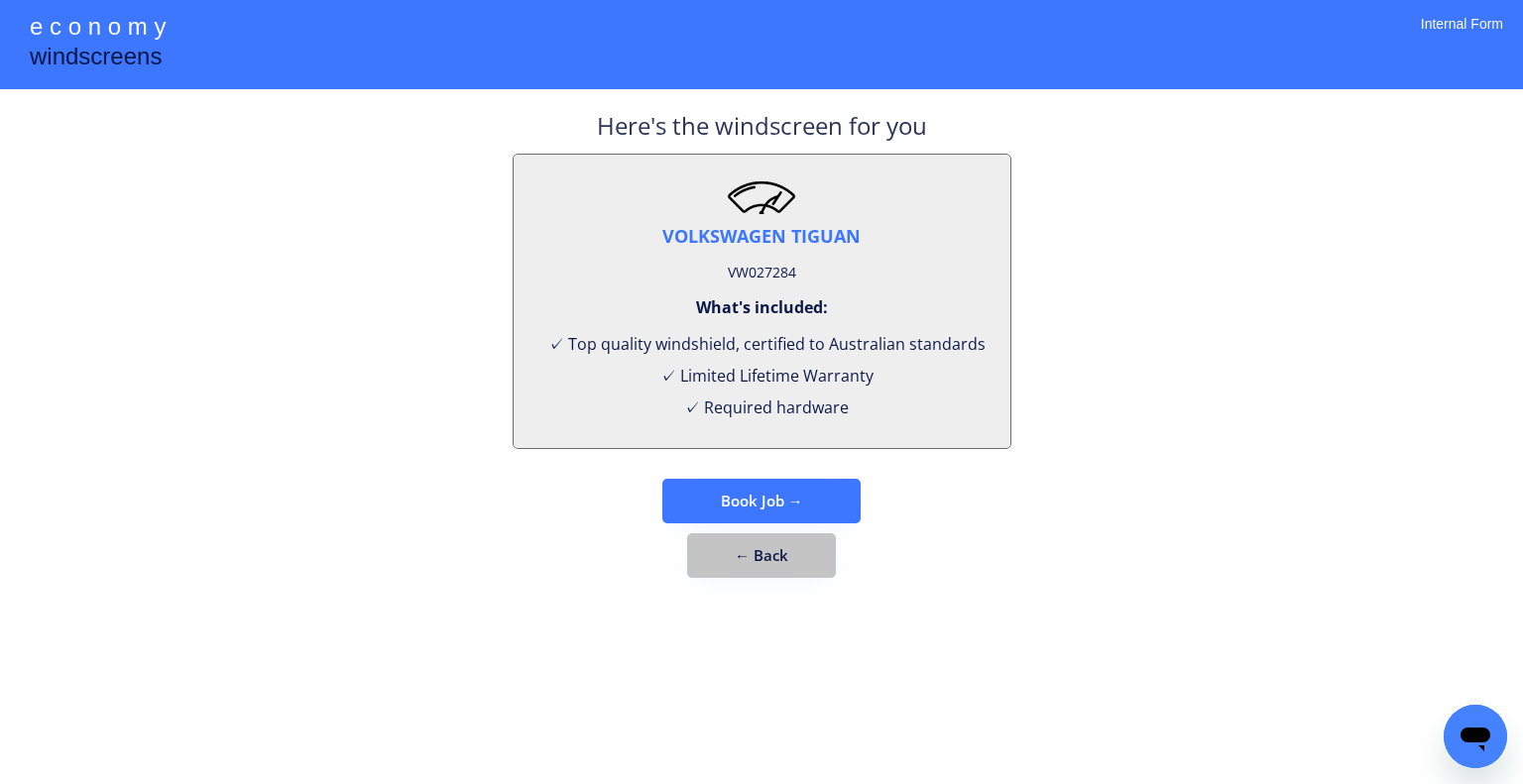 click on "←   Back" at bounding box center (762, 555) 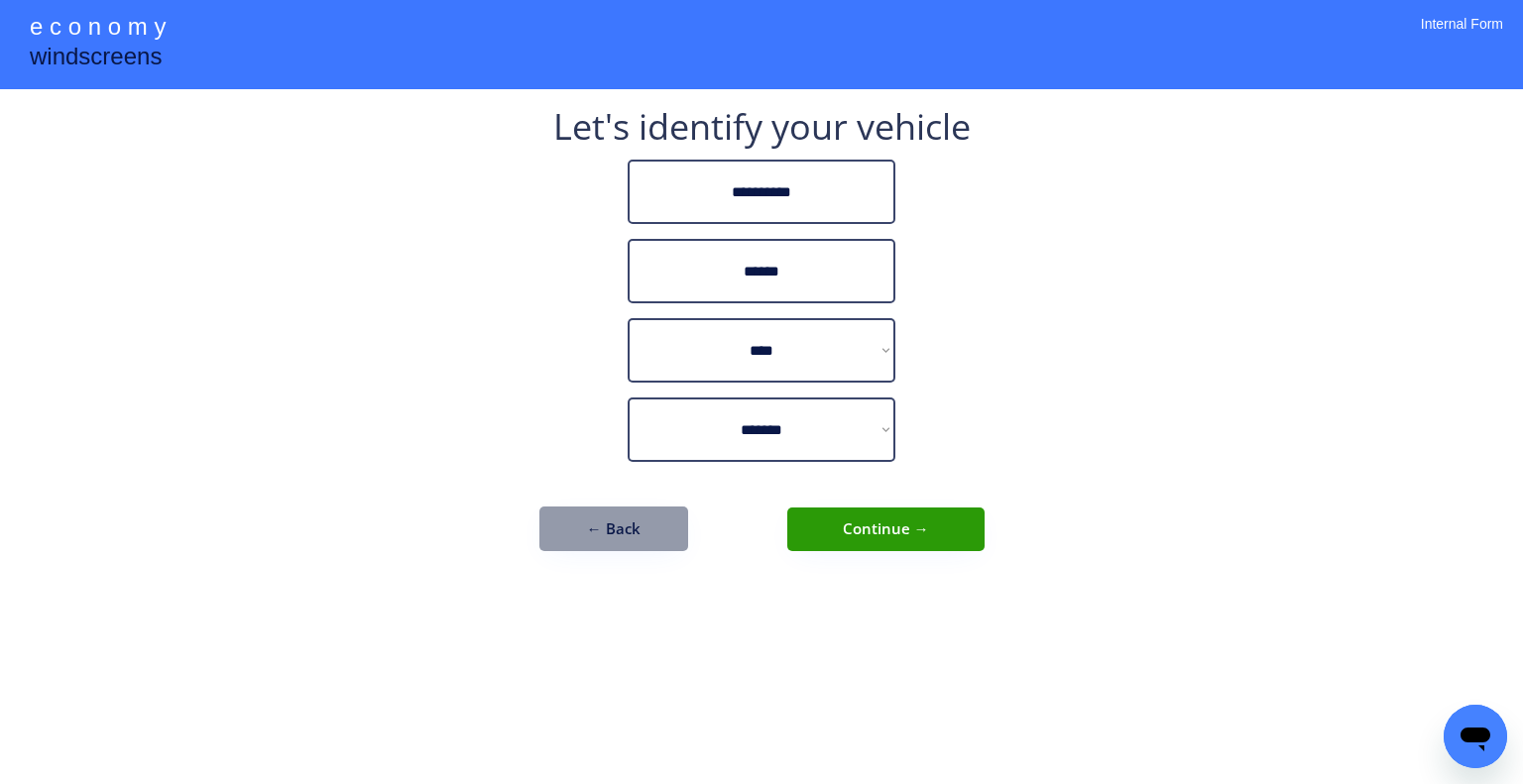 click on "**********" at bounding box center (762, 340) 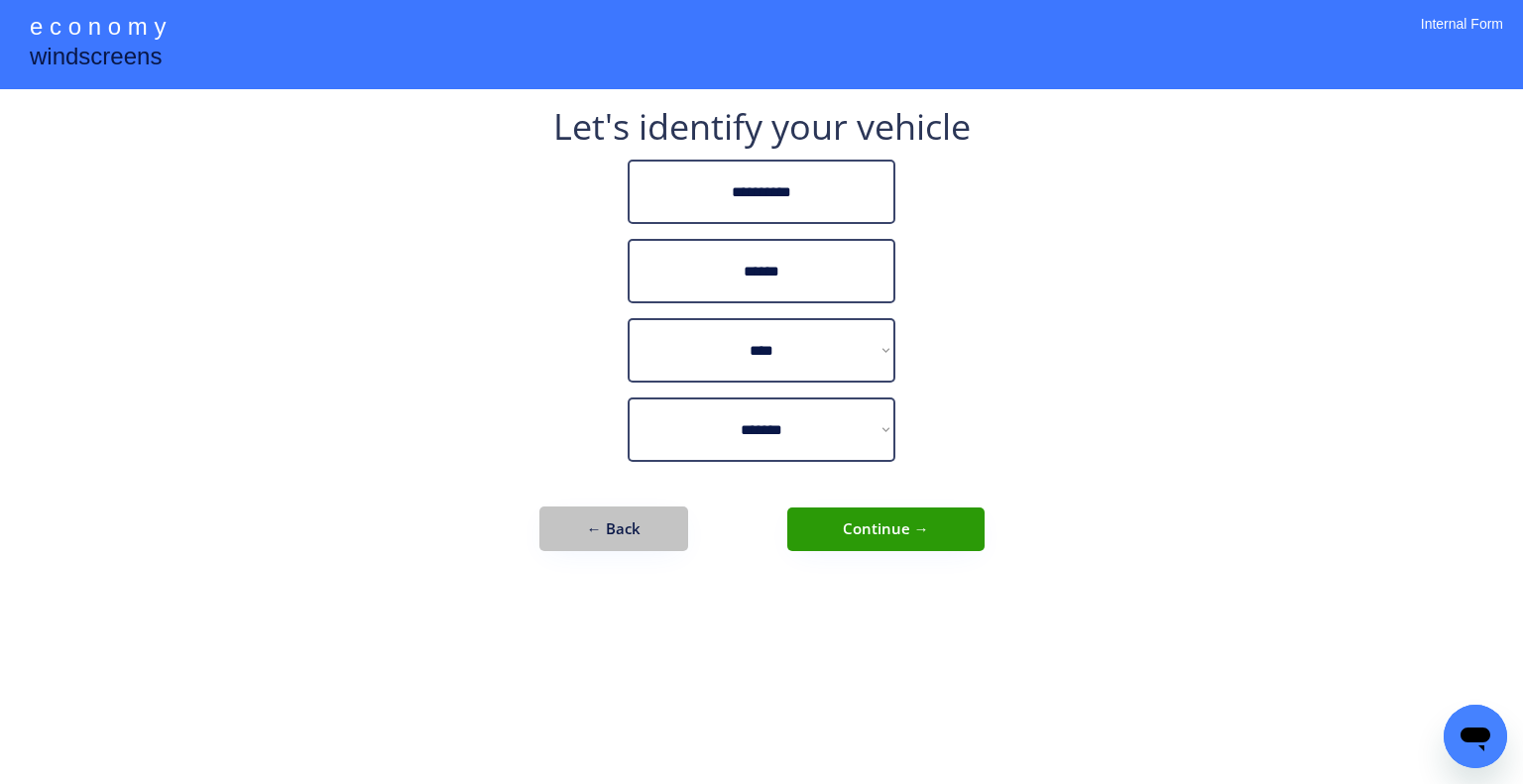 drag, startPoint x: 577, startPoint y: 517, endPoint x: 466, endPoint y: 245, distance: 293.77713 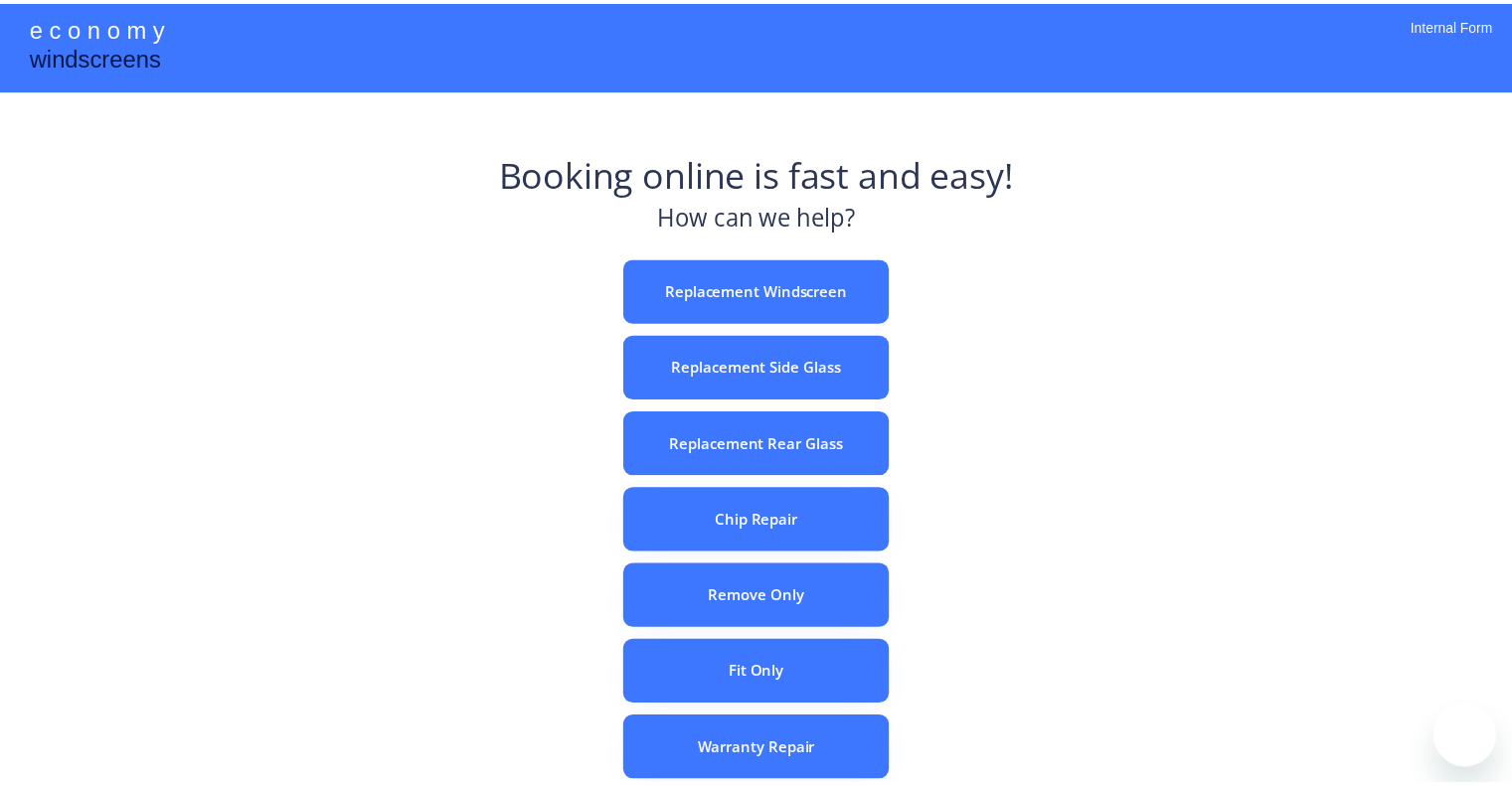 scroll, scrollTop: 0, scrollLeft: 0, axis: both 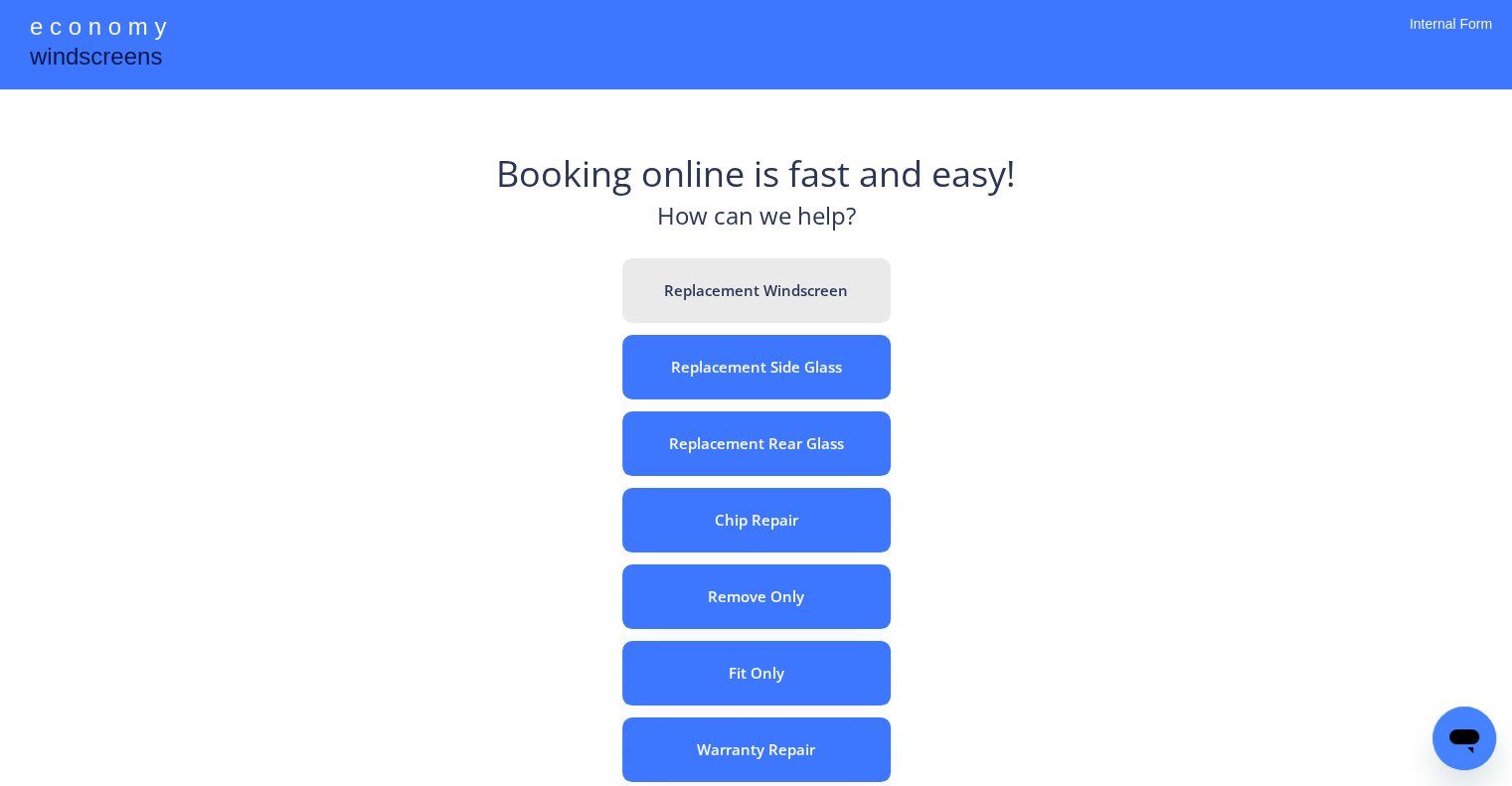 click on "Replacement Windscreen" at bounding box center (756, 290) 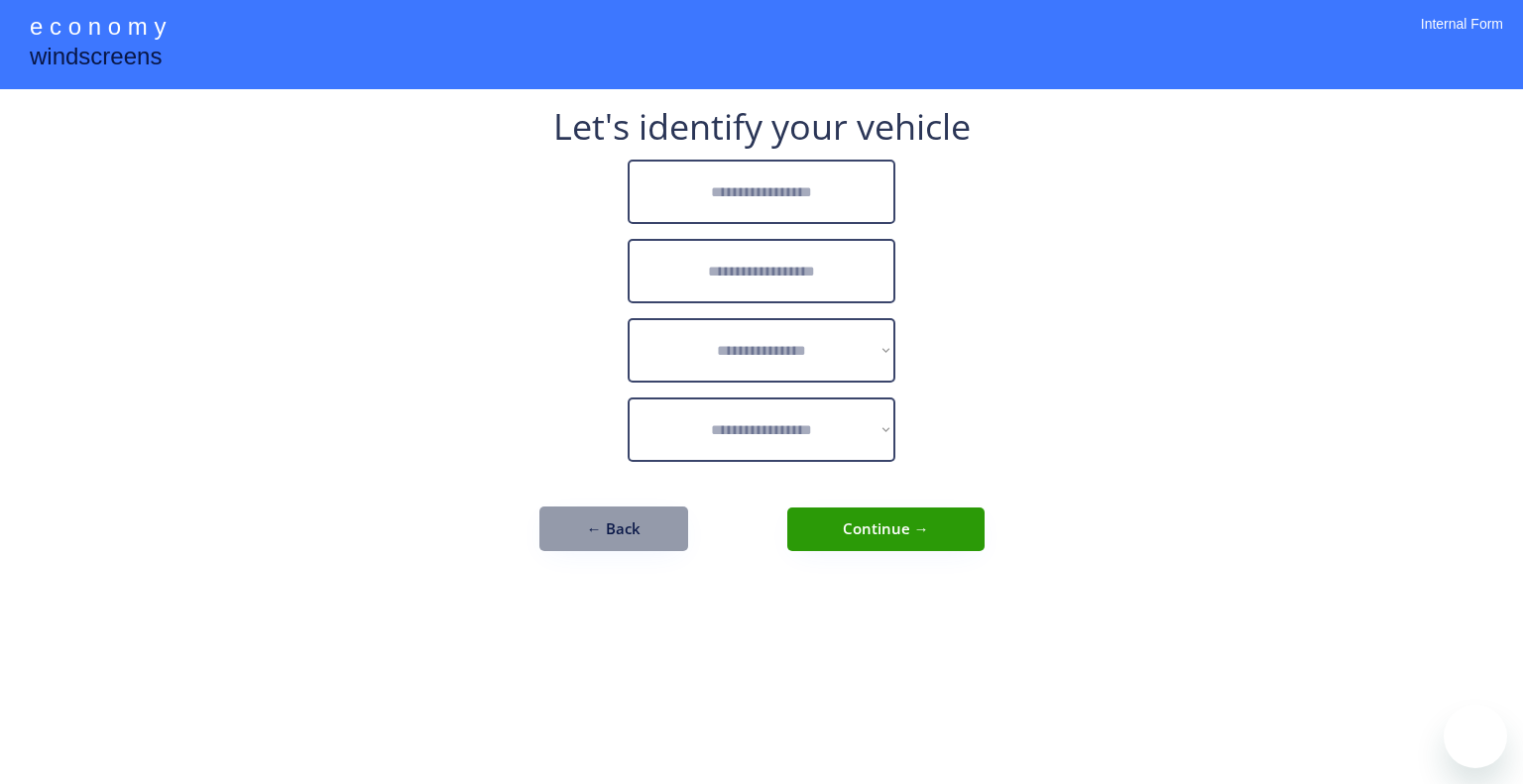 scroll, scrollTop: 0, scrollLeft: 0, axis: both 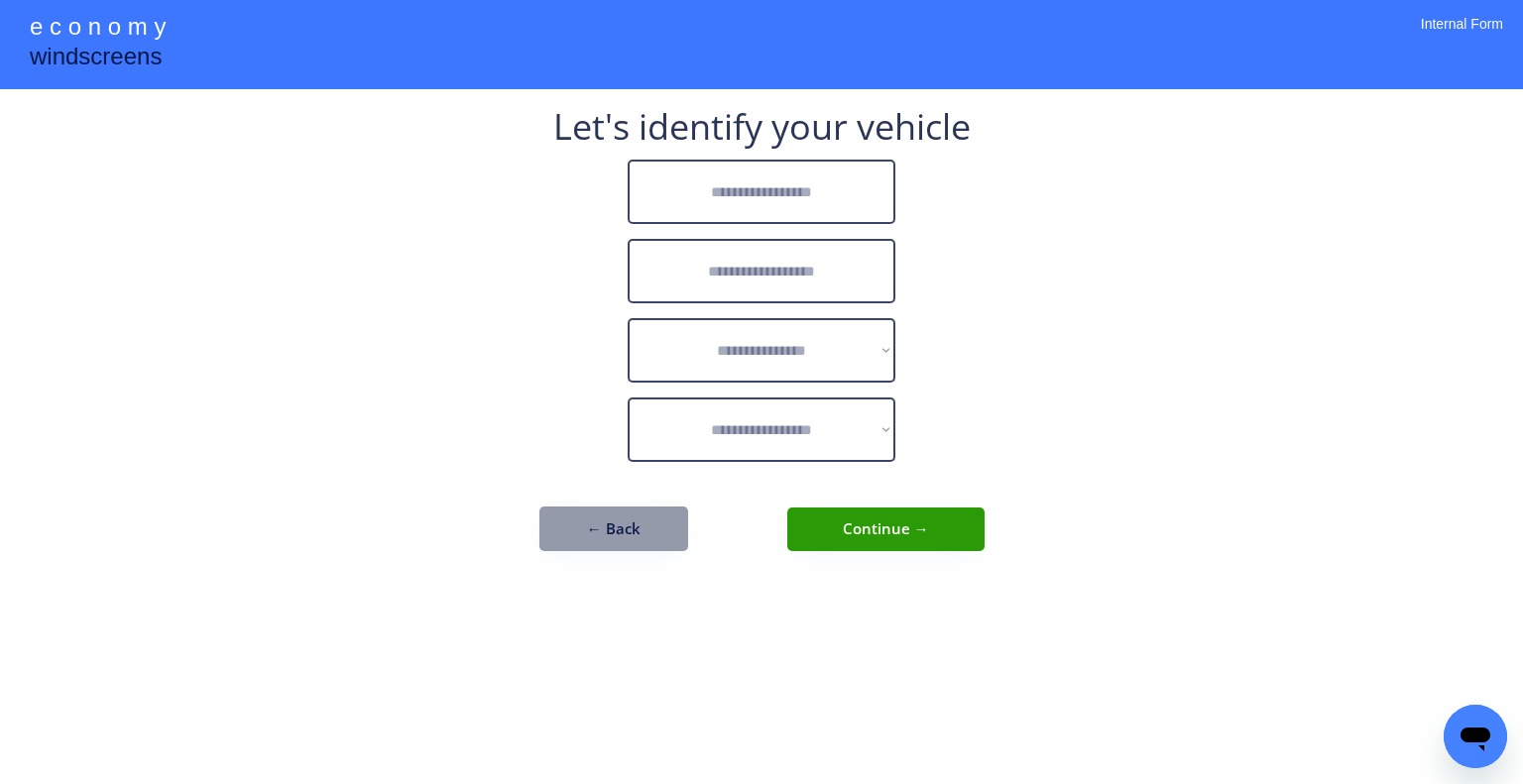 click at bounding box center [762, 191] 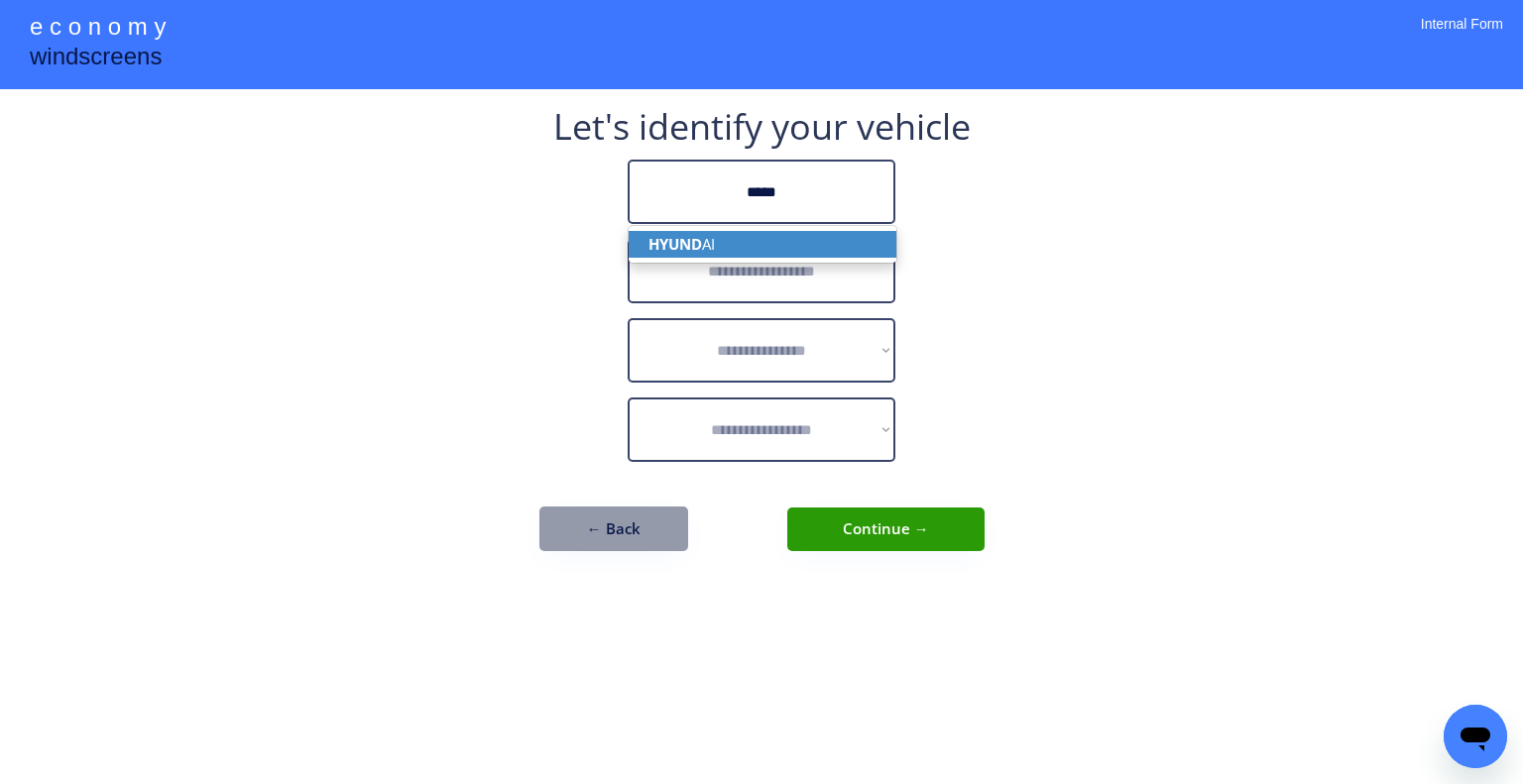 click on "HYUND AI" at bounding box center (762, 244) 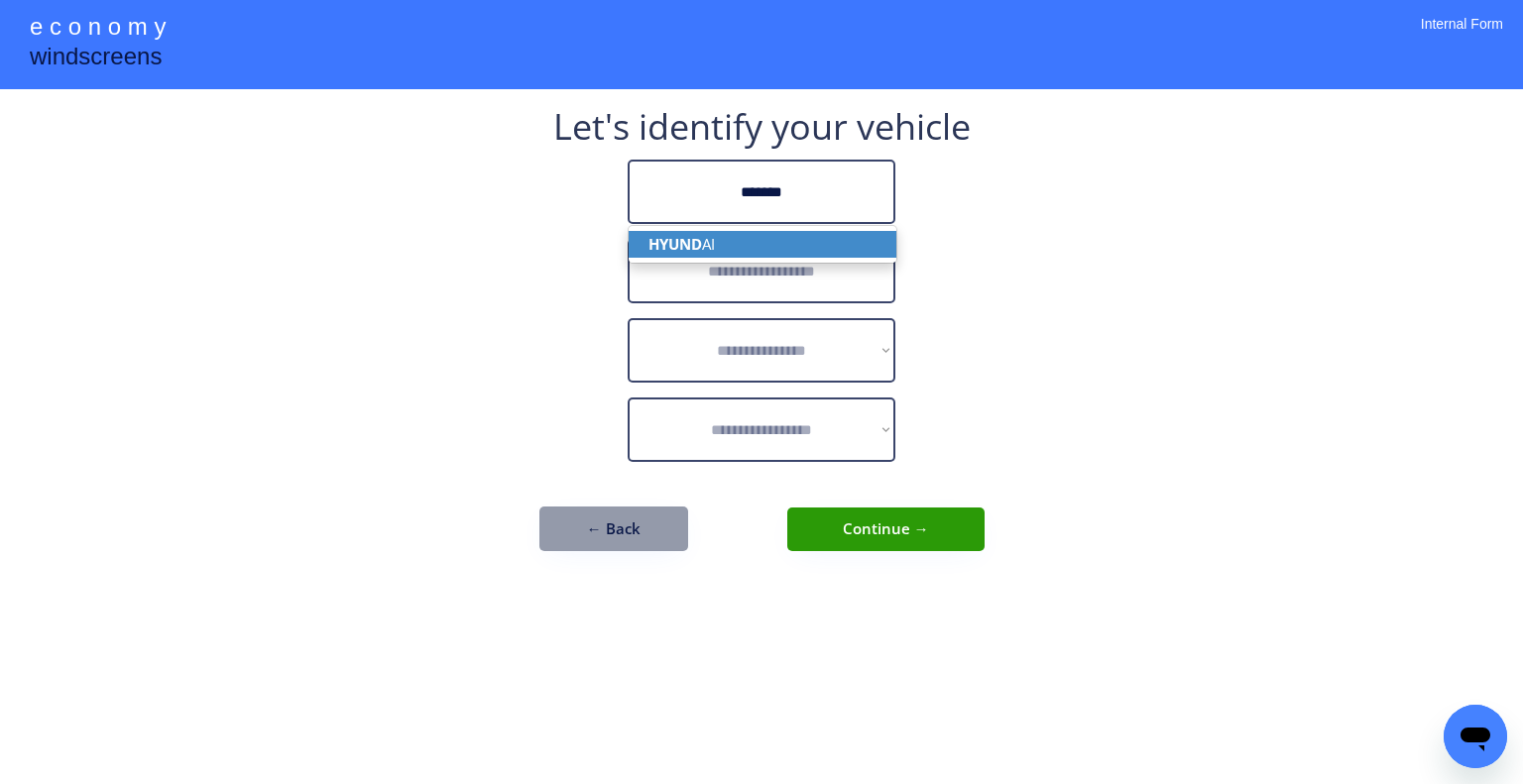 type on "*******" 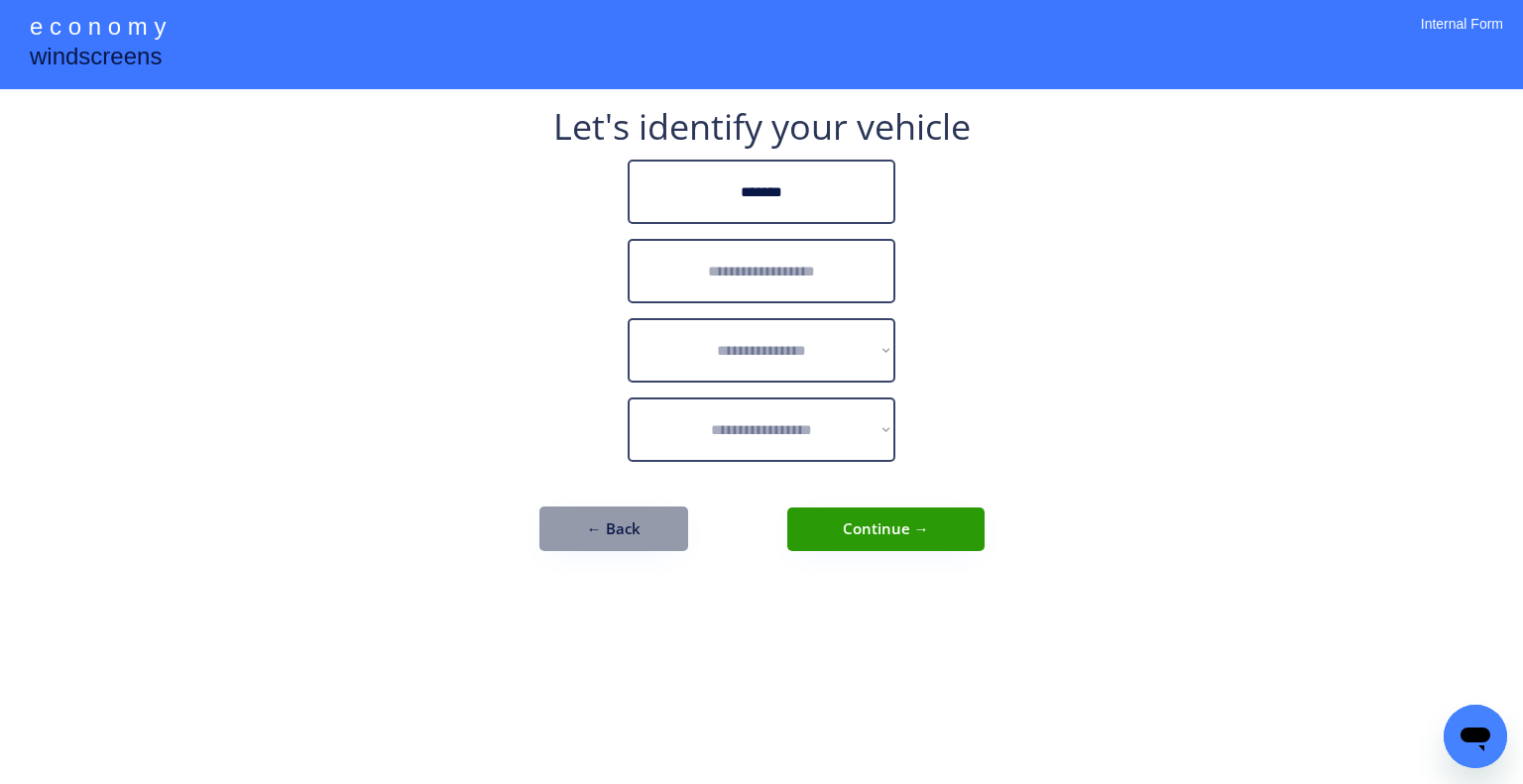 click at bounding box center [762, 271] 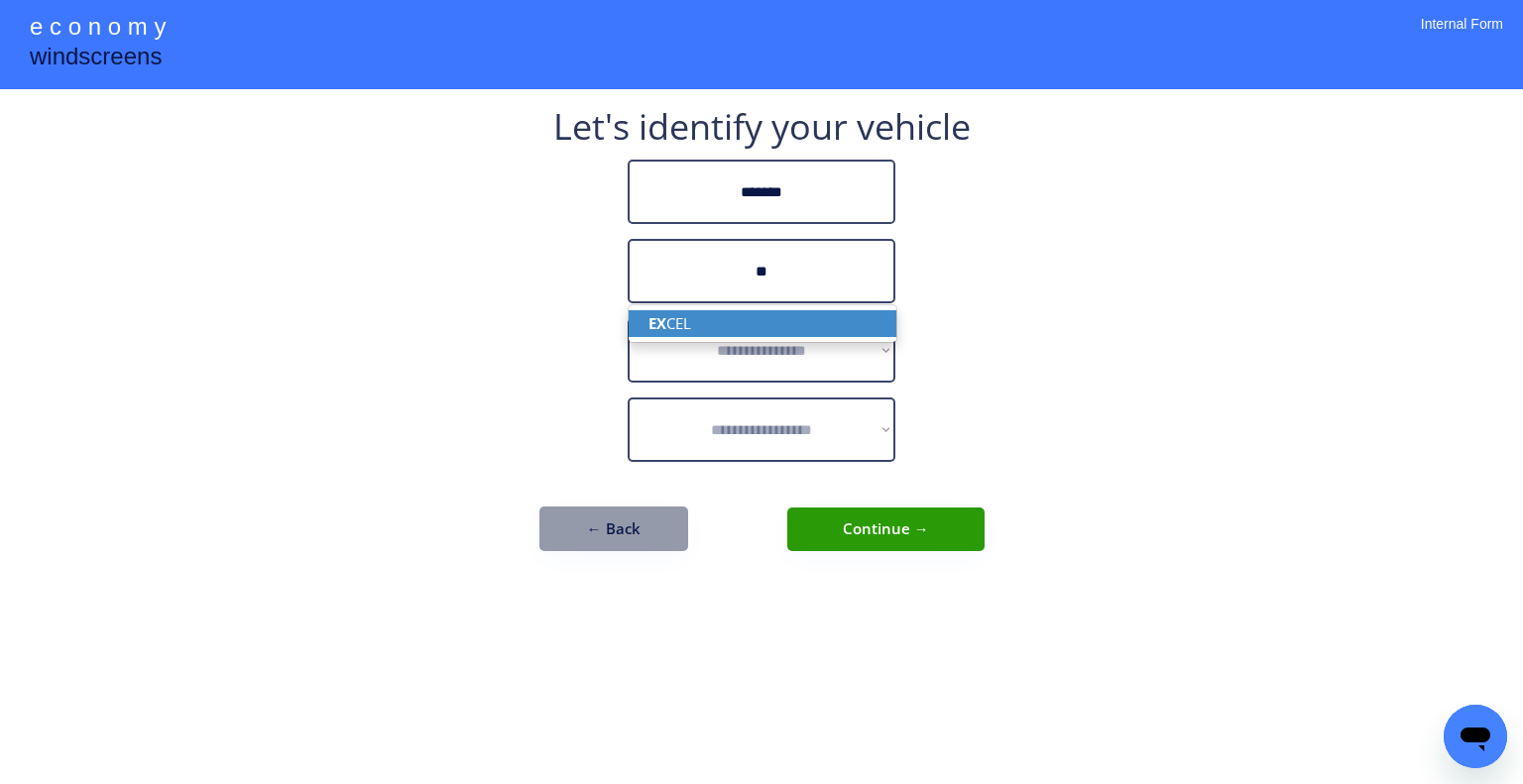 click on "EX CEL" at bounding box center (762, 323) 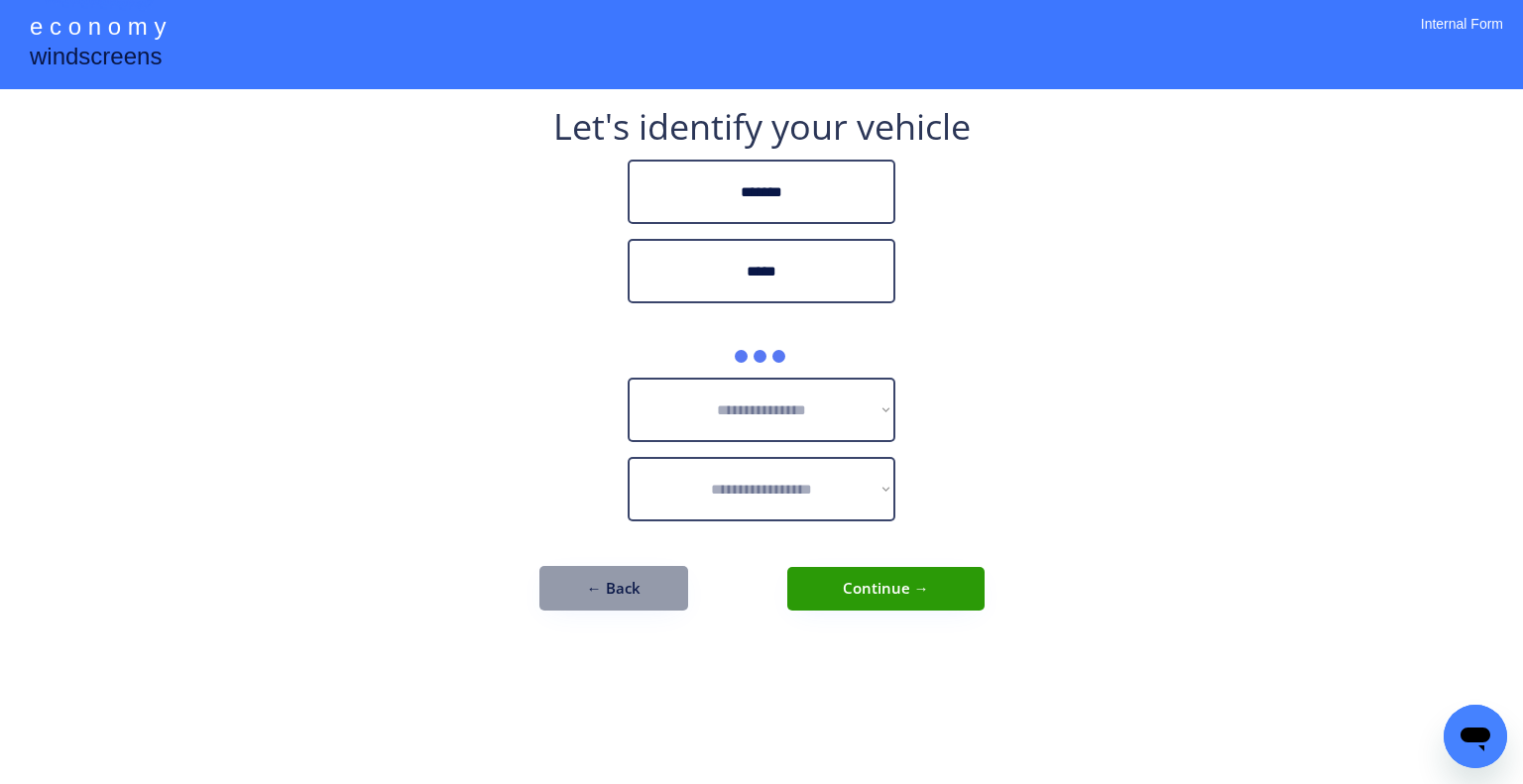 click on "*****" at bounding box center (762, 271) 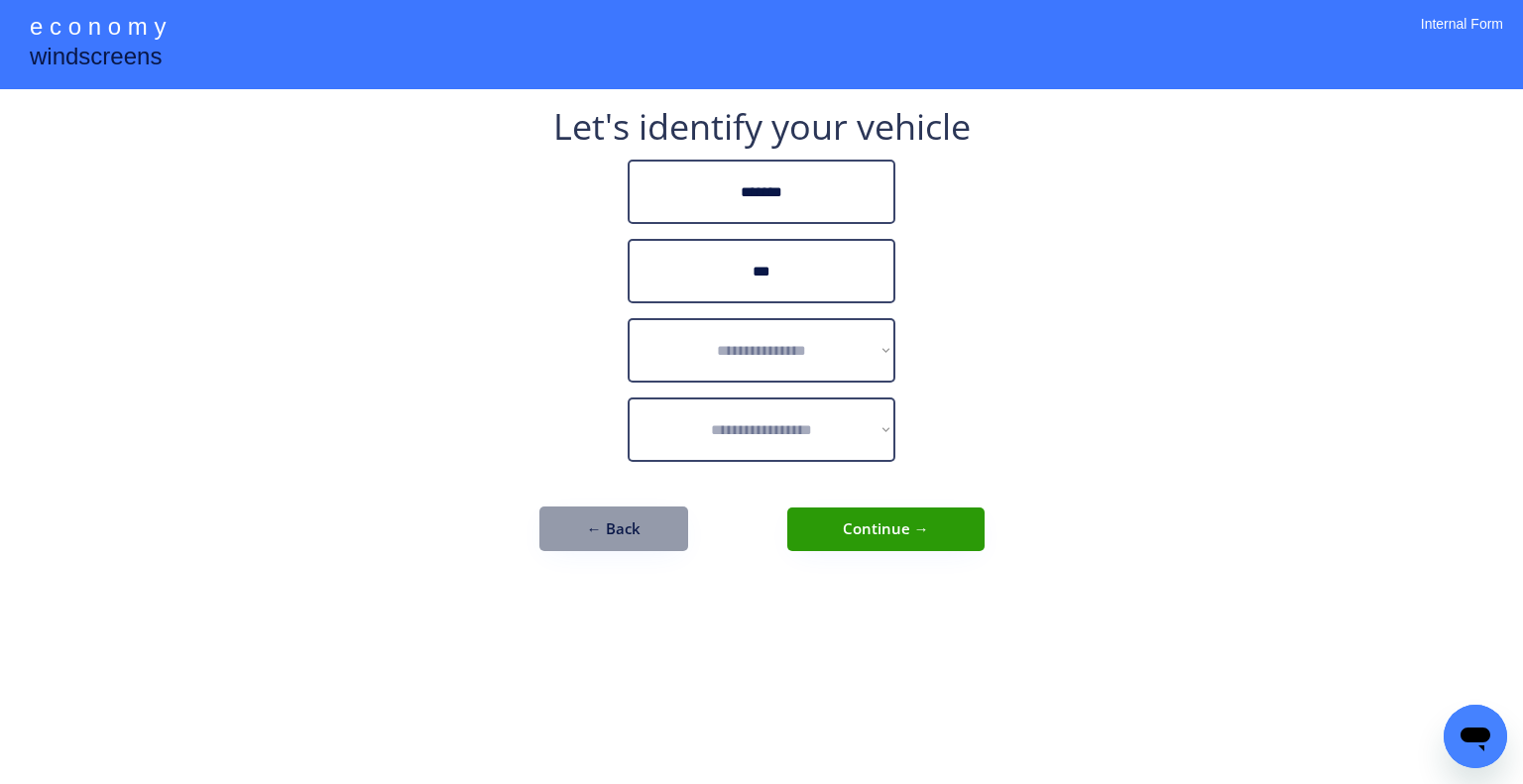 type on "***" 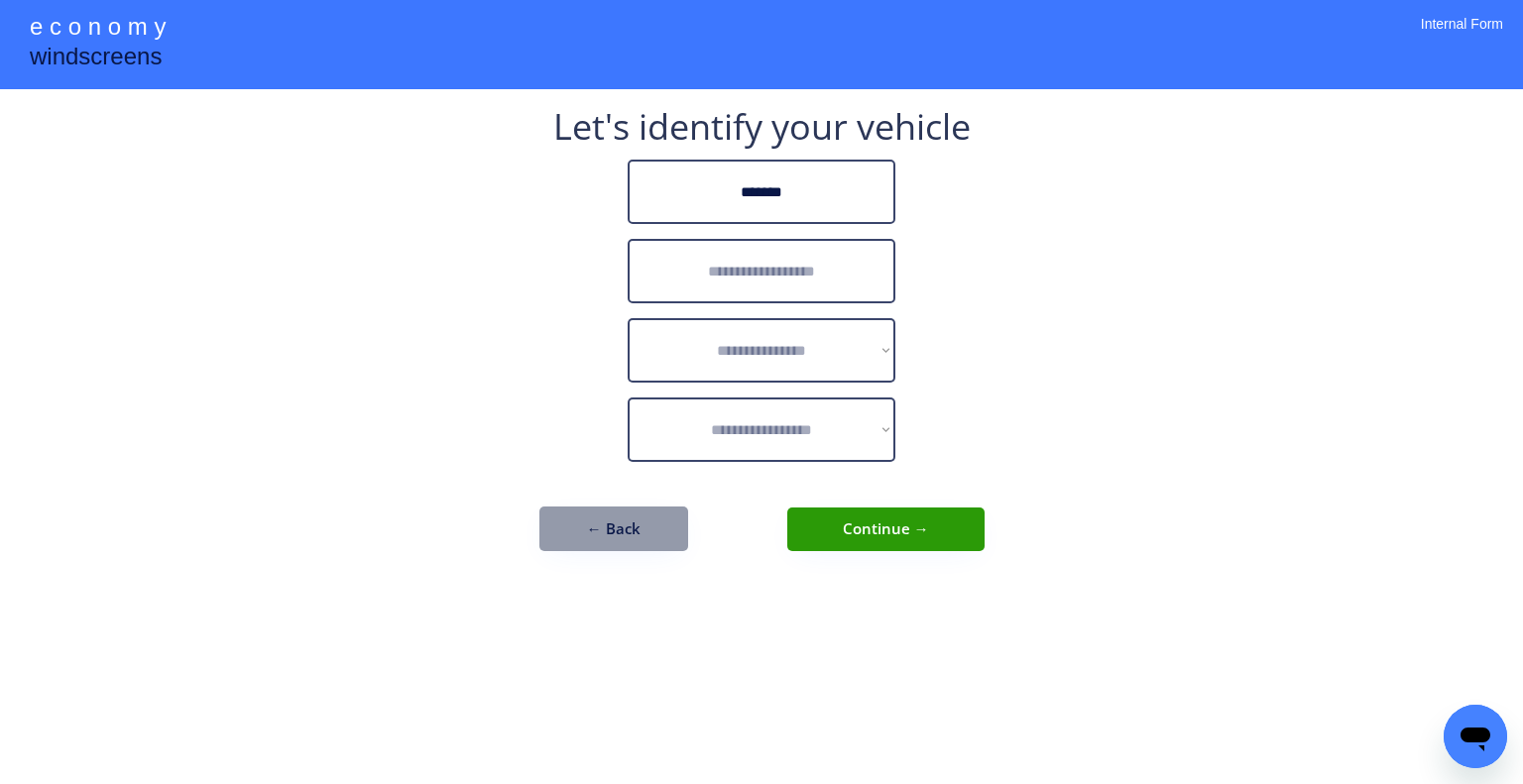 click on "**********" at bounding box center [762, 392] 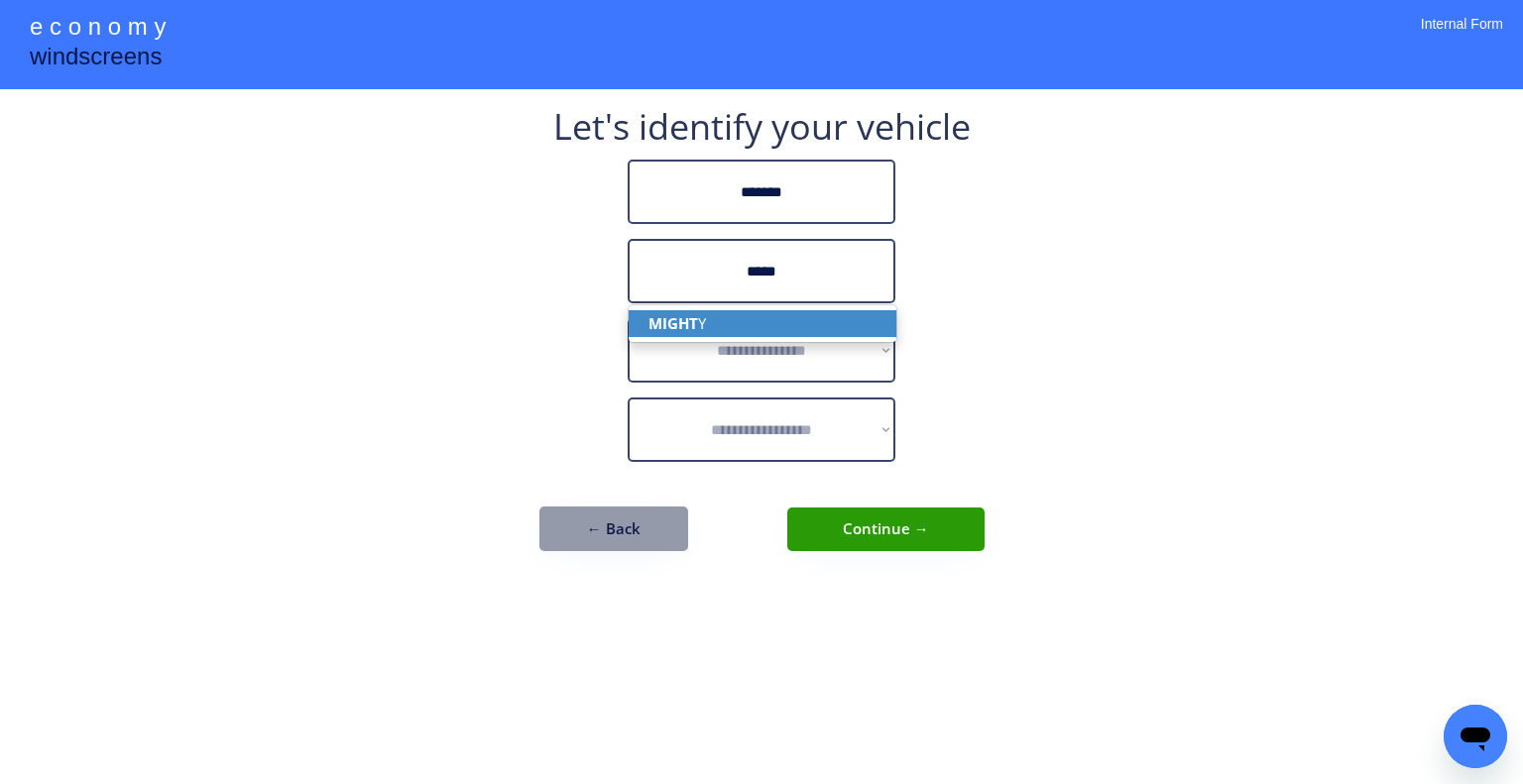 click on "MIGHT Y" at bounding box center [762, 323] 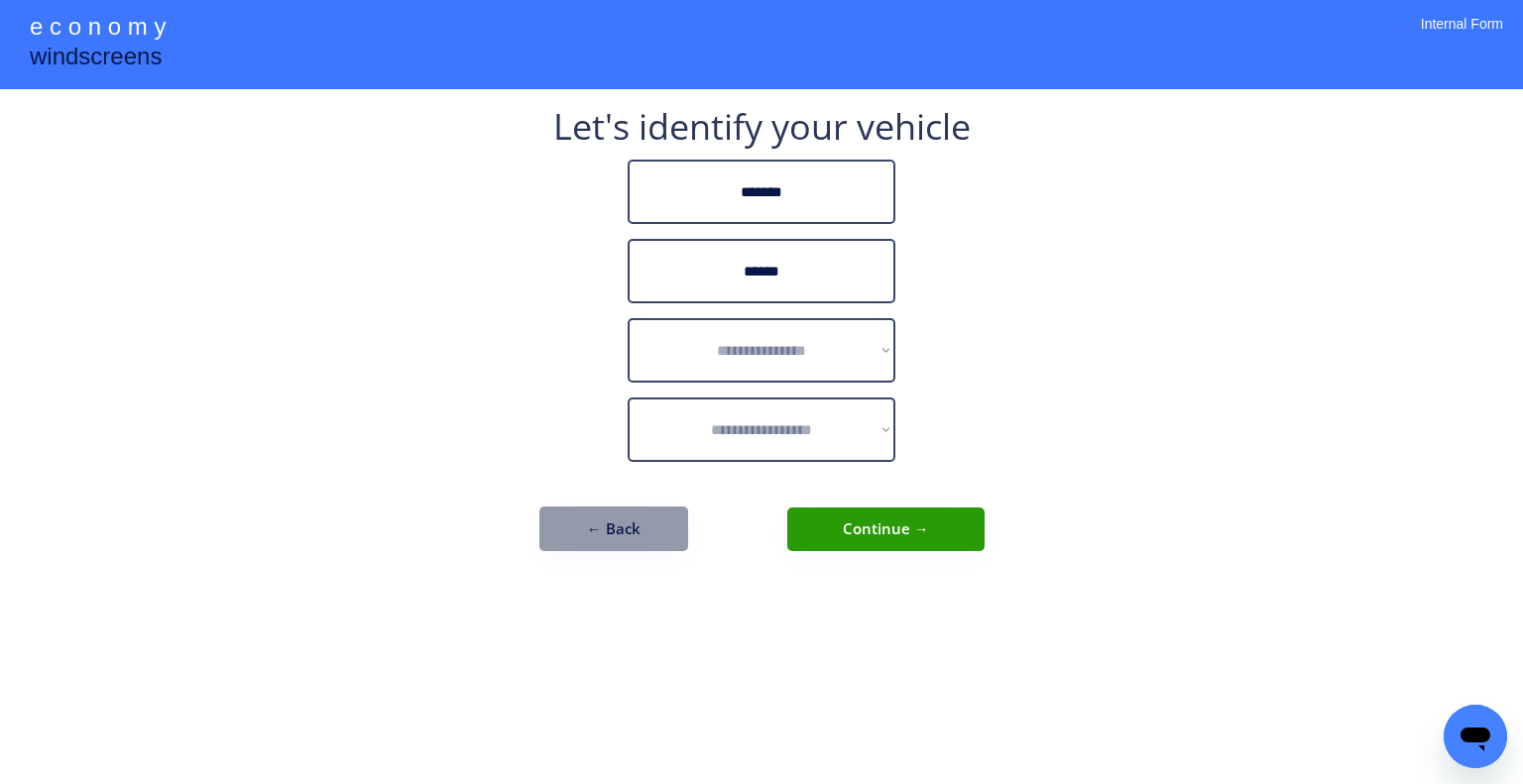 type on "******" 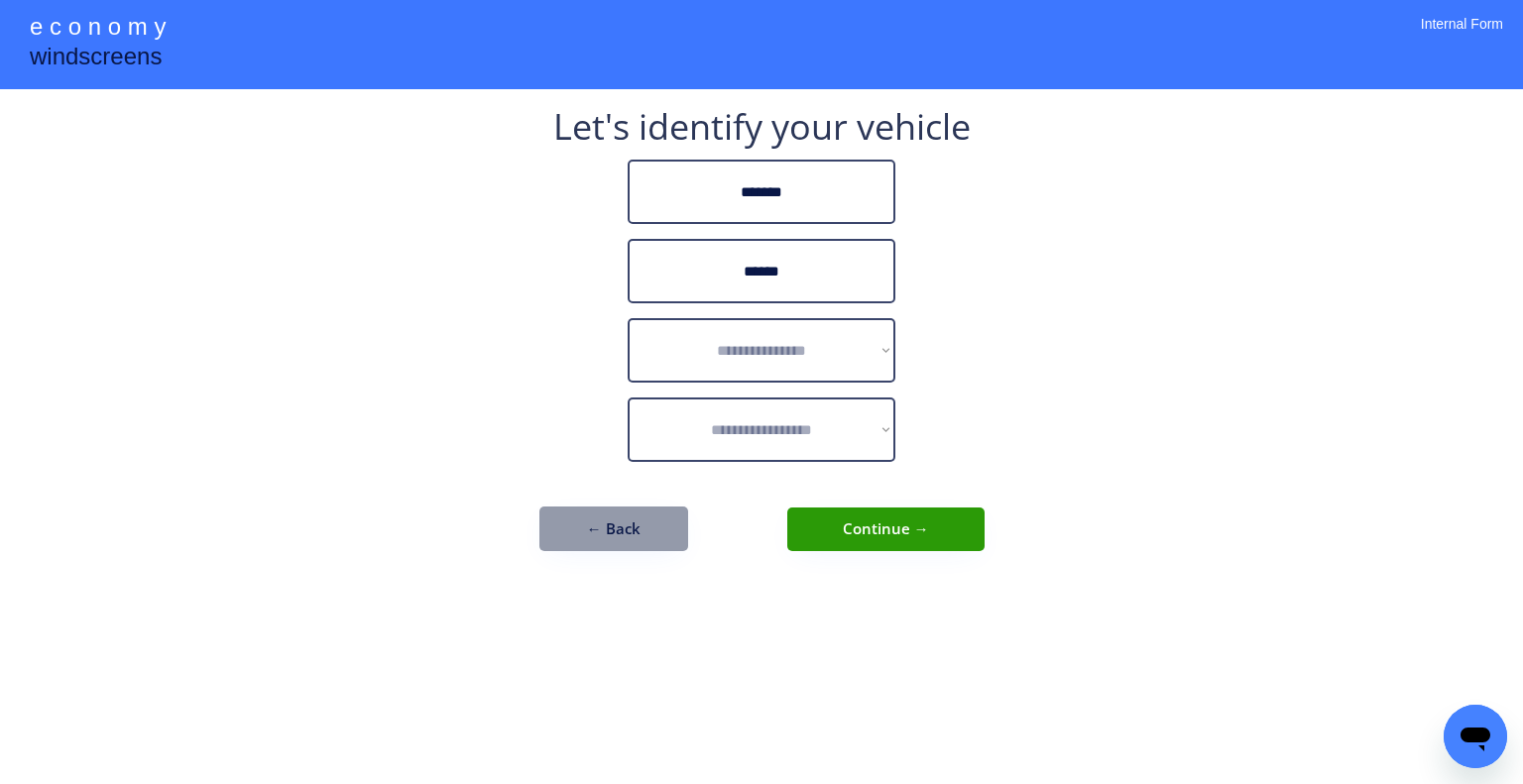 click on "**********" at bounding box center [762, 392] 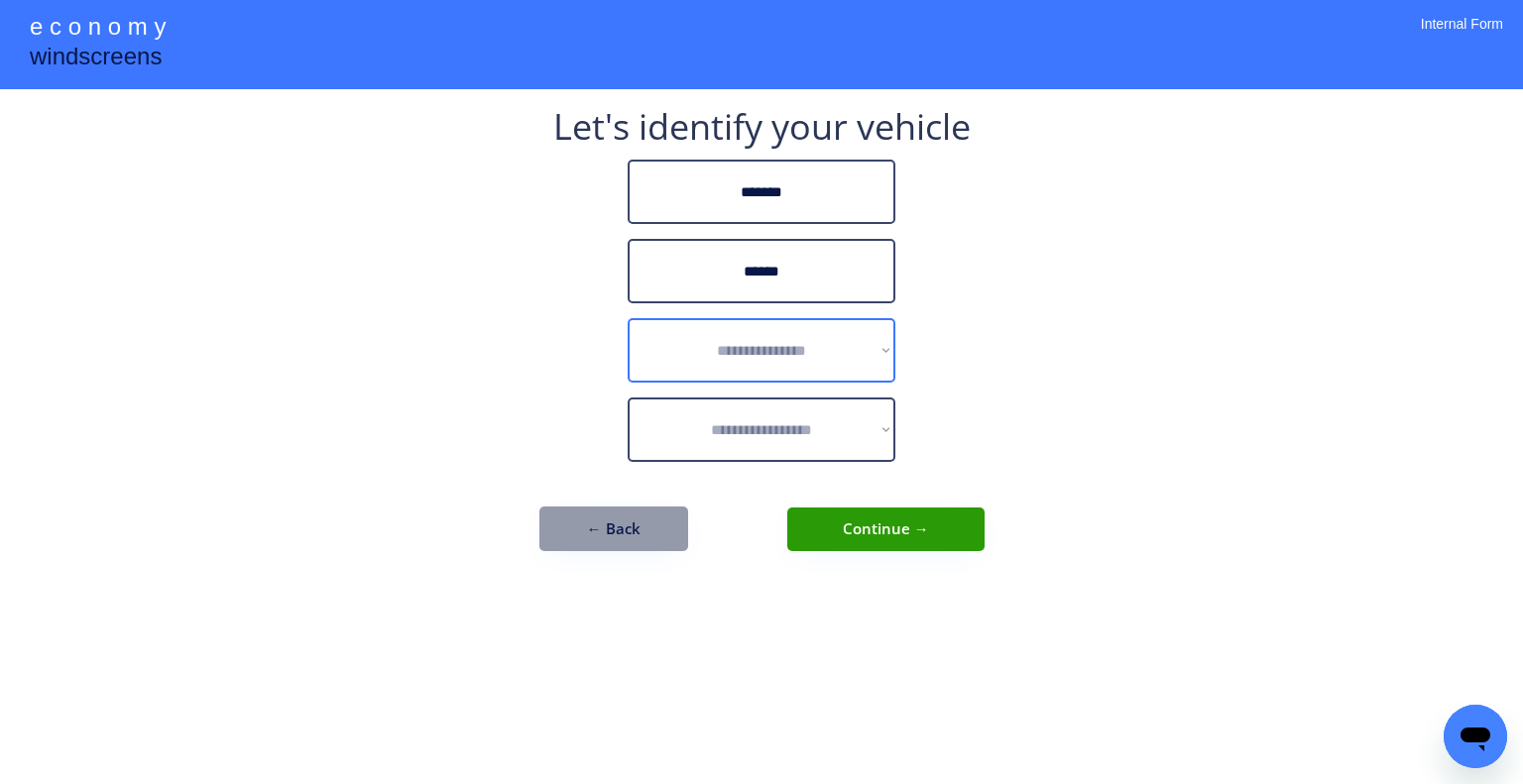 click on "**********" at bounding box center (762, 350) 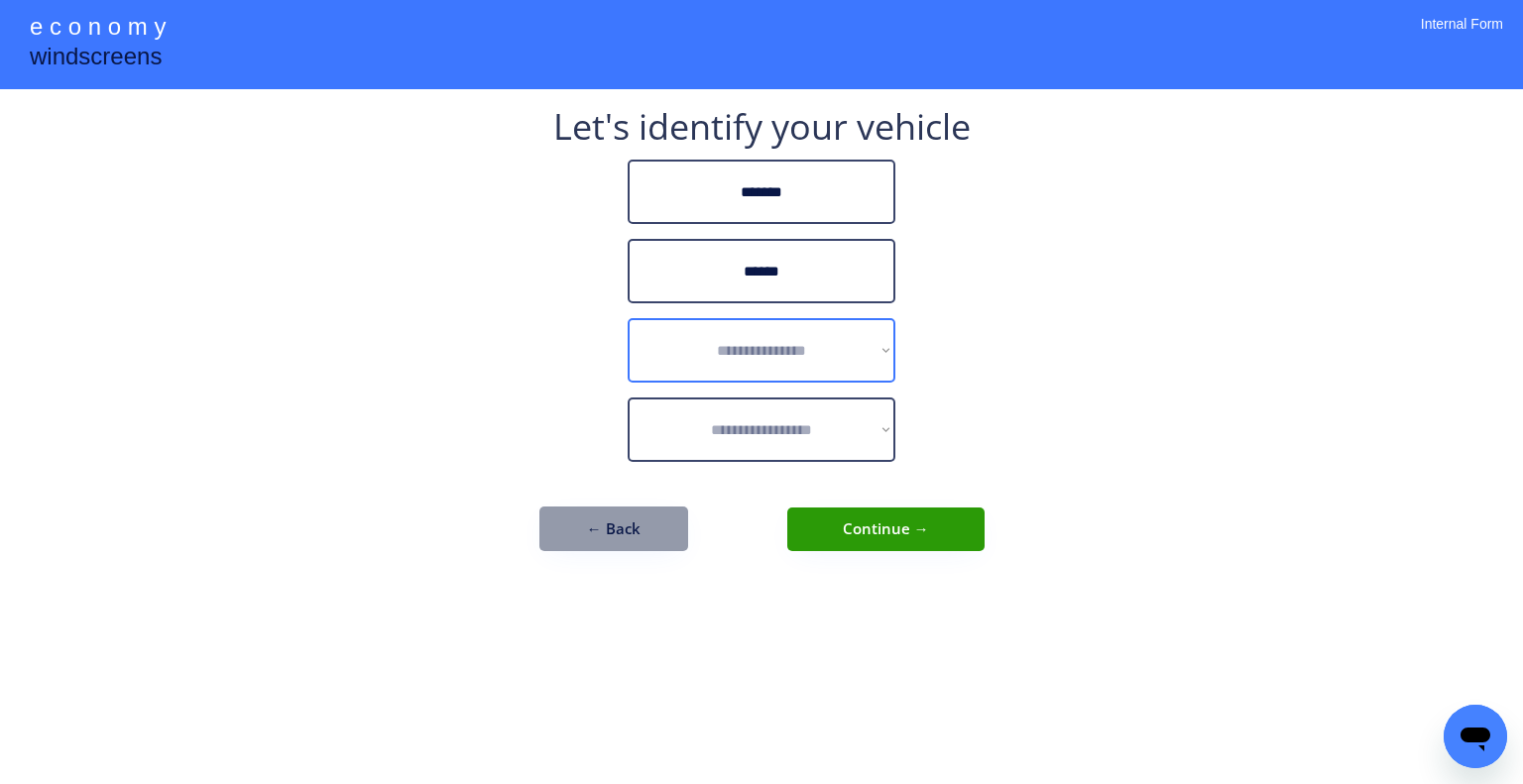 select on "******" 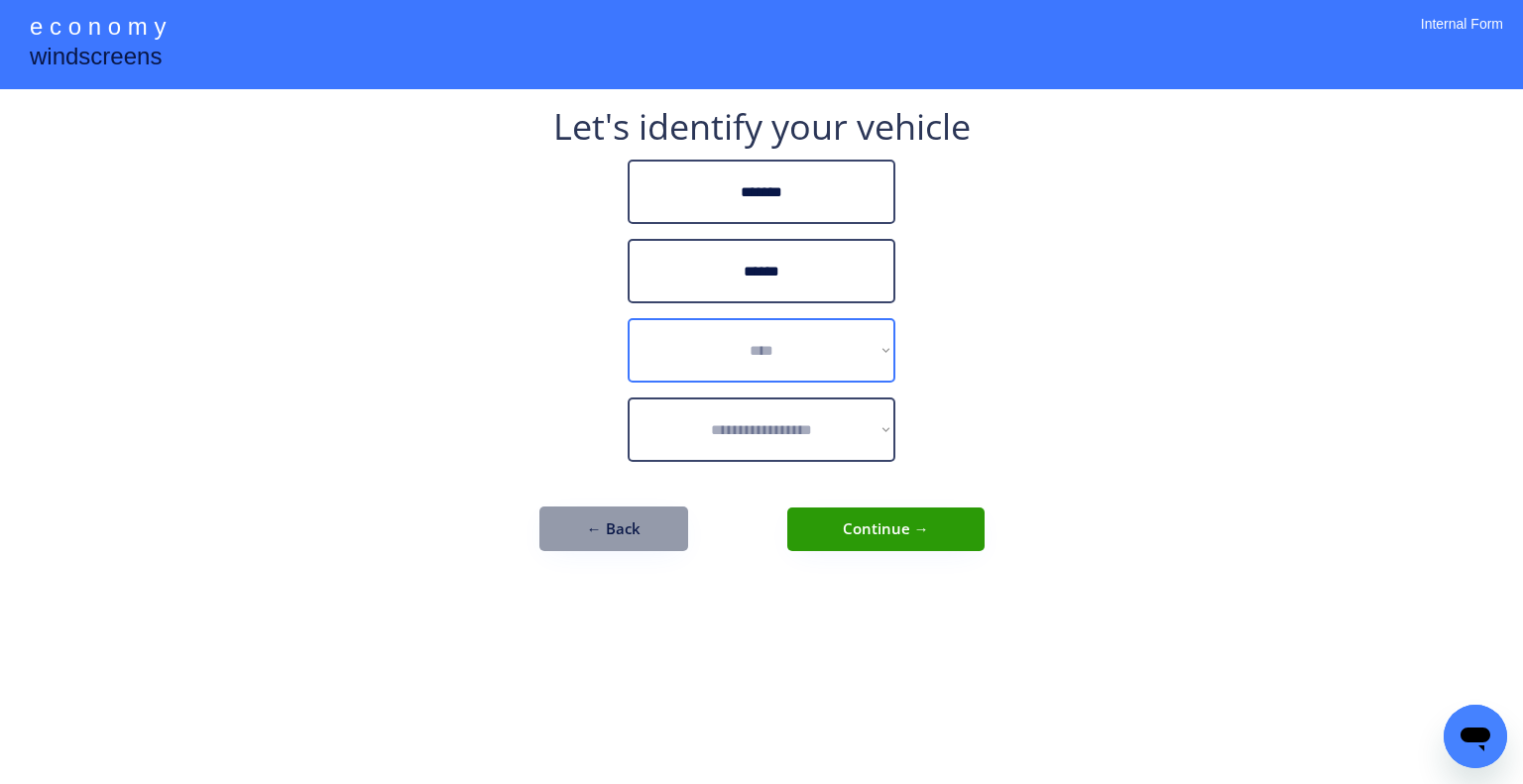 click on "**********" at bounding box center [762, 350] 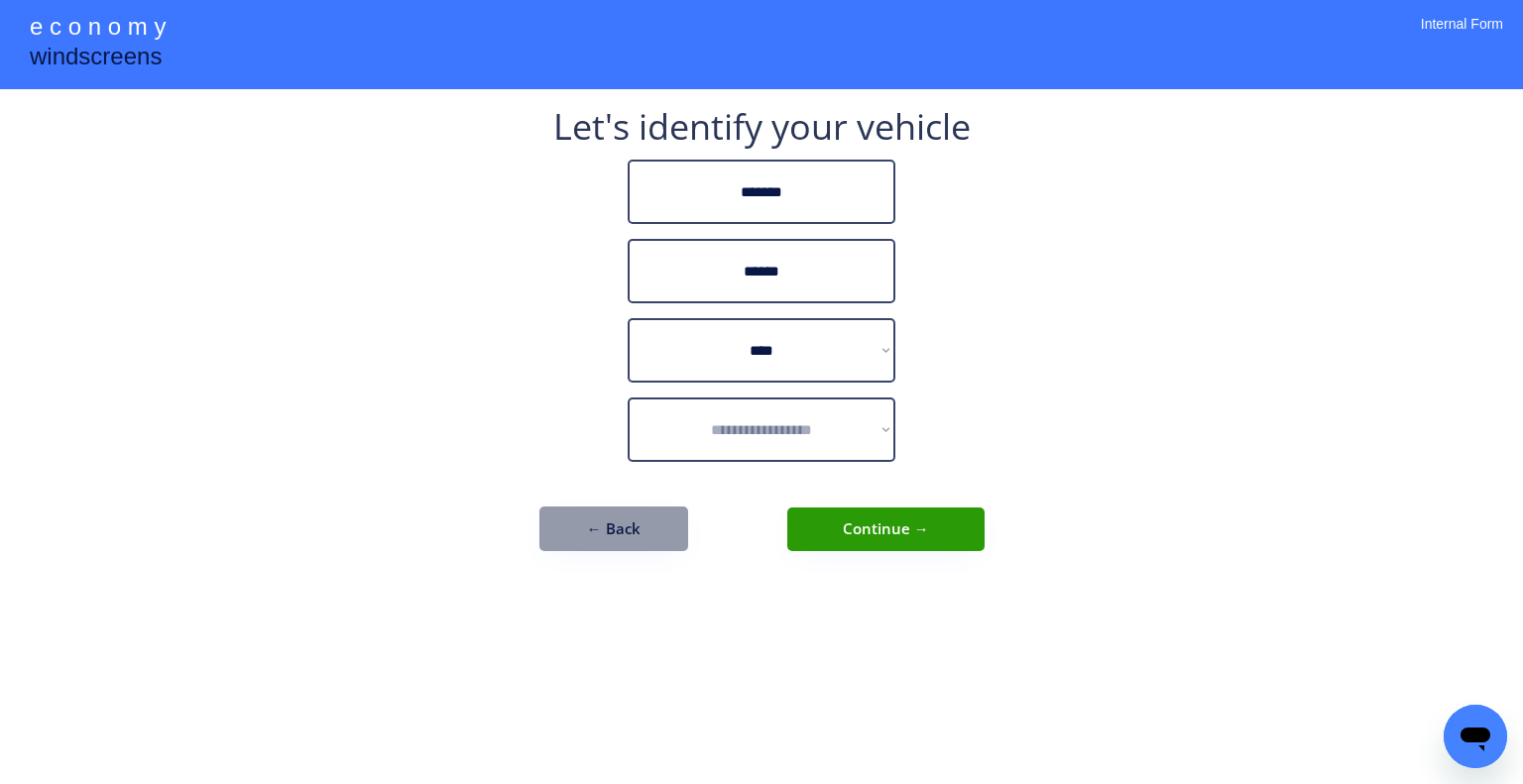 select on "**********" 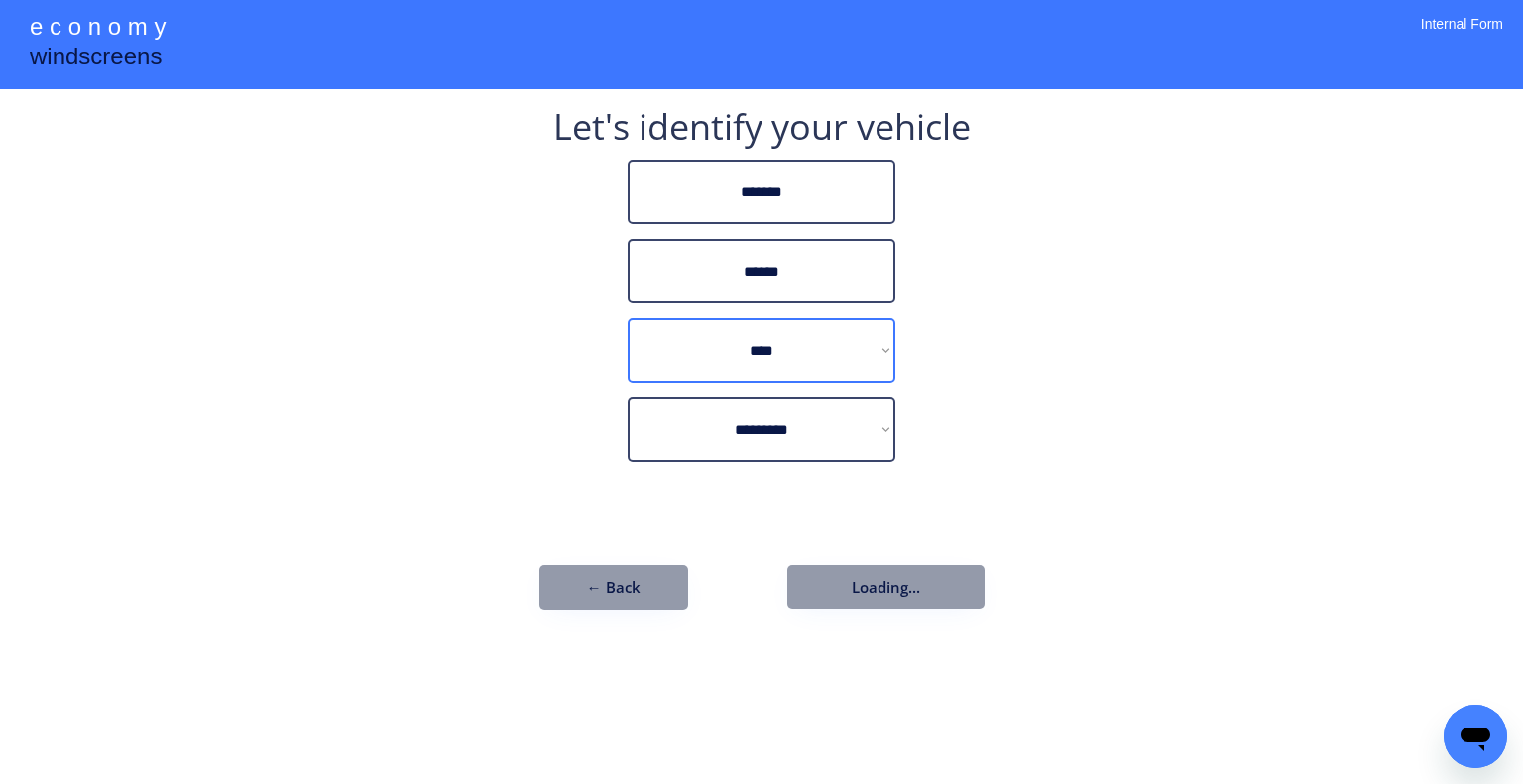 click on "**********" at bounding box center [762, 350] 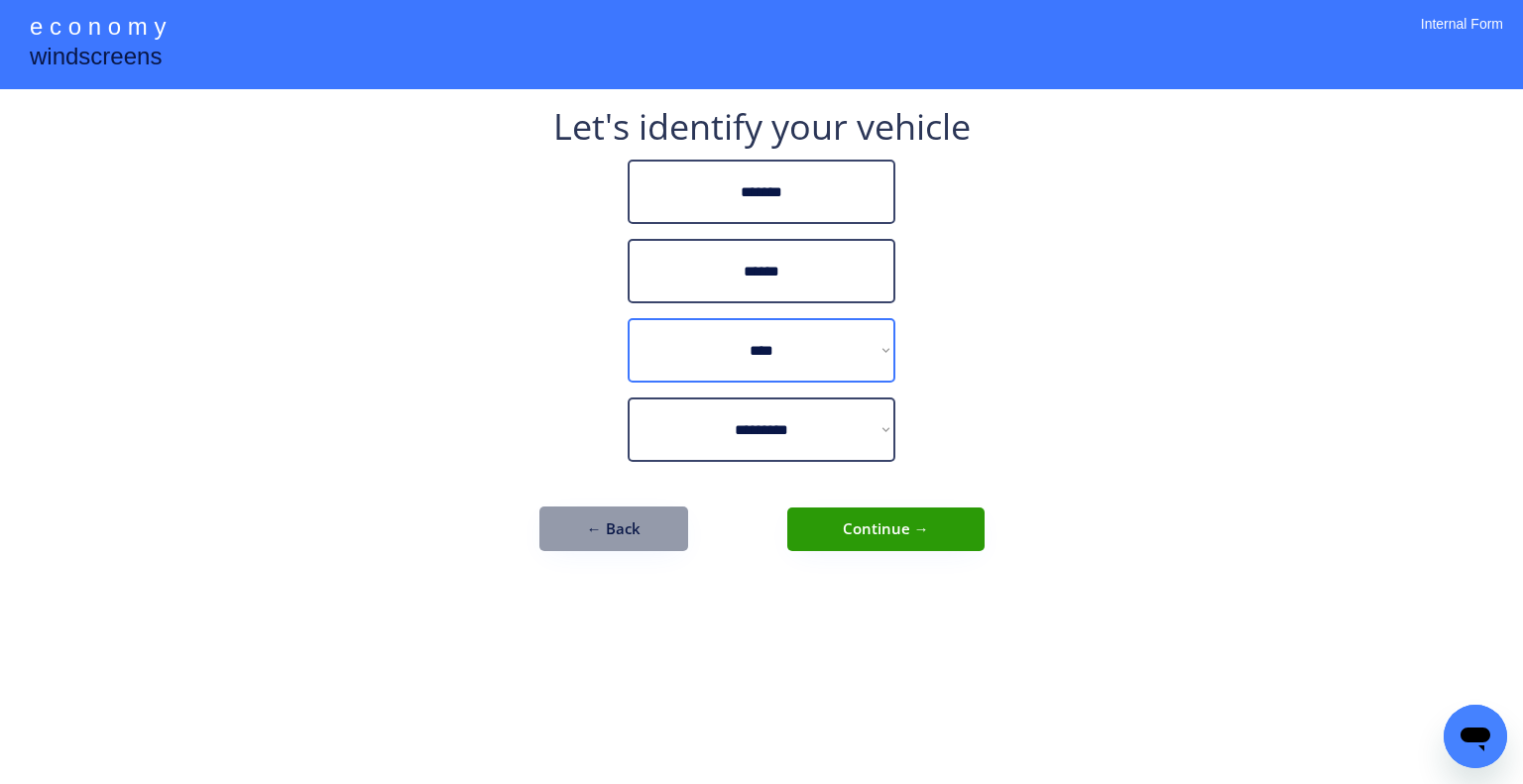 select on "******" 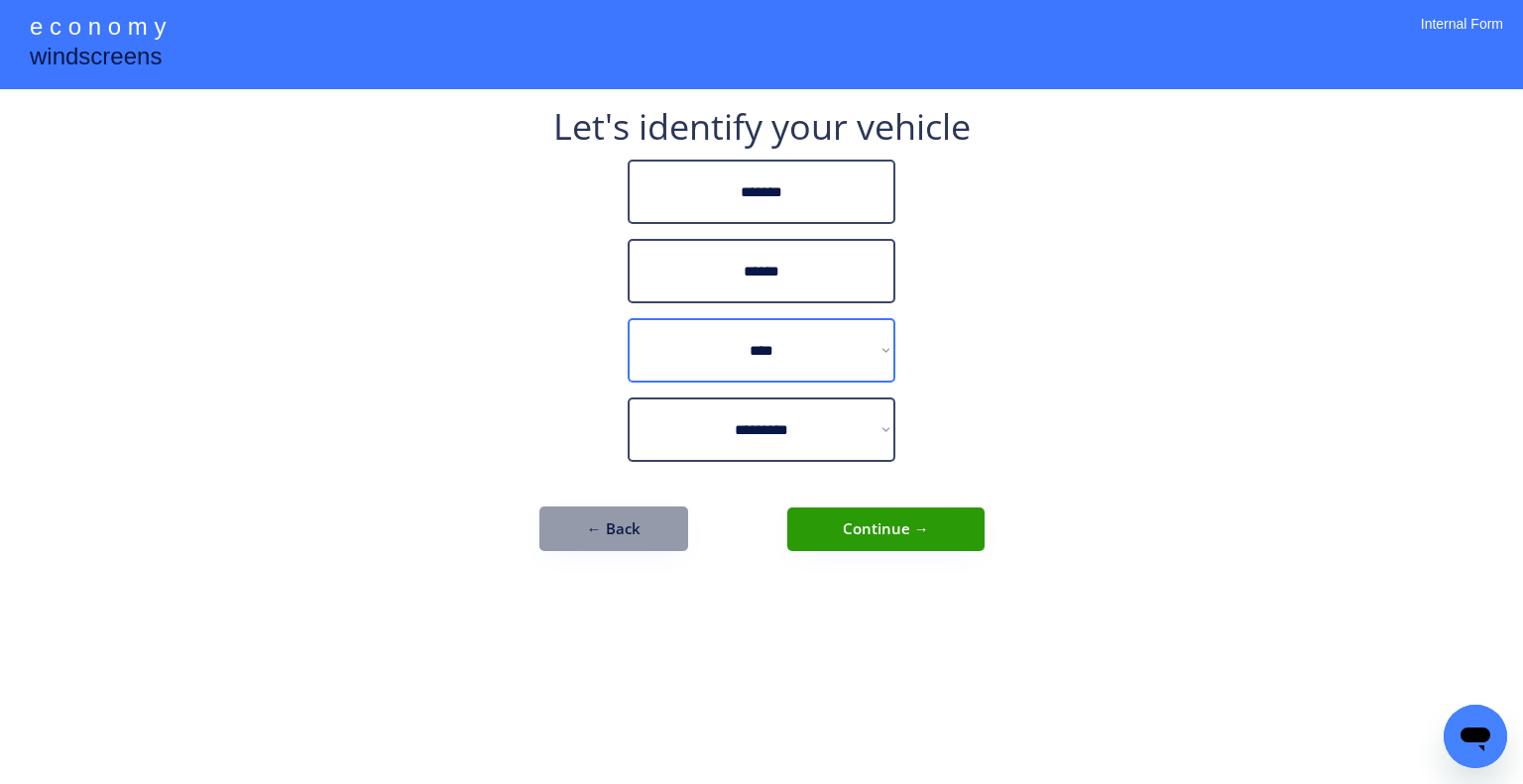 click on "**********" at bounding box center [762, 392] 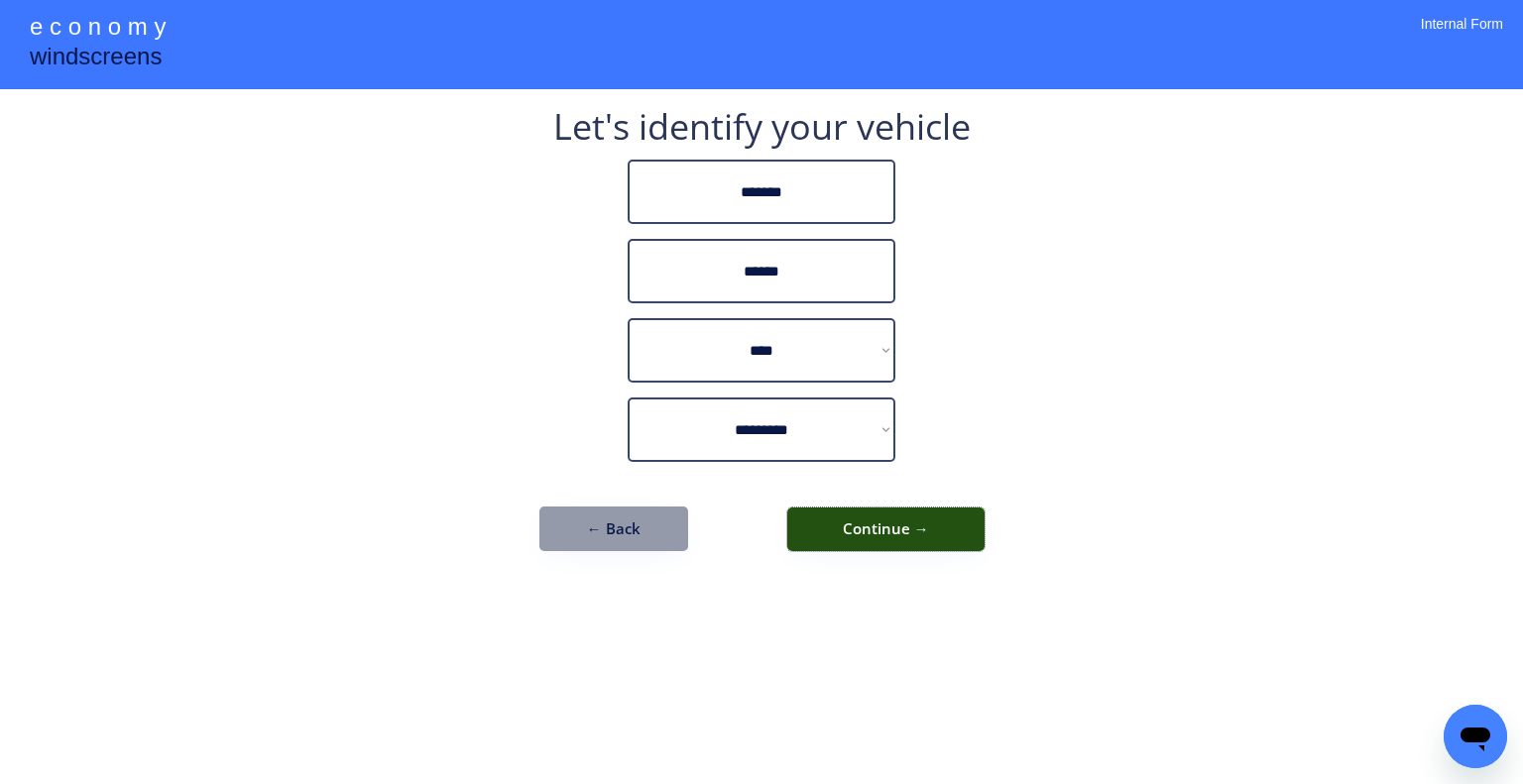 drag, startPoint x: 920, startPoint y: 518, endPoint x: 1129, endPoint y: 540, distance: 210.1547 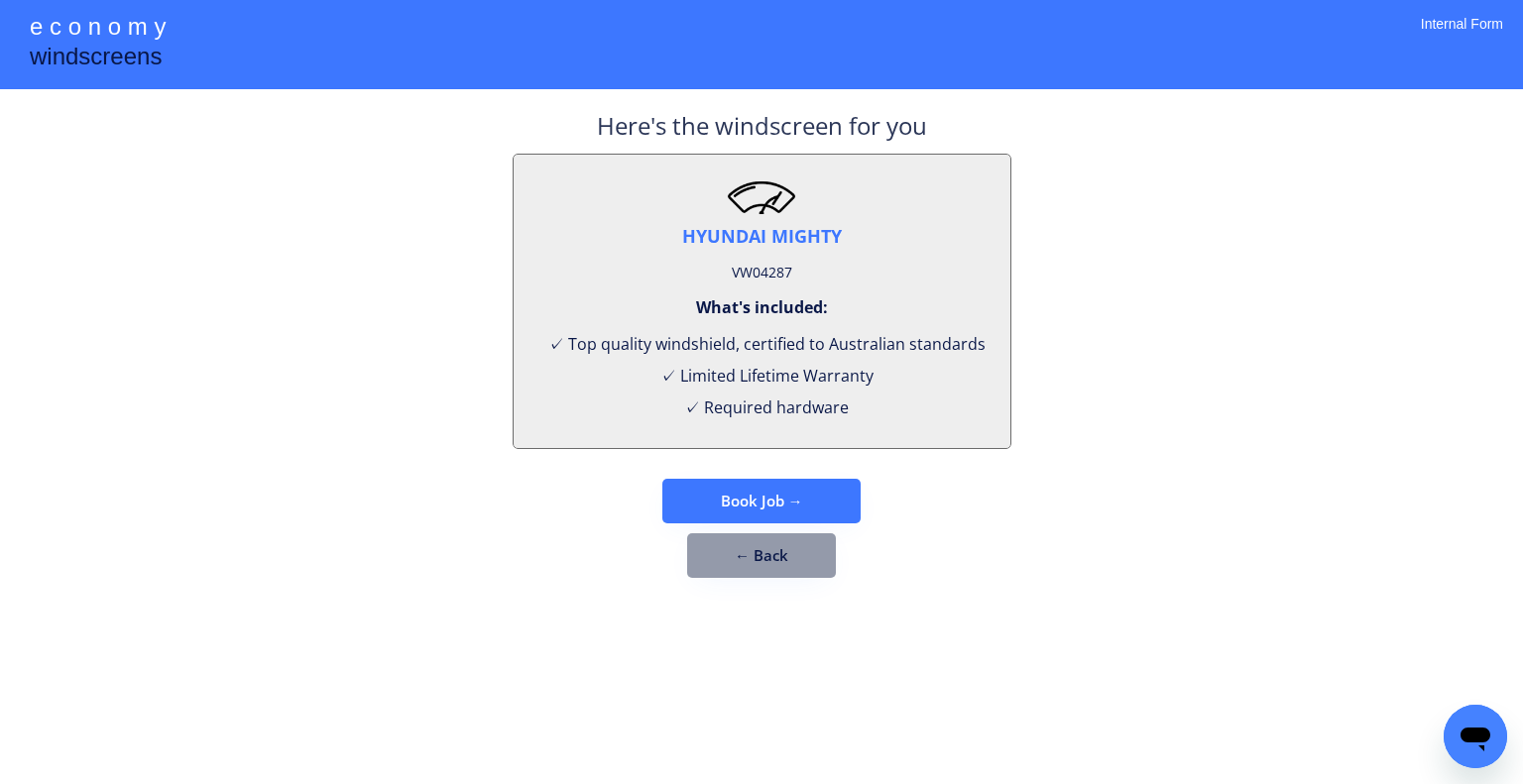 click on "VW04287" at bounding box center (762, 273) 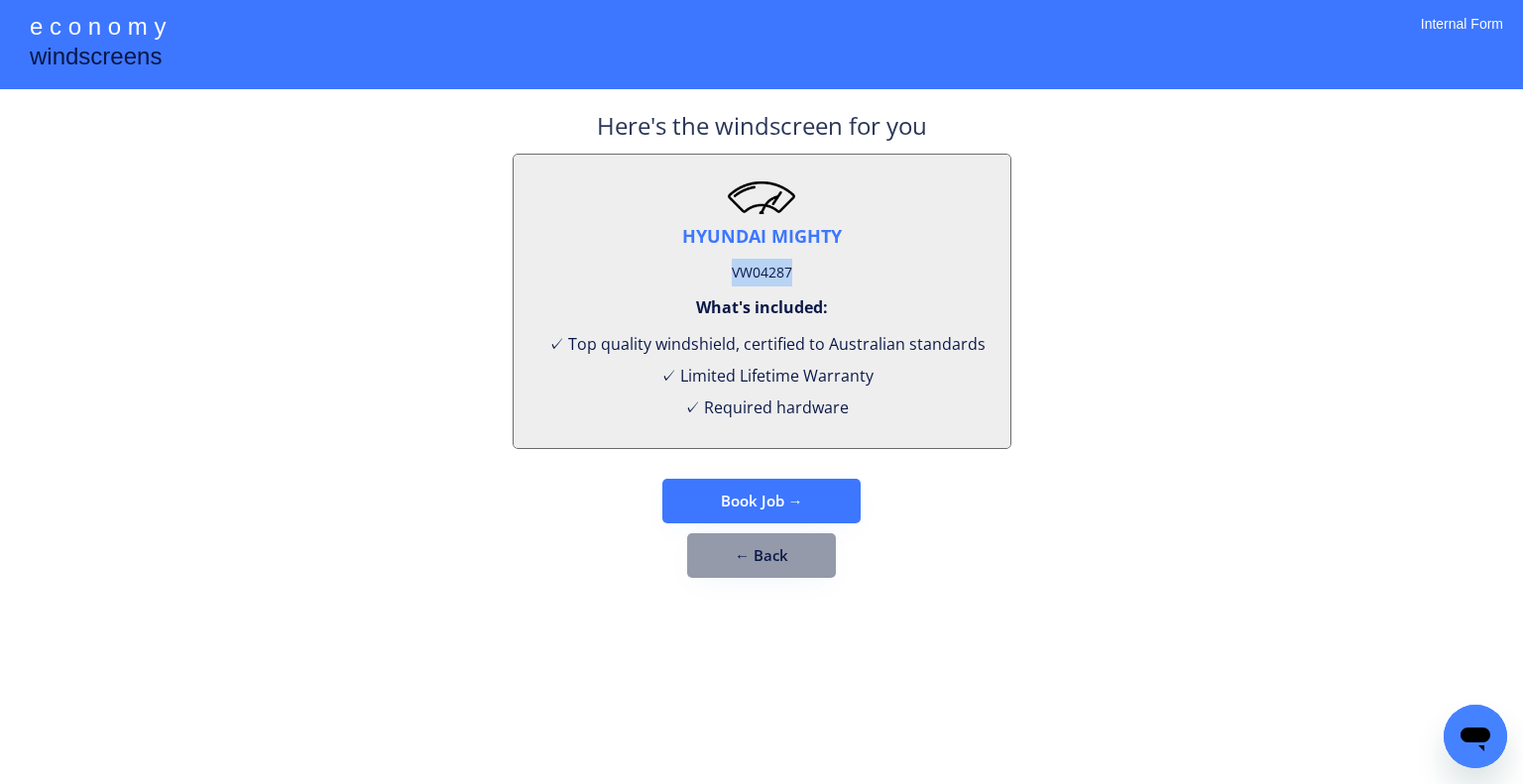 click on "VW04287" at bounding box center (762, 273) 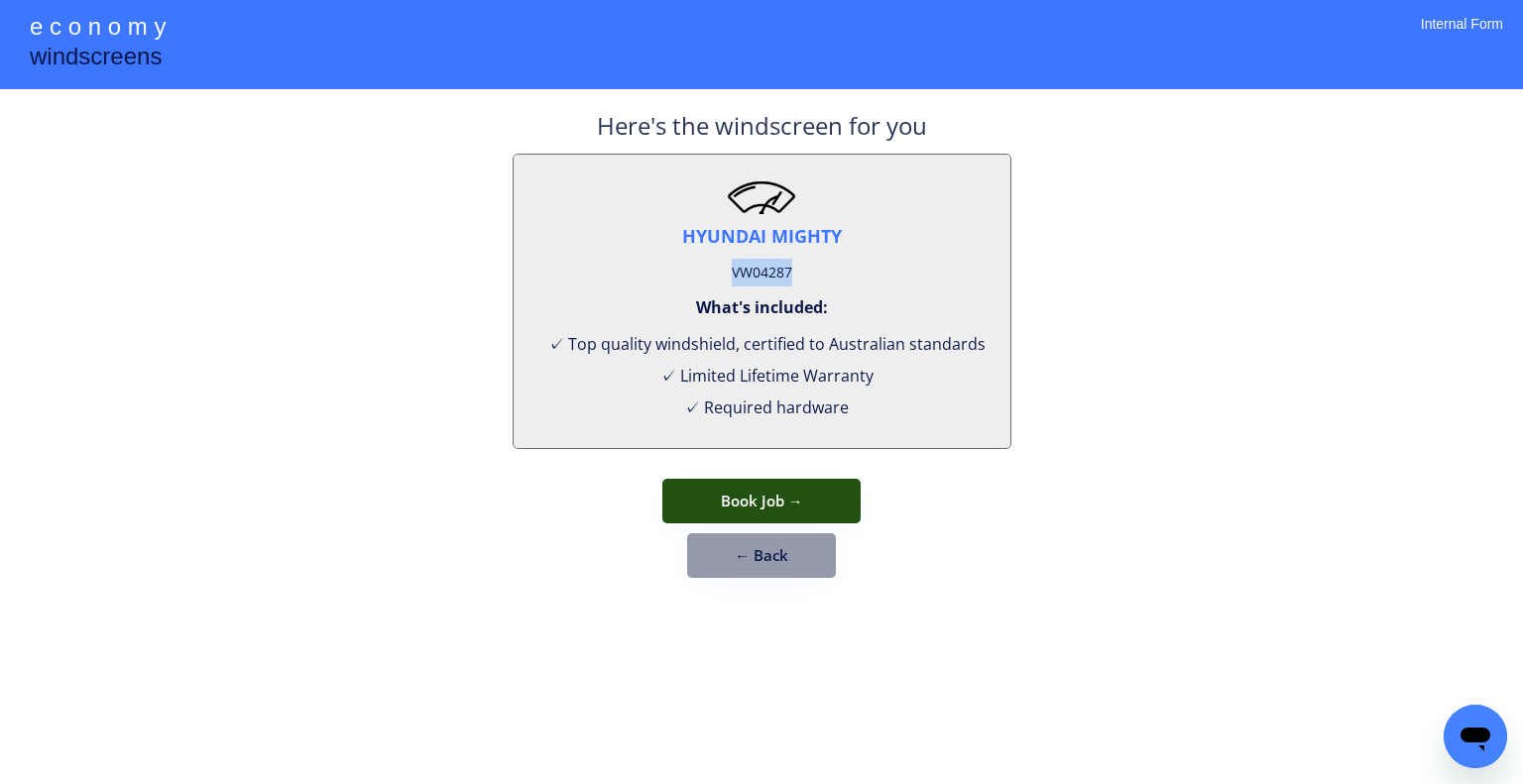 click on "Book Job    →" at bounding box center [762, 501] 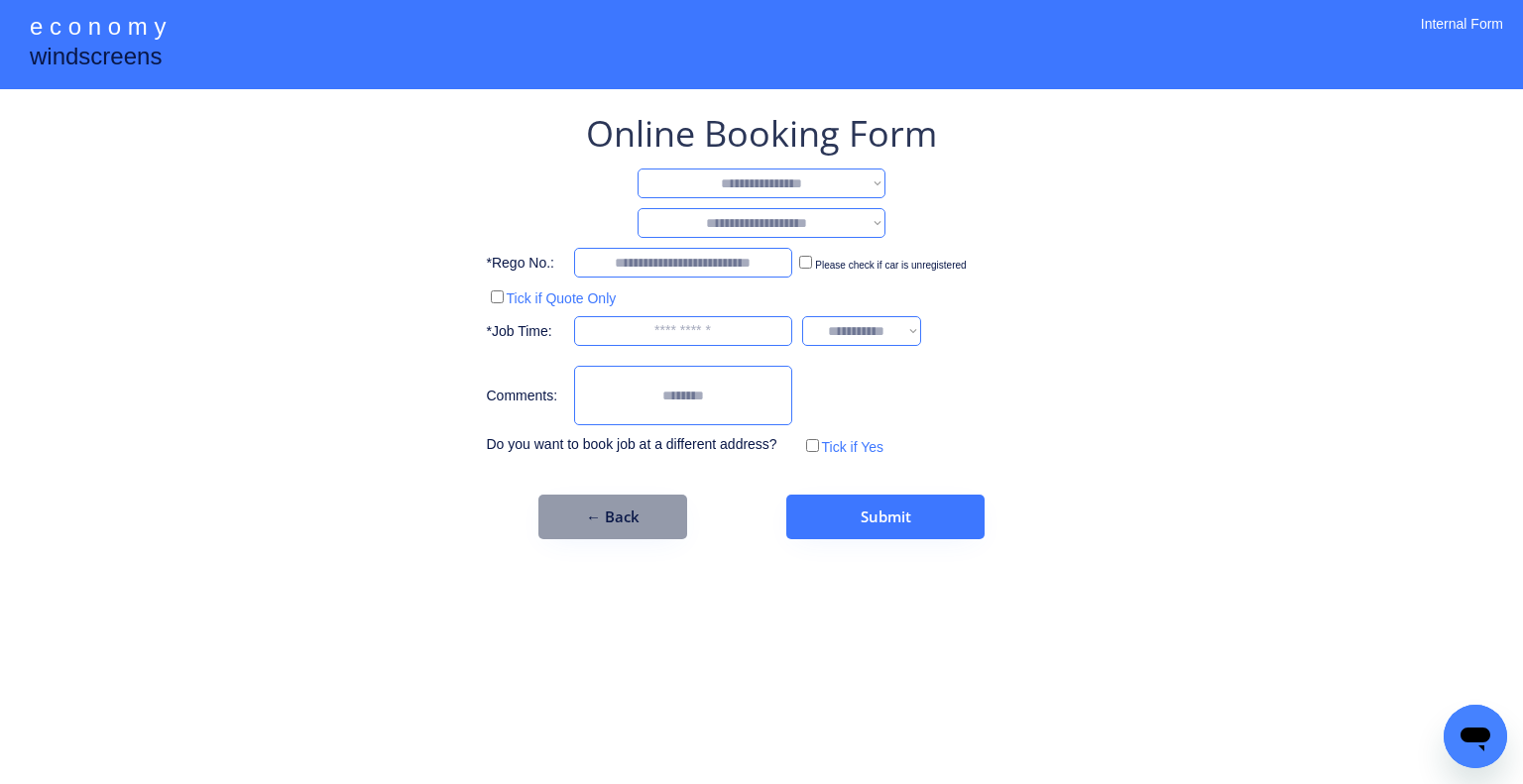 click on "**********" at bounding box center (762, 324) 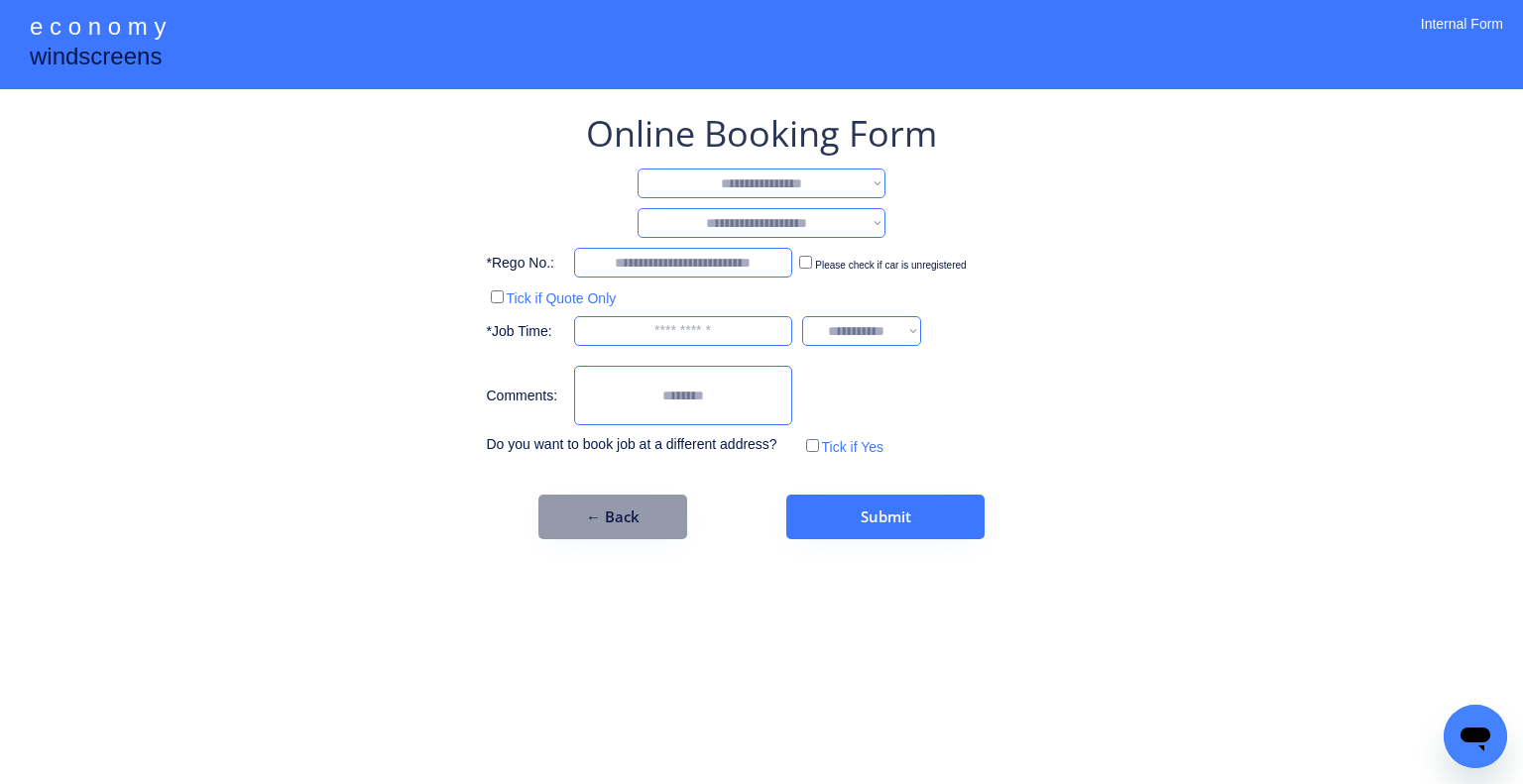 click on "**********" at bounding box center (762, 183) 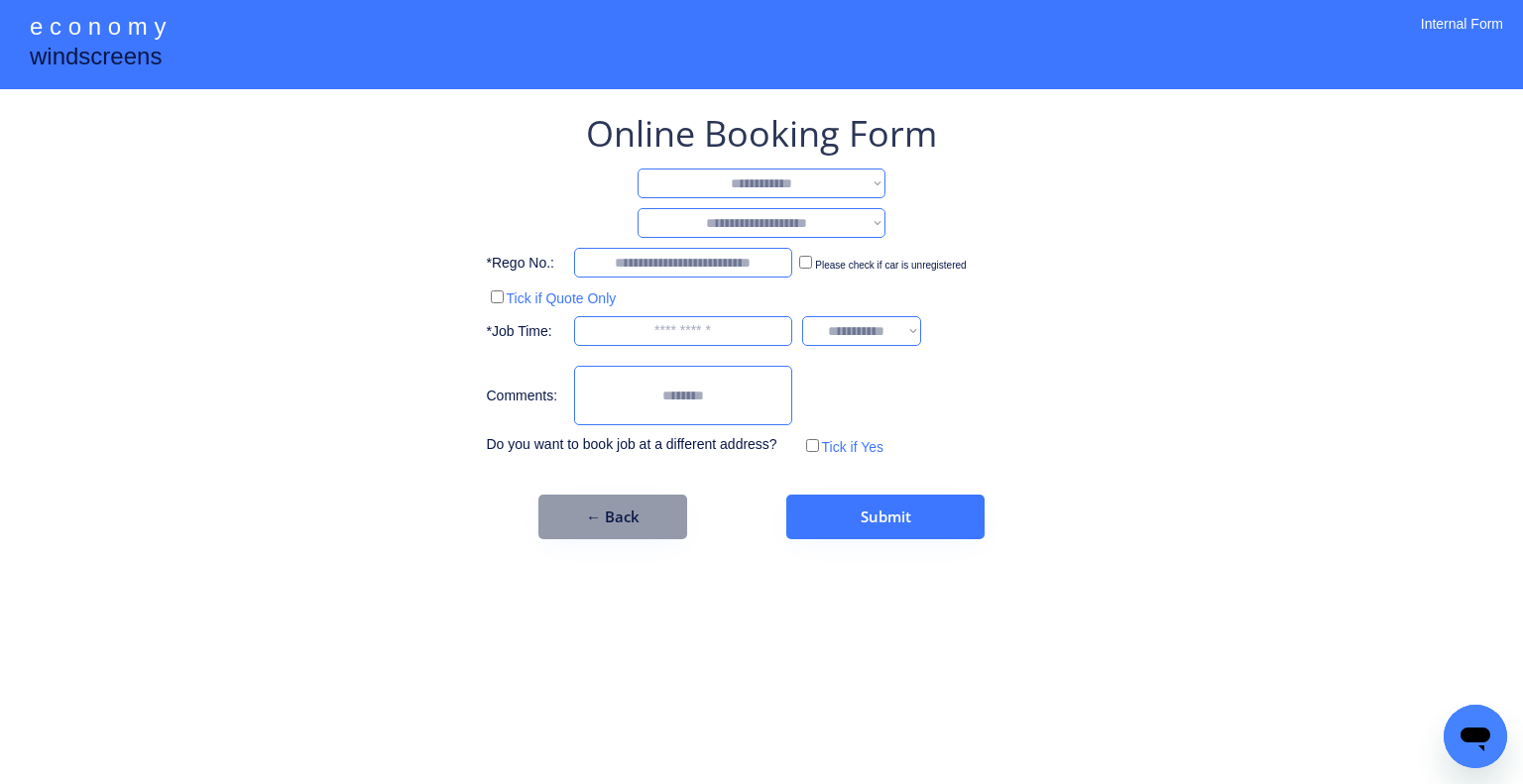 click on "**********" at bounding box center [762, 183] 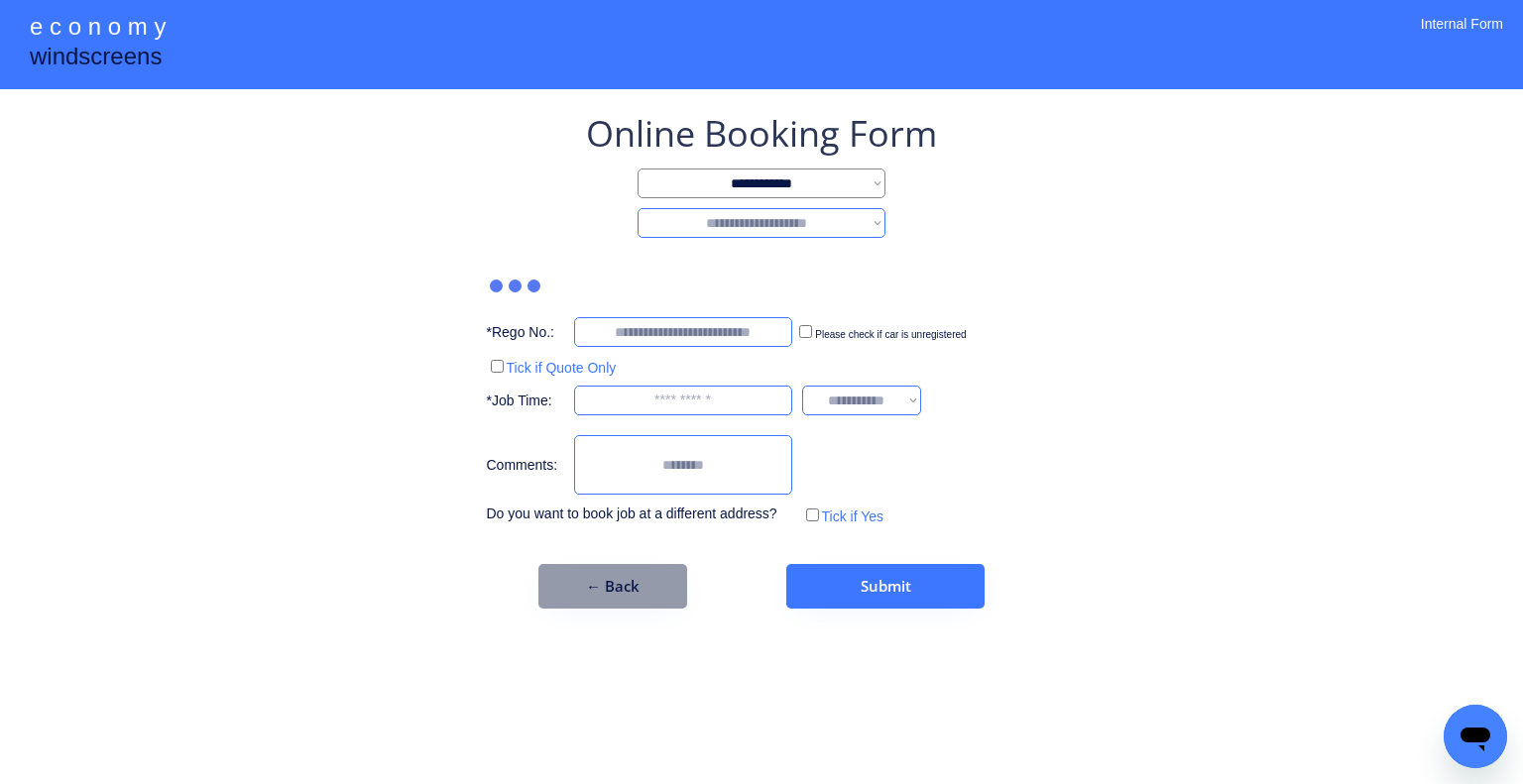 drag, startPoint x: 829, startPoint y: 220, endPoint x: 826, endPoint y: 231, distance: 11.401754 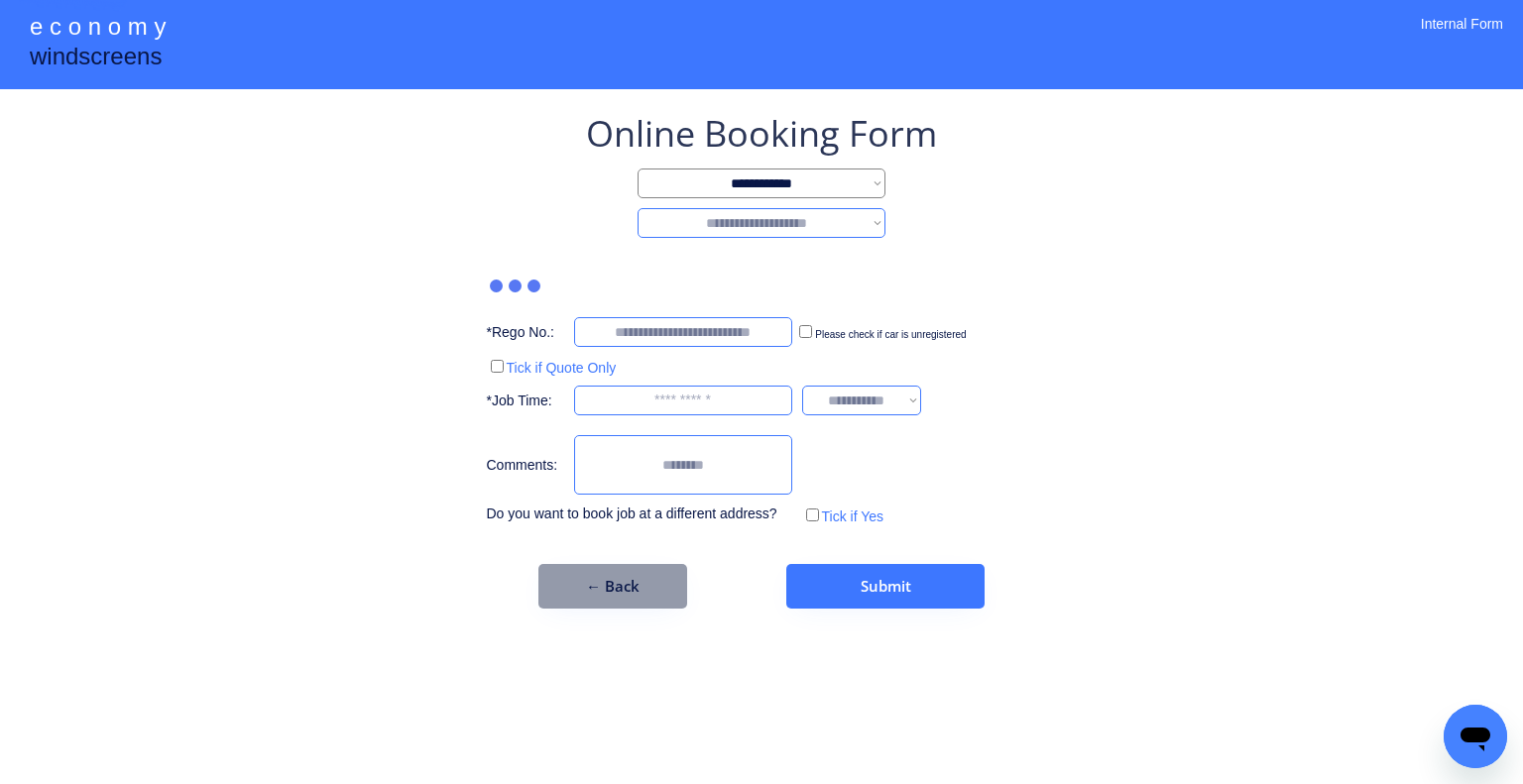 select on "*******" 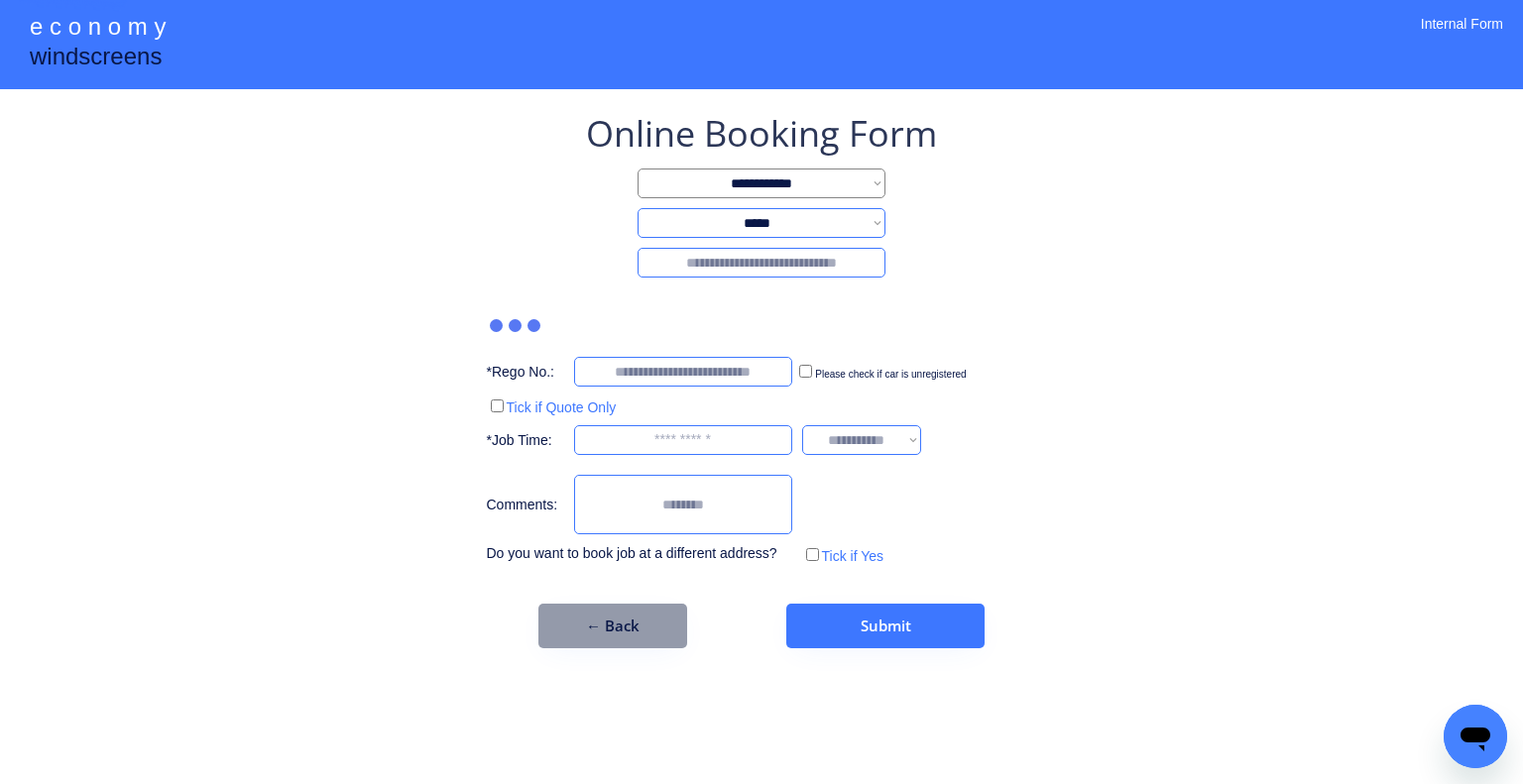 click on "**********" at bounding box center (762, 379) 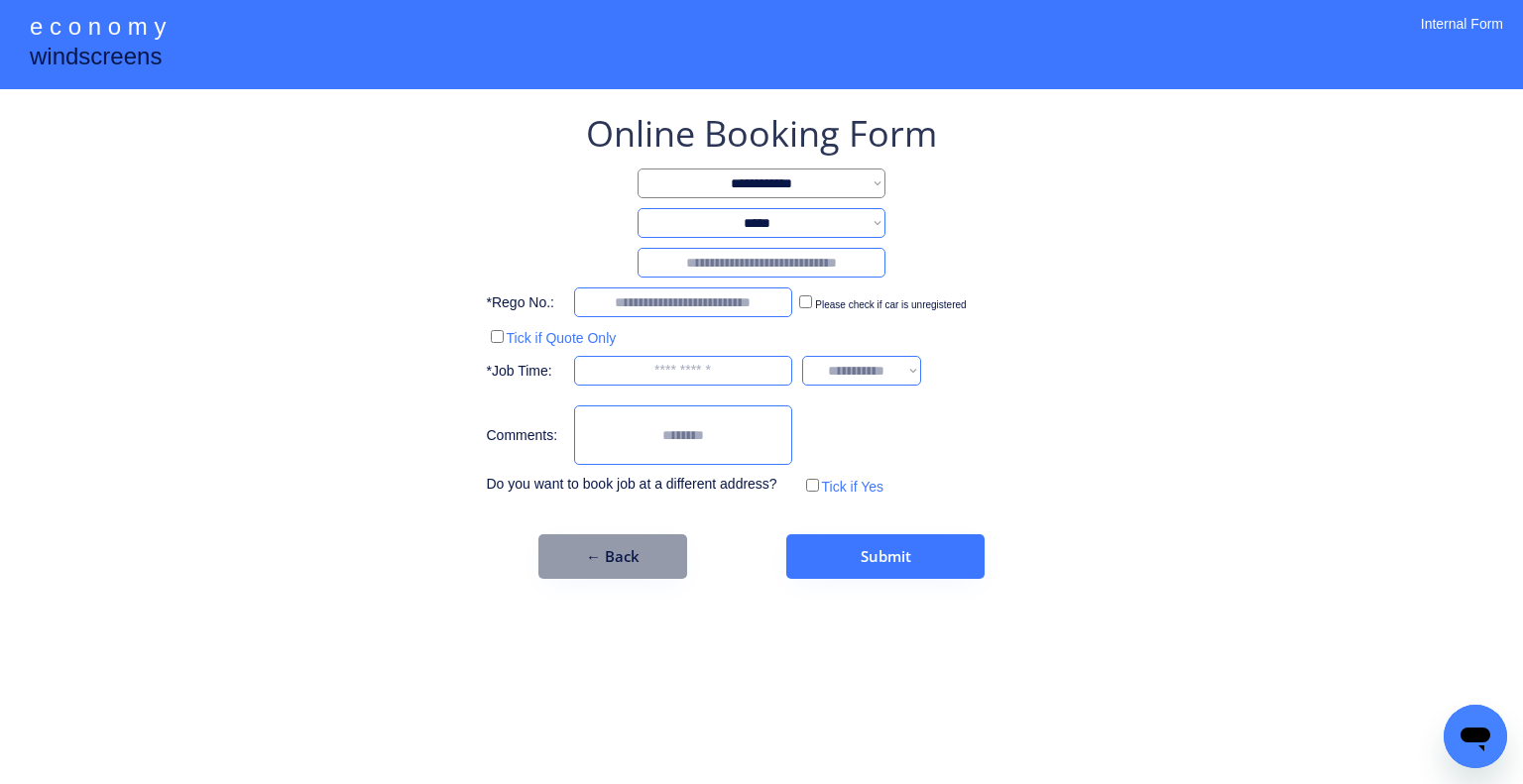 click at bounding box center (762, 263) 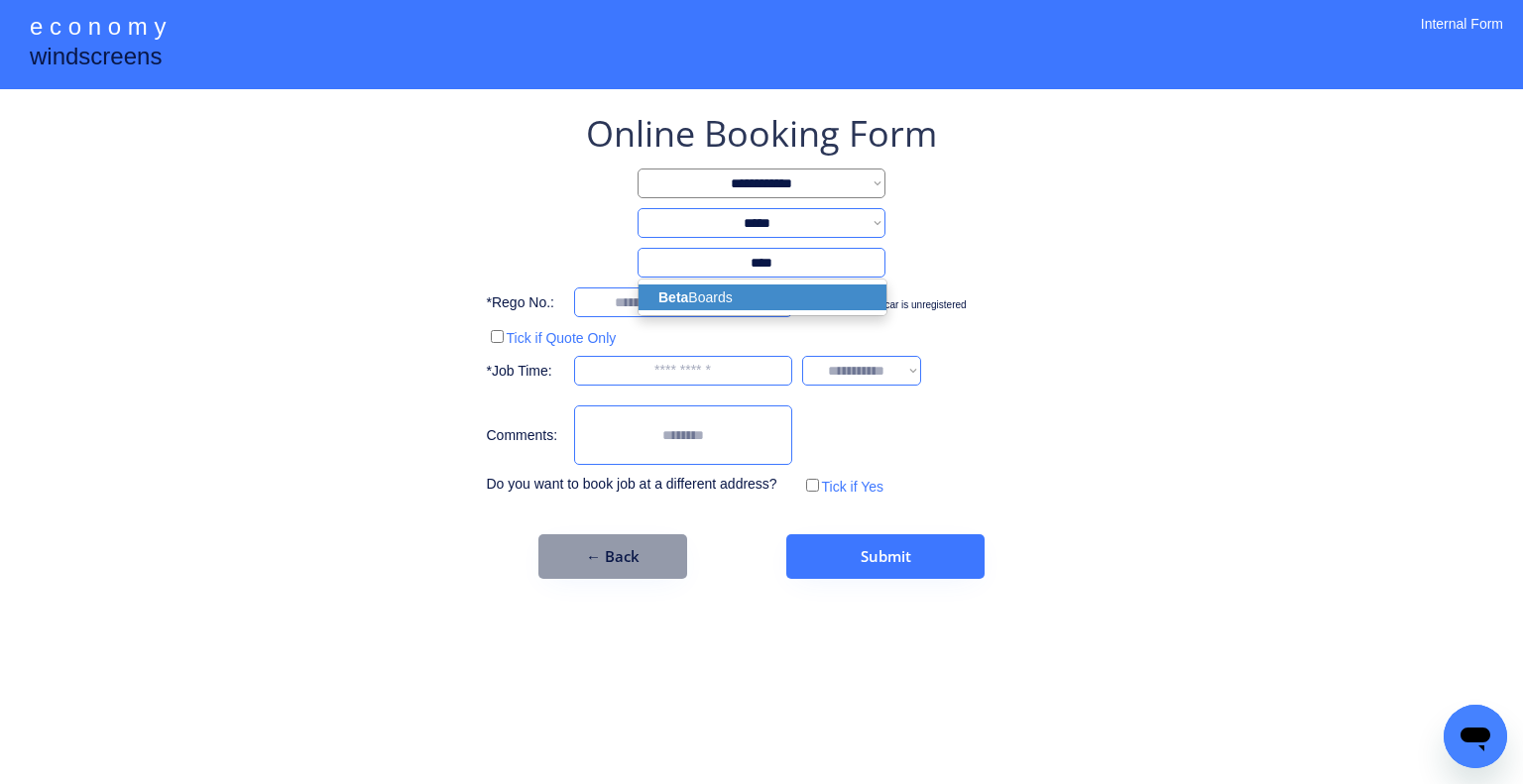 click on "Beta  Boards" at bounding box center (762, 297) 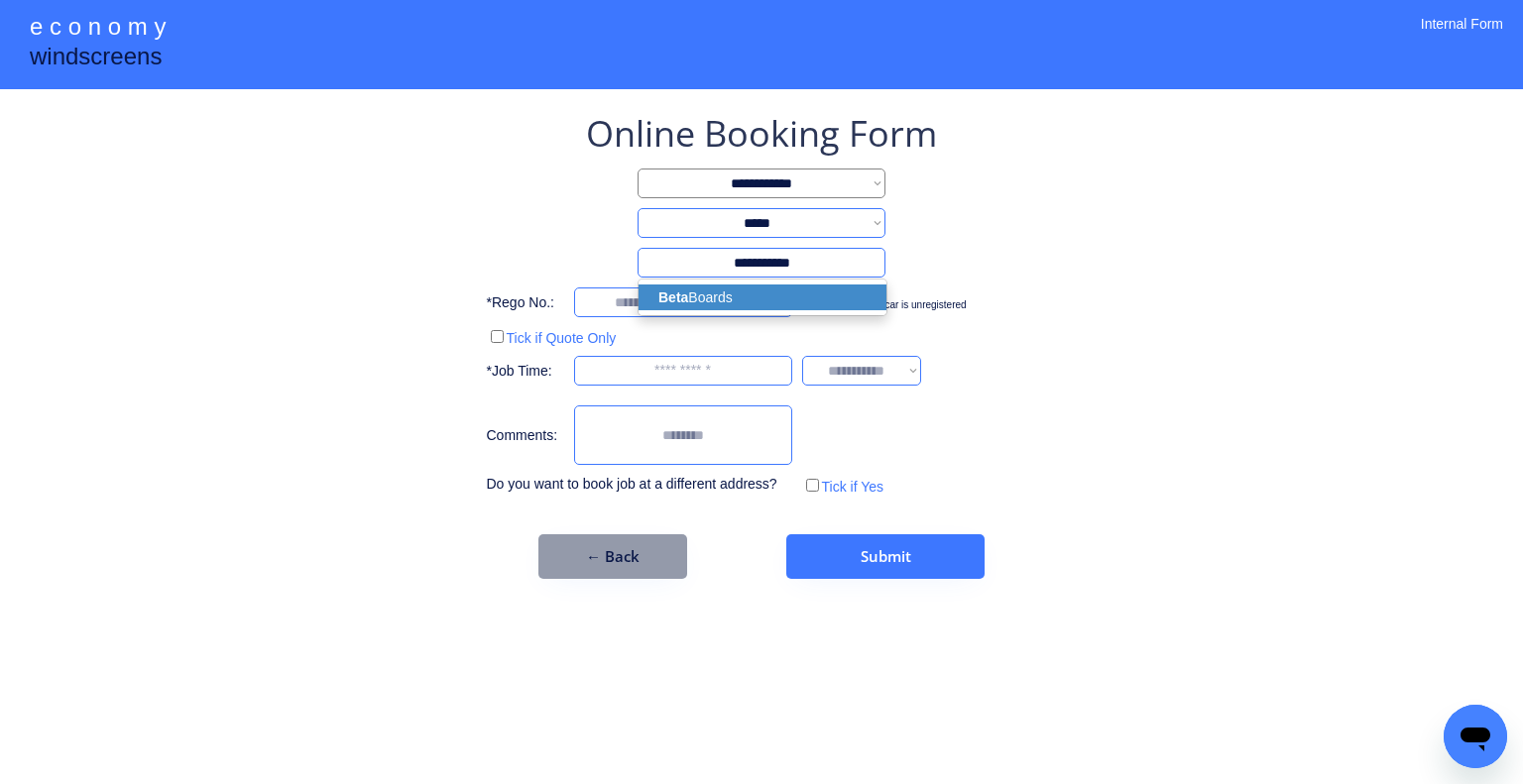 type on "**********" 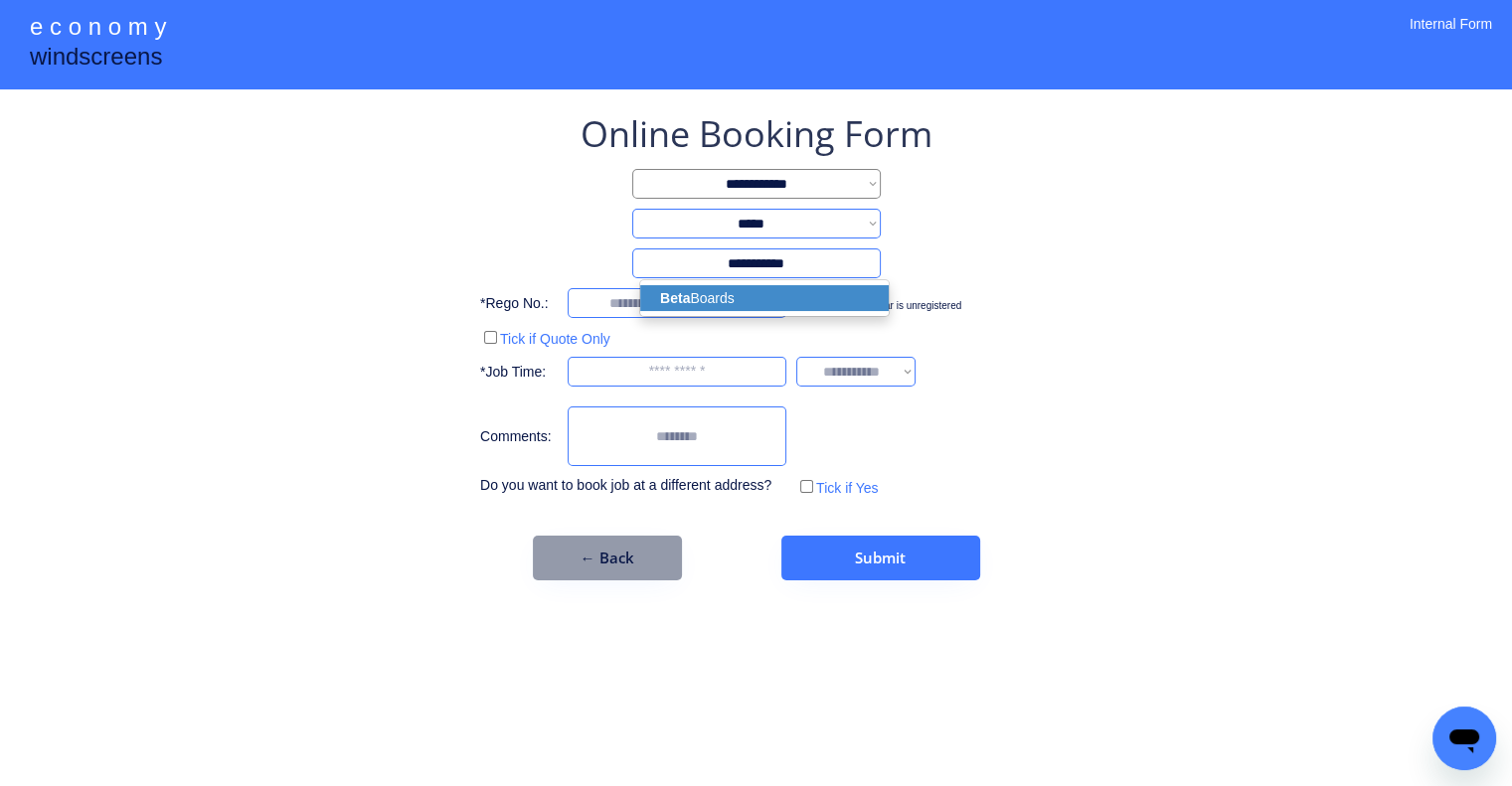 select on "*********" 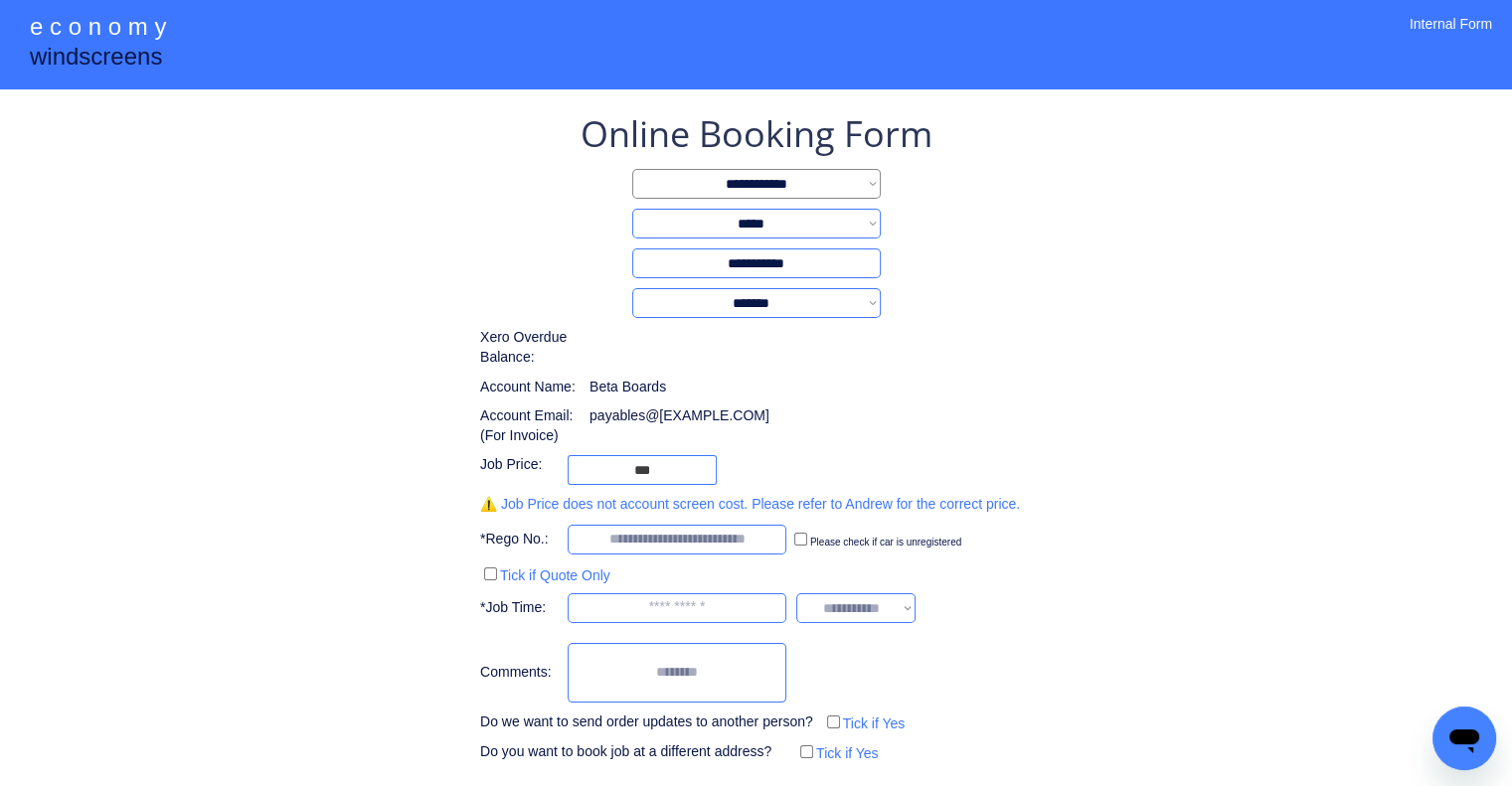 click on "**********" at bounding box center [756, 437] 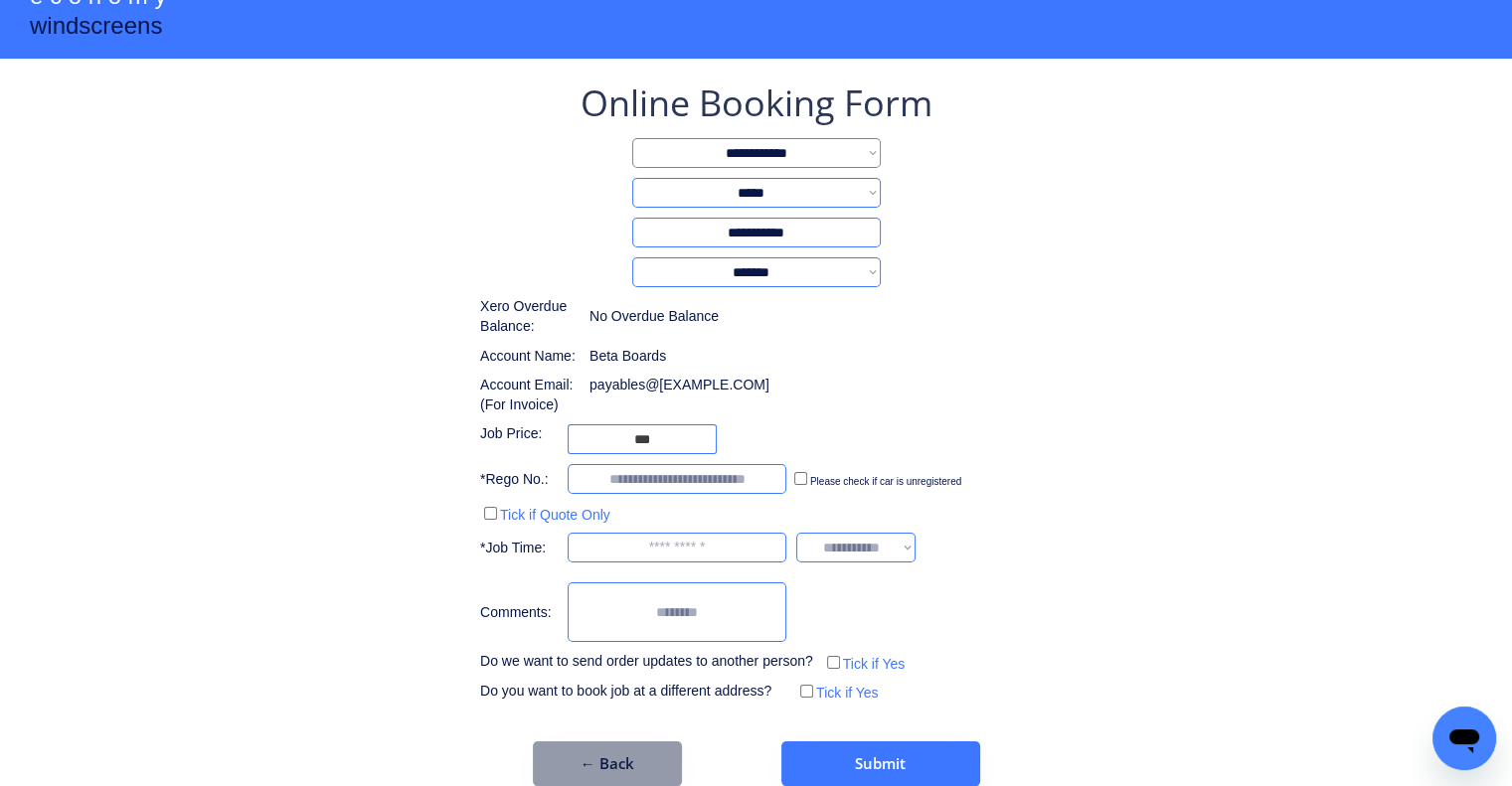 scroll, scrollTop: 60, scrollLeft: 0, axis: vertical 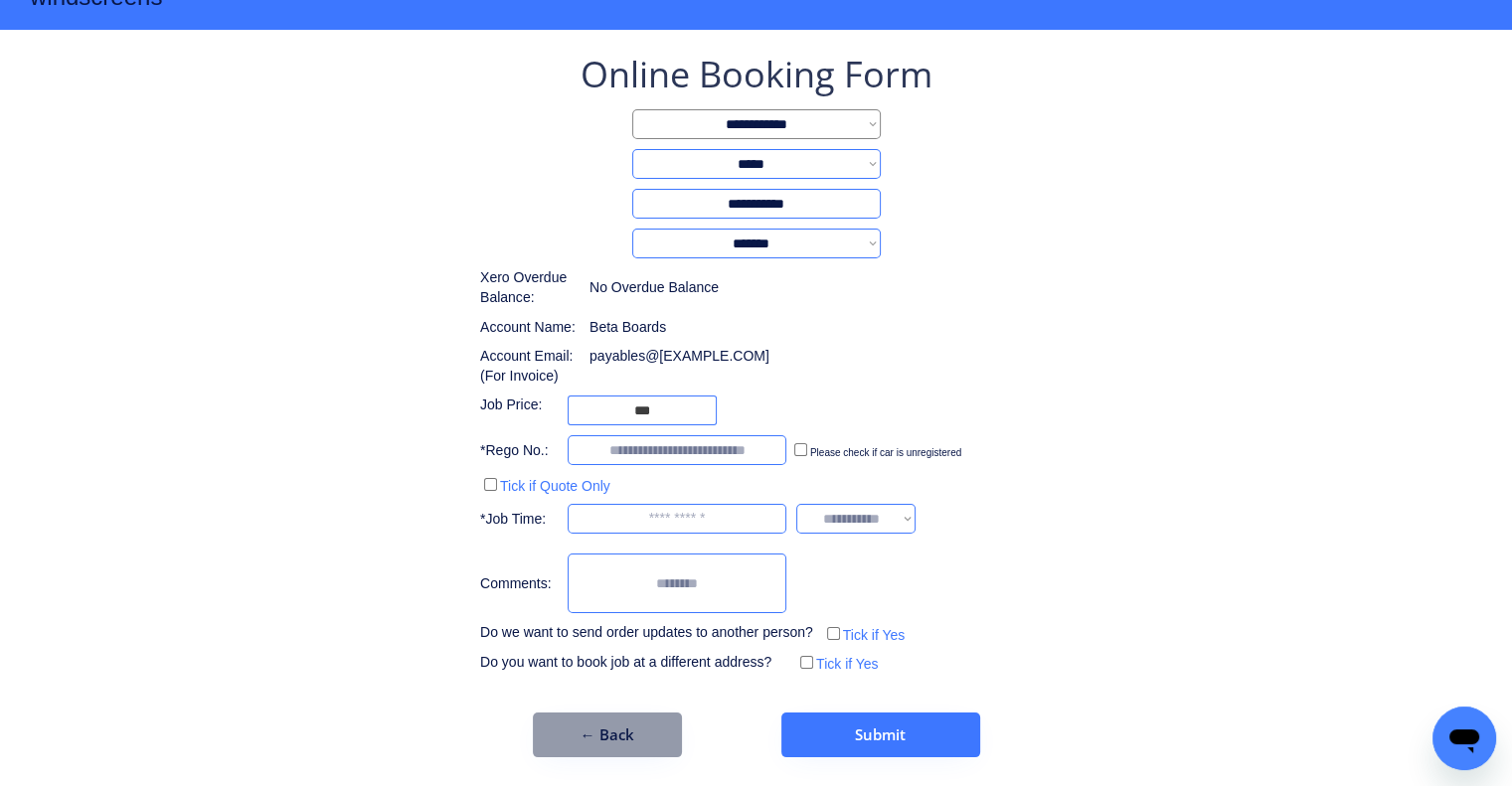 click on "**********" at bounding box center (756, 403) 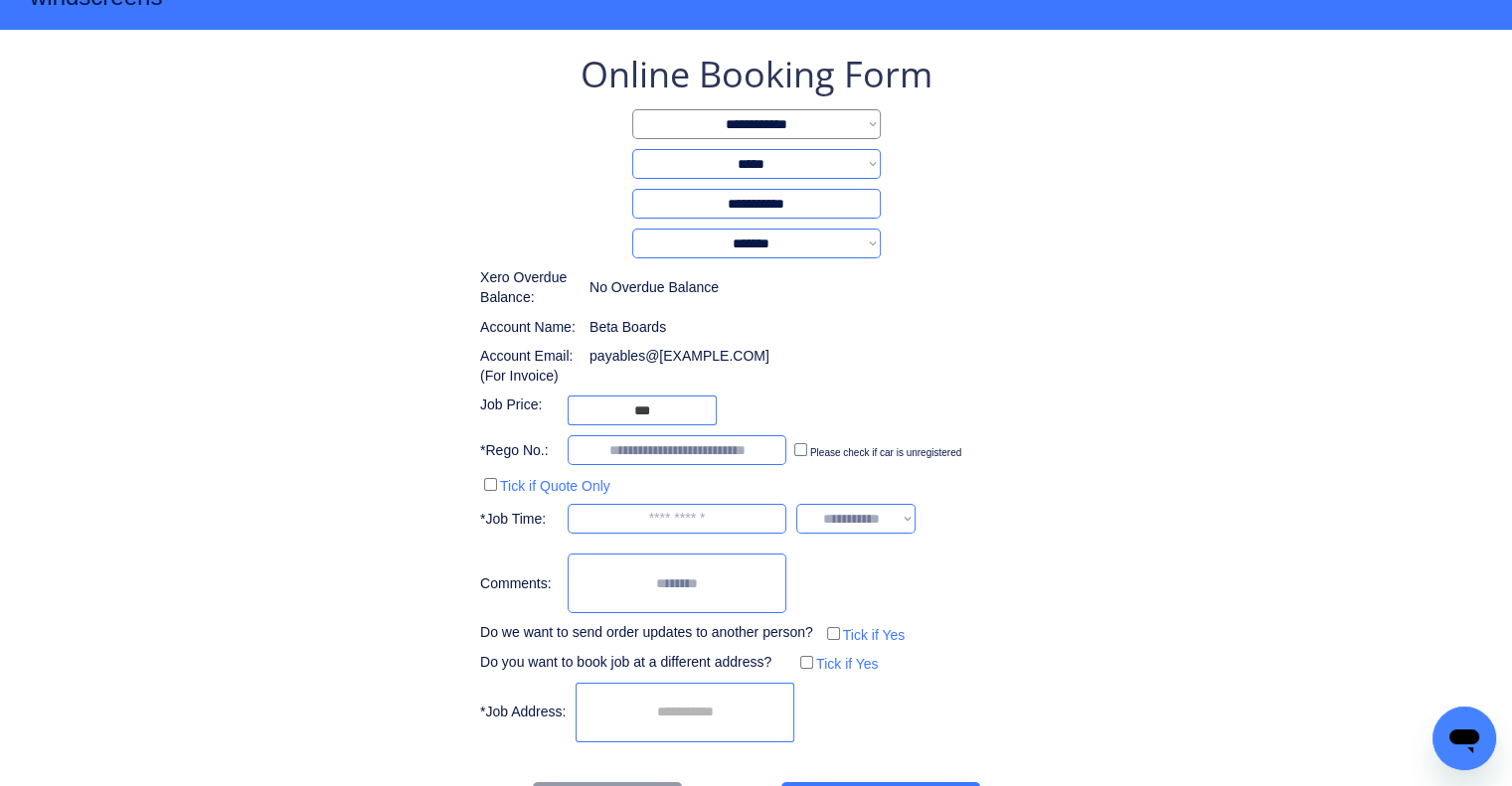 click at bounding box center (685, 712) 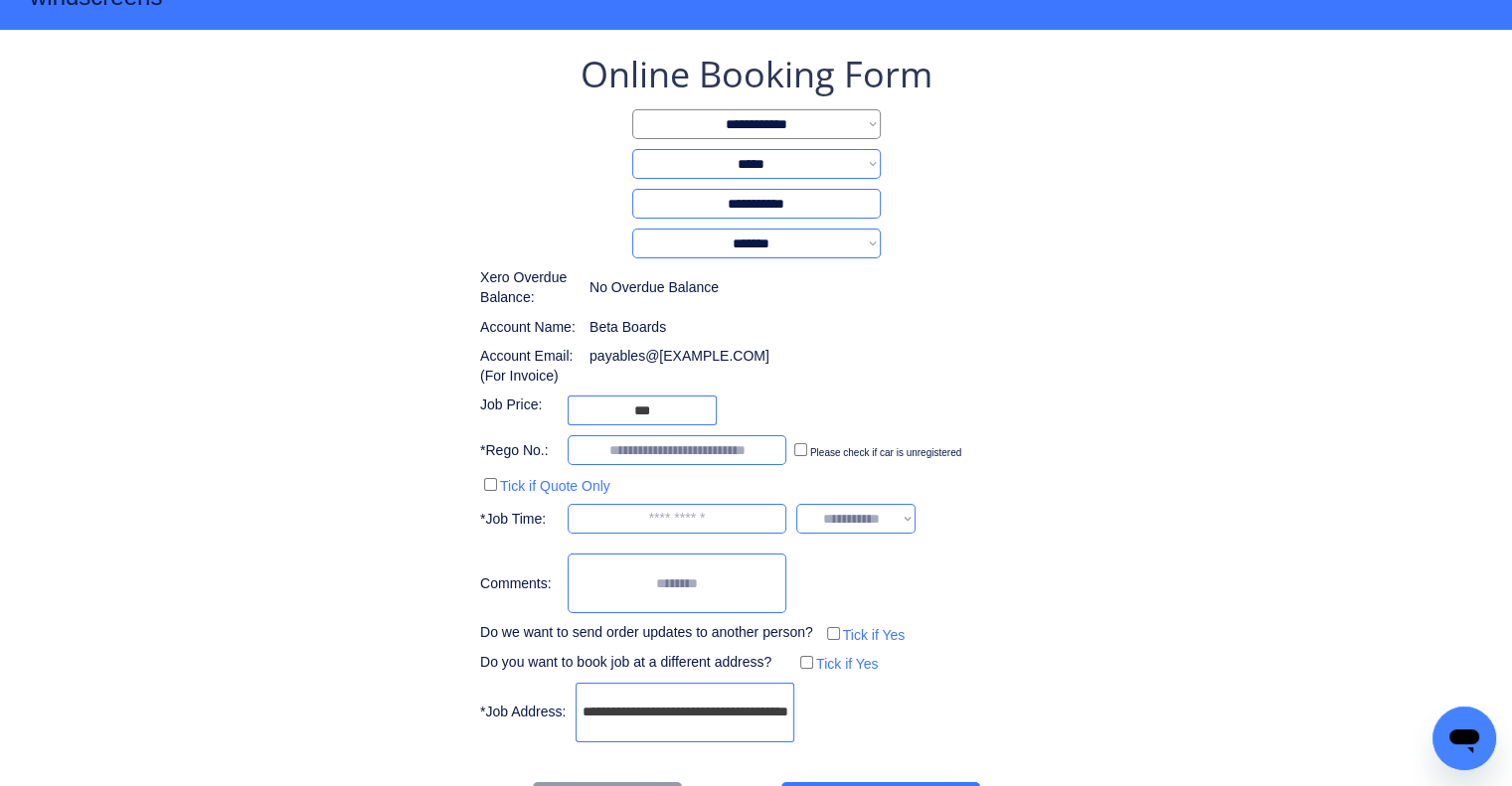 scroll, scrollTop: 0, scrollLeft: 56, axis: horizontal 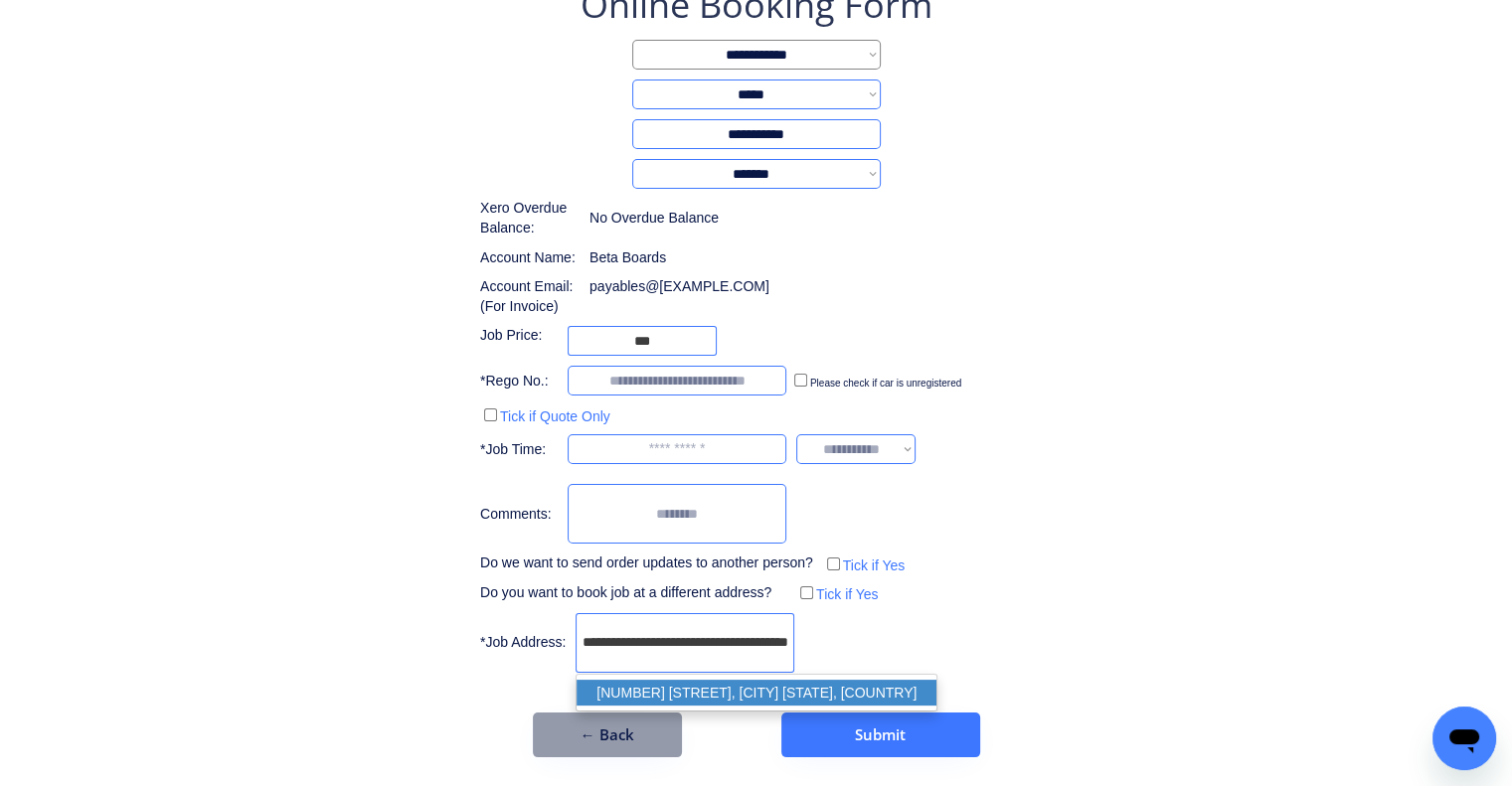 click on "58 Reginald St, Rocklea QLD 4106, Australia" at bounding box center [756, 693] 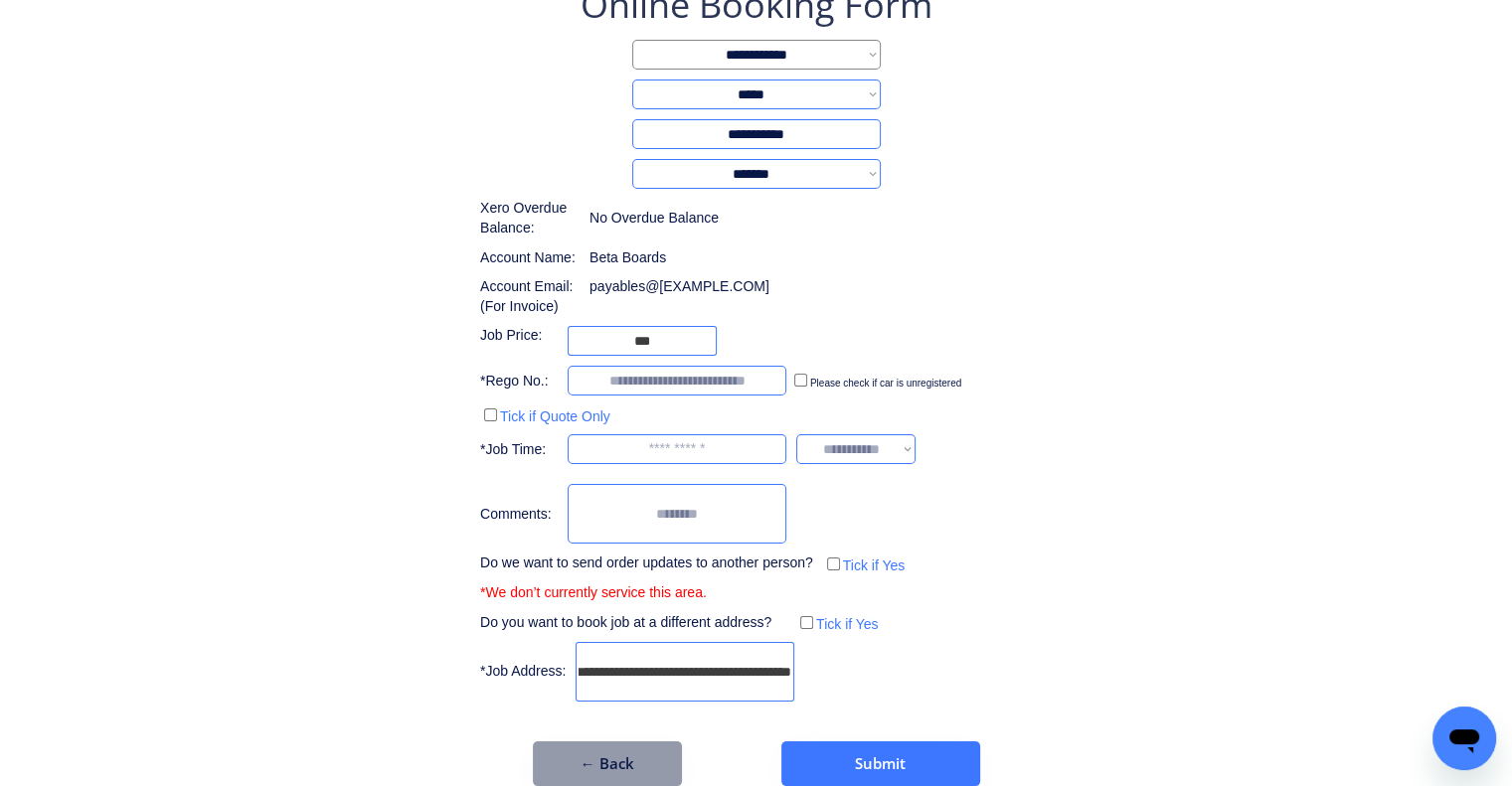 type on "**********" 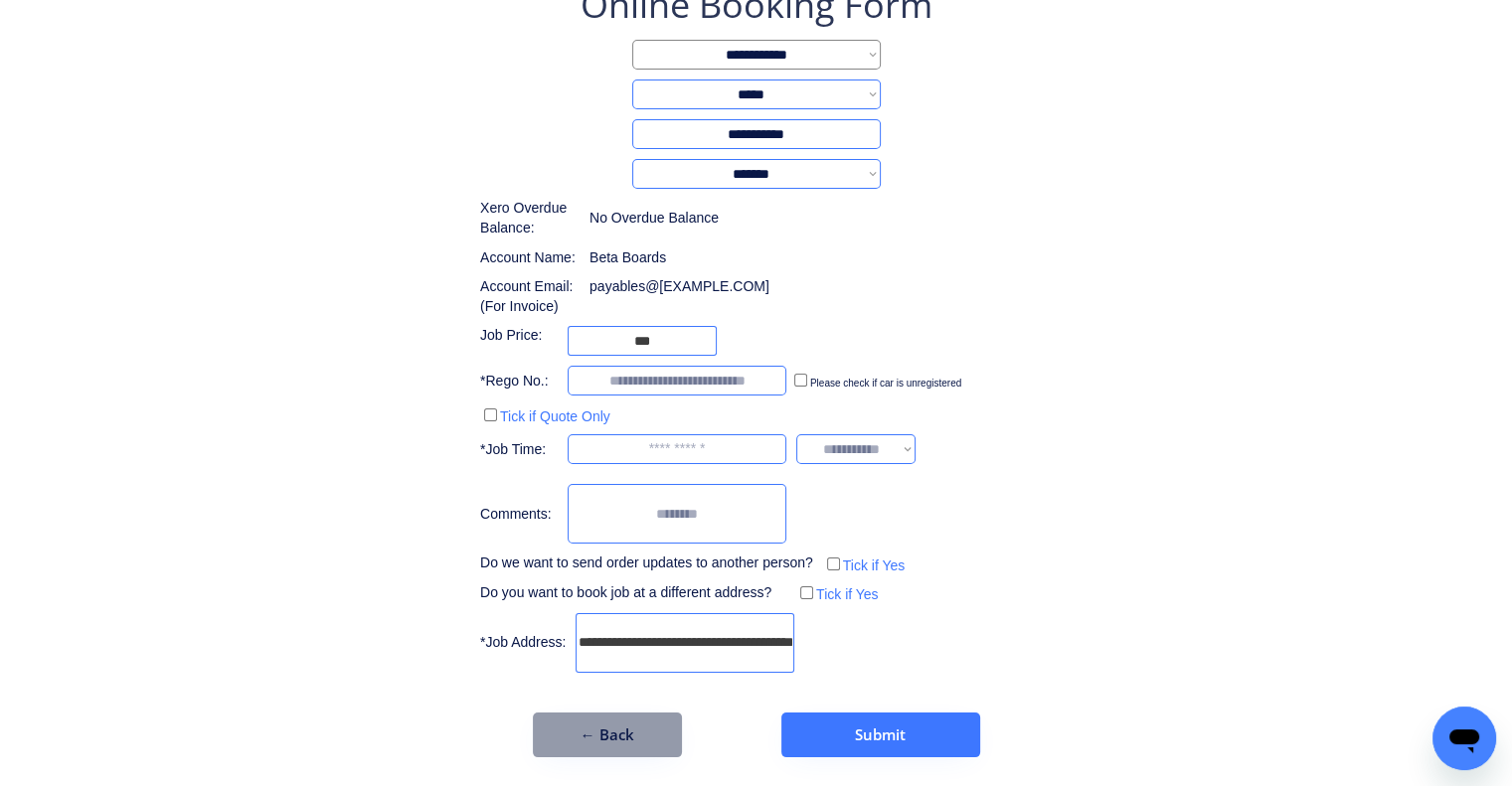 click at bounding box center [677, 381] 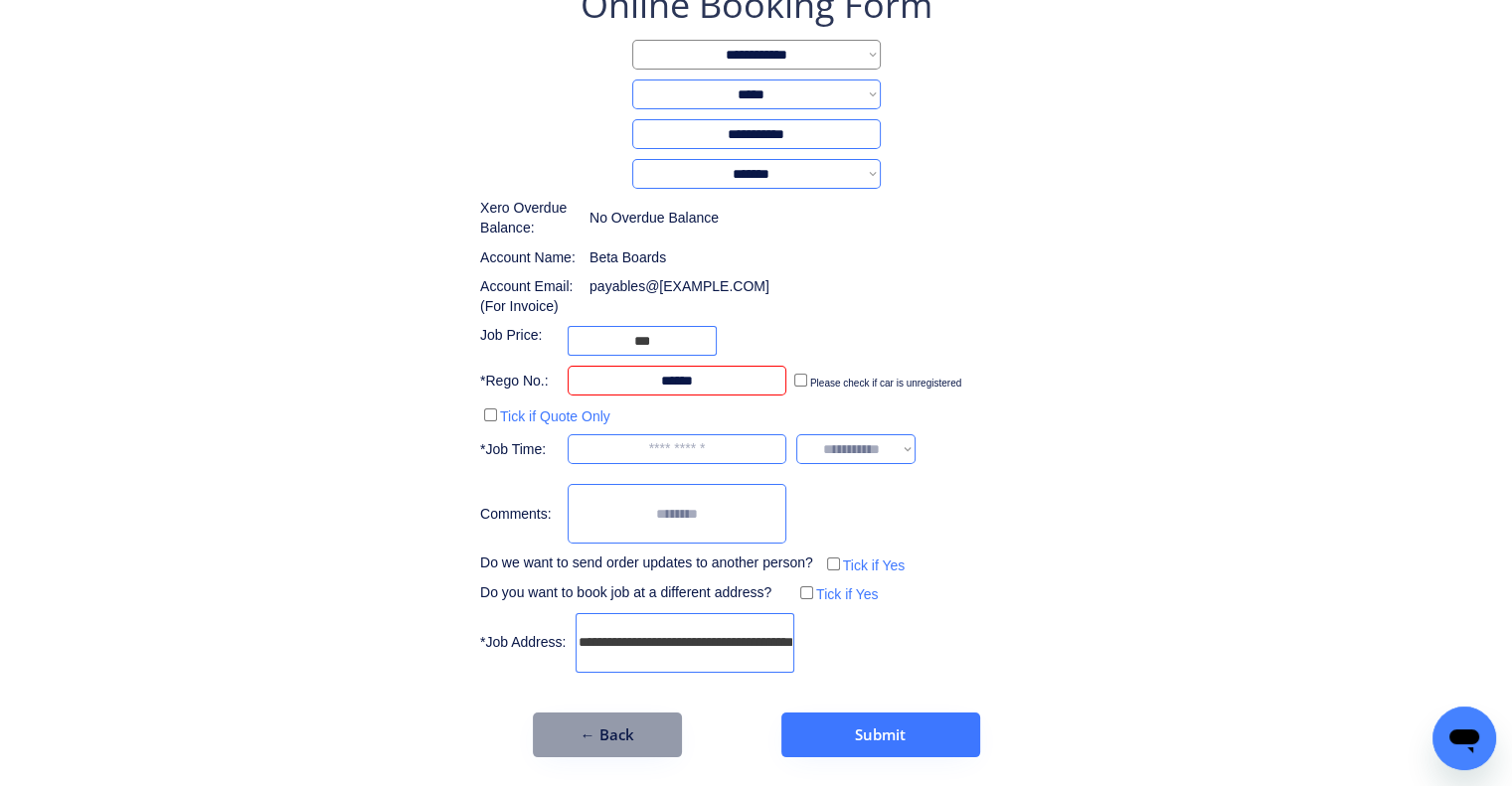 type on "******" 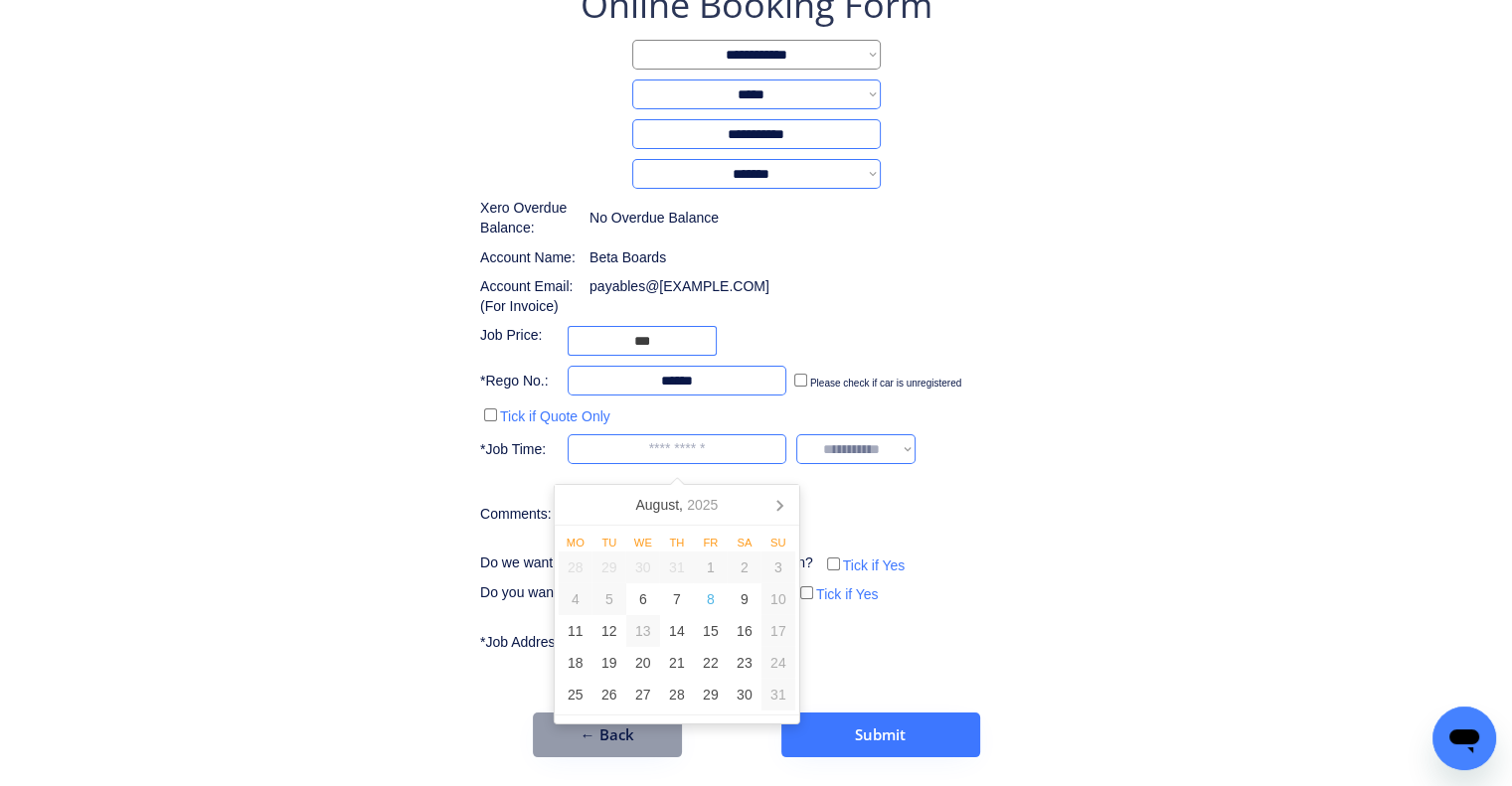 click at bounding box center [677, 449] 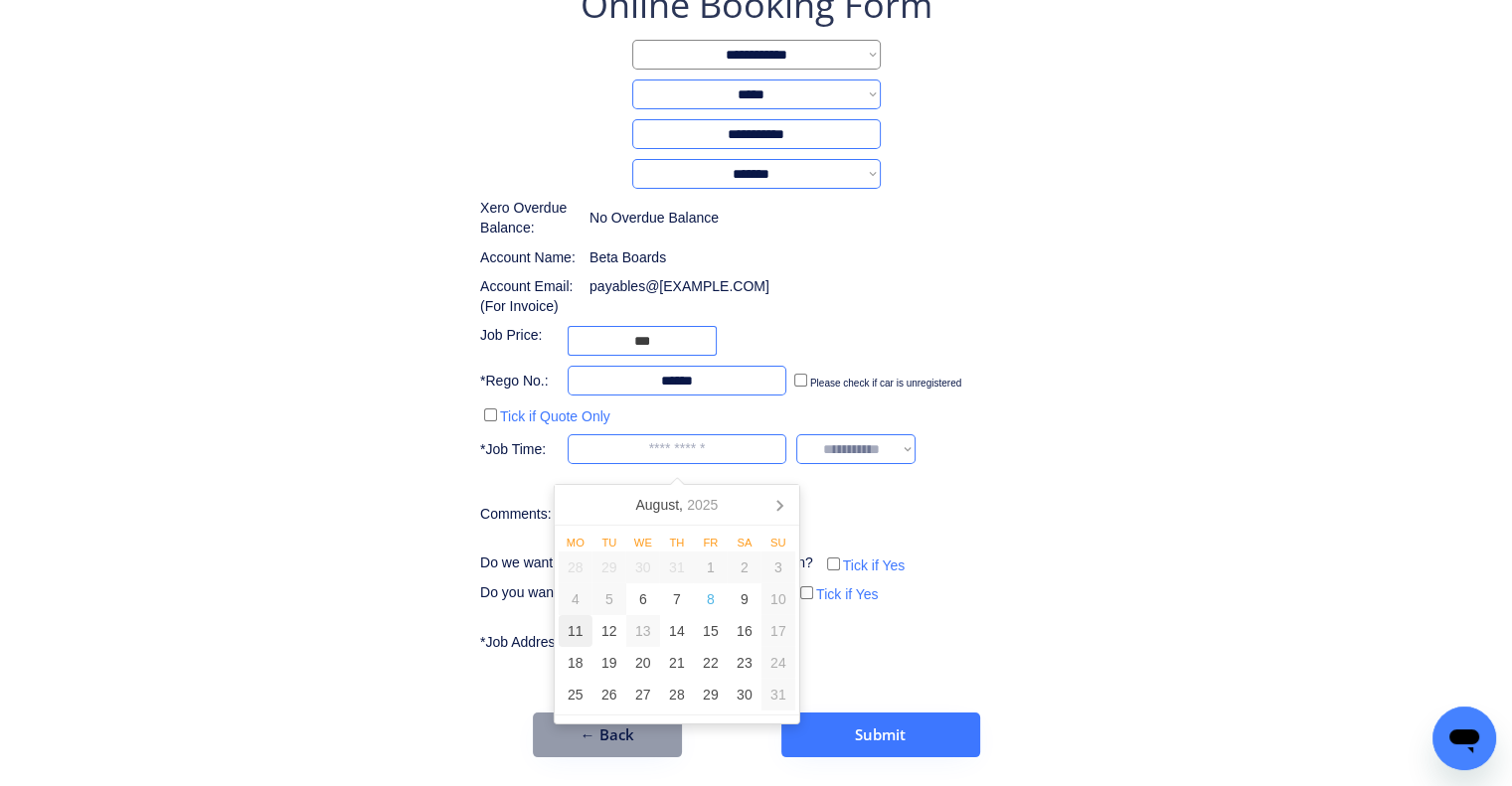 click on "11" at bounding box center [576, 631] 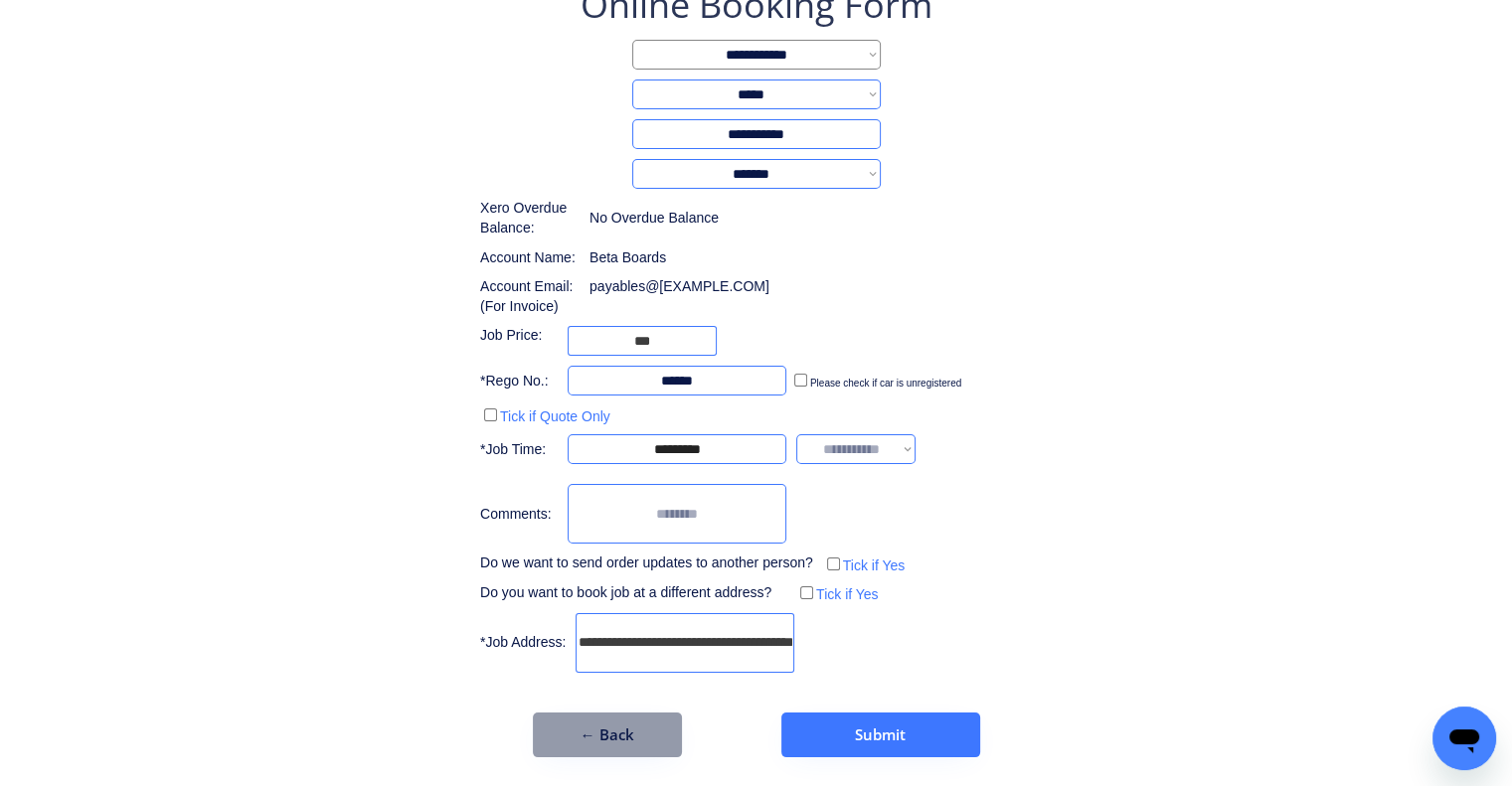 click on "**********" at bounding box center (756, 329) 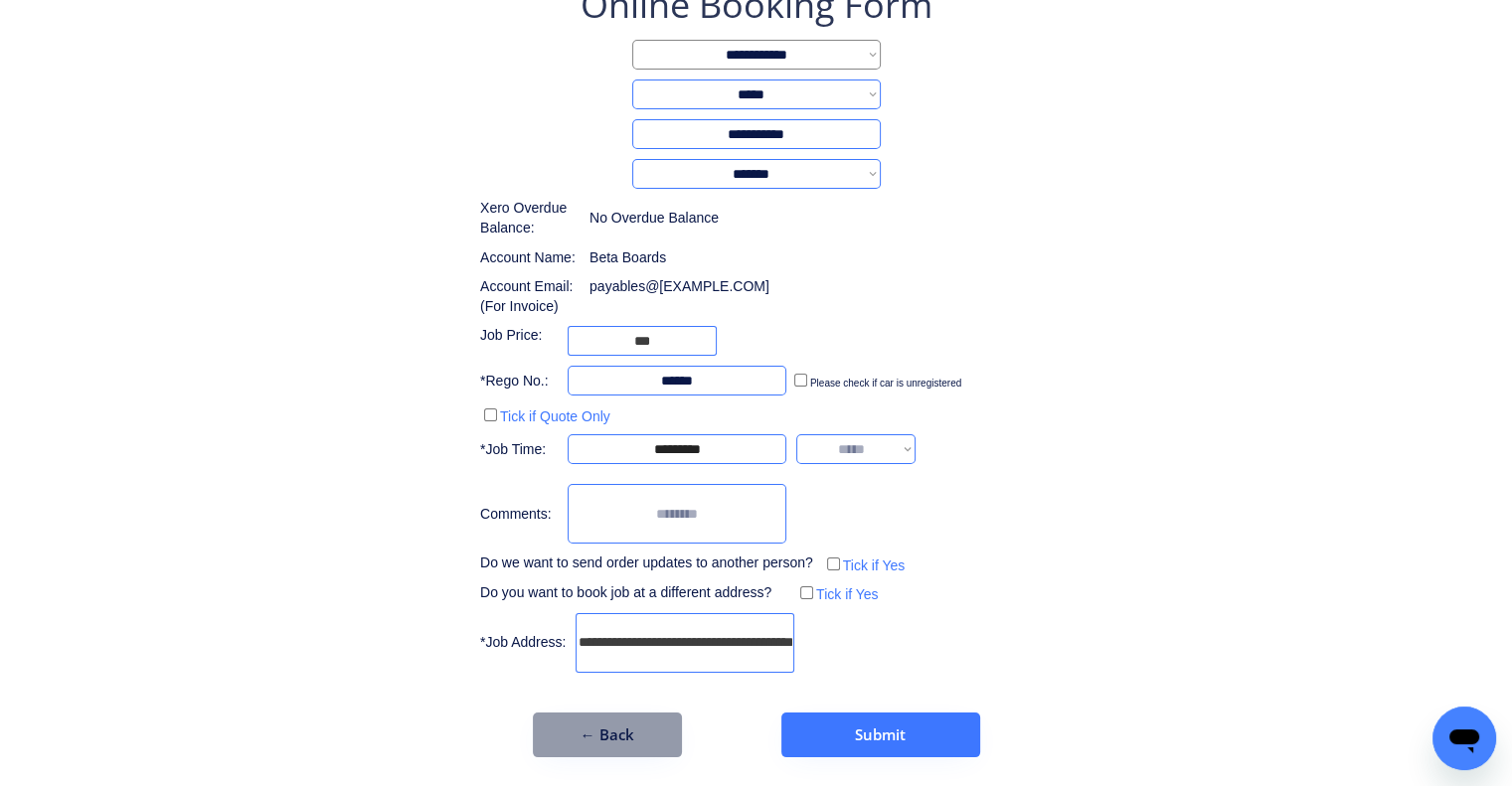 click on "**********" at bounding box center (856, 449) 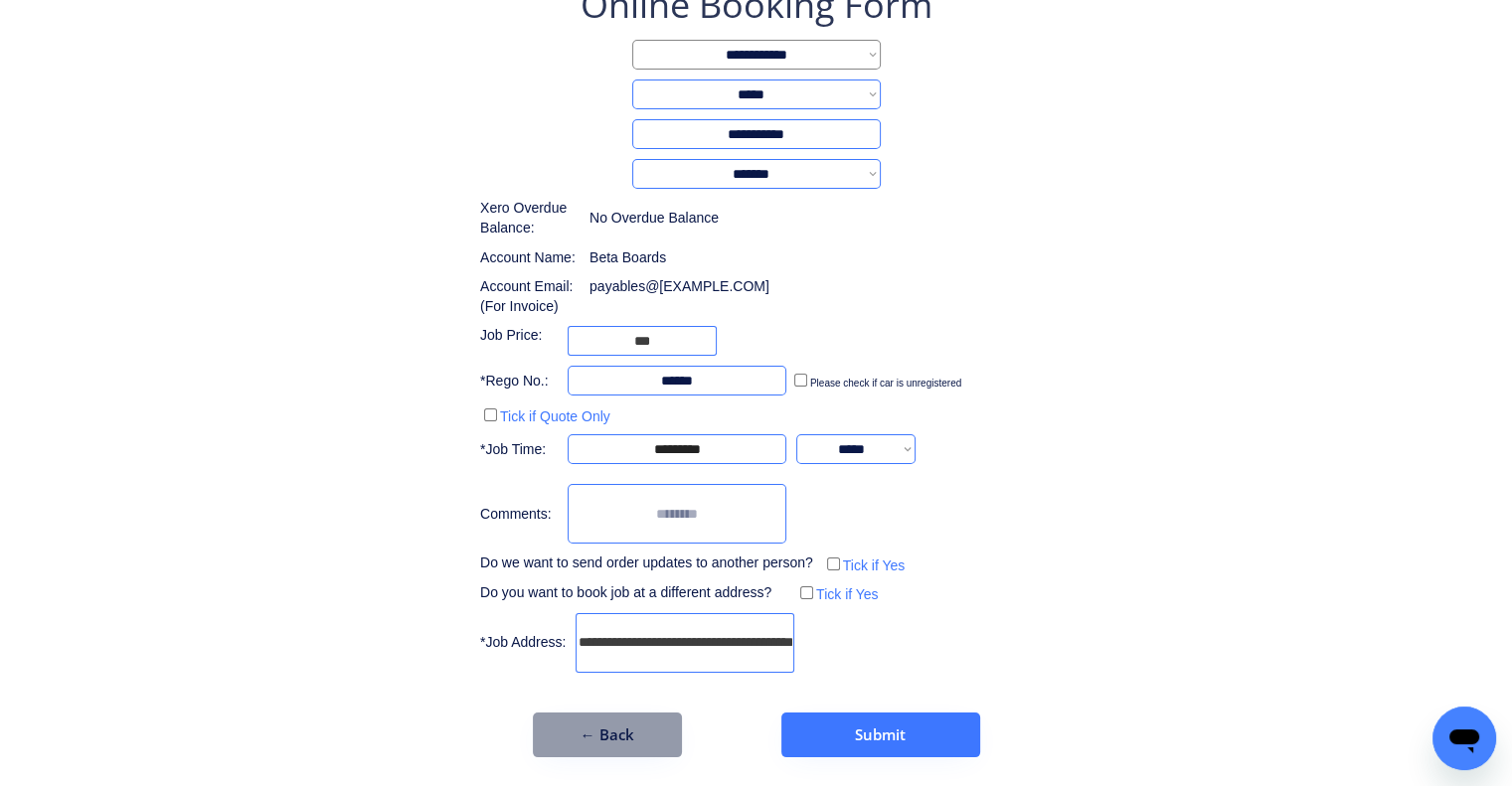 click on "**********" at bounding box center (756, 369) 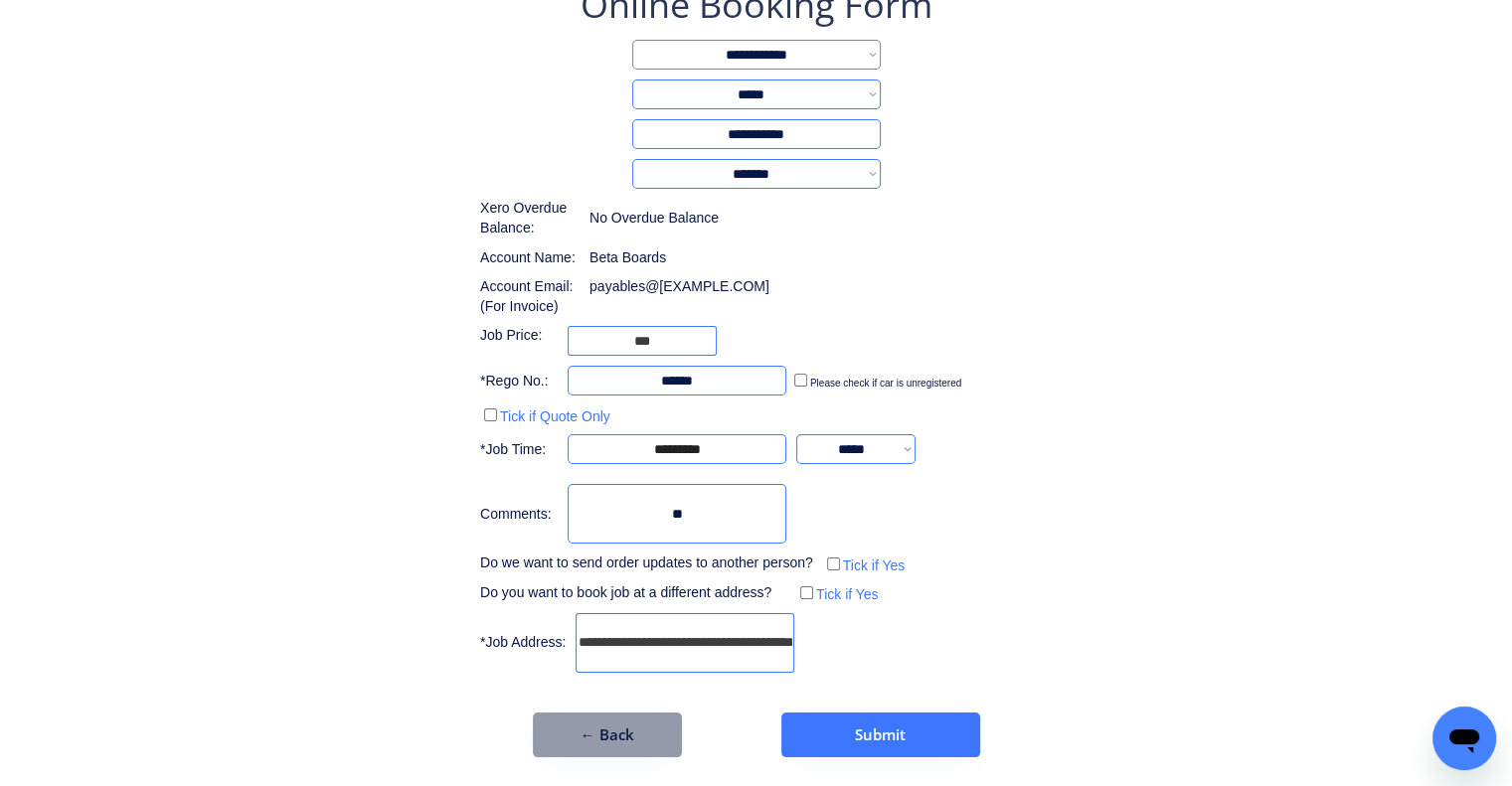 type on "*" 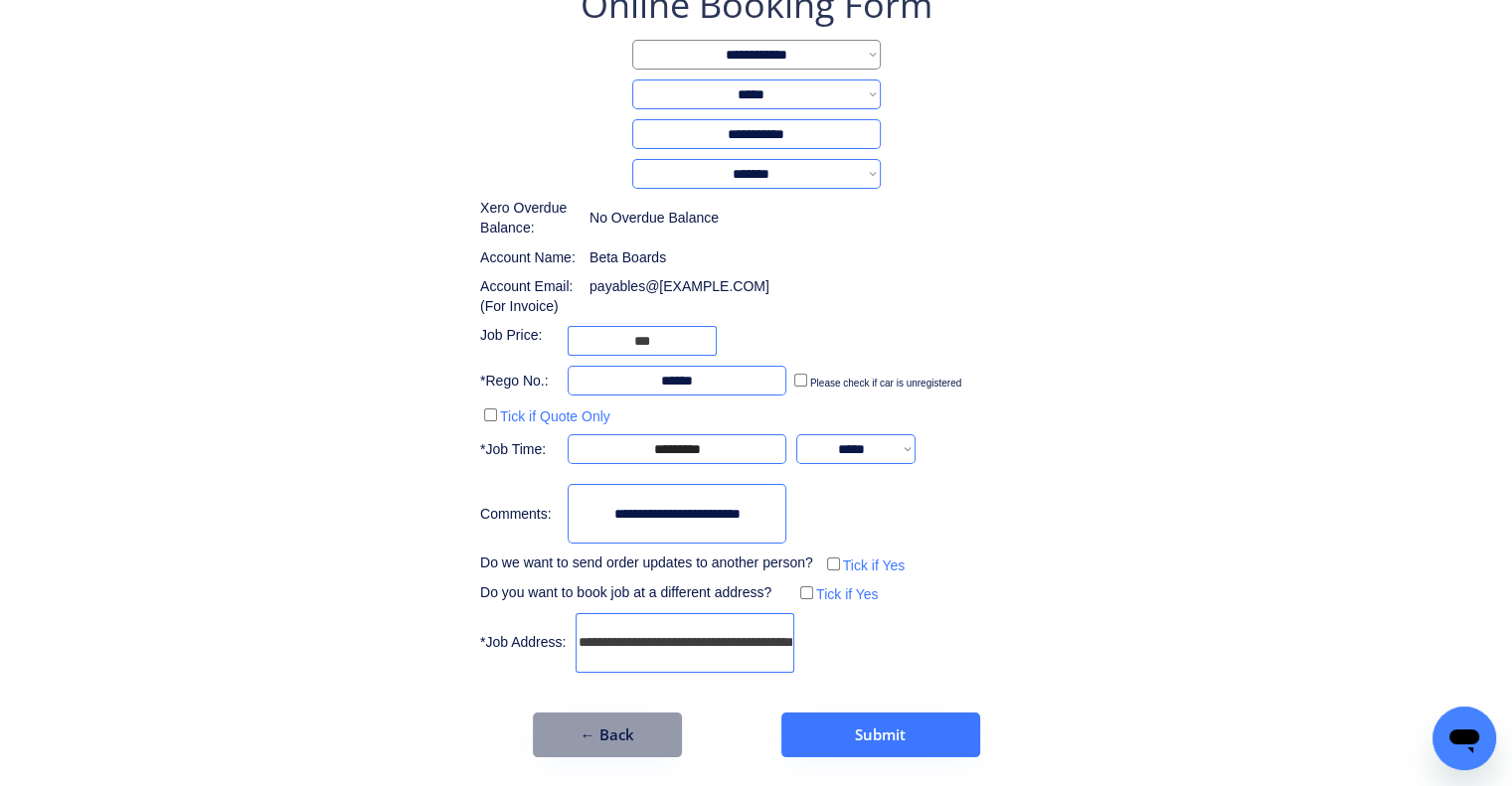 type on "**********" 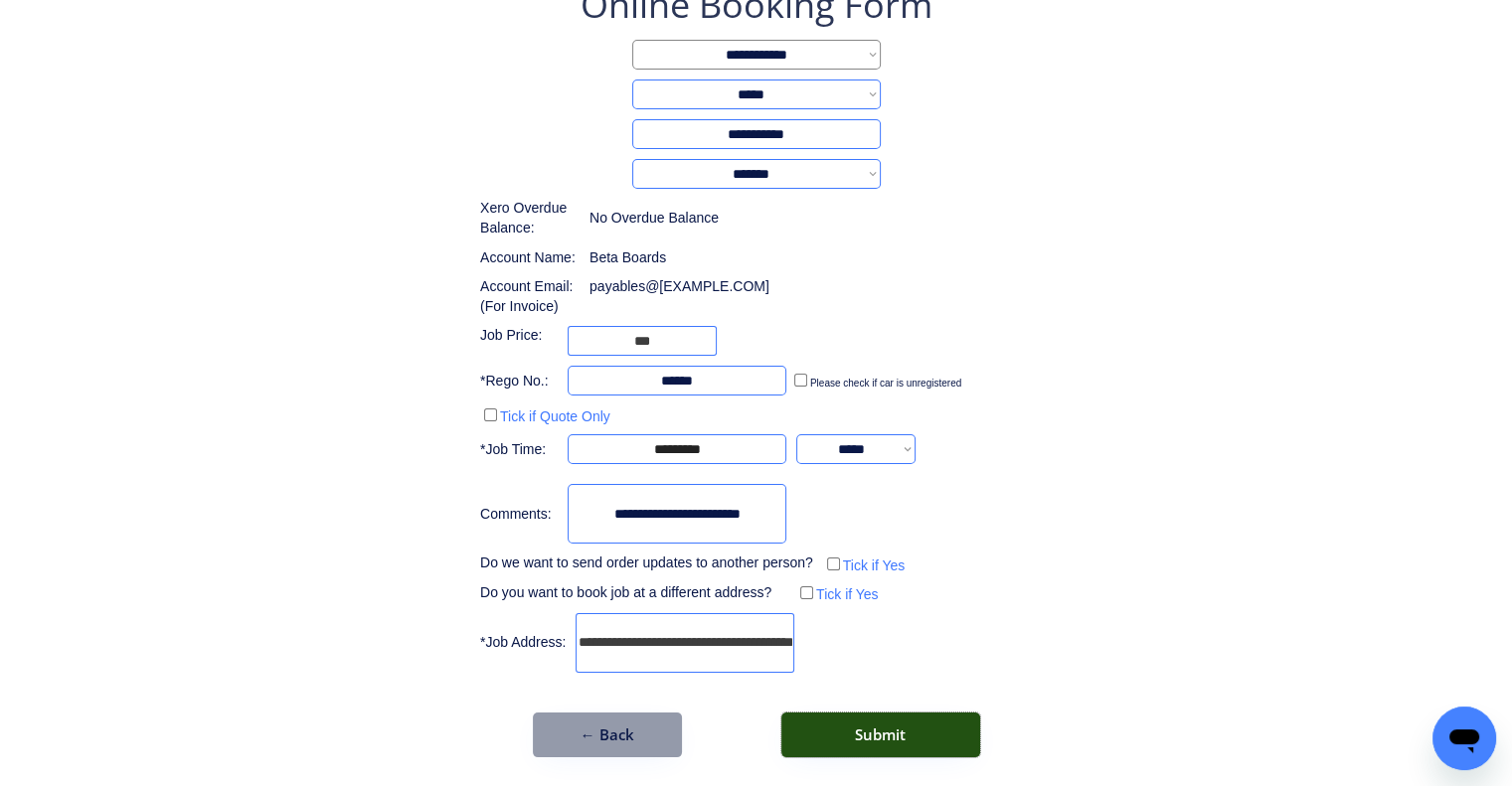 click on "Submit" at bounding box center (881, 734) 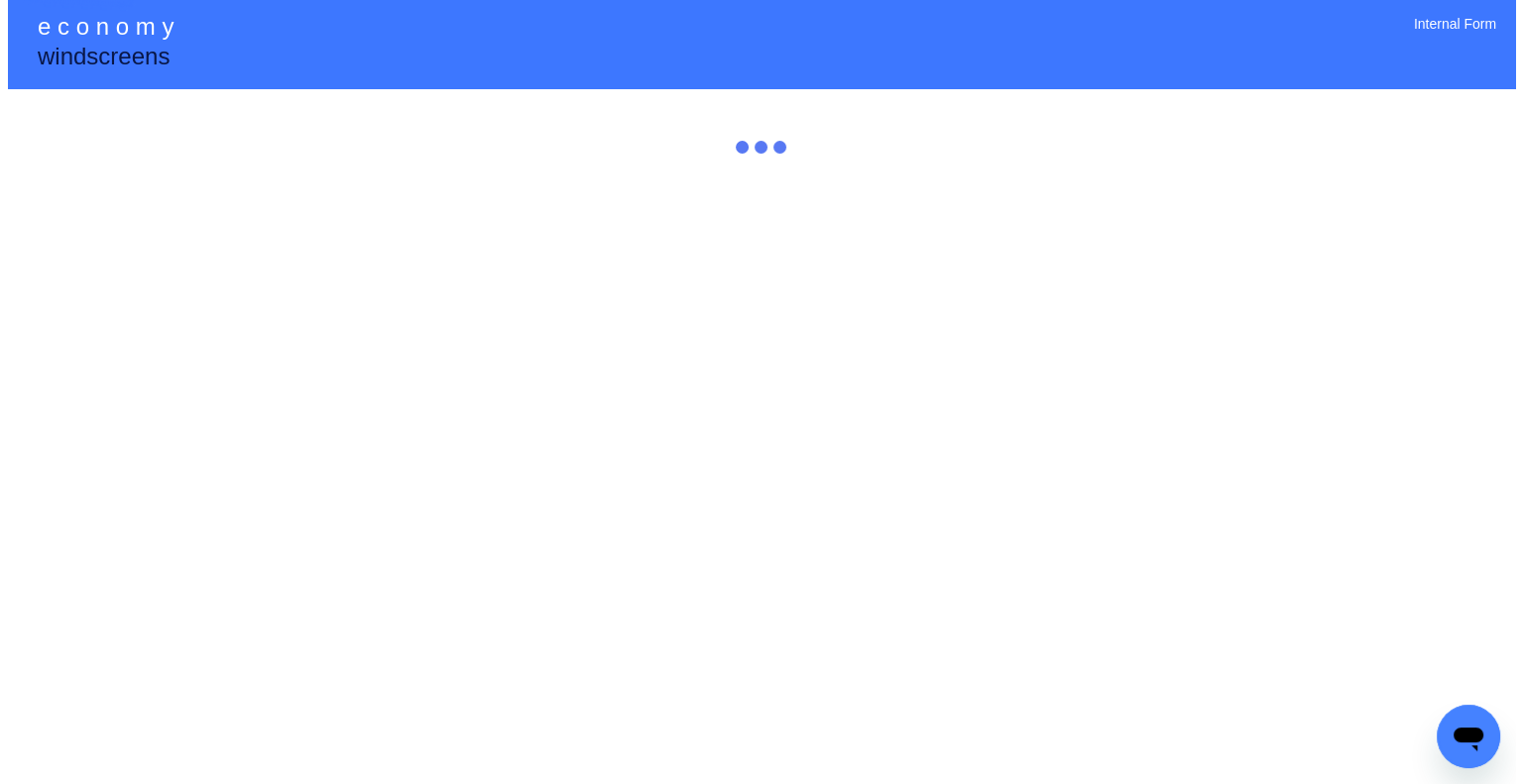 scroll, scrollTop: 0, scrollLeft: 0, axis: both 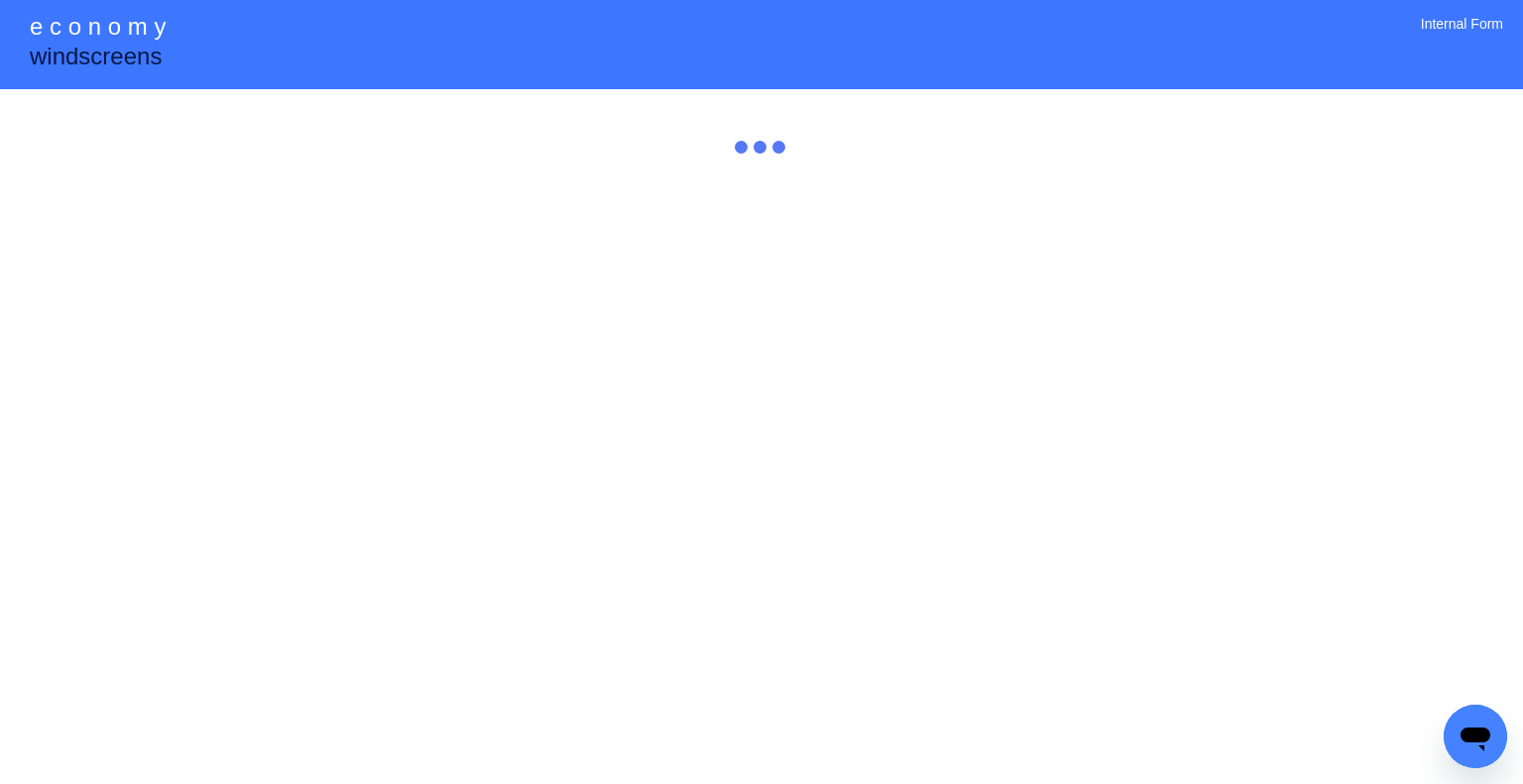 click on "**********" at bounding box center (762, 392) 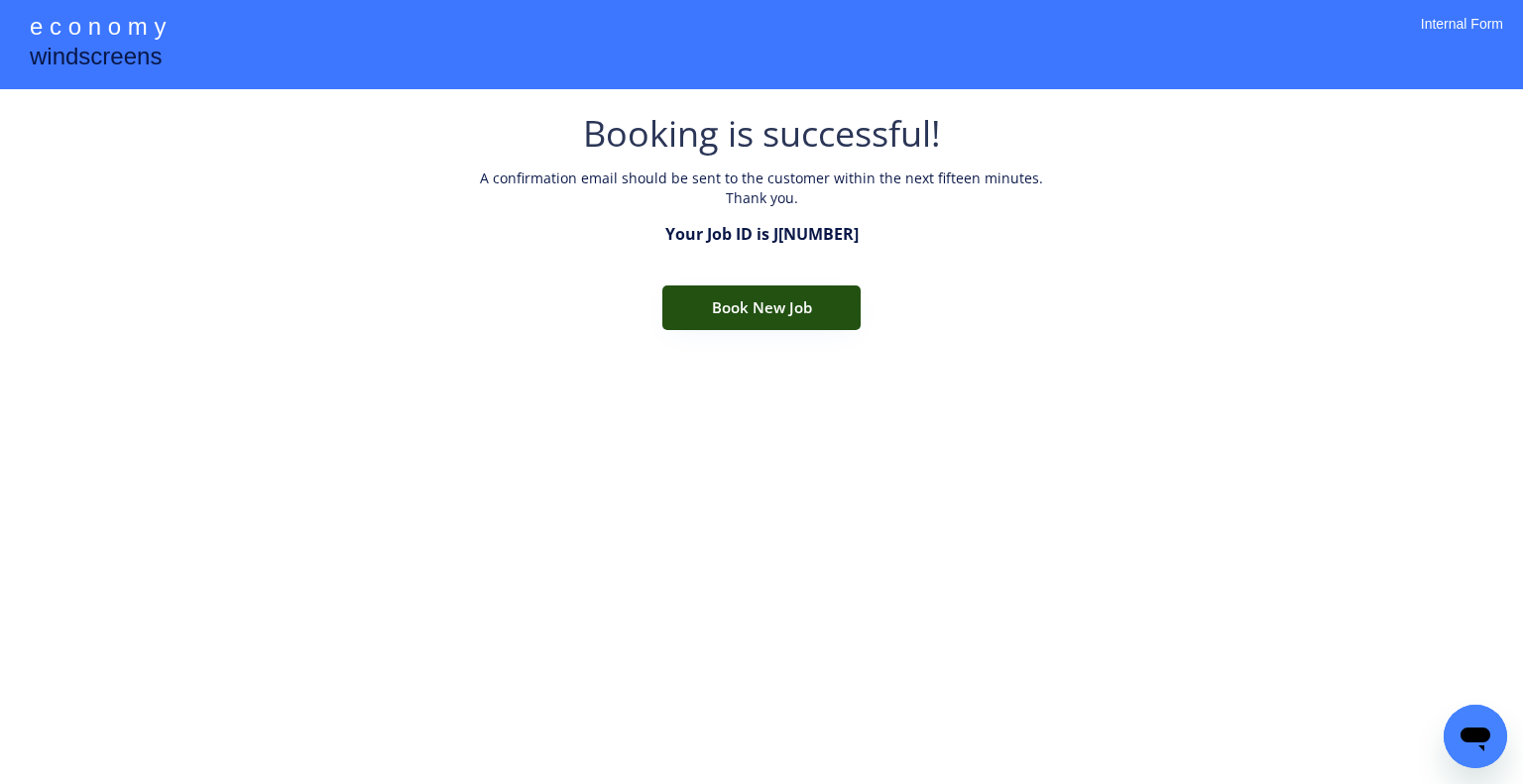 click on "Book New Job" at bounding box center [762, 307] 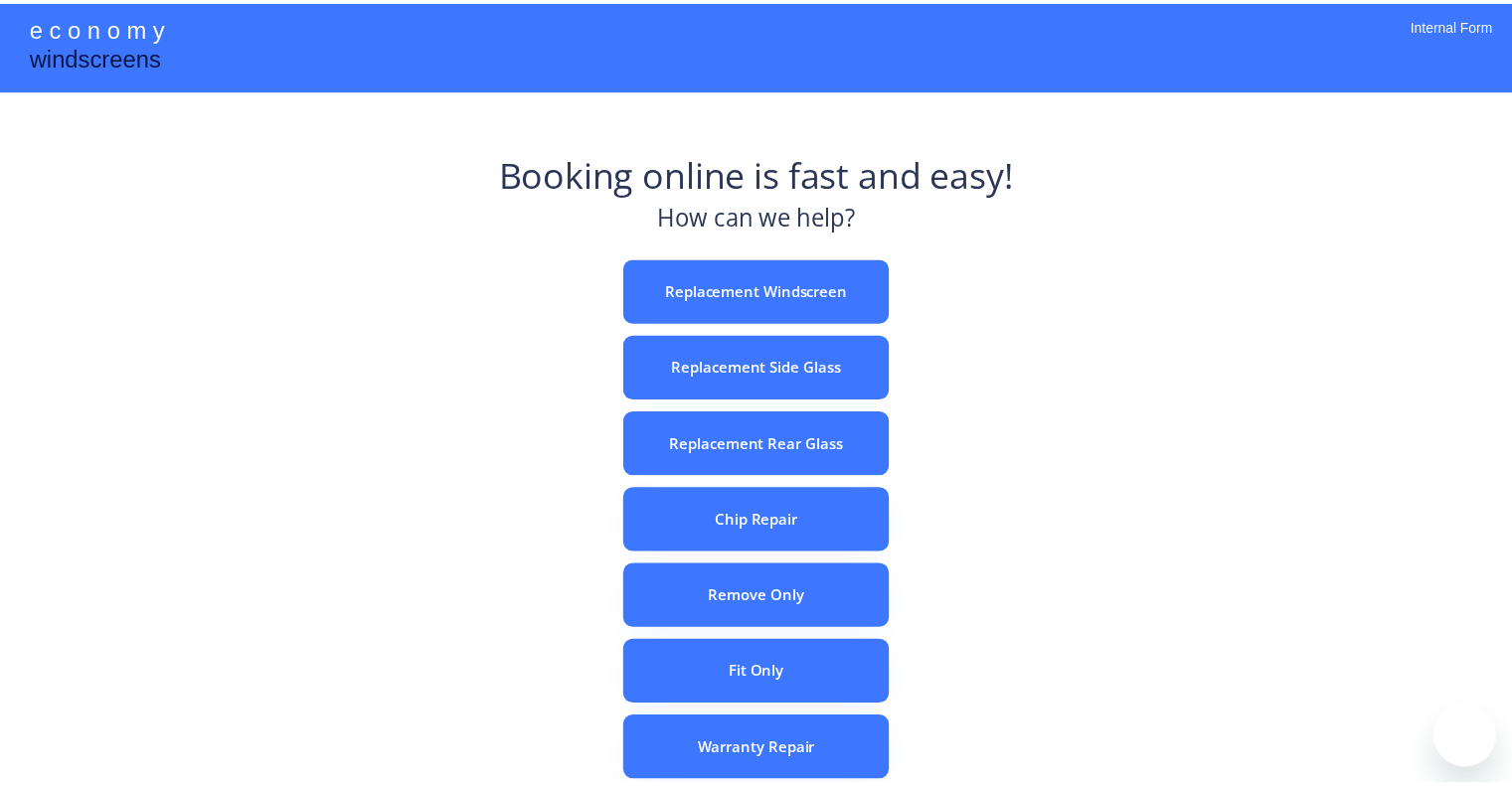 scroll, scrollTop: 0, scrollLeft: 0, axis: both 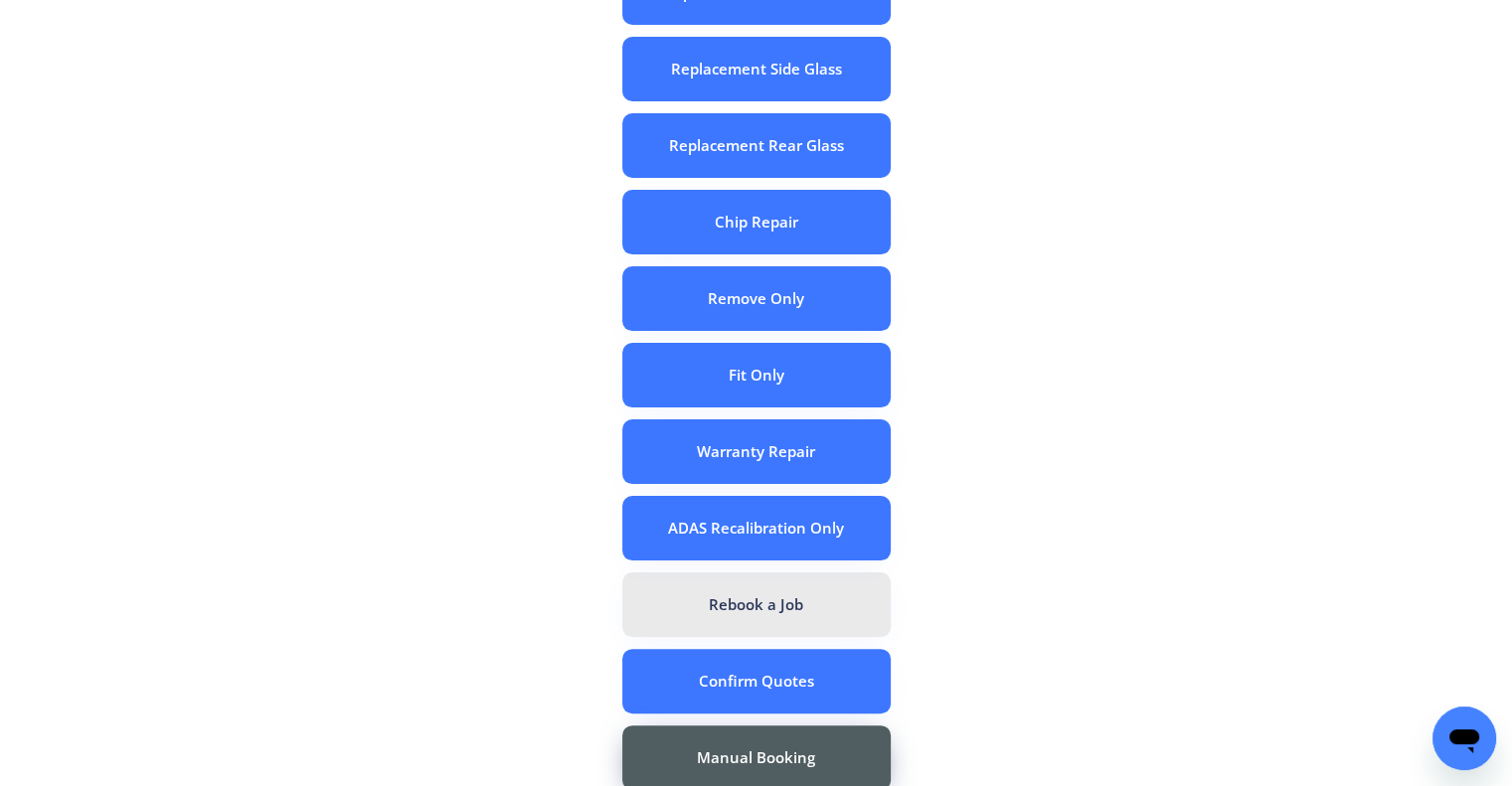 click on "Rebook a Job" at bounding box center [756, 604] 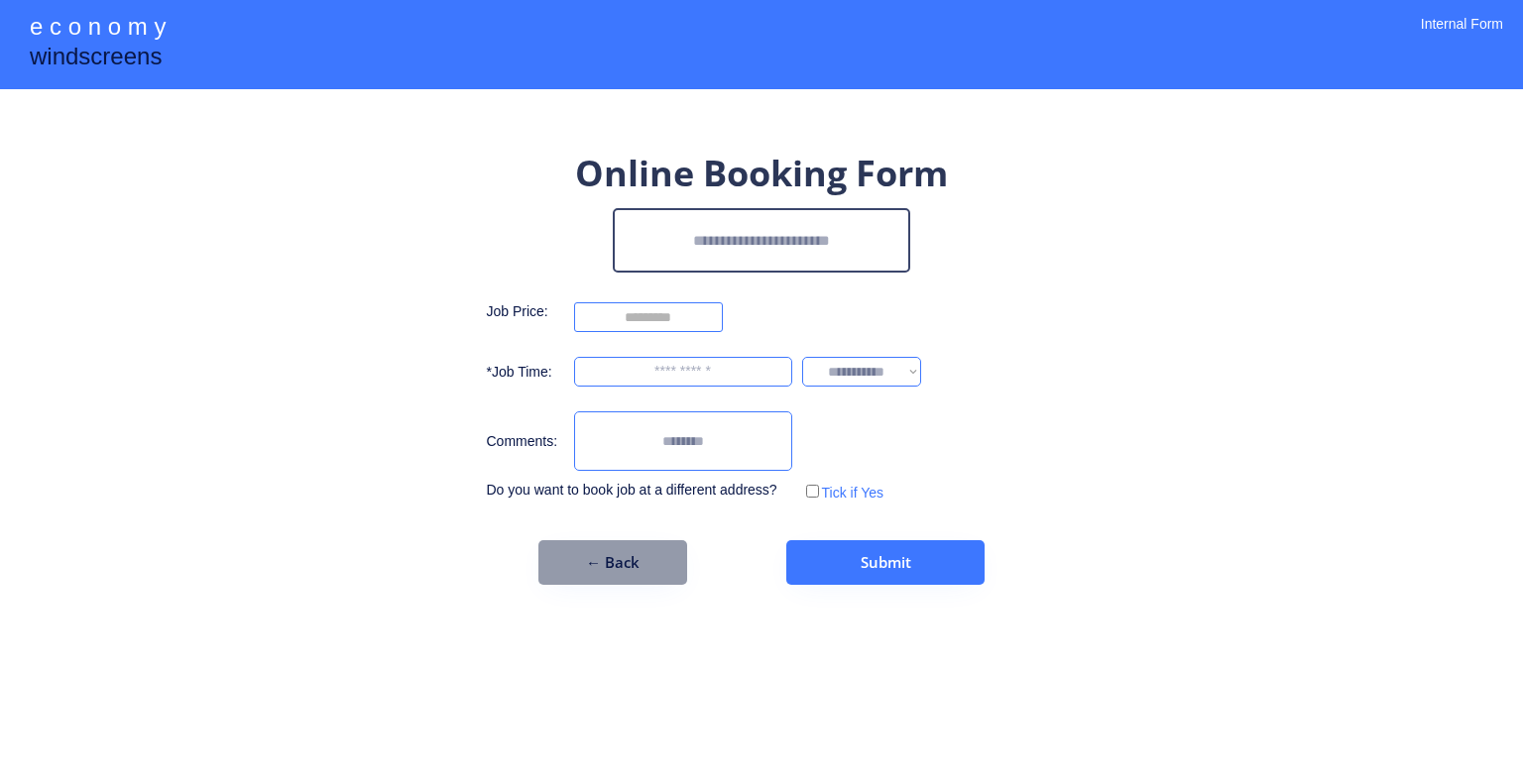 scroll, scrollTop: 0, scrollLeft: 0, axis: both 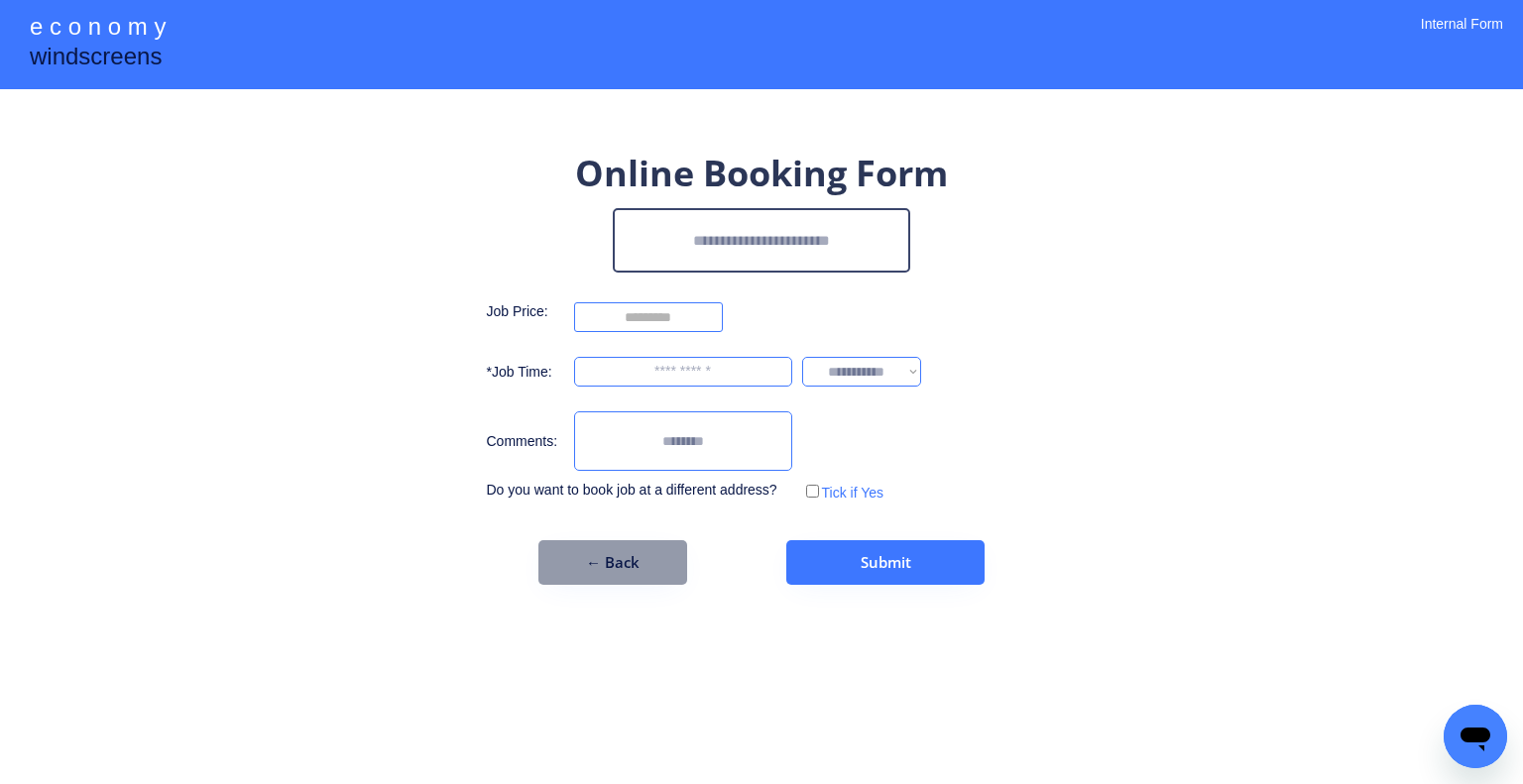click at bounding box center [762, 240] 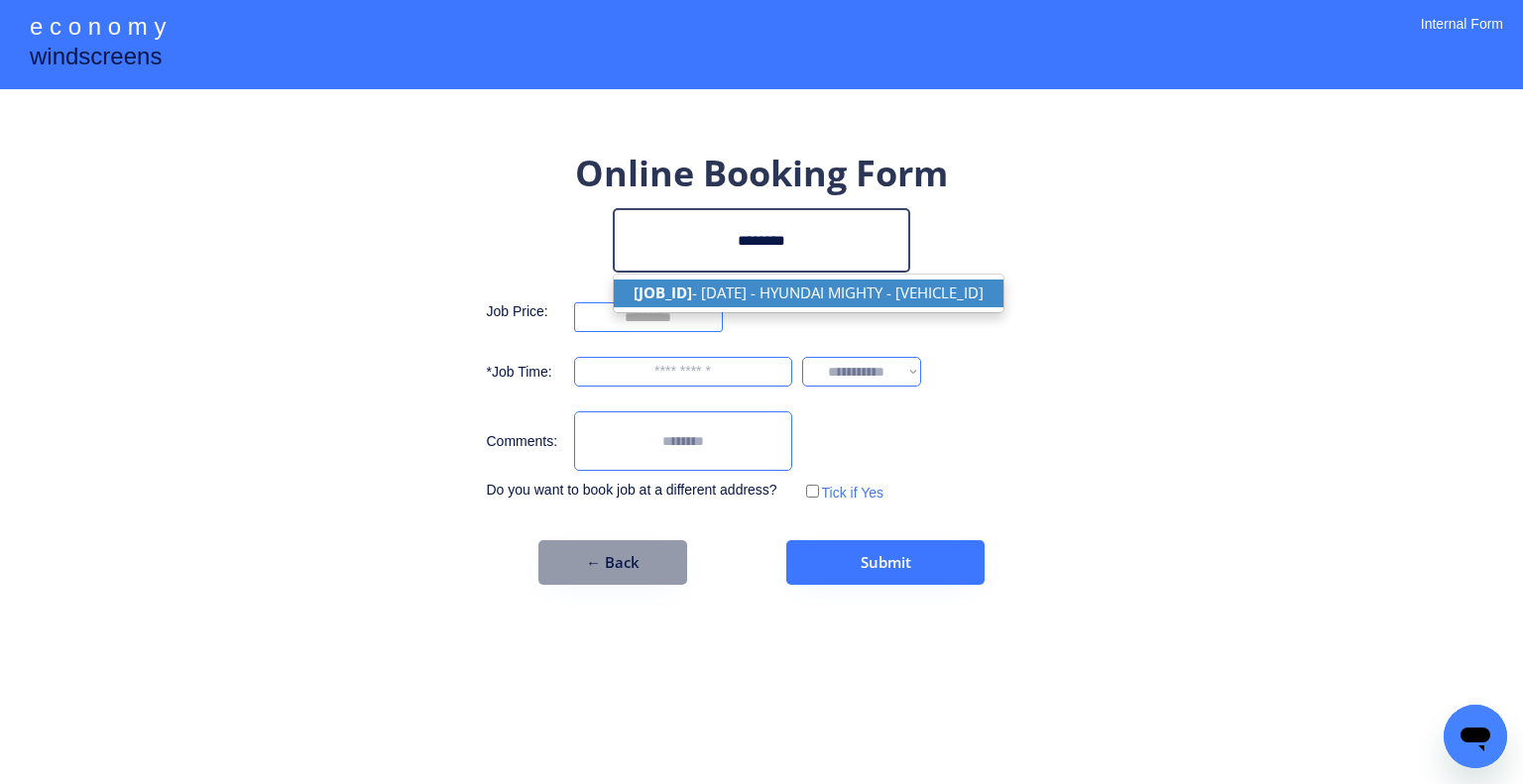click on "[JOB_ID]  - [DATE] - HYUNDAI MIGHTY - [VEHICLE_ID]" at bounding box center (808, 292) 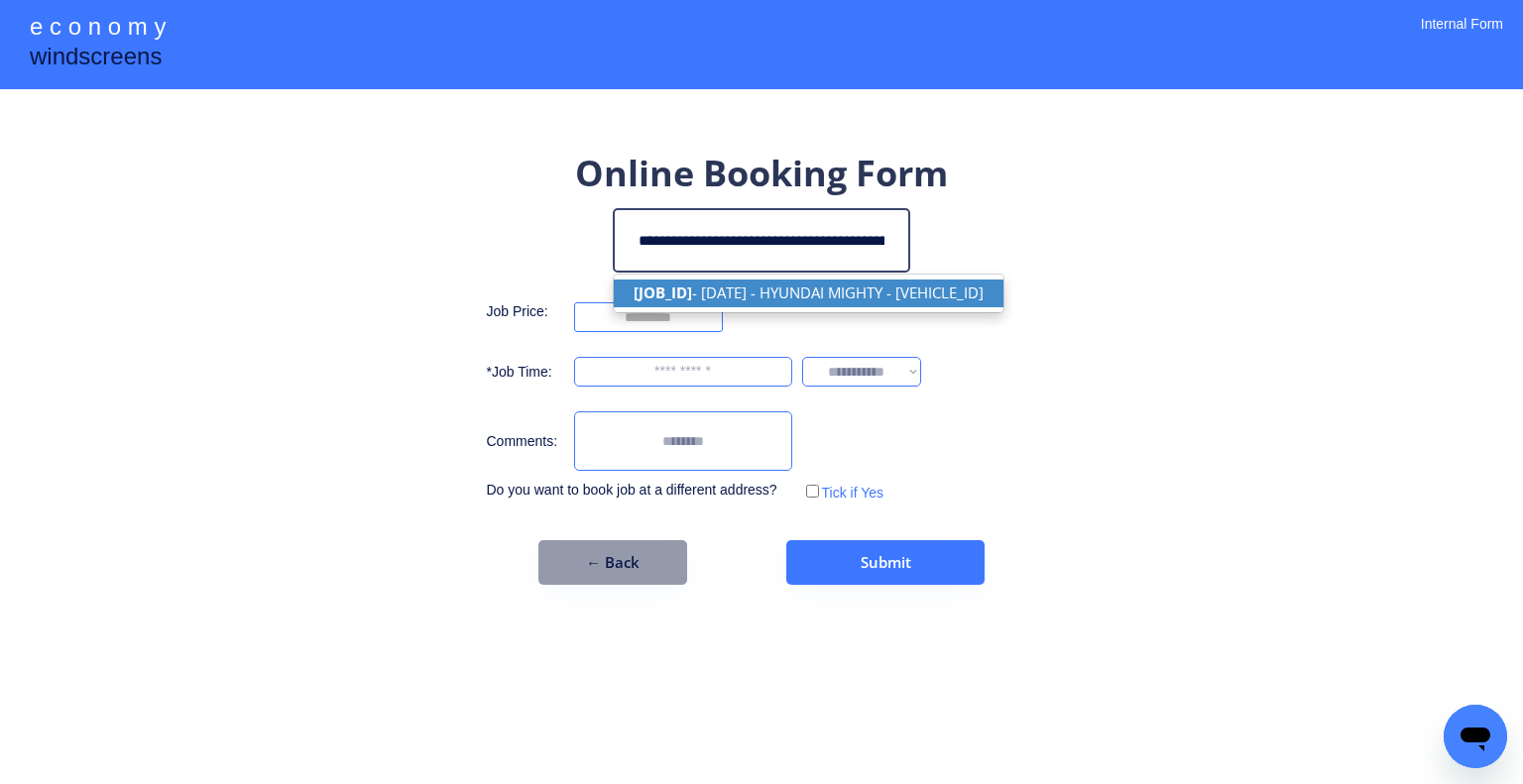 type on "**********" 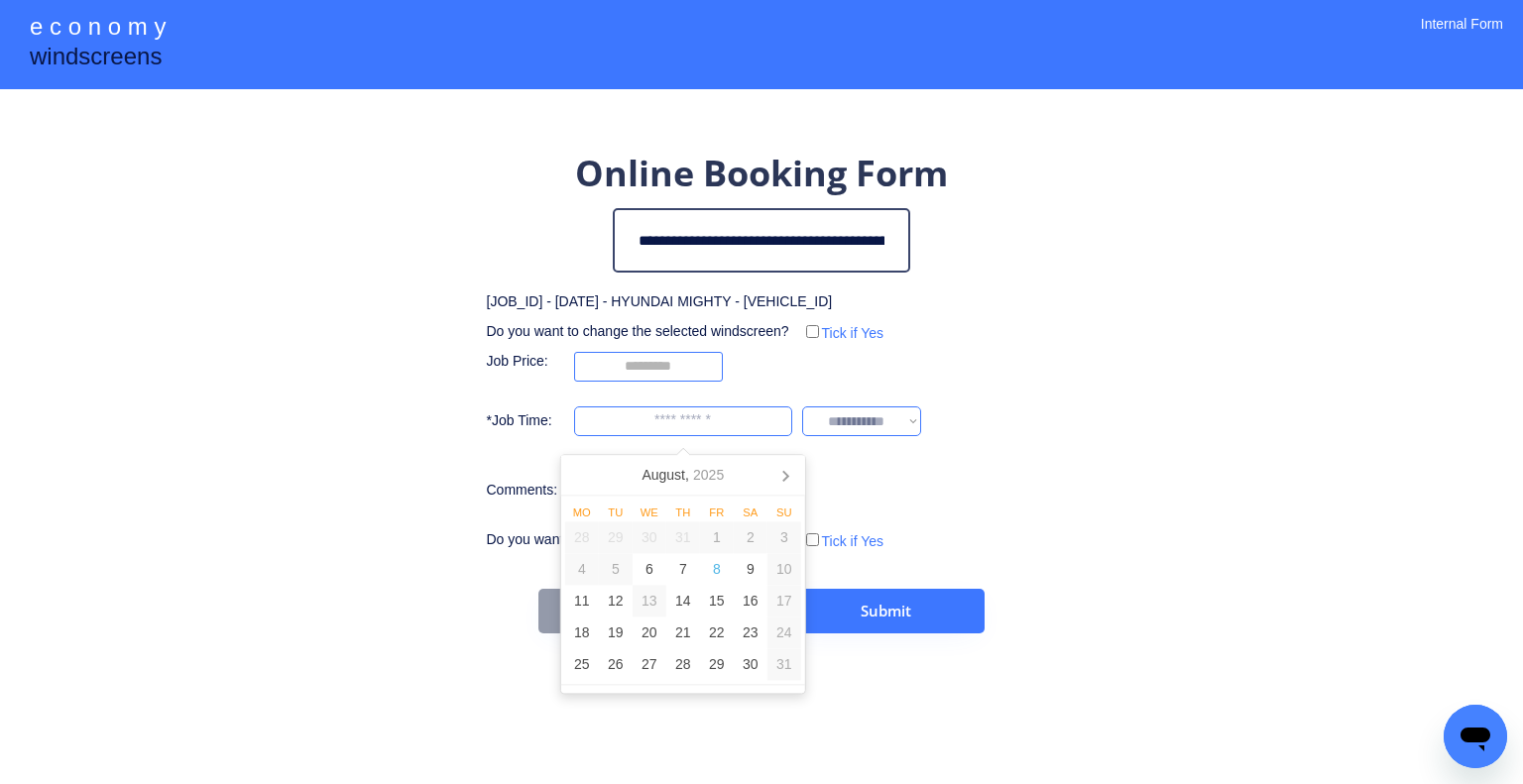 click at bounding box center (683, 421) 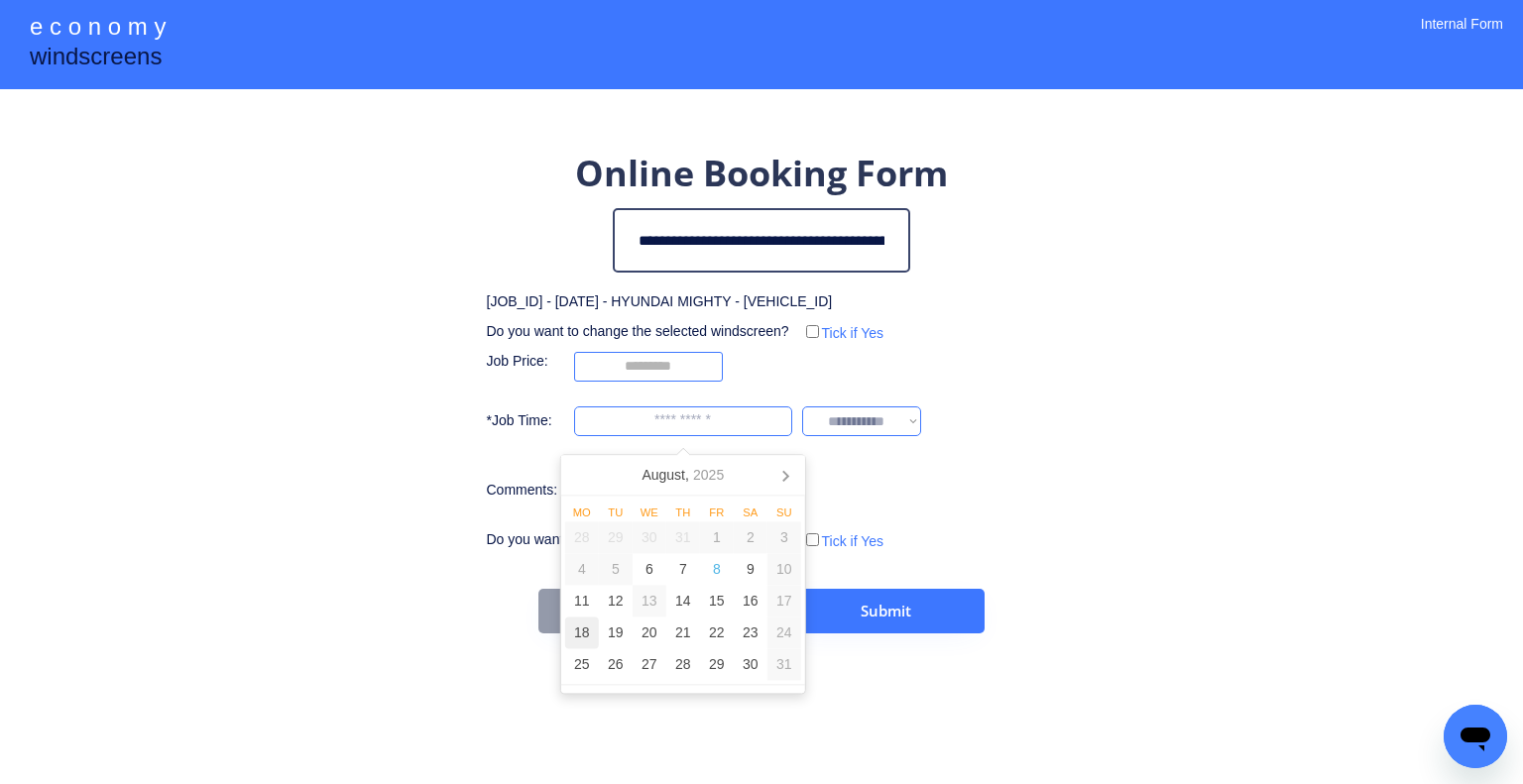click on "18" at bounding box center [582, 633] 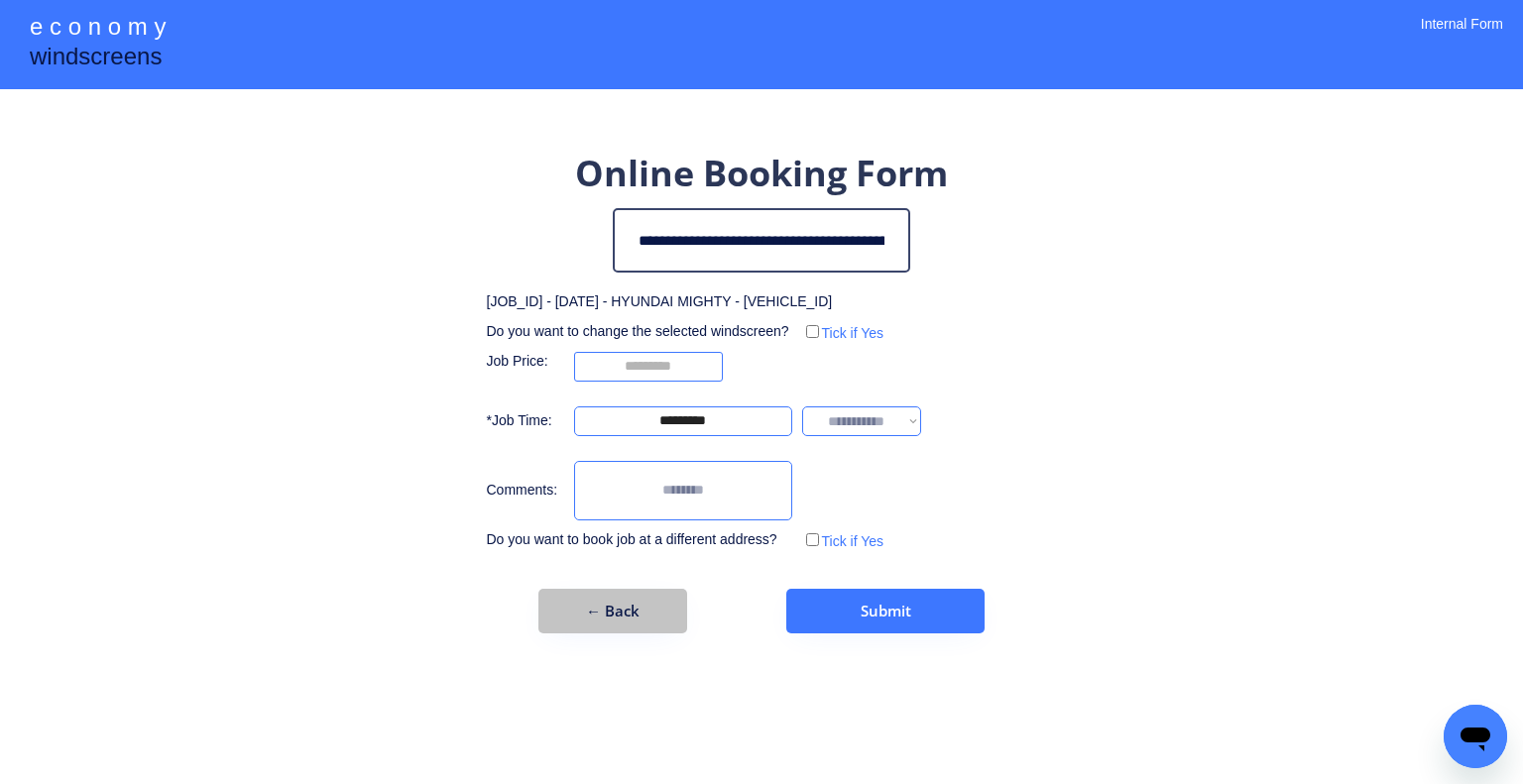click on "**********" at bounding box center (762, 392) 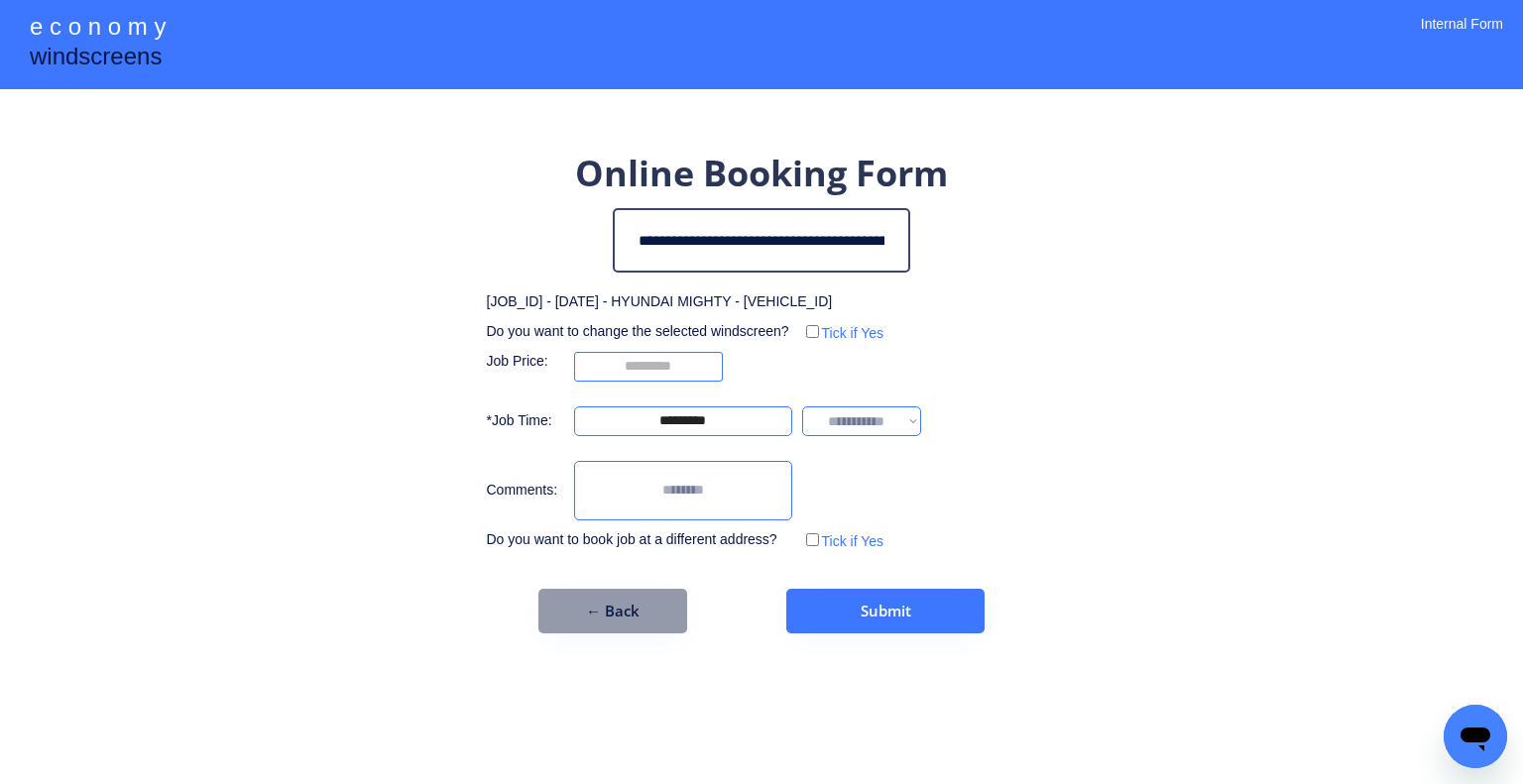 drag, startPoint x: 867, startPoint y: 418, endPoint x: 867, endPoint y: 431, distance: 13 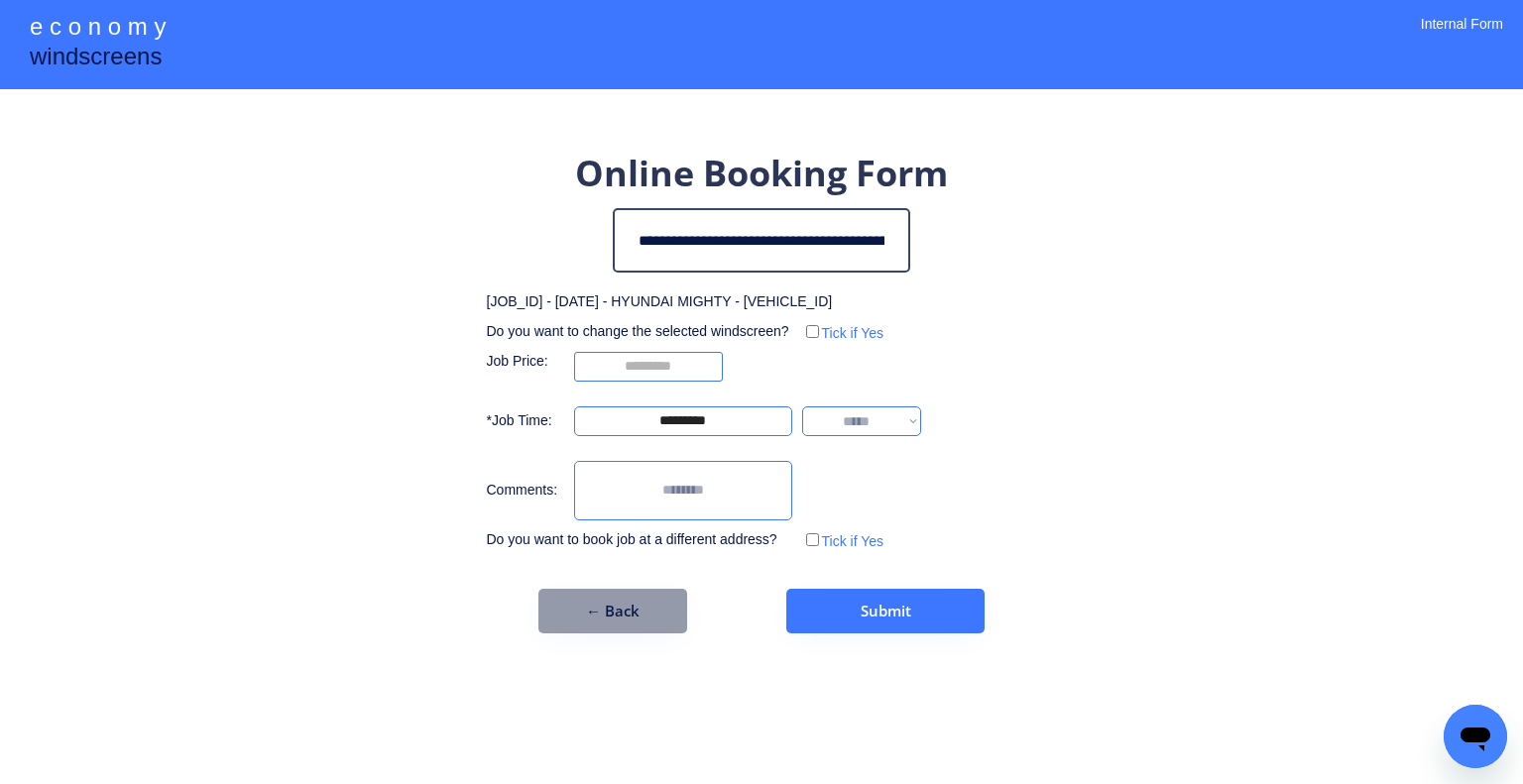 click on "**********" at bounding box center (862, 421) 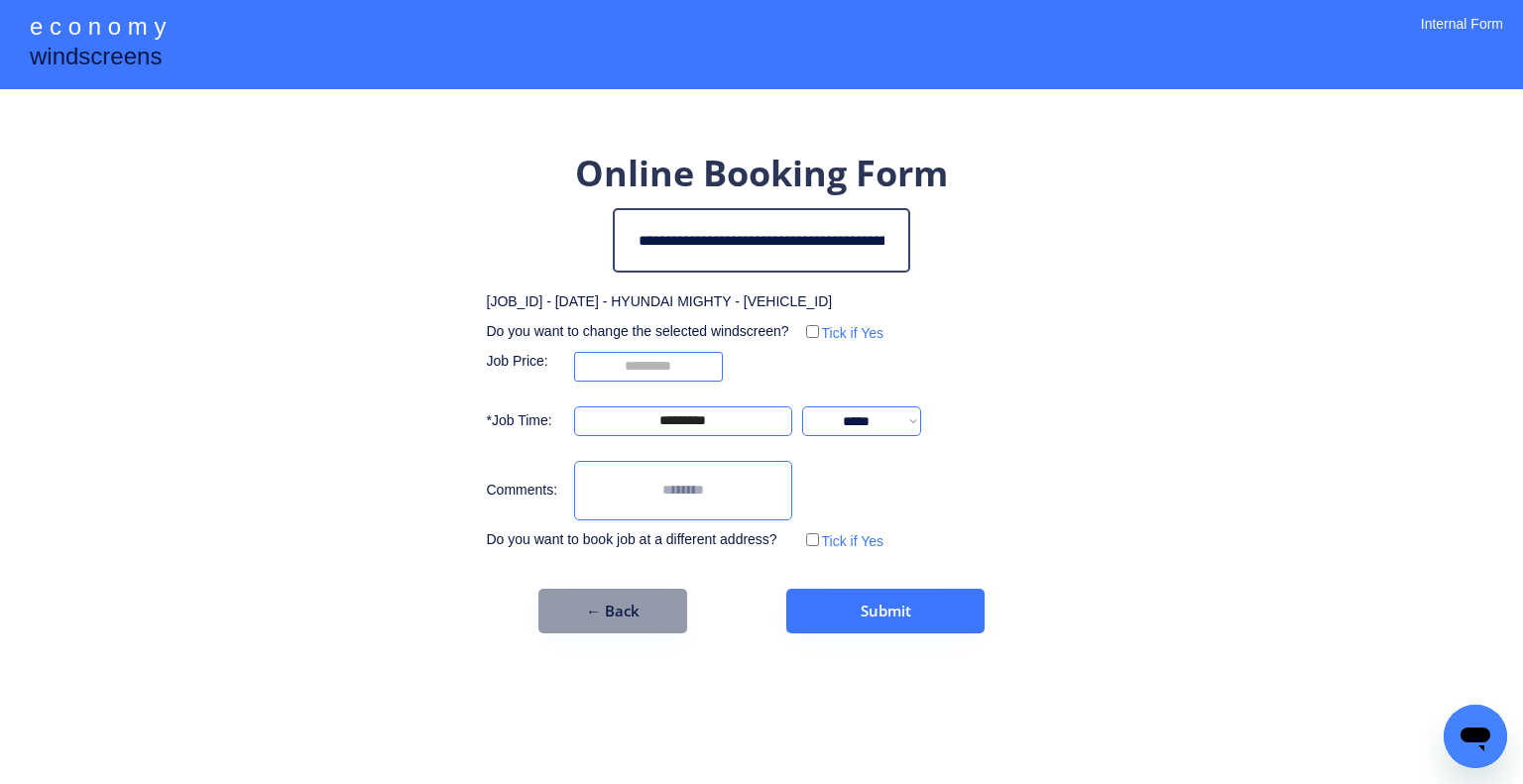 click on "**********" at bounding box center [762, 392] 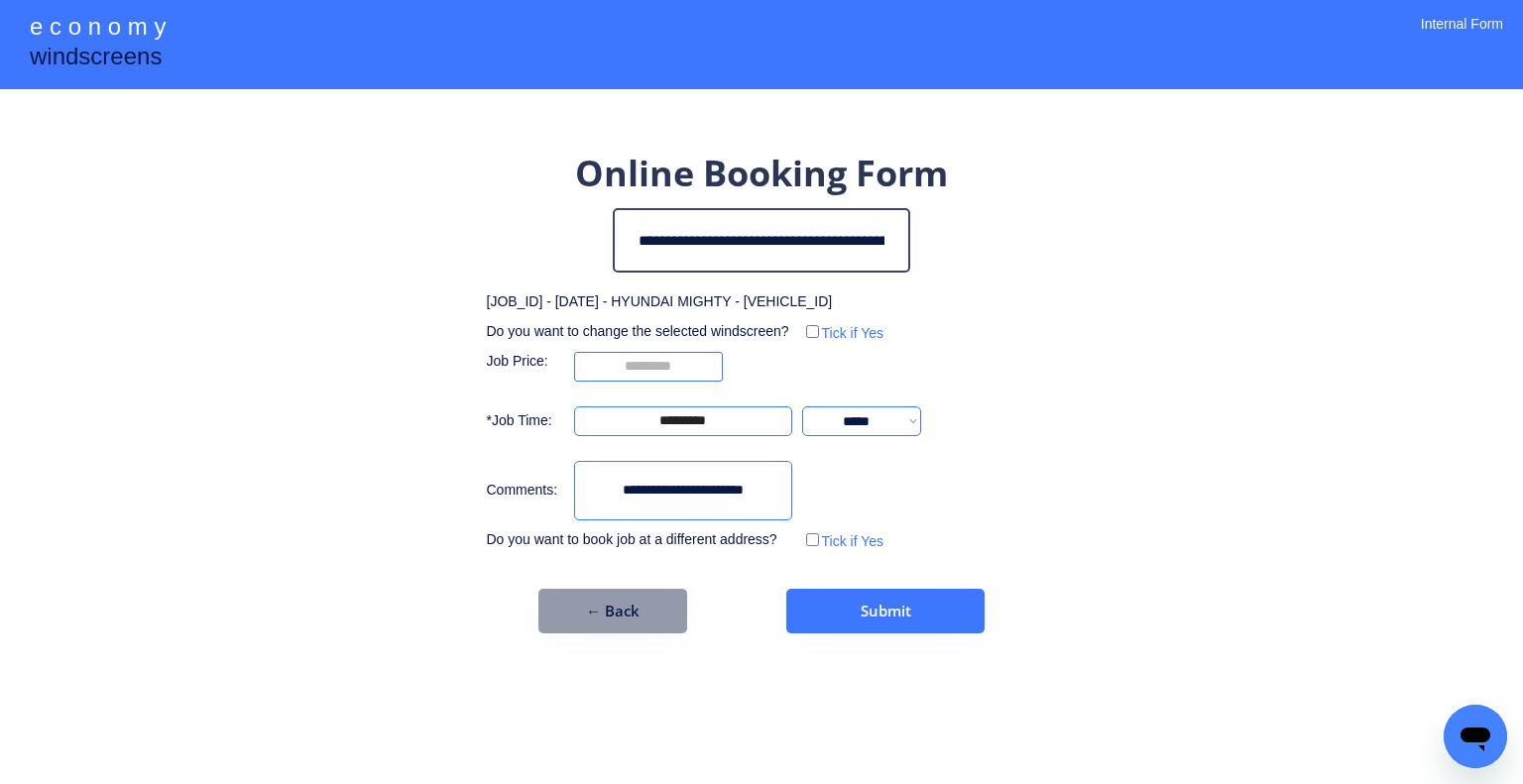 type on "**********" 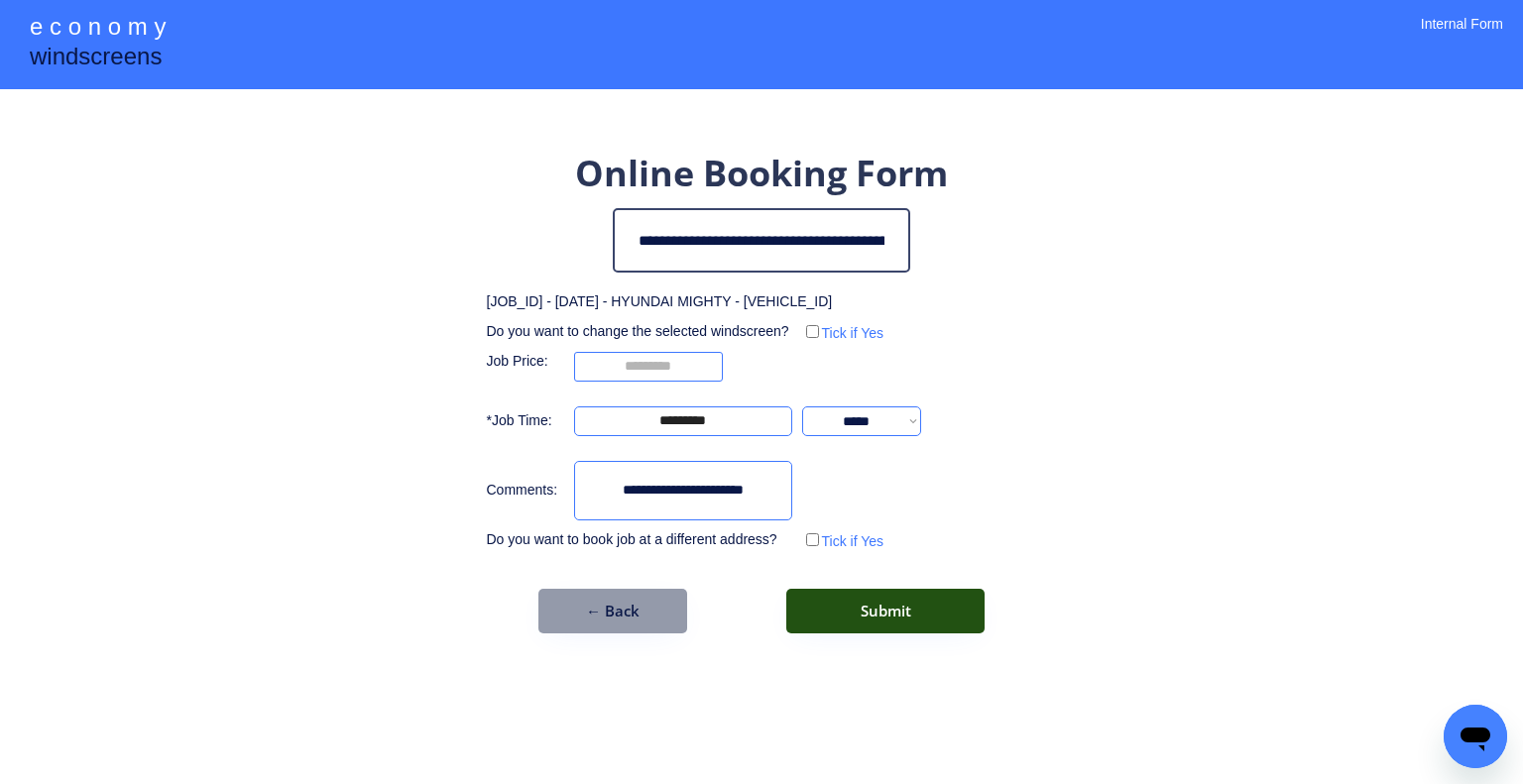click on "Submit" at bounding box center (885, 611) 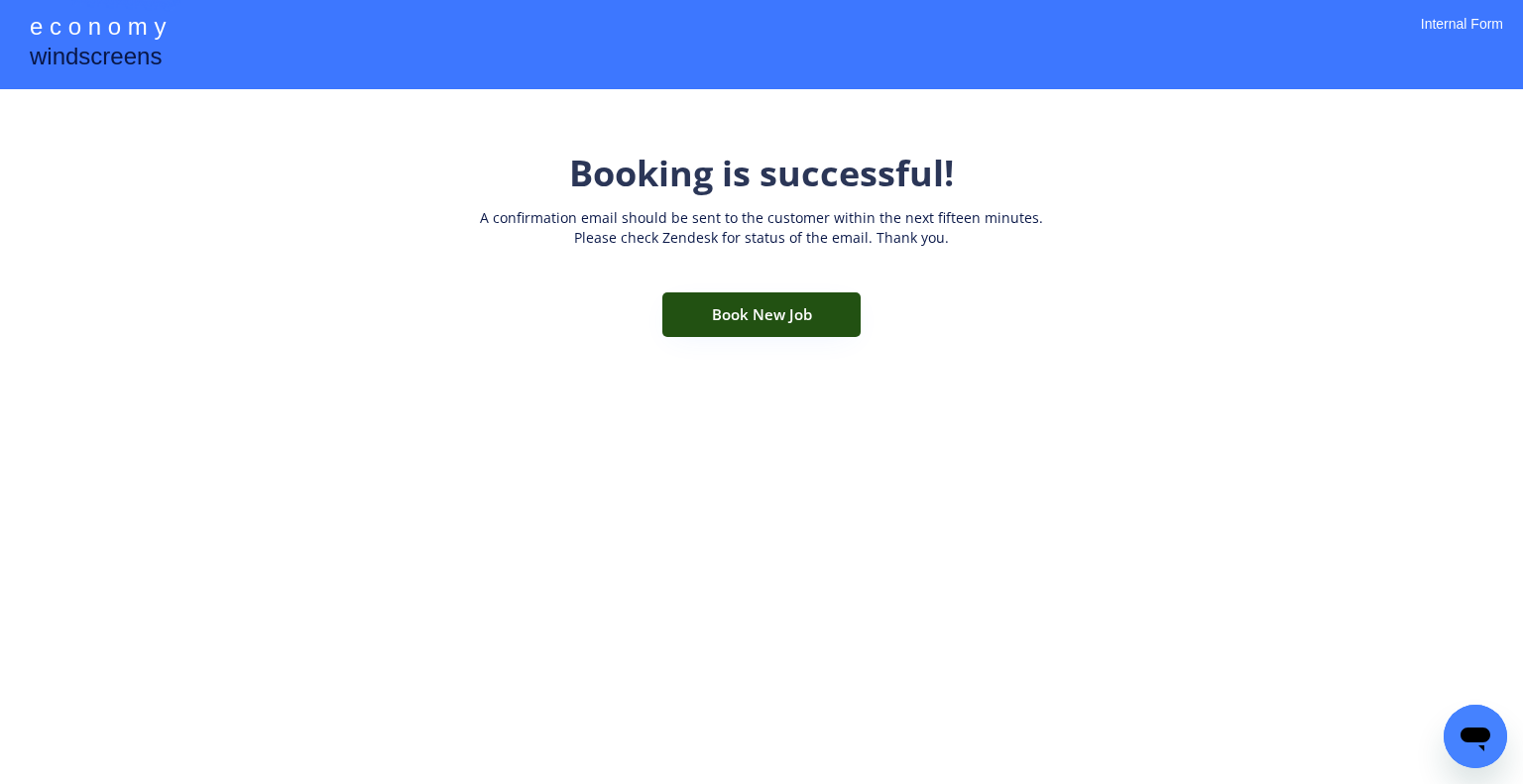 click on "Book New Job" at bounding box center (762, 314) 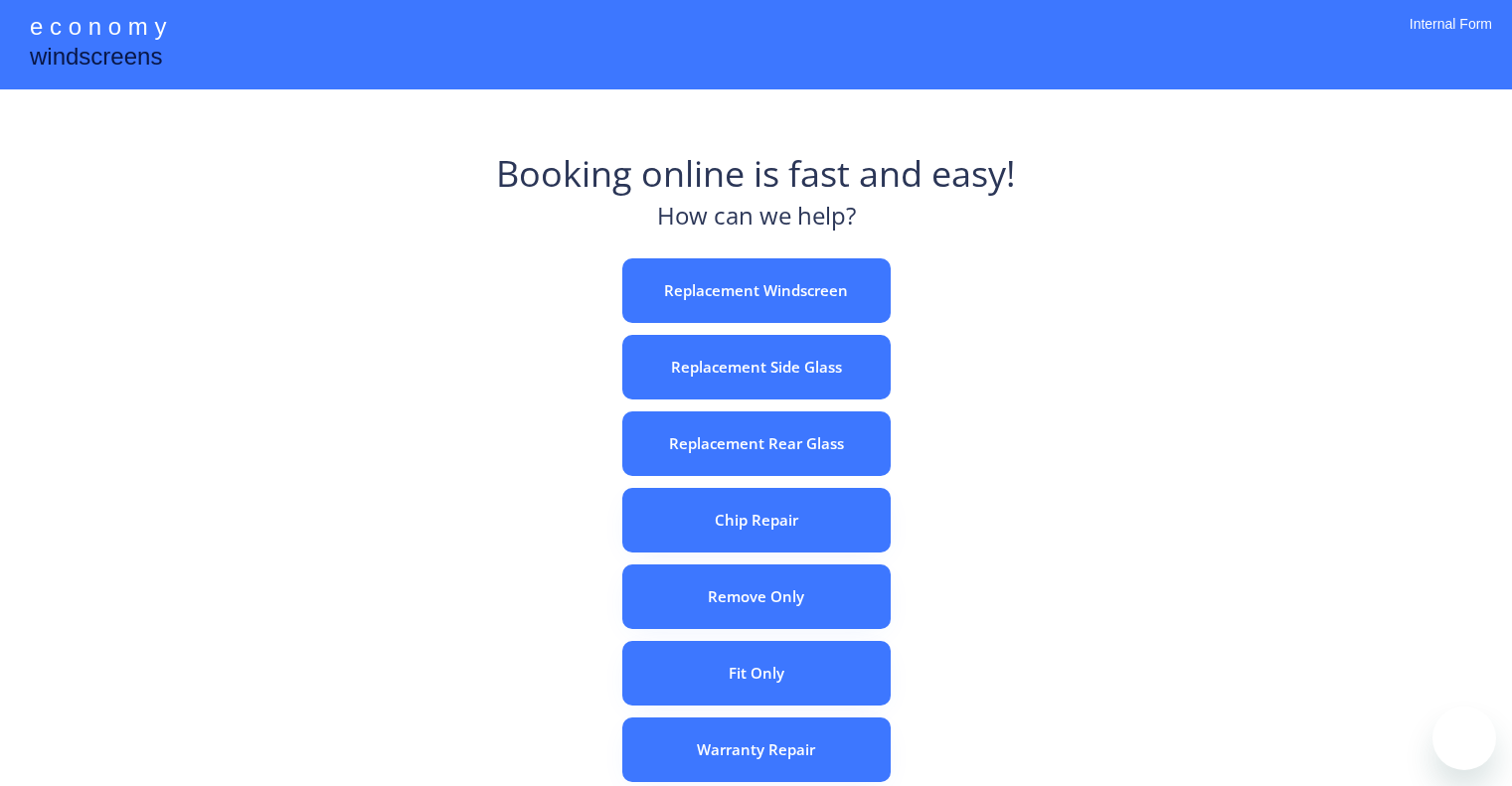 scroll, scrollTop: 0, scrollLeft: 0, axis: both 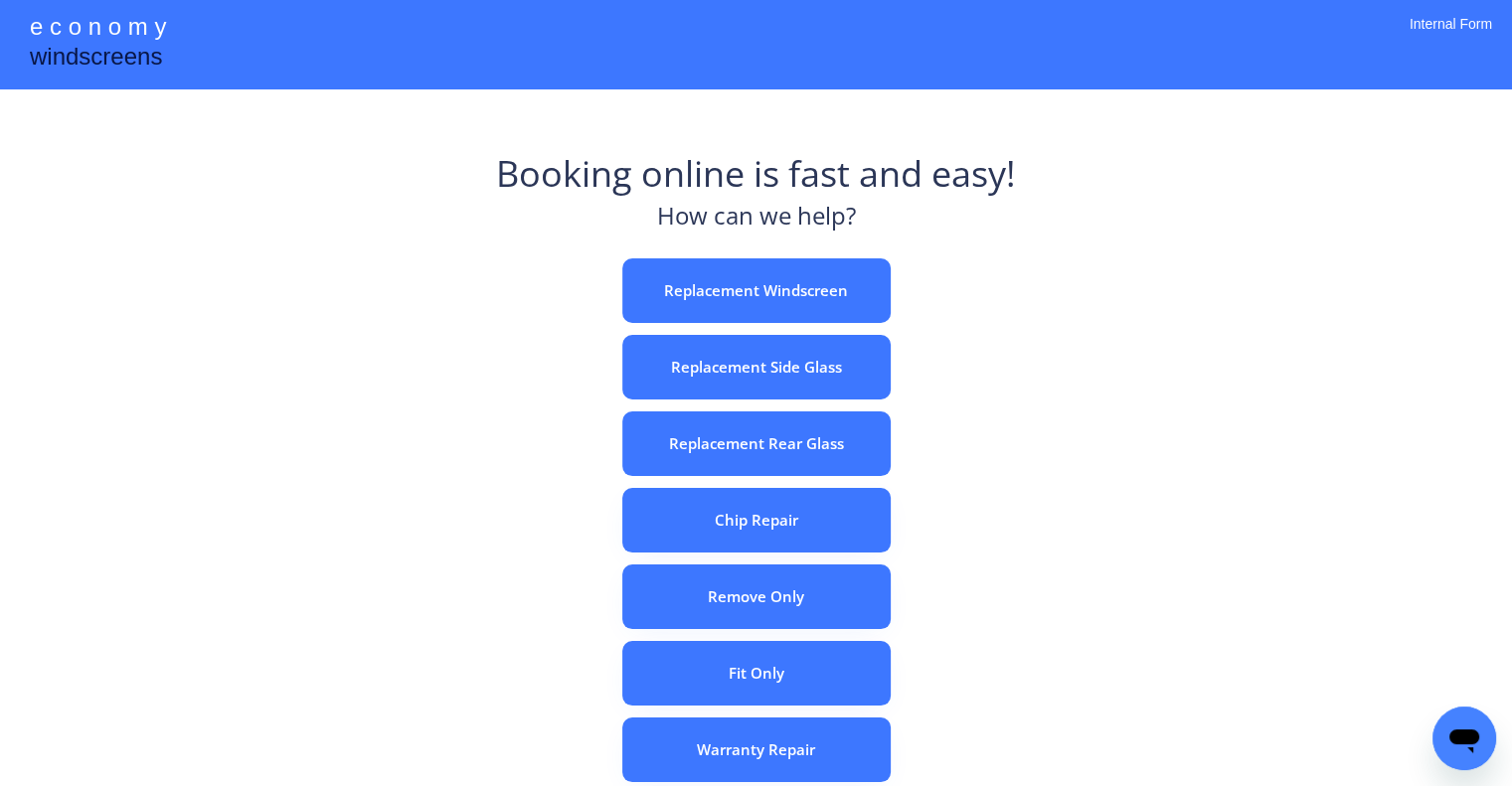 click on "e c o n o m y windscreens Booking online is fast and easy! How can we help? Replacement Windscreen Replacement Side Glass Replacement Rear Glass Chip Repair Remove Only Fit Only Warranty Repair ADAS Recalibration Only Rebook a Job Confirm Quotes Manual Booking Internal Form" at bounding box center (756, 553) 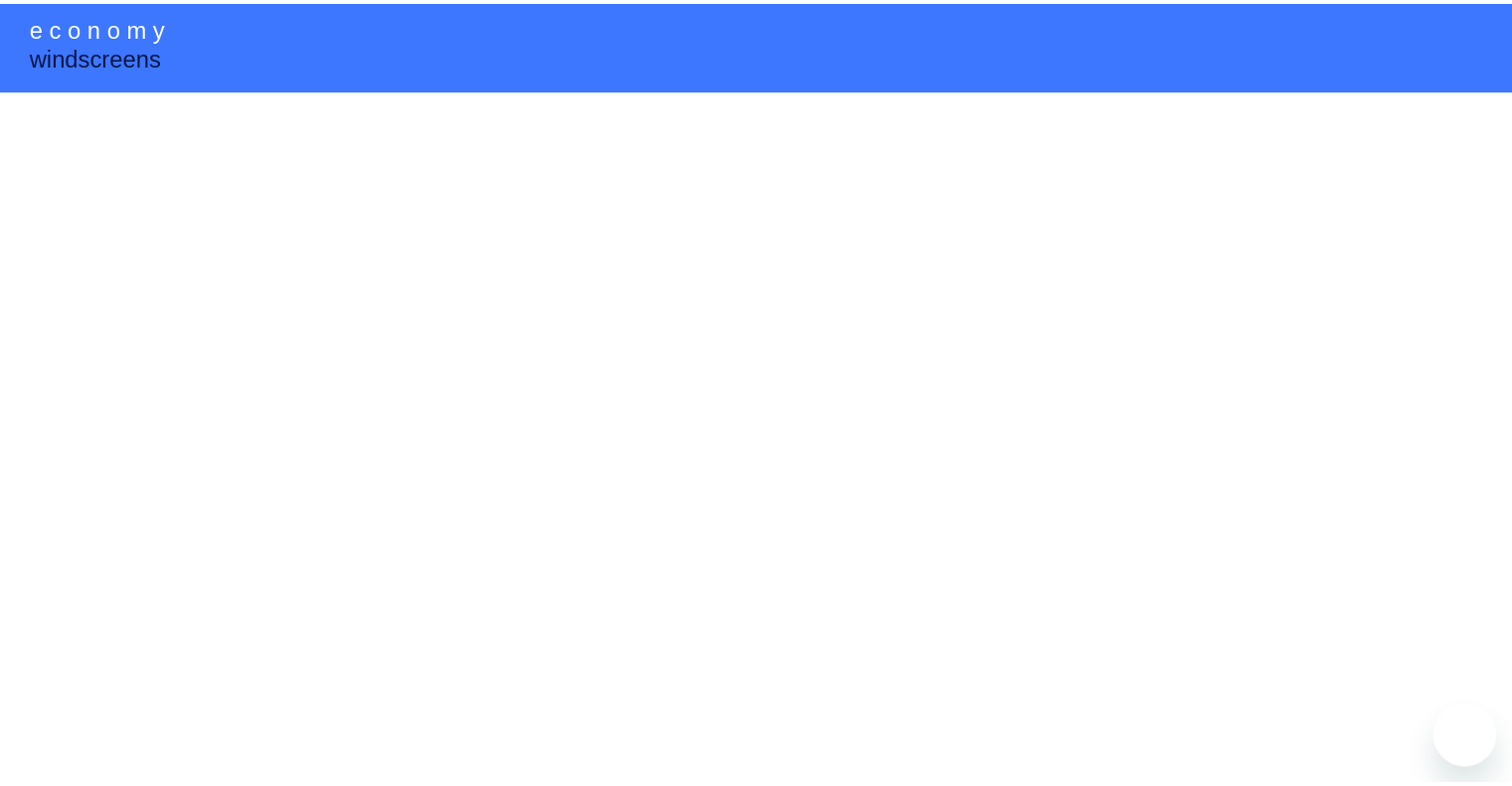 scroll, scrollTop: 0, scrollLeft: 0, axis: both 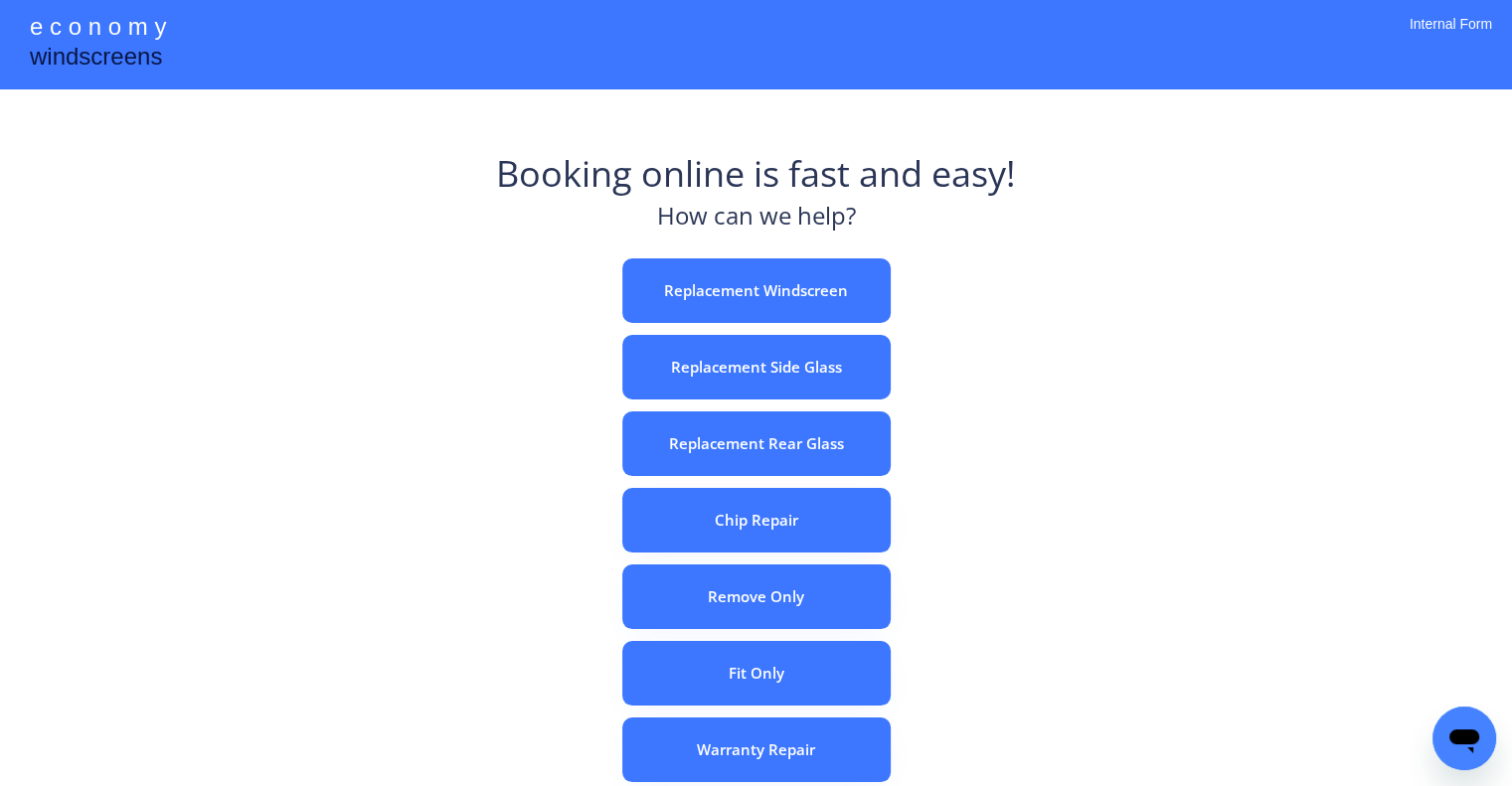 click on "Booking online is fast and easy!" at bounding box center [756, 174] 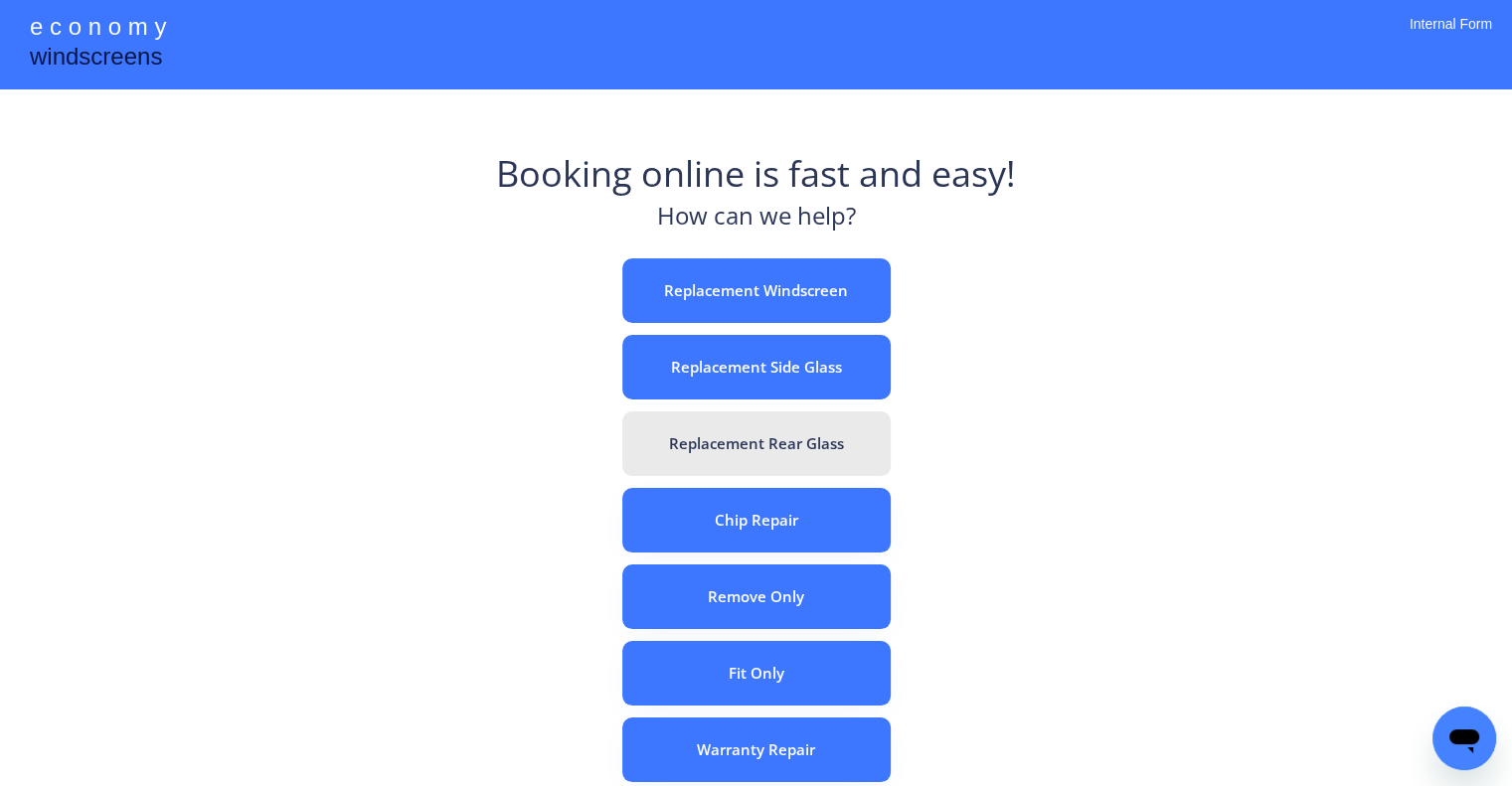 click on "Replacement Rear Glass" at bounding box center [756, 443] 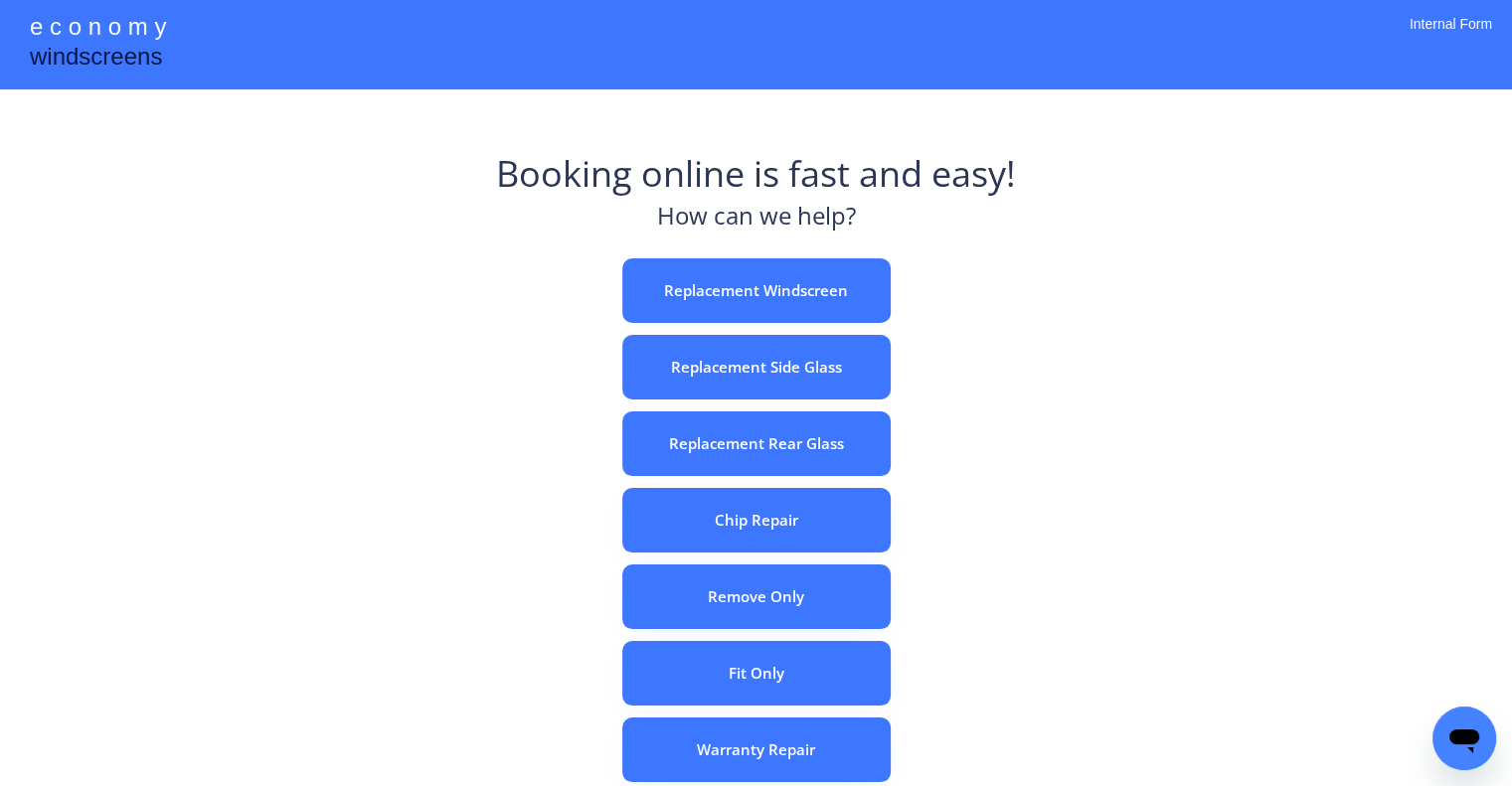 click on "e c o n o m y windscreens Booking online is fast and easy! How can we help? Replacement Windscreen Replacement Side Glass Replacement Rear Glass Chip Repair Remove Only Fit Only Warranty Repair ADAS Recalibration Only Rebook a Job Confirm Quotes Manual Booking Internal Form" at bounding box center (756, 553) 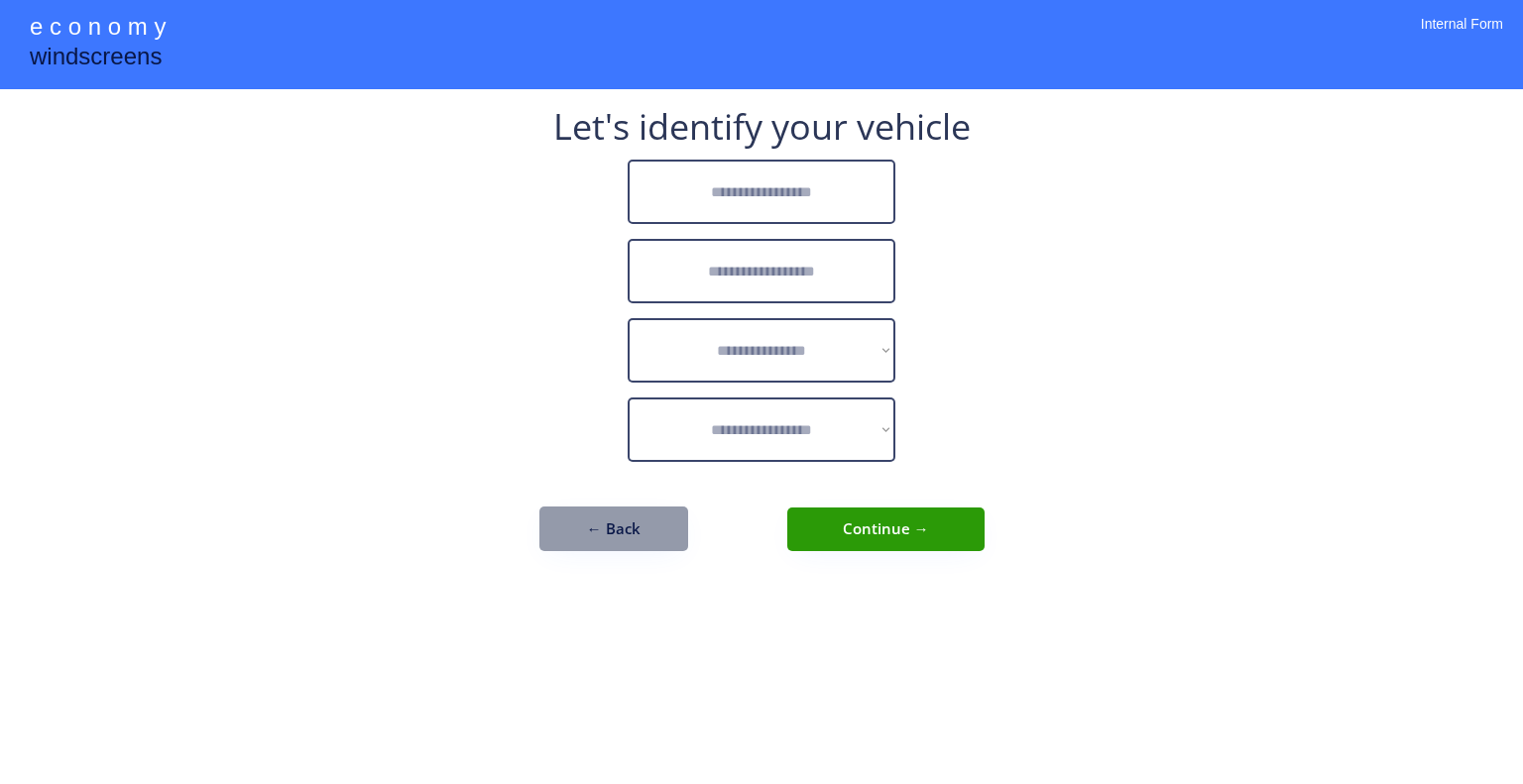scroll, scrollTop: 0, scrollLeft: 0, axis: both 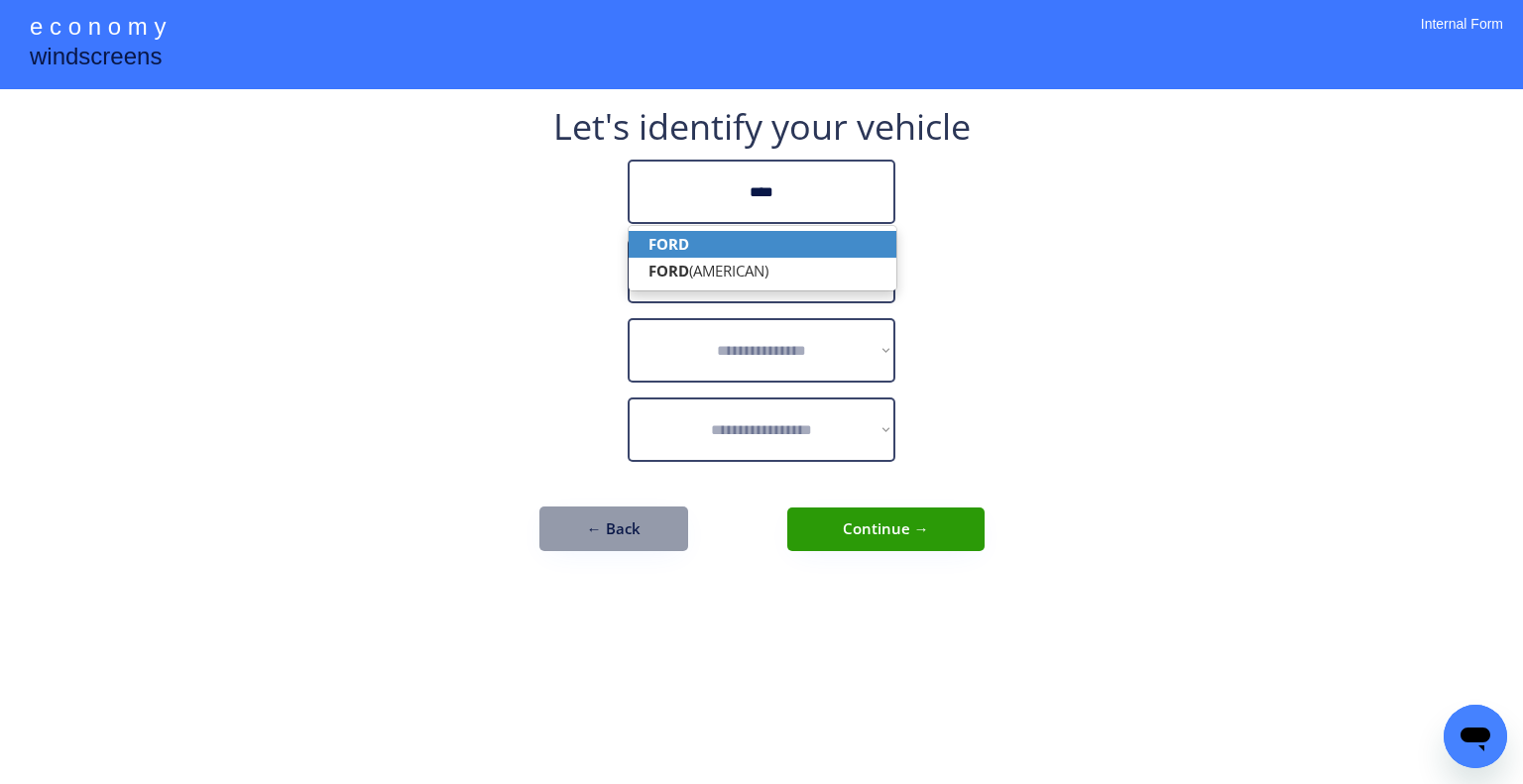 click on "FORD" at bounding box center [762, 244] 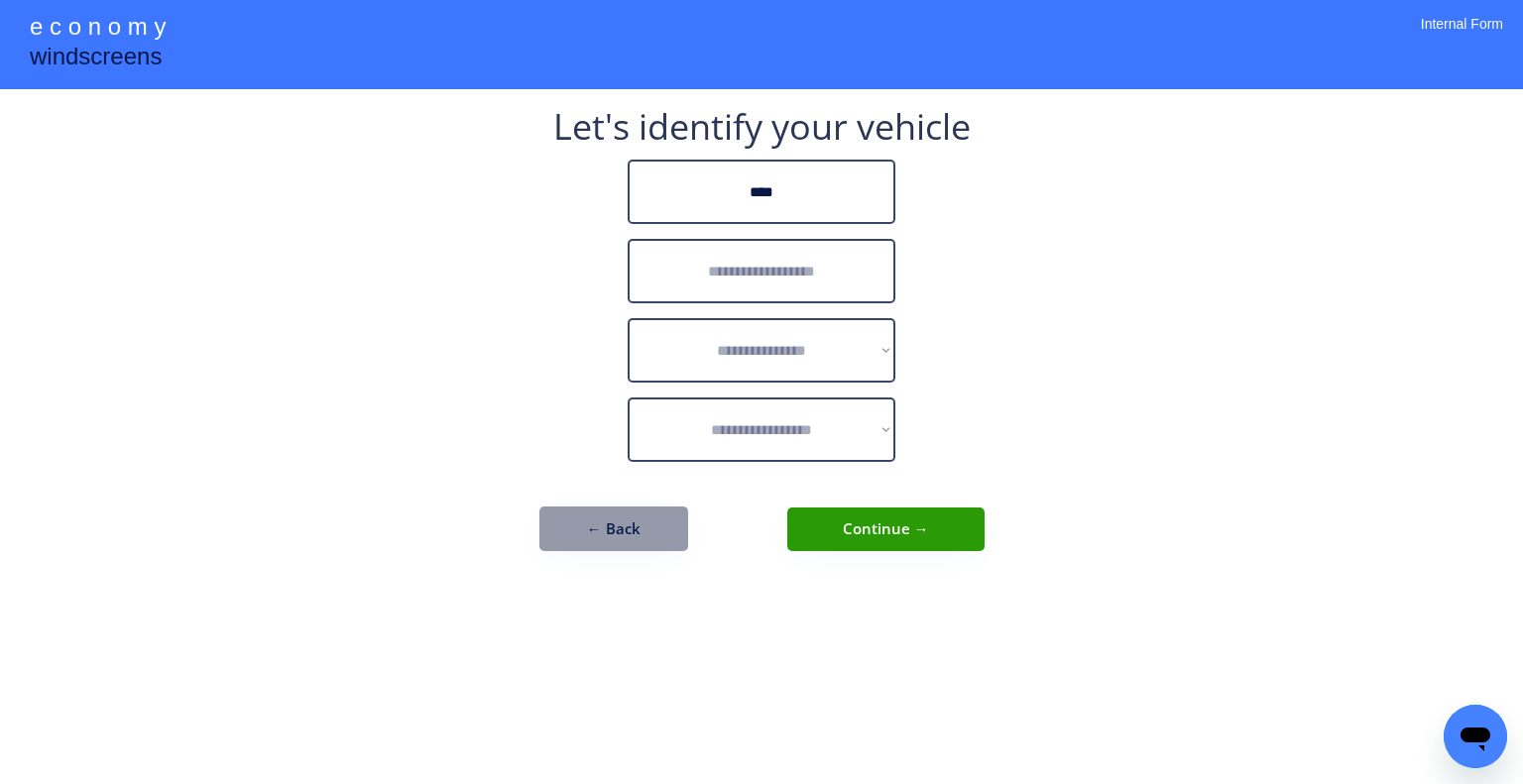 click at bounding box center (762, 271) 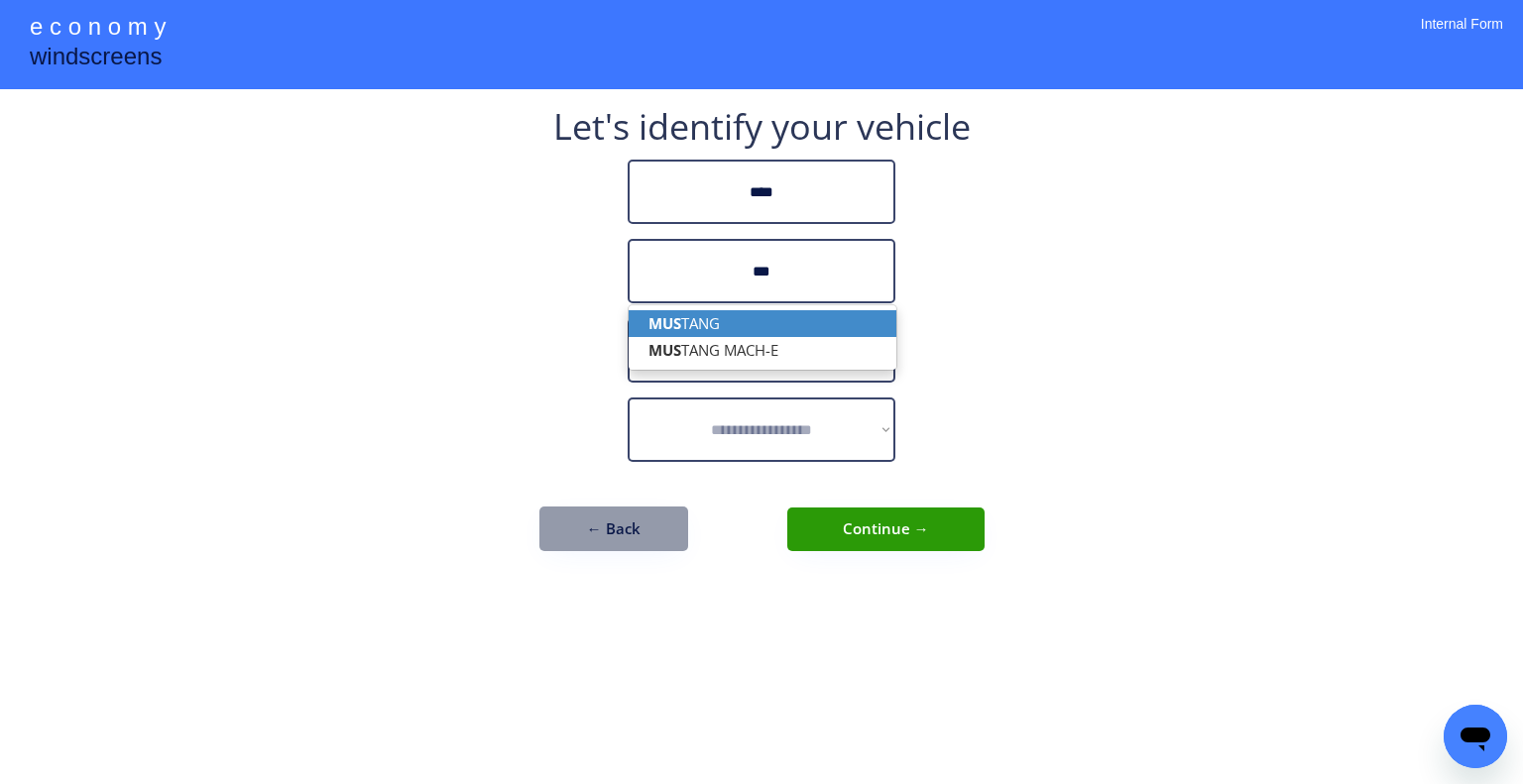 click on "MUS TANG" at bounding box center (762, 323) 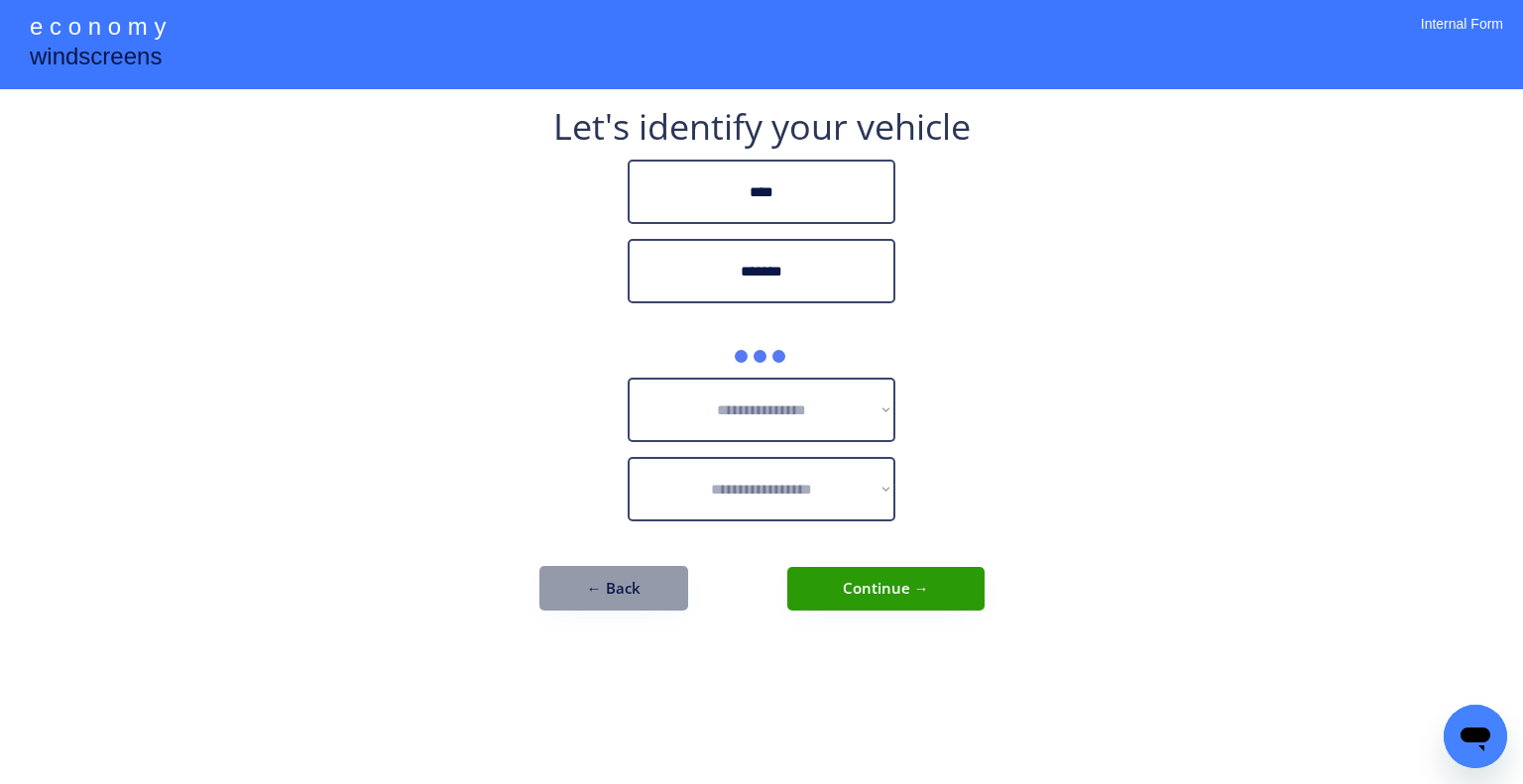 type on "*******" 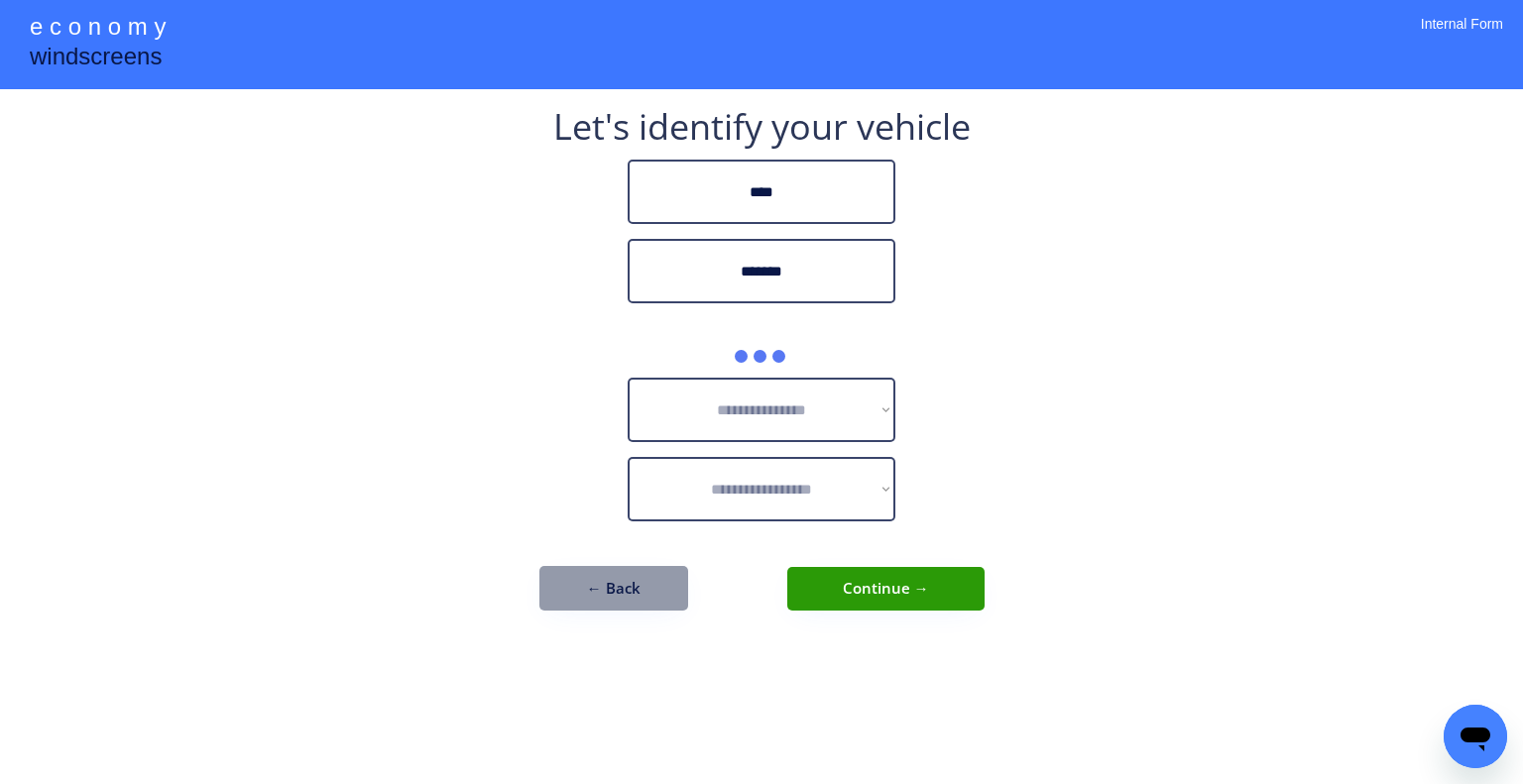 click on "**********" at bounding box center (762, 380) 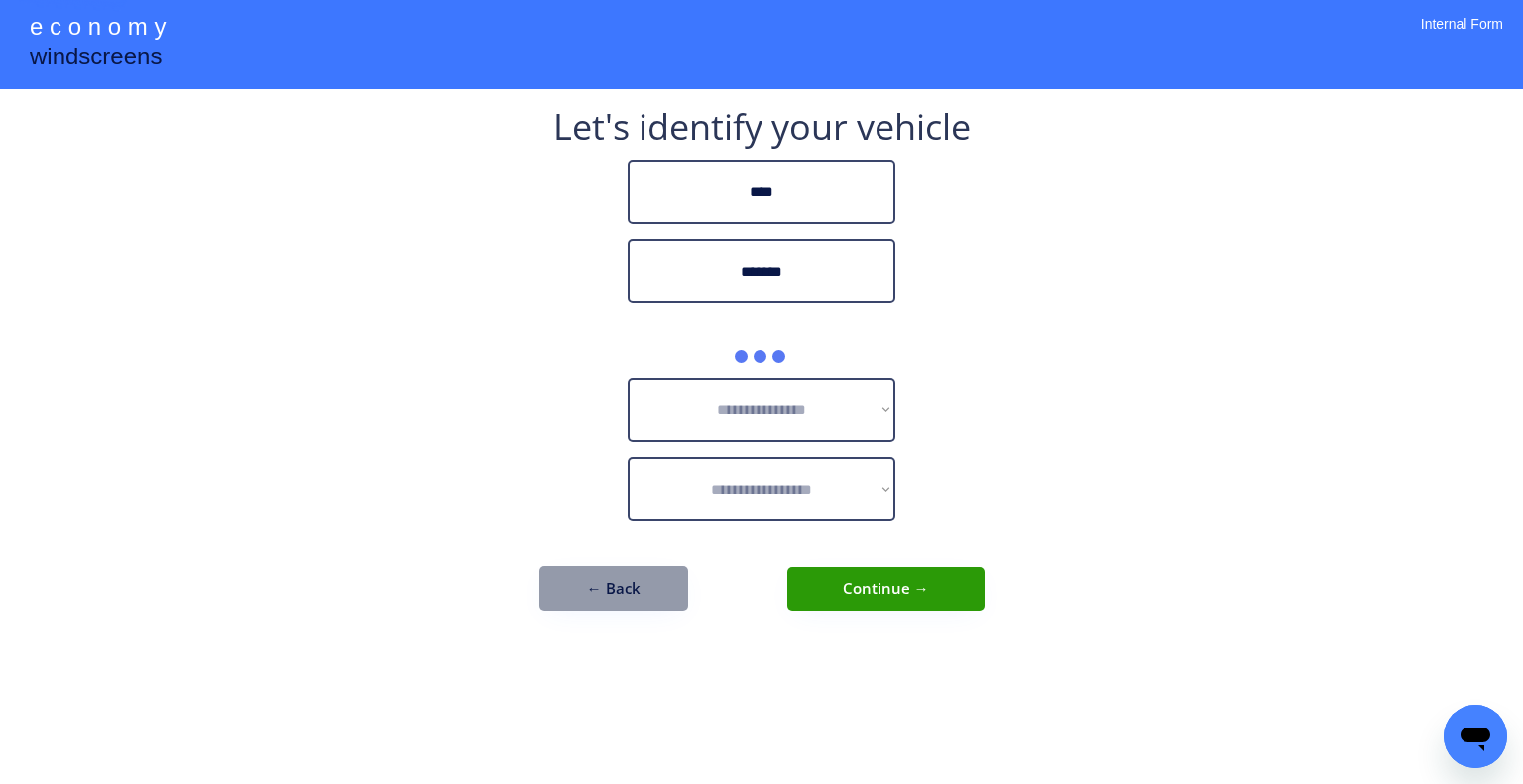 click on "**********" at bounding box center (762, 392) 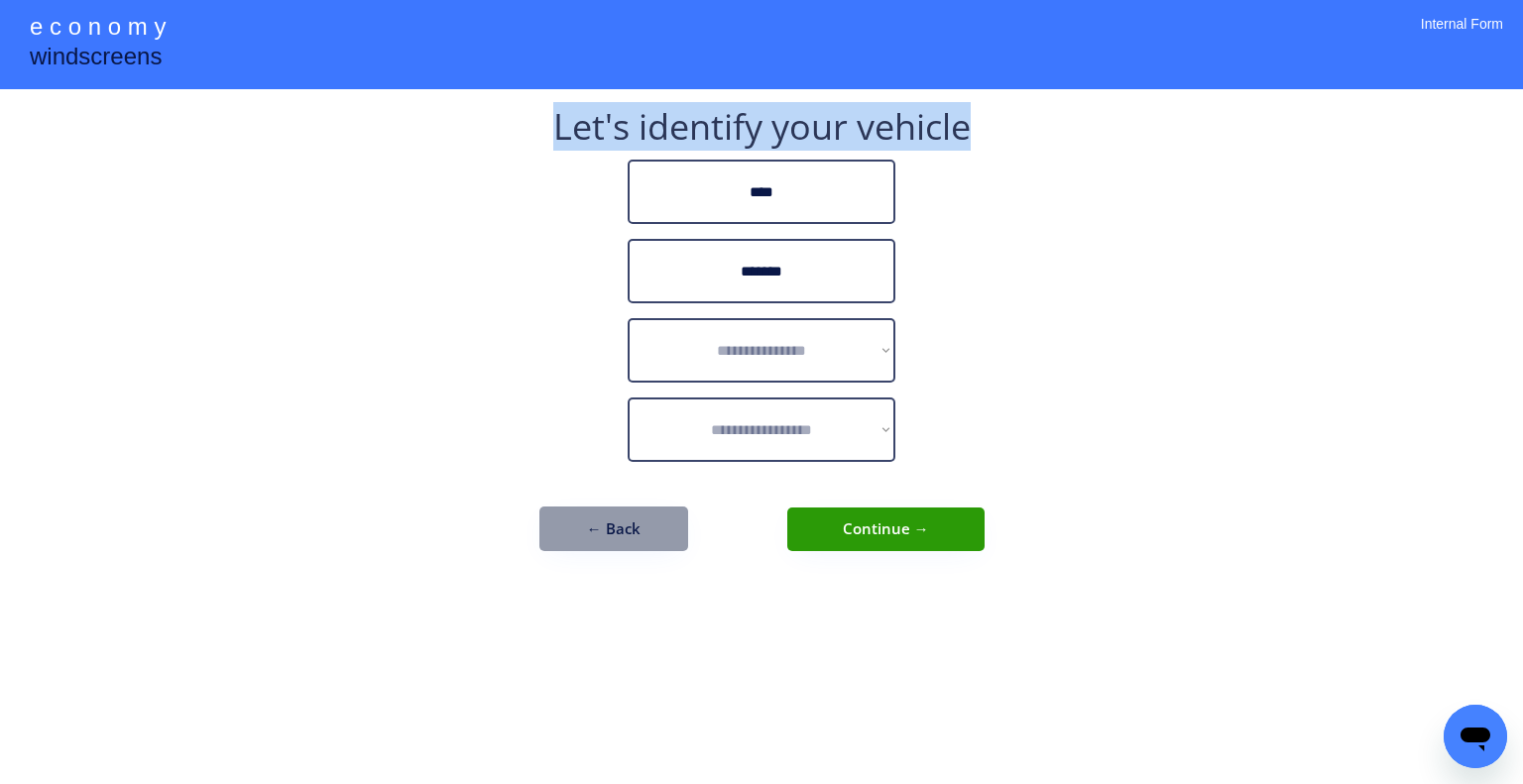 click on "**********" at bounding box center [762, 392] 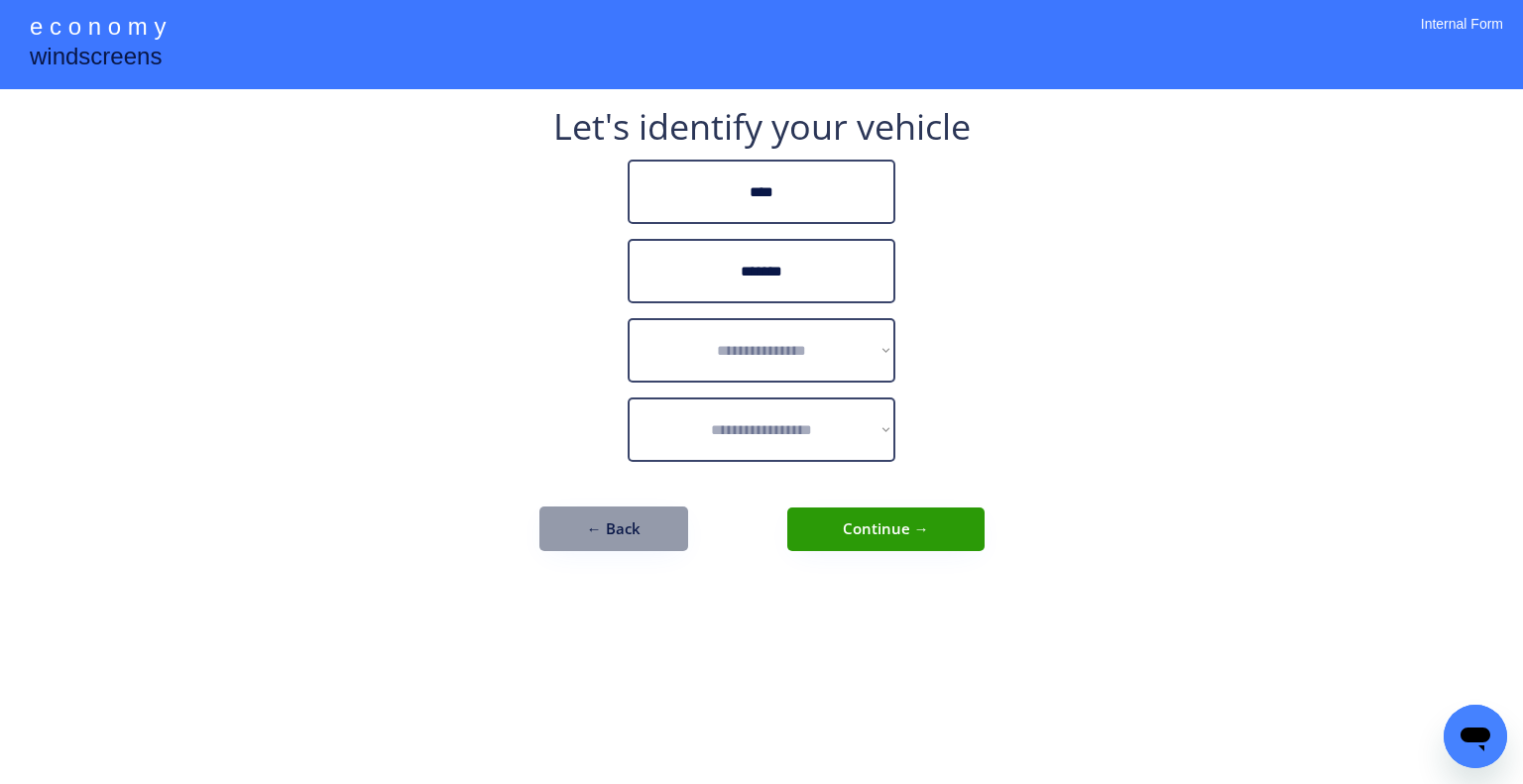 click on "**********" at bounding box center [762, 392] 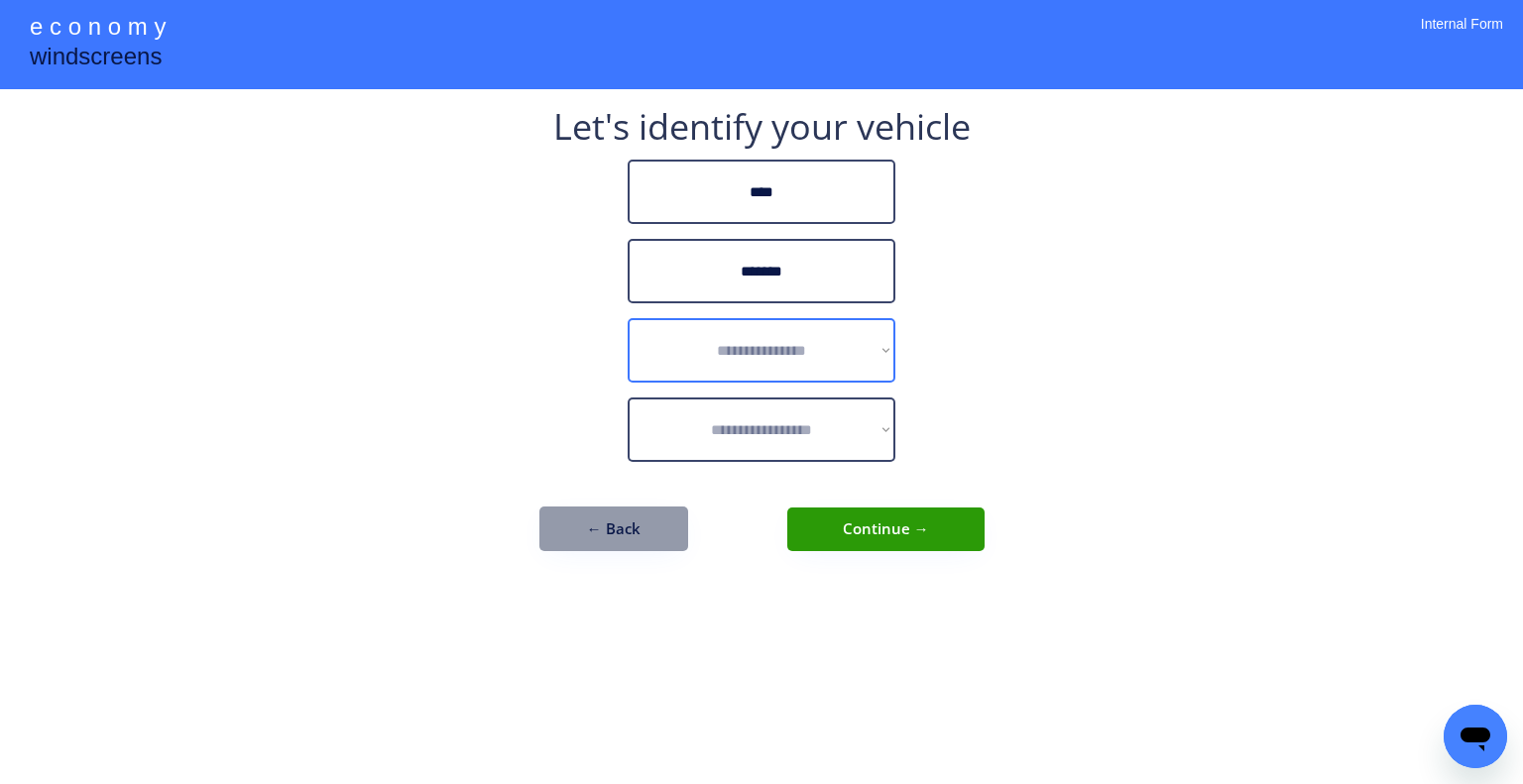 click on "**********" at bounding box center (762, 350) 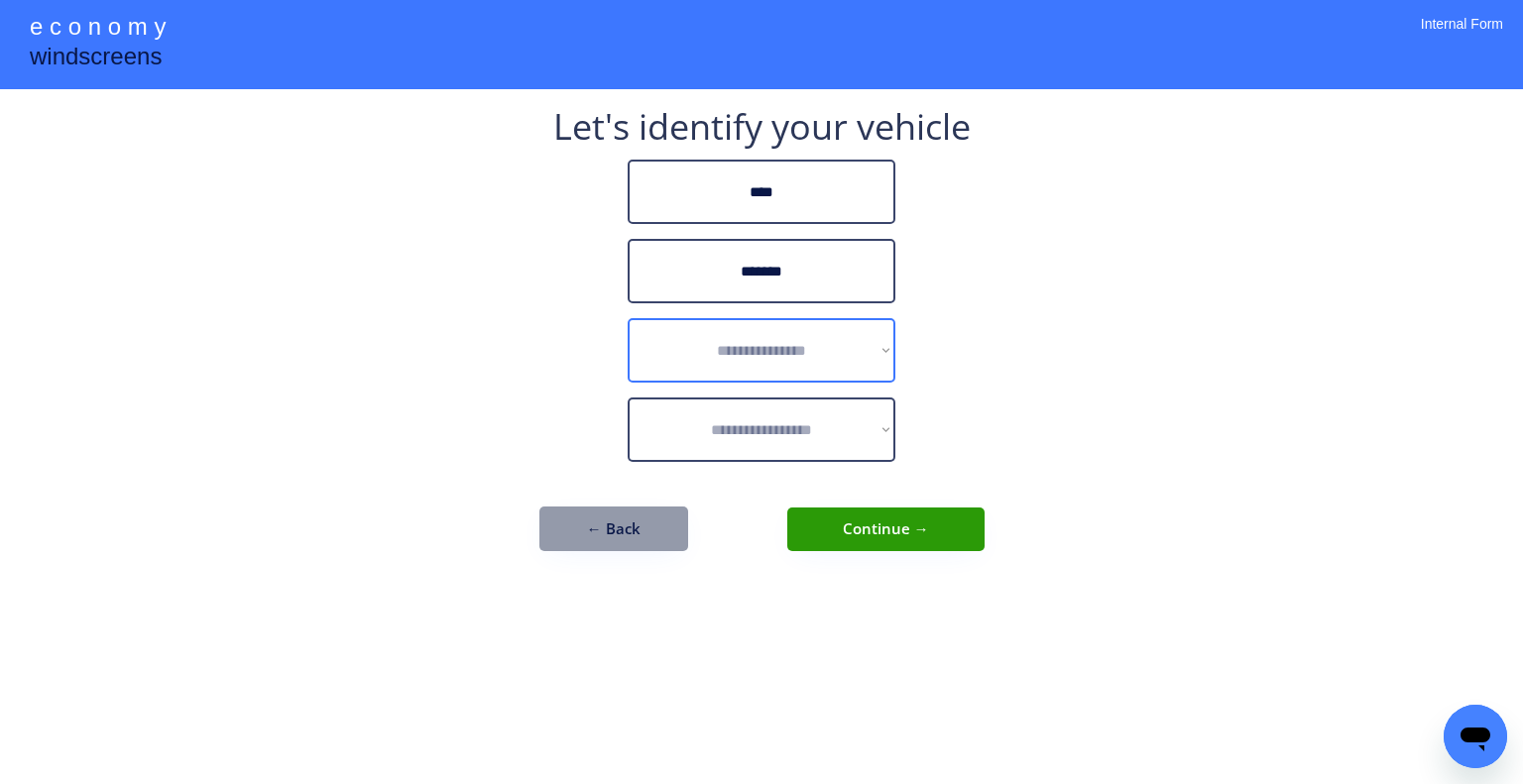 select on "******" 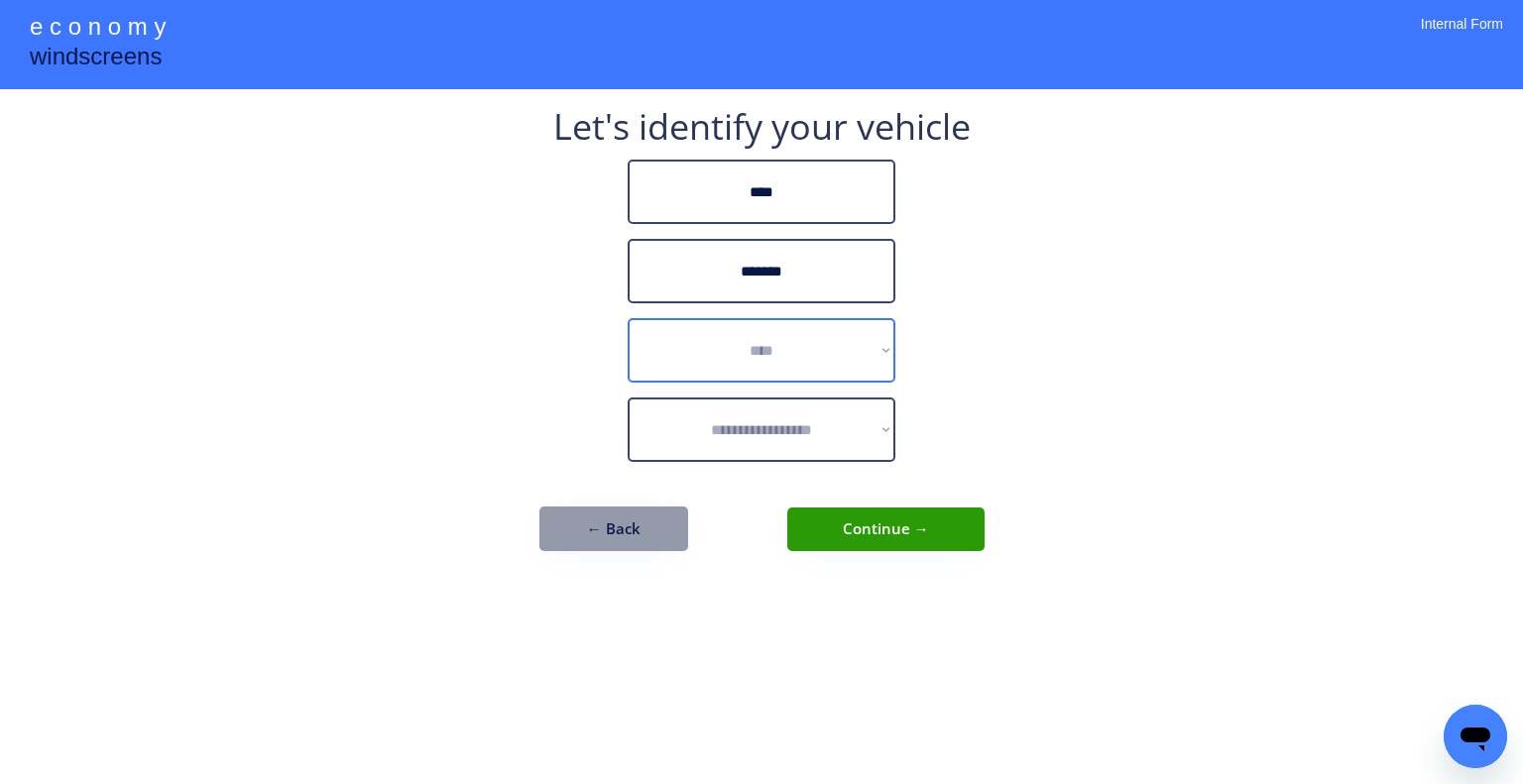 click on "**********" at bounding box center [762, 350] 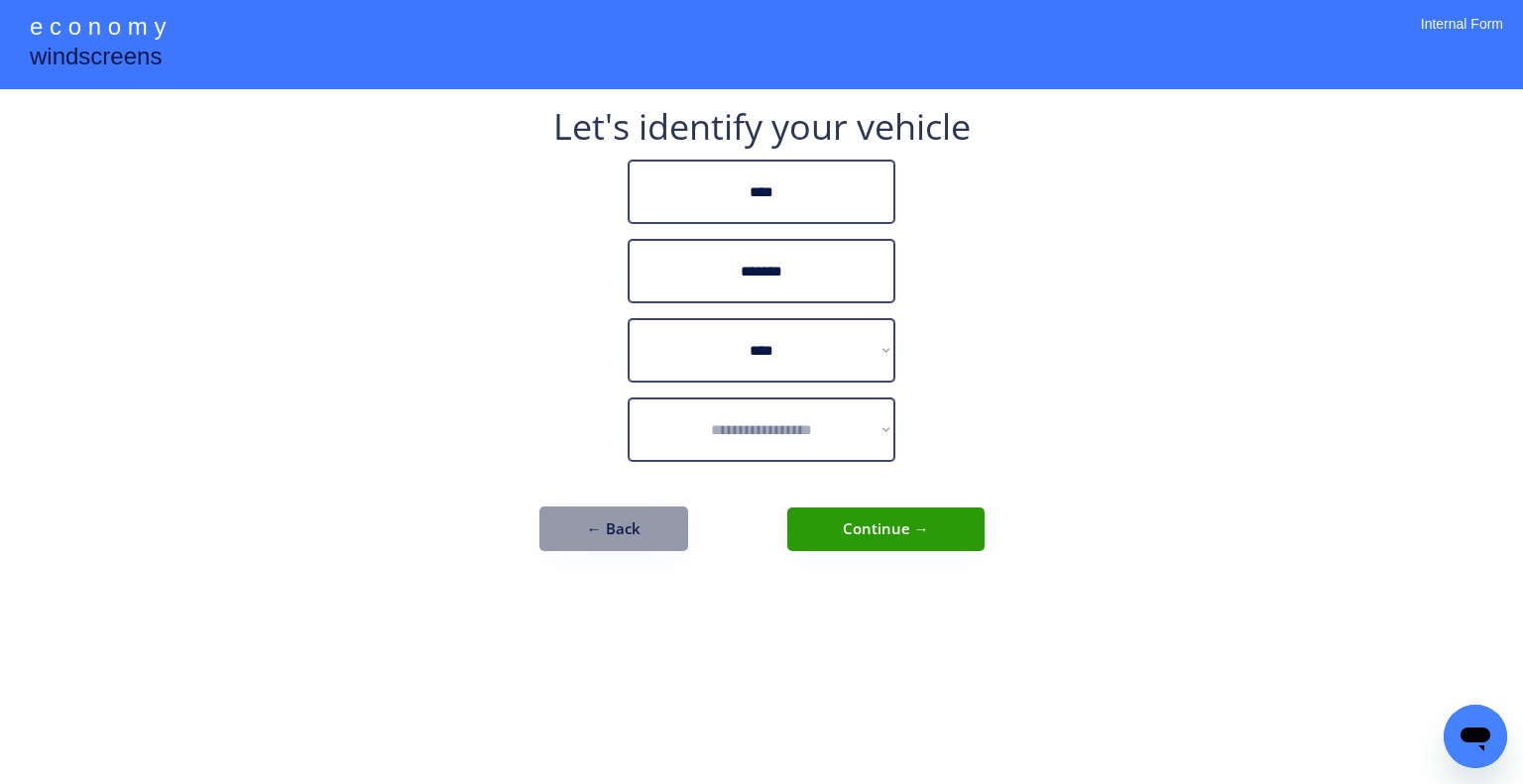 drag, startPoint x: 1047, startPoint y: 300, endPoint x: 792, endPoint y: 416, distance: 280.14461 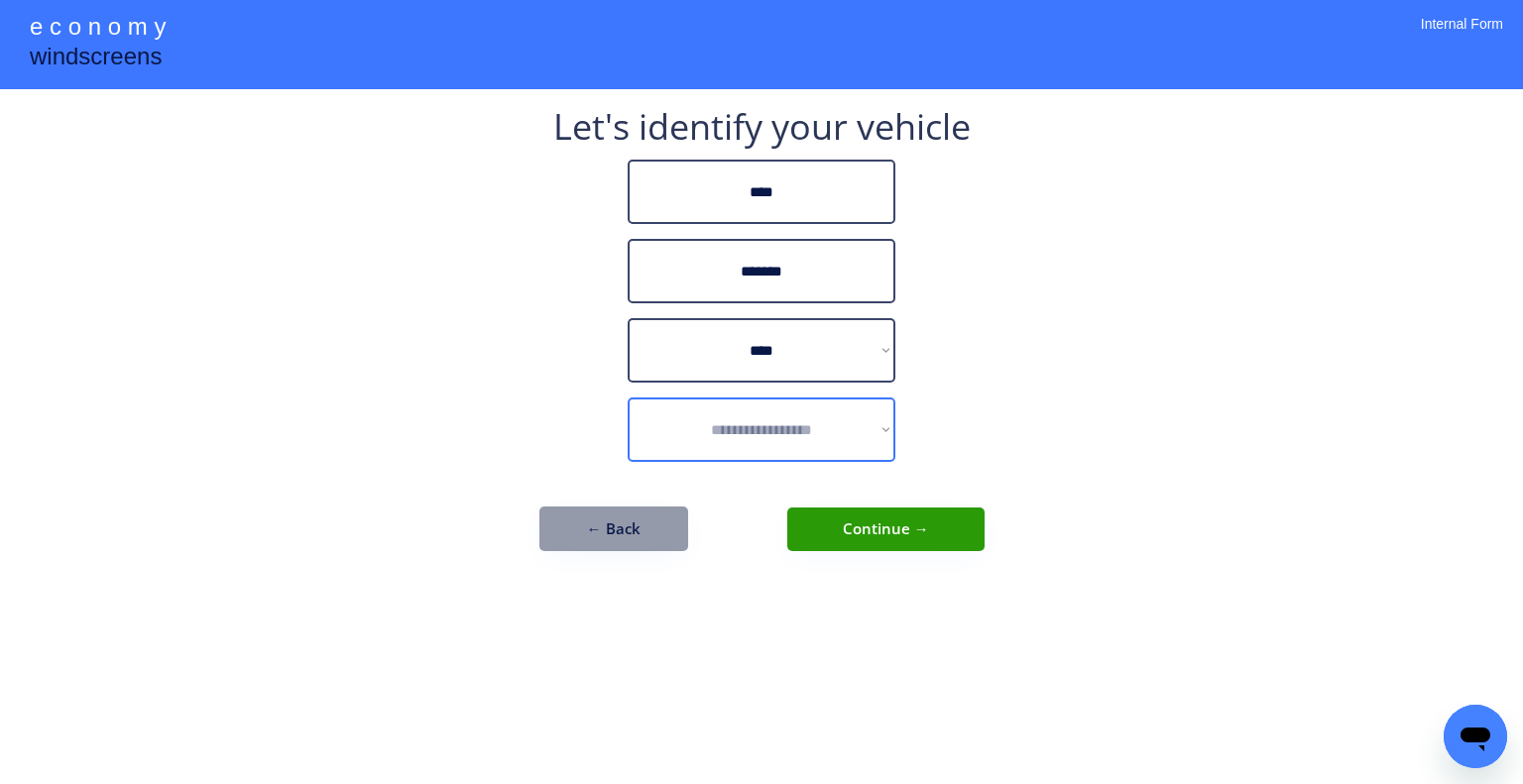 click on "**********" at bounding box center (762, 340) 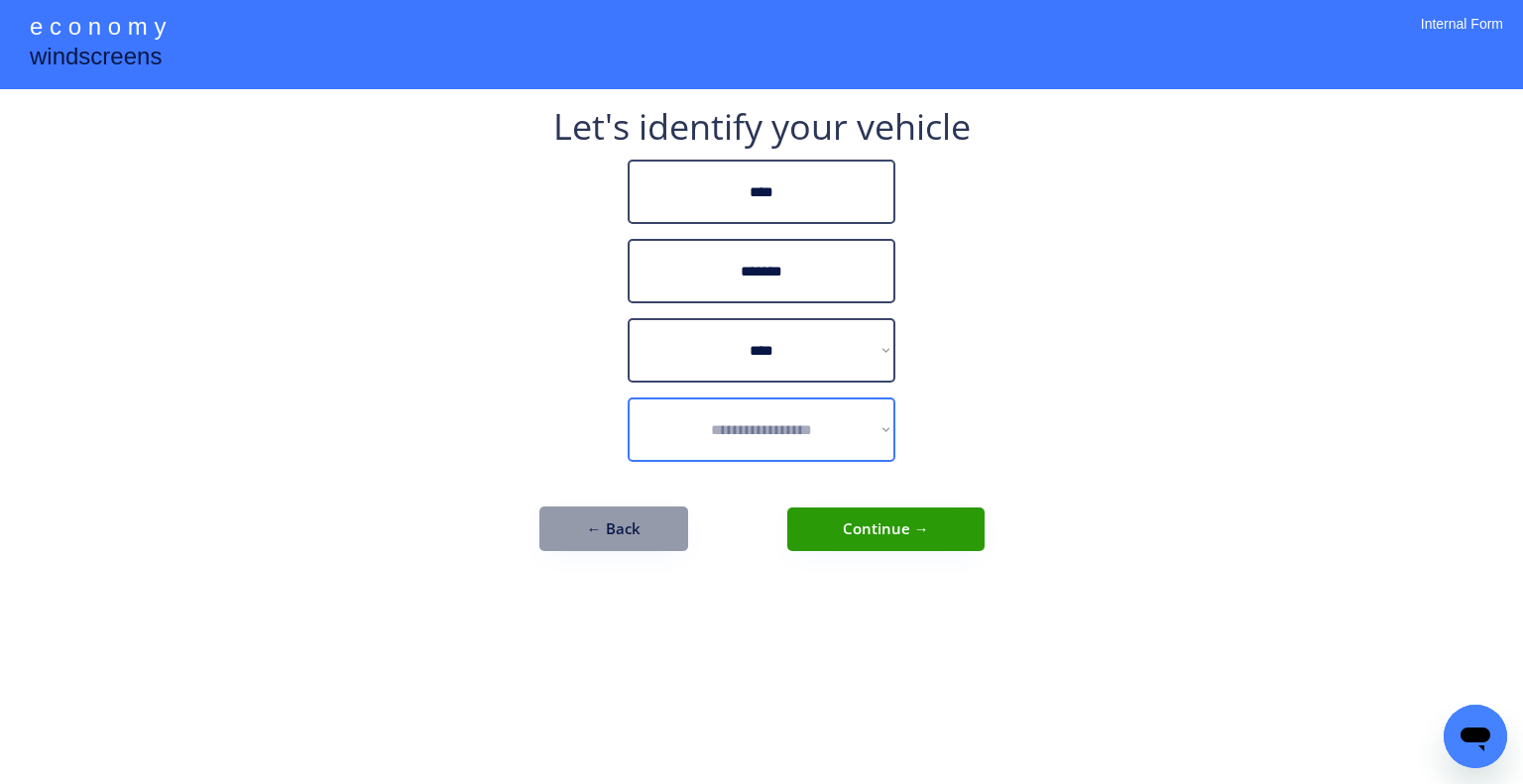 click on "**********" at bounding box center [762, 429] 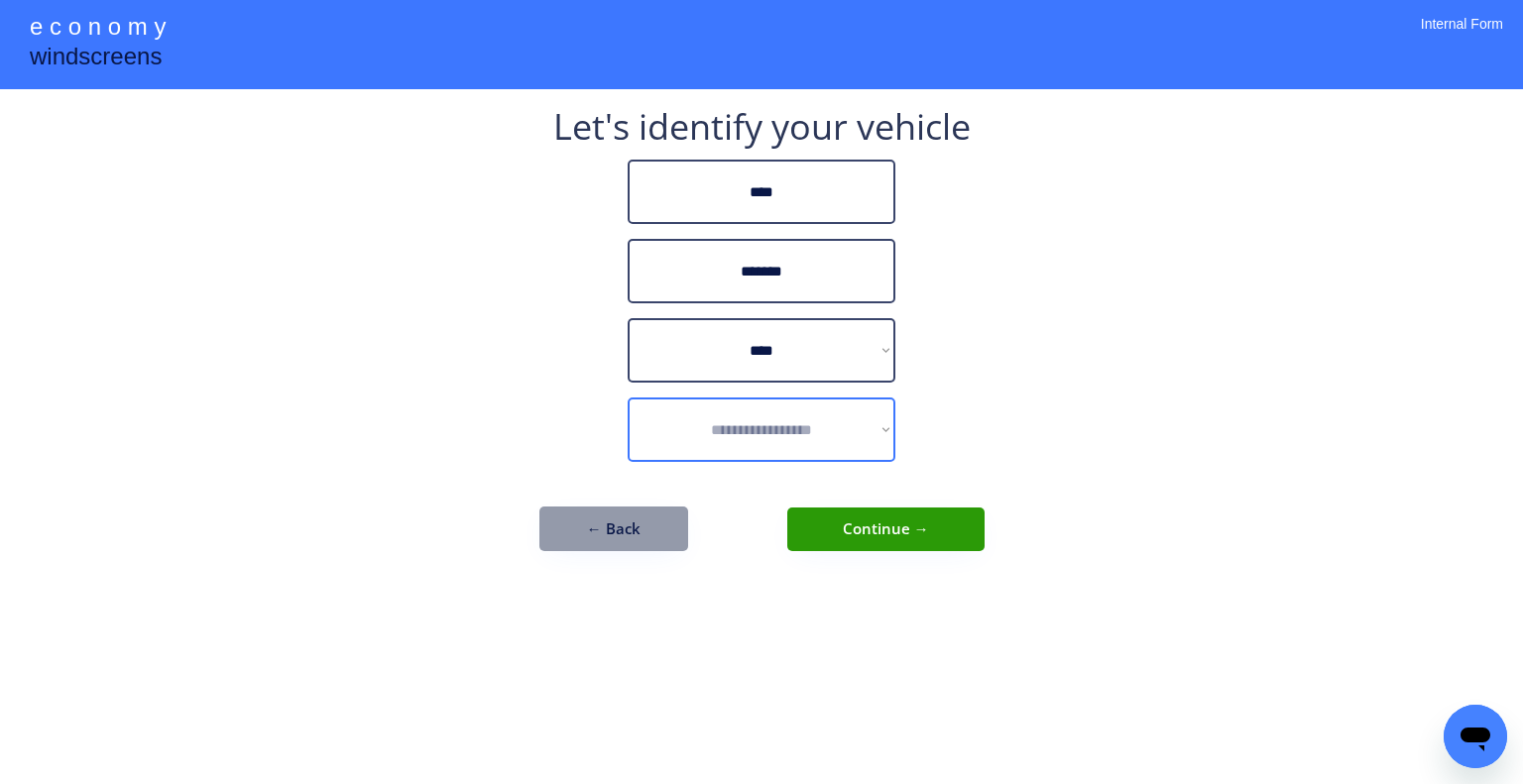 select on "**********" 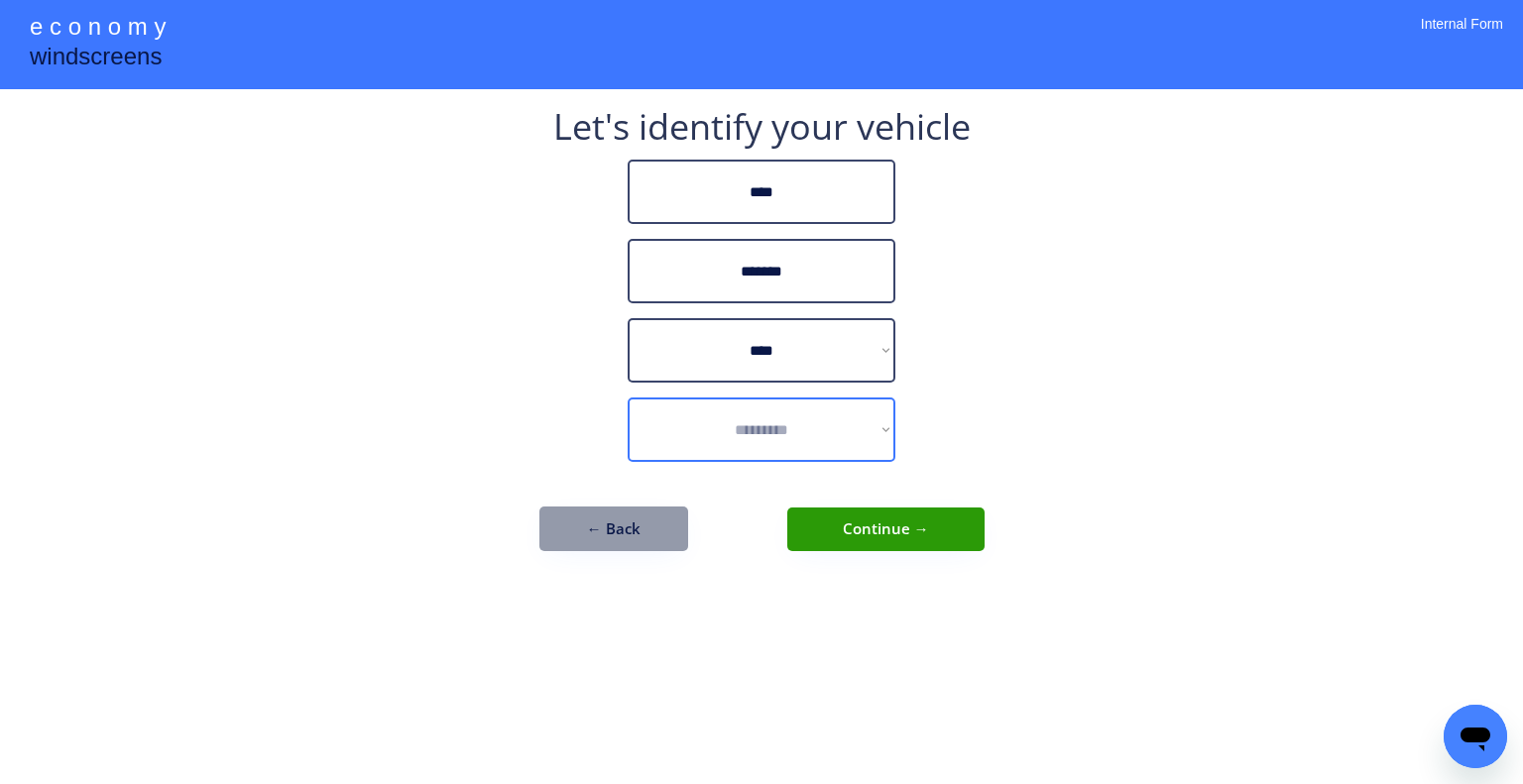 click on "**********" at bounding box center [762, 429] 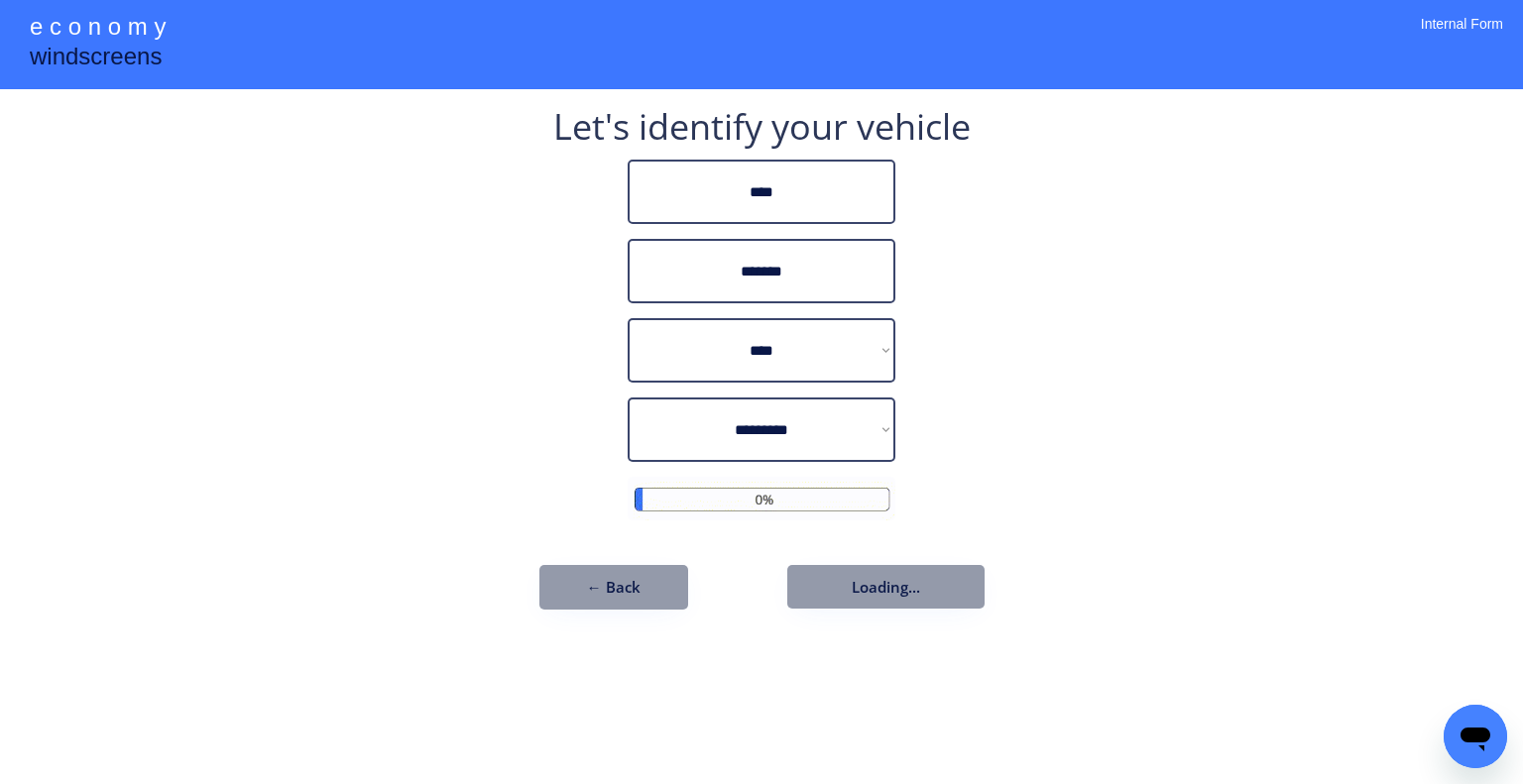 click on "**********" at bounding box center [762, 392] 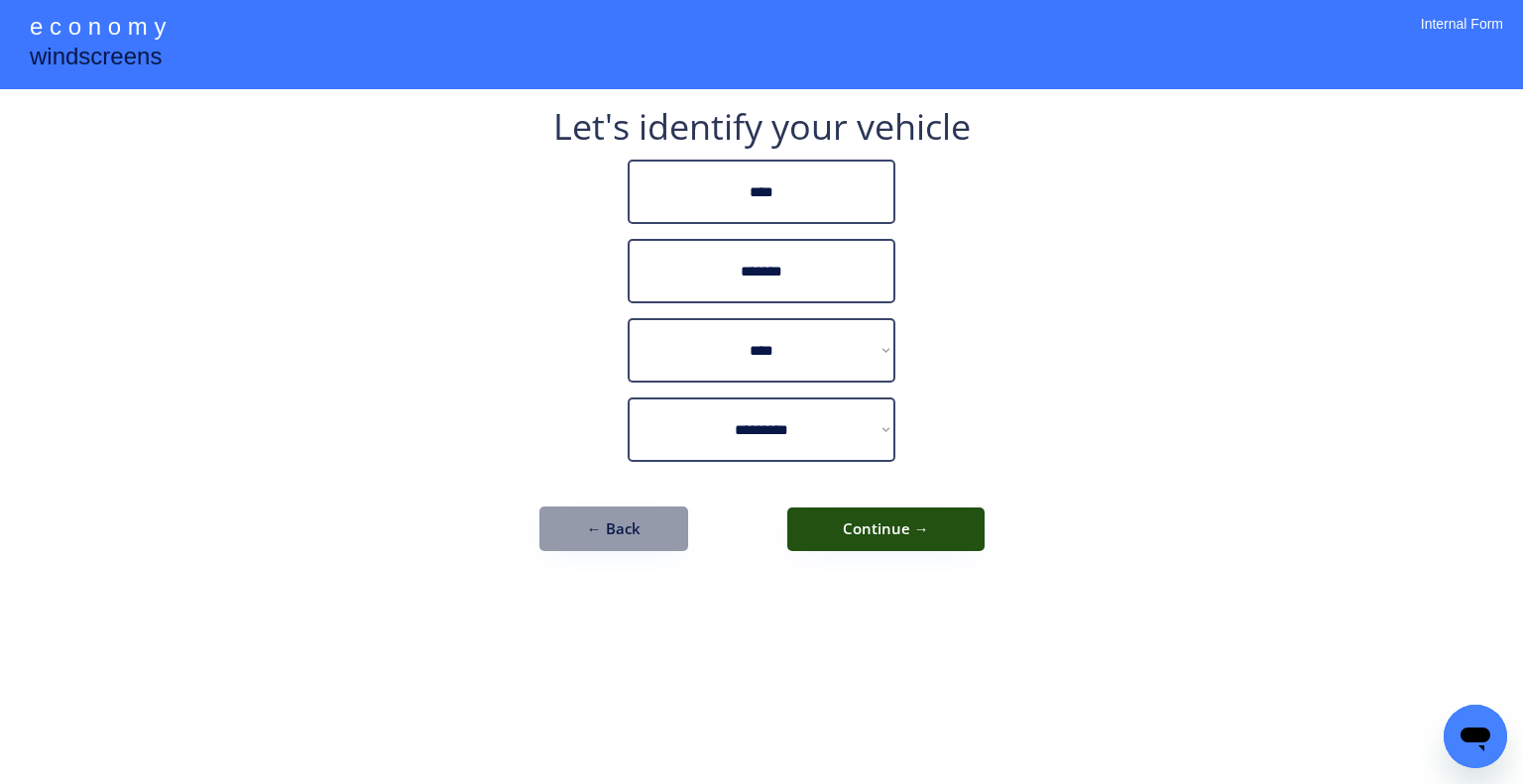 click on "Continue    →" at bounding box center (885, 529) 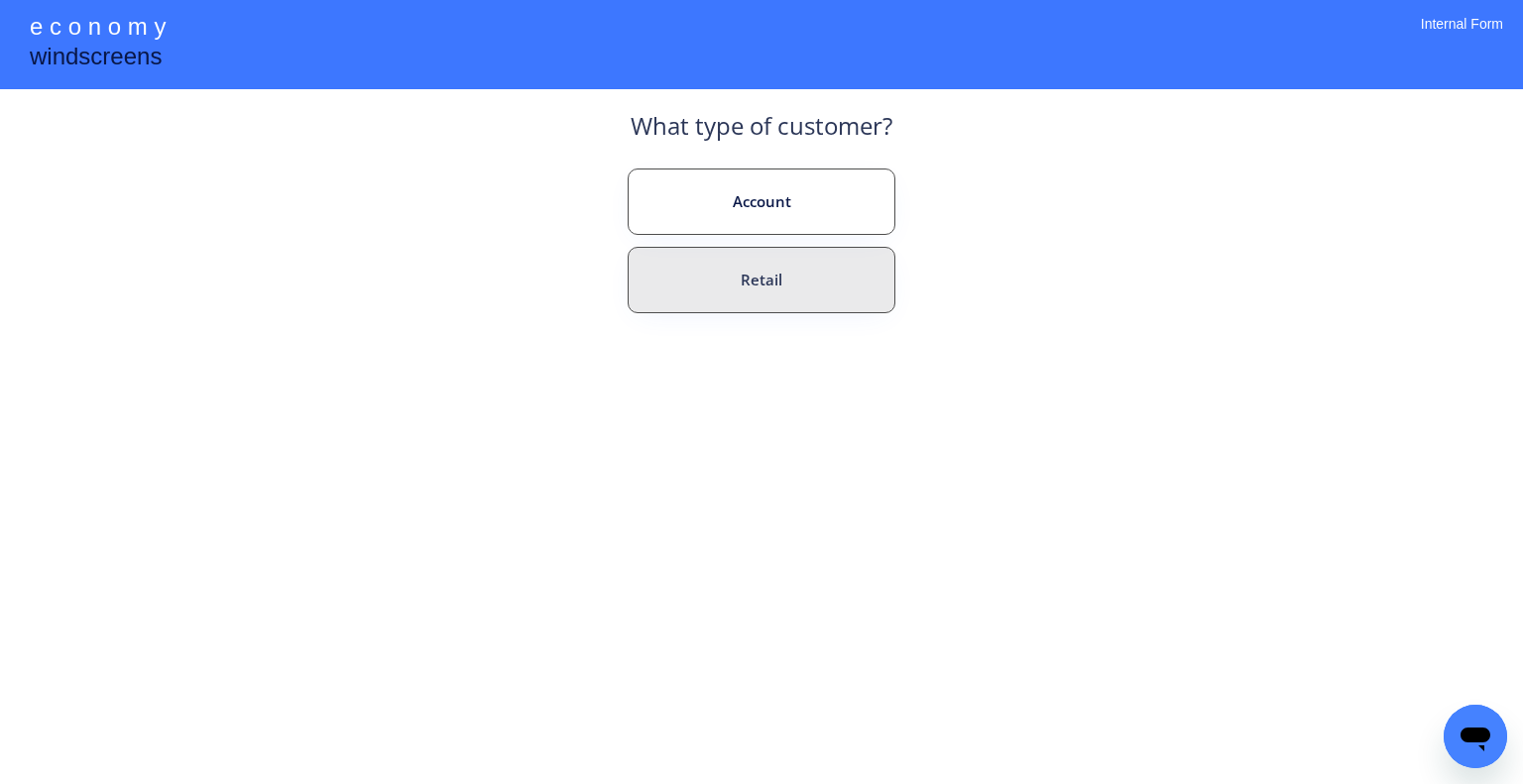 click on "Retail" at bounding box center [762, 280] 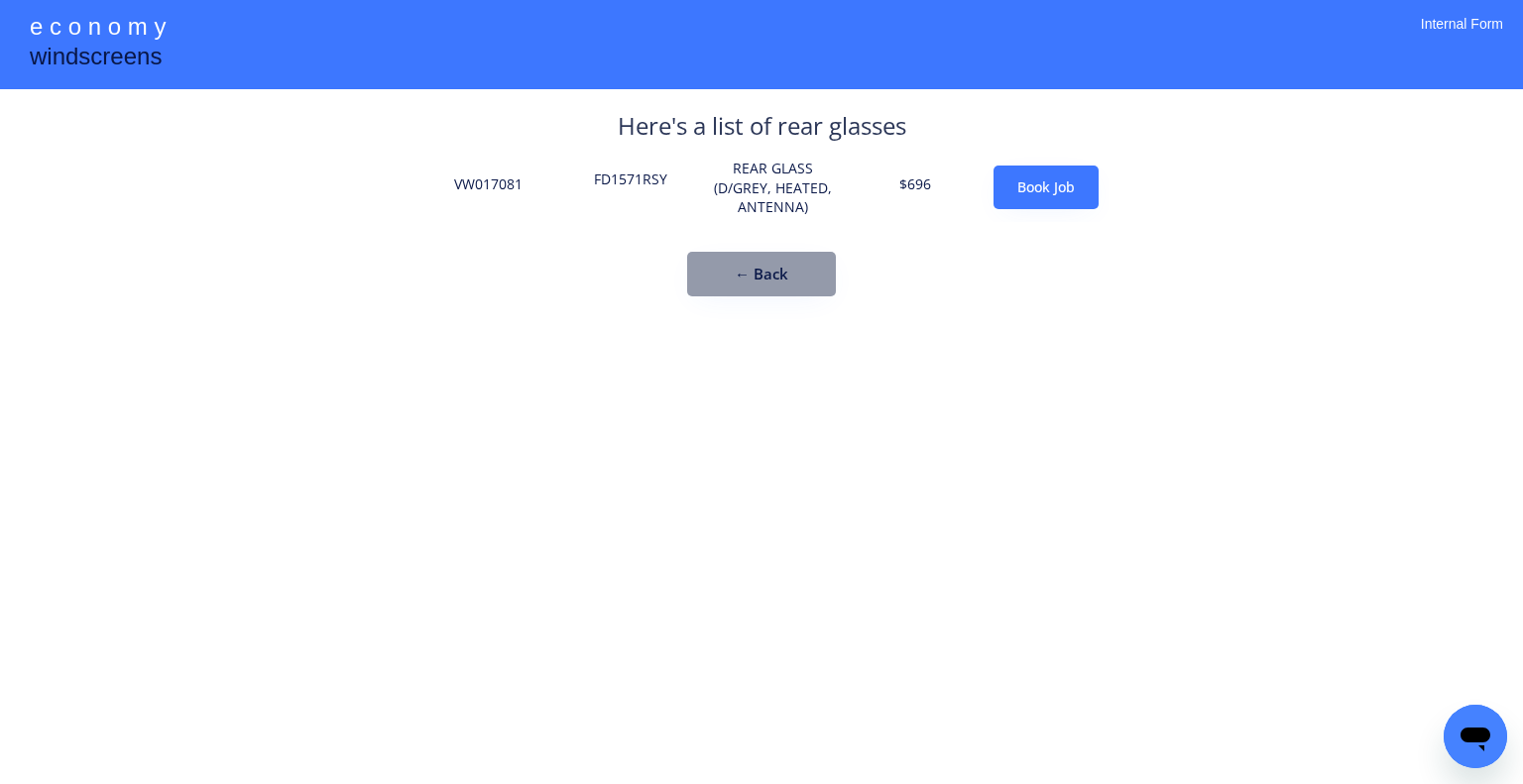 click on "FD1571RSY" at bounding box center (631, 187) 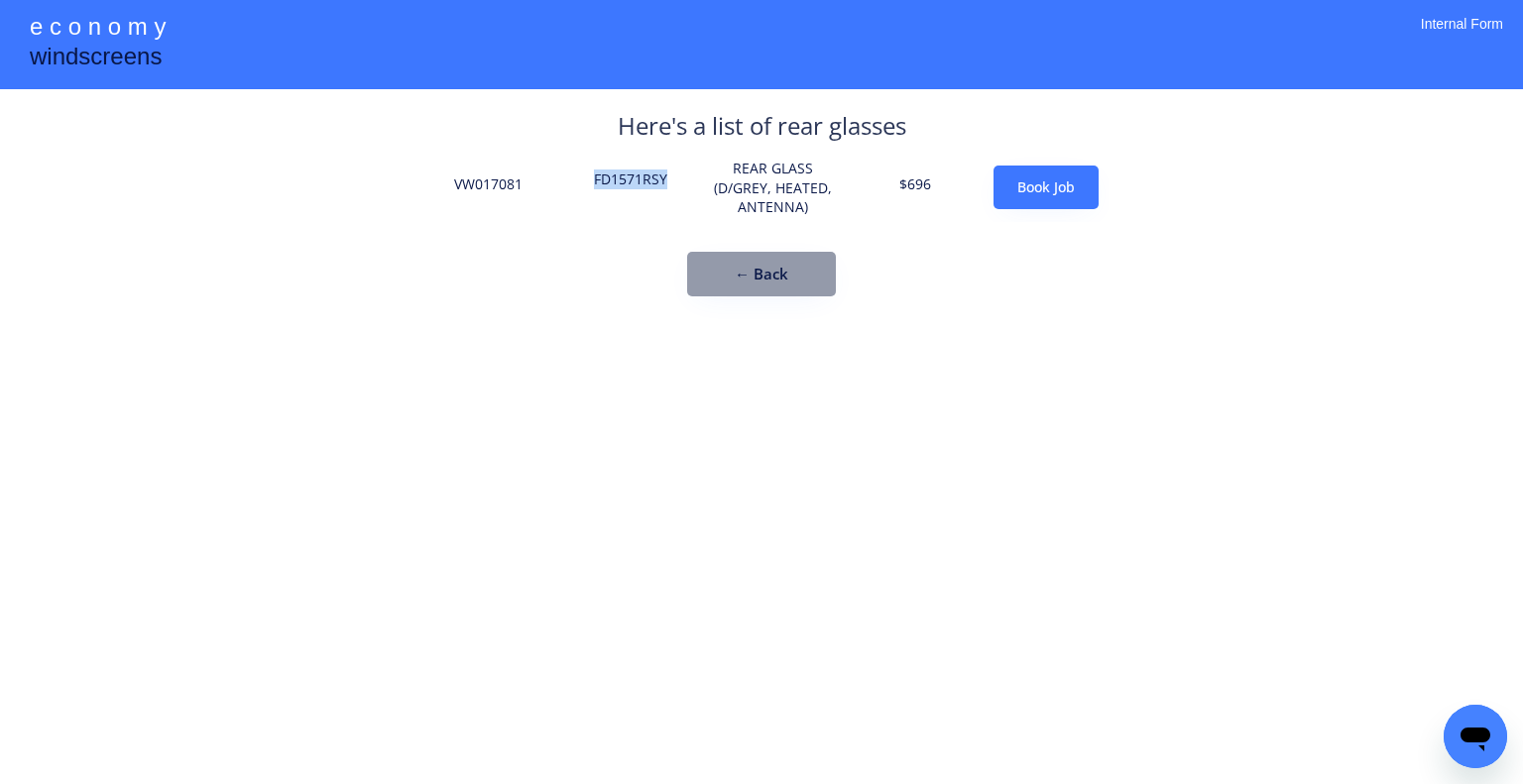 click on "FD1571RSY" at bounding box center (631, 187) 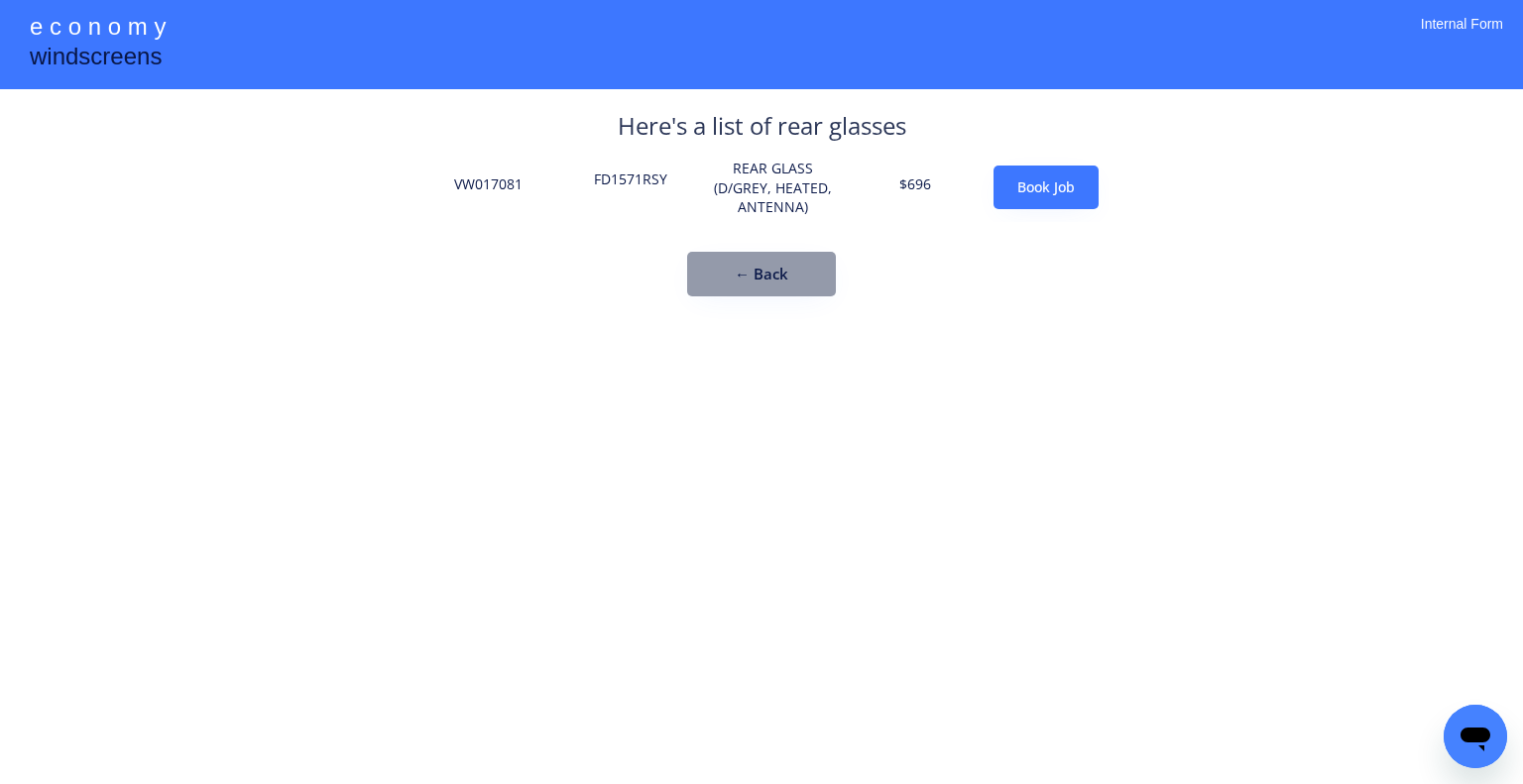 click on "**********" at bounding box center [762, 392] 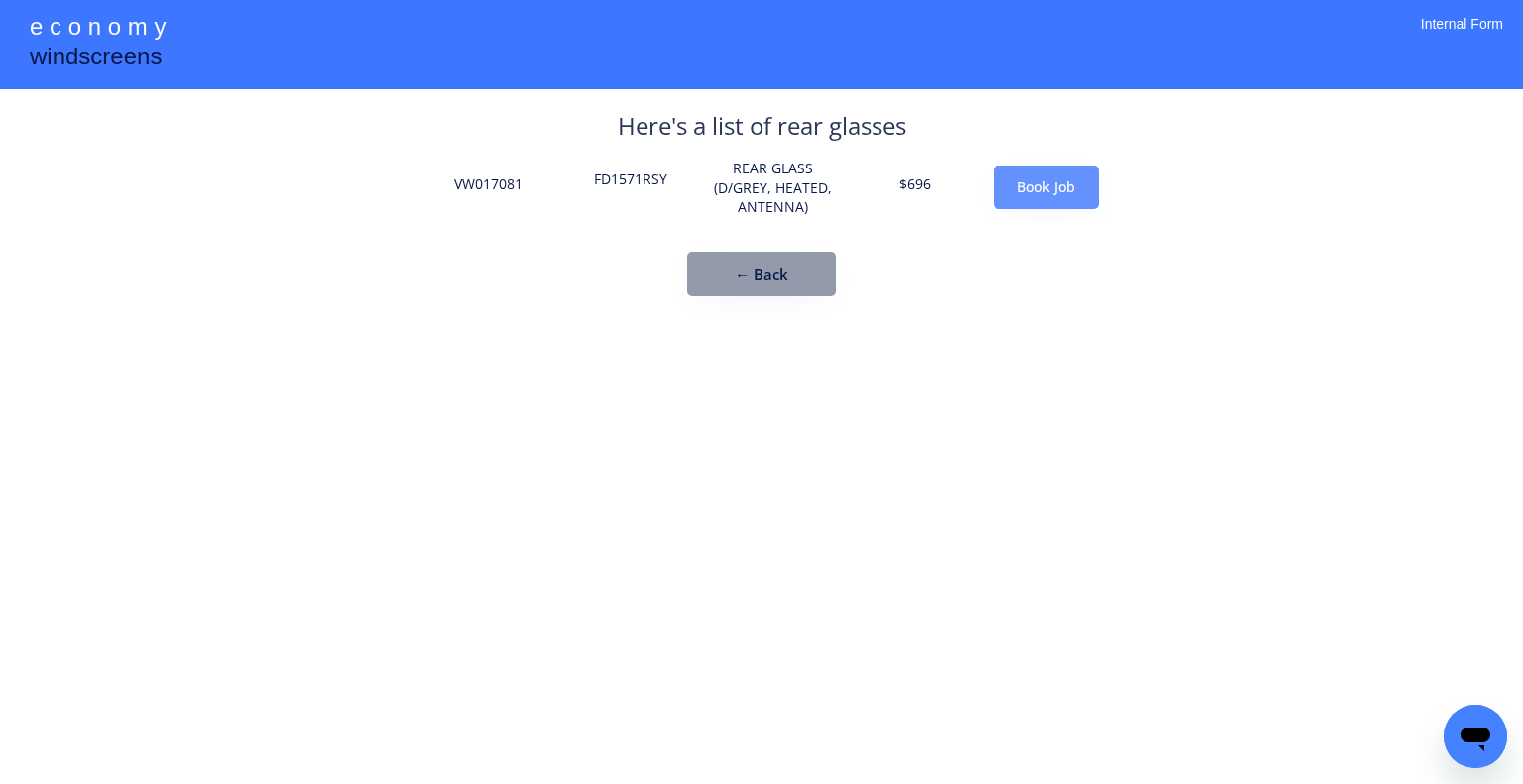 click on "Book Job" at bounding box center (1046, 187) 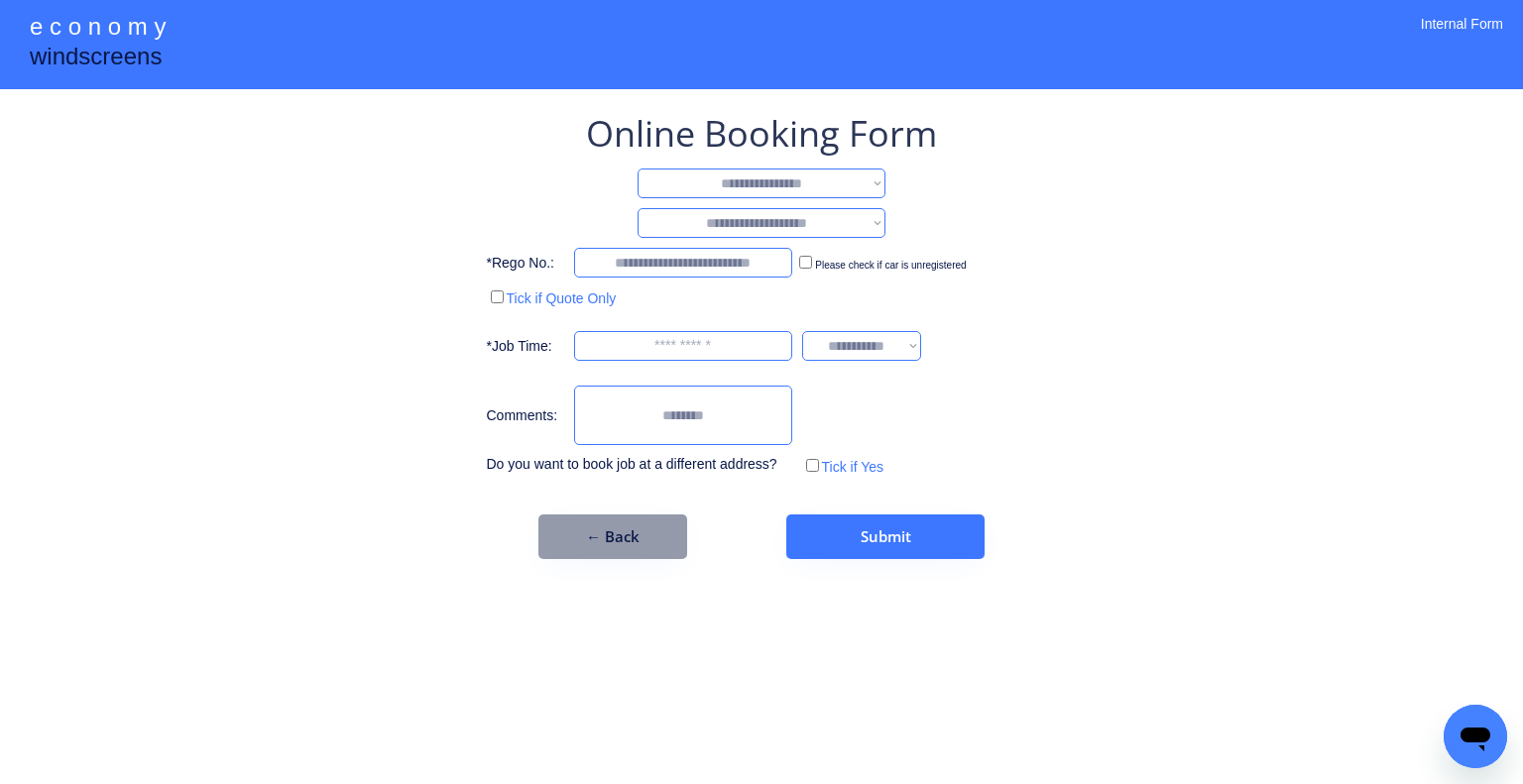 click on "**********" at bounding box center [762, 183] 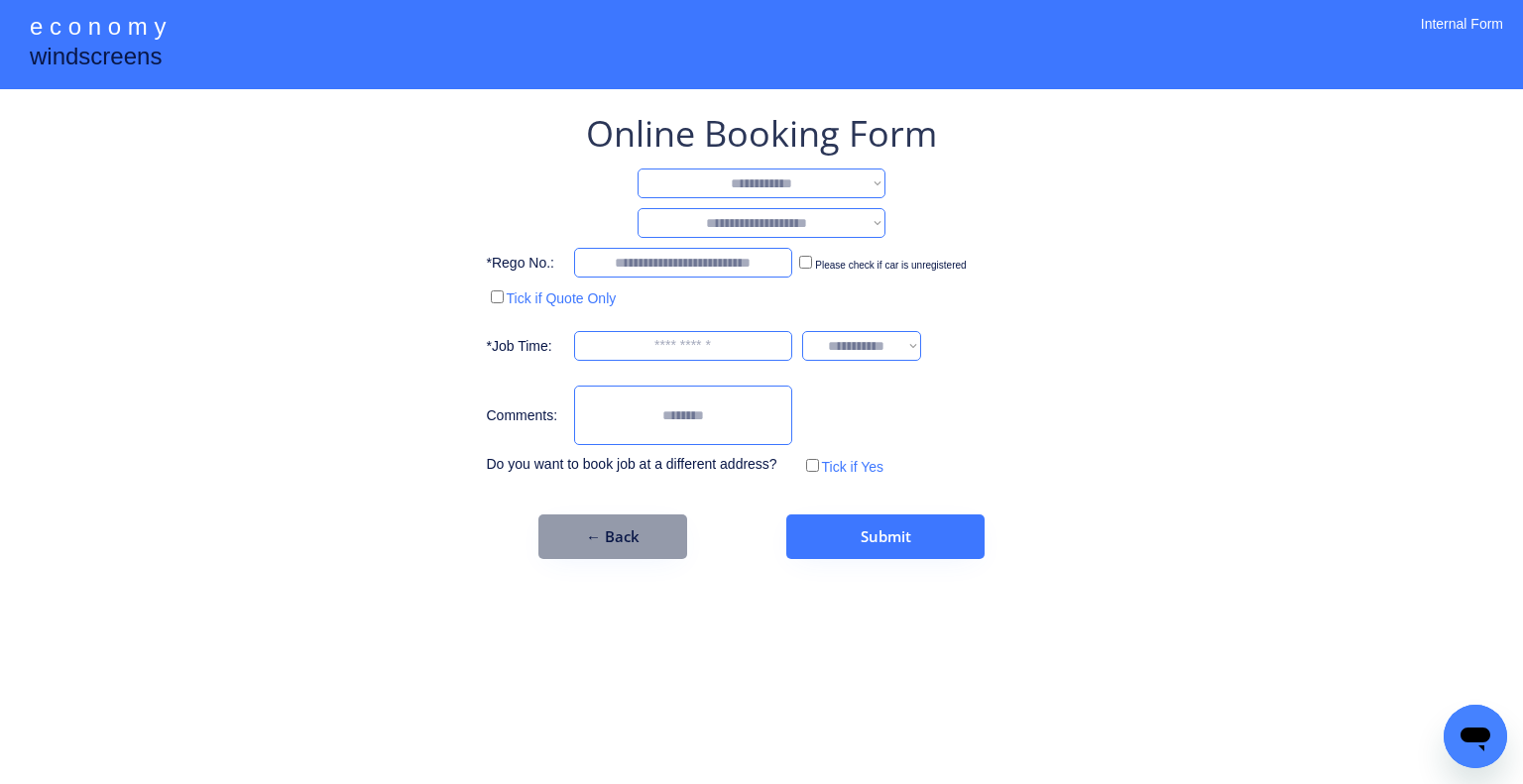 click on "**********" at bounding box center (762, 183) 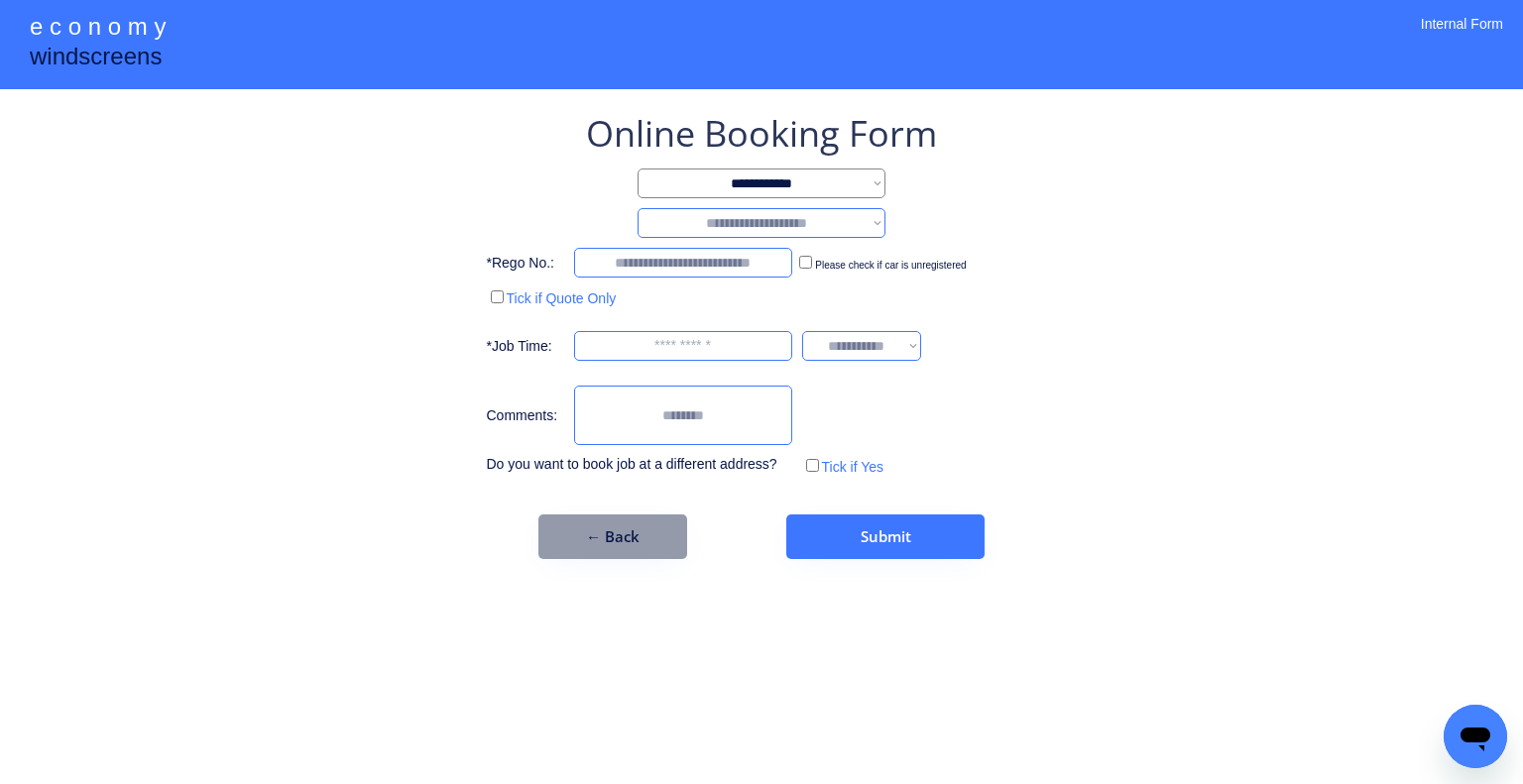 click on "**********" at bounding box center [762, 223] 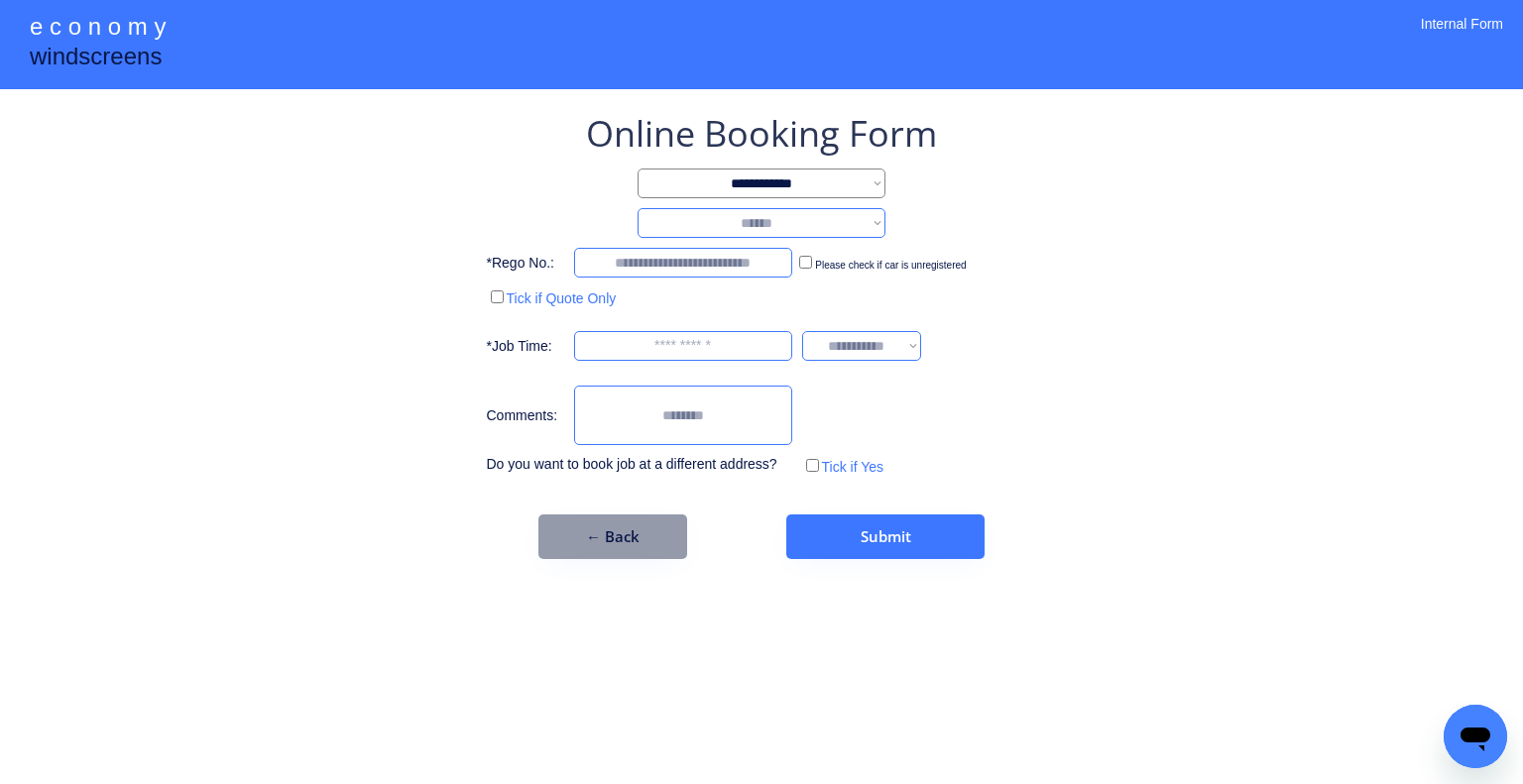 click on "**********" at bounding box center (762, 223) 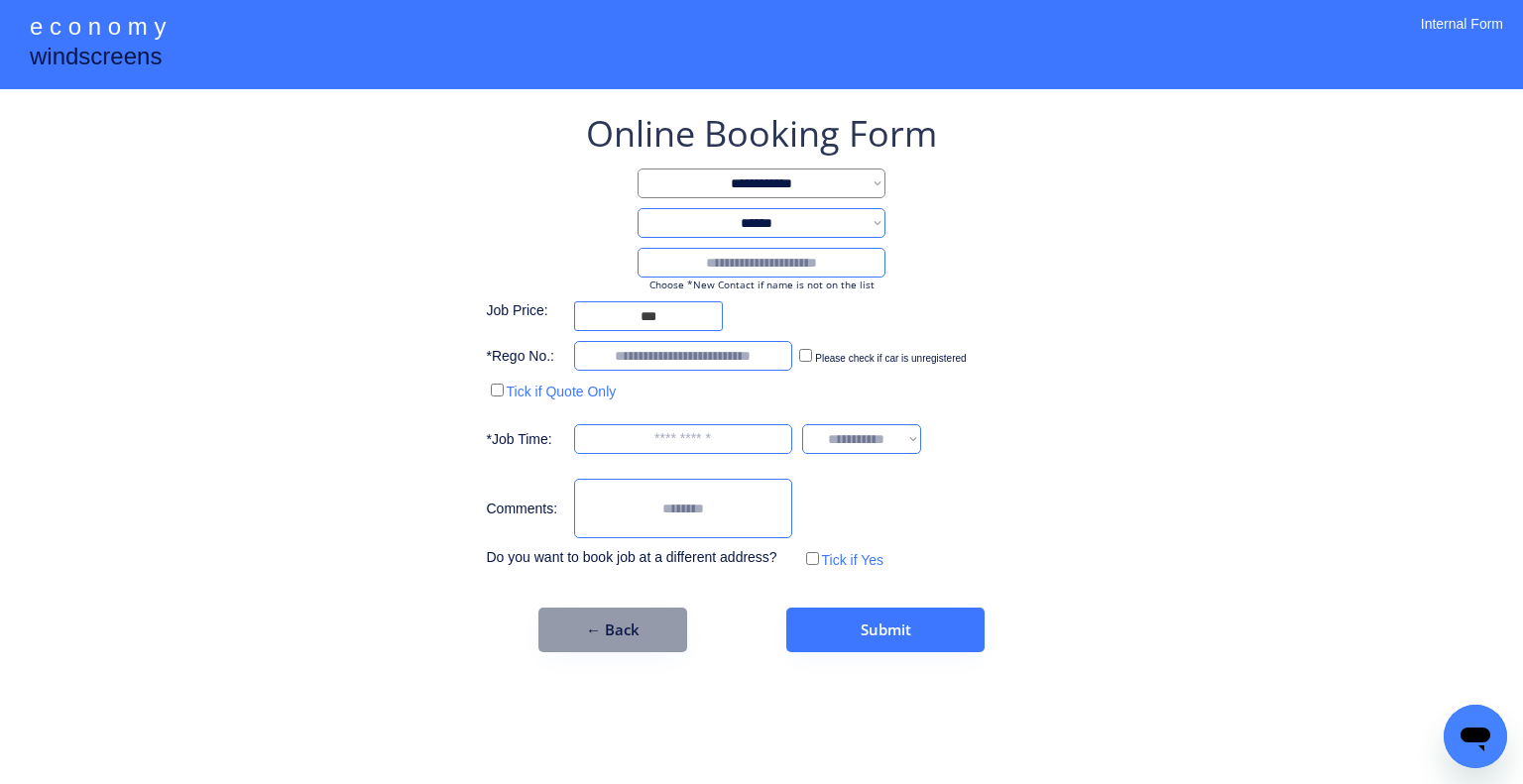 click at bounding box center (762, 263) 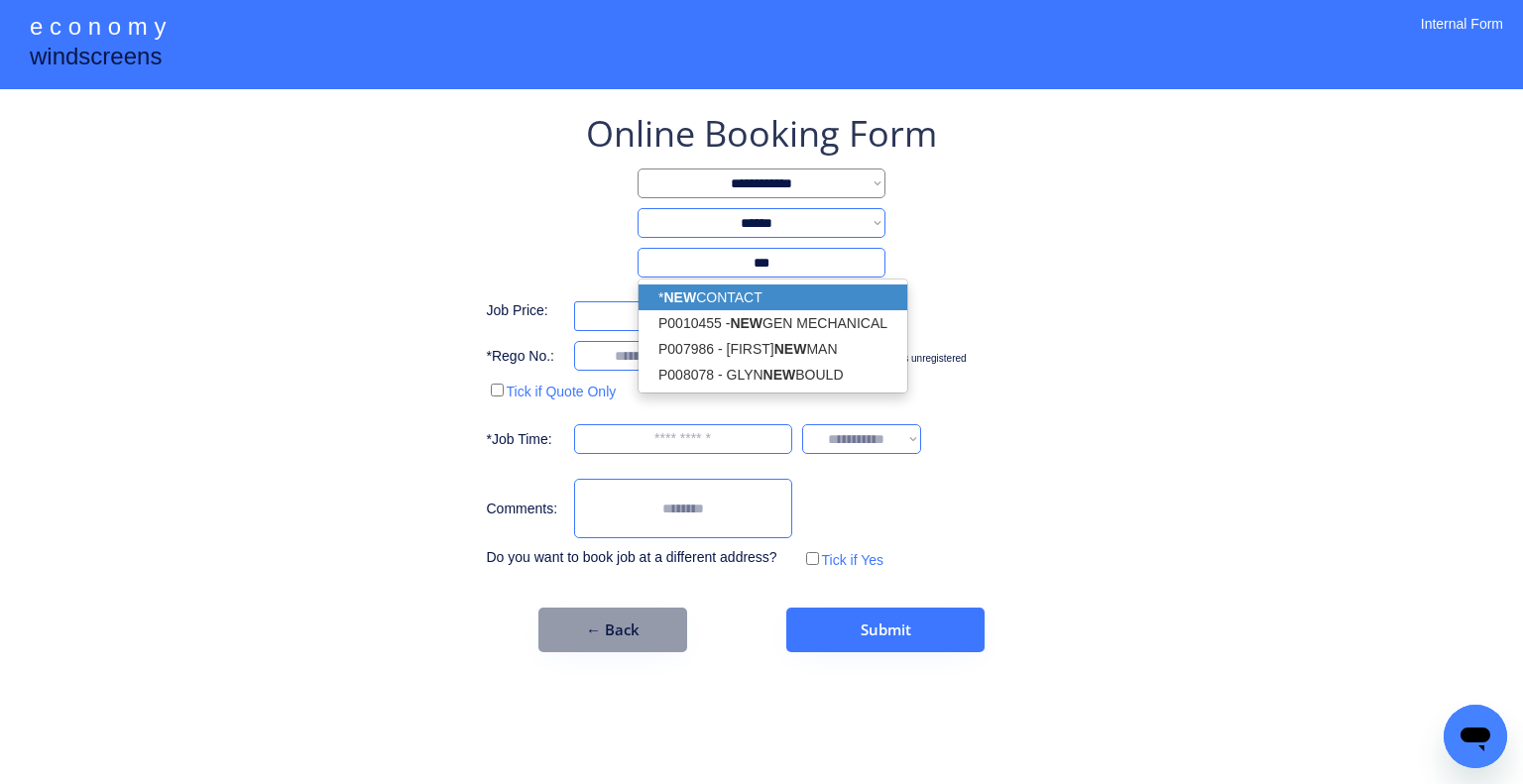 click on "* NEW  CONTACT" at bounding box center [772, 297] 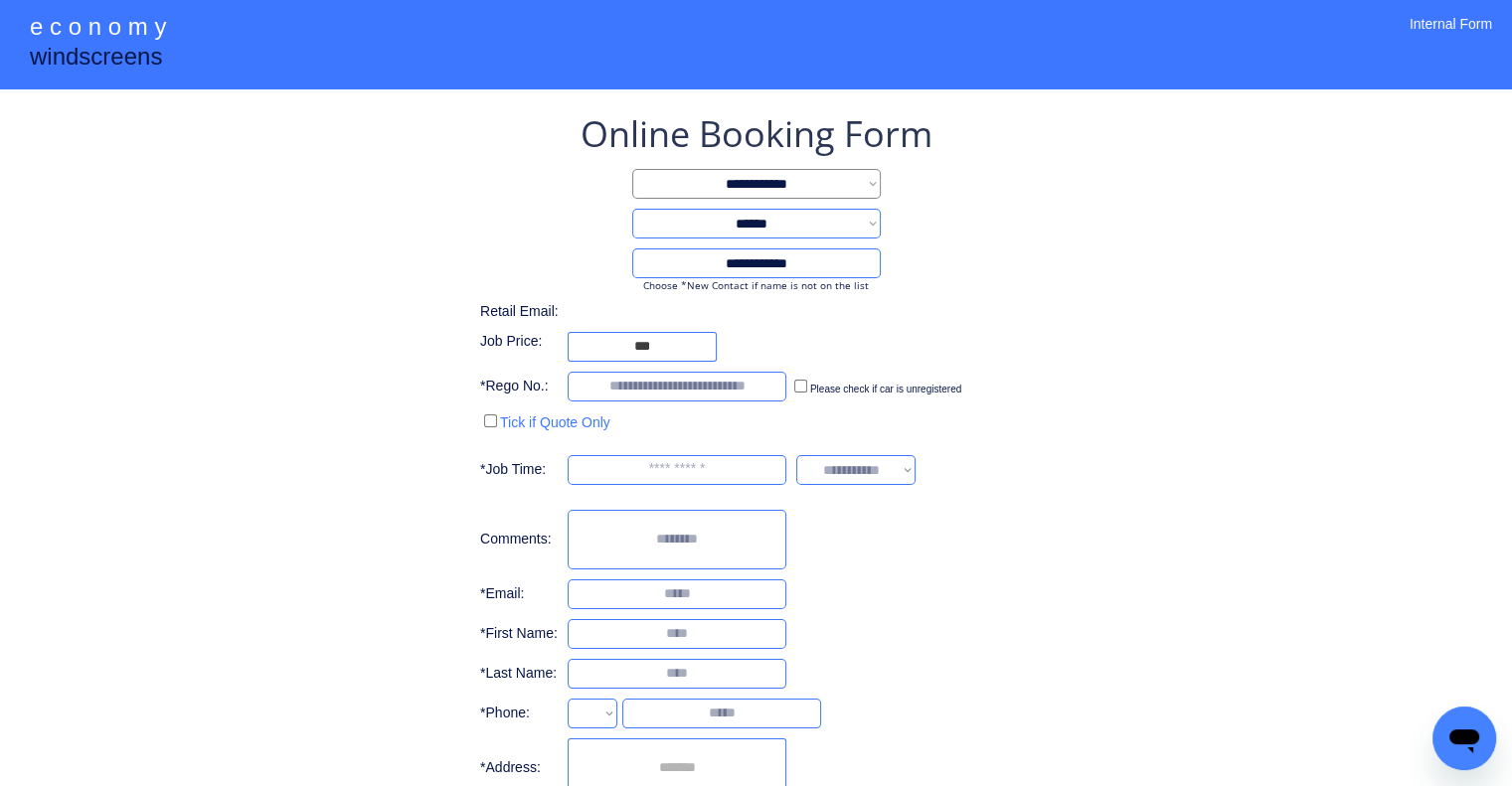 type on "**********" 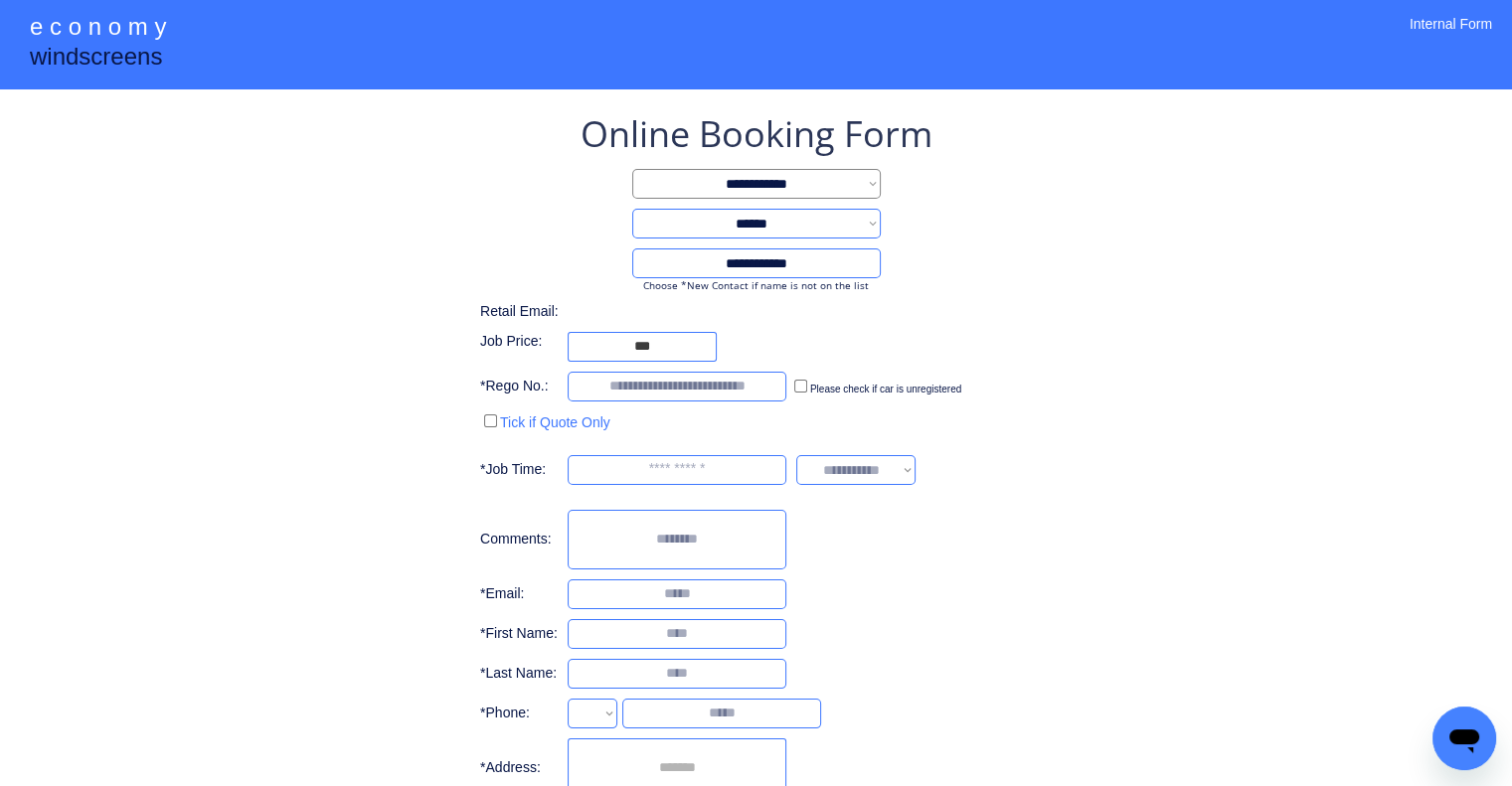 click on "**********" at bounding box center [756, 471] 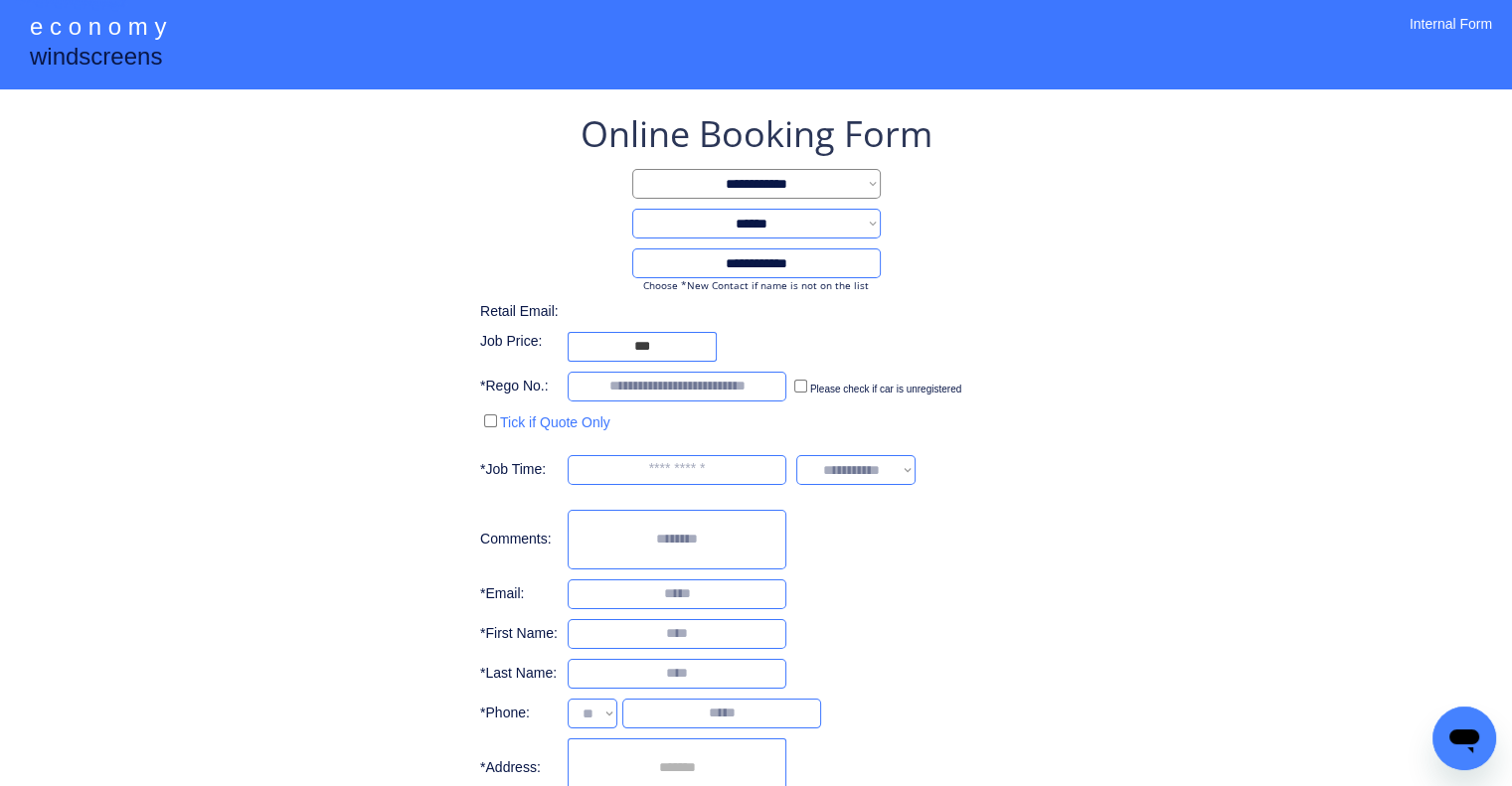 select on "**********" 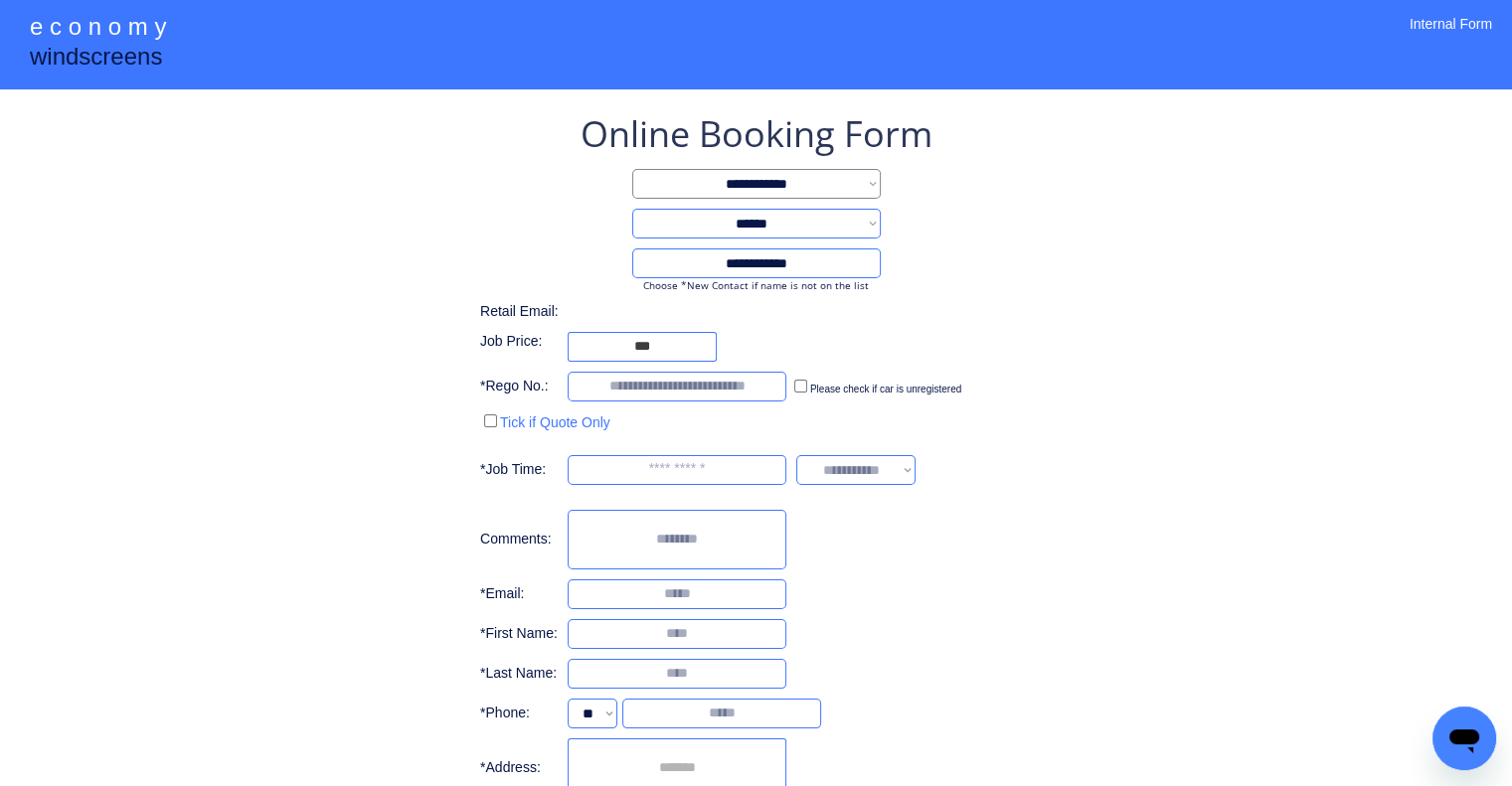 scroll, scrollTop: 155, scrollLeft: 0, axis: vertical 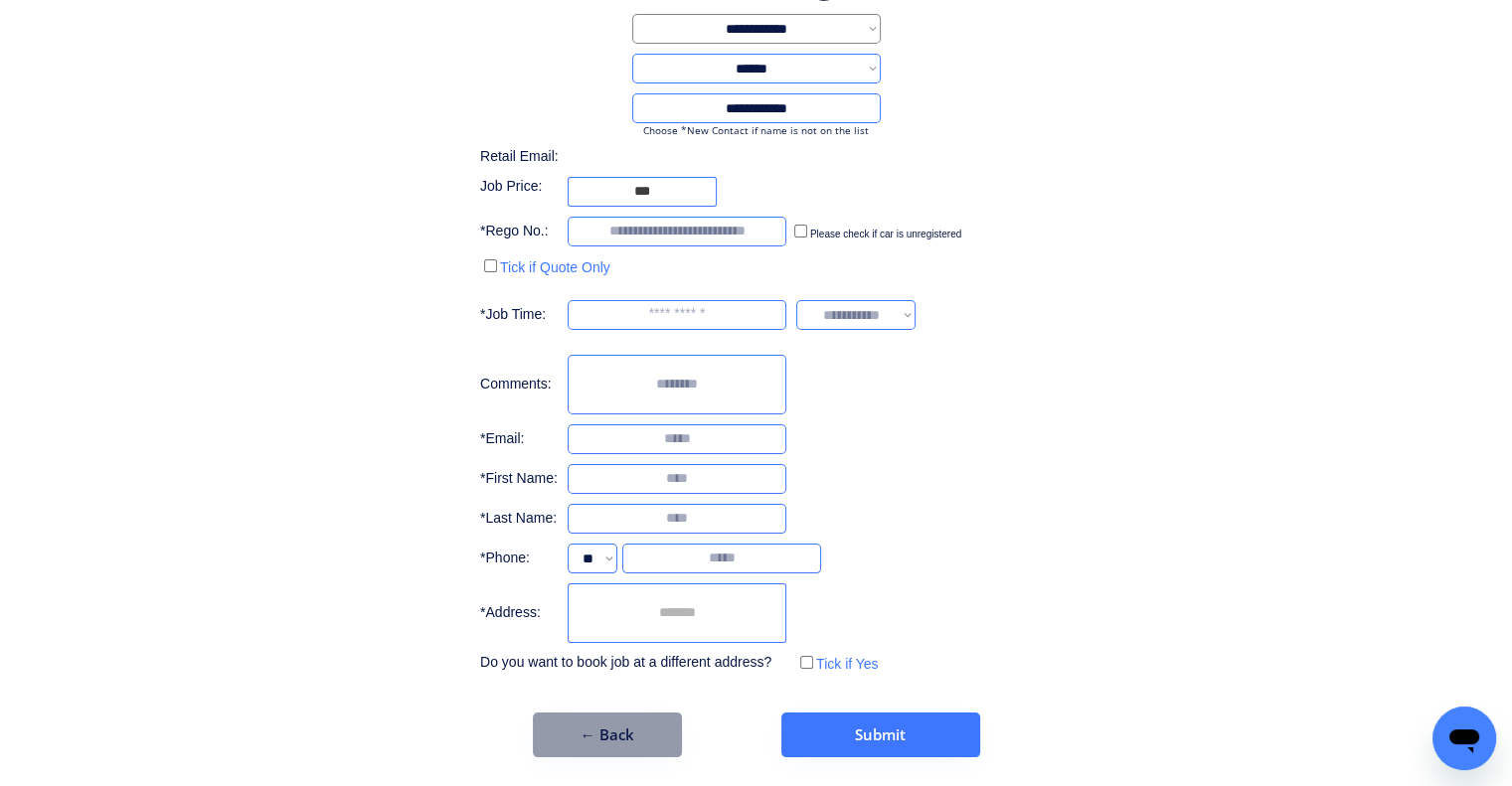 click at bounding box center [677, 613] 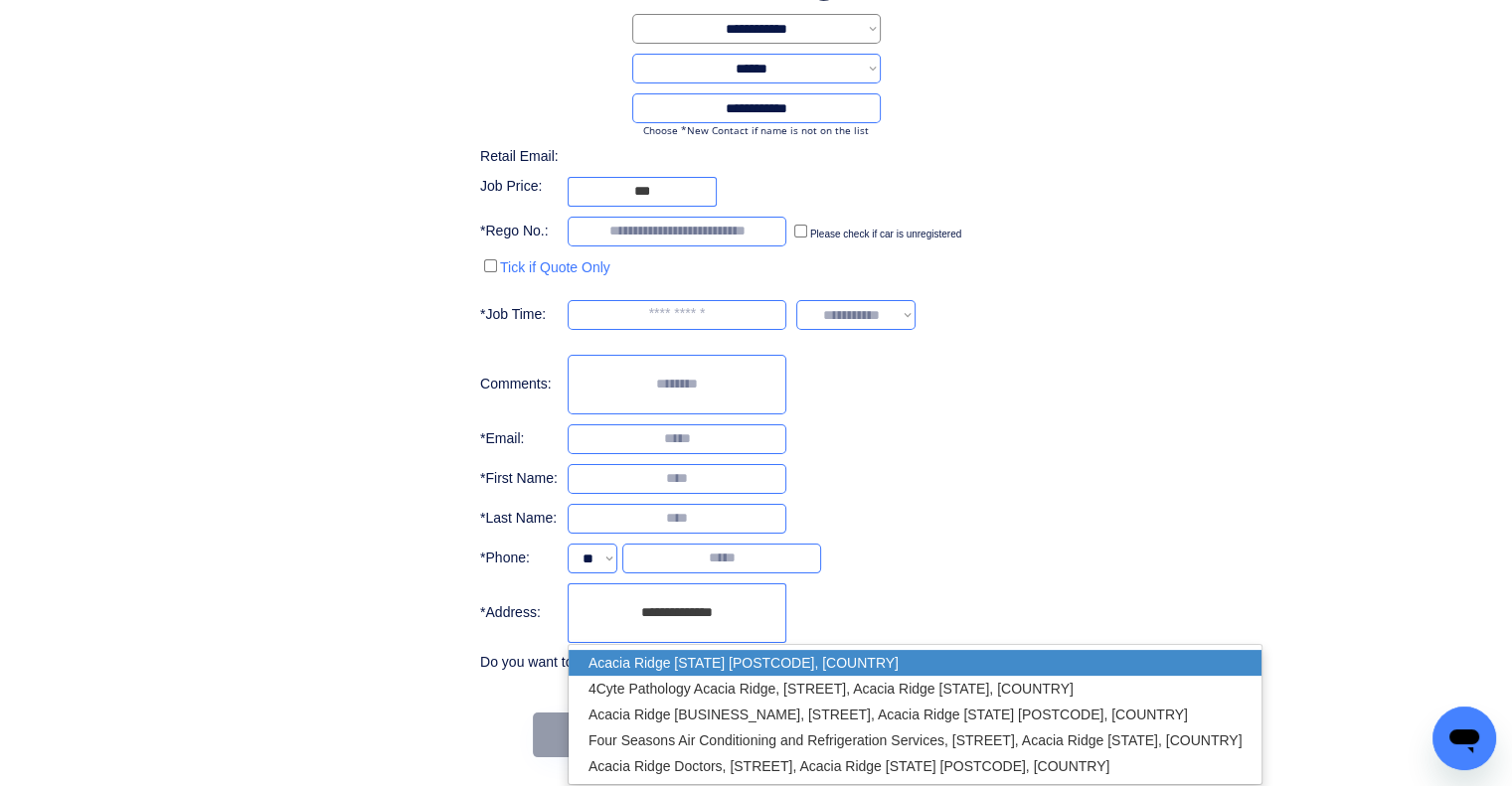 click on "Acacia Ridge QLD 4110, Australia" at bounding box center (916, 663) 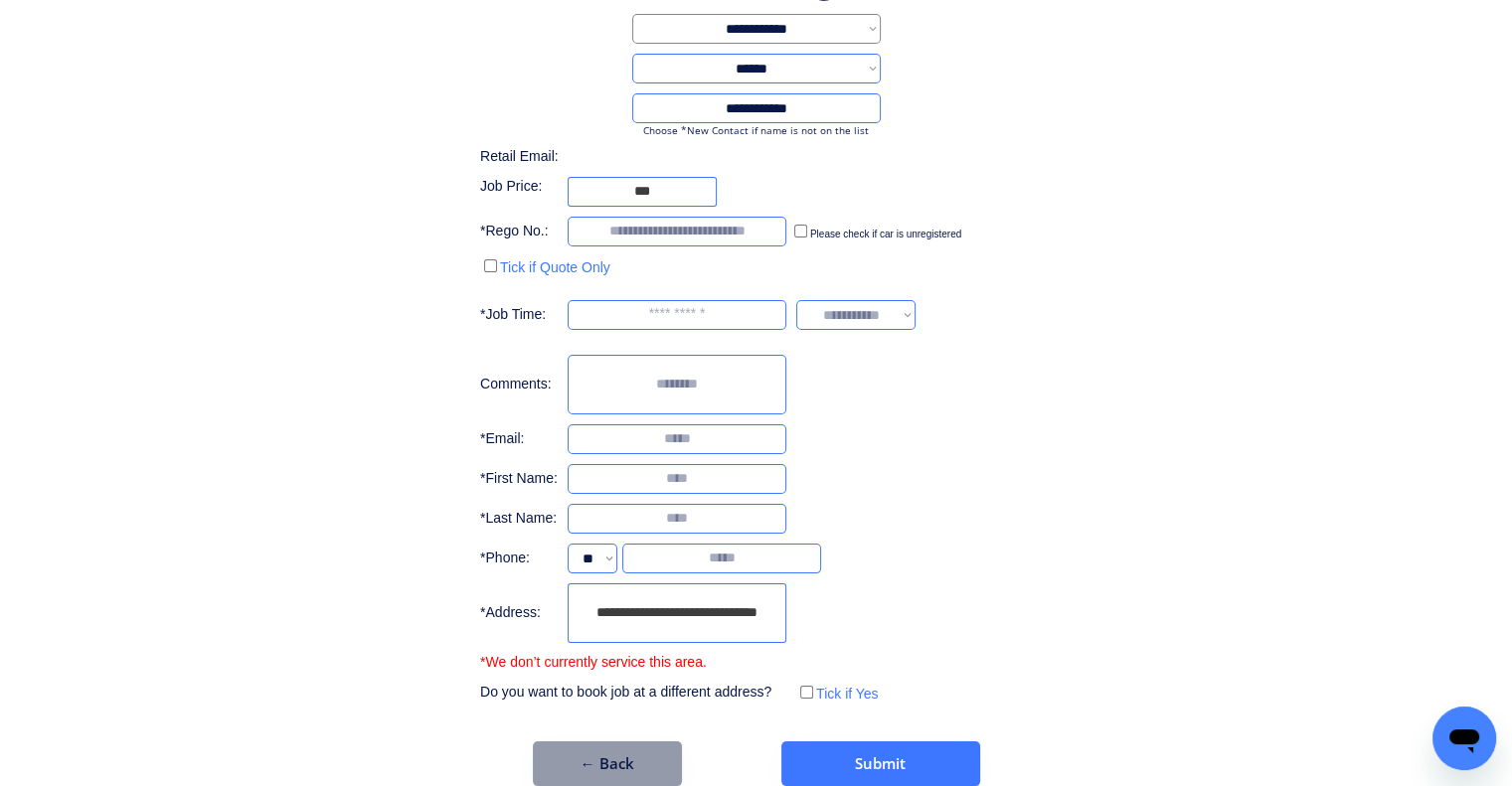 type on "**********" 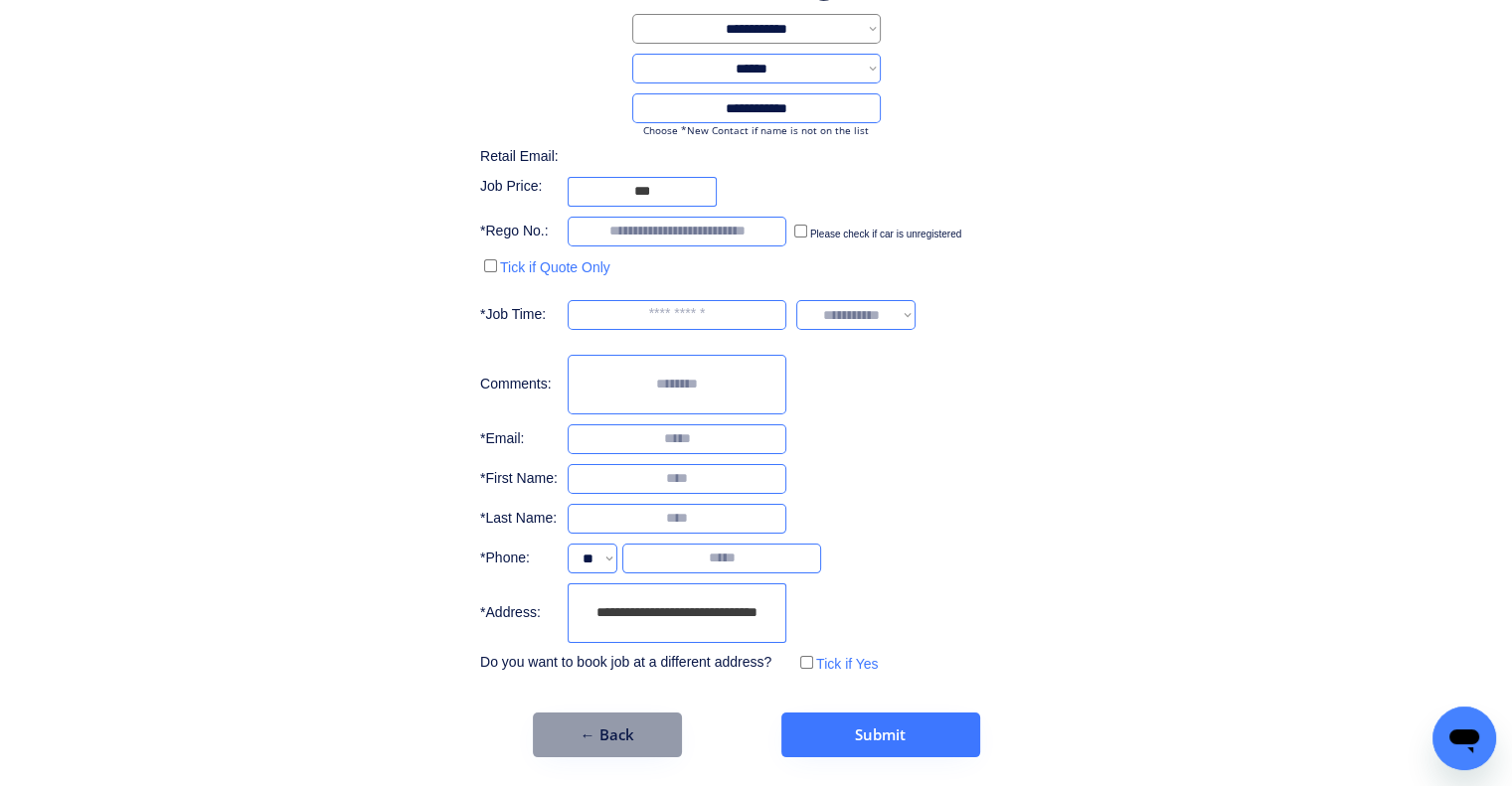 click on "**********" at bounding box center (677, 613) 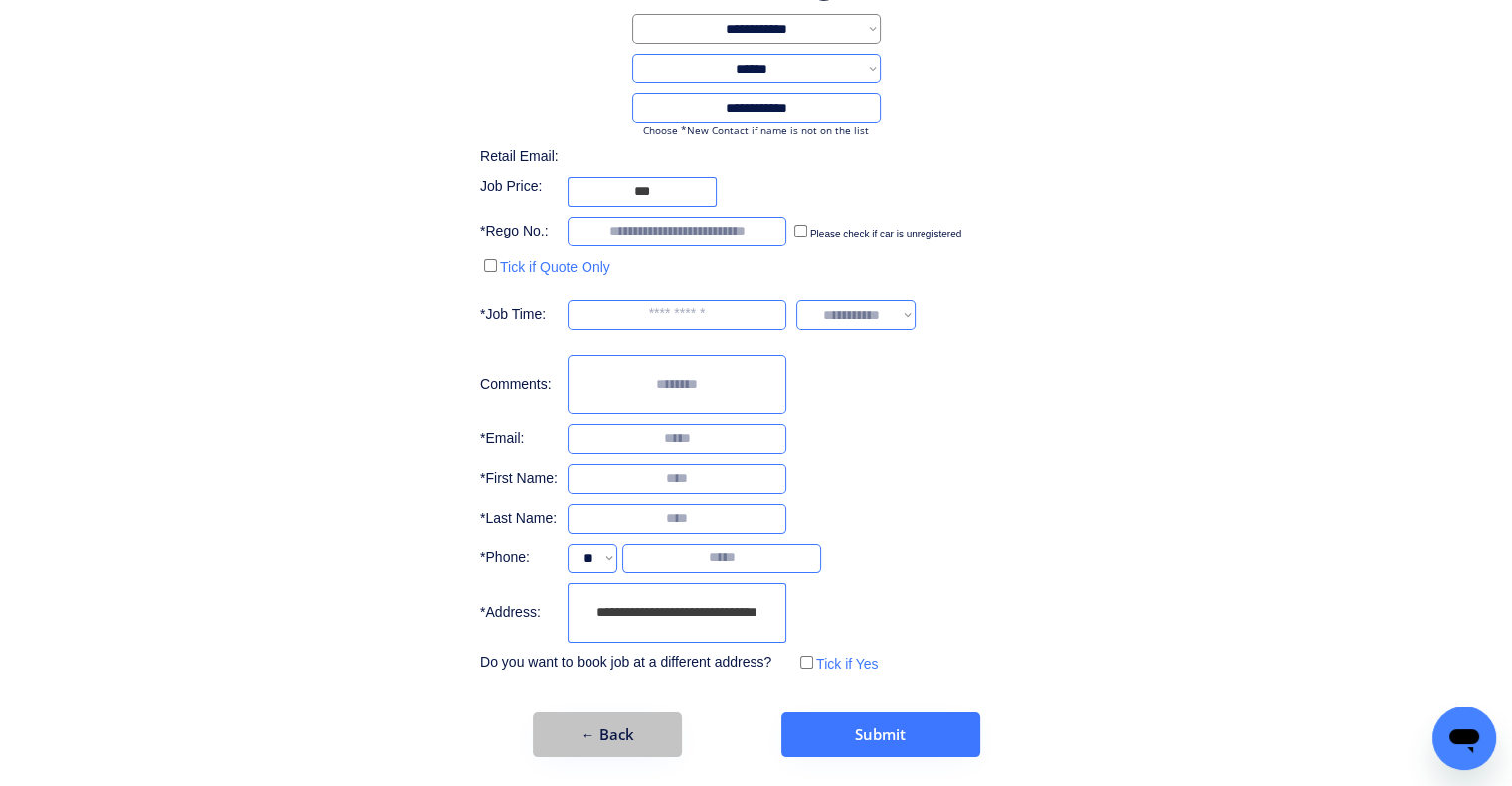 click on "←   Back" at bounding box center [607, 734] 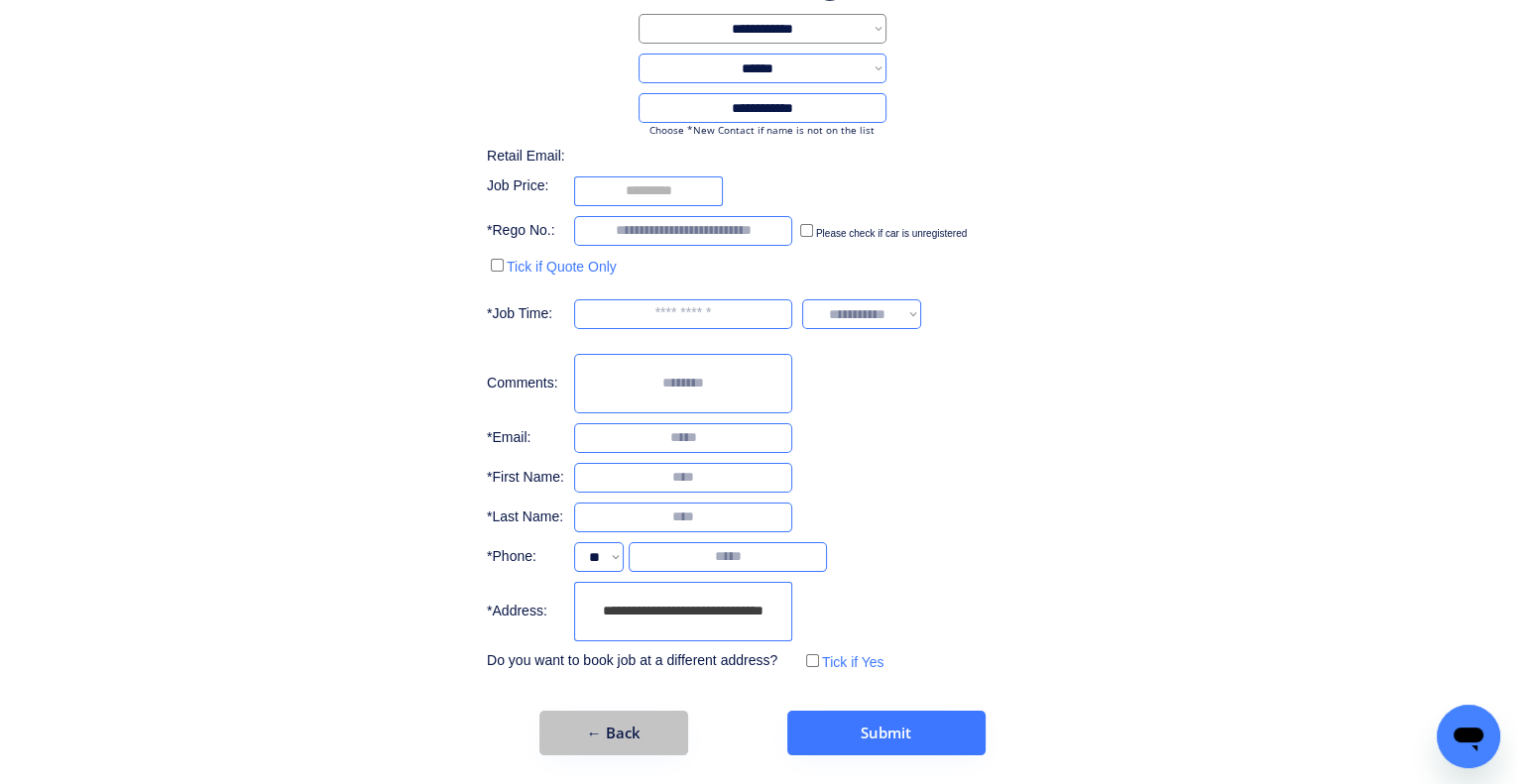 scroll, scrollTop: 0, scrollLeft: 0, axis: both 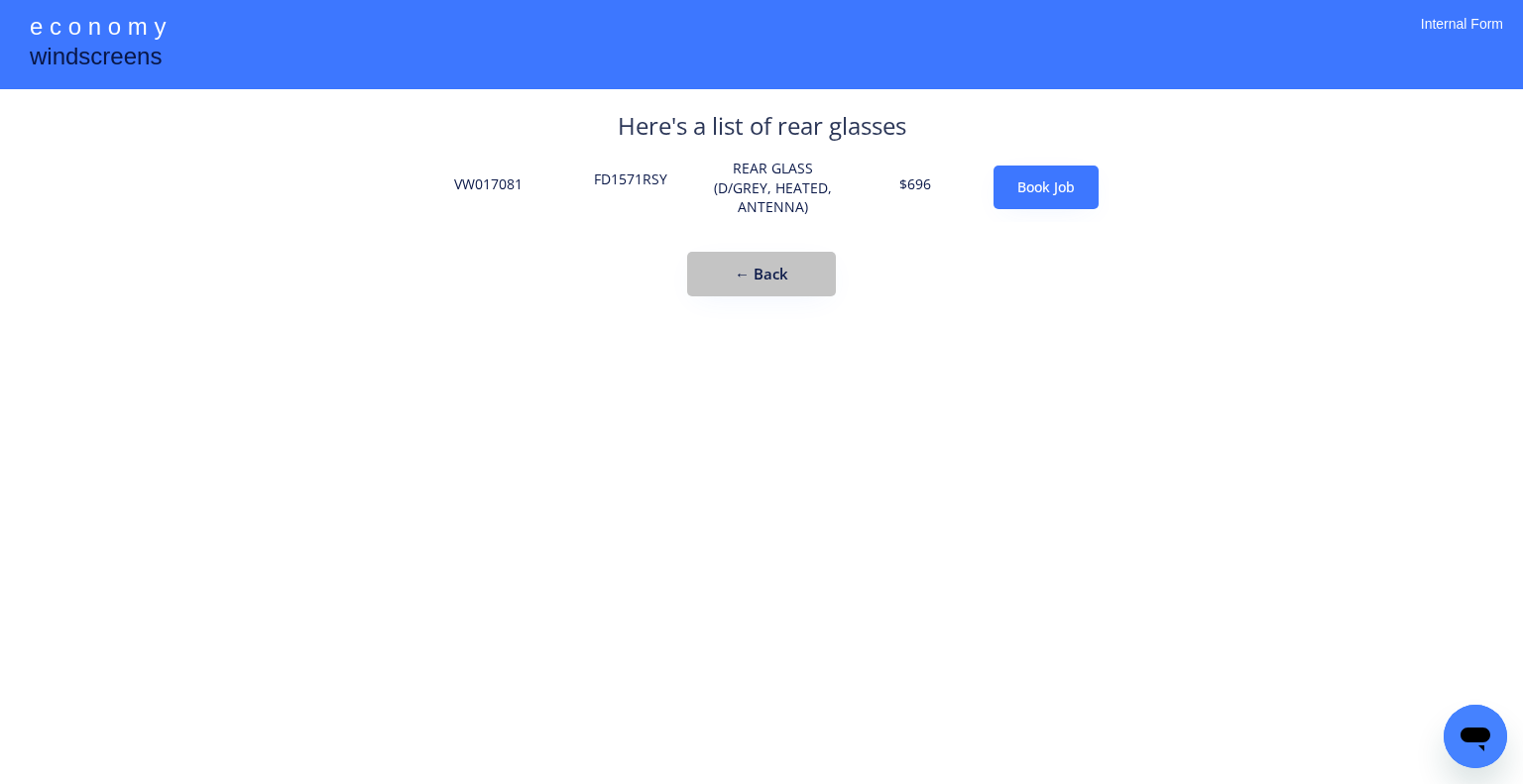click on "←   Back" at bounding box center [762, 274] 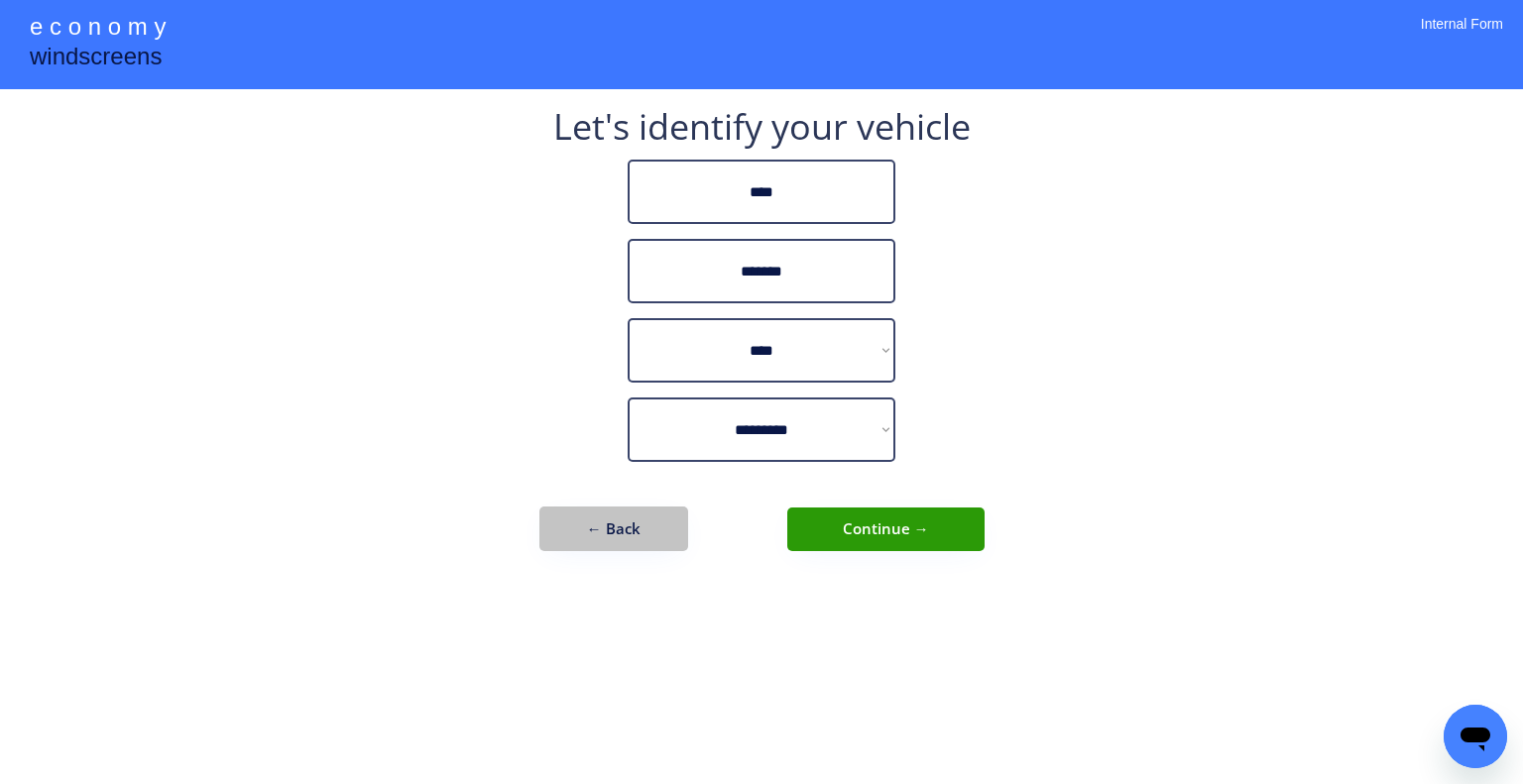 click on "**********" at bounding box center (762, 340) 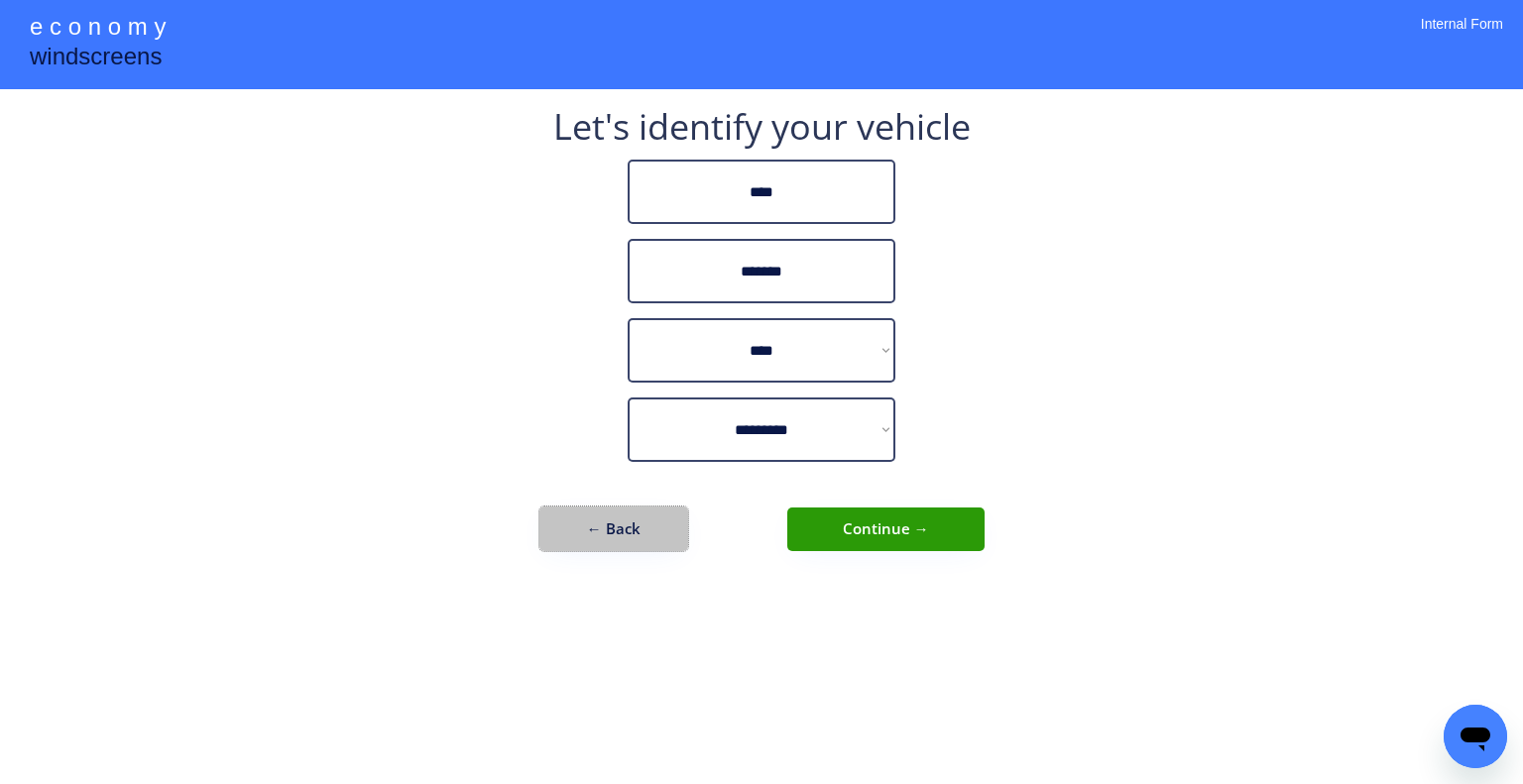 click on "←   Back" at bounding box center [614, 528] 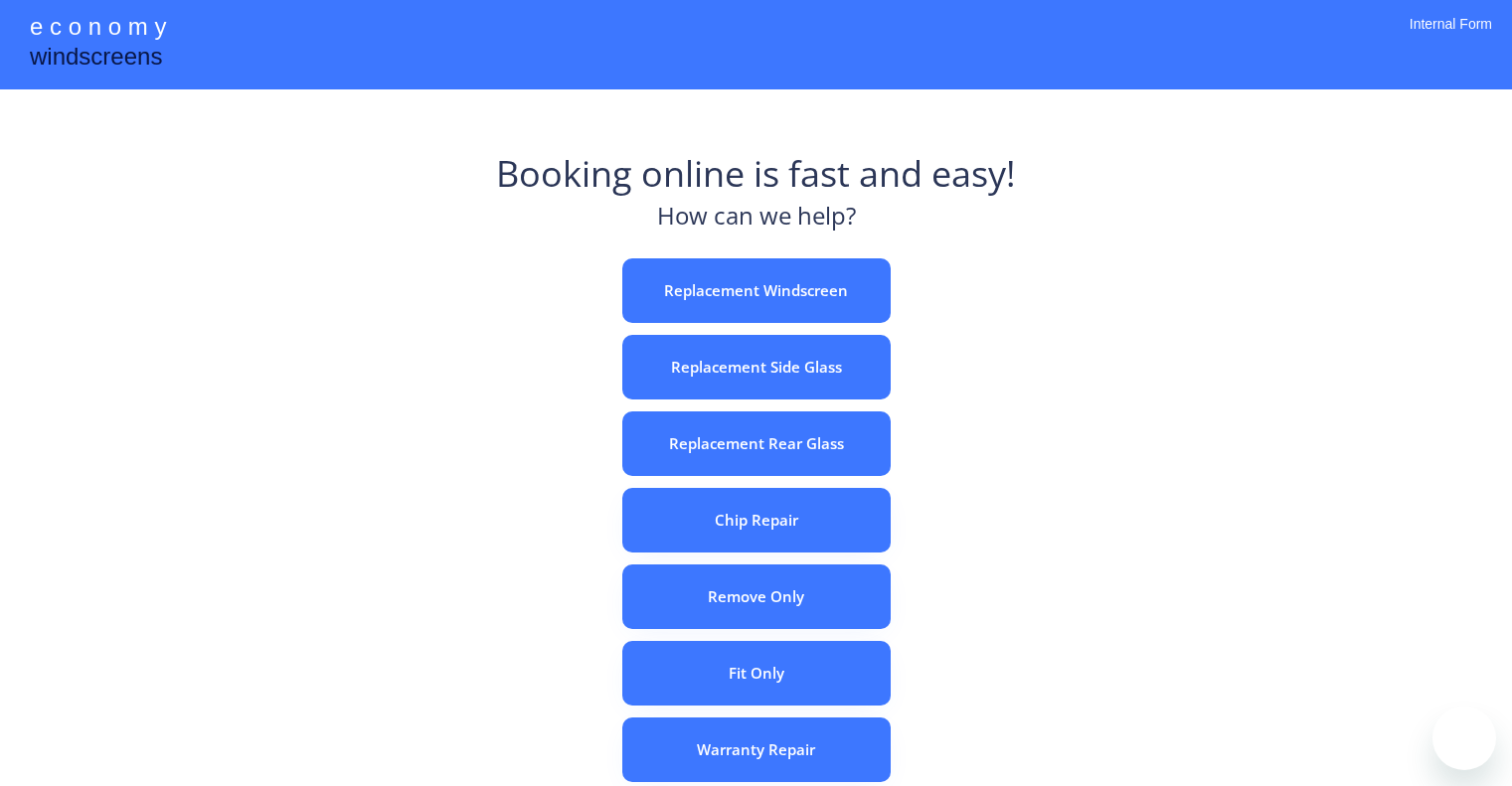 scroll, scrollTop: 0, scrollLeft: 0, axis: both 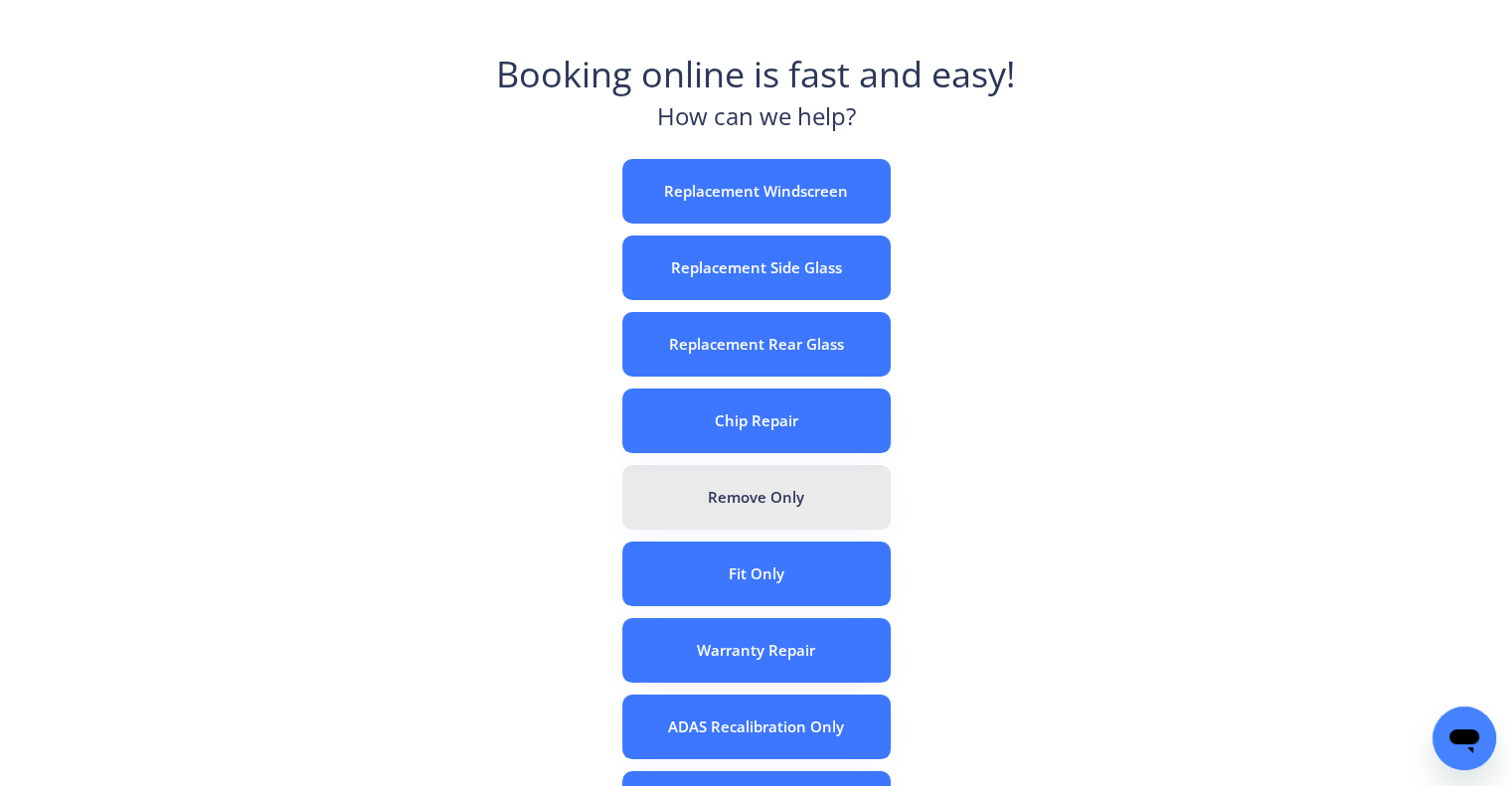 click on "Remove Only" at bounding box center (756, 497) 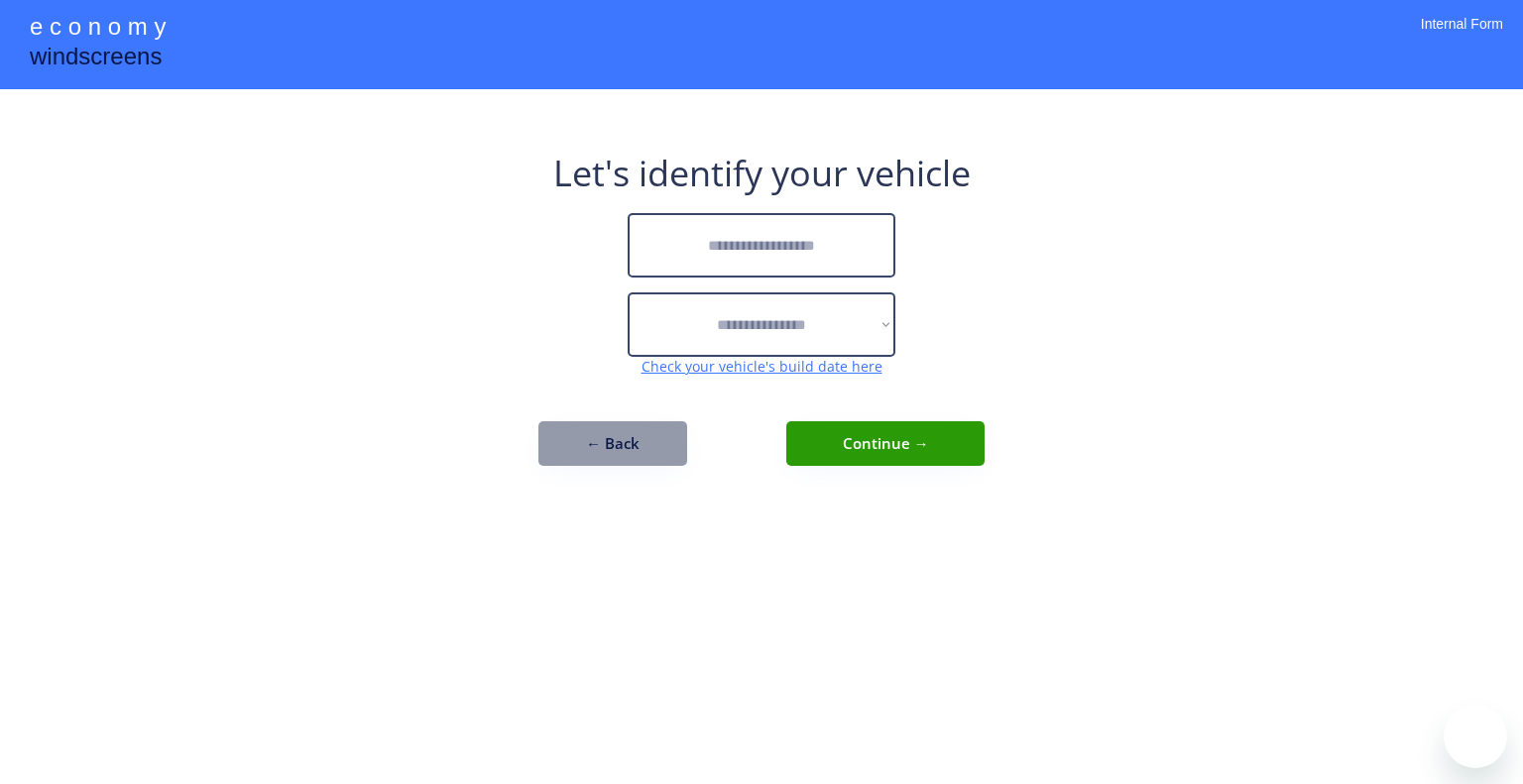 scroll, scrollTop: 0, scrollLeft: 0, axis: both 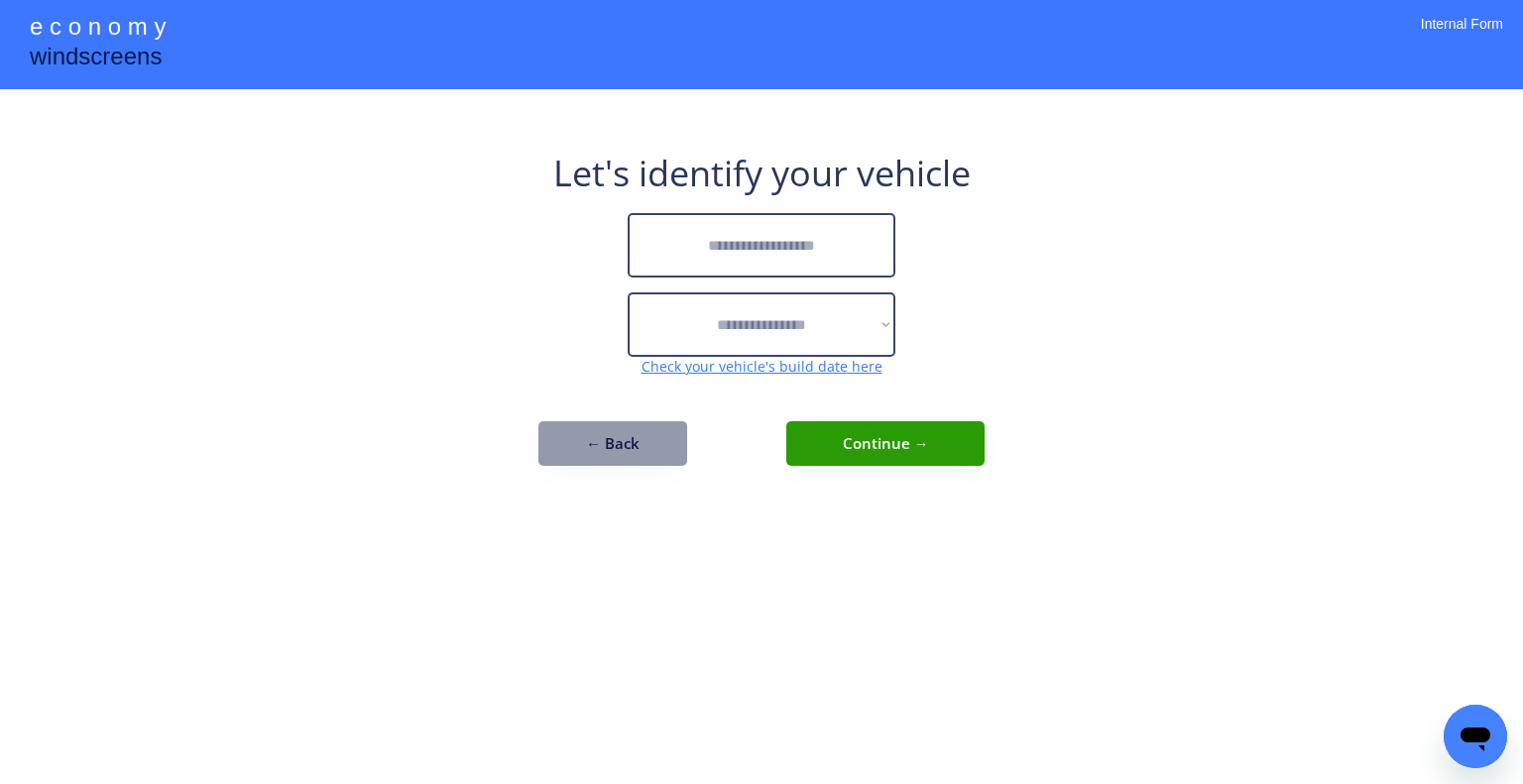 click at bounding box center [762, 245] 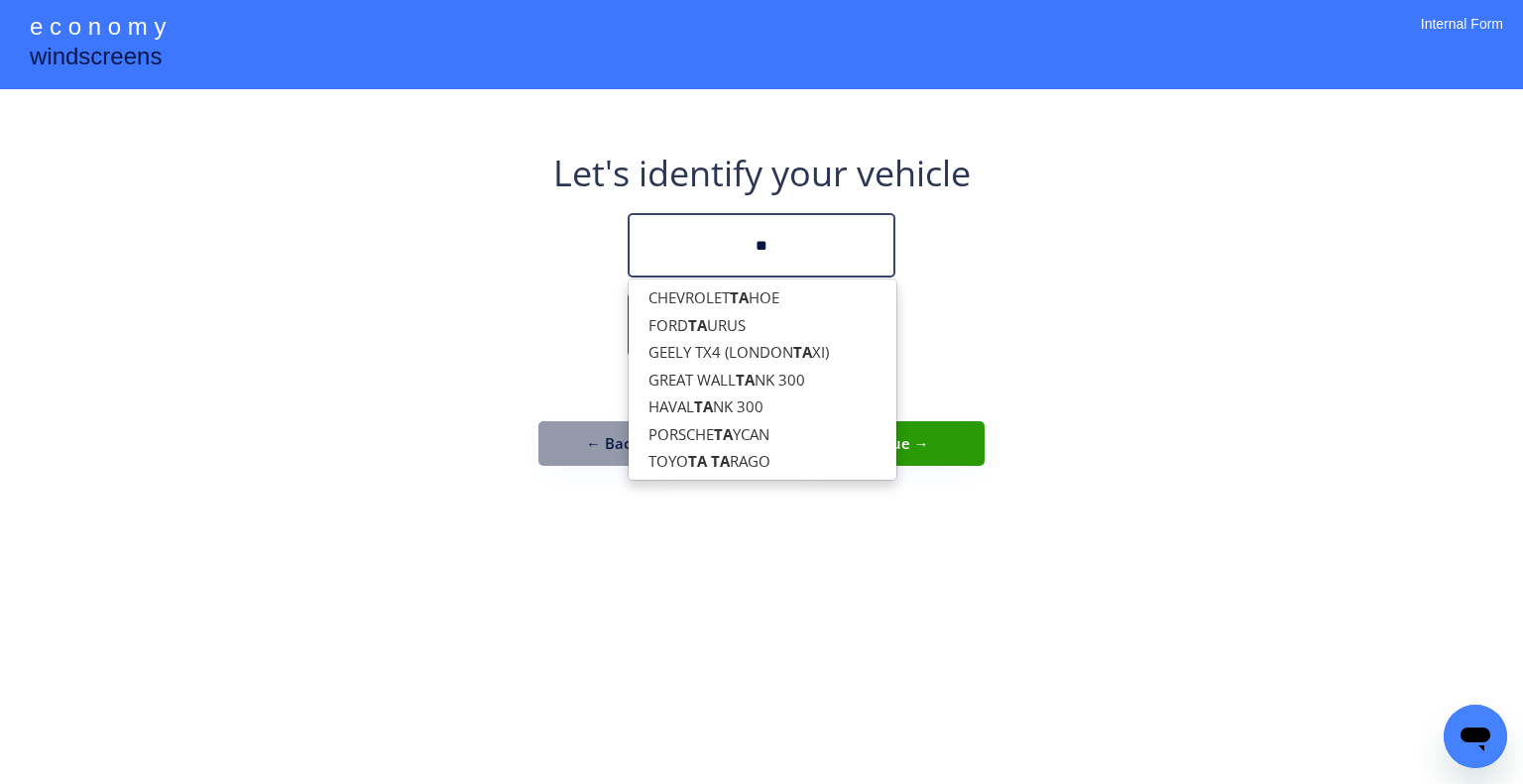 type on "*" 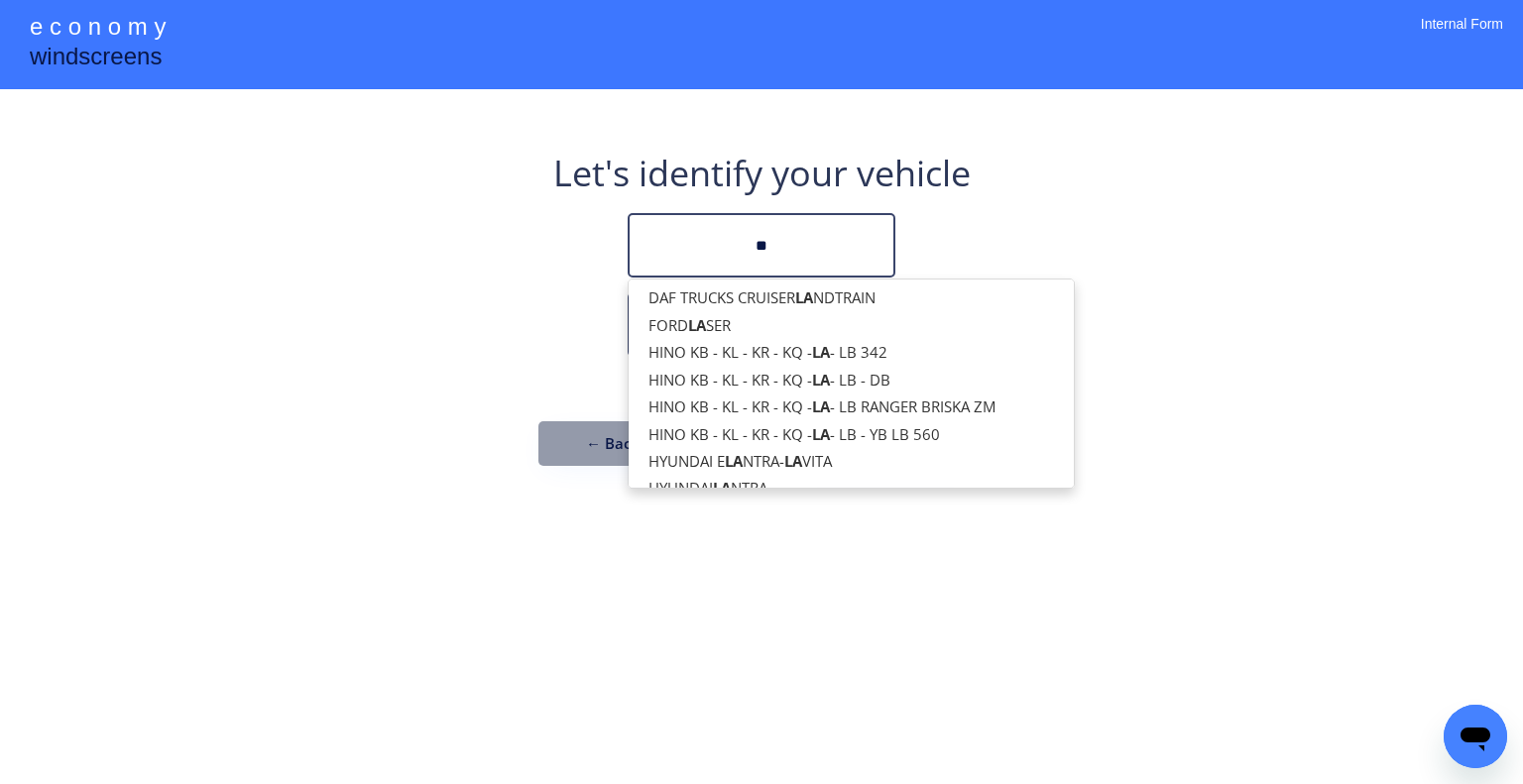 type on "*" 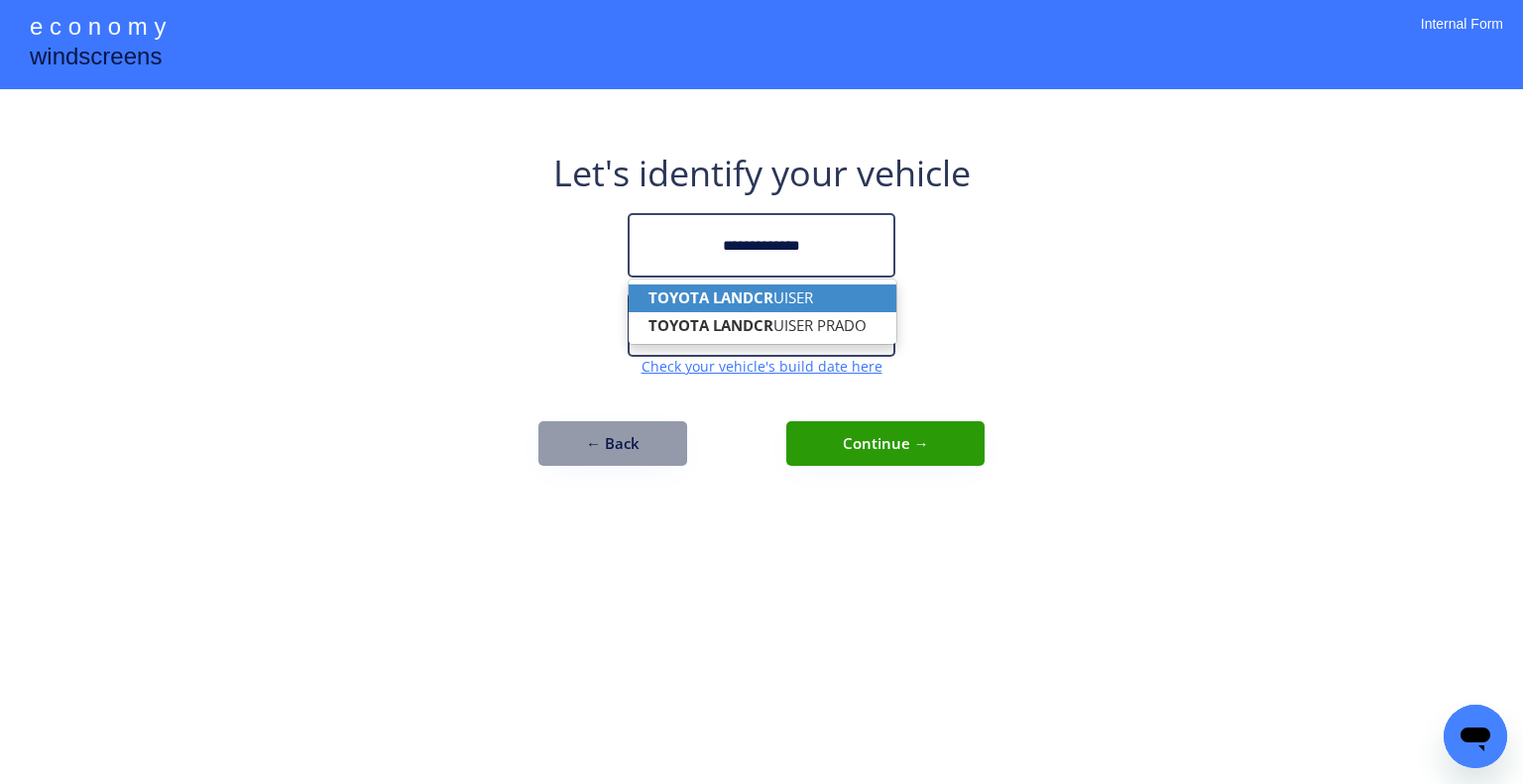 click on "TOYOTA LANDCR UISER" at bounding box center [762, 297] 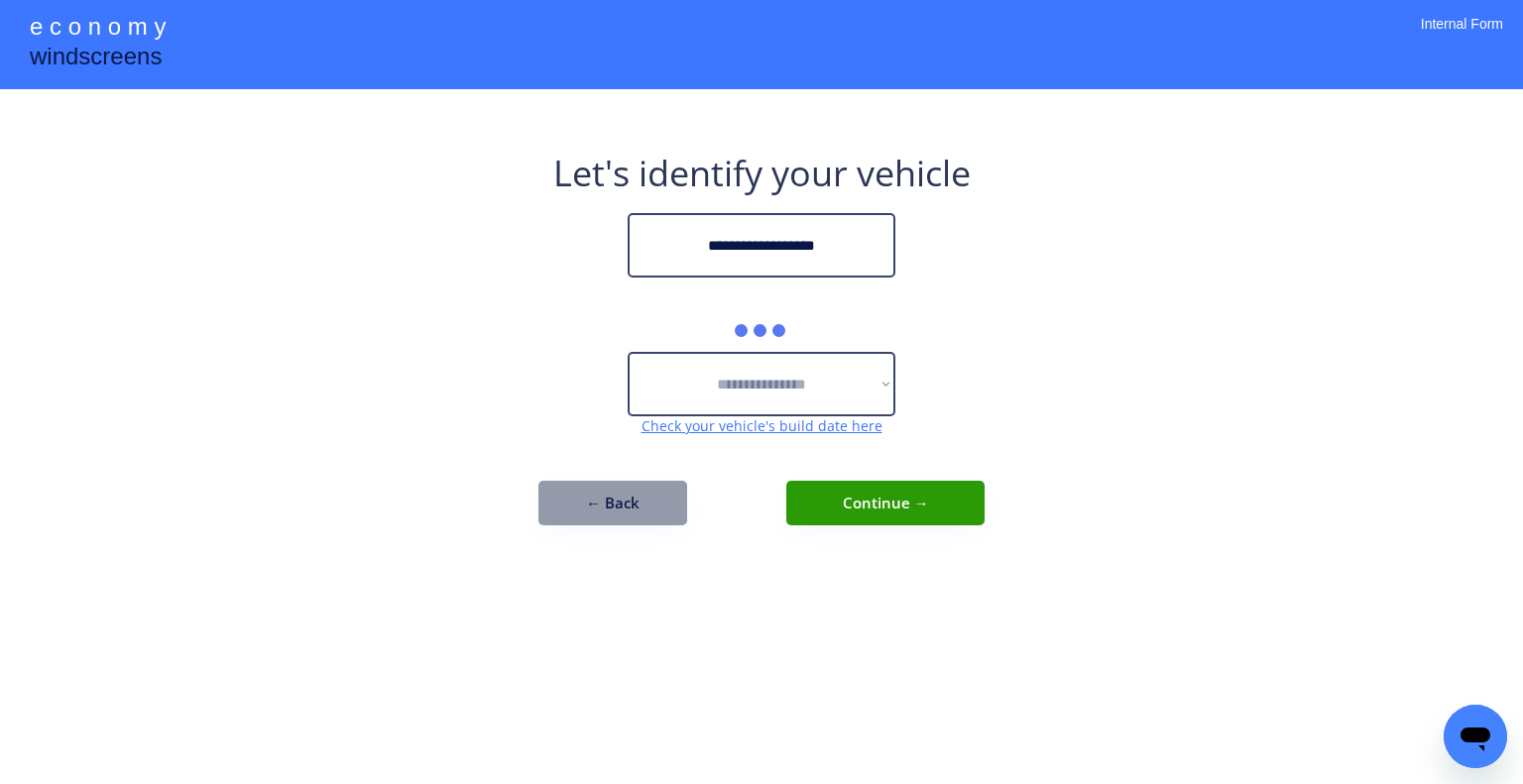 type on "**********" 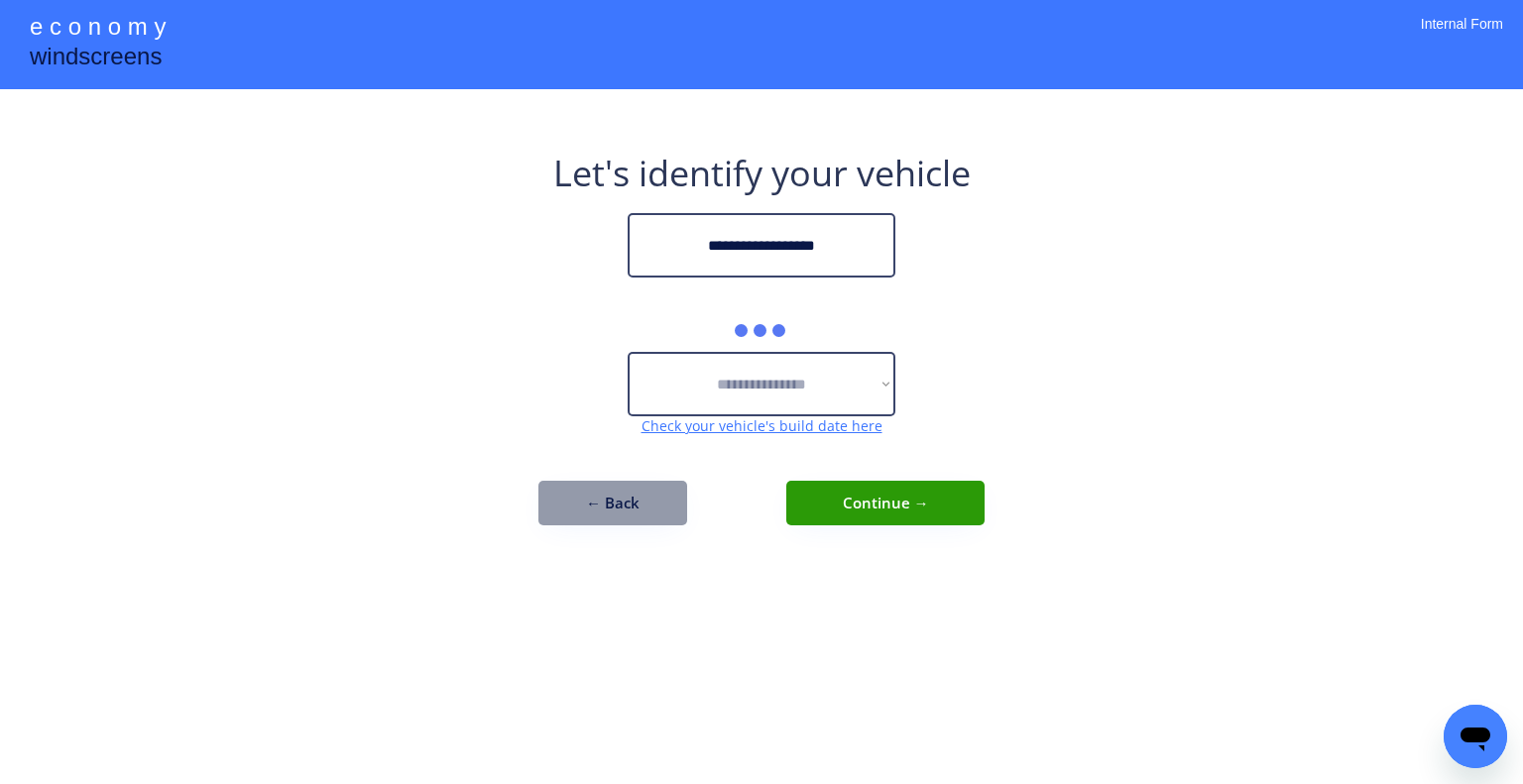 click on "**********" at bounding box center [762, 392] 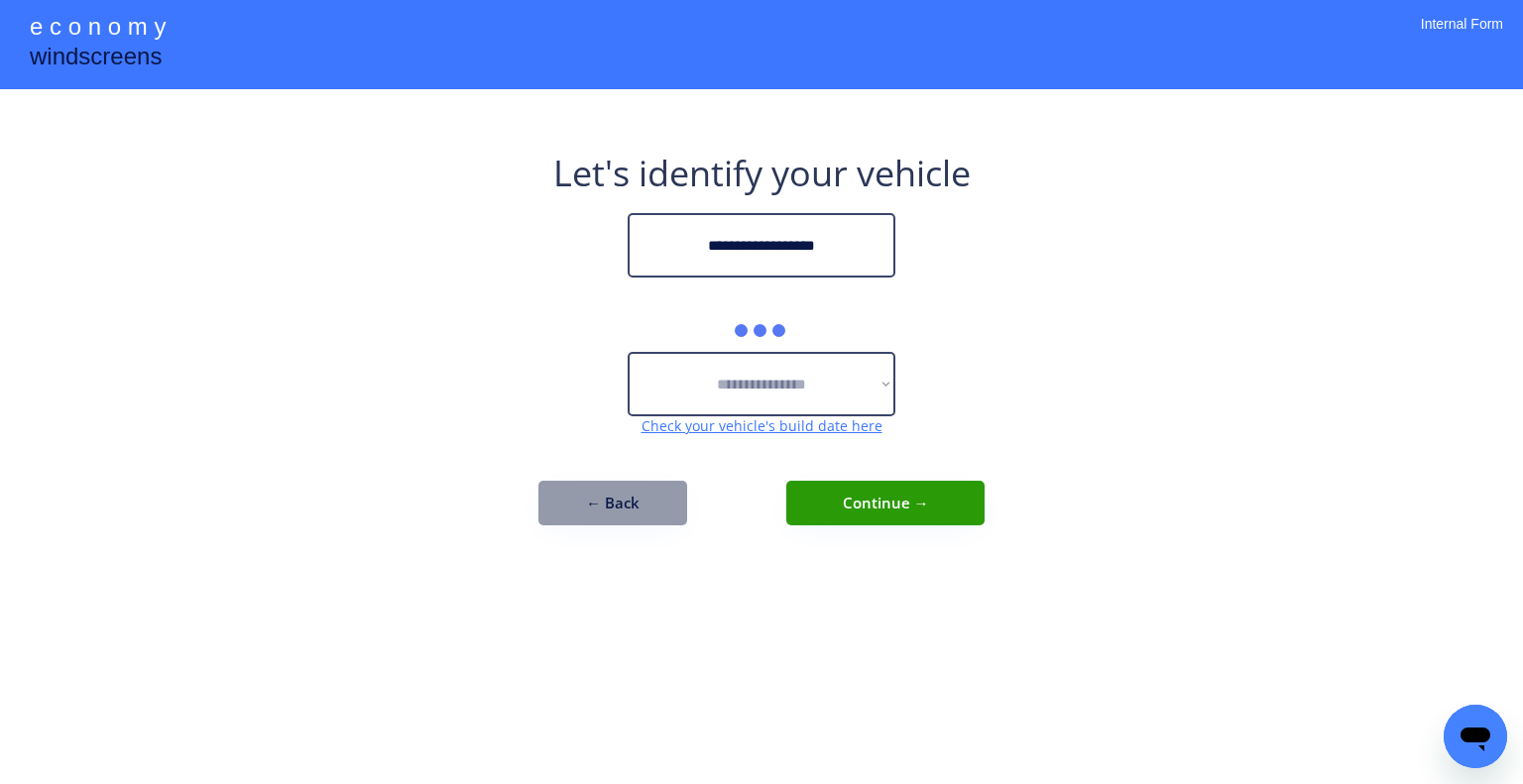 click on "**********" at bounding box center (762, 392) 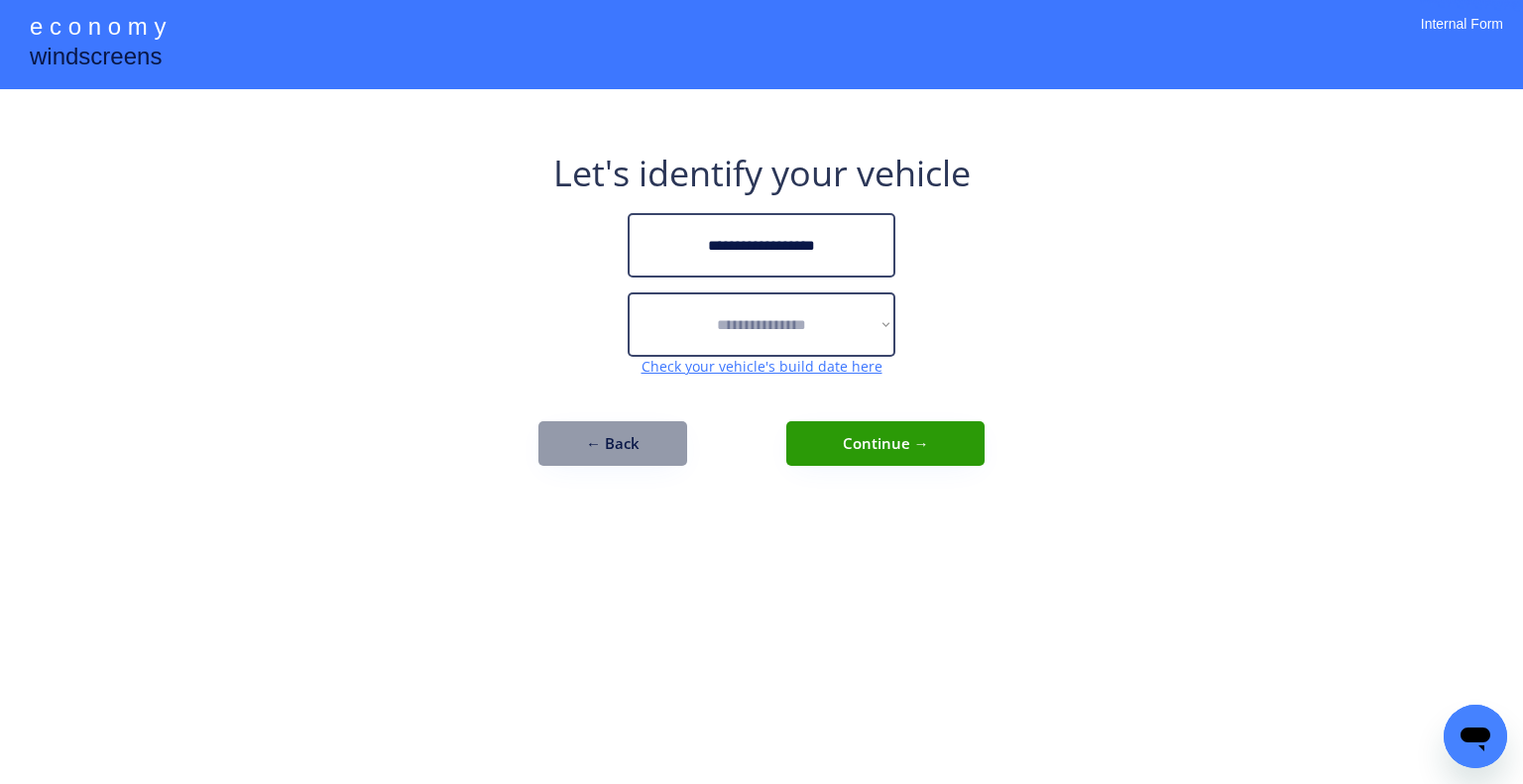 click on "**********" at bounding box center (762, 392) 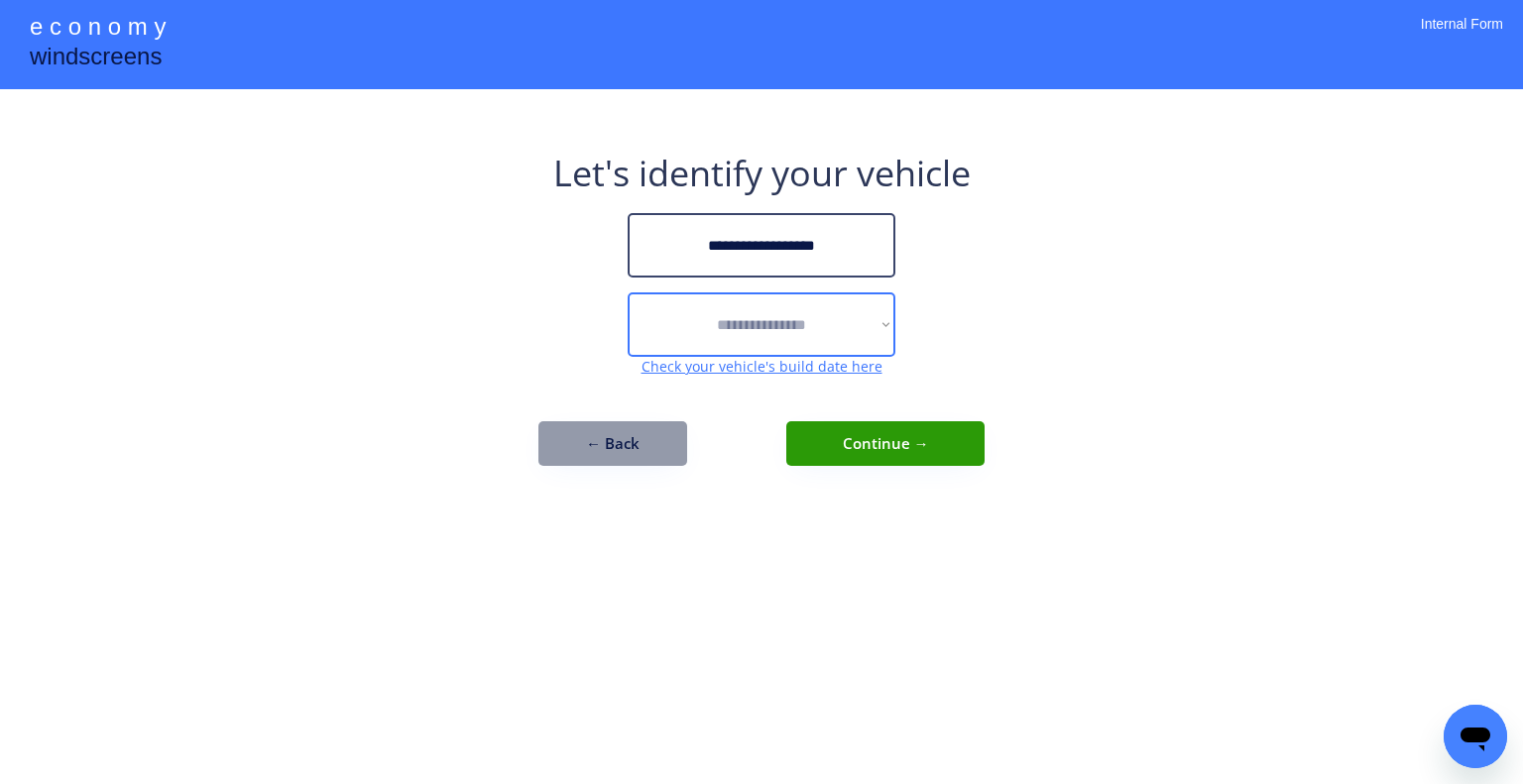 click on "**********" at bounding box center [762, 324] 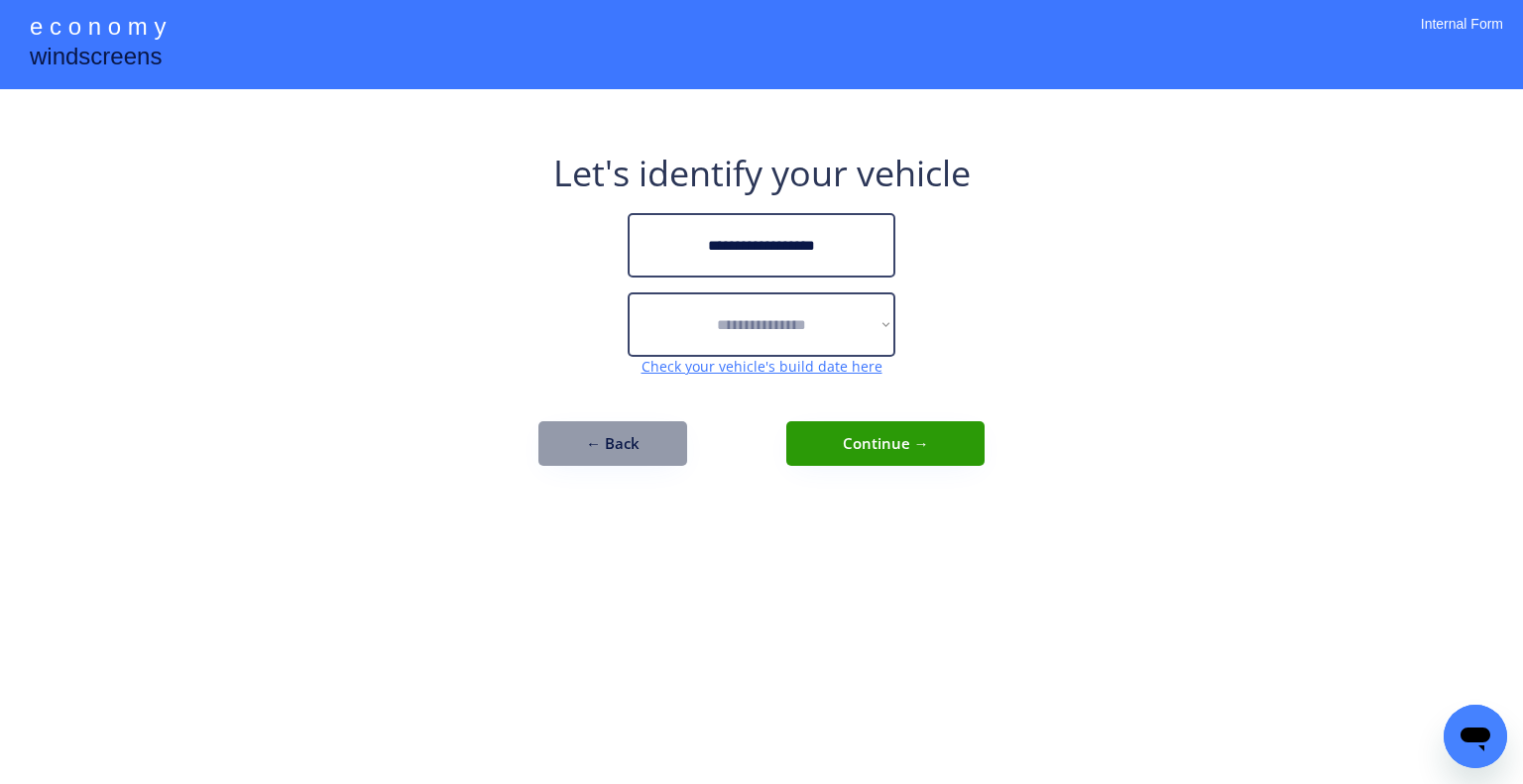 click on "**********" at bounding box center [762, 392] 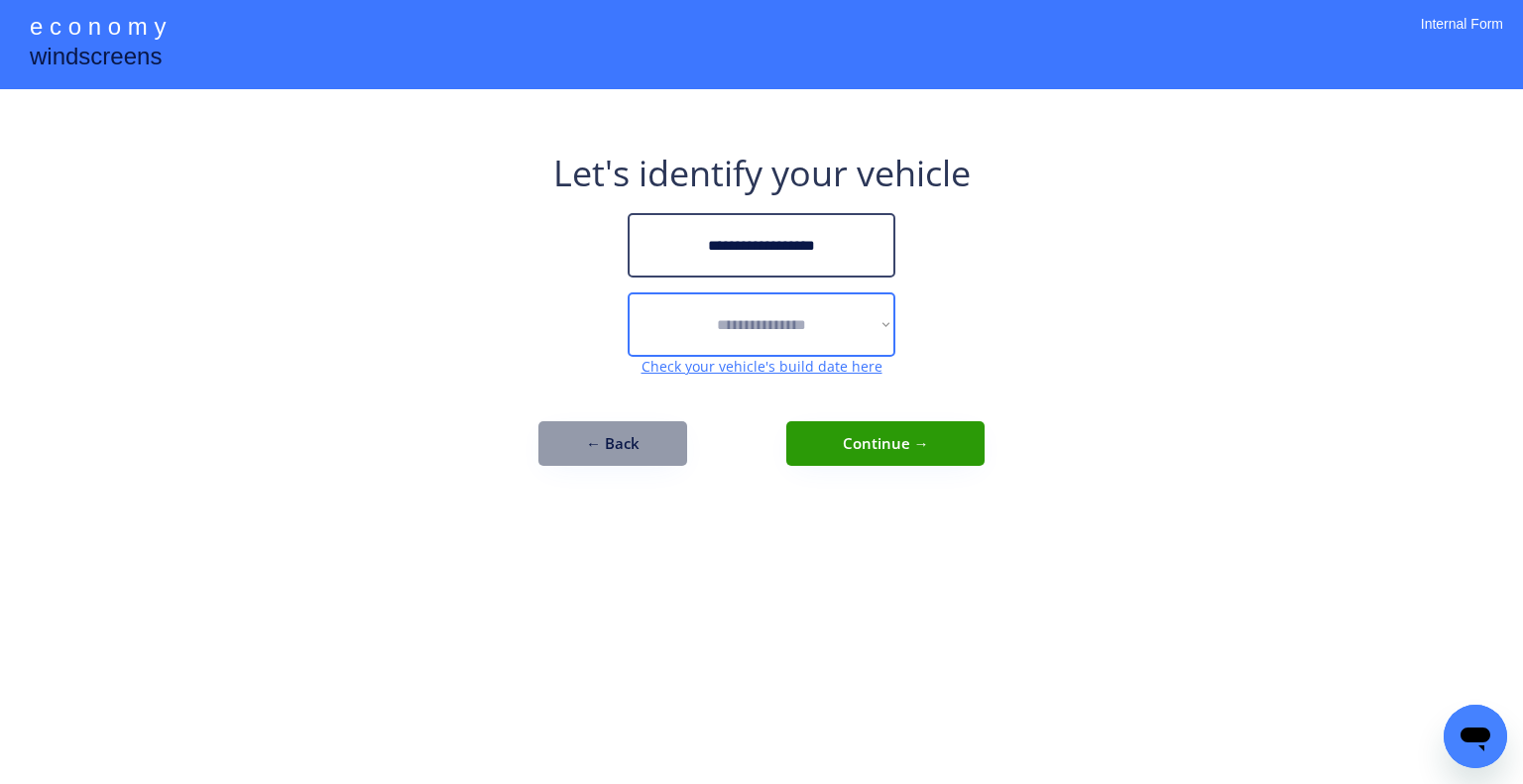 click on "**********" at bounding box center (762, 324) 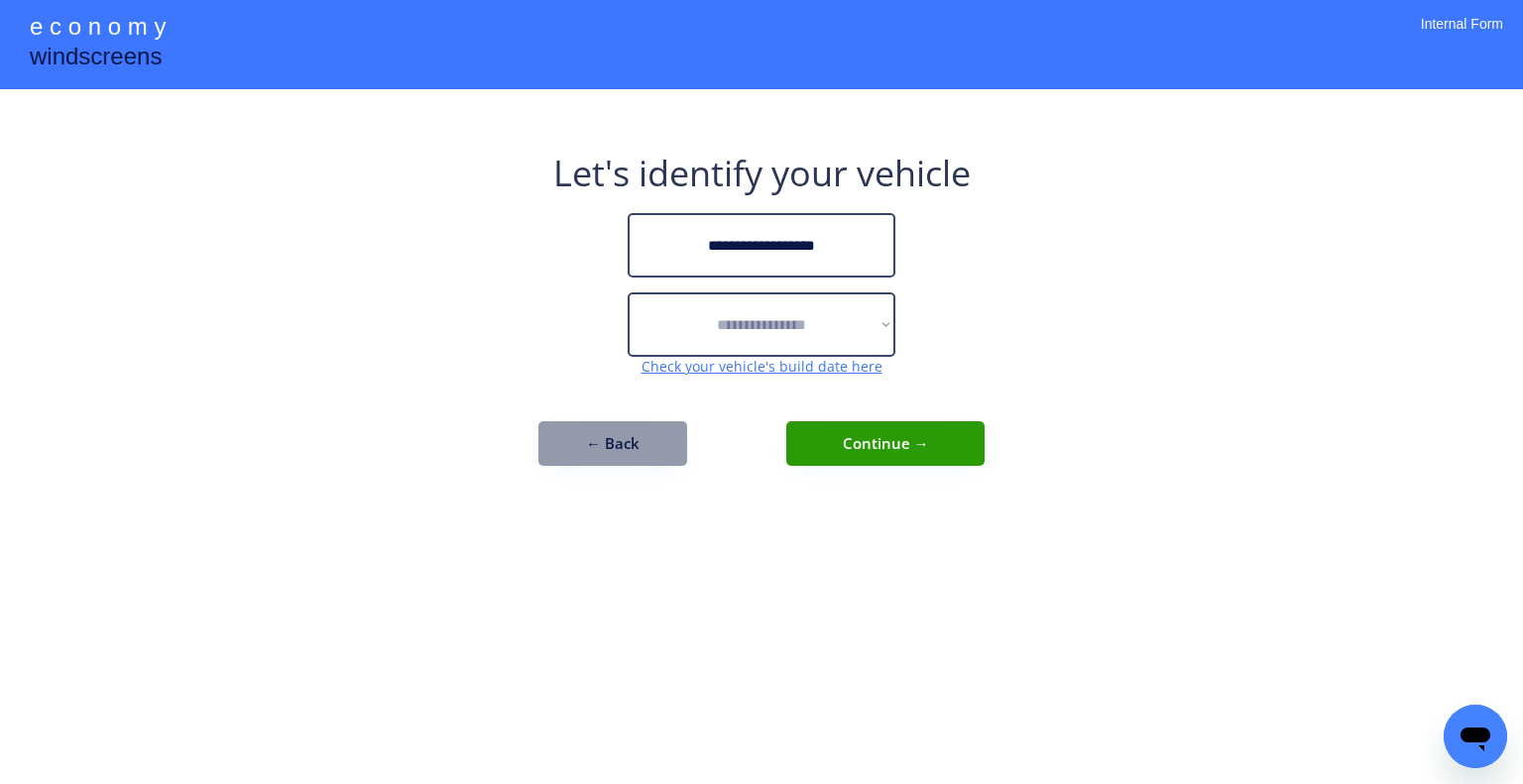 click on "**********" at bounding box center (762, 392) 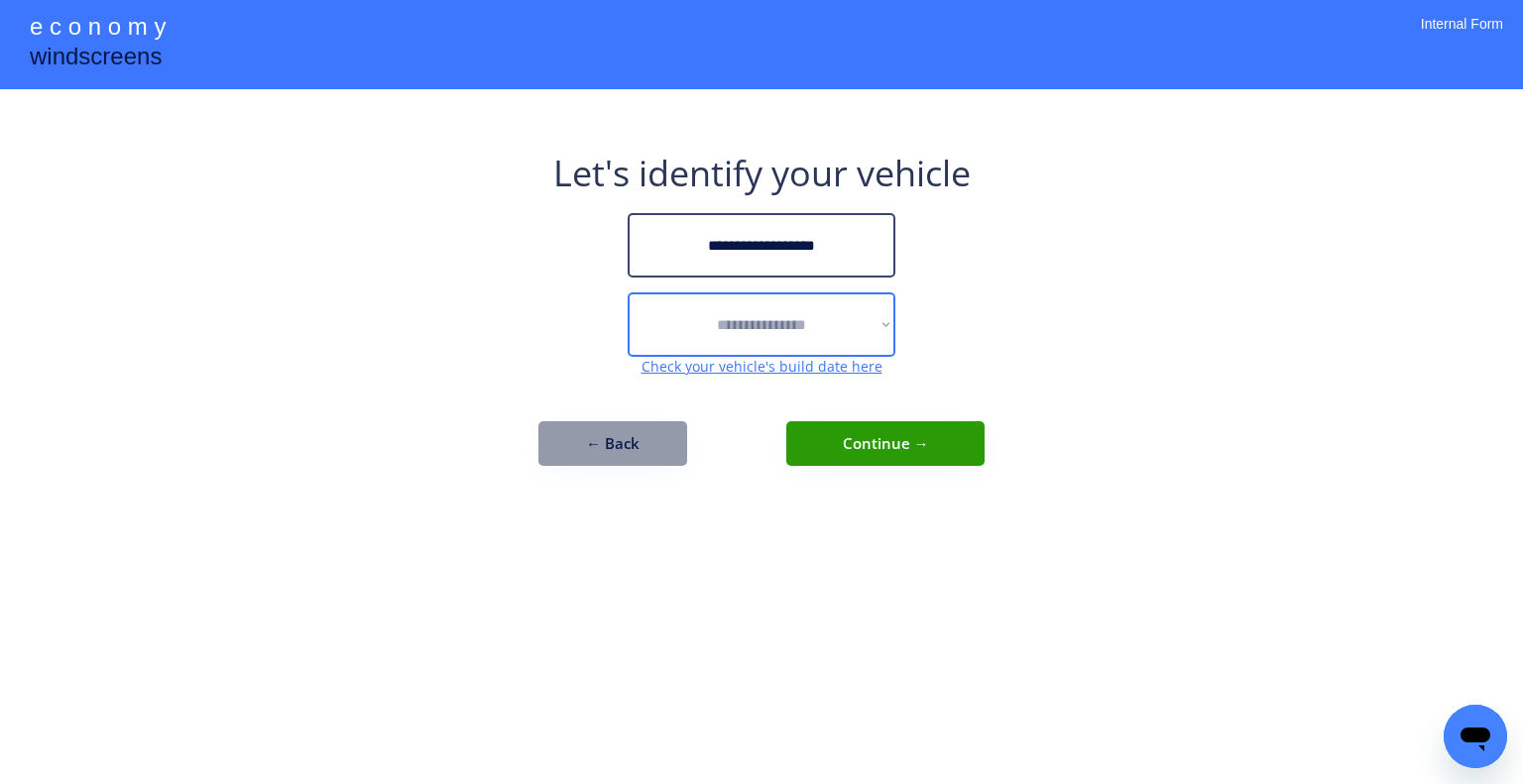 click on "**********" at bounding box center [762, 324] 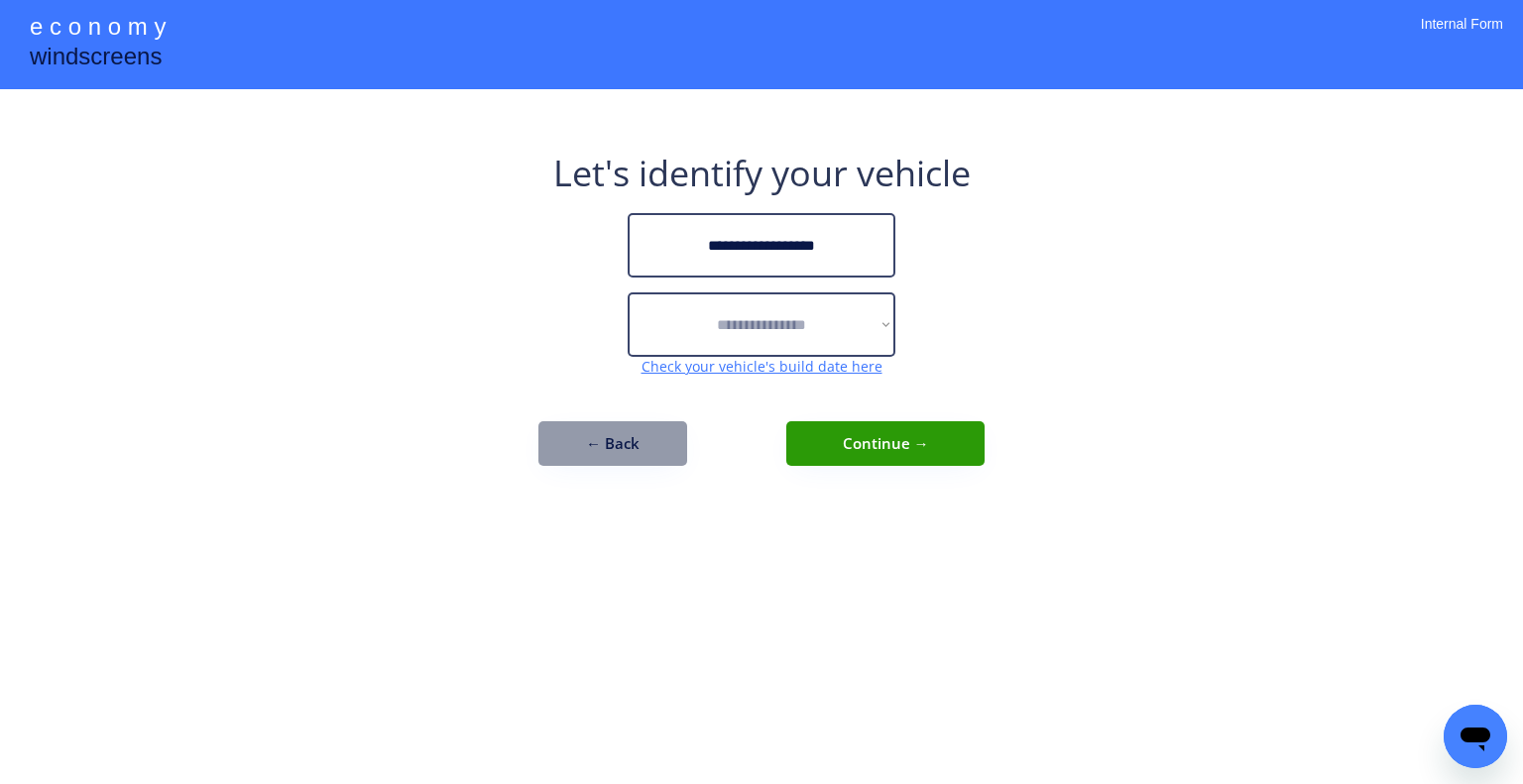 drag, startPoint x: 1319, startPoint y: 352, endPoint x: 674, endPoint y: 458, distance: 653.65205 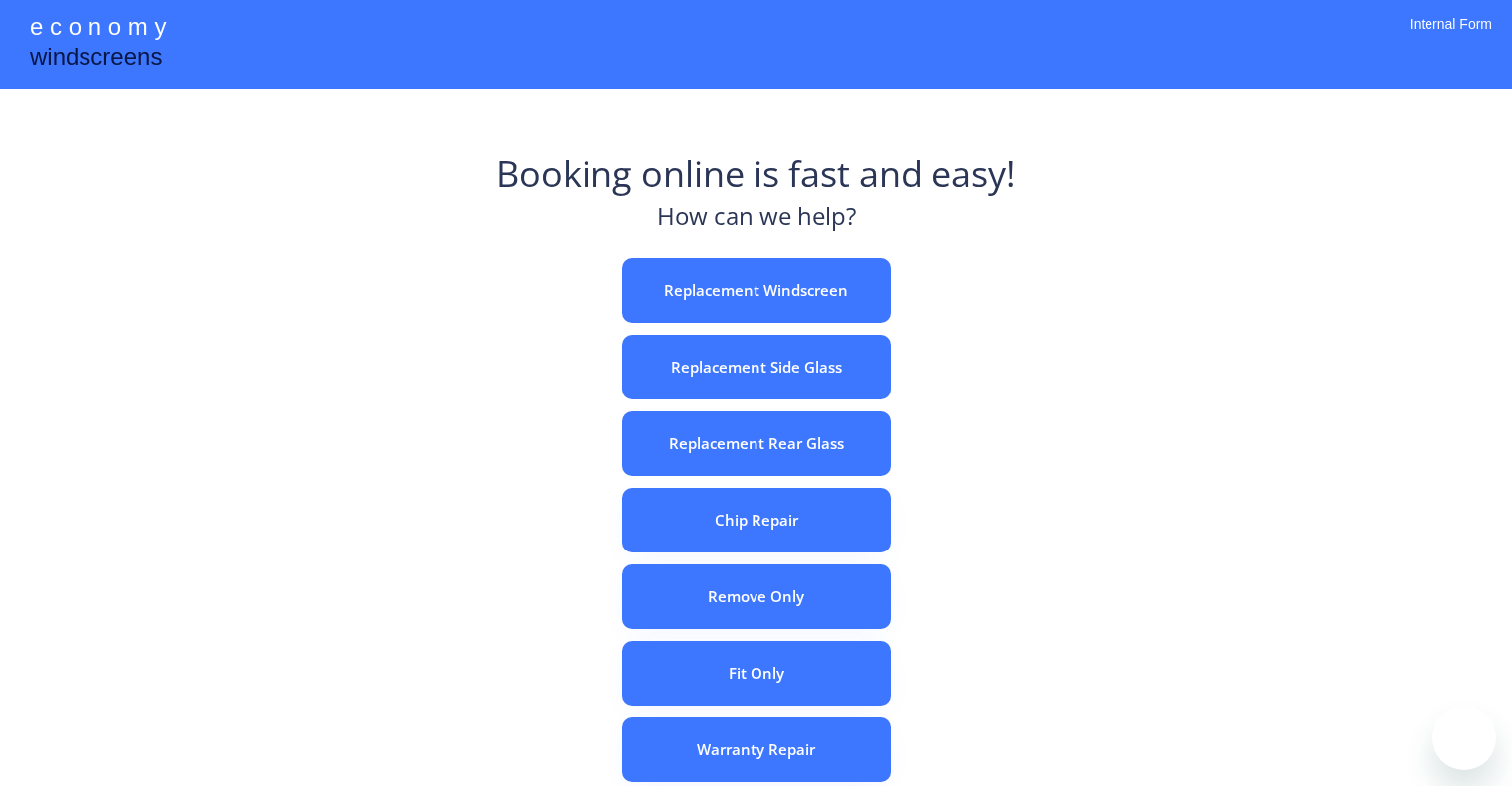 scroll, scrollTop: 0, scrollLeft: 0, axis: both 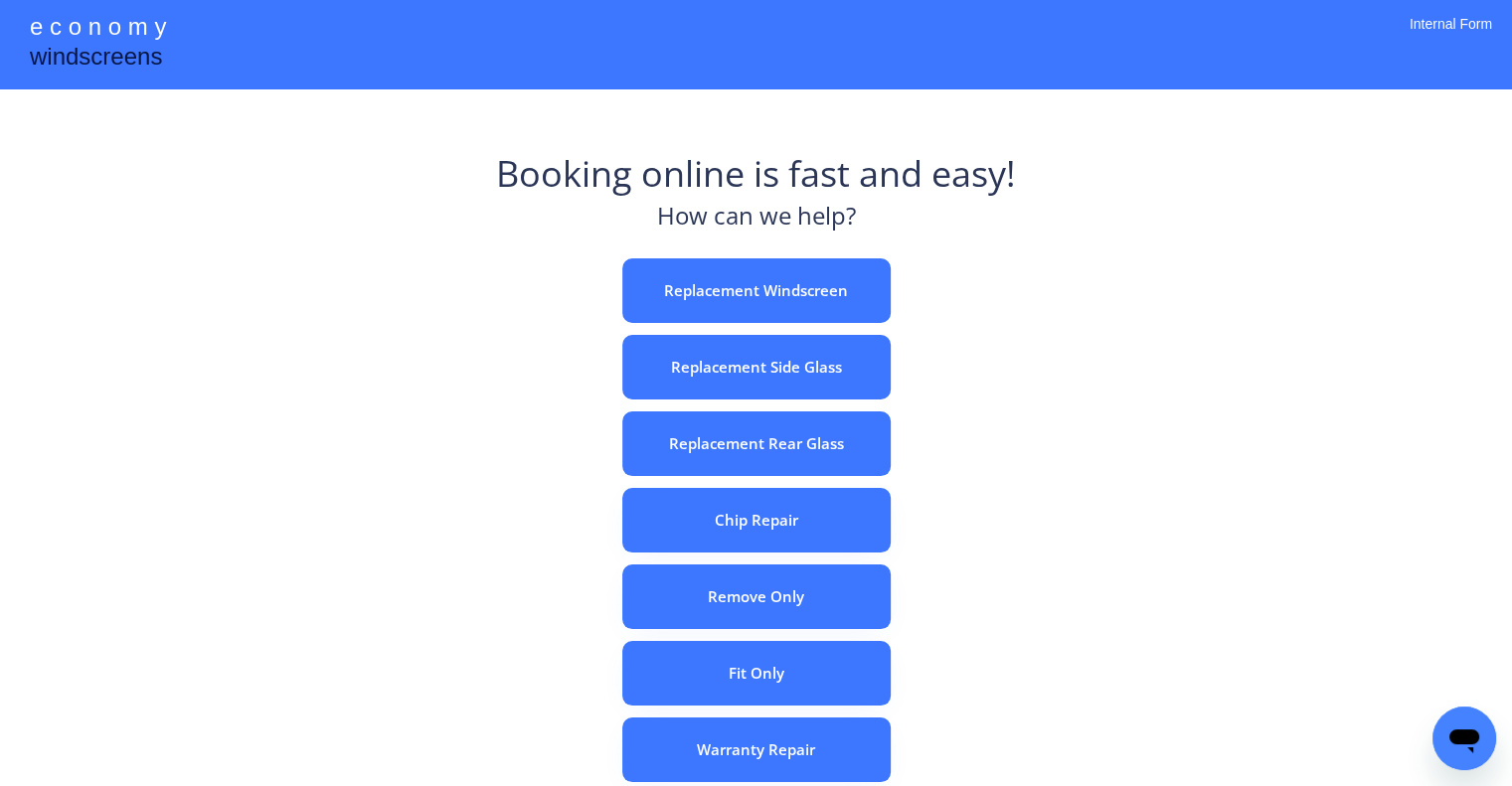 click on "e c o n o m y windscreens Booking online is fast and easy! How can we help? Replacement Windscreen Replacement Side Glass Replacement Rear Glass Chip Repair Remove Only Fit Only Warranty Repair ADAS Recalibration Only Rebook a Job Confirm Quotes Manual Booking Internal Form" at bounding box center (756, 553) 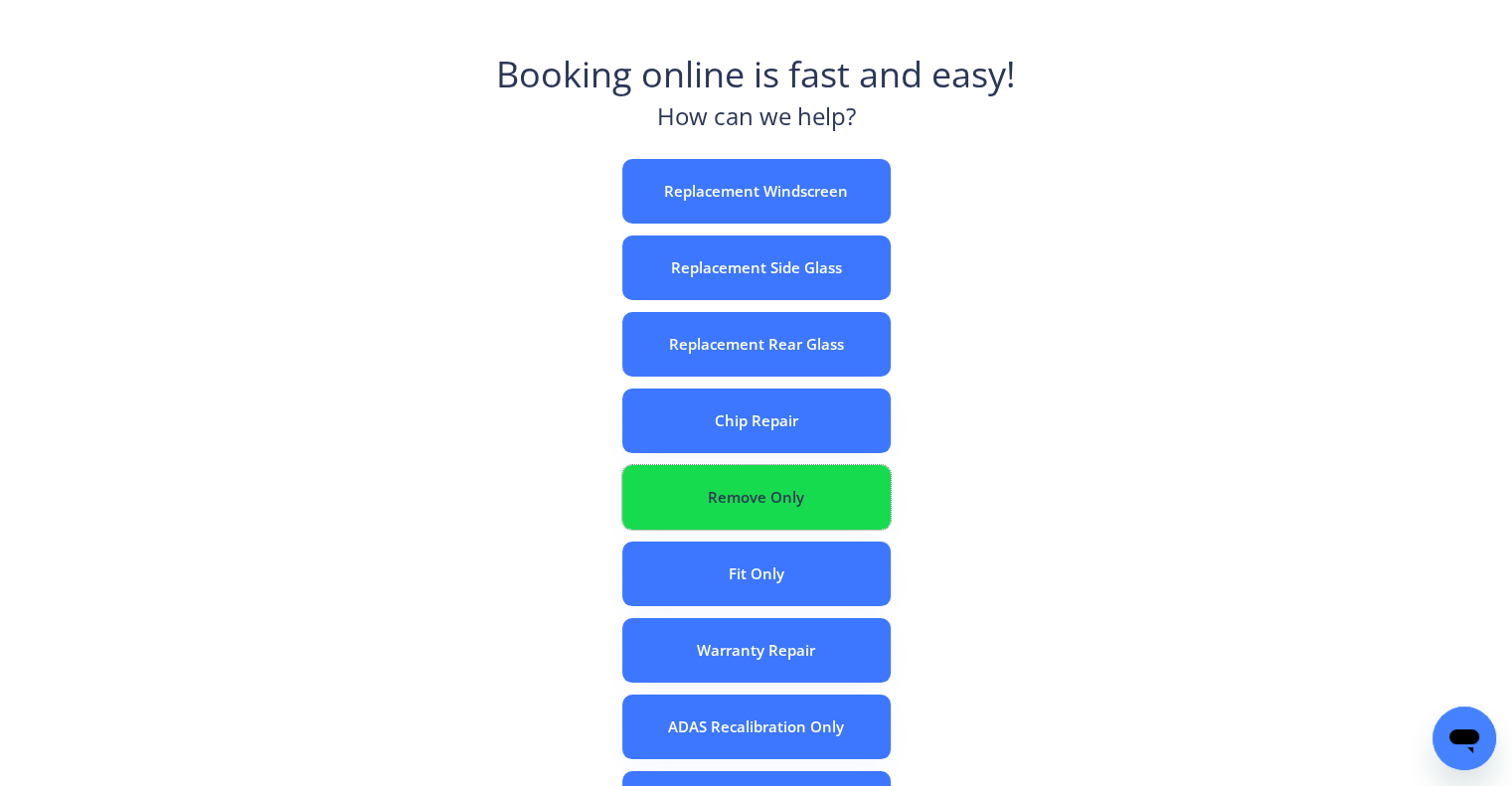 click on "Remove Only" at bounding box center (756, 497) 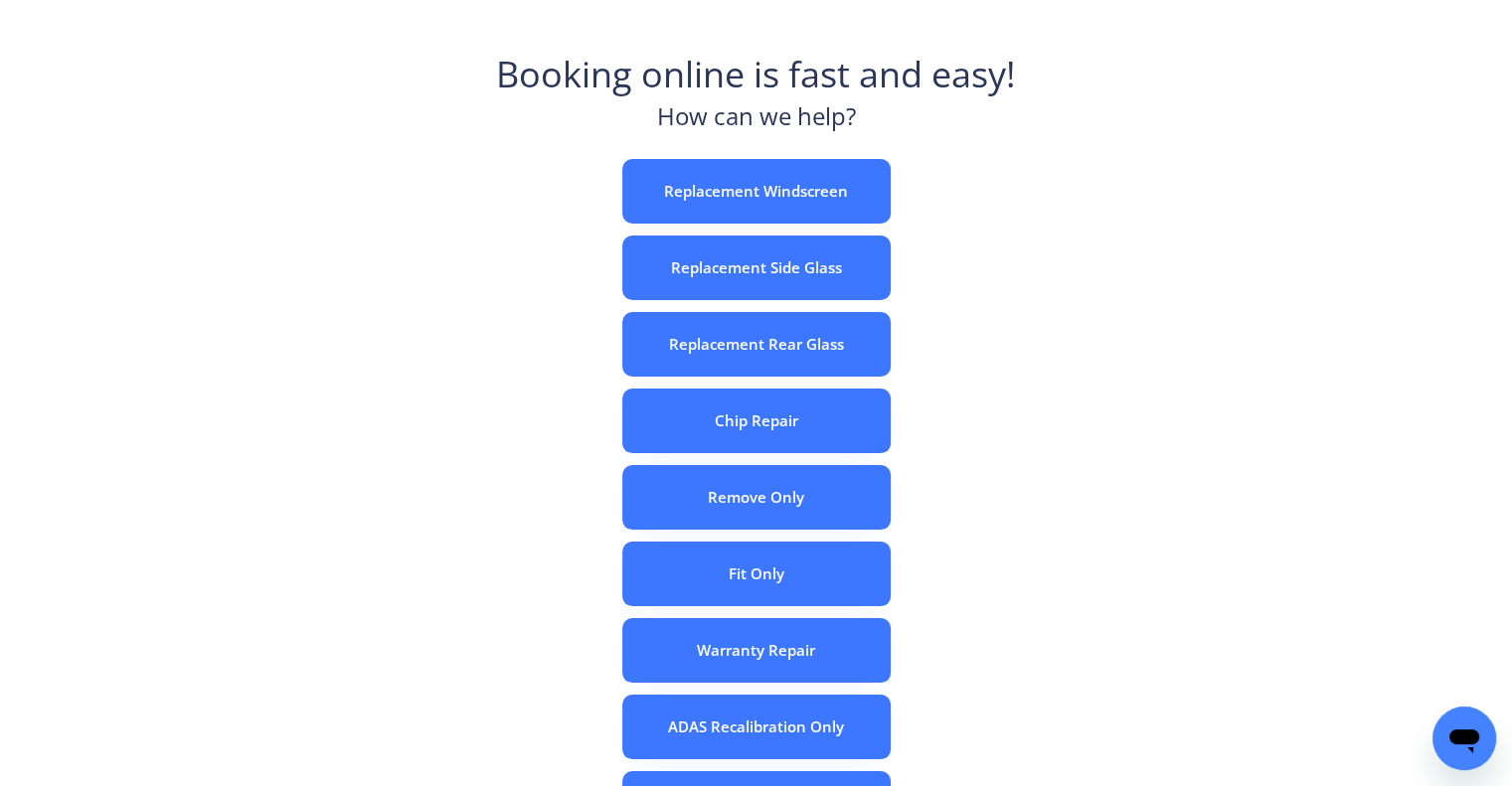 click on "e c o n o m y windscreens Booking online is fast and easy! How can we help? Replacement Windscreen Replacement Side Glass Replacement Rear Glass Chip Repair Remove Only Fit Only Warranty Repair ADAS Recalibration Only Rebook a Job Confirm Quotes Manual Booking Internal Form" at bounding box center [756, 454] 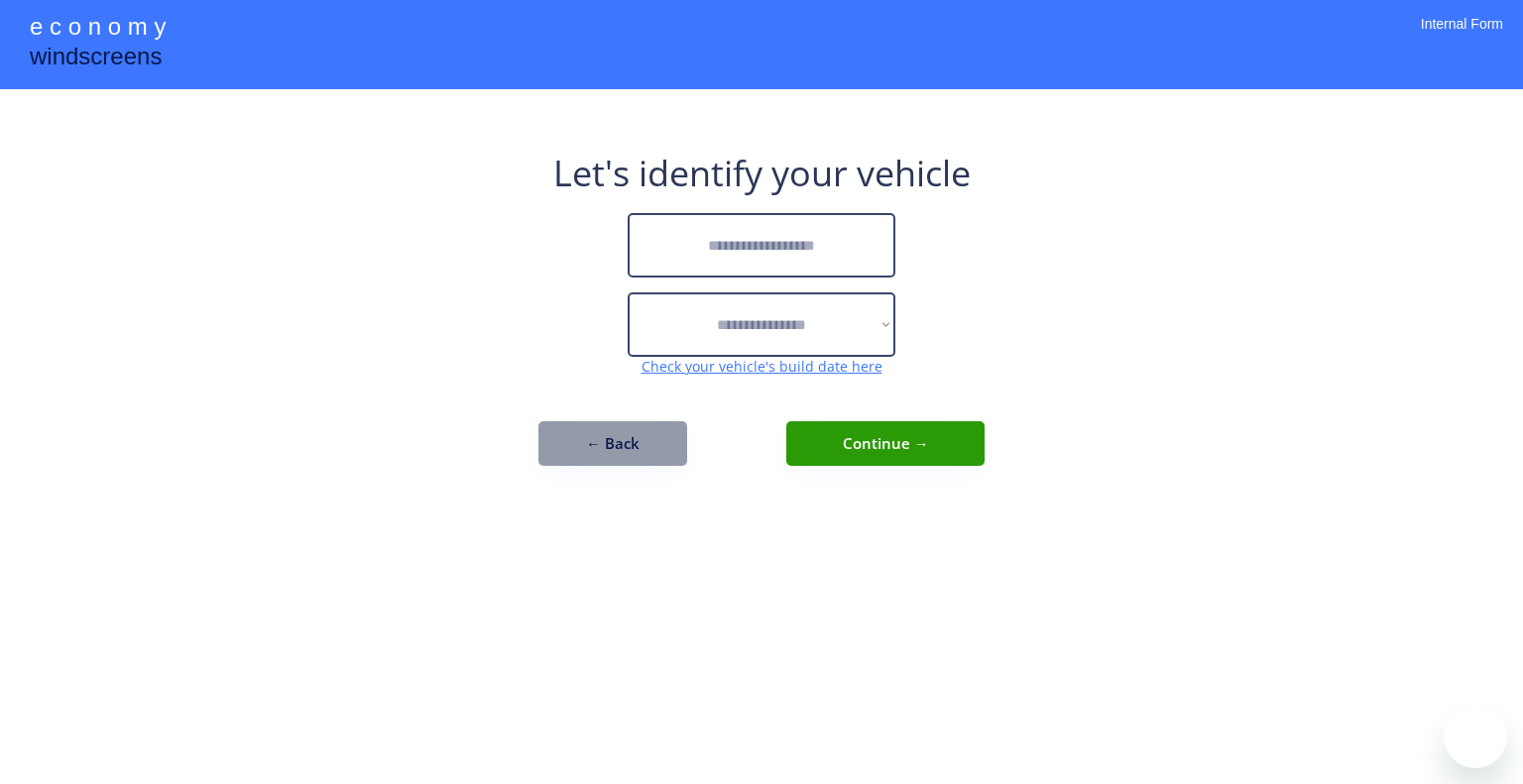 scroll, scrollTop: 0, scrollLeft: 0, axis: both 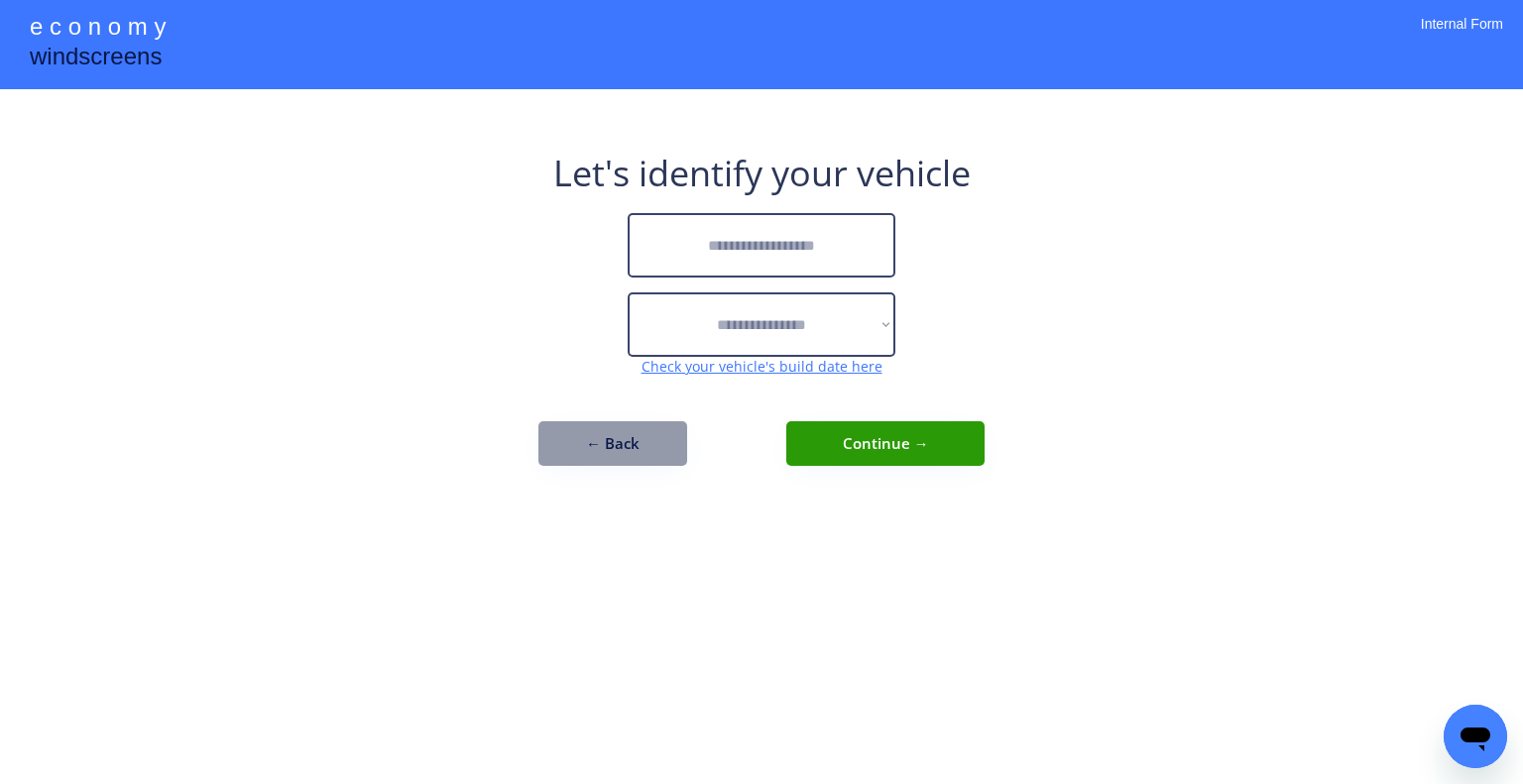 click at bounding box center (762, 245) 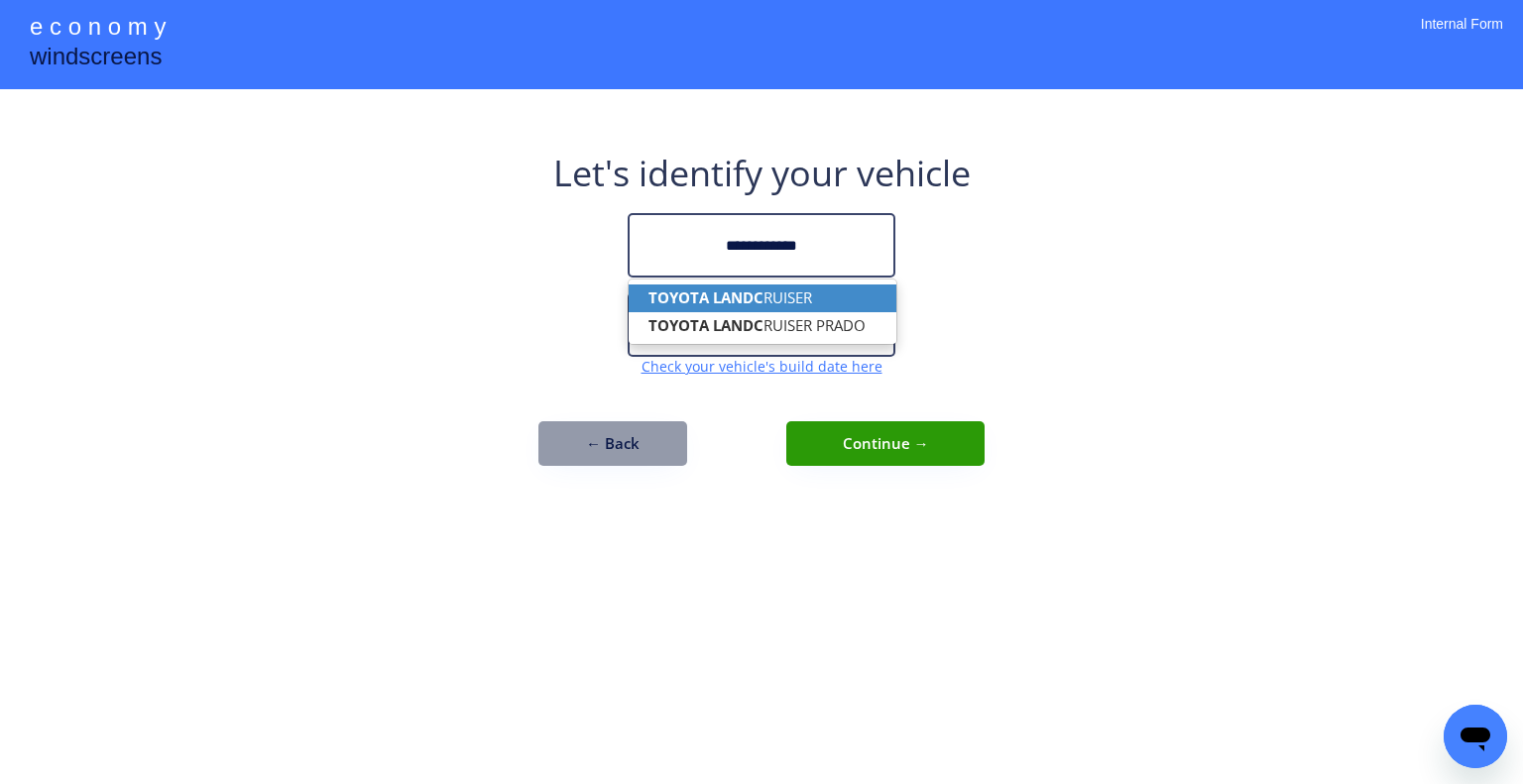 drag, startPoint x: 804, startPoint y: 288, endPoint x: 879, endPoint y: 291, distance: 75.059976 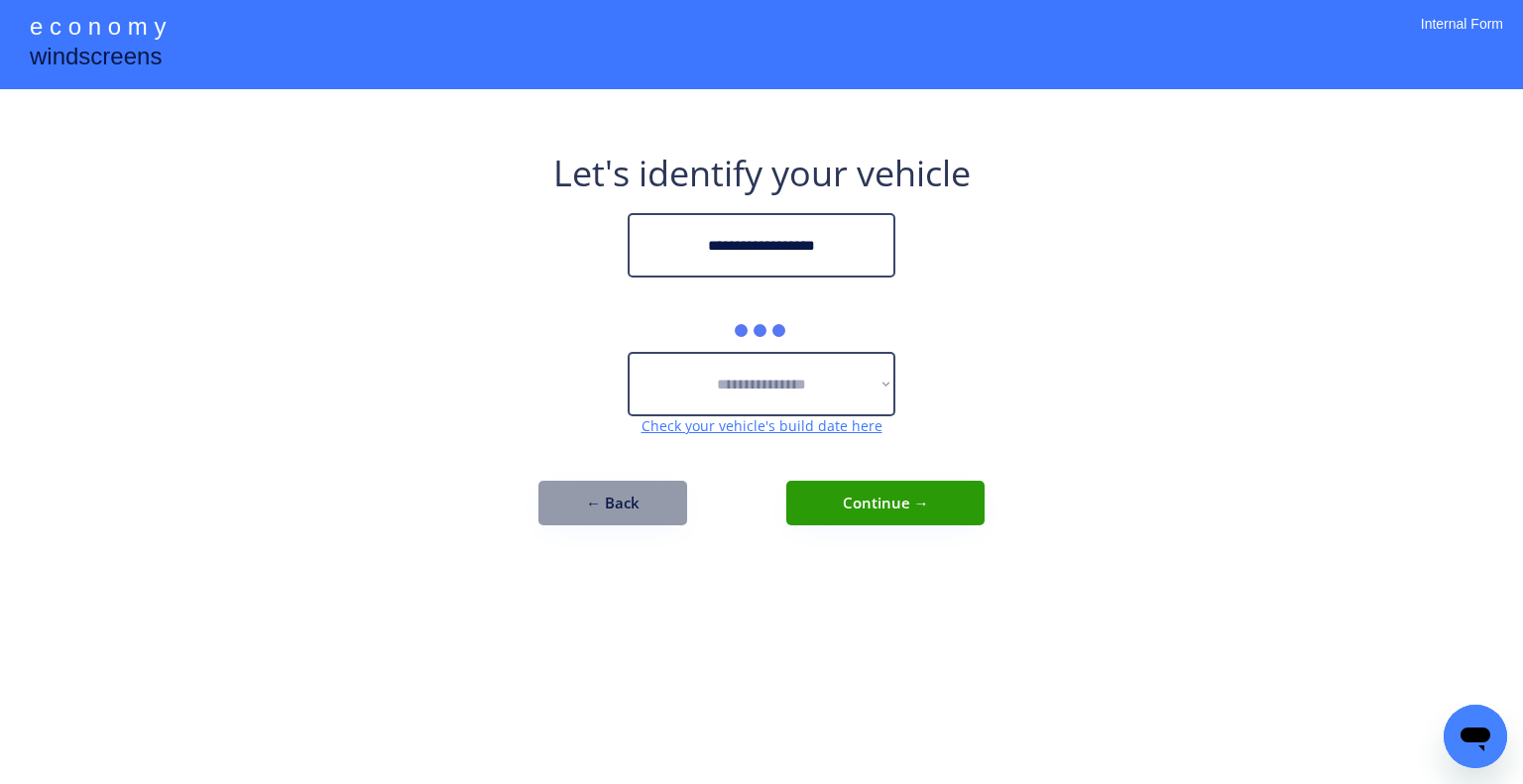 type on "**********" 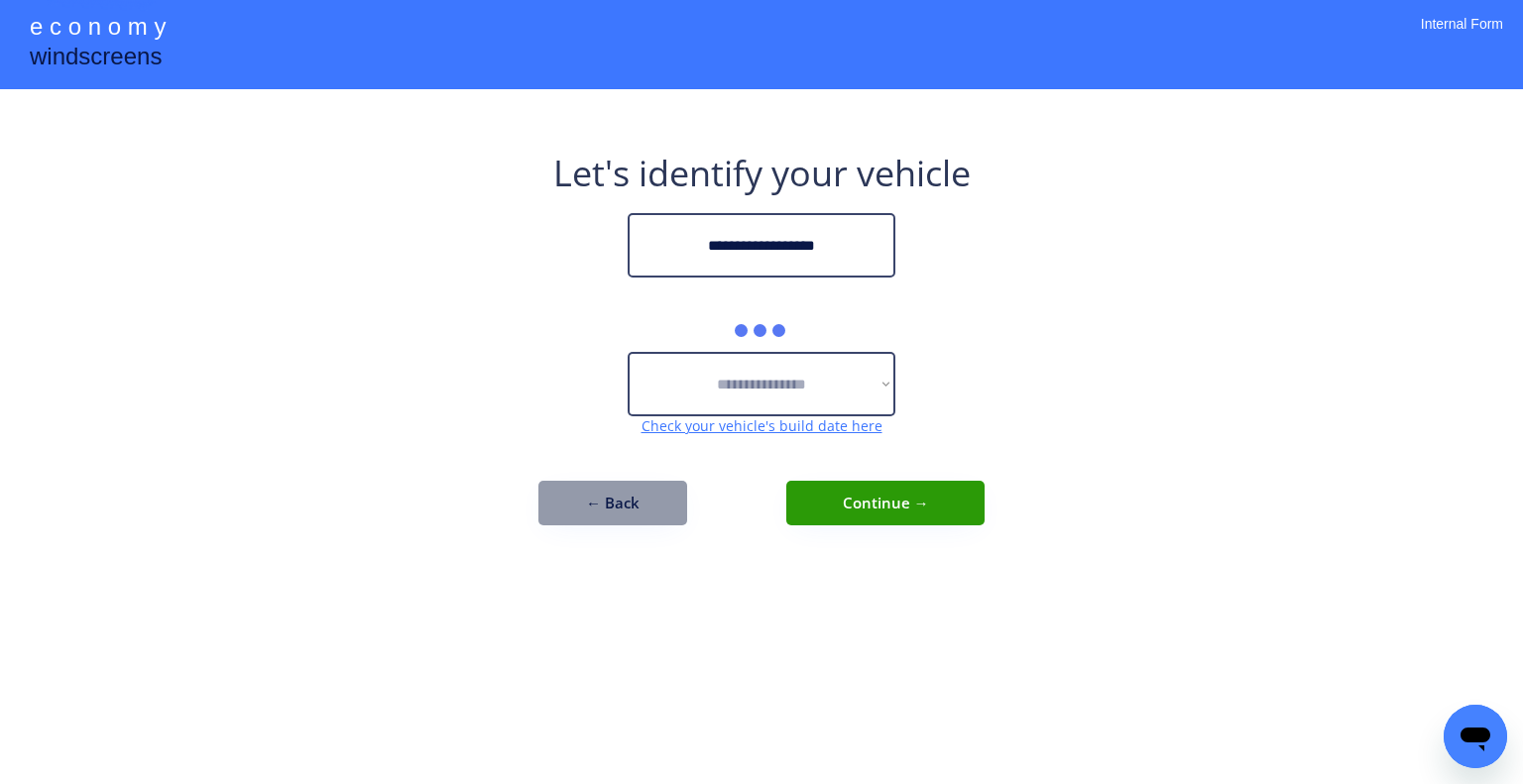 click on "**********" at bounding box center [762, 347] 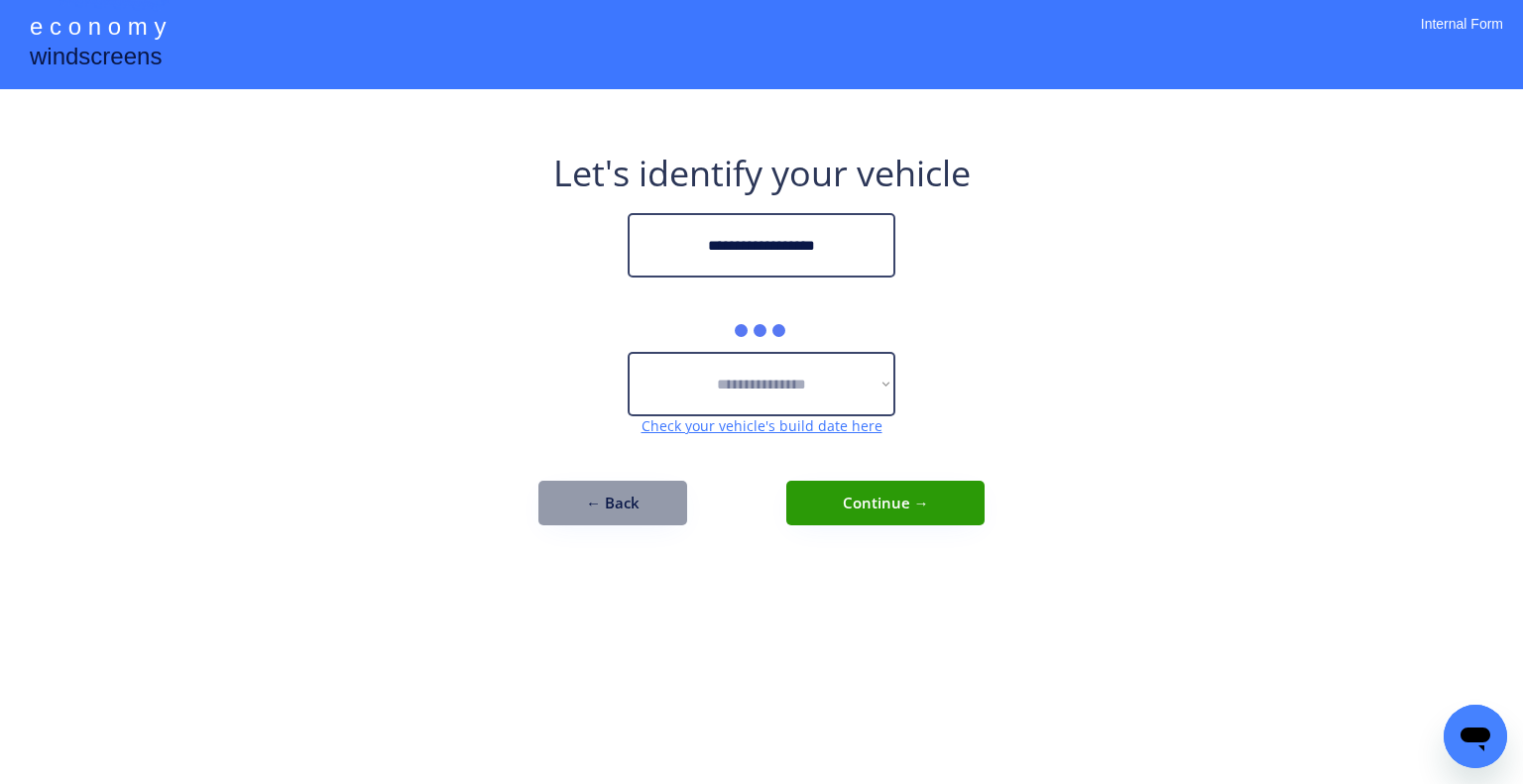 click on "**********" at bounding box center (762, 347) 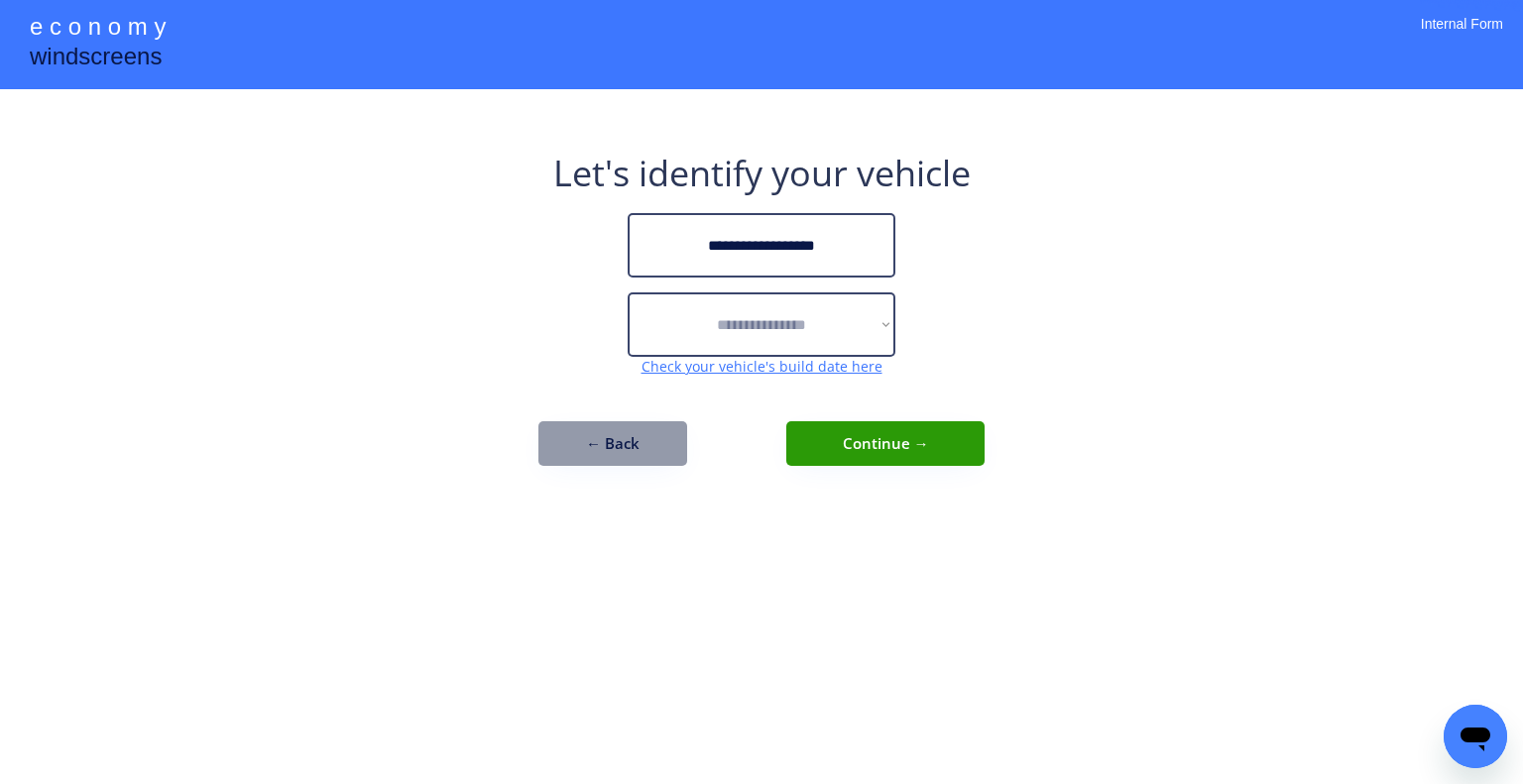 click on "**********" at bounding box center [762, 317] 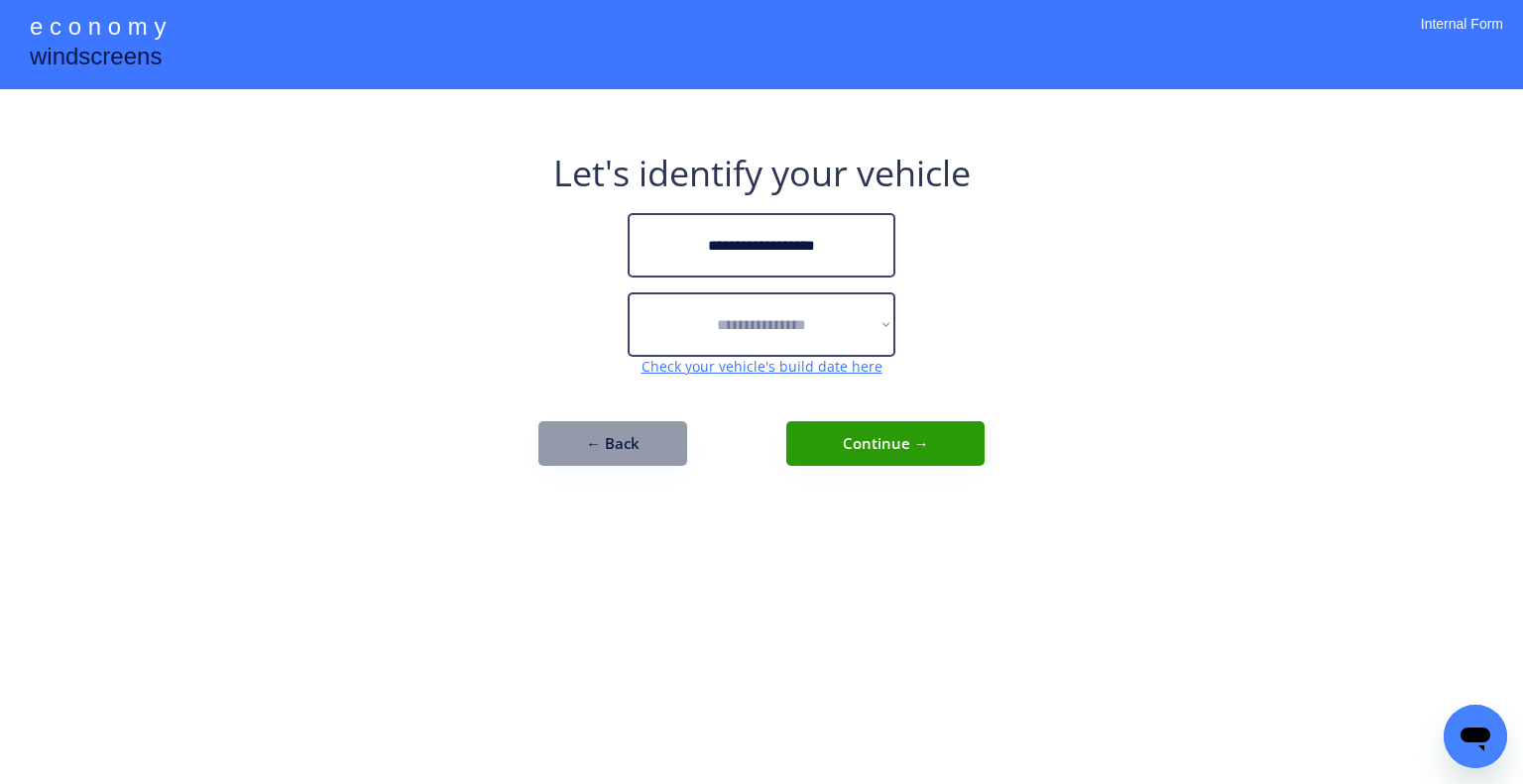 click on "**********" at bounding box center (762, 392) 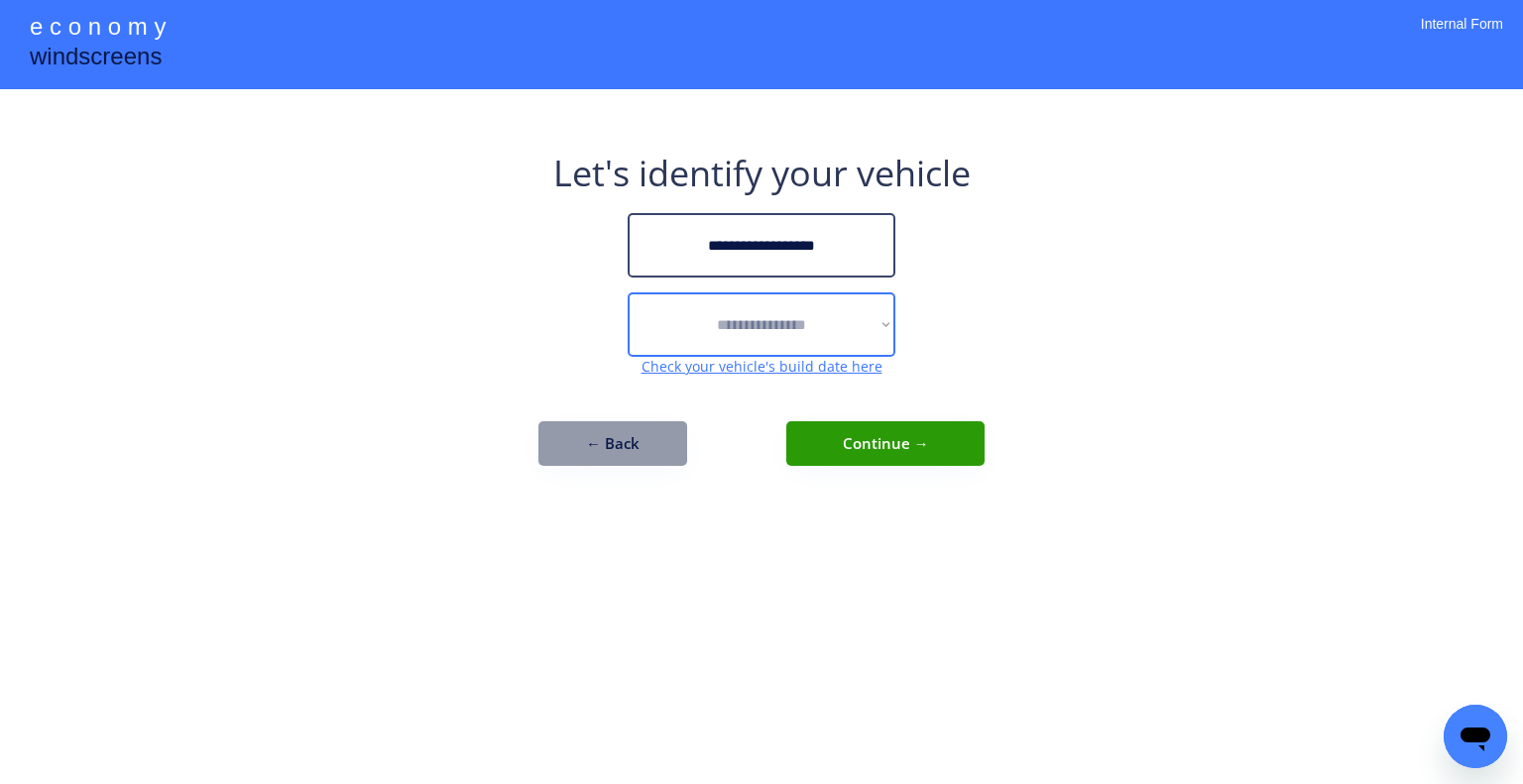 click on "**********" at bounding box center (762, 324) 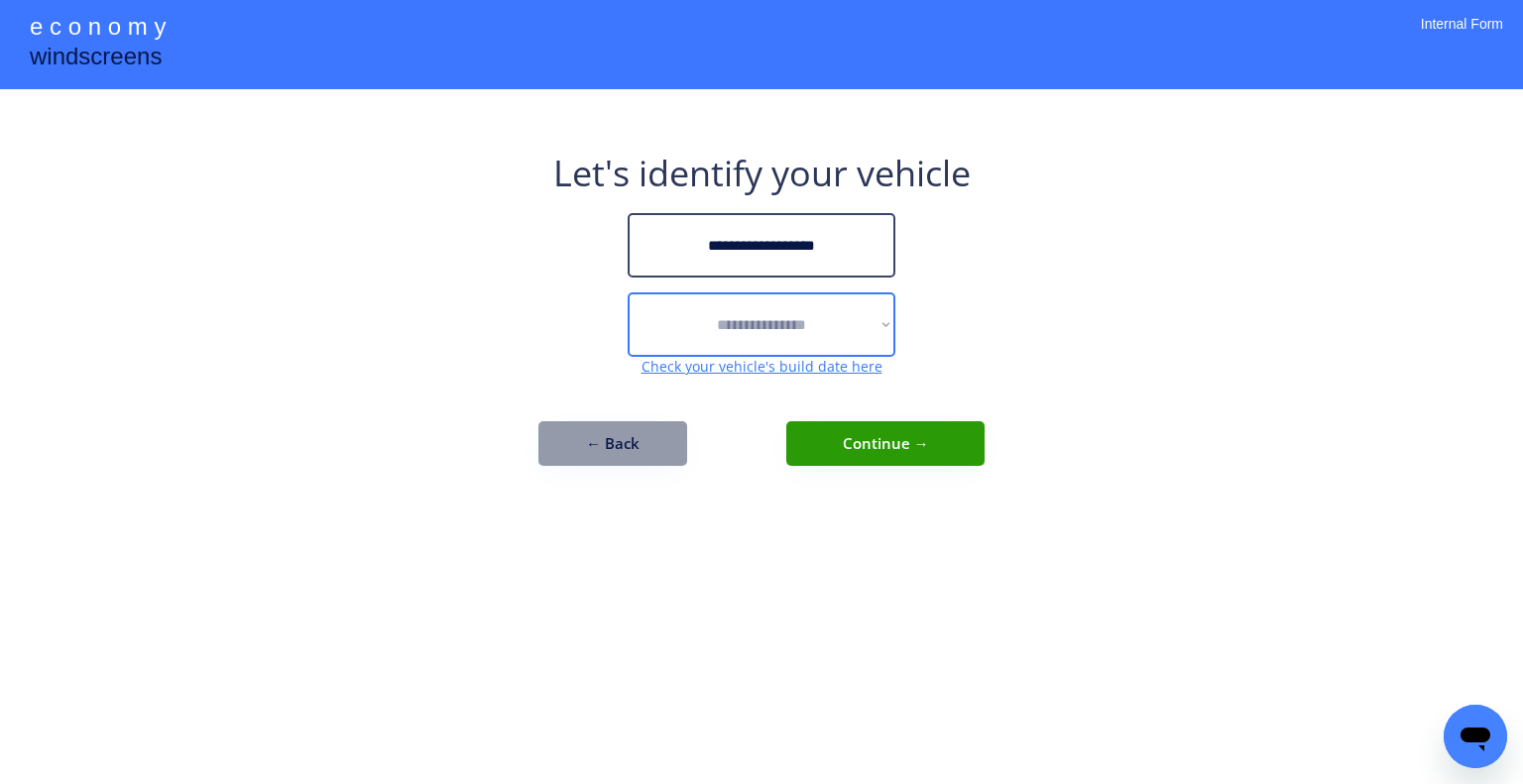 select on "******" 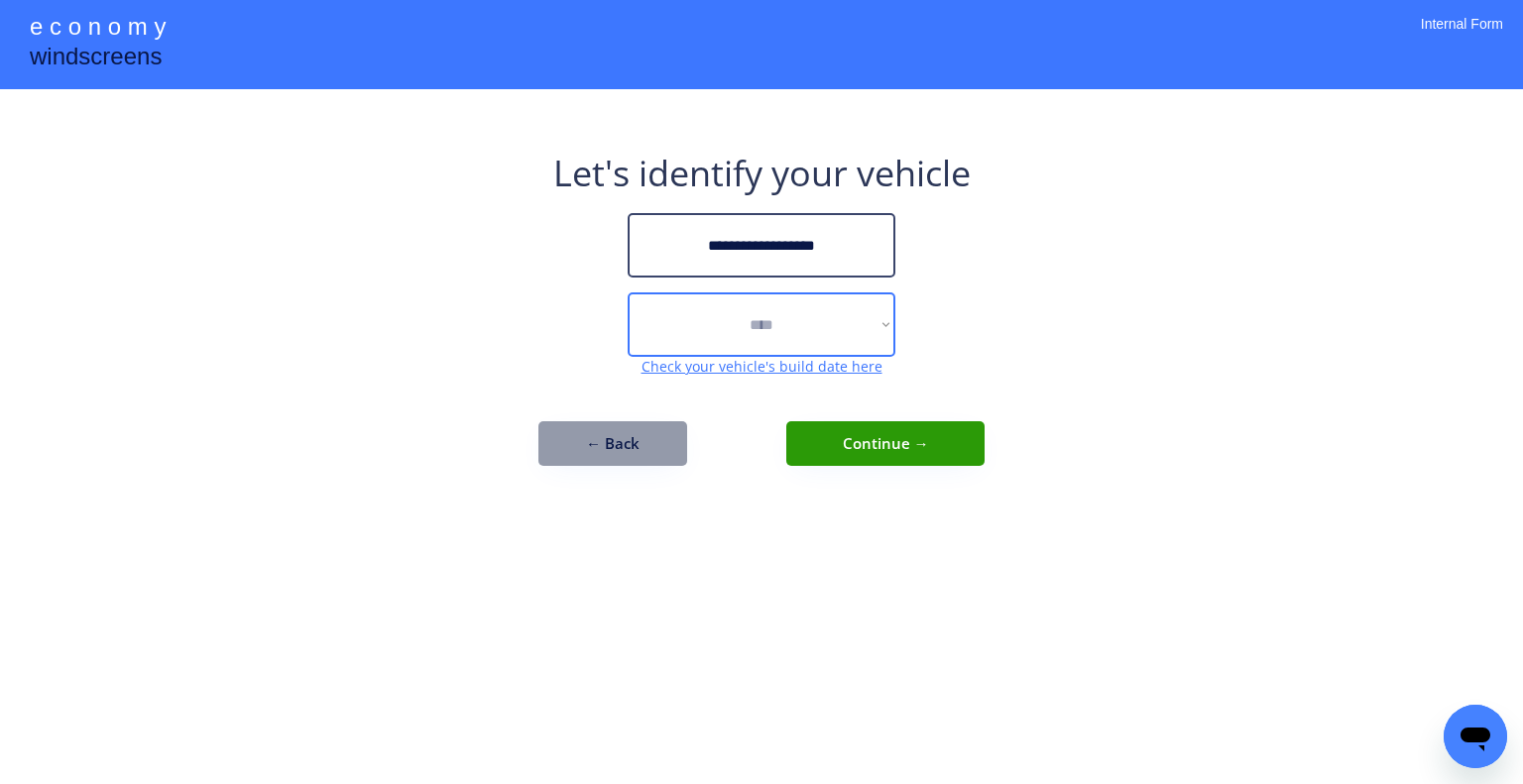 click on "**********" at bounding box center [762, 324] 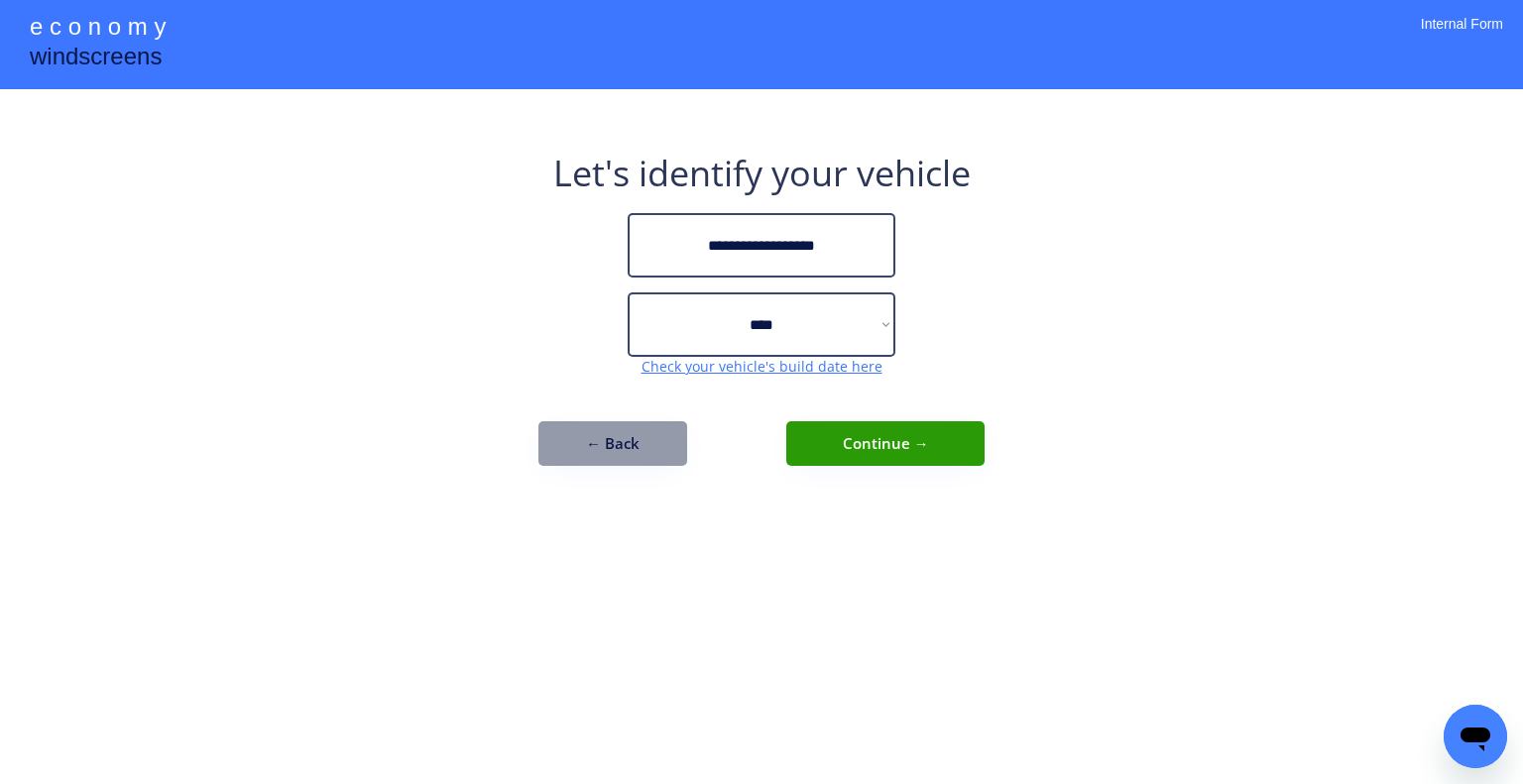 drag, startPoint x: 1036, startPoint y: 545, endPoint x: 952, endPoint y: 467, distance: 114.6298 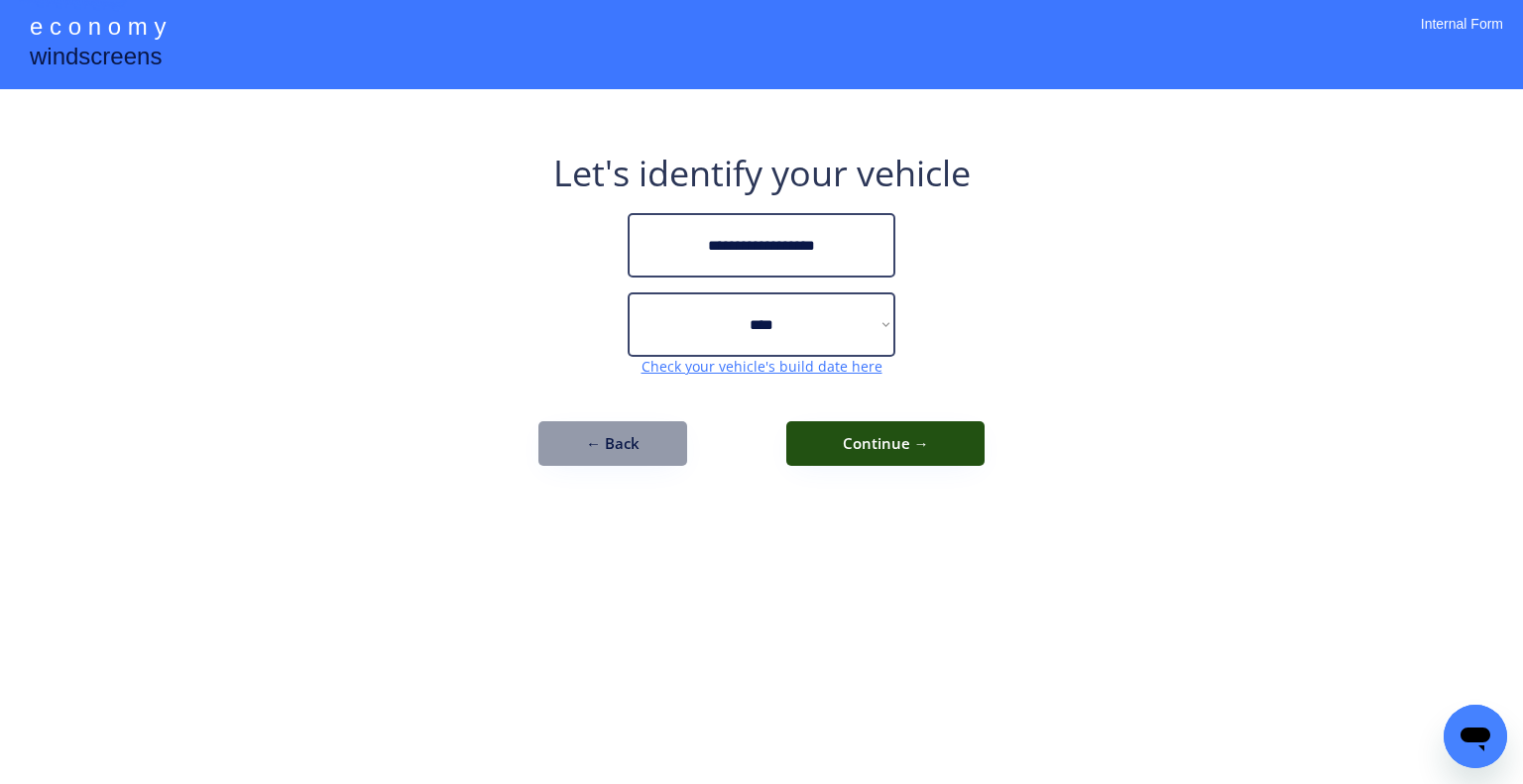 click on "Continue    →" at bounding box center [885, 443] 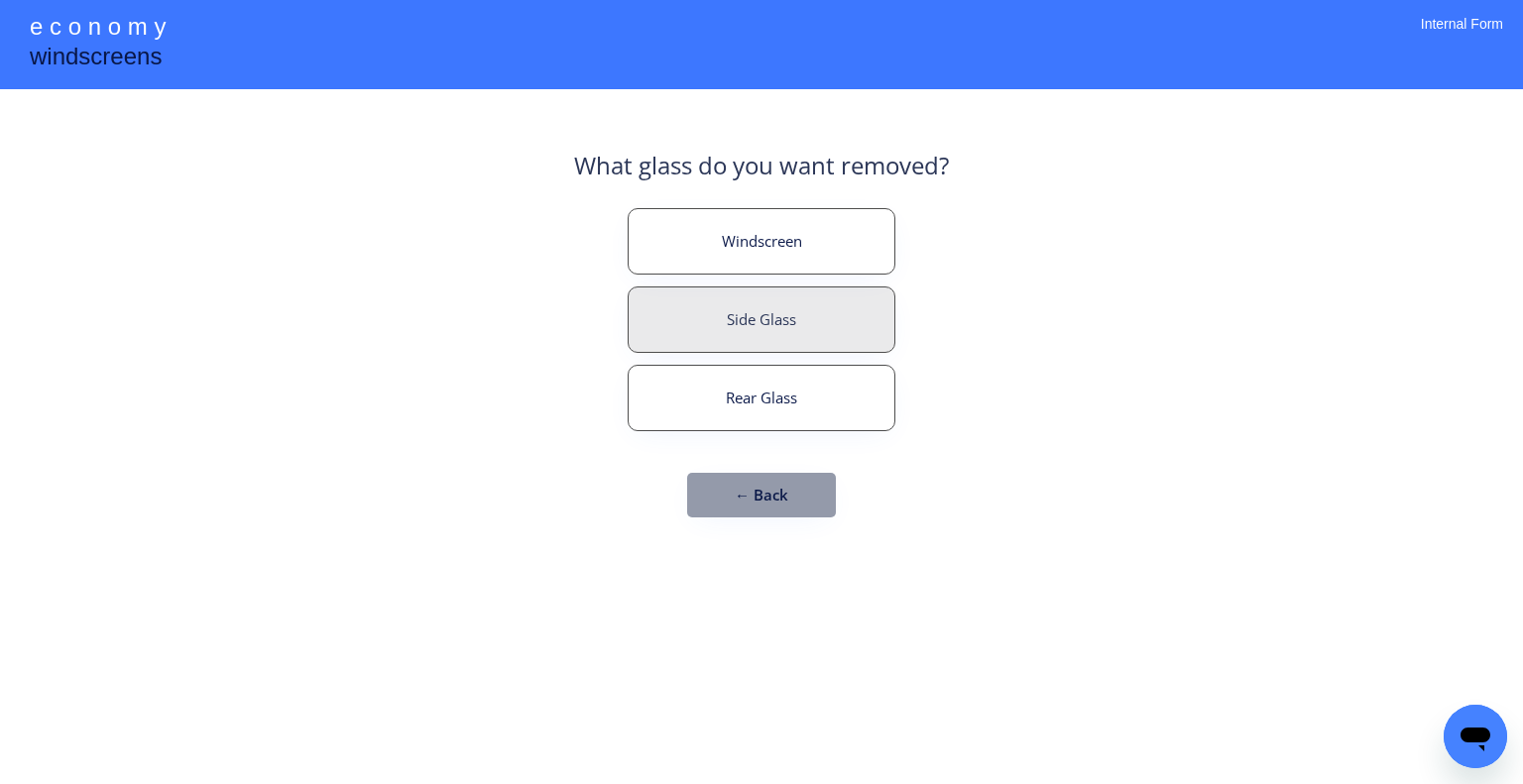 click on "Rear Glass" at bounding box center [762, 397] 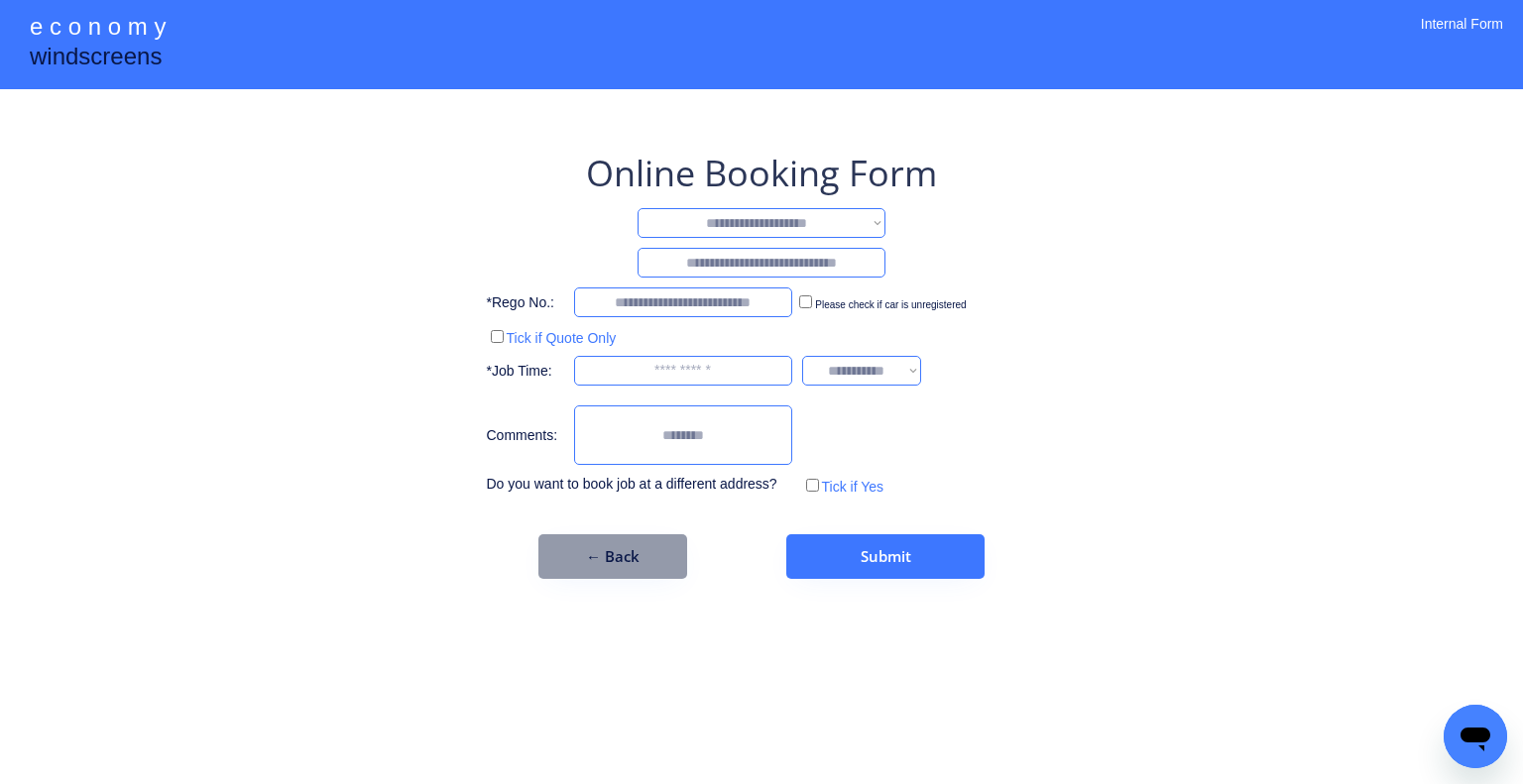 click on "**********" at bounding box center [762, 223] 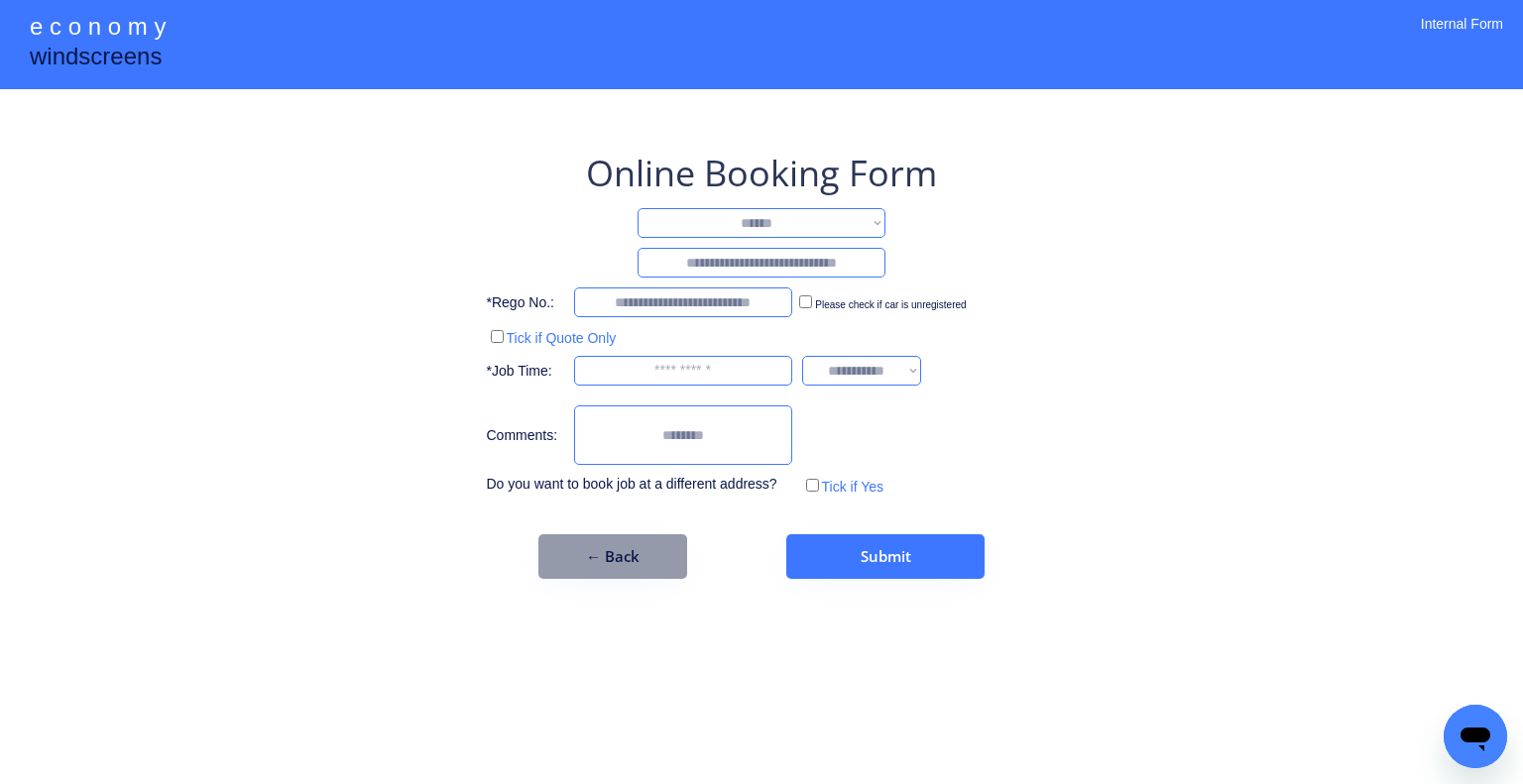 click on "**********" at bounding box center (762, 223) 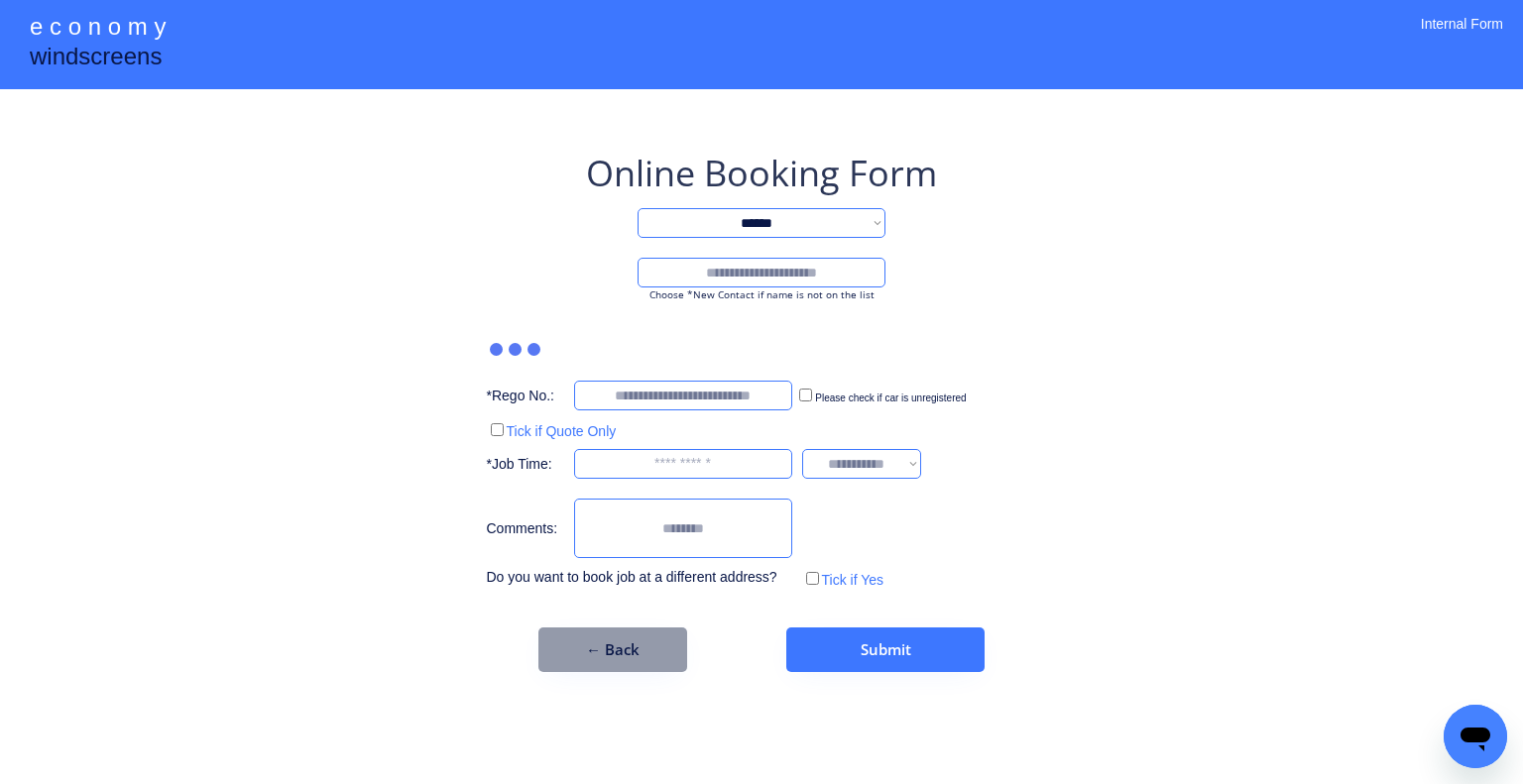 click at bounding box center (762, 273) 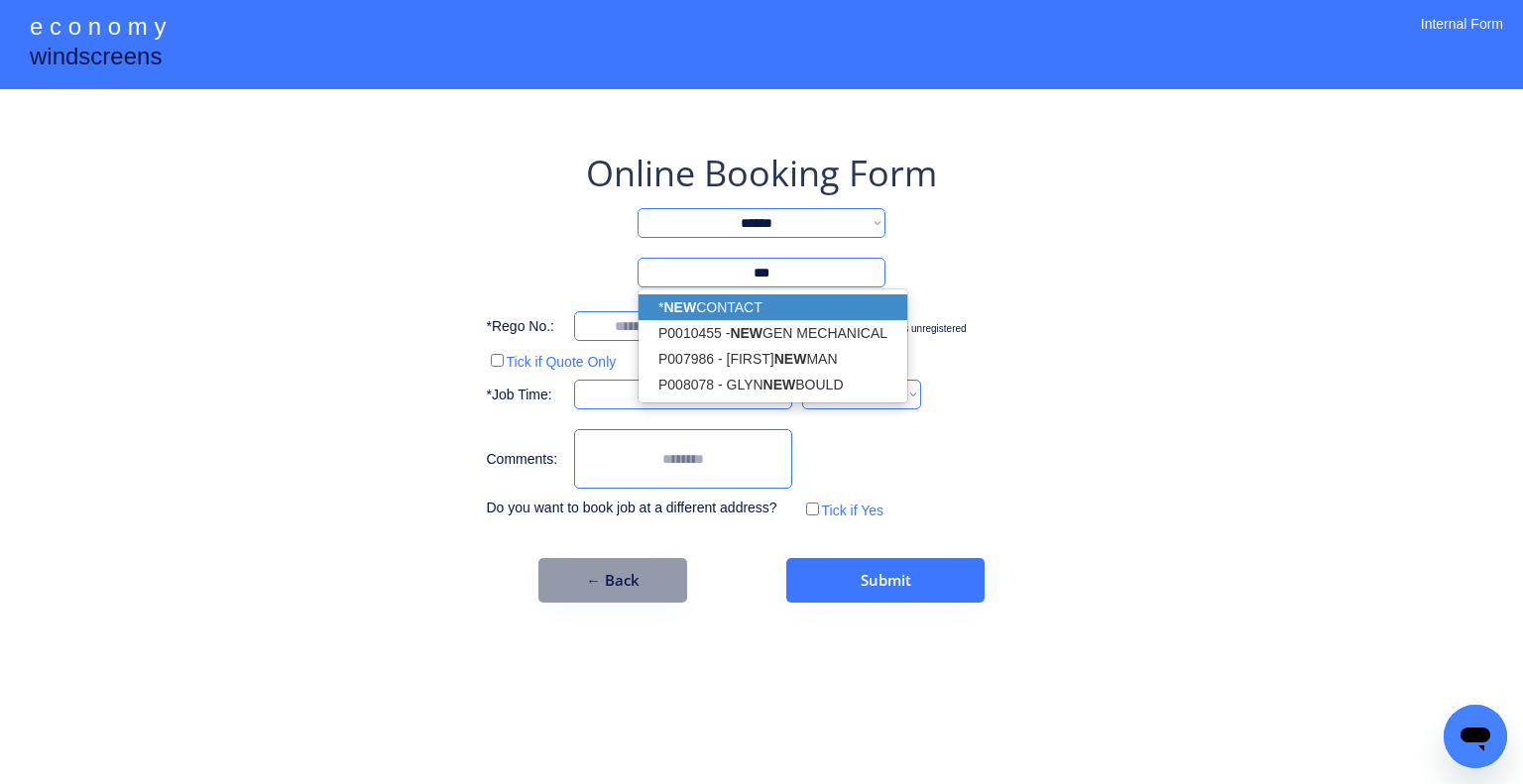 click on "* NEW  CONTACT" at bounding box center [772, 307] 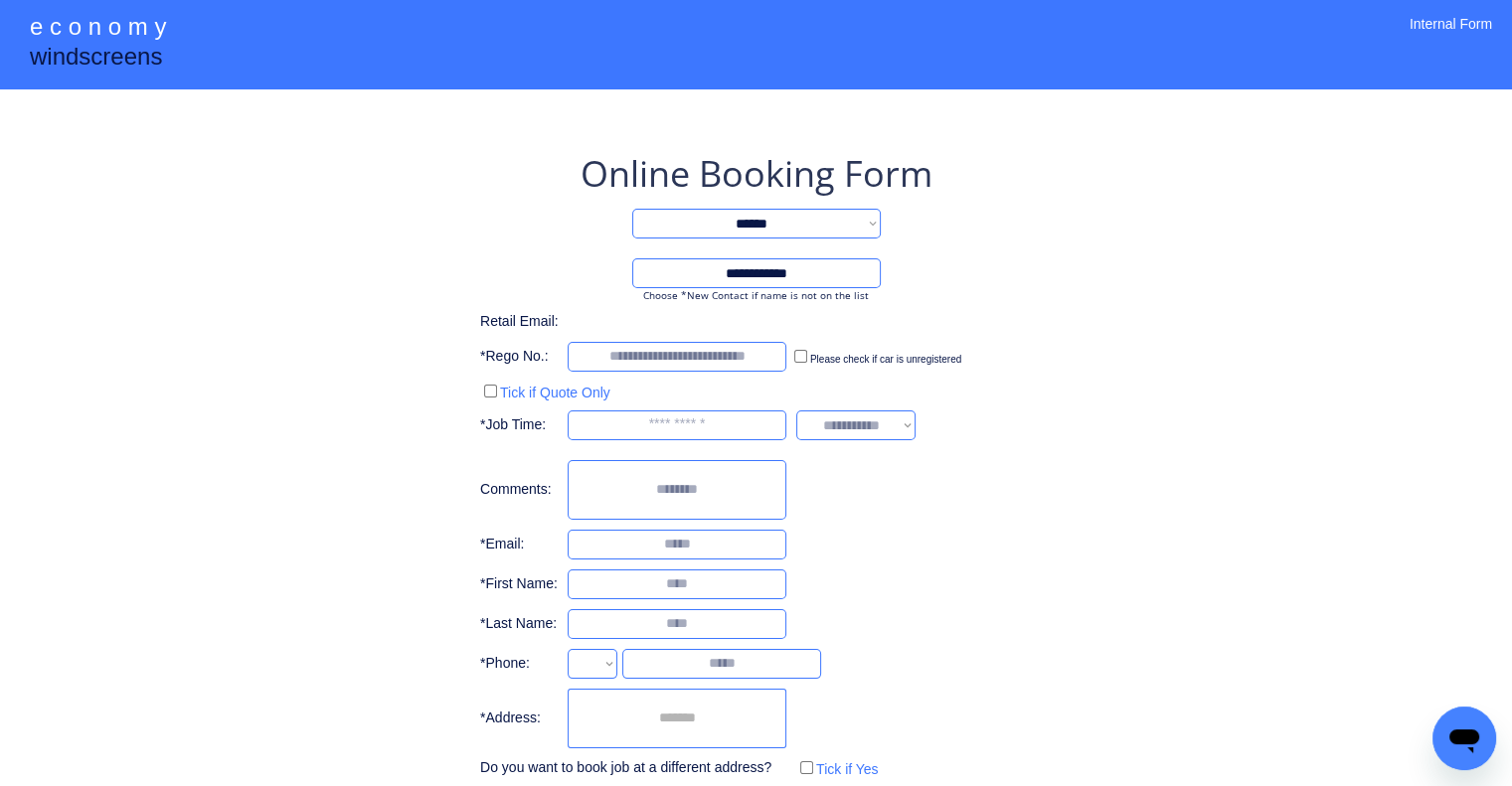 type on "**********" 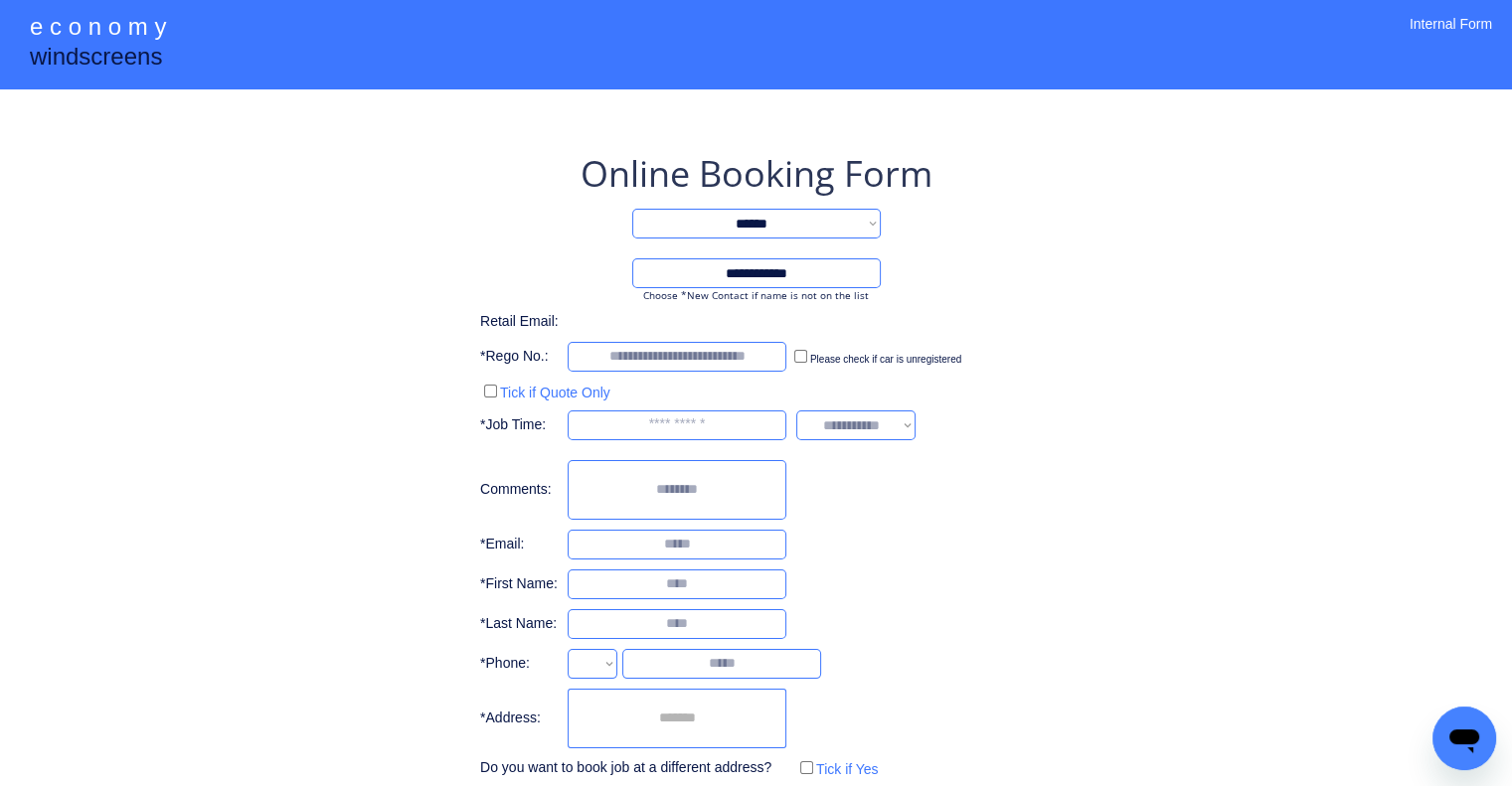 click on "**********" at bounding box center (756, 446) 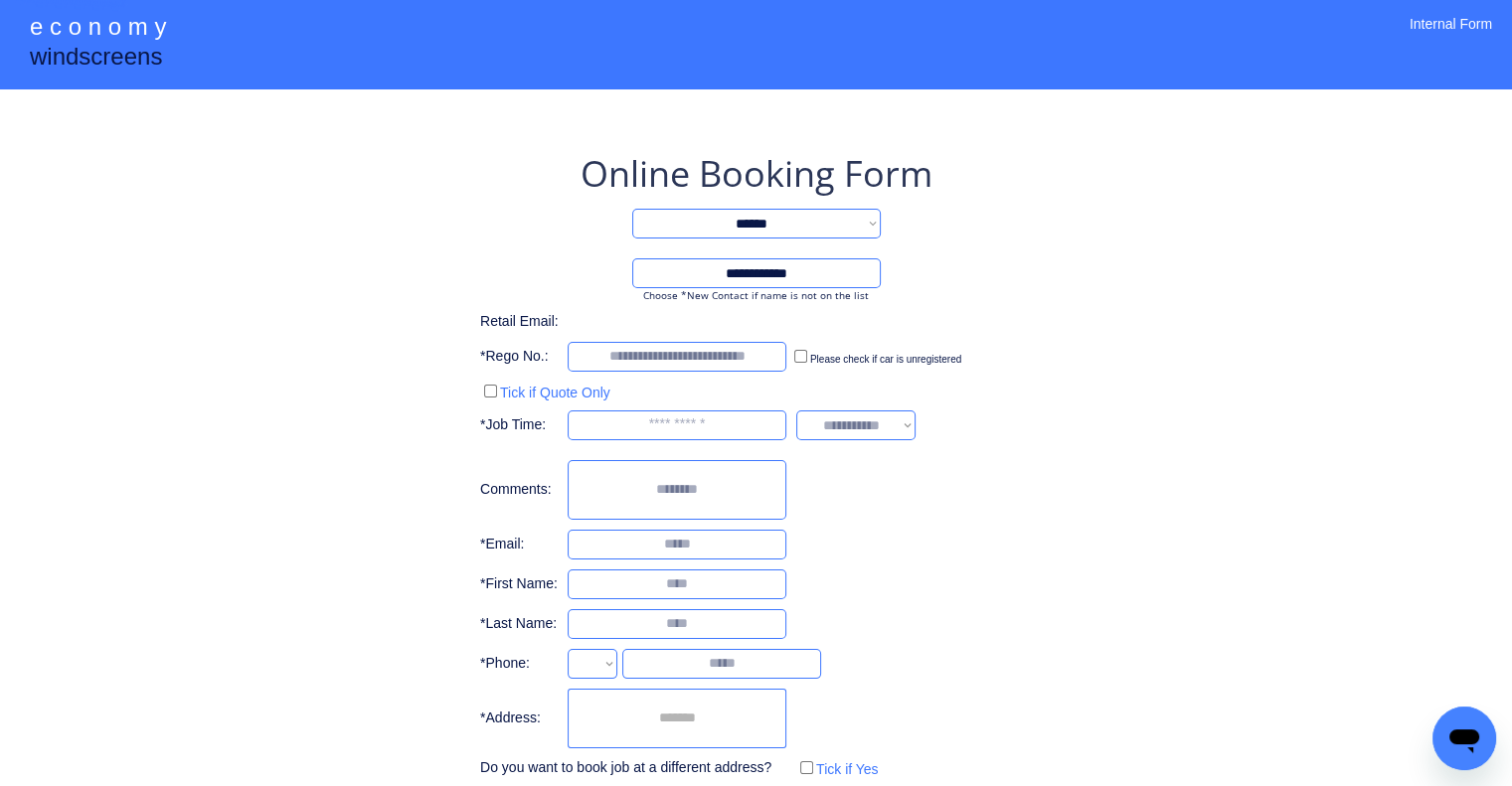 select on "**********" 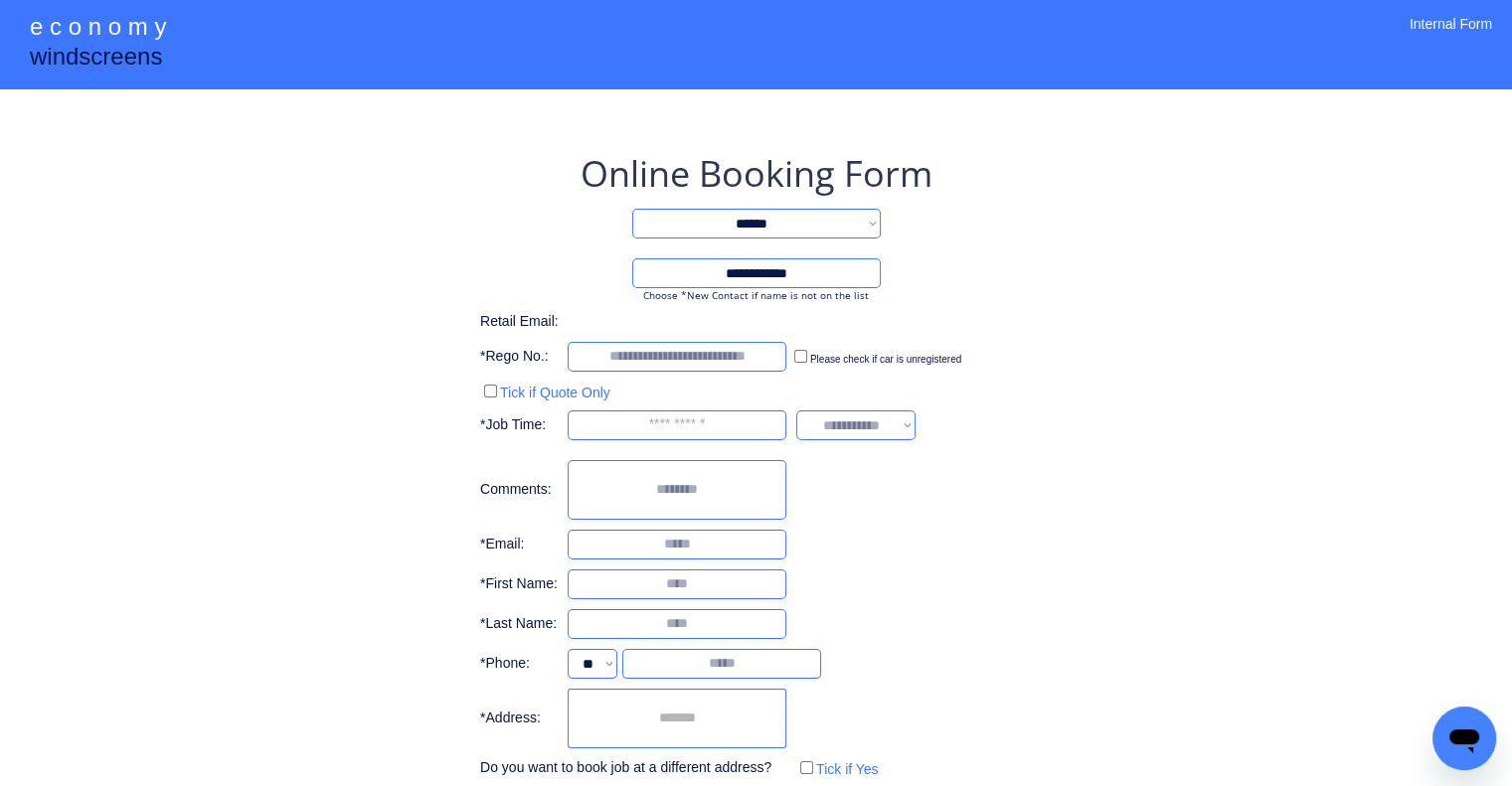 click on "**********" at bounding box center (756, 506) 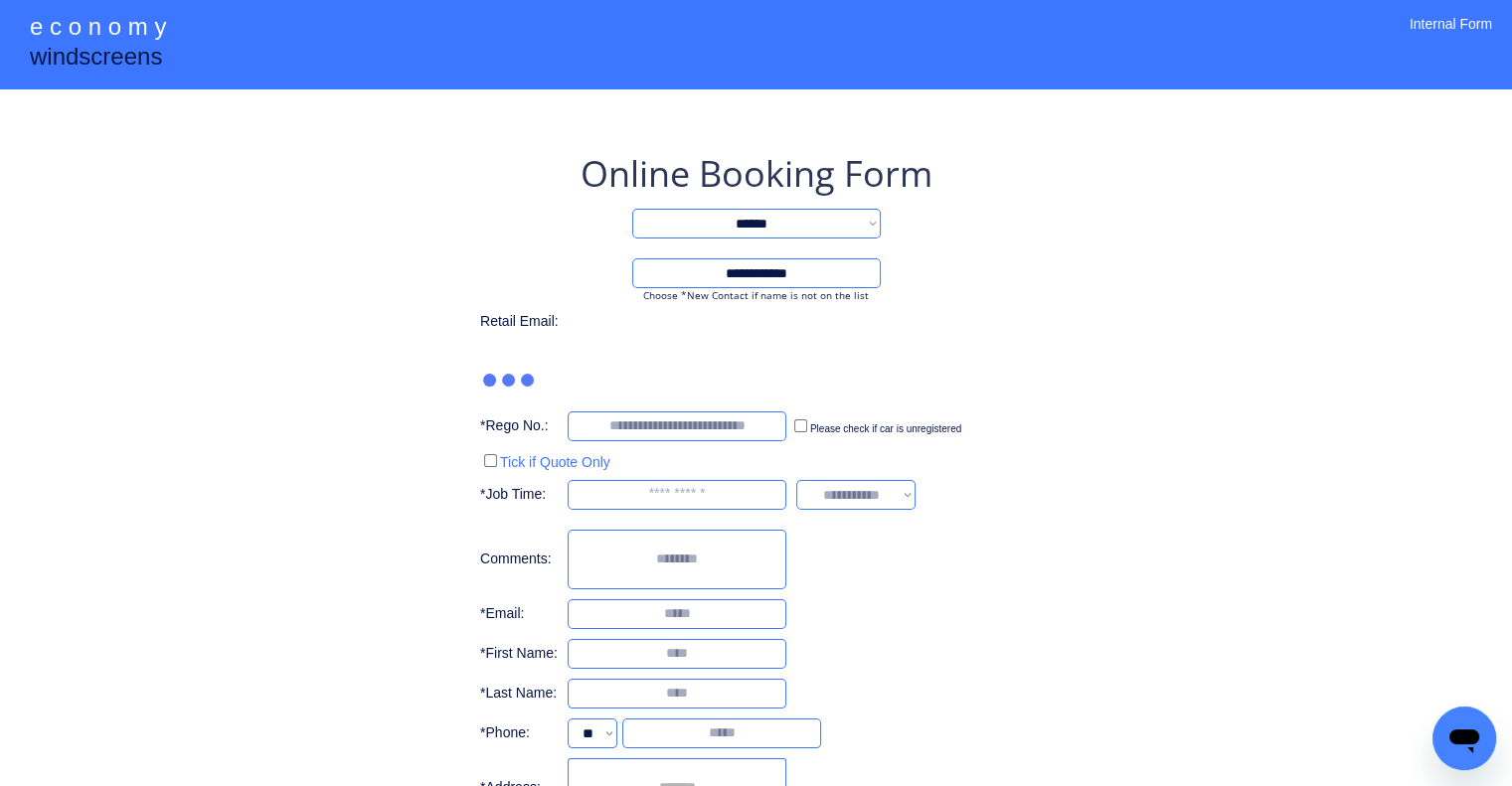 click at bounding box center [722, 733] 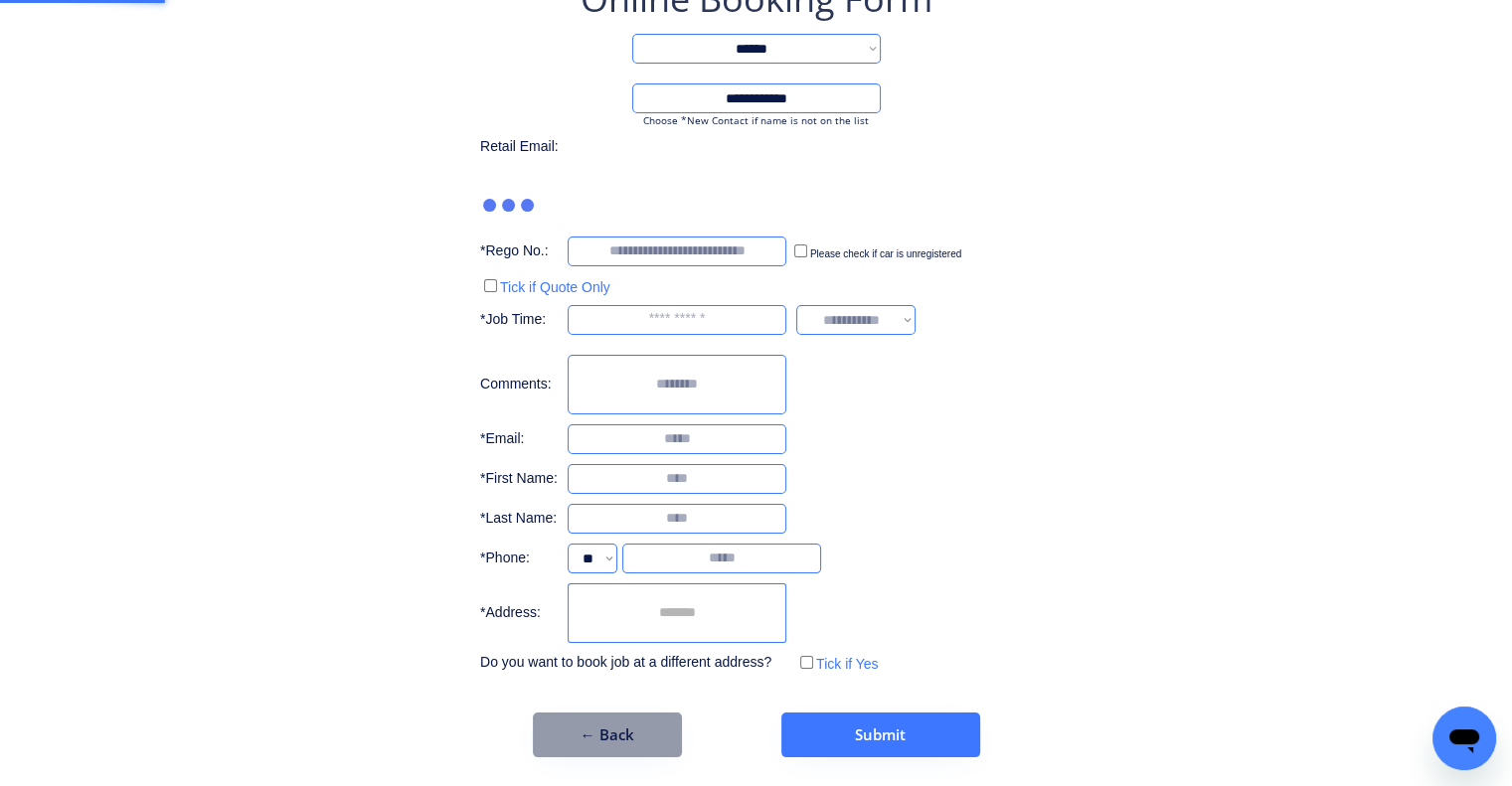 scroll, scrollTop: 105, scrollLeft: 0, axis: vertical 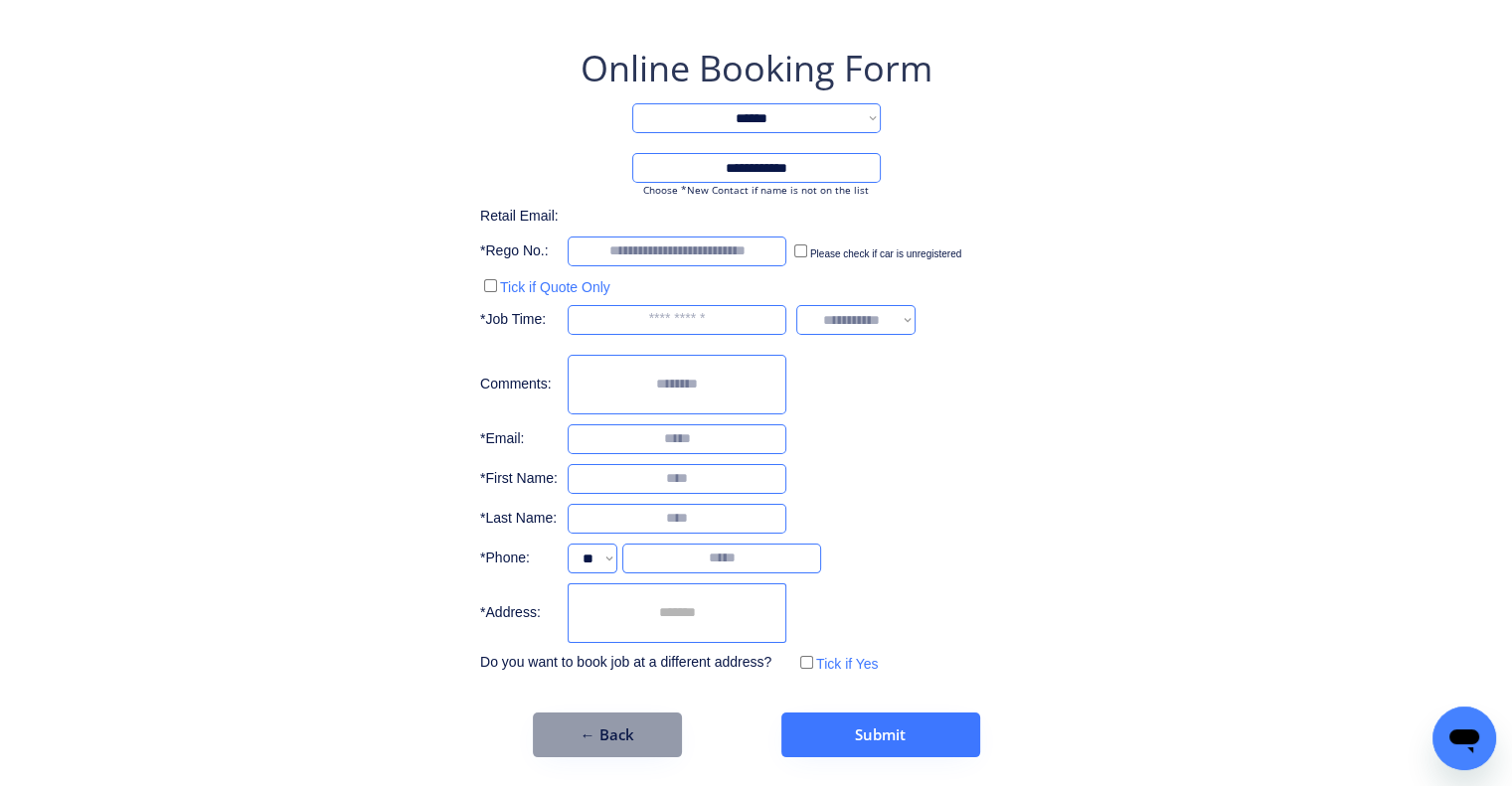 click at bounding box center [677, 613] 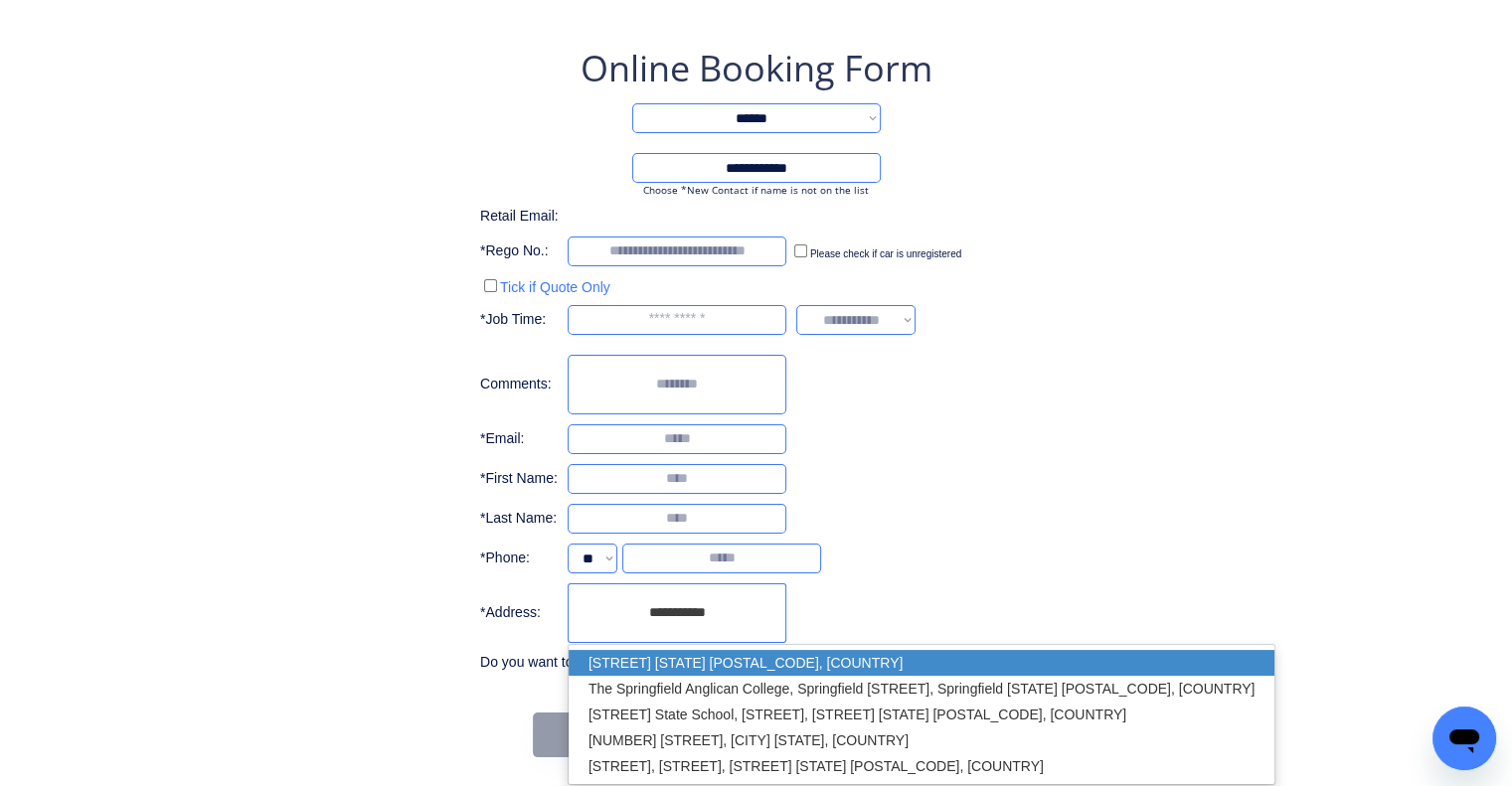 click on "[SUBURB] [STATE], Australia" at bounding box center (922, 663) 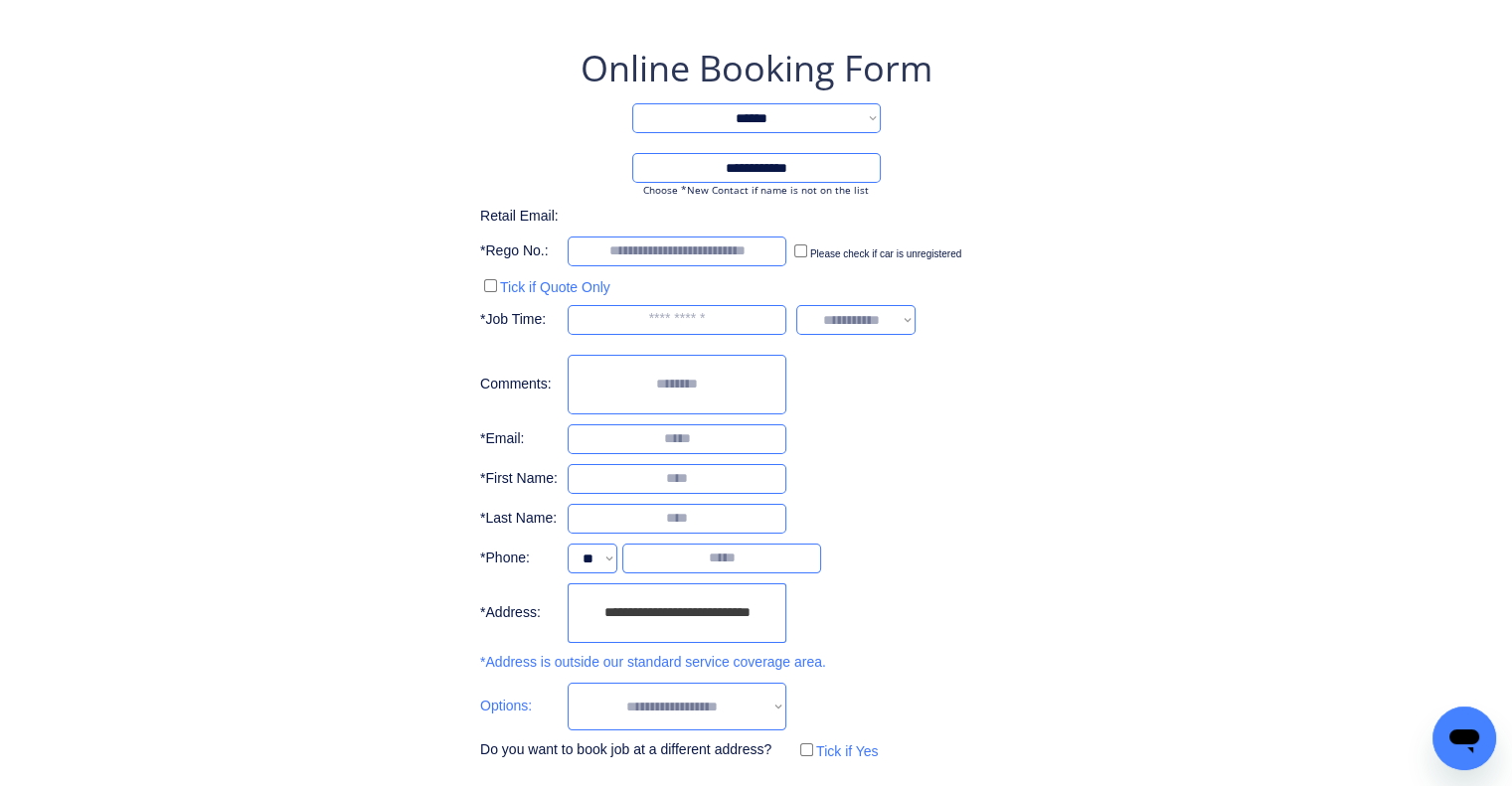 scroll, scrollTop: 193, scrollLeft: 0, axis: vertical 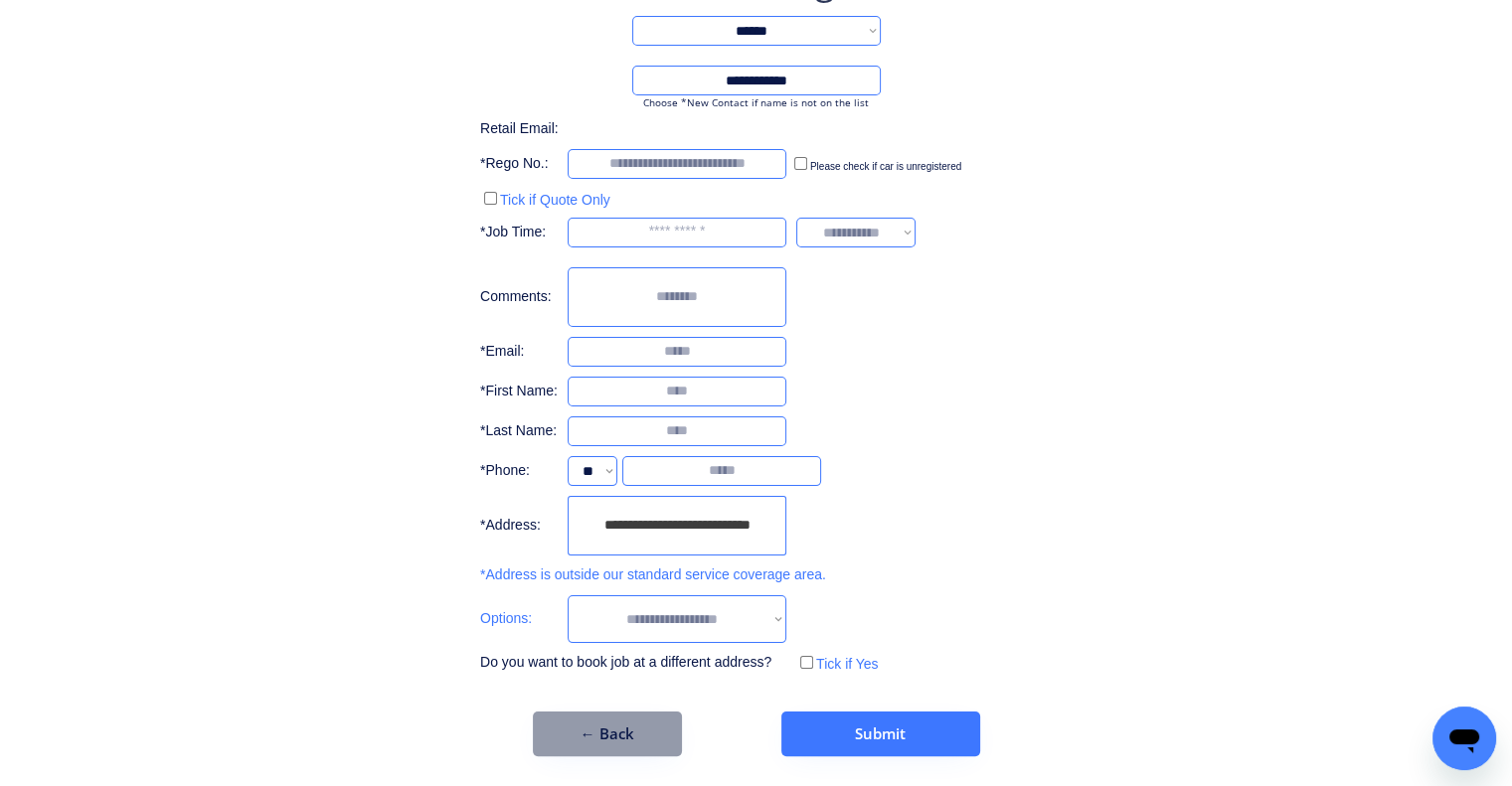 type on "**********" 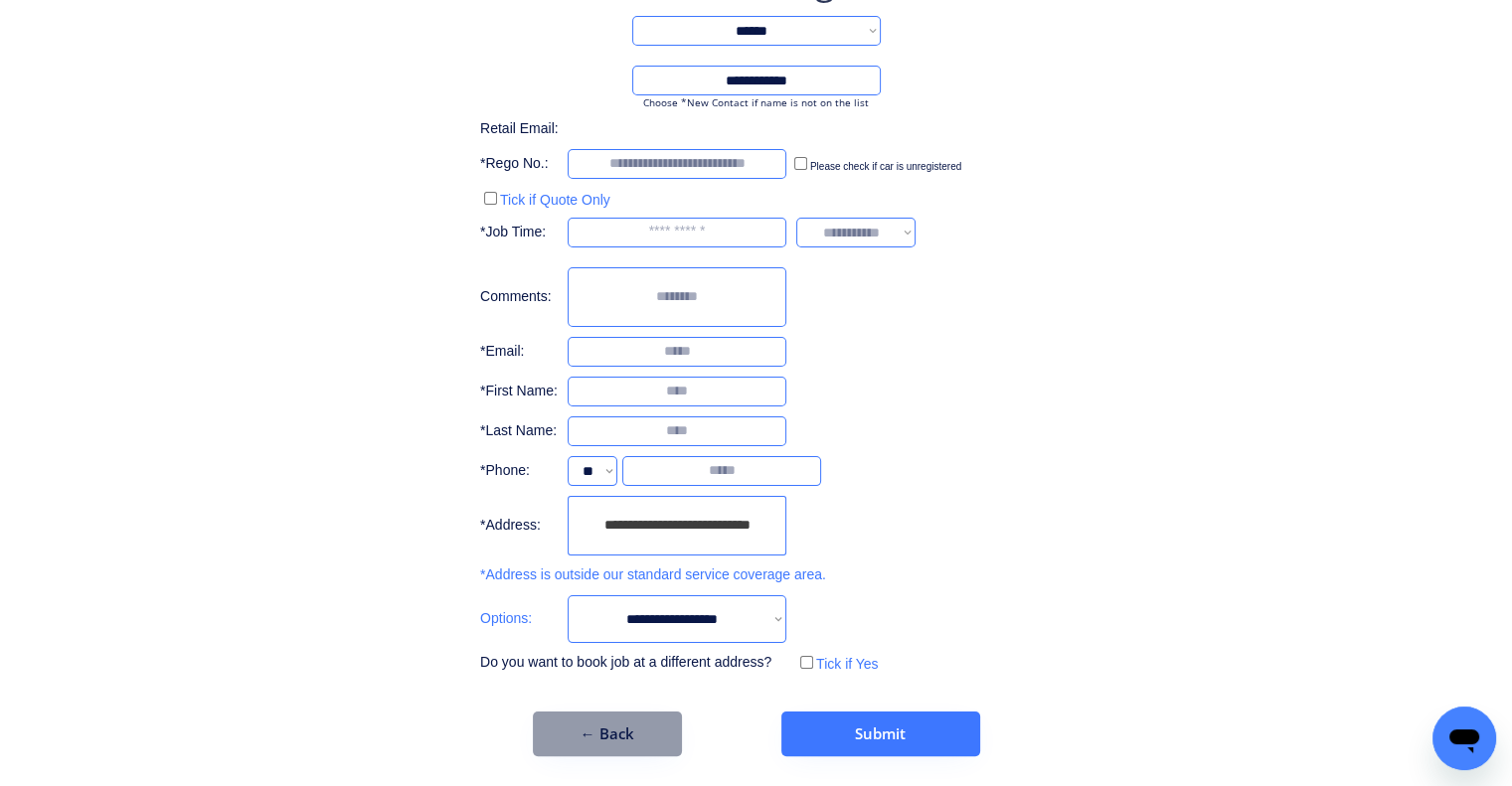 click on "**********" at bounding box center (756, 296) 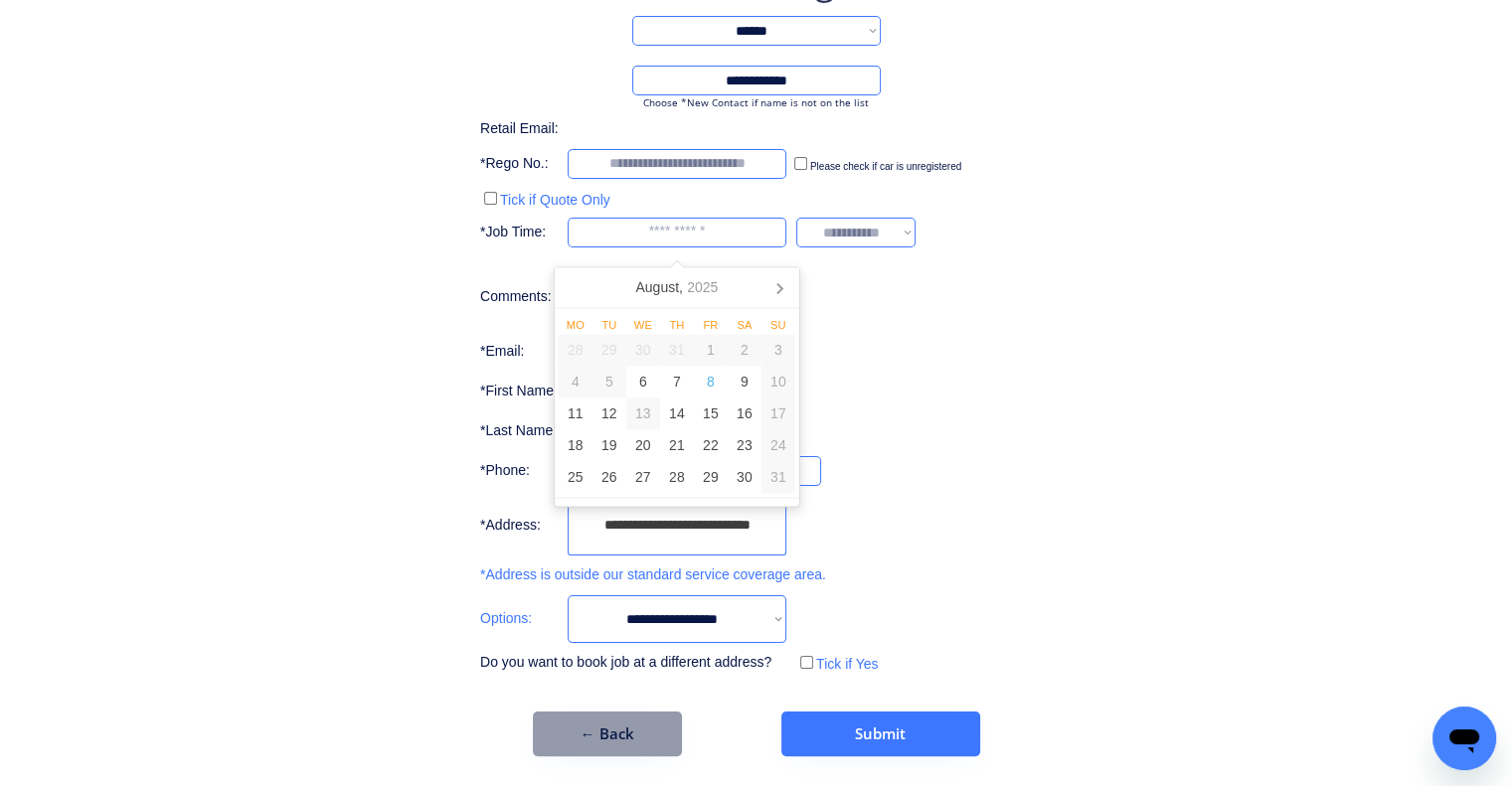 click at bounding box center (677, 233) 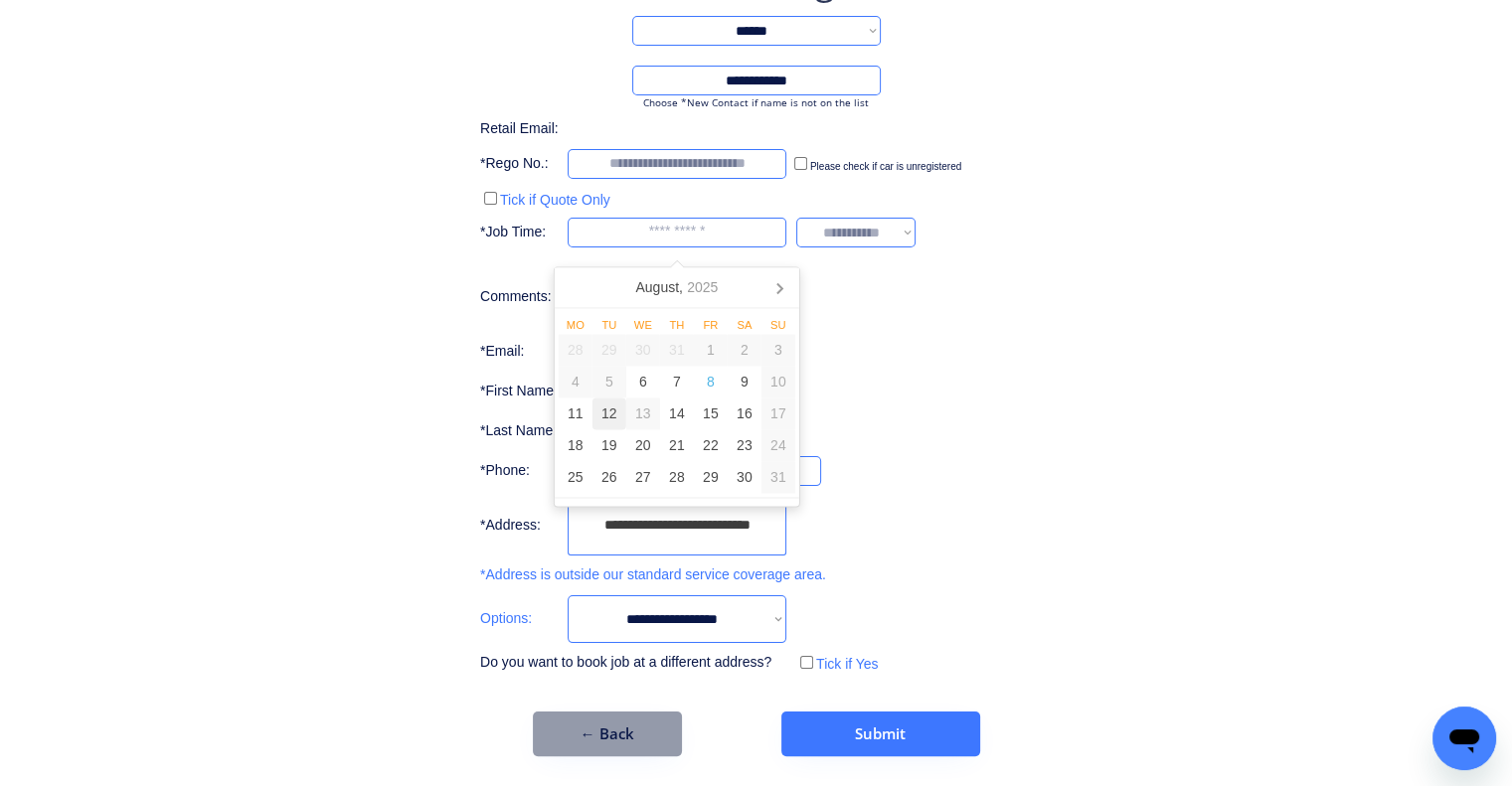 click on "12" at bounding box center (609, 414) 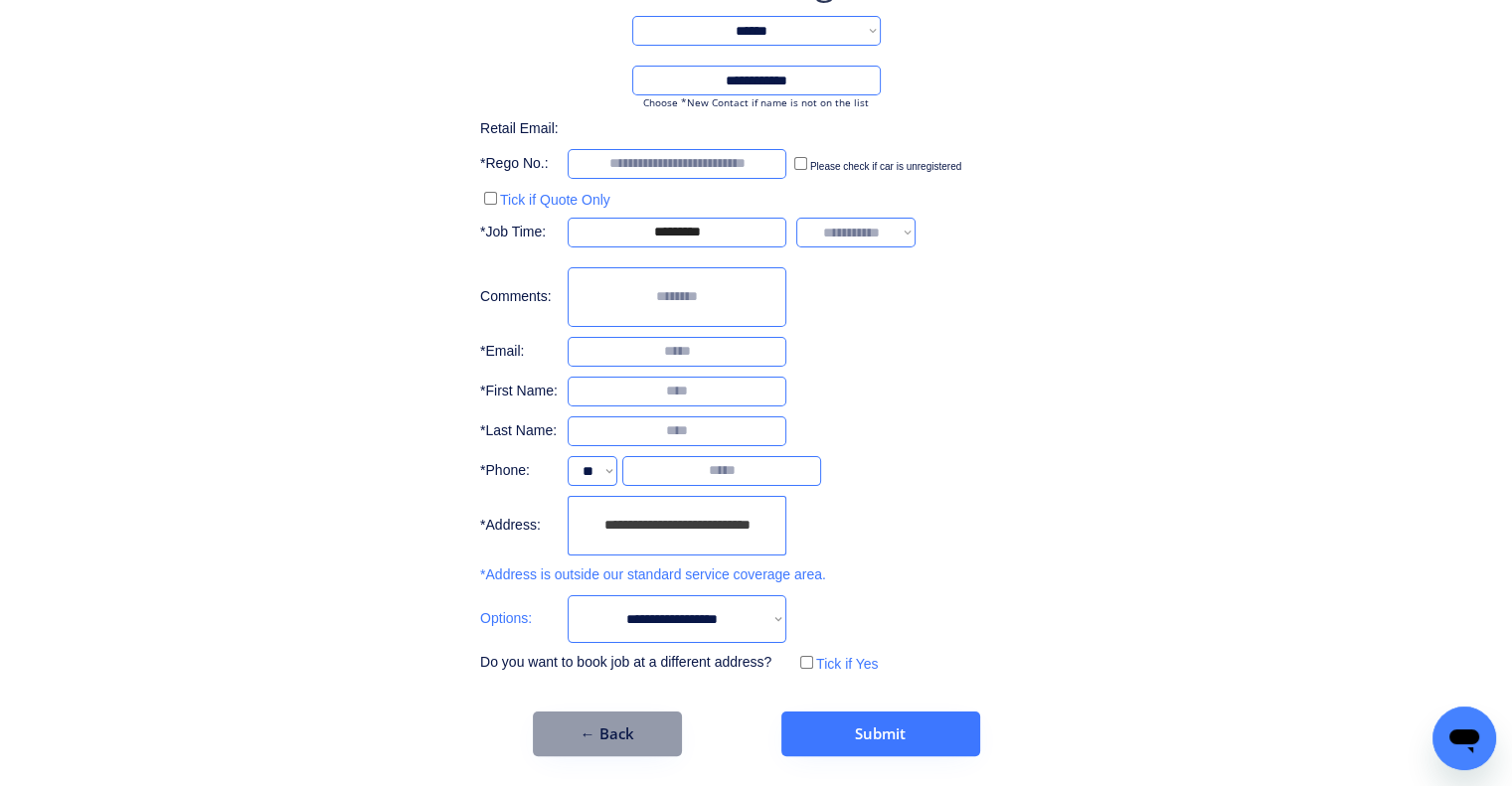 click on "**********" at bounding box center [756, 356] 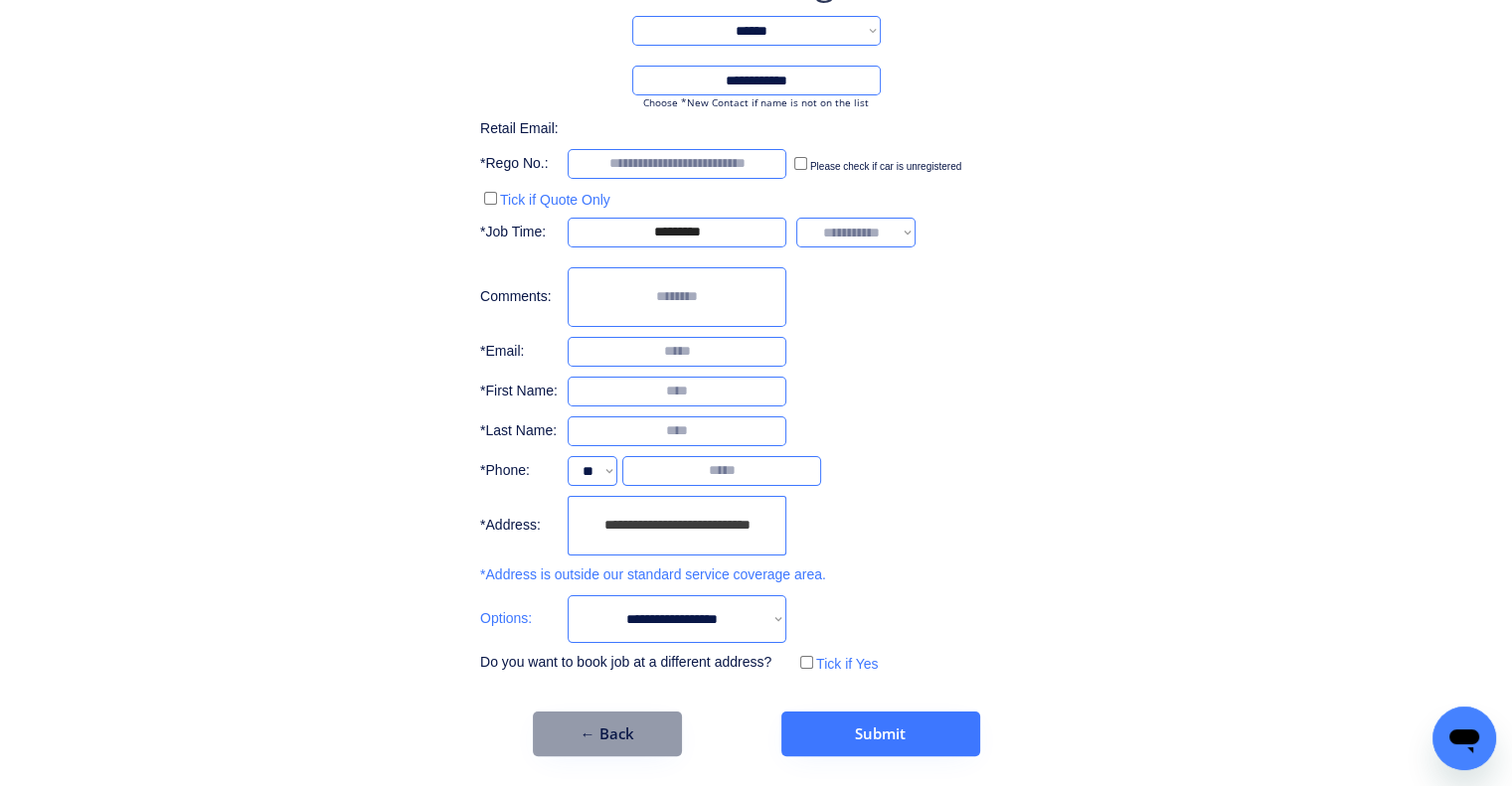 click on "**********" at bounding box center [856, 233] 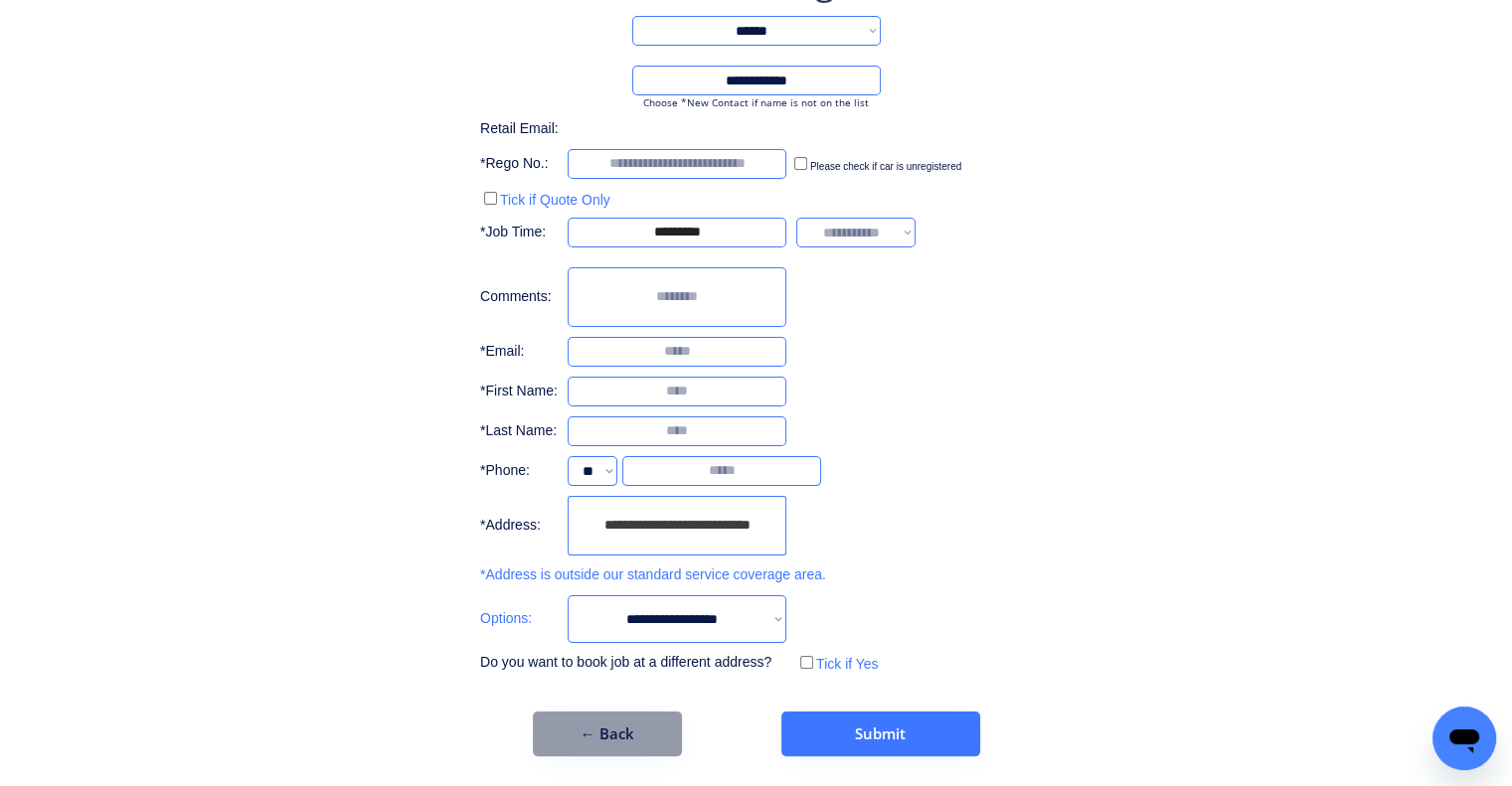 select on "*******" 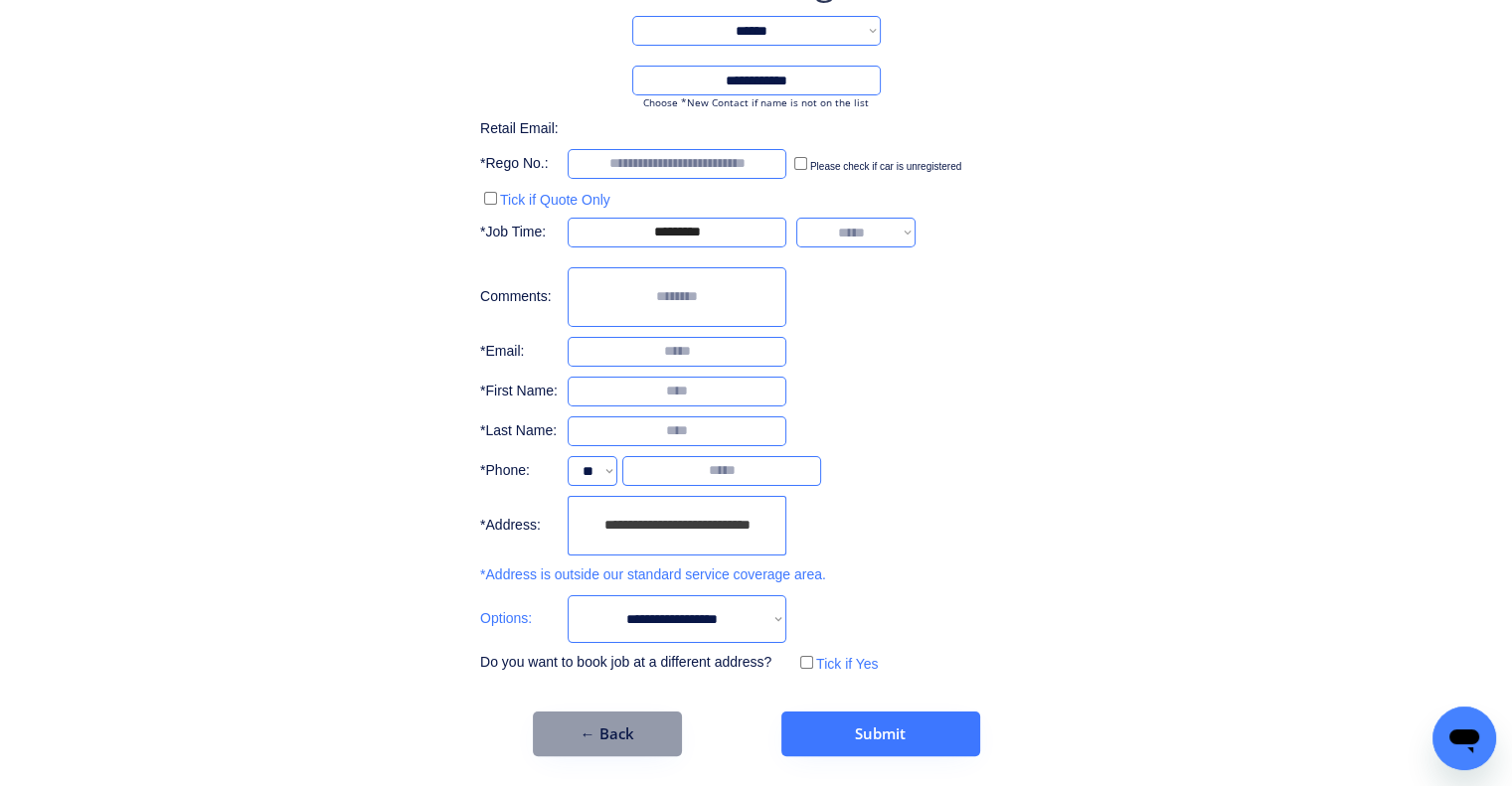 click on "**********" at bounding box center (856, 233) 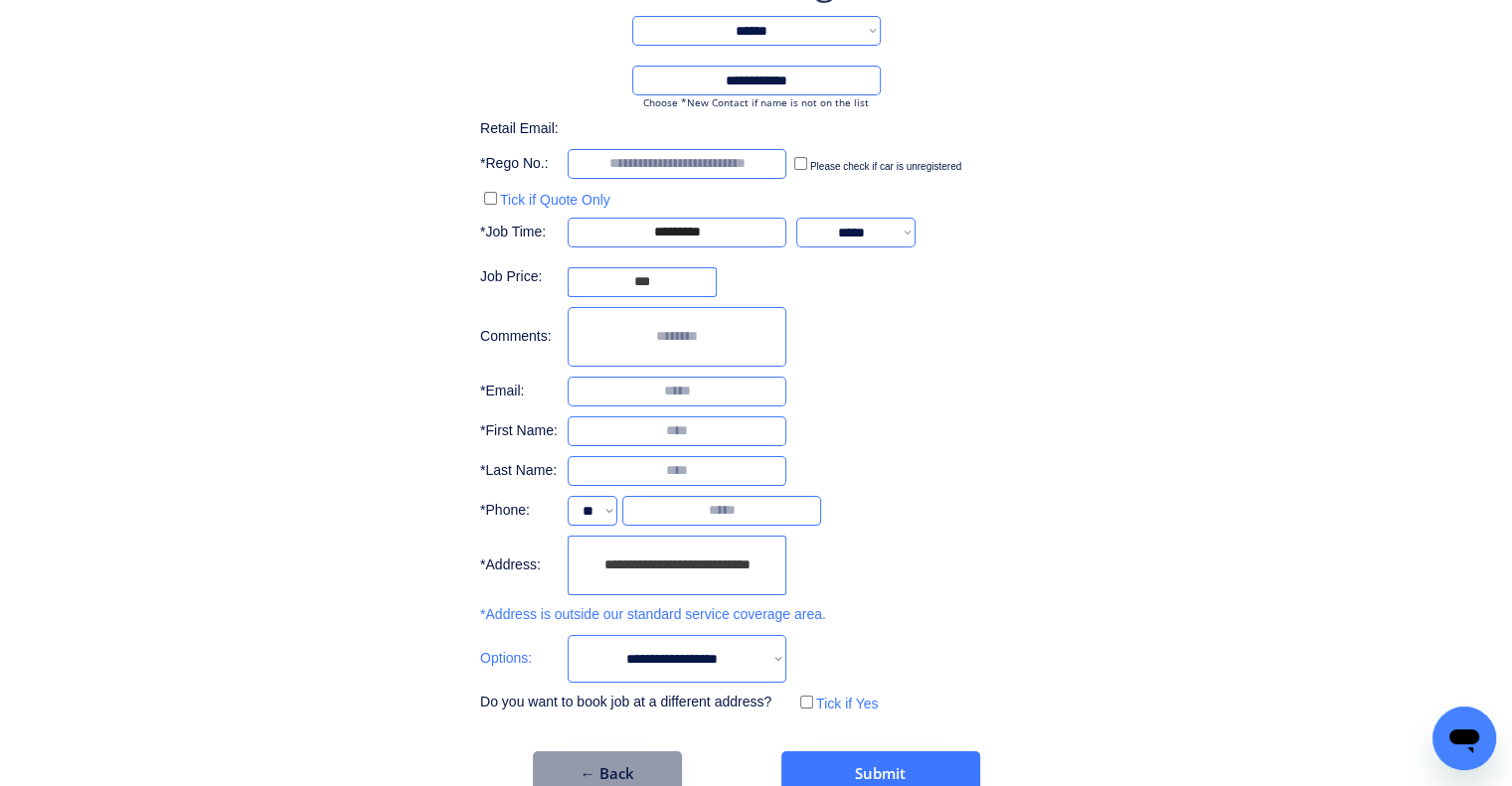 click on "**********" at bounding box center (756, 376) 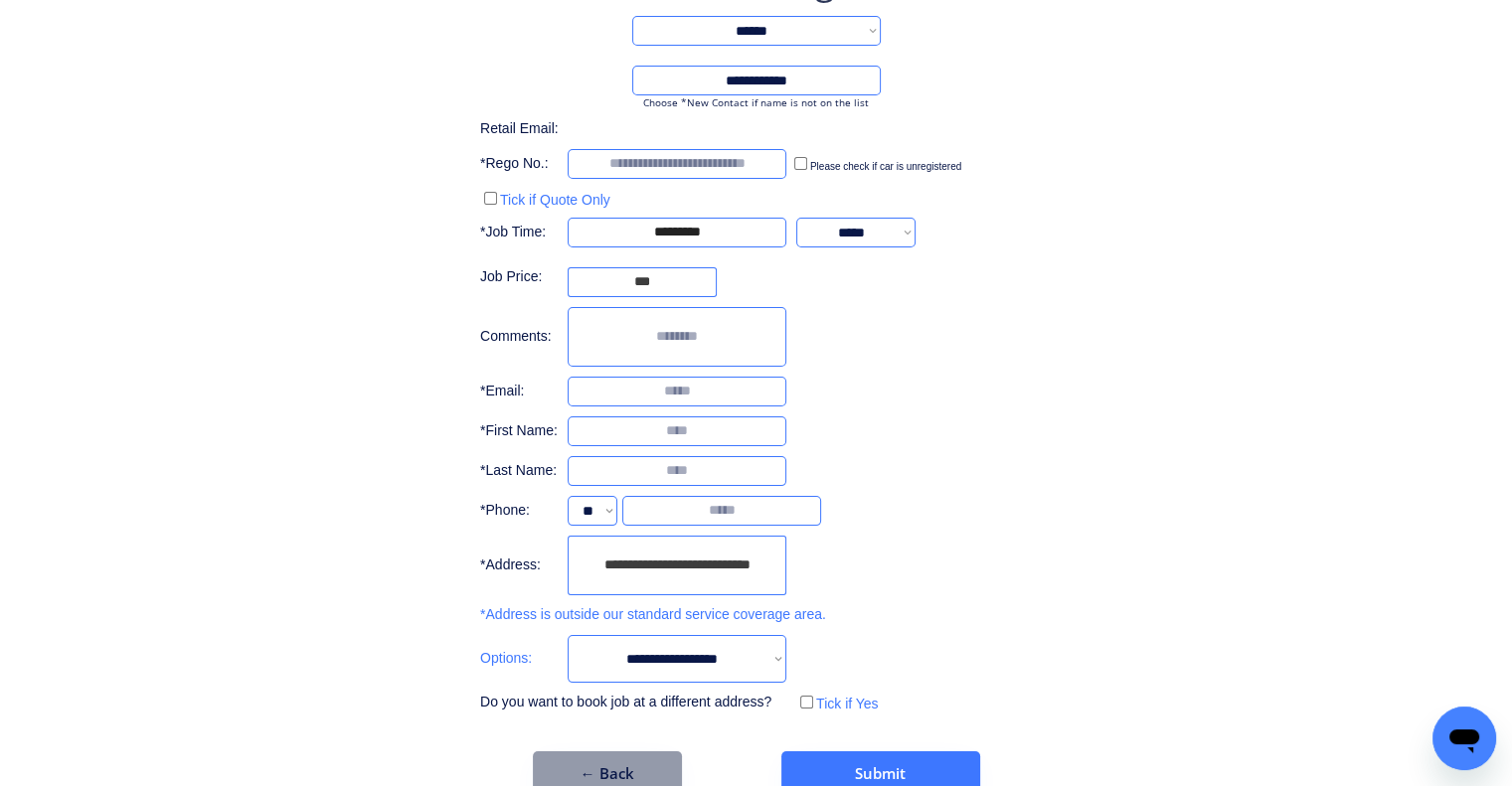click on "**********" at bounding box center [756, 376] 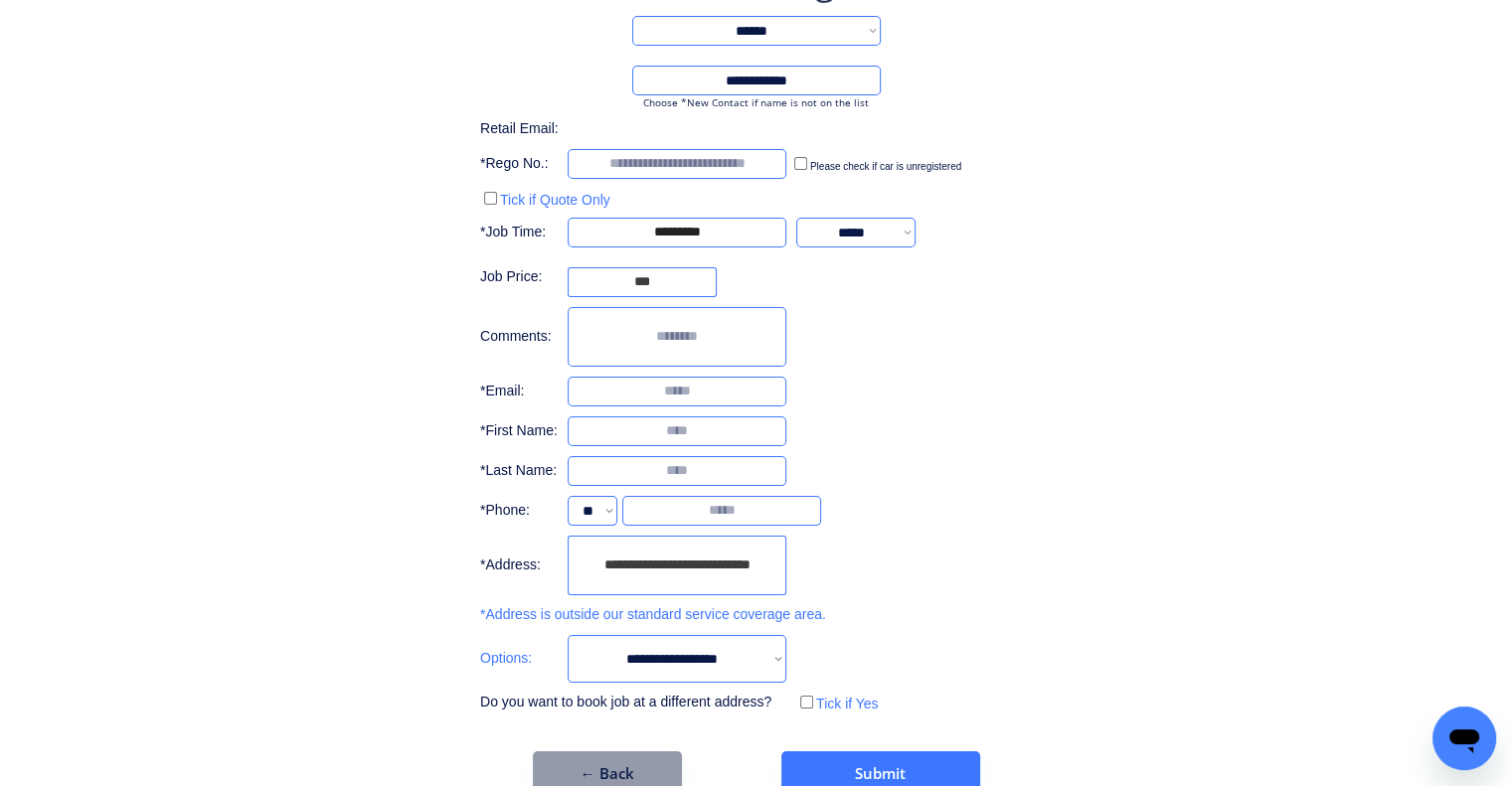 click on "**********" at bounding box center [677, 659] 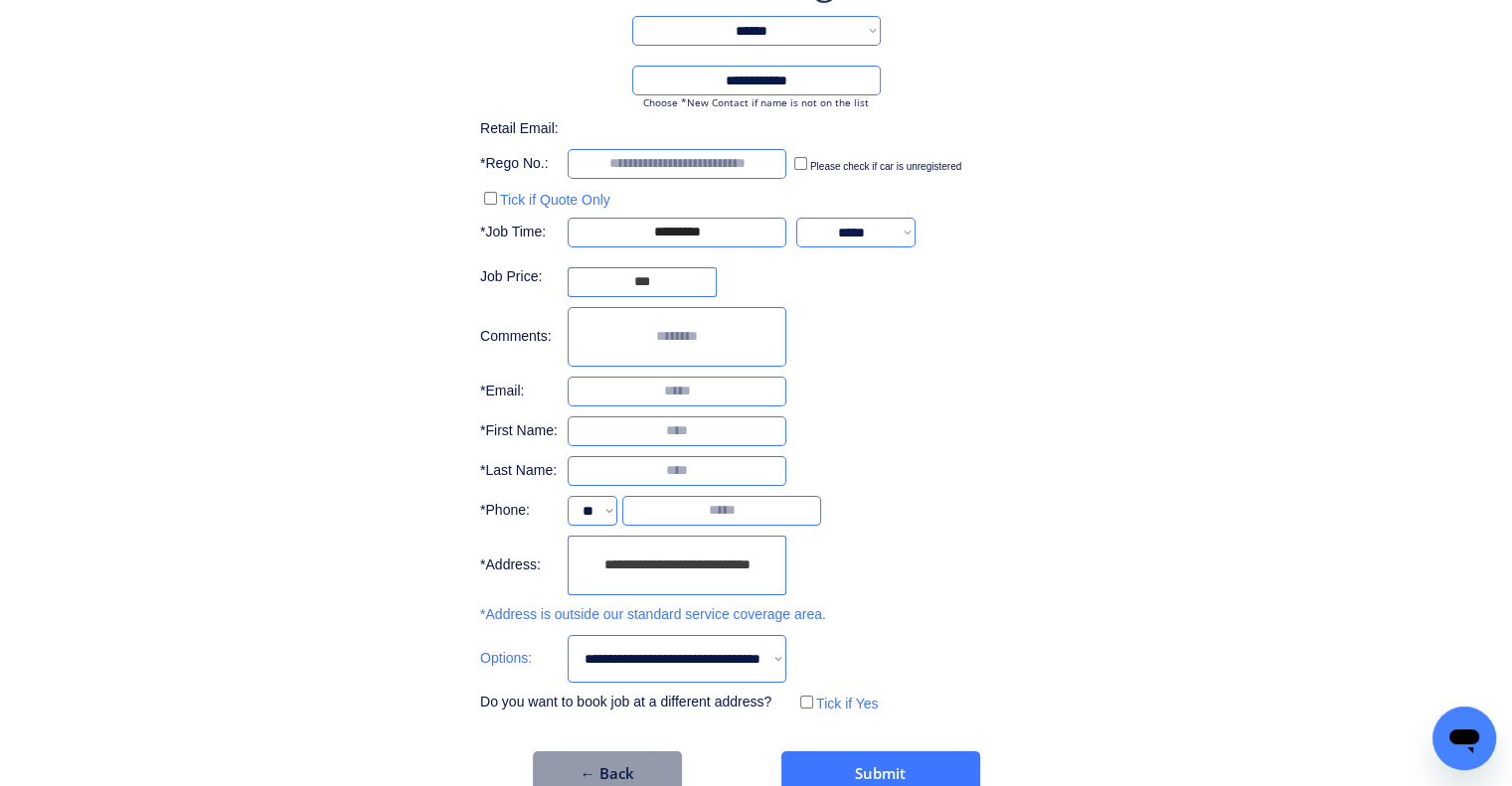 click on "**********" at bounding box center [677, 659] 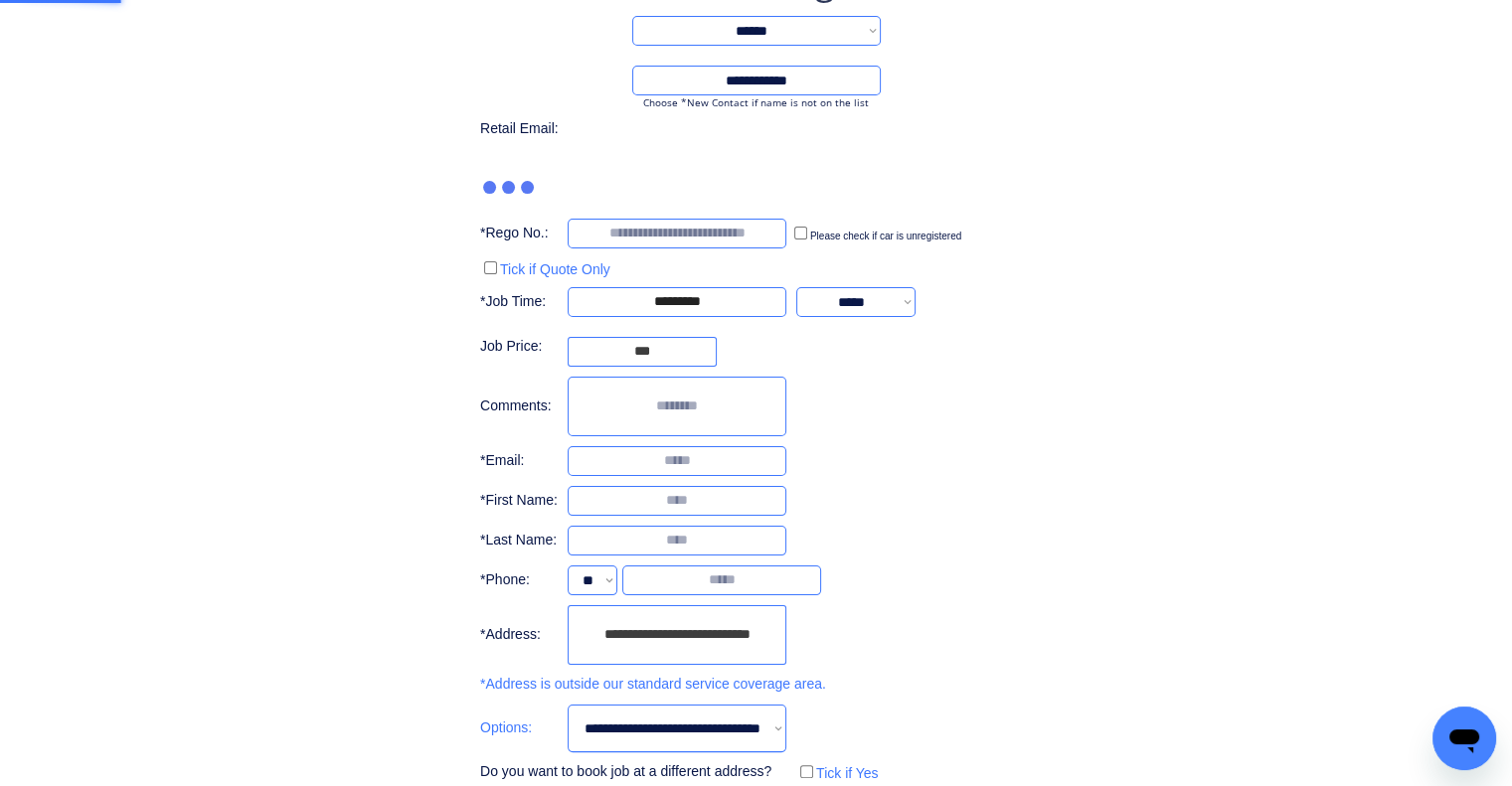 click on "**********" at bounding box center (677, 635) 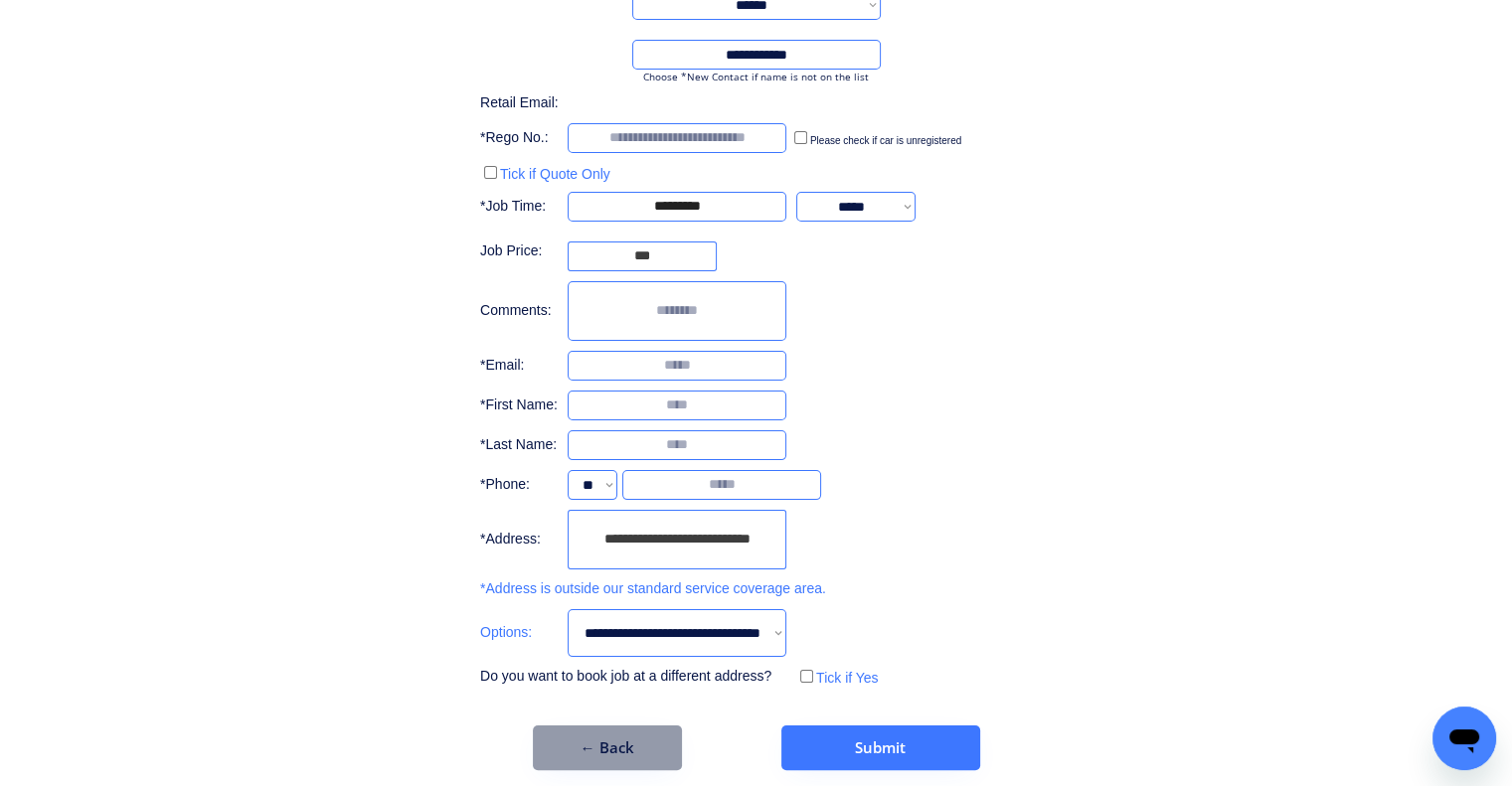 scroll, scrollTop: 233, scrollLeft: 0, axis: vertical 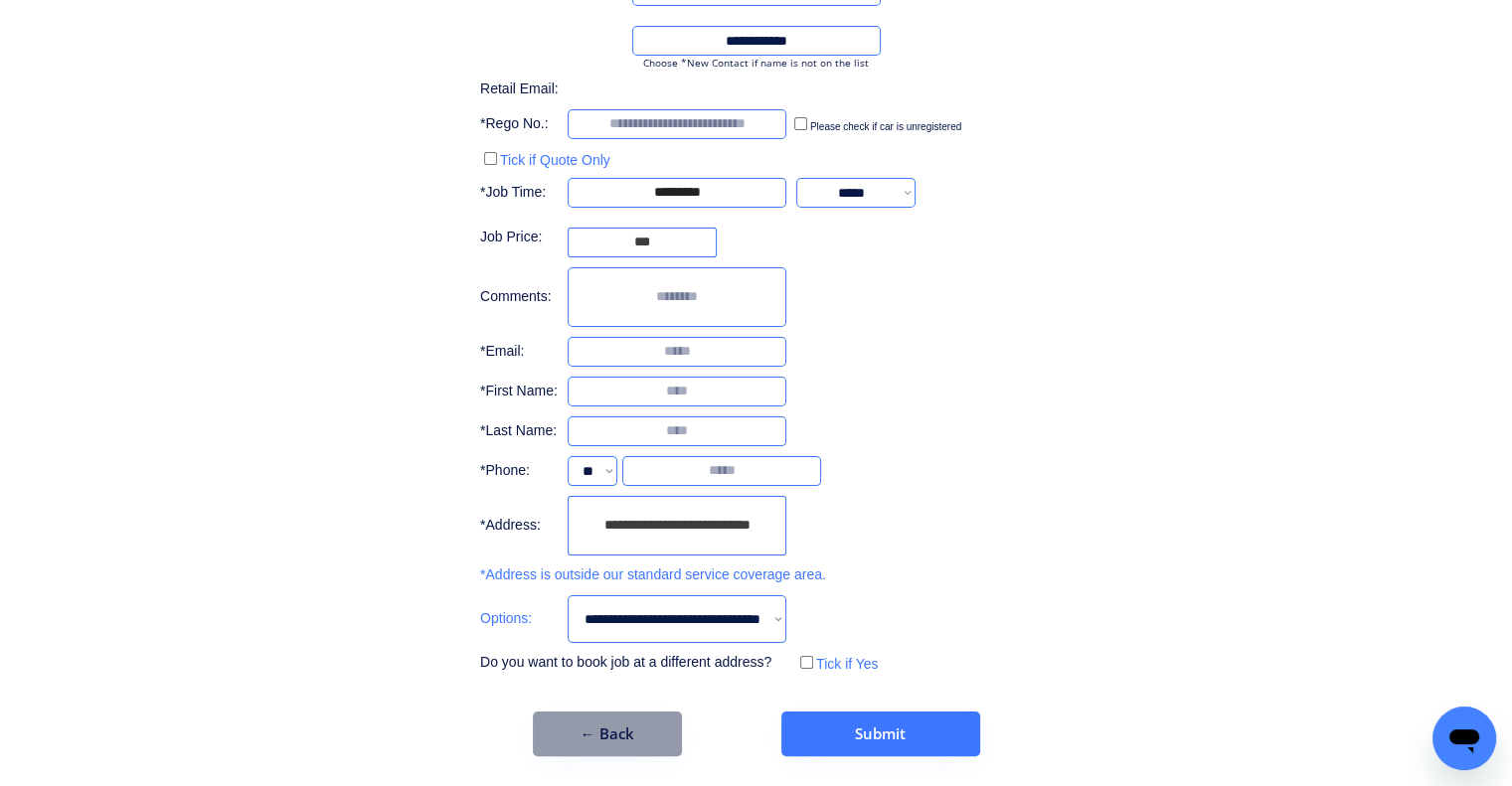 click on "**********" at bounding box center [677, 619] 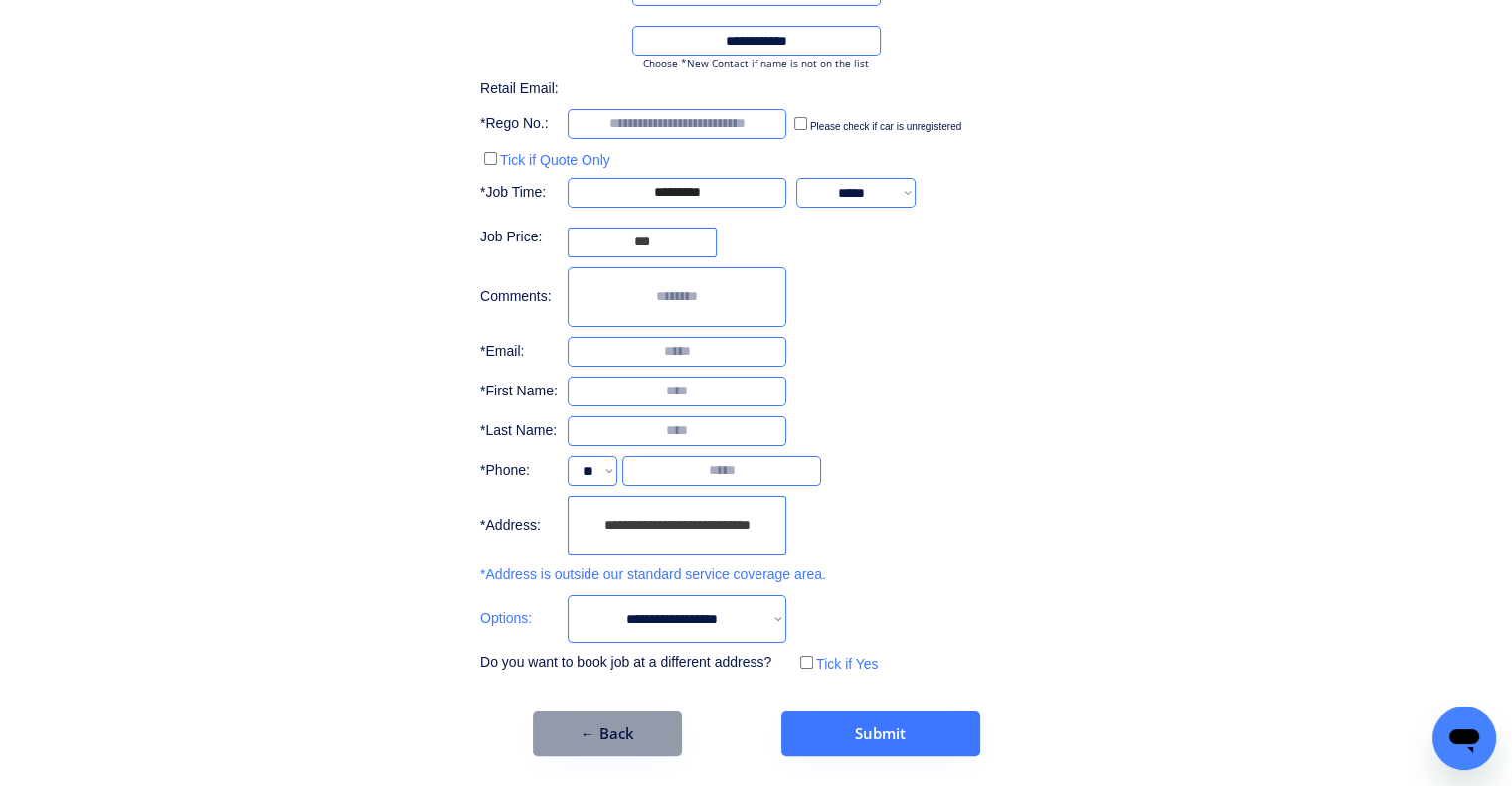click on "**********" at bounding box center (677, 619) 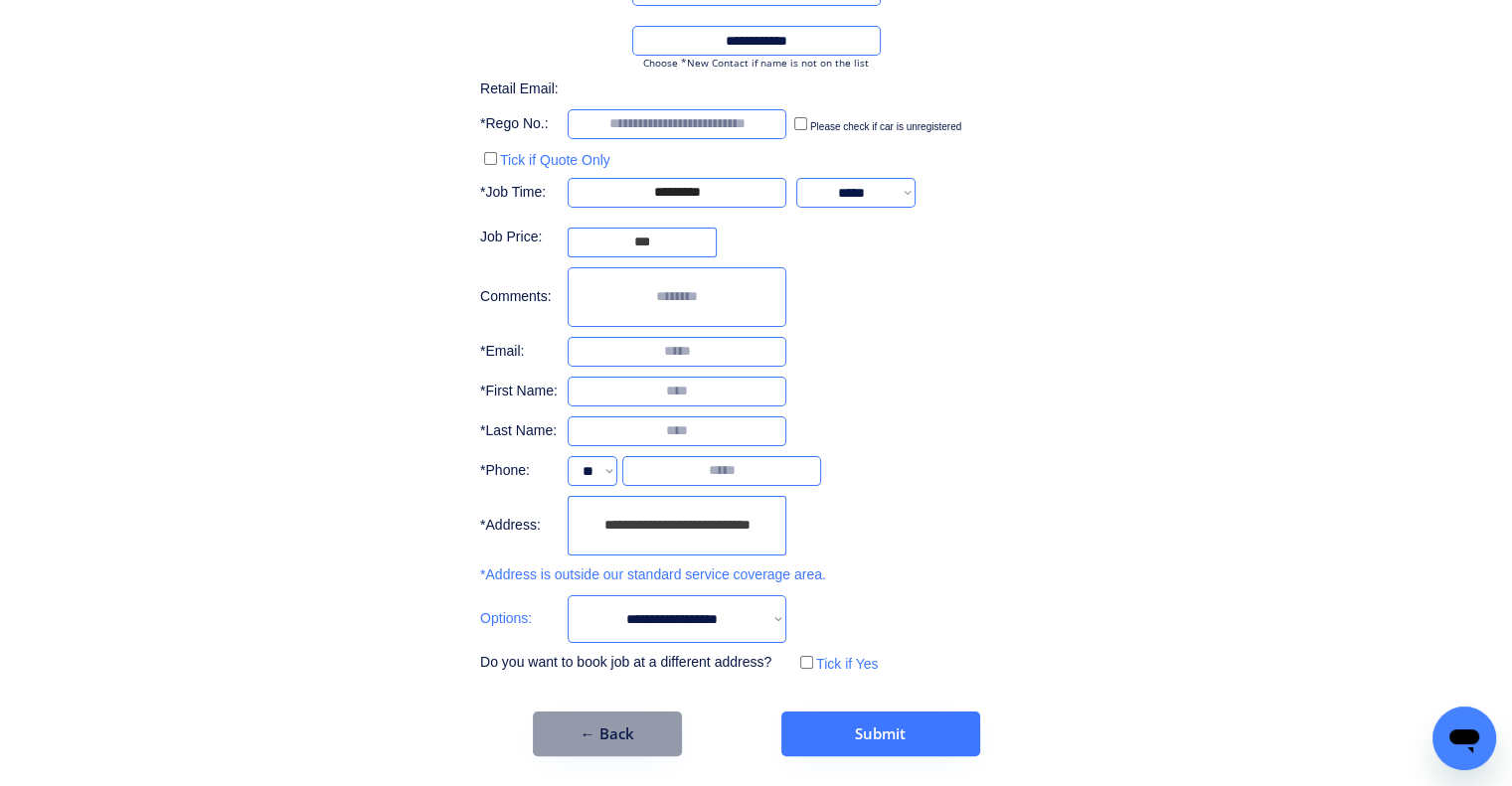click on "**********" at bounding box center (756, 276) 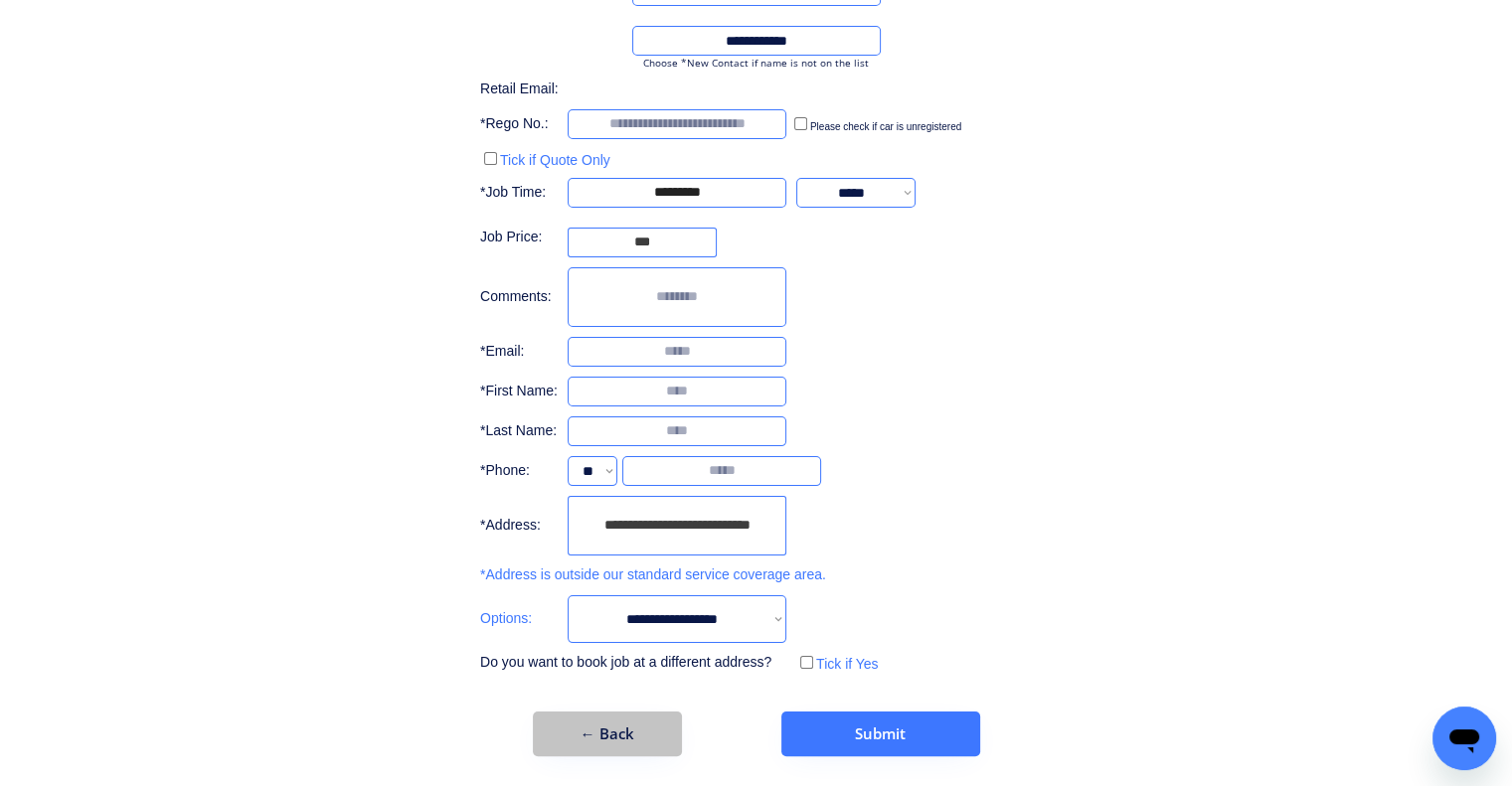 click on "←   Back" at bounding box center [607, 733] 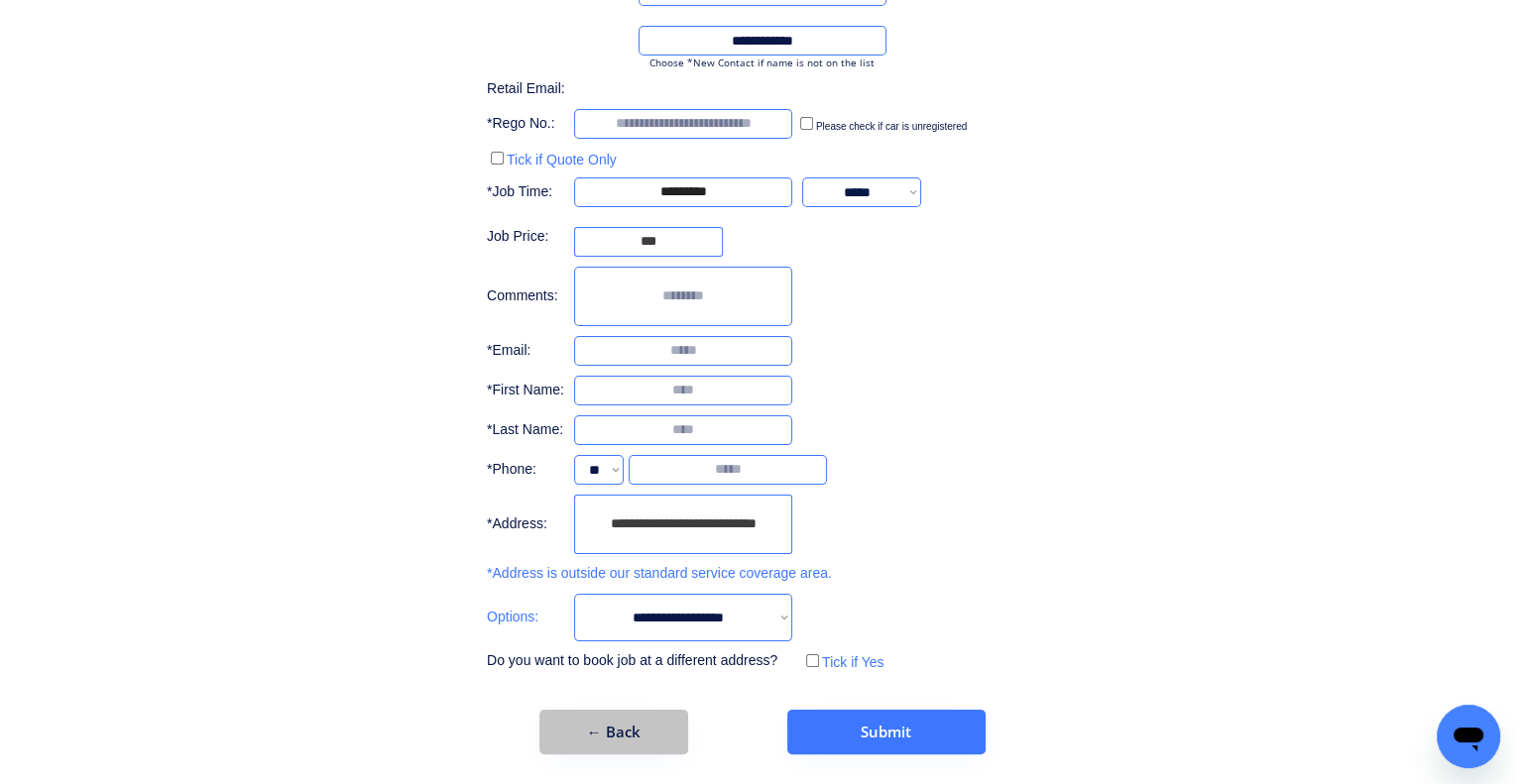 scroll, scrollTop: 0, scrollLeft: 0, axis: both 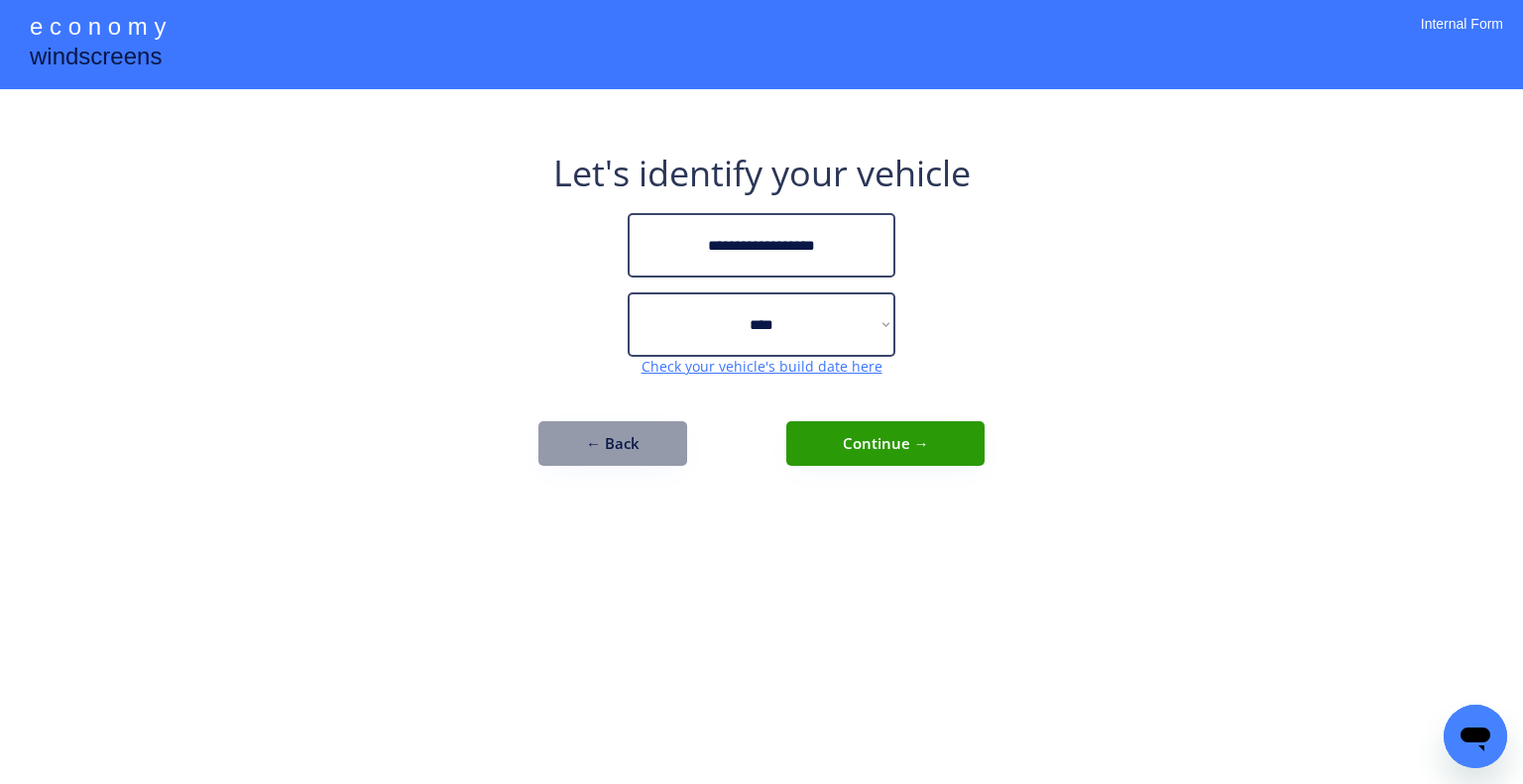 click on "**********" at bounding box center (762, 392) 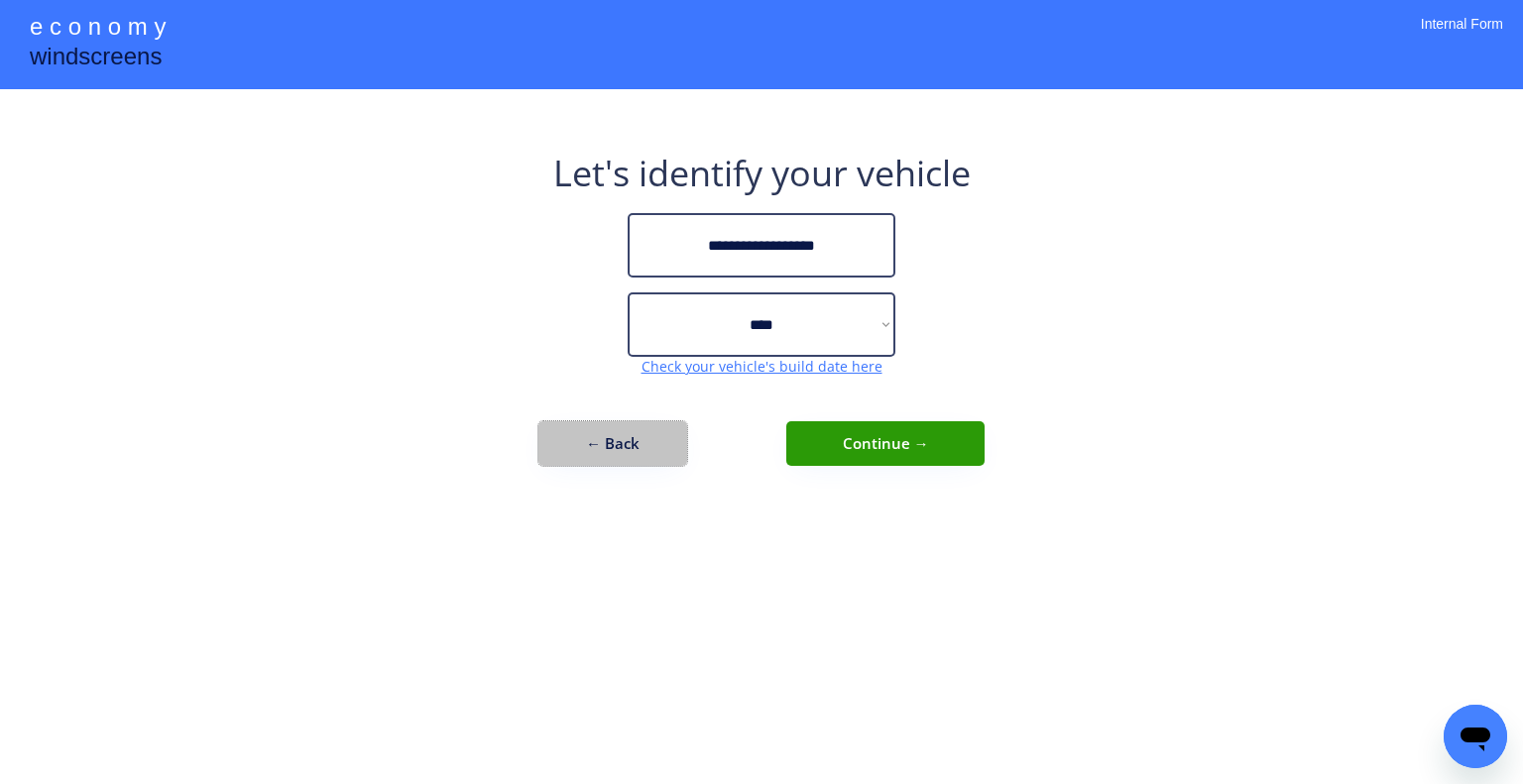 click on "←   Back" at bounding box center (613, 443) 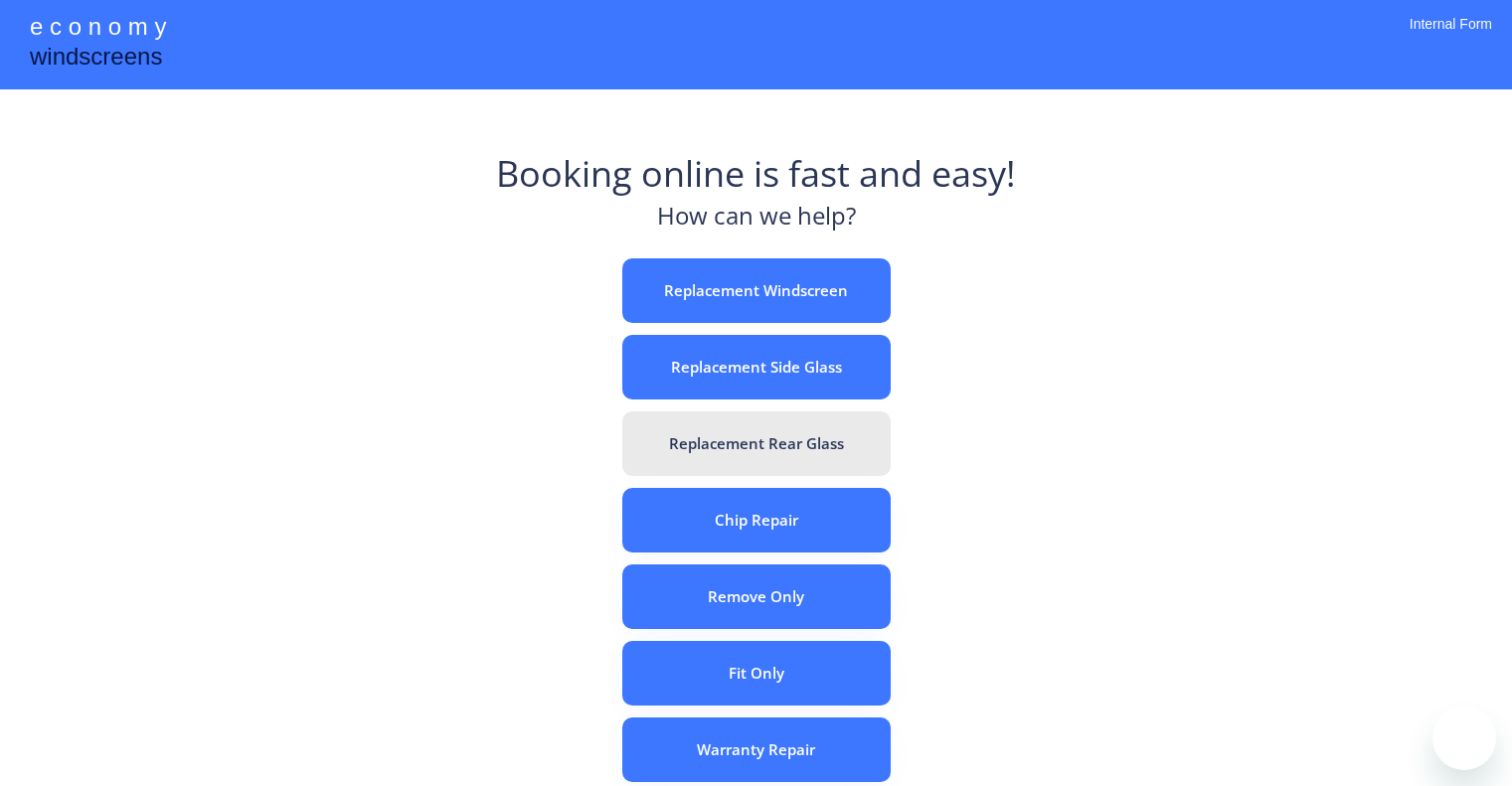 scroll, scrollTop: 0, scrollLeft: 0, axis: both 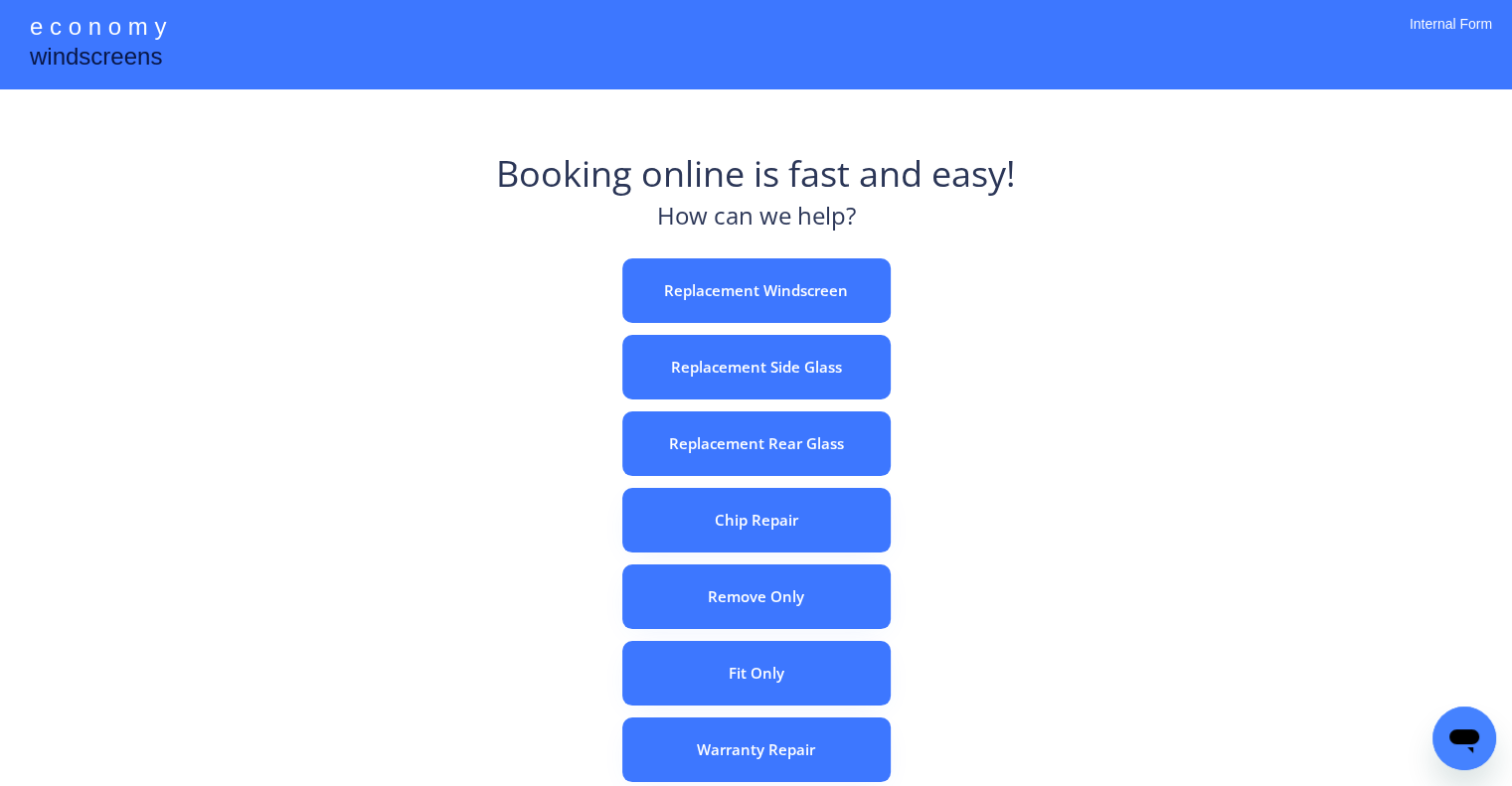 click on "e c o n o m y windscreens Booking online is fast and easy! How can we help? Replacement Windscreen Replacement Side Glass Replacement Rear Glass Chip Repair Remove Only Fit Only Warranty Repair ADAS Recalibration Only Rebook a Job Confirm Quotes Manual Booking Internal Form" at bounding box center [756, 553] 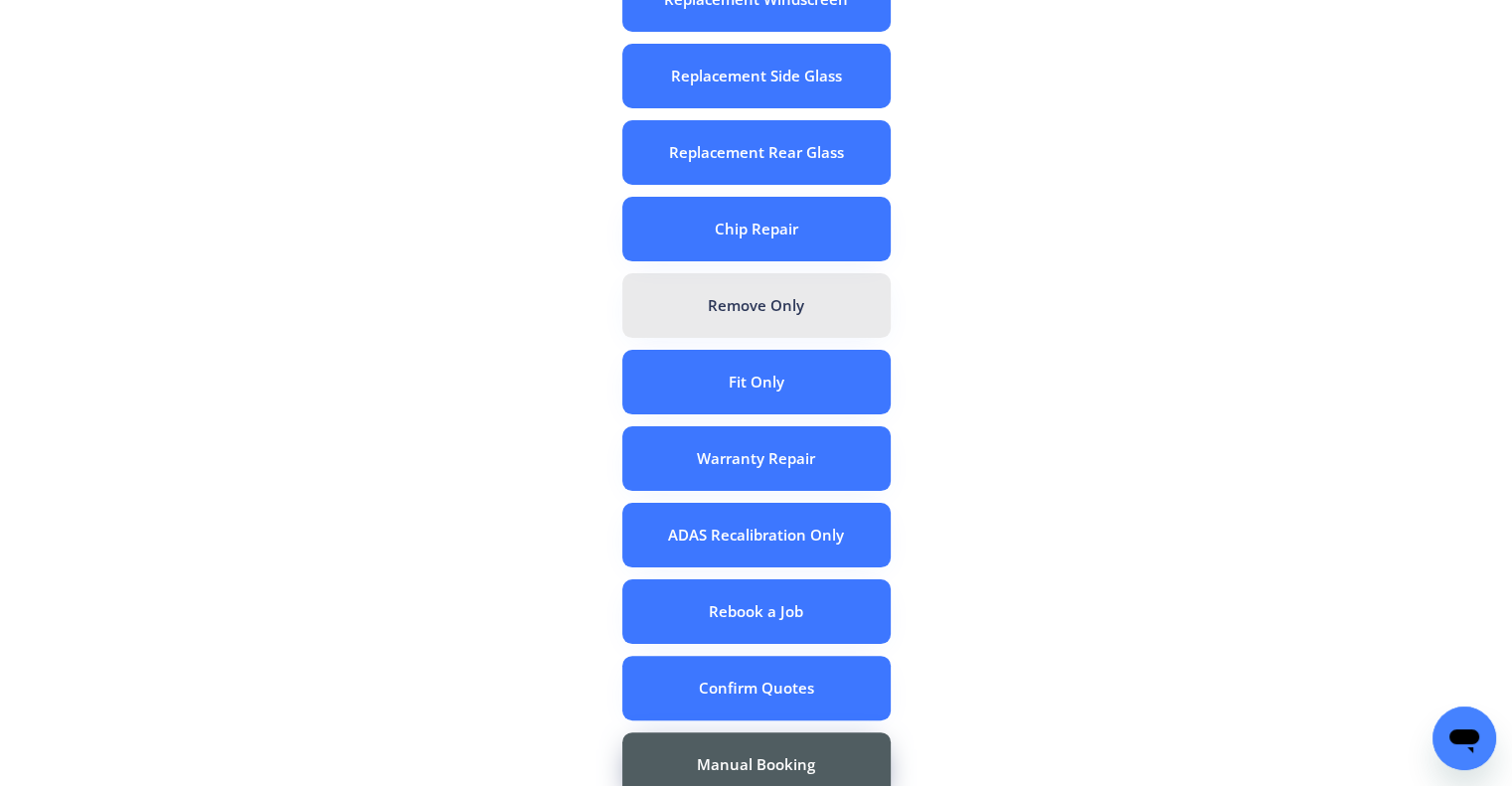 scroll, scrollTop: 298, scrollLeft: 0, axis: vertical 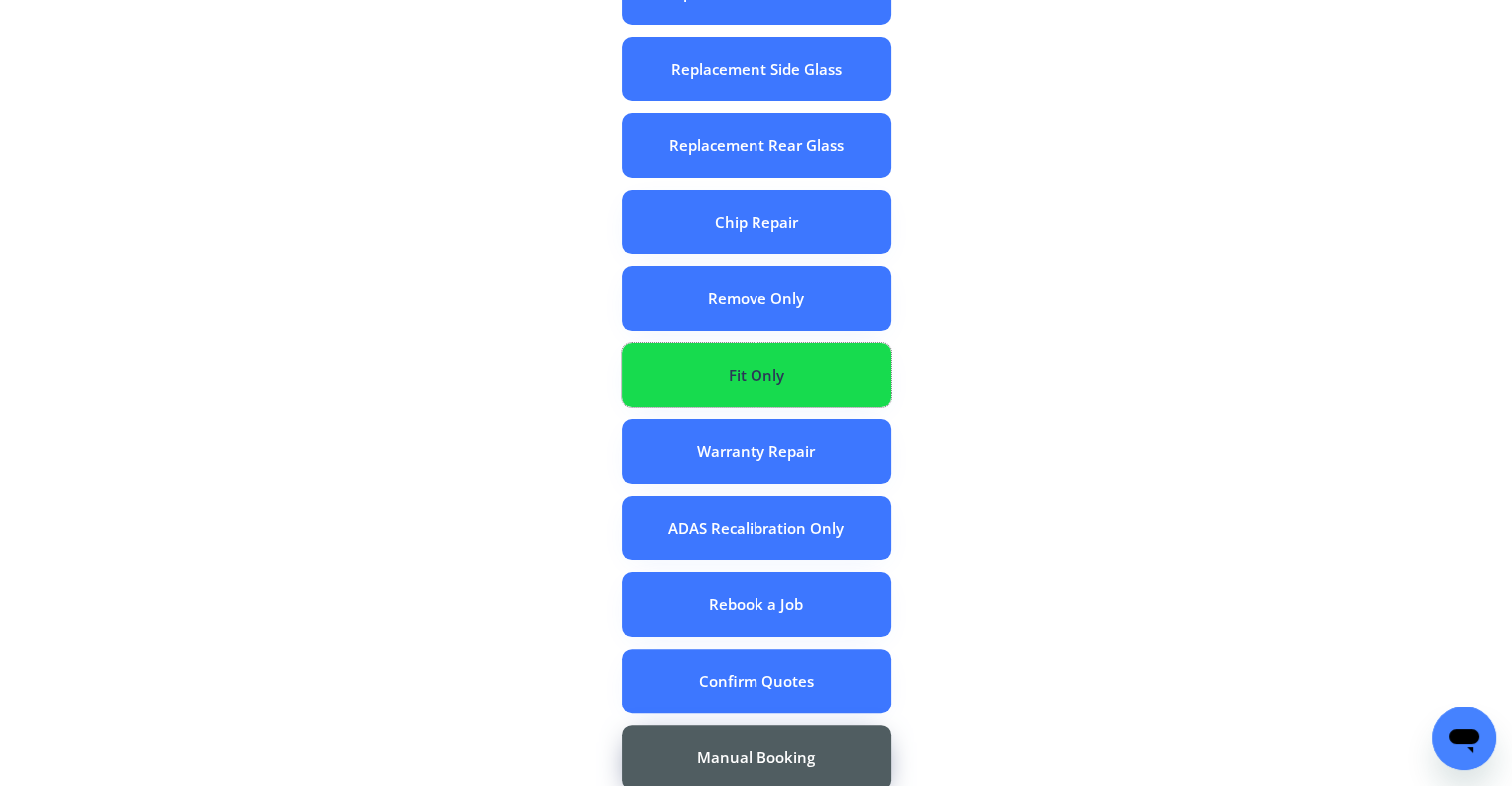 click on "Fit Only" at bounding box center [756, 375] 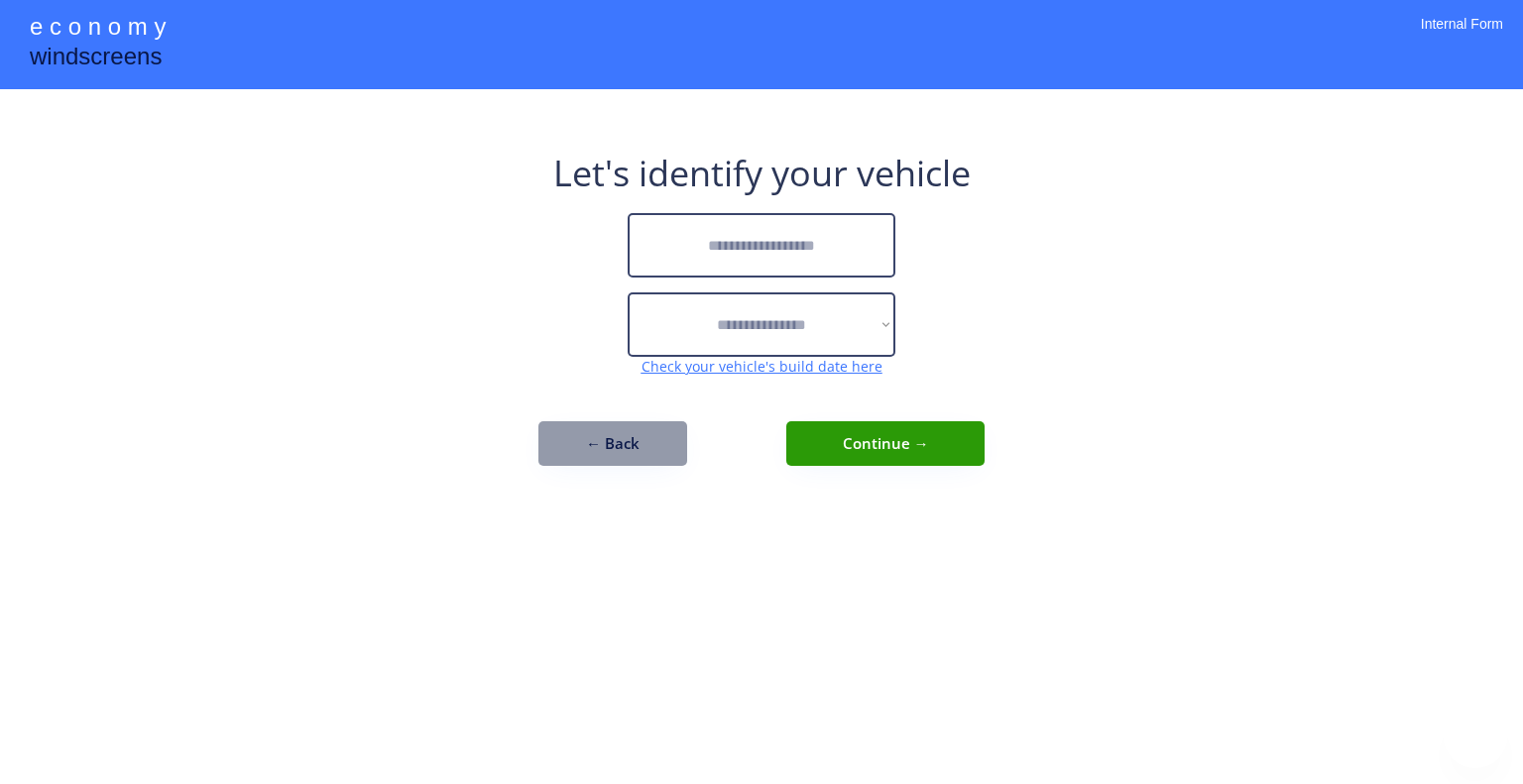 scroll, scrollTop: 0, scrollLeft: 0, axis: both 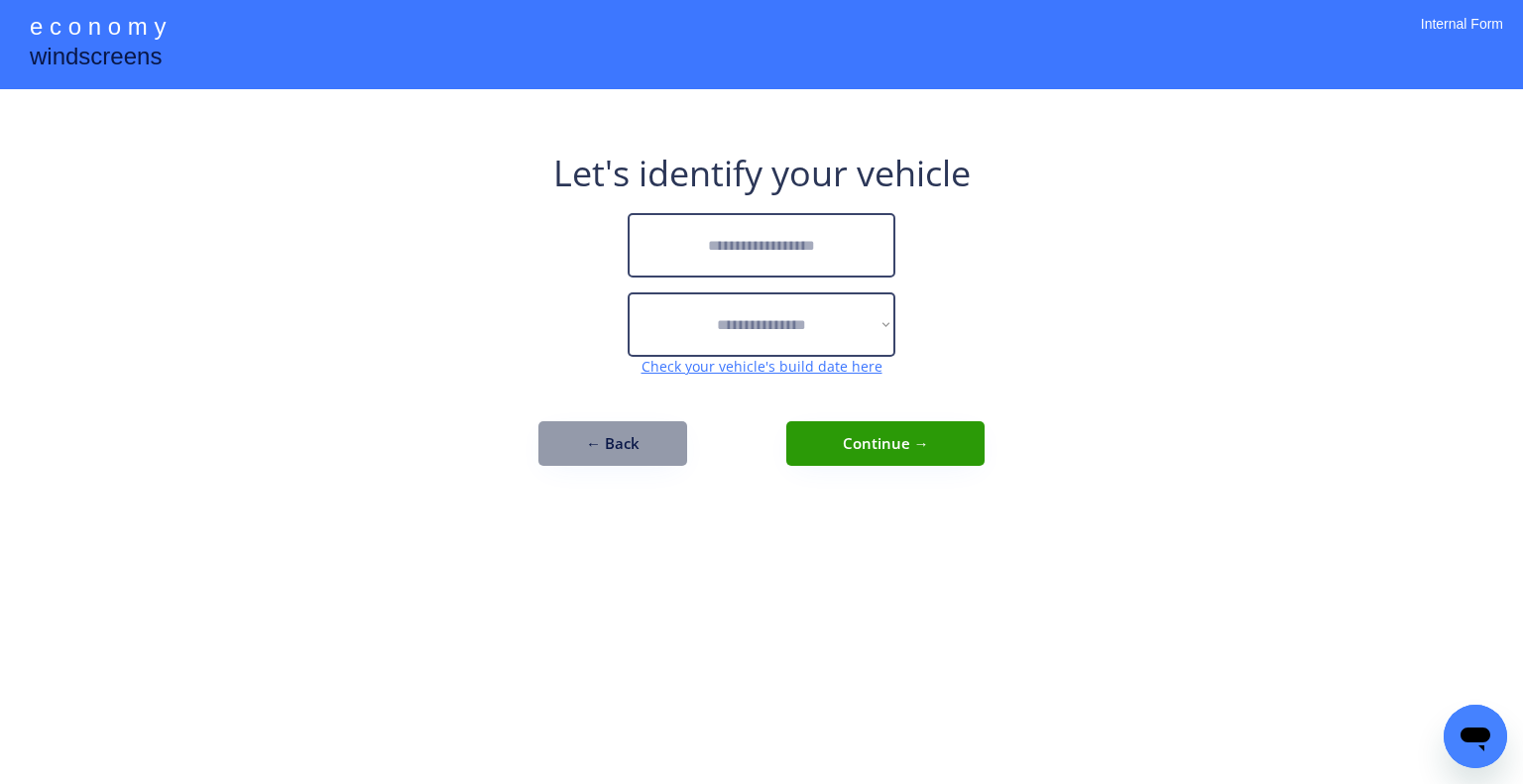 click at bounding box center (762, 245) 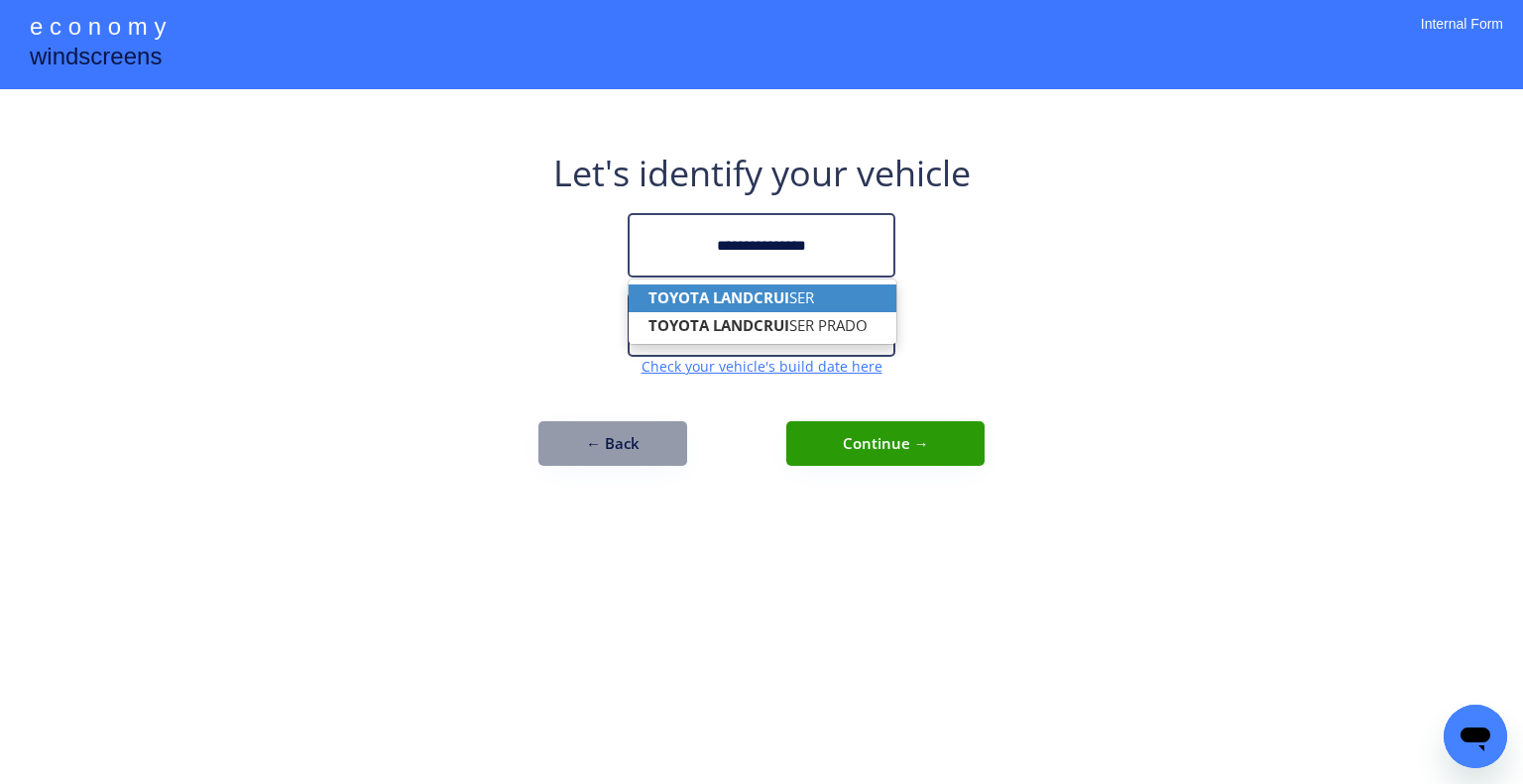 drag, startPoint x: 793, startPoint y: 291, endPoint x: 690, endPoint y: 27, distance: 283.3814 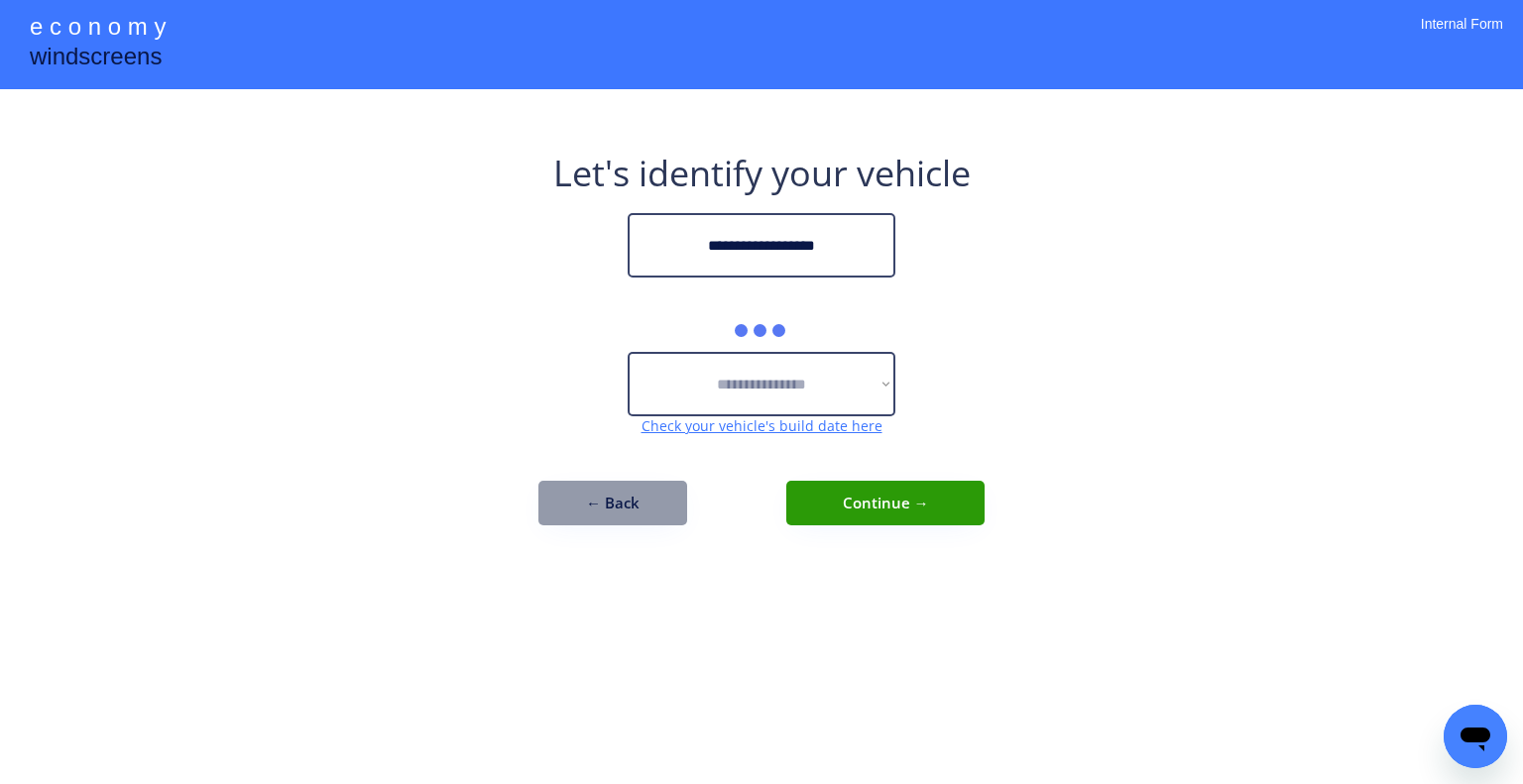 type on "**********" 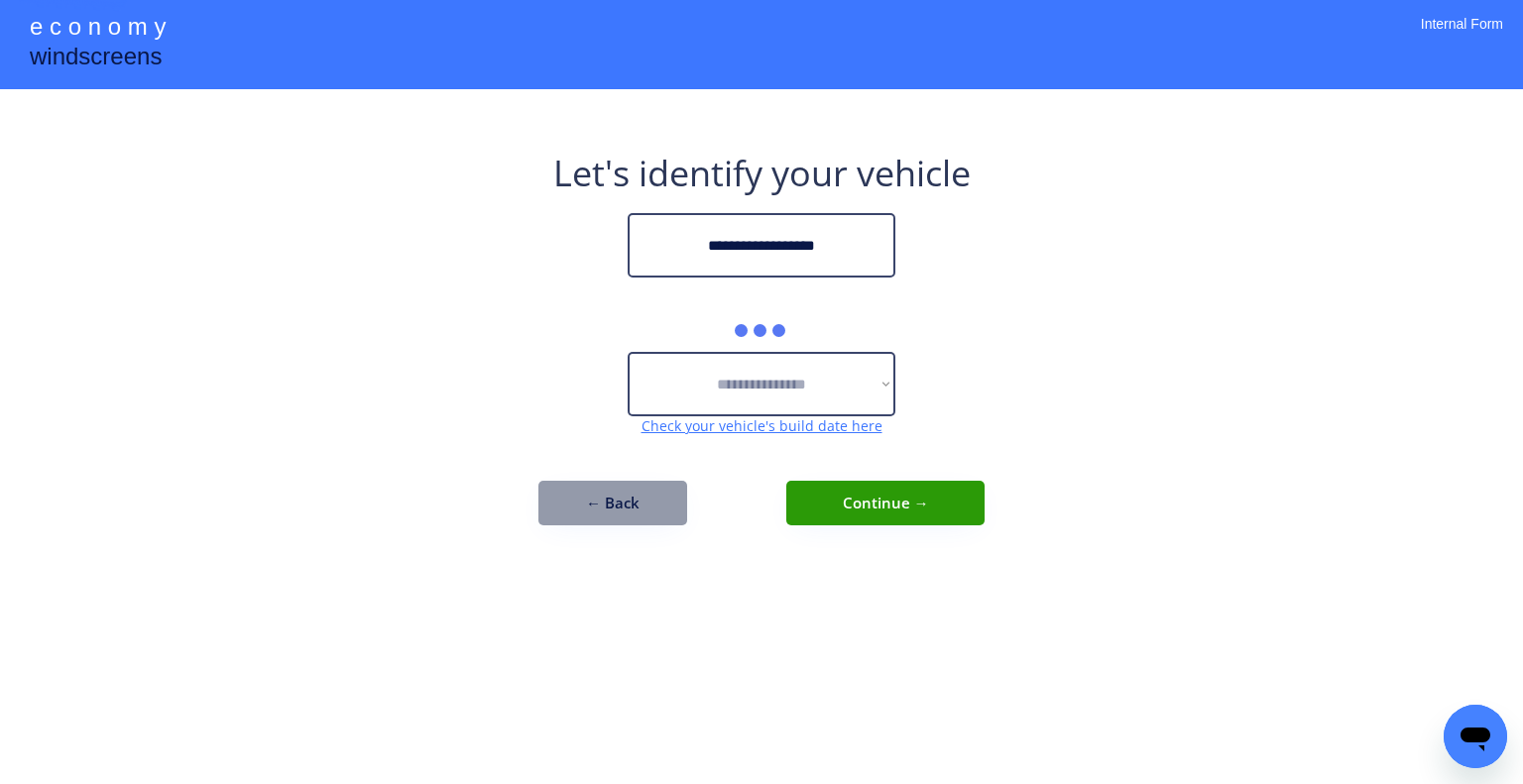 drag, startPoint x: 1046, startPoint y: 376, endPoint x: 849, endPoint y: 347, distance: 199.12308 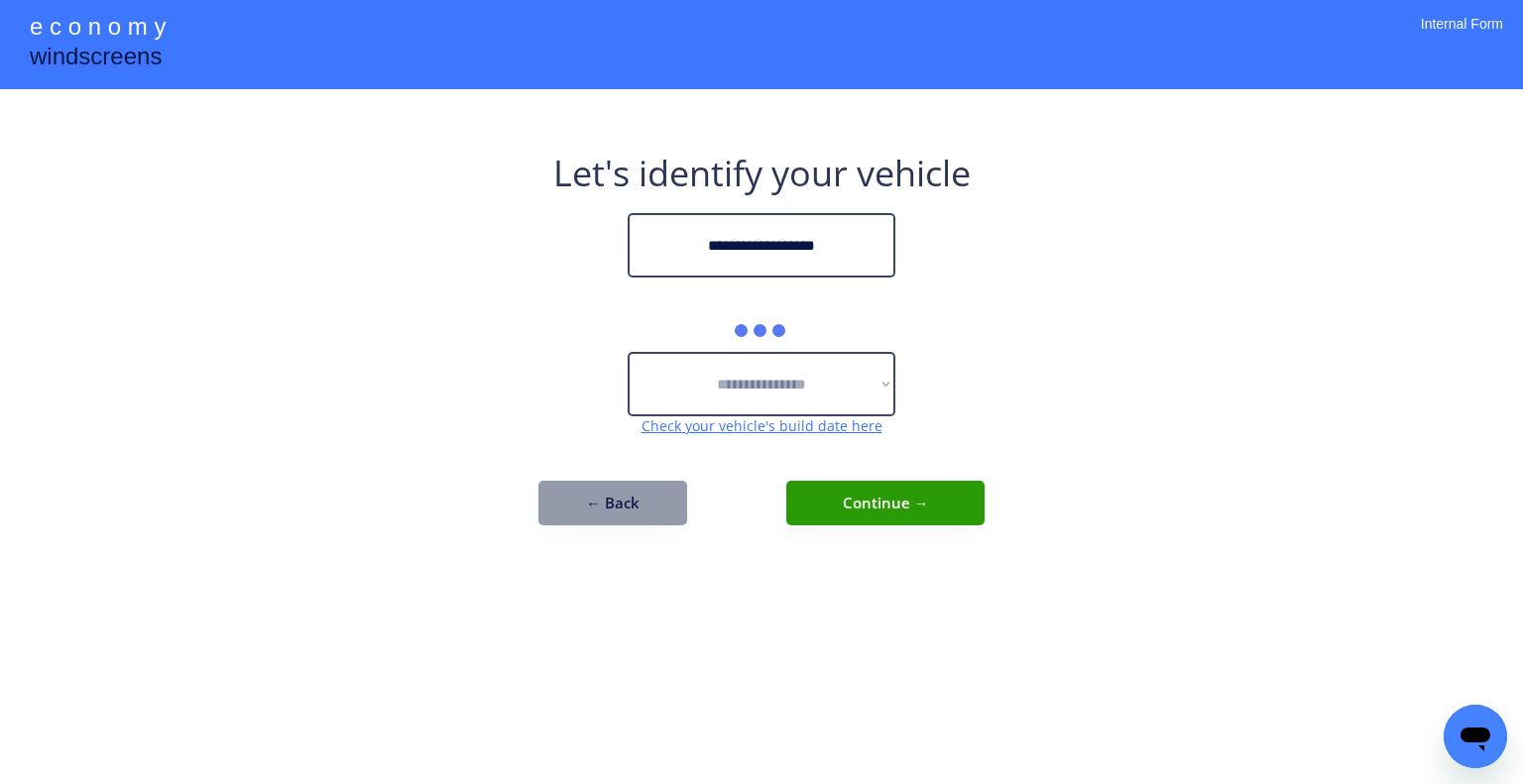 click on "**********" at bounding box center [762, 392] 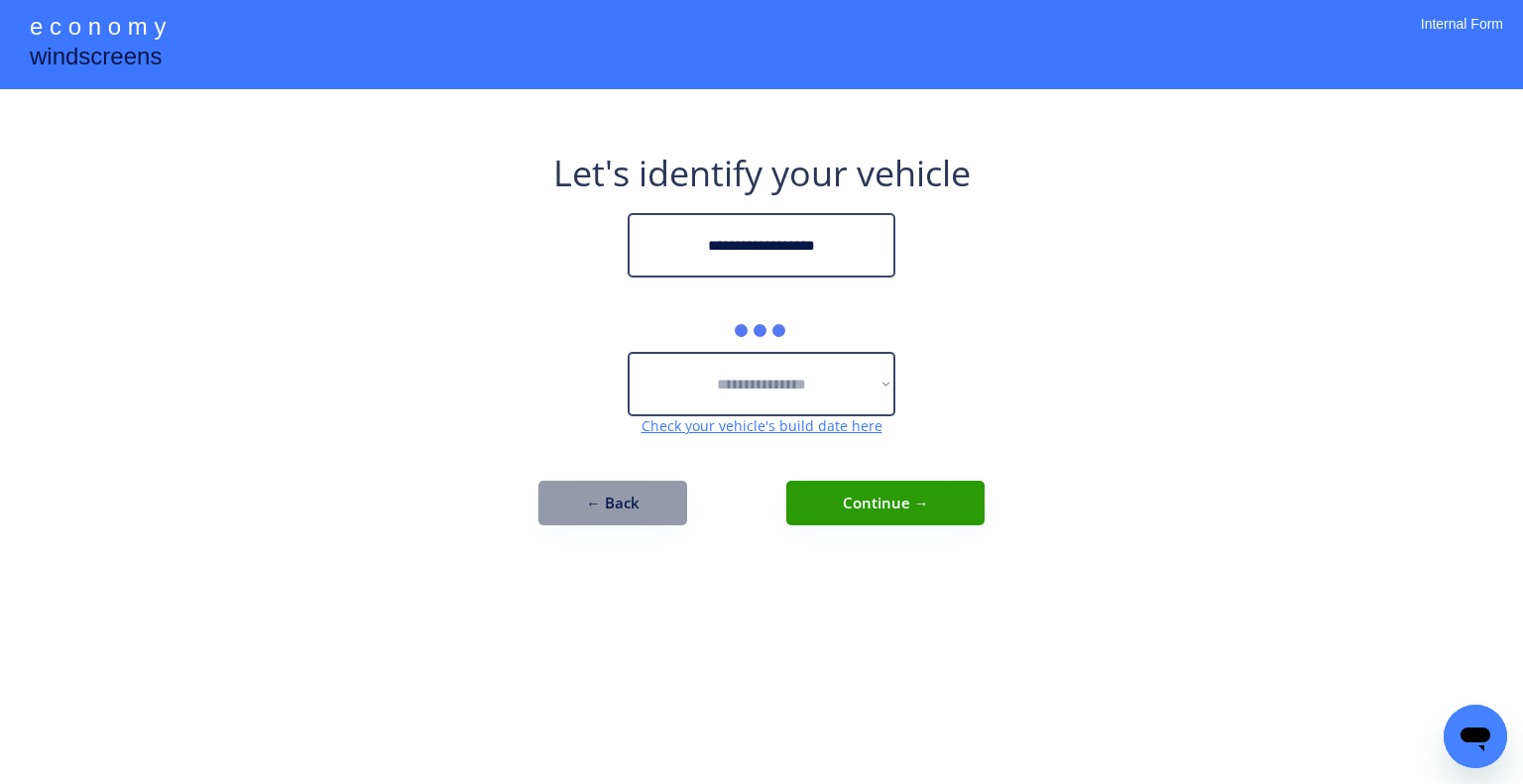 click on "**********" at bounding box center (762, 392) 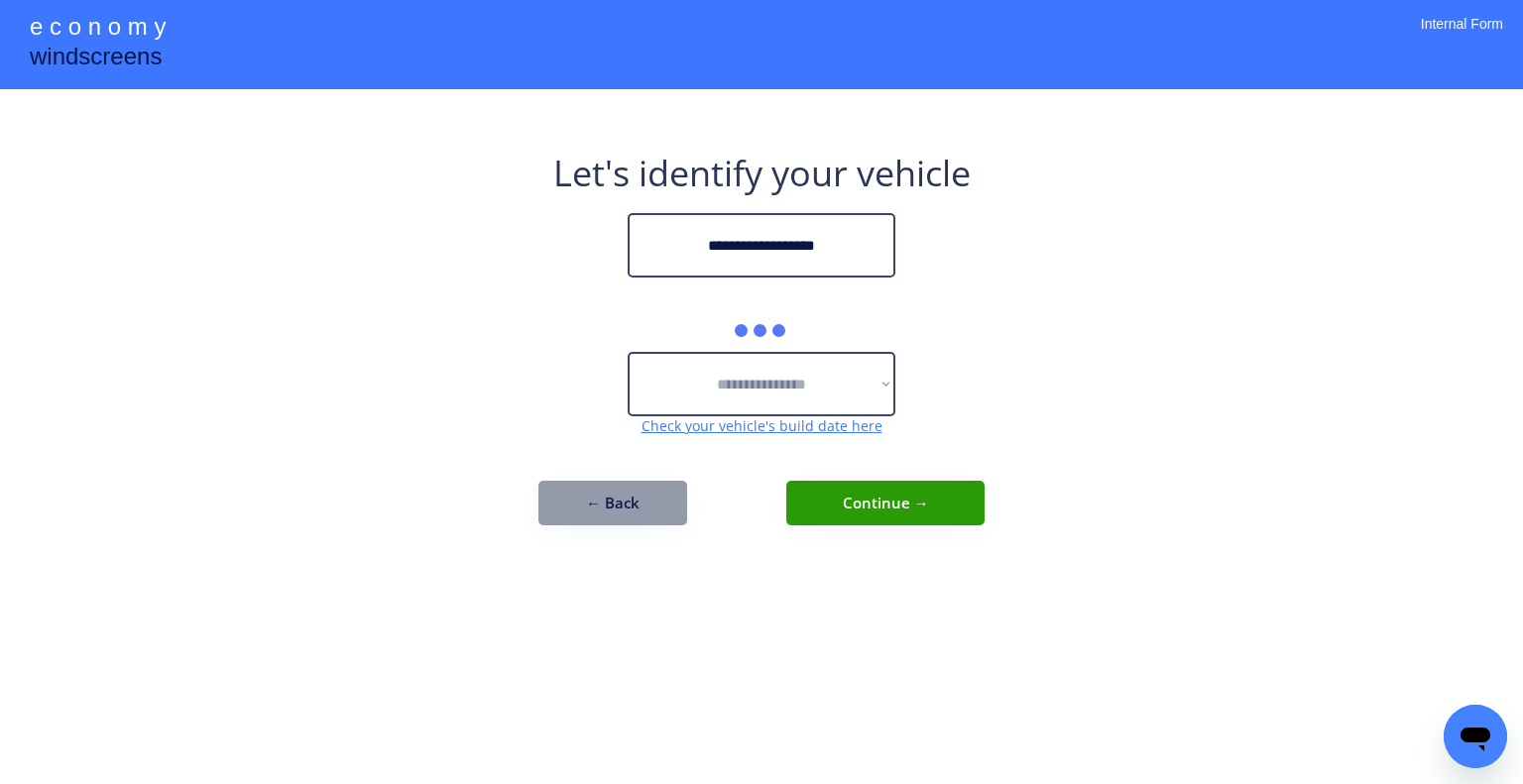 click on "**********" at bounding box center [762, 392] 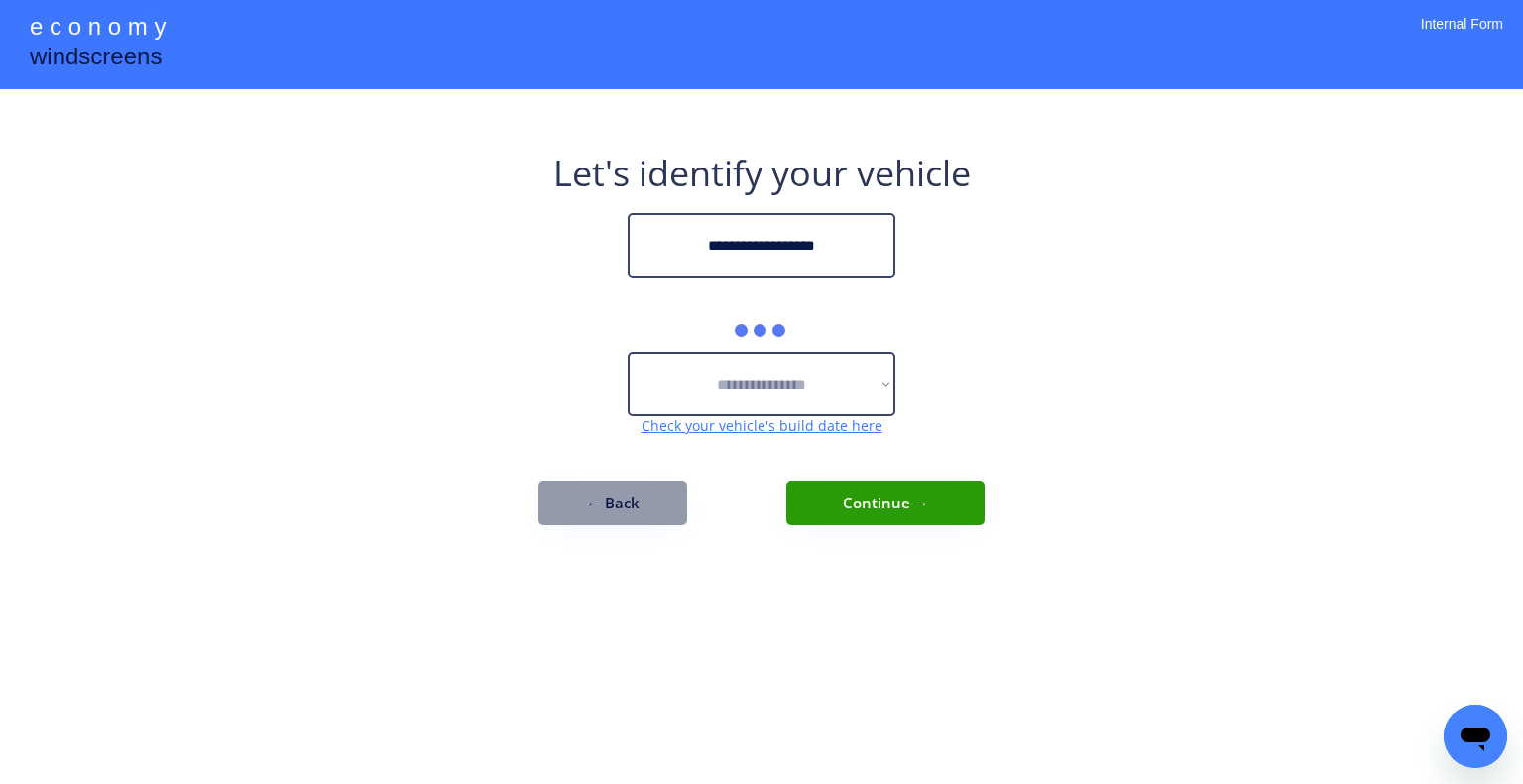 click on "**********" at bounding box center (762, 392) 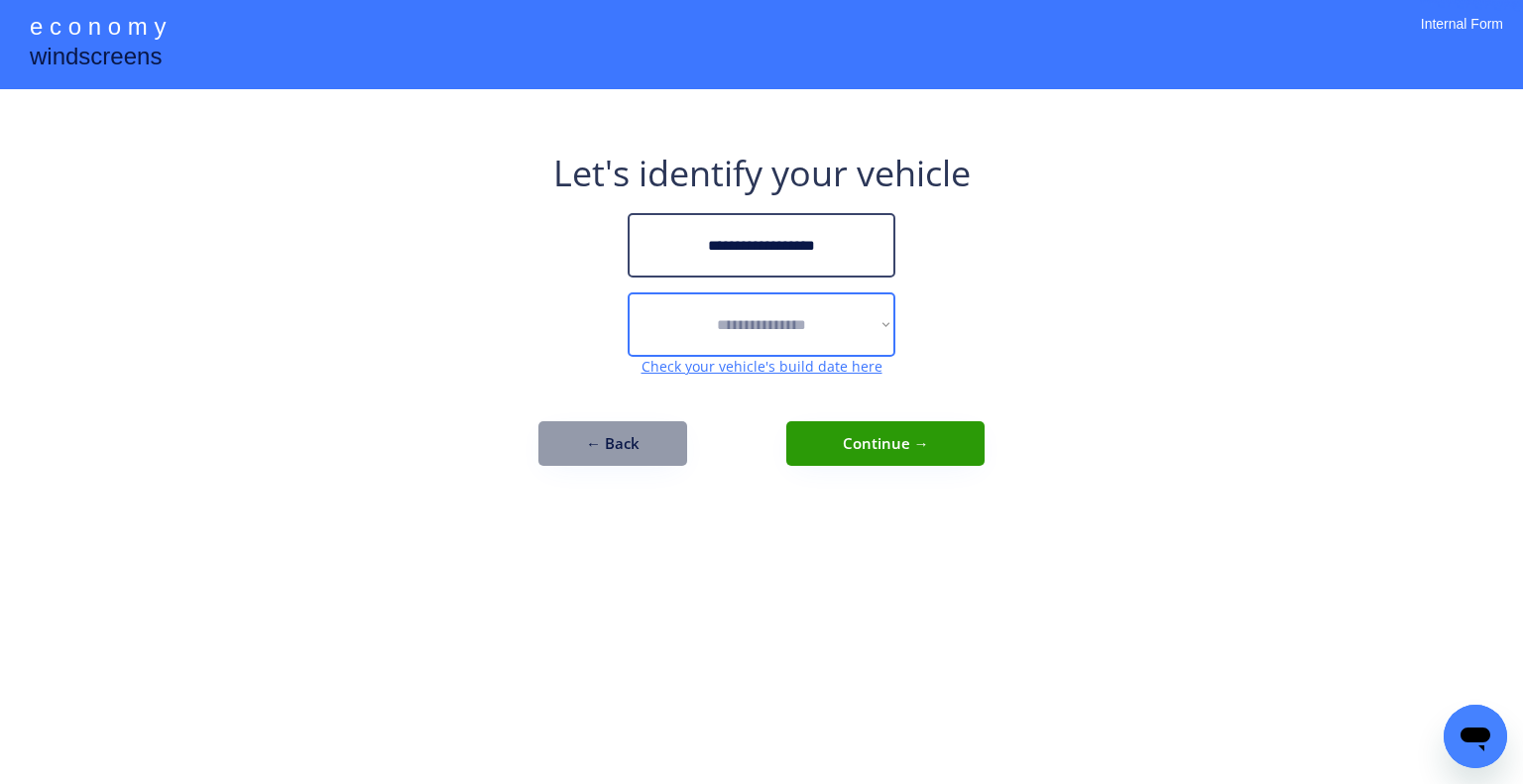 click on "**********" at bounding box center (762, 324) 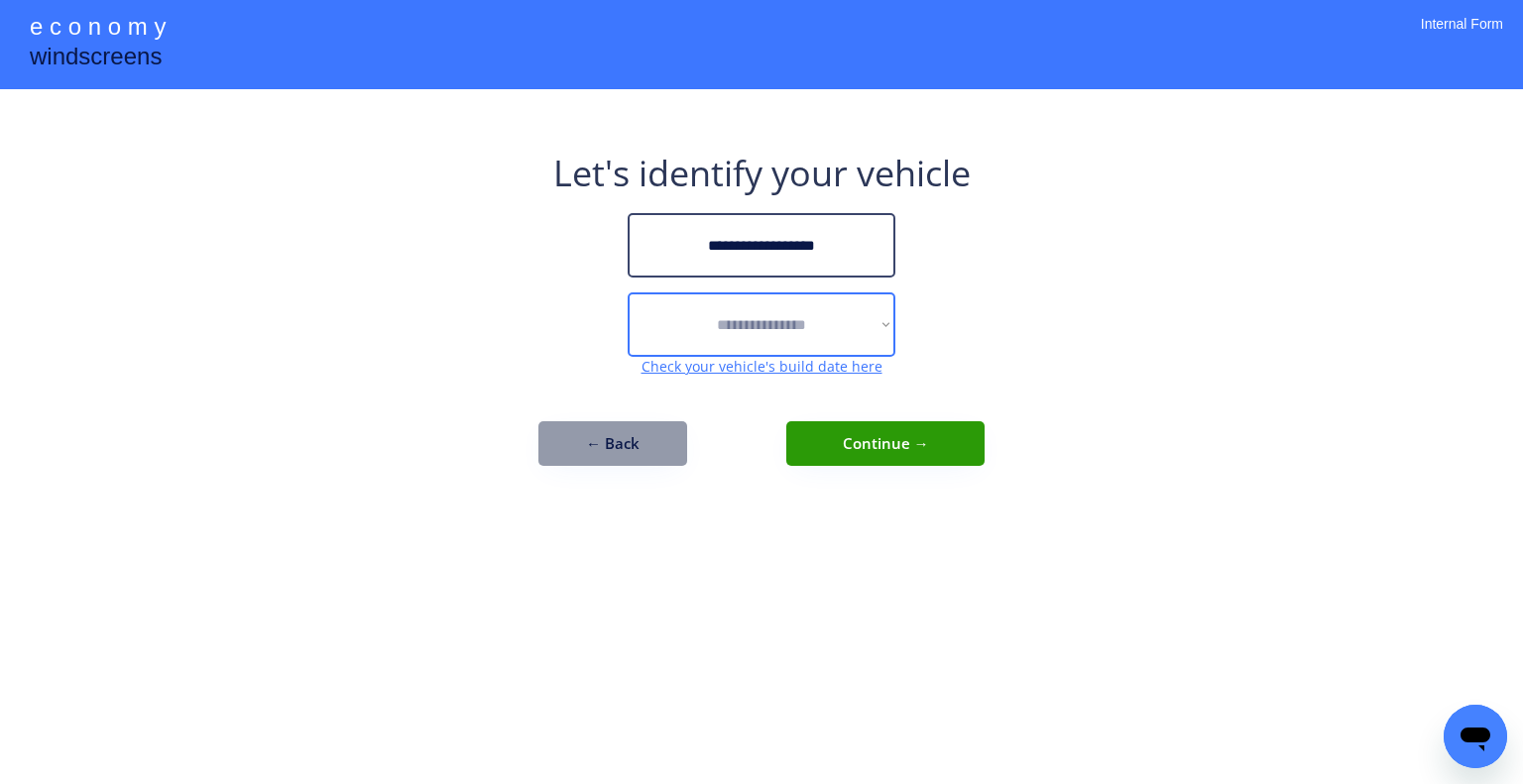 select on "******" 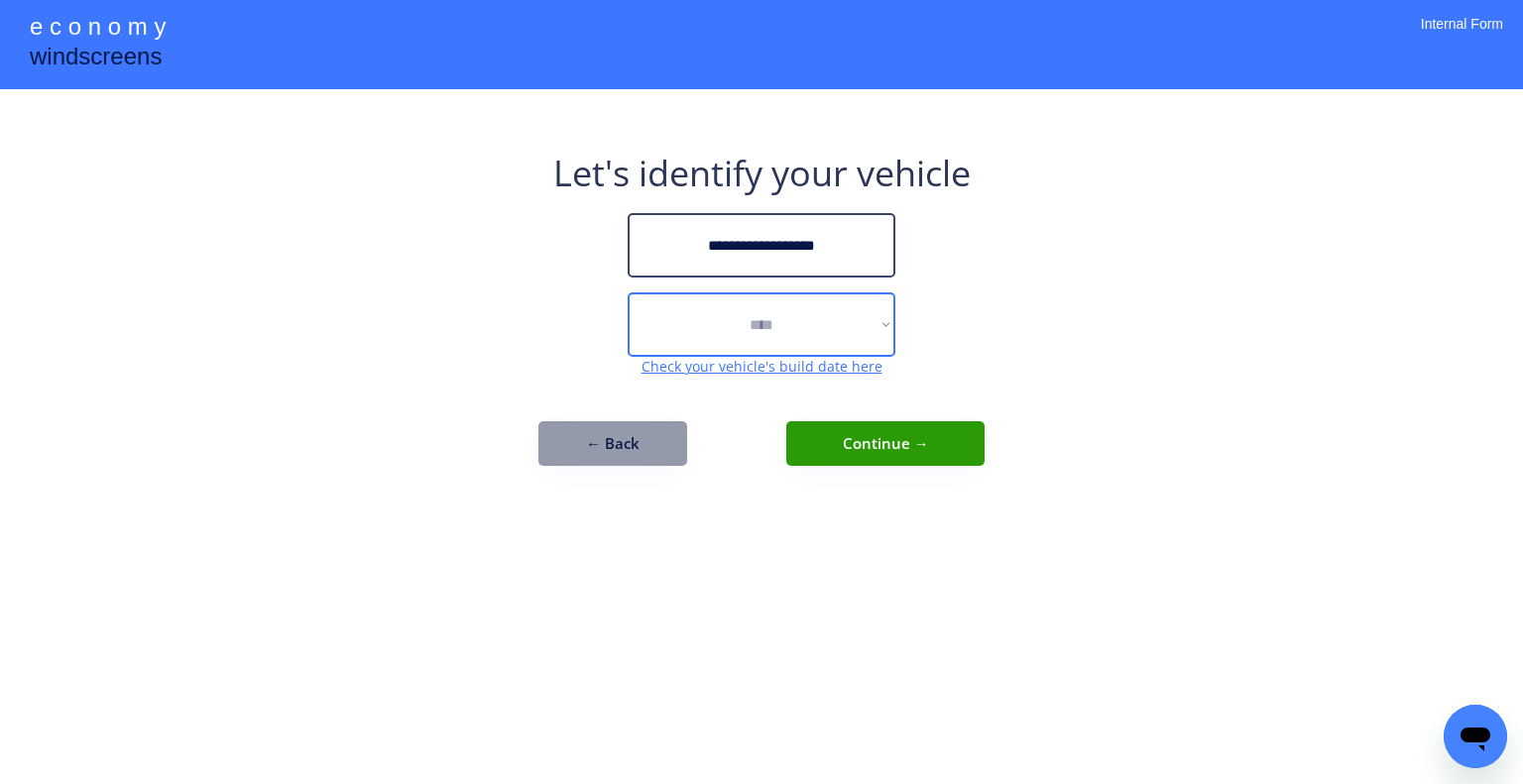 click on "**********" at bounding box center (762, 324) 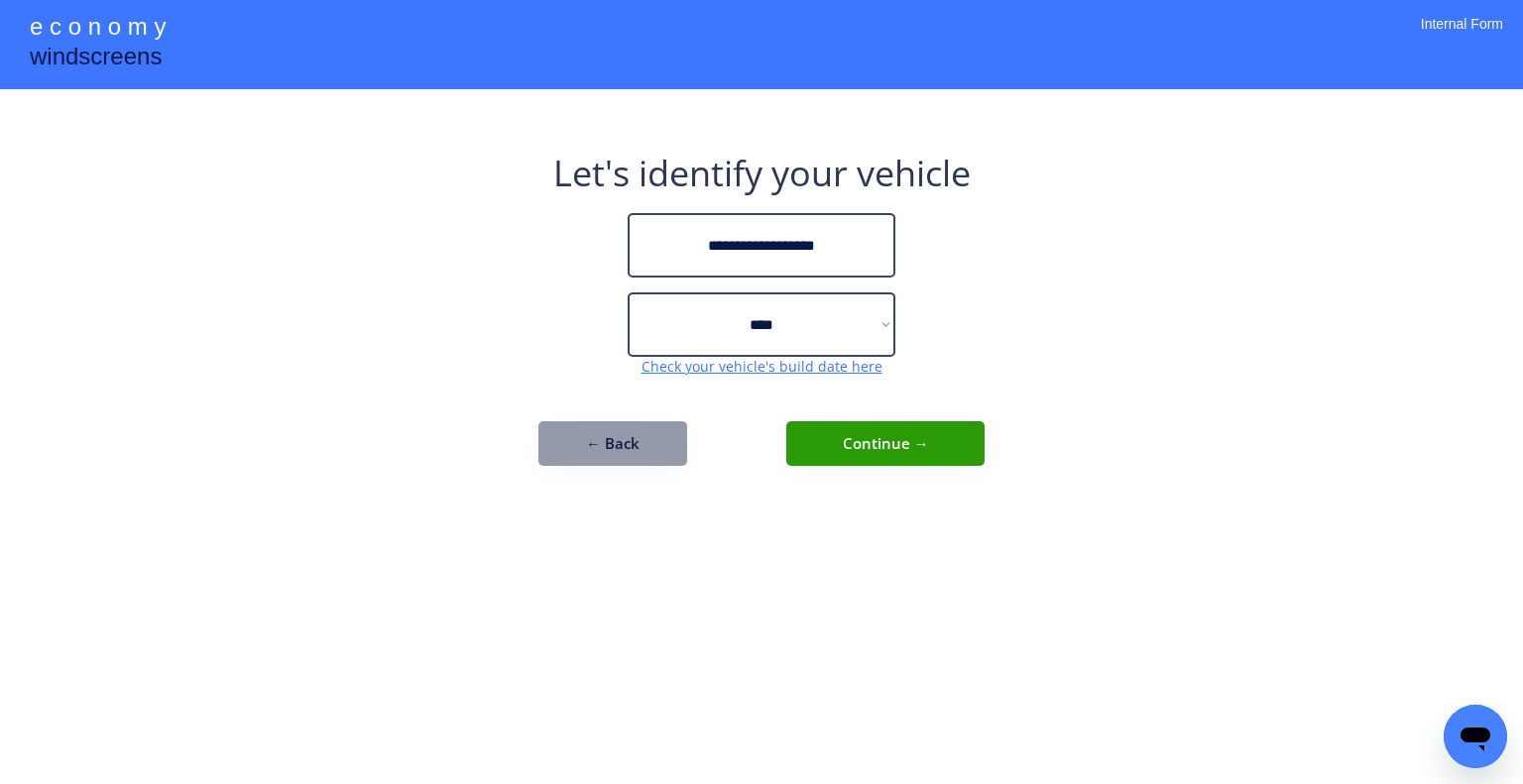 click on "**********" at bounding box center (762, 392) 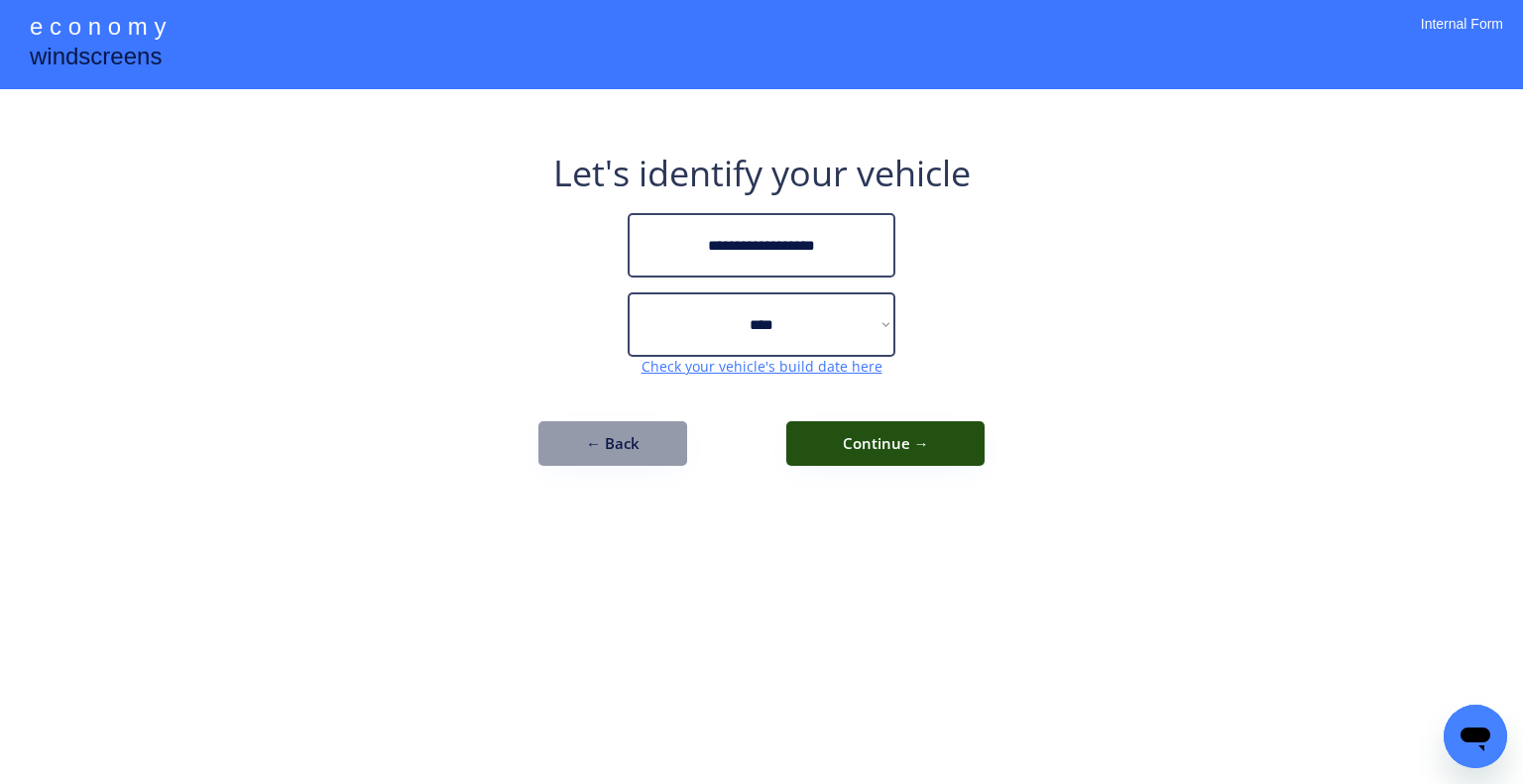 click on "Continue    →" at bounding box center [885, 443] 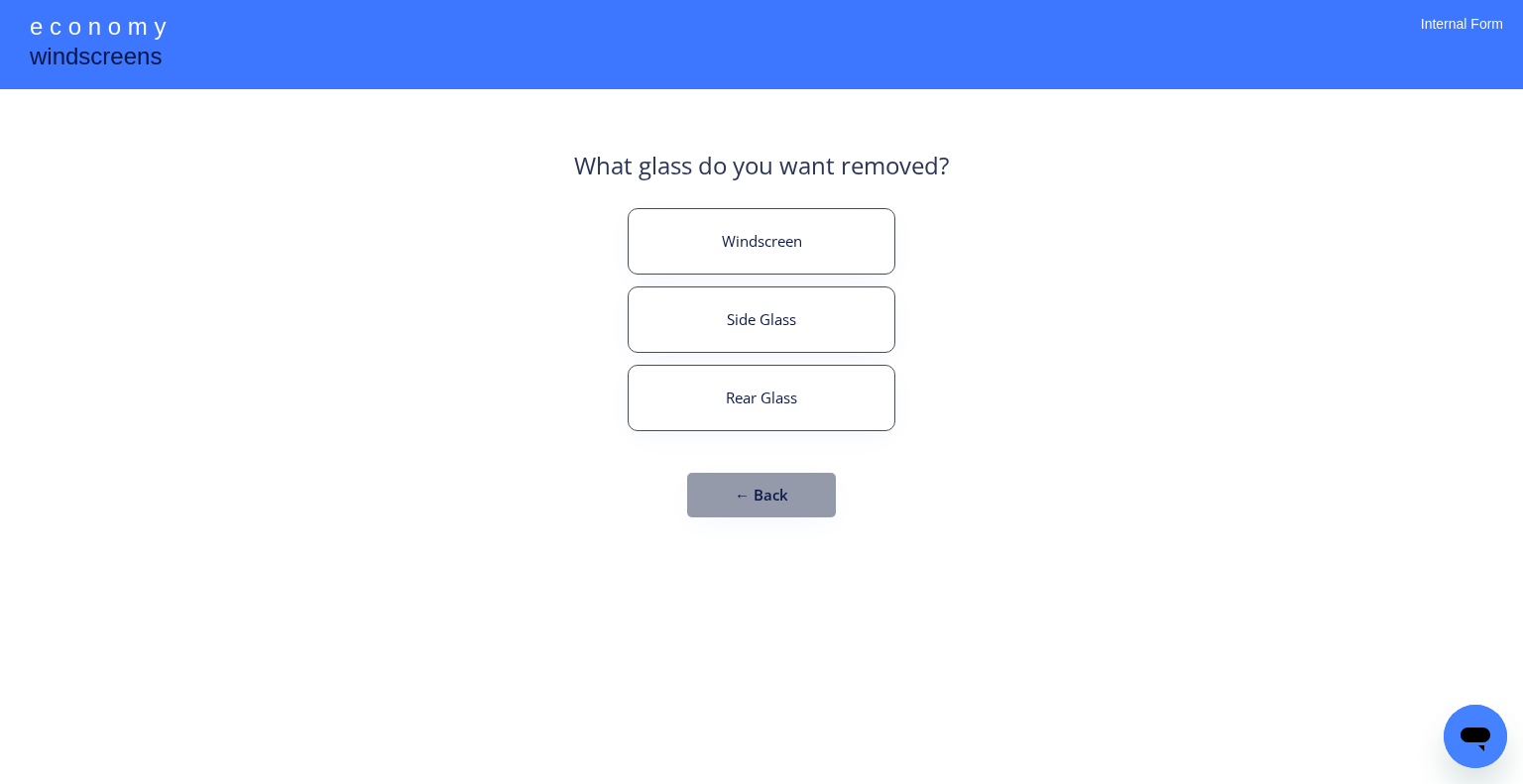 click on "Rear Glass" at bounding box center (762, 397) 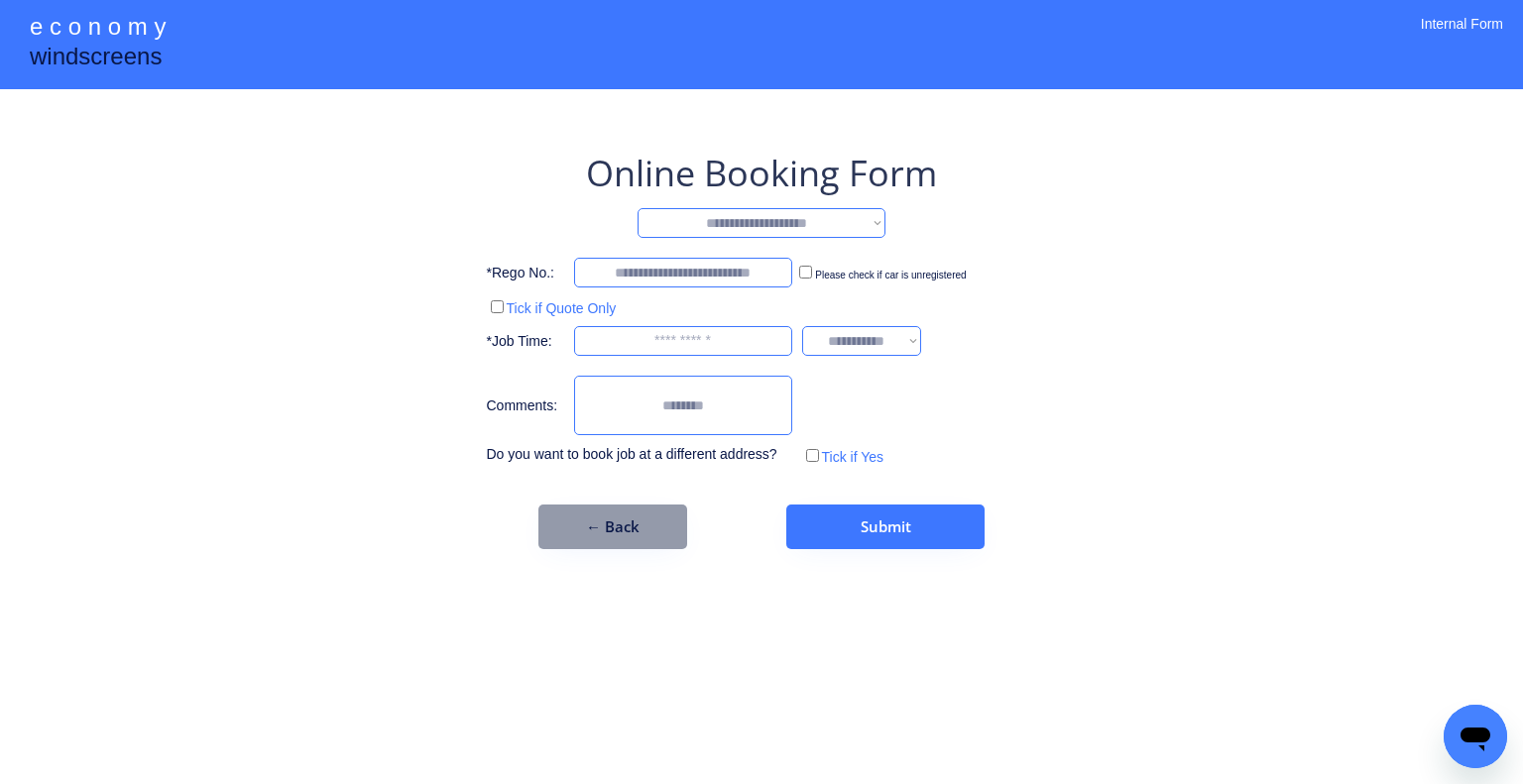 click on "**********" at bounding box center [762, 392] 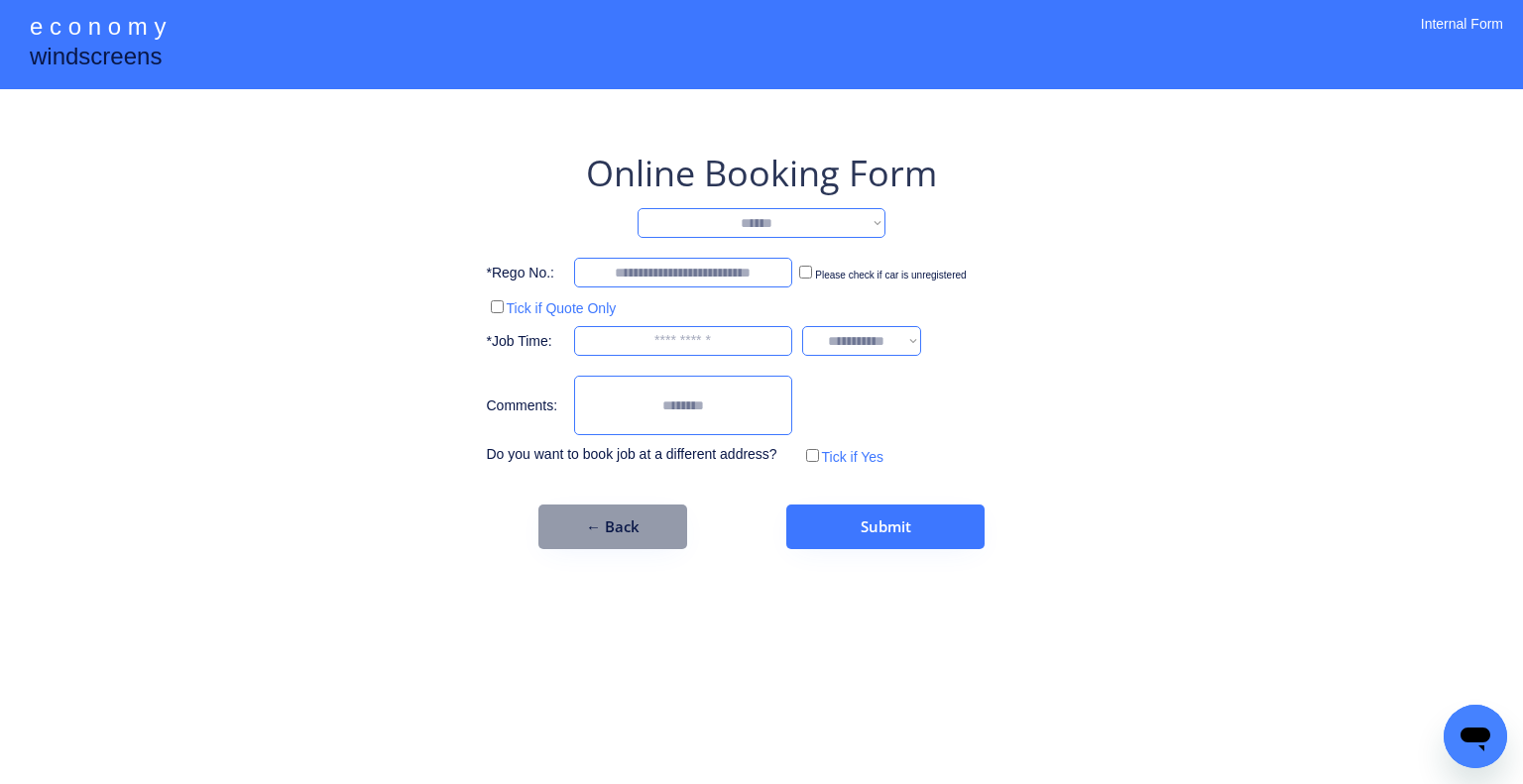 click on "**********" at bounding box center [762, 223] 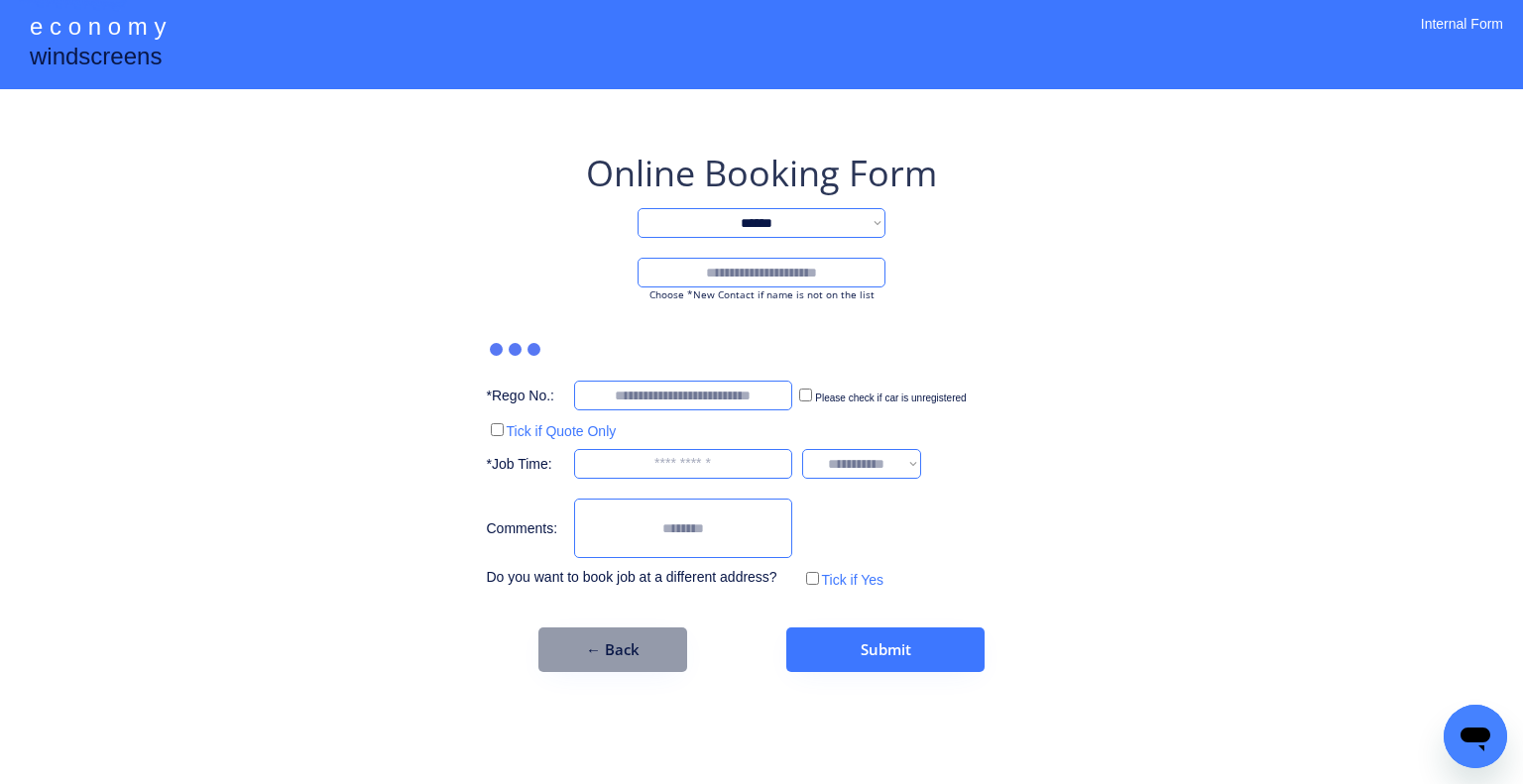 click on "**********" at bounding box center (762, 392) 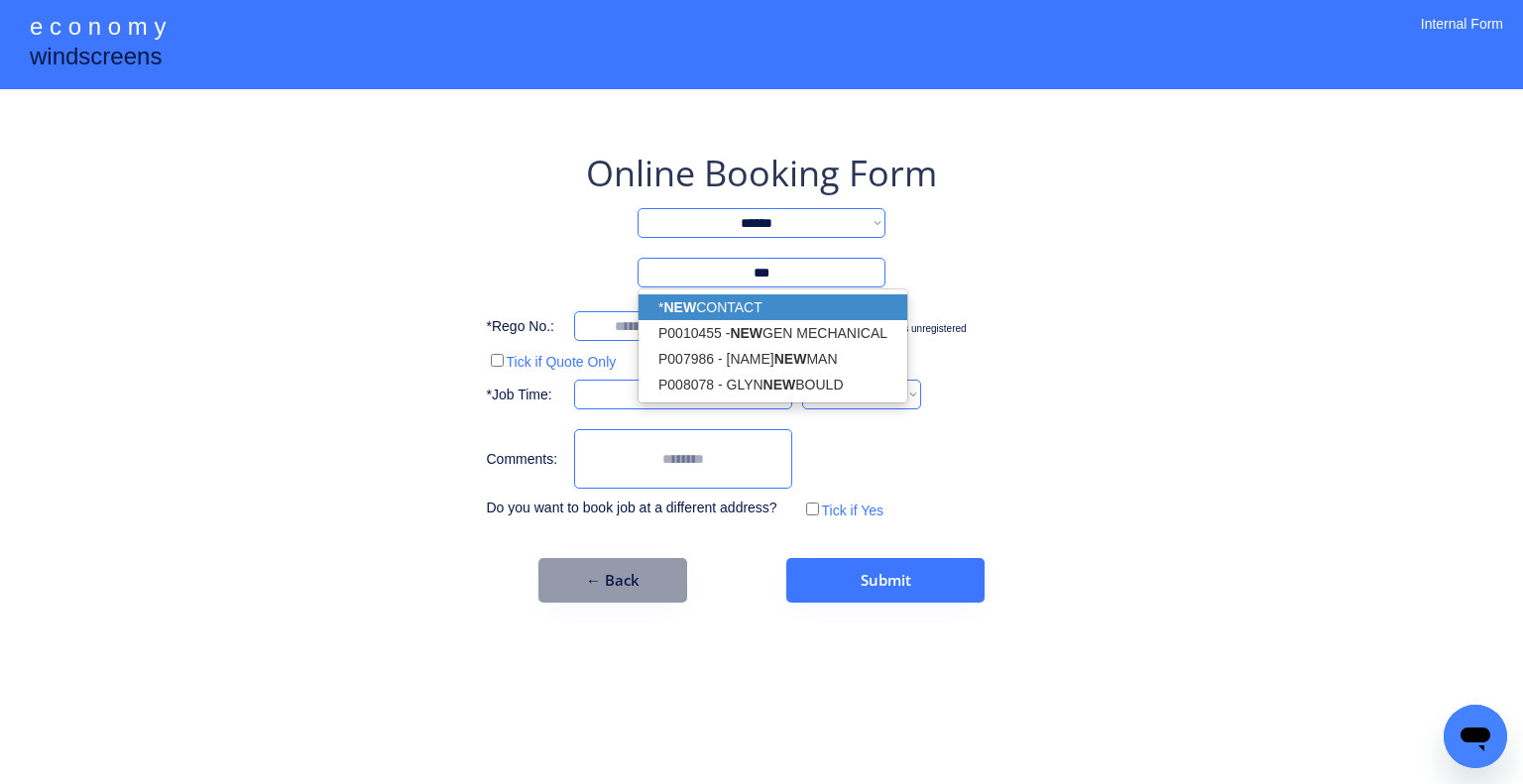 click on "* NEW  CONTACT" at bounding box center [772, 307] 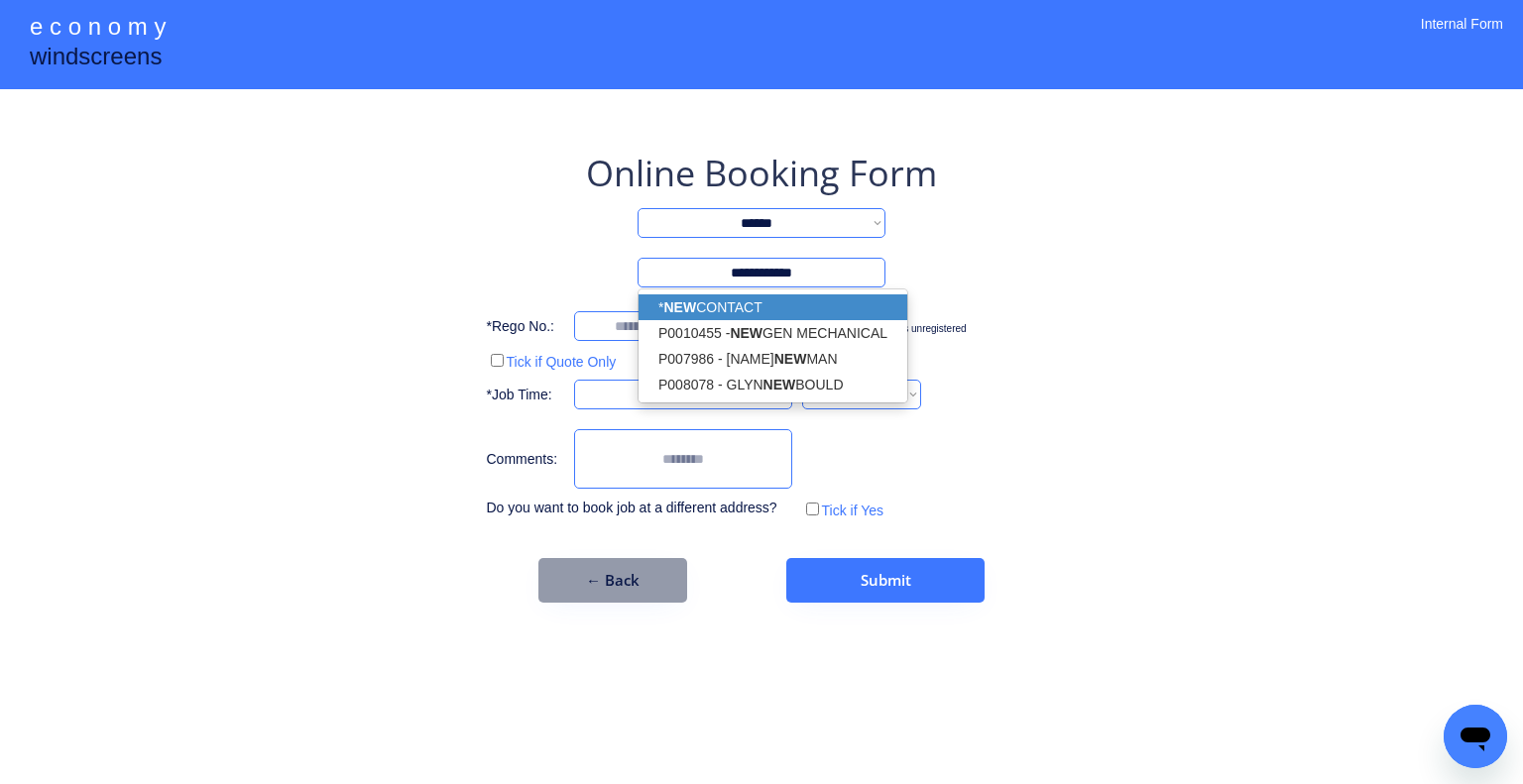 type on "**********" 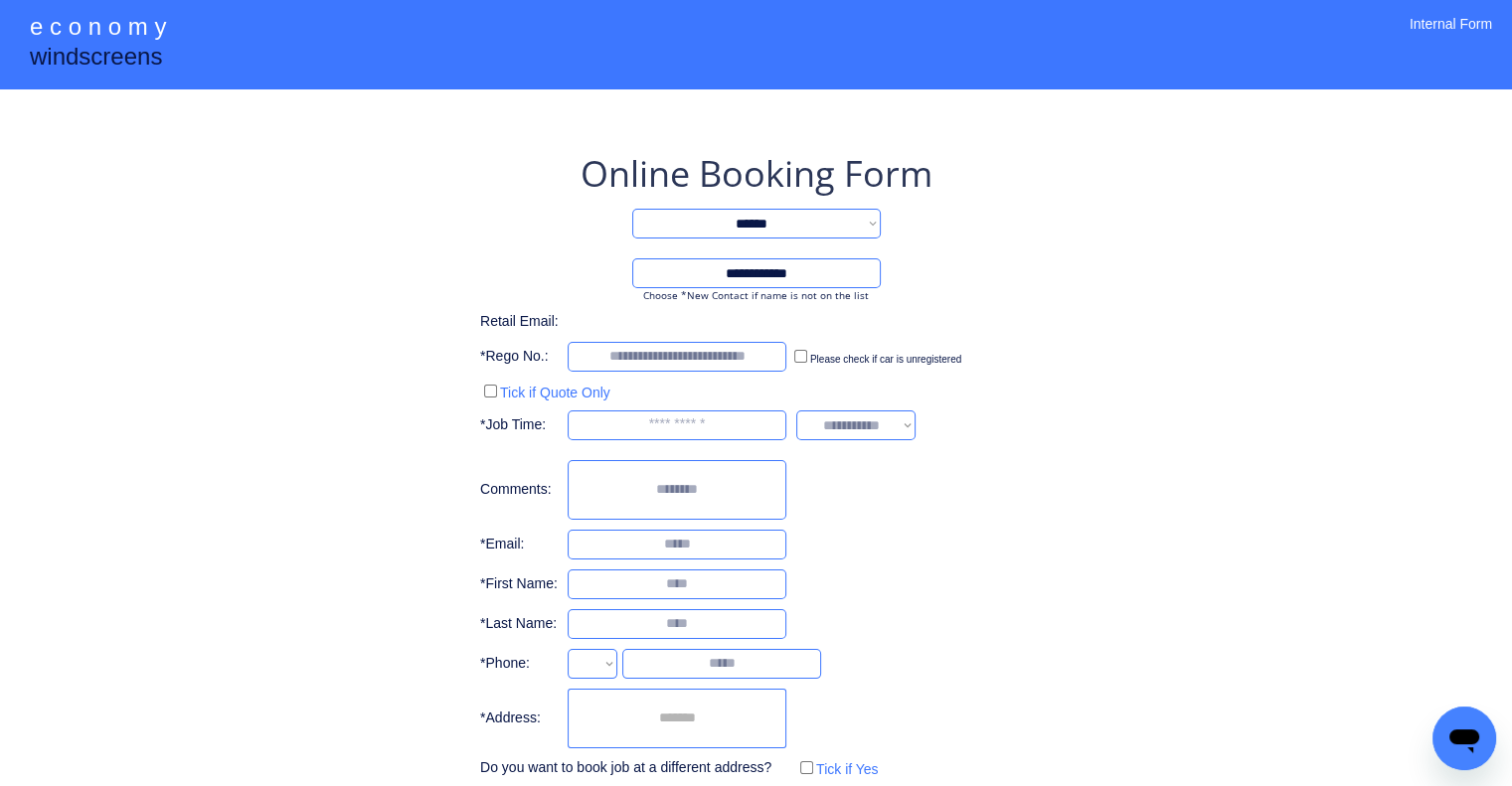 click on "**********" at bounding box center [756, 446] 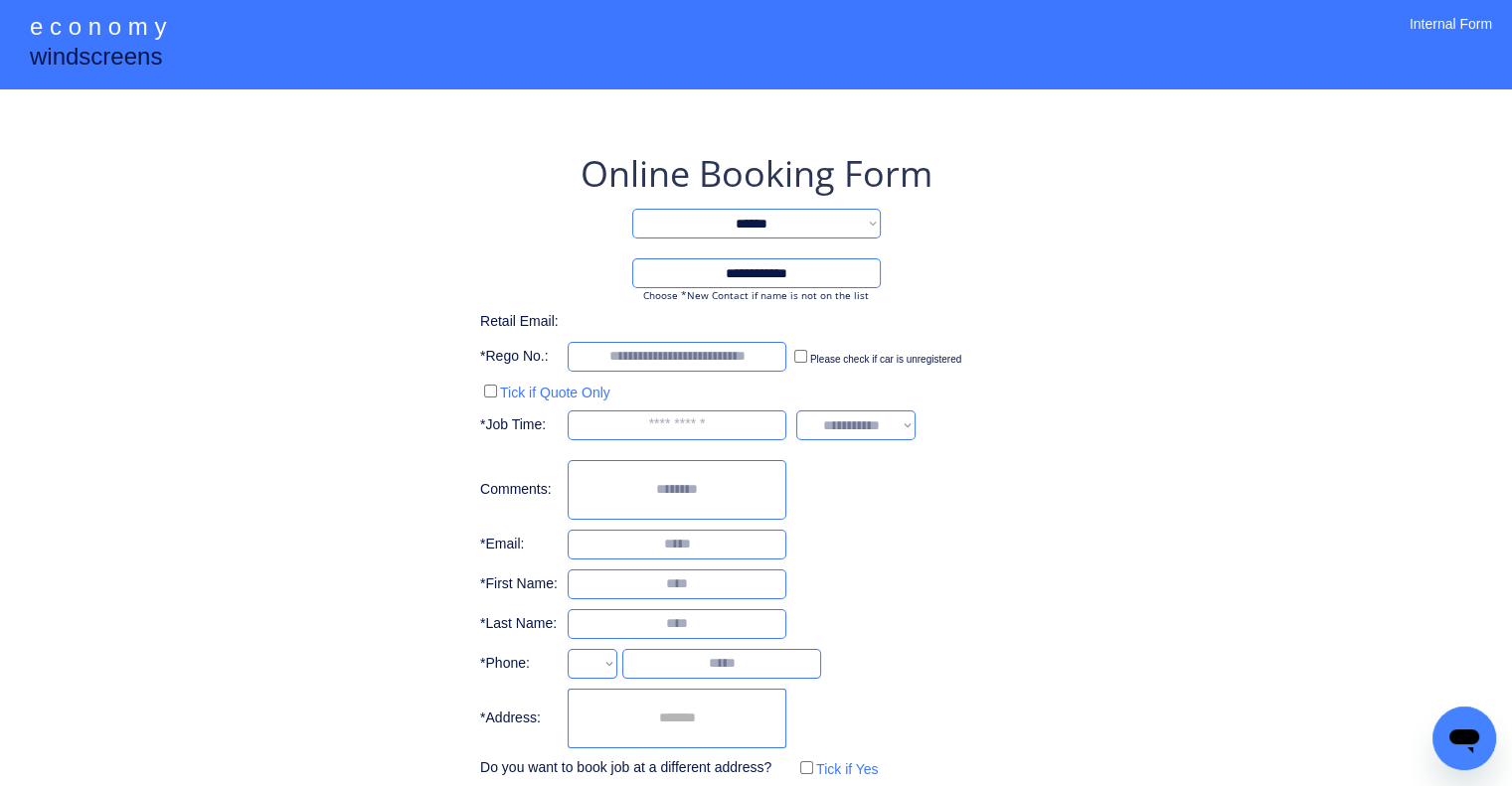 select on "**********" 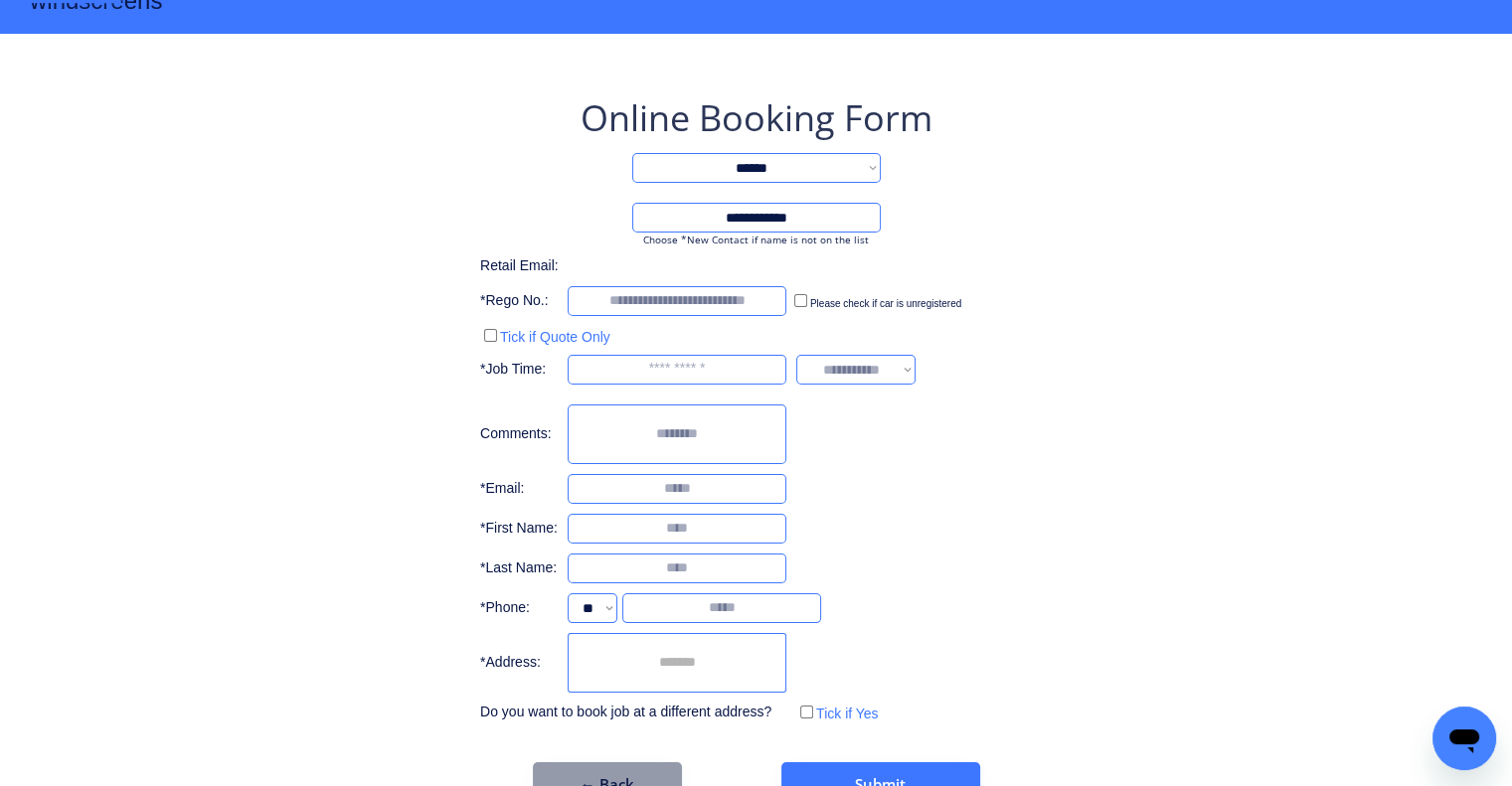 scroll, scrollTop: 105, scrollLeft: 0, axis: vertical 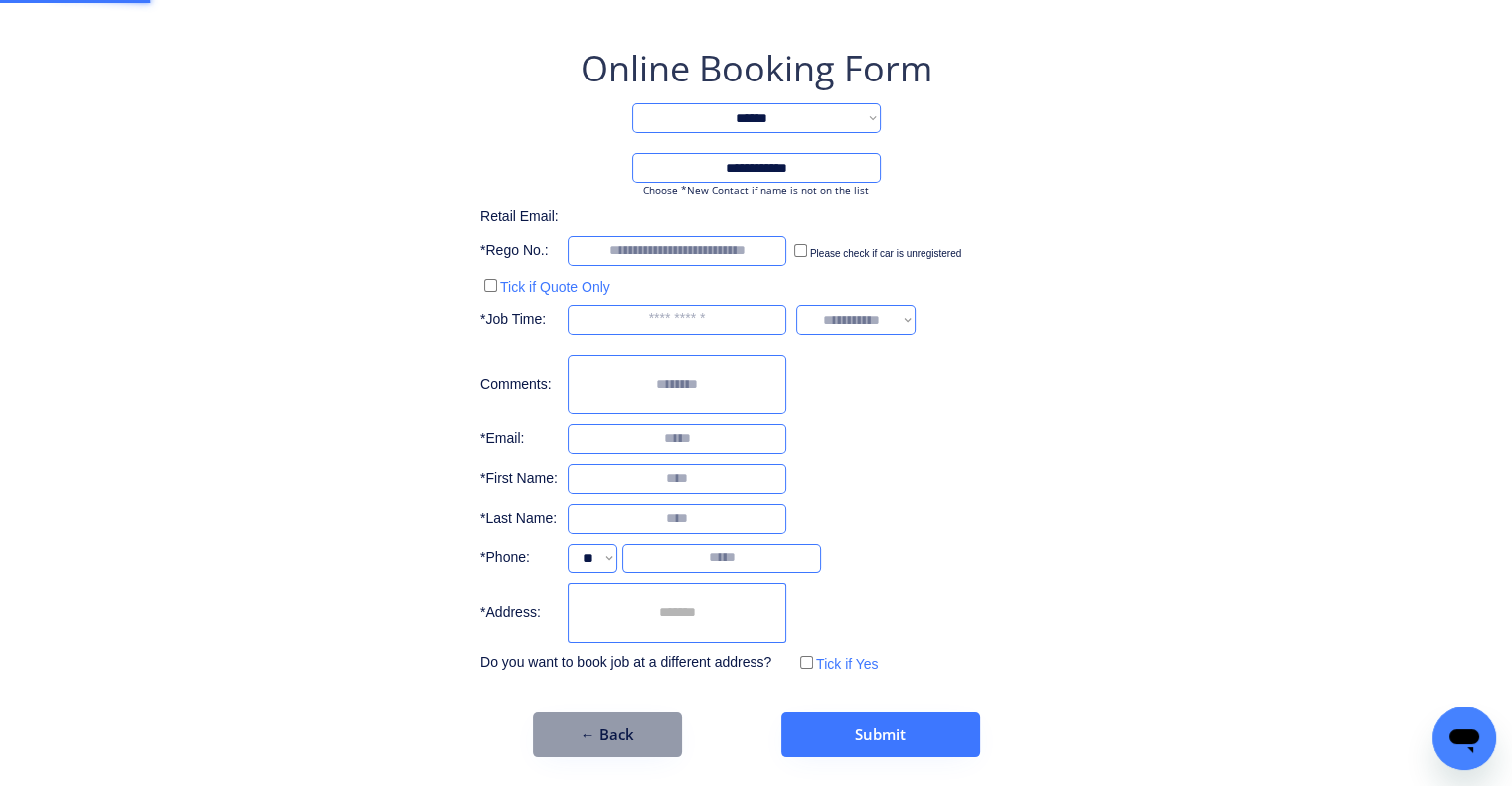click at bounding box center (677, 613) 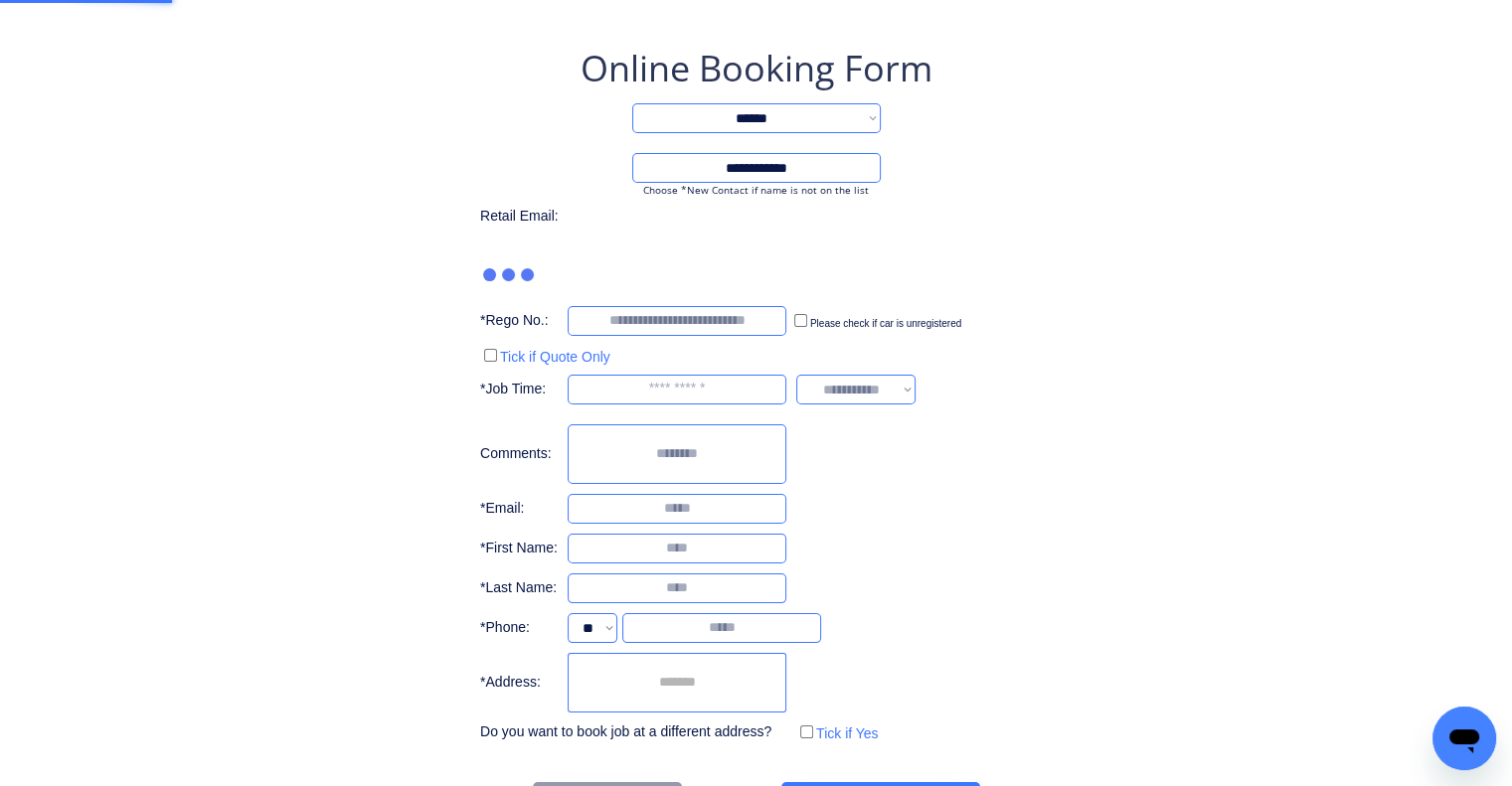 click at bounding box center [677, 683] 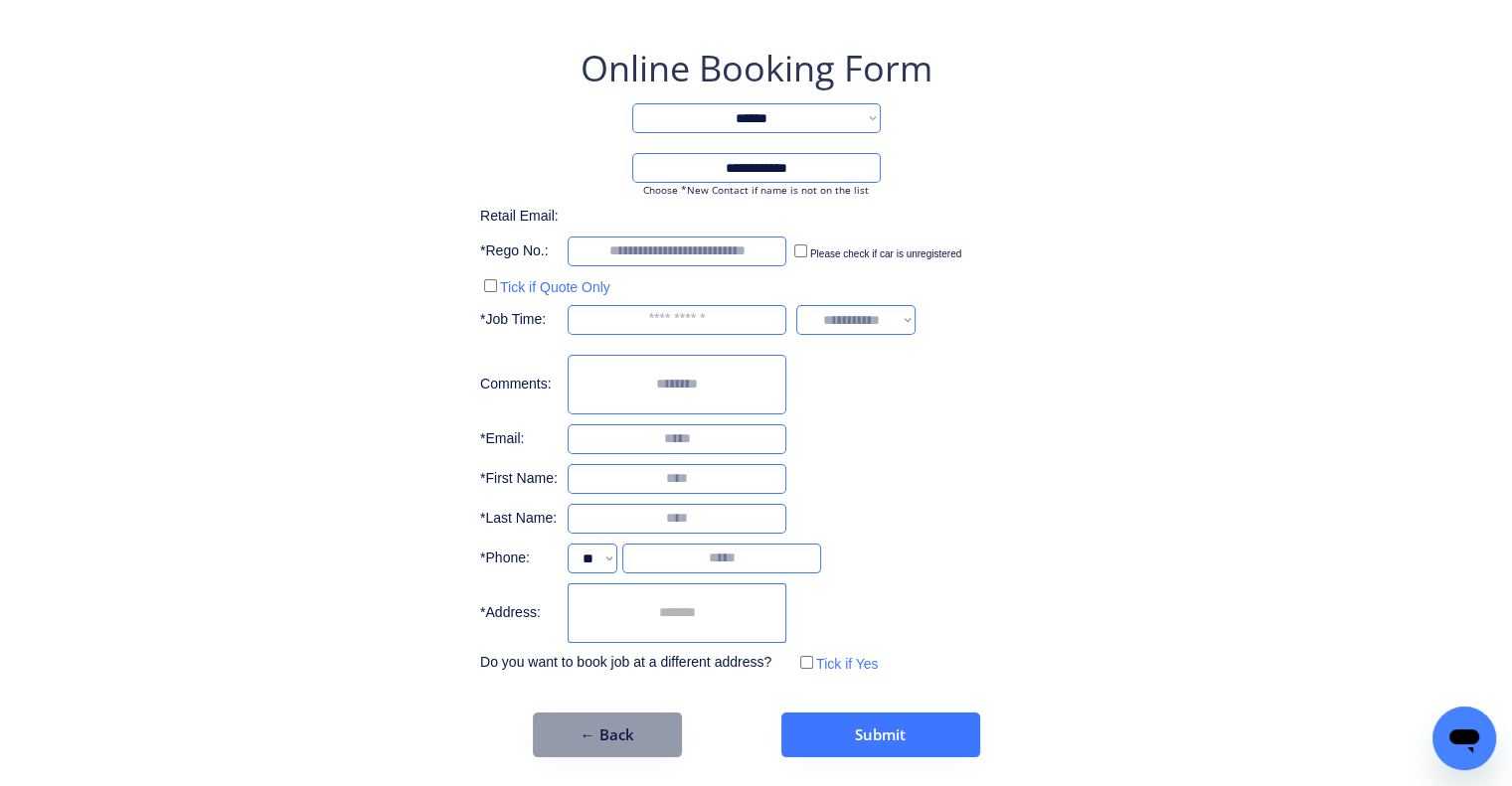 click at bounding box center [677, 613] 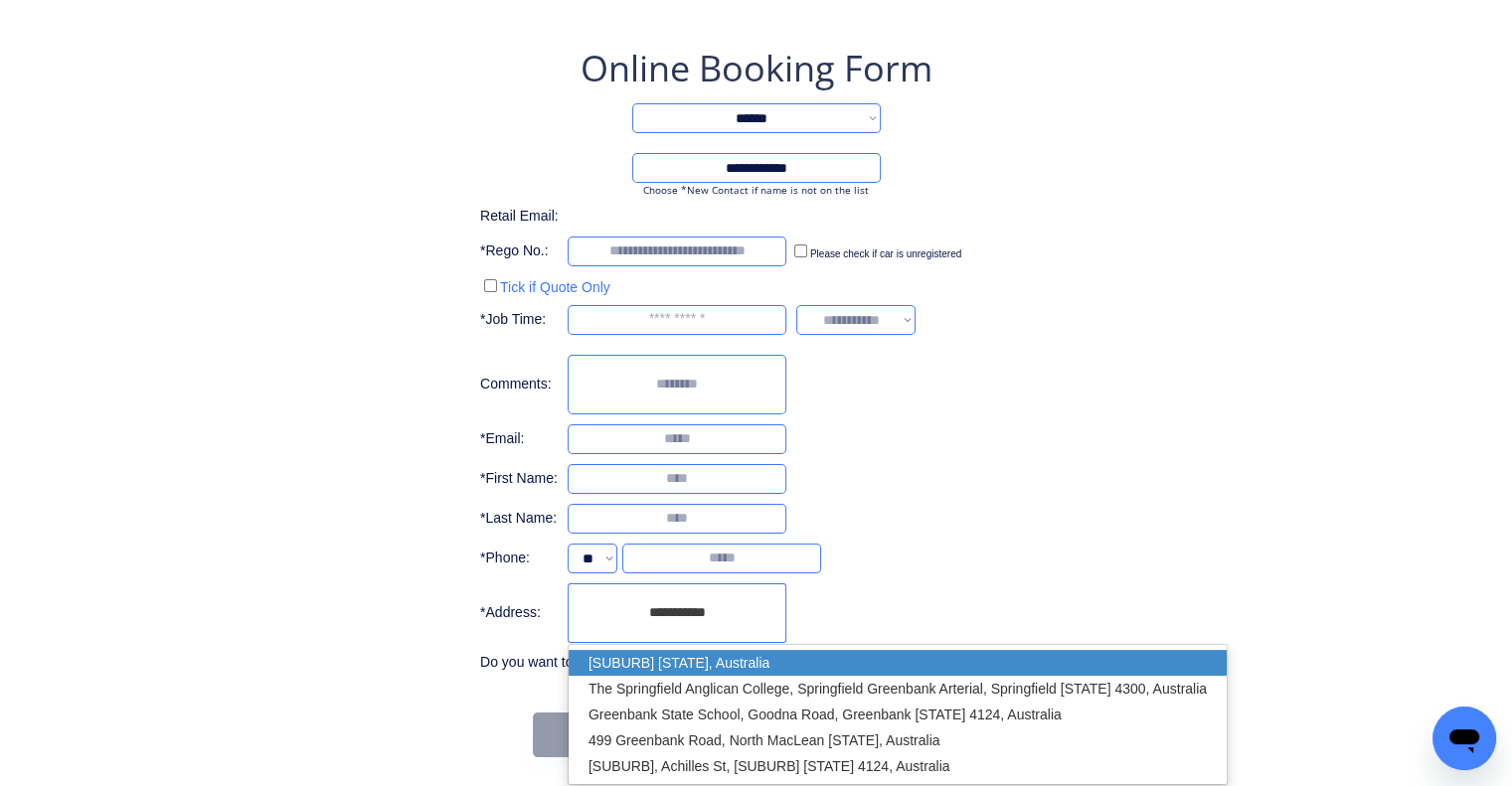 click on "[SUBURB] [STATE], Australia" at bounding box center (898, 663) 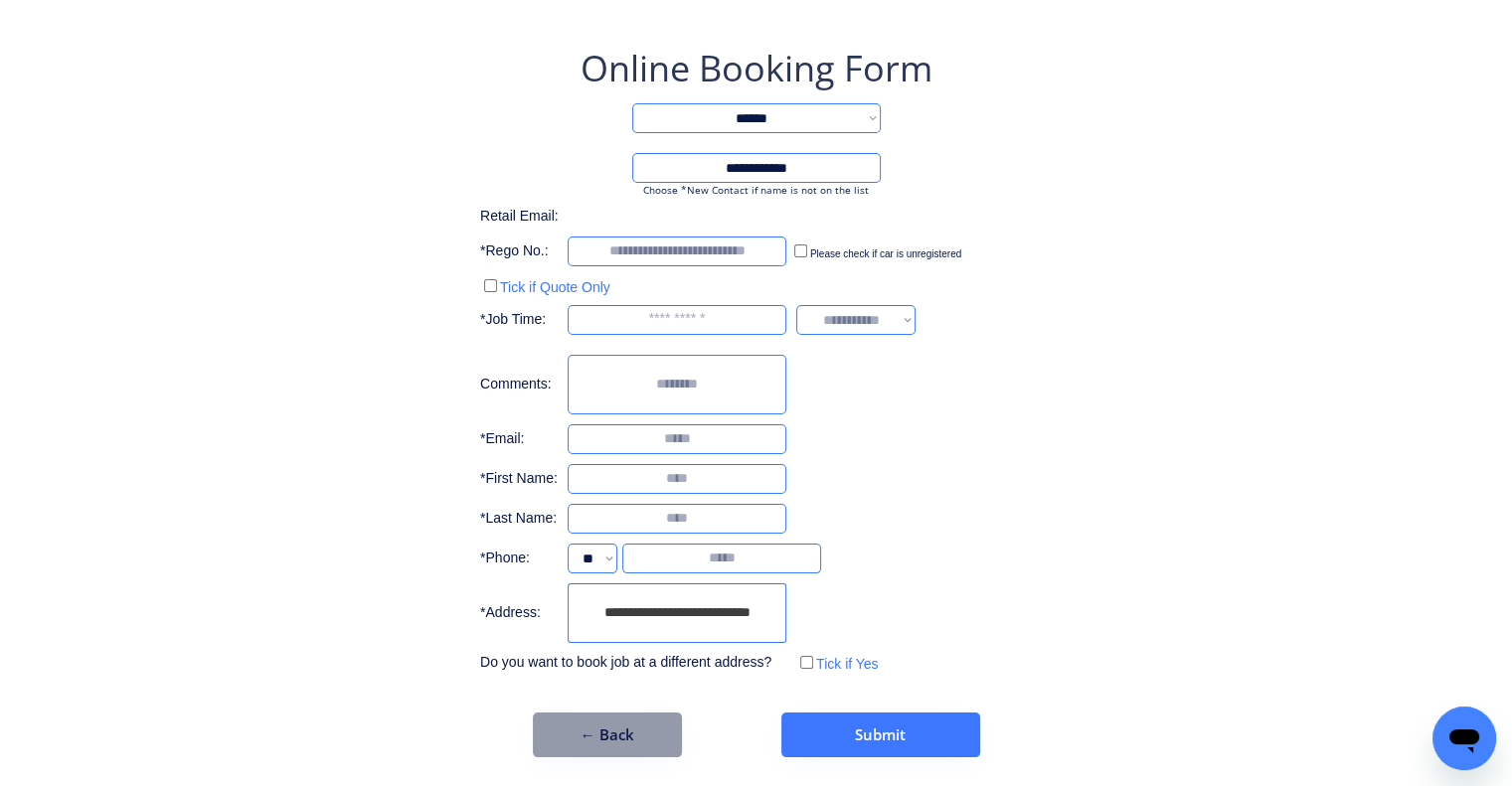 type on "**********" 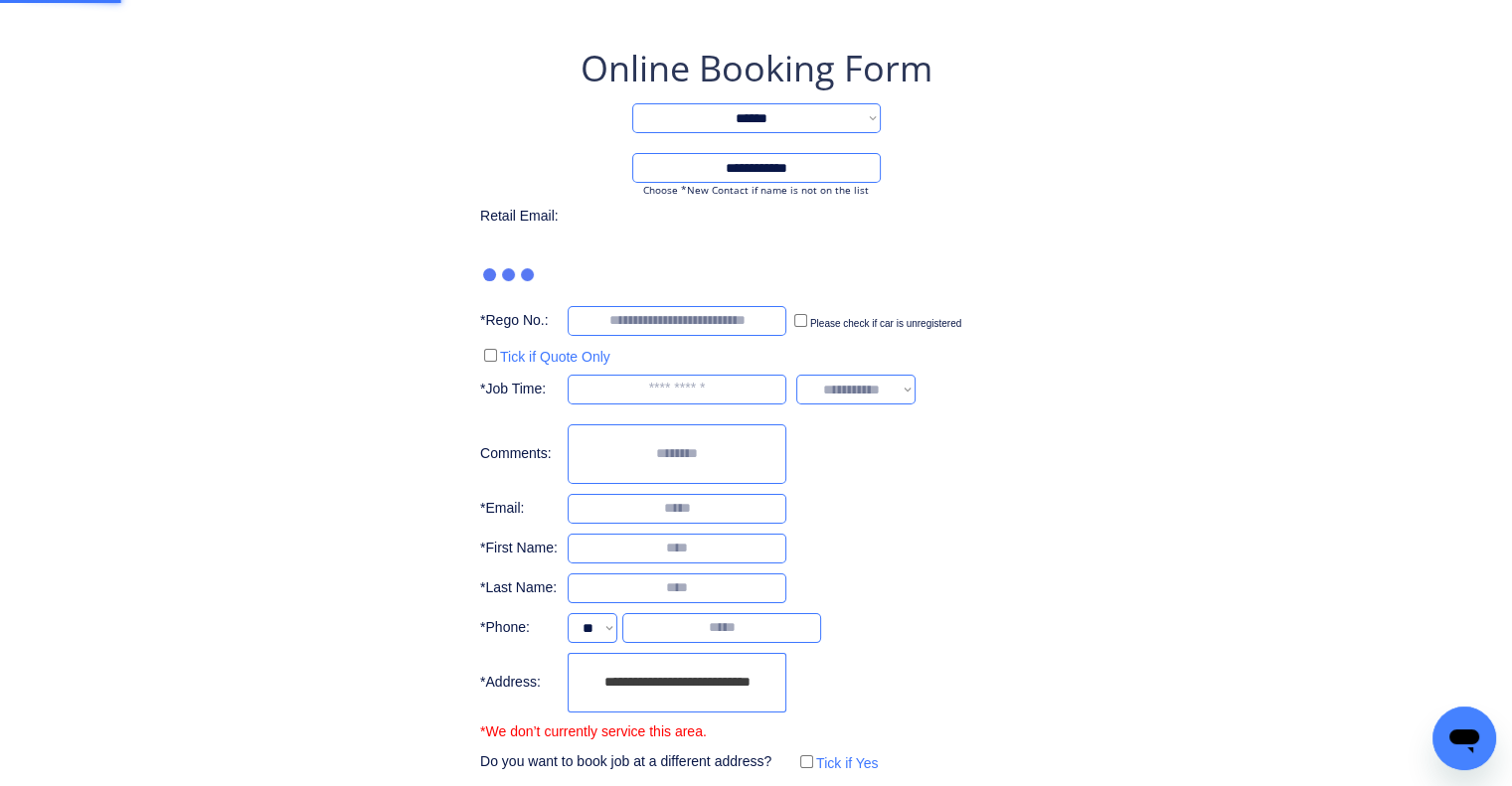 click on "**********" at bounding box center (756, 390) 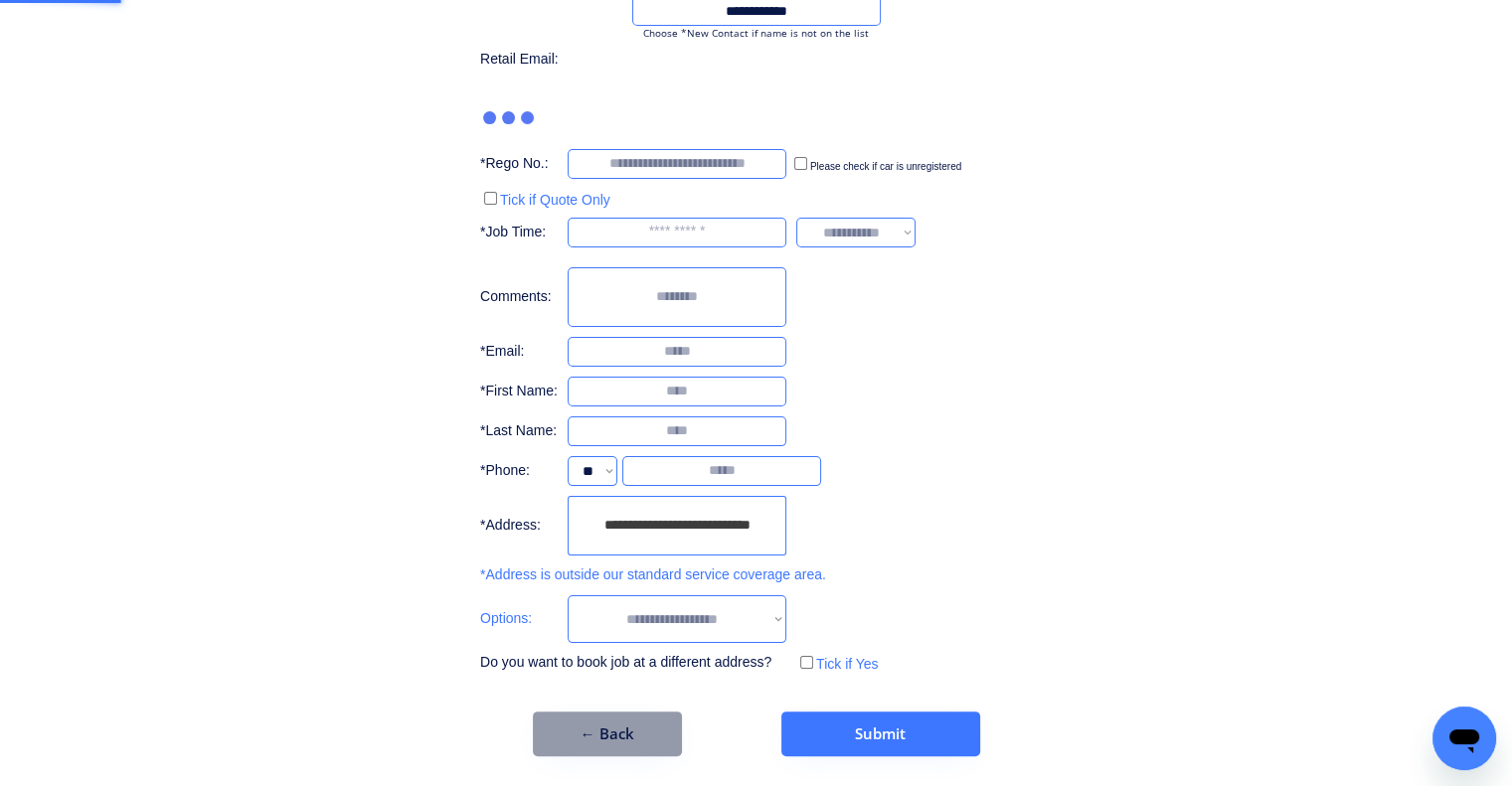 scroll, scrollTop: 193, scrollLeft: 0, axis: vertical 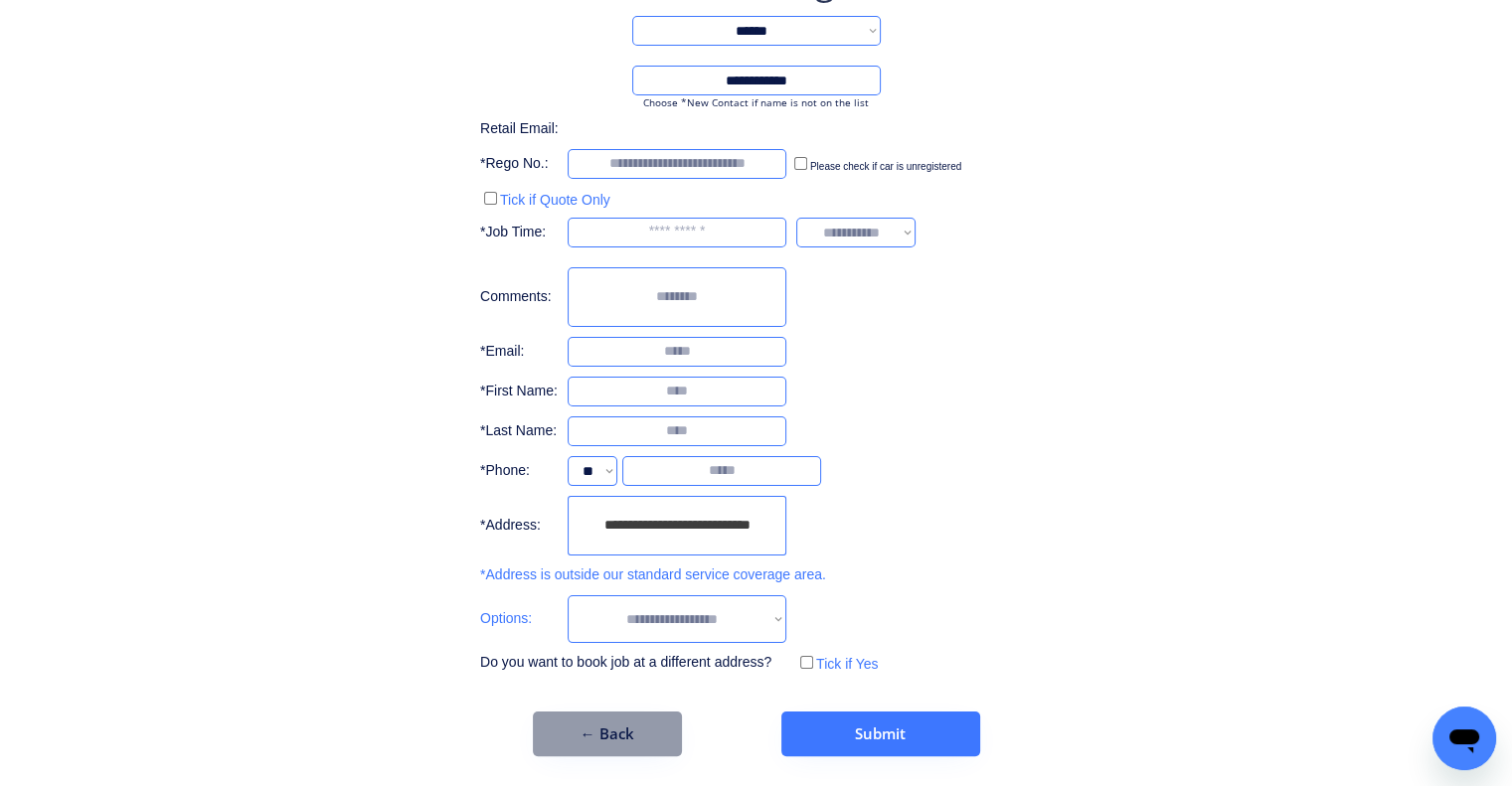 click on "**********" at bounding box center (677, 619) 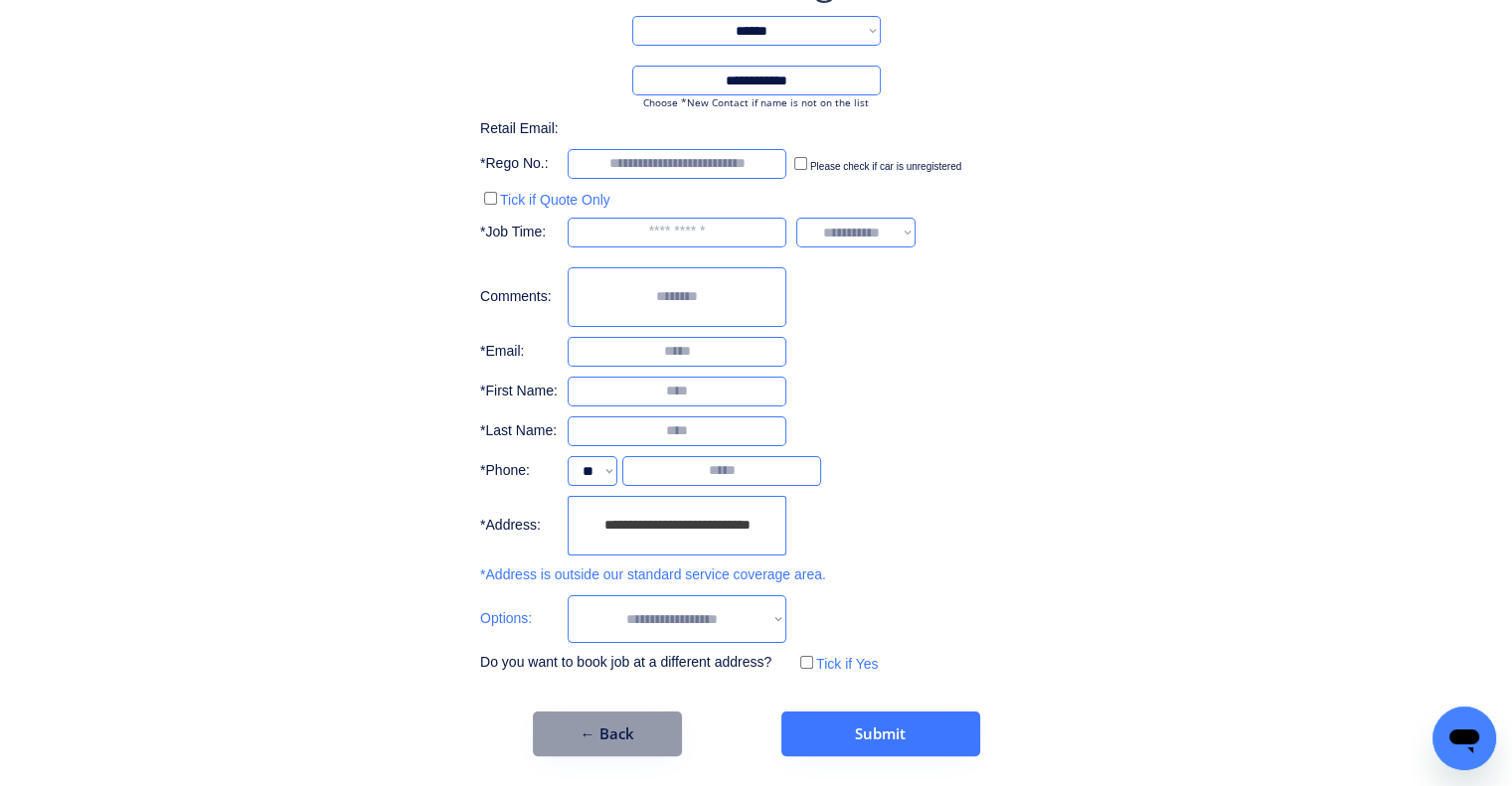 select on "**********" 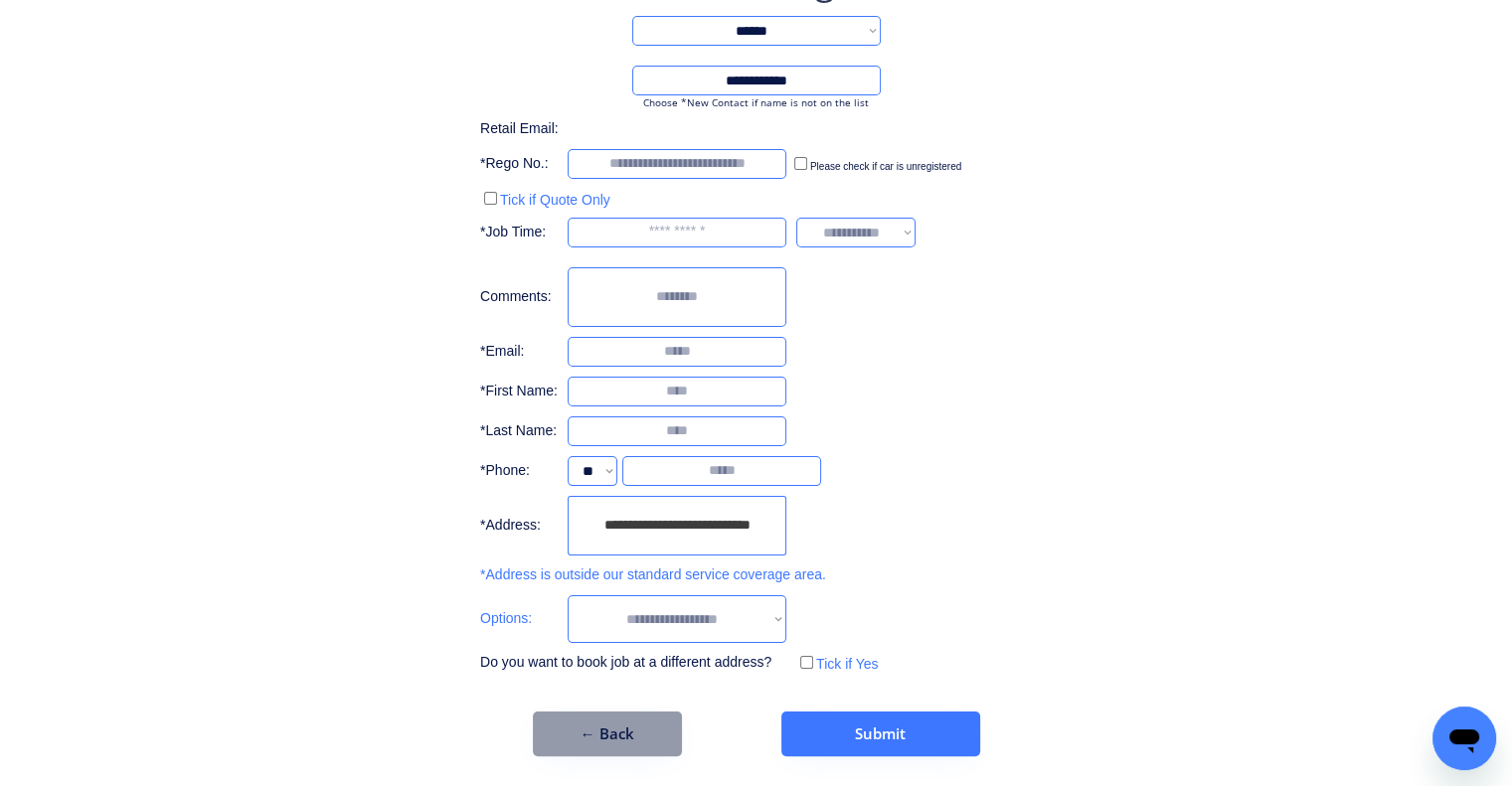 click on "**********" at bounding box center [677, 619] 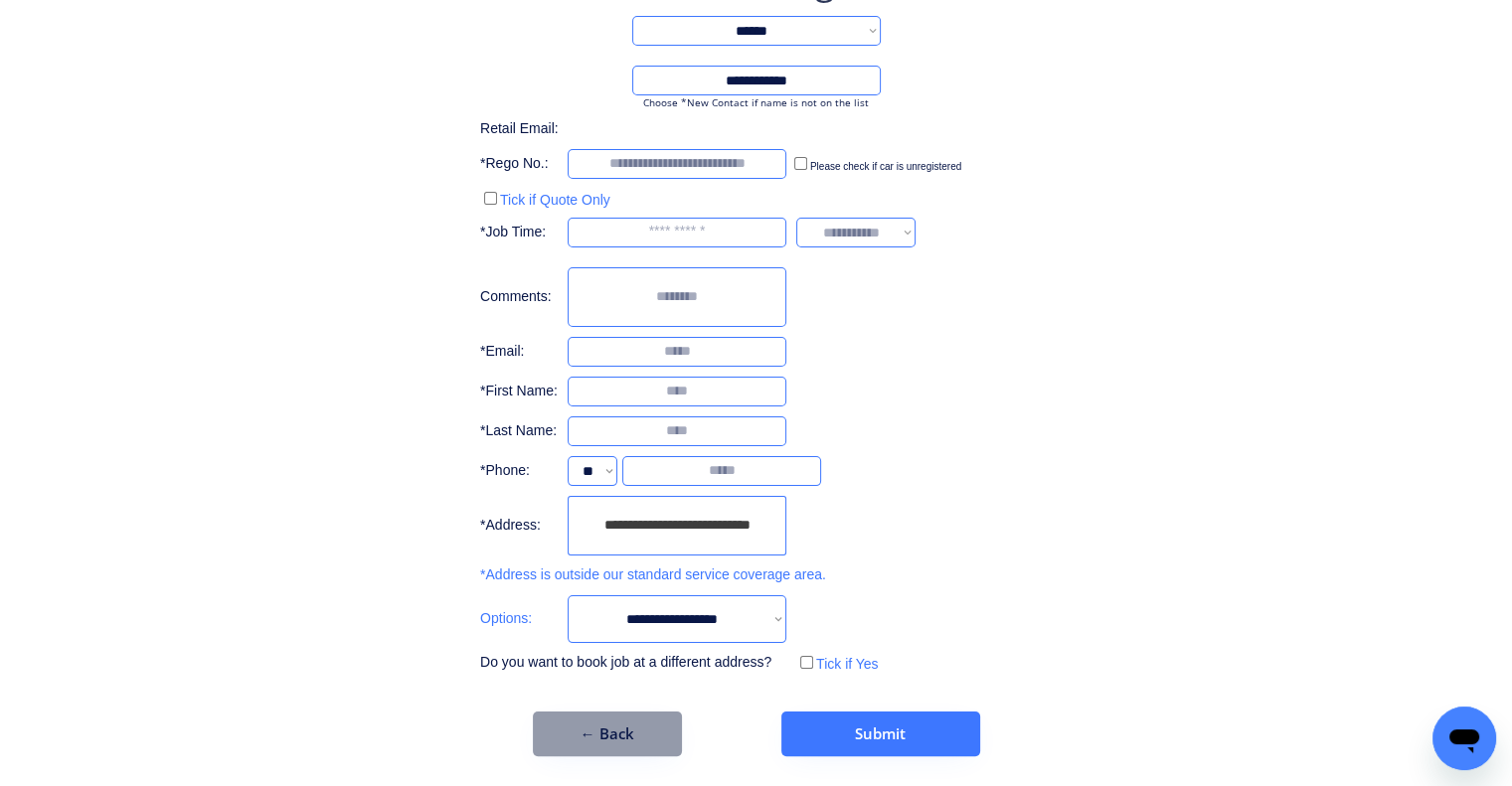 click on "**********" at bounding box center [677, 619] 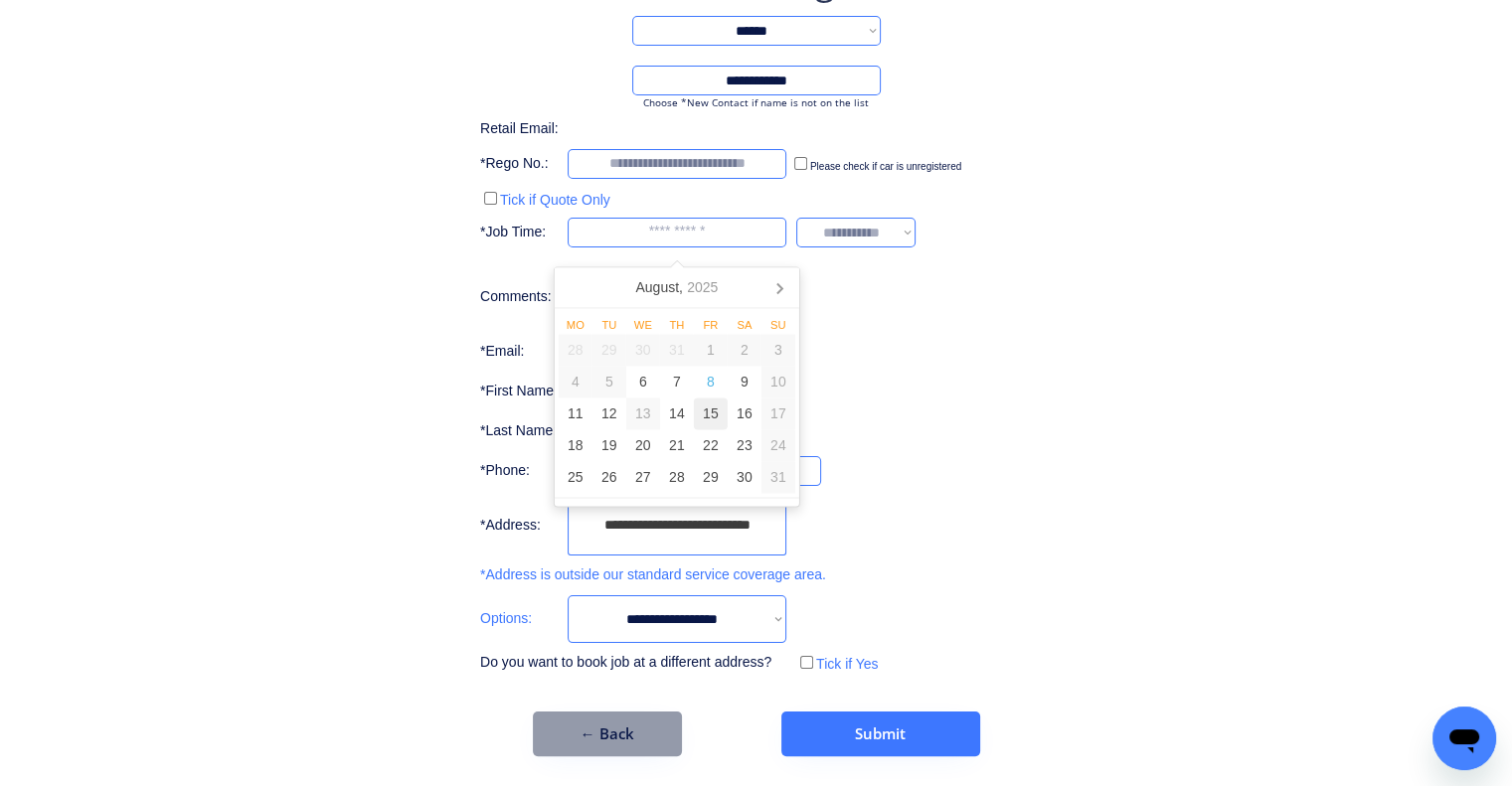 click on "14" at bounding box center [677, 414] 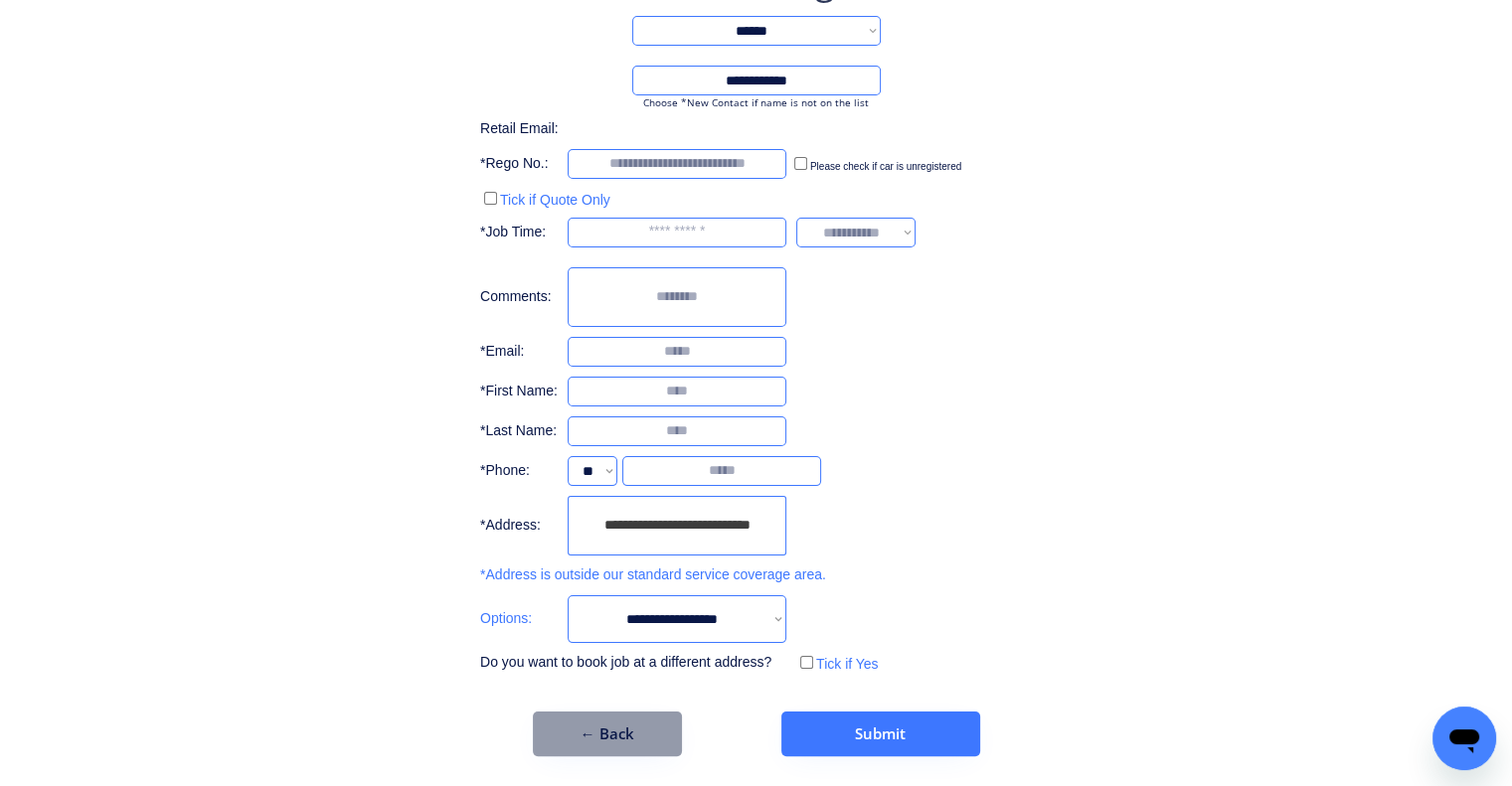 type on "*********" 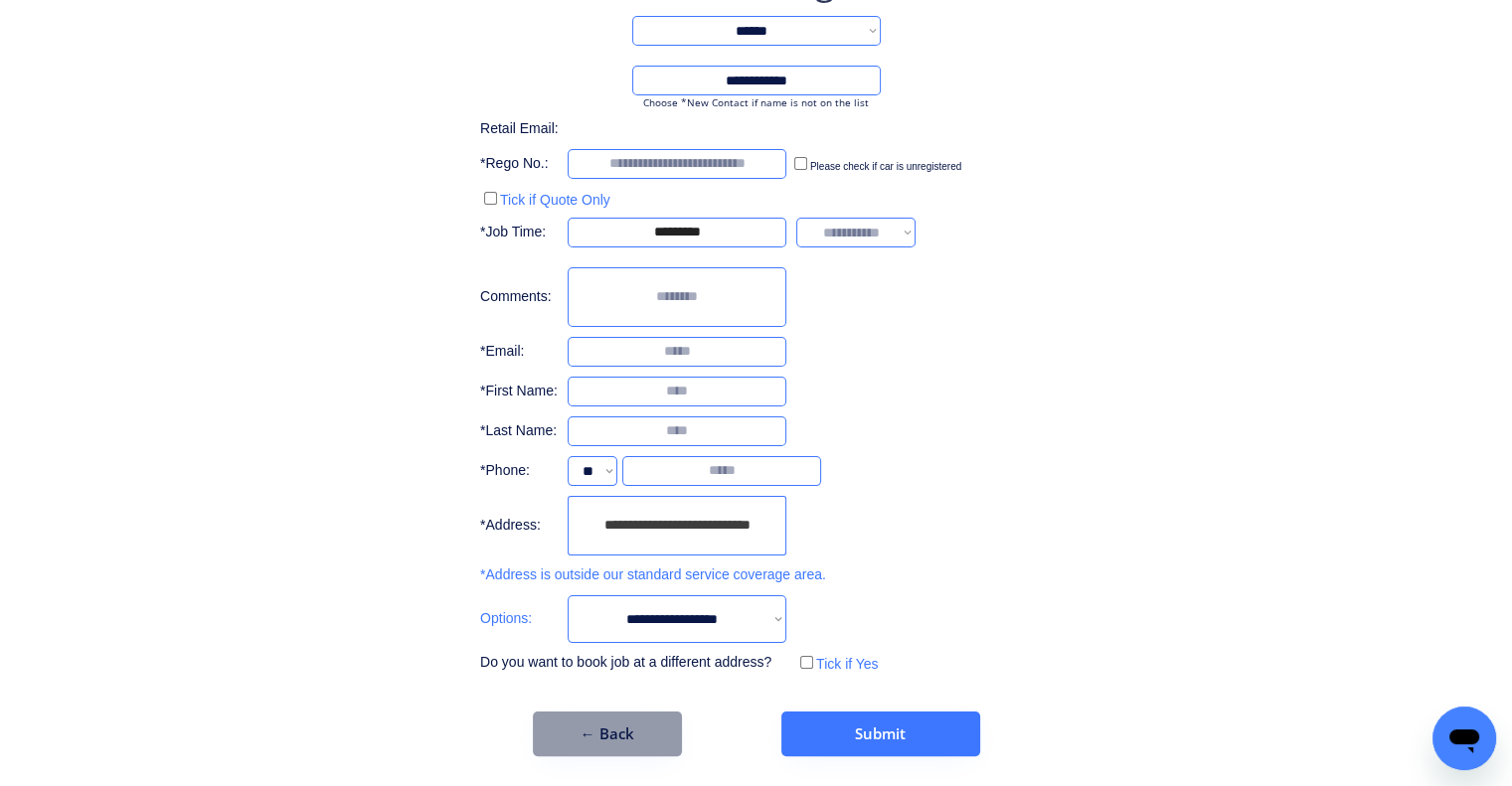 click on "**********" at bounding box center [756, 296] 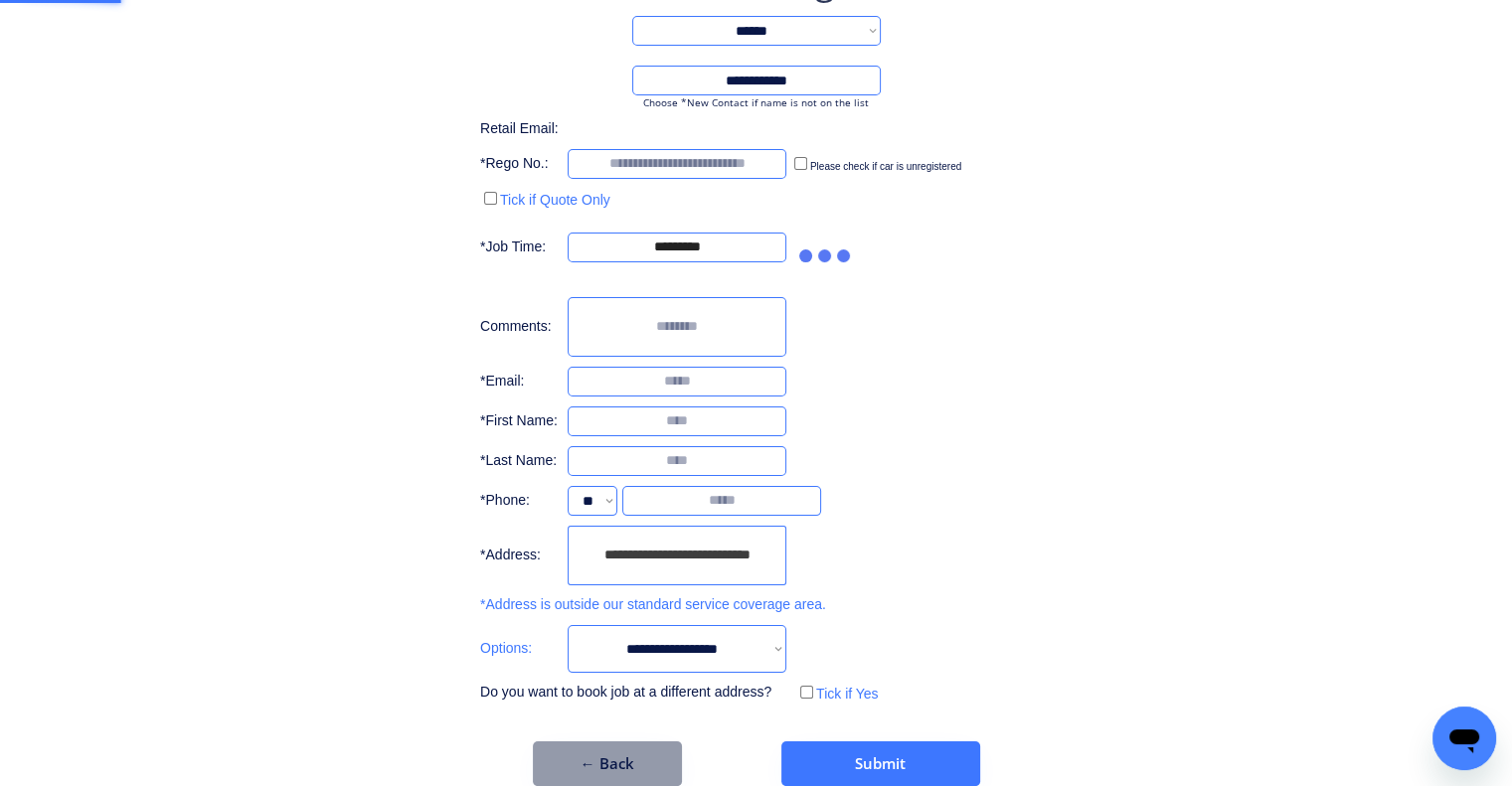 click on "**********" at bounding box center (756, 311) 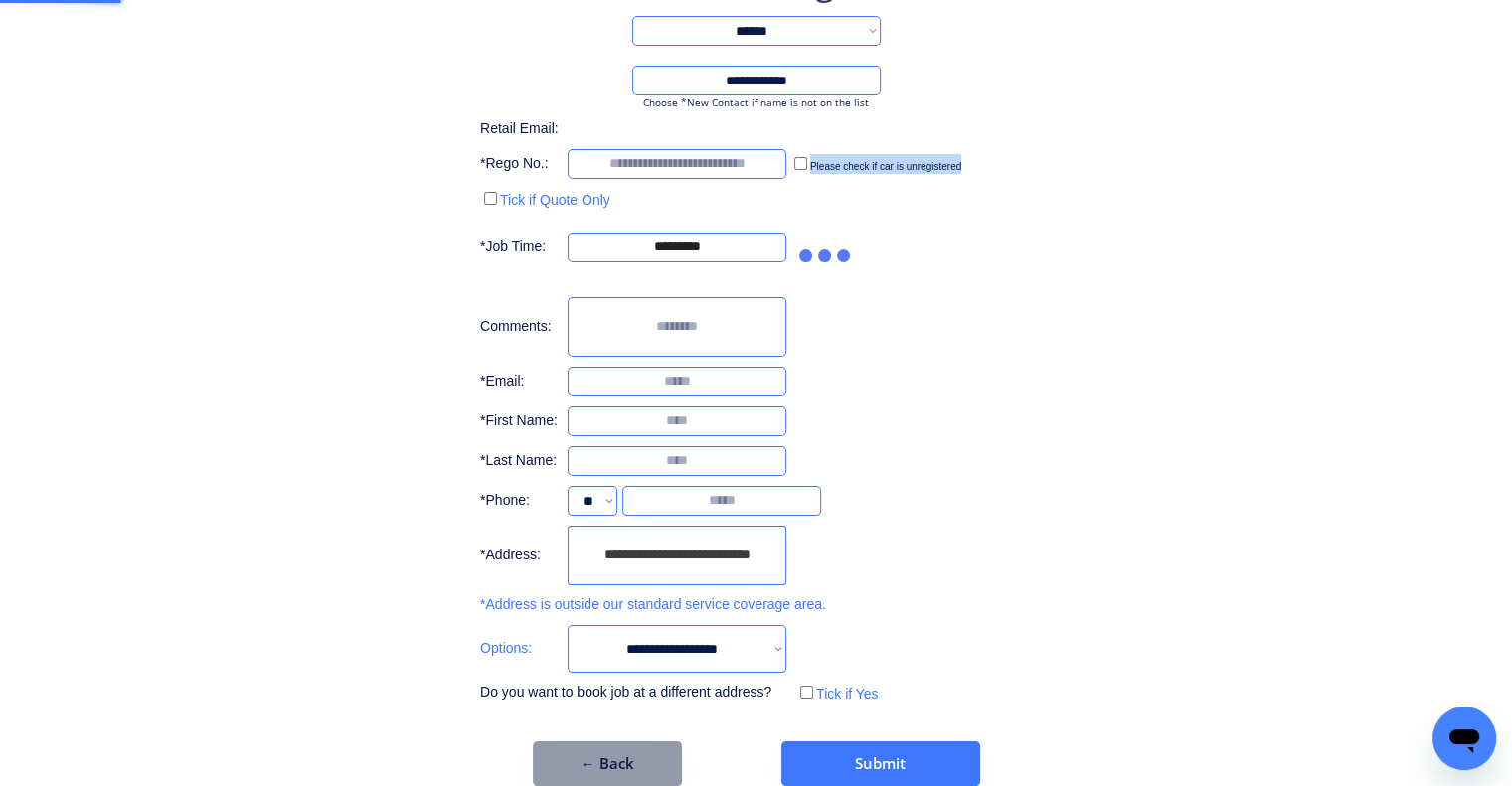 click on "**********" at bounding box center [756, 311] 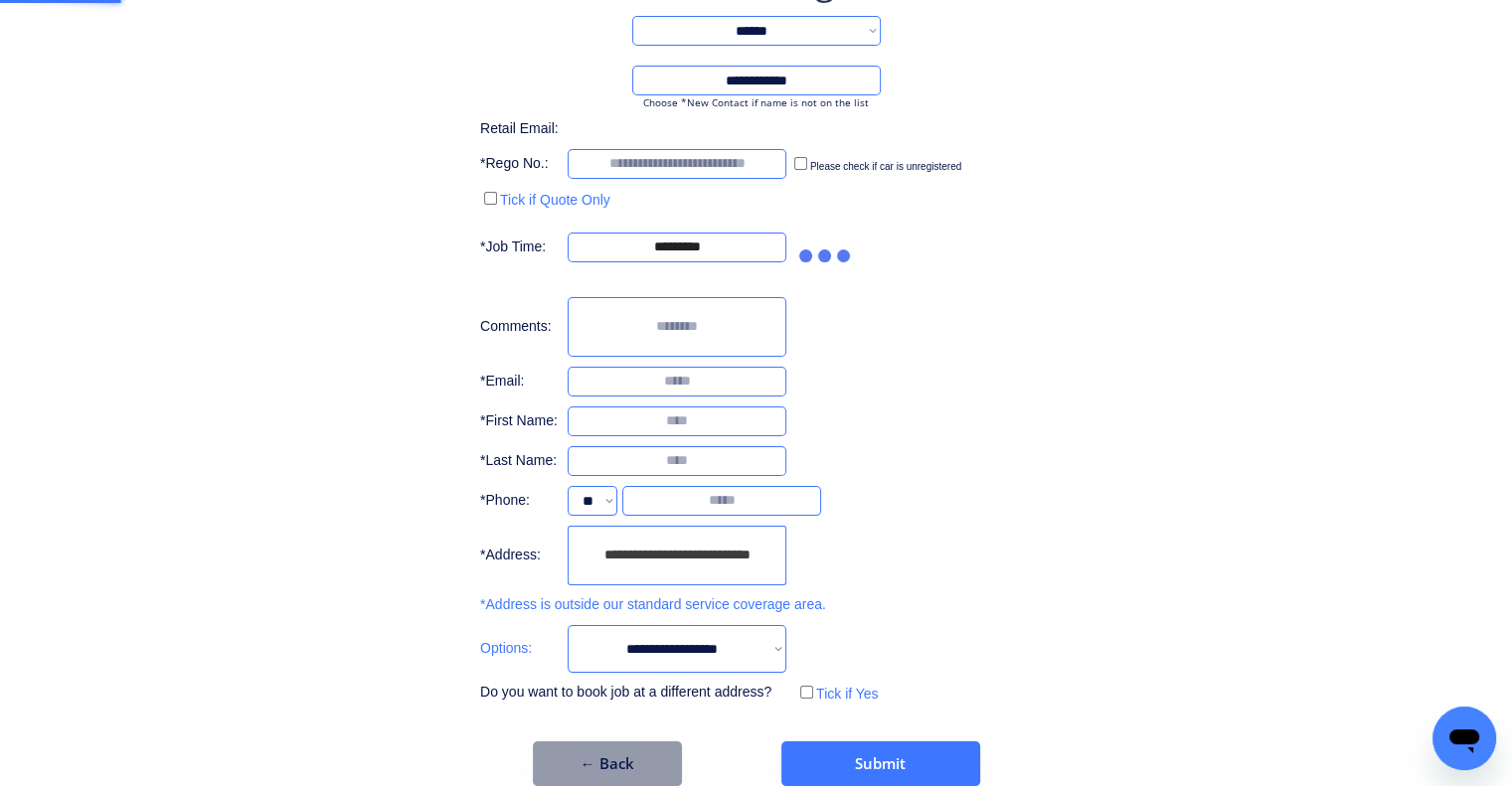 click on "**********" at bounding box center (756, 311) 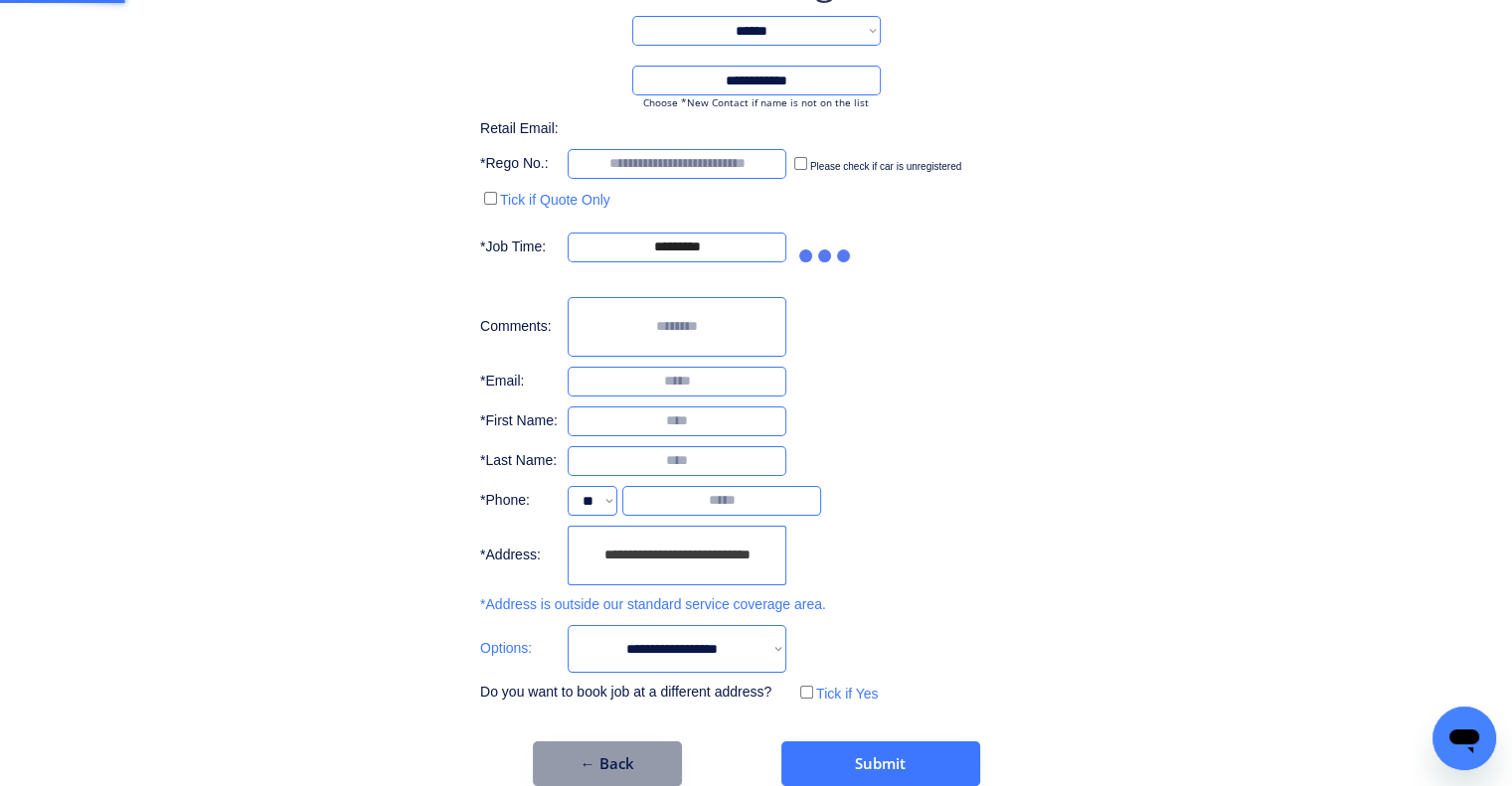 click on "**********" at bounding box center (668, 247) 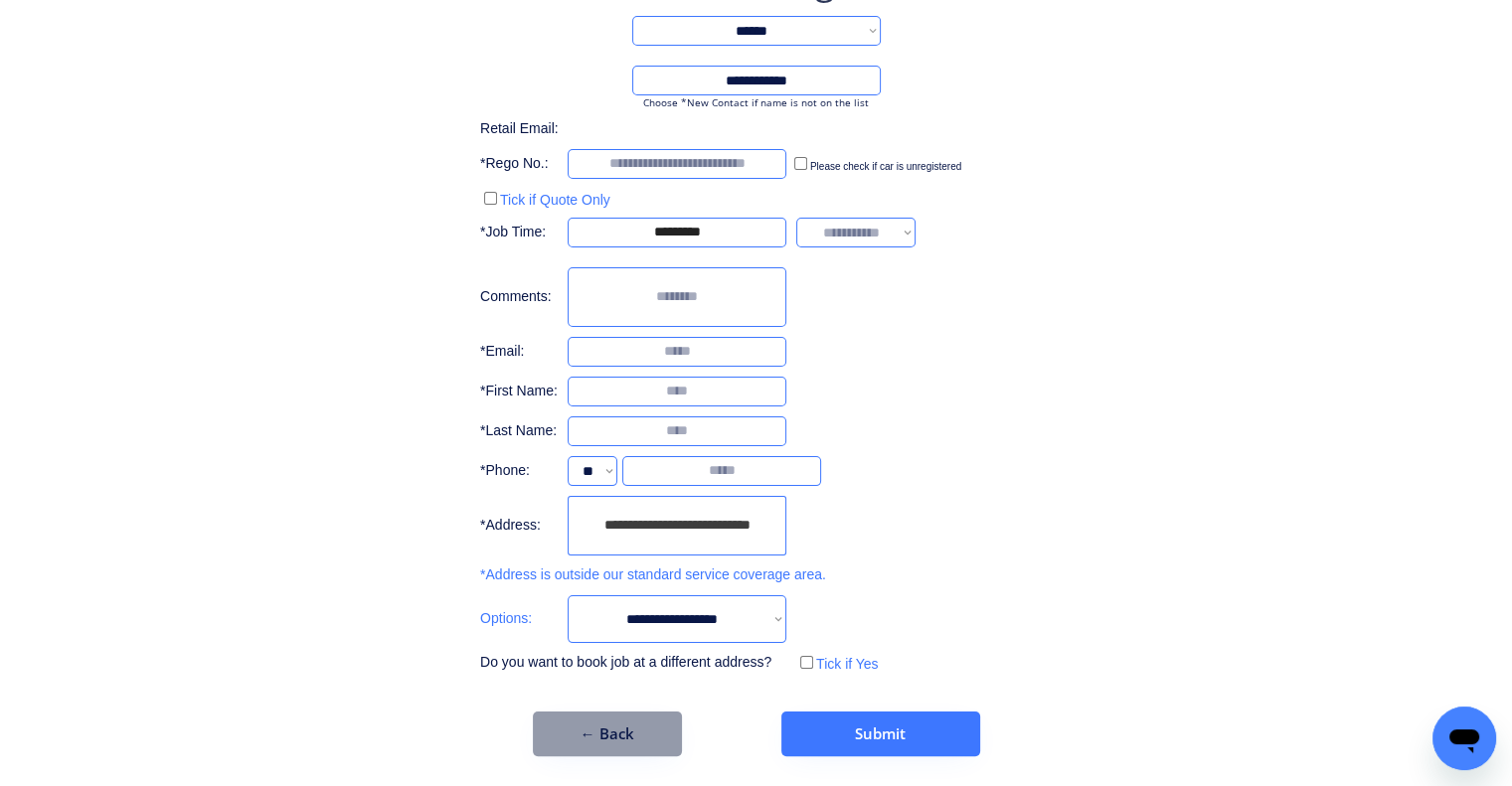 click on "**********" at bounding box center (756, 356) 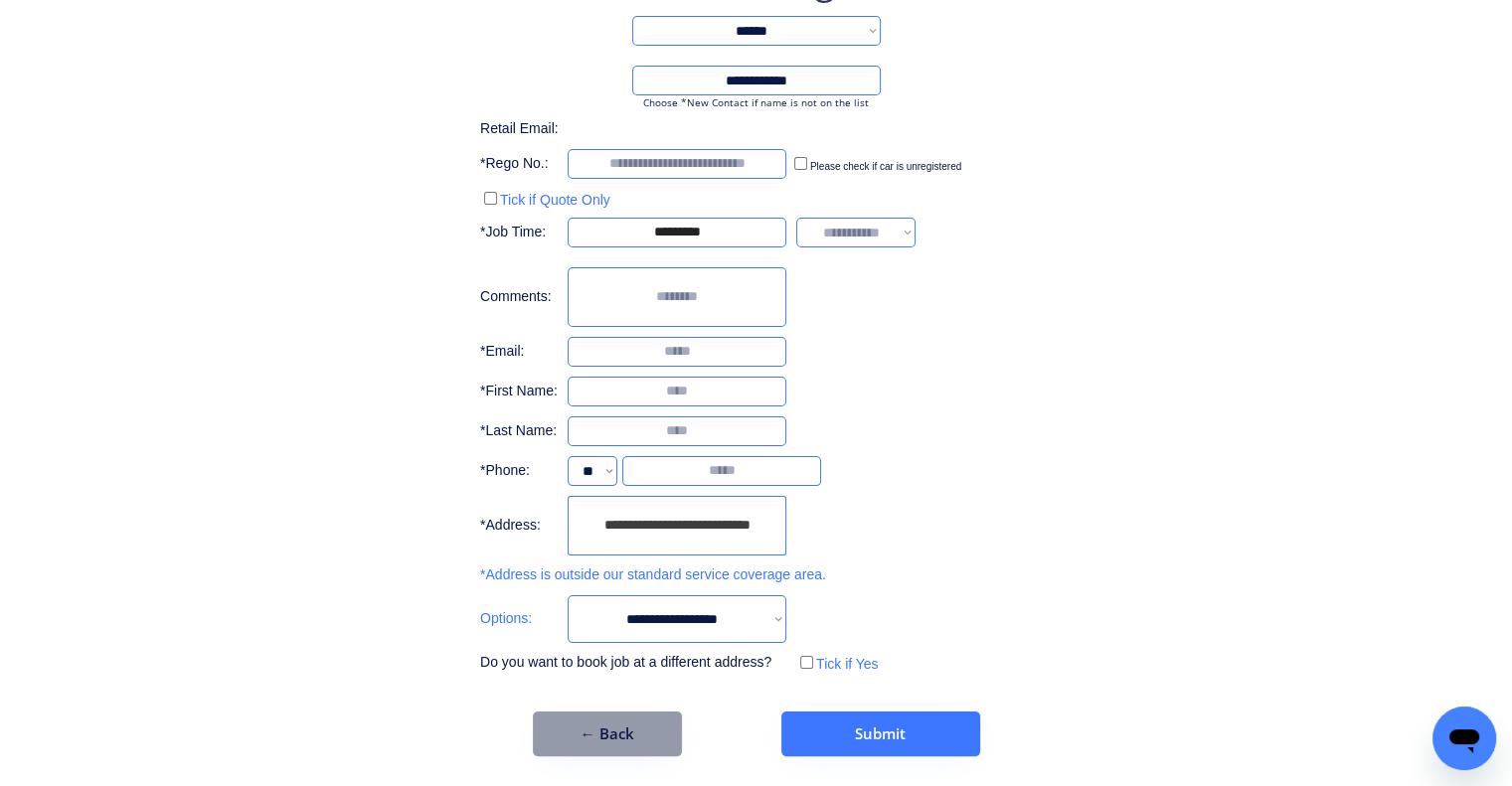 click on "**********" at bounding box center (856, 233) 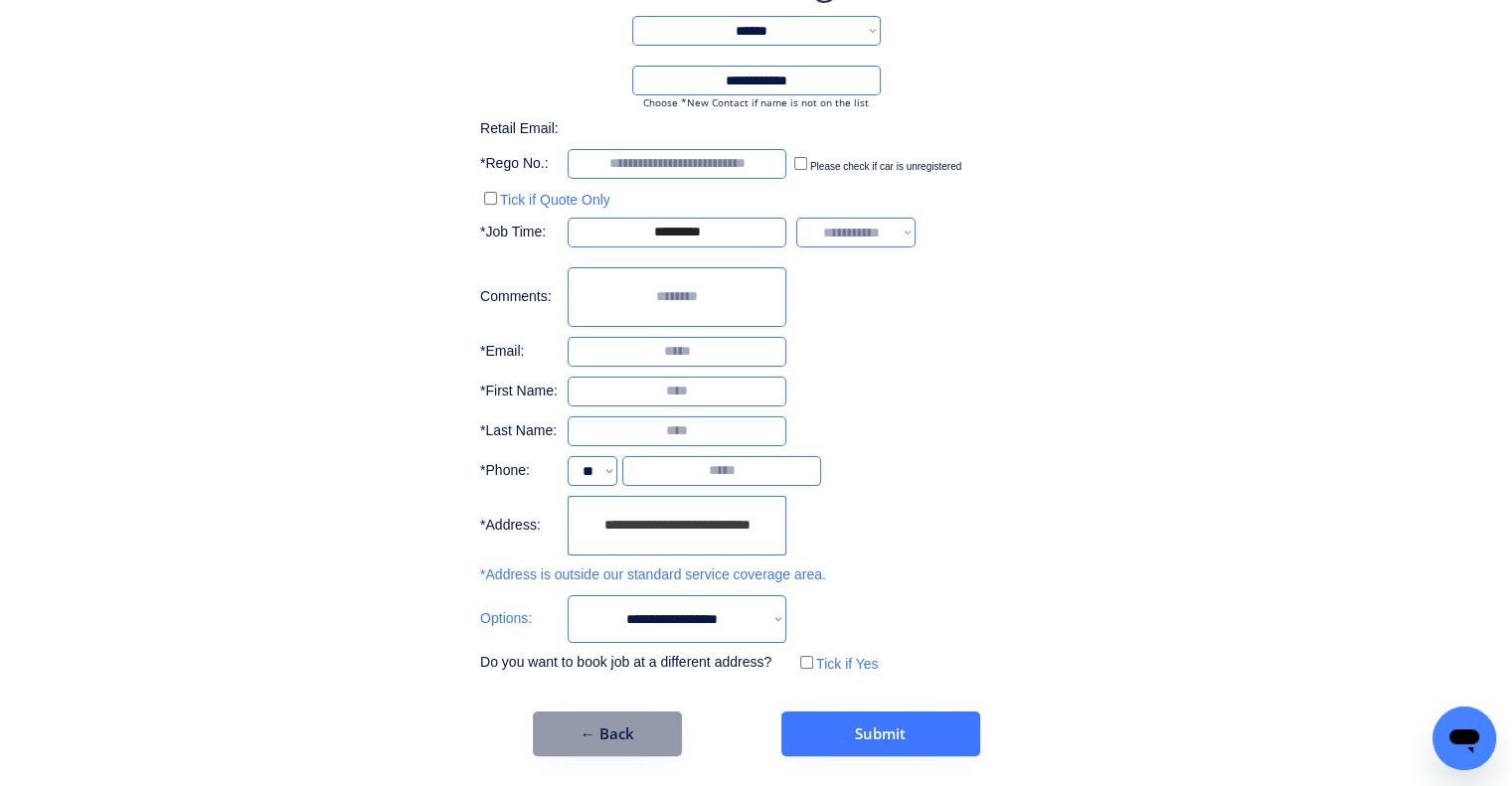 select on "*******" 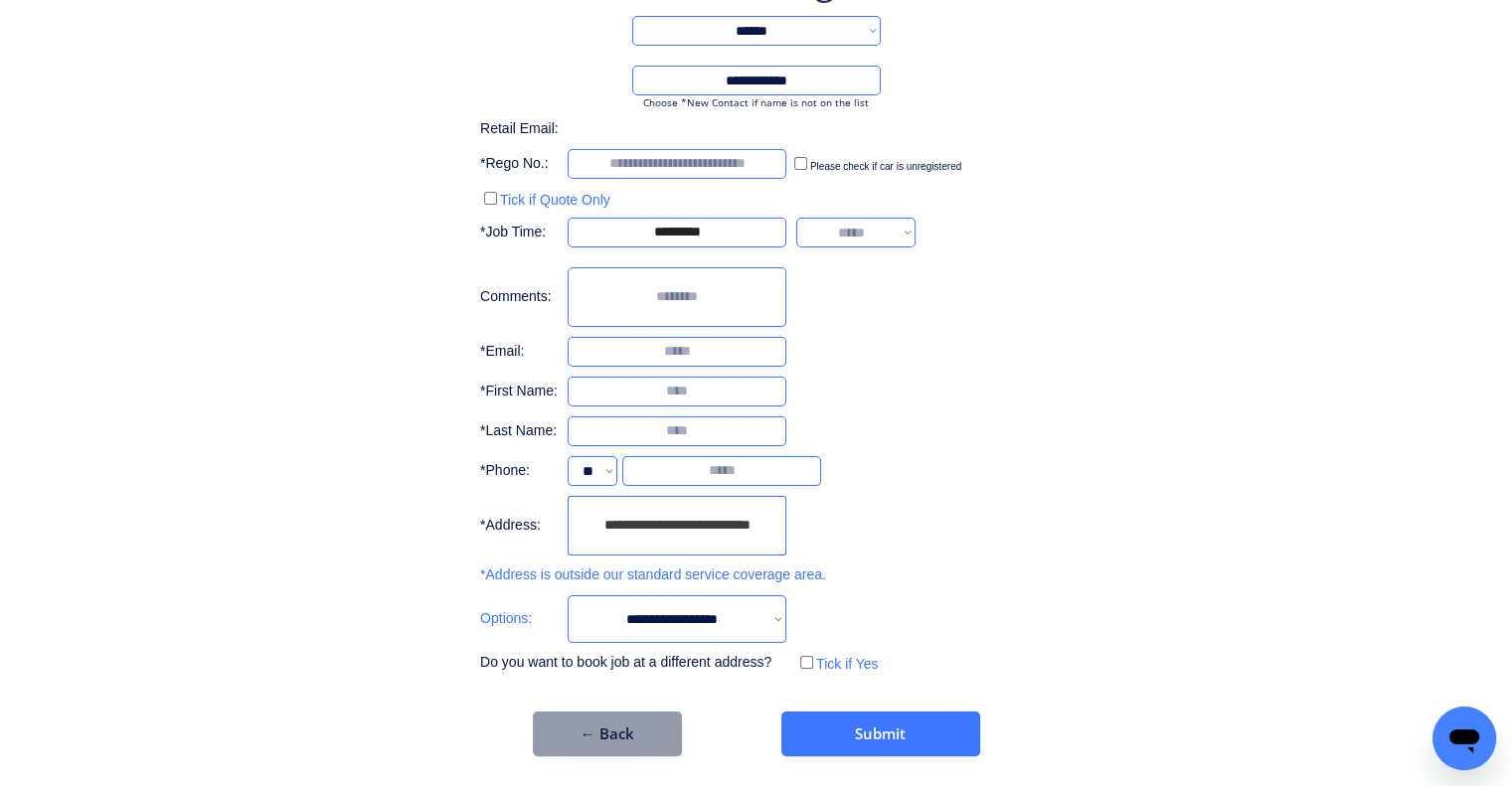 click on "**********" at bounding box center (856, 233) 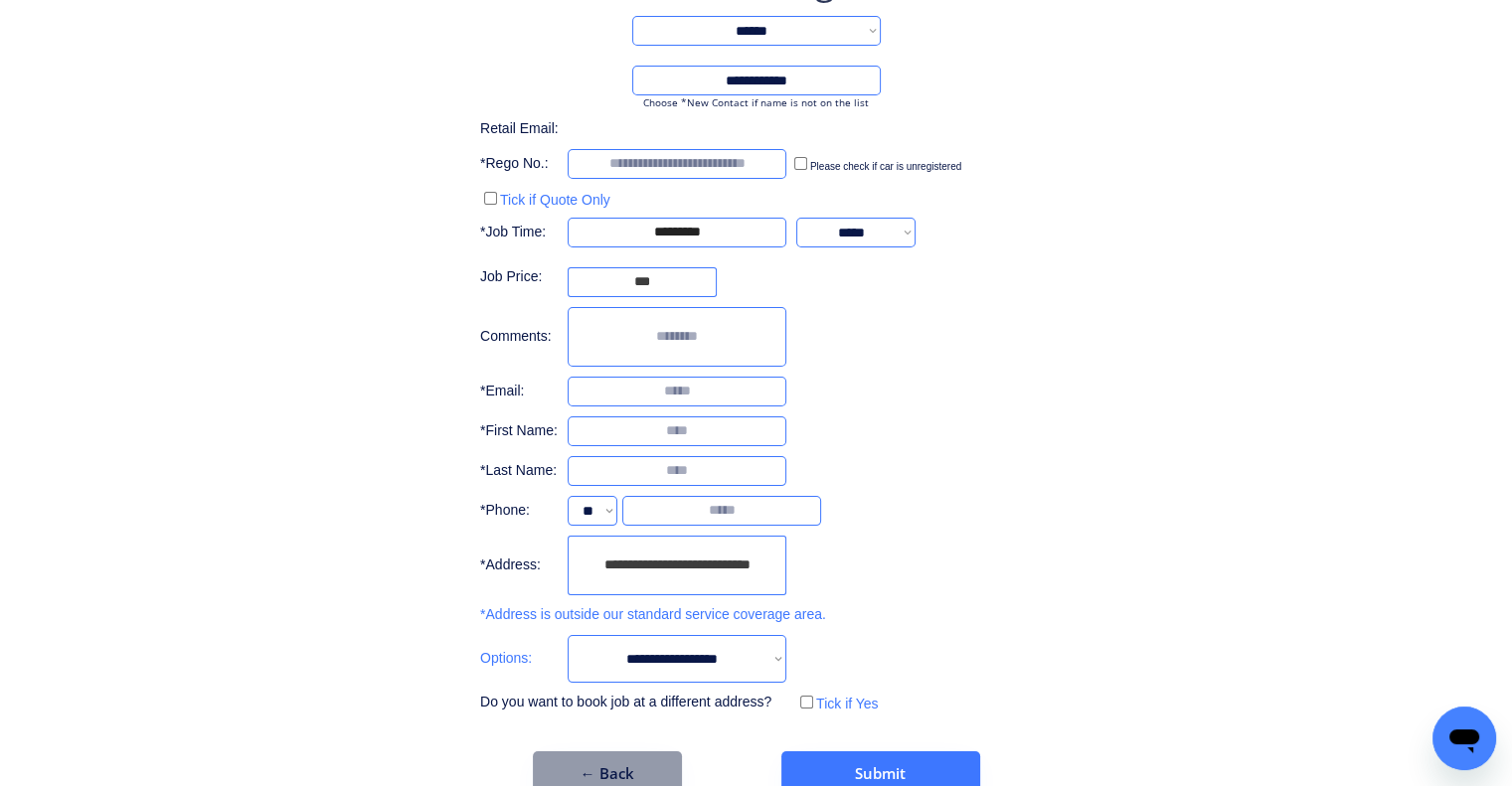 click on "**********" at bounding box center (756, 376) 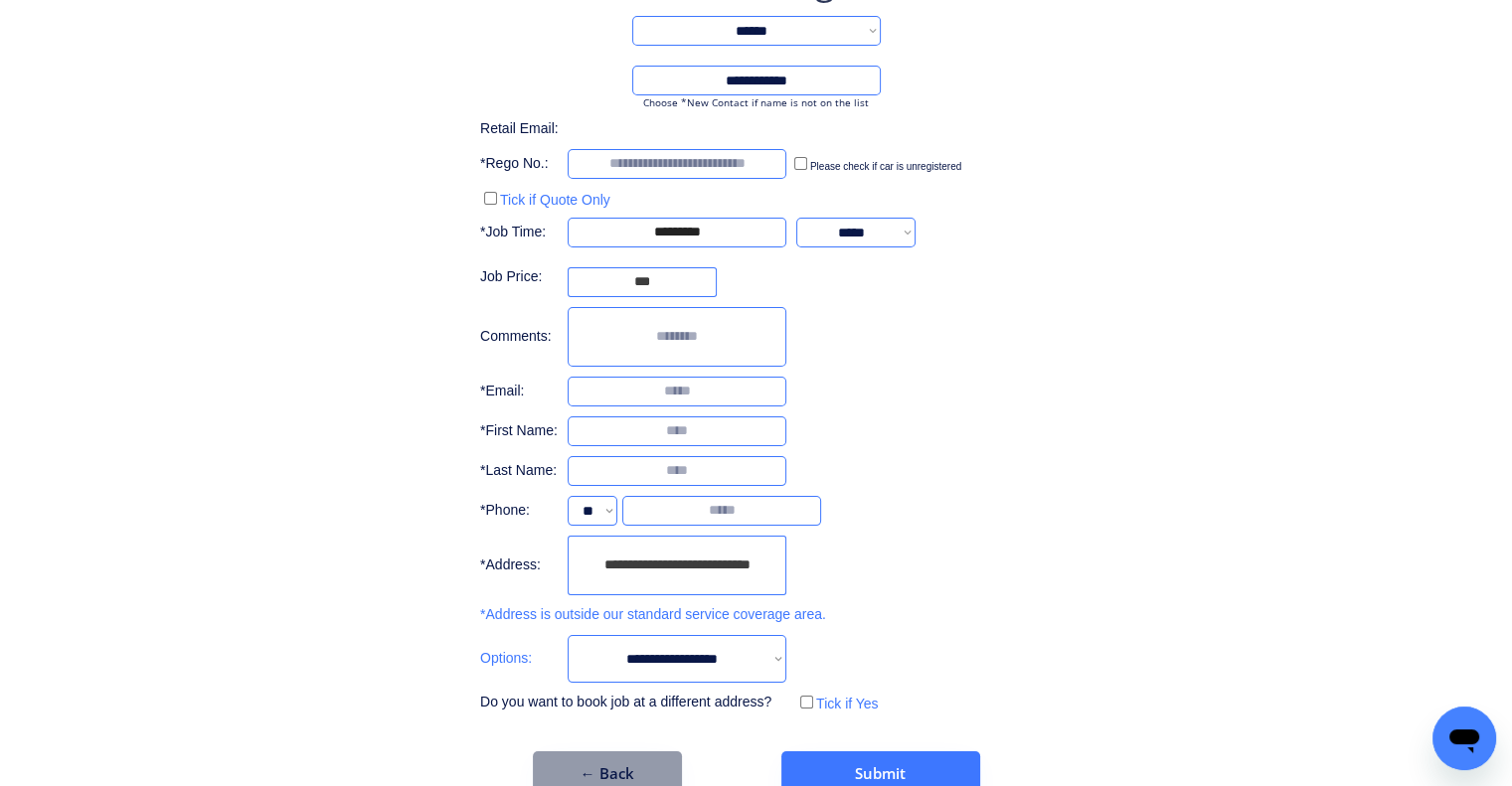 click on "**********" at bounding box center (677, 659) 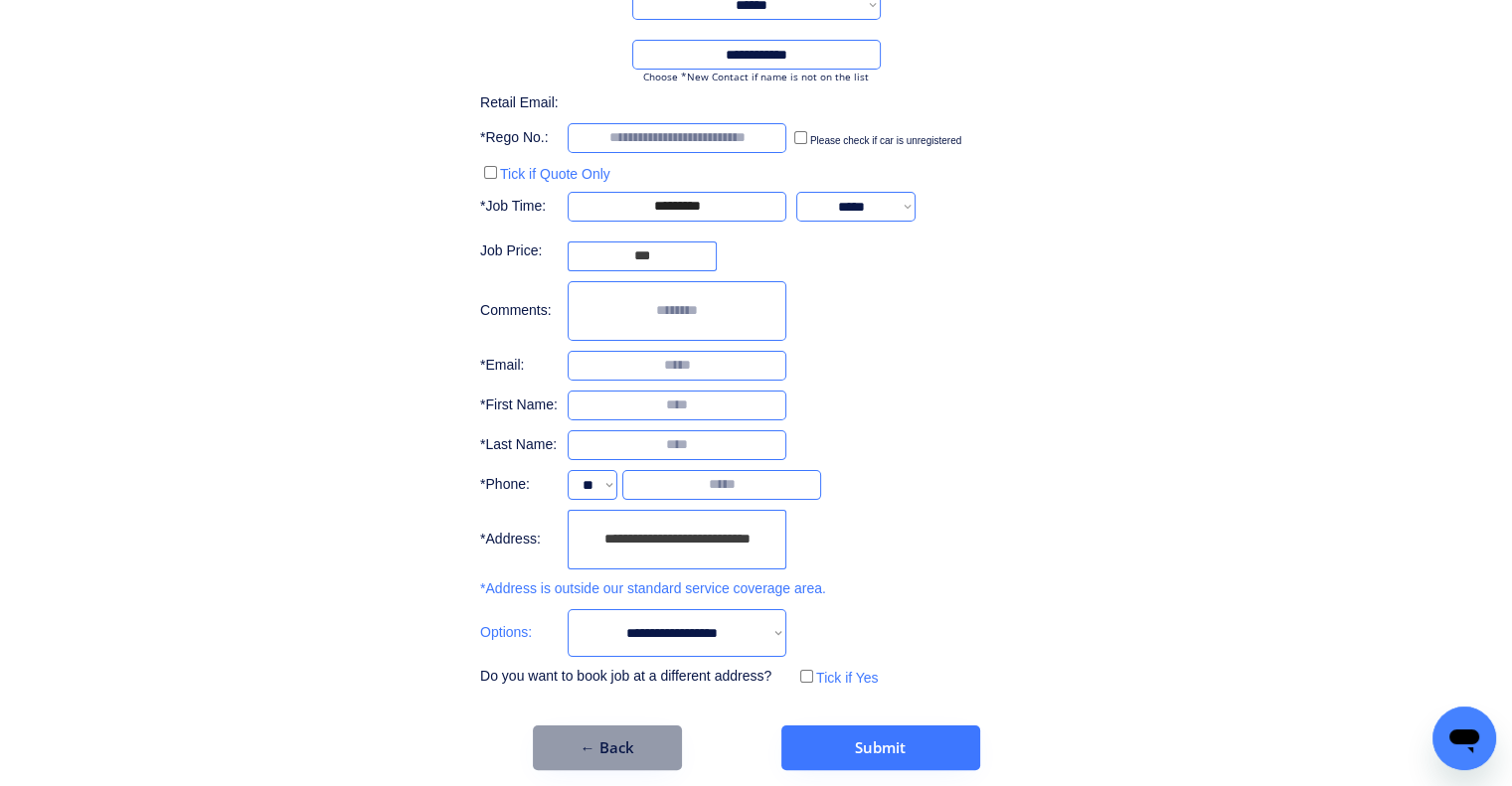 scroll, scrollTop: 233, scrollLeft: 0, axis: vertical 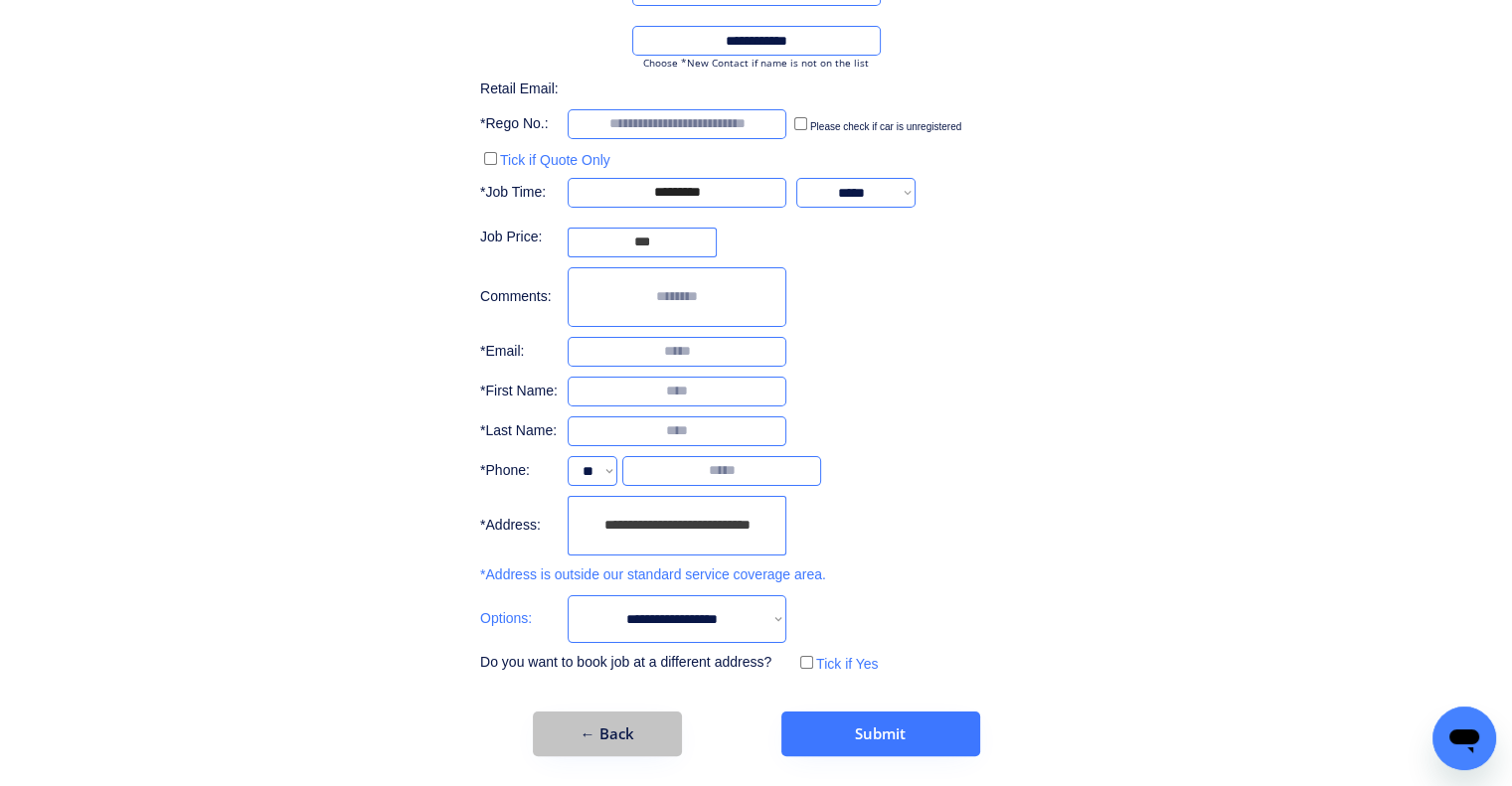 click on "←   Back" at bounding box center [607, 733] 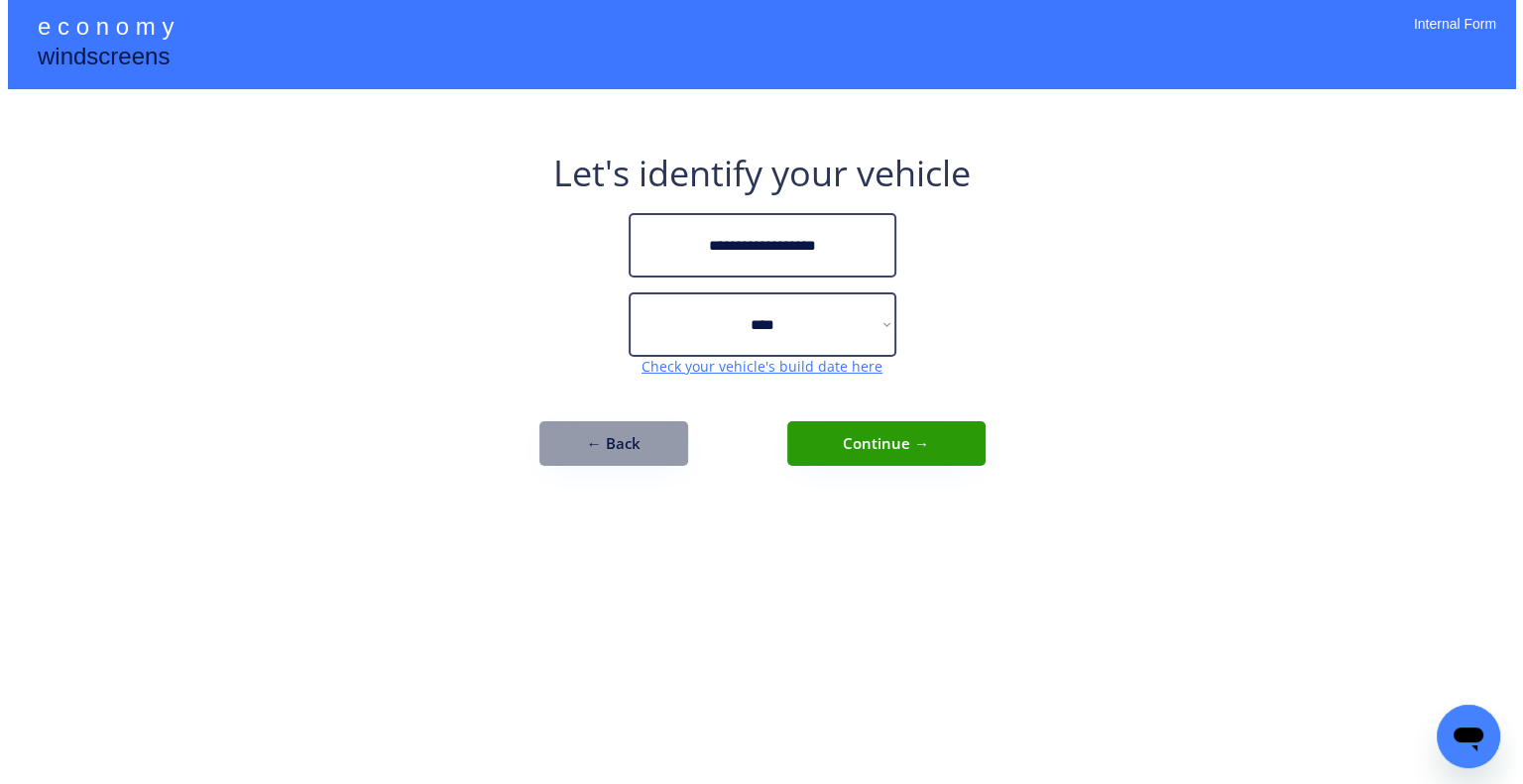 scroll, scrollTop: 0, scrollLeft: 0, axis: both 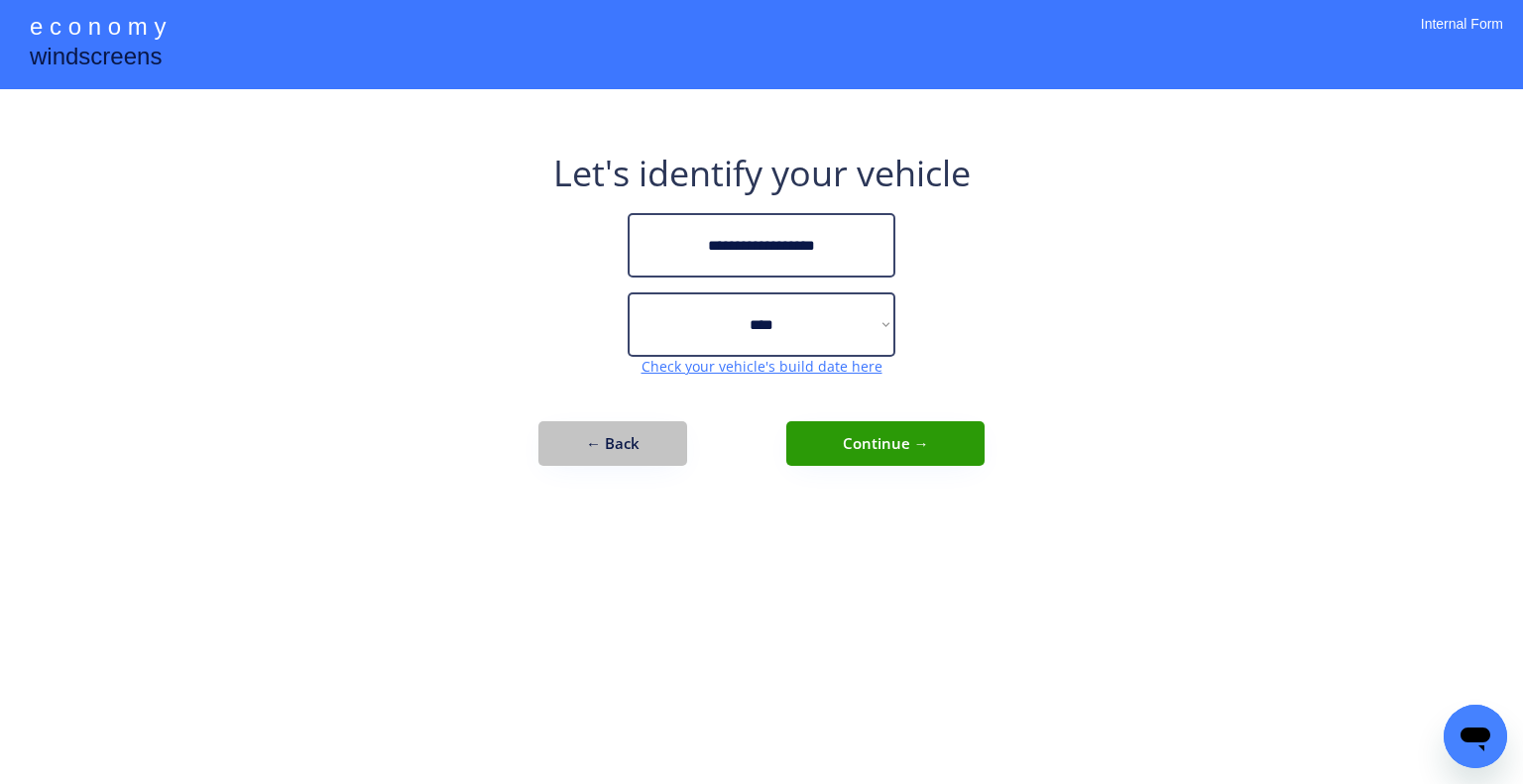 click on "←   Back" at bounding box center (613, 443) 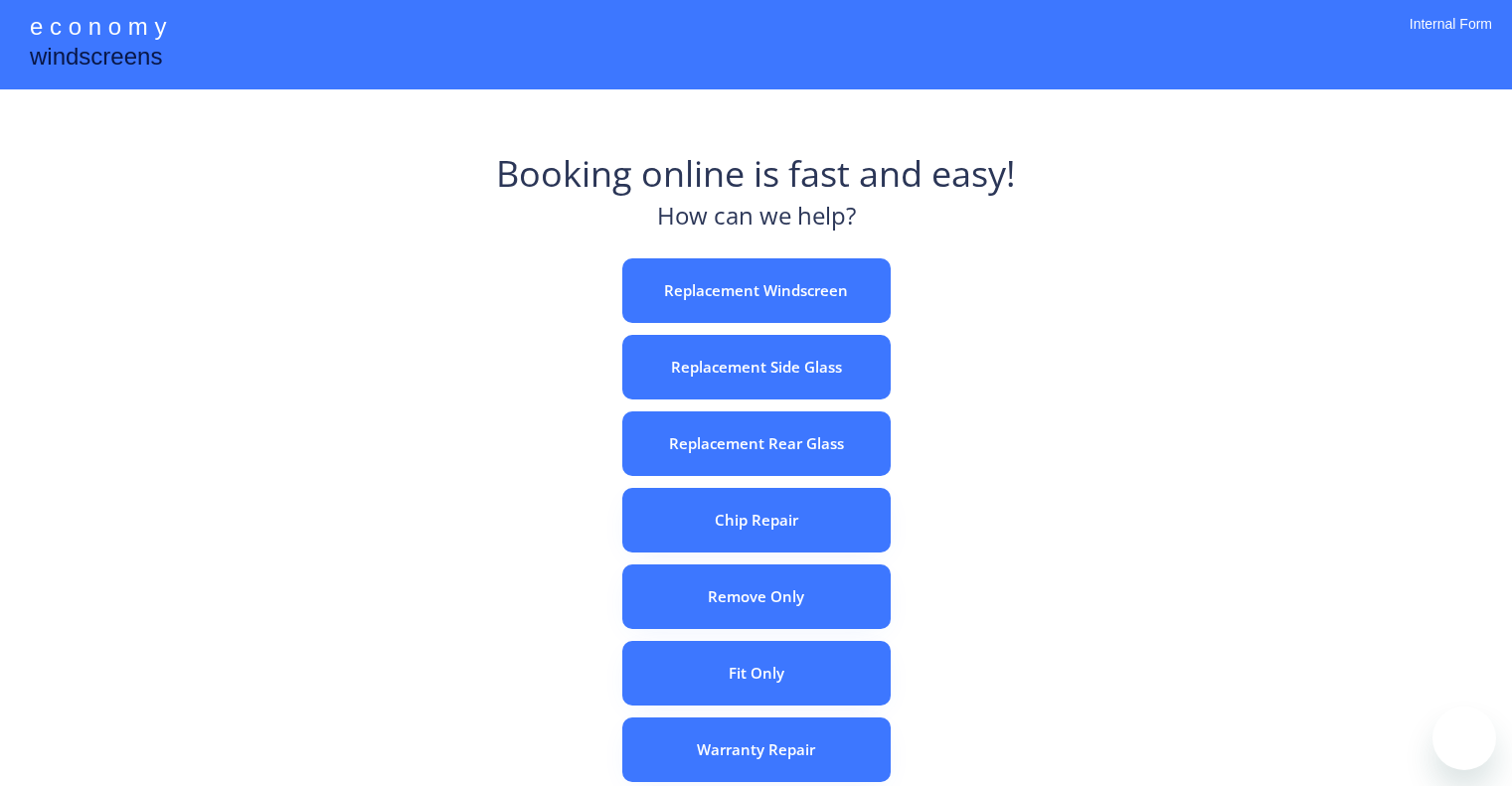 scroll, scrollTop: 0, scrollLeft: 0, axis: both 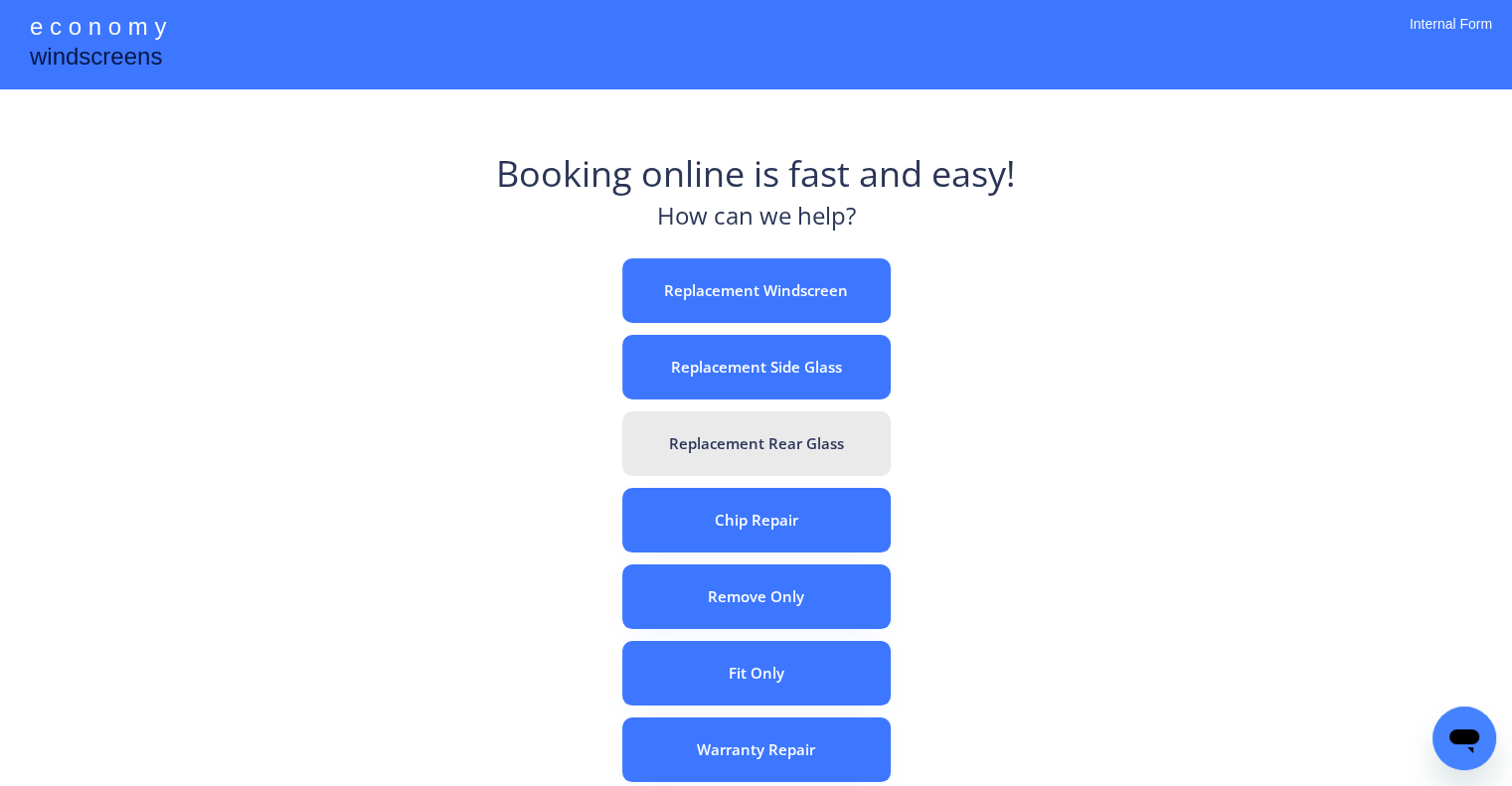 click on "Replacement Rear Glass" at bounding box center (756, 443) 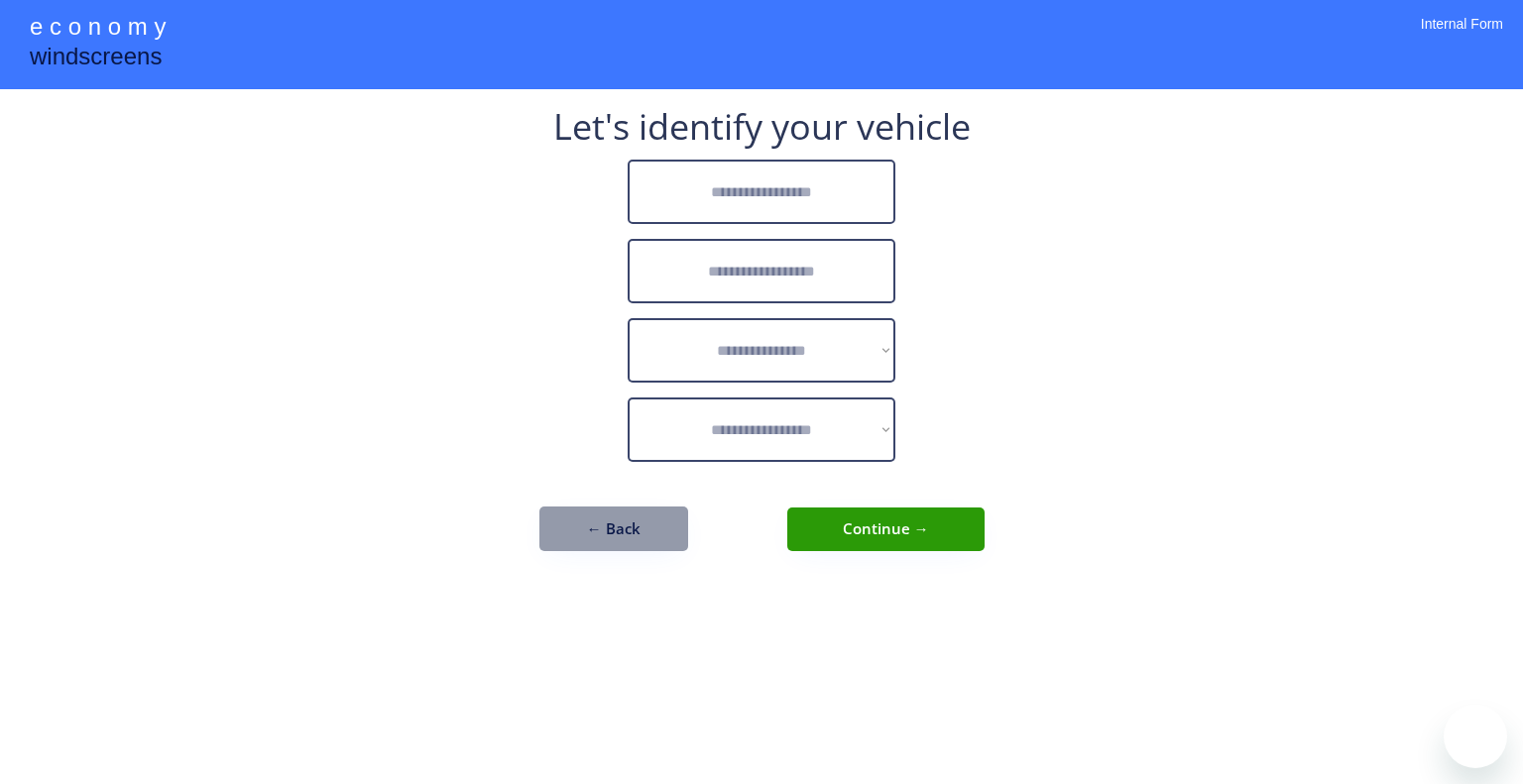 scroll, scrollTop: 0, scrollLeft: 0, axis: both 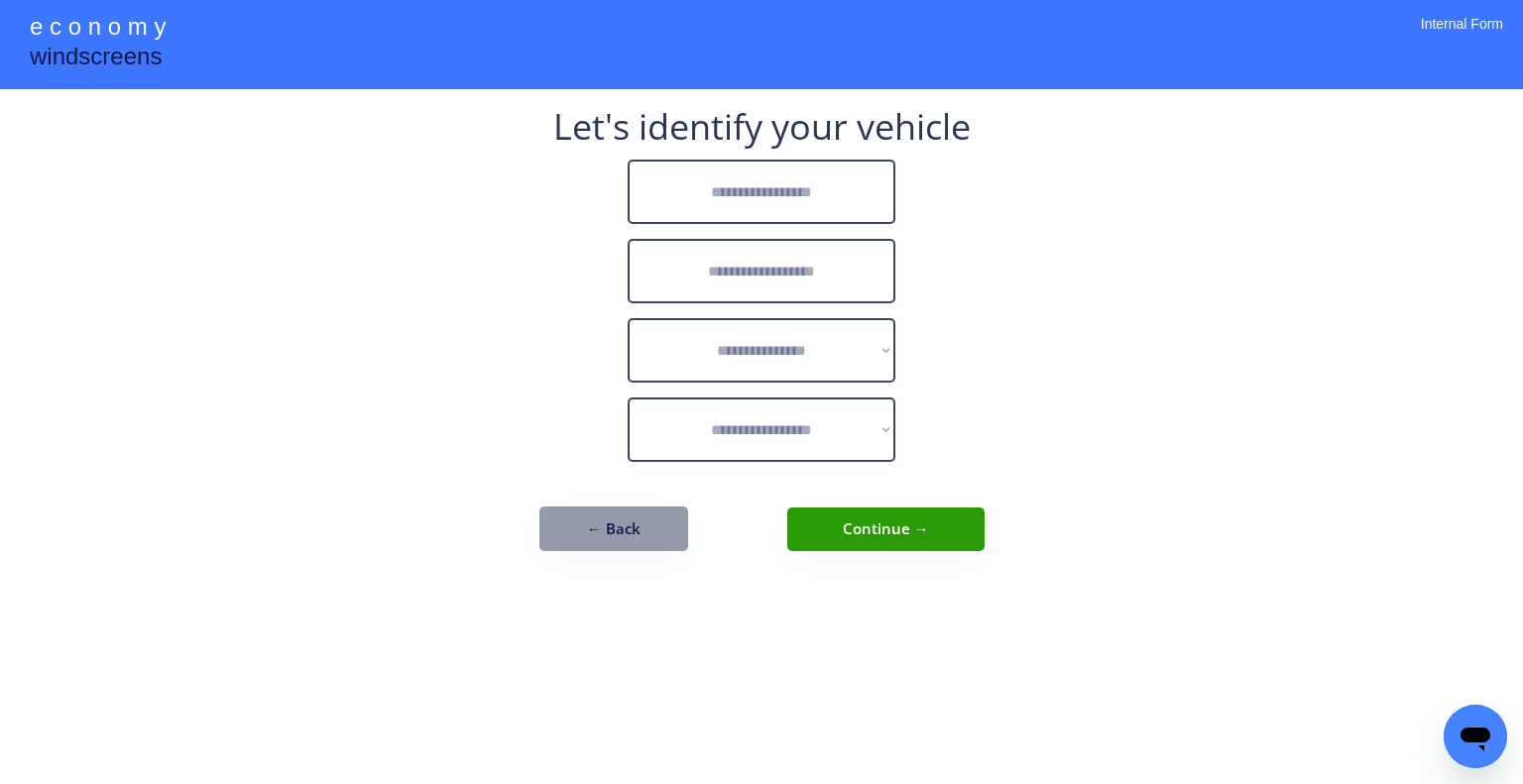 click on "**********" at bounding box center (762, 392) 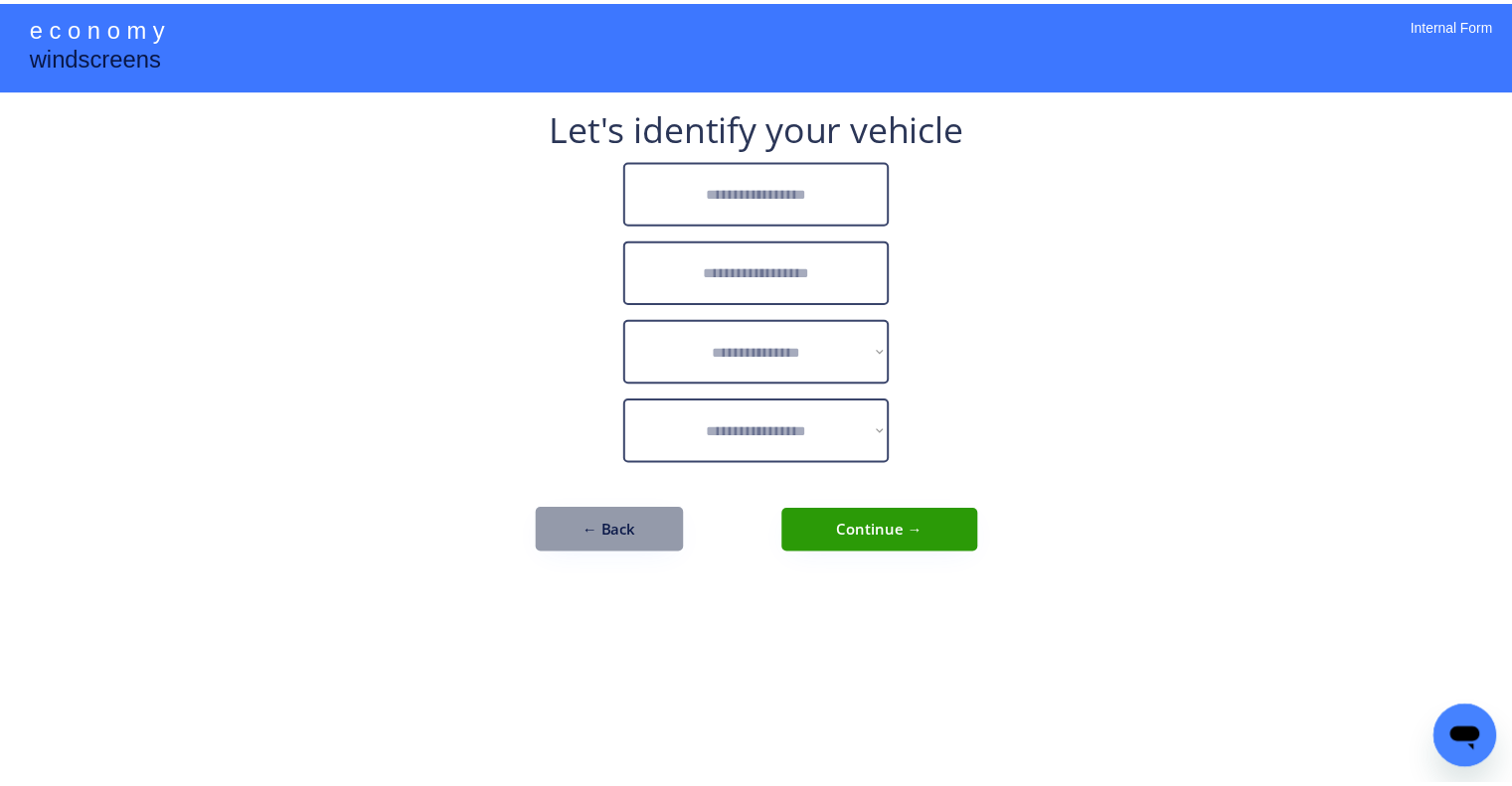 scroll, scrollTop: 0, scrollLeft: 0, axis: both 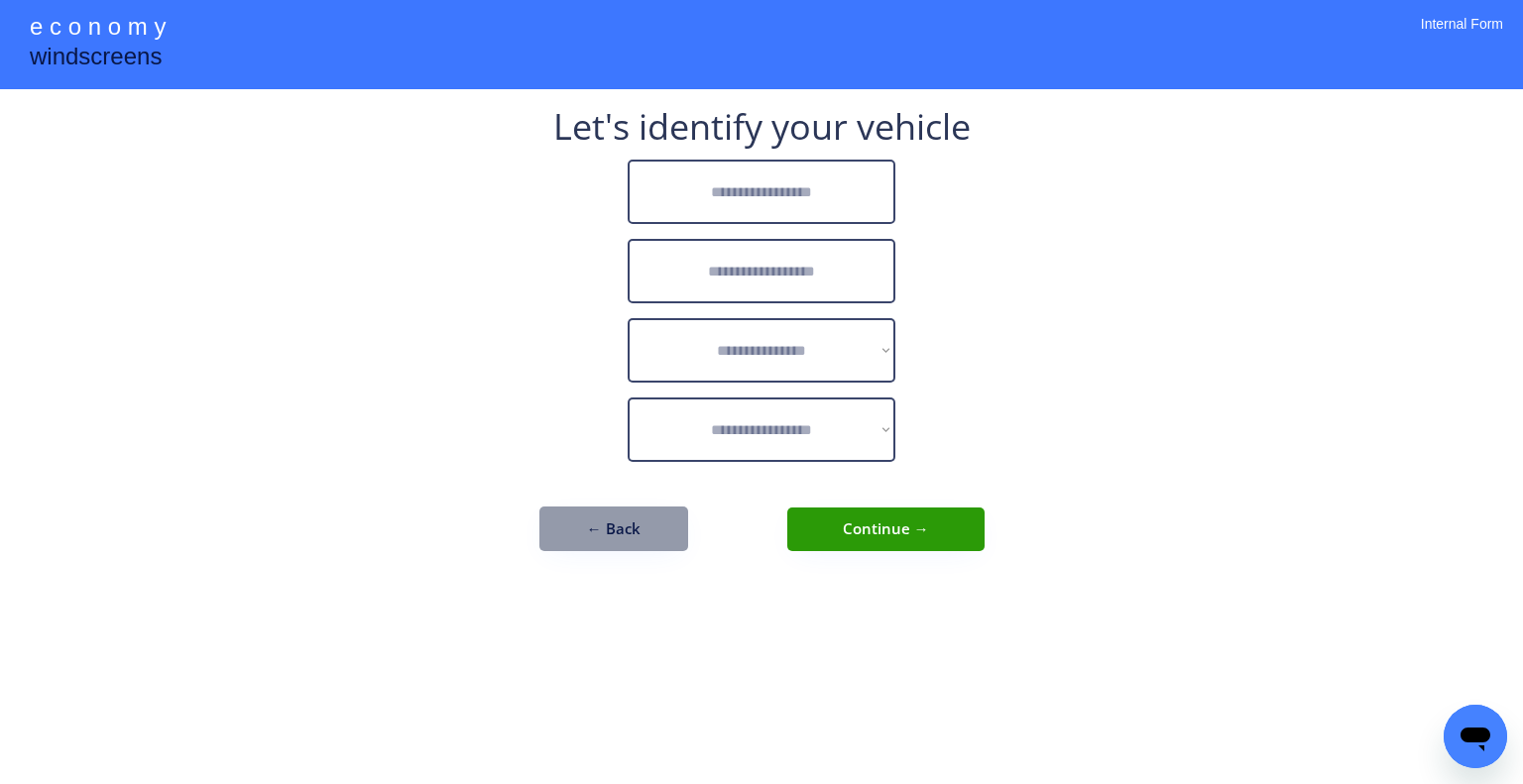 click at bounding box center [762, 191] 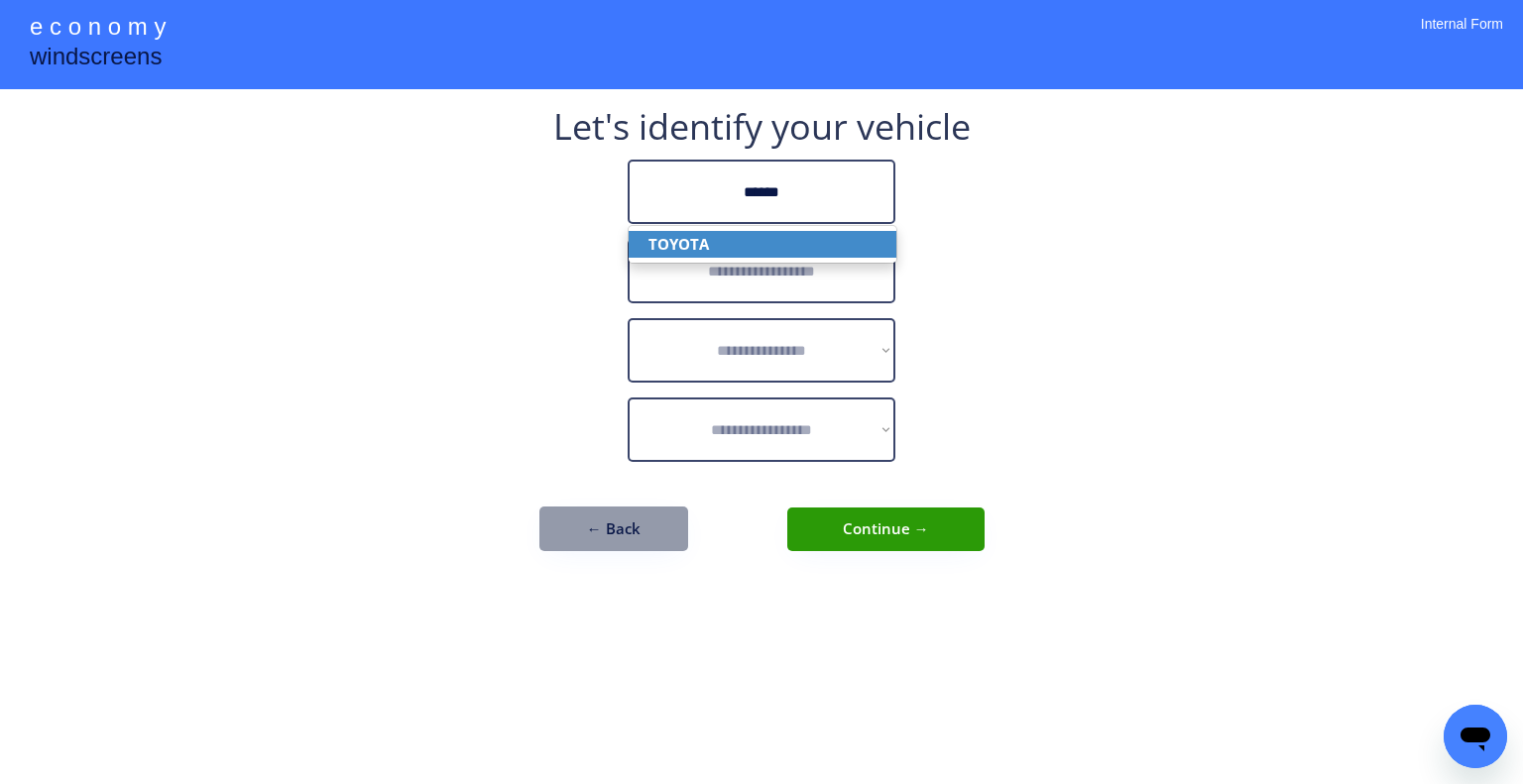 click on "TOYOTA" at bounding box center (762, 244) 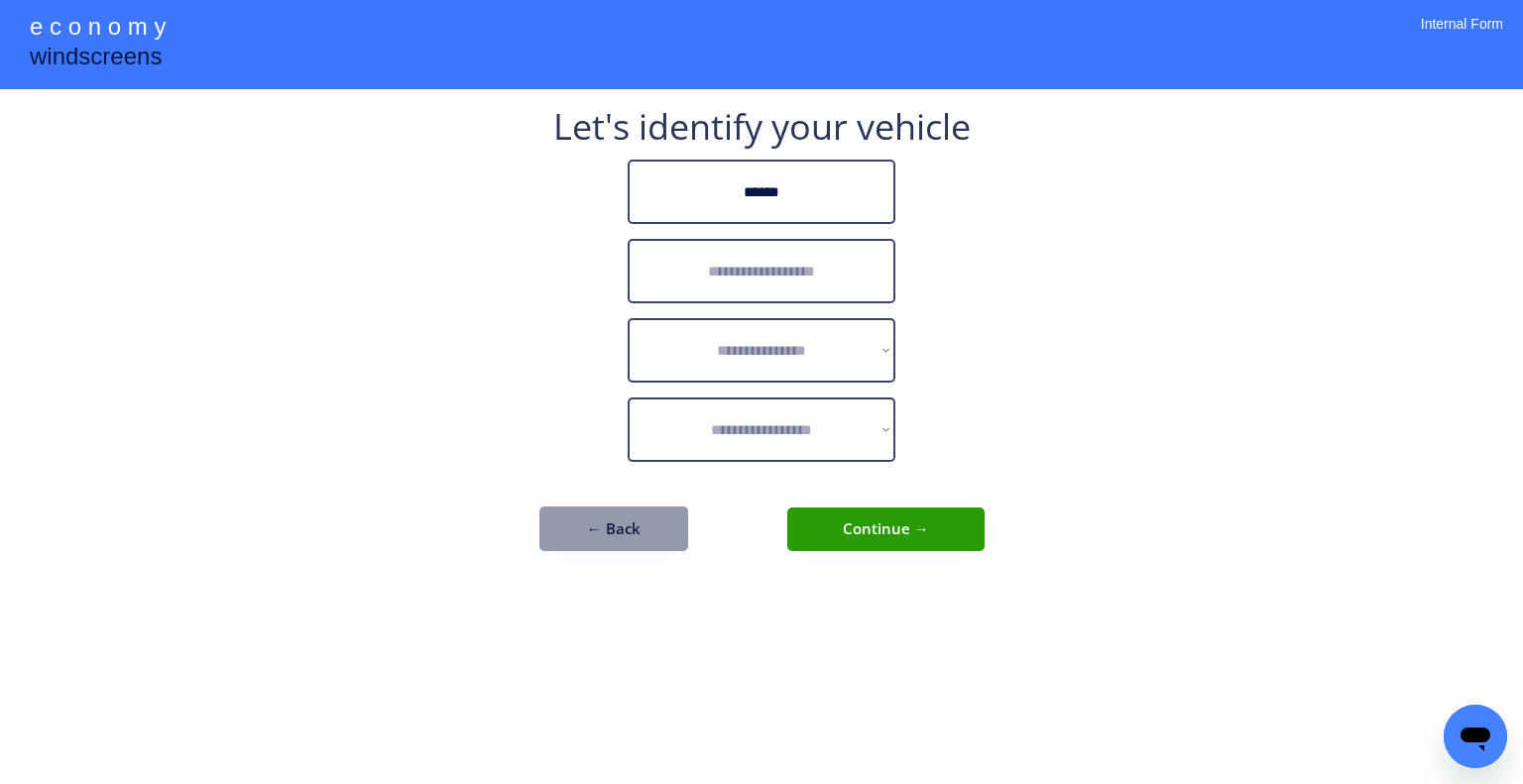 click on "**********" at bounding box center (762, 392) 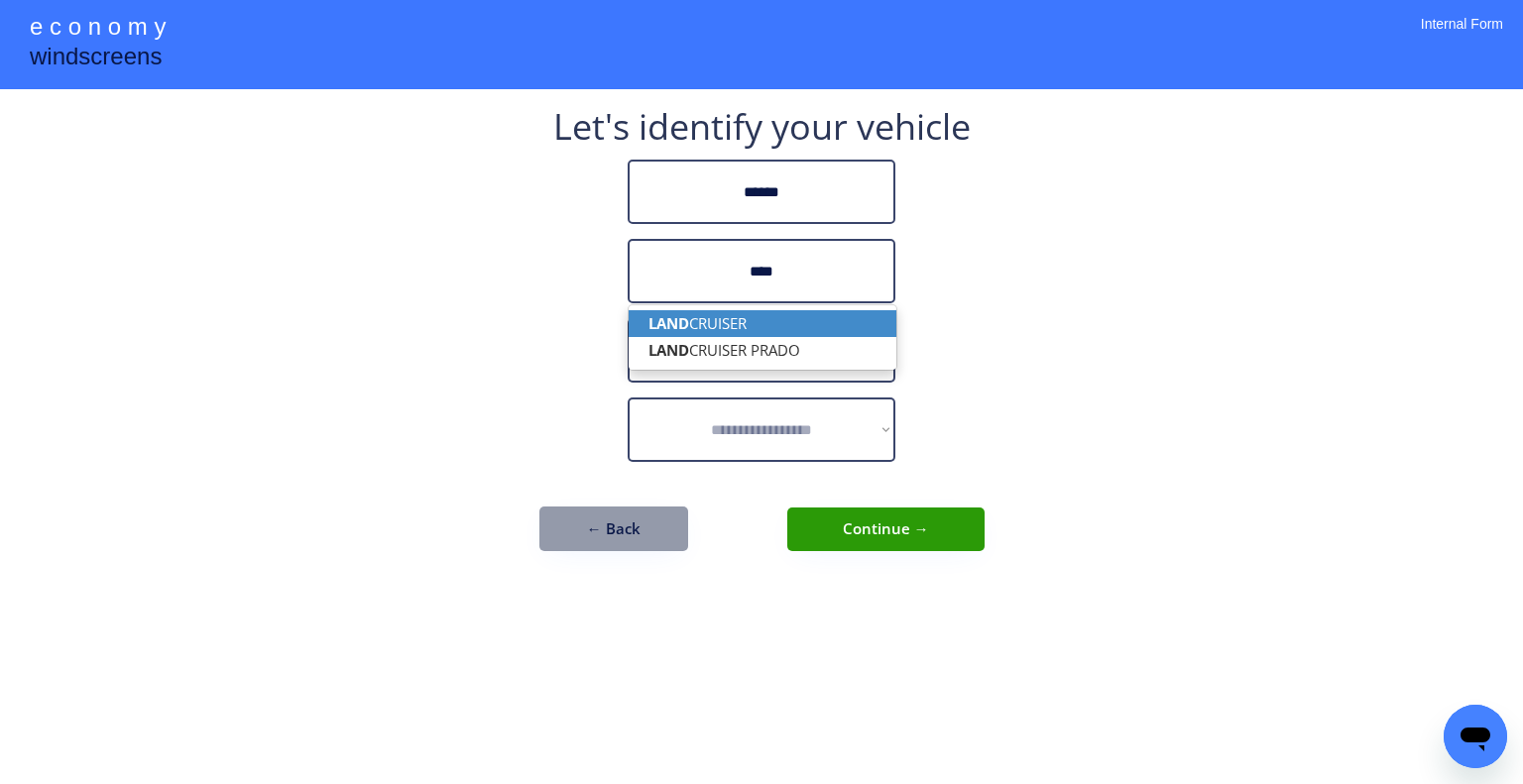 click on "LAND CRUISER" at bounding box center (762, 323) 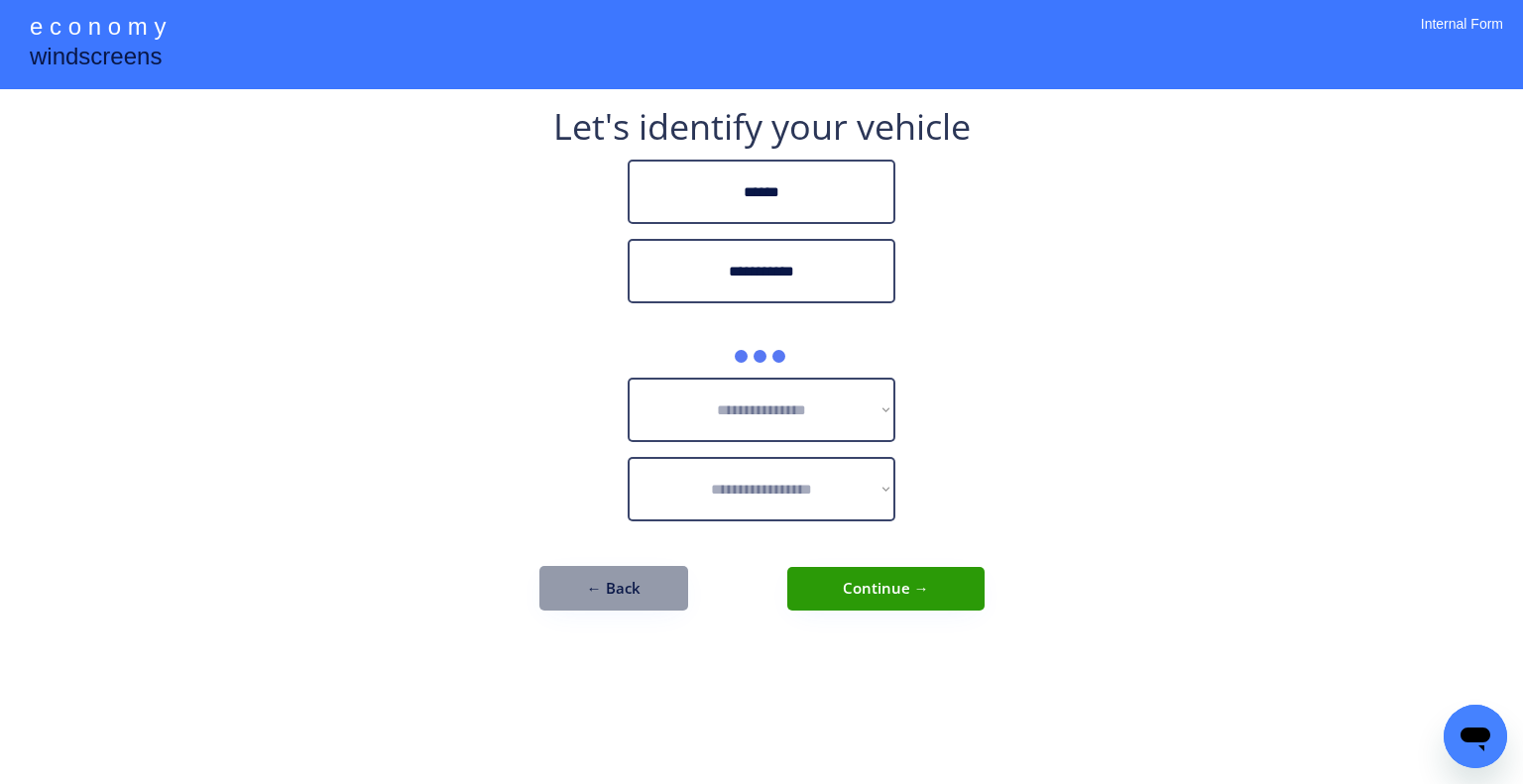 type on "**********" 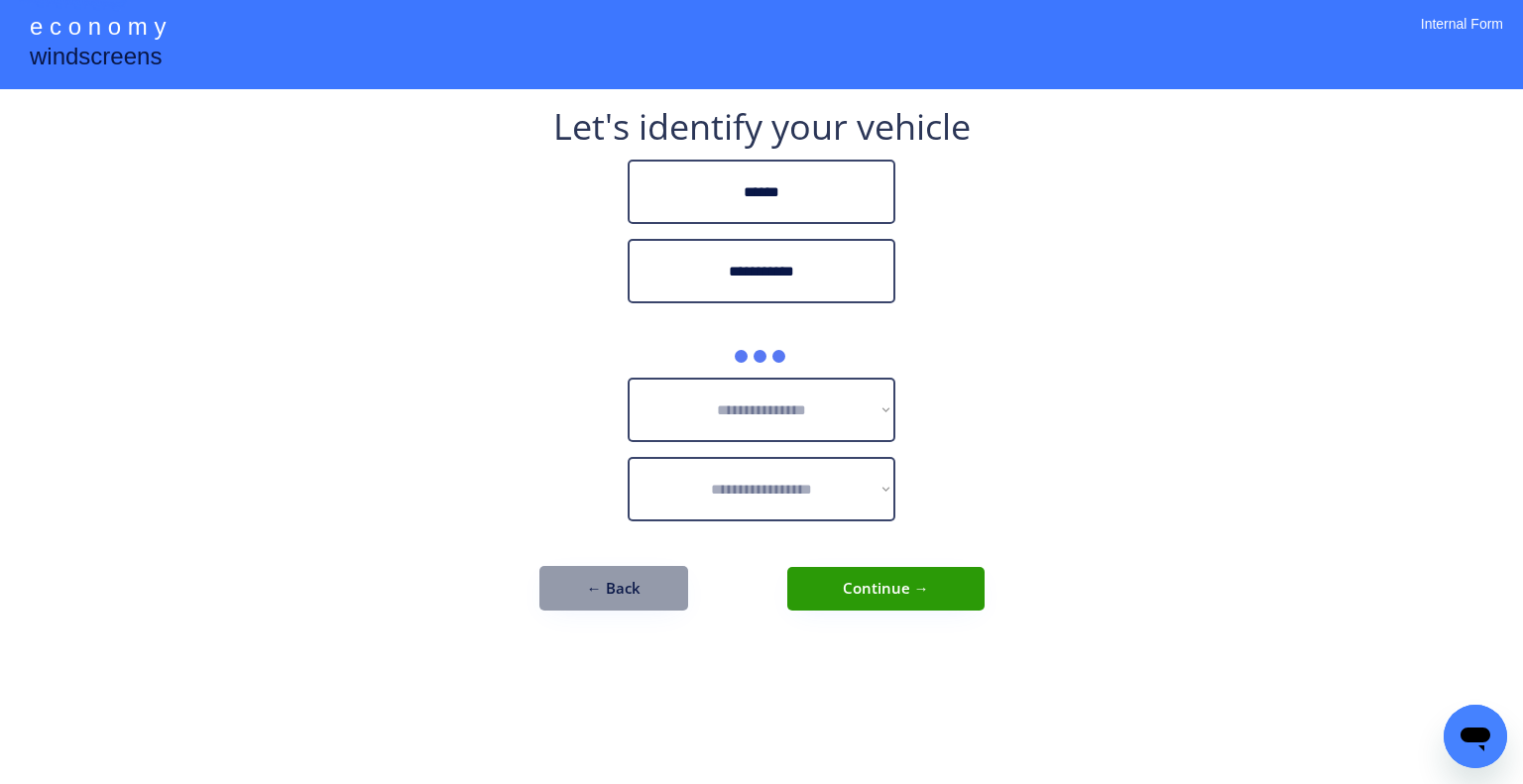 click on "**********" at bounding box center [762, 392] 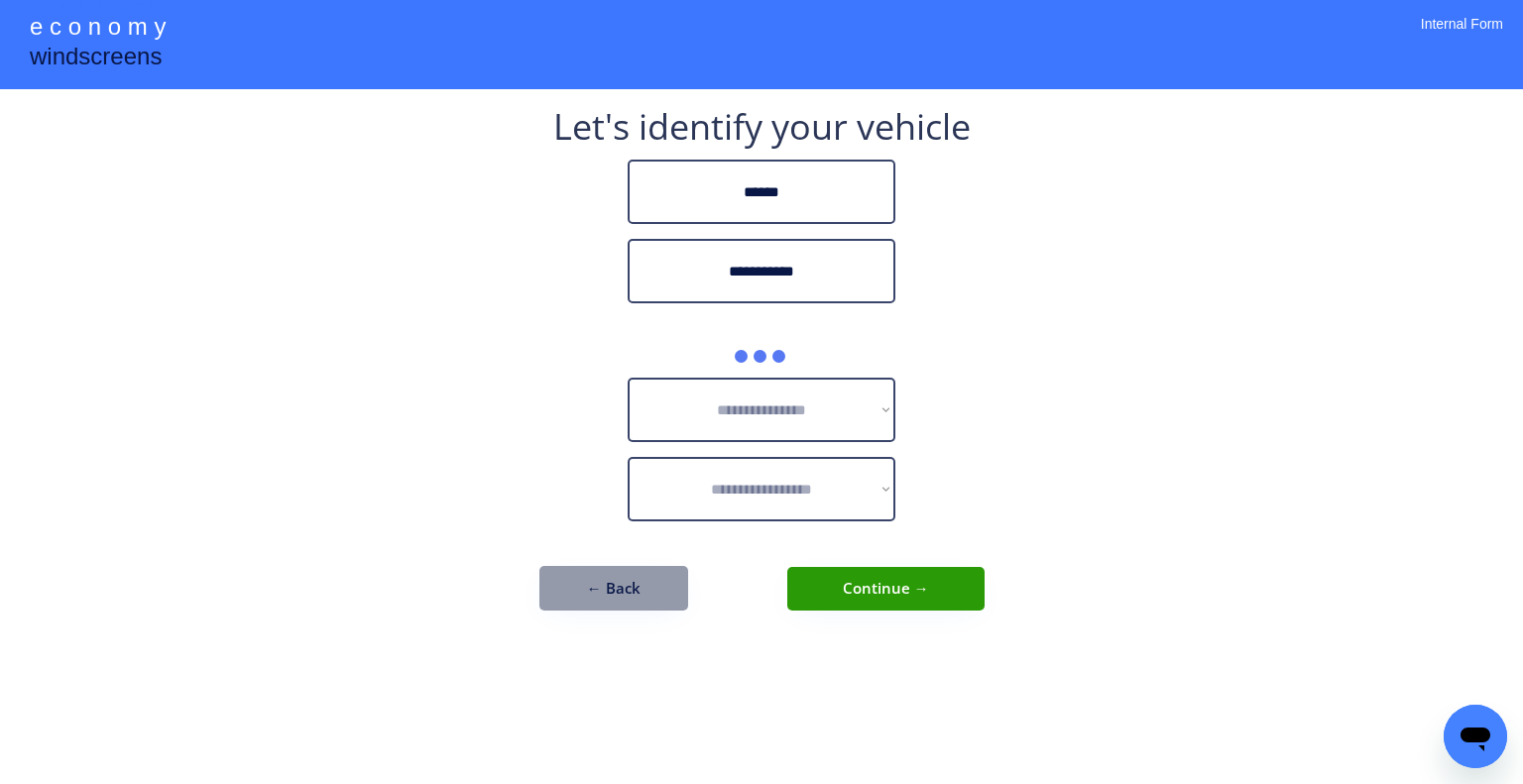 click on "**********" at bounding box center (762, 392) 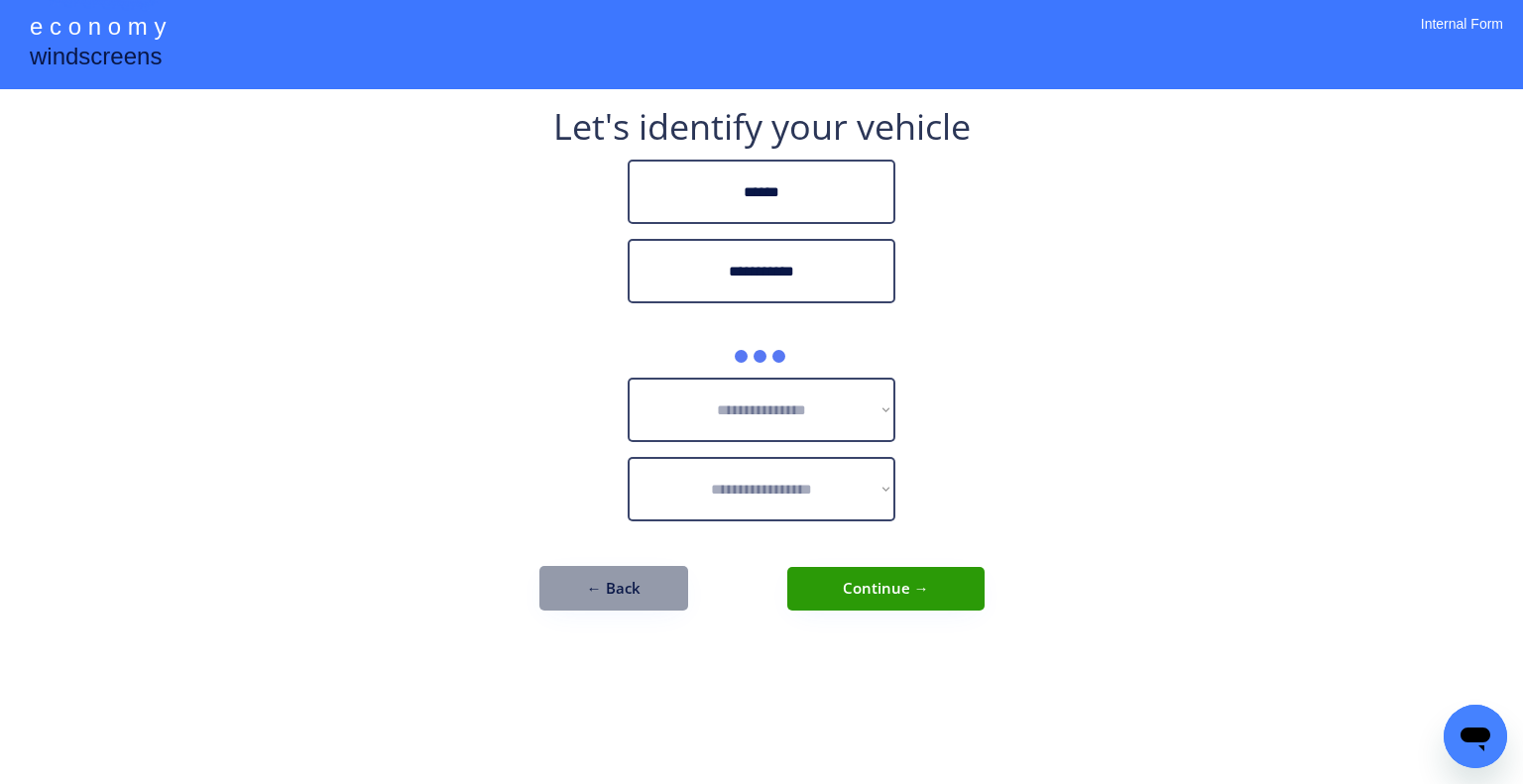 click on "**********" at bounding box center [762, 392] 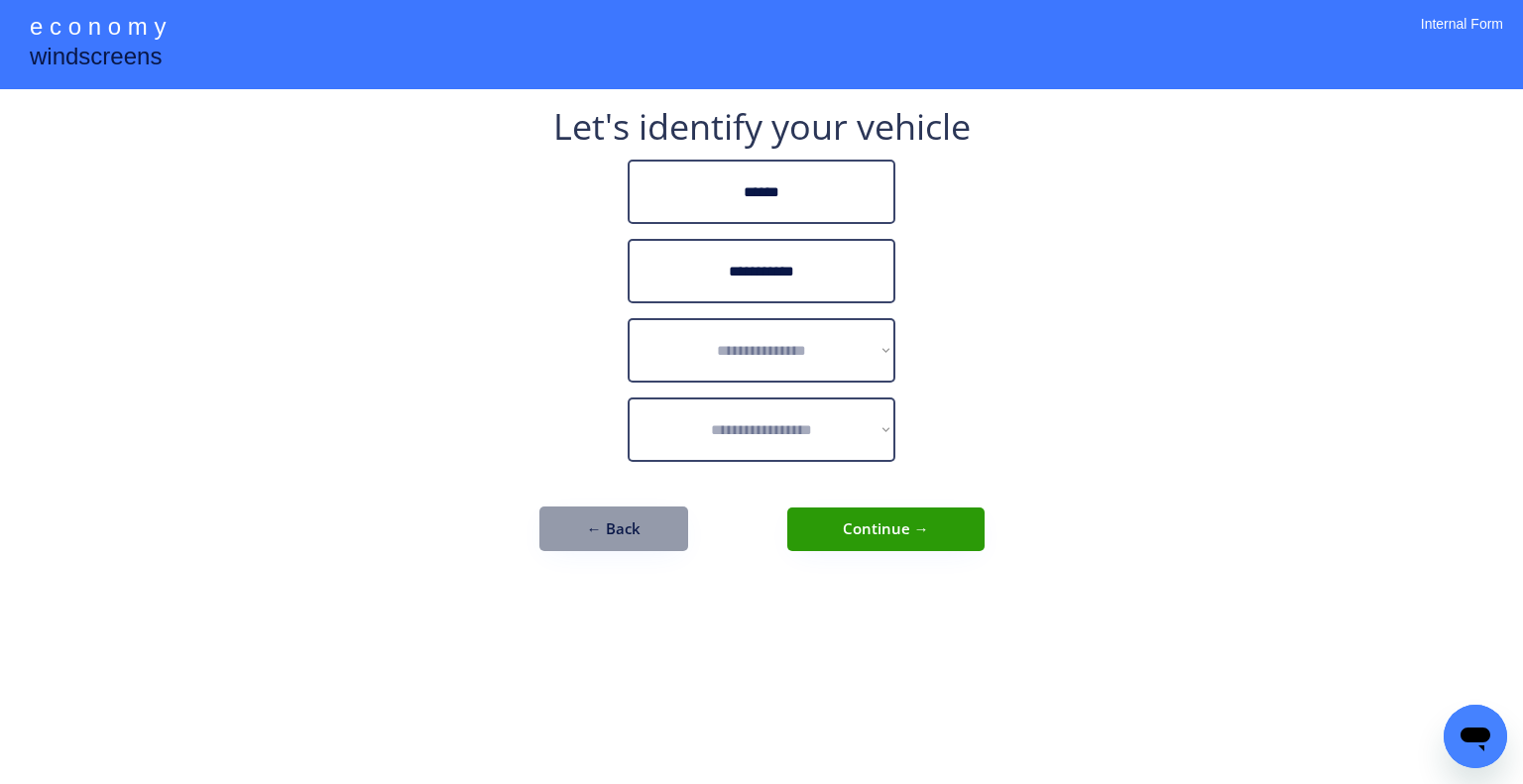 click on "**********" at bounding box center (762, 340) 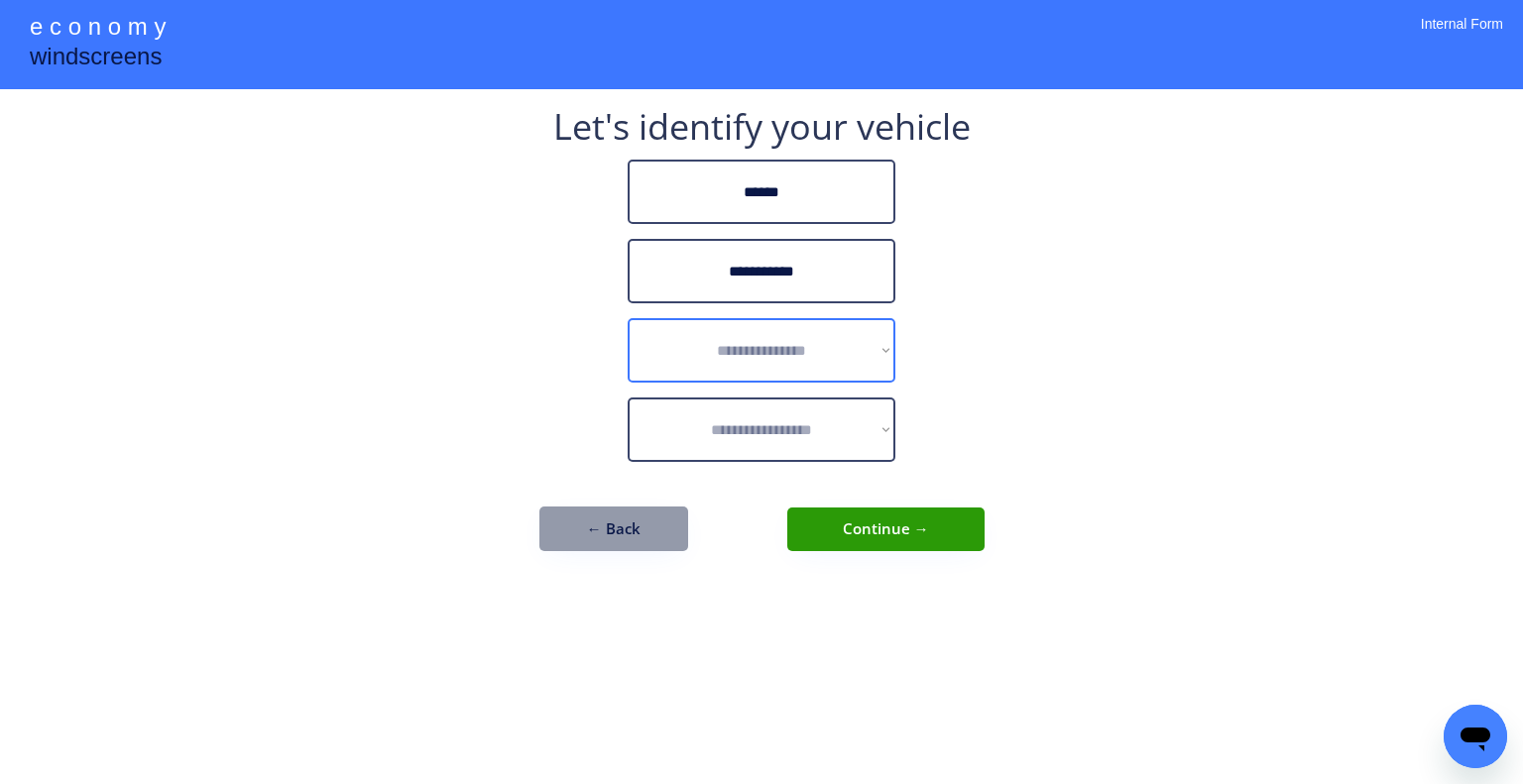click on "**********" at bounding box center (762, 350) 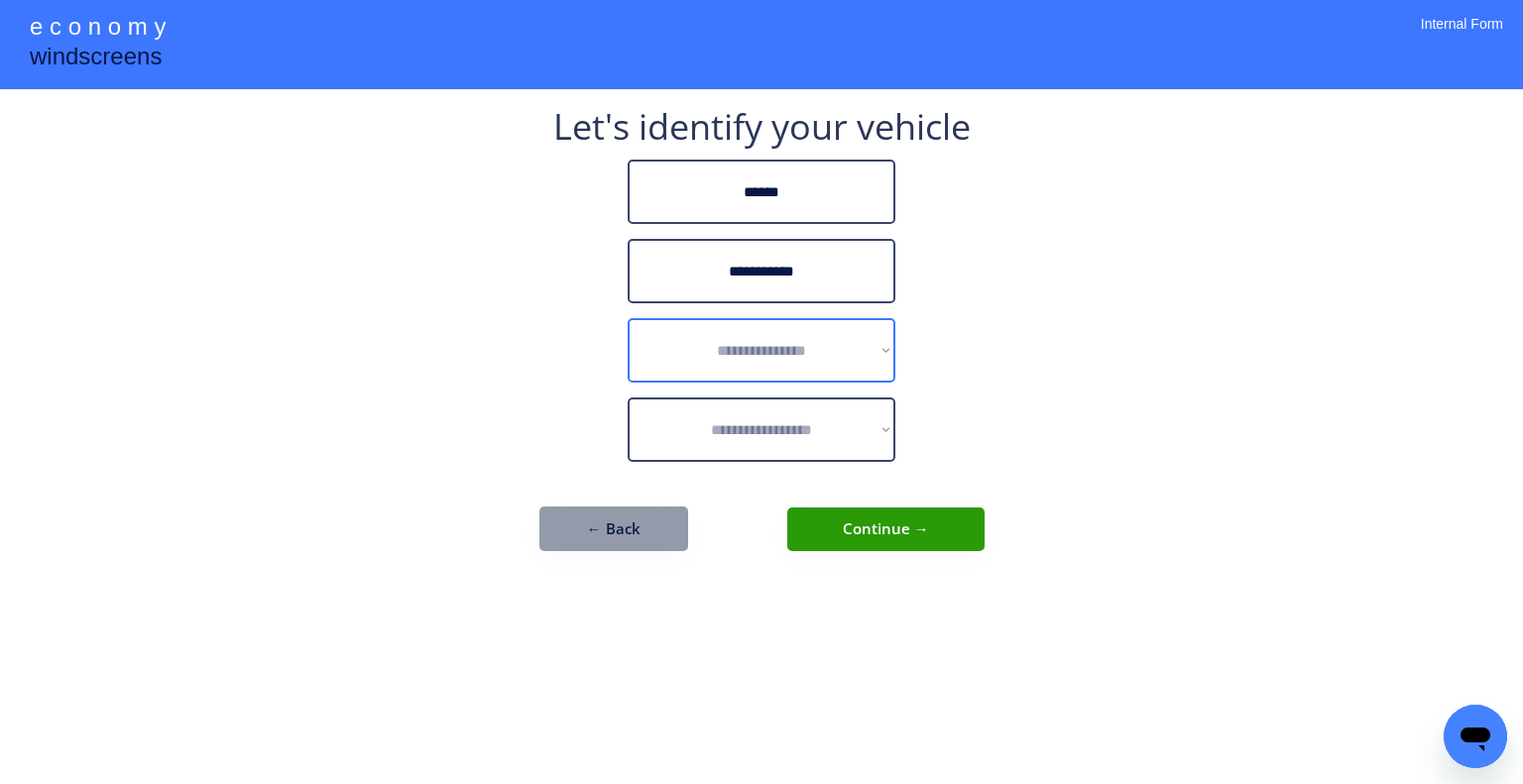 select on "******" 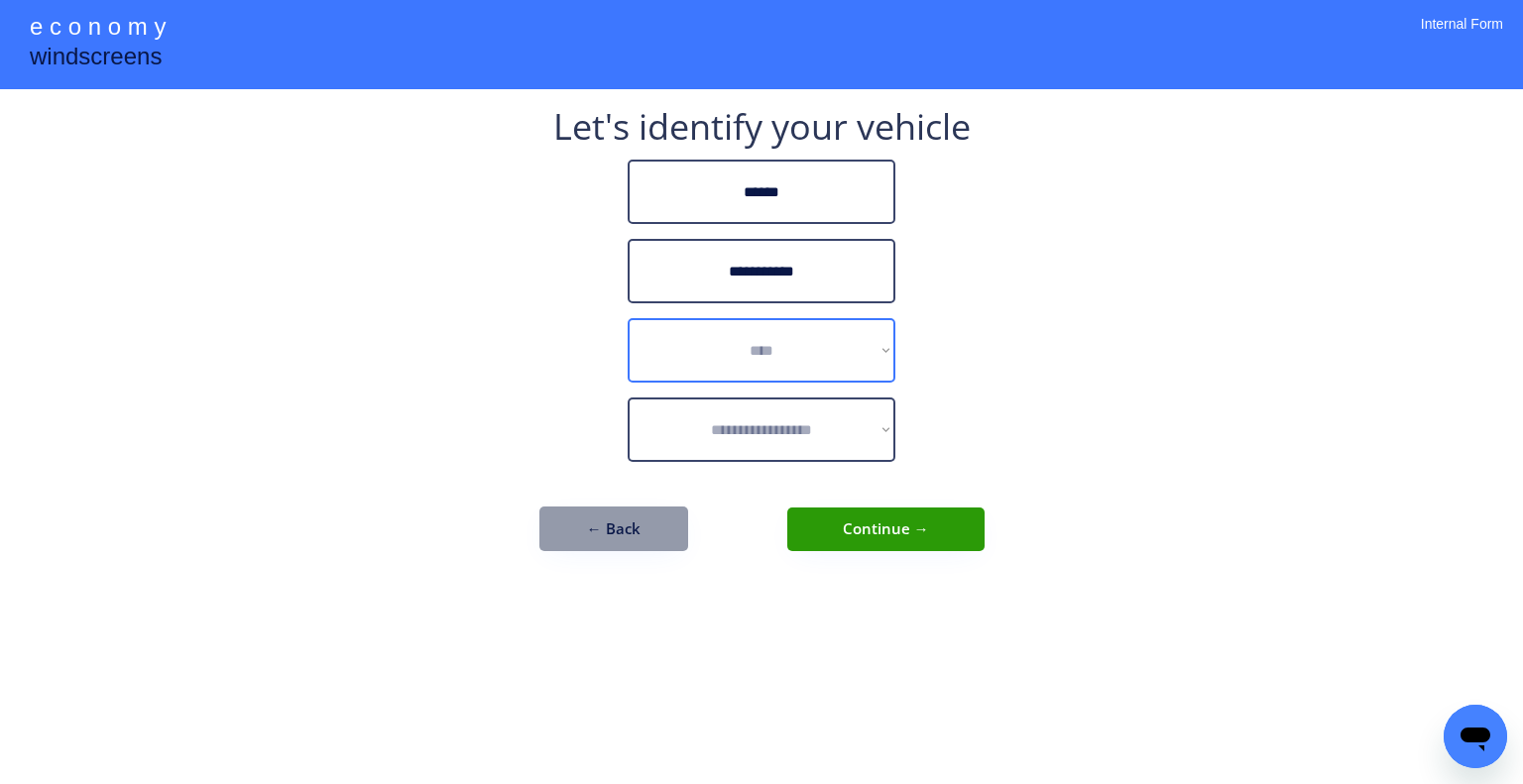 click on "**********" at bounding box center (762, 350) 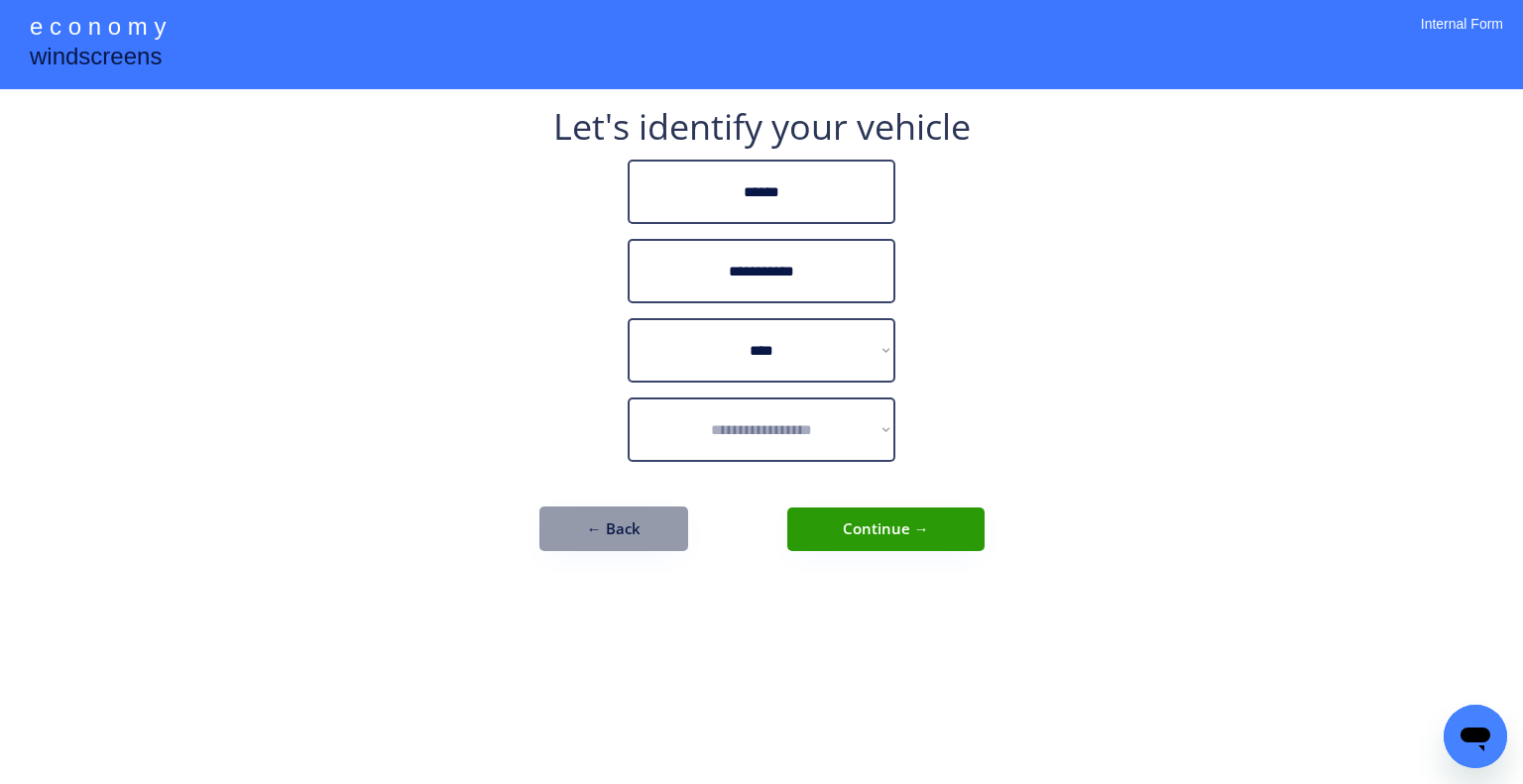click on "**********" at bounding box center [762, 392] 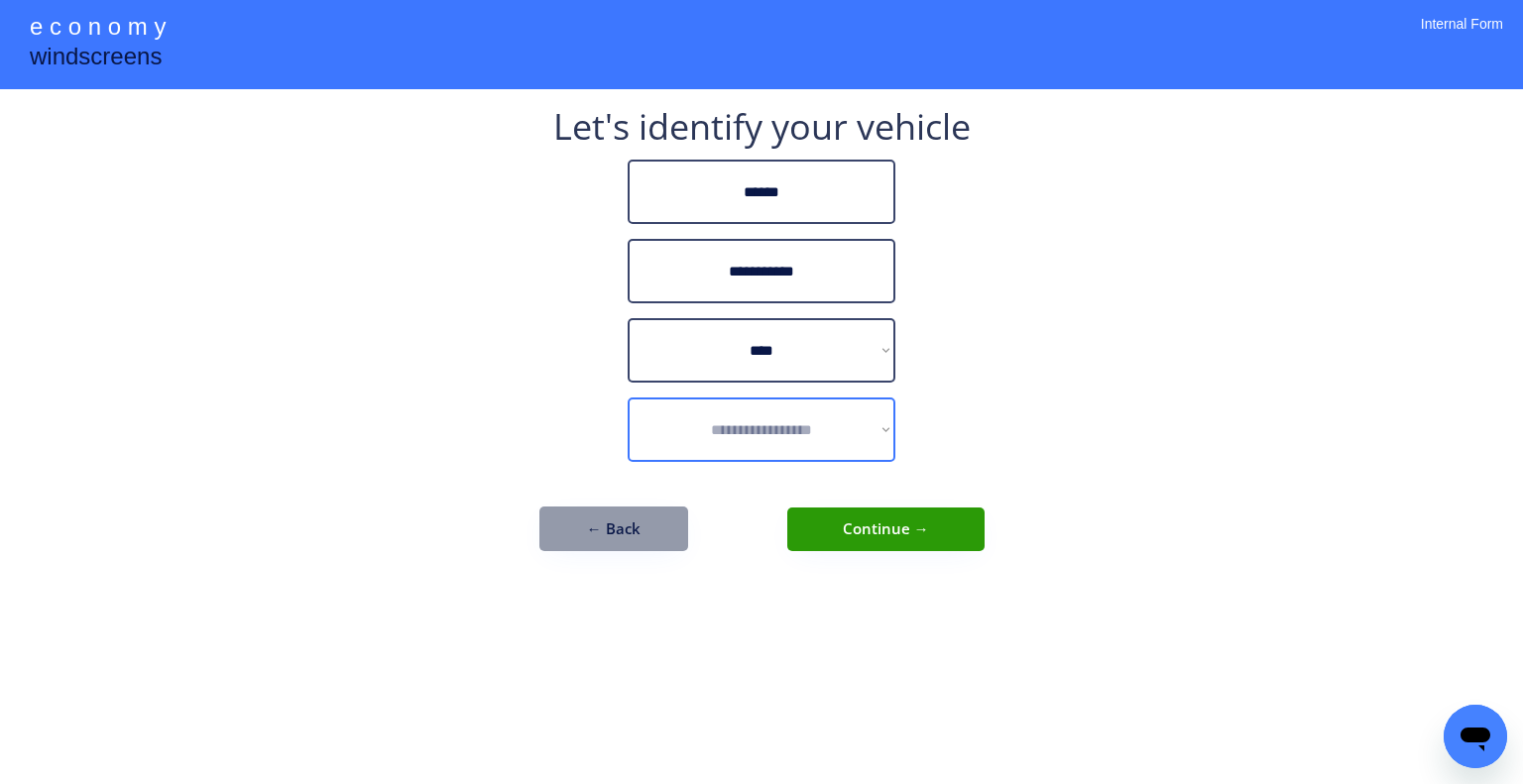 click on "**********" at bounding box center [762, 429] 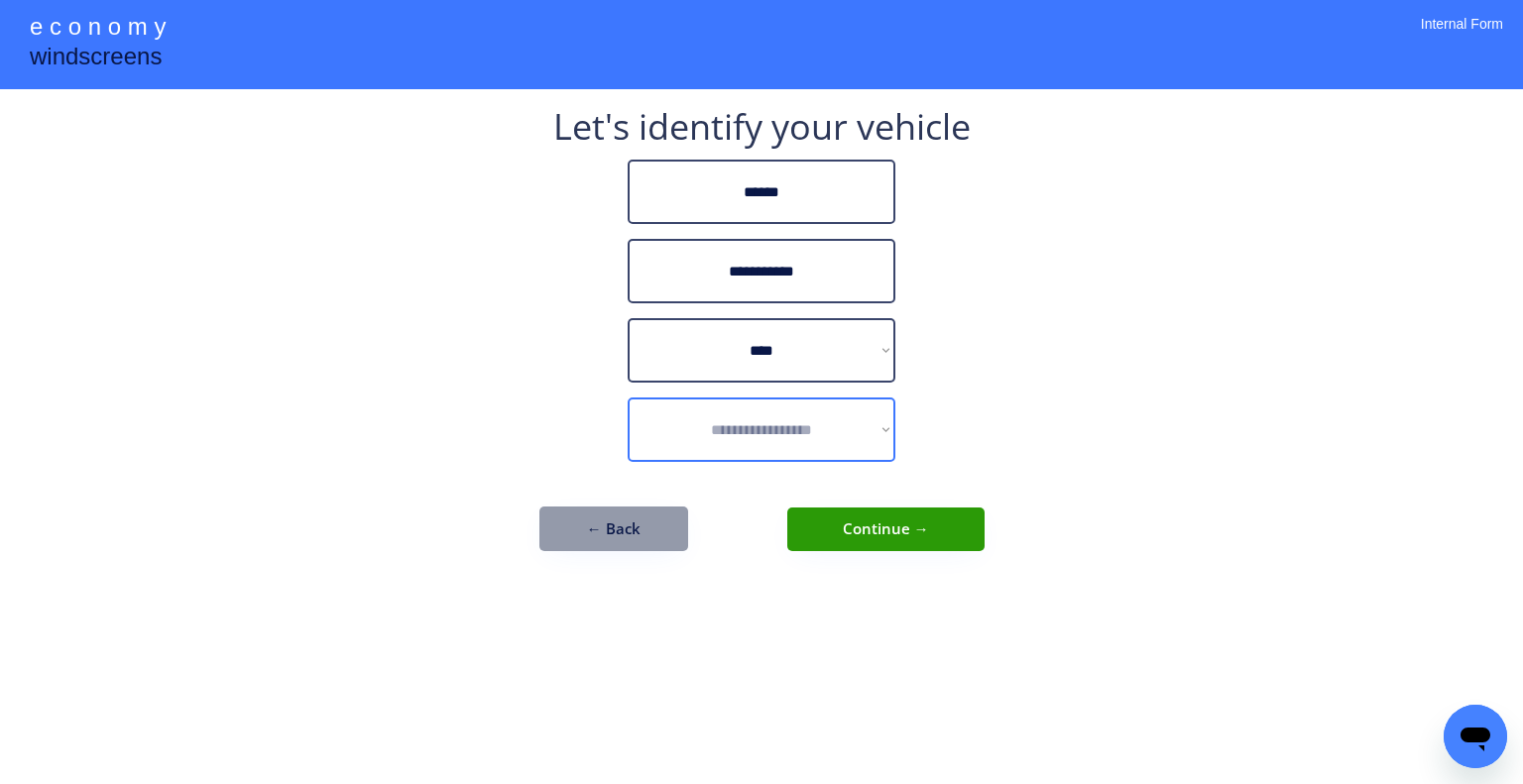 select on "*********" 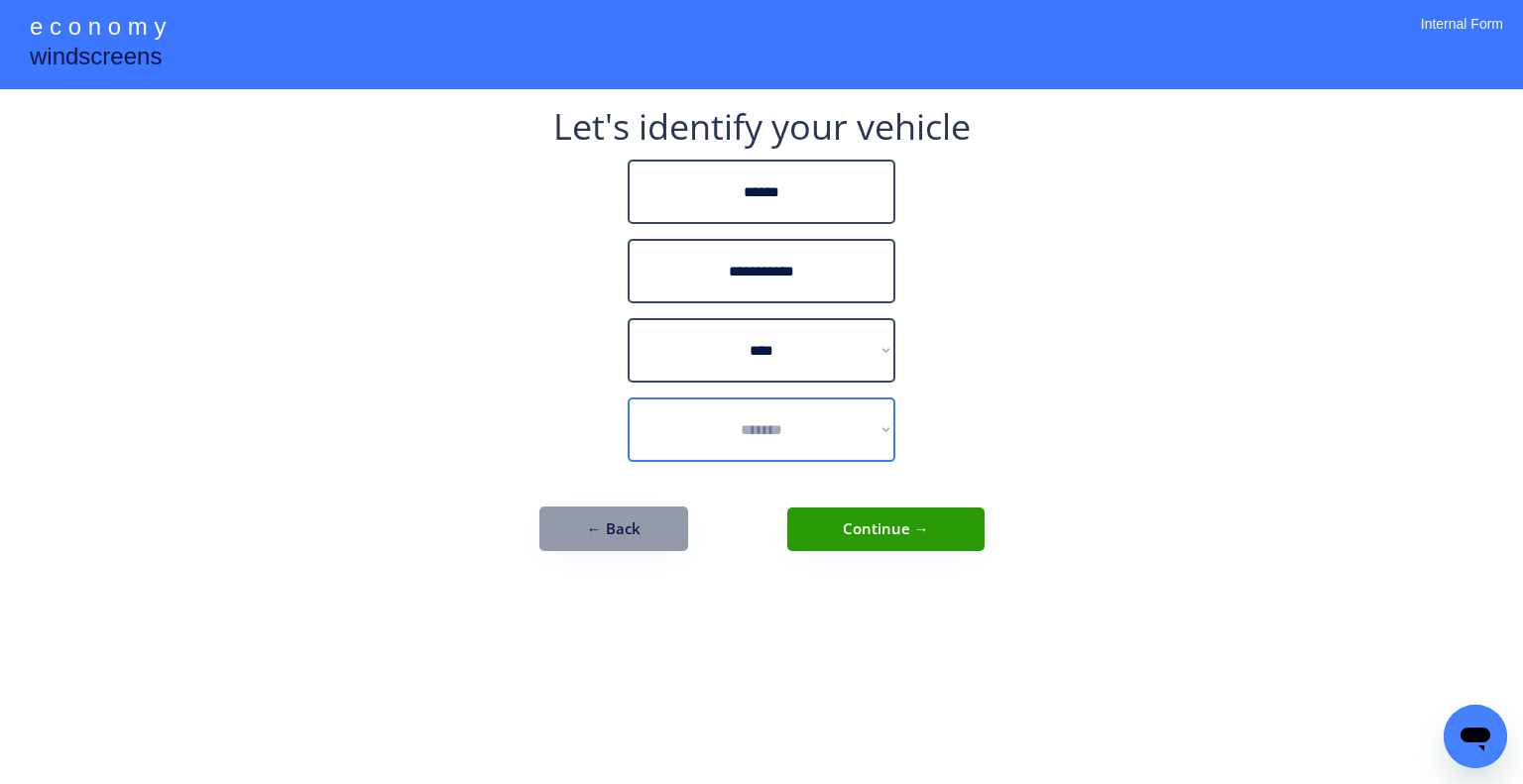 click on "**********" at bounding box center (762, 429) 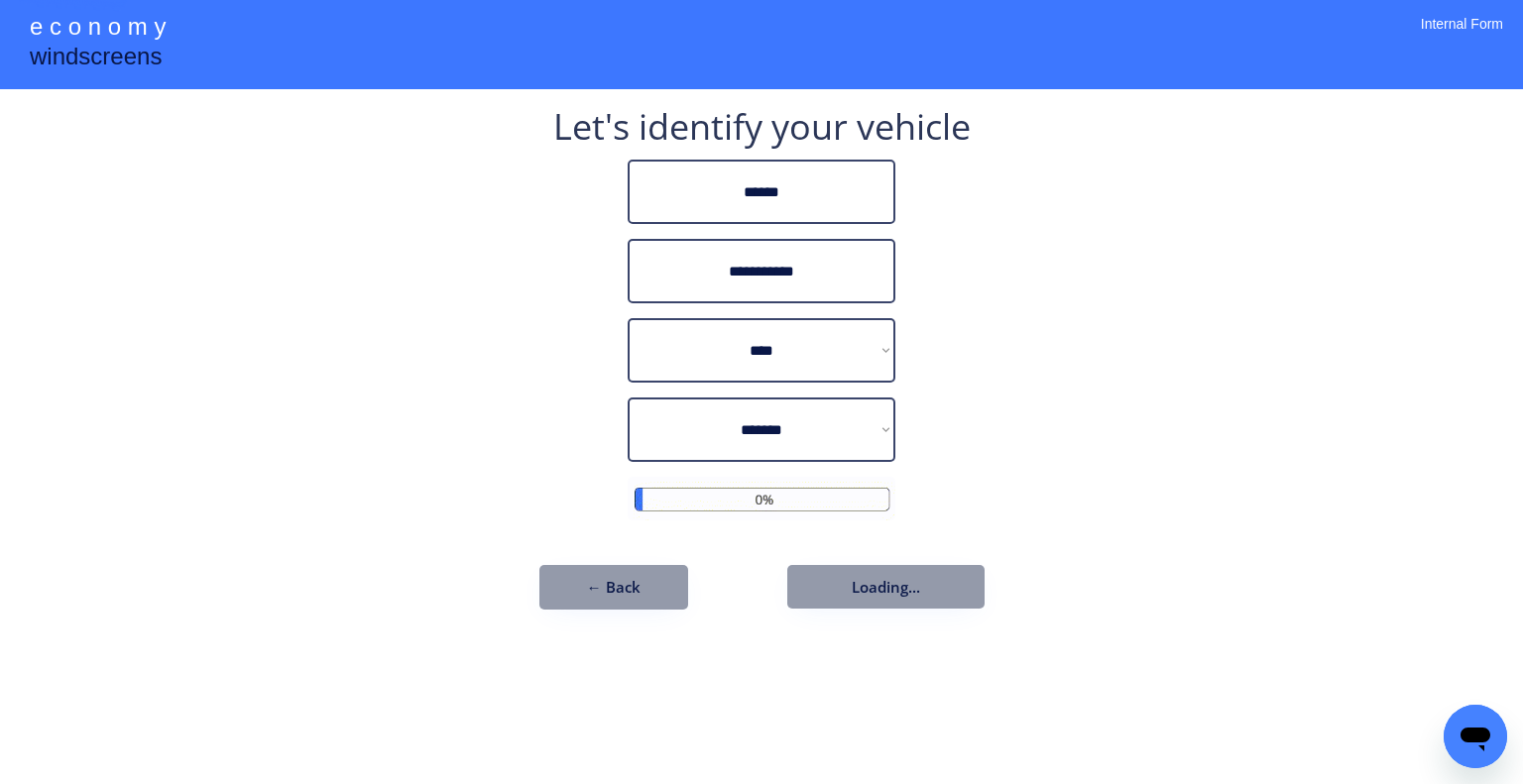 click on "**********" at bounding box center (762, 392) 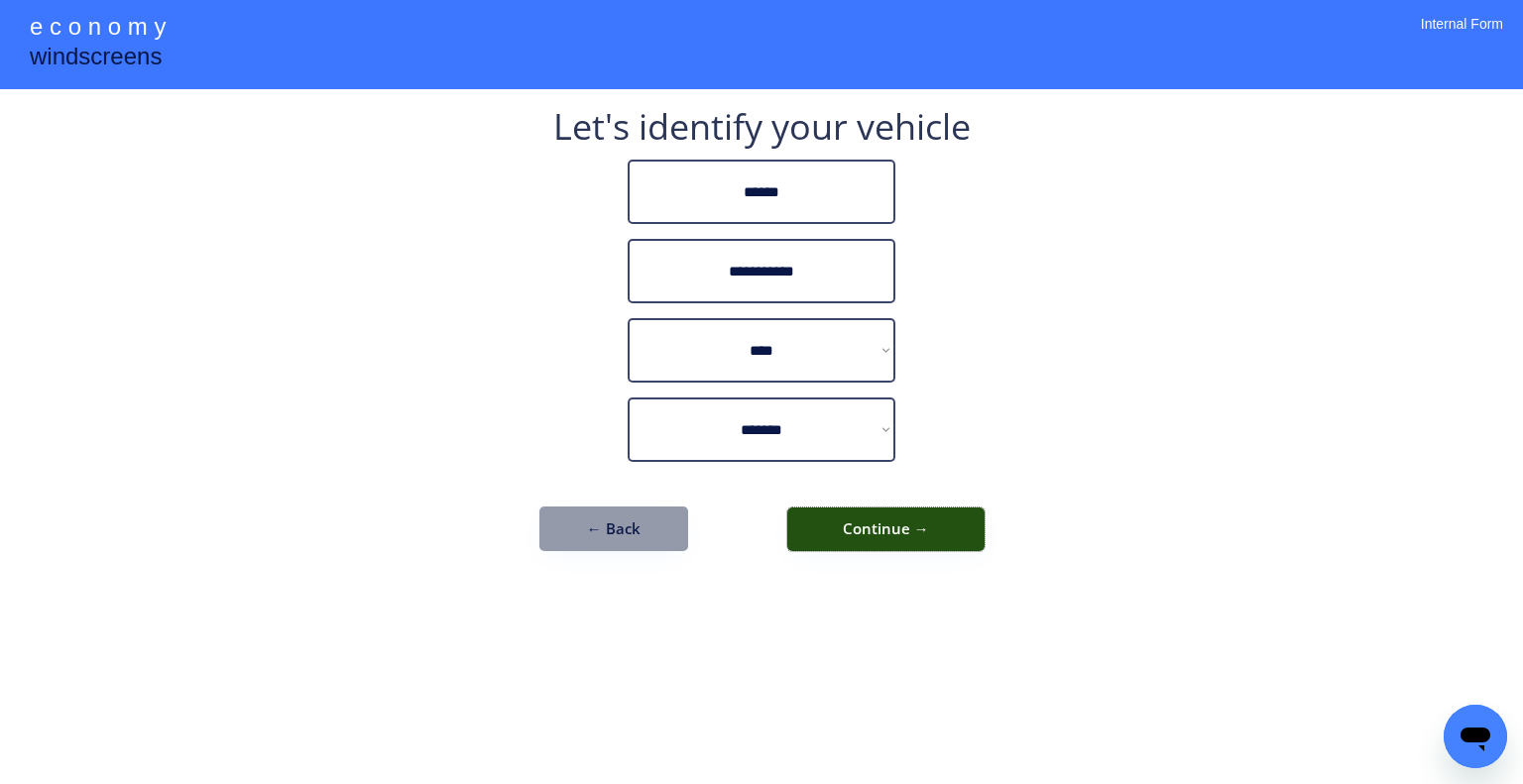 click on "Continue    →" at bounding box center (885, 529) 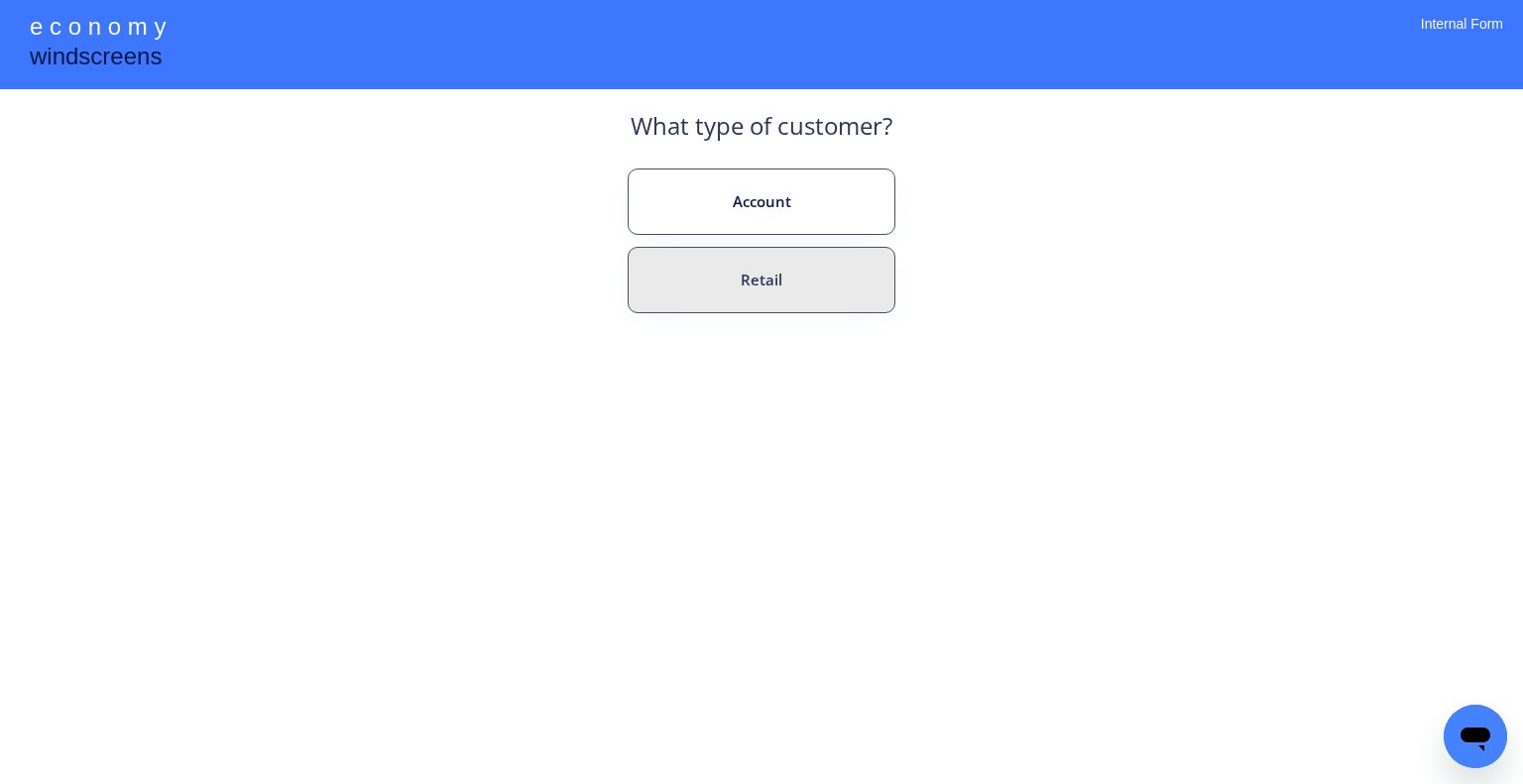 click on "Retail" at bounding box center [762, 280] 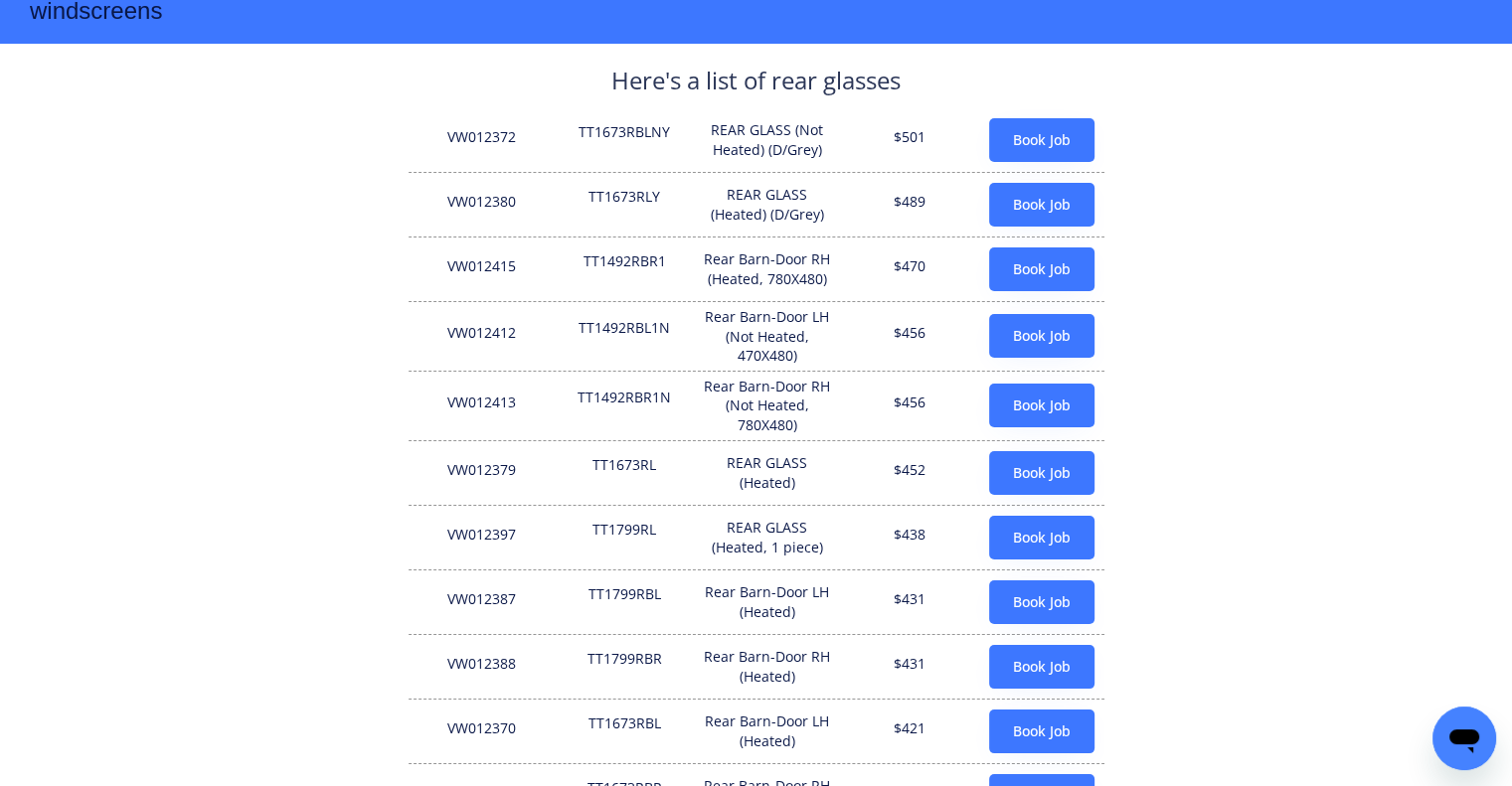 scroll, scrollTop: 0, scrollLeft: 0, axis: both 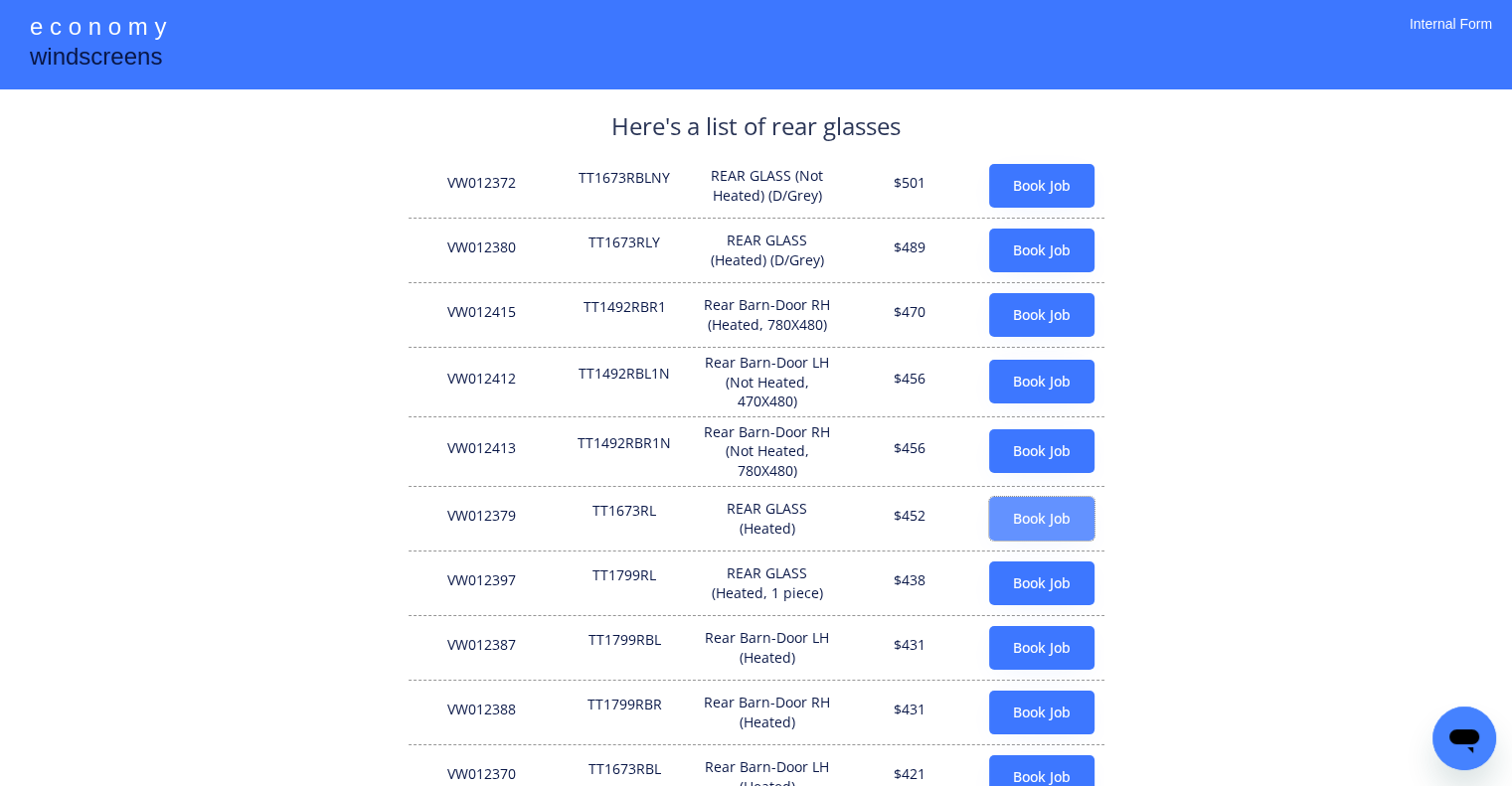 click on "Book Job" at bounding box center (1042, 519) 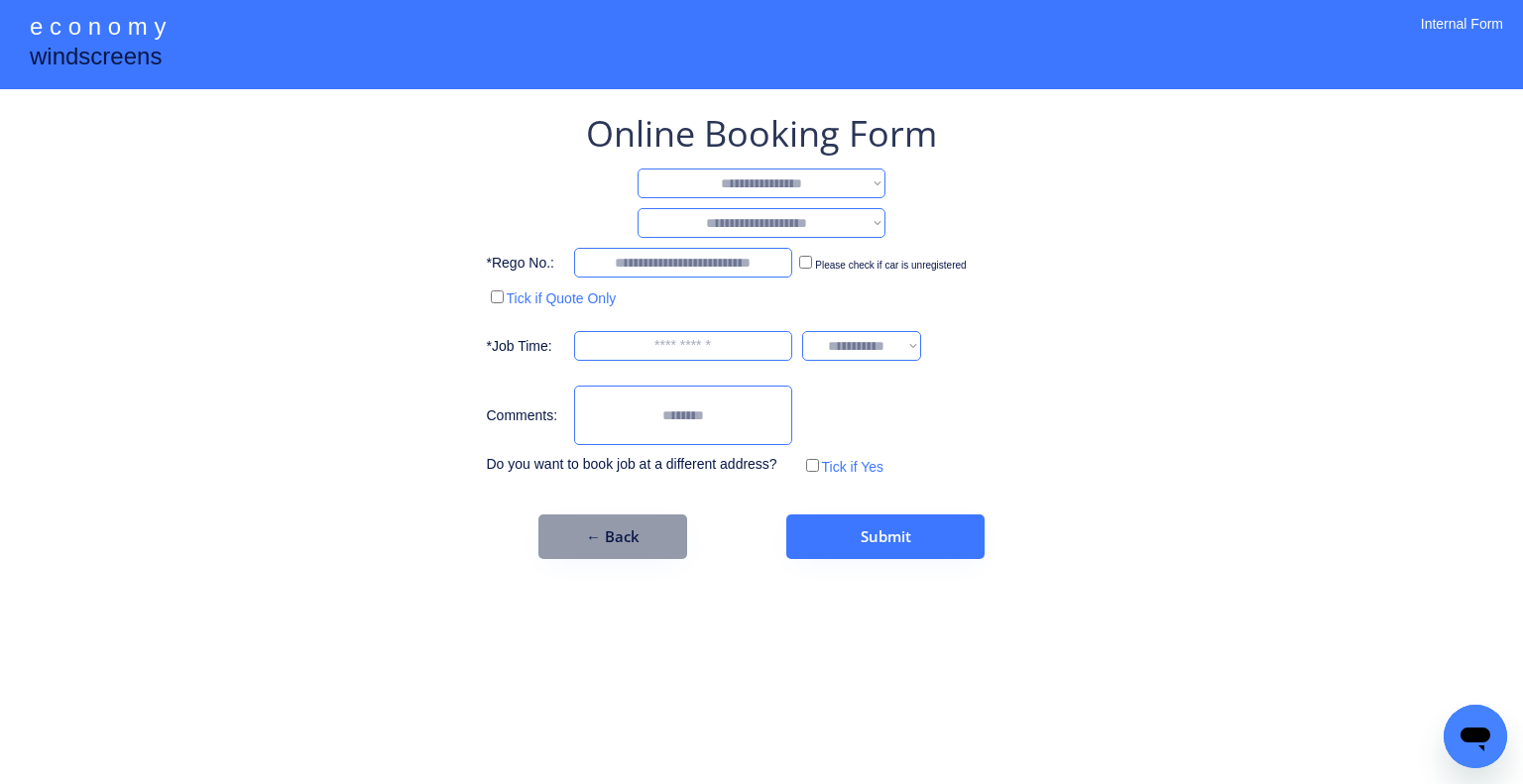 click on "**********" at bounding box center (762, 183) 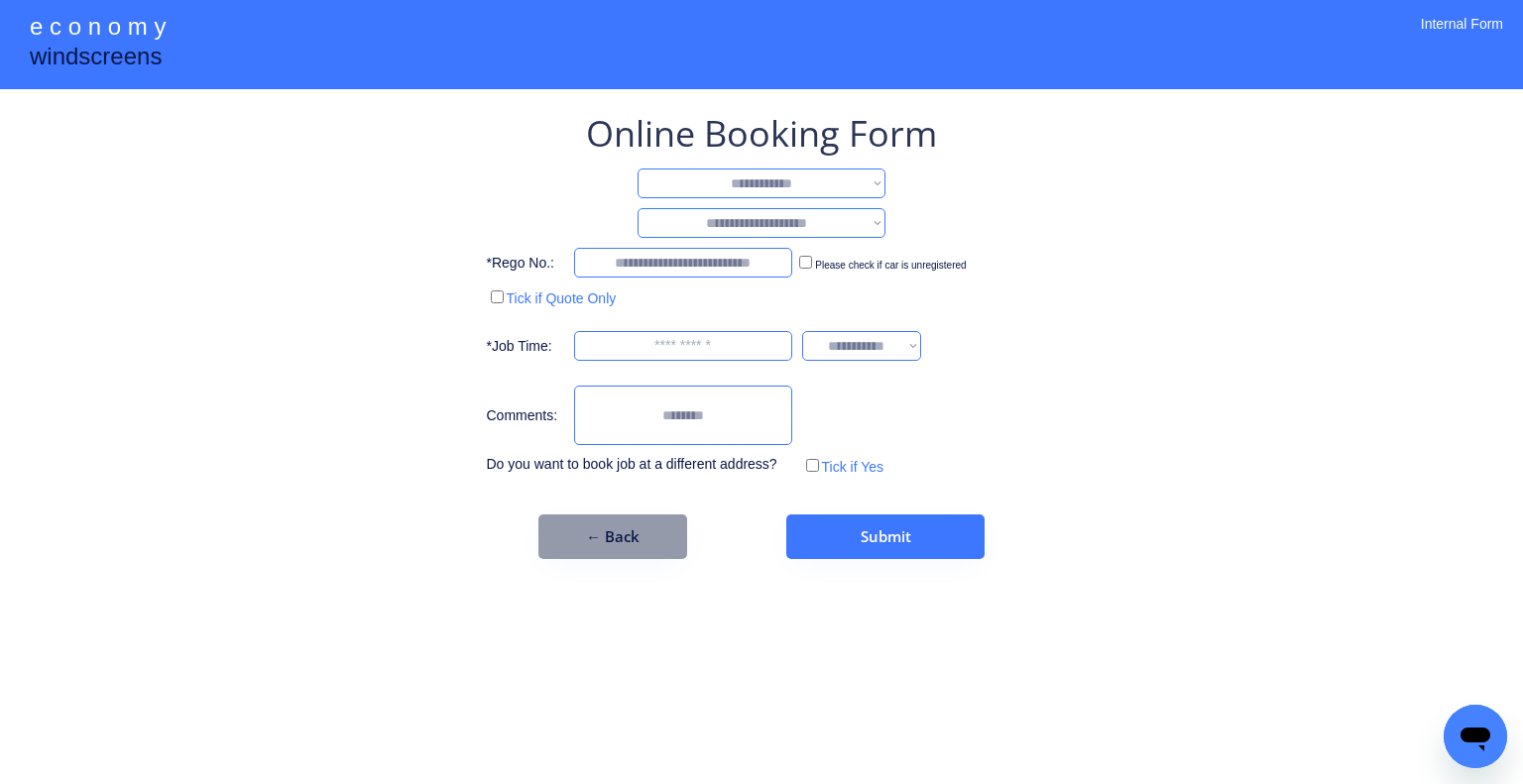 click on "**********" at bounding box center [762, 183] 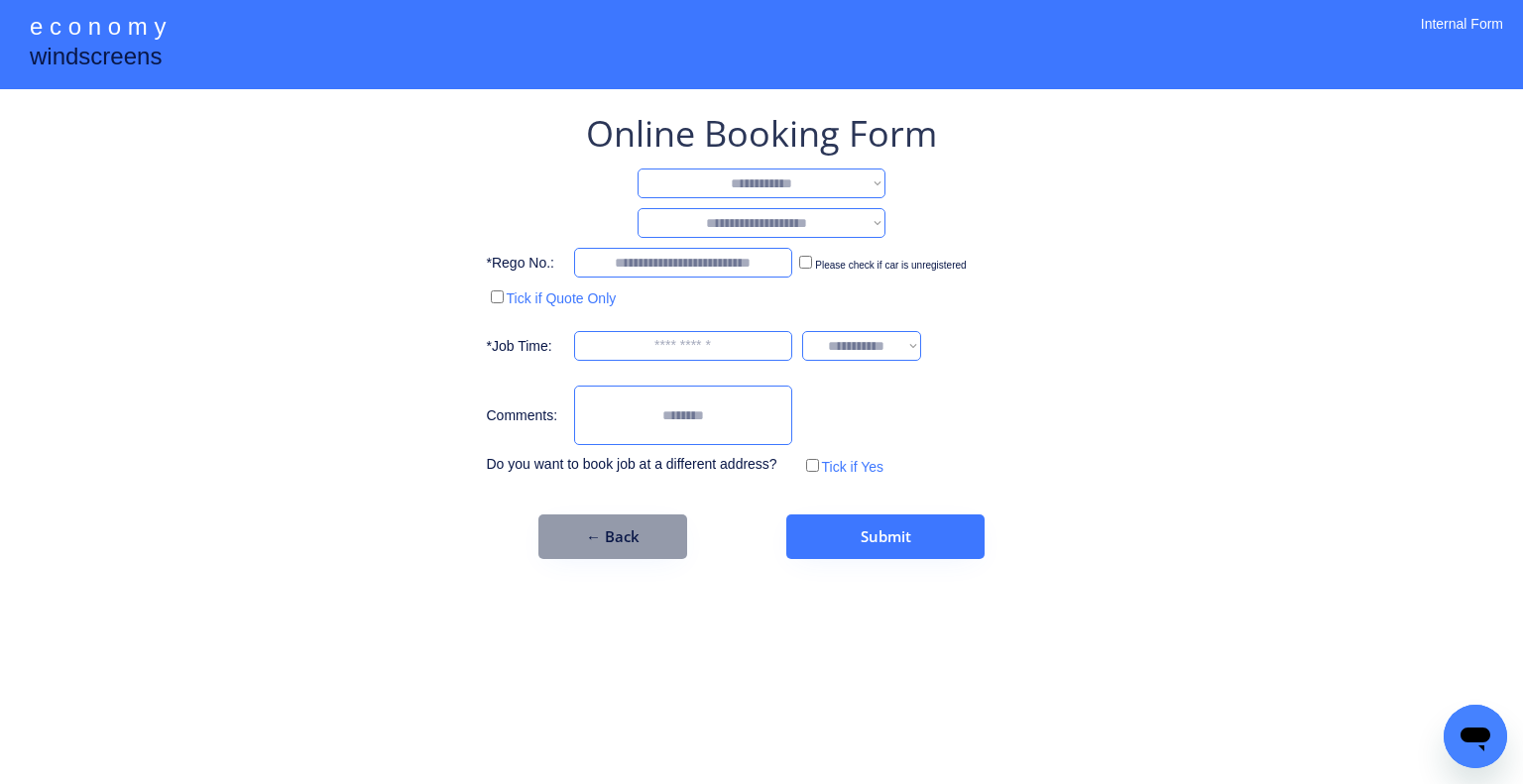 click on "**********" at bounding box center [762, 223] 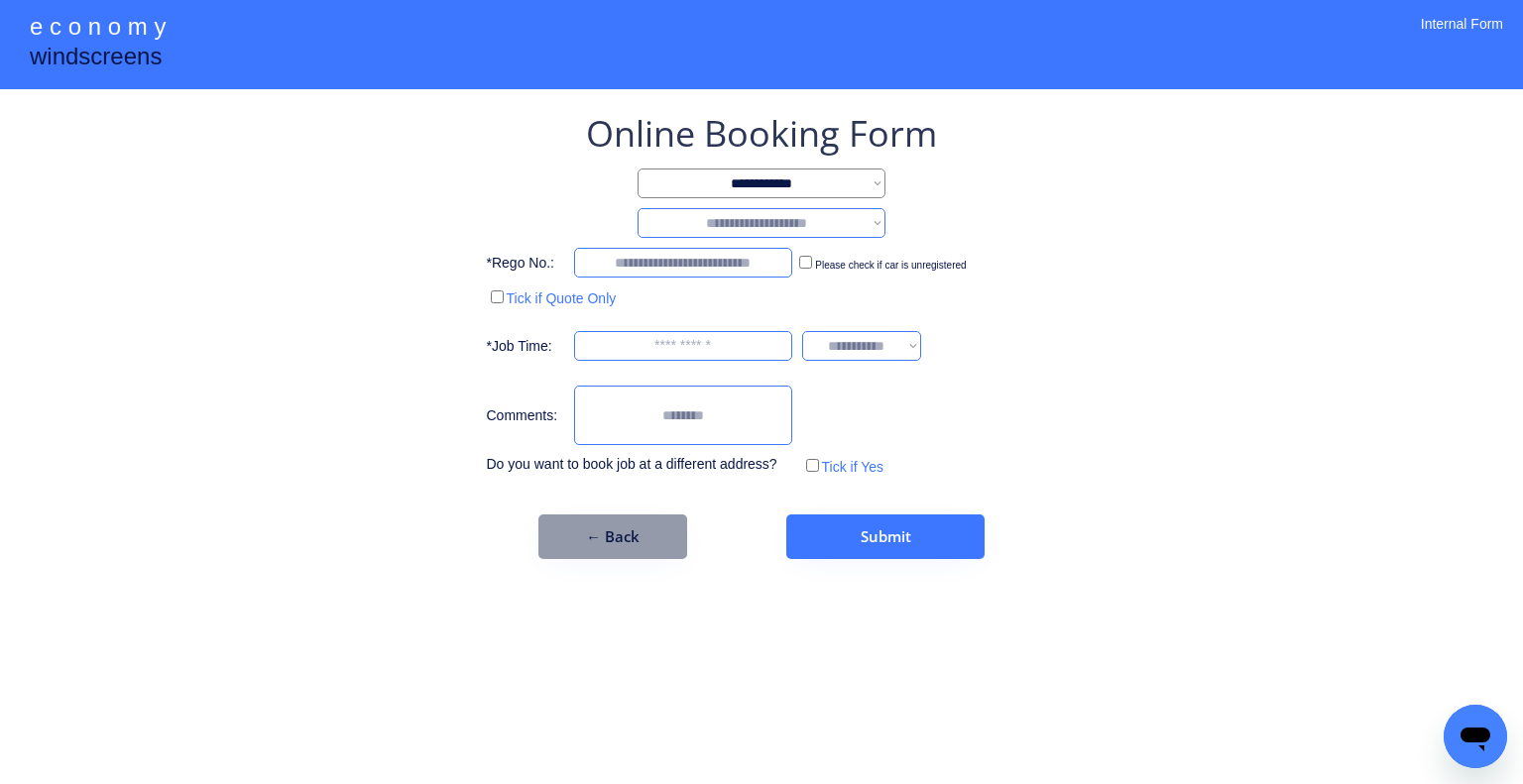 select on "********" 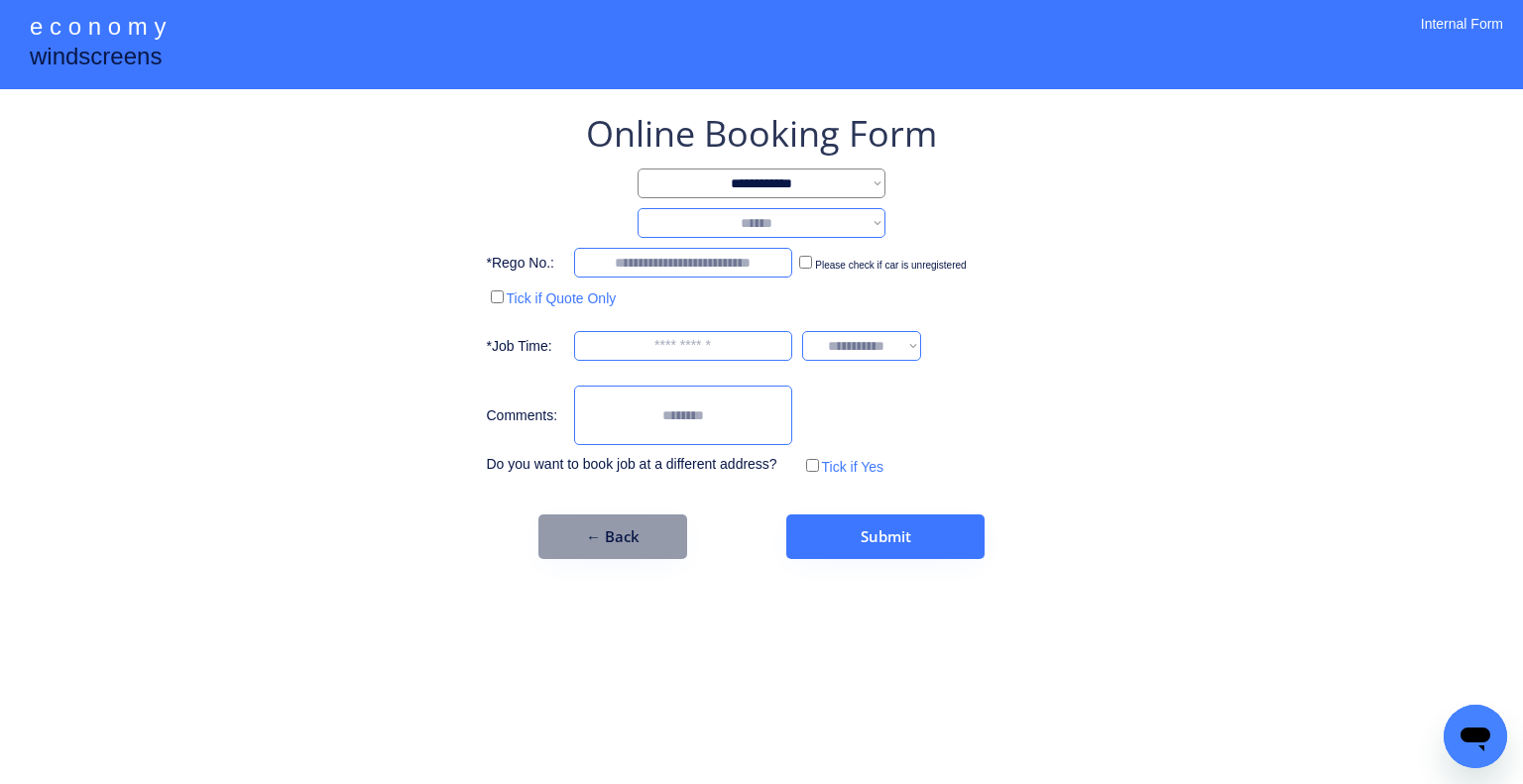 click on "**********" at bounding box center [762, 223] 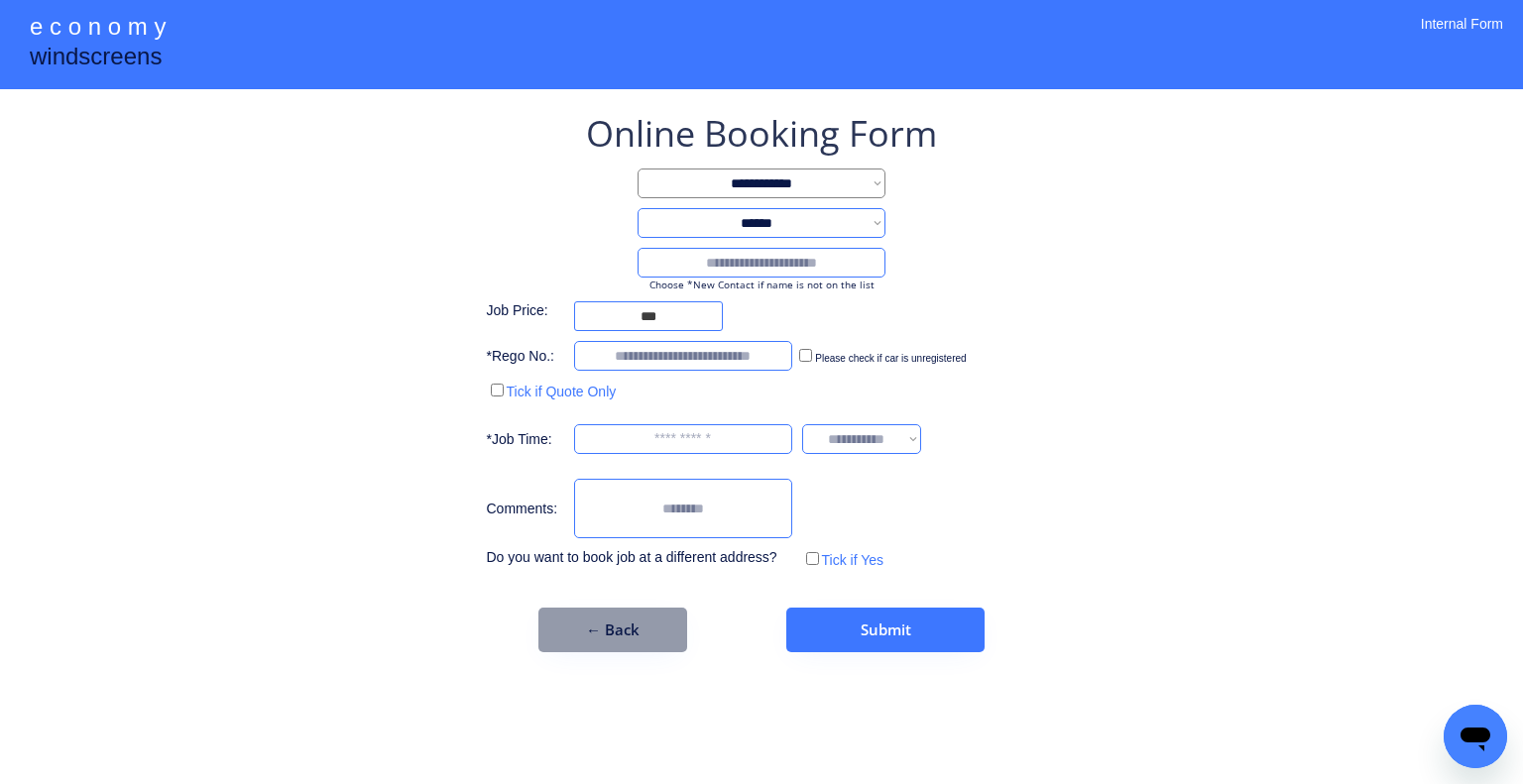 click at bounding box center [762, 263] 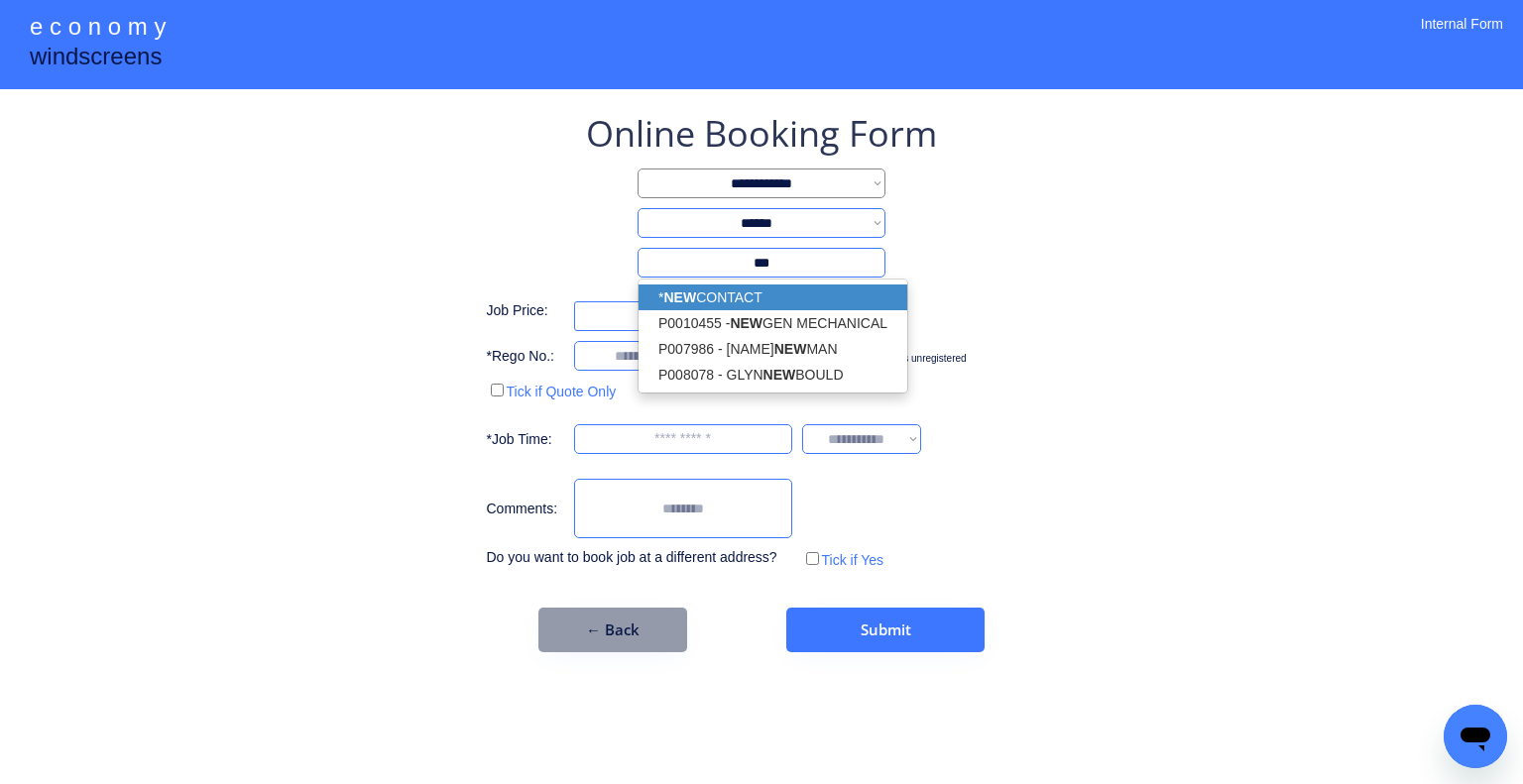click on "* NEW  CONTACT P0010455 -  NEW  GEN MECHANICAL P007986 - PAUL  NEW MAN P008078 - GLYN  NEW BOULD" at bounding box center (772, 336) 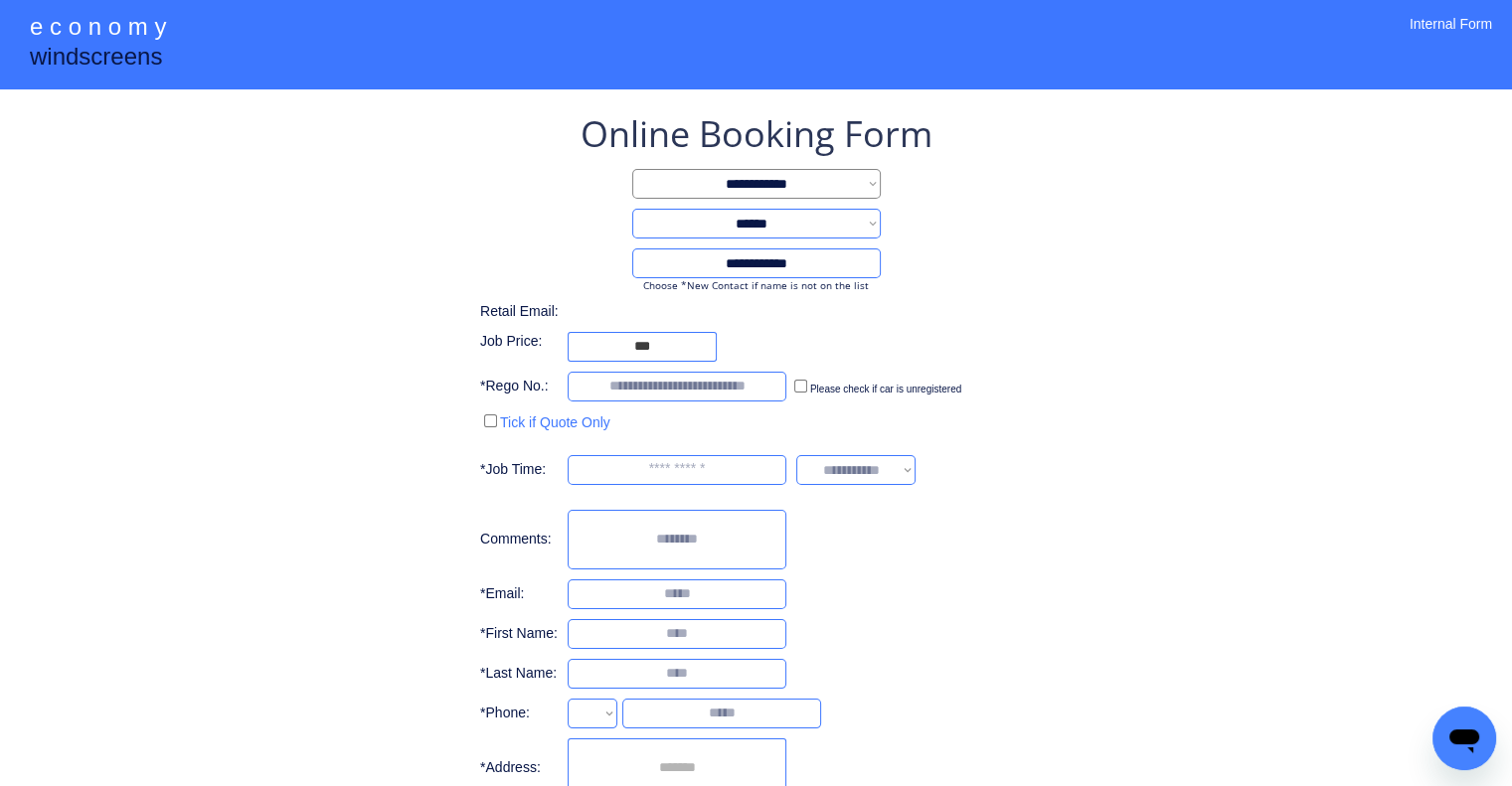 type on "**********" 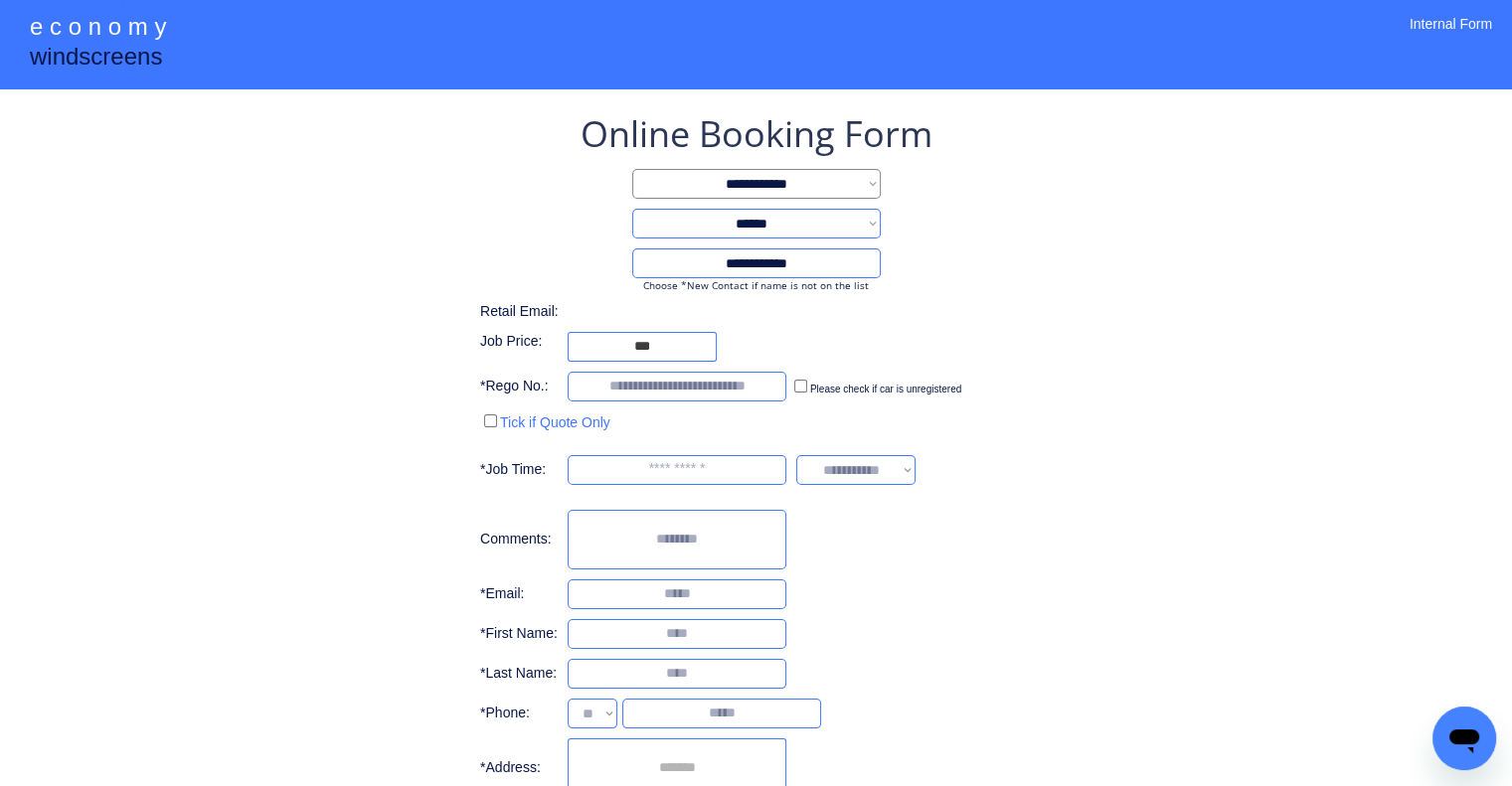 select on "**********" 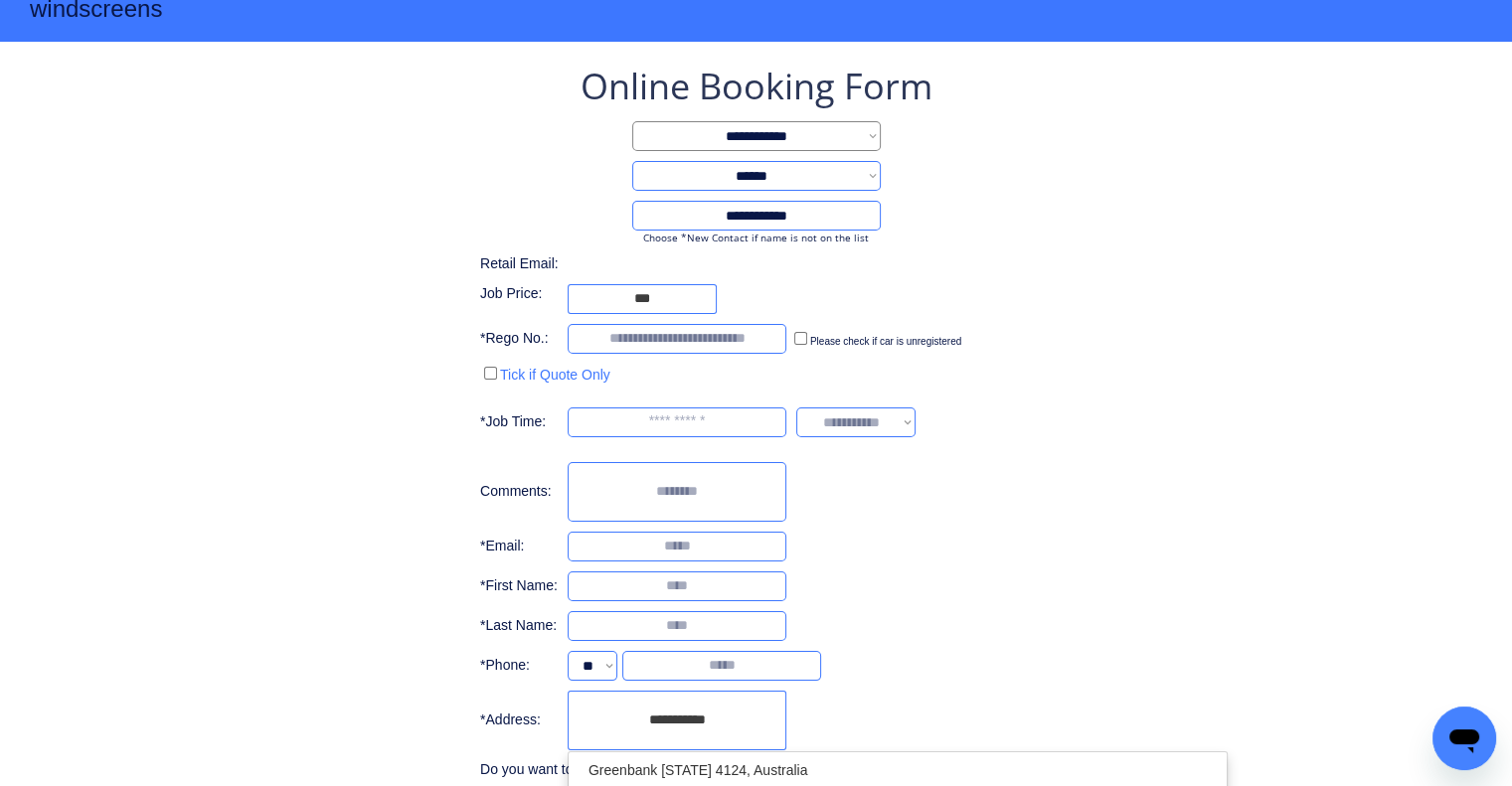 scroll, scrollTop: 155, scrollLeft: 0, axis: vertical 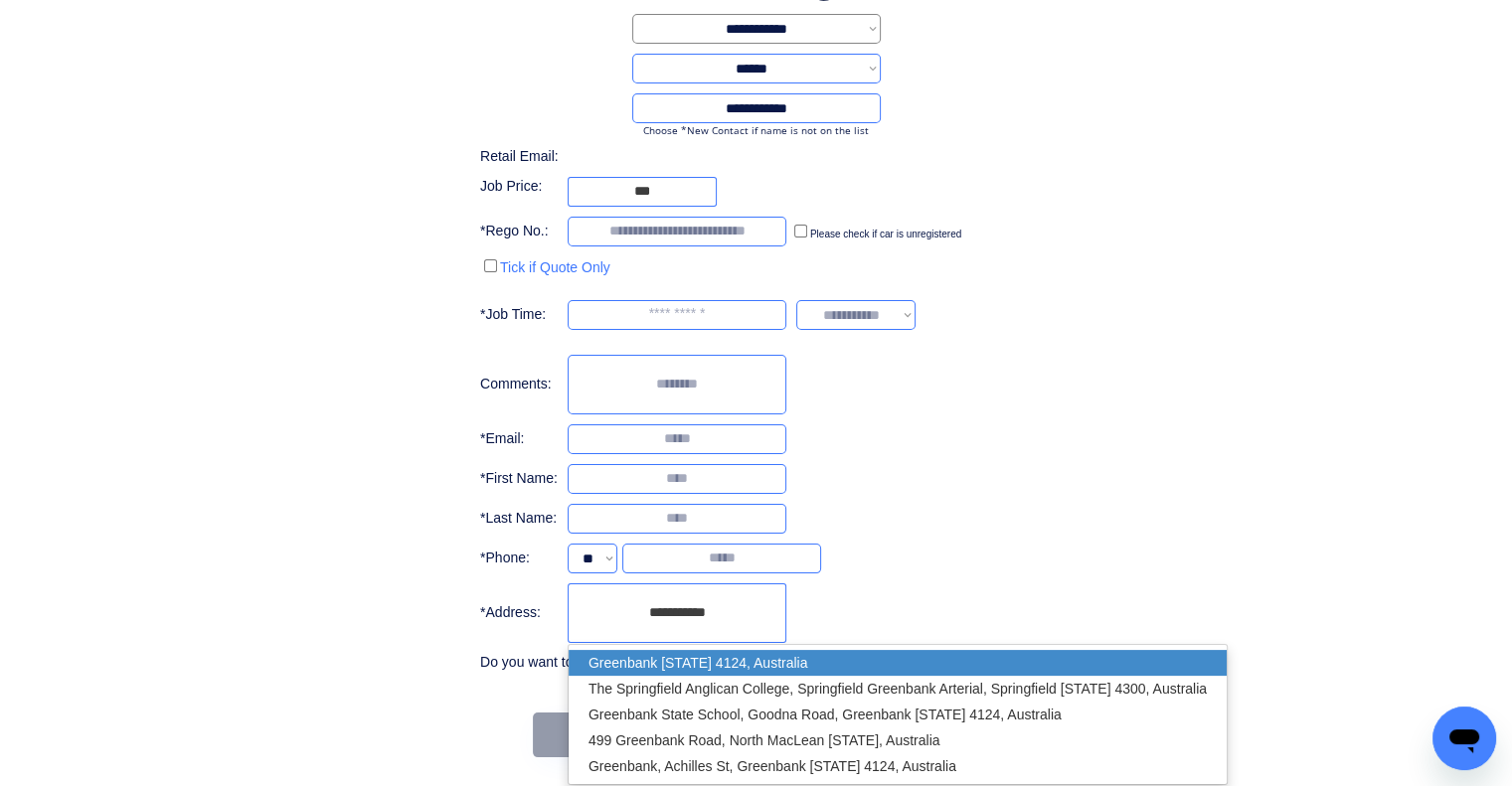 click on "Greenbank QLD 4124, Australia" at bounding box center (898, 663) 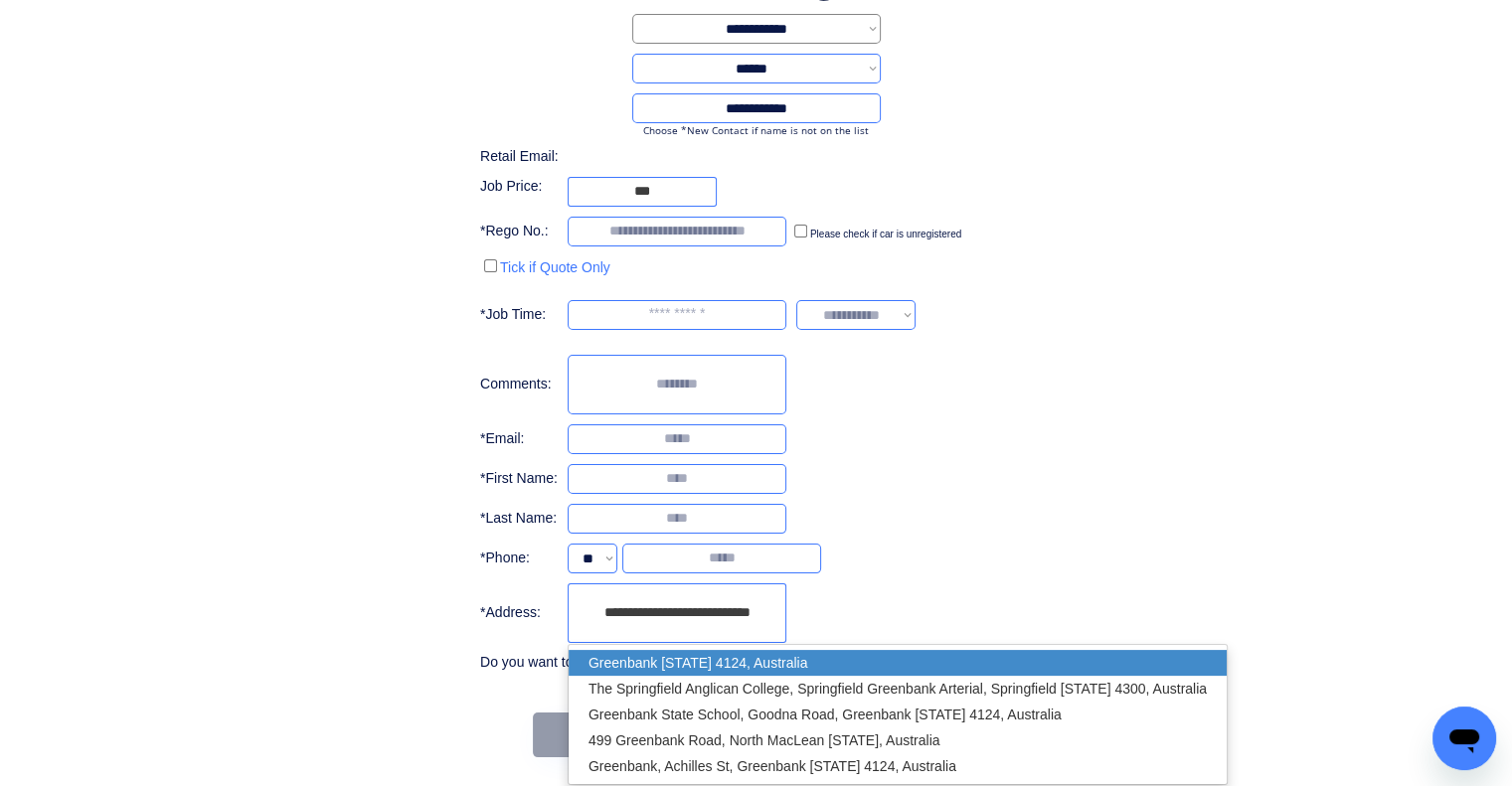type on "**********" 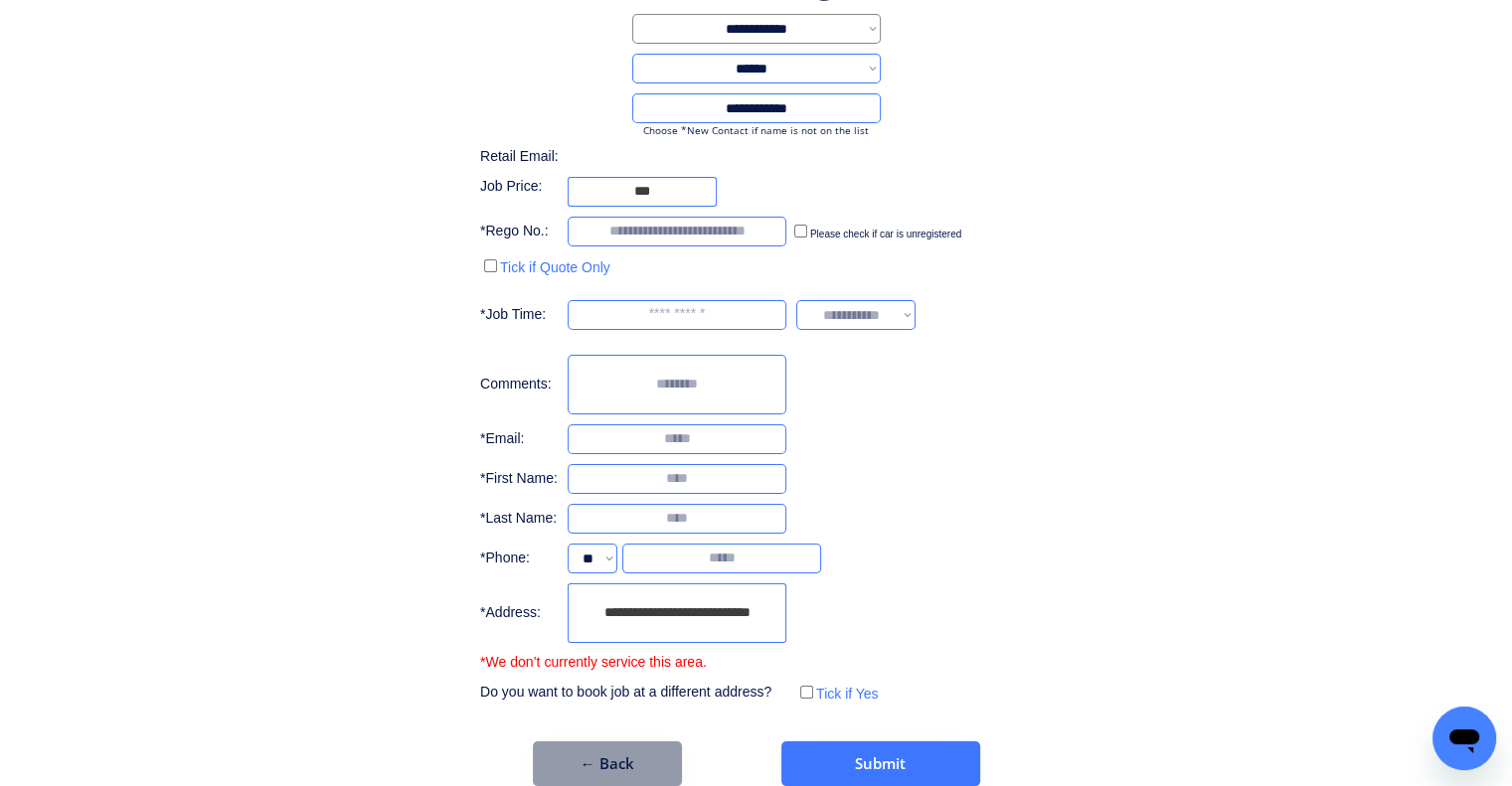 click on "**********" at bounding box center [756, 370] 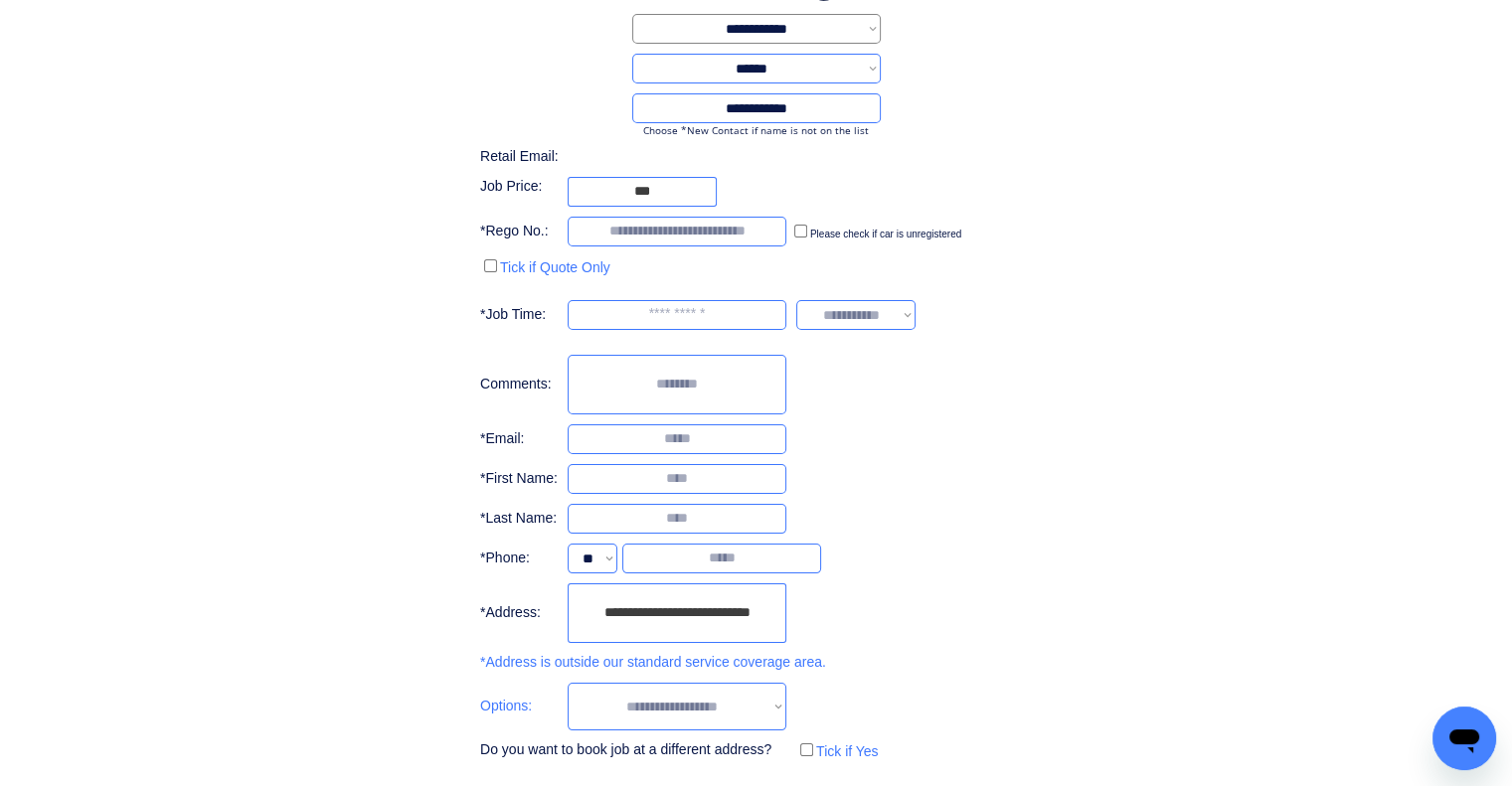 click on "**********" at bounding box center [677, 707] 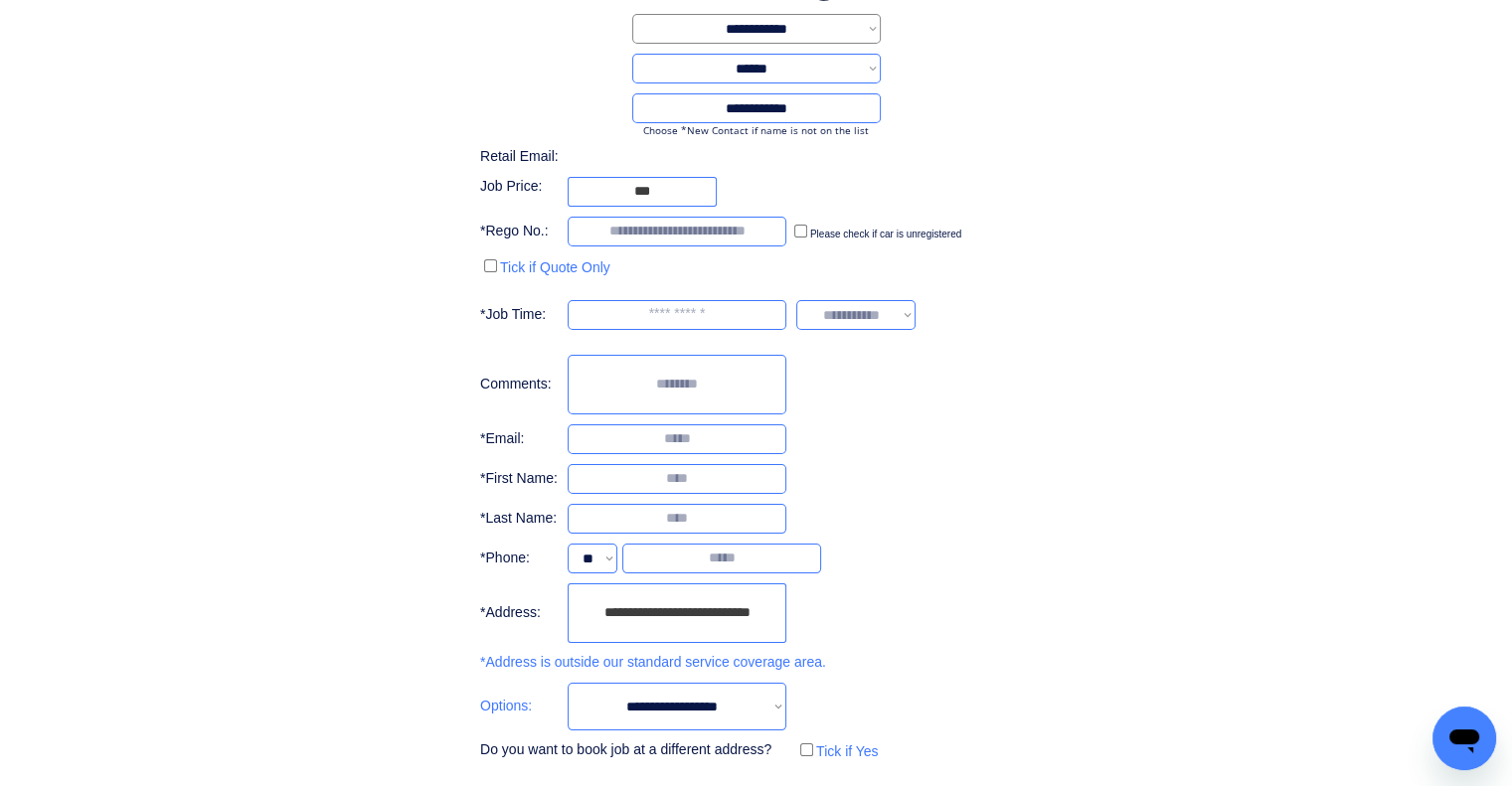 click on "**********" at bounding box center (756, 398) 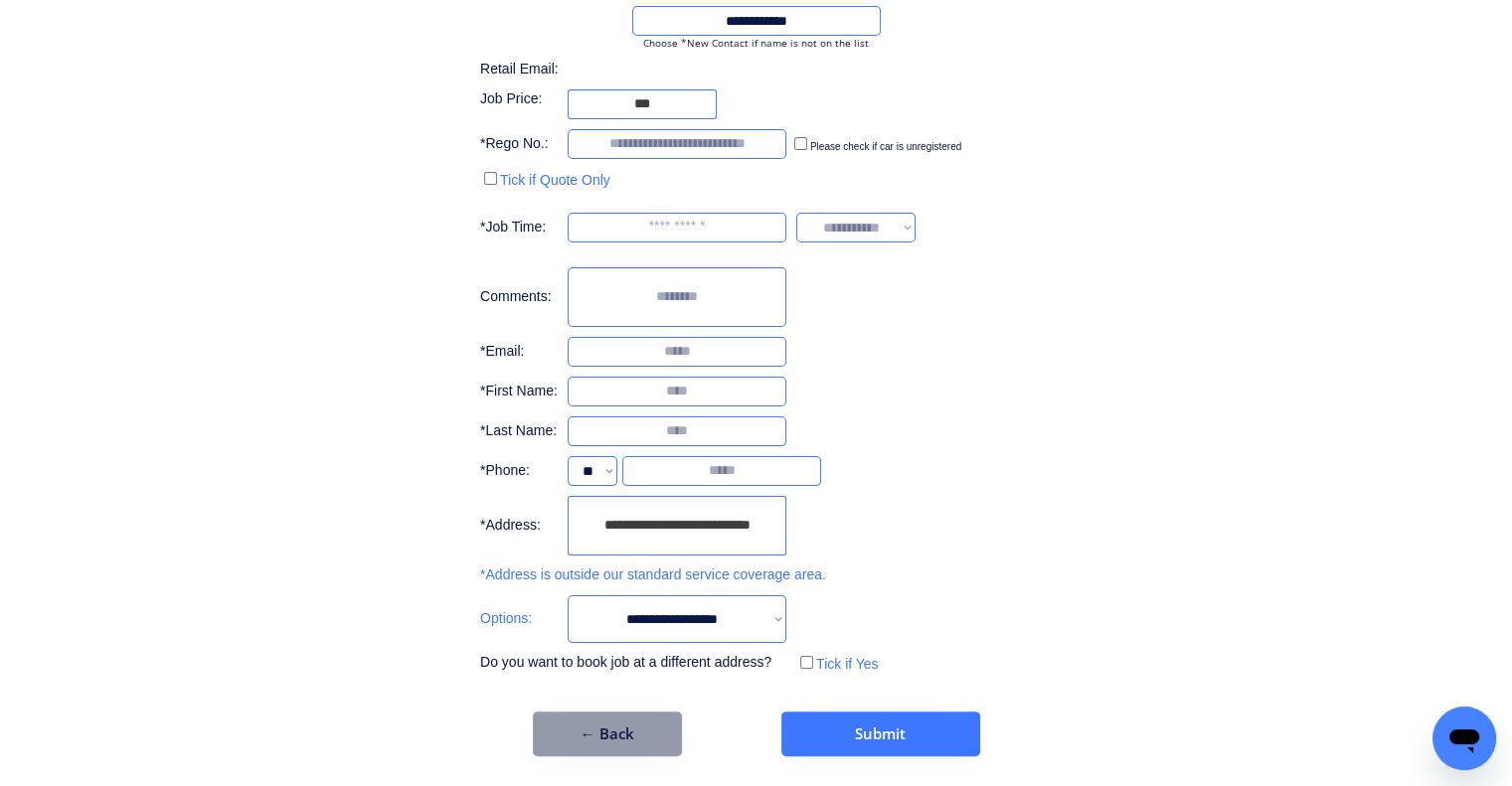 click on "←   Back" at bounding box center (607, 733) 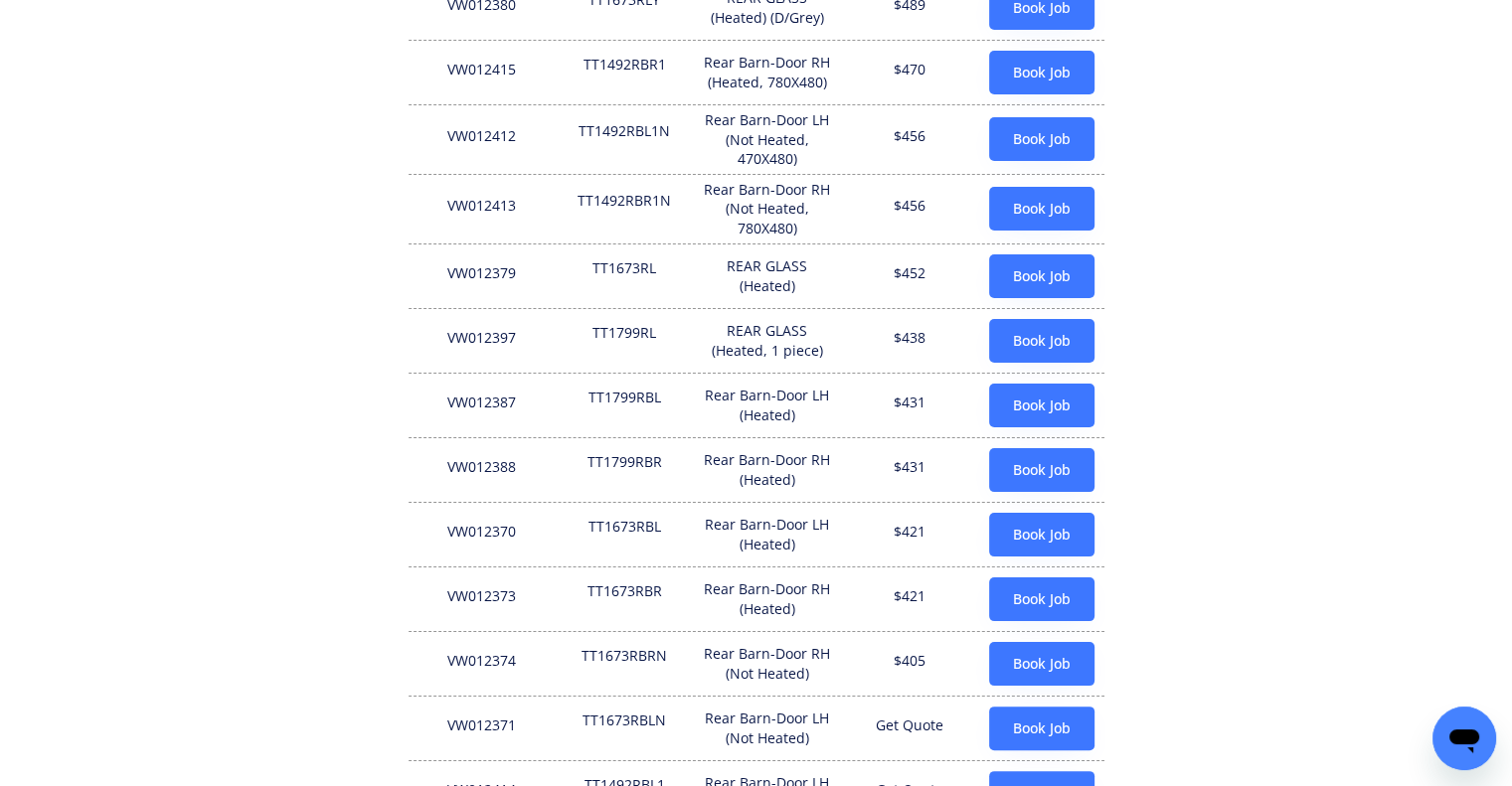 scroll, scrollTop: 393, scrollLeft: 0, axis: vertical 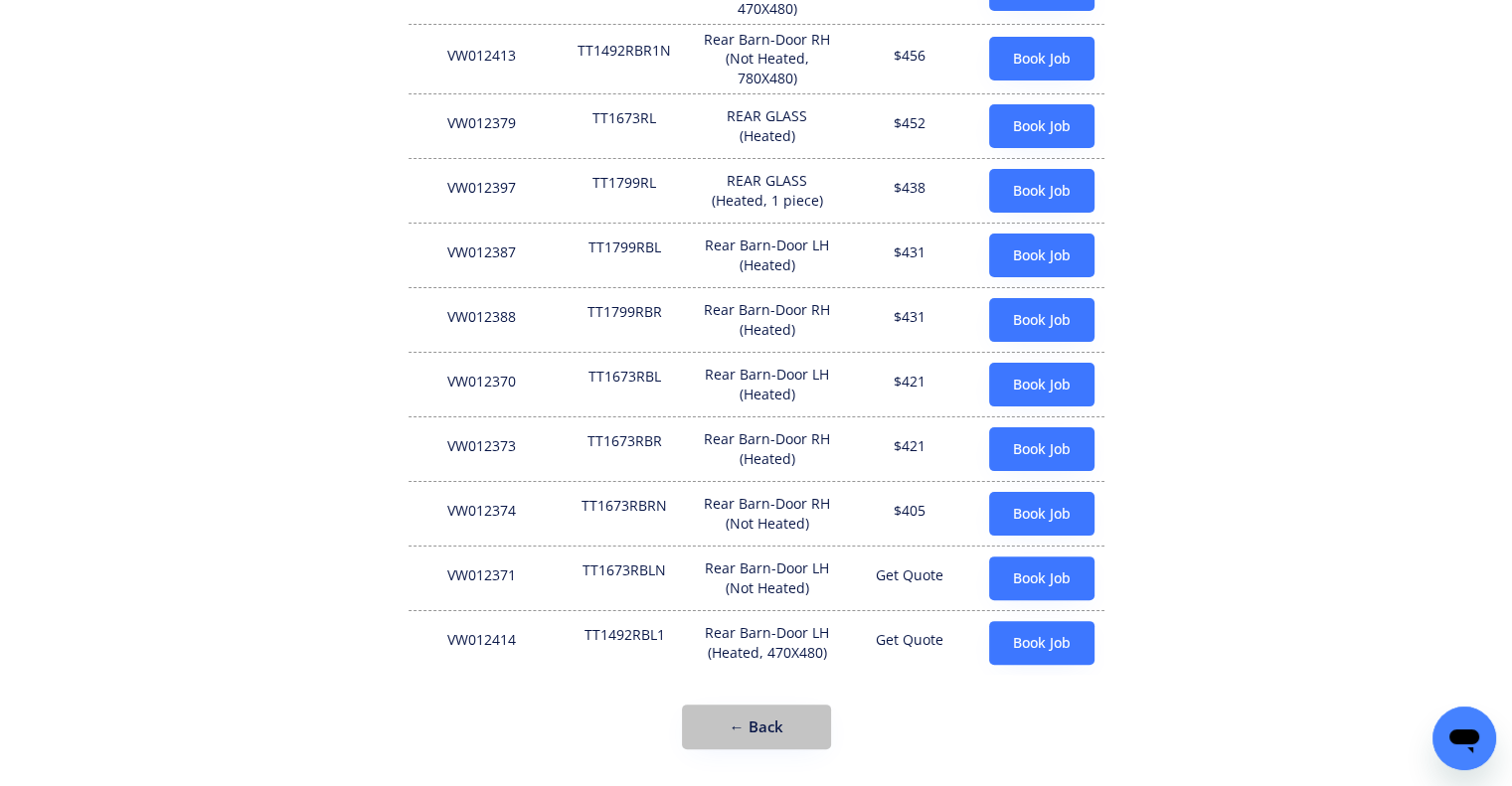 click on "←   Back" at bounding box center [756, 726] 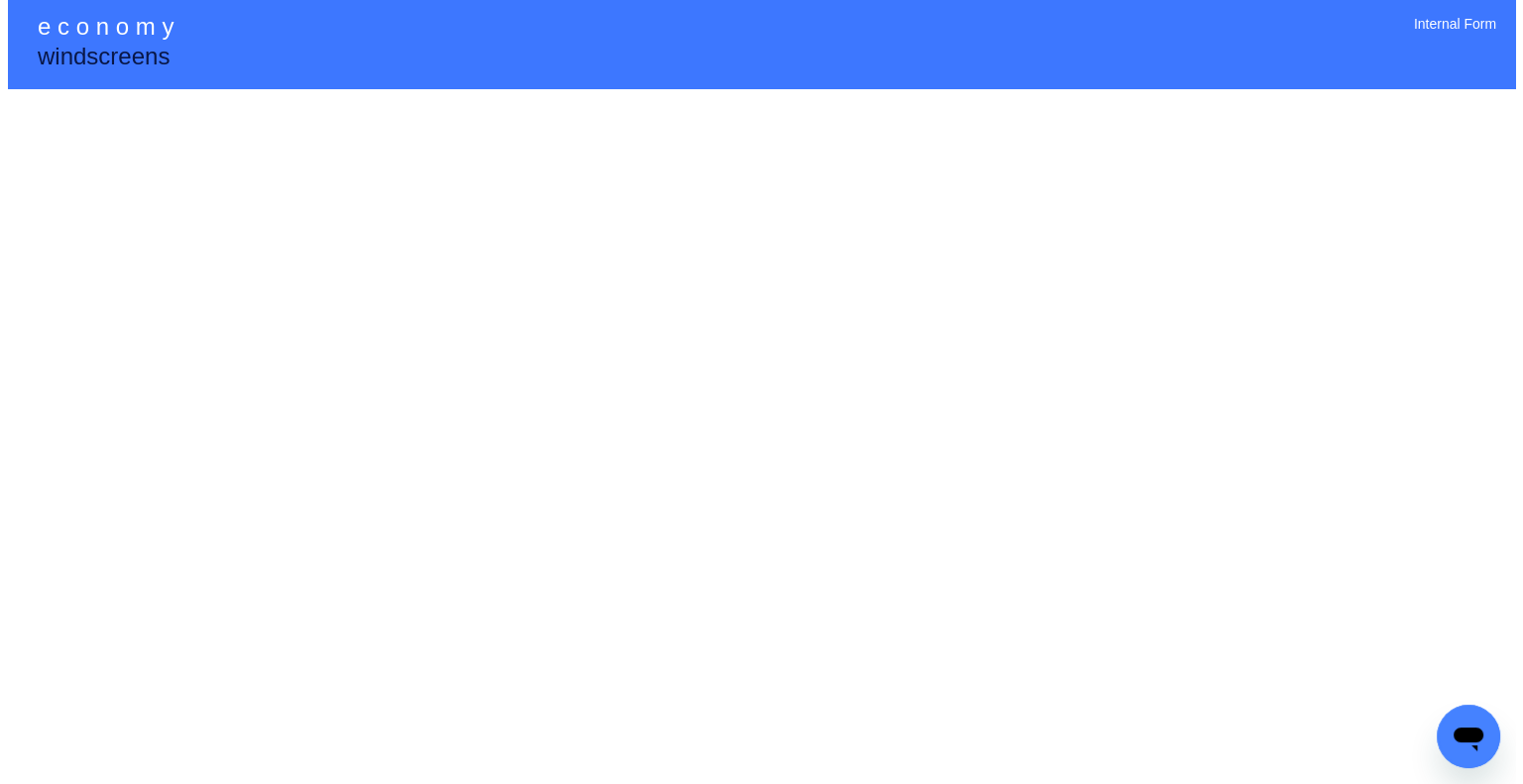 scroll, scrollTop: 0, scrollLeft: 0, axis: both 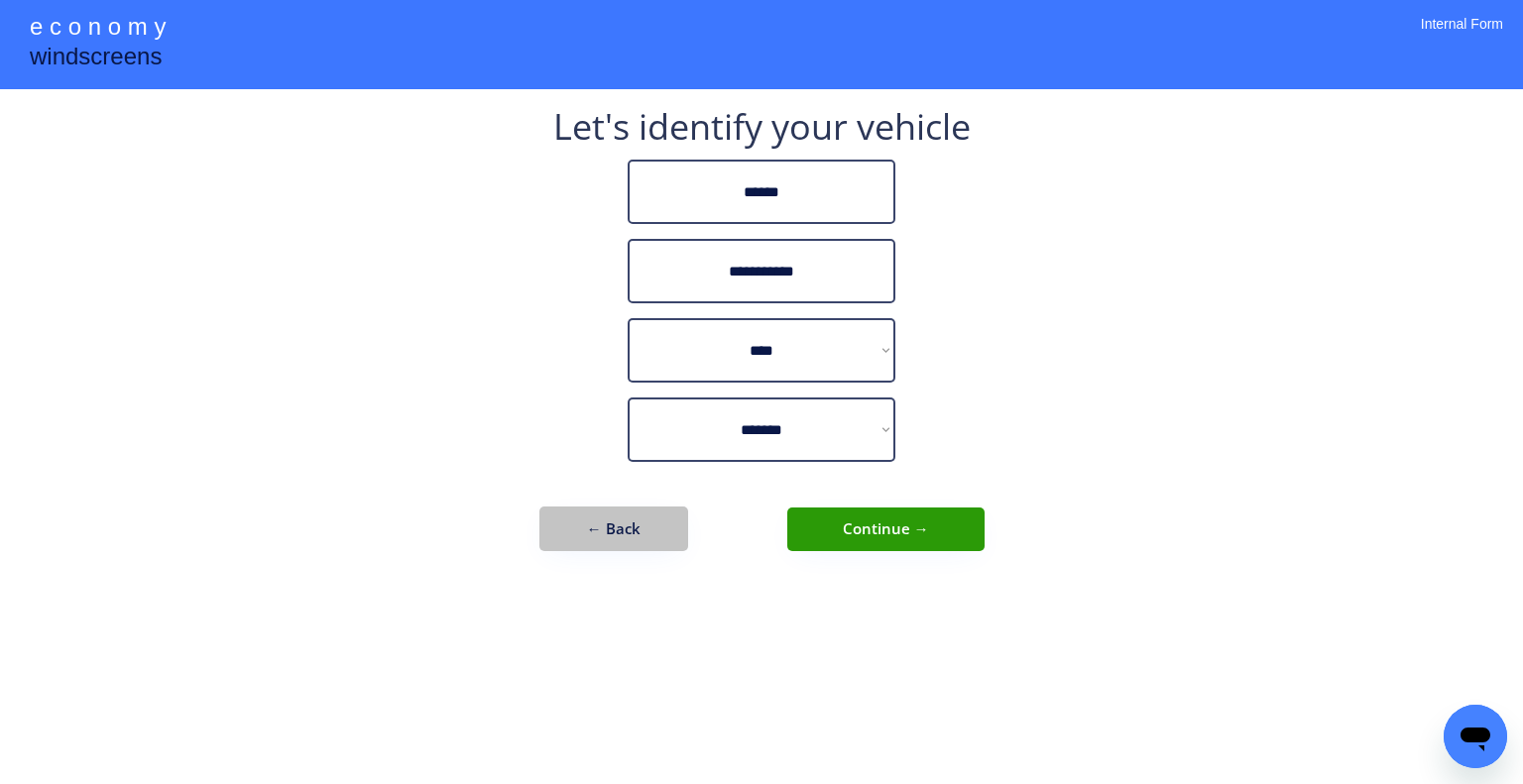 click on "←   Back" at bounding box center (614, 528) 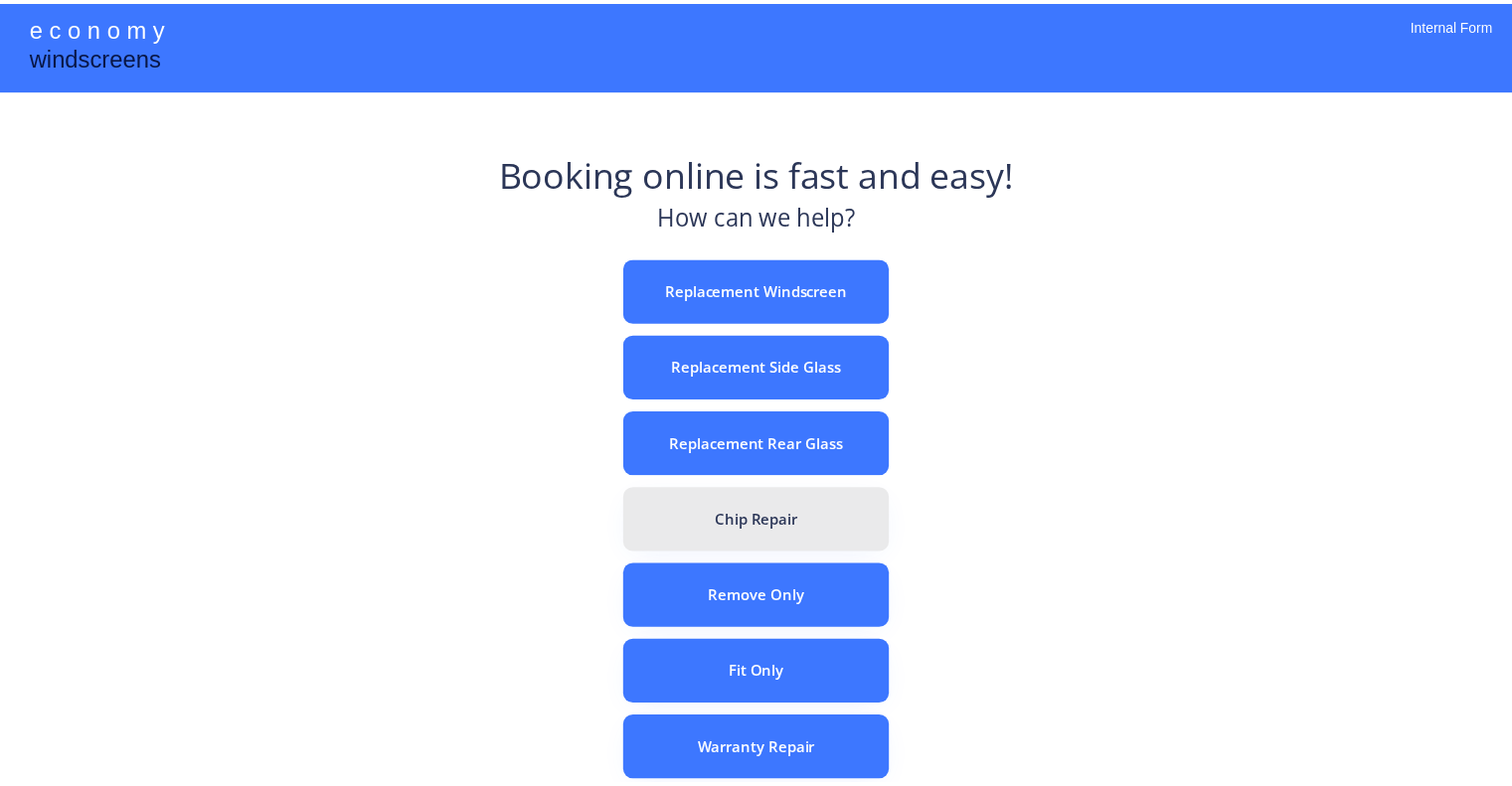 scroll, scrollTop: 0, scrollLeft: 0, axis: both 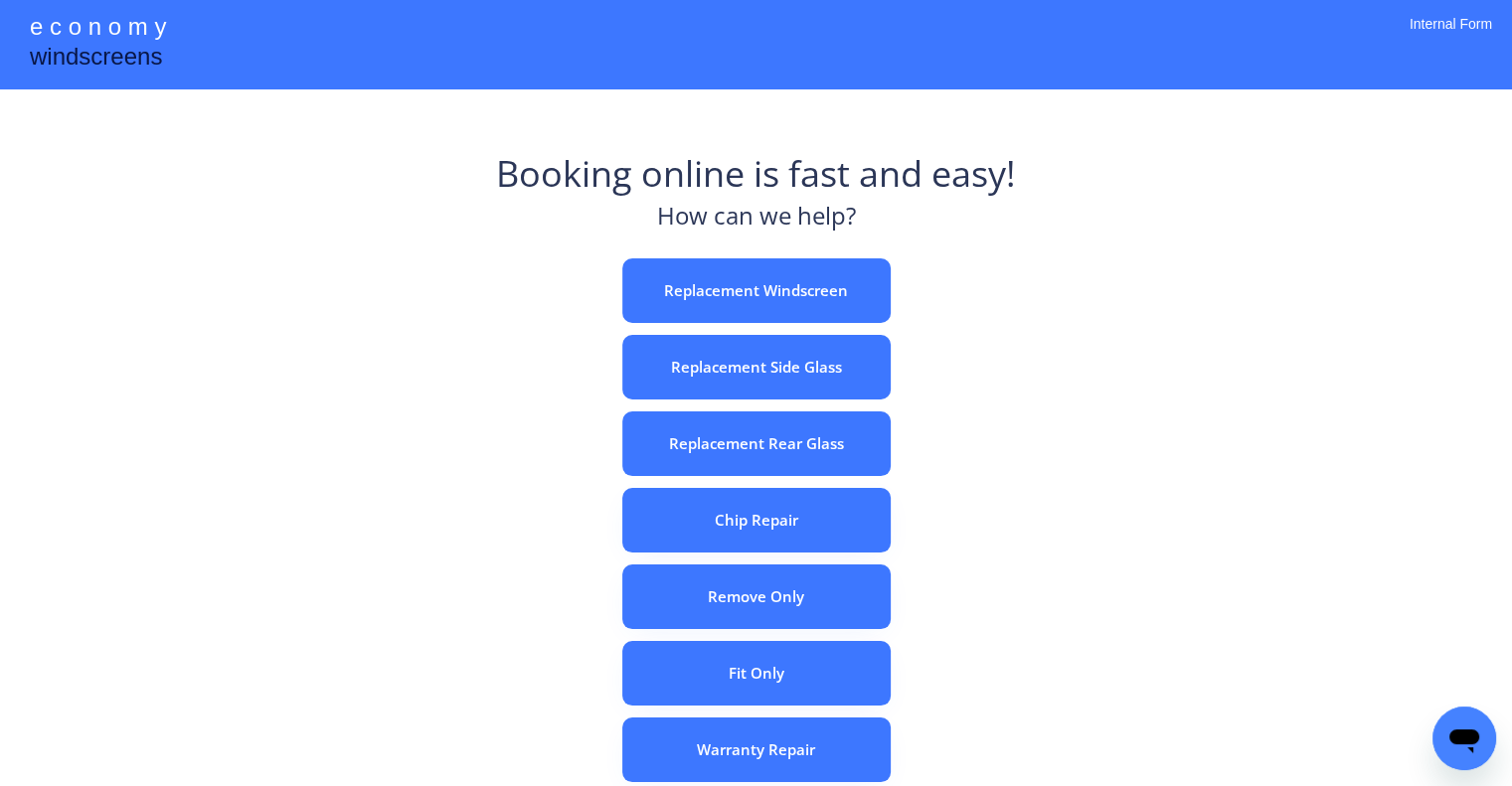 click on "e c o n o m y windscreens Booking online is fast and easy! How can we help? Replacement Windscreen Replacement Side Glass Replacement Rear Glass Chip Repair Remove Only Fit Only Warranty Repair ADAS Recalibration Only Rebook a Job Confirm Quotes Manual Booking Internal Form" at bounding box center [756, 553] 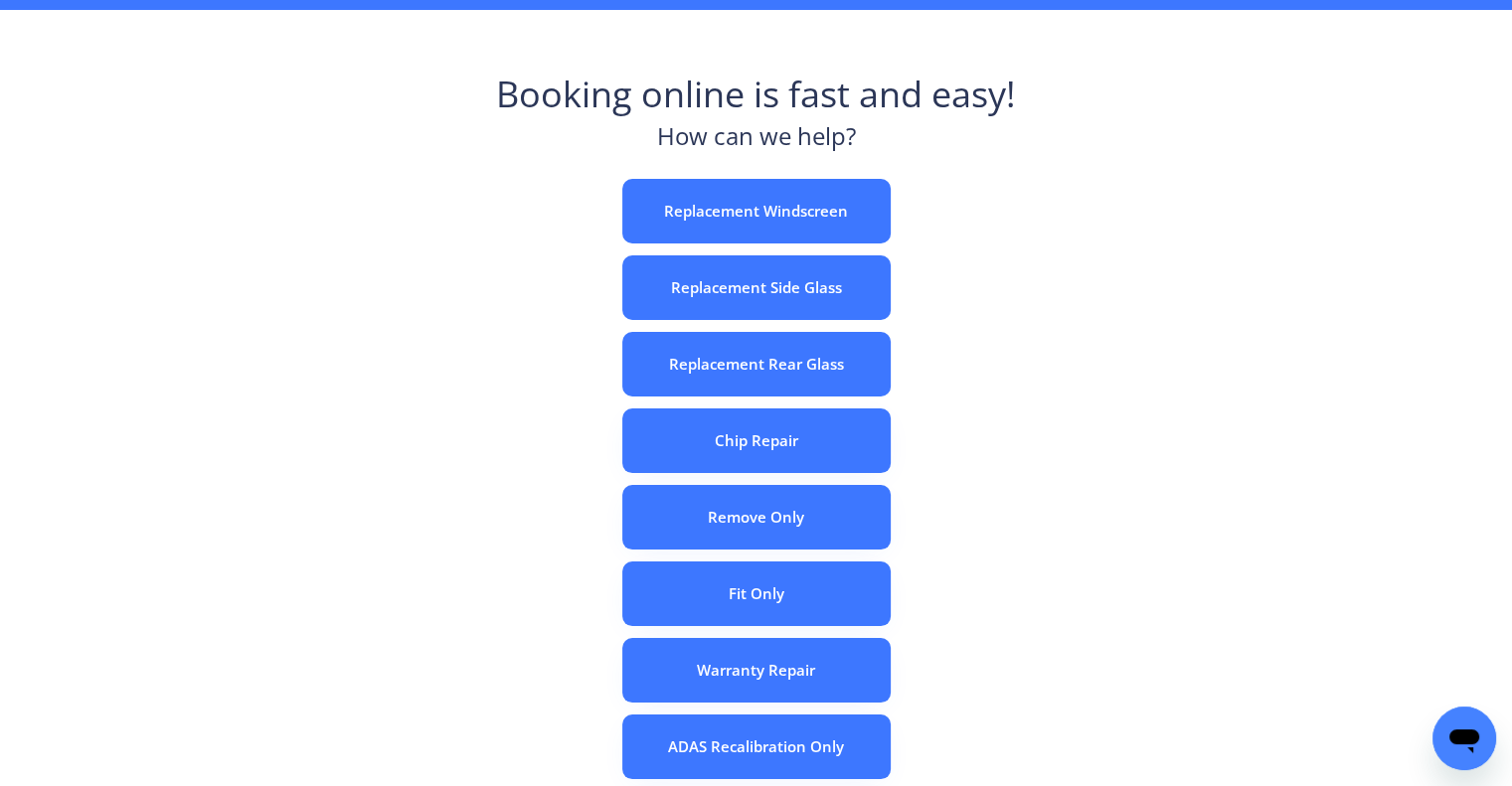 scroll, scrollTop: 99, scrollLeft: 0, axis: vertical 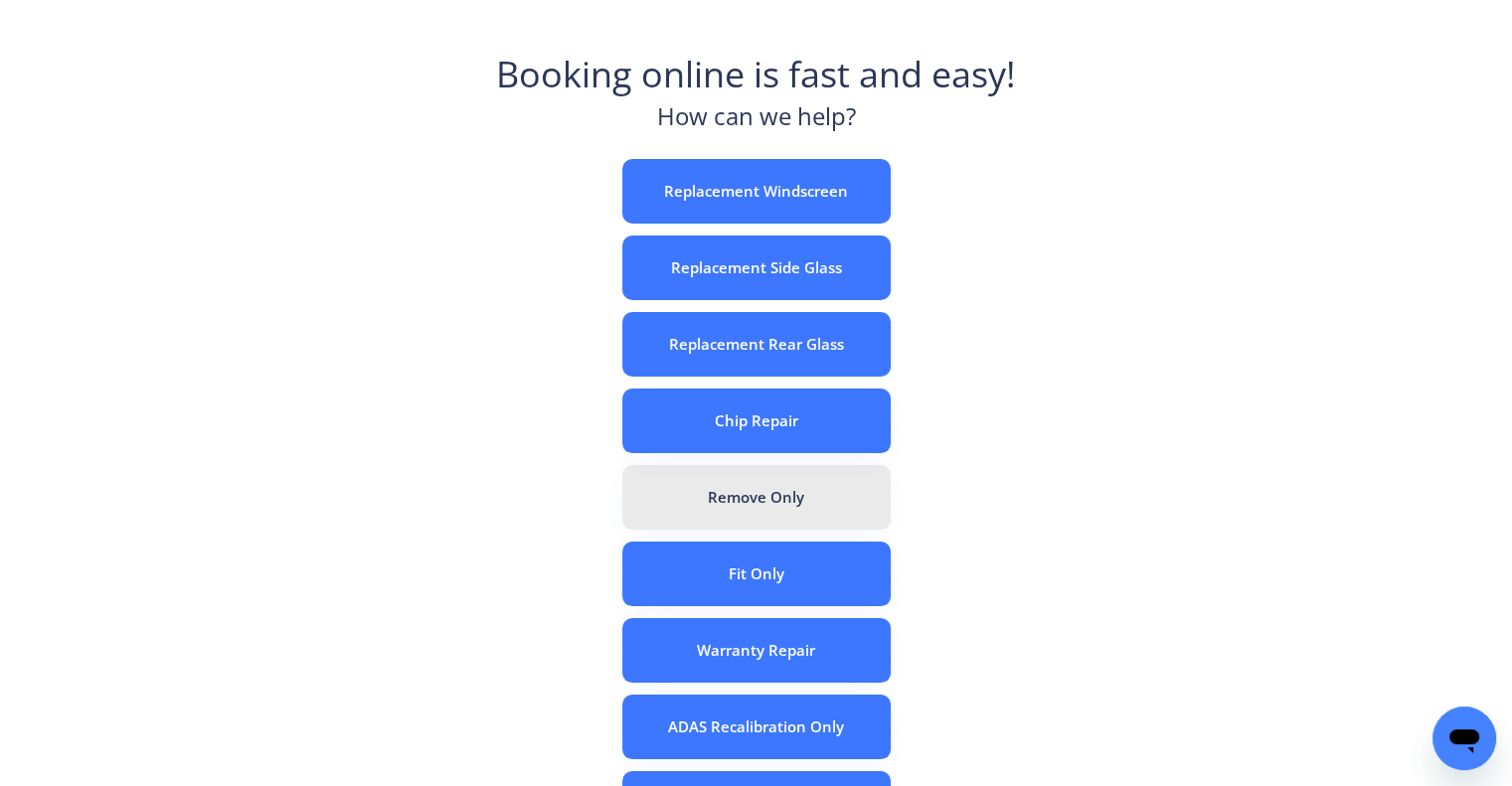 click on "Remove Only" at bounding box center (756, 497) 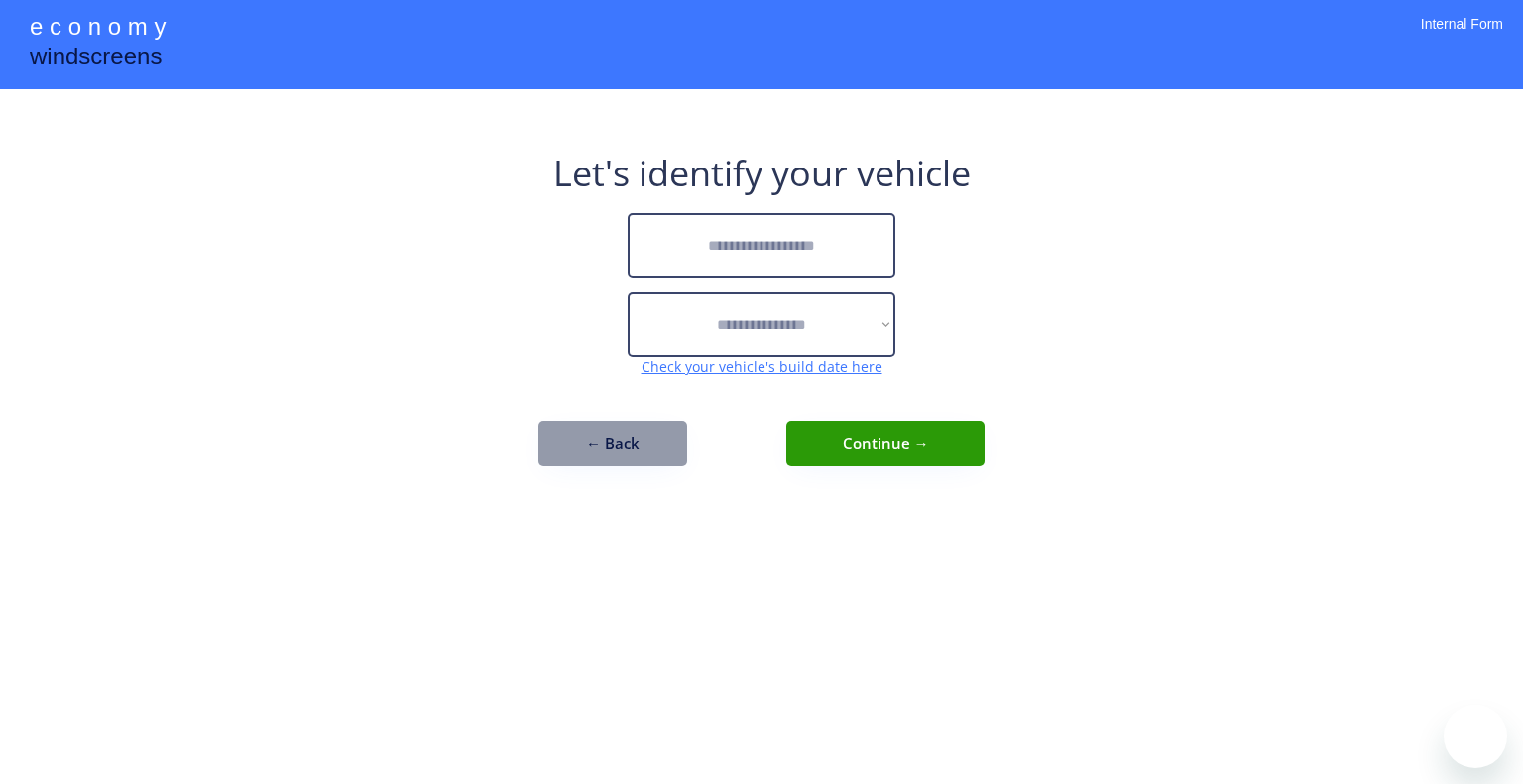 scroll, scrollTop: 0, scrollLeft: 0, axis: both 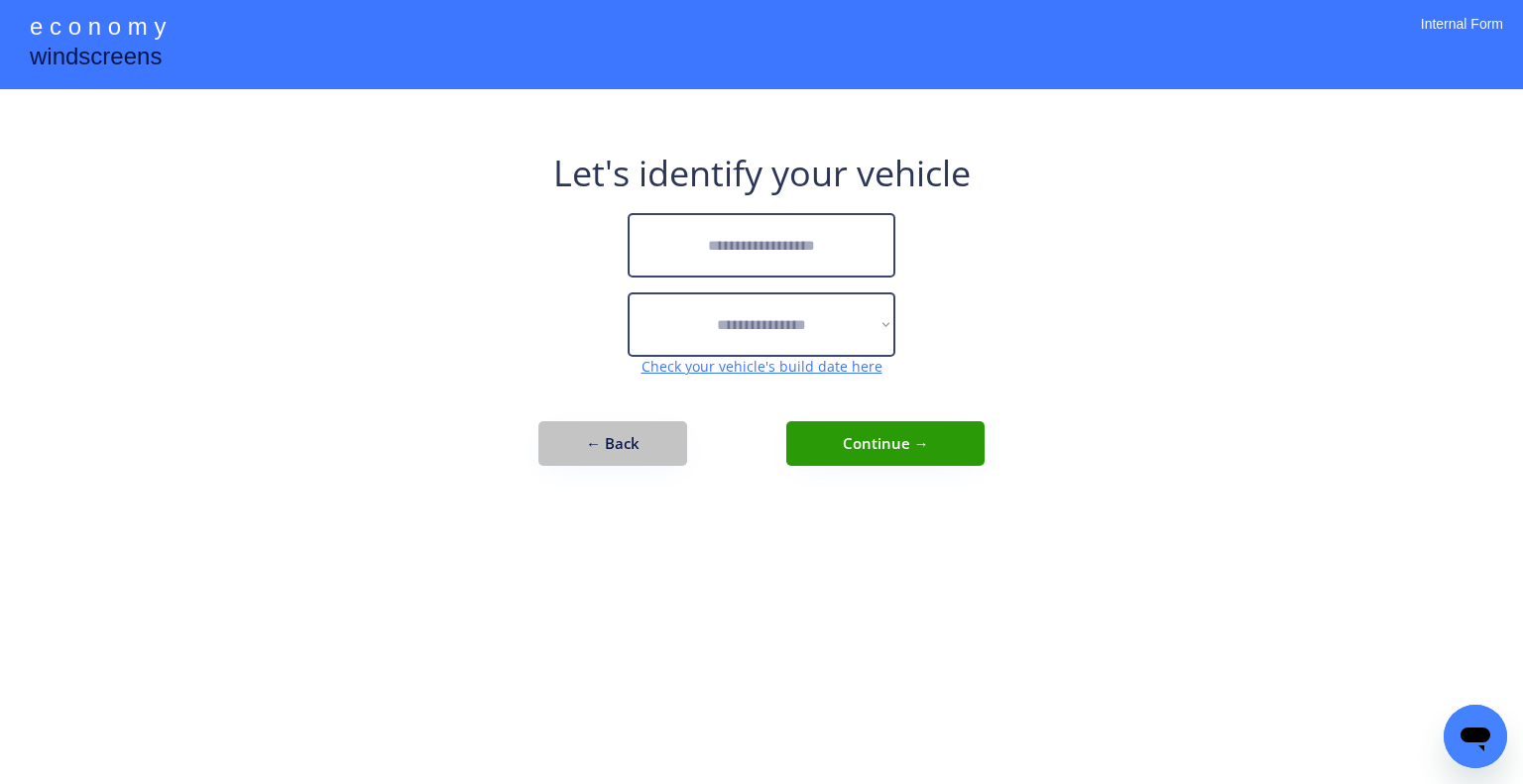 click on "←   Back" at bounding box center [613, 443] 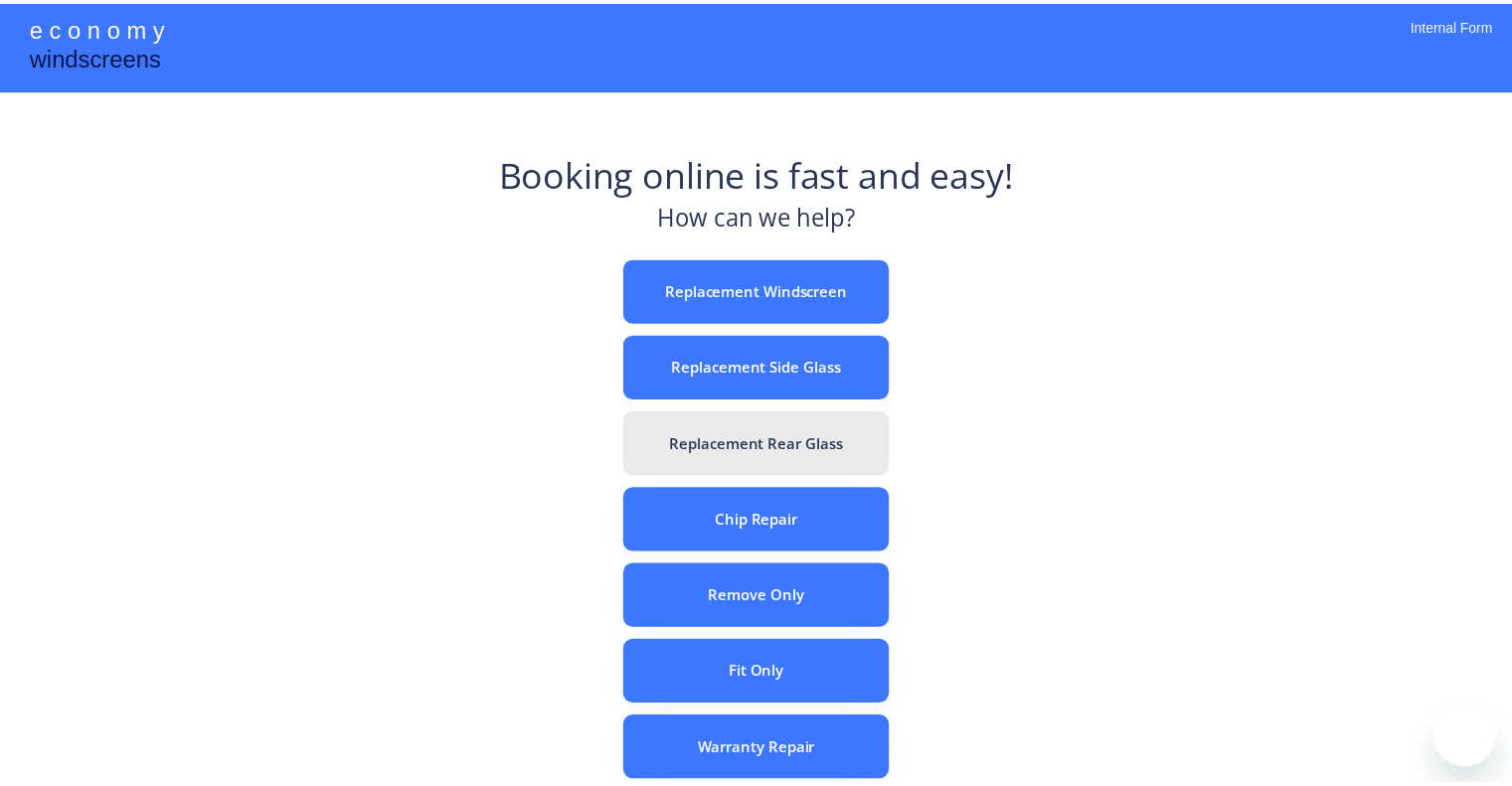 scroll, scrollTop: 0, scrollLeft: 0, axis: both 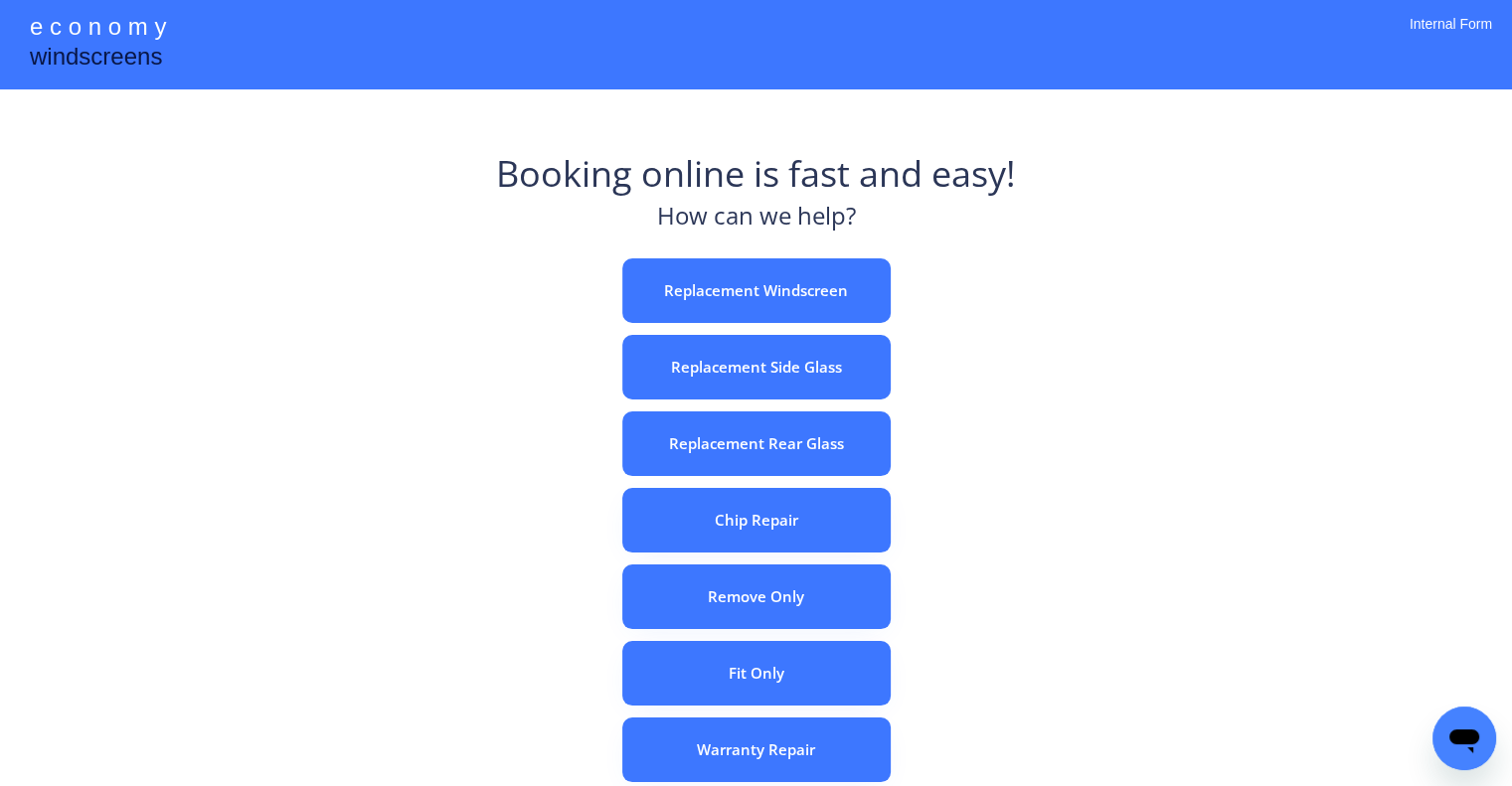 click on "e c o n o m y windscreens Booking online is fast and easy! How can we help? Replacement Windscreen Replacement Side Glass Replacement Rear Glass Chip Repair Remove Only Fit Only Warranty Repair ADAS Recalibration Only Rebook a Job Confirm Quotes Manual Booking Internal Form" at bounding box center [756, 553] 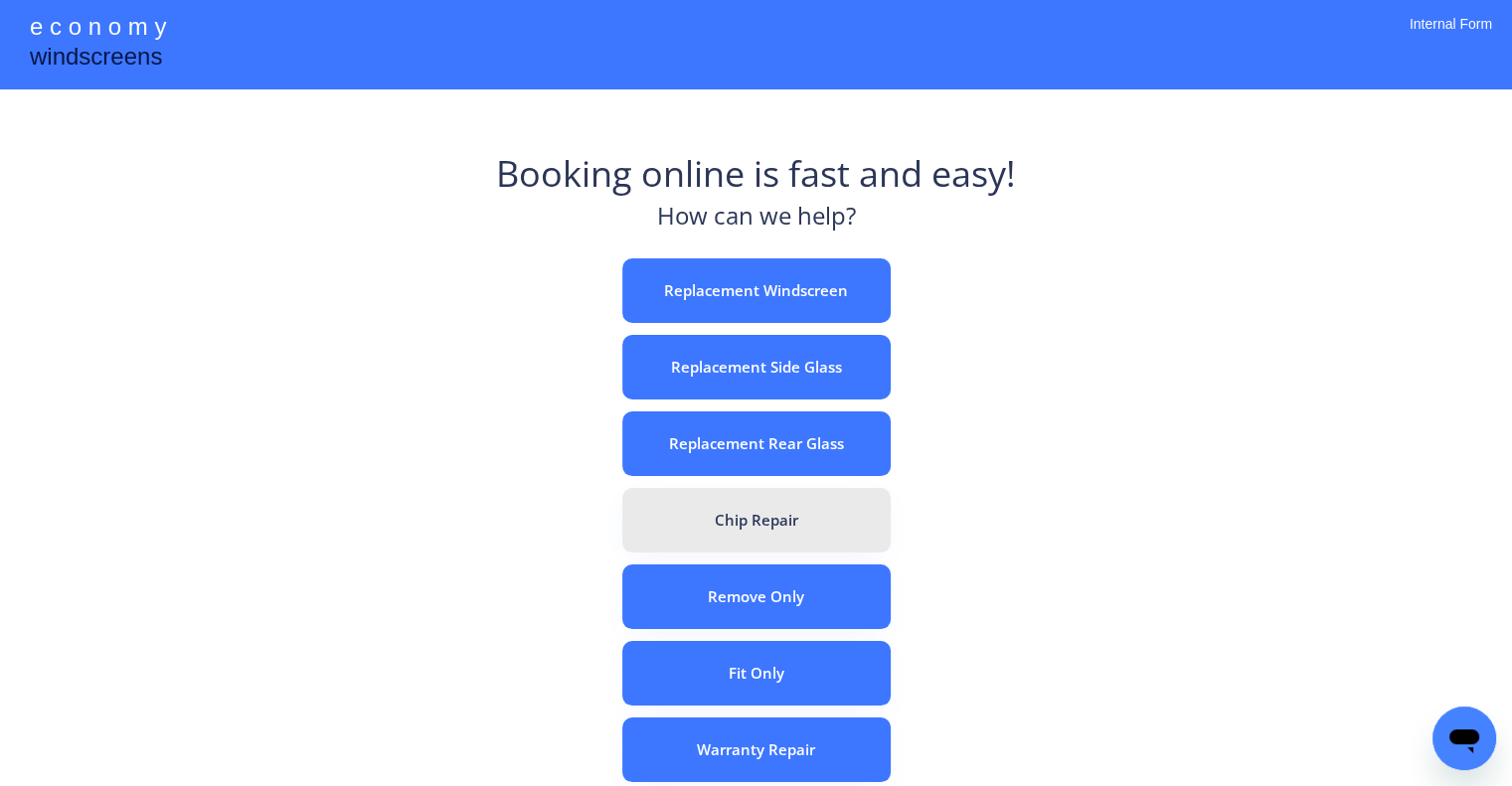 scroll, scrollTop: 99, scrollLeft: 0, axis: vertical 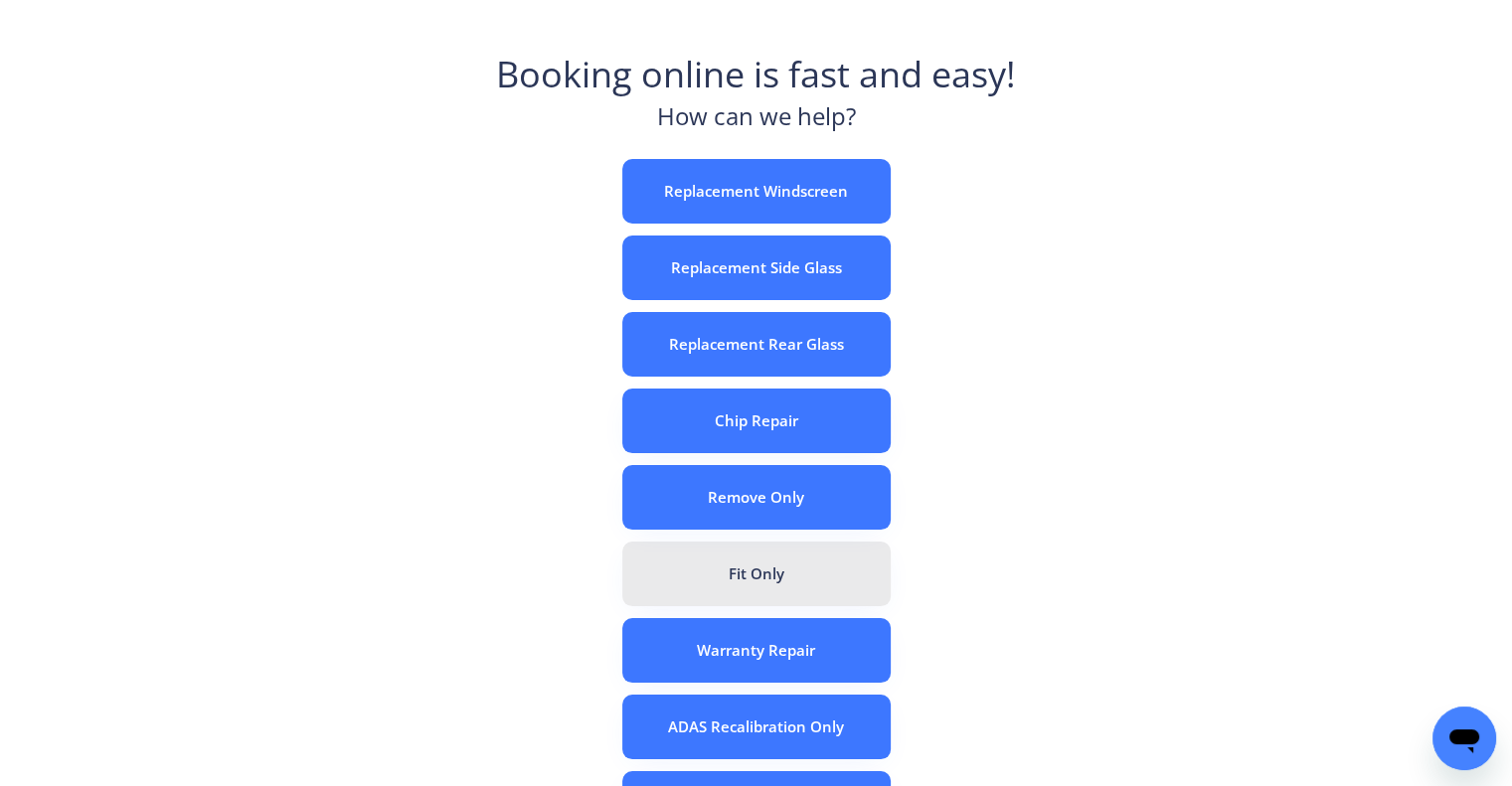 click on "Fit Only" at bounding box center [756, 573] 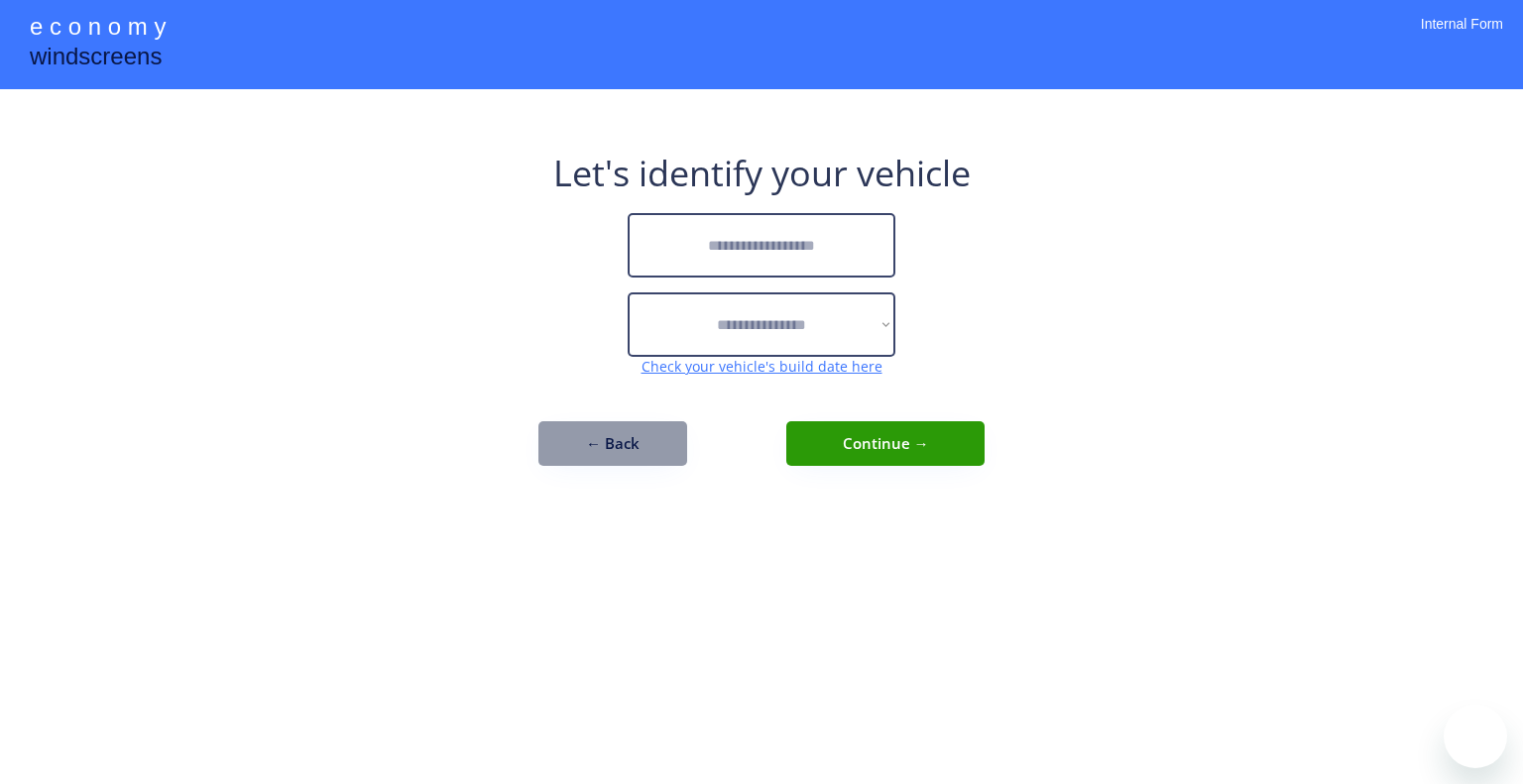 scroll, scrollTop: 0, scrollLeft: 0, axis: both 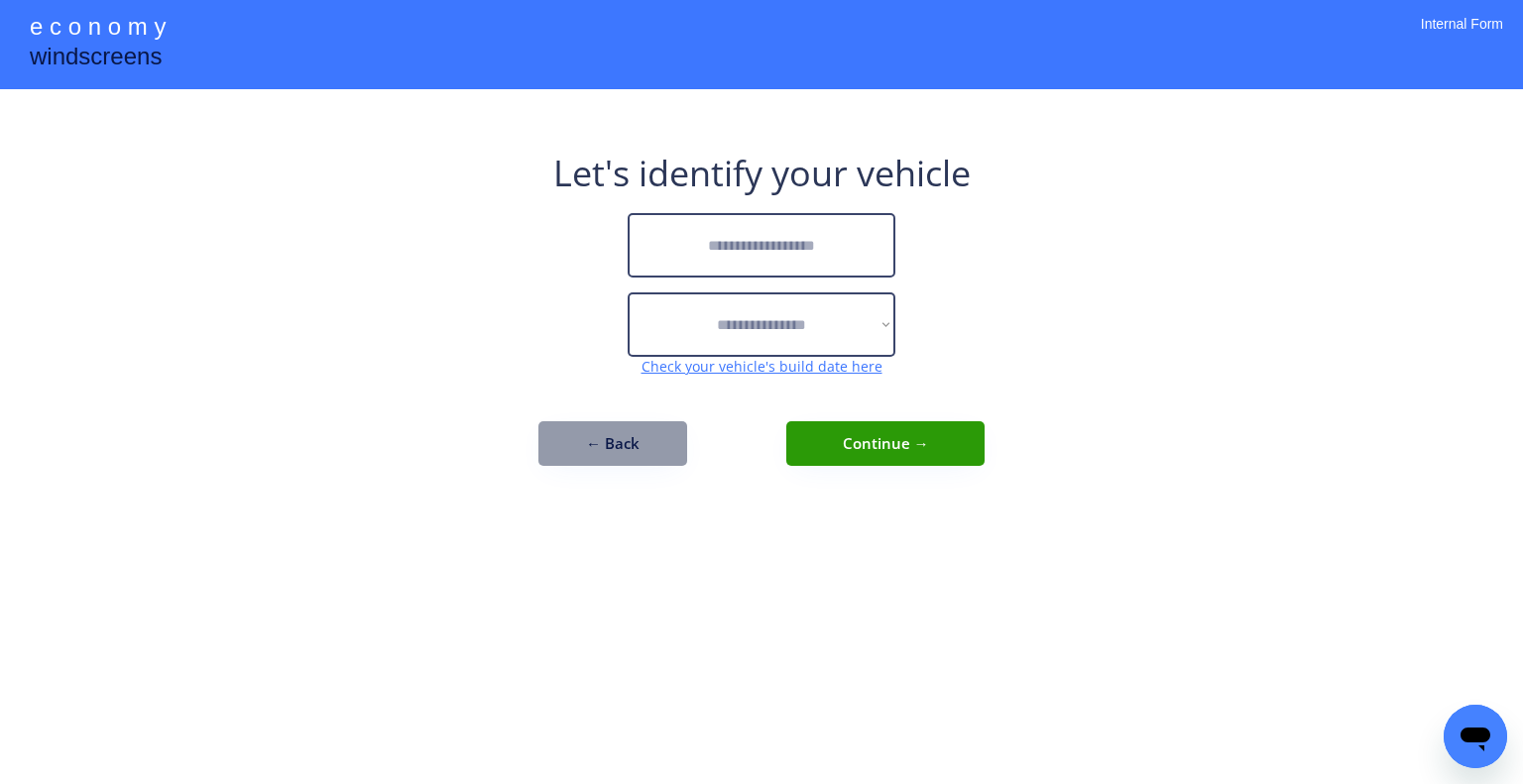 click at bounding box center (762, 245) 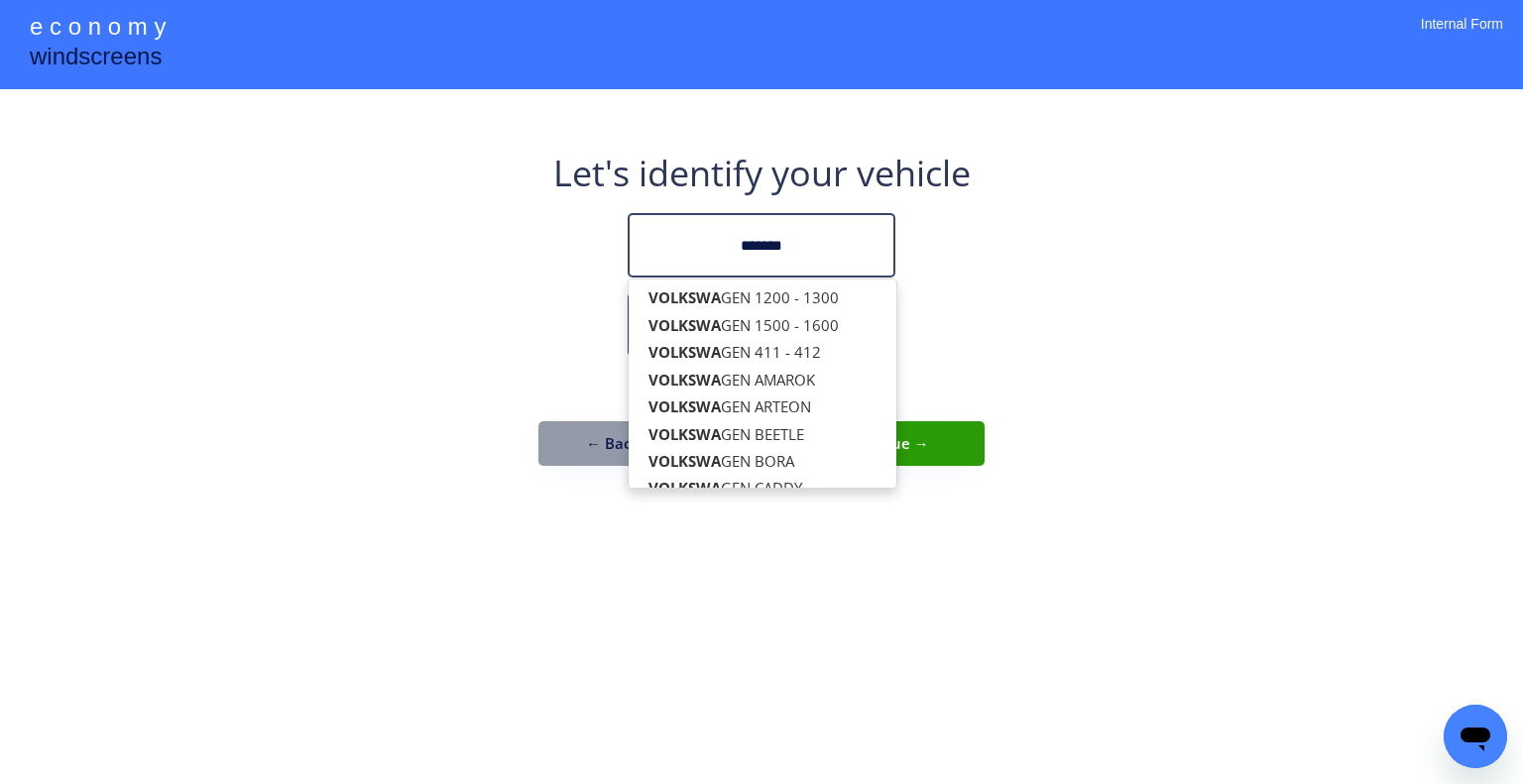 type on "*******" 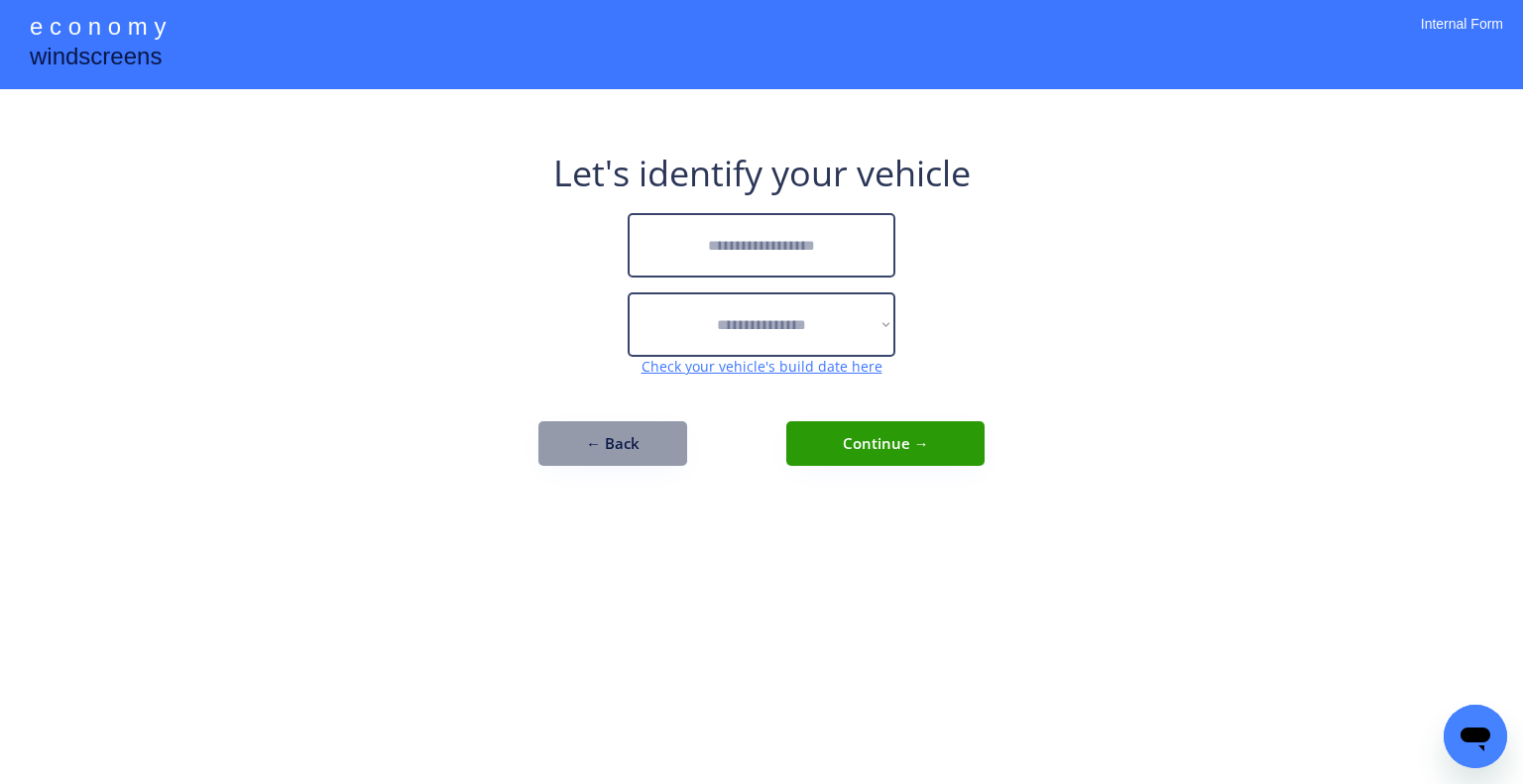 click at bounding box center (762, 245) 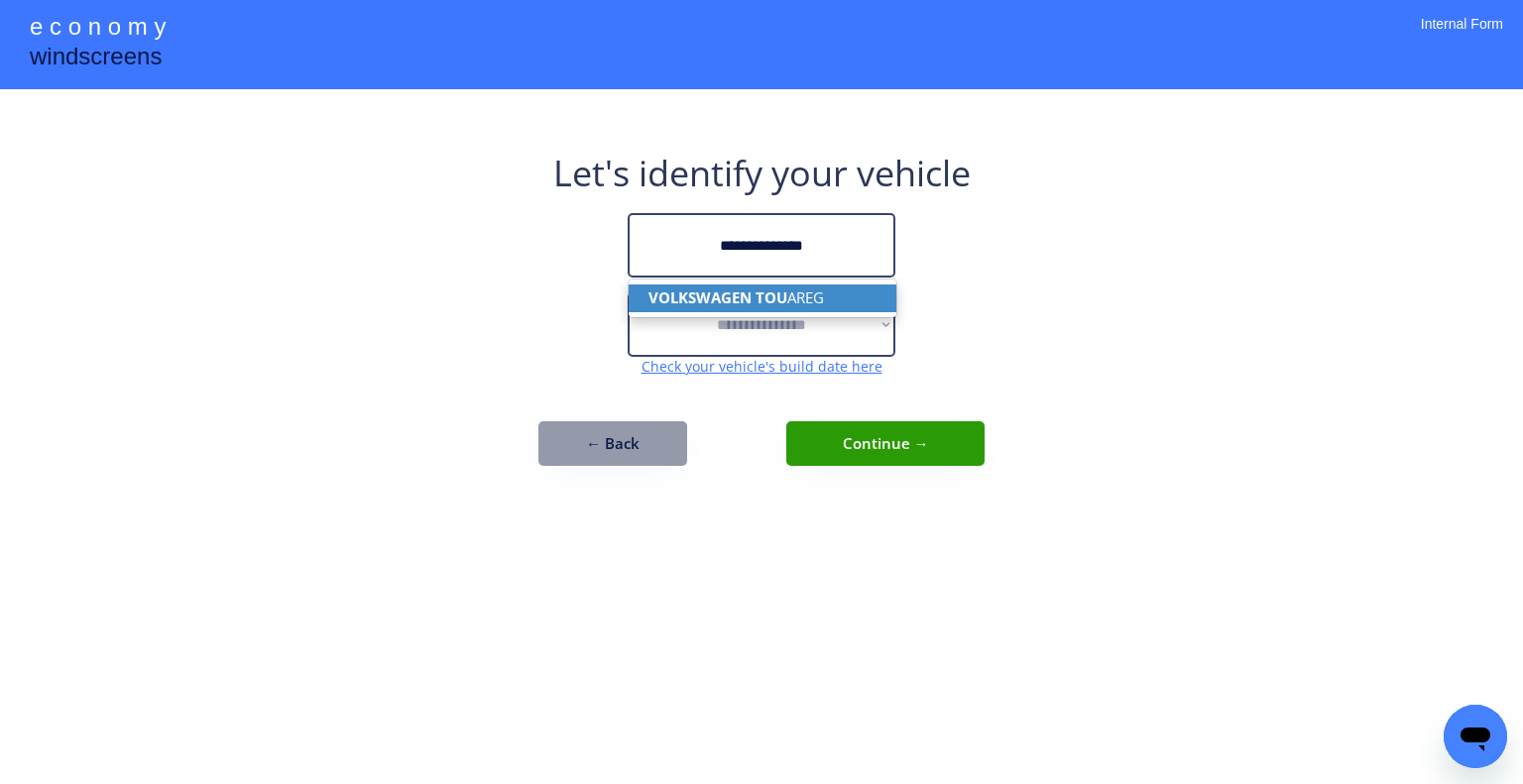 click on "VOLKSWAGEN TOU AREG" at bounding box center (762, 297) 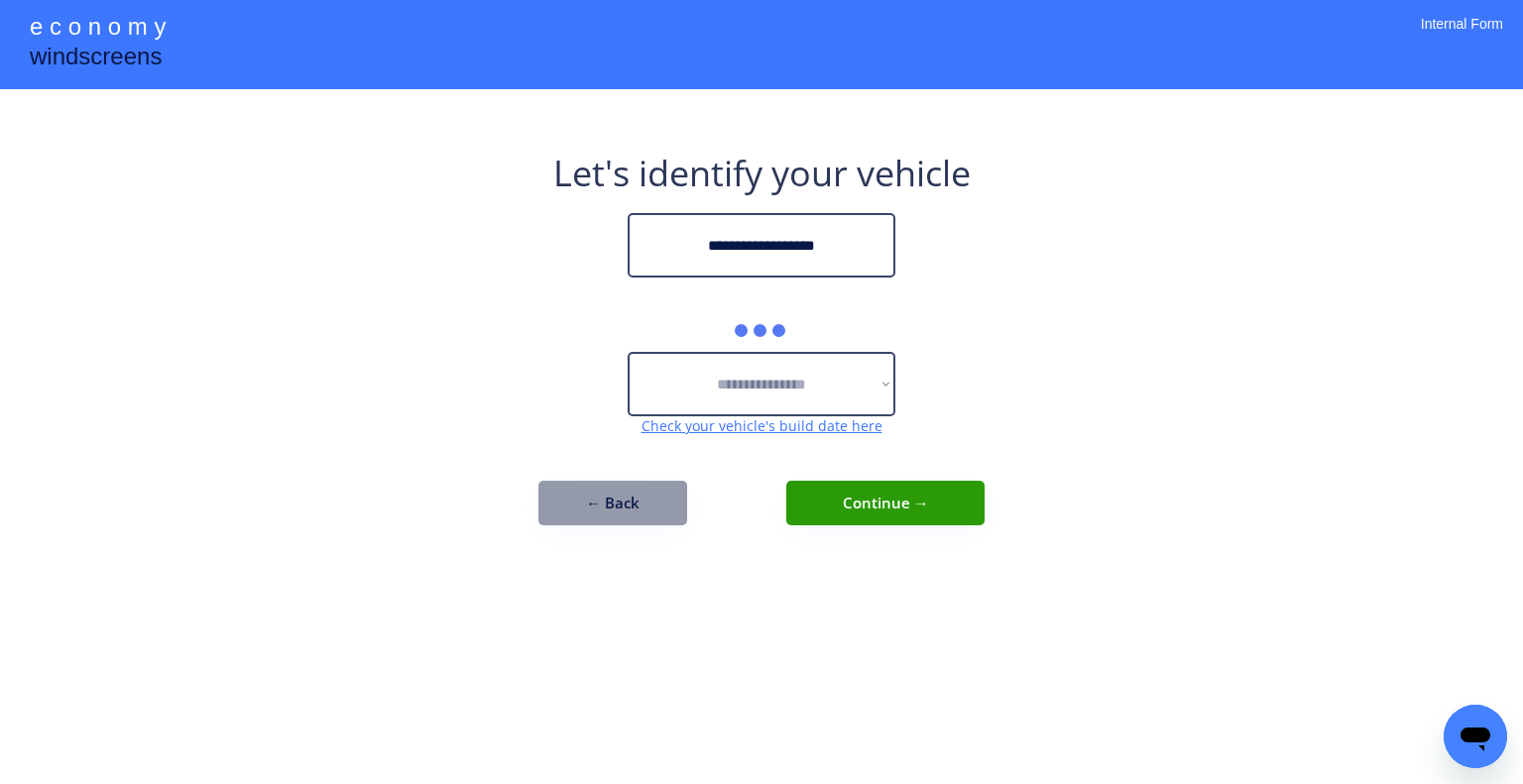 type on "**********" 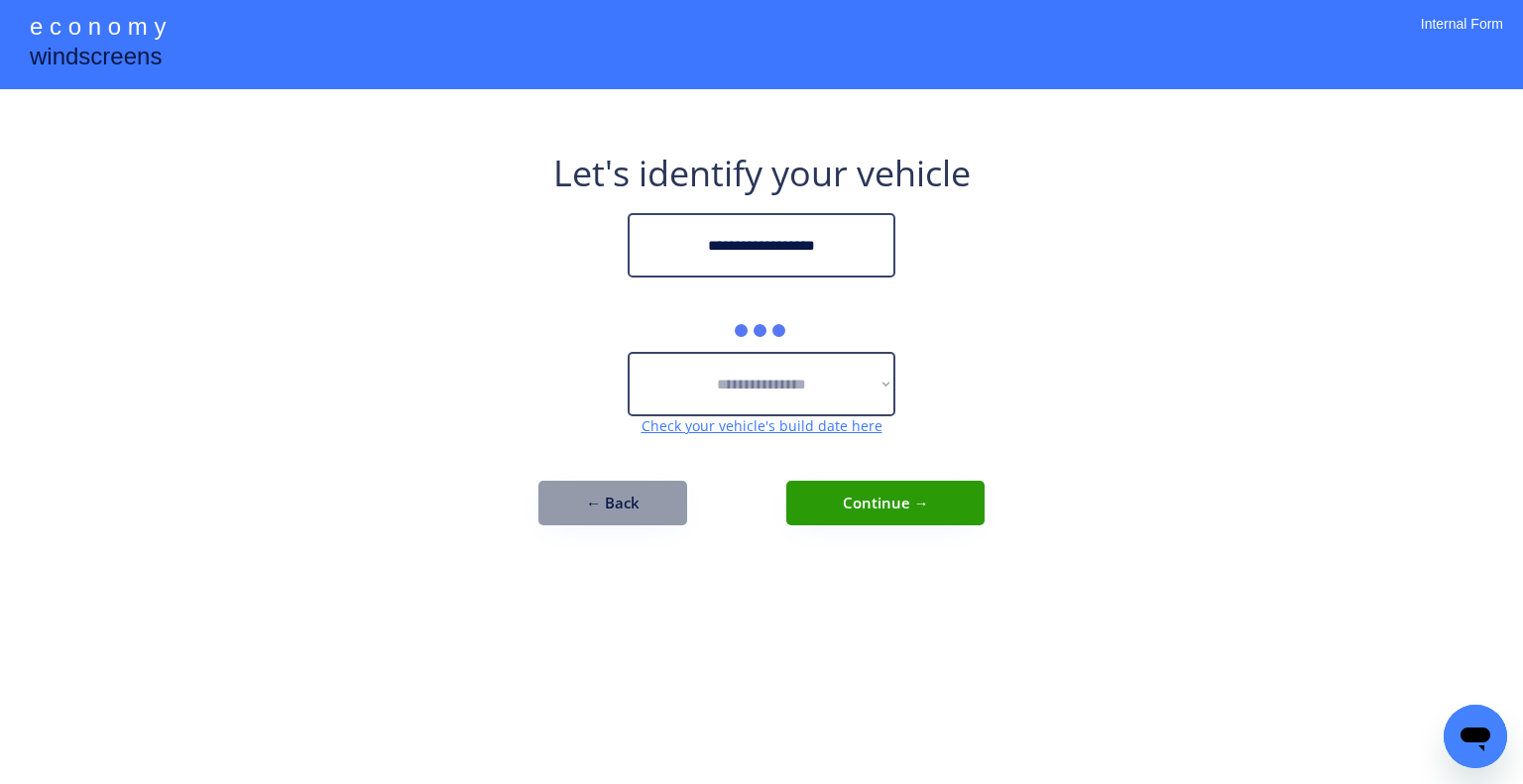 click on "**********" at bounding box center (762, 392) 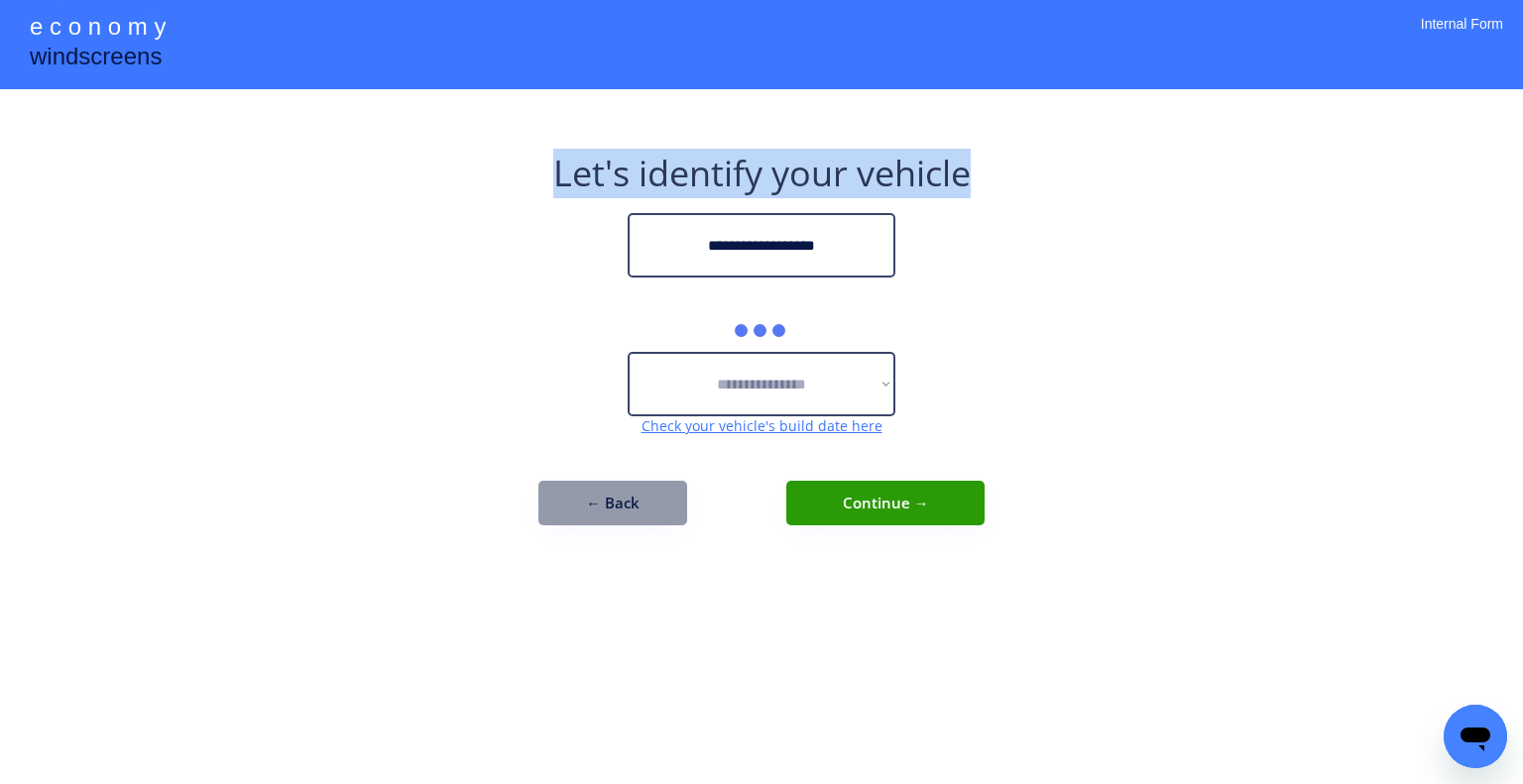 click on "**********" at bounding box center (762, 392) 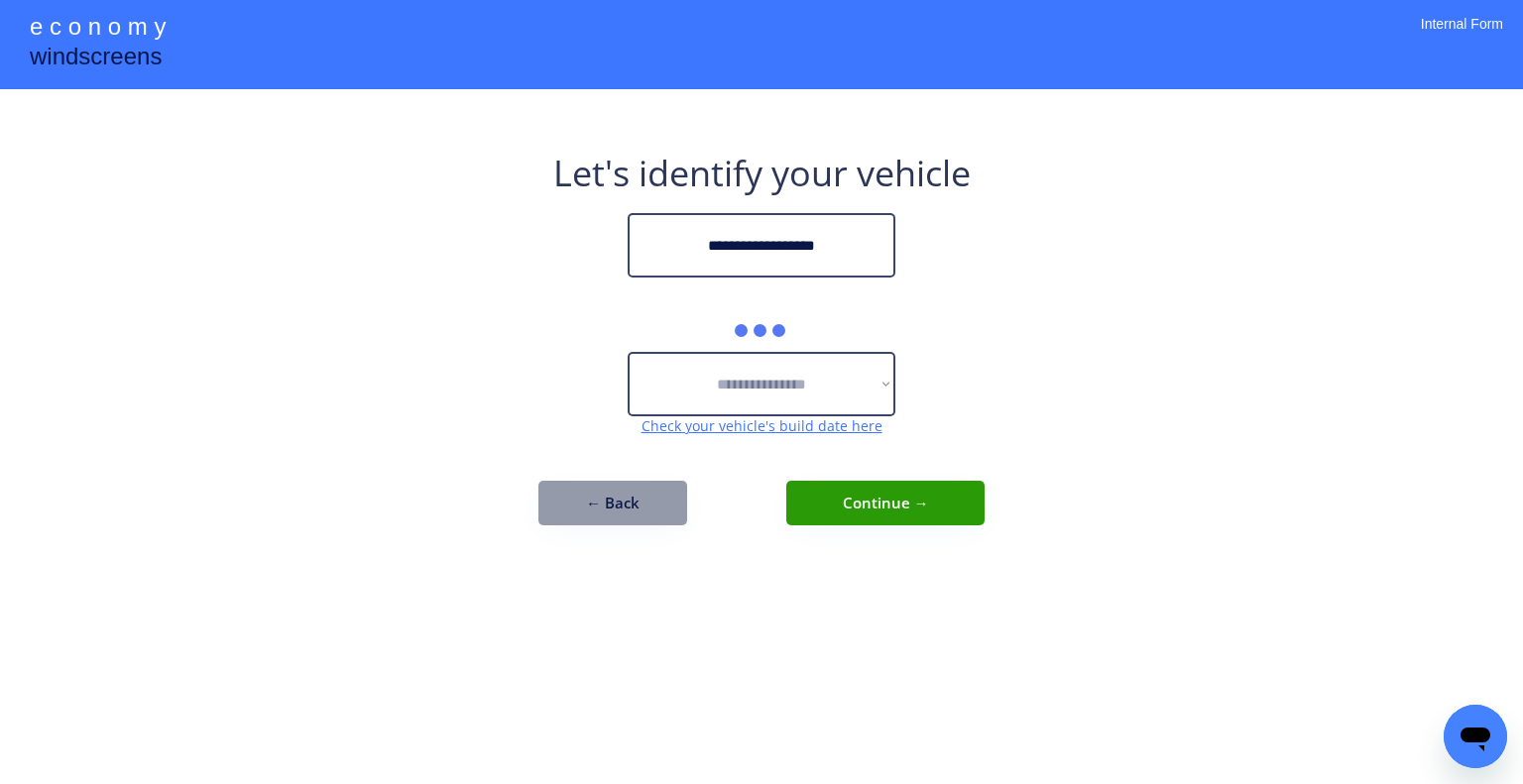 click on "**********" at bounding box center [762, 392] 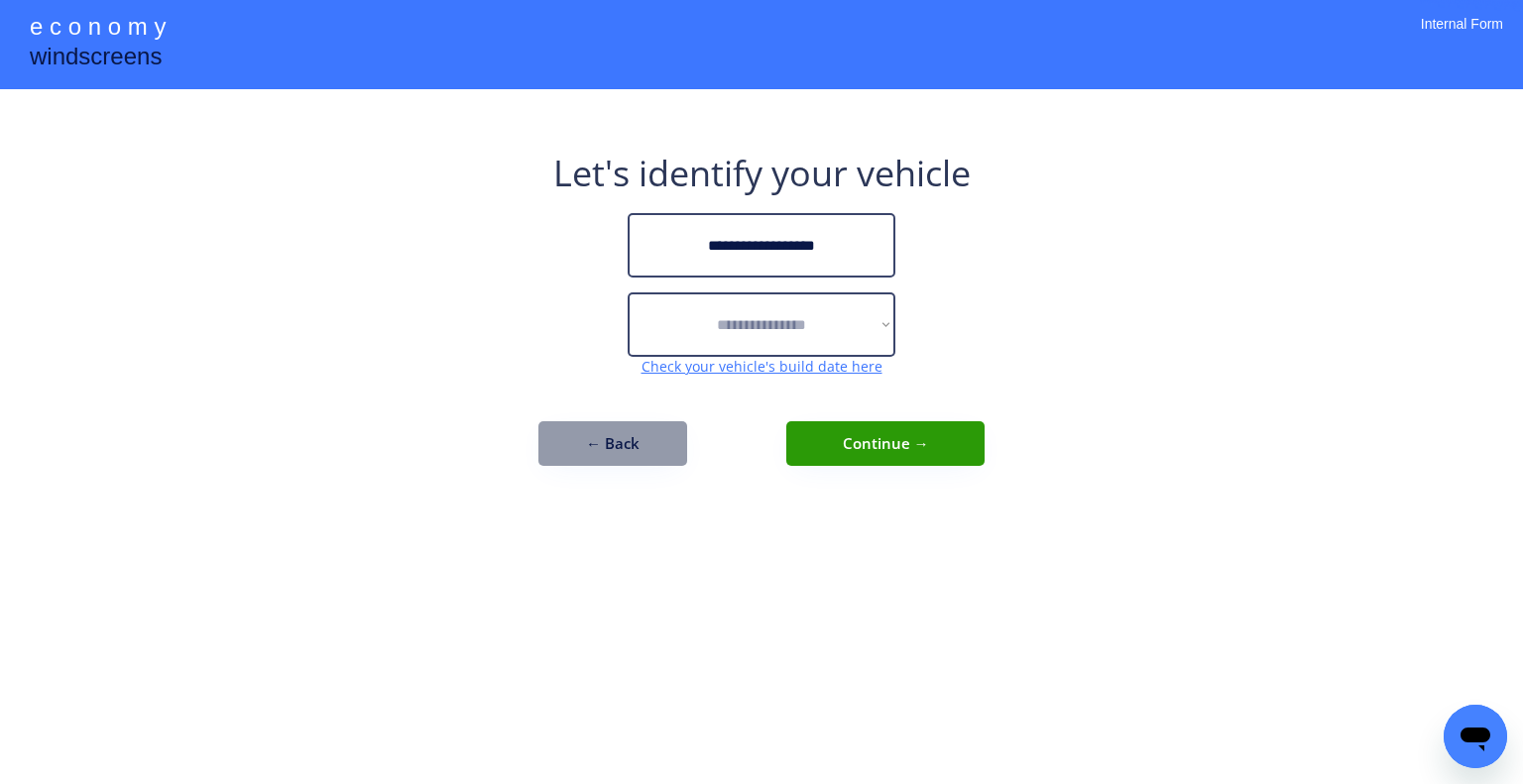 click on "**********" at bounding box center [762, 392] 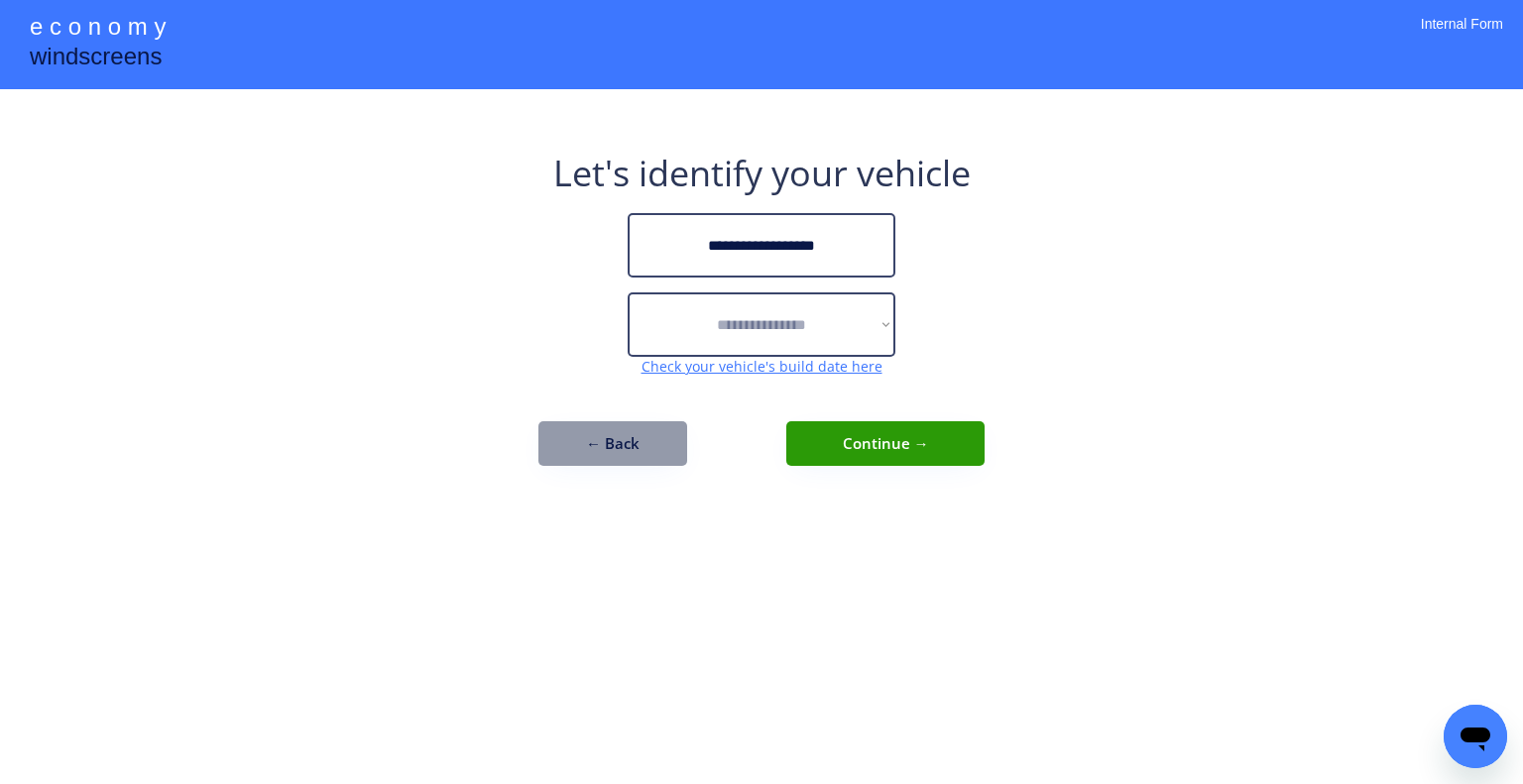 click on "**********" at bounding box center (762, 392) 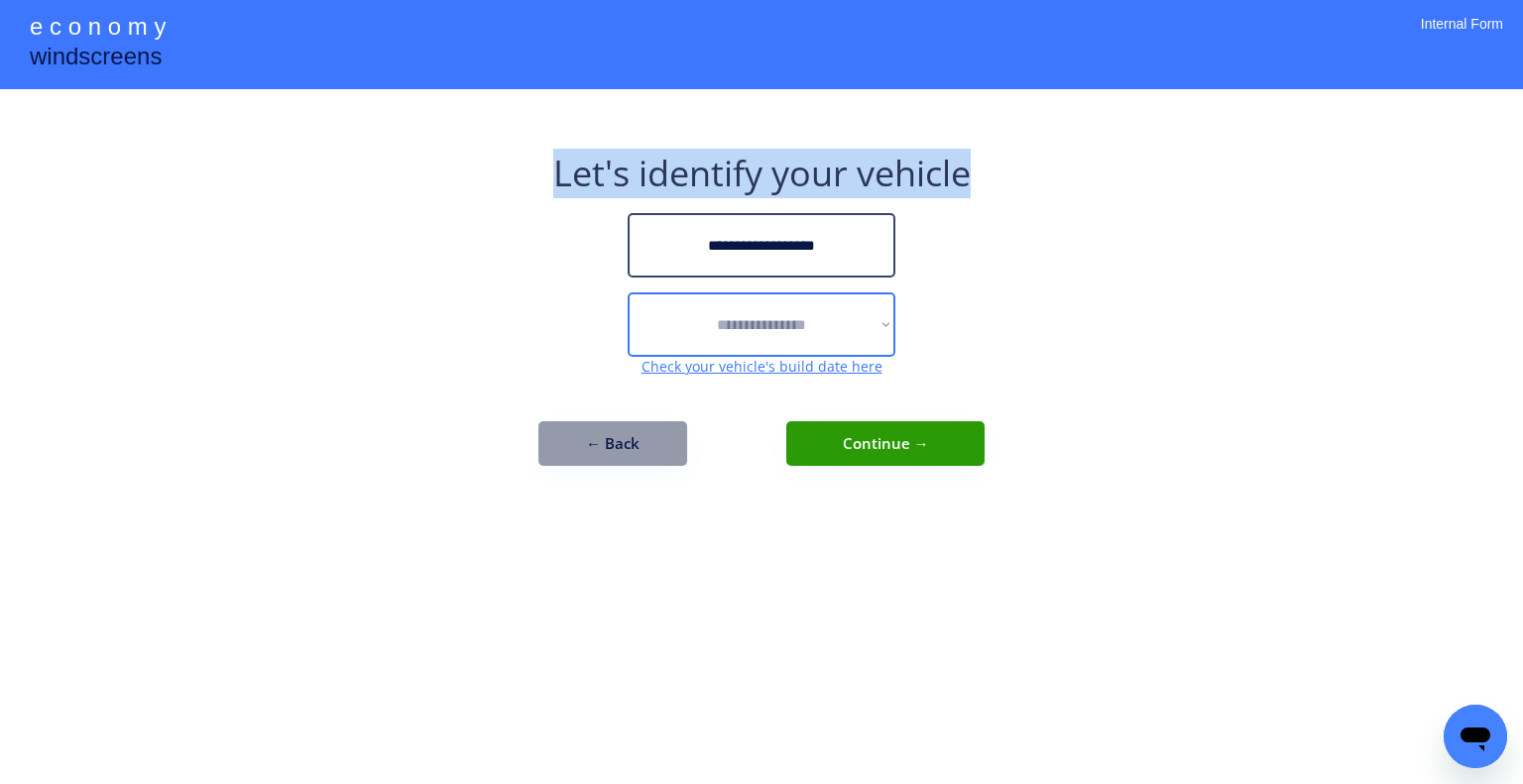 click on "**********" at bounding box center (762, 324) 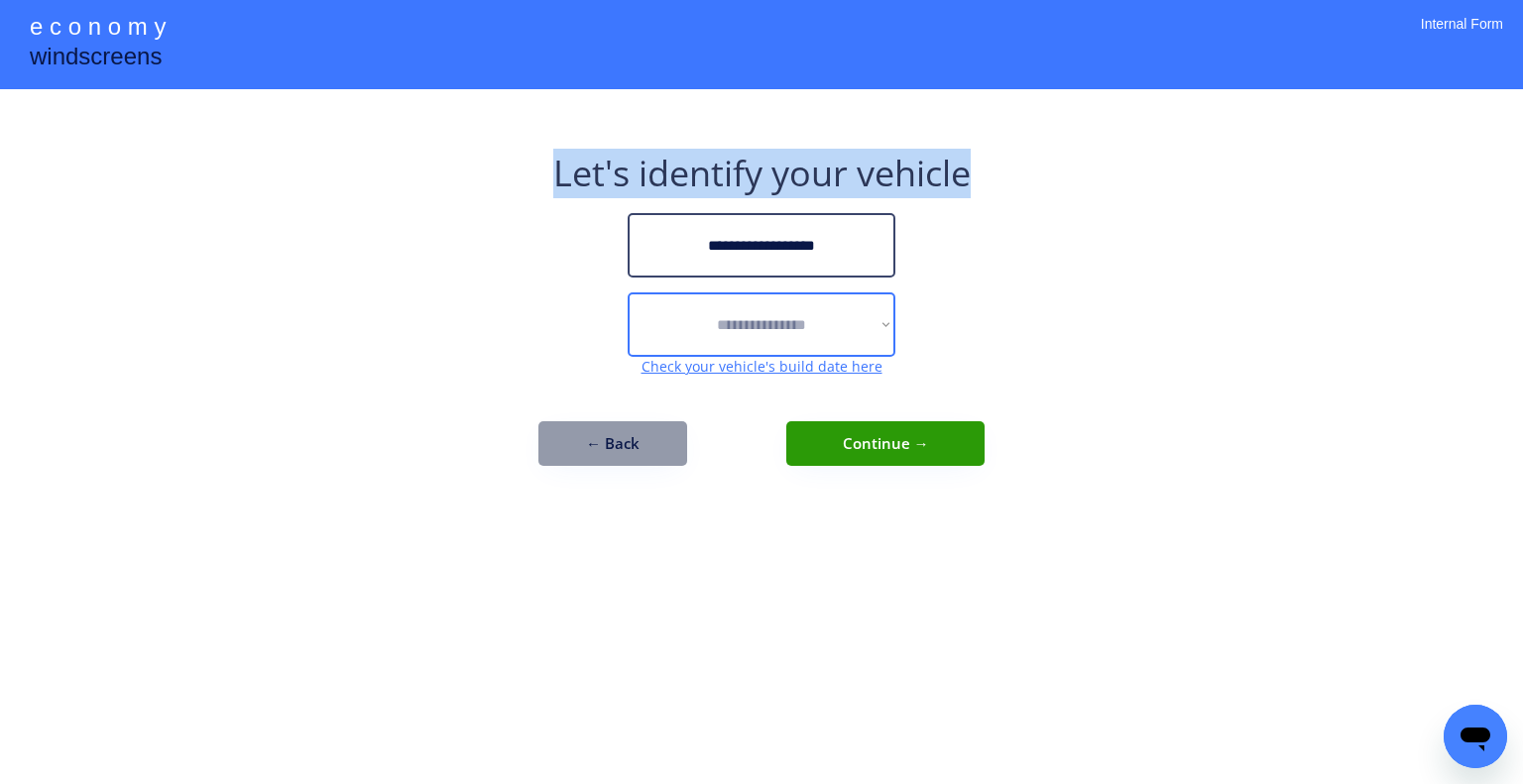 select on "******" 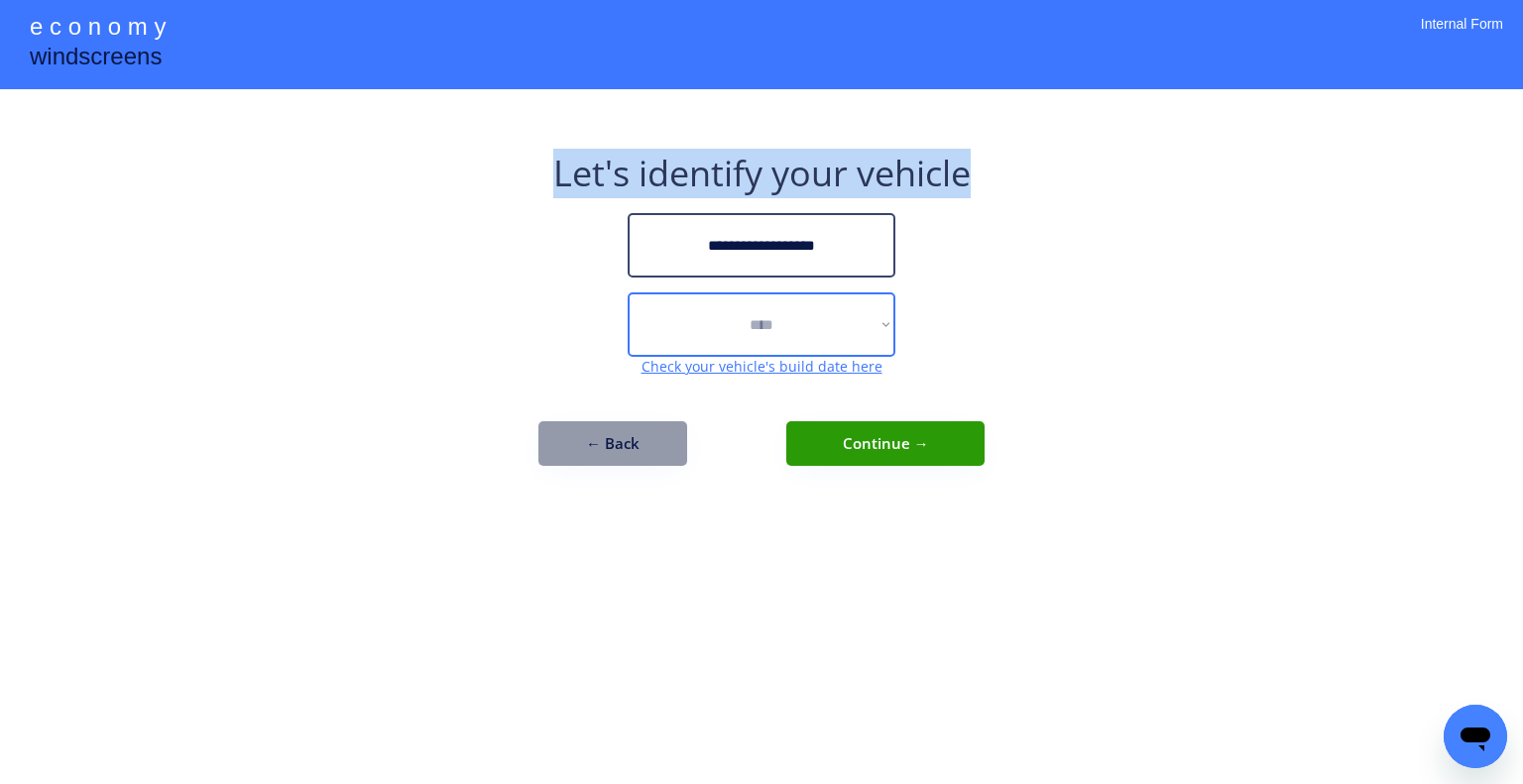 click on "**********" at bounding box center [762, 324] 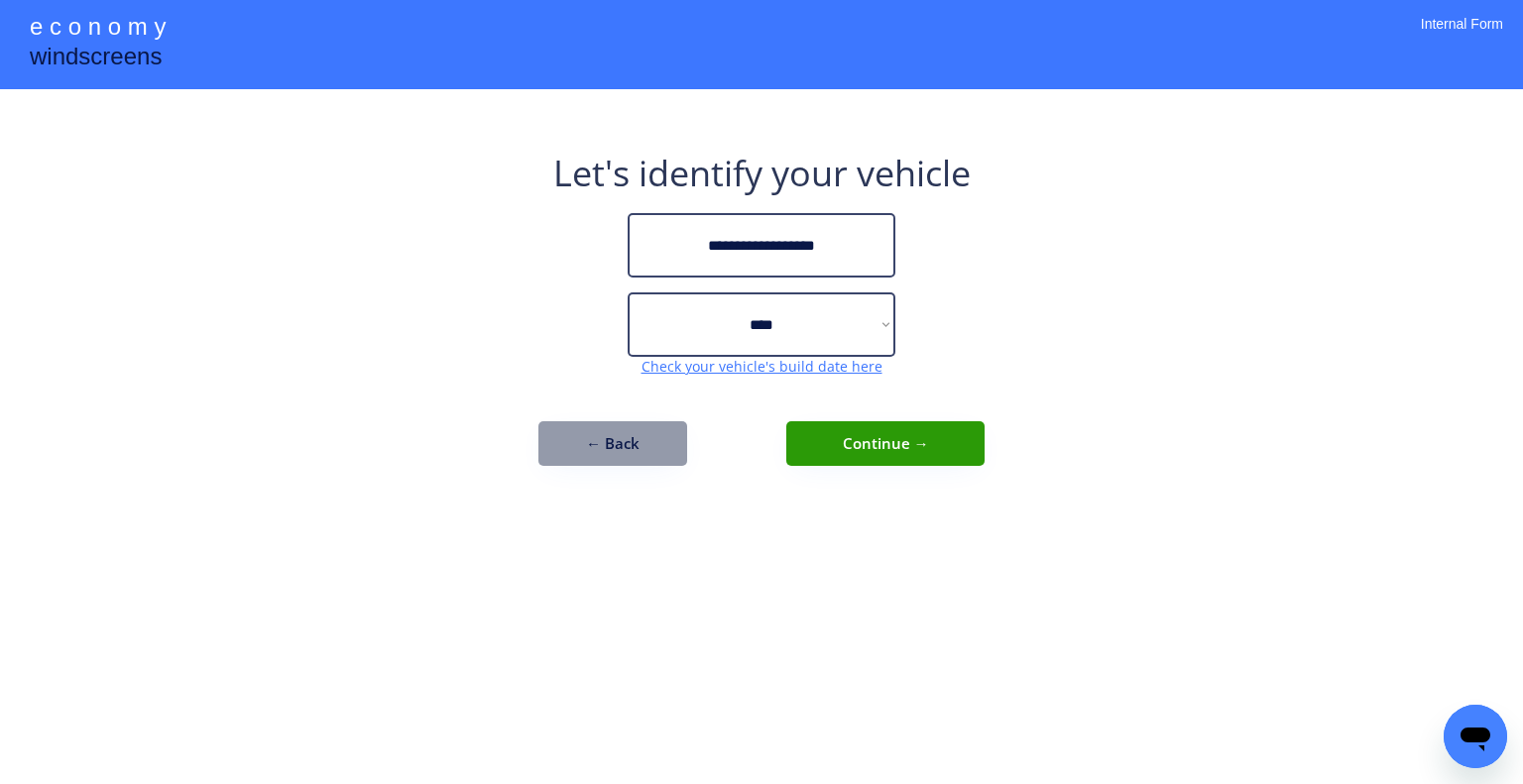 click on "**********" at bounding box center [762, 392] 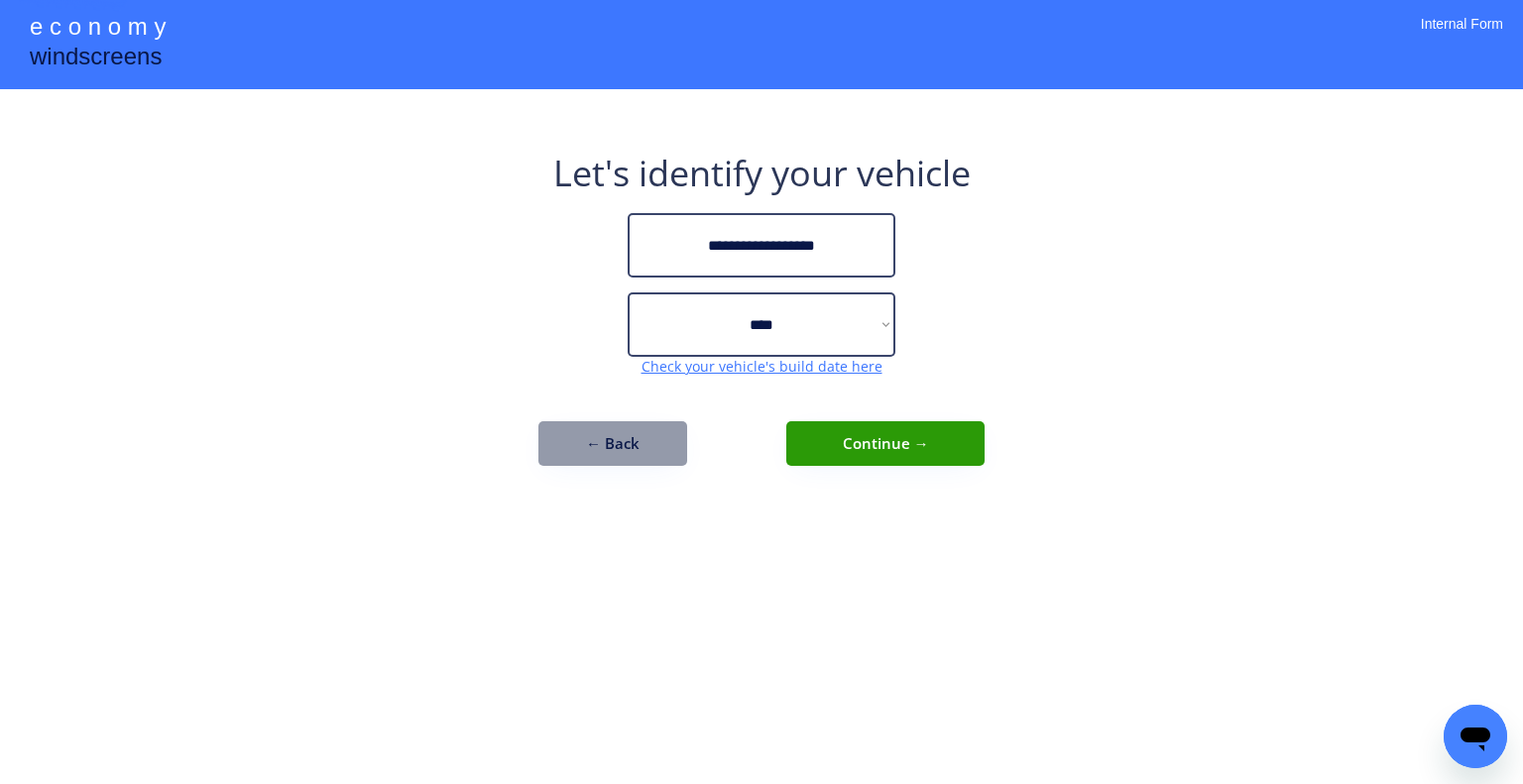click on "Continue    →" at bounding box center (885, 443) 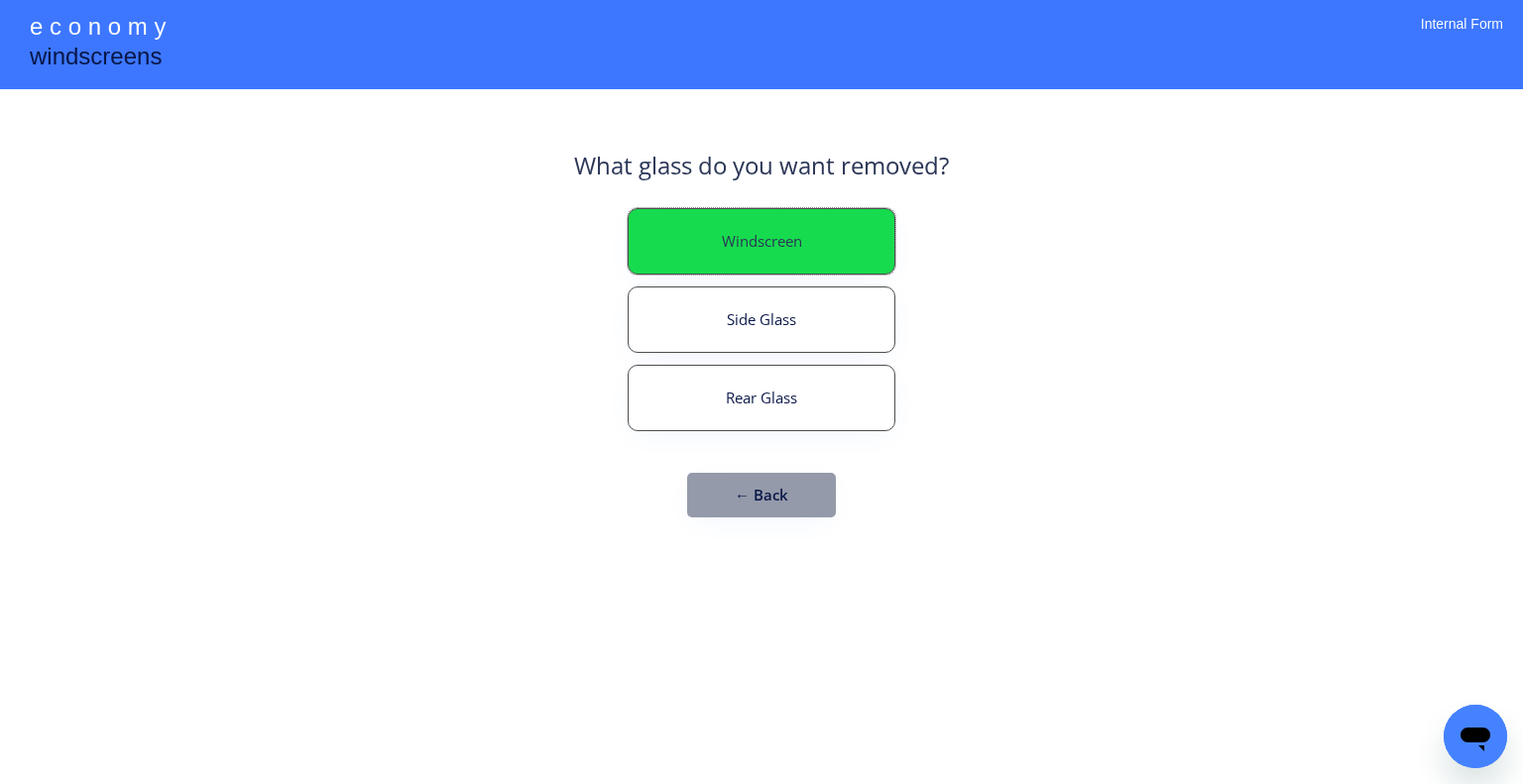 click on "Windscreen" at bounding box center (762, 241) 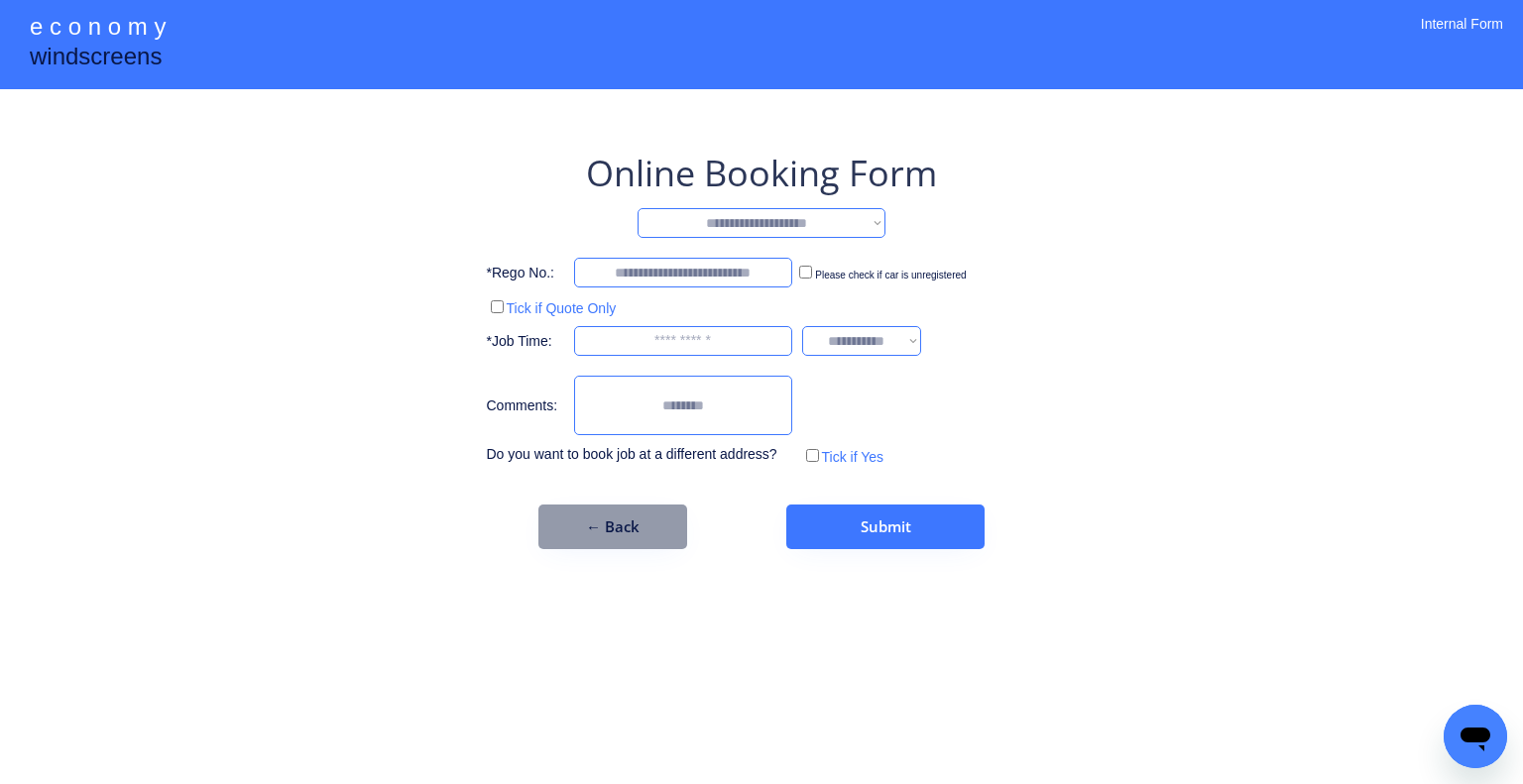 click on "**********" at bounding box center [762, 223] 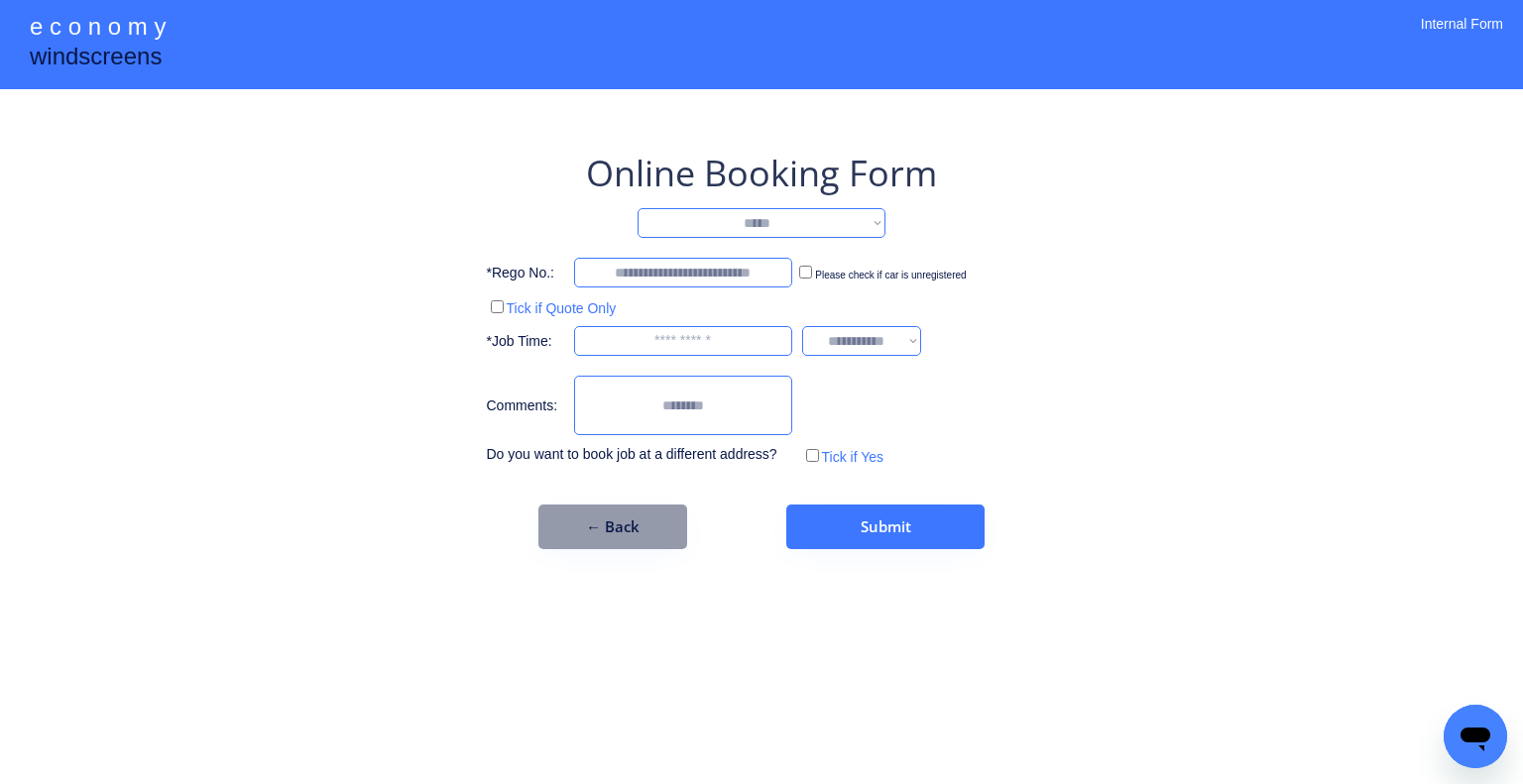 click on "**********" at bounding box center (762, 223) 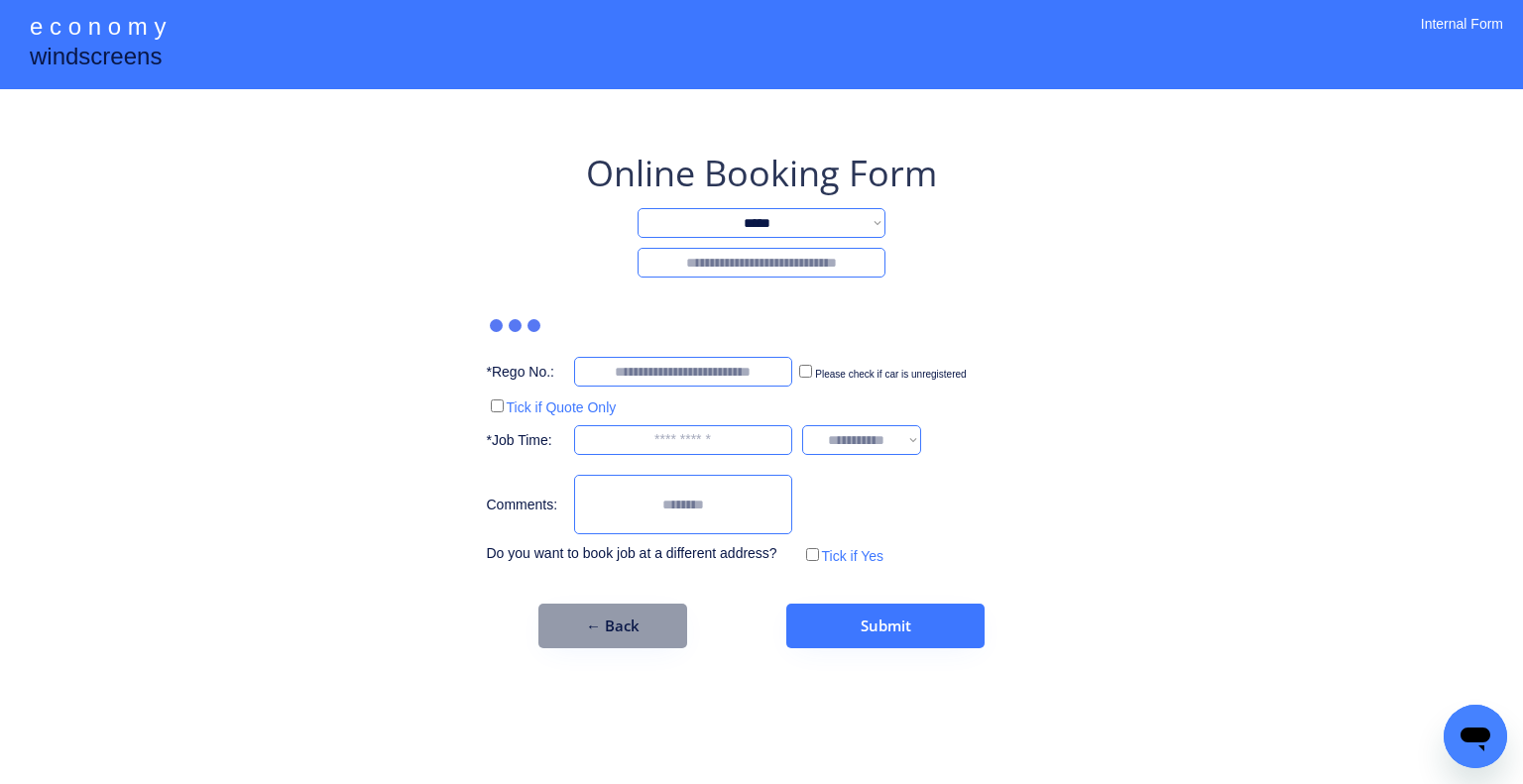 click at bounding box center (762, 263) 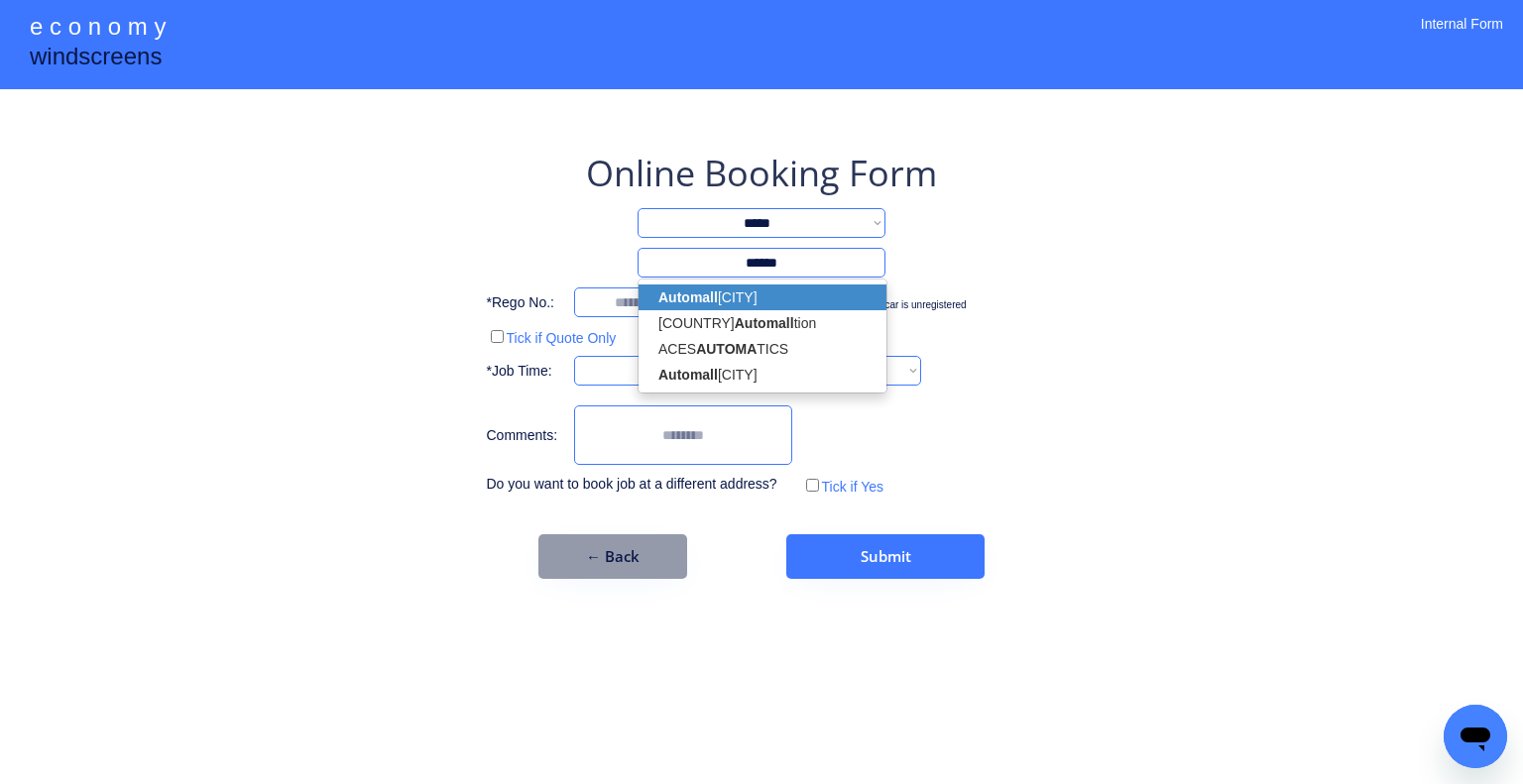 click on "Automa ll West" at bounding box center (762, 297) 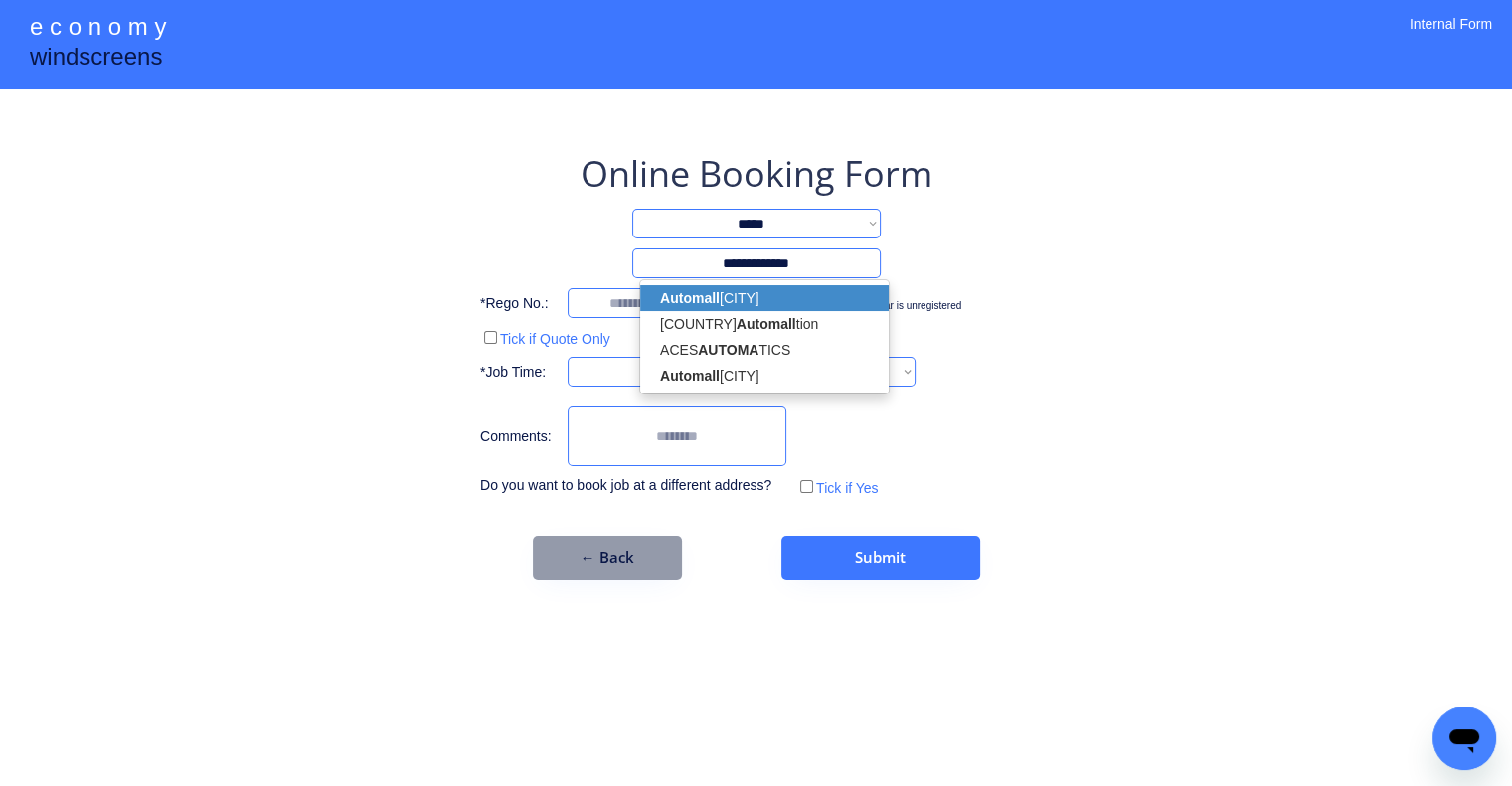 type on "**********" 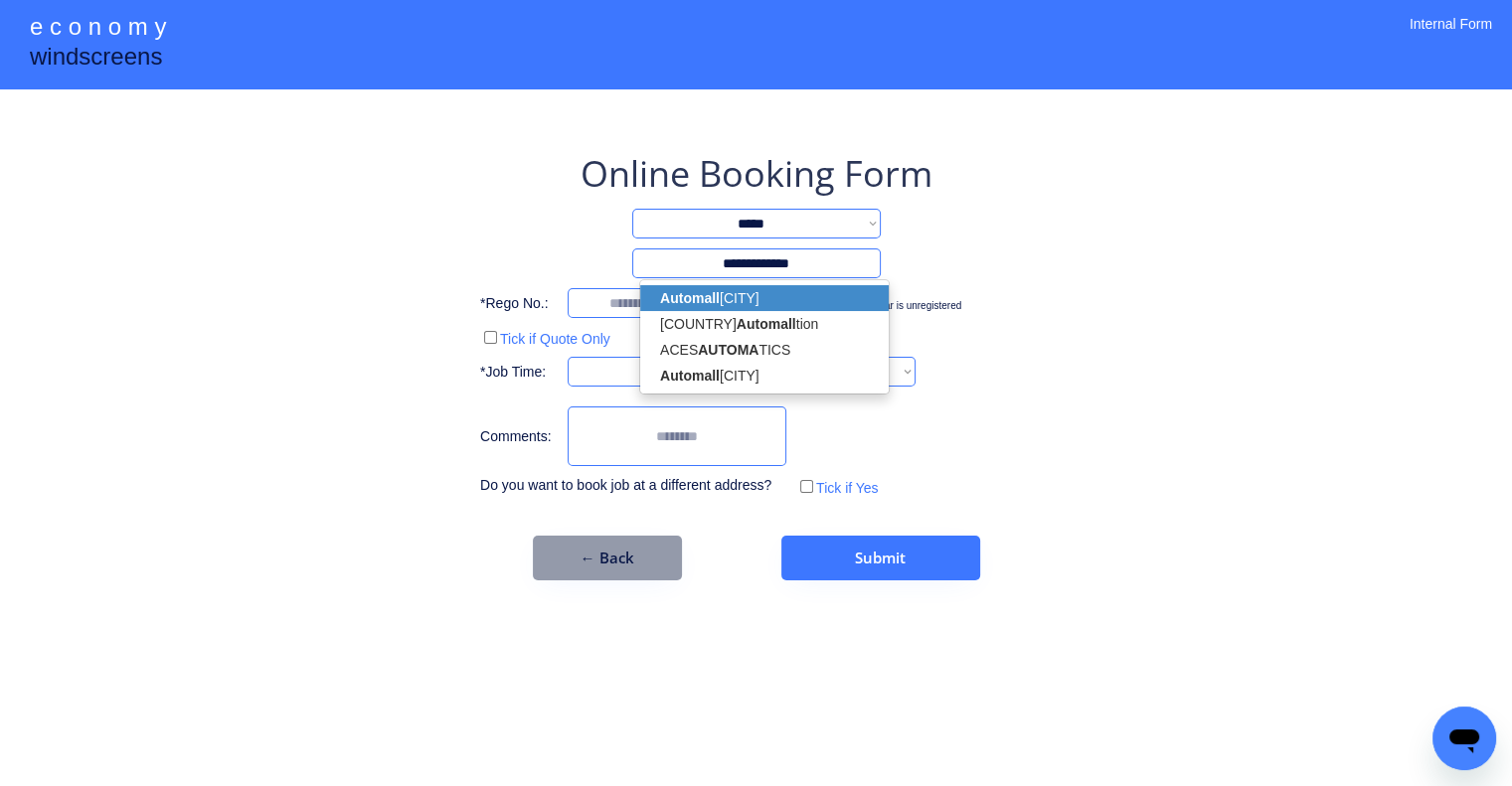 select on "*********" 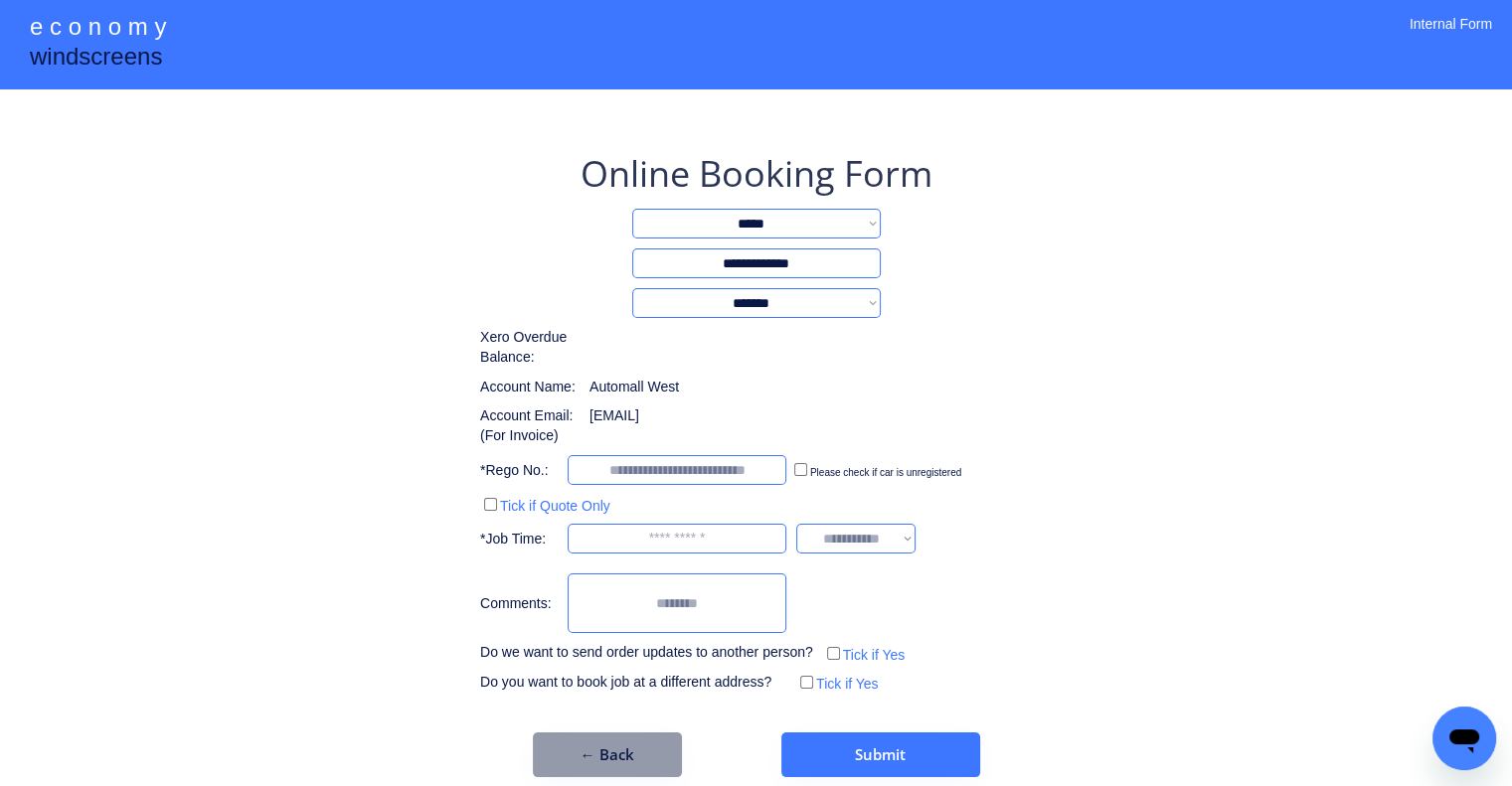 click on "**********" at bounding box center (756, 403) 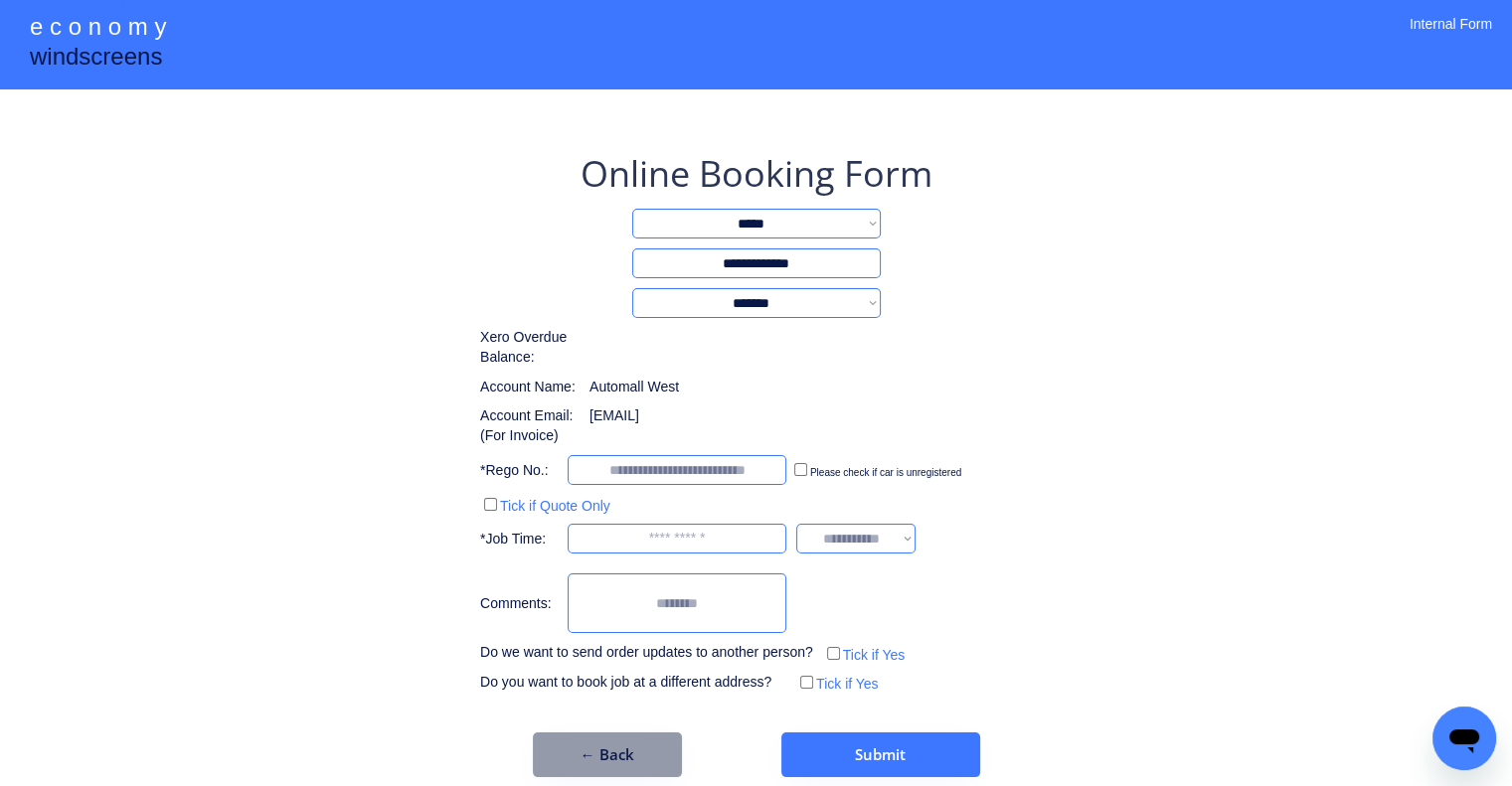 click on "**********" at bounding box center (756, 403) 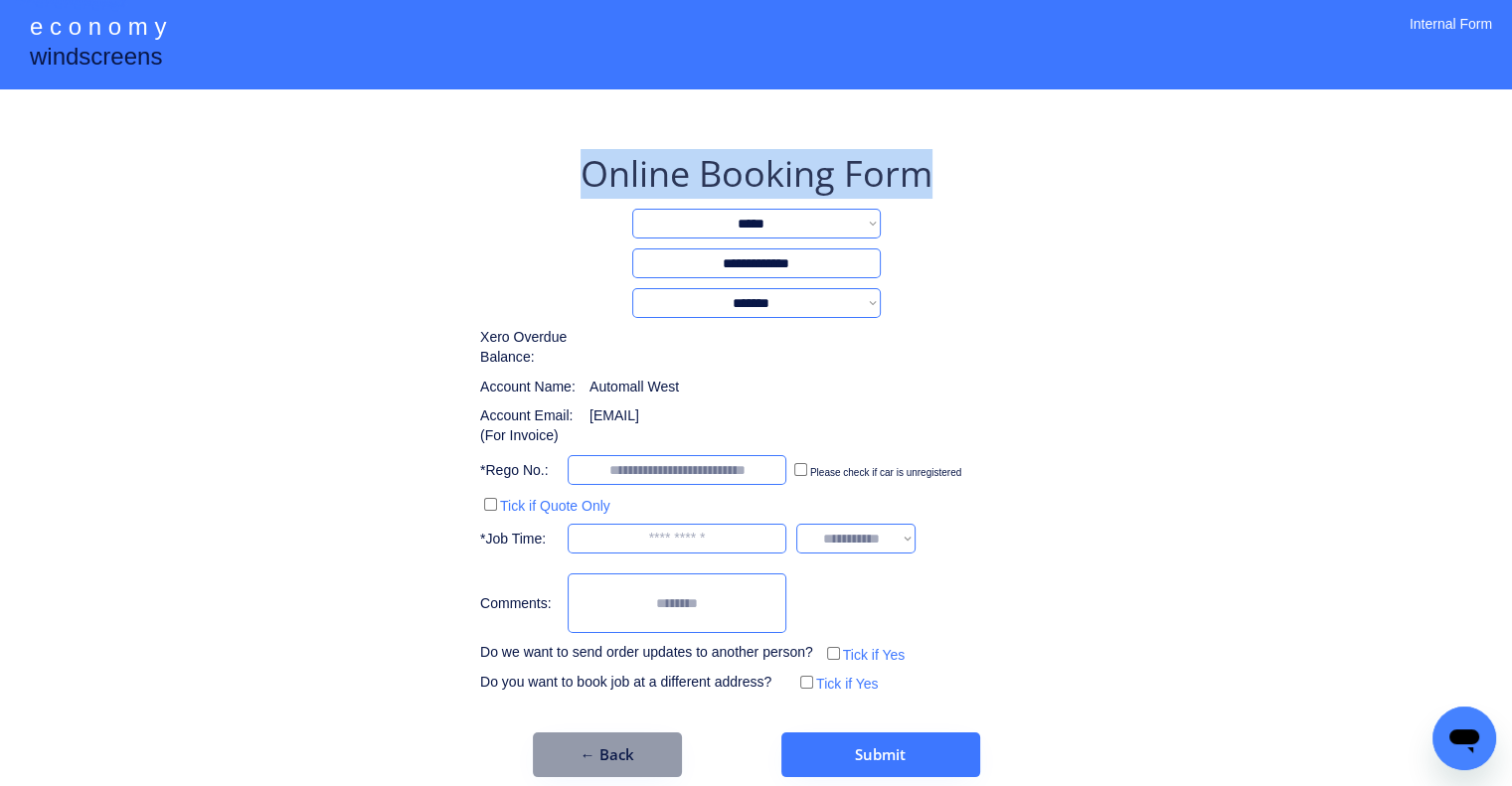 click on "**********" at bounding box center (756, 403) 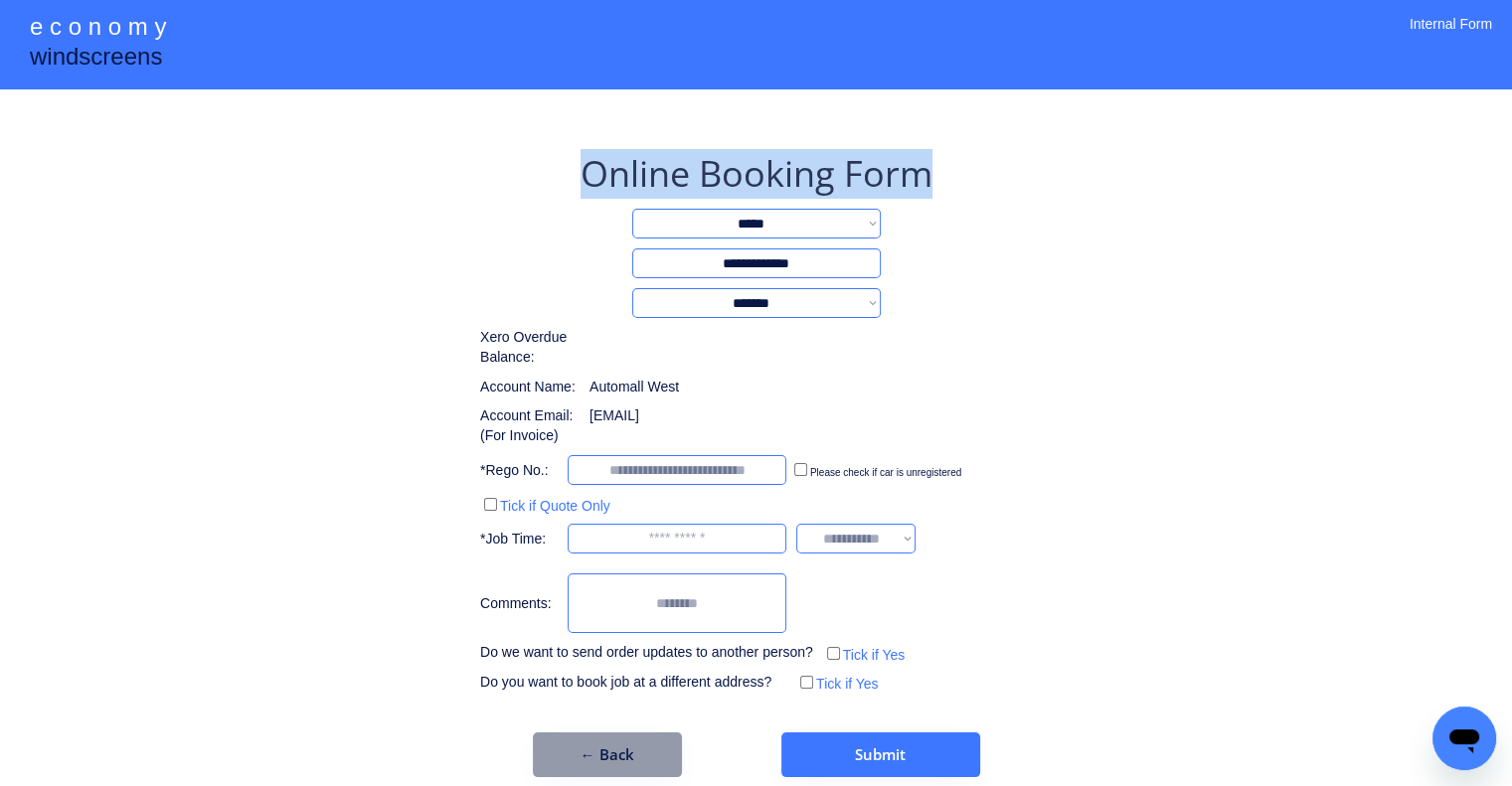 click on "**********" at bounding box center [756, 403] 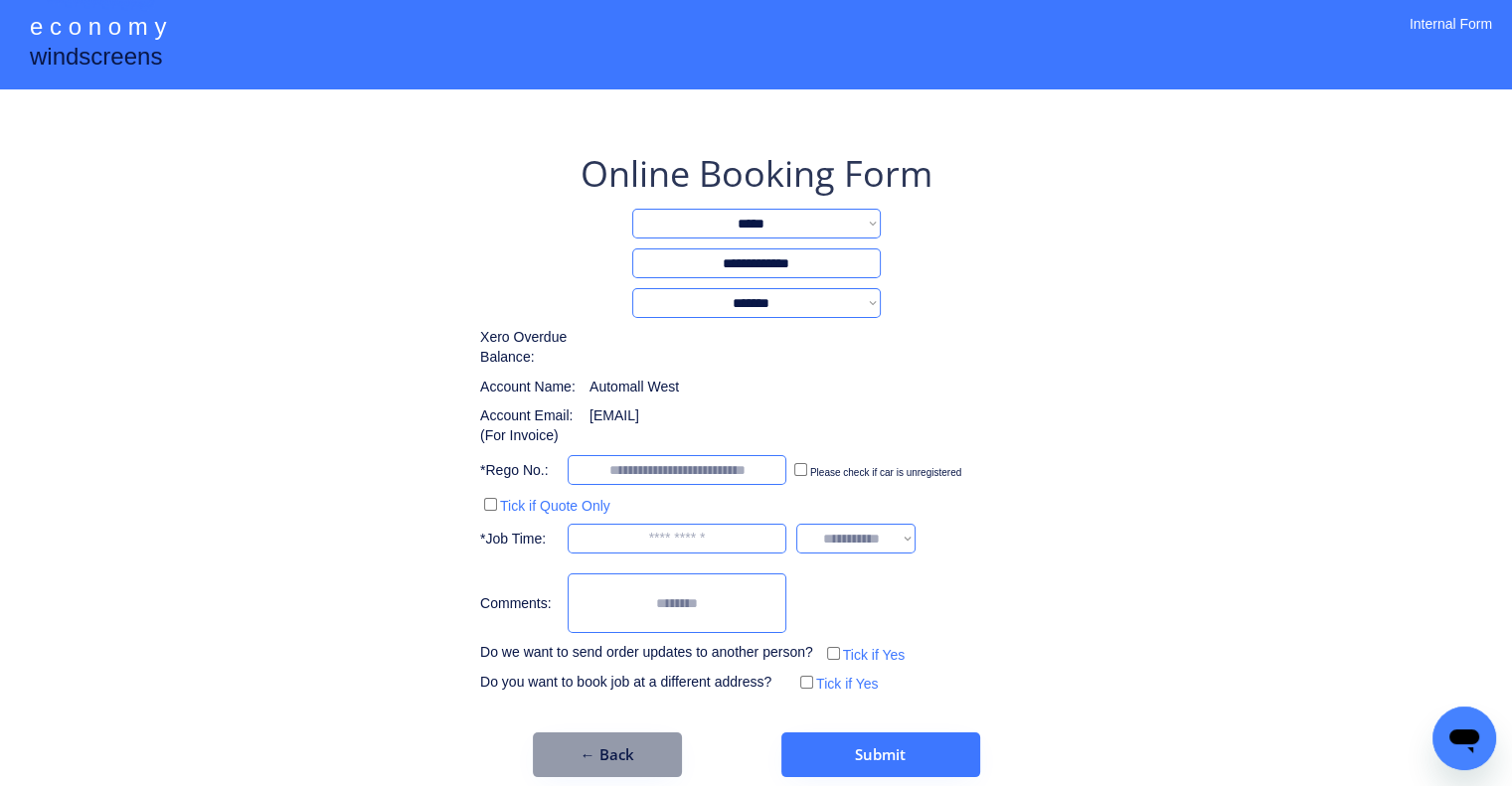 click on "**********" at bounding box center (756, 403) 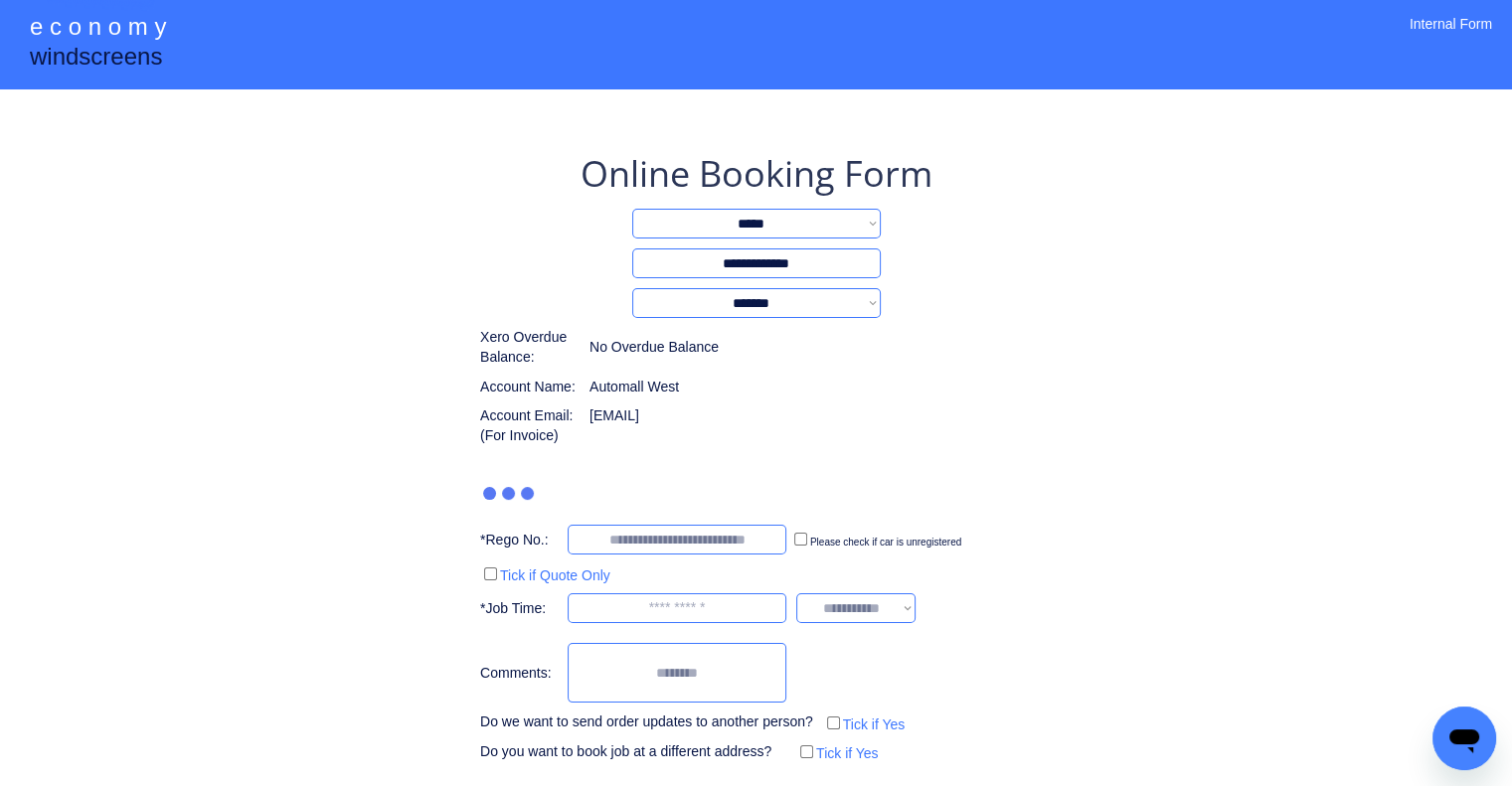 click on "**********" at bounding box center (756, 438) 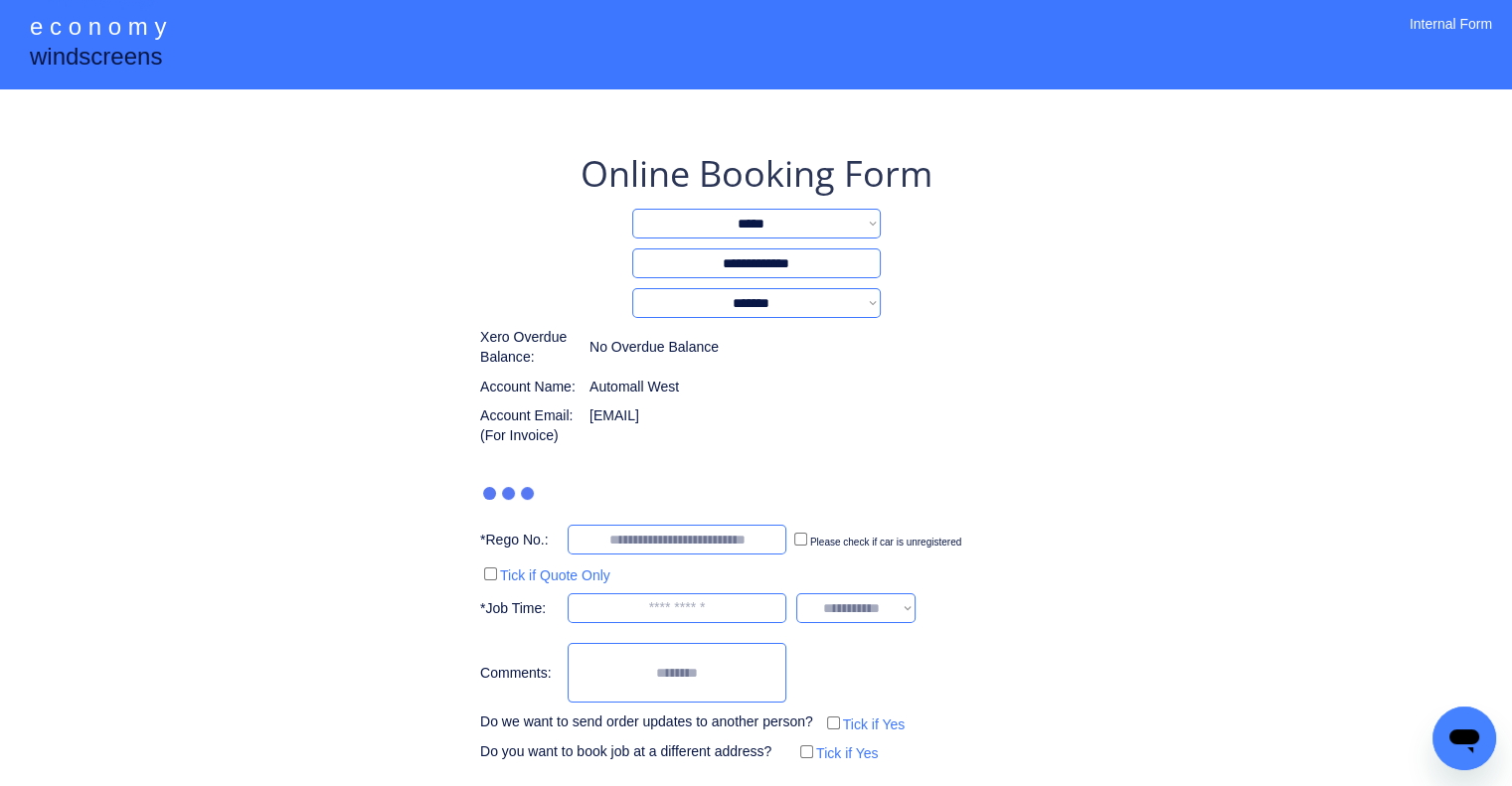 click on "**********" at bounding box center (756, 438) 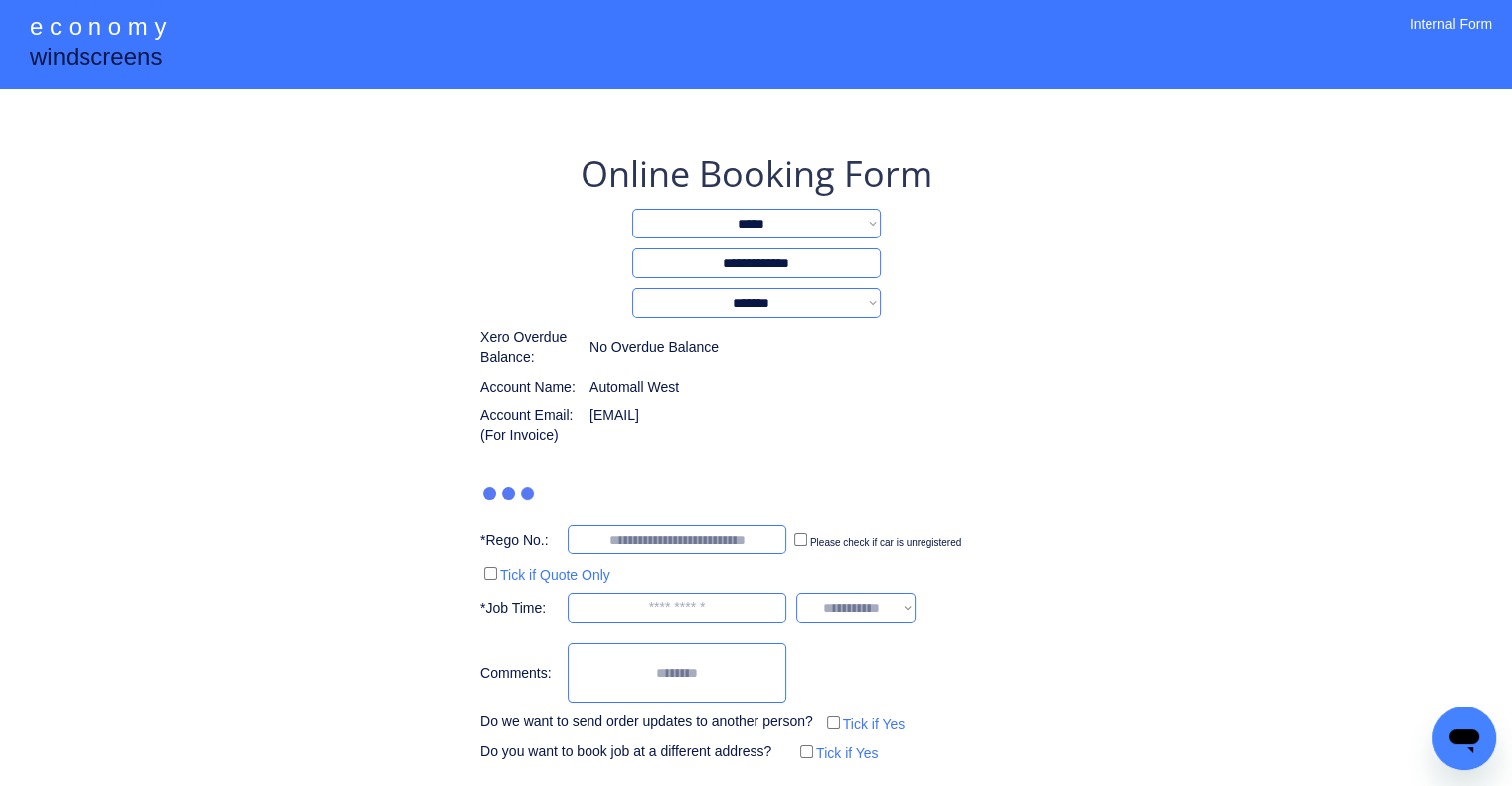 click on "**********" at bounding box center [756, 438] 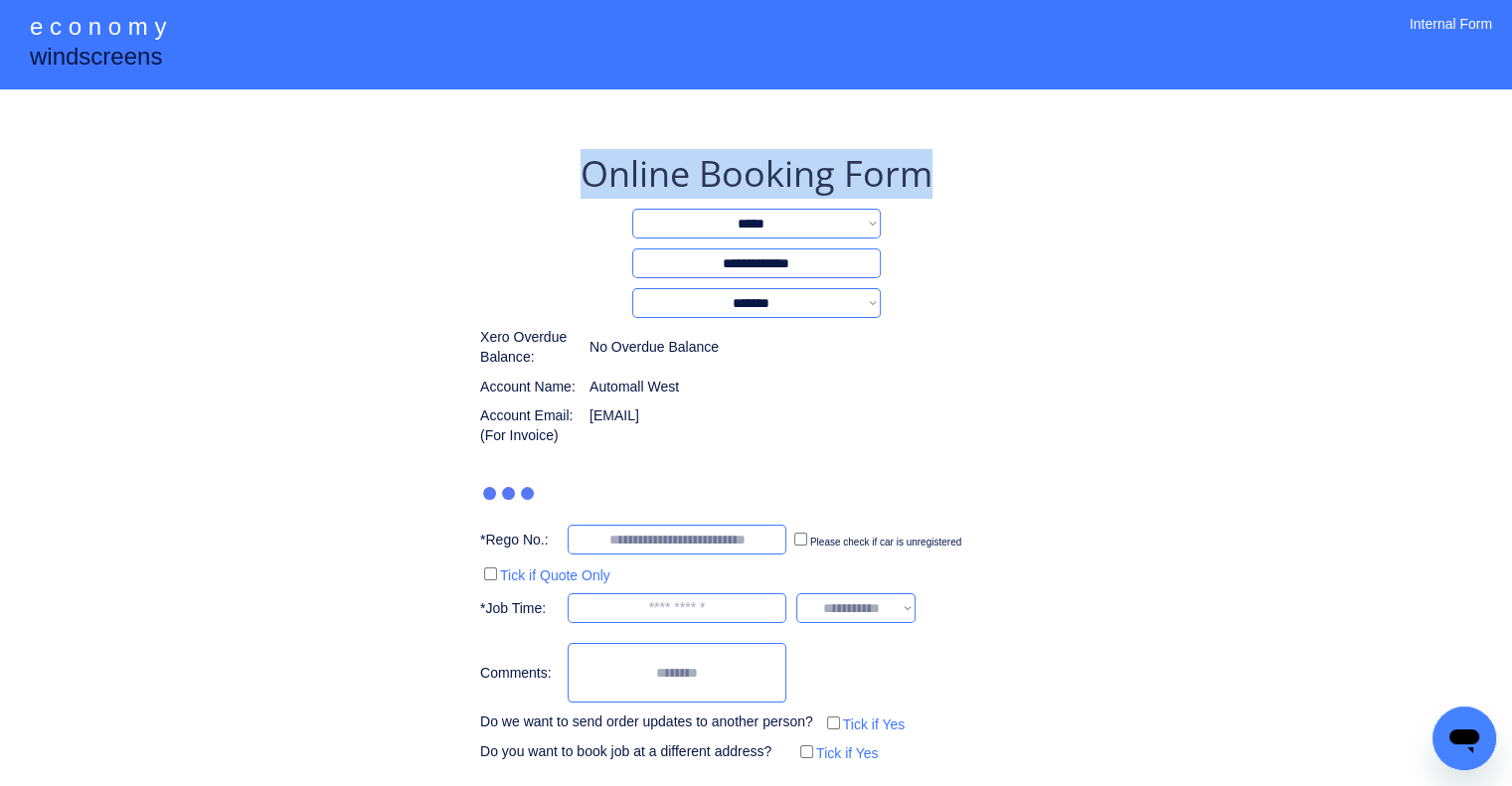 click on "**********" at bounding box center (756, 438) 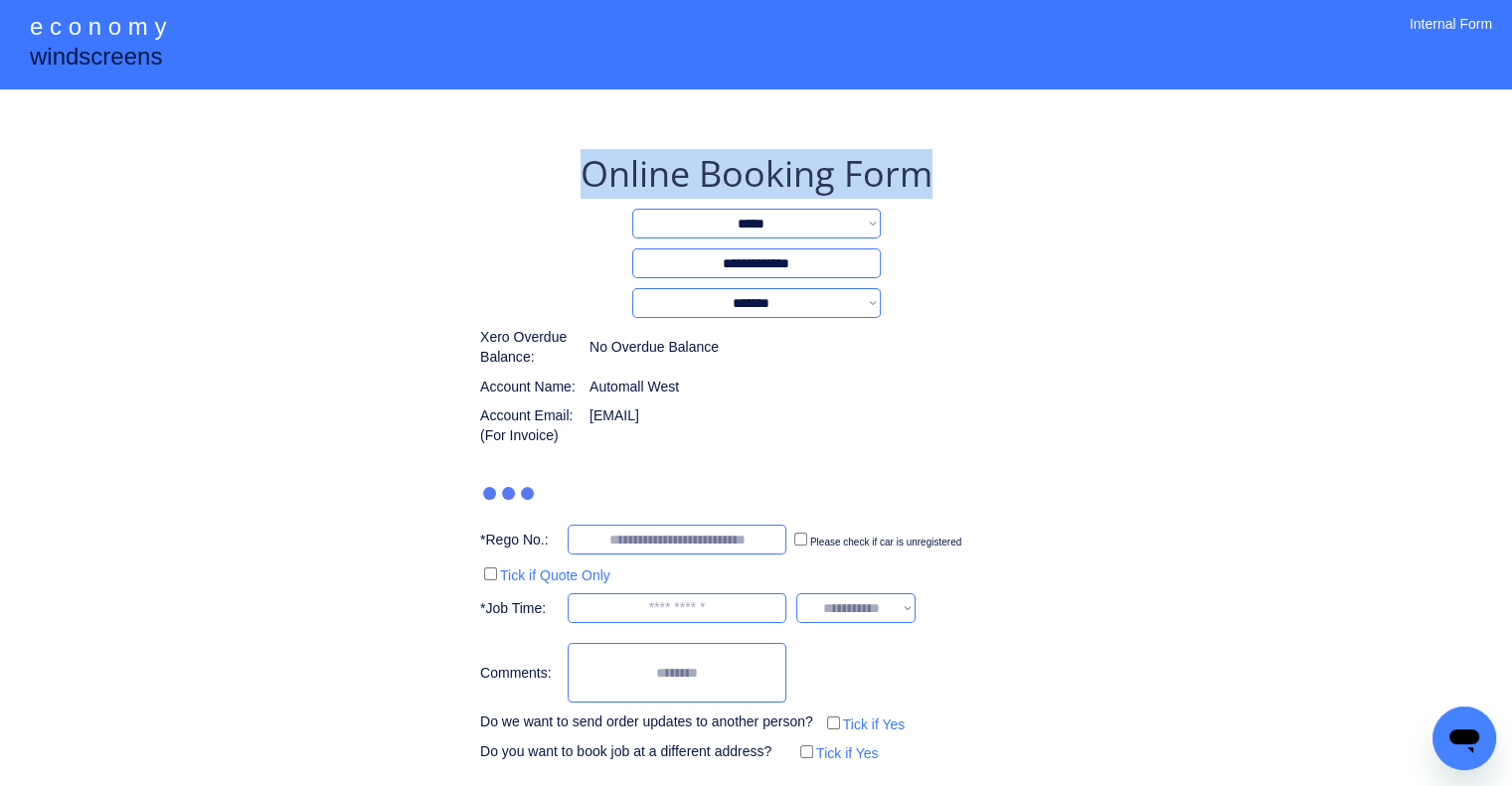 click on "**********" at bounding box center (756, 438) 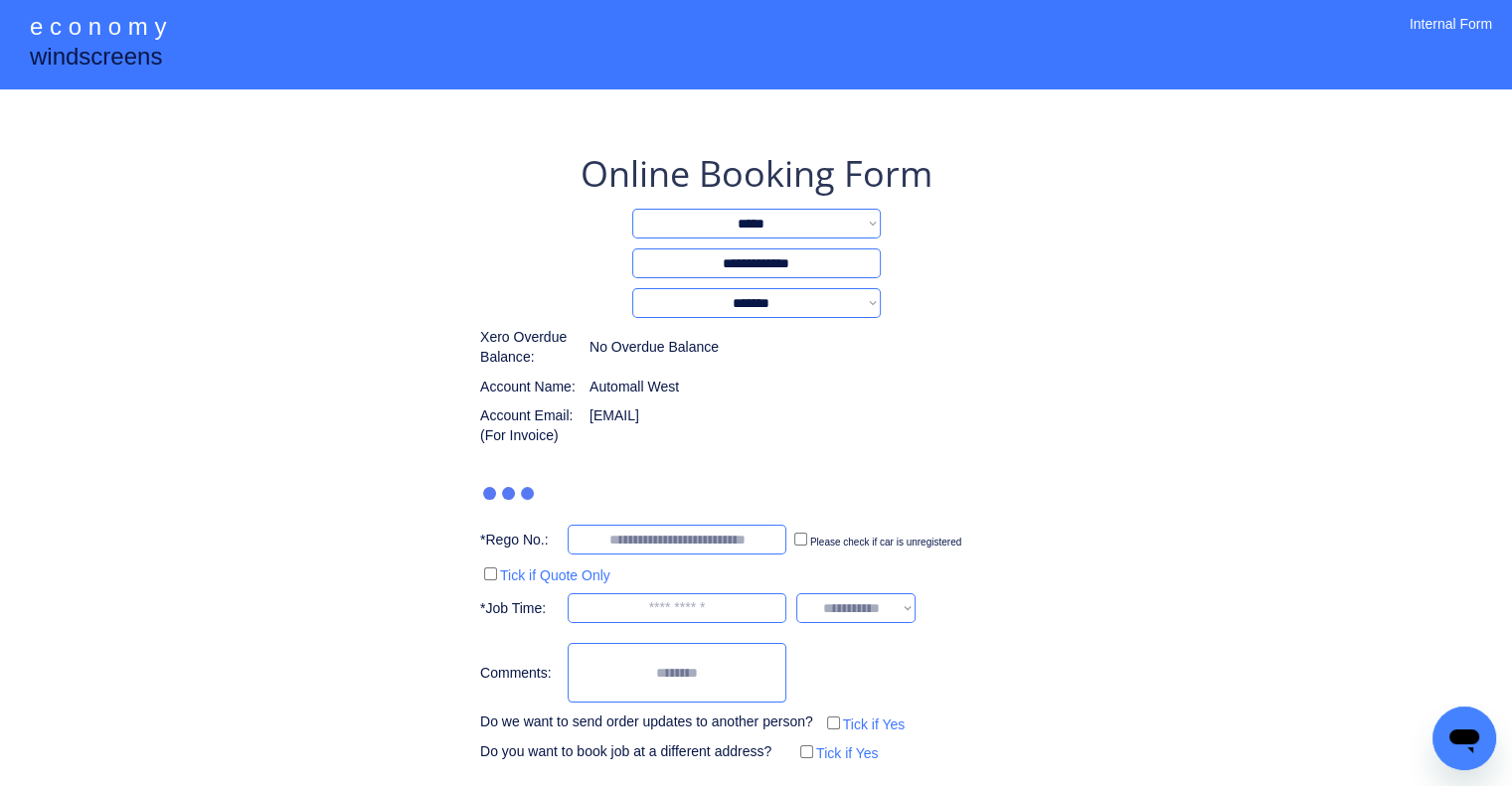 click on "**********" at bounding box center (756, 438) 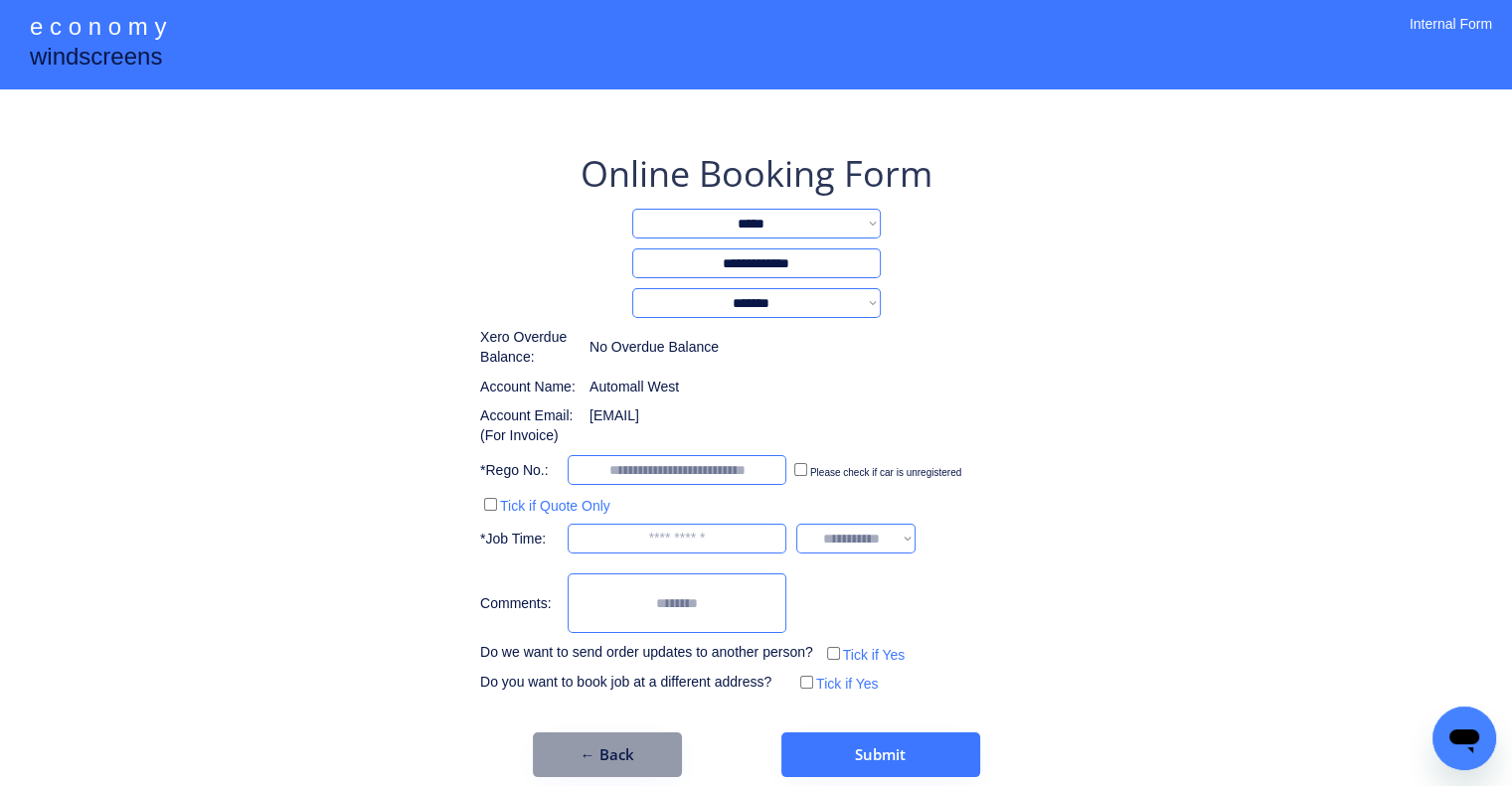 drag, startPoint x: 1141, startPoint y: 248, endPoint x: 1022, endPoint y: 284, distance: 124.326184 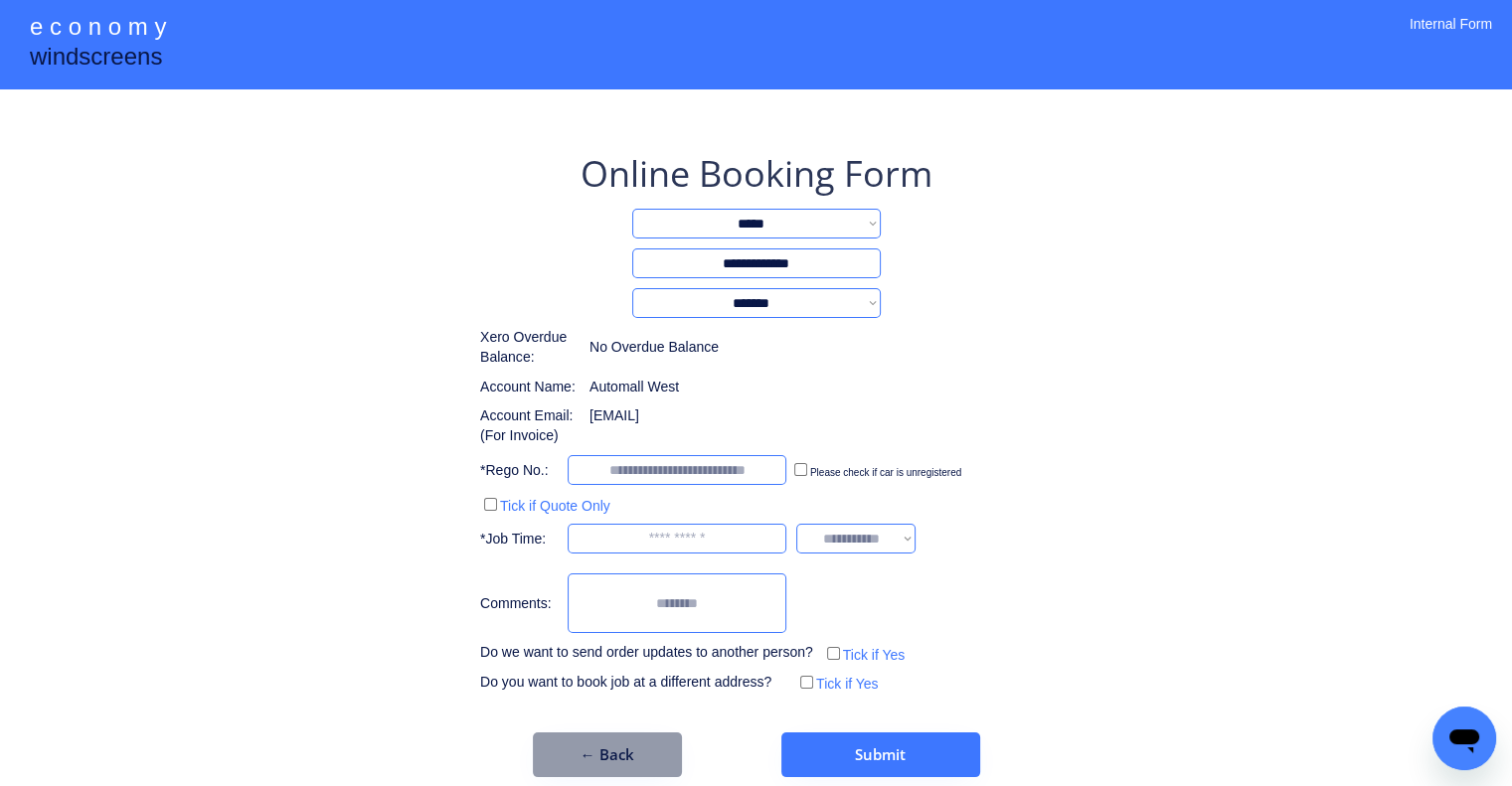 click on "**********" at bounding box center (756, 403) 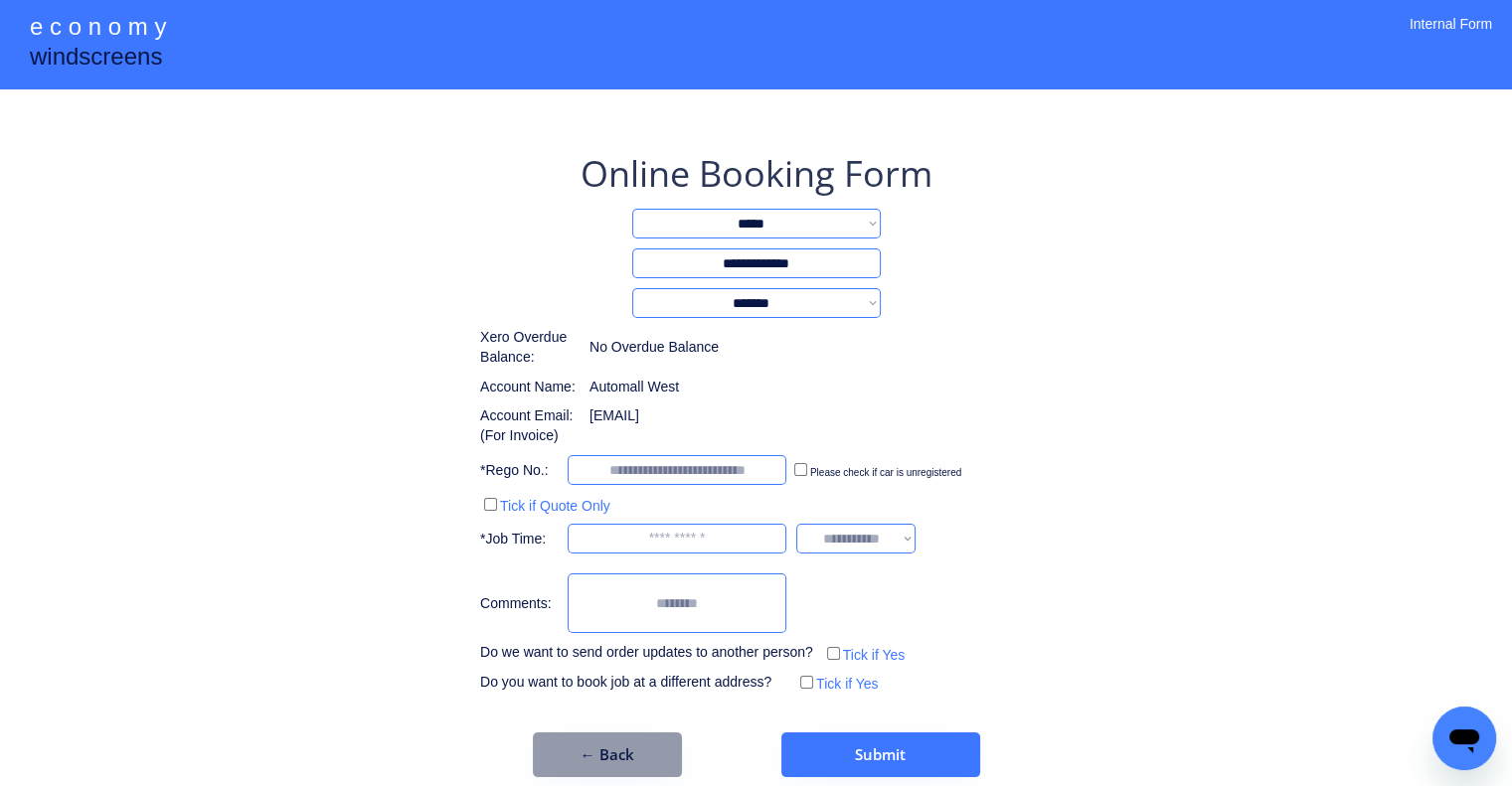 click on "**********" at bounding box center [756, 463] 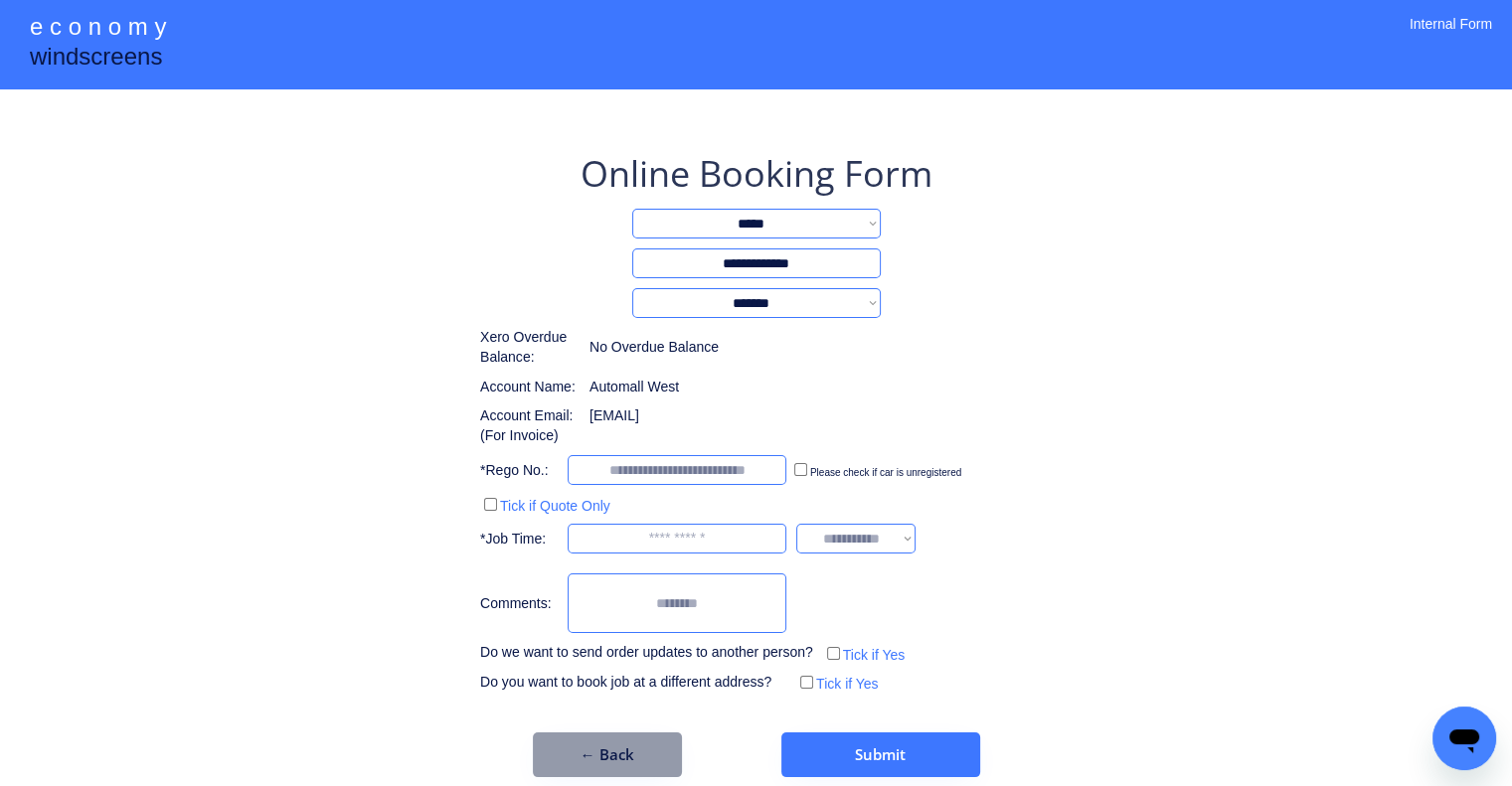click on "**********" at bounding box center (756, 463) 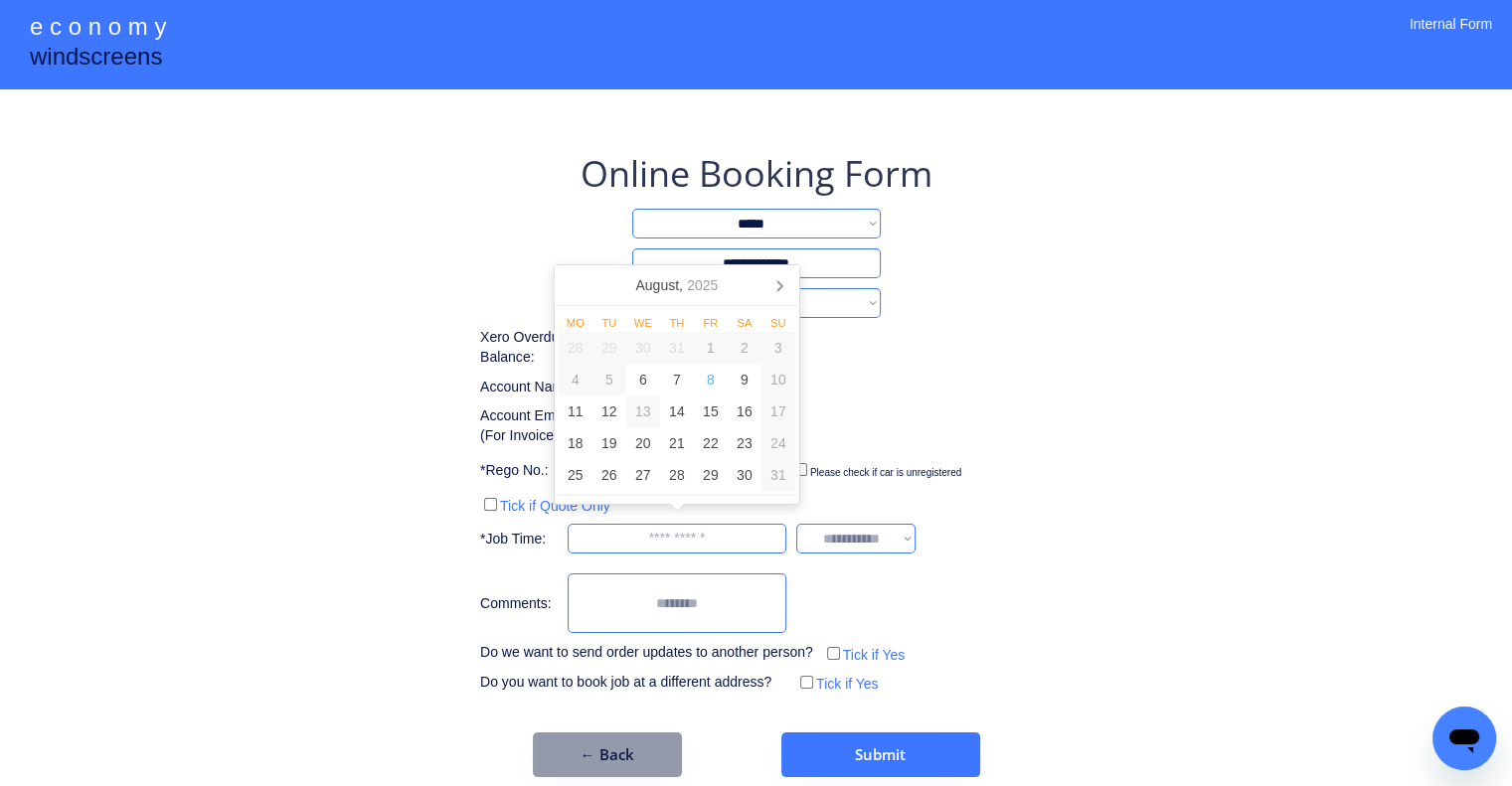 click on "22" at bounding box center (711, 443) 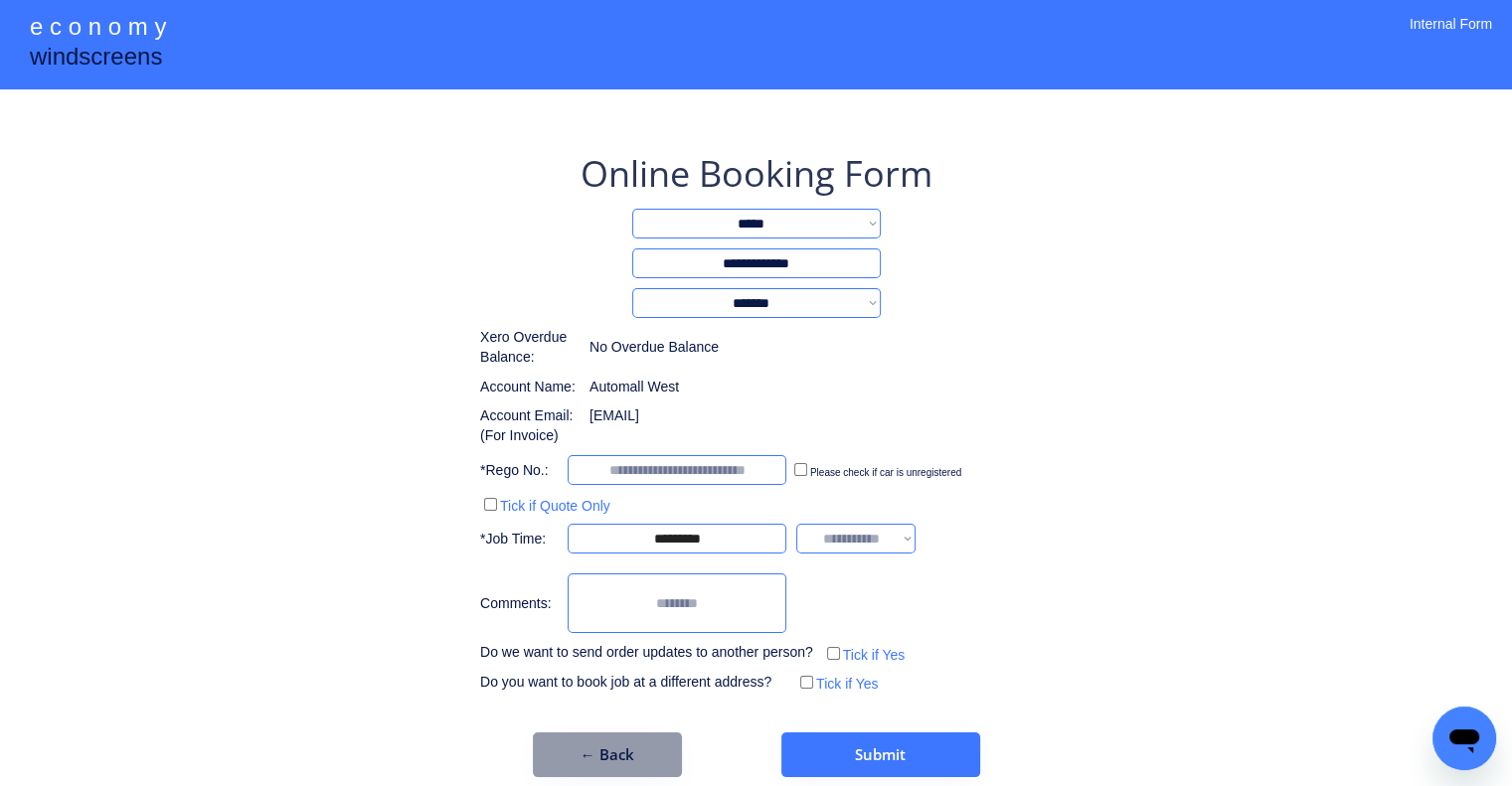 click on "**********" at bounding box center [756, 463] 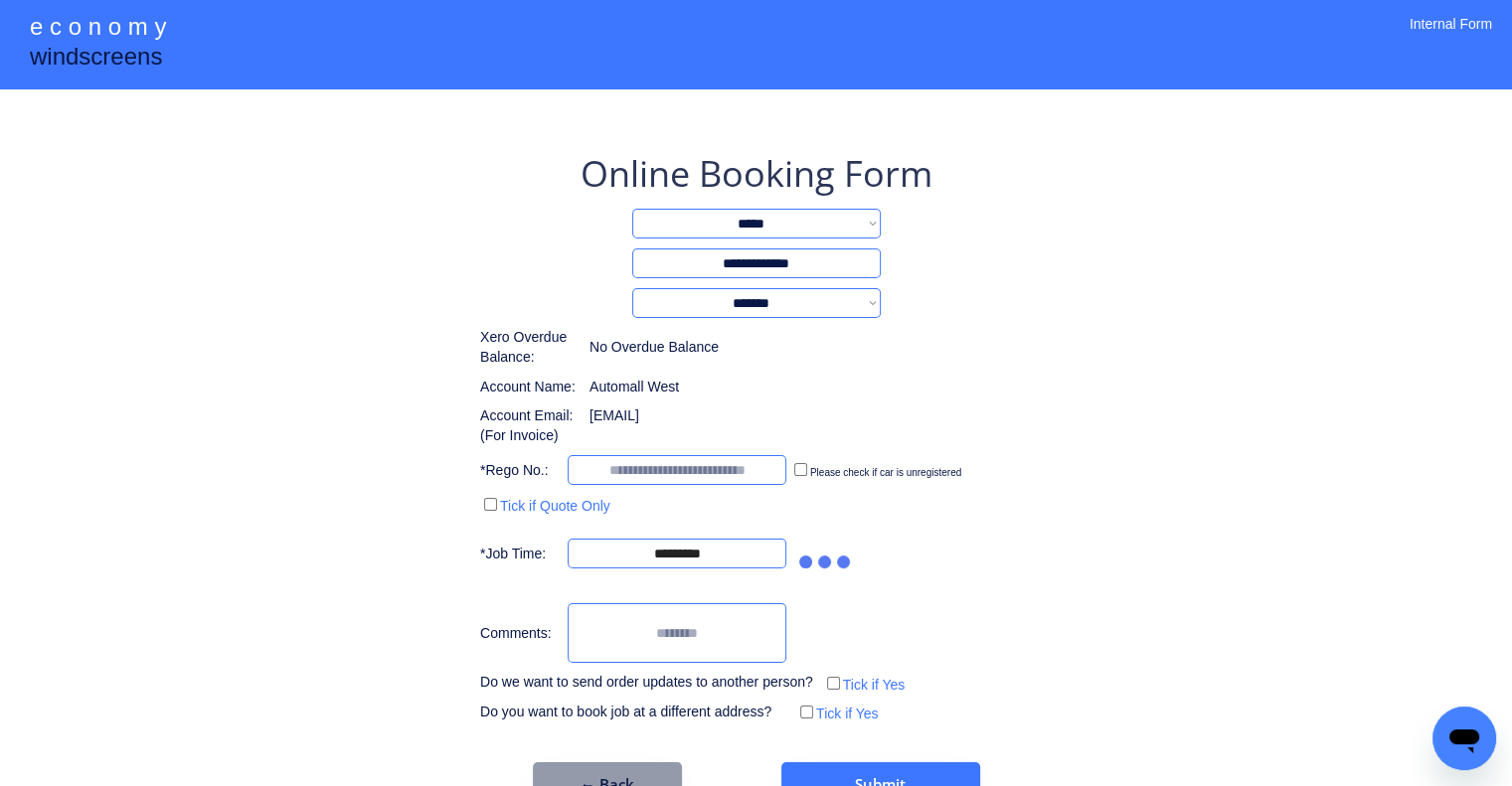 drag, startPoint x: 863, startPoint y: 537, endPoint x: 924, endPoint y: 511, distance: 66.309879 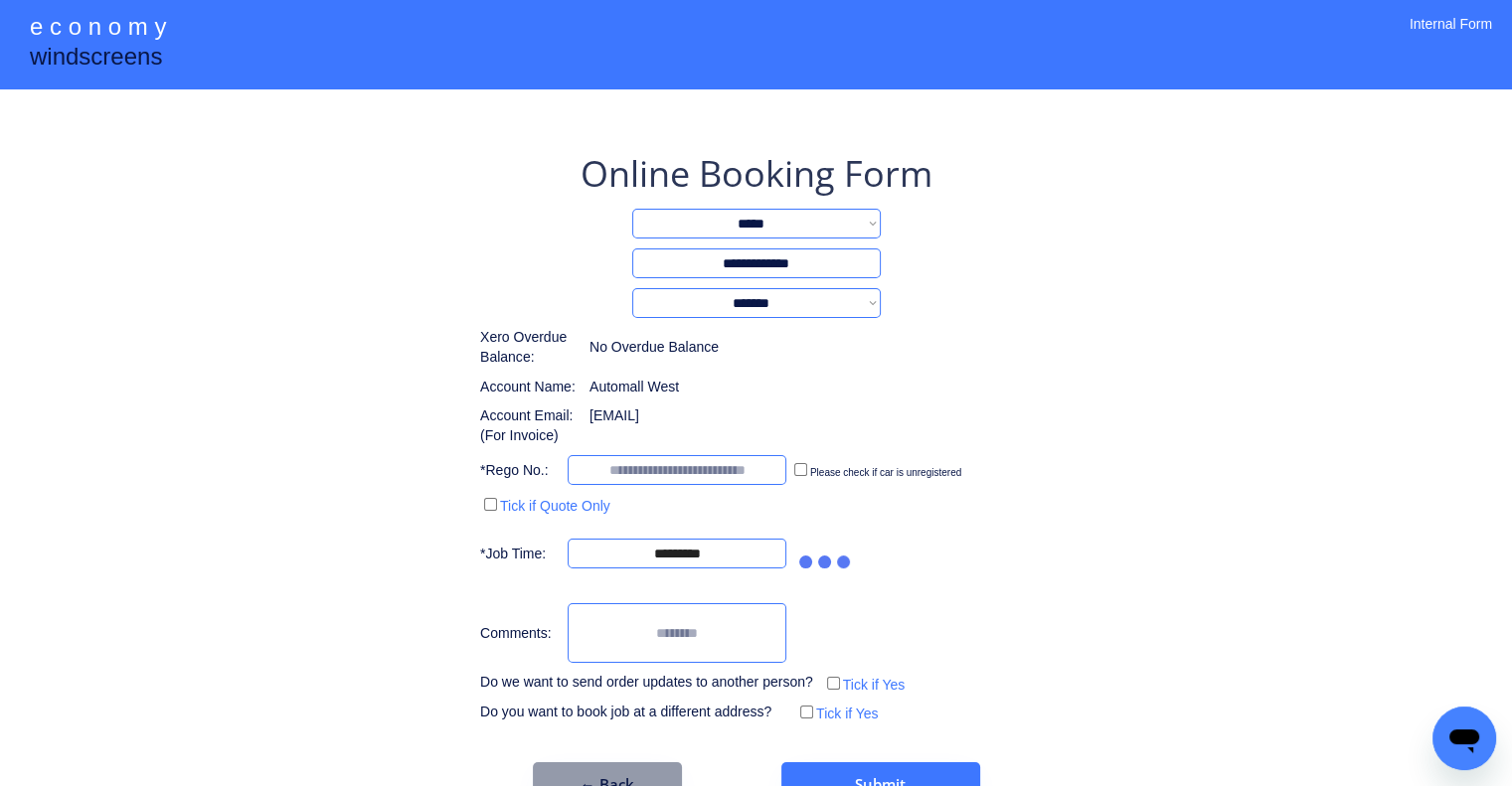 click on "**********" at bounding box center (756, 478) 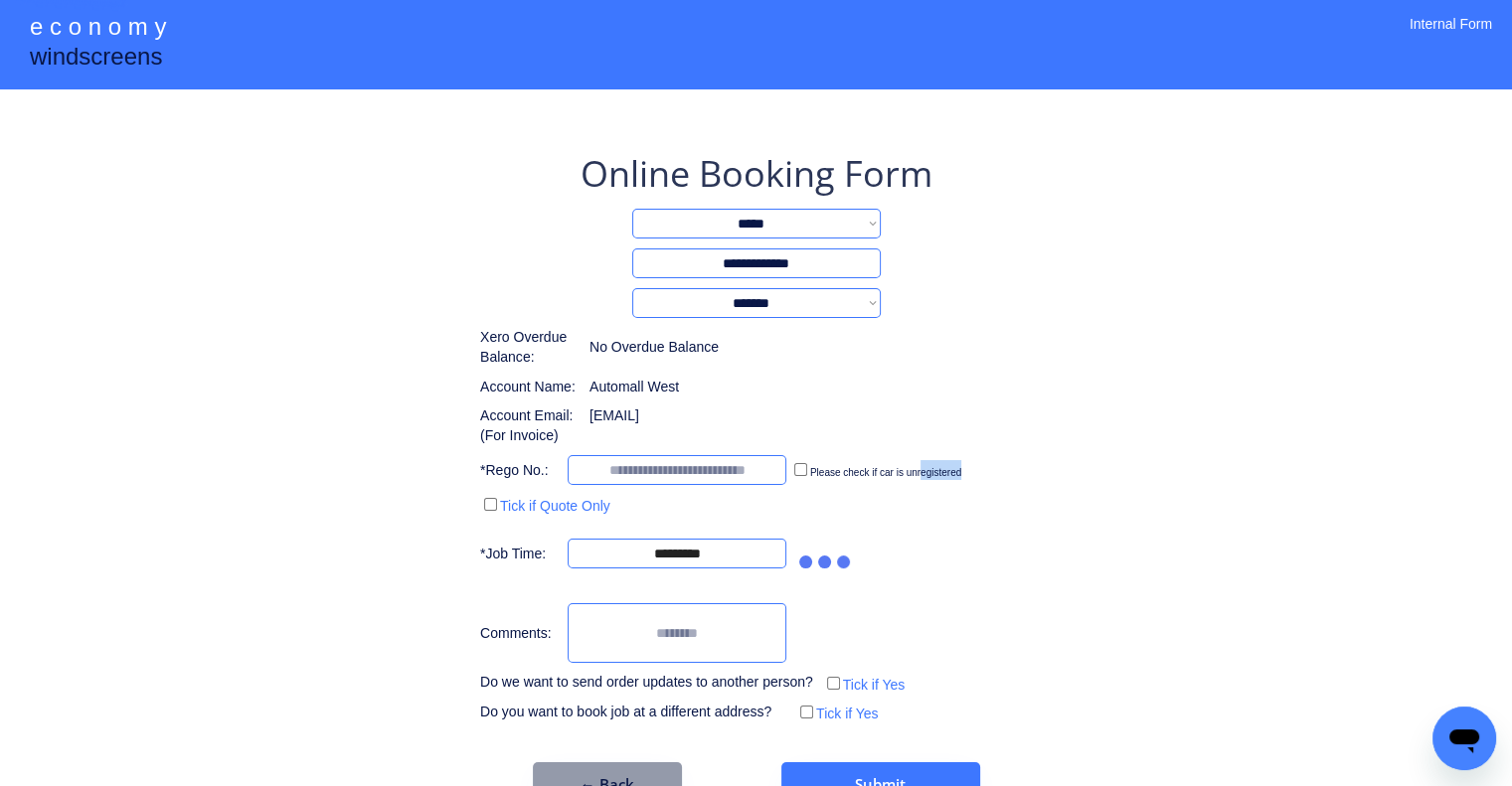 drag, startPoint x: 924, startPoint y: 511, endPoint x: 1149, endPoint y: 587, distance: 237.48895 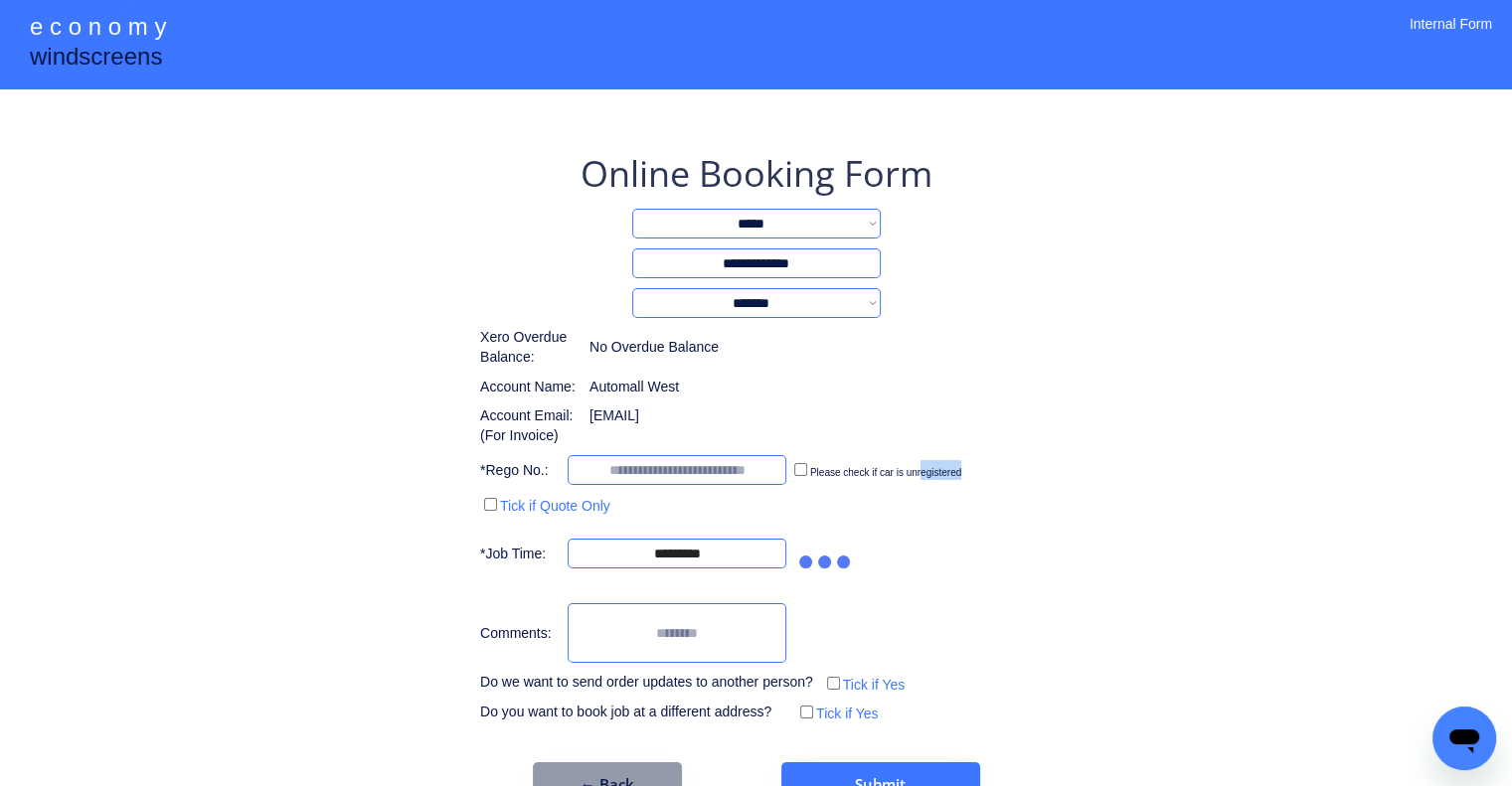 click on "**********" at bounding box center [756, 418] 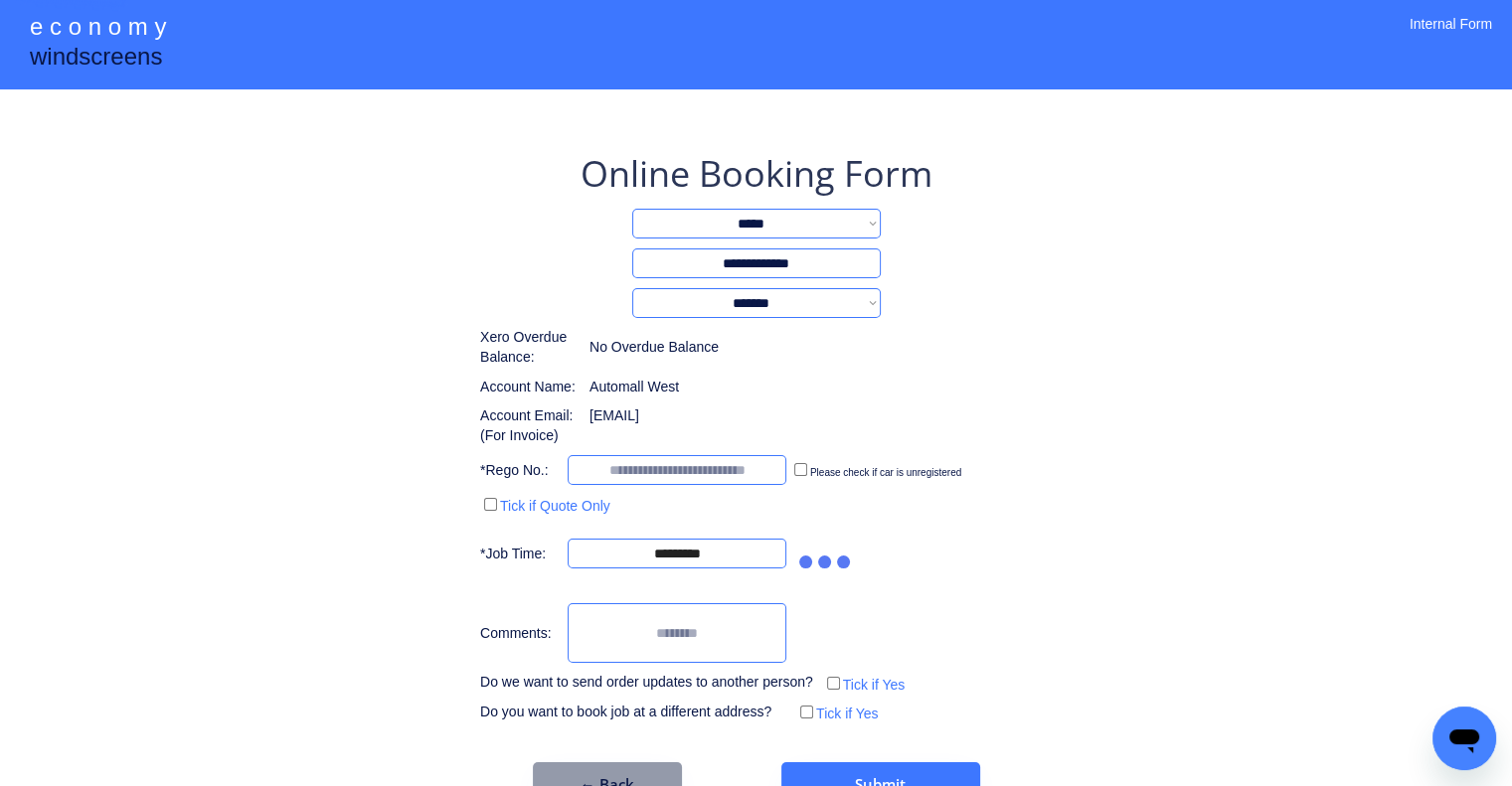 click on "**********" at bounding box center [756, 418] 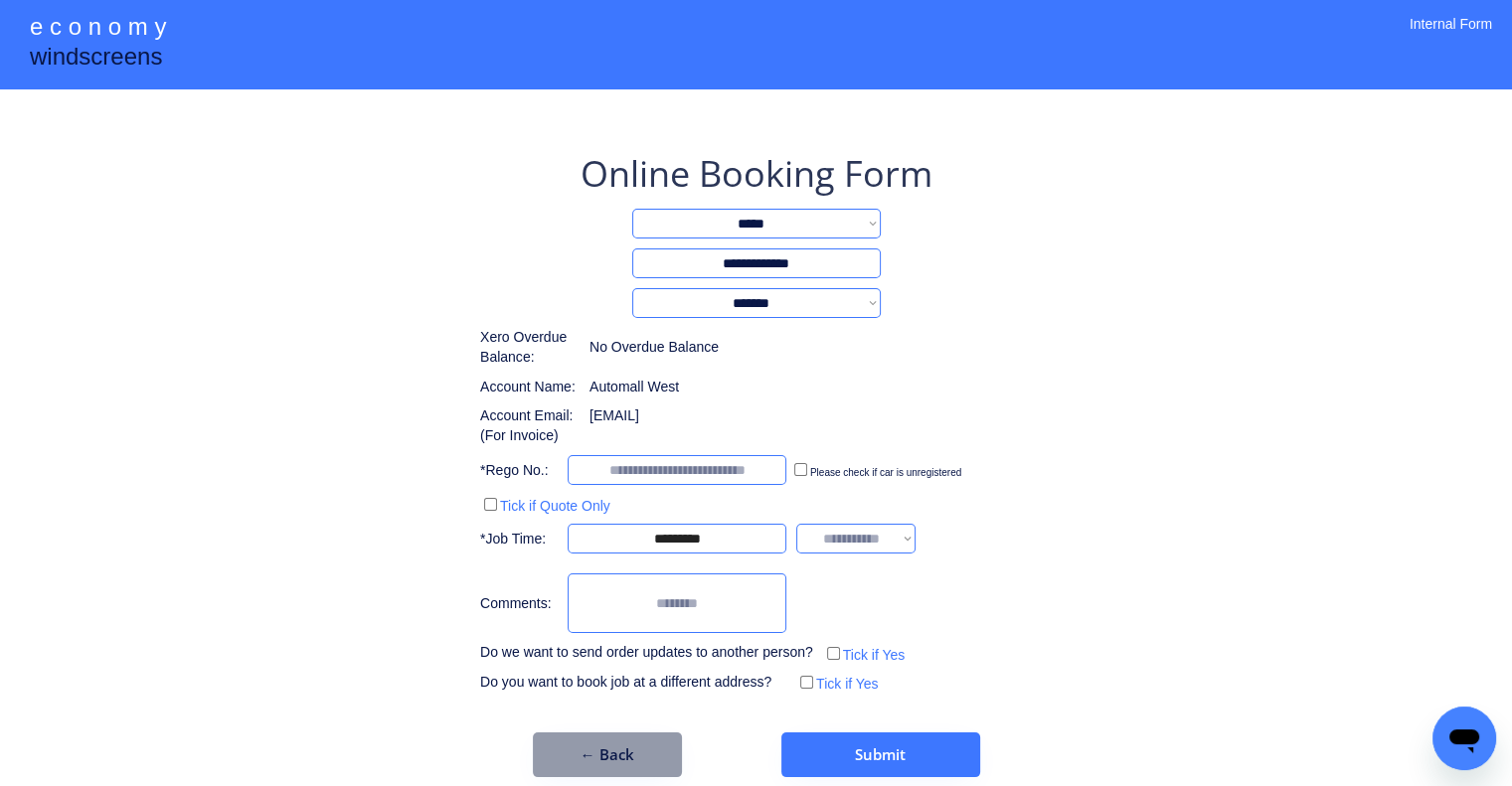 click on "**********" at bounding box center (856, 539) 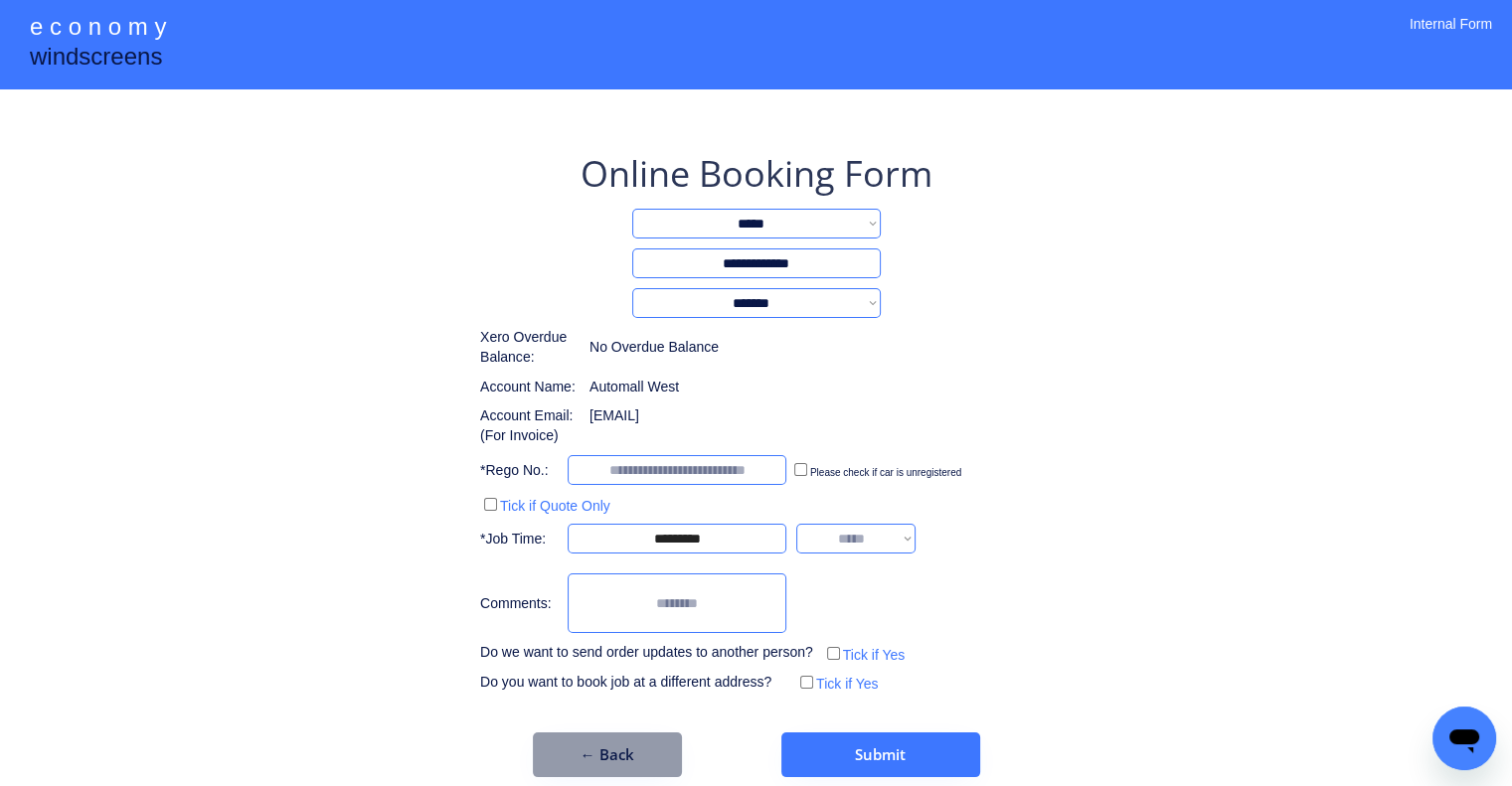 click on "**********" at bounding box center (856, 539) 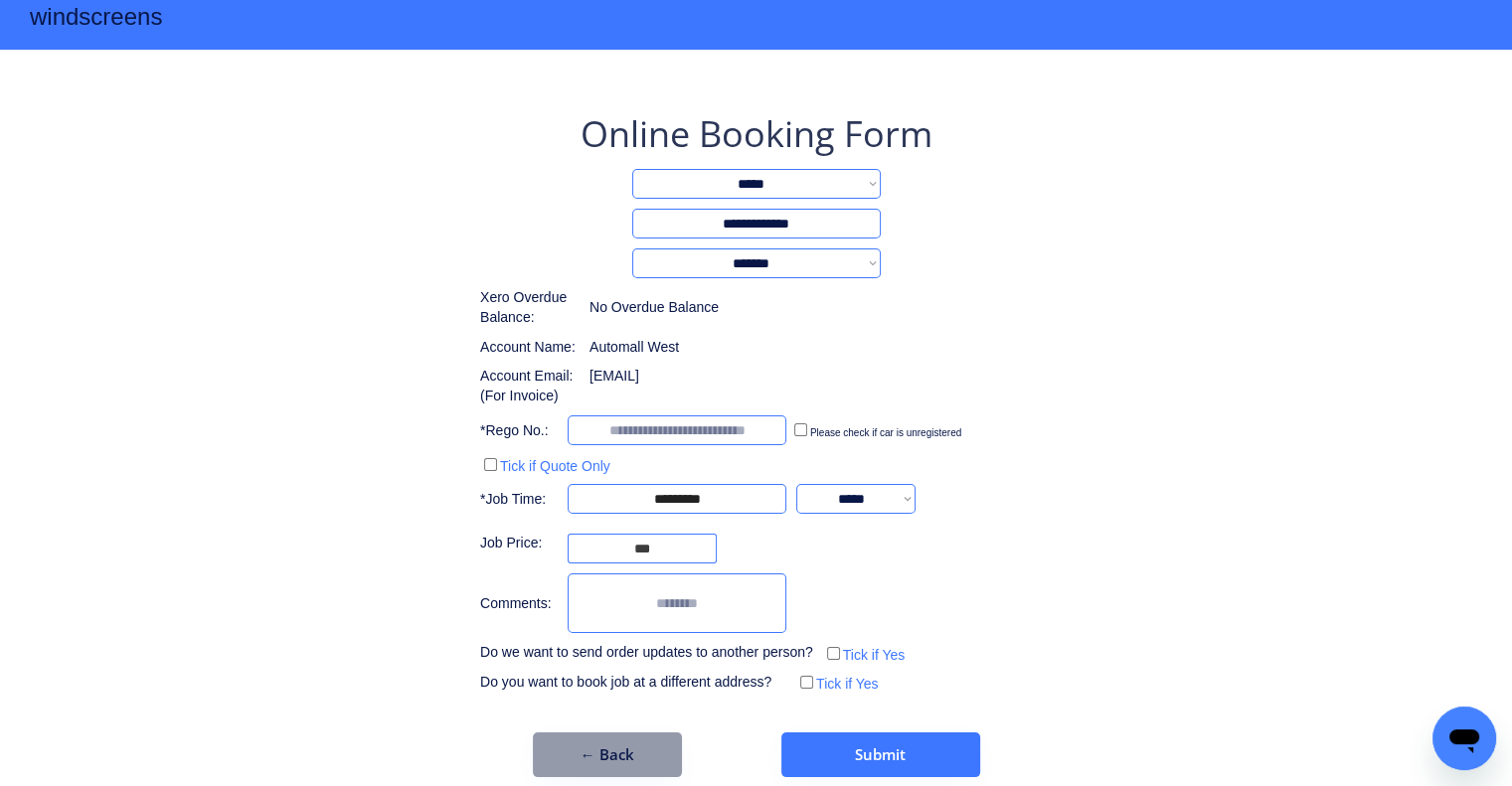 scroll, scrollTop: 60, scrollLeft: 0, axis: vertical 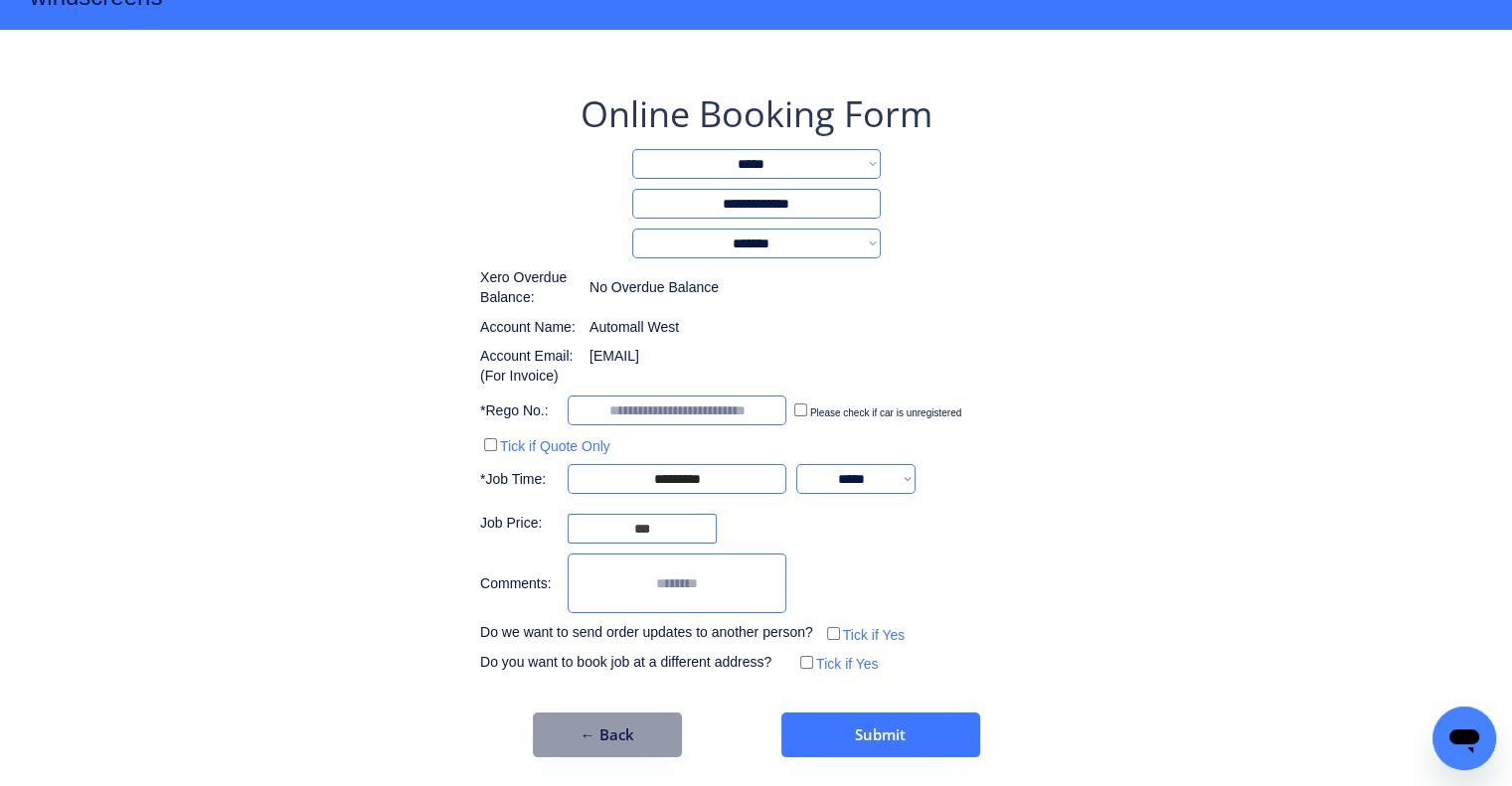 click on "**********" at bounding box center [756, 364] 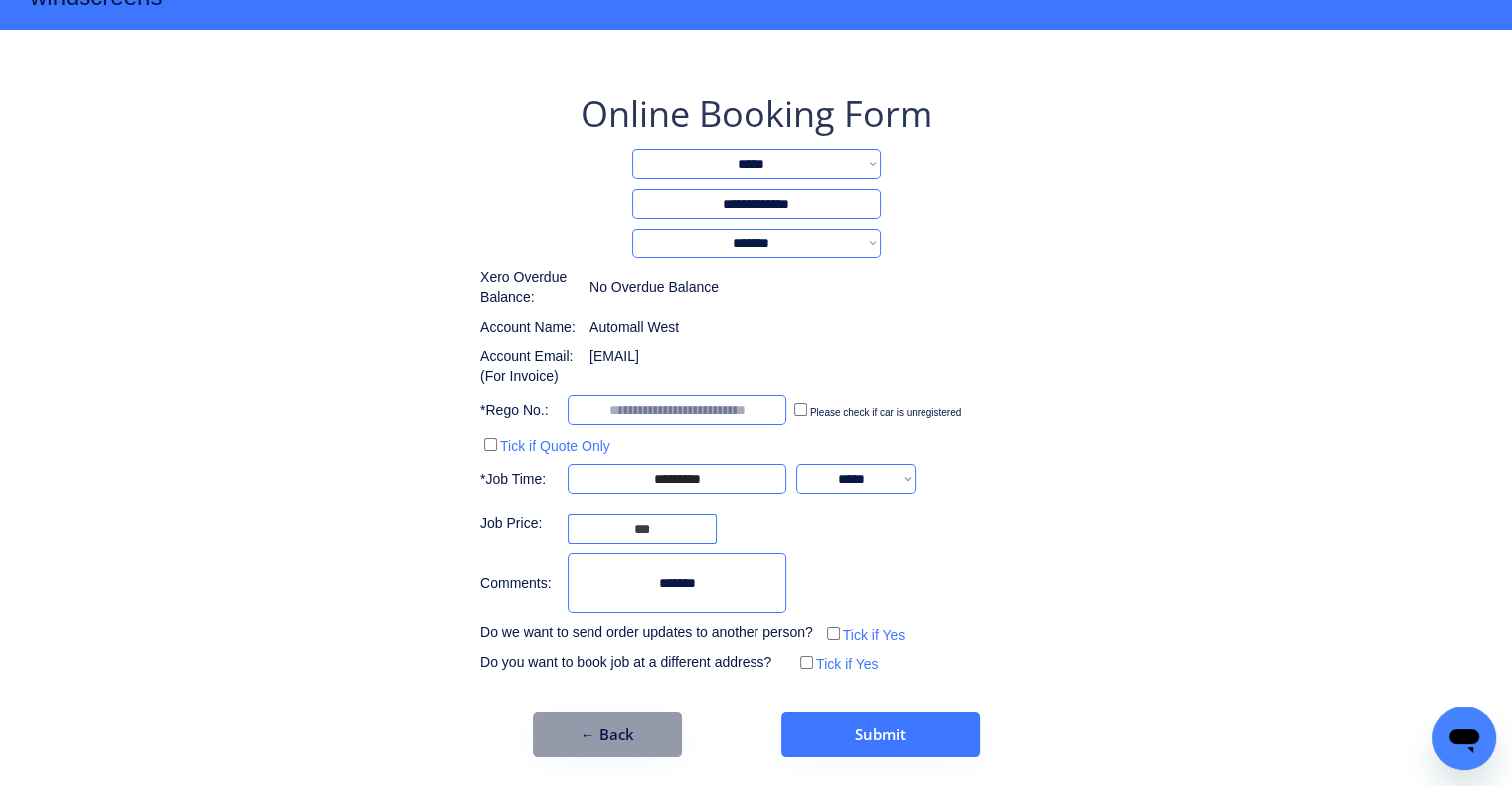 type on "*******" 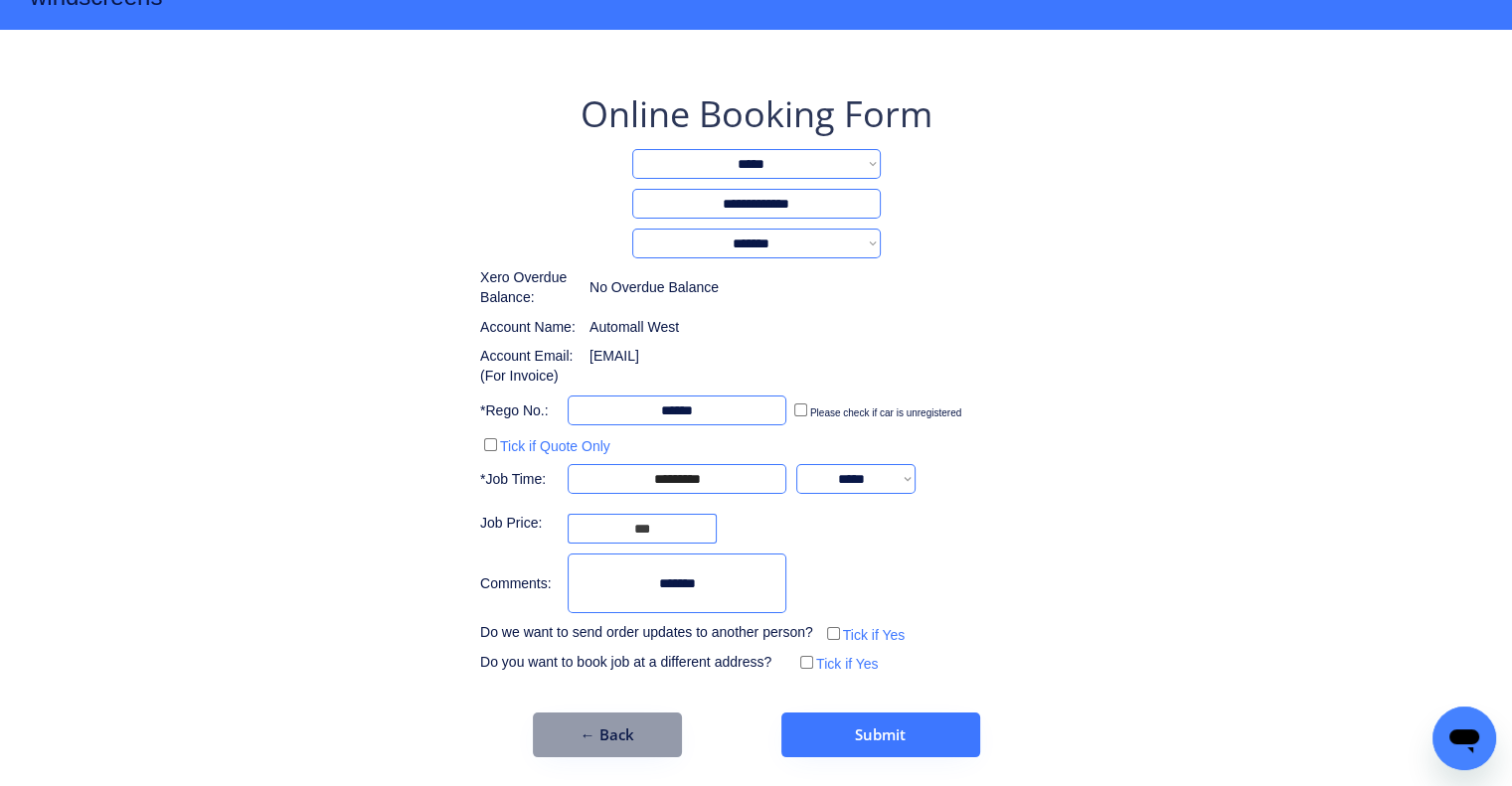 type on "******" 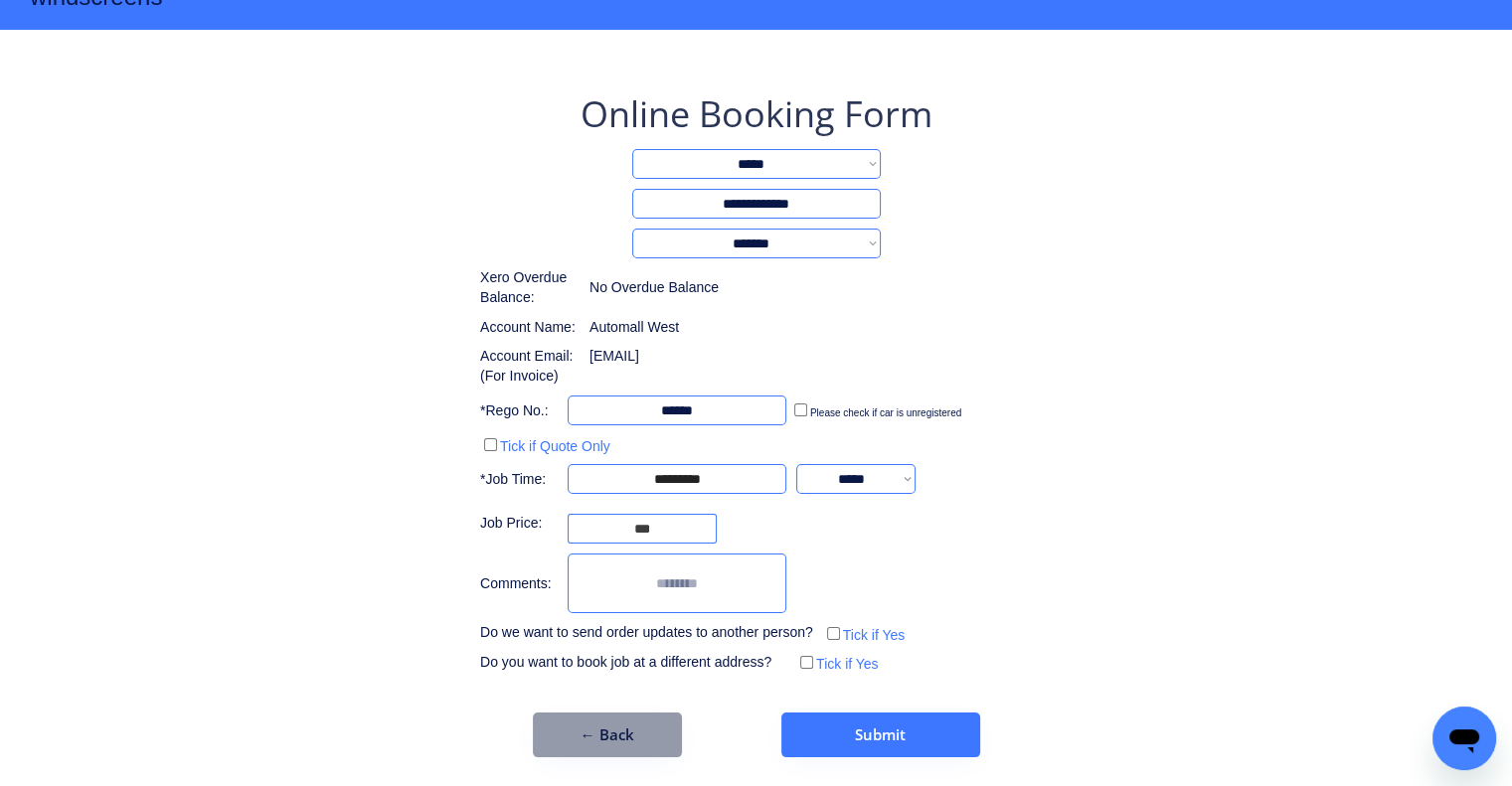 type 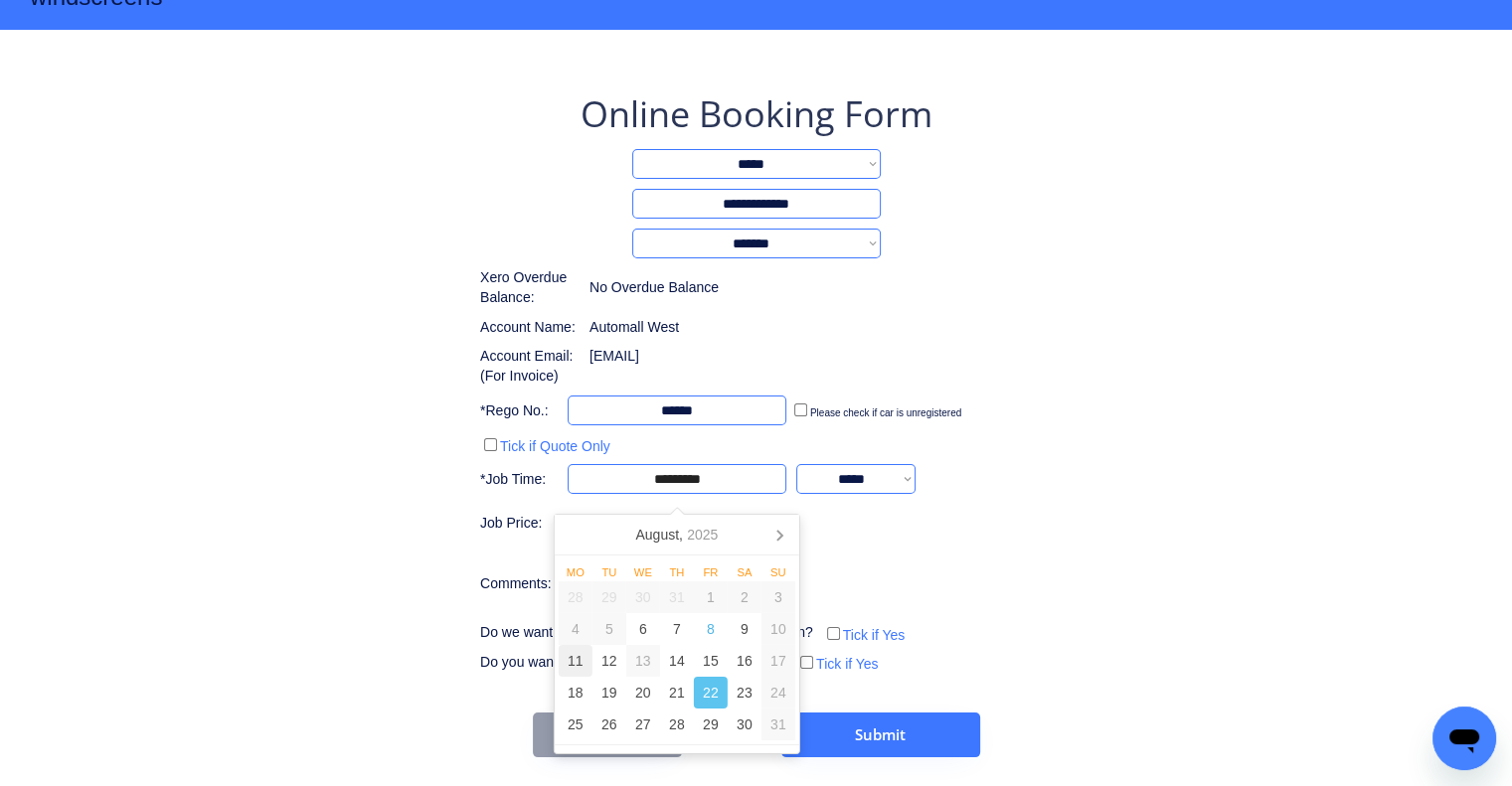 click on "11" at bounding box center (576, 661) 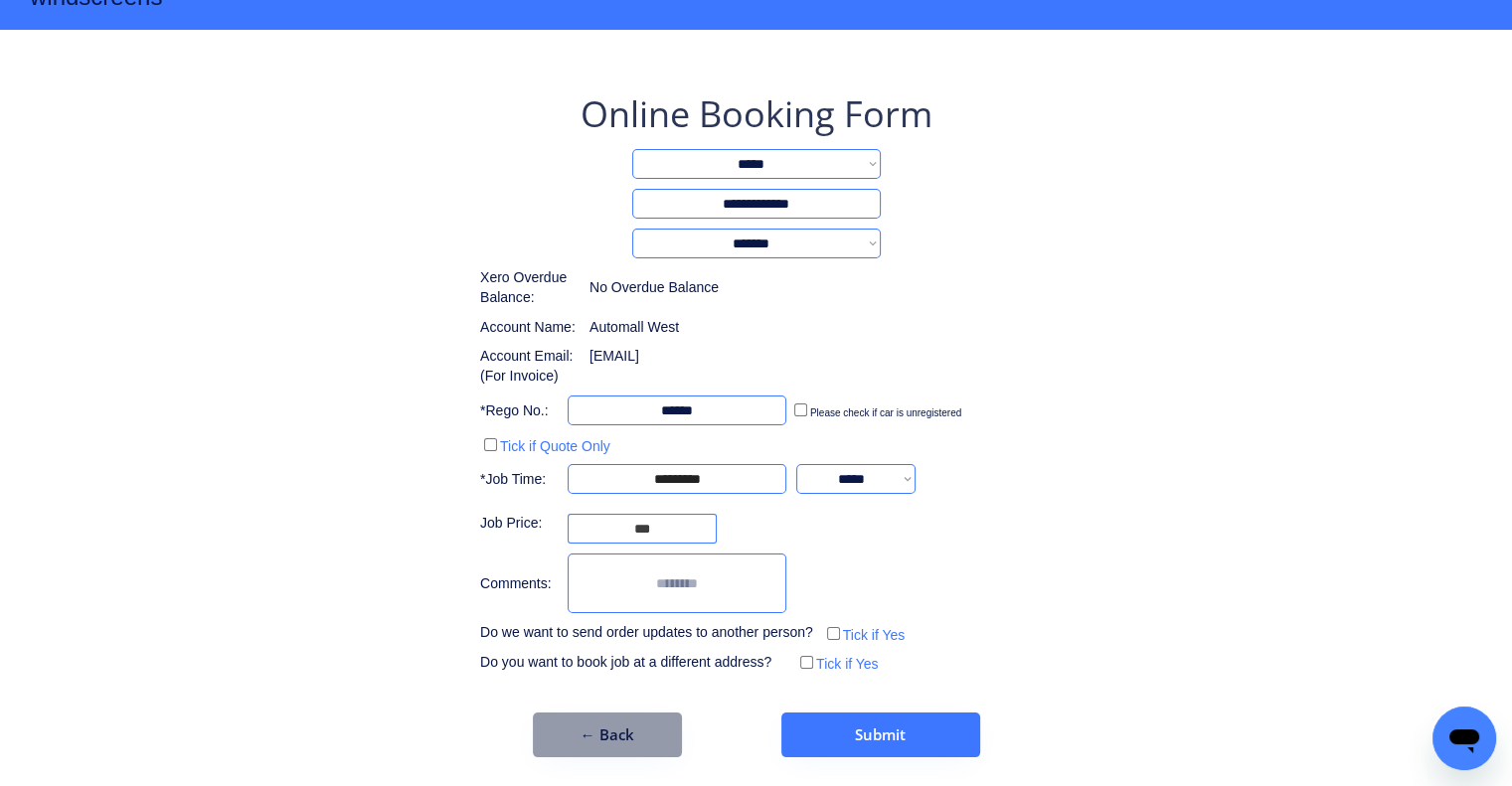 click on "**********" at bounding box center [856, 479] 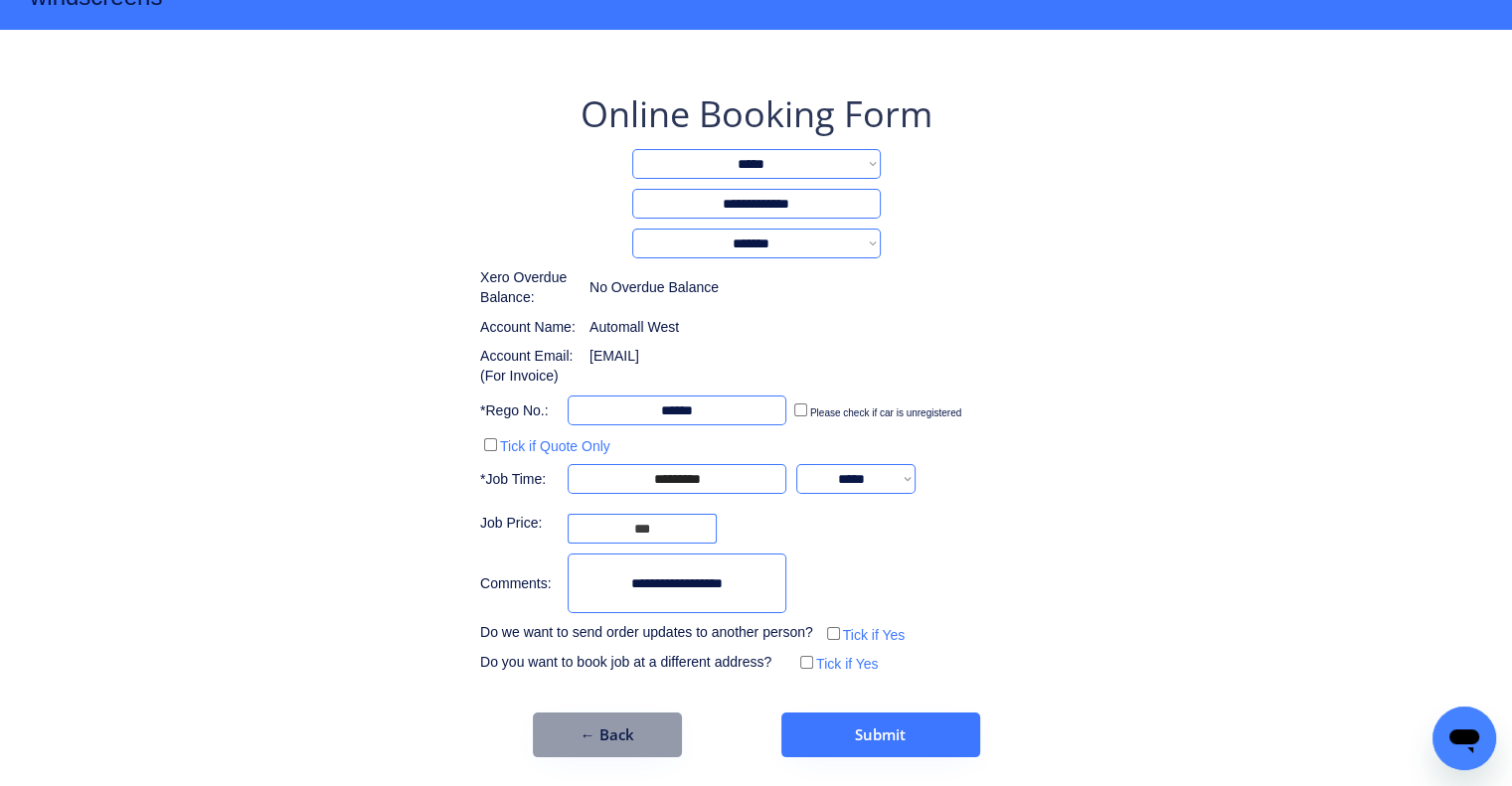 type on "**********" 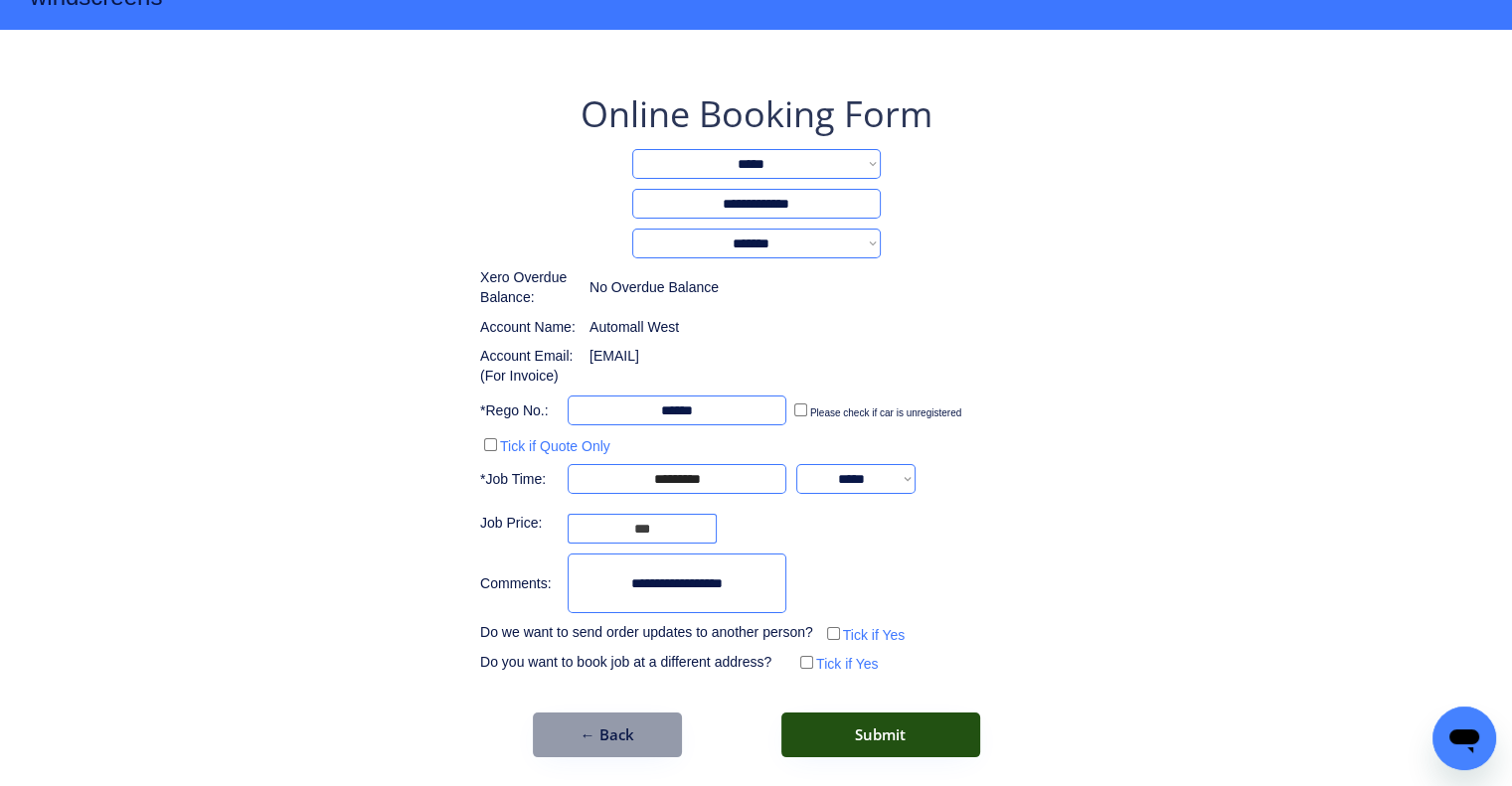 click on "Submit" at bounding box center [881, 734] 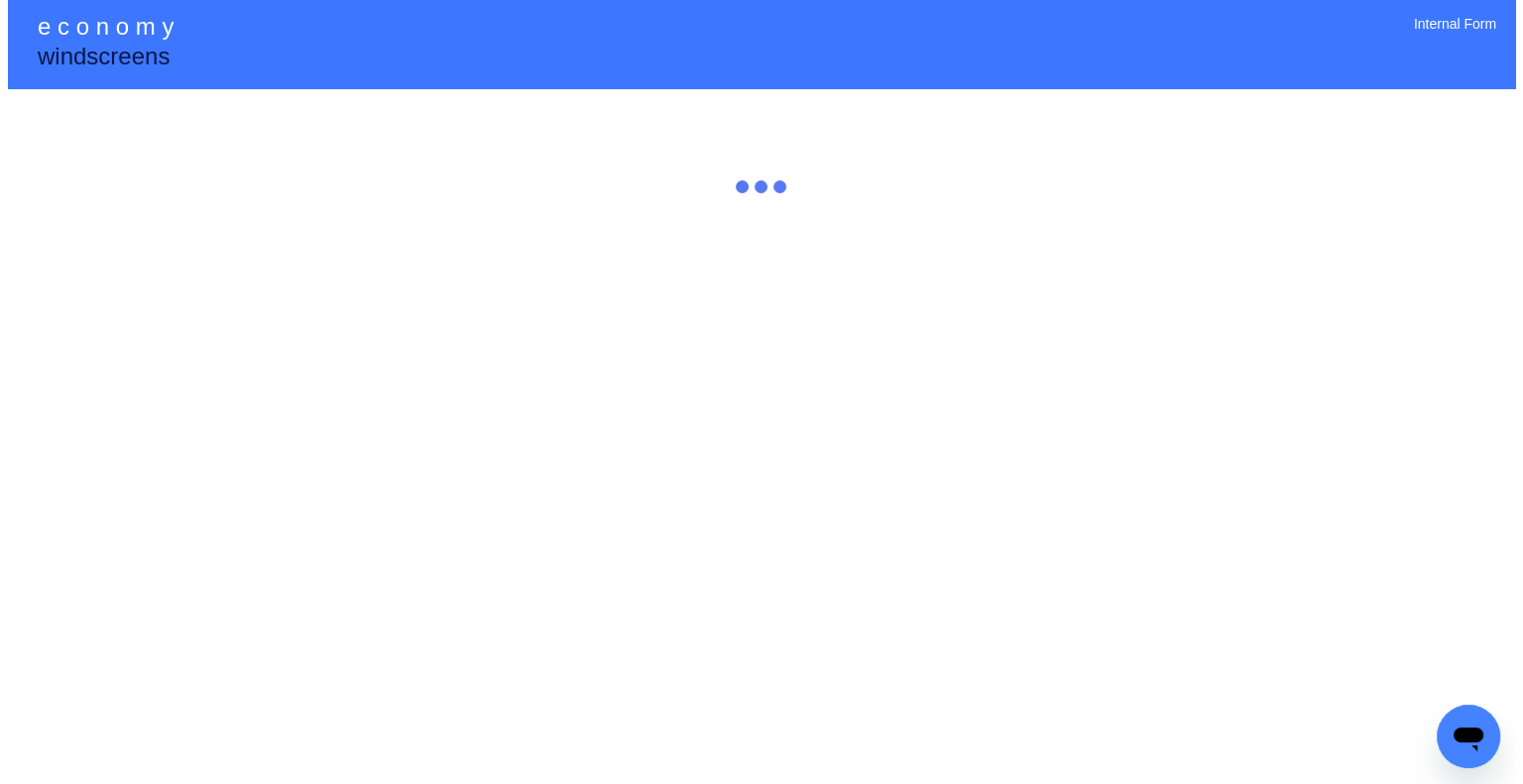 scroll, scrollTop: 0, scrollLeft: 0, axis: both 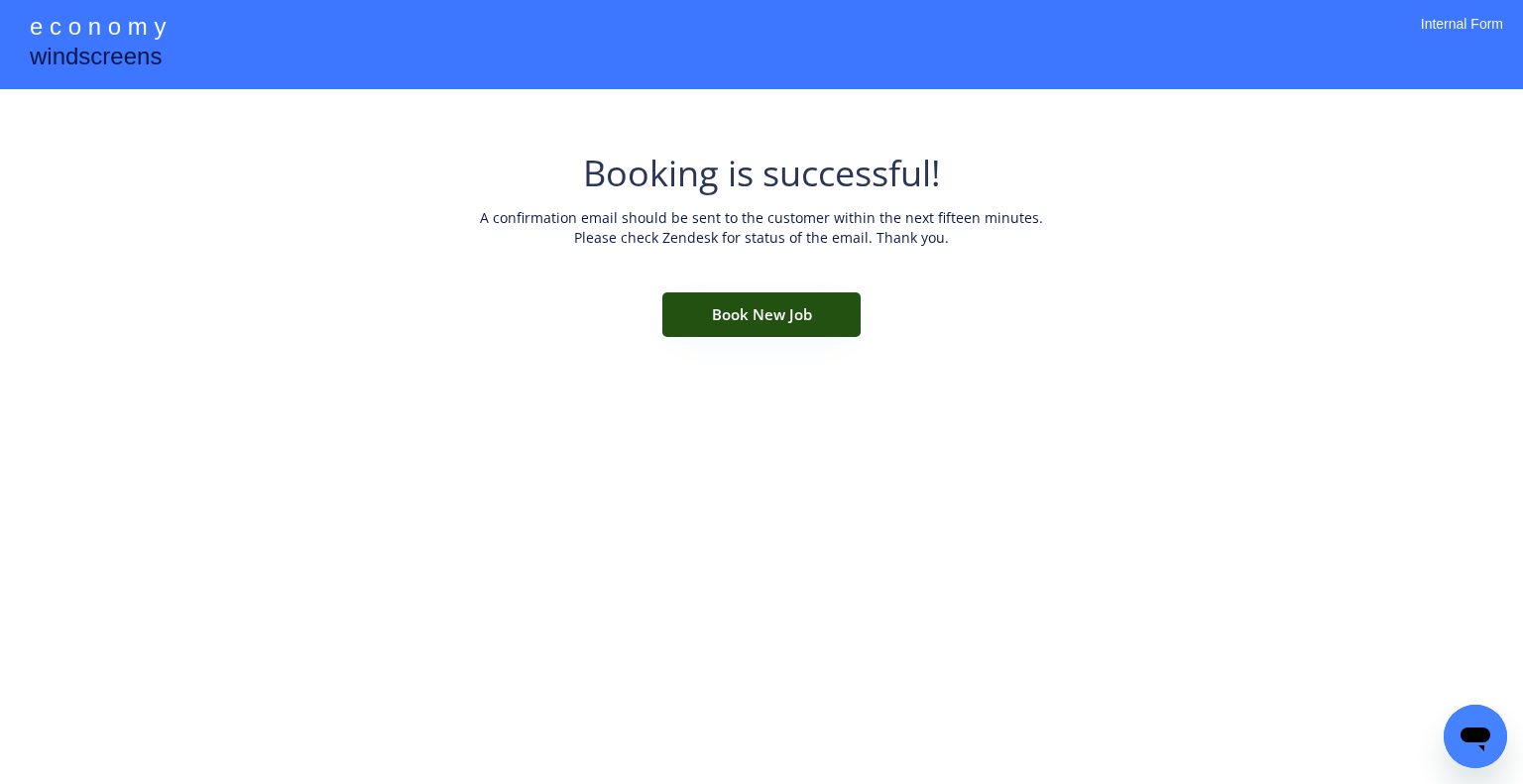 click on "Book New Job" at bounding box center [762, 314] 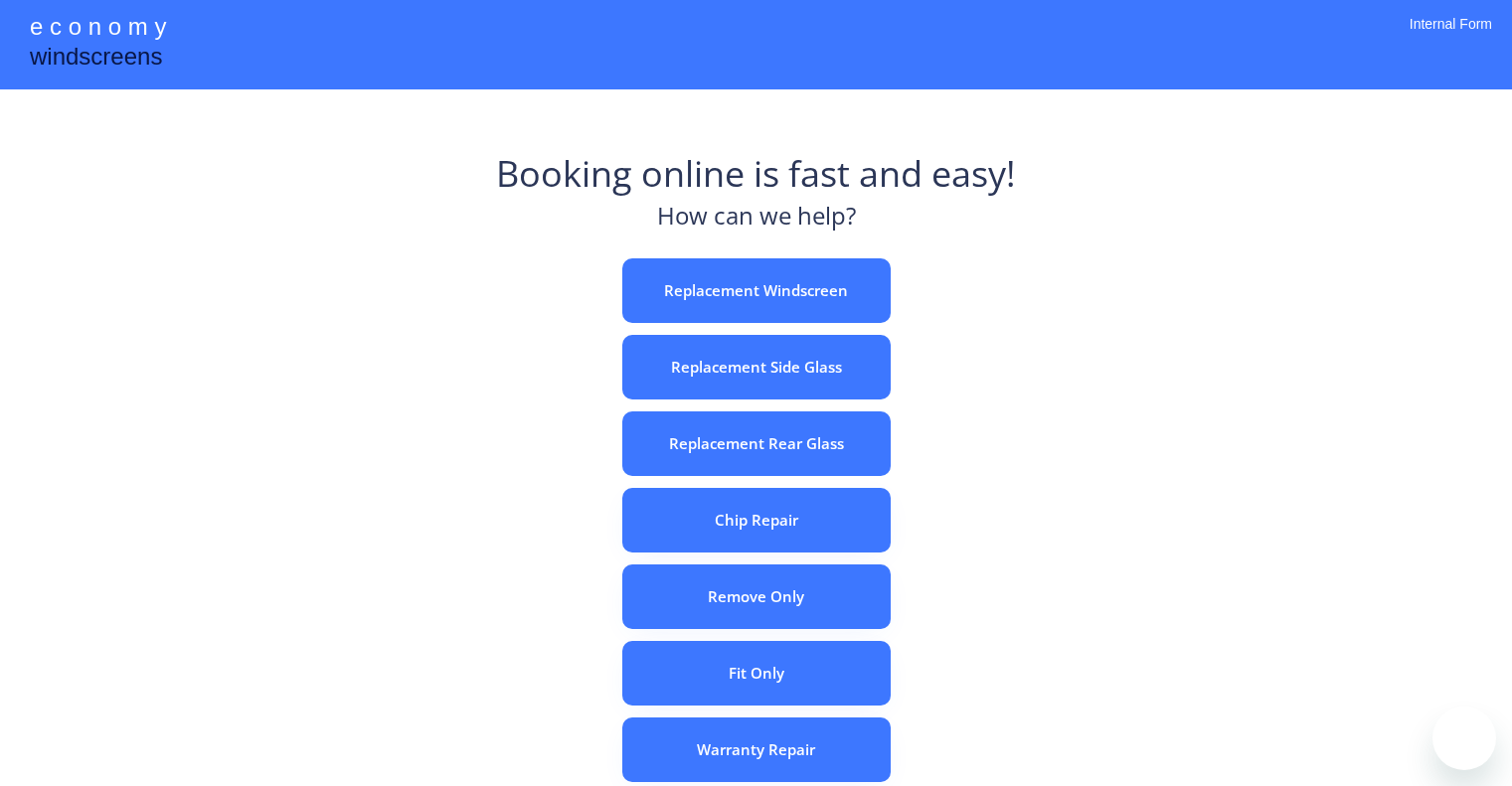 scroll, scrollTop: 0, scrollLeft: 0, axis: both 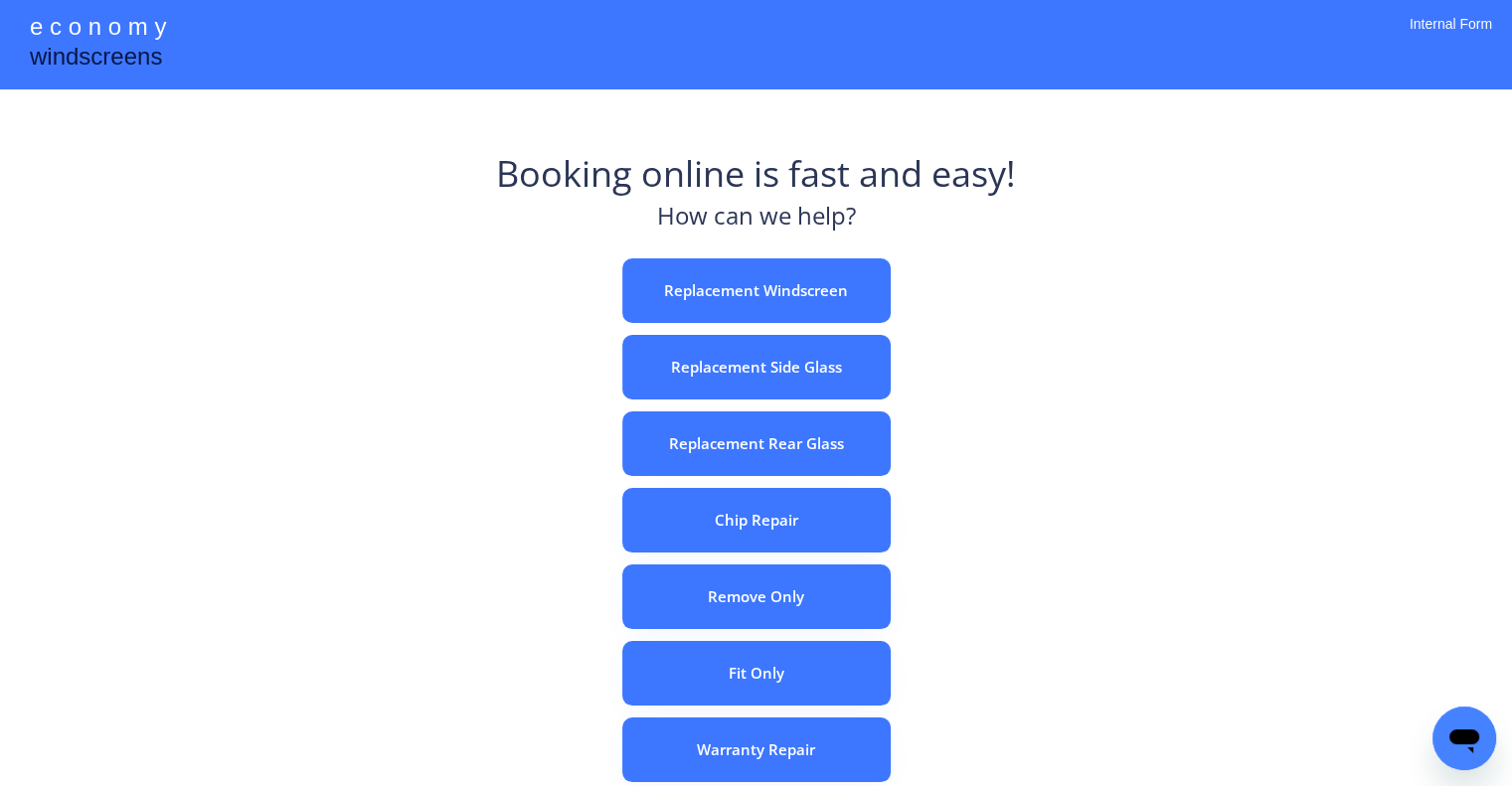 click on "Booking online is fast and easy! How can we help? Replacement Windscreen Replacement Side Glass Replacement Rear Glass Chip Repair Remove Only Fit Only Warranty Repair ADAS Recalibration Only Rebook a Job Confirm Quotes Manual Booking" at bounding box center (756, 618) 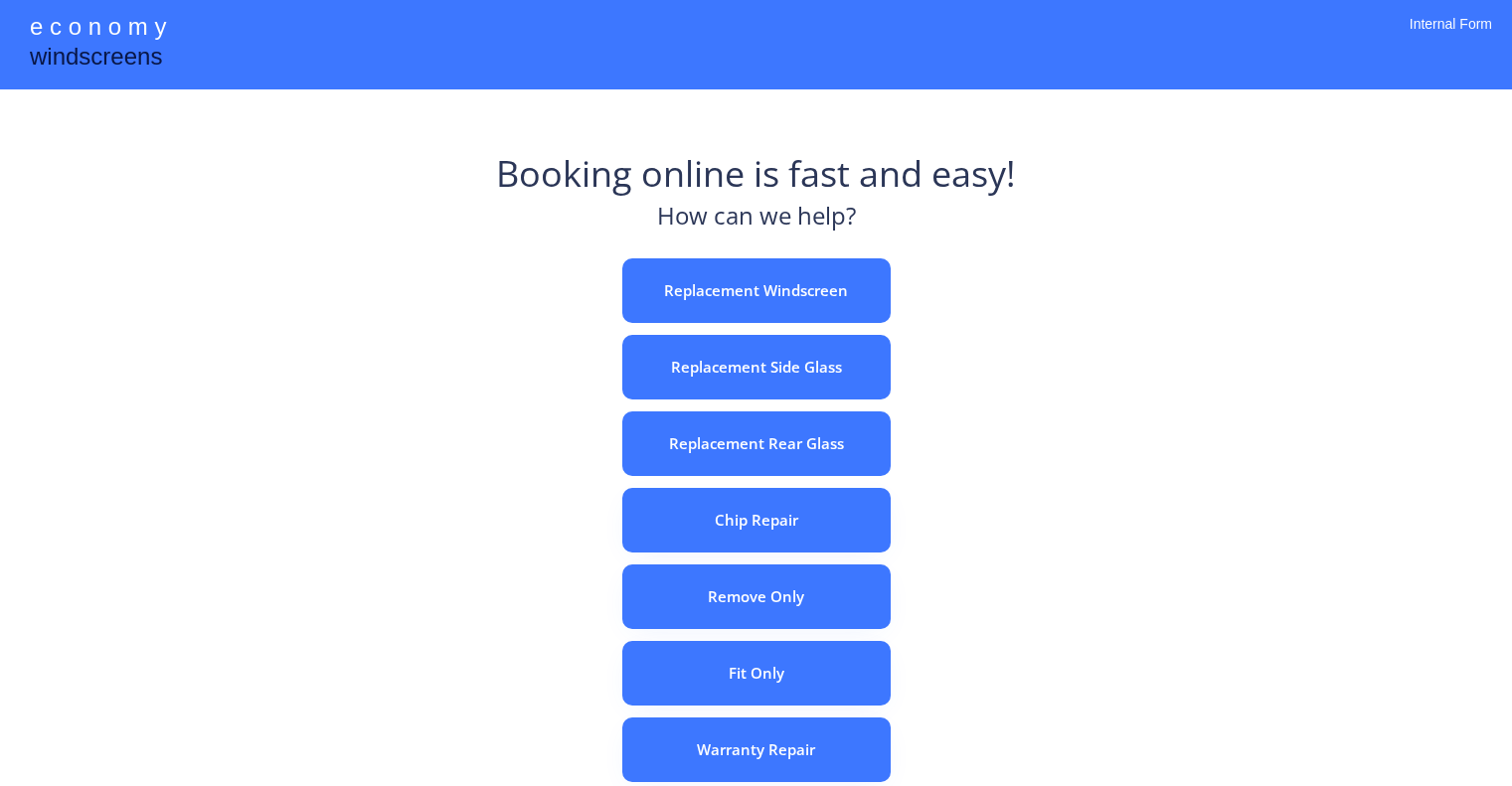 scroll, scrollTop: 0, scrollLeft: 0, axis: both 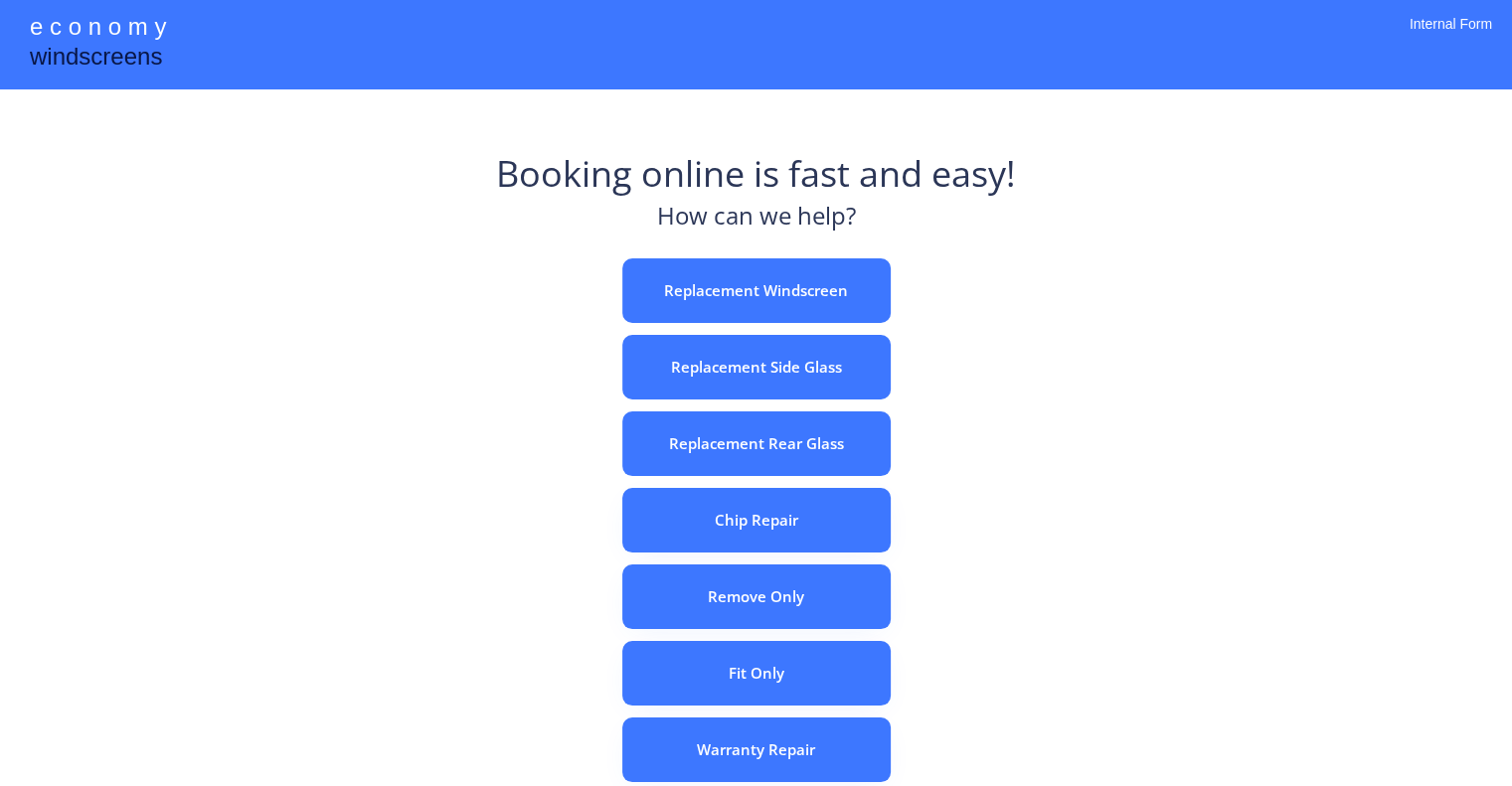 drag, startPoint x: 495, startPoint y: 324, endPoint x: 575, endPoint y: 154, distance: 187.88294 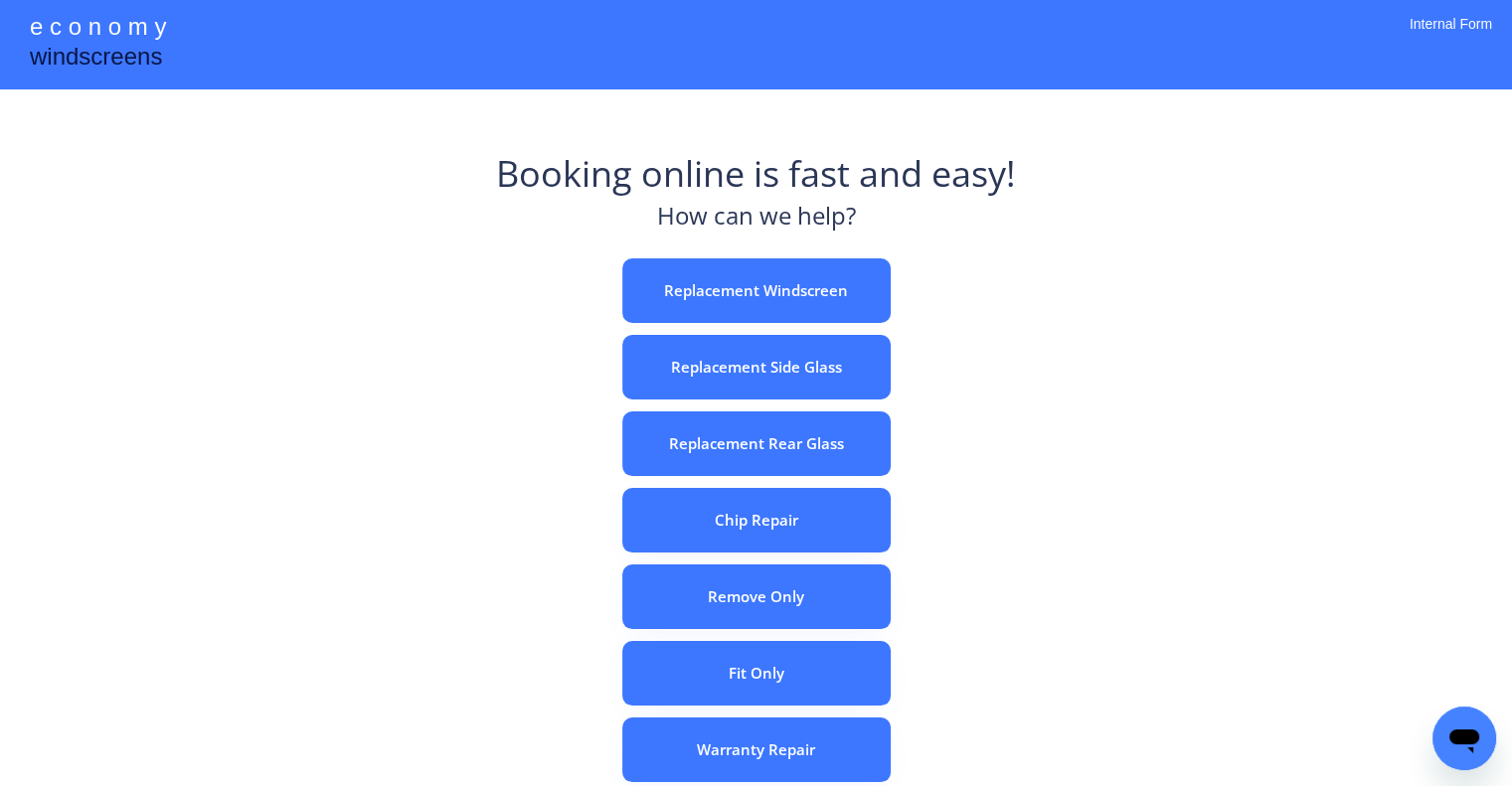 scroll, scrollTop: 0, scrollLeft: 0, axis: both 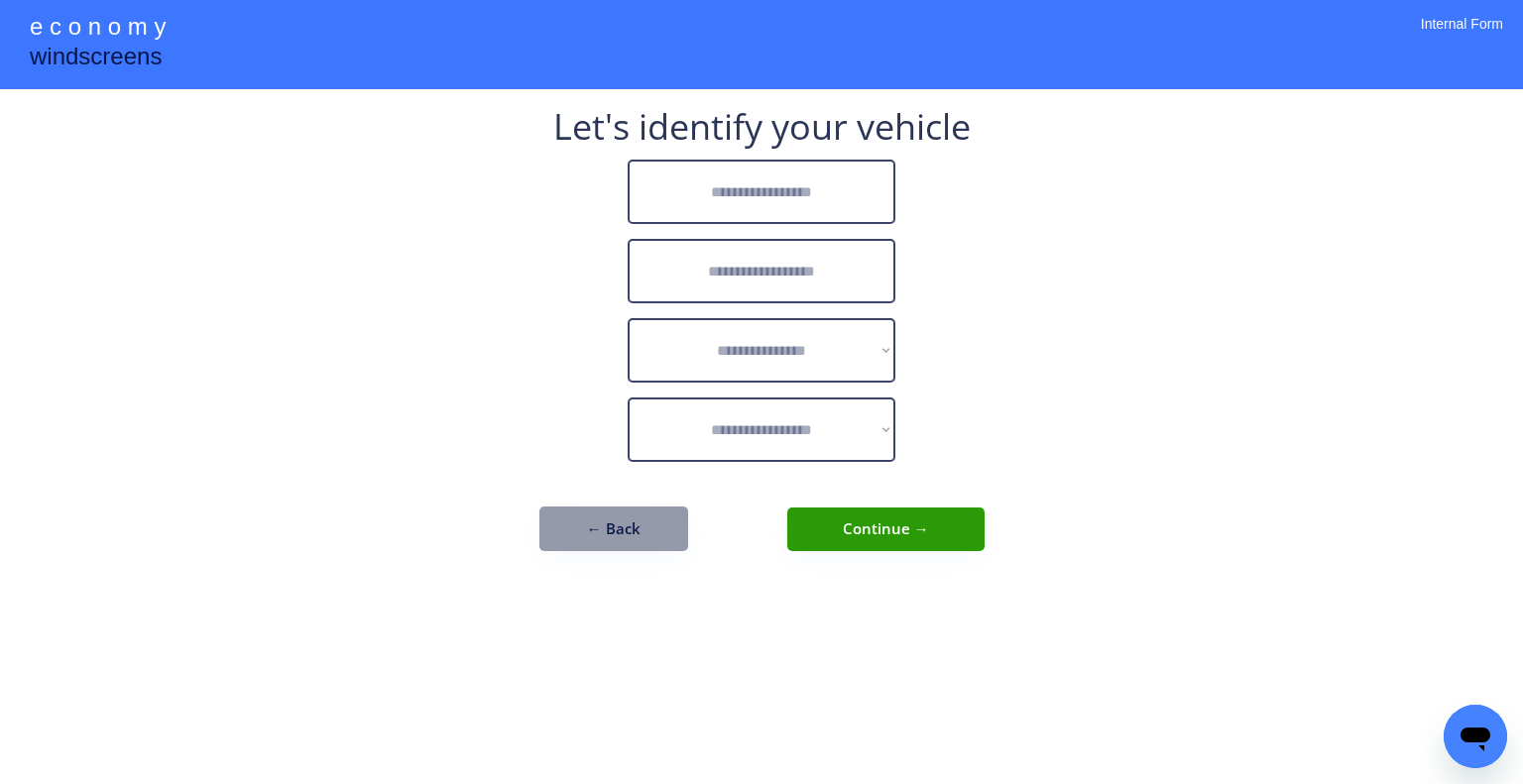 click at bounding box center [762, 191] 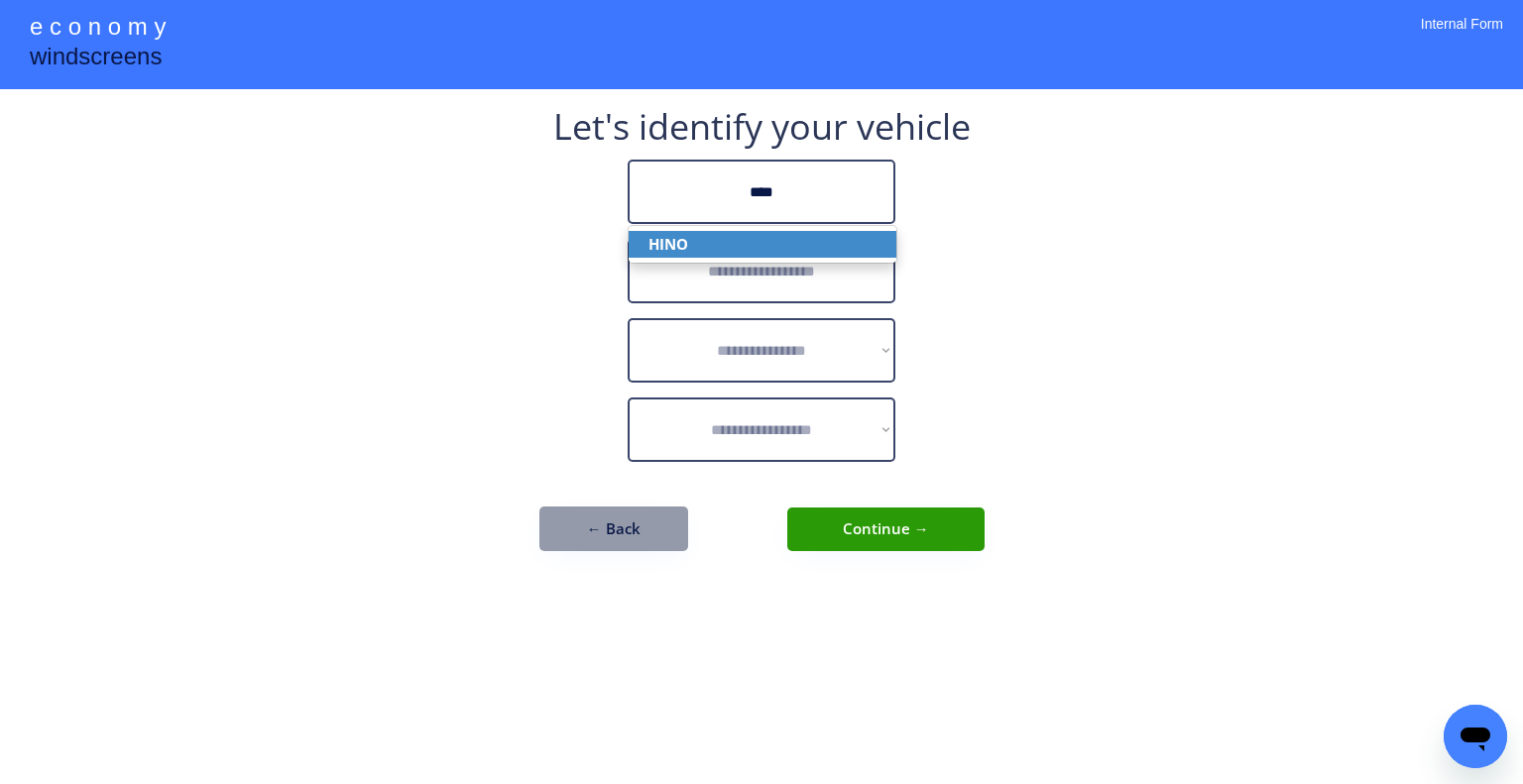 click on "HINO" at bounding box center [762, 244] 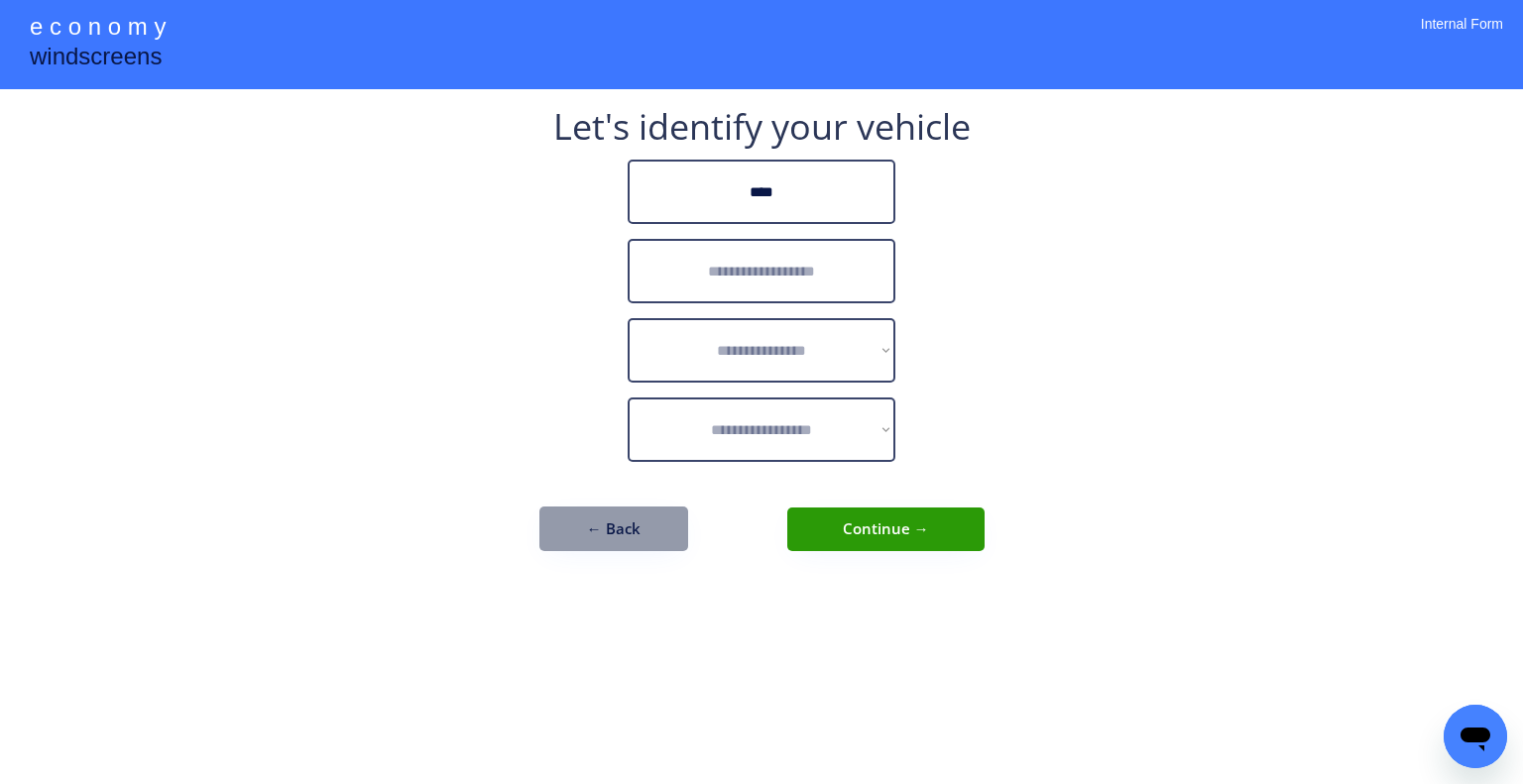 click at bounding box center (762, 271) 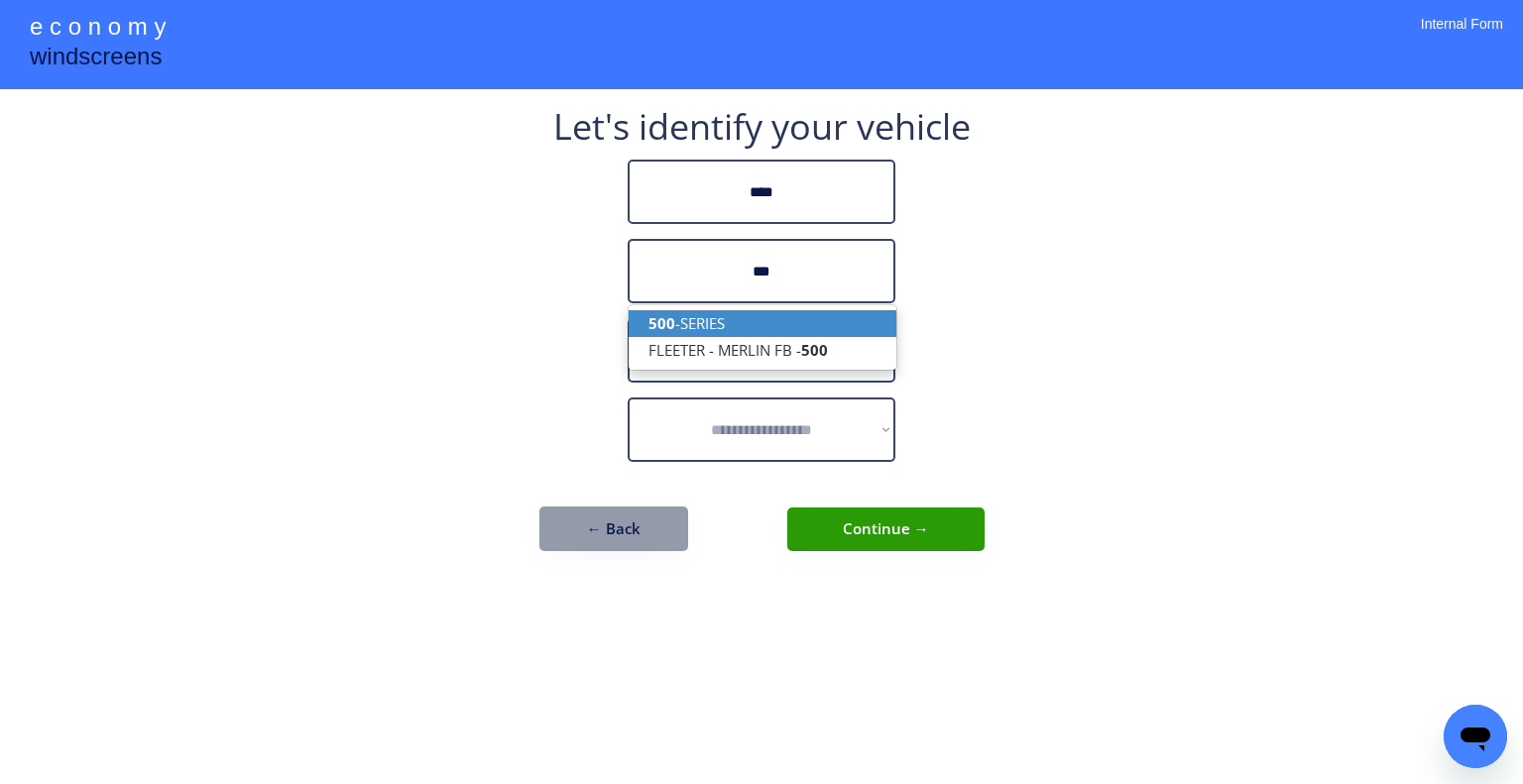 drag, startPoint x: 812, startPoint y: 332, endPoint x: 988, endPoint y: 296, distance: 179.64409 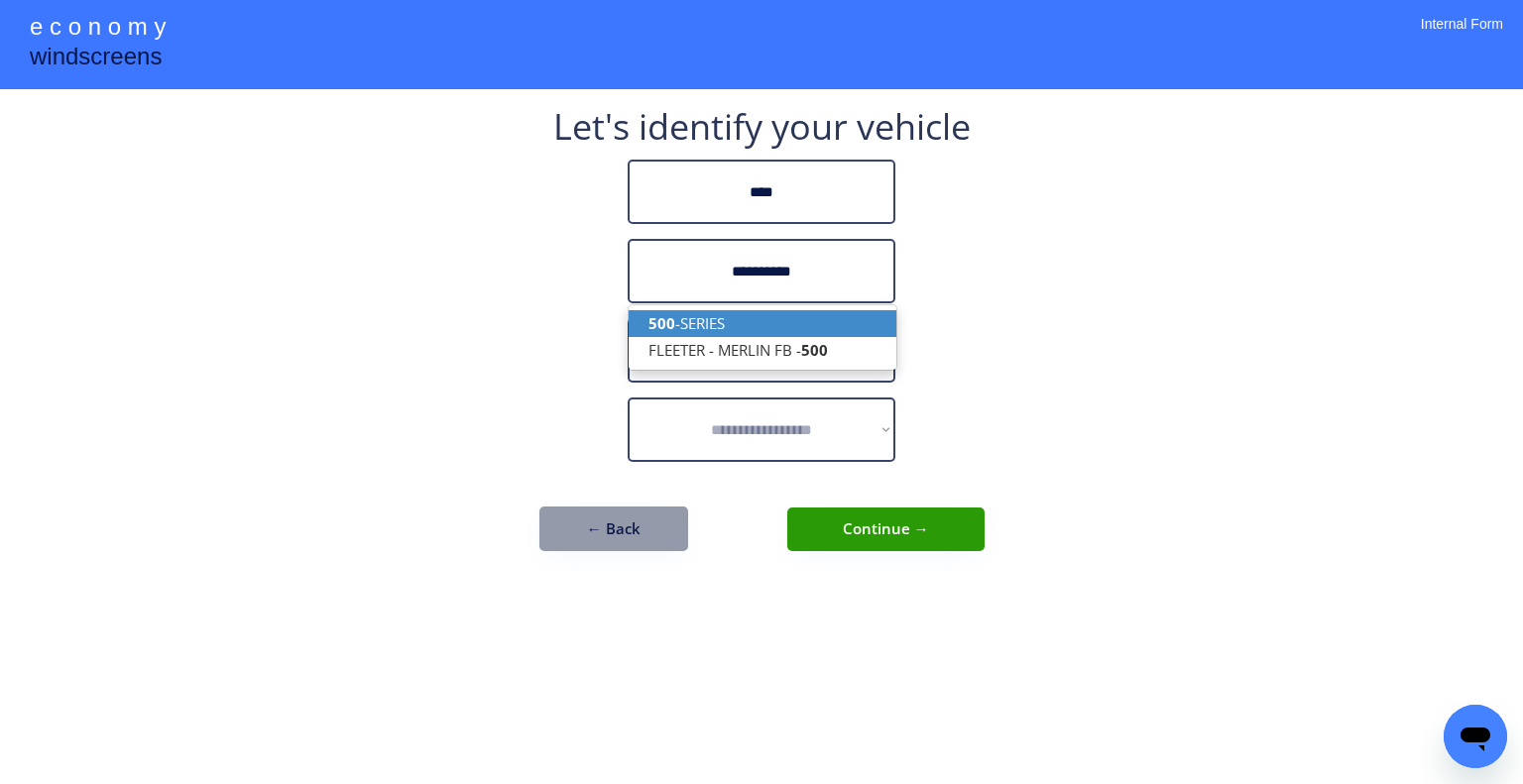 type on "**********" 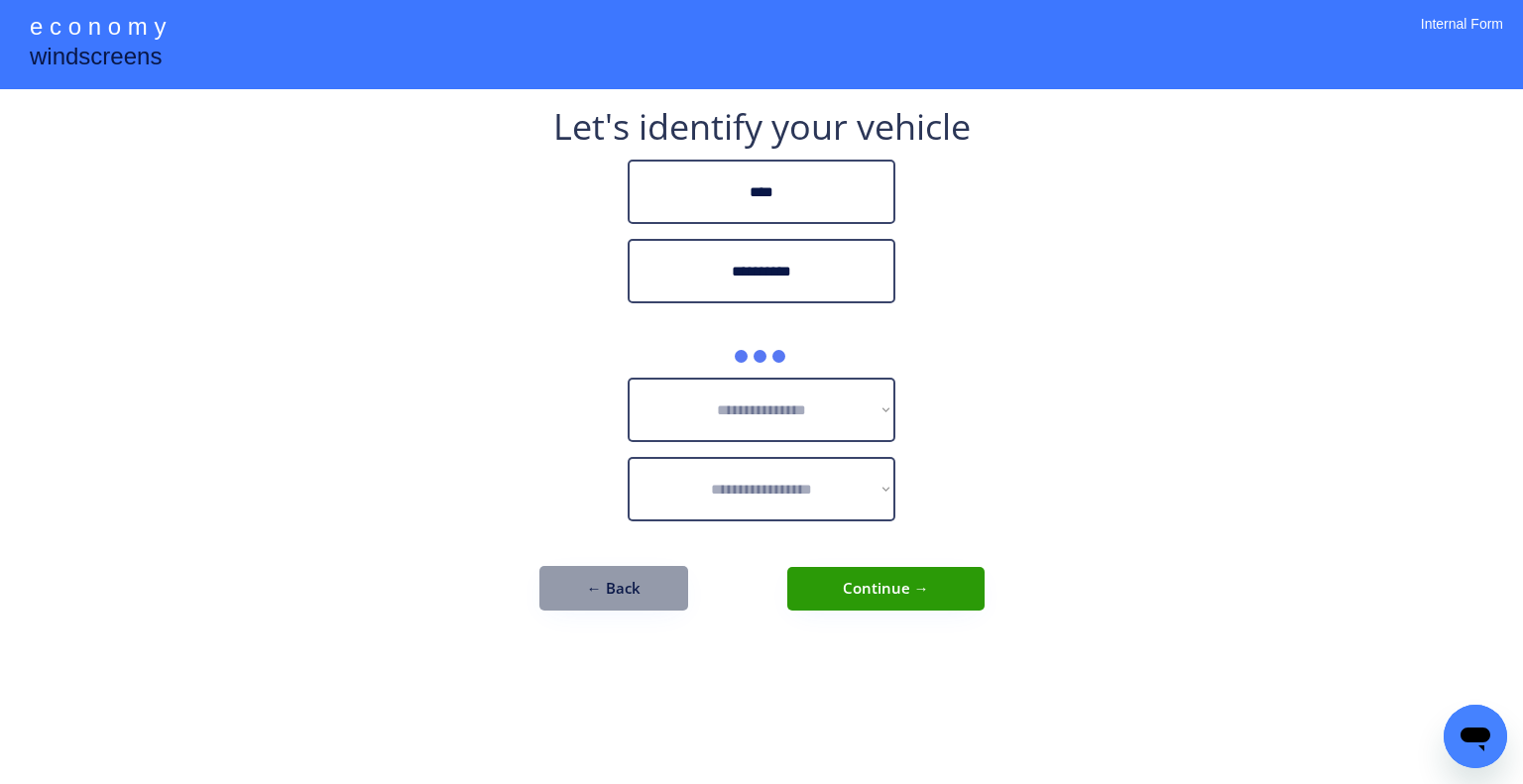 click on "**********" at bounding box center (762, 392) 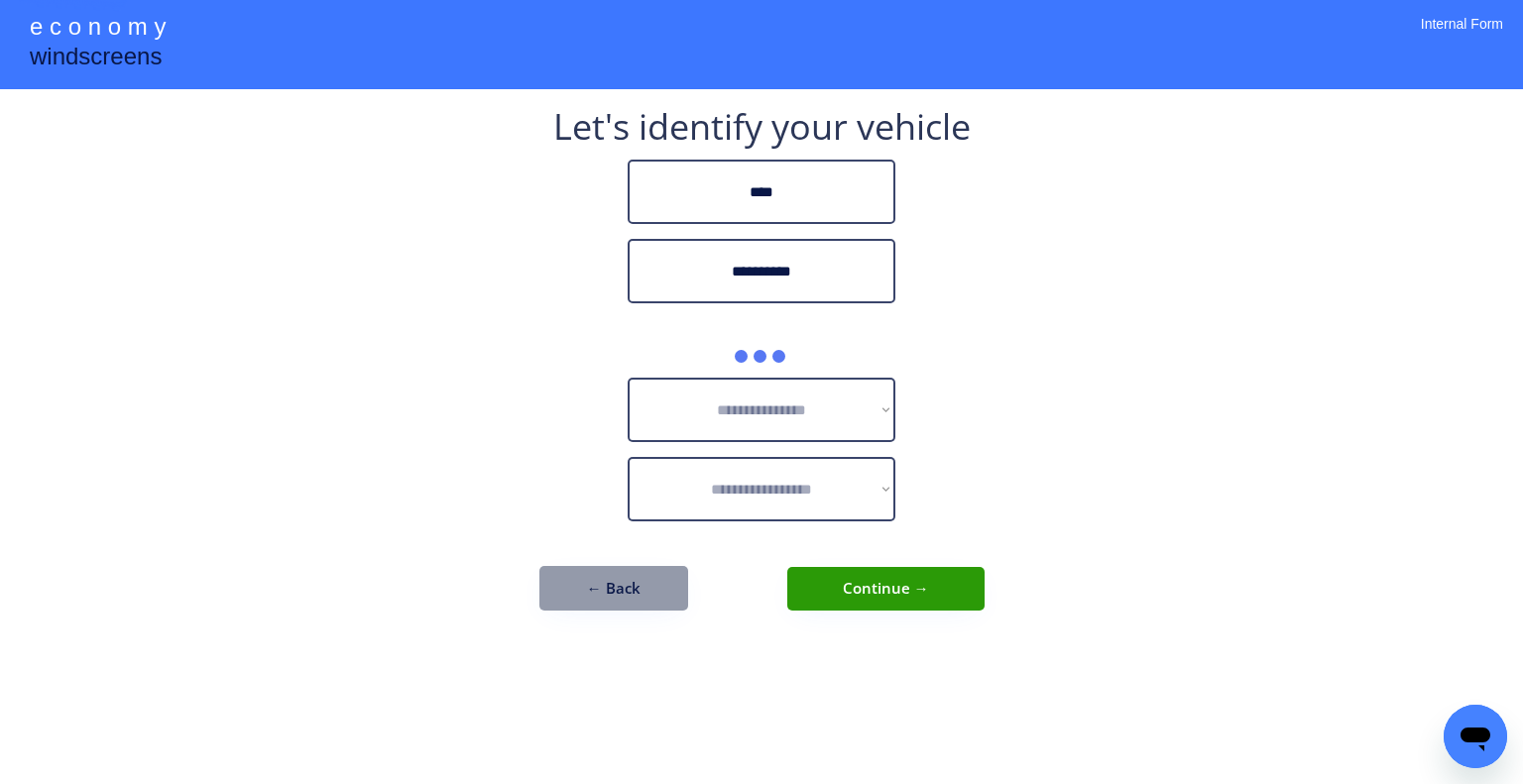 click on "**********" at bounding box center (762, 392) 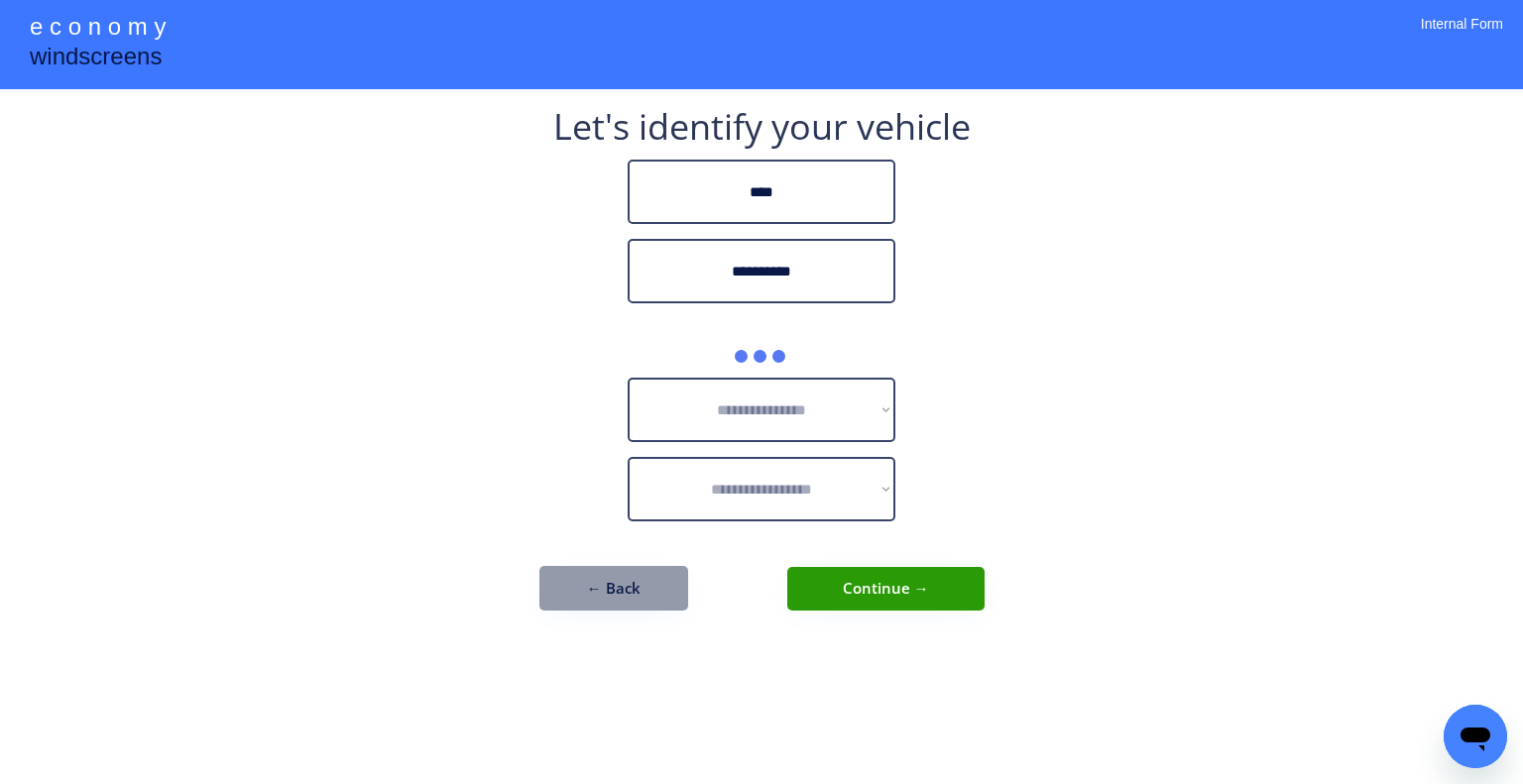 click on "**********" at bounding box center [762, 392] 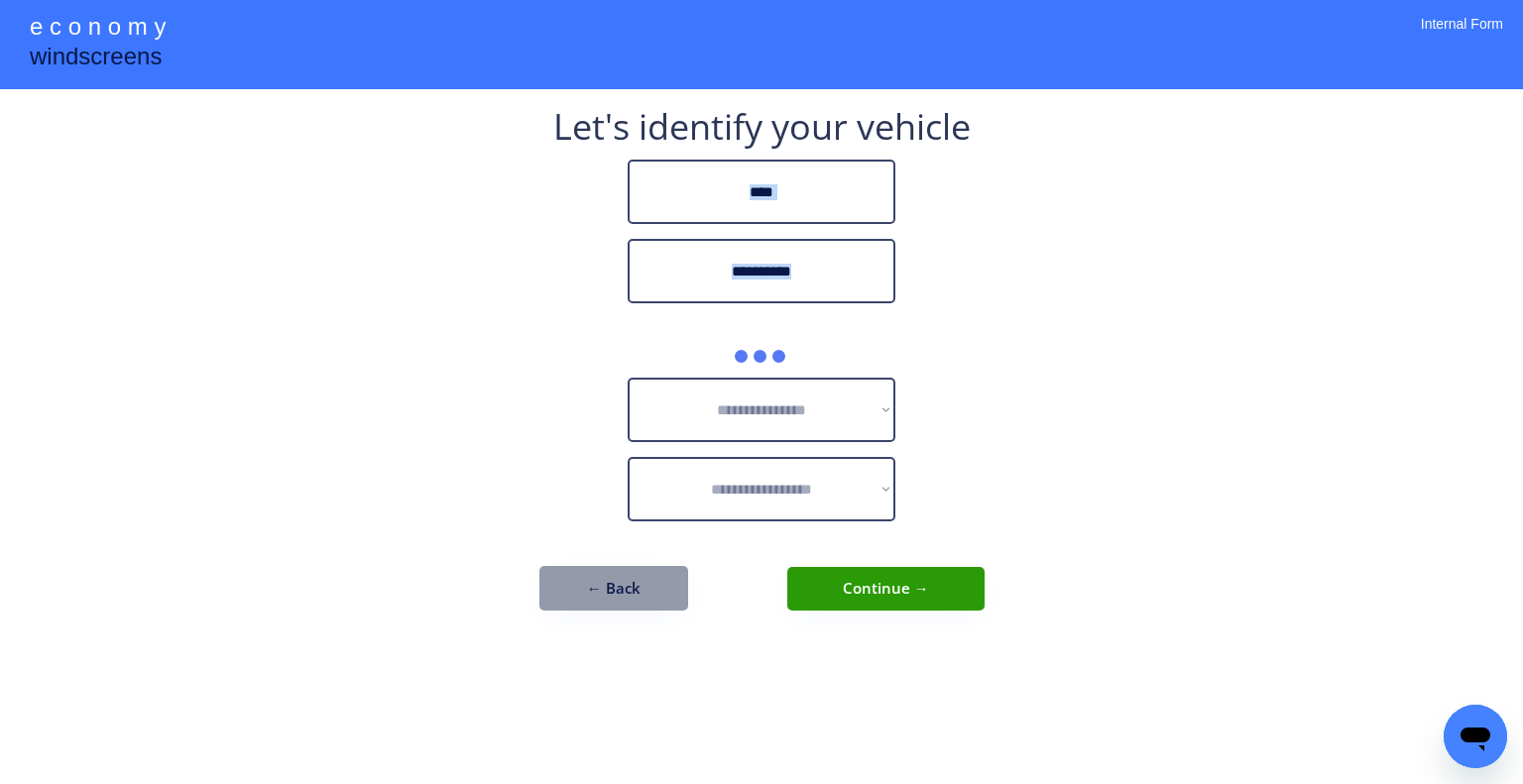 click on "**********" at bounding box center (762, 370) 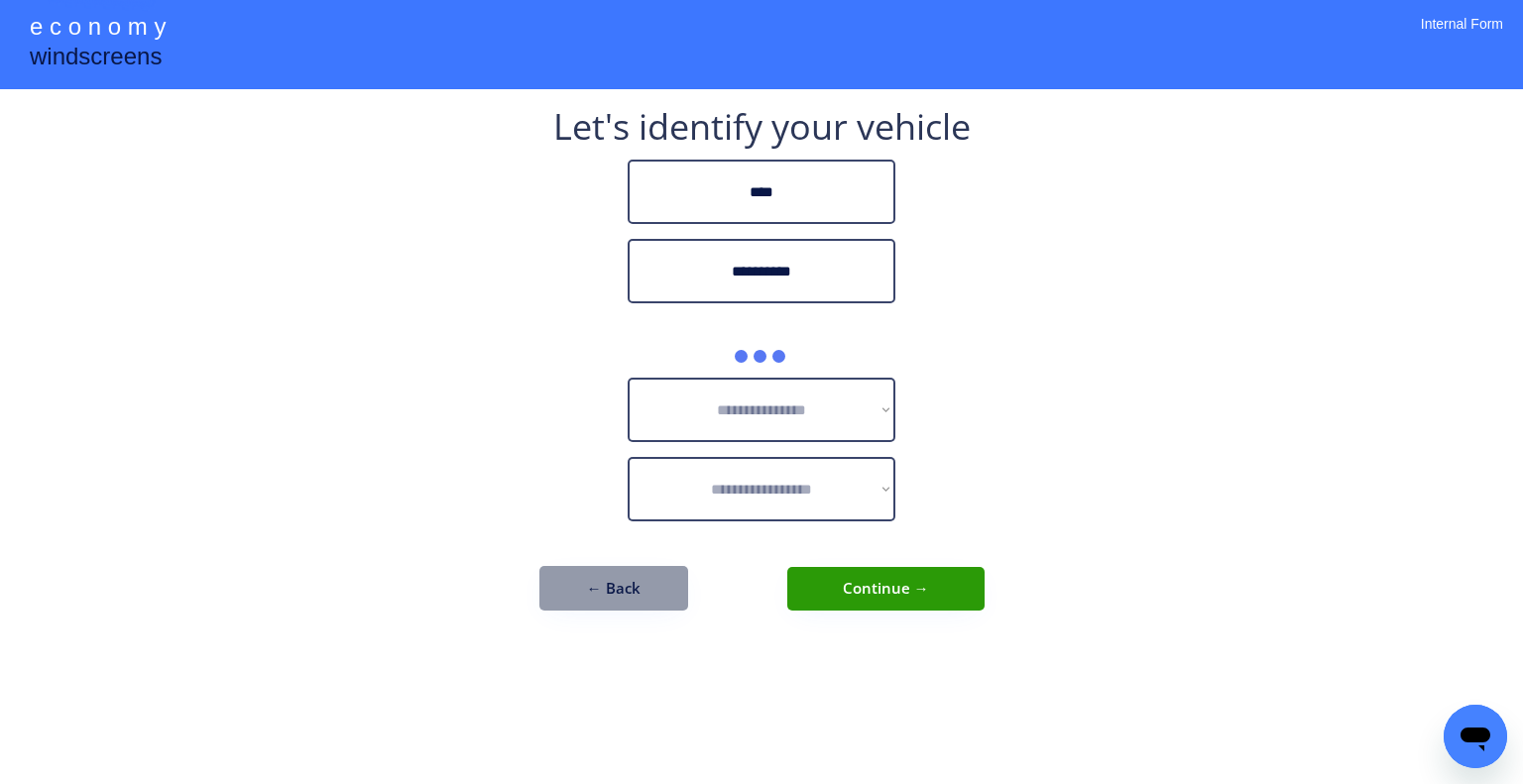 click on "**********" at bounding box center [762, 392] 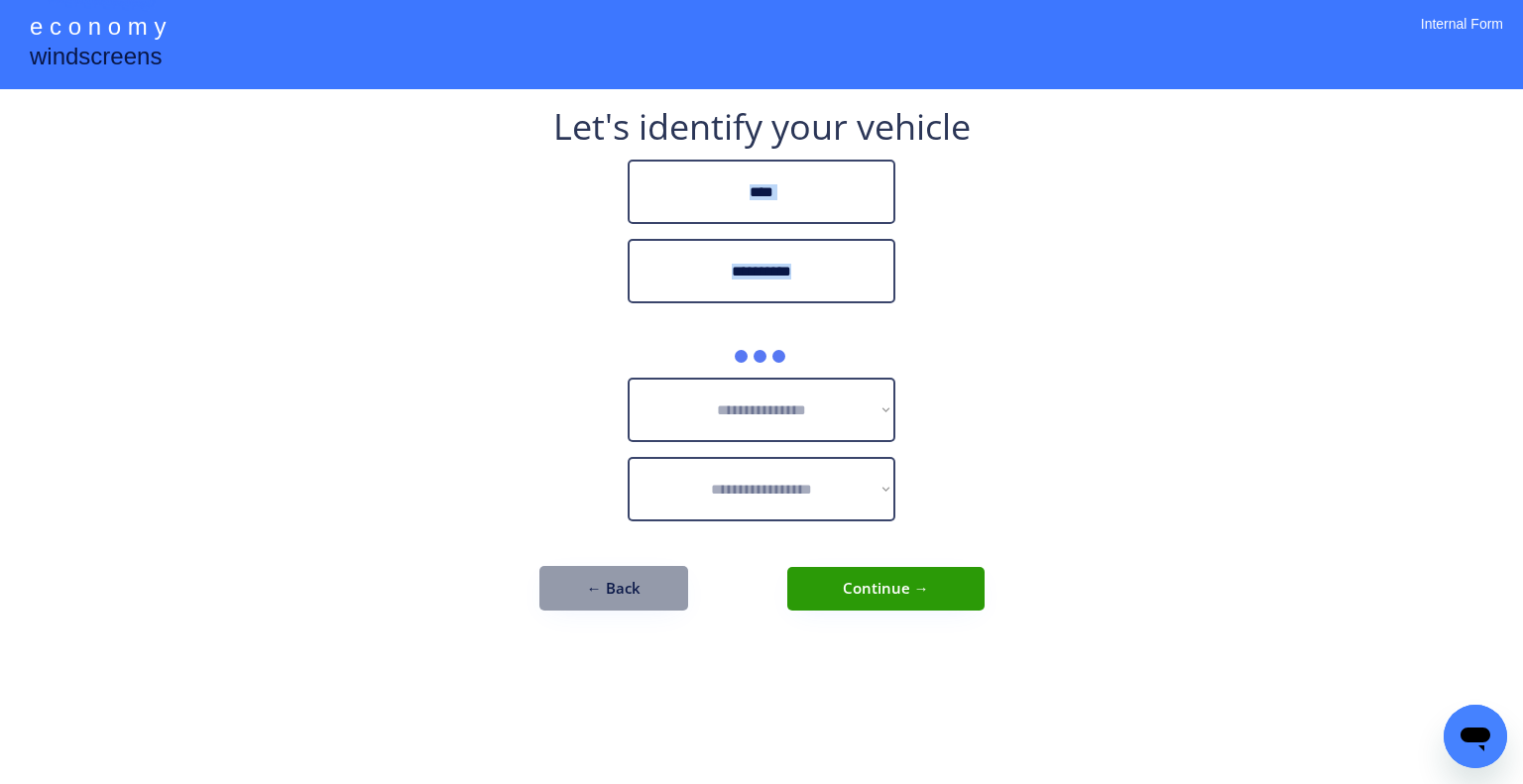 click on "**********" at bounding box center [762, 392] 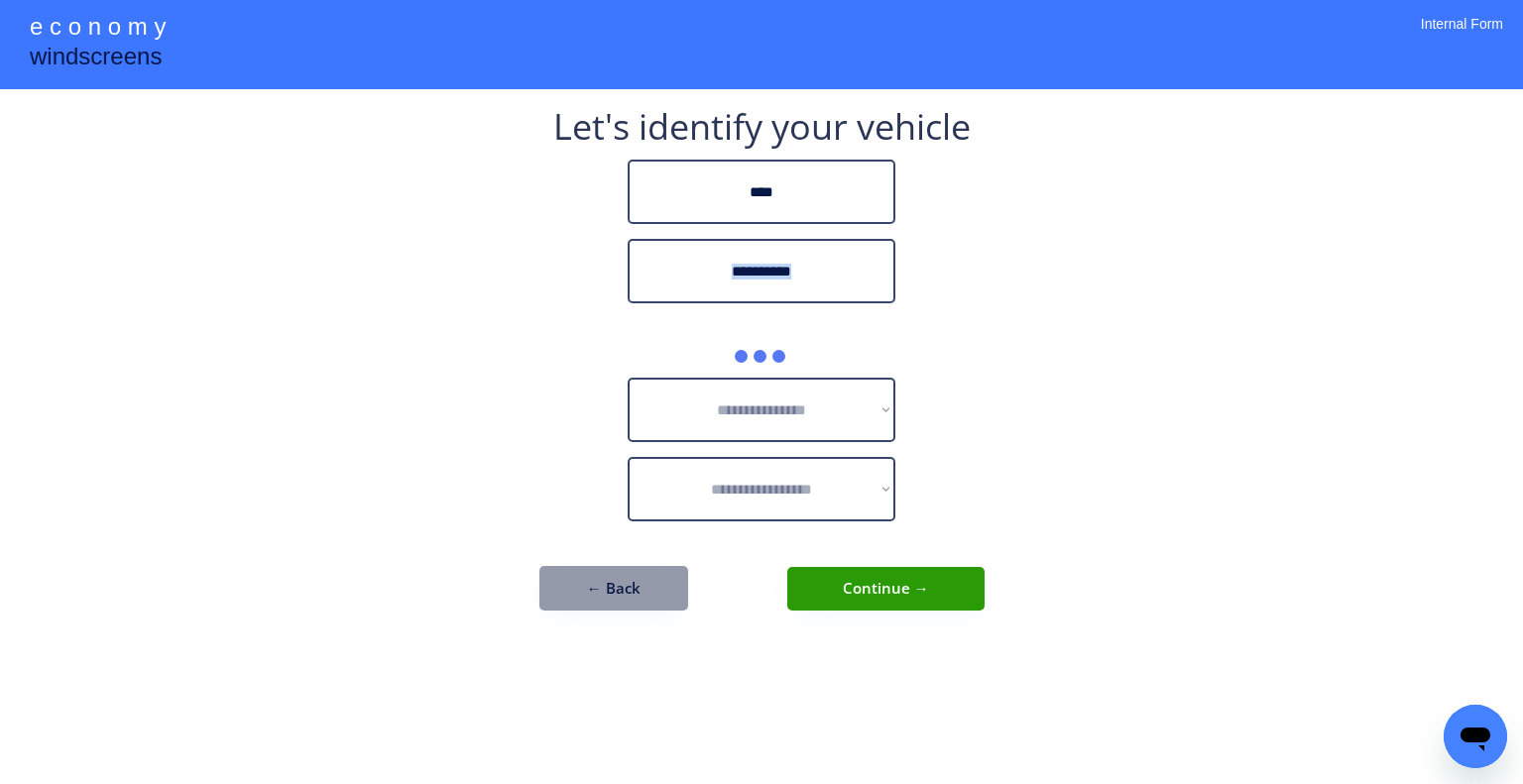click on "**********" at bounding box center (762, 392) 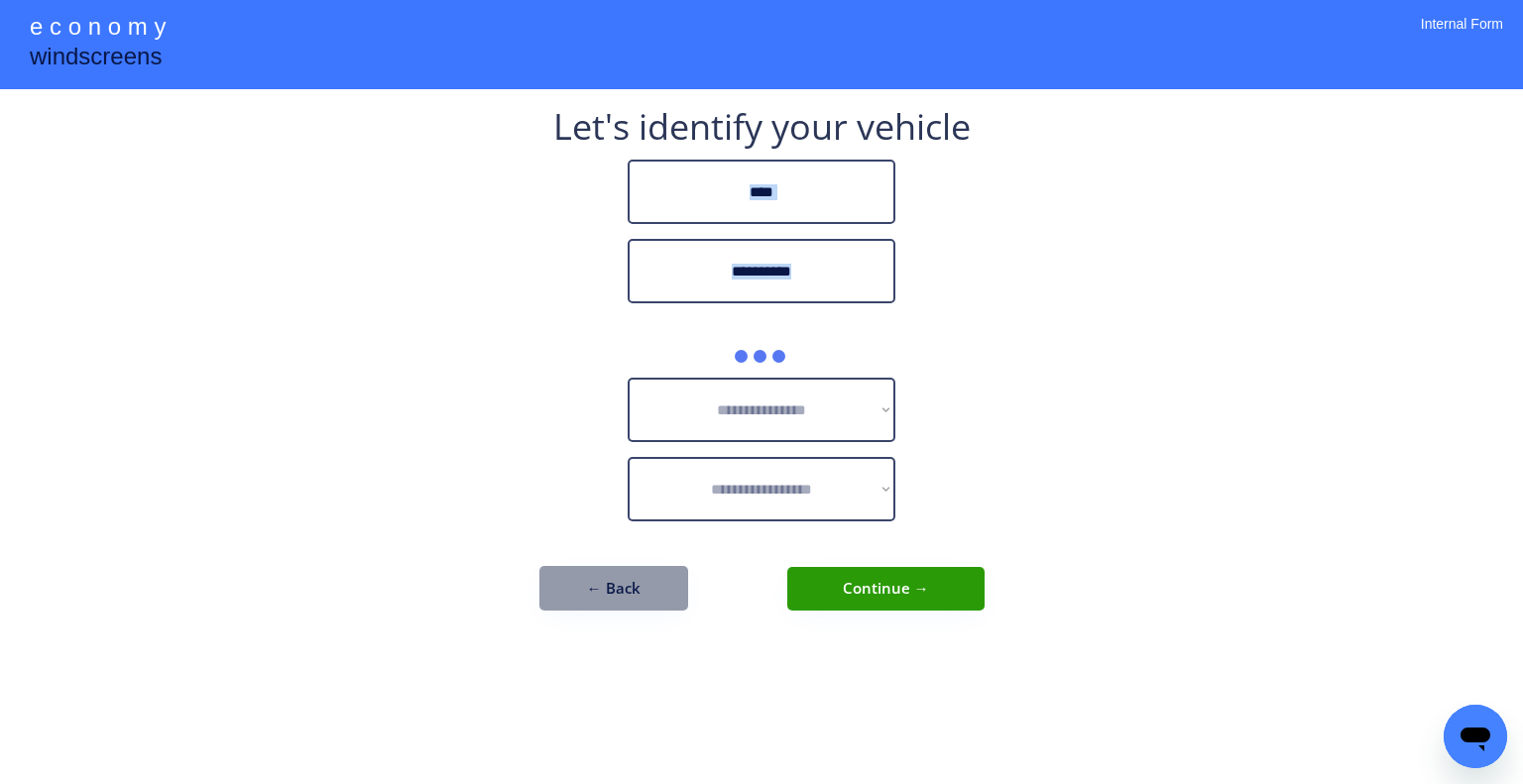 click on "**********" at bounding box center [762, 392] 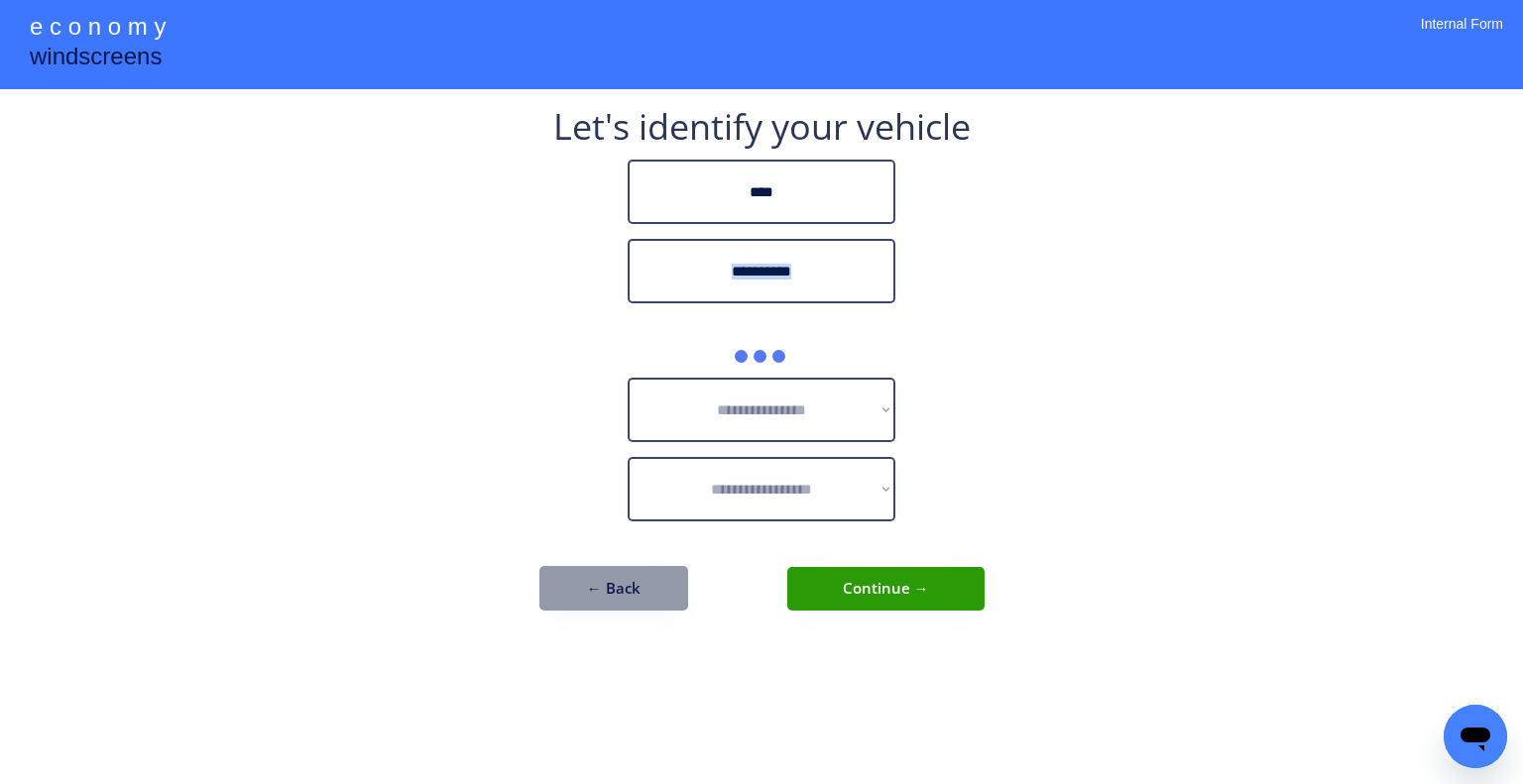 click on "**********" at bounding box center (762, 392) 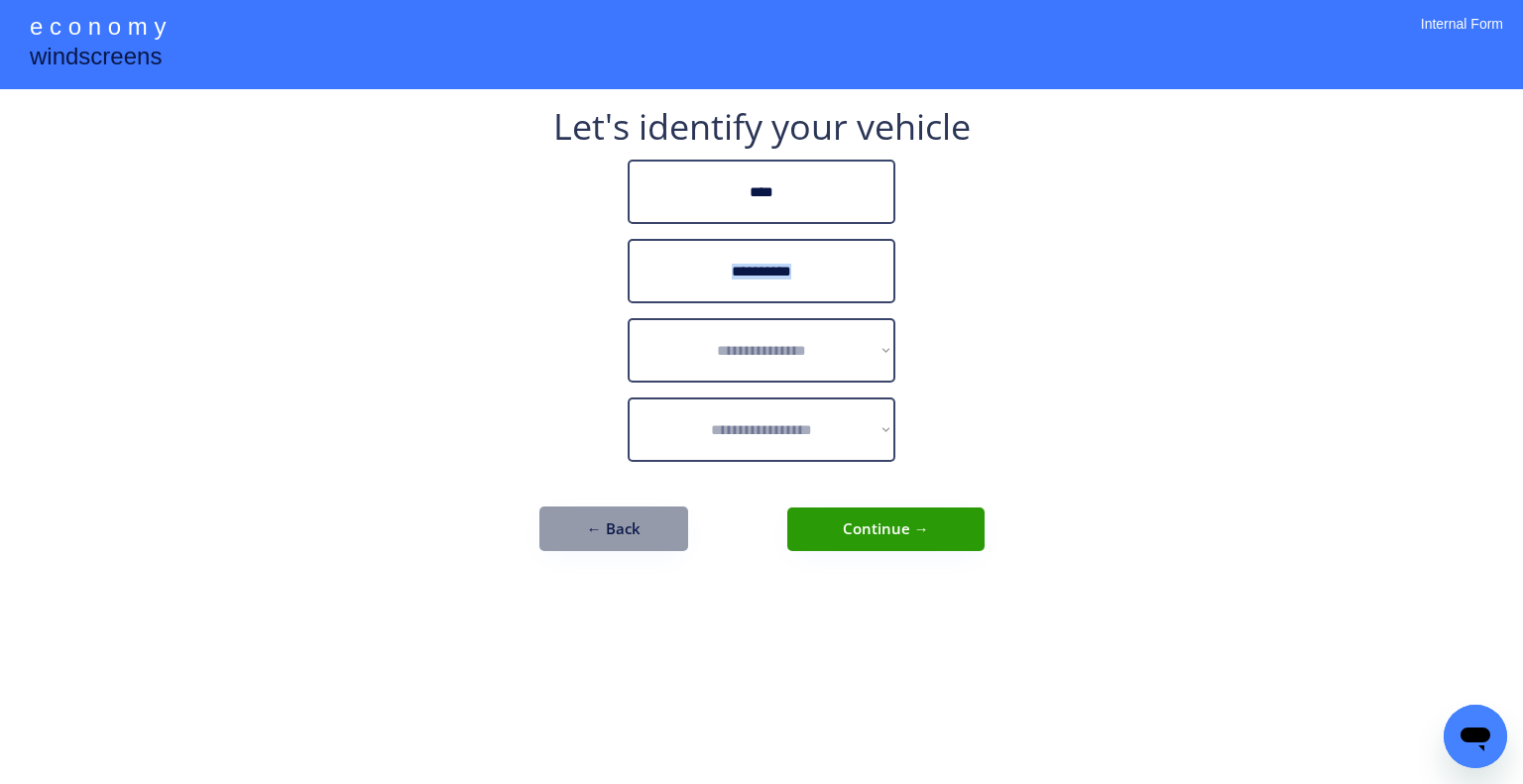 click on "**********" at bounding box center (762, 392) 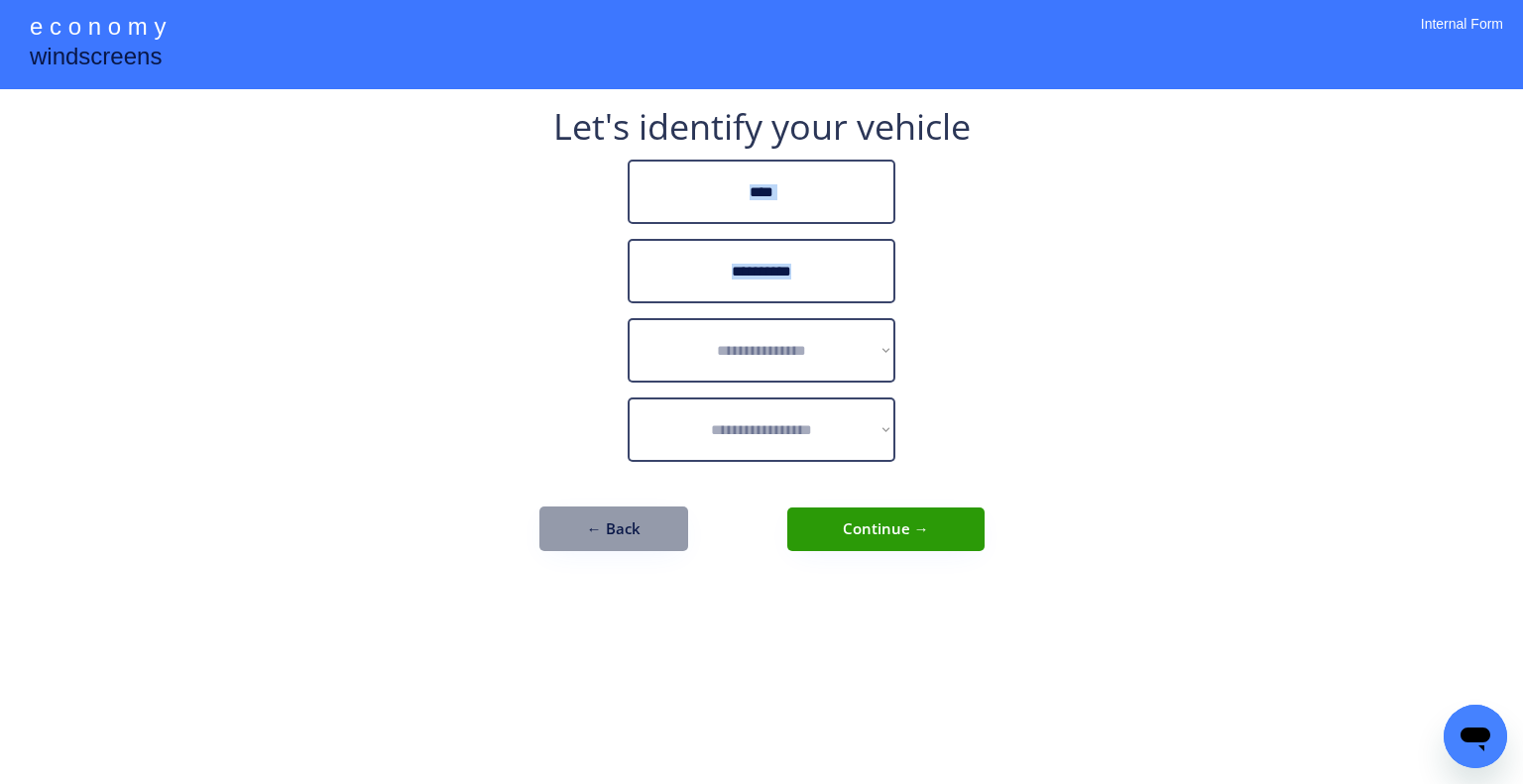 click on "**********" at bounding box center (762, 392) 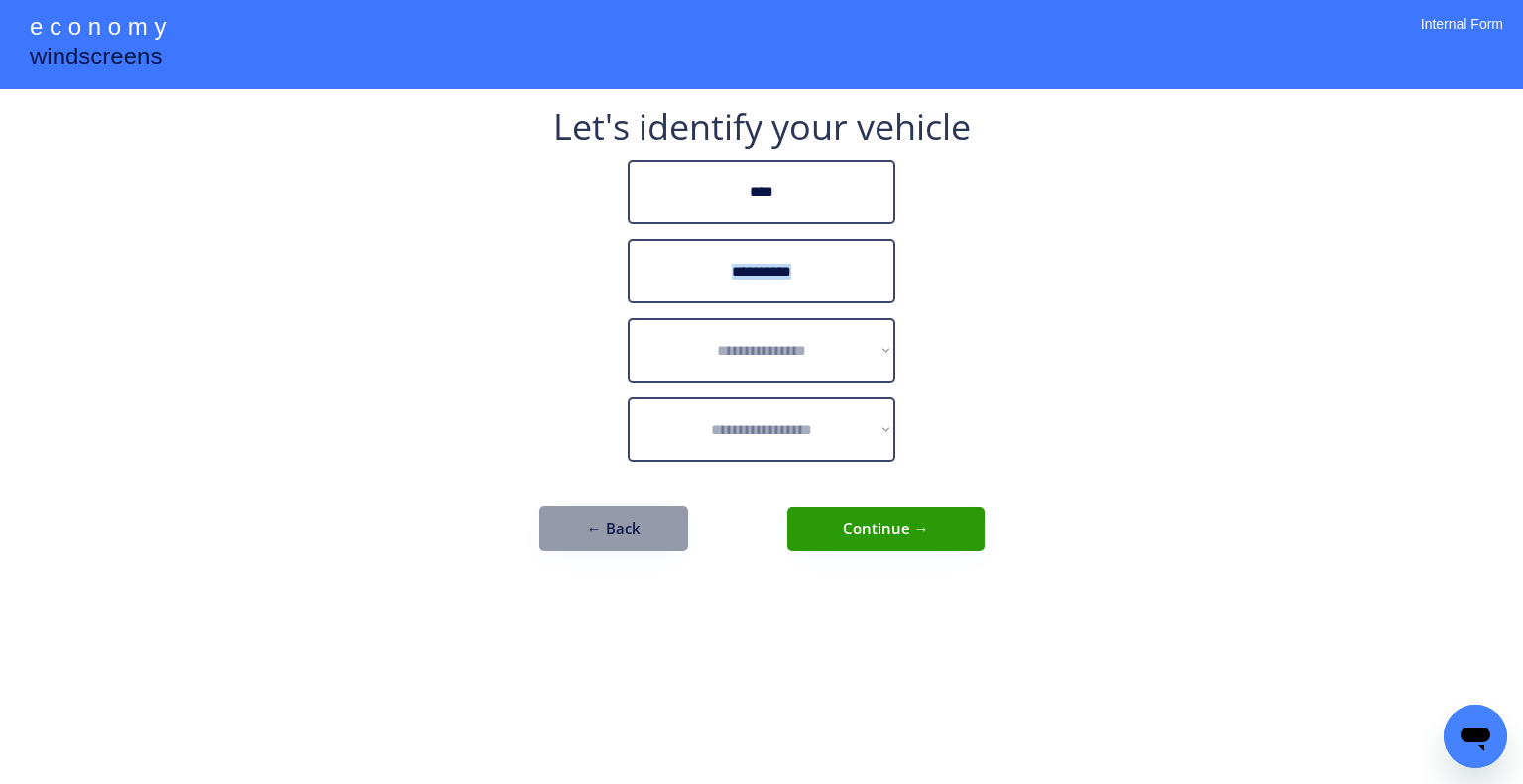 click on "**********" at bounding box center (762, 392) 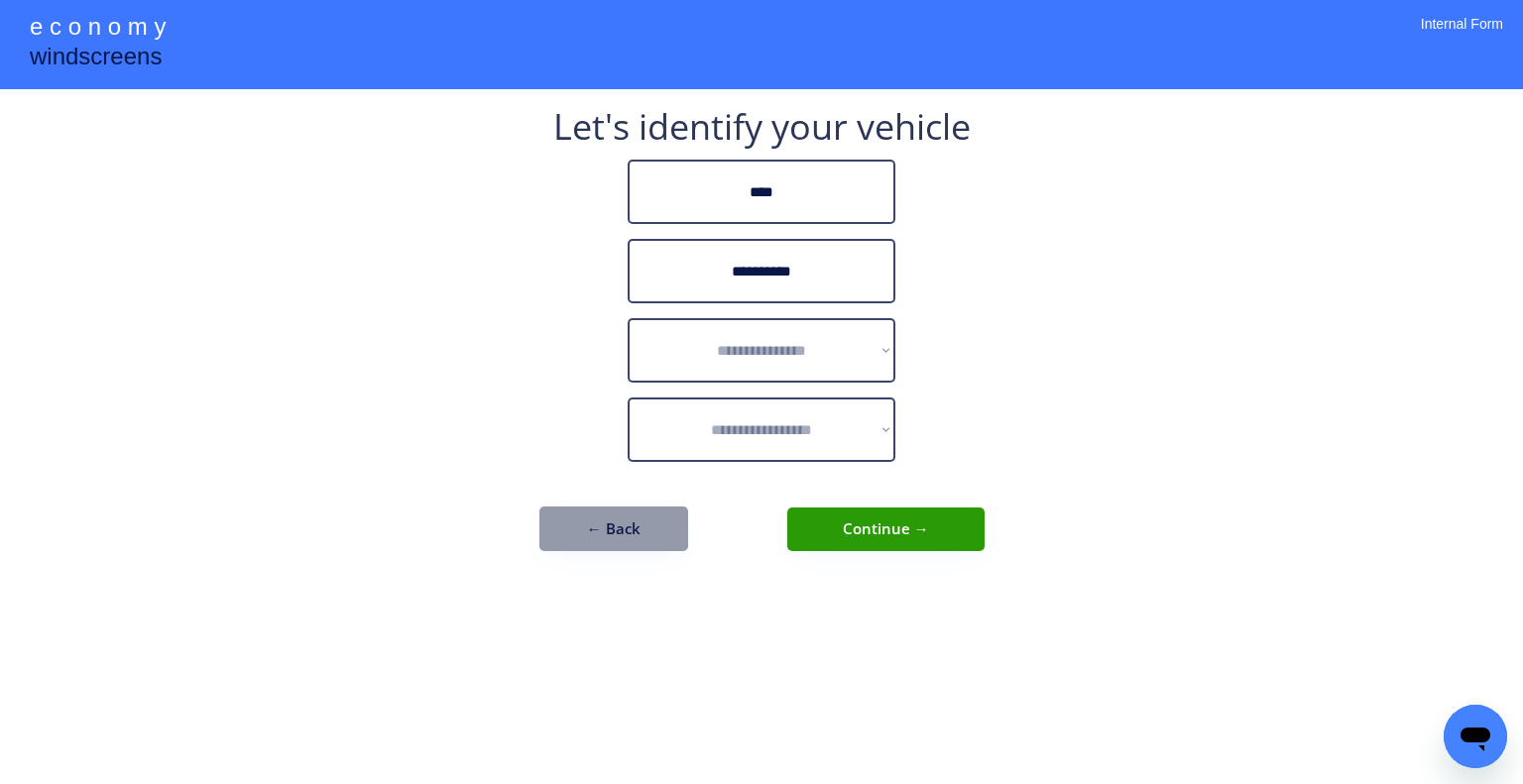 click on "**********" at bounding box center [762, 392] 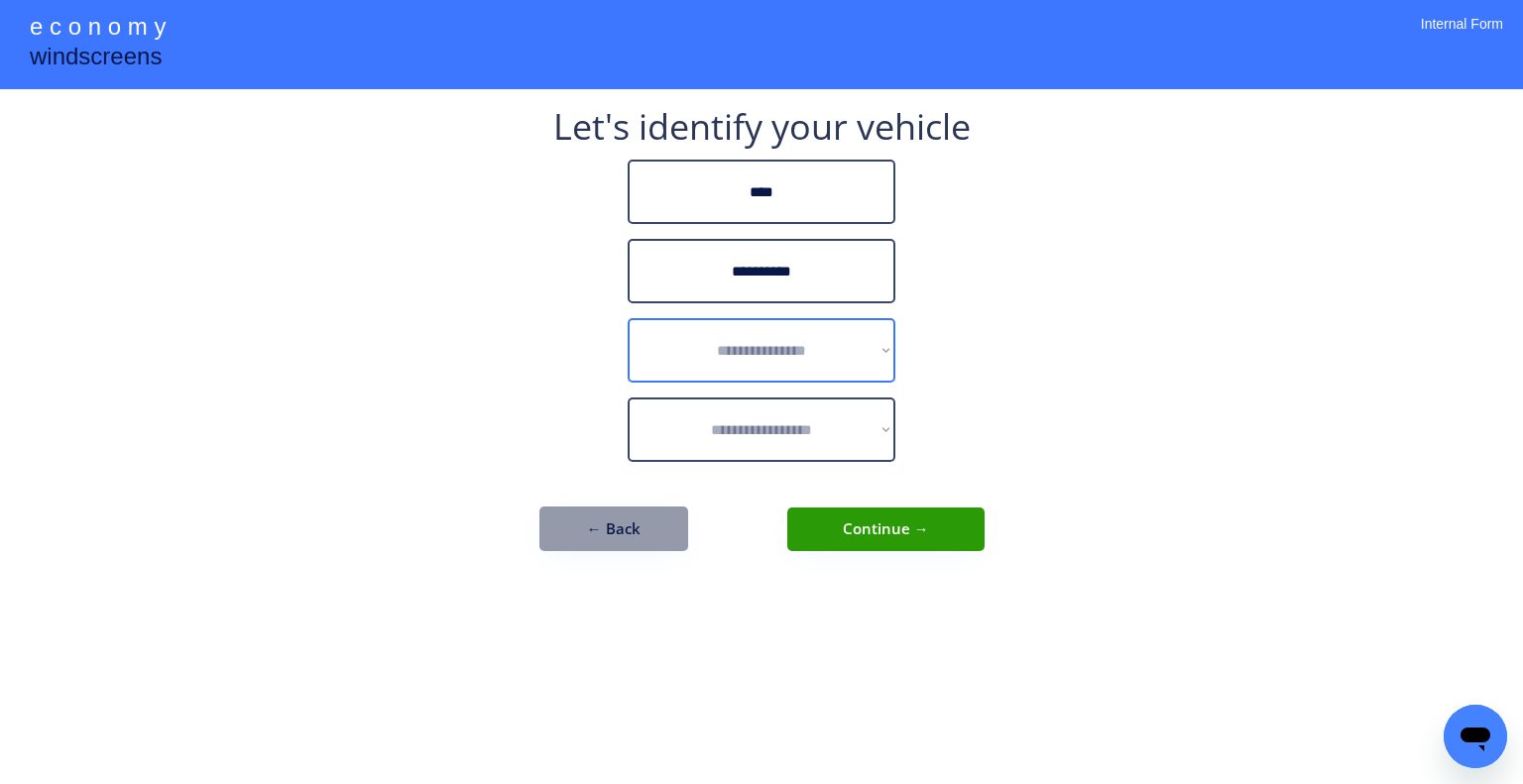 click on "**********" at bounding box center [762, 350] 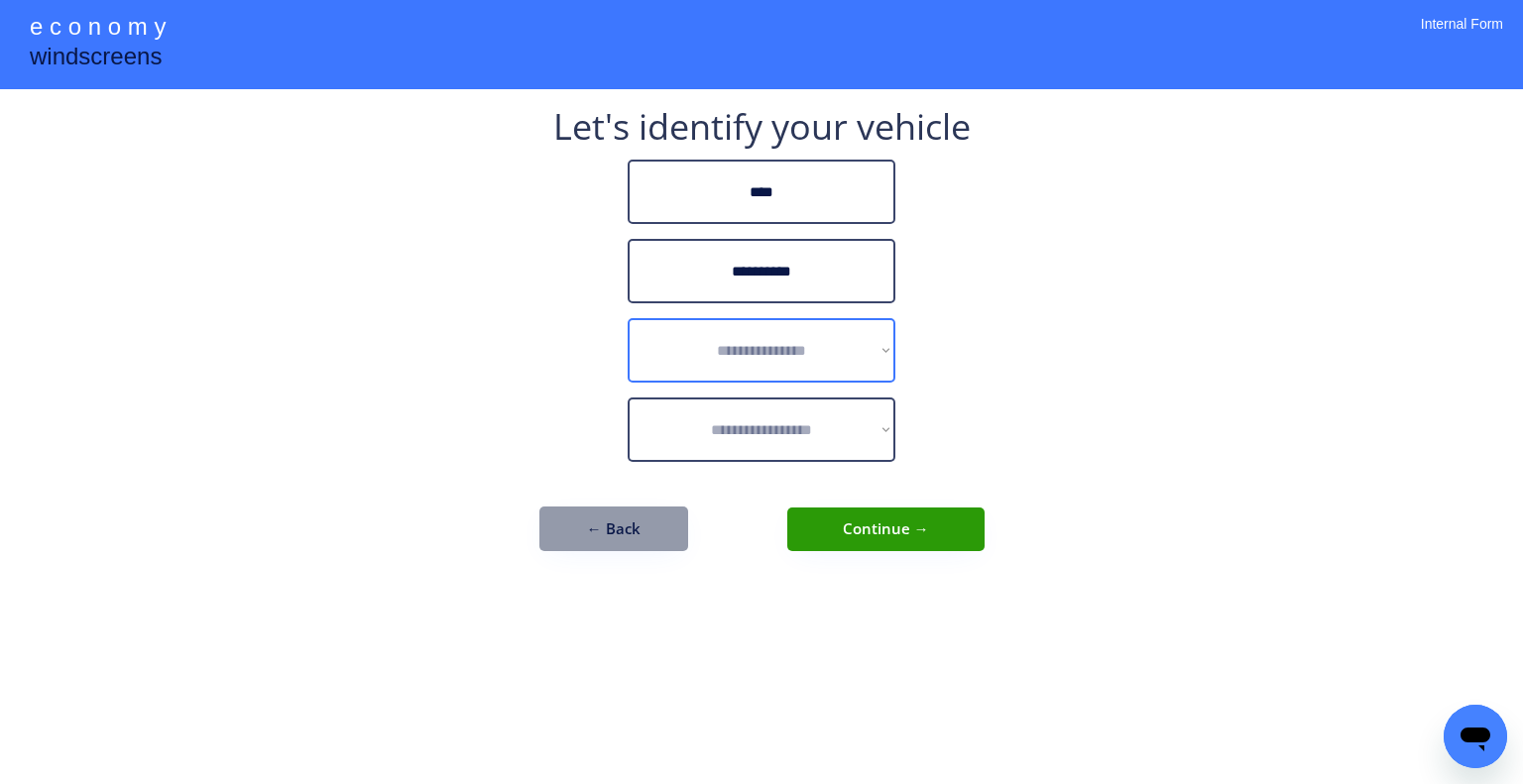 select on "******" 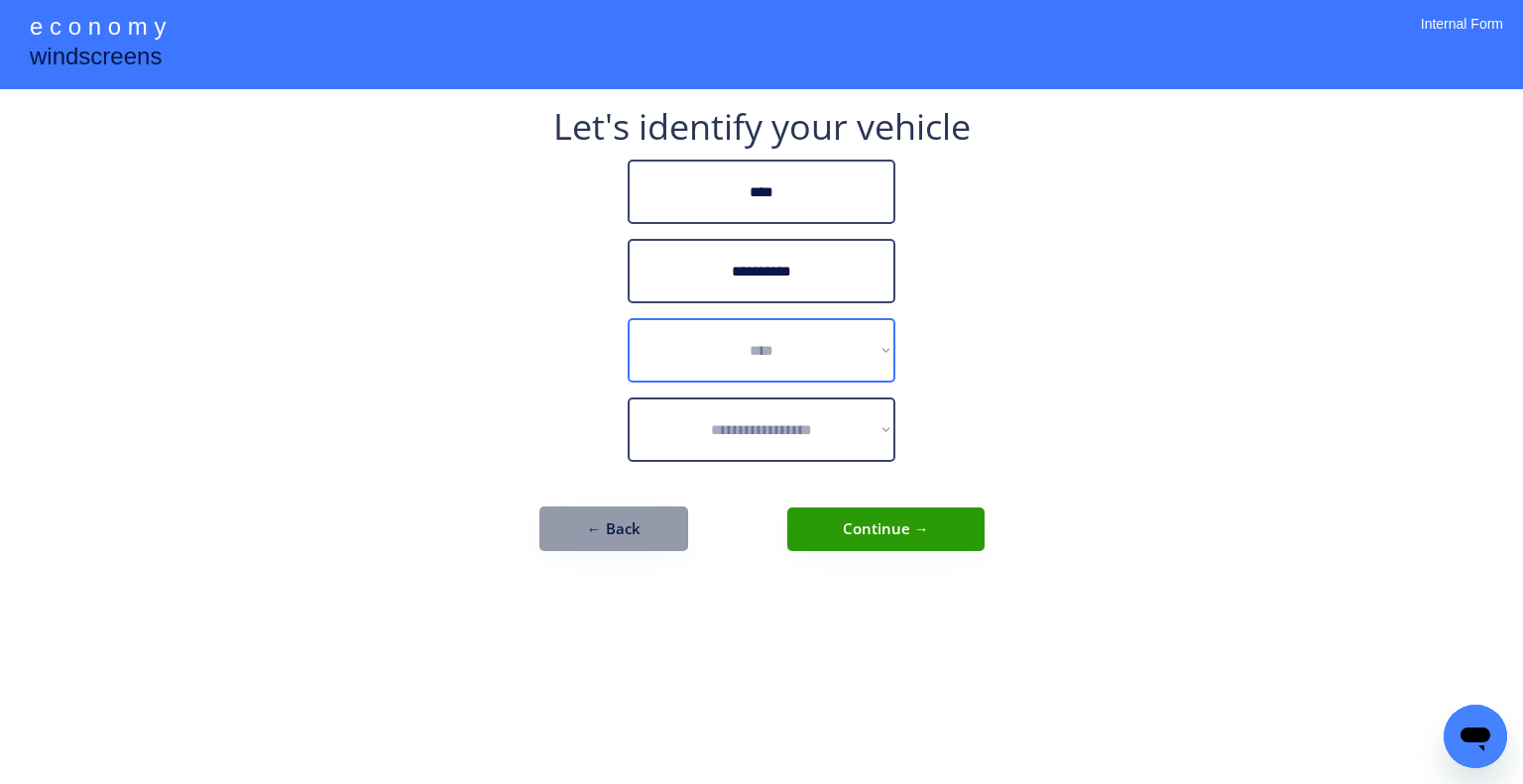 click on "**********" at bounding box center [762, 350] 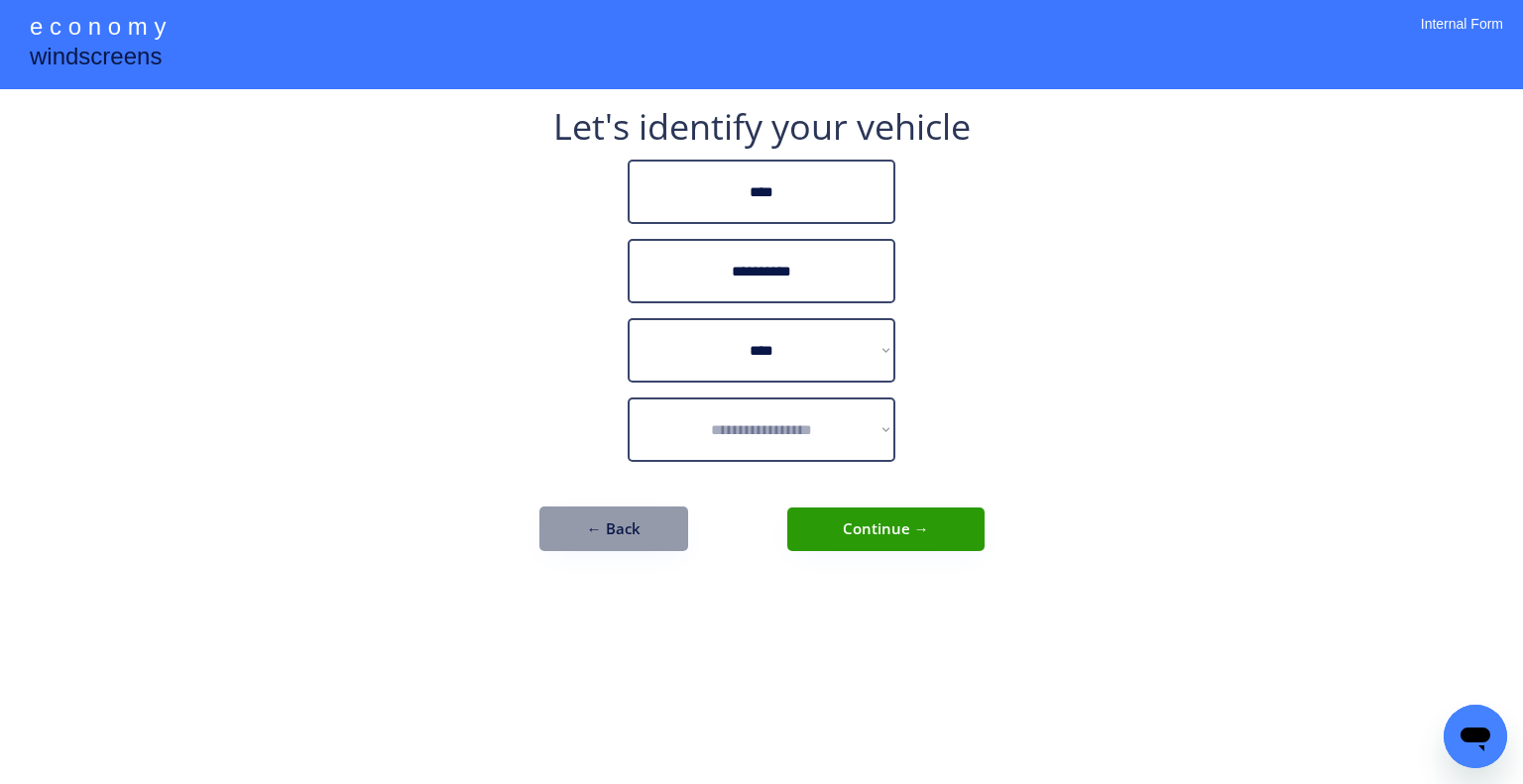 click on "**********" at bounding box center (762, 392) 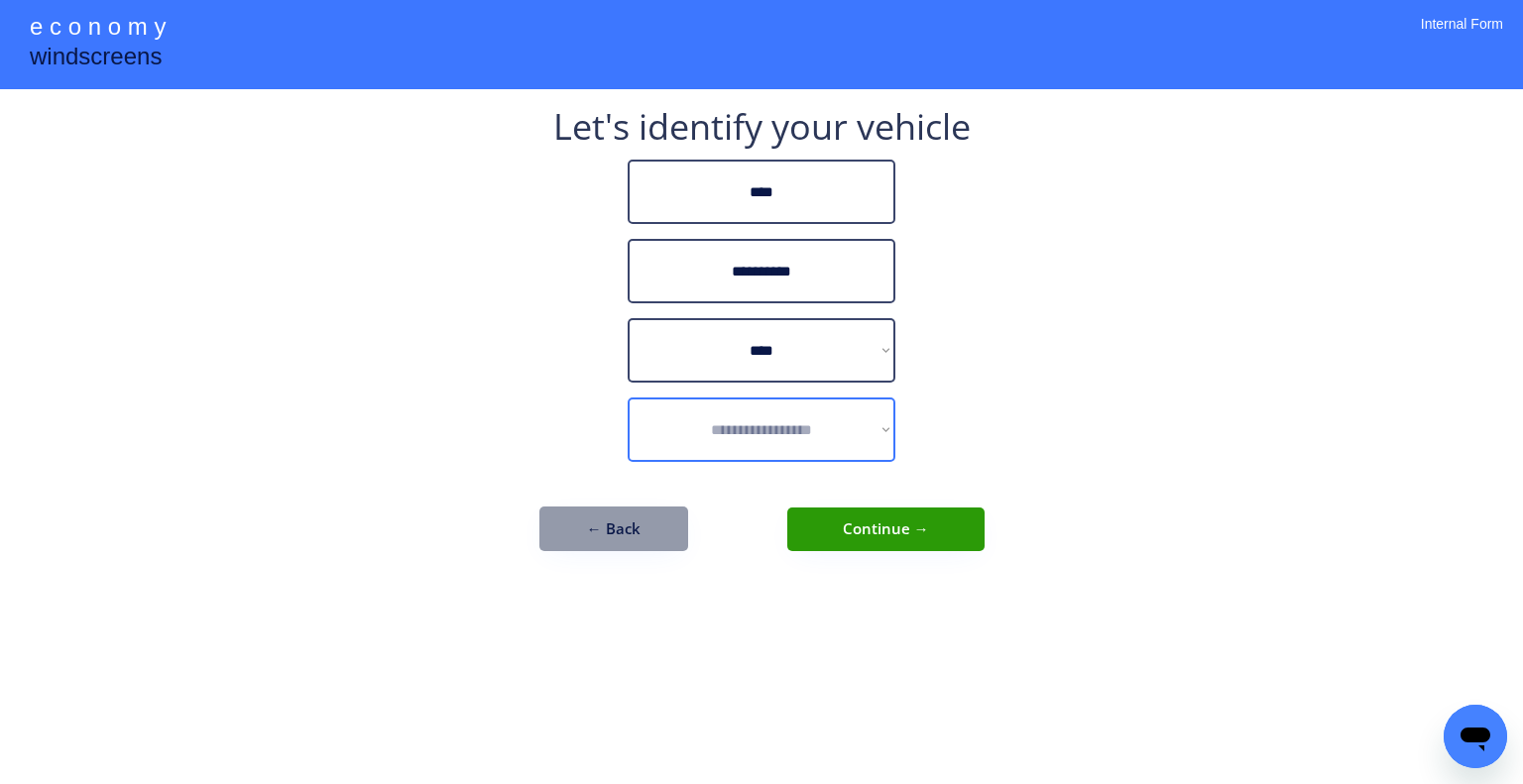 click on "**********" at bounding box center [762, 429] 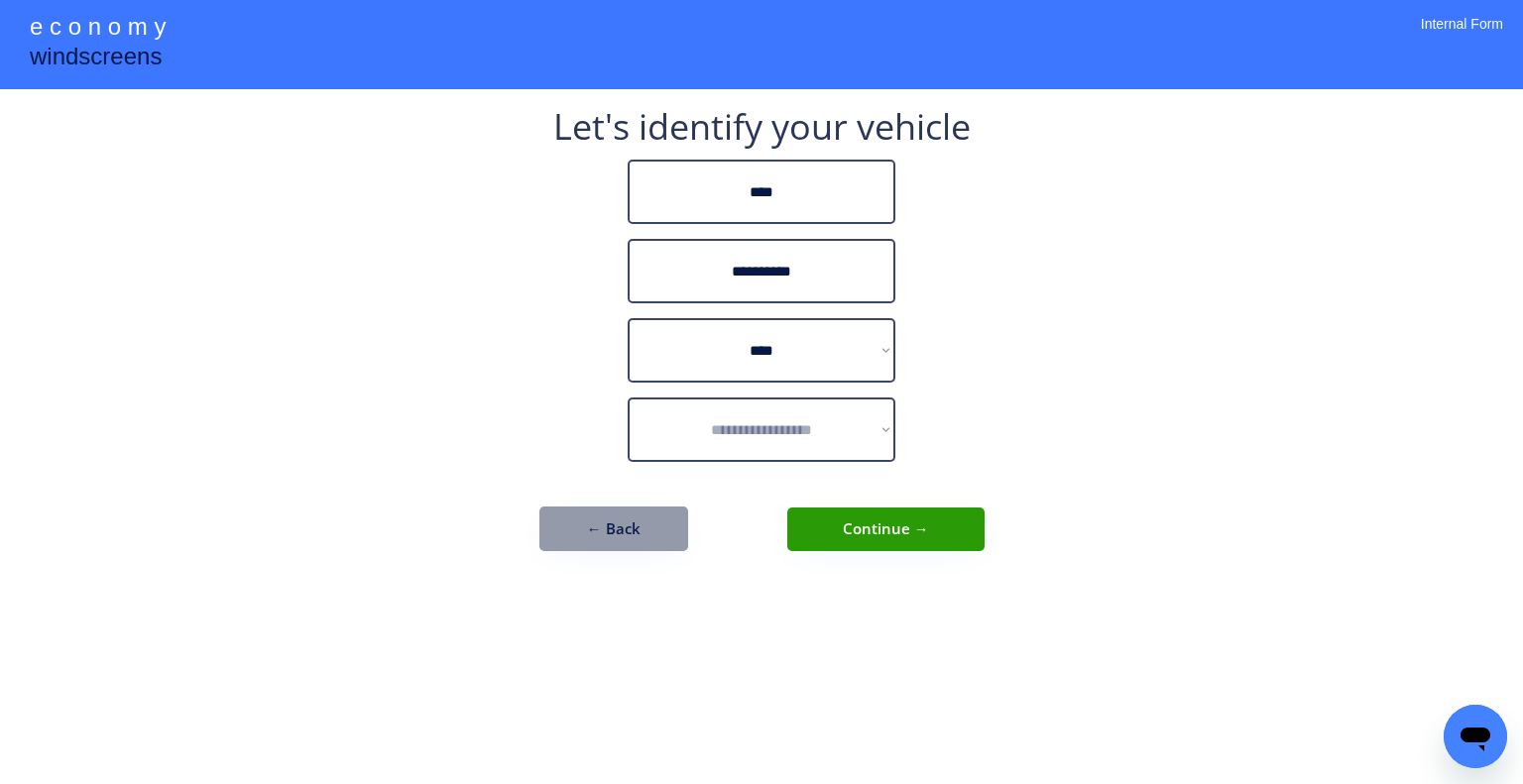 click on "**********" at bounding box center [762, 340] 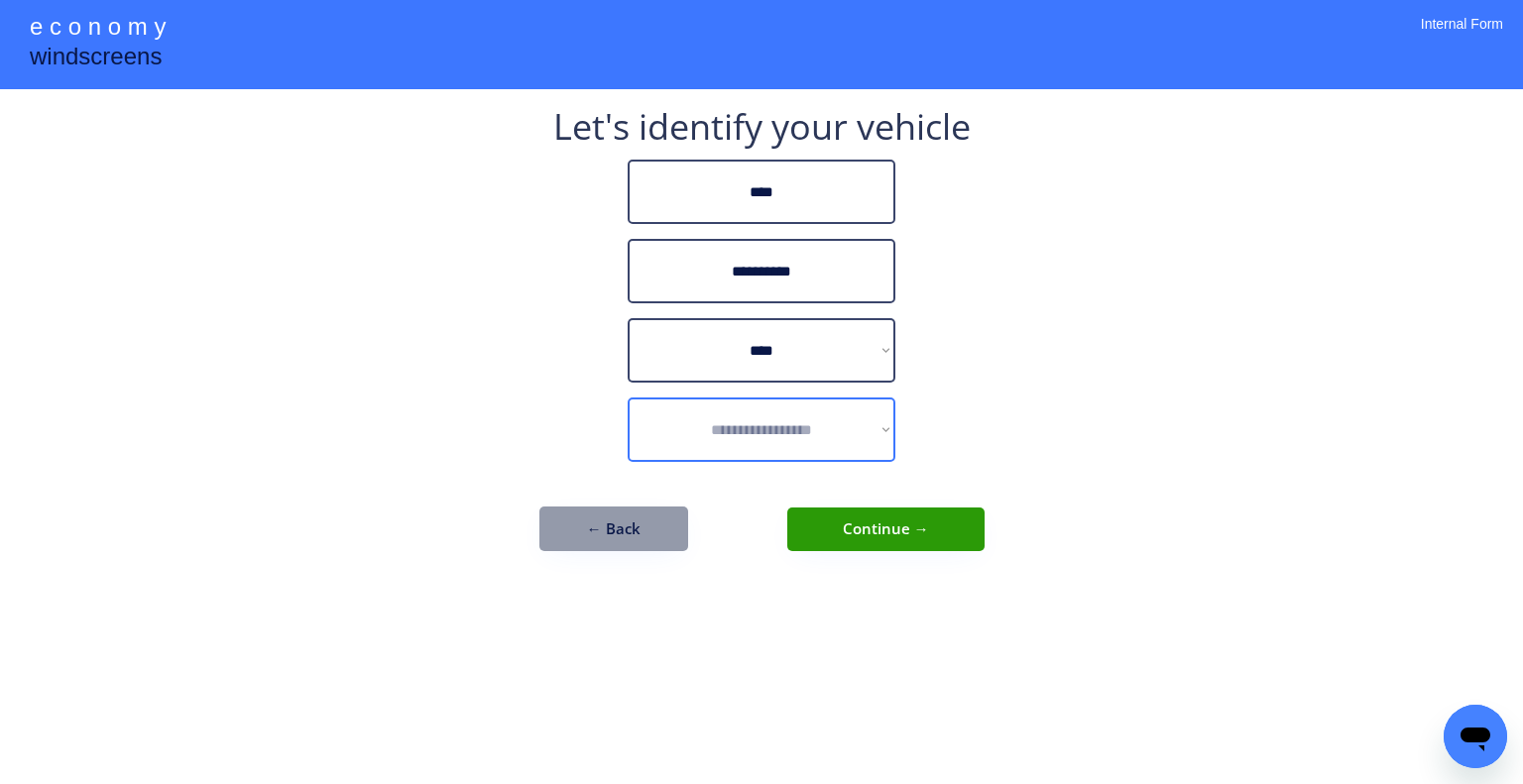 click on "**********" at bounding box center [762, 429] 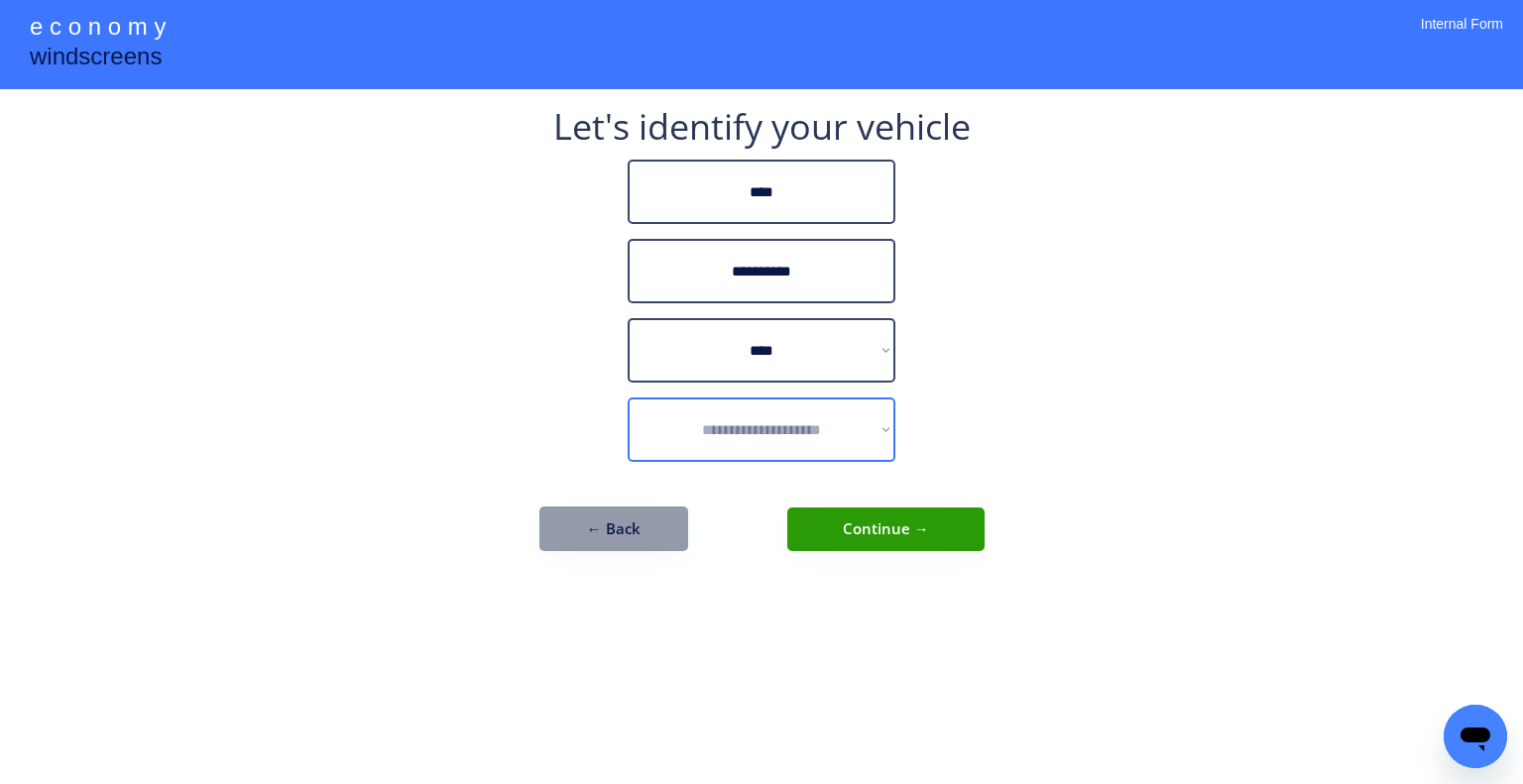 click on "**********" at bounding box center [762, 429] 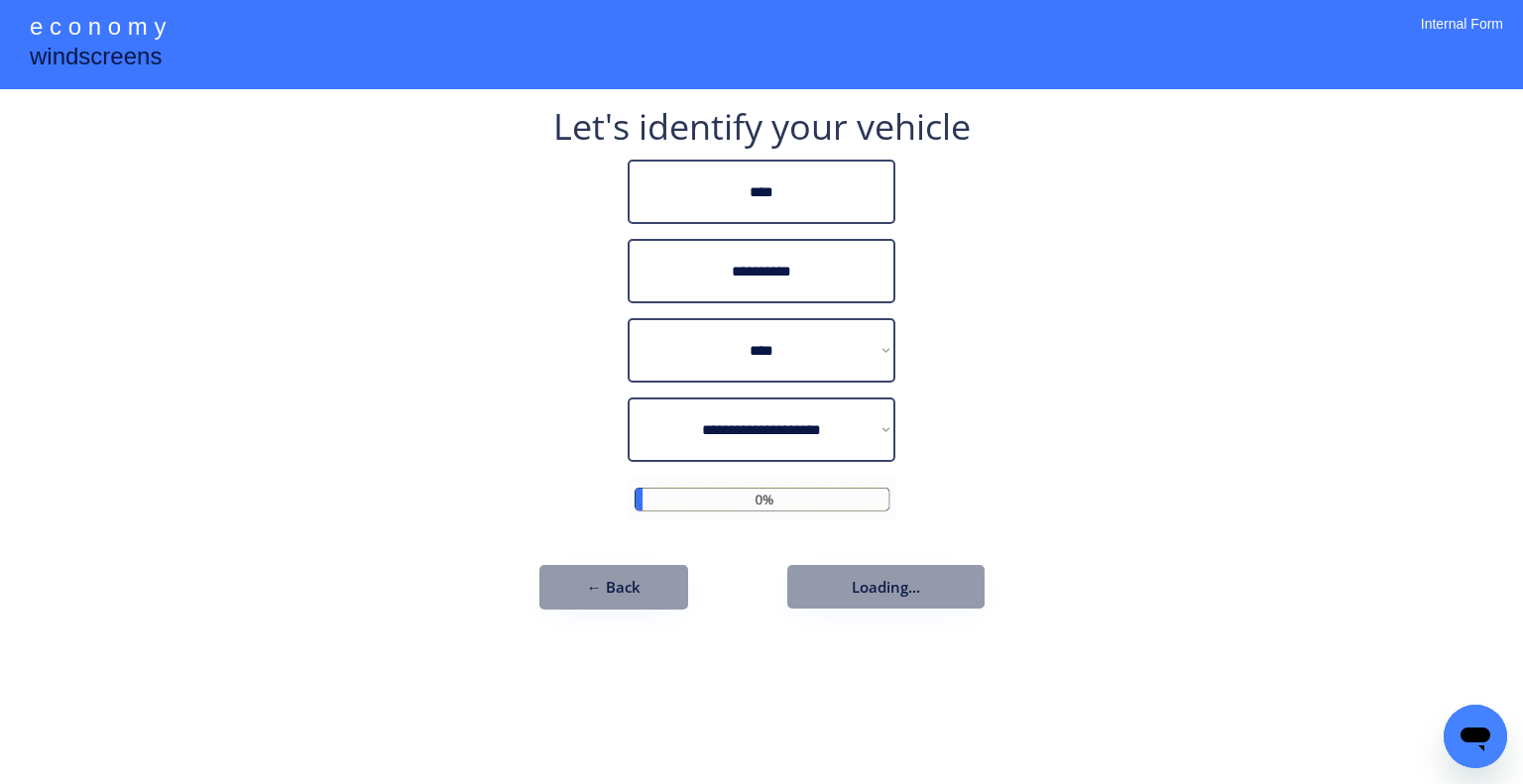 click on "**********" at bounding box center (762, 392) 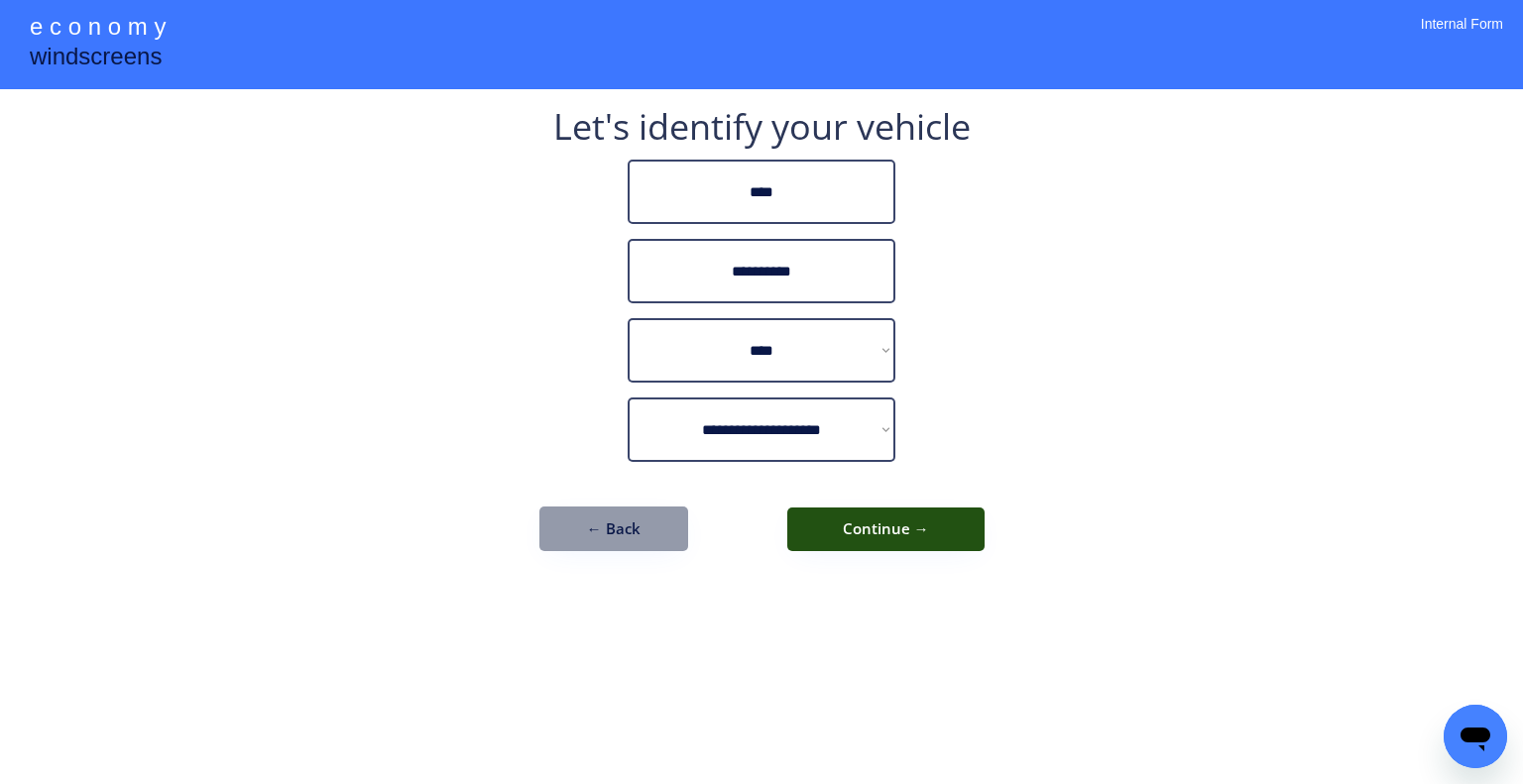 click on "Continue    →" at bounding box center (885, 529) 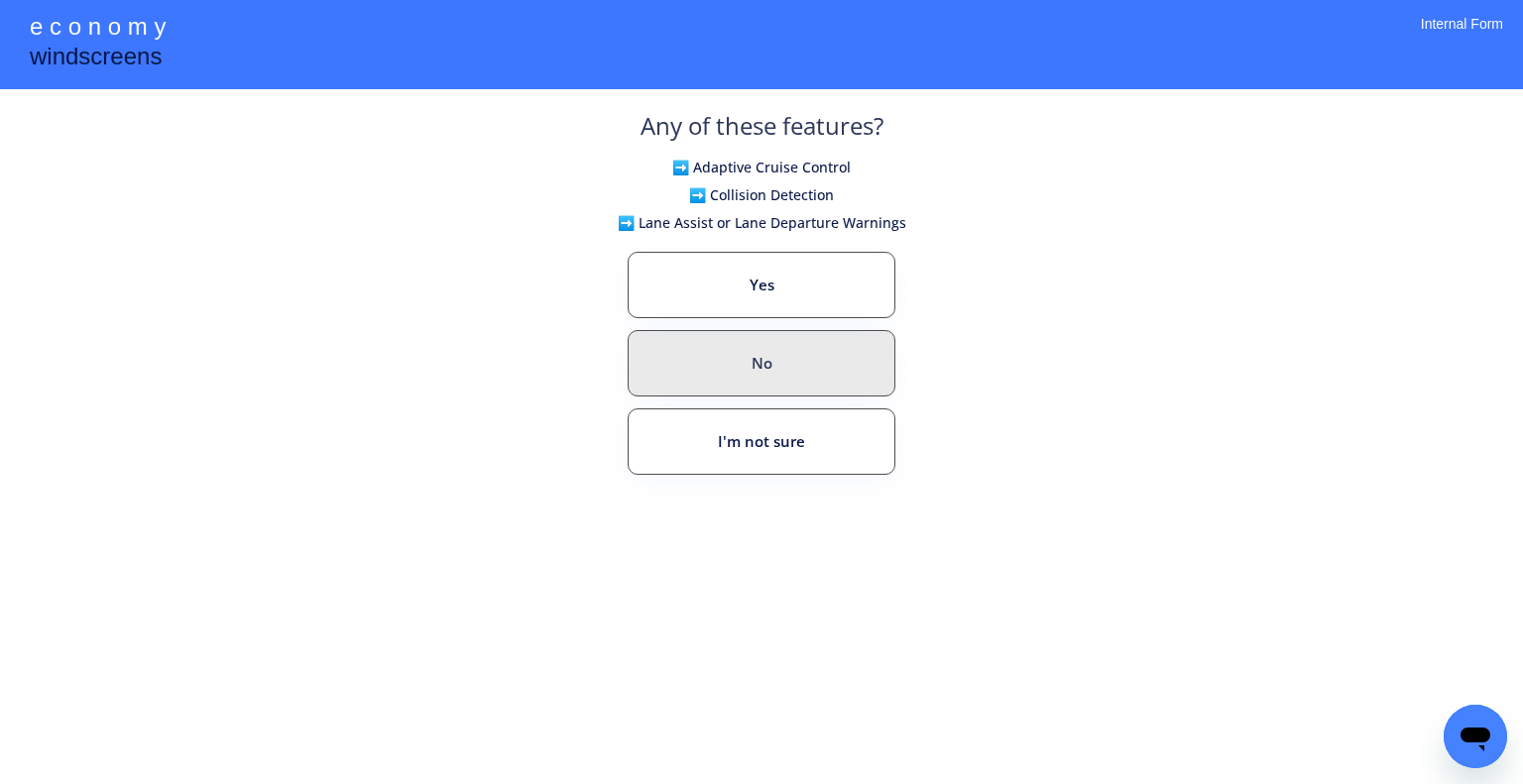 click on "Yes" at bounding box center [762, 284] 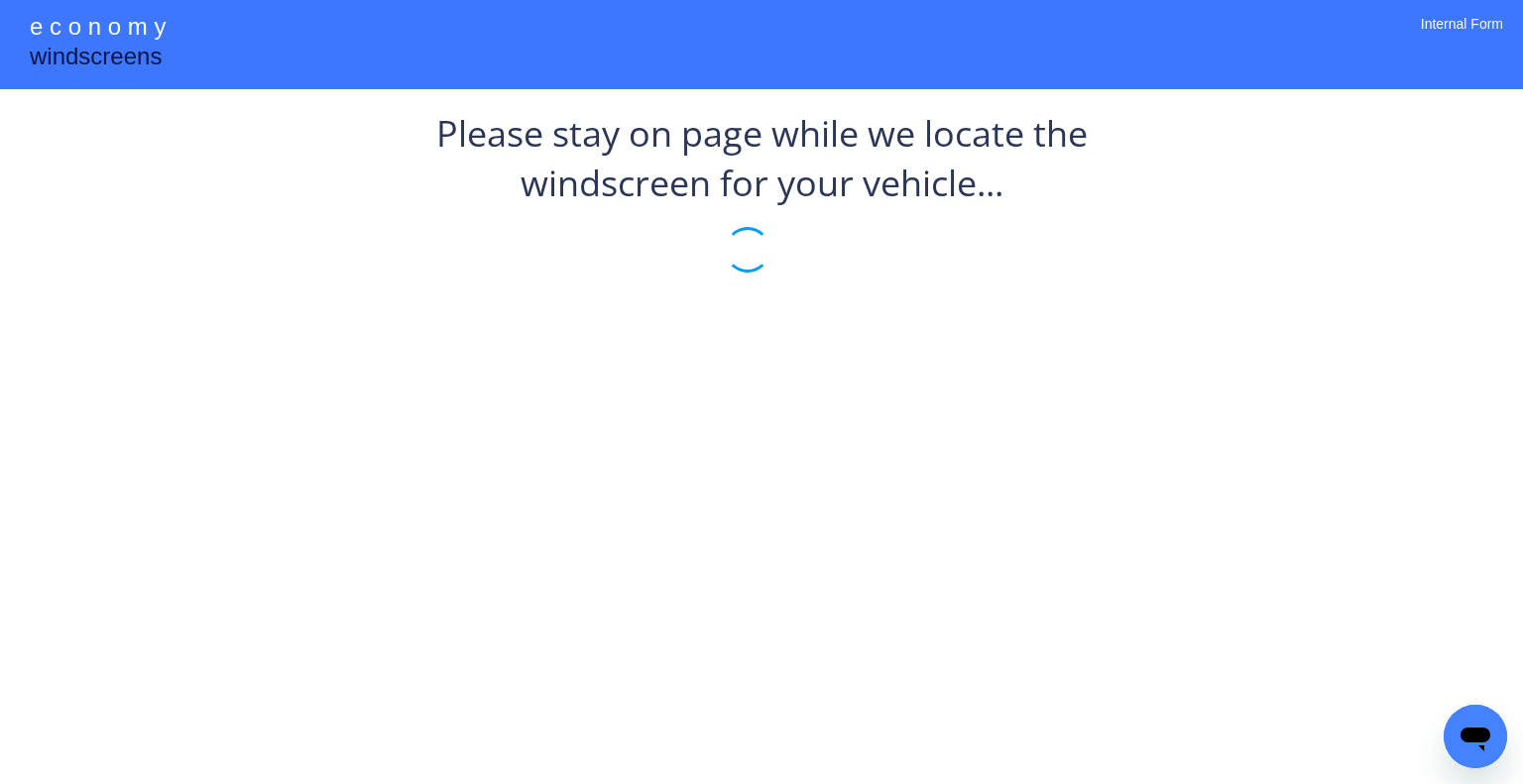 click on "**********" at bounding box center [762, 392] 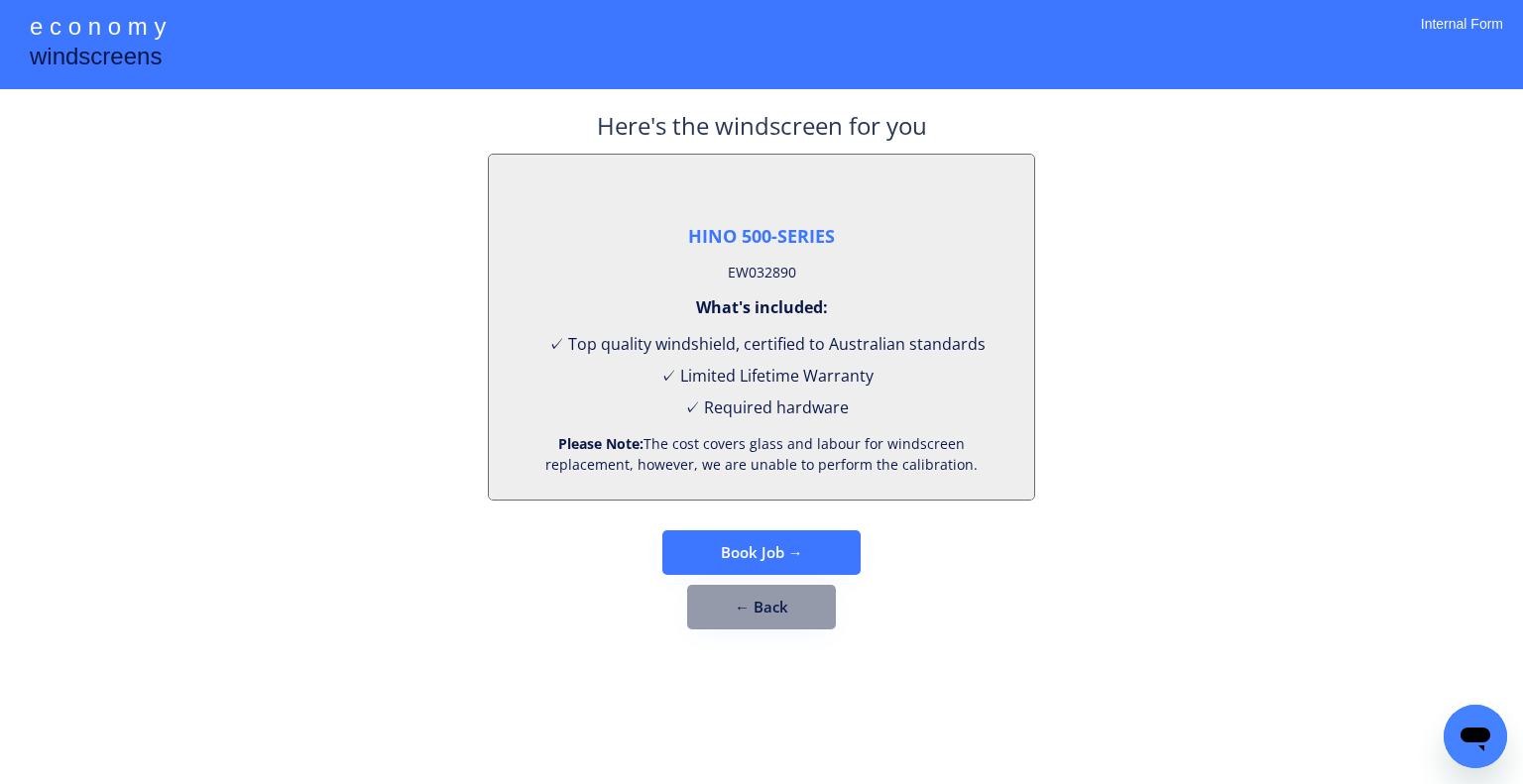 click on "EW032890" at bounding box center [762, 273] 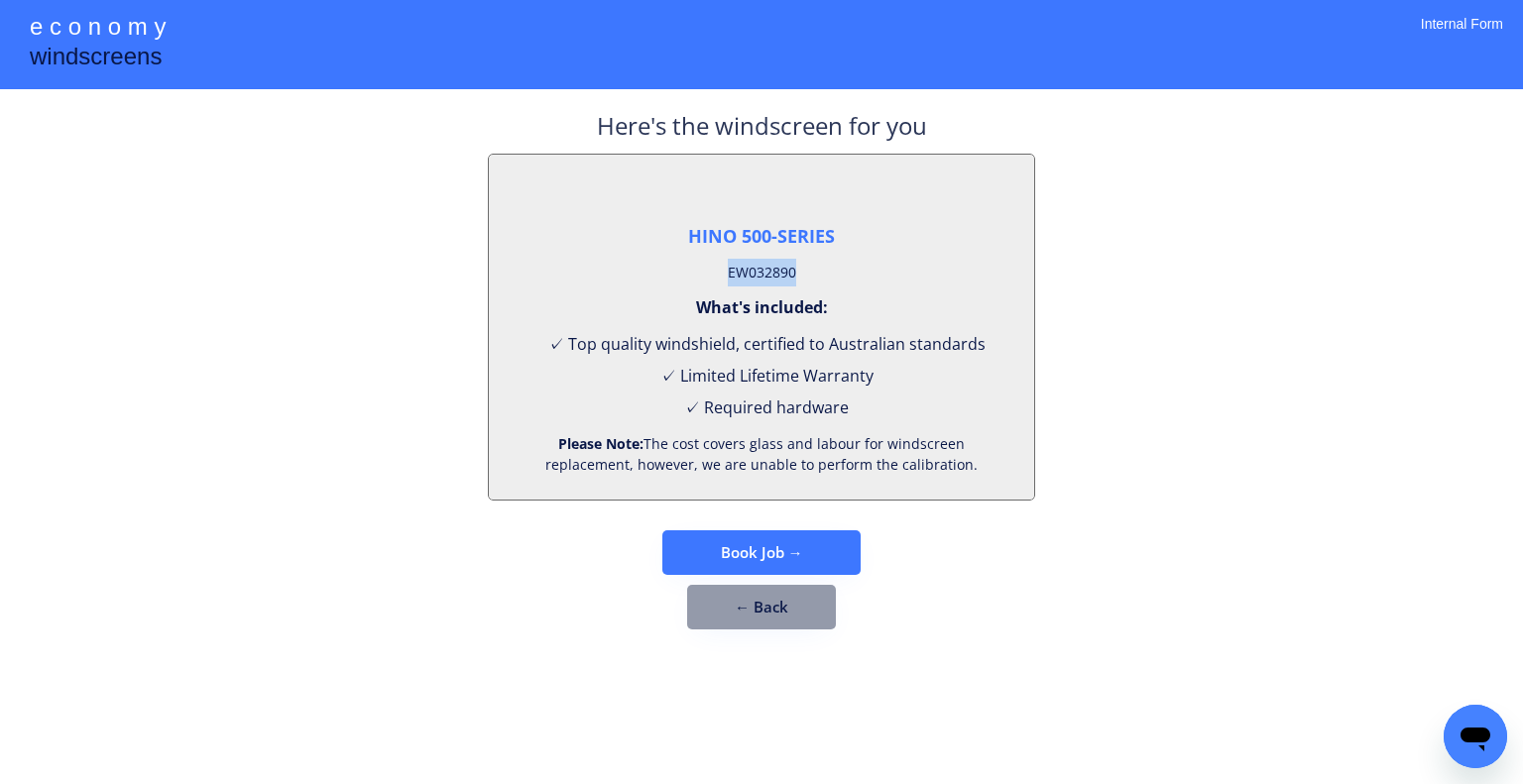 click on "EW032890" at bounding box center (762, 273) 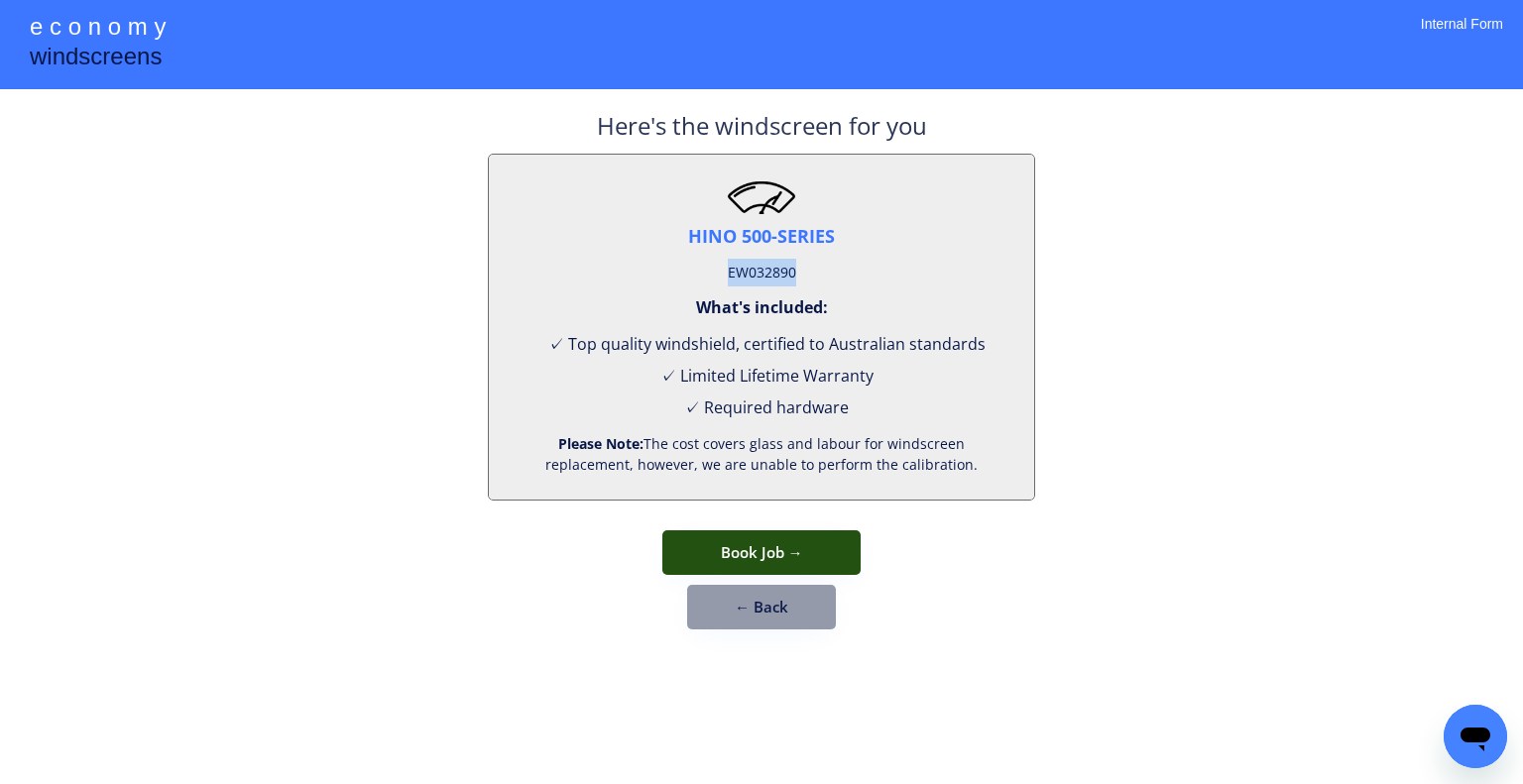 click on "Book Job    →" at bounding box center (762, 552) 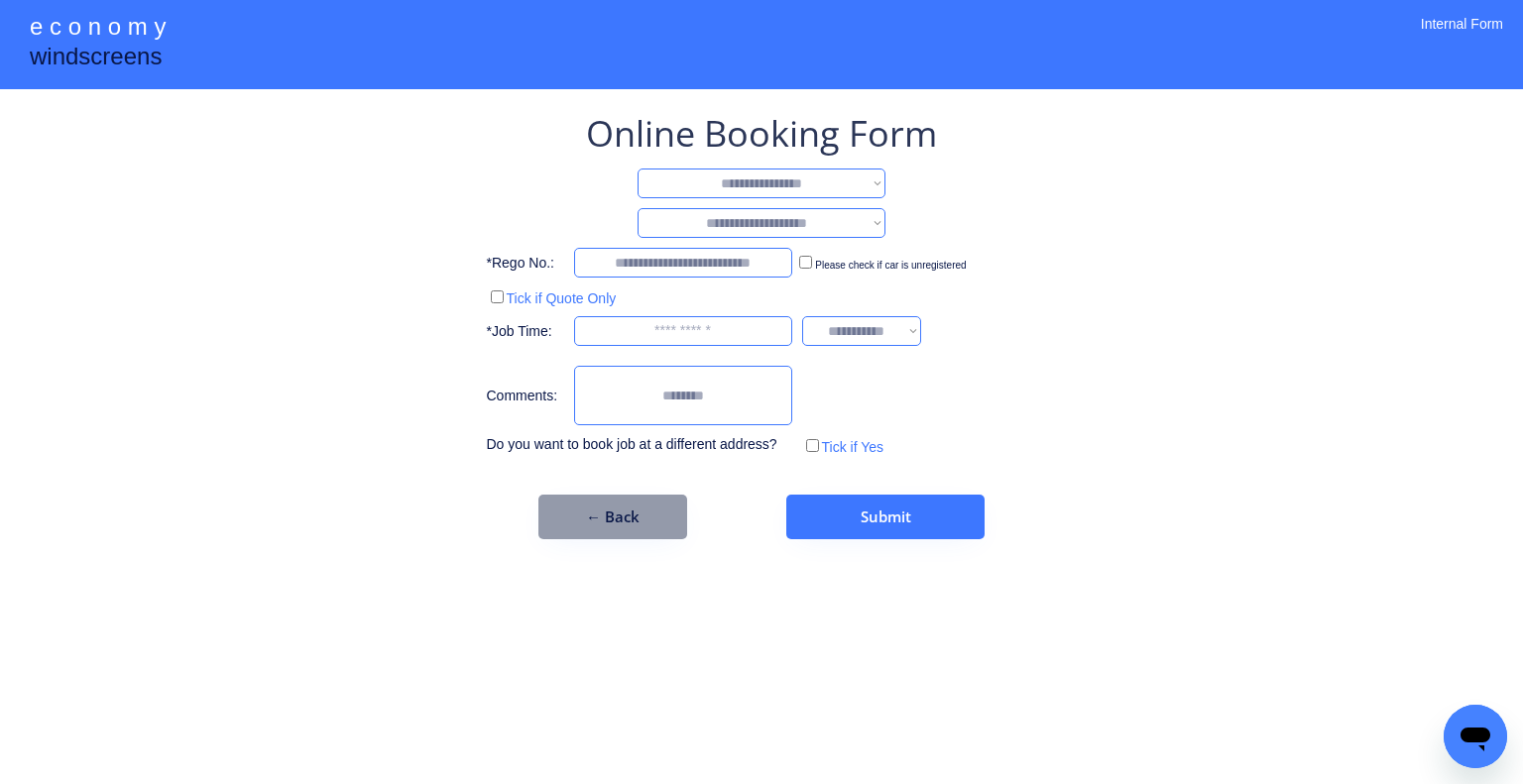 click on "**********" at bounding box center [762, 324] 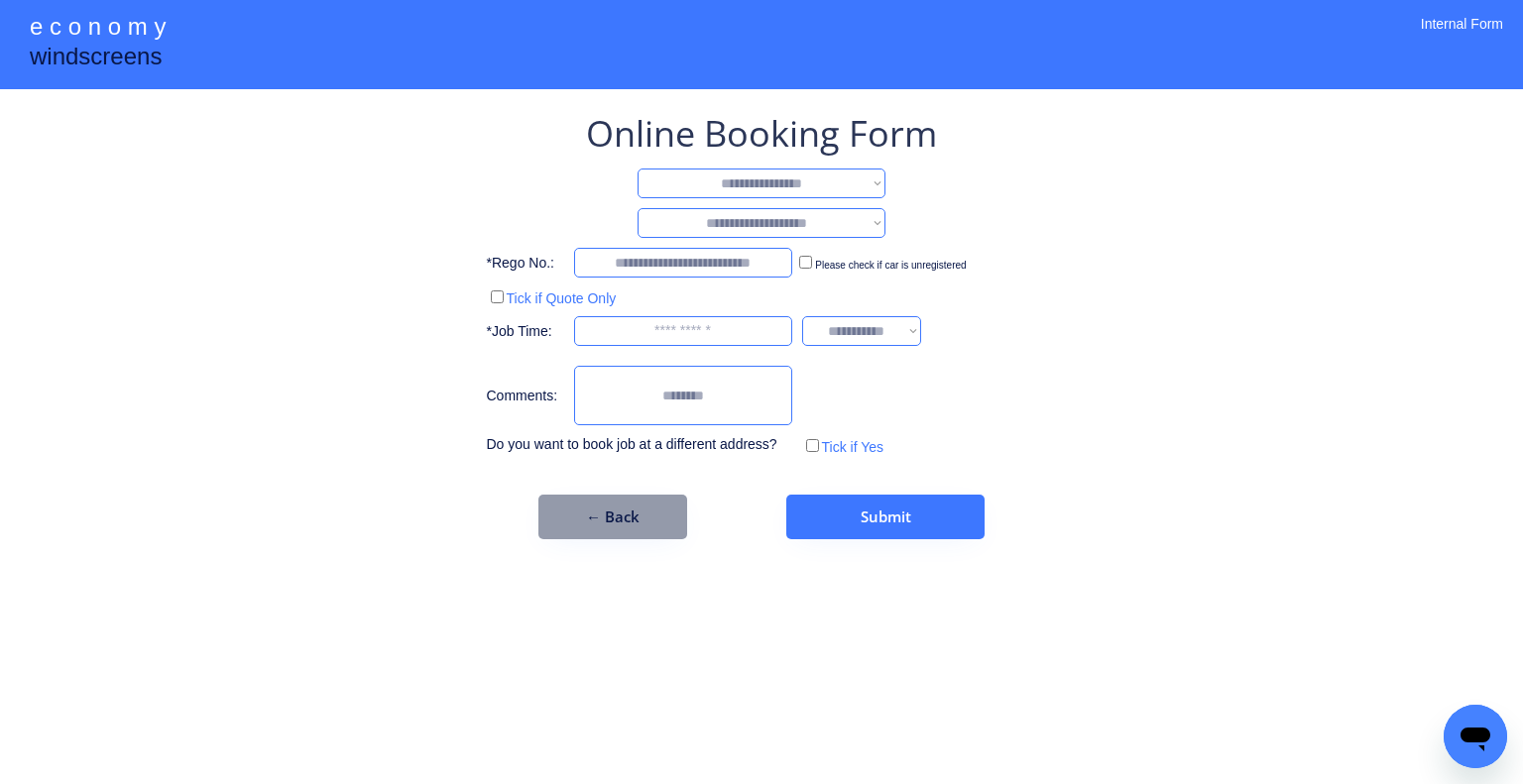 click on "**********" at bounding box center (762, 183) 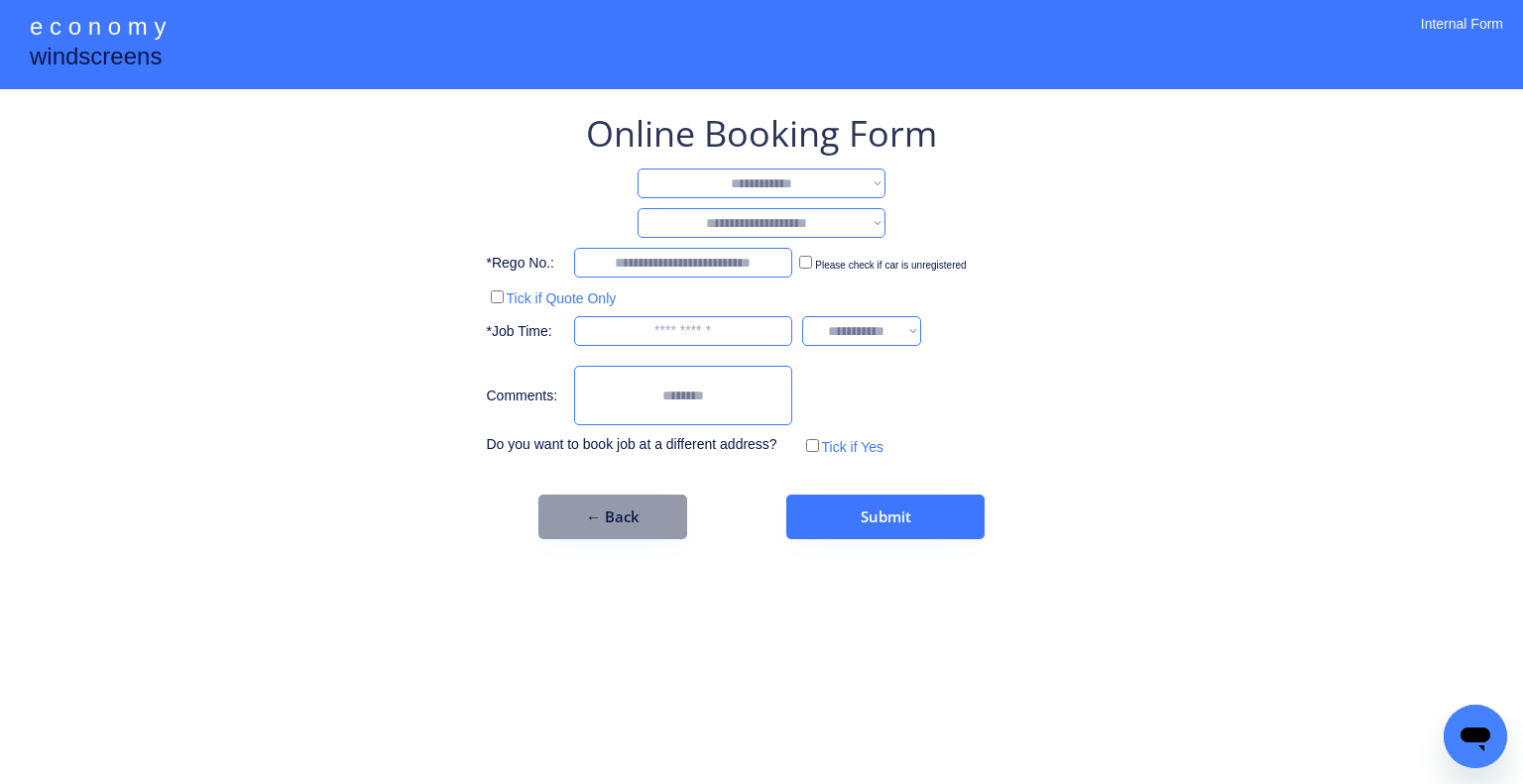 click on "**********" at bounding box center (762, 183) 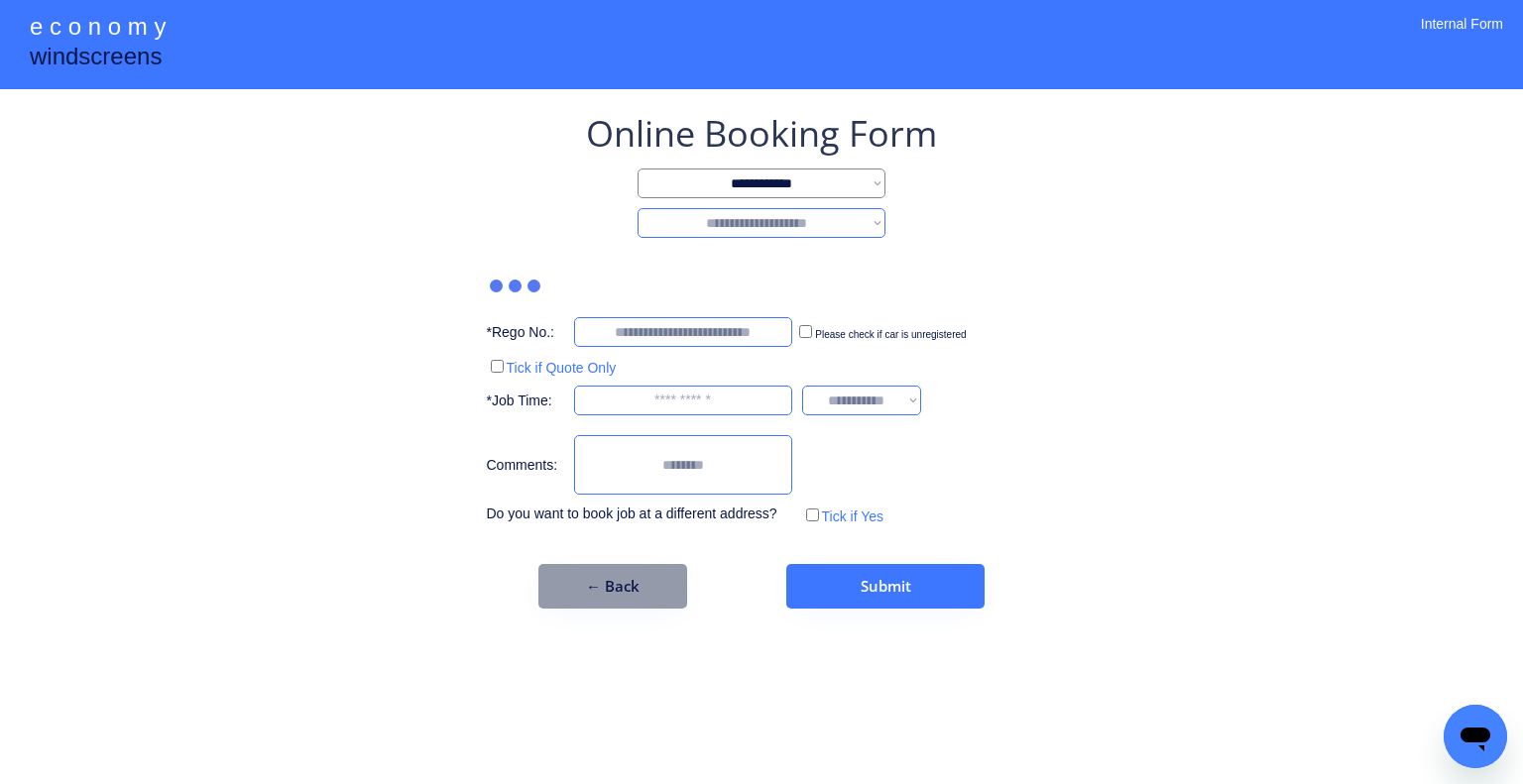 click on "**********" at bounding box center (762, 223) 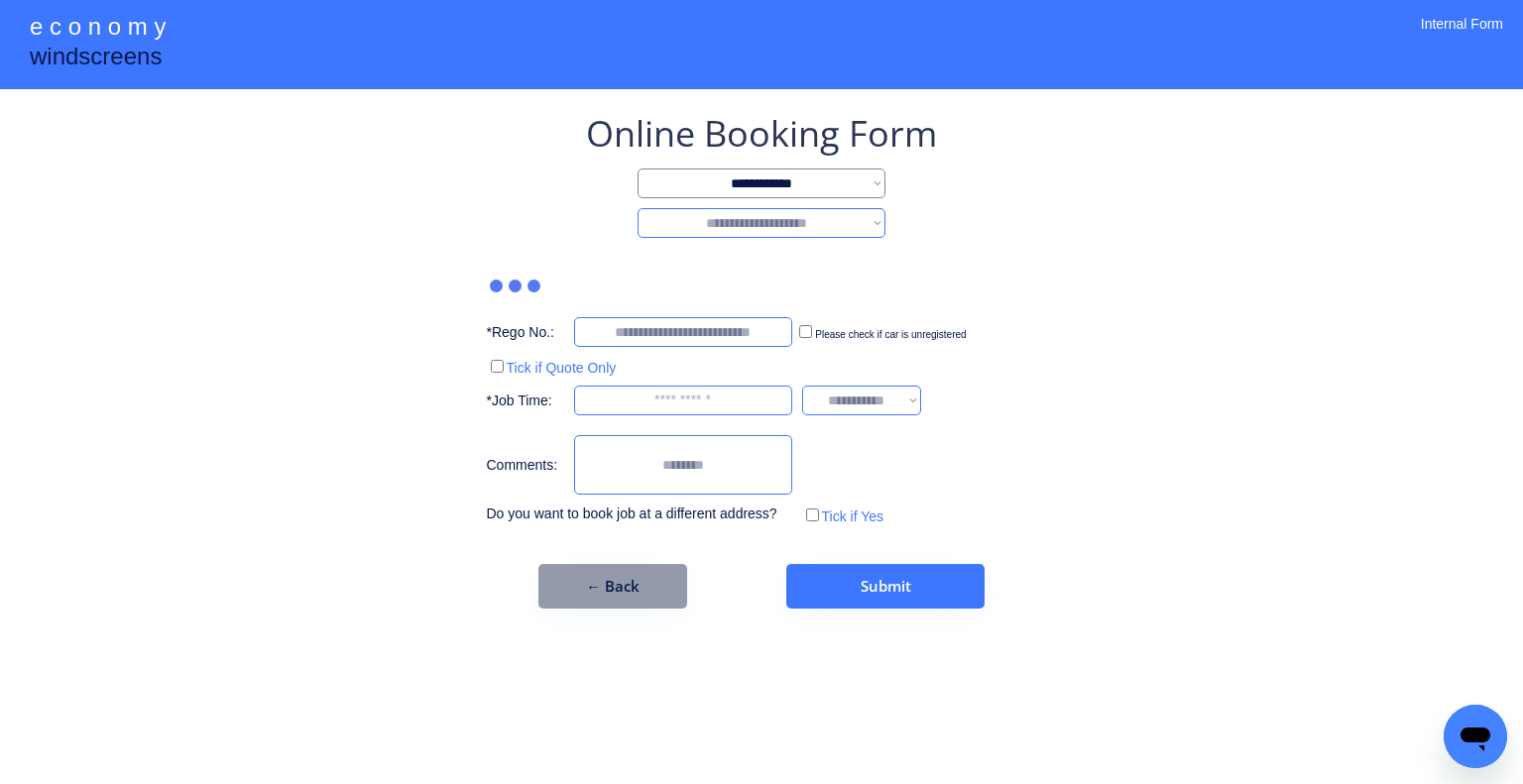 select on "*******" 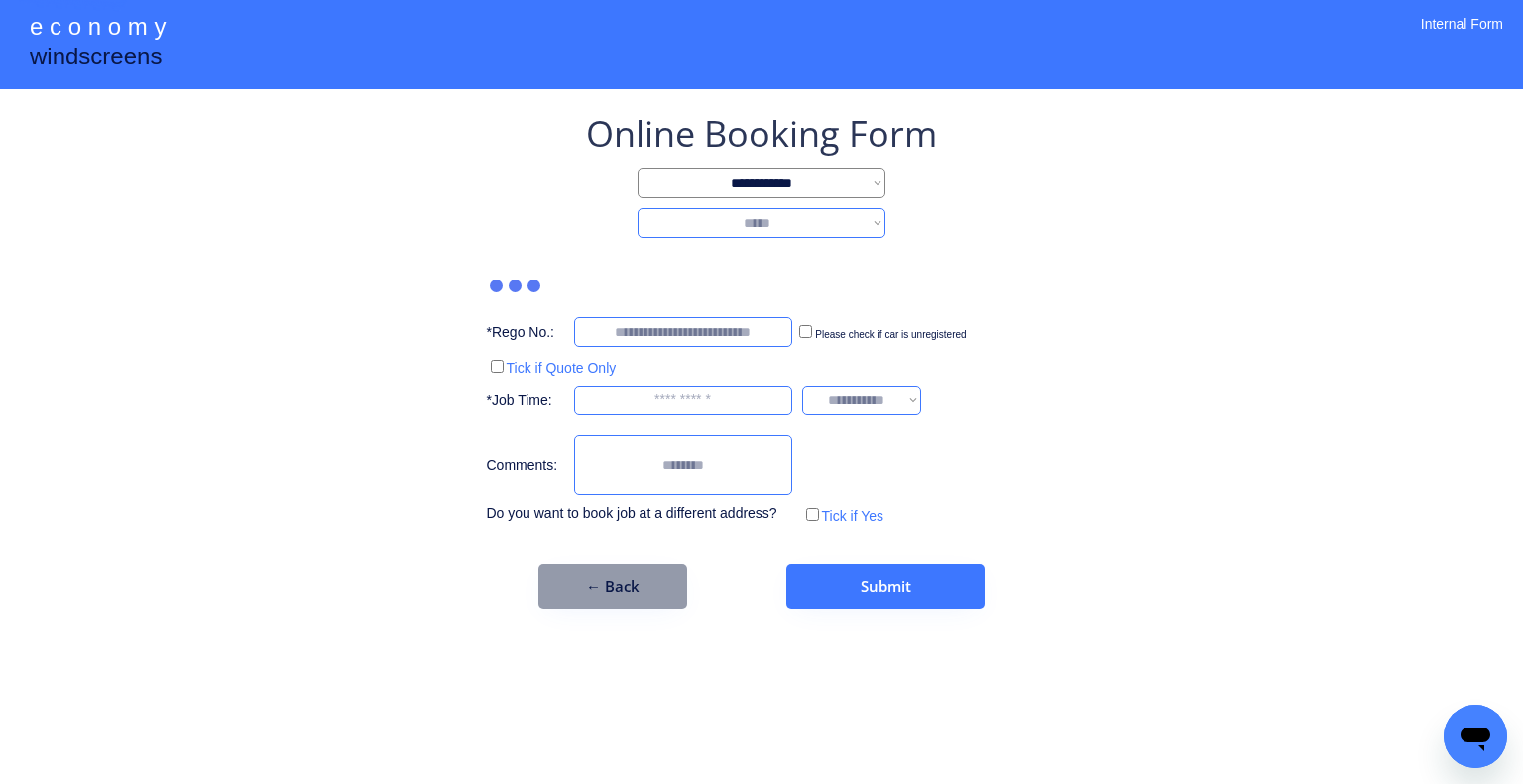 click on "**********" at bounding box center (762, 223) 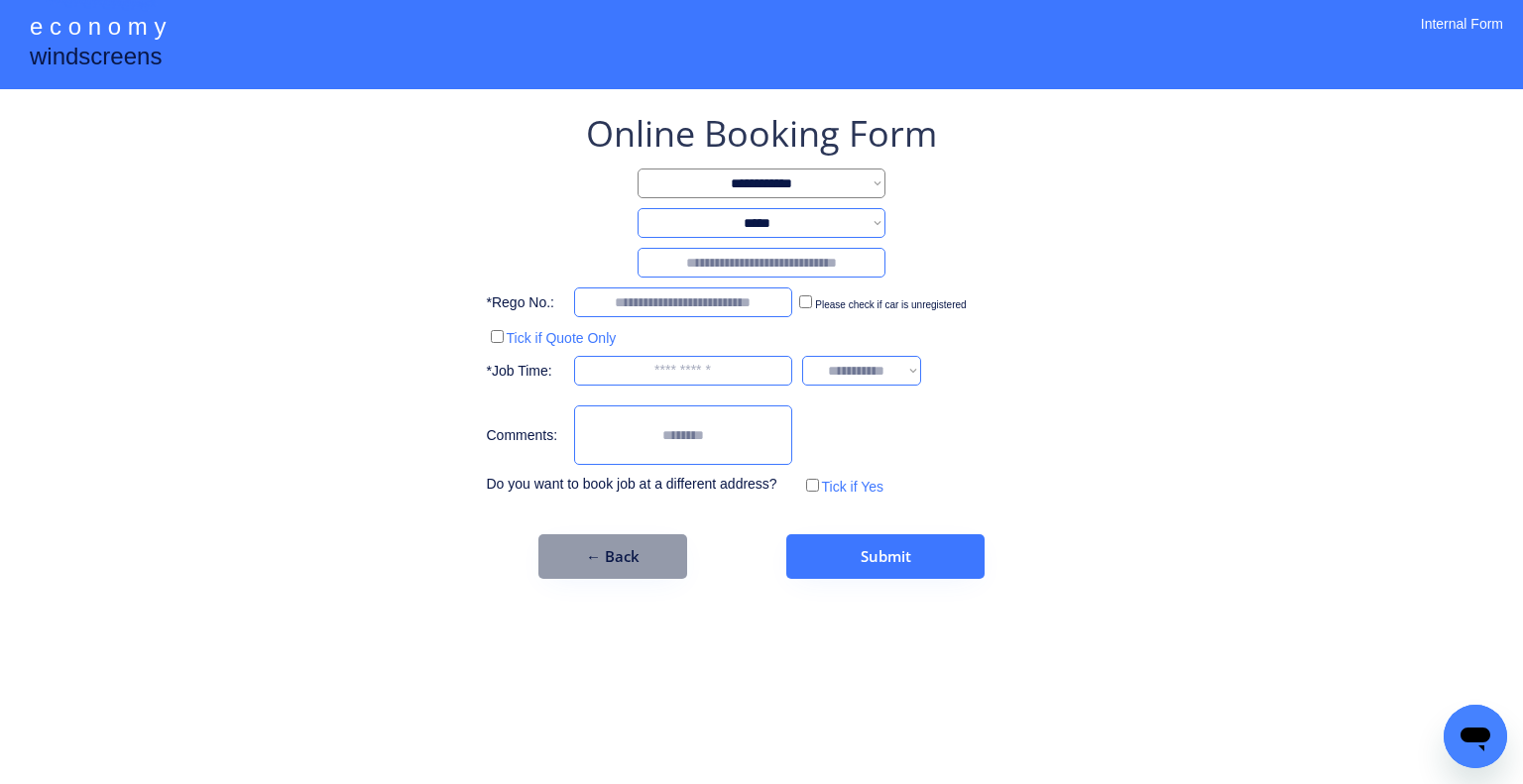 click at bounding box center (762, 263) 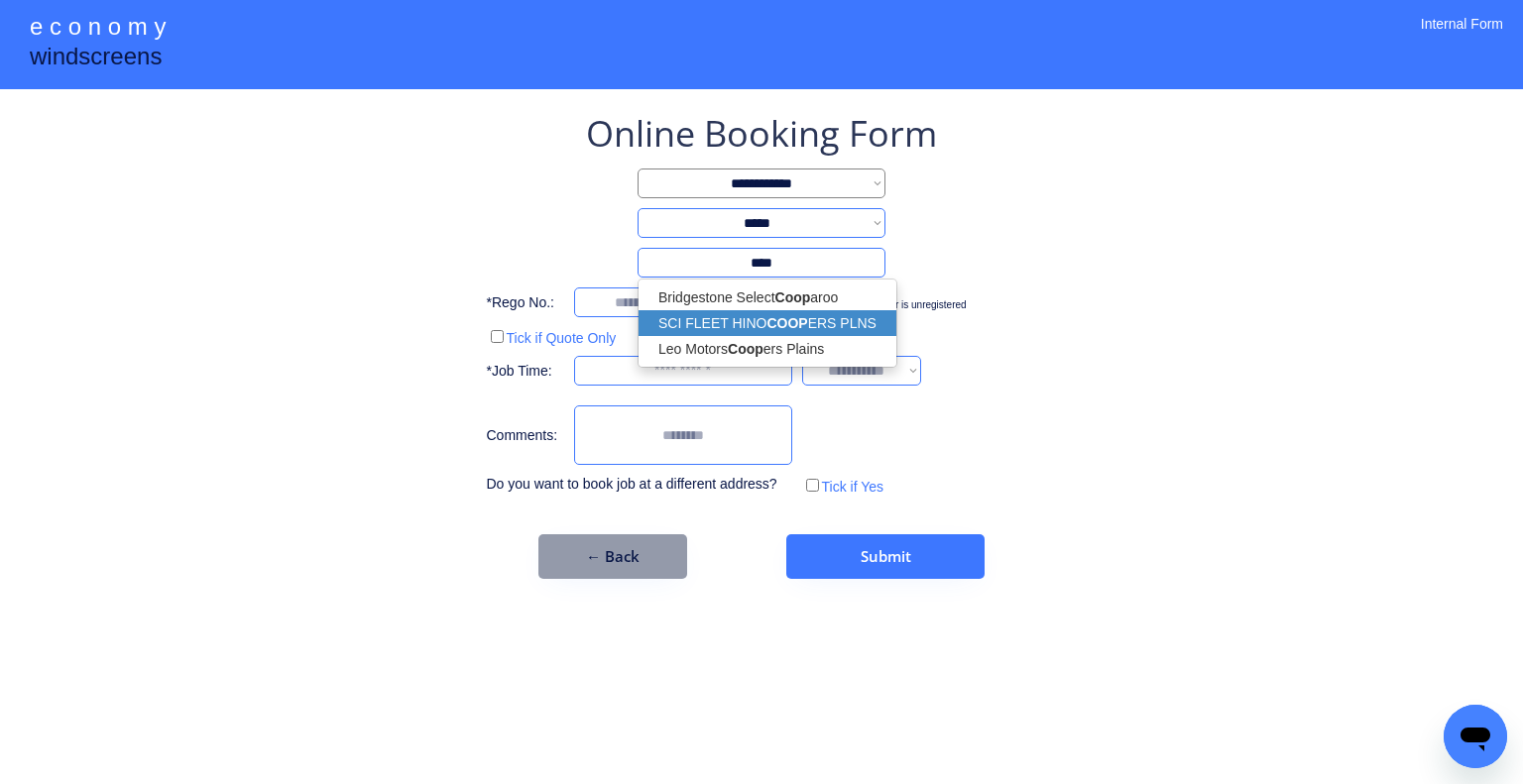 click on "SCI FLEET HINO  COOP ERS PLNS" at bounding box center (767, 323) 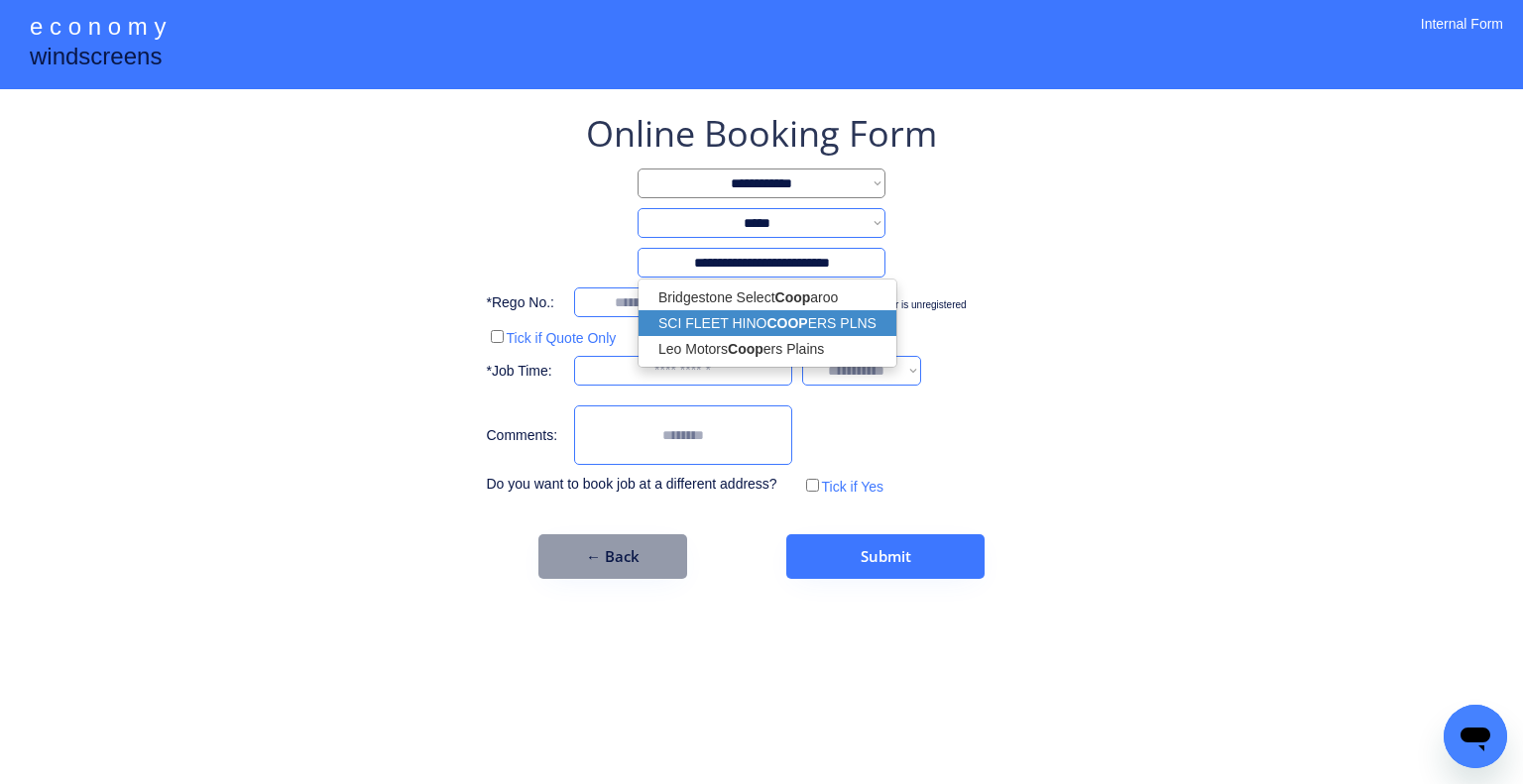 type on "**********" 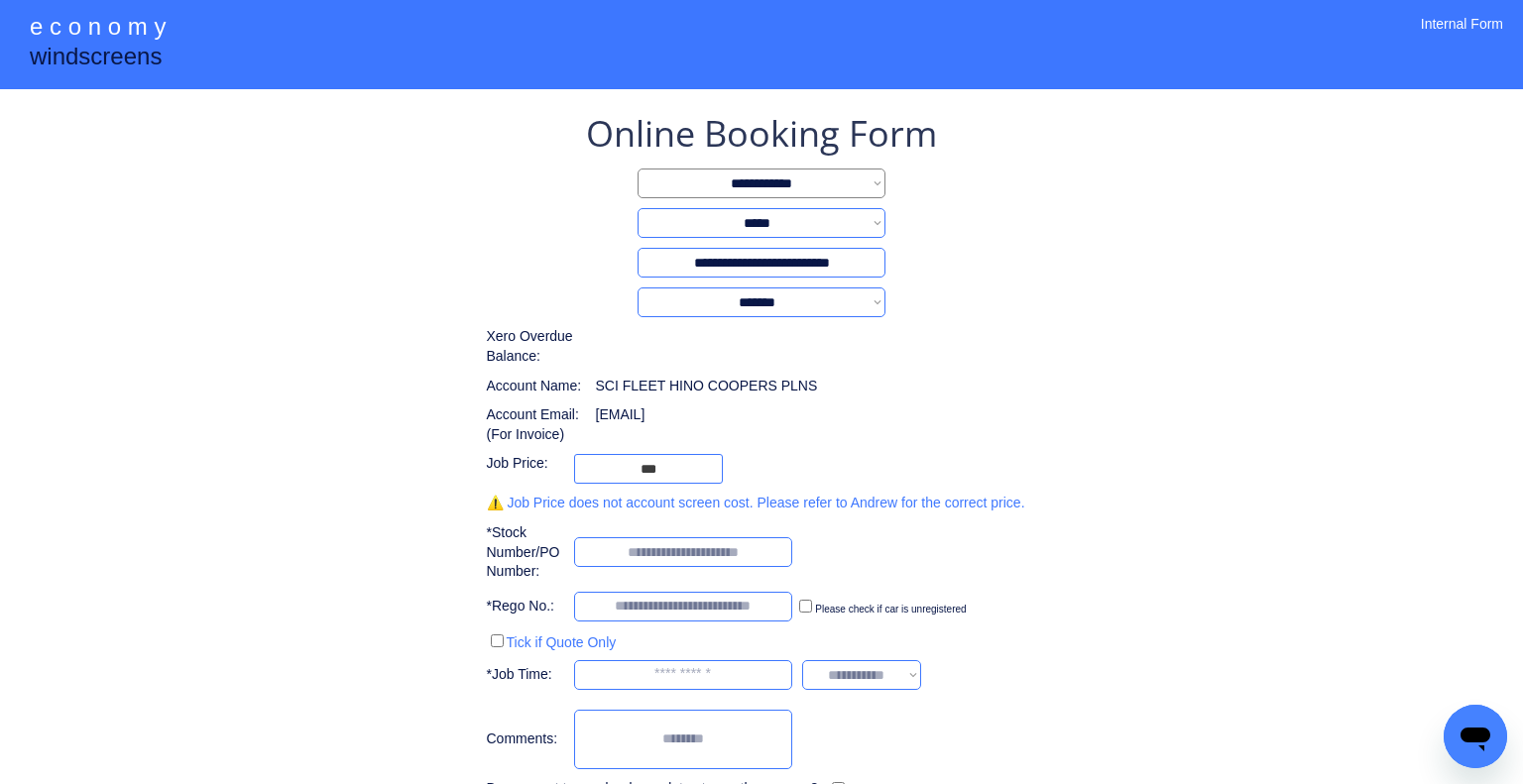 click on "**********" at bounding box center (762, 471) 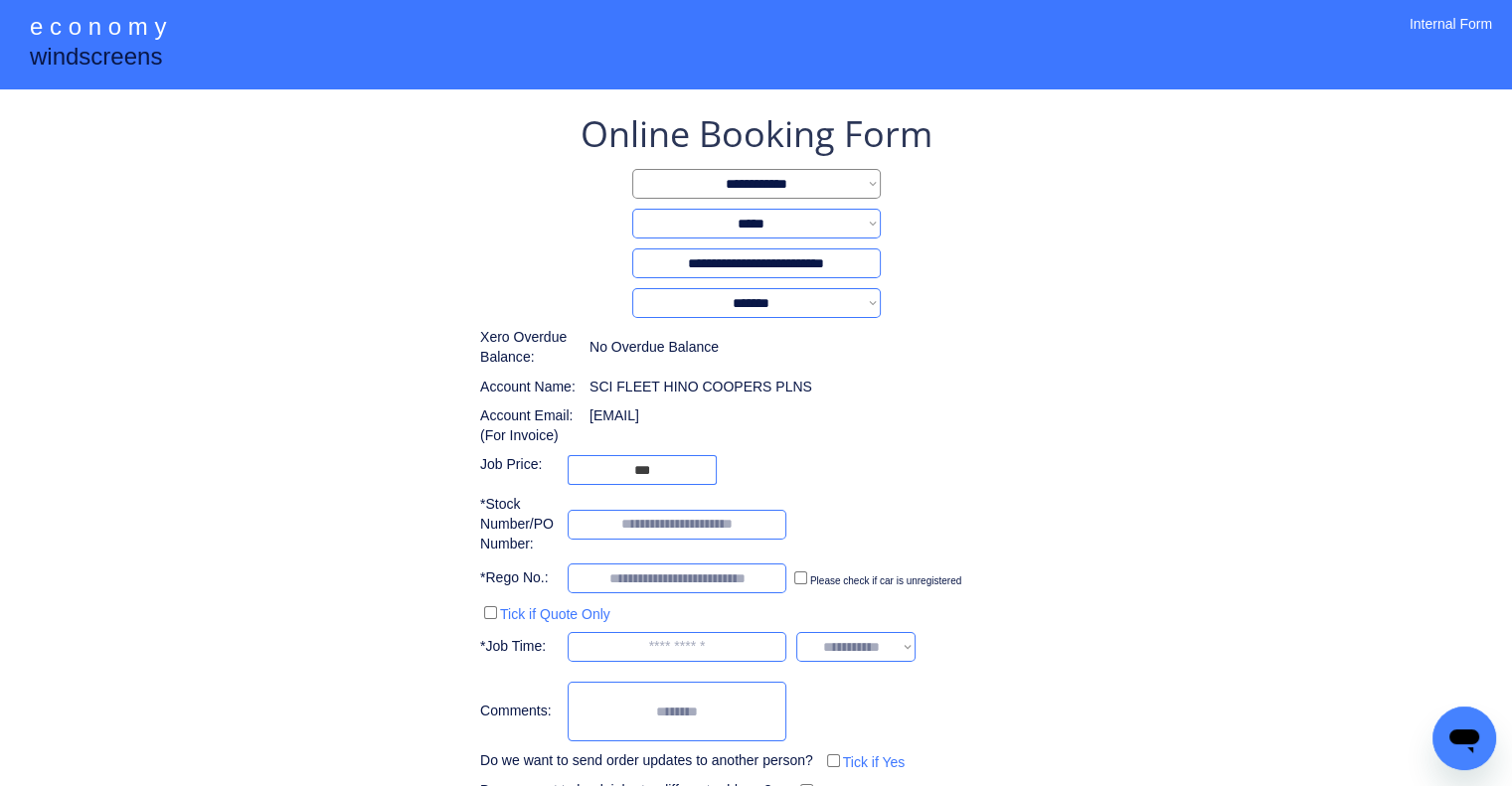 click on "**********" at bounding box center (756, 497) 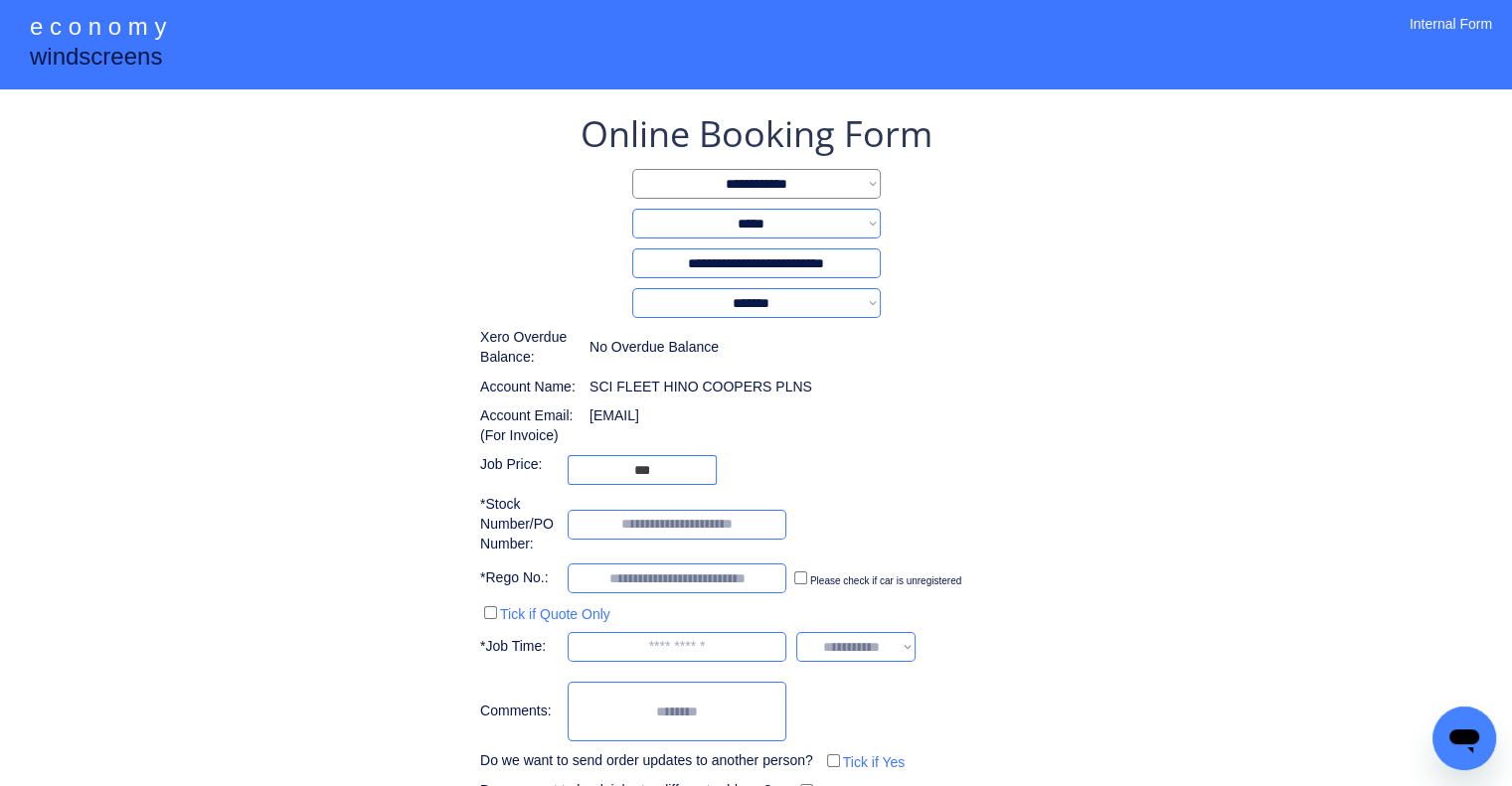 paste on "******" 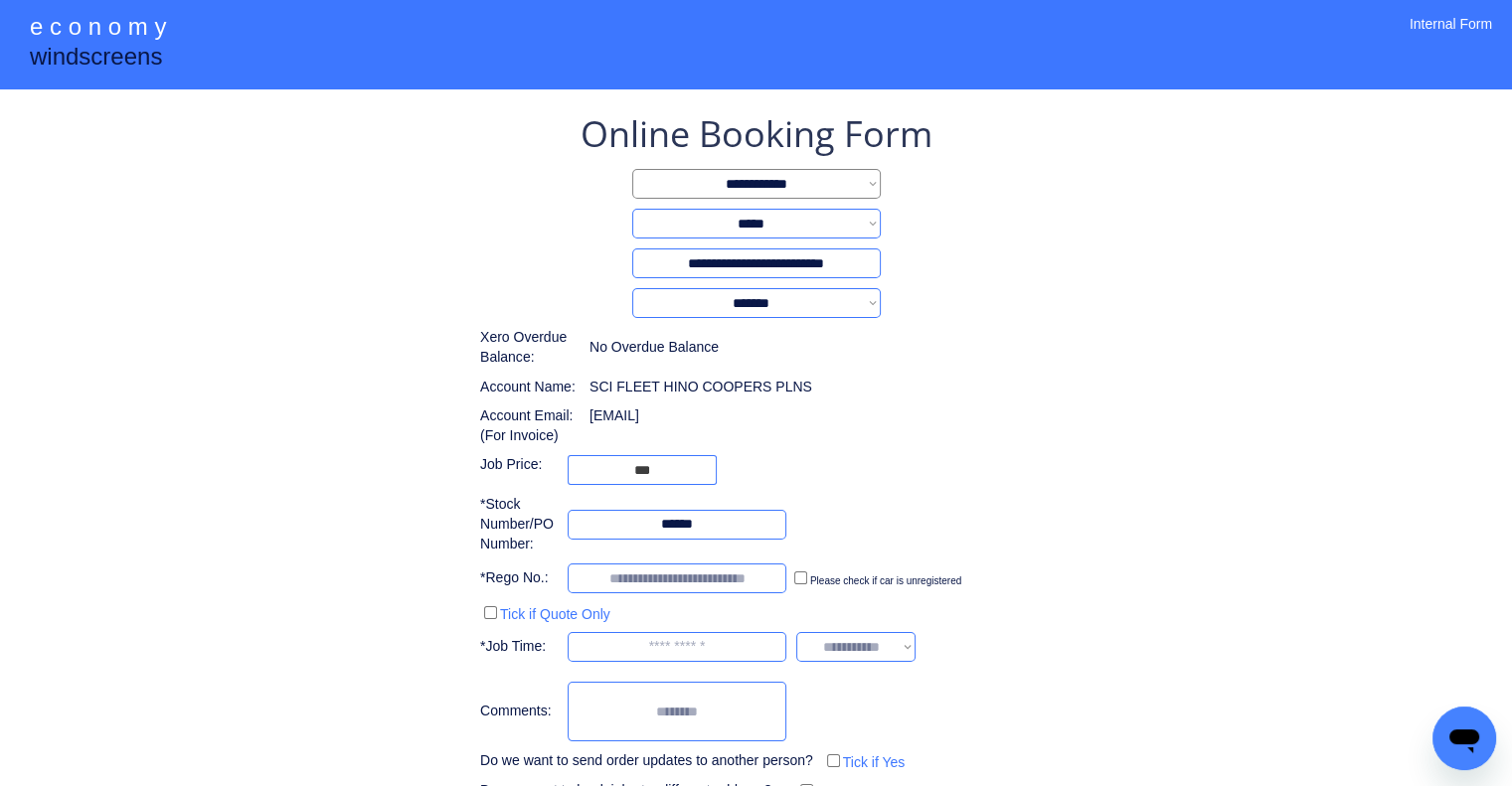 type 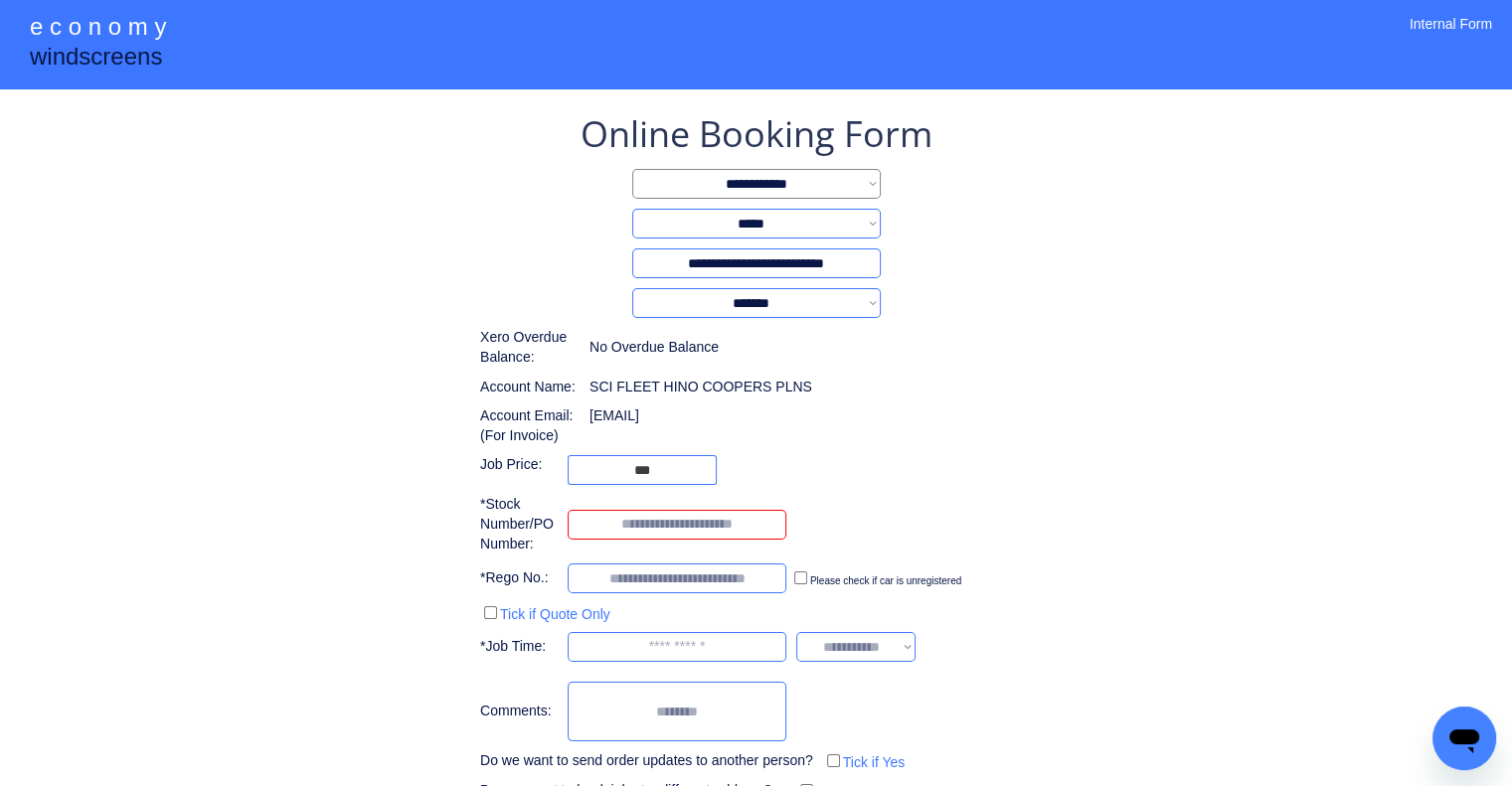 click at bounding box center (677, 578) 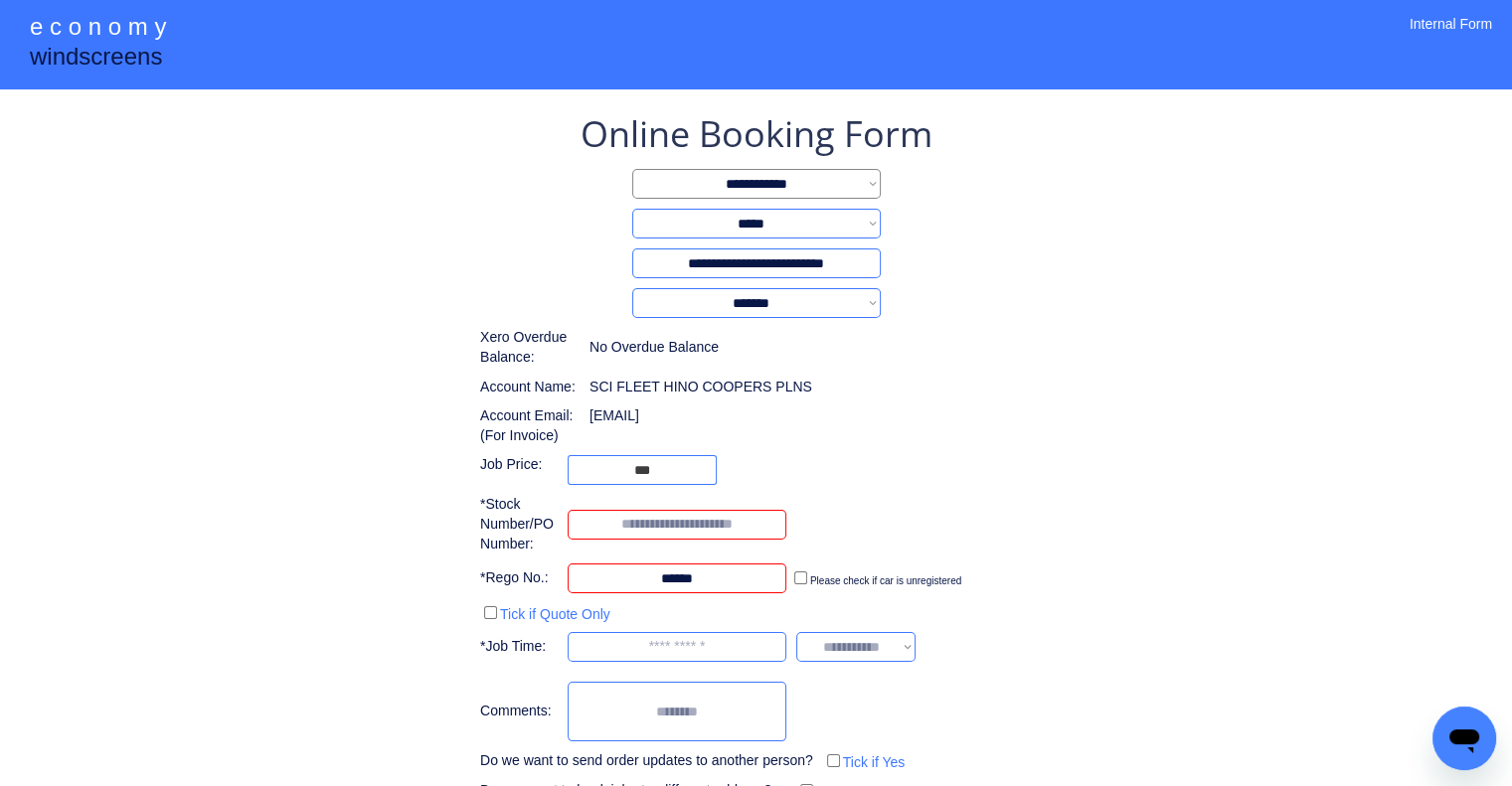 type on "******" 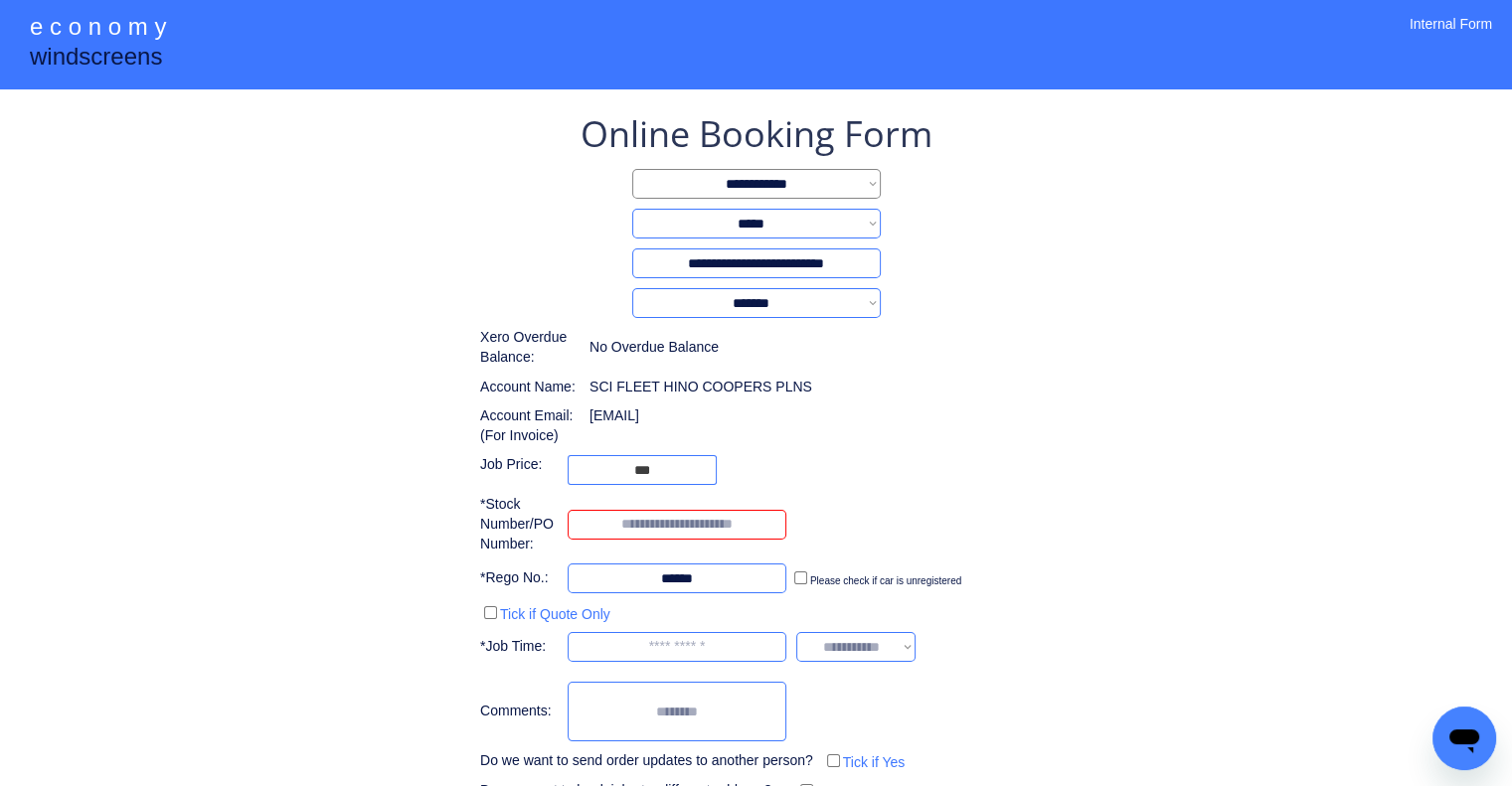 click on "**********" at bounding box center [756, 497] 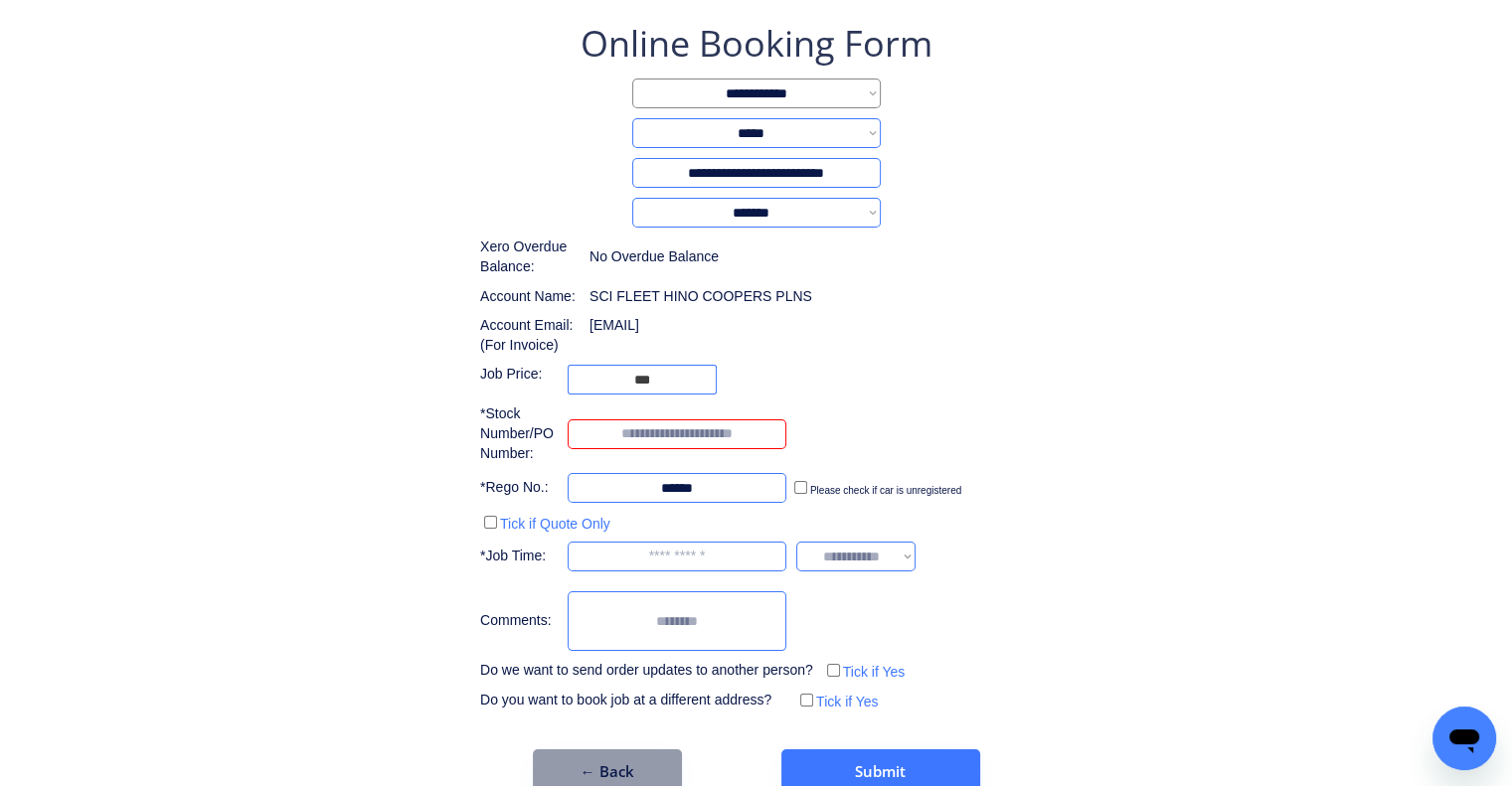 scroll, scrollTop: 128, scrollLeft: 0, axis: vertical 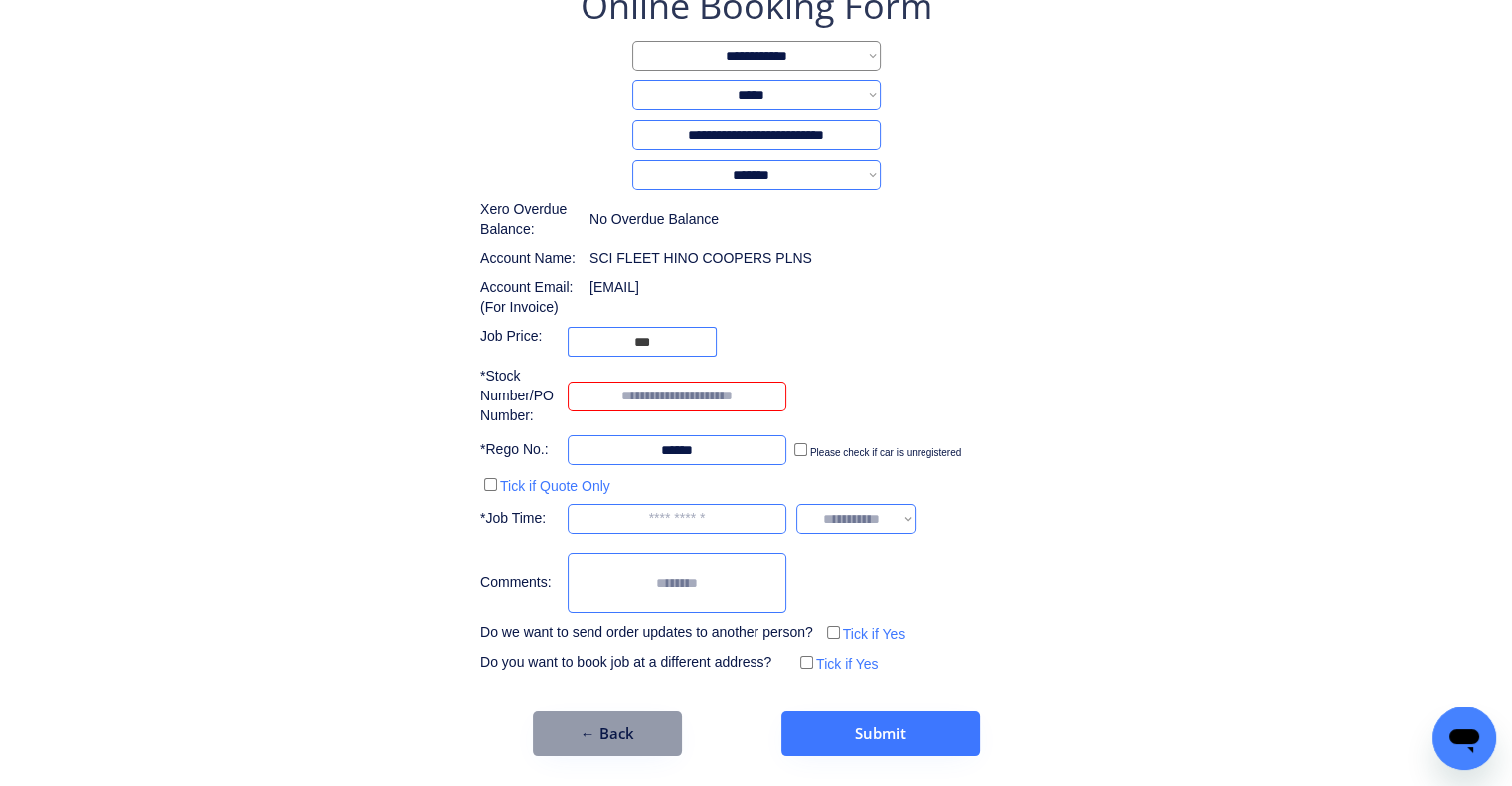 click on "**********" at bounding box center (756, 369) 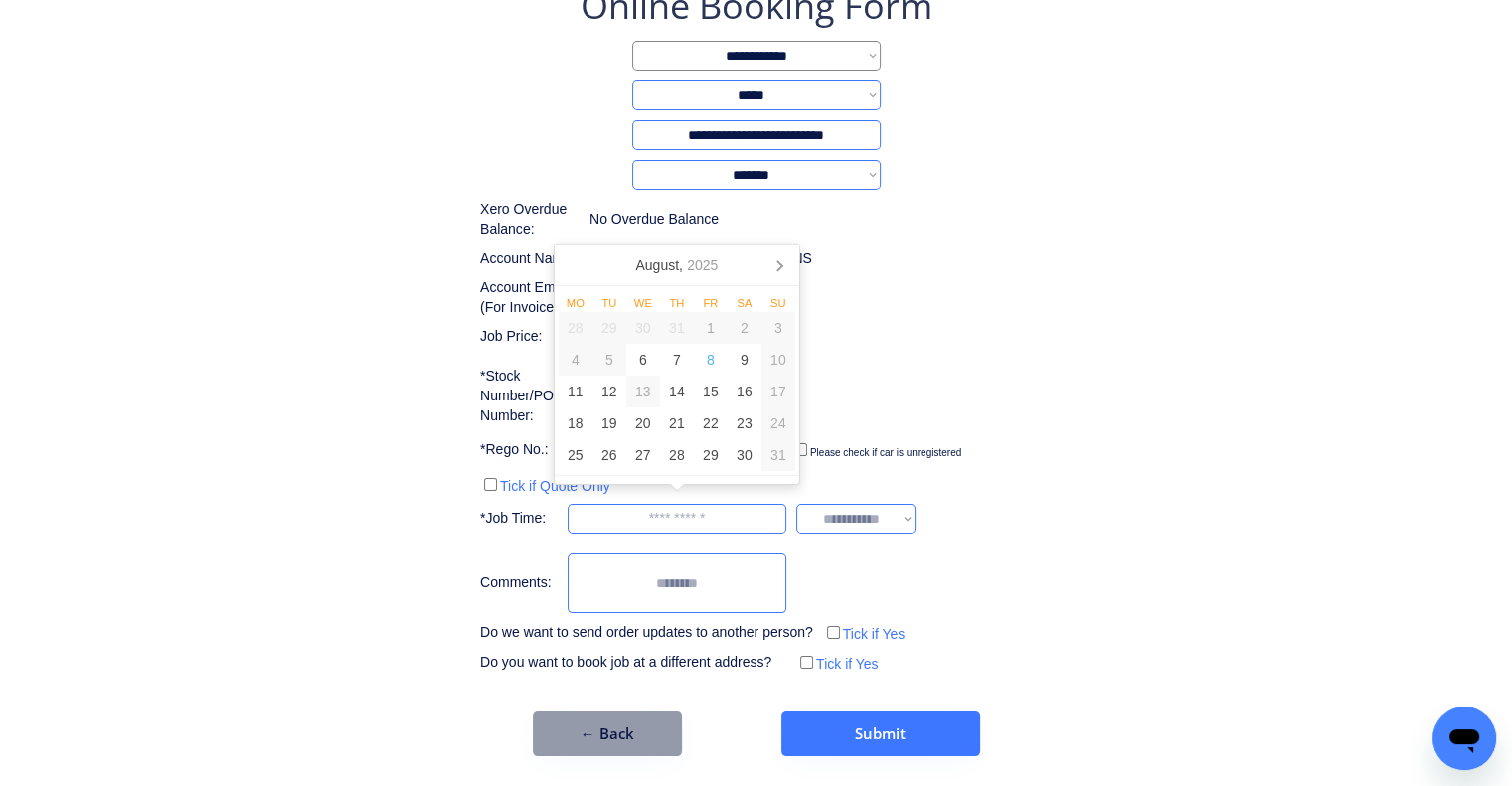 click at bounding box center [677, 519] 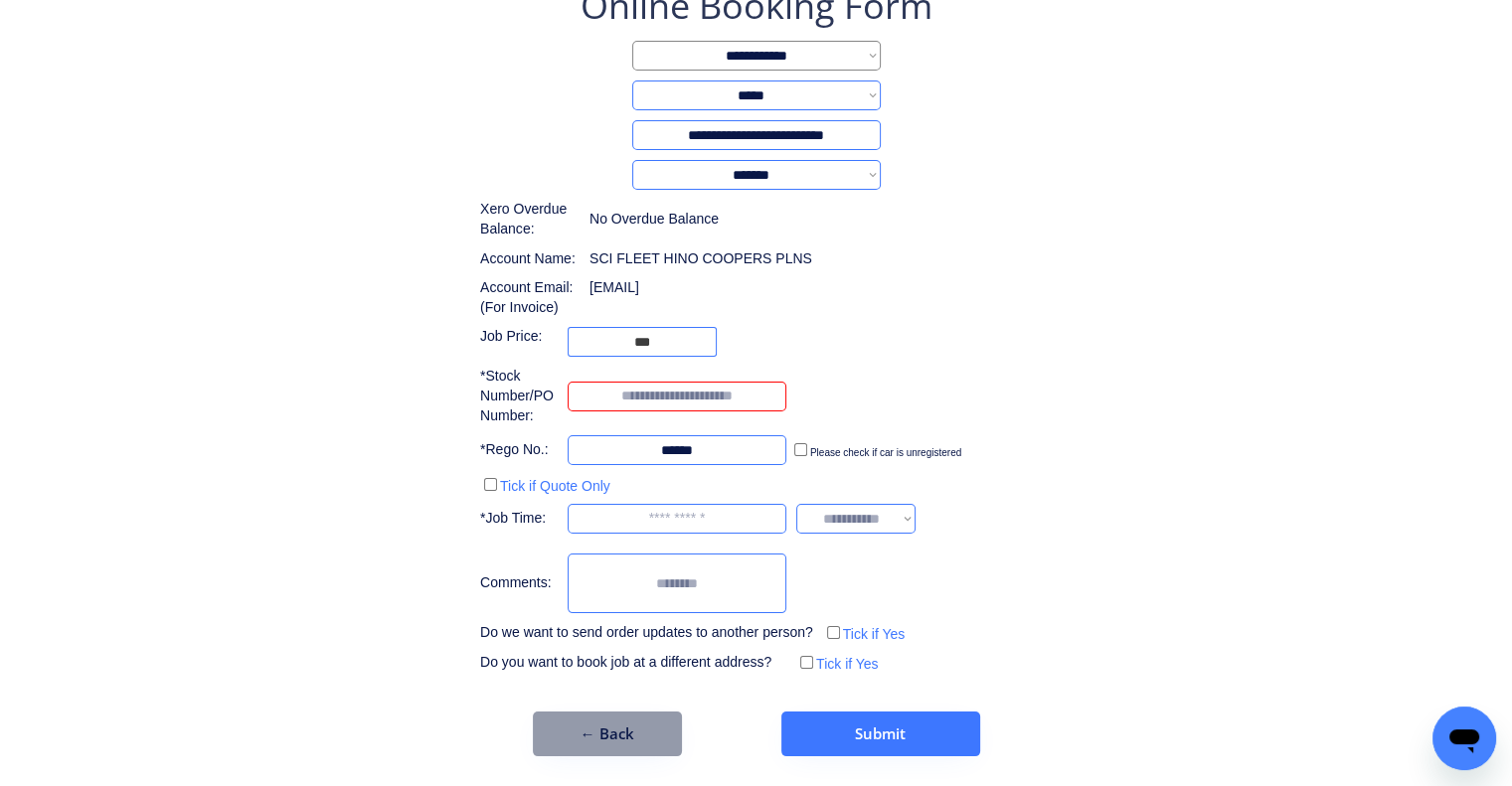 click at bounding box center [677, 519] 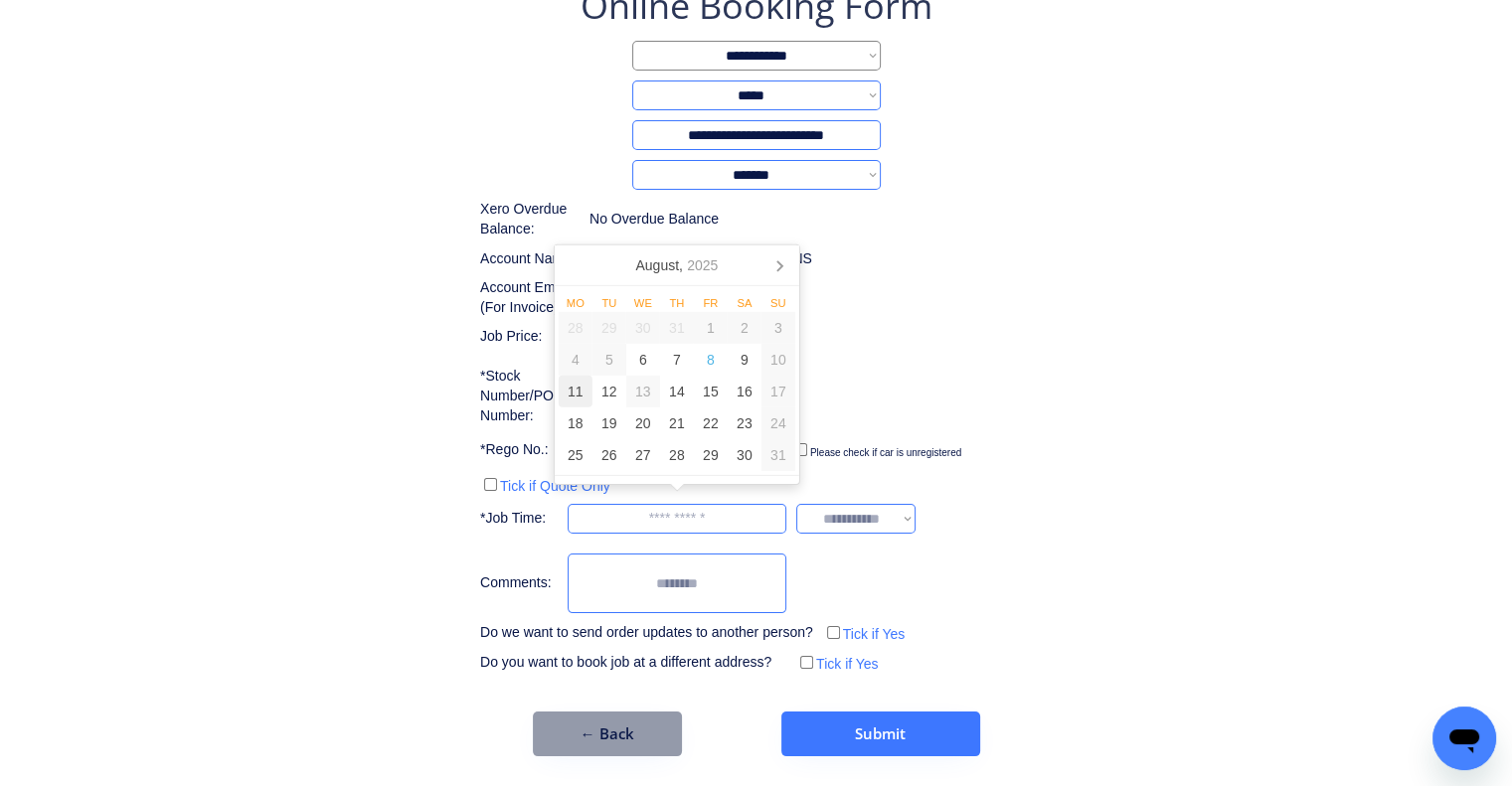 click on "11" at bounding box center [576, 392] 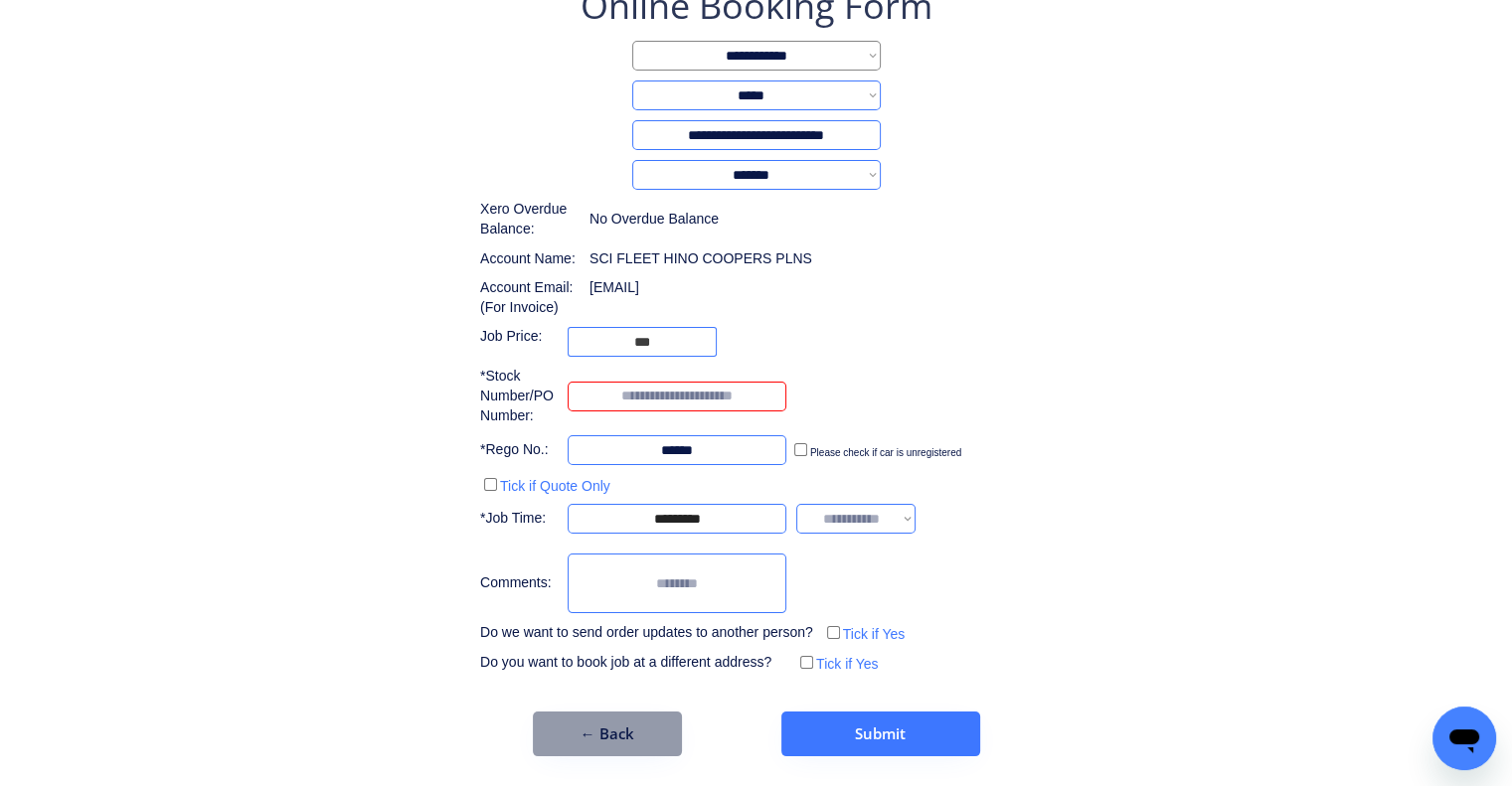 click on "**********" at bounding box center (756, 369) 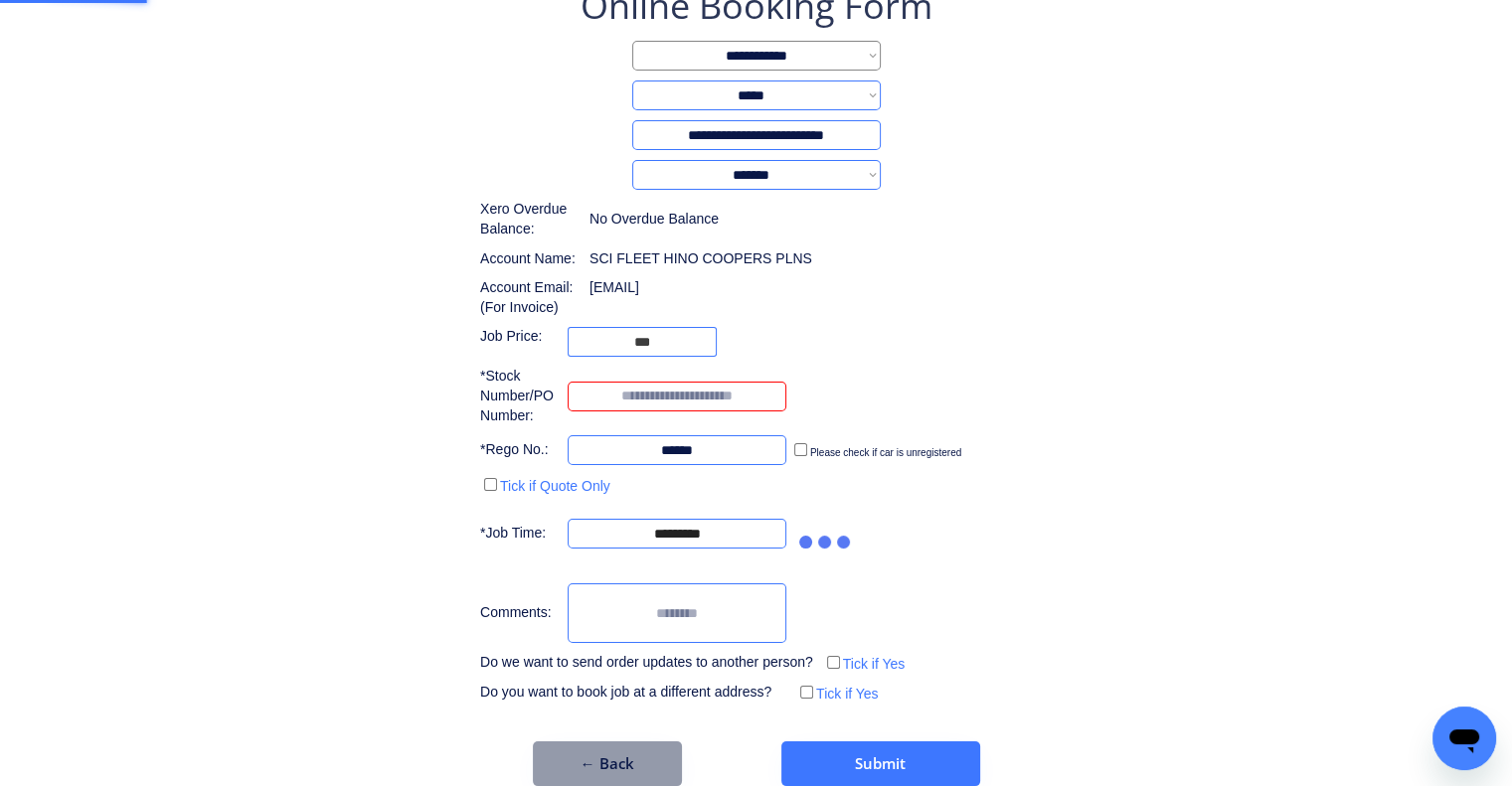 click on "**********" at bounding box center [756, 384] 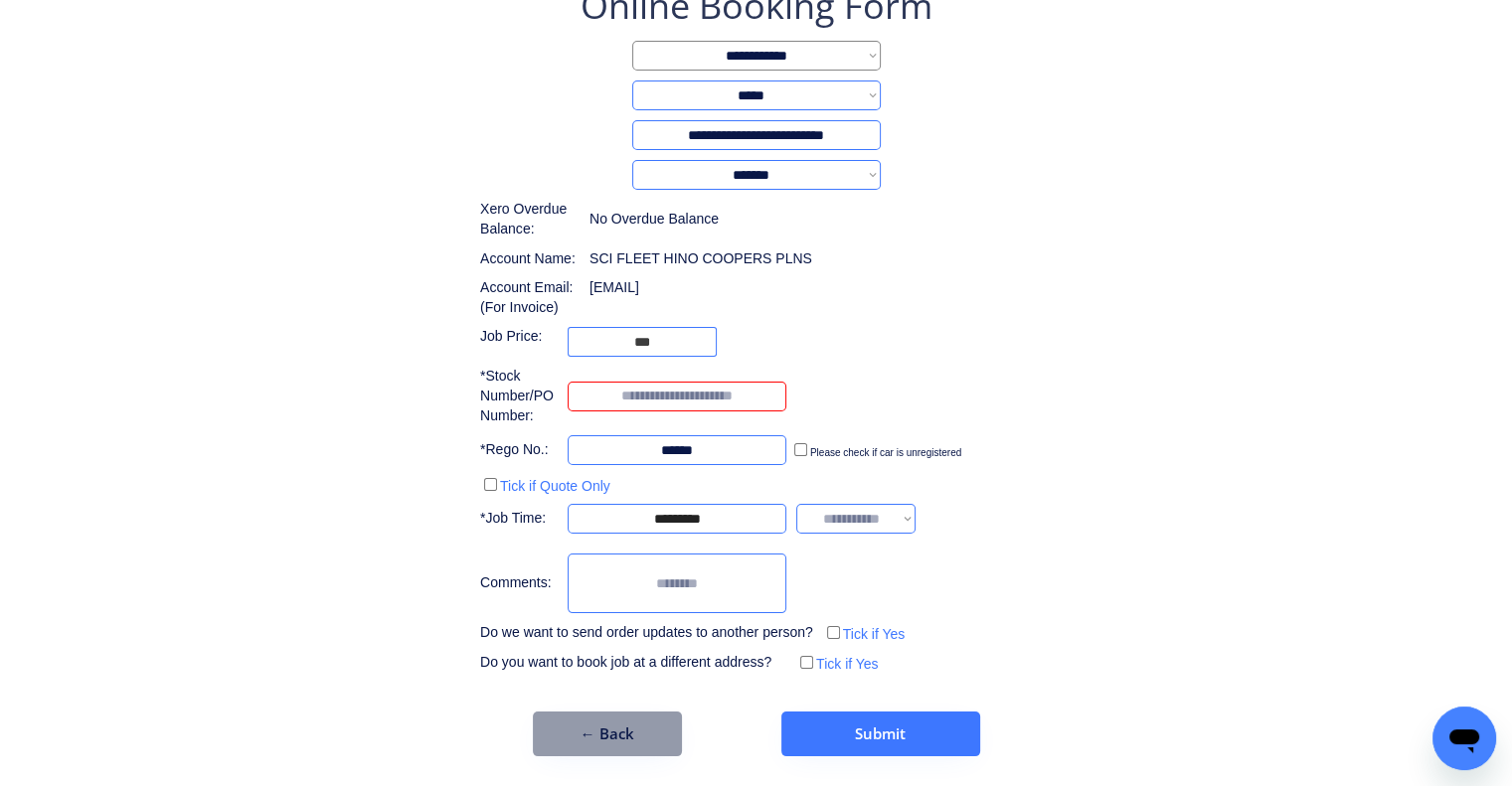 click on "**********" at bounding box center (856, 519) 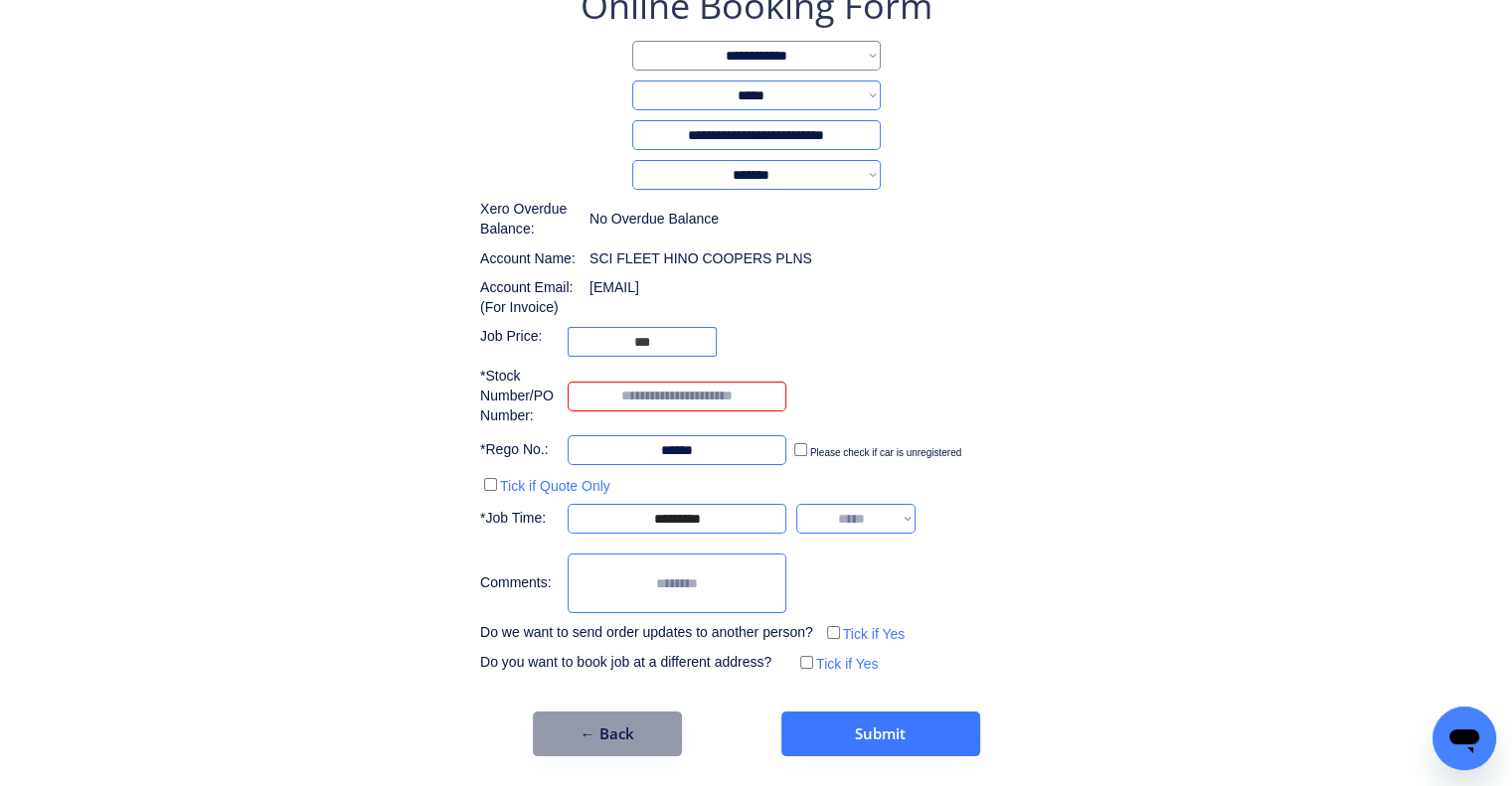 click on "**********" at bounding box center (856, 519) 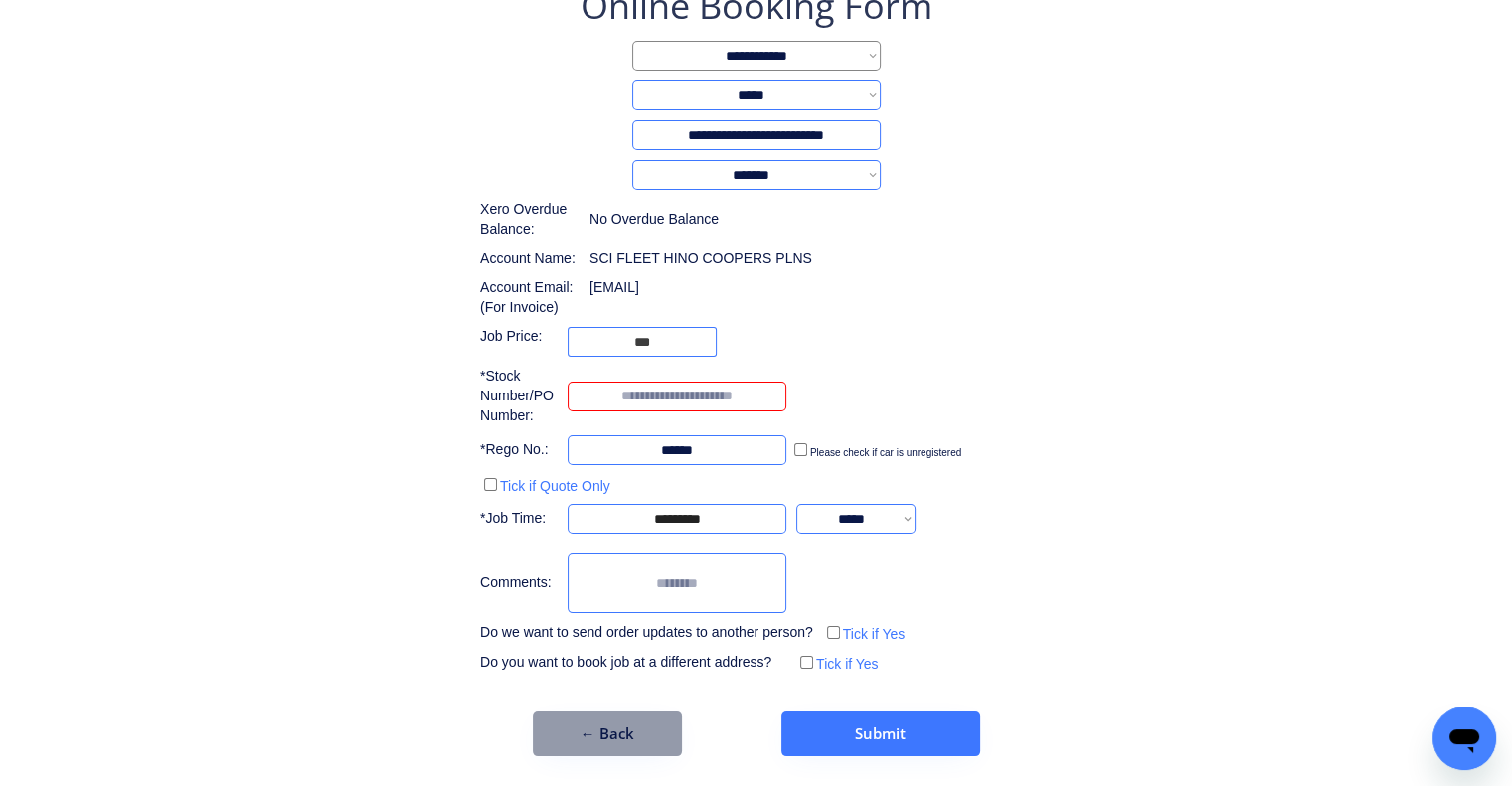click on "**********" at bounding box center (756, 369) 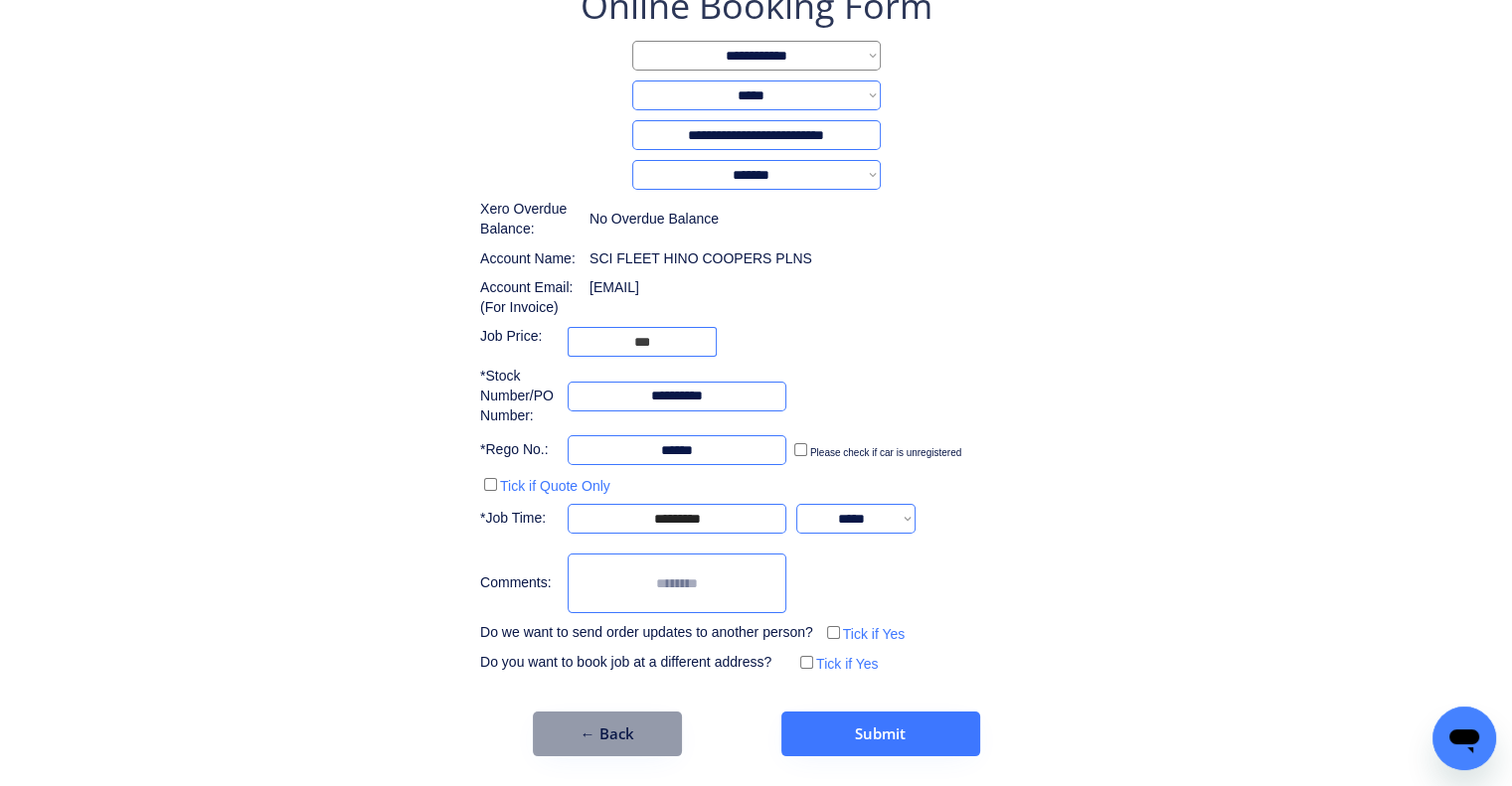 type on "**********" 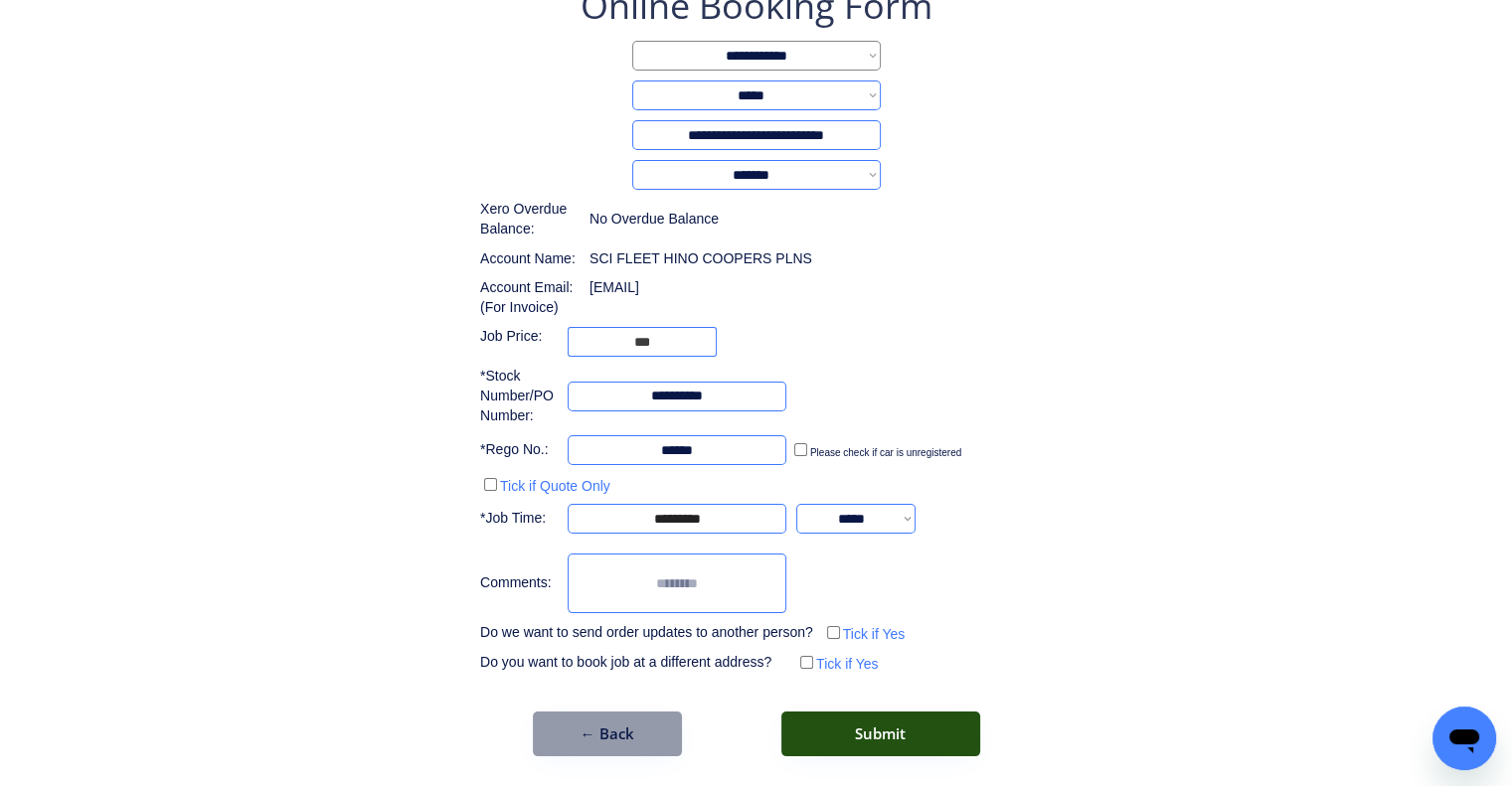 click on "Submit" at bounding box center [881, 733] 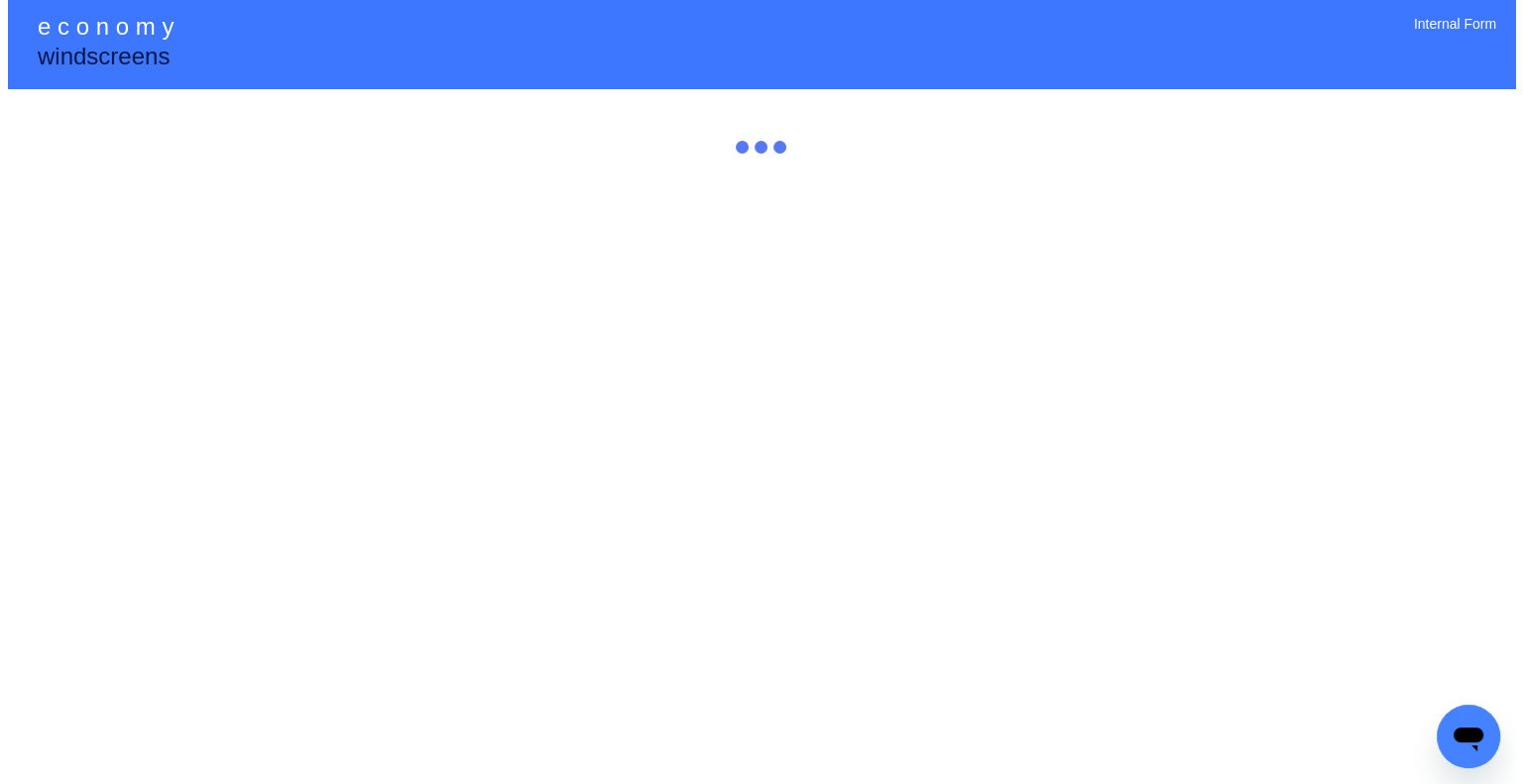 scroll, scrollTop: 0, scrollLeft: 0, axis: both 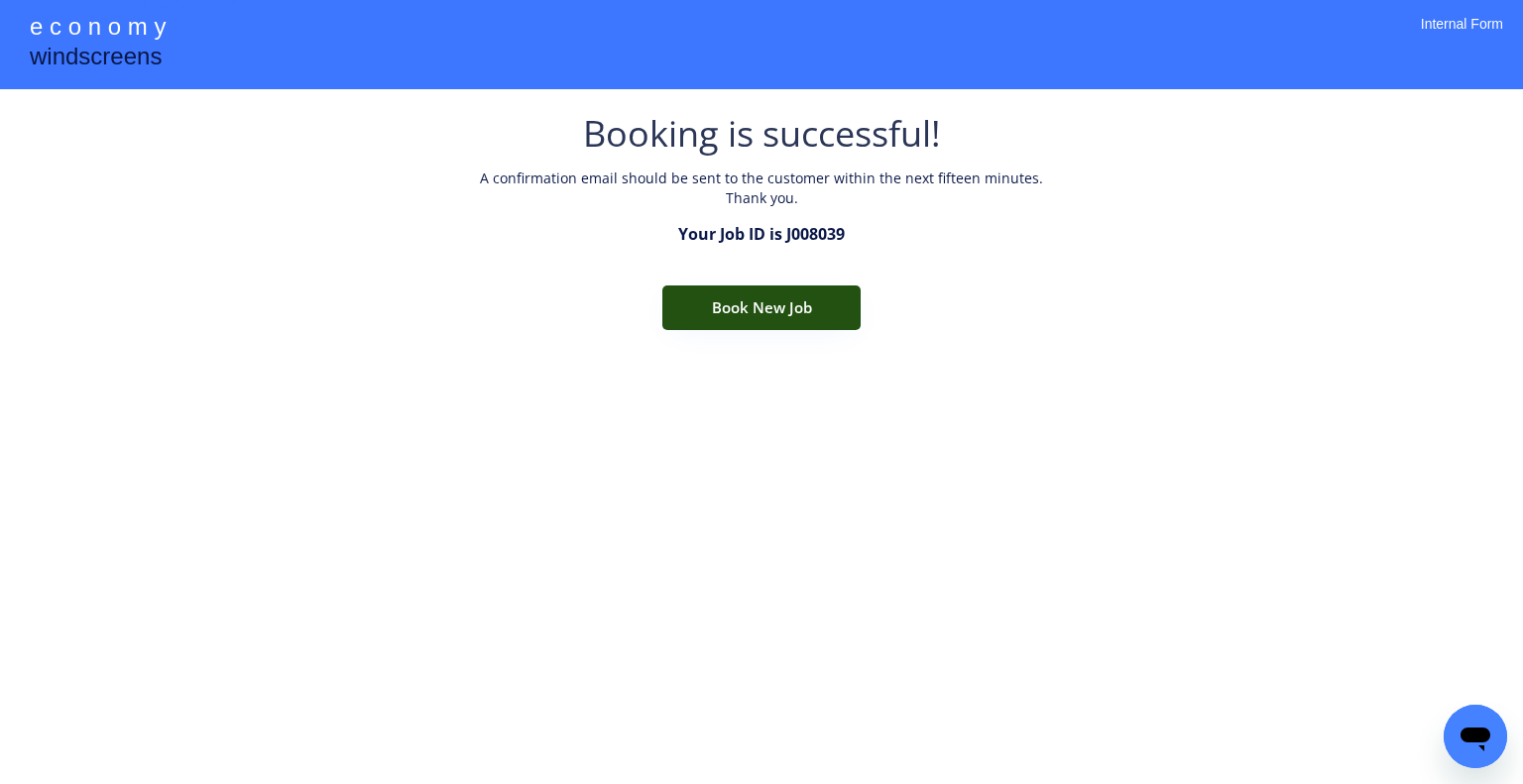 click on "Book New Job" at bounding box center (762, 307) 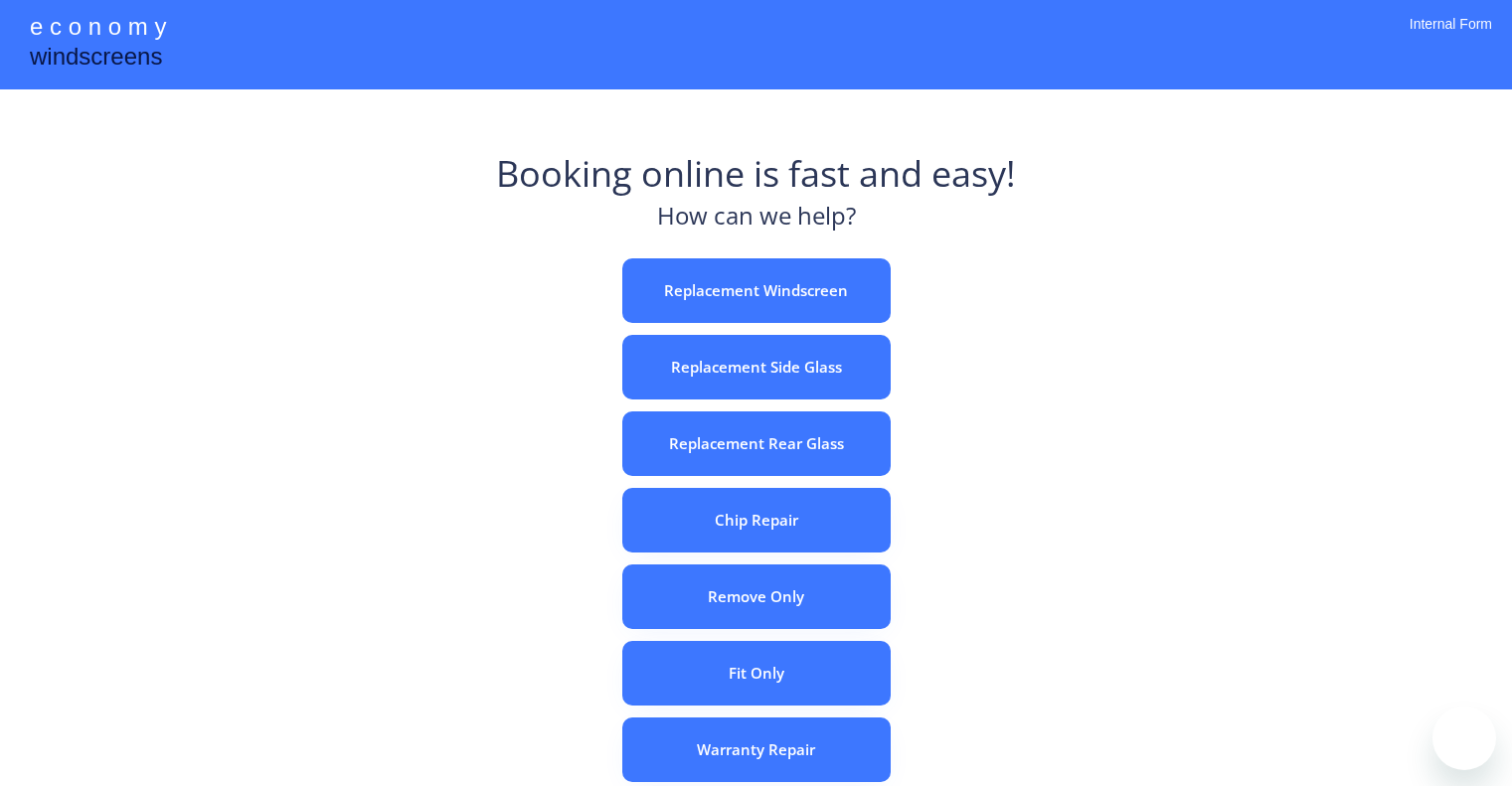 scroll, scrollTop: 0, scrollLeft: 0, axis: both 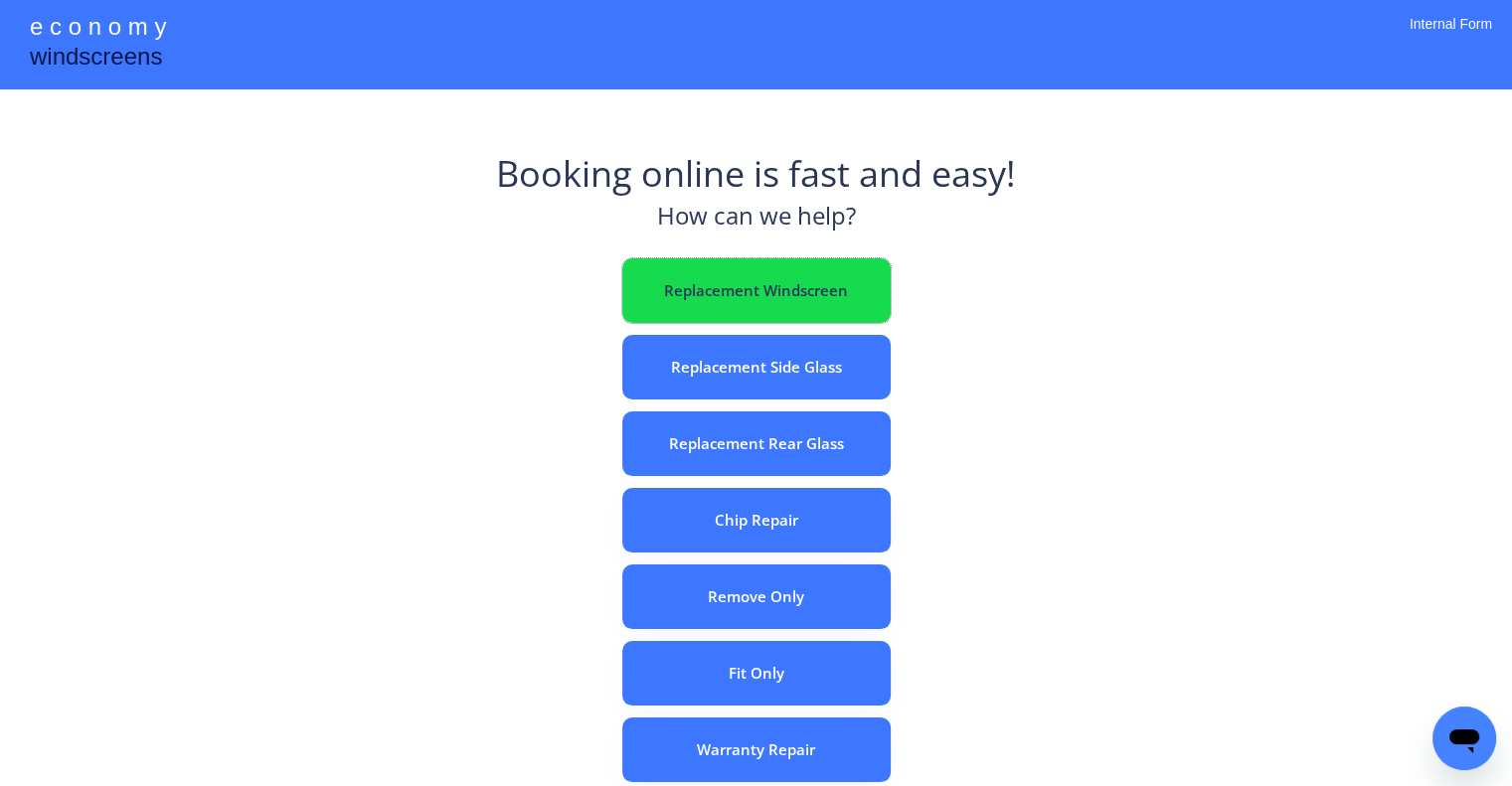 click on "Replacement Windscreen" at bounding box center (756, 290) 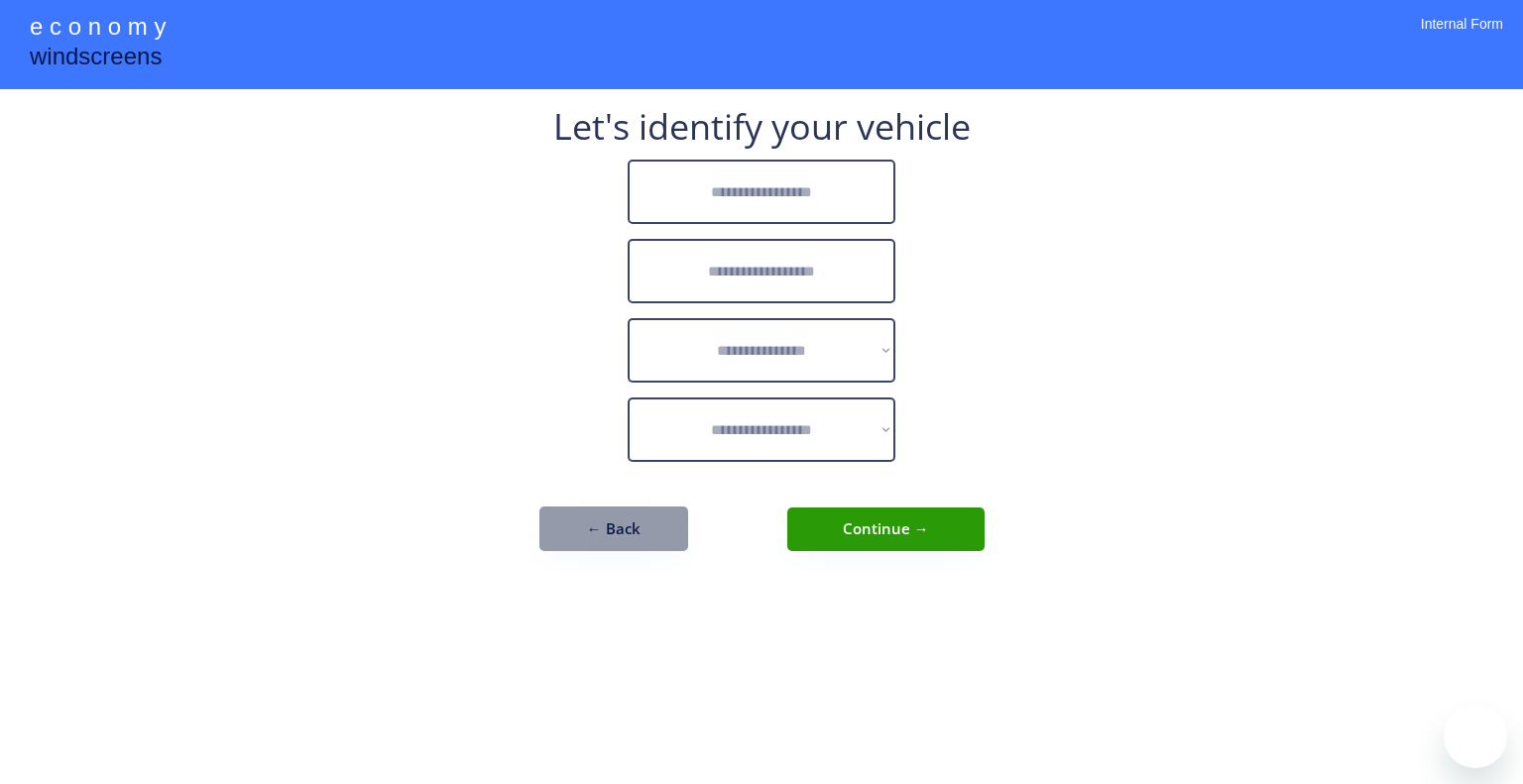 scroll, scrollTop: 0, scrollLeft: 0, axis: both 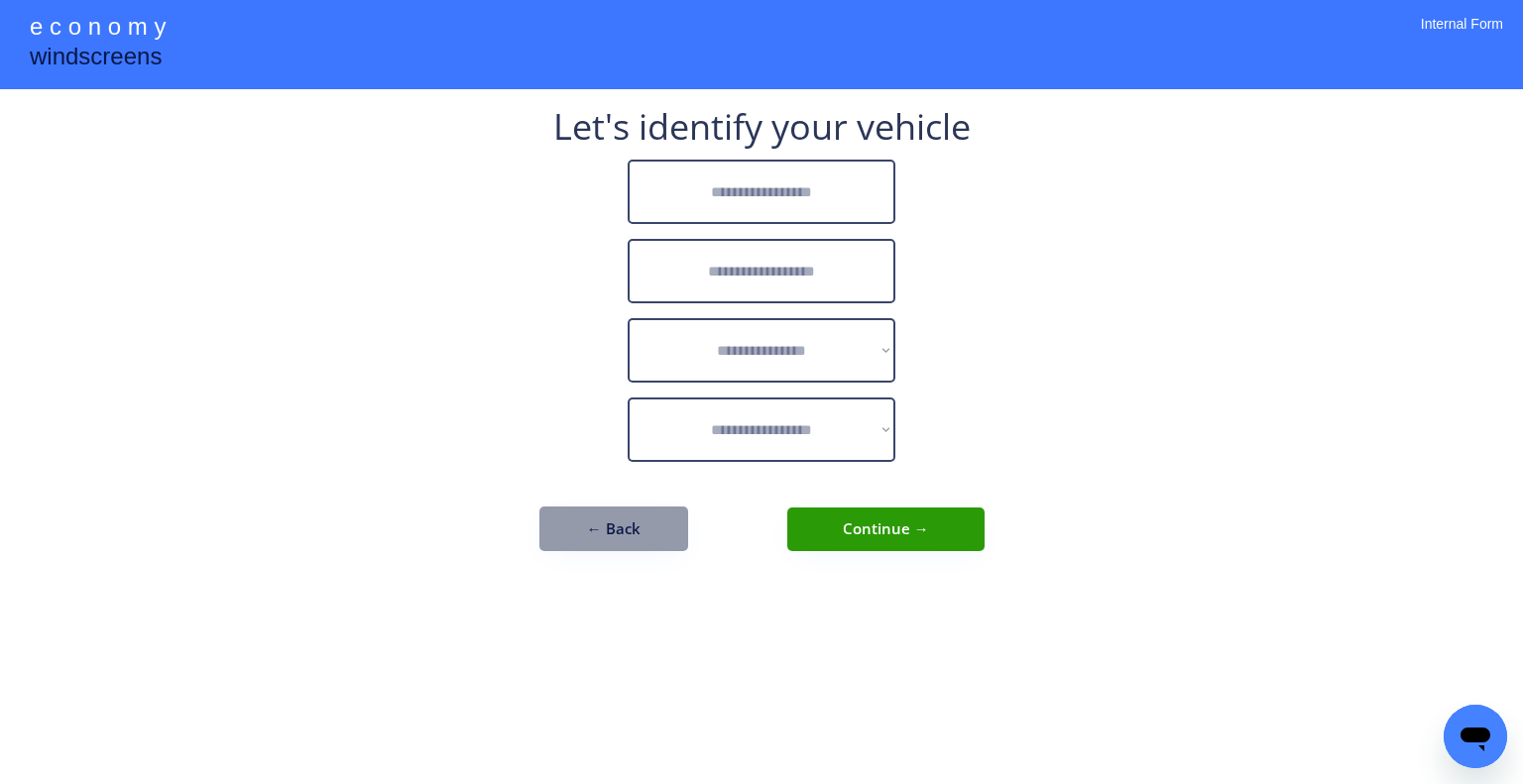 click on "**********" at bounding box center [762, 392] 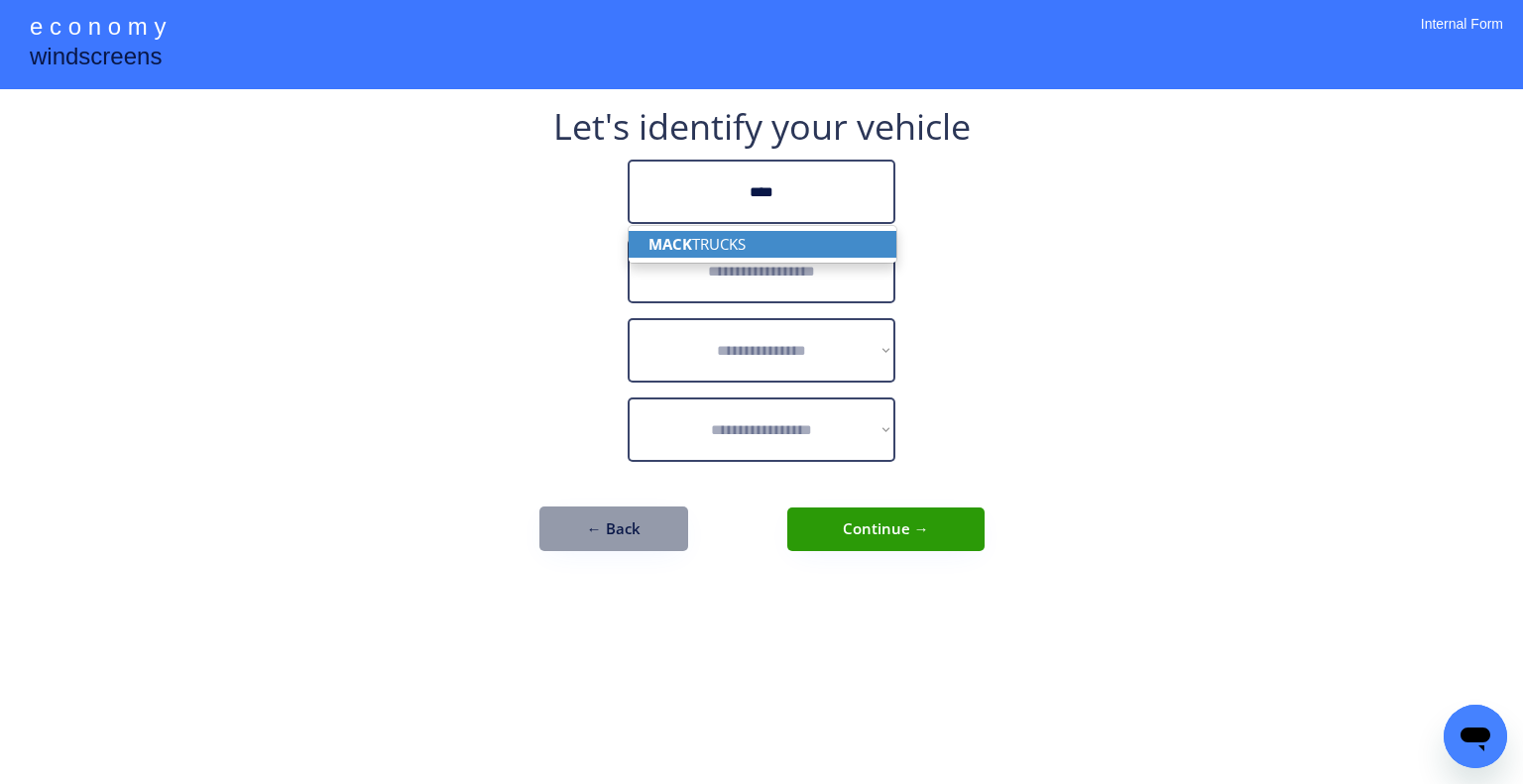 click on "MACK  TRUCKS" at bounding box center (762, 244) 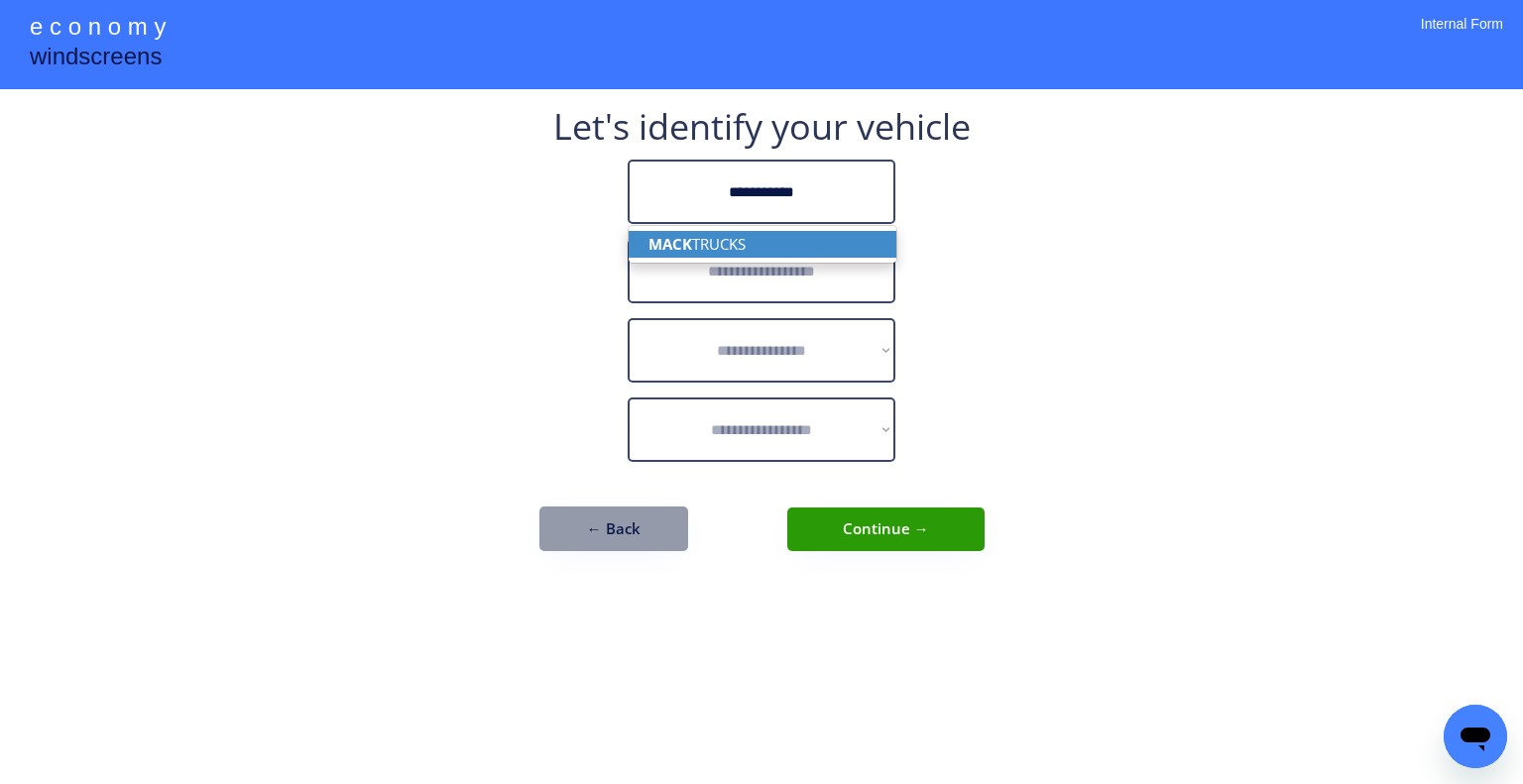 type on "**********" 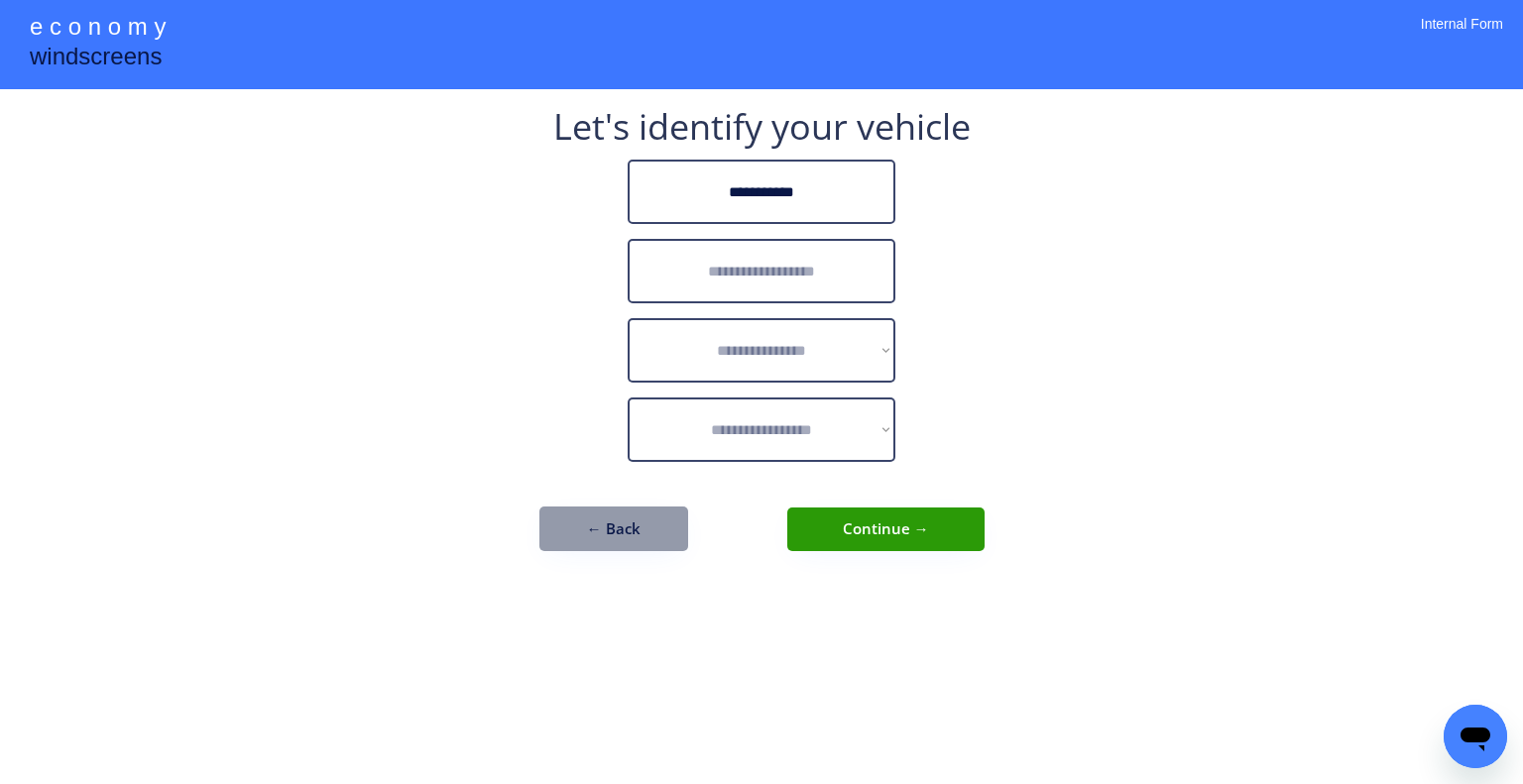 click at bounding box center [762, 271] 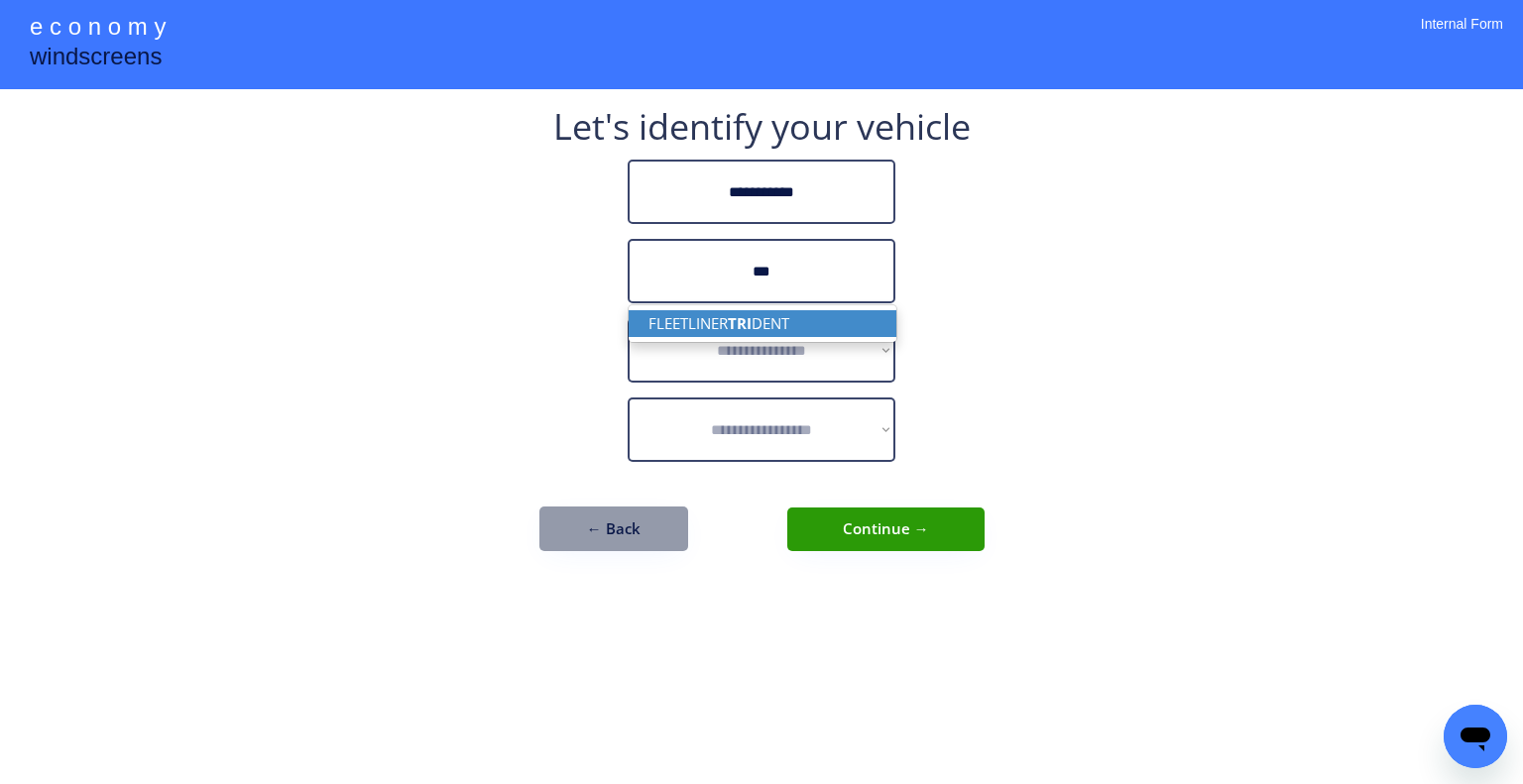 click on "FLEETLINER  TRI DENT" at bounding box center [762, 323] 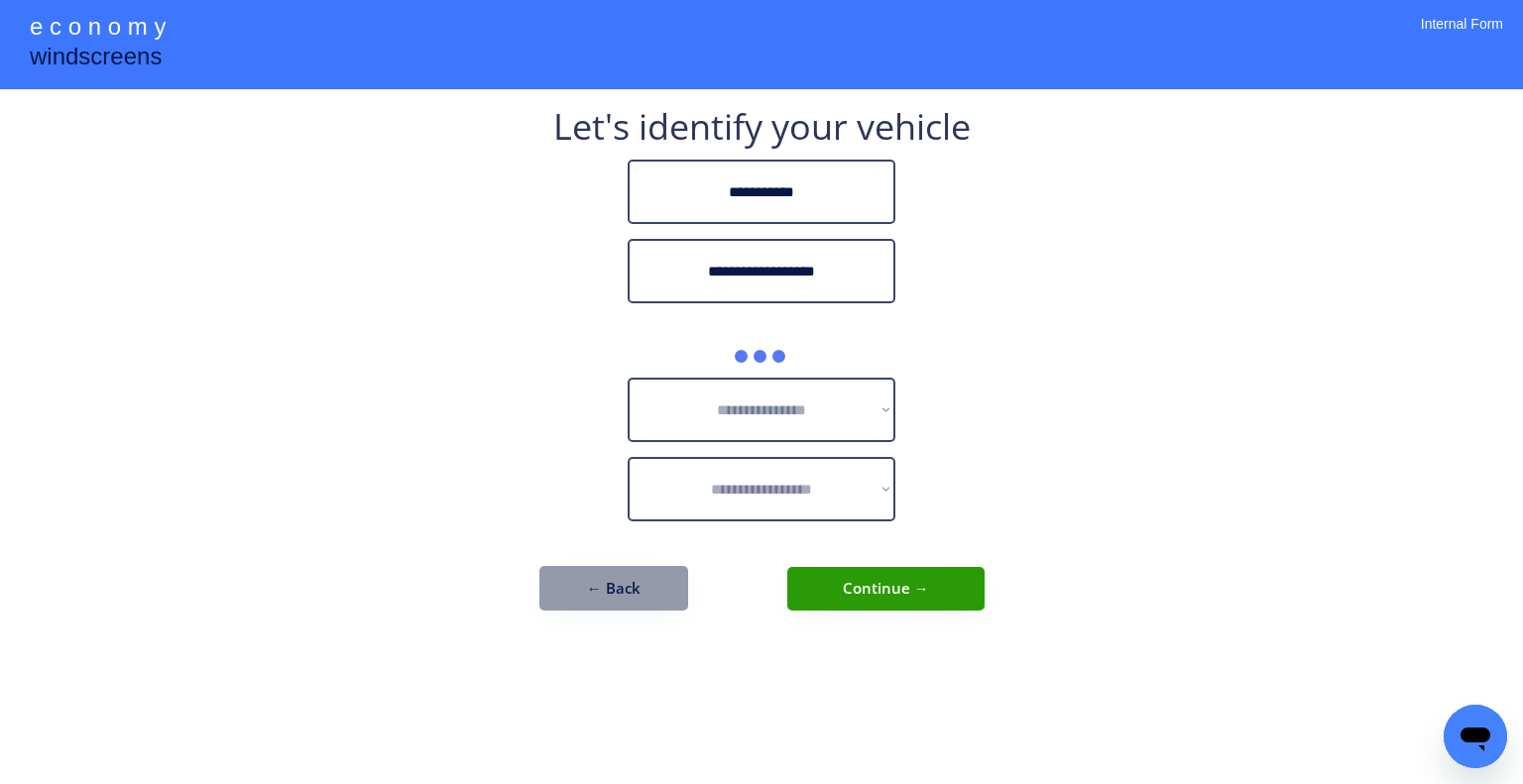 type on "**********" 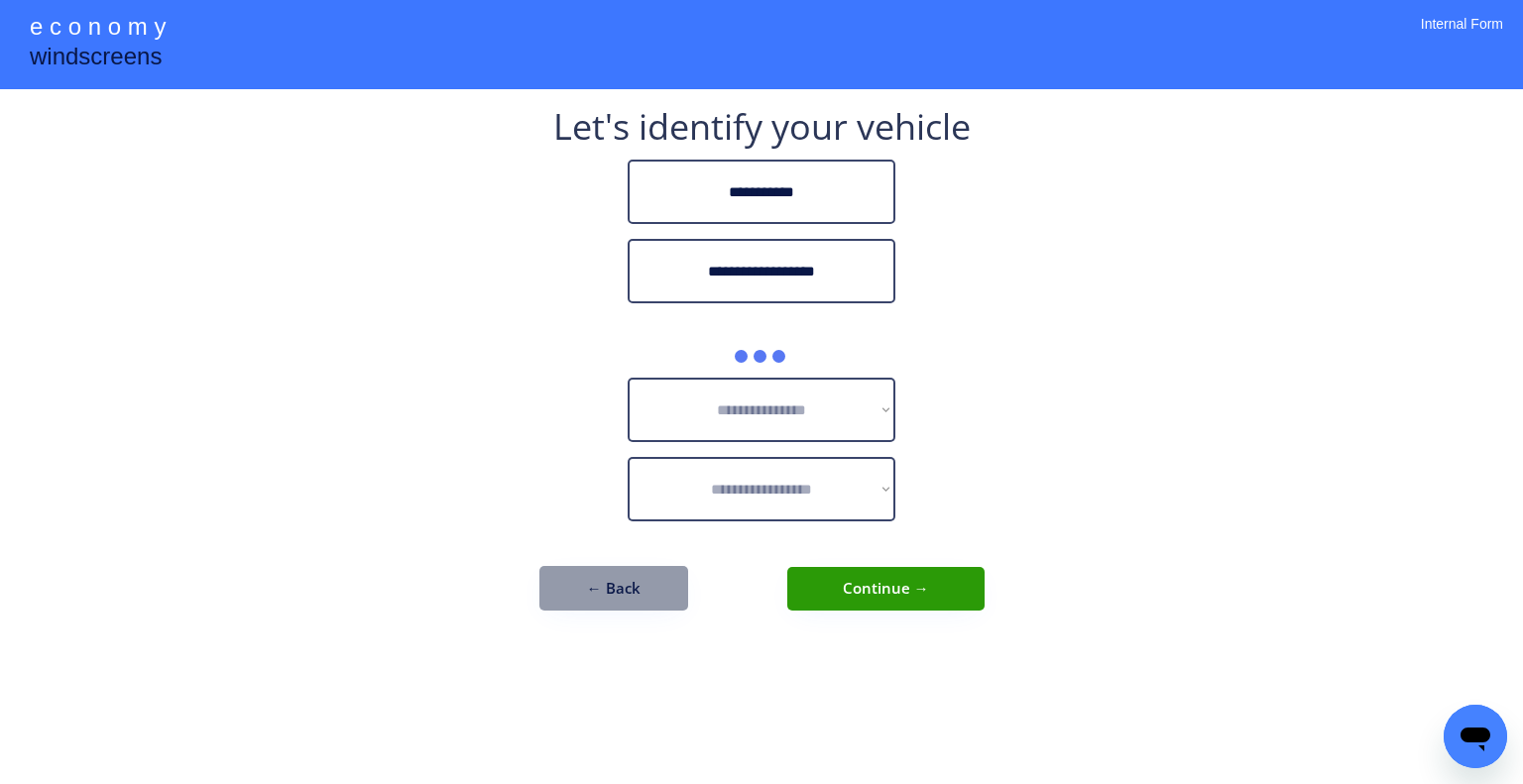 click on "**********" at bounding box center (762, 392) 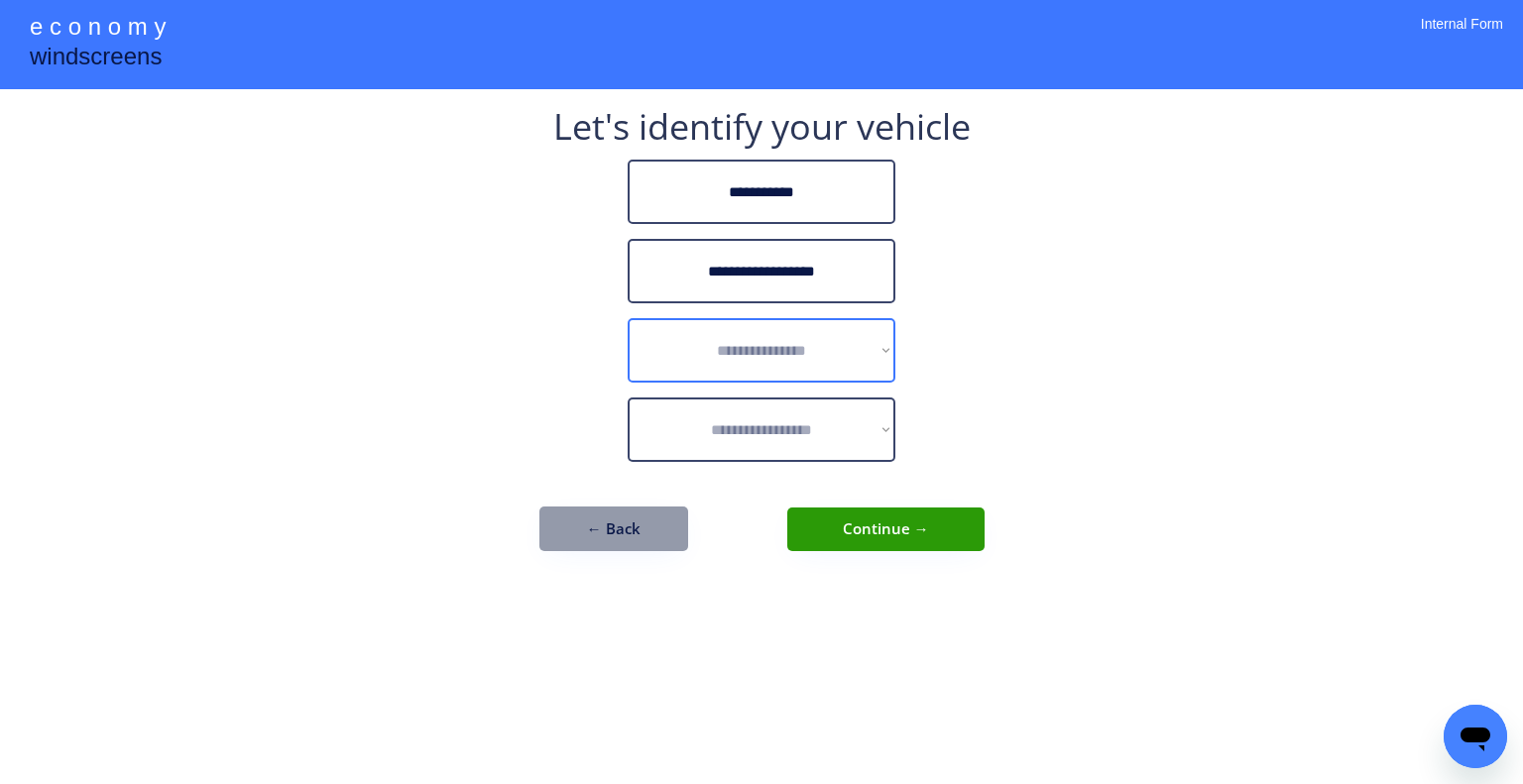 click on "**********" at bounding box center (762, 350) 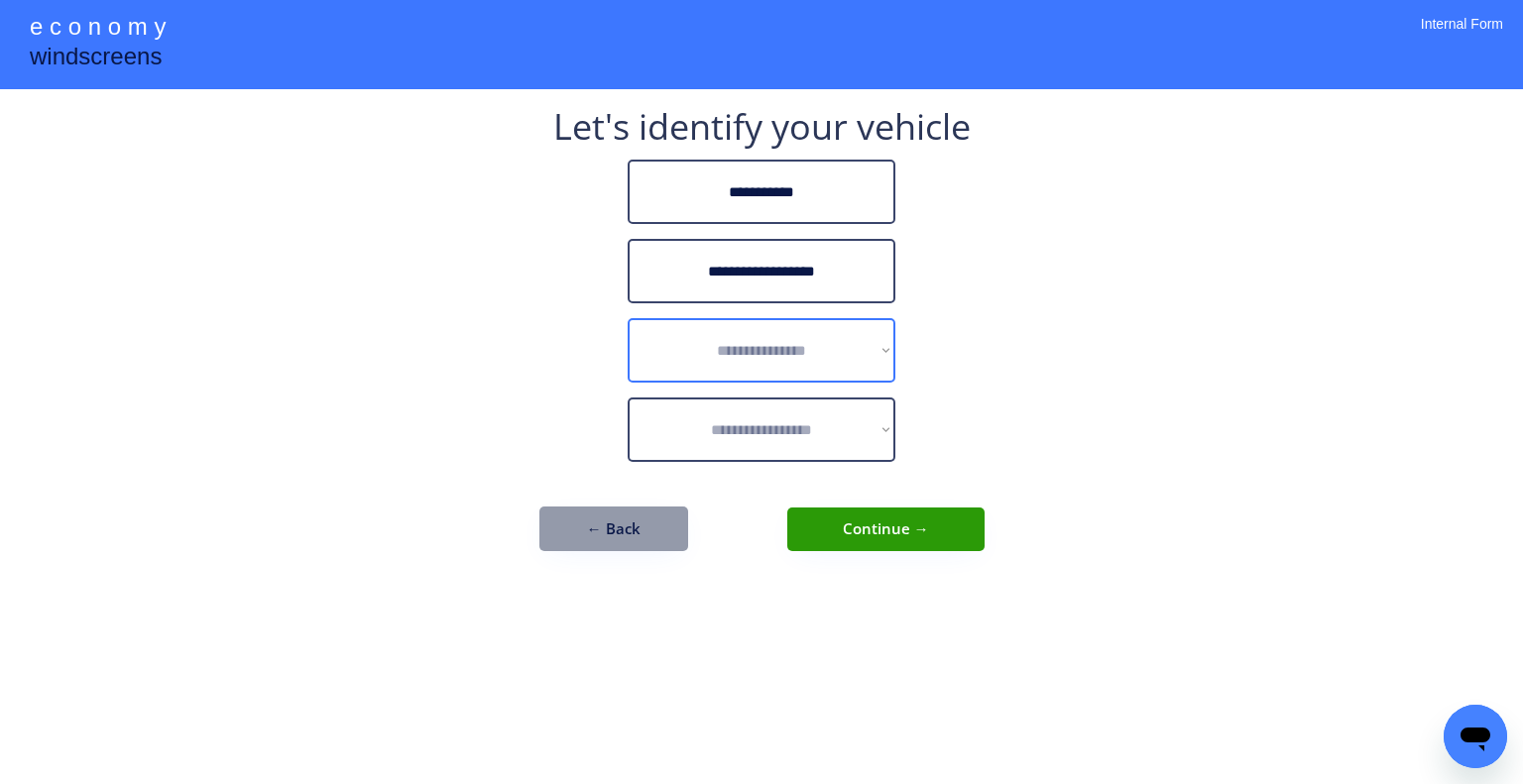 select on "******" 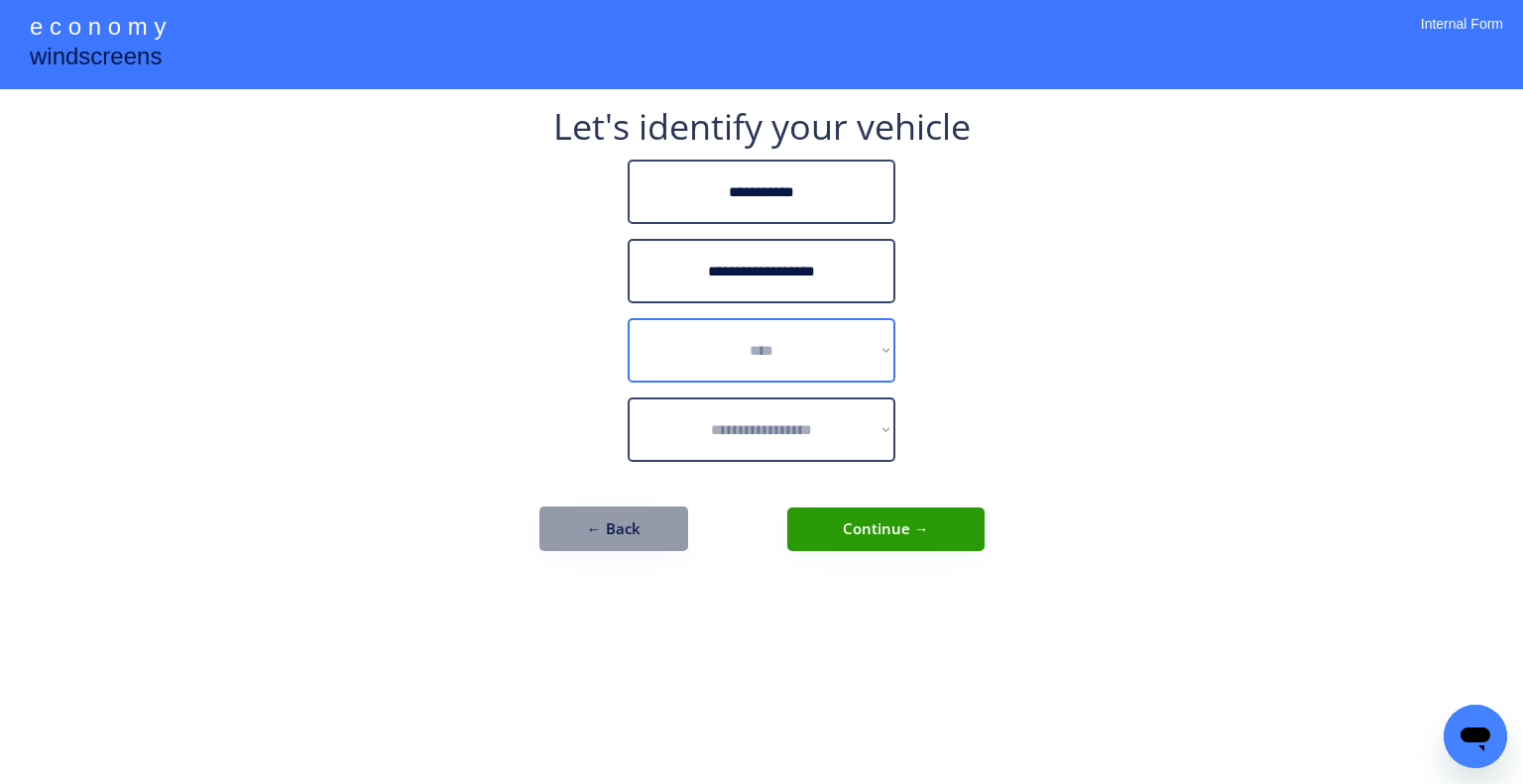 click on "**********" at bounding box center [762, 350] 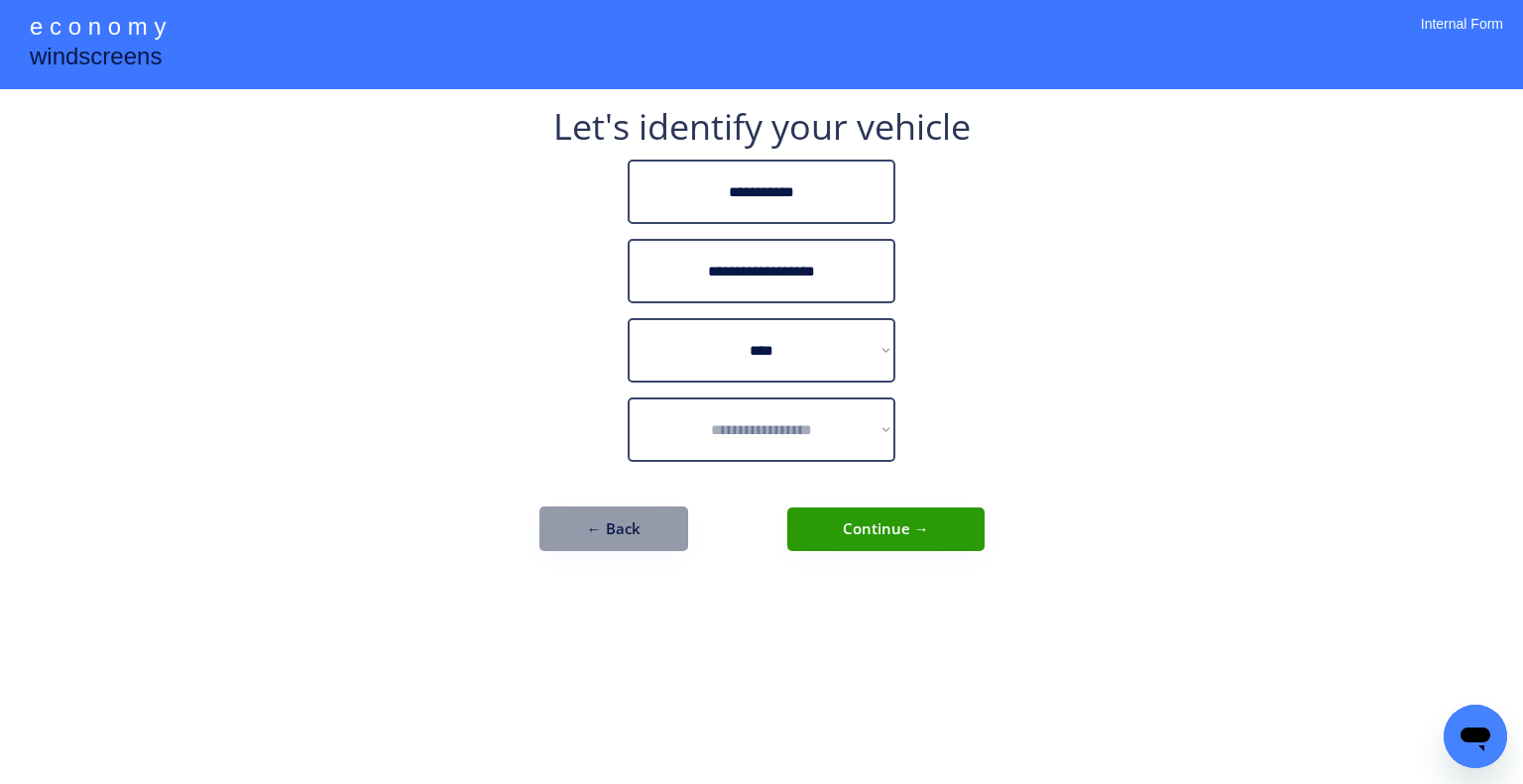 select on "**********" 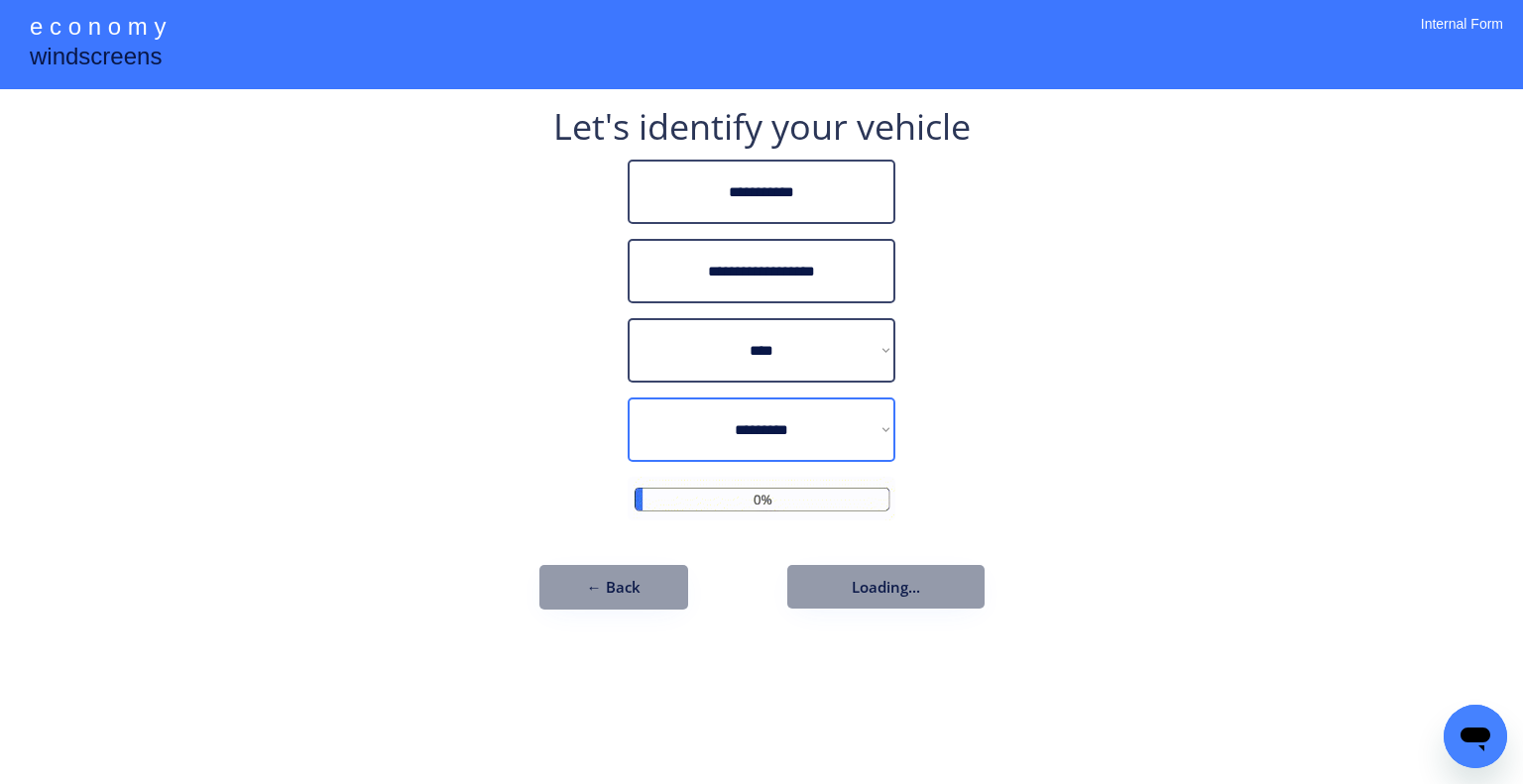 click on "**********" at bounding box center [762, 429] 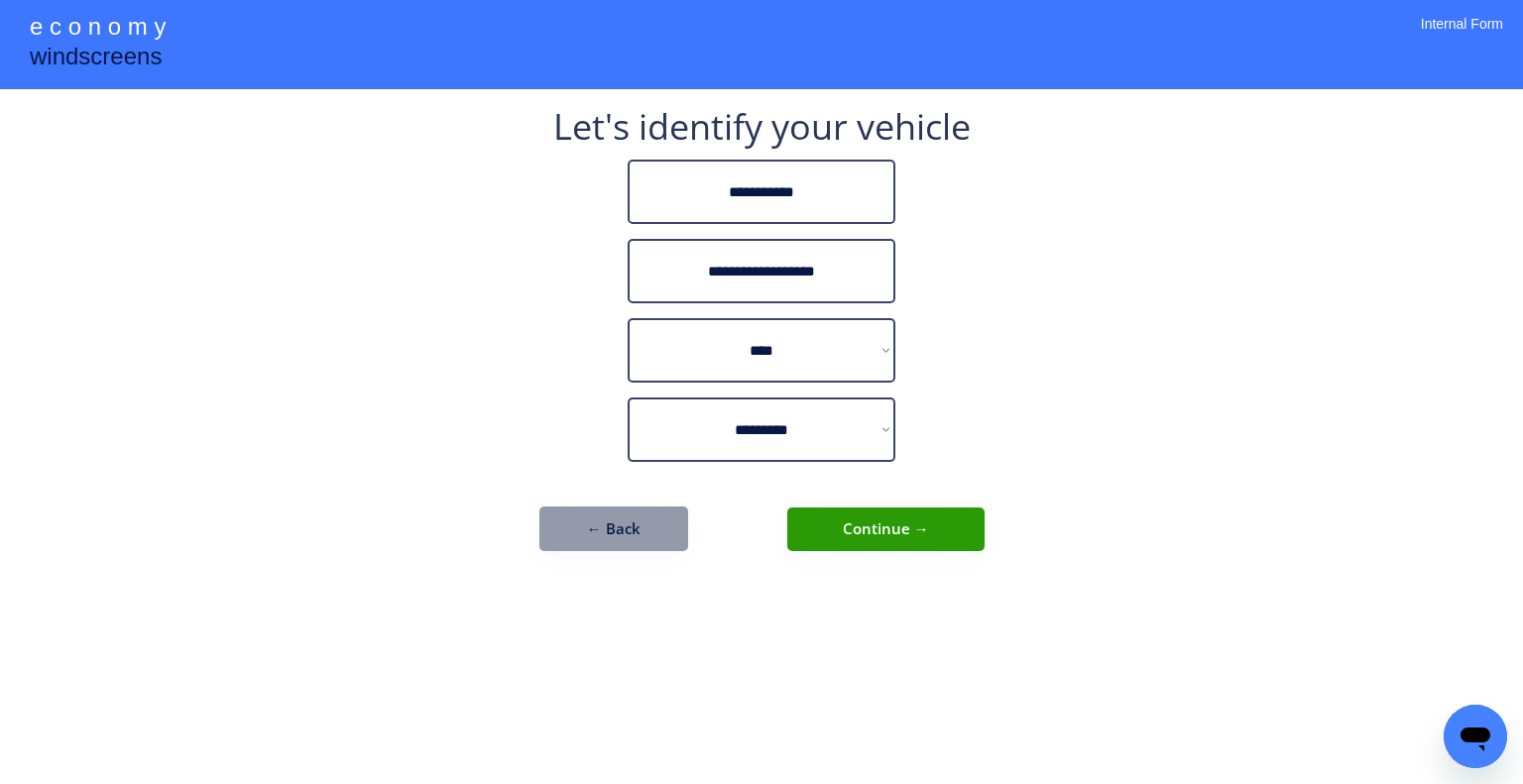 click on "**********" at bounding box center (762, 392) 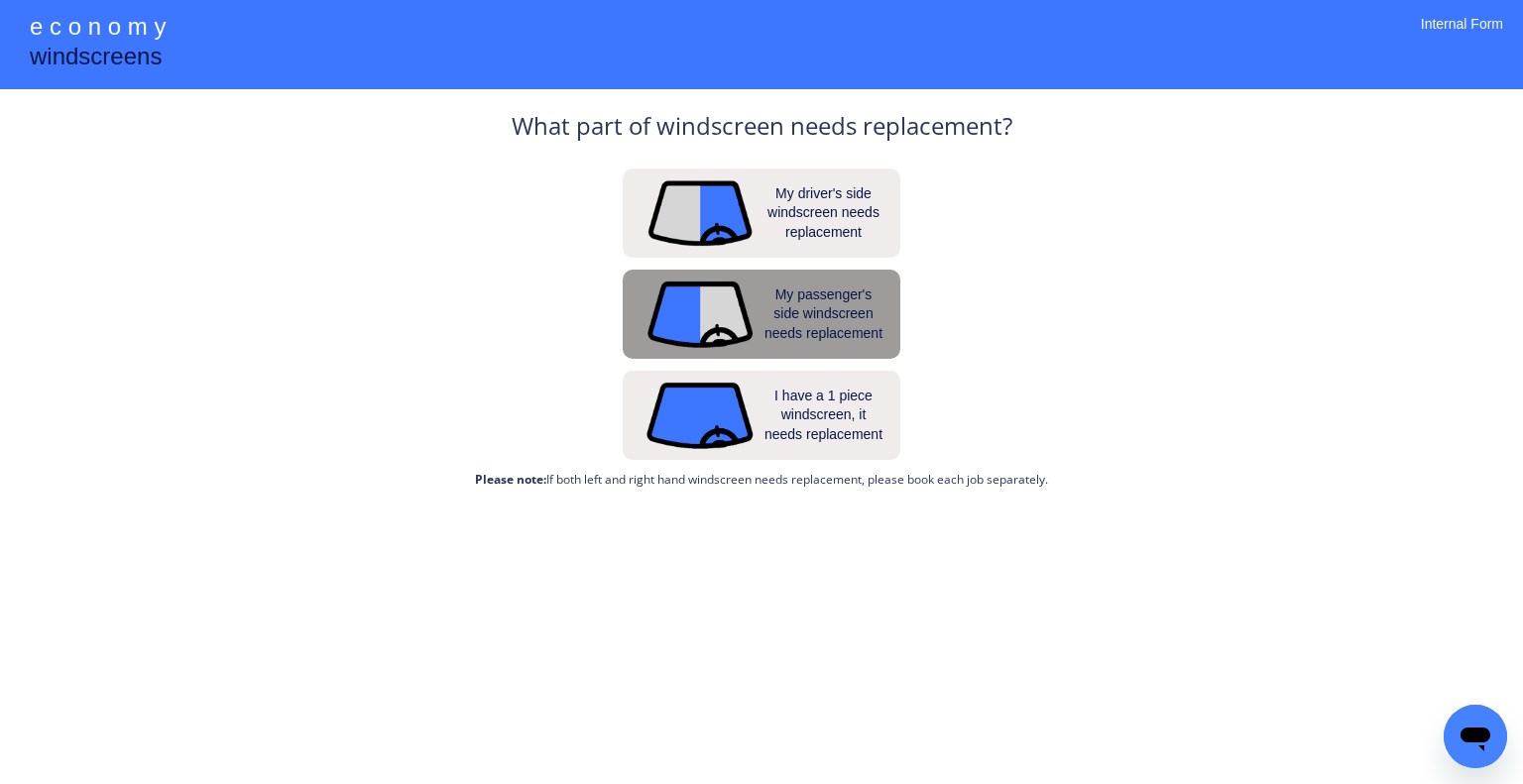click on "My passenger's side windscreen needs replacement" at bounding box center (824, 314) 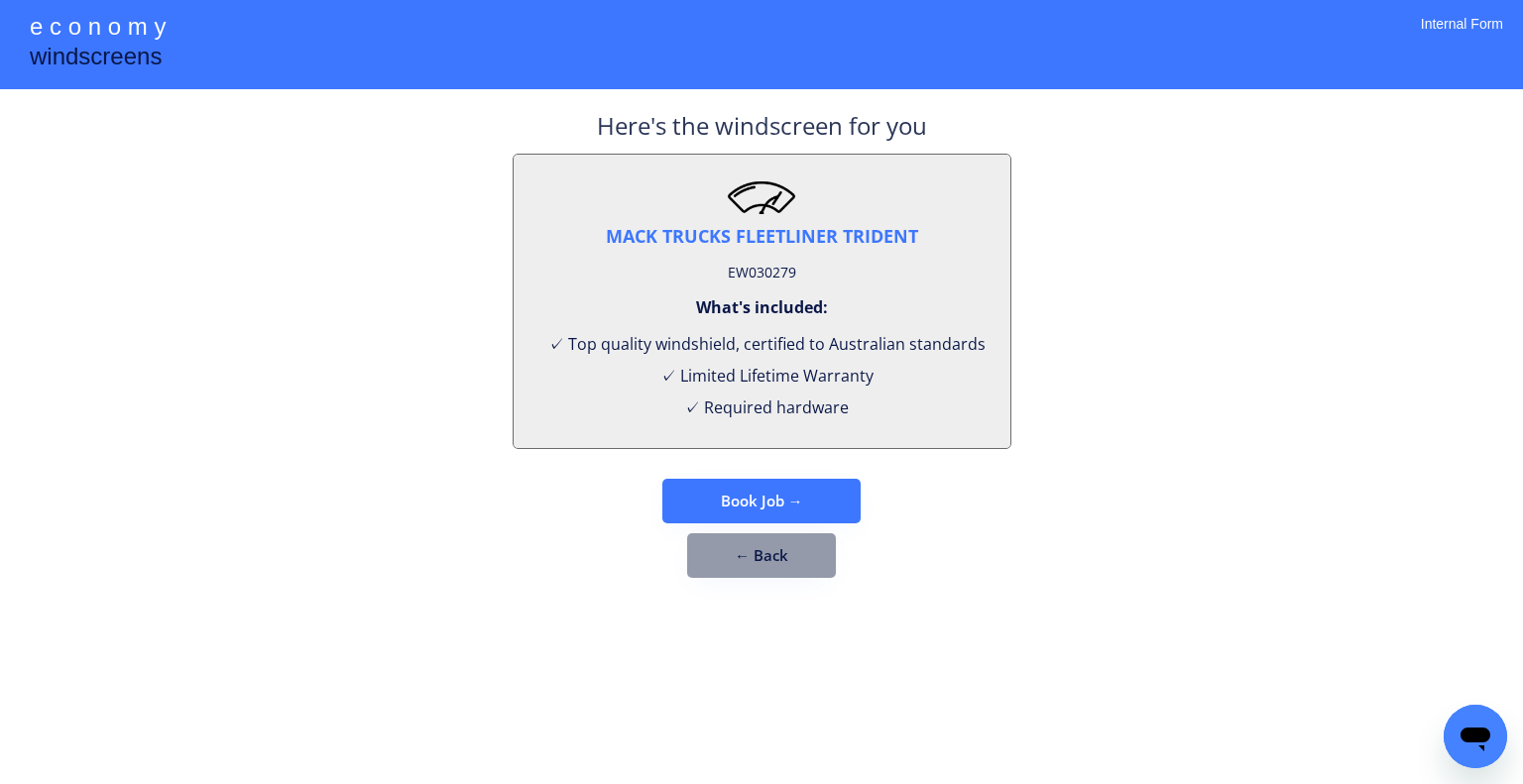 click on "EW030279" at bounding box center (762, 273) 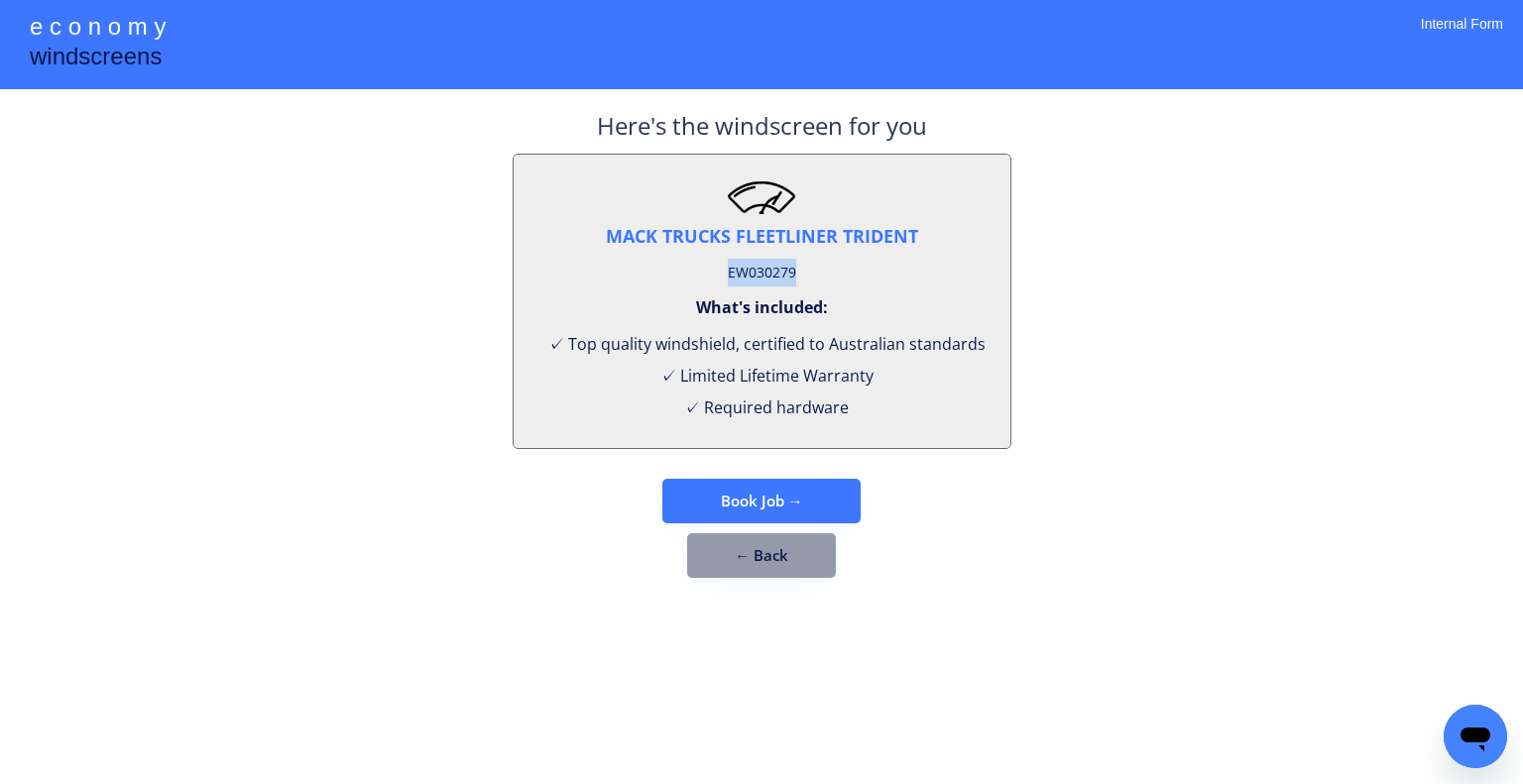 click on "EW030279" at bounding box center (762, 273) 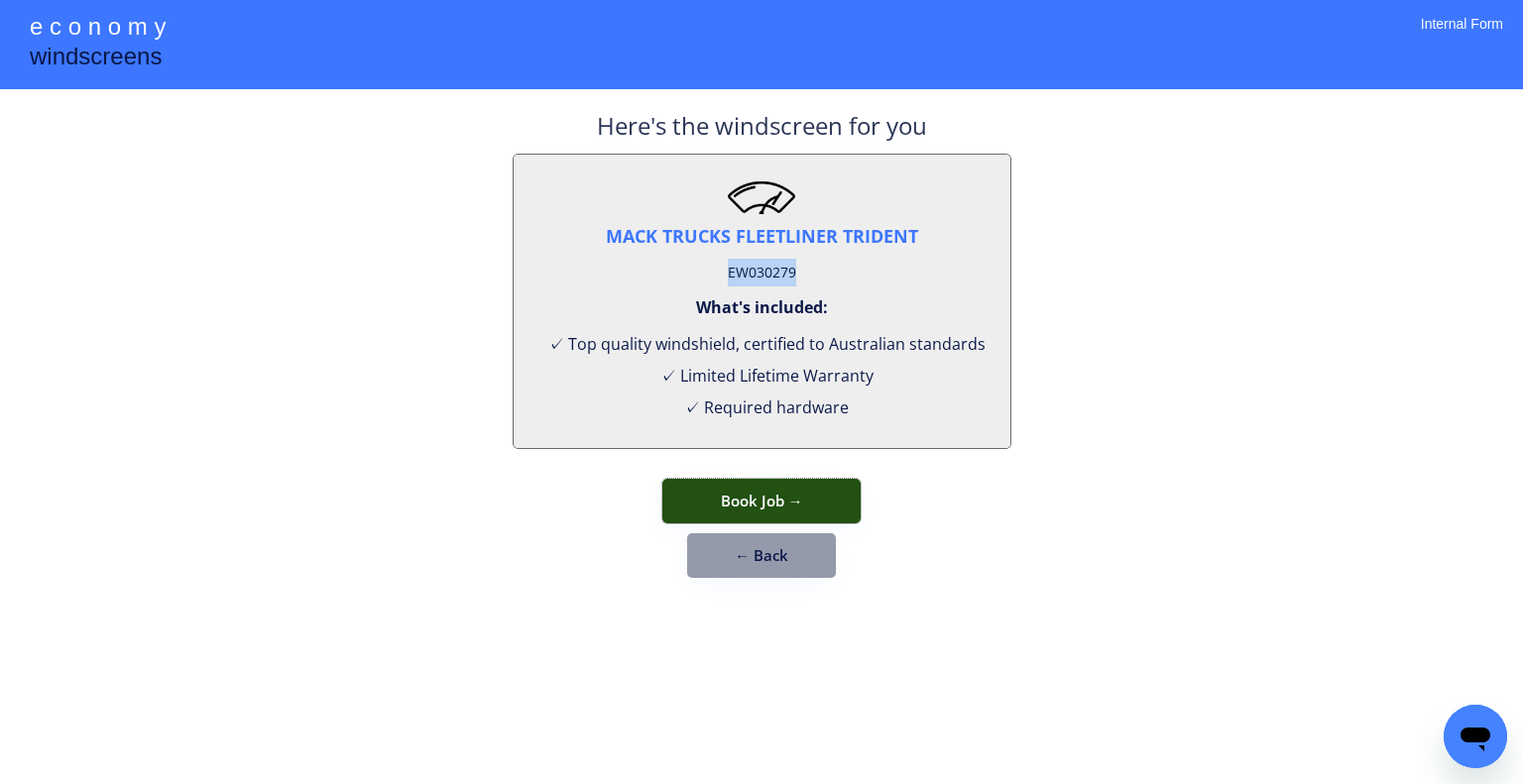 click on "Book Job    →" at bounding box center [762, 501] 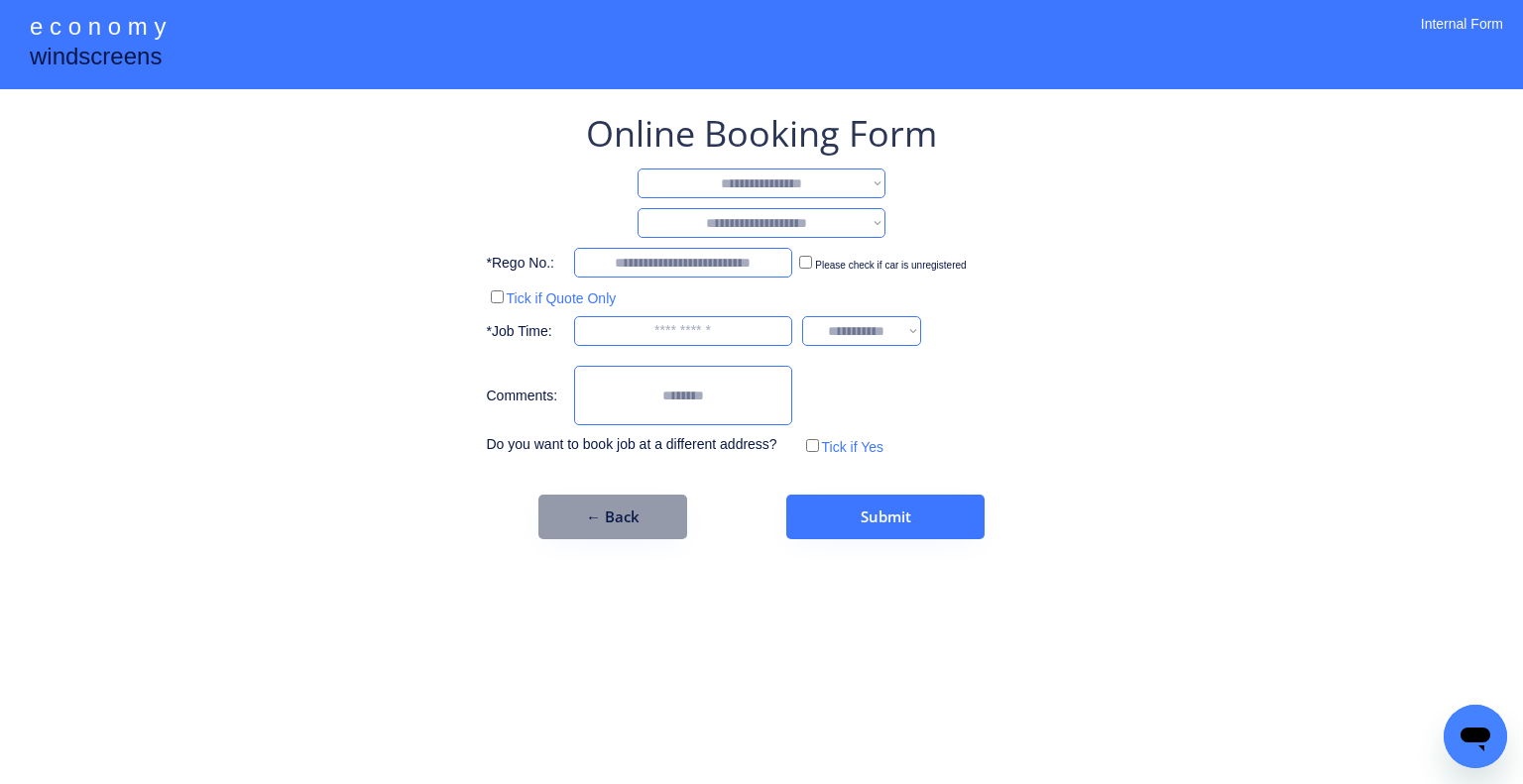 click on "**********" at bounding box center (762, 183) 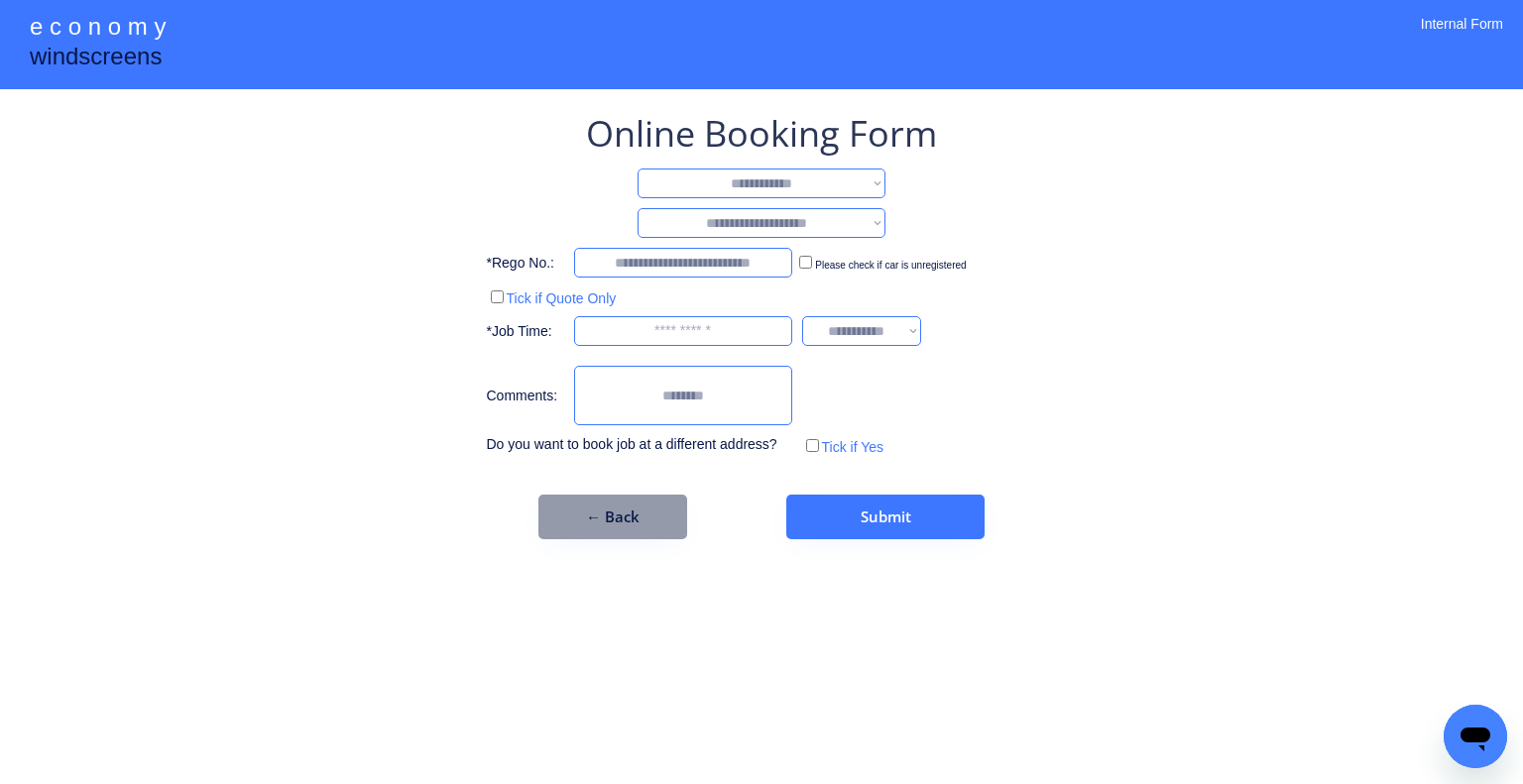 click on "**********" at bounding box center [762, 183] 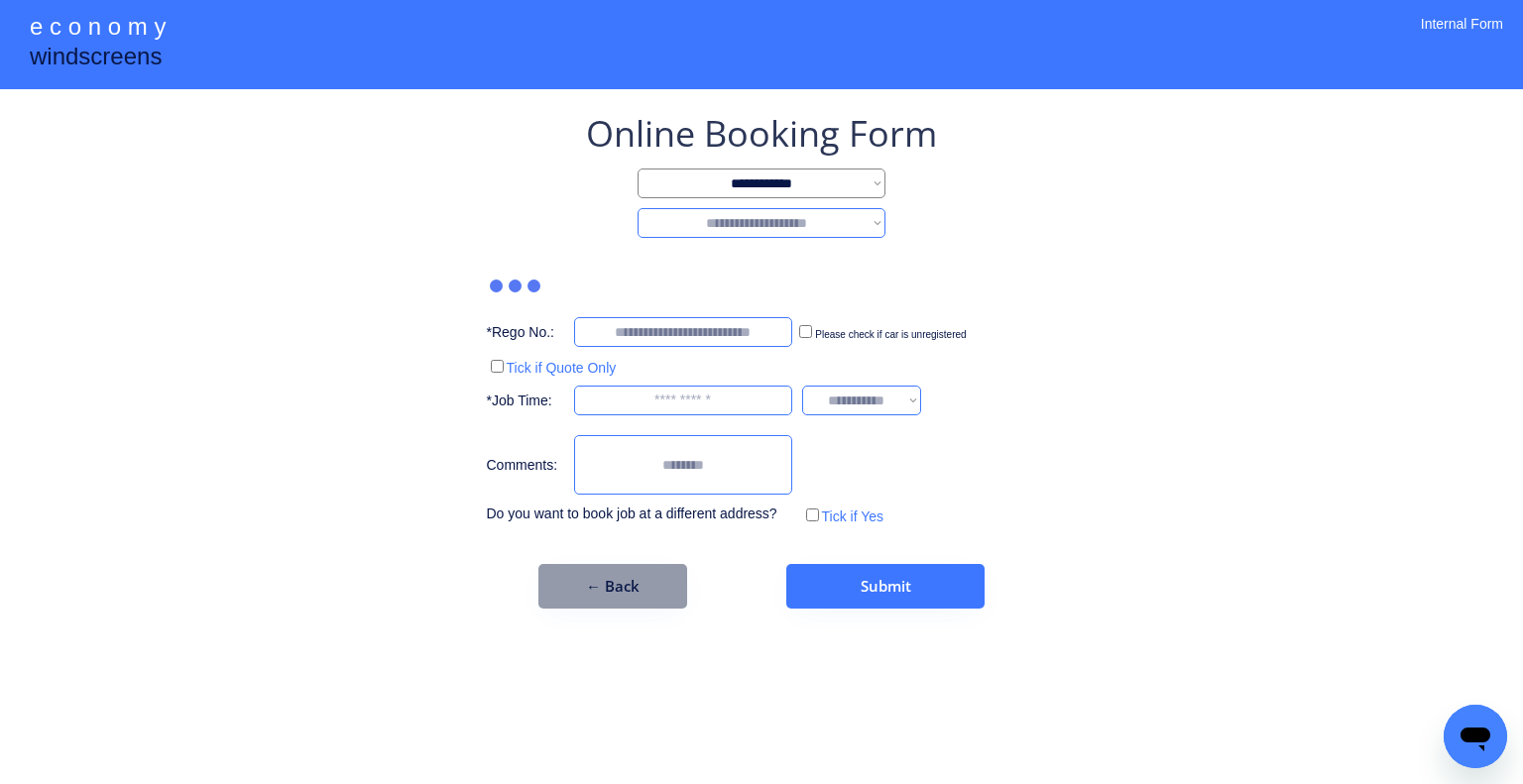 click on "**********" at bounding box center (762, 223) 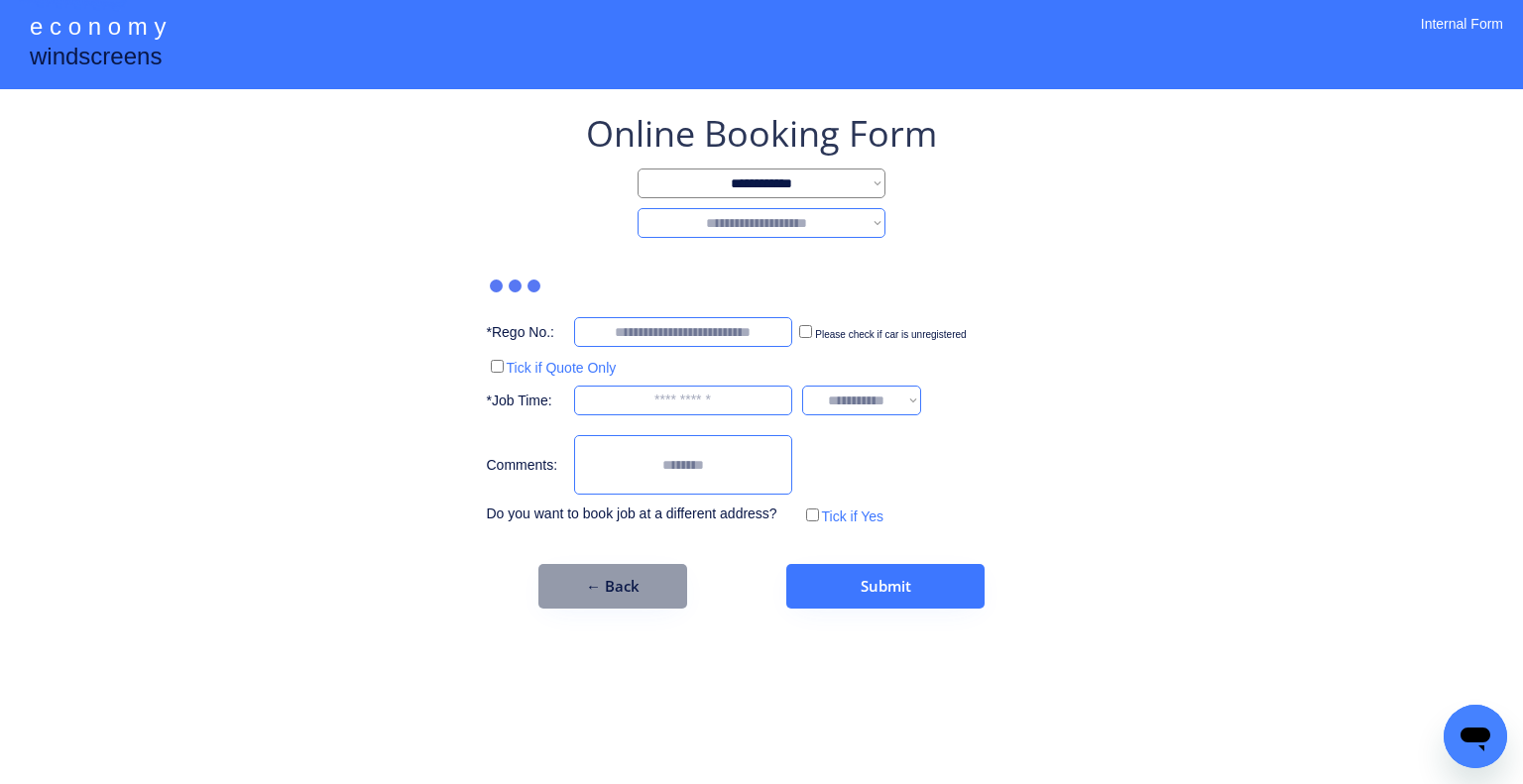 select on "********" 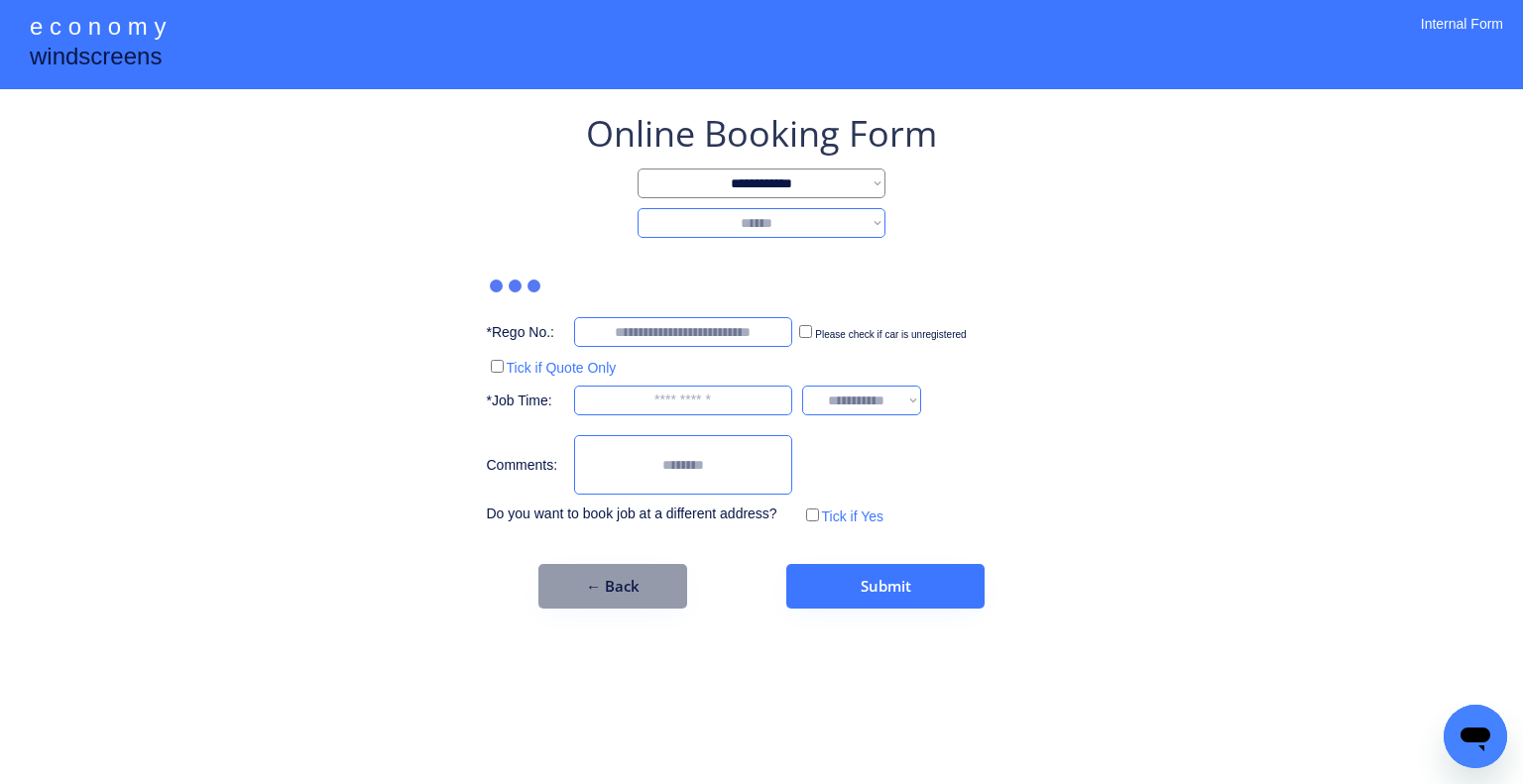 click on "**********" at bounding box center (762, 223) 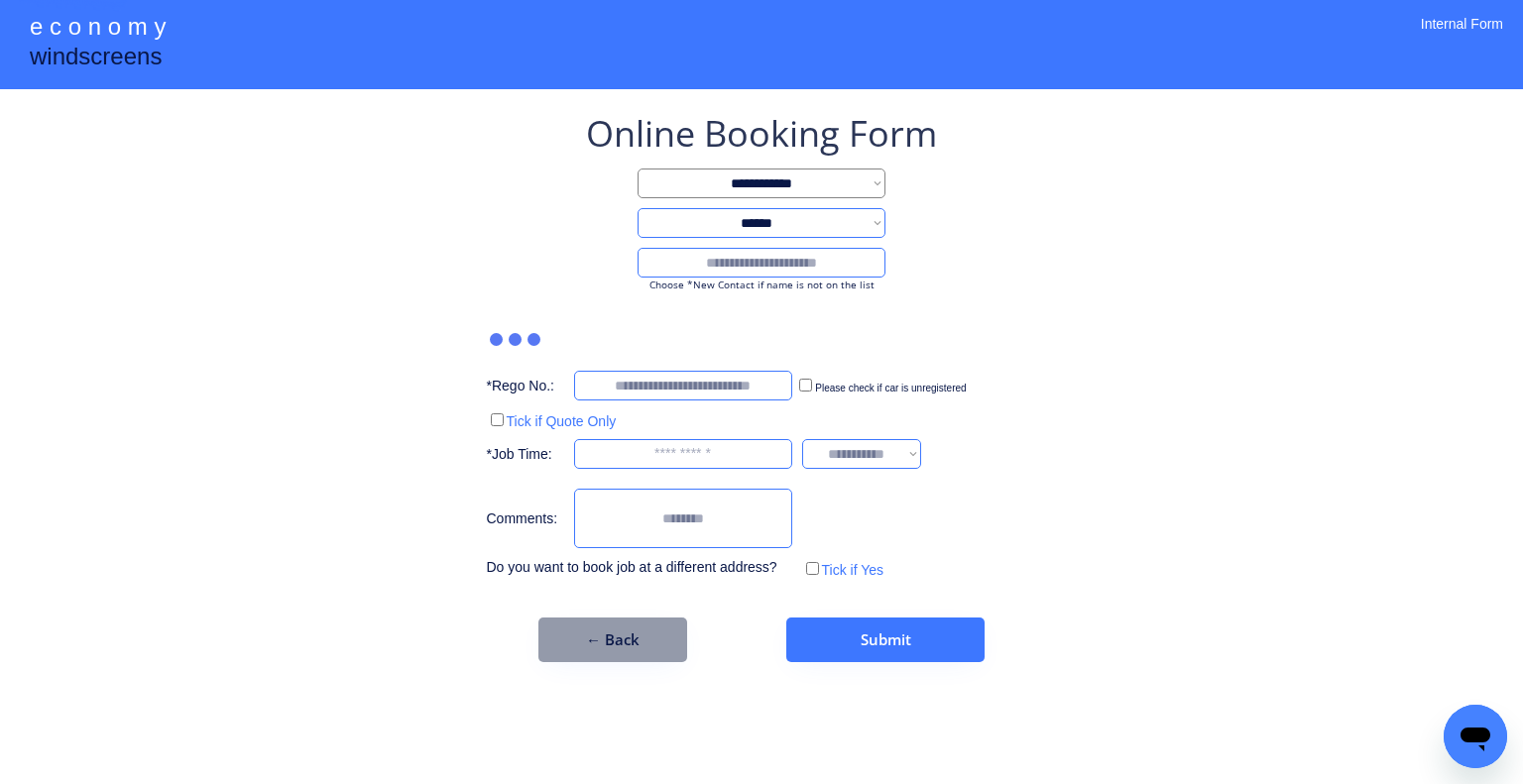 click at bounding box center (762, 263) 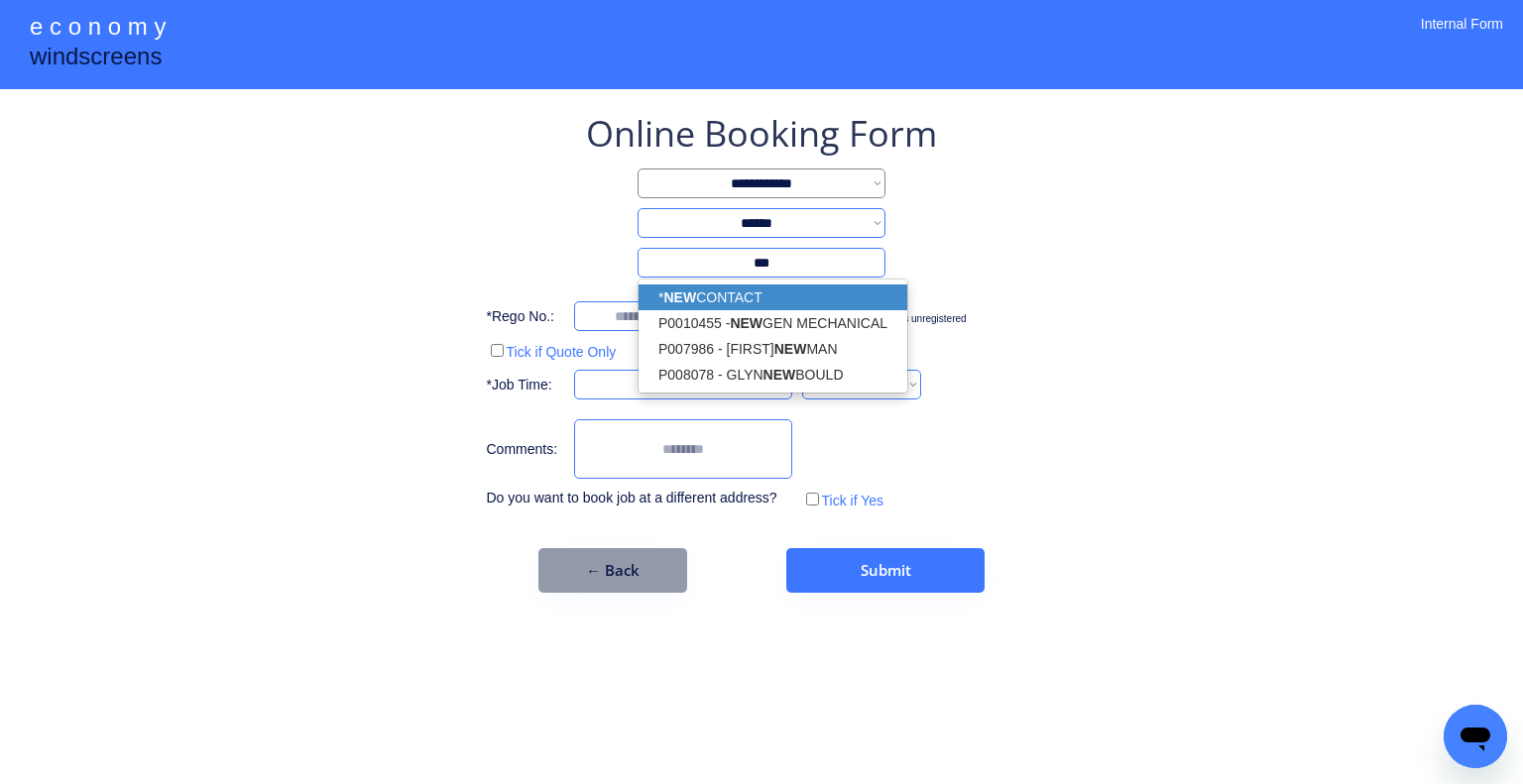 click on "* NEW  CONTACT" at bounding box center (772, 297) 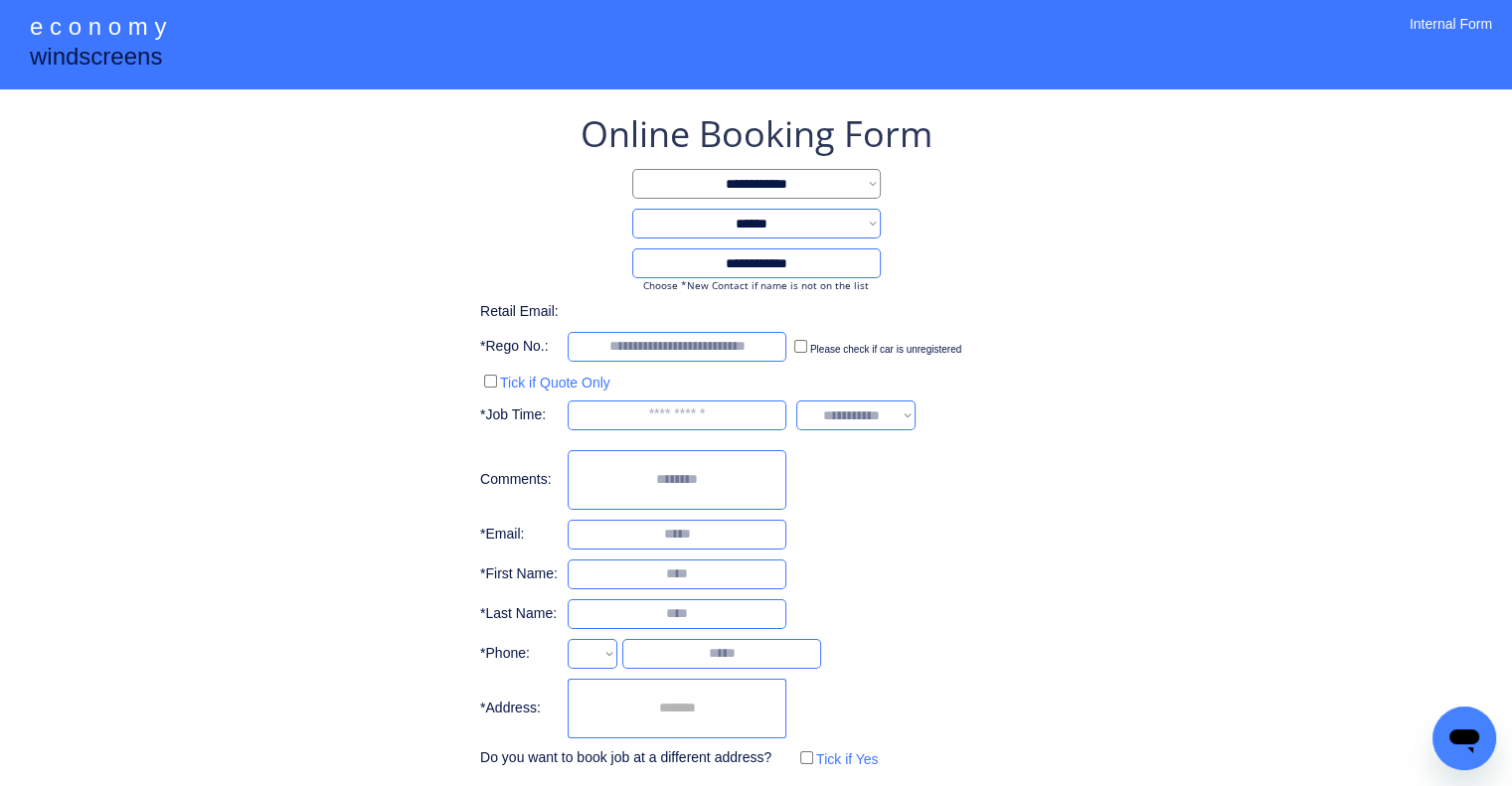 type on "**********" 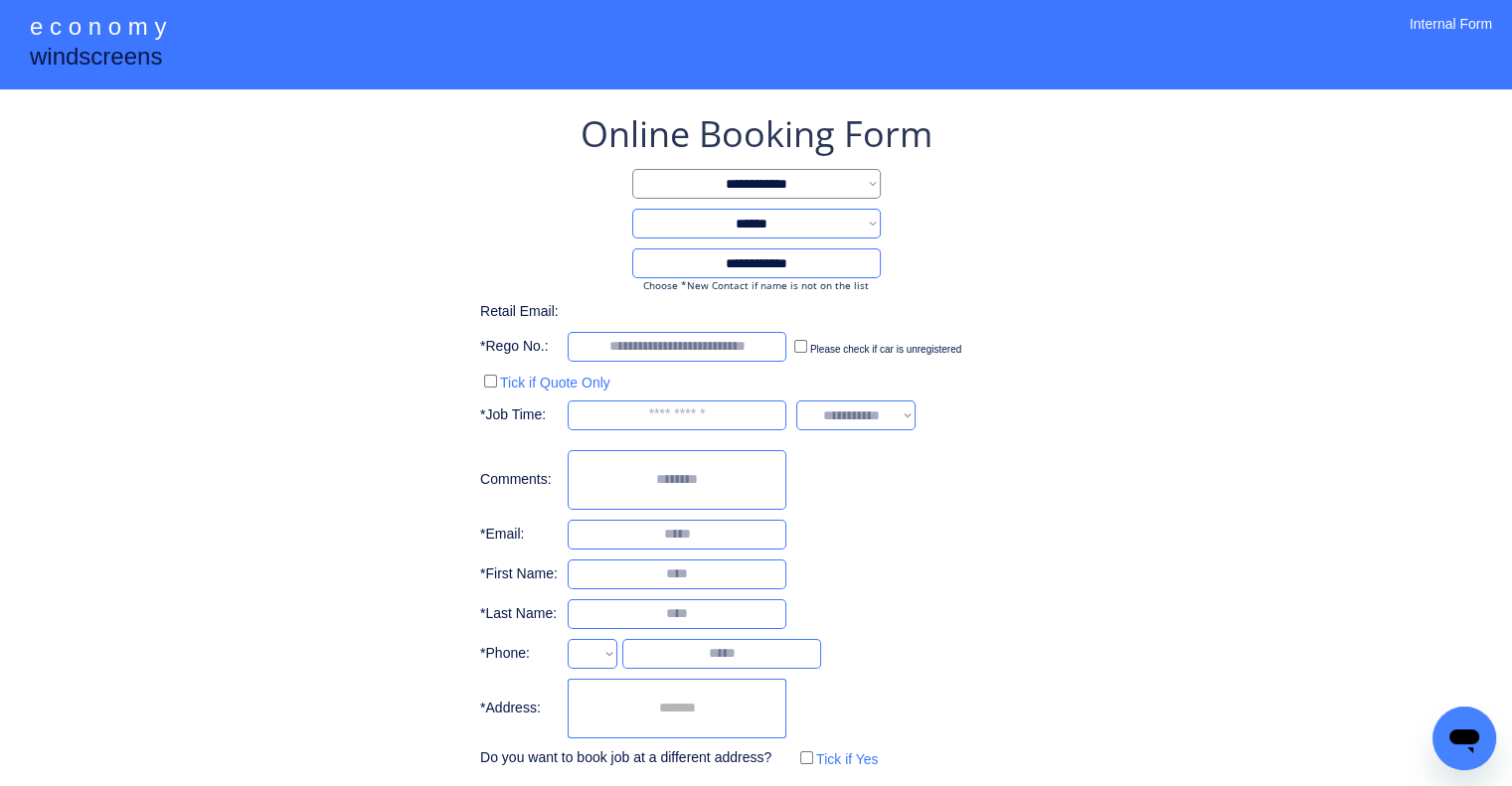 click on "**********" at bounding box center [756, 441] 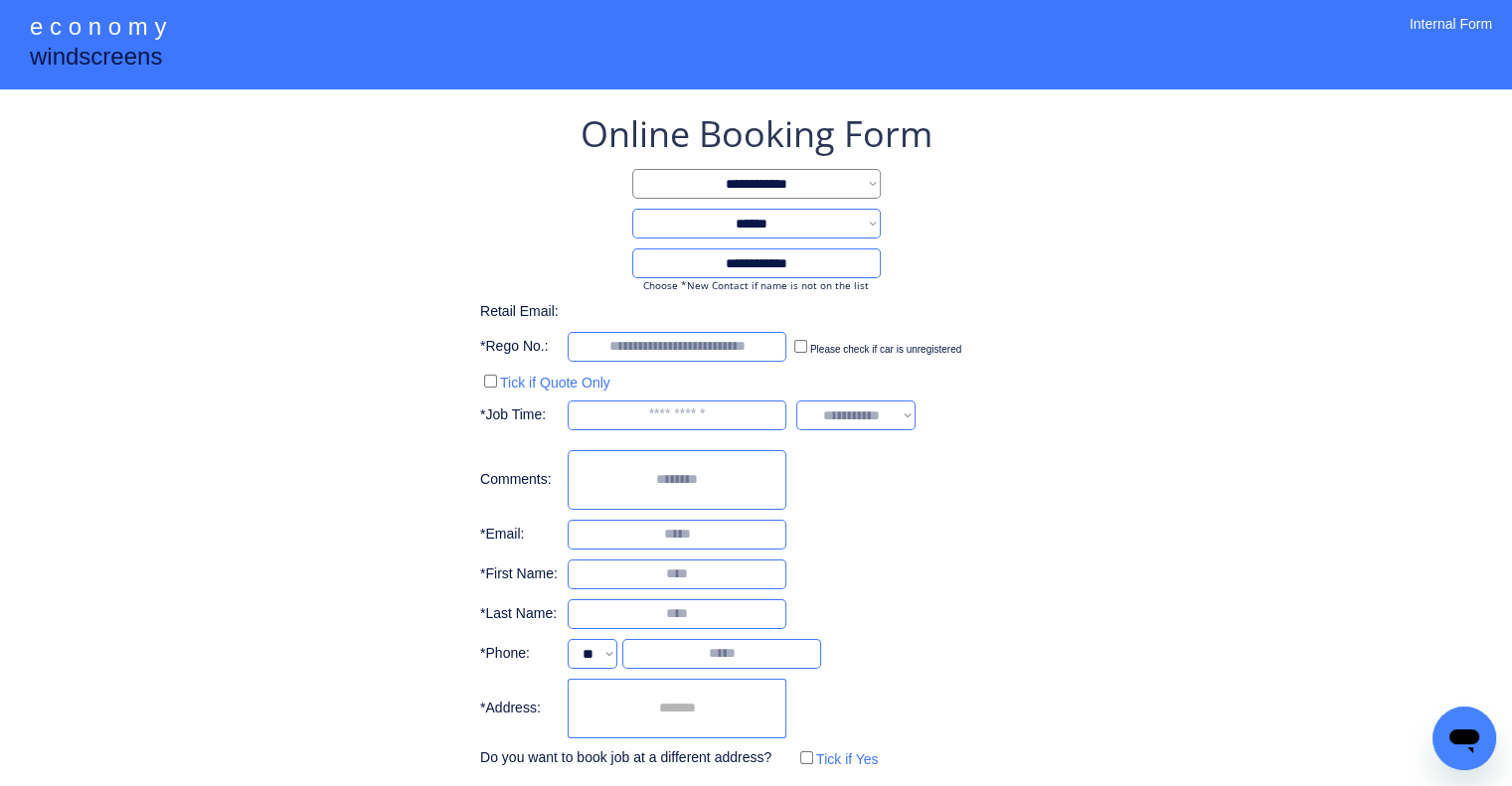 click at bounding box center [677, 708] 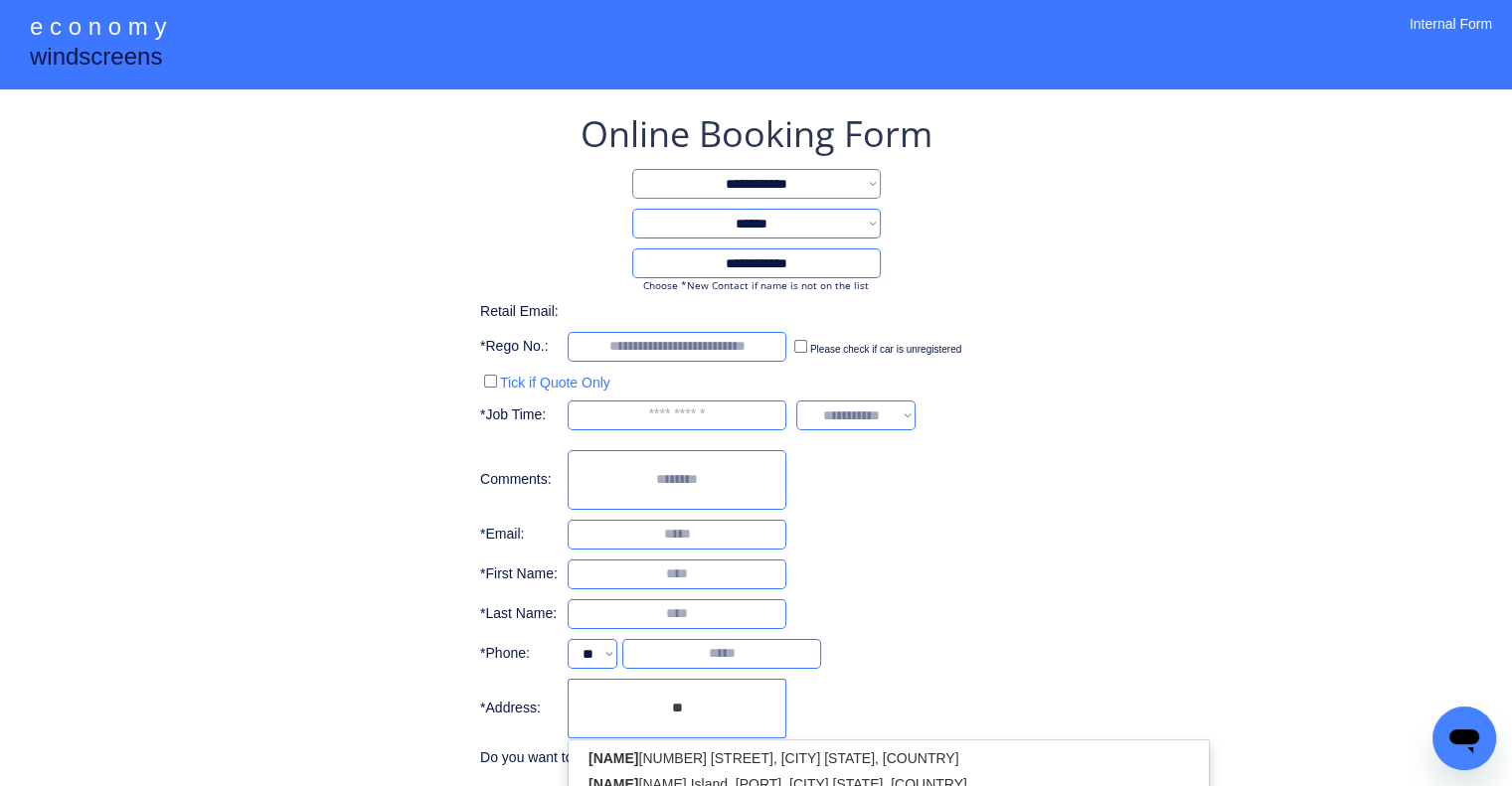 type on "*" 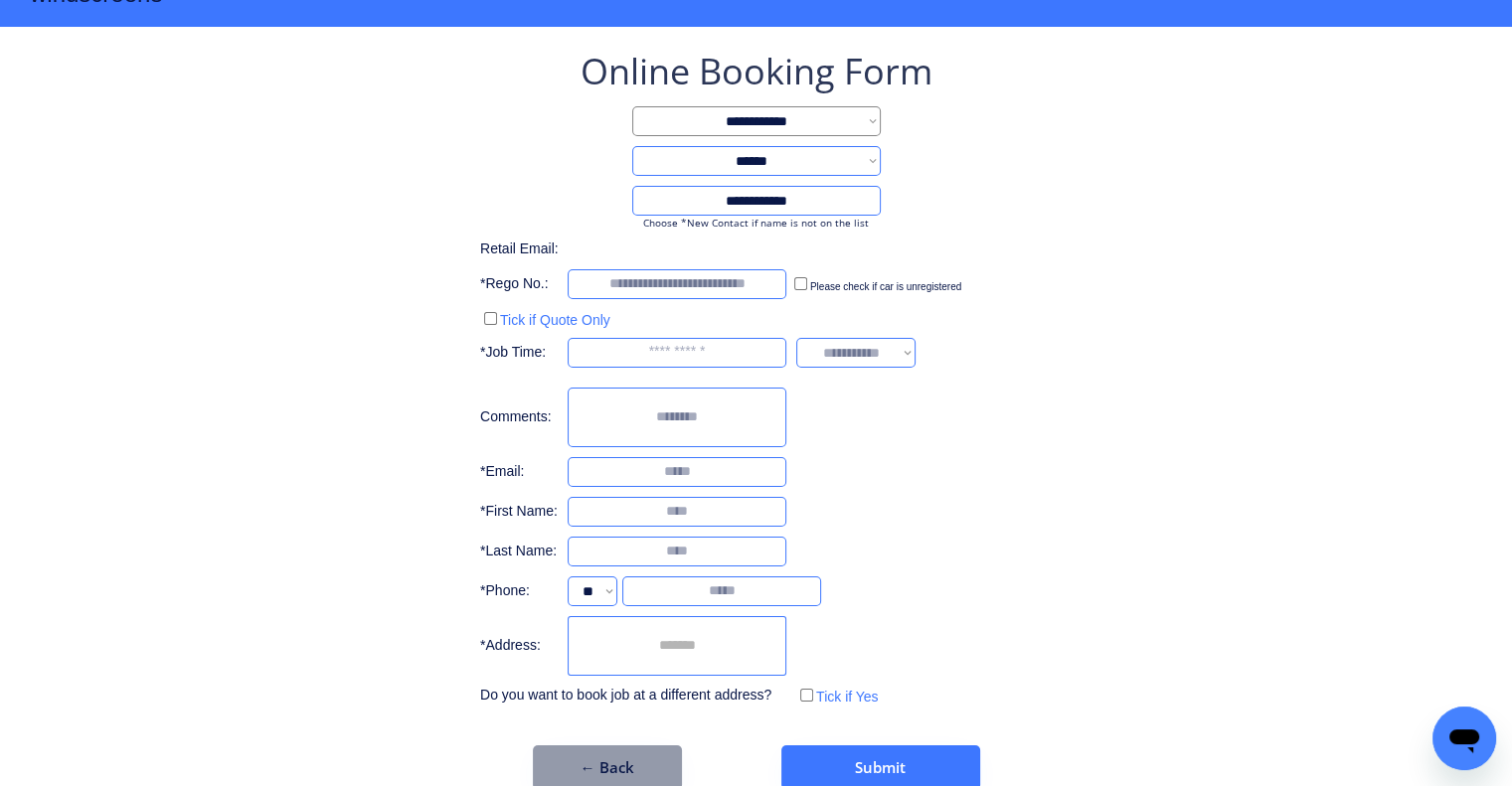scroll, scrollTop: 95, scrollLeft: 0, axis: vertical 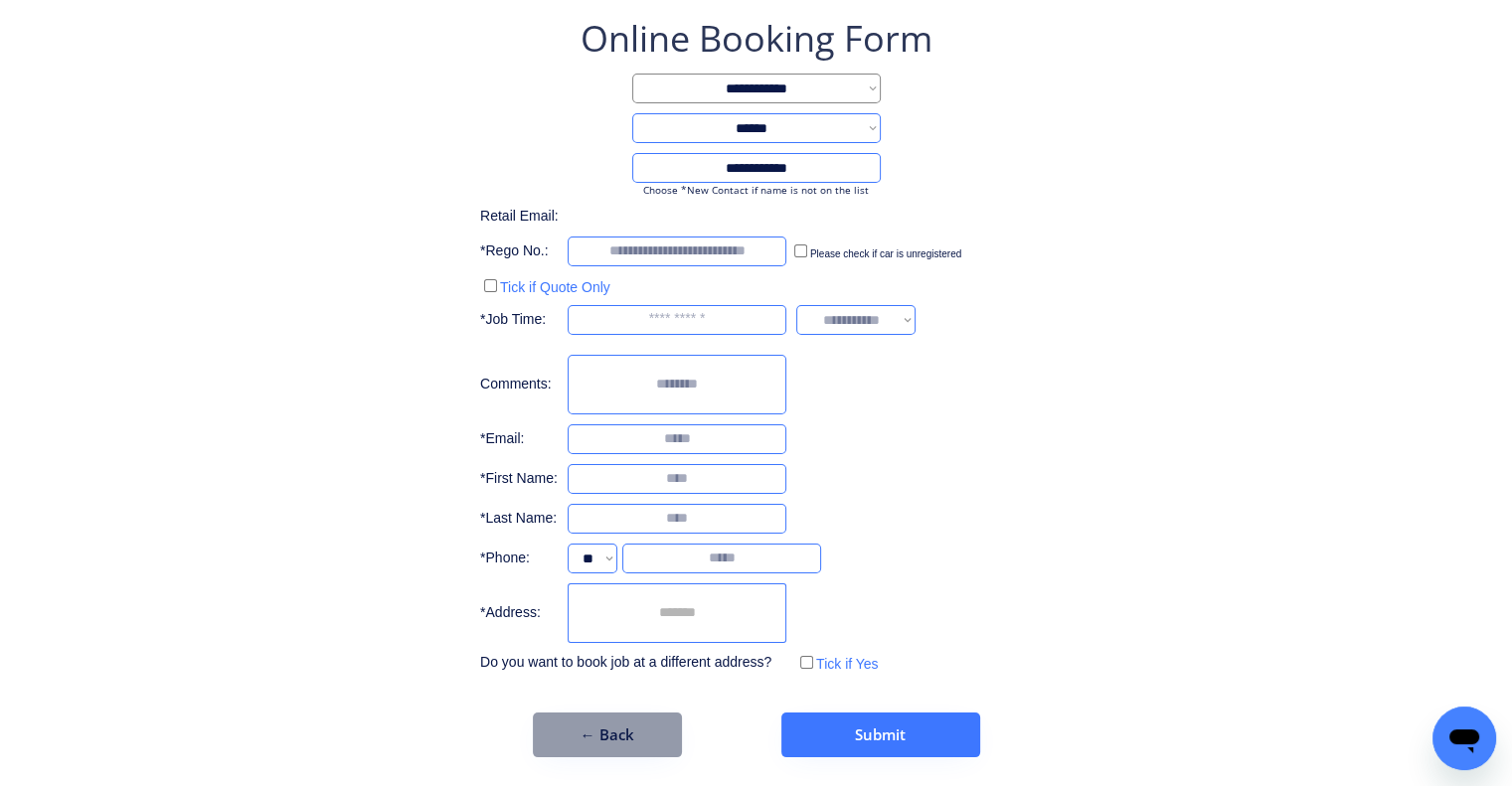 click at bounding box center (677, 613) 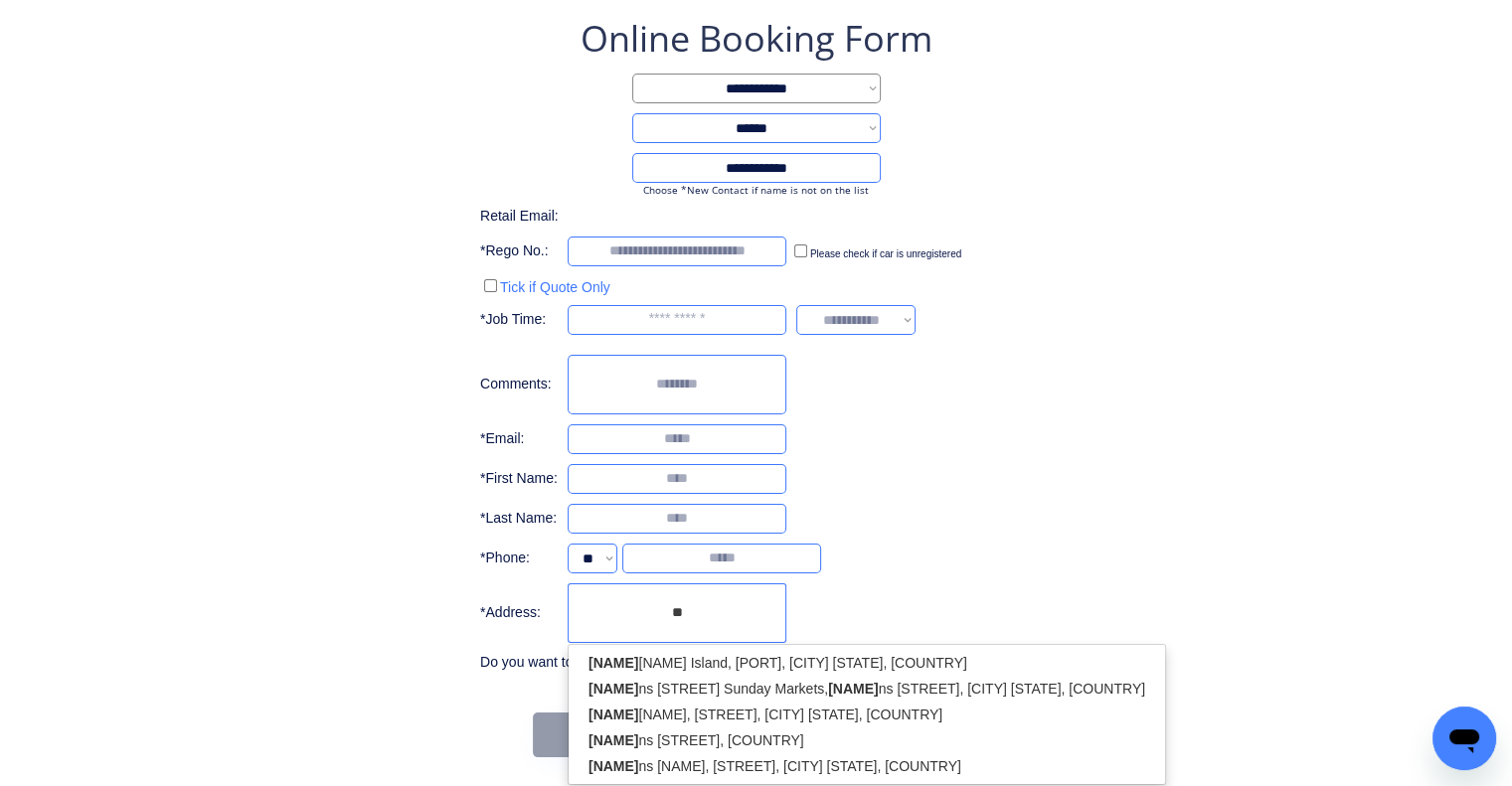 type on "*" 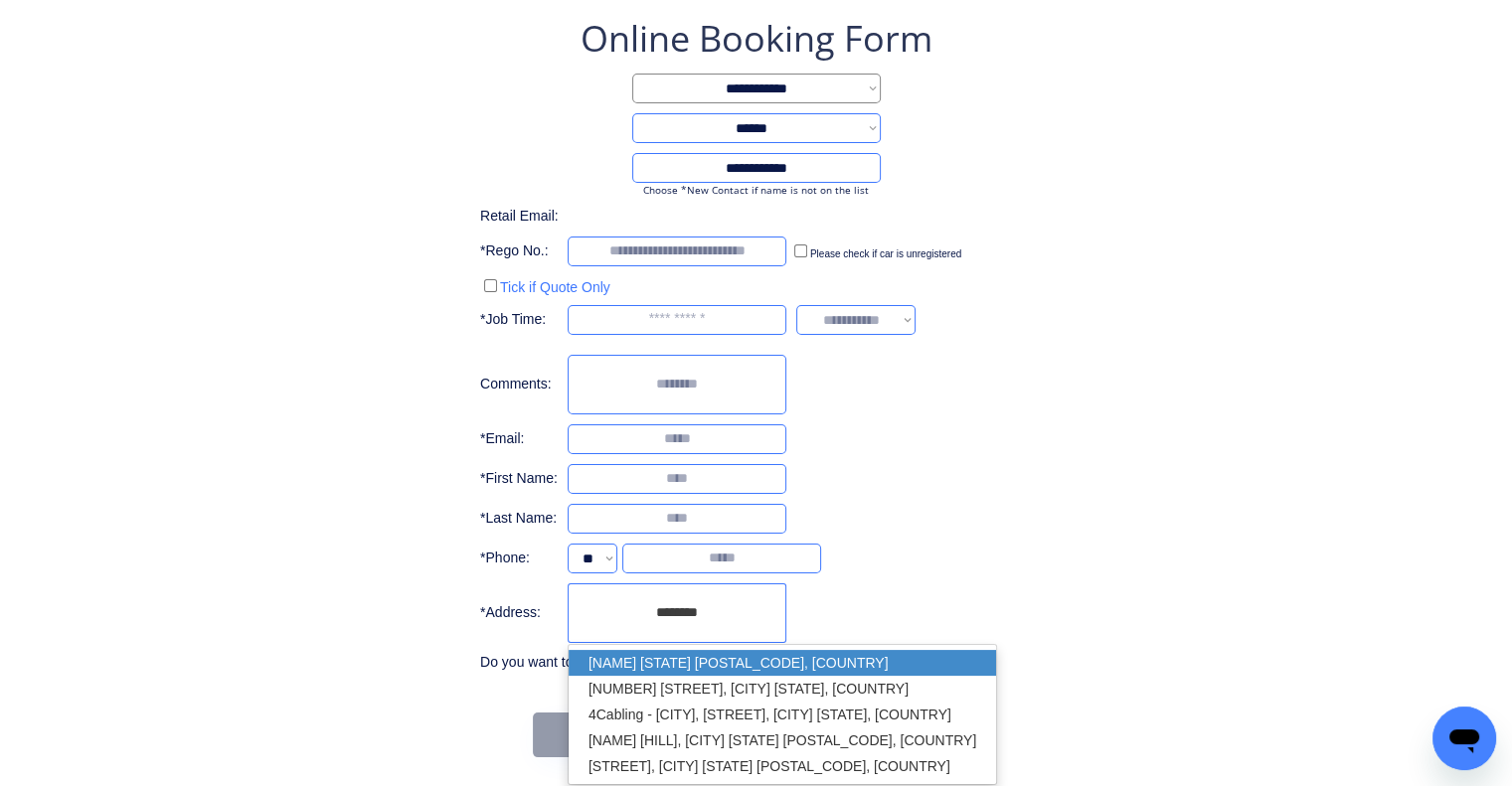 drag, startPoint x: 761, startPoint y: 652, endPoint x: 1010, endPoint y: 495, distance: 294.36372 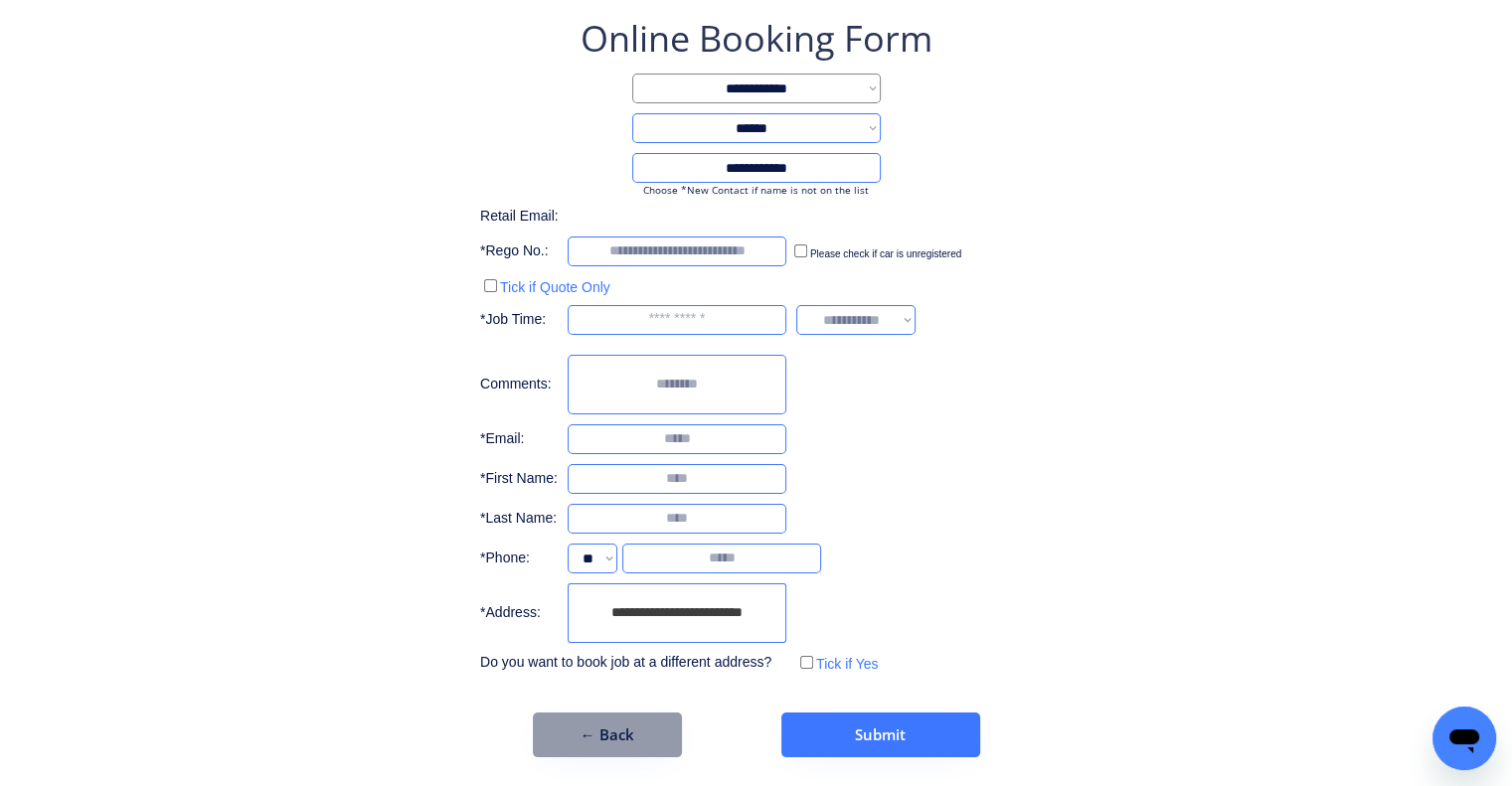 type on "**********" 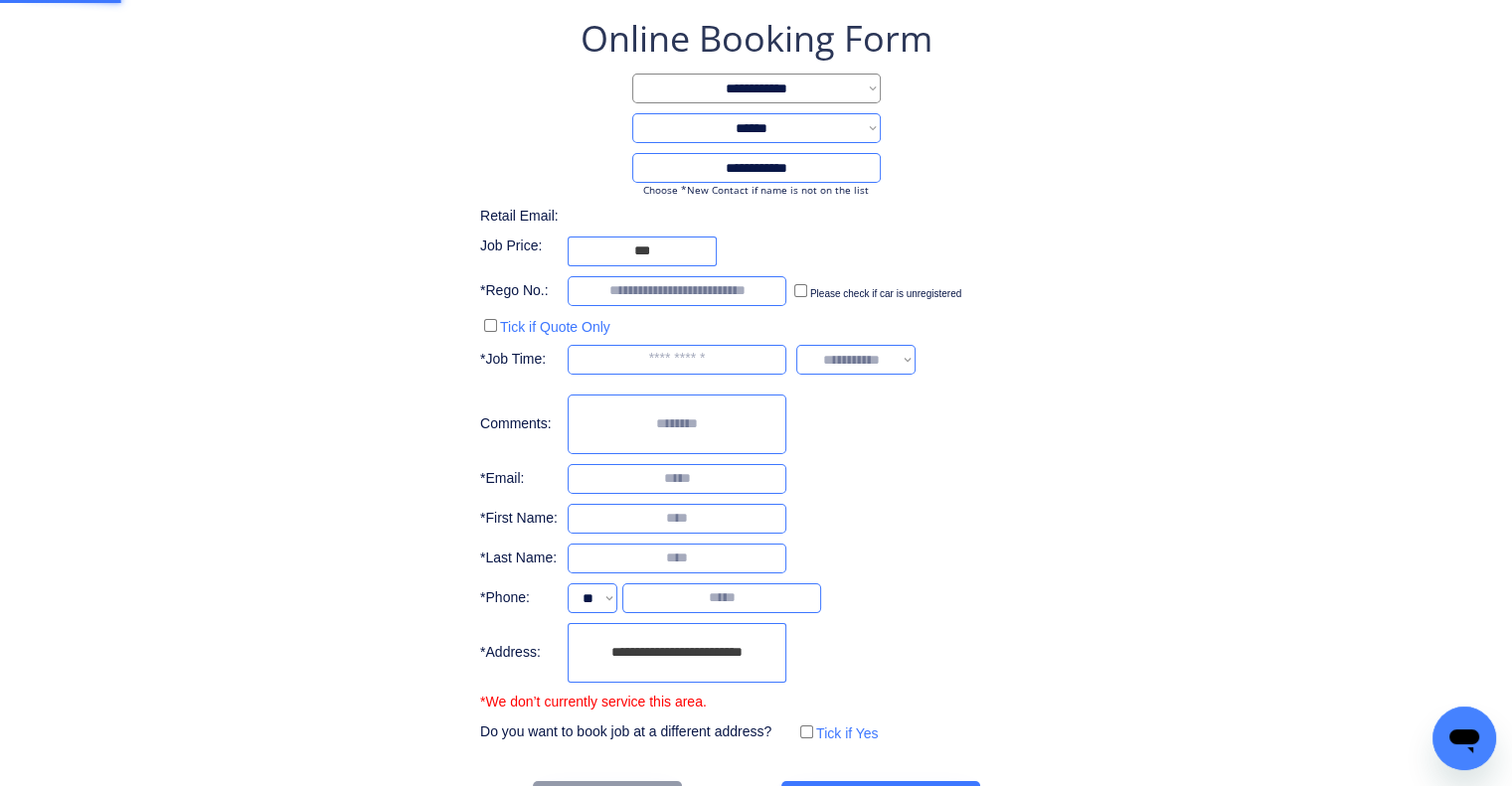 click on "**********" at bounding box center (756, 380) 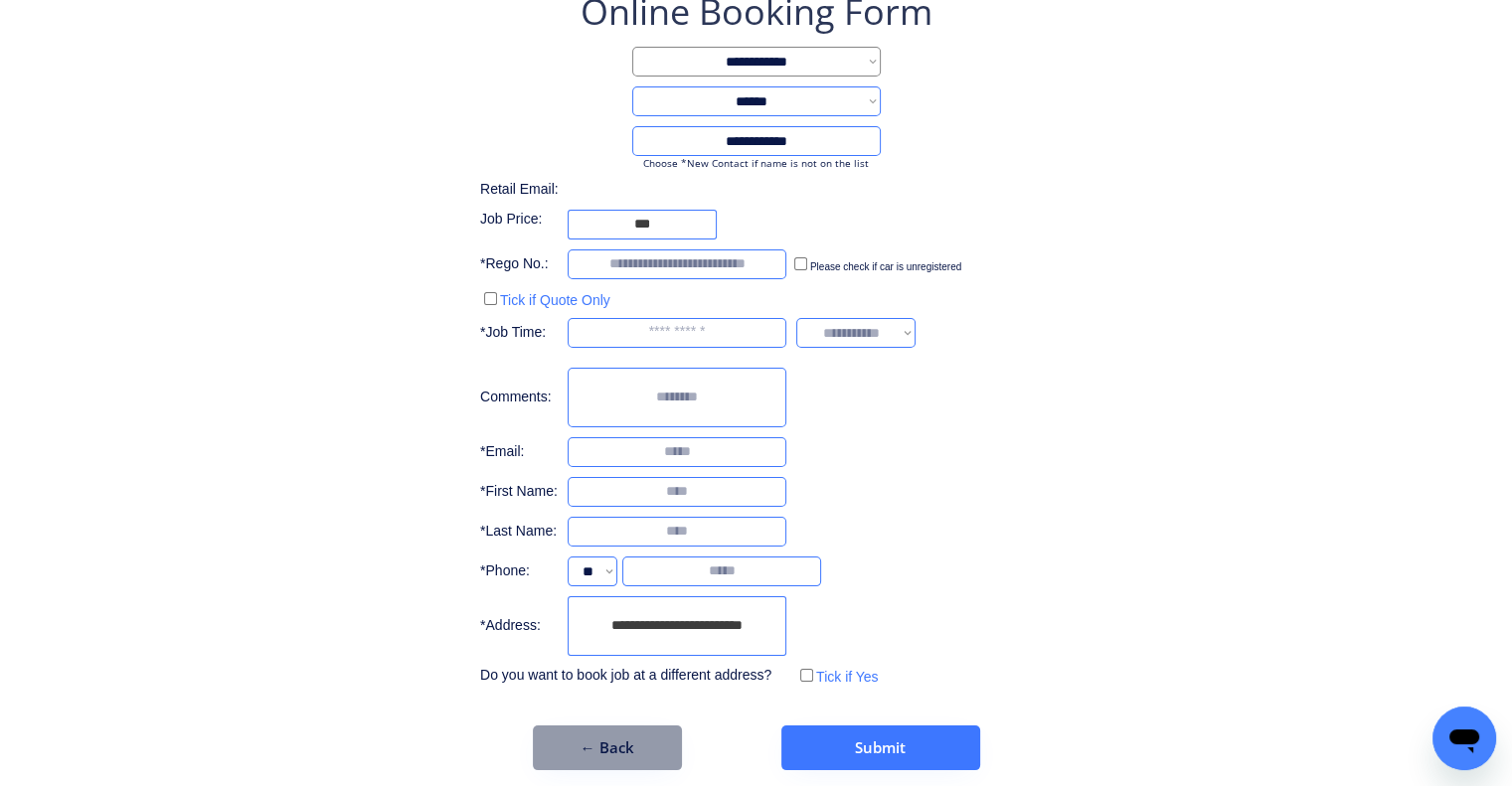 scroll, scrollTop: 135, scrollLeft: 0, axis: vertical 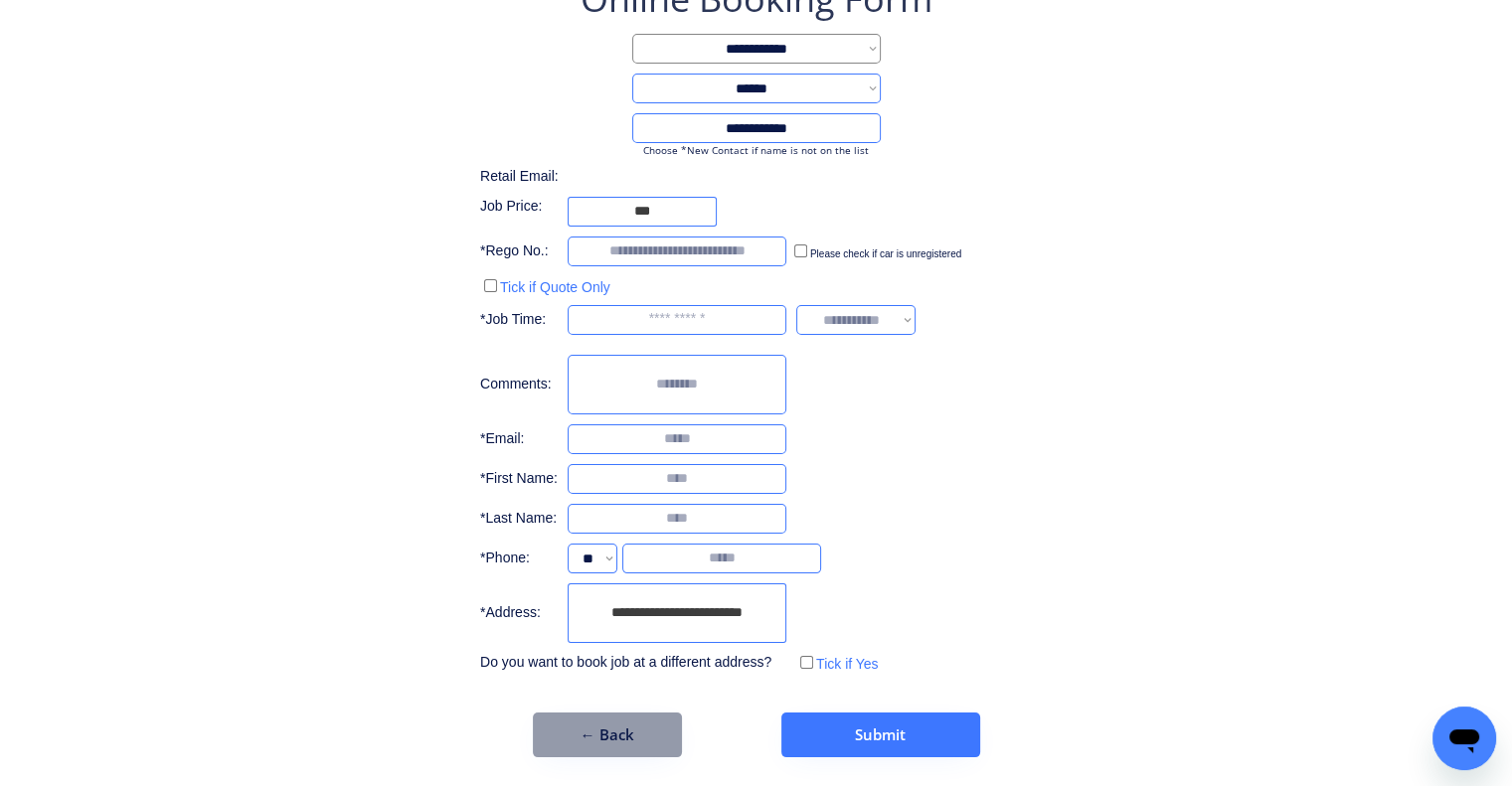 click on "**********" at bounding box center [756, 326] 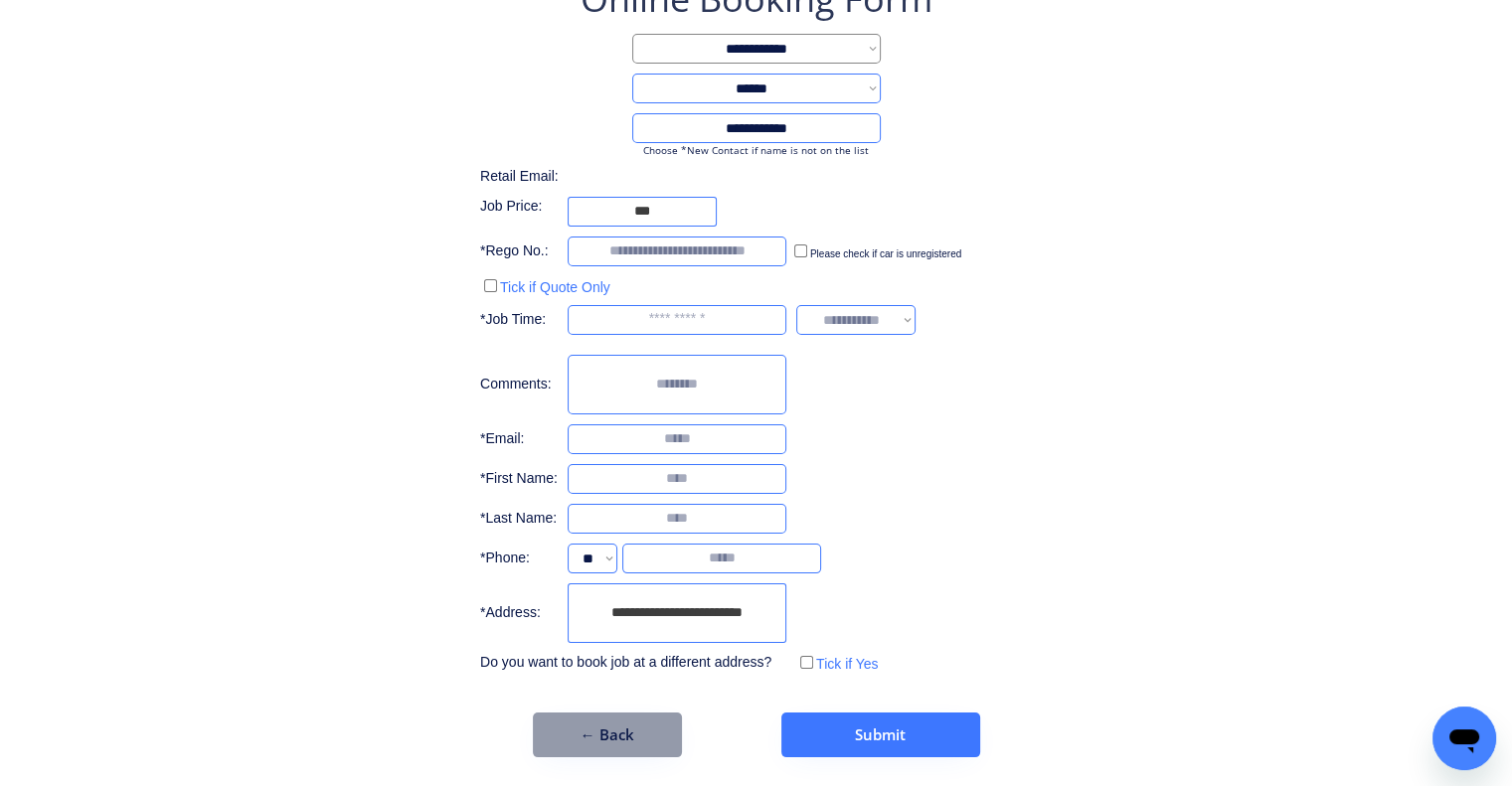 drag, startPoint x: 905, startPoint y: 440, endPoint x: 903, endPoint y: 452, distance: 12.165525 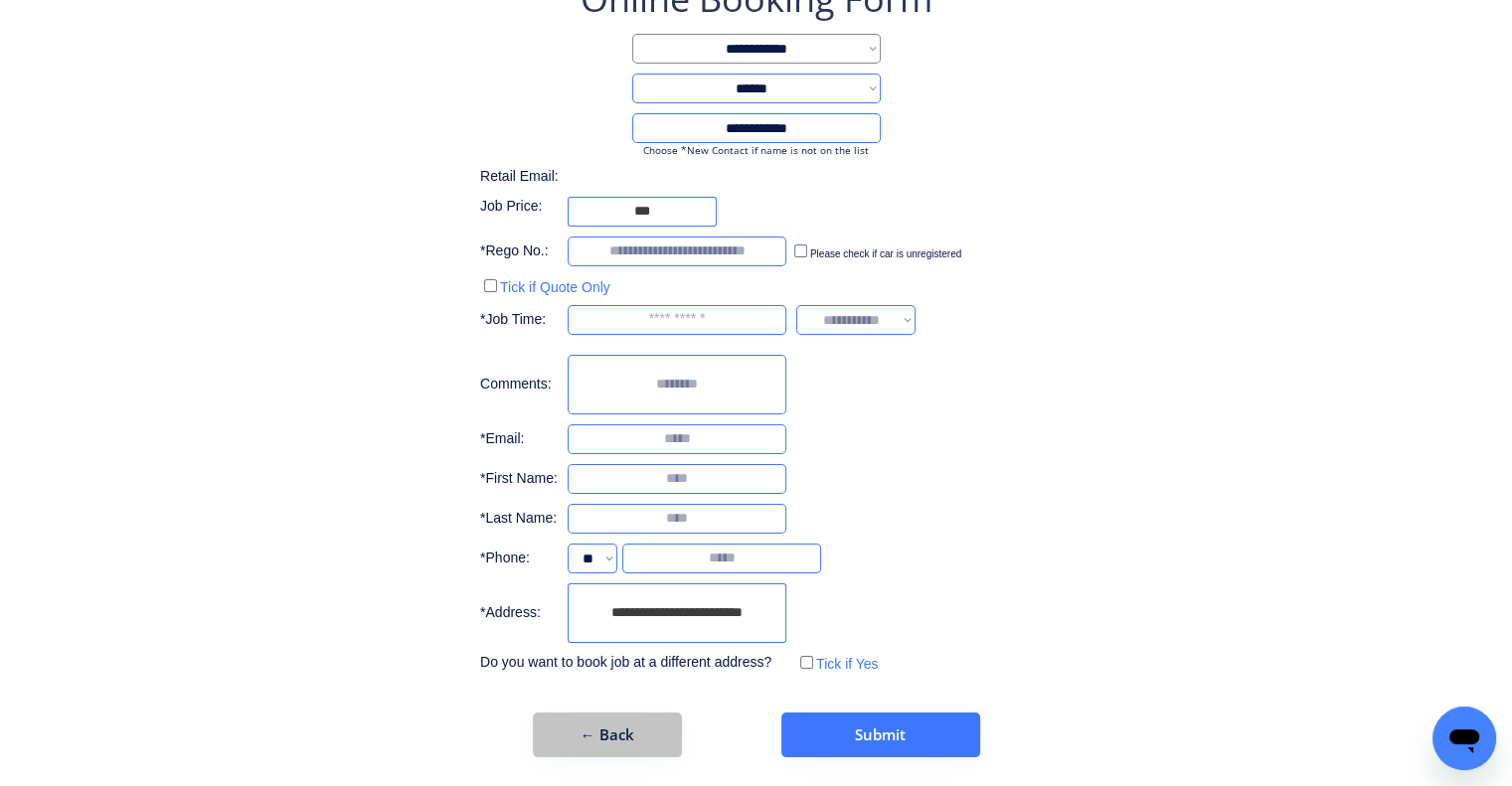 click on "←   Back" at bounding box center (607, 734) 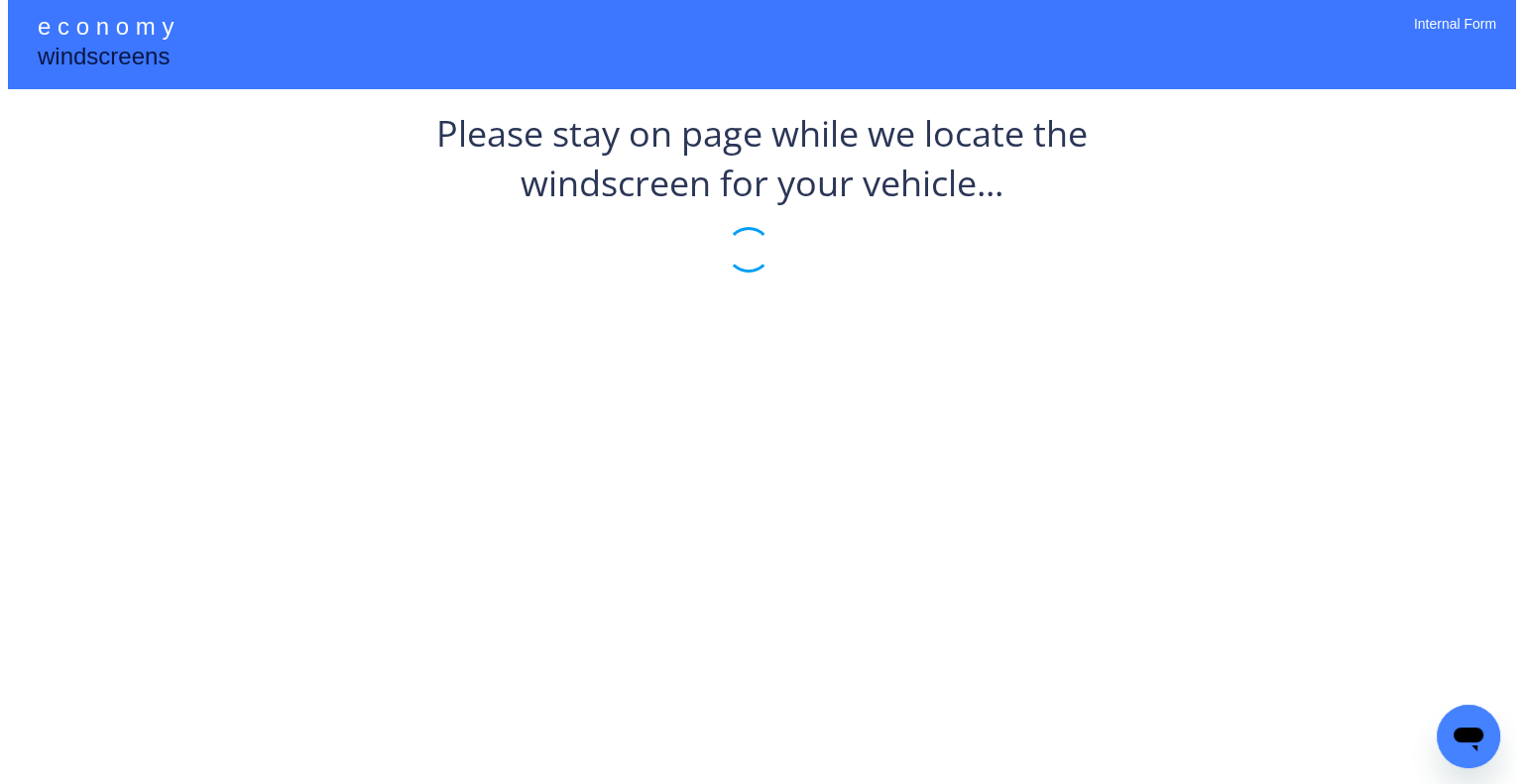 scroll, scrollTop: 0, scrollLeft: 0, axis: both 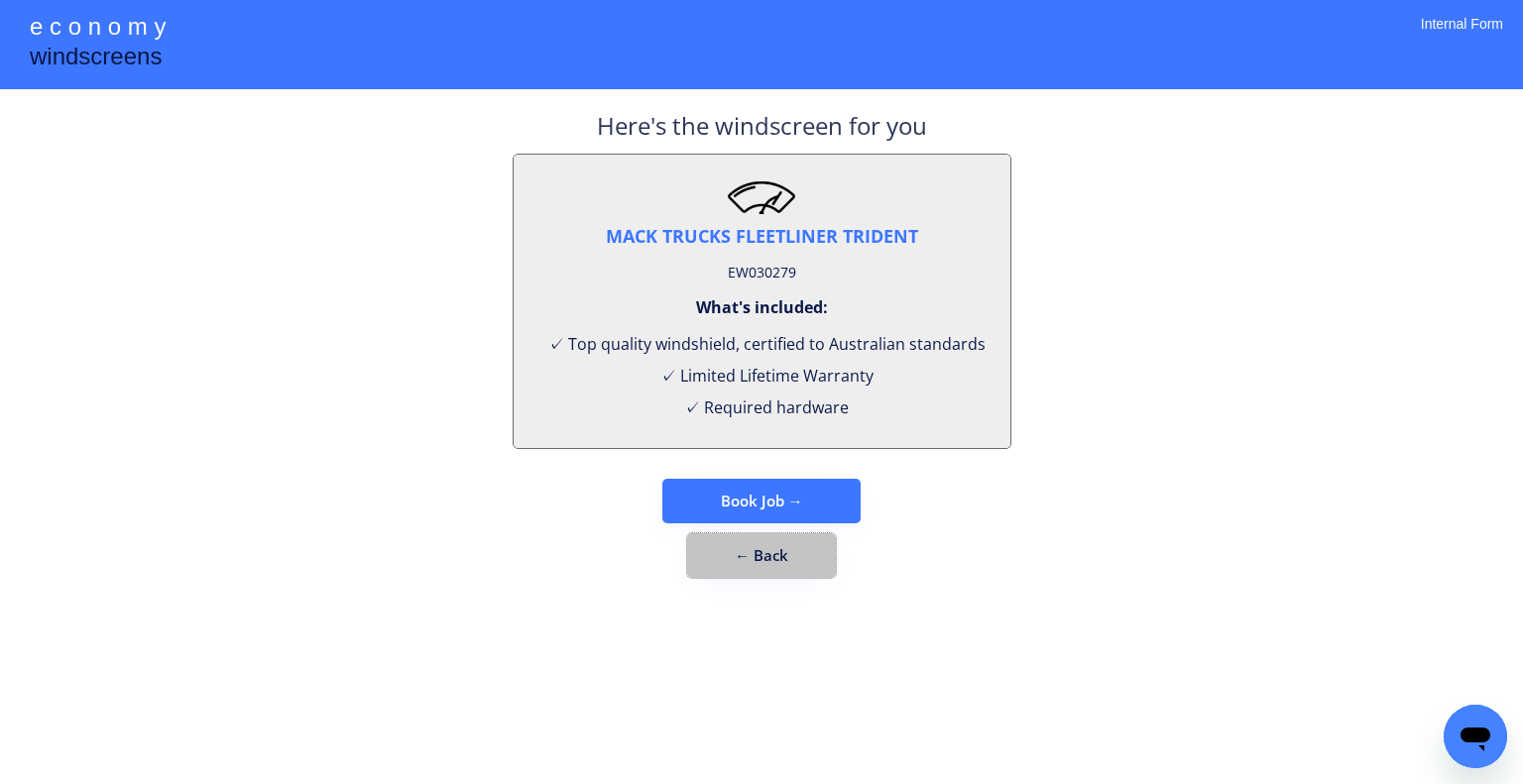 click on "←   Back" at bounding box center [762, 555] 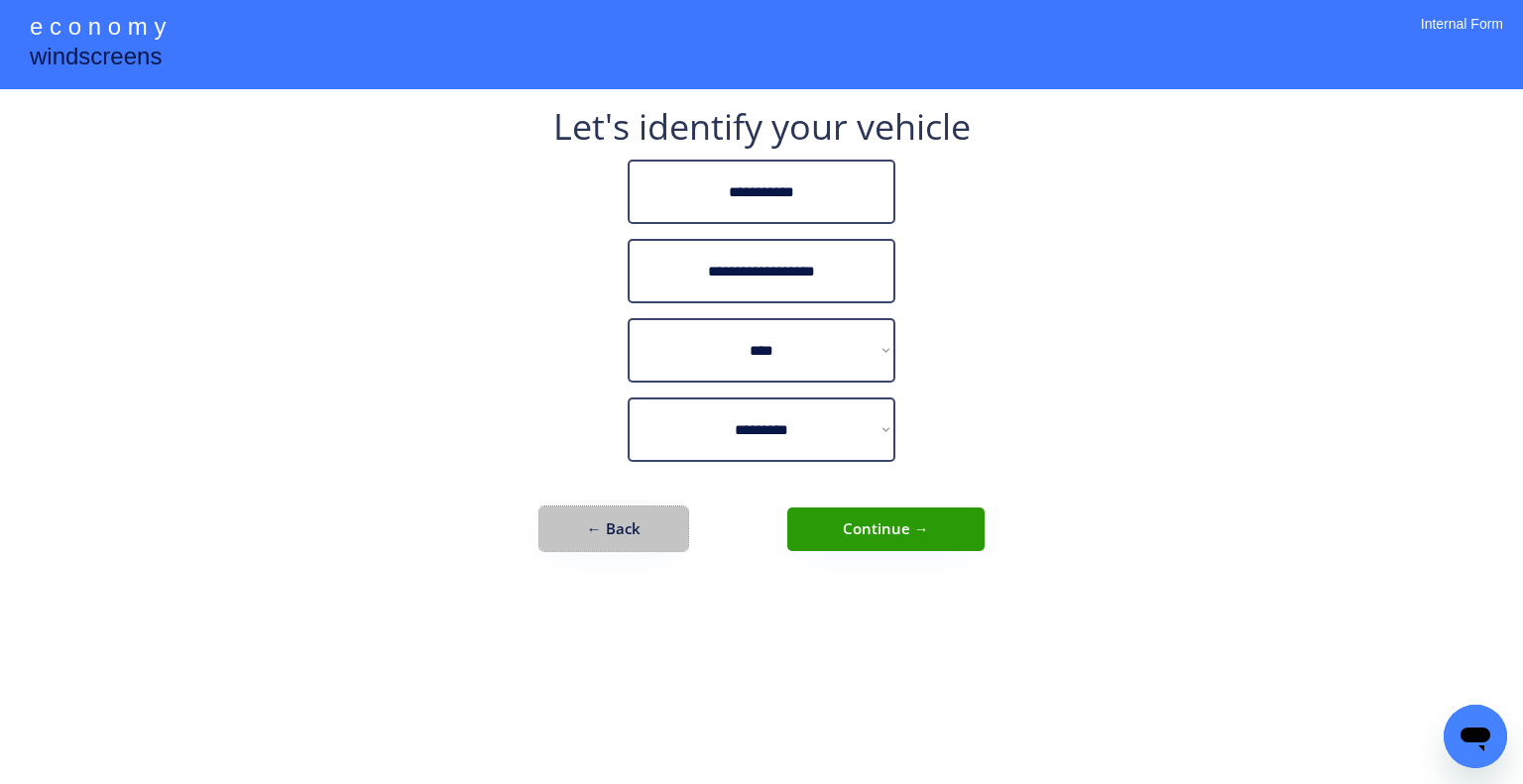 click on "←   Back" at bounding box center (614, 528) 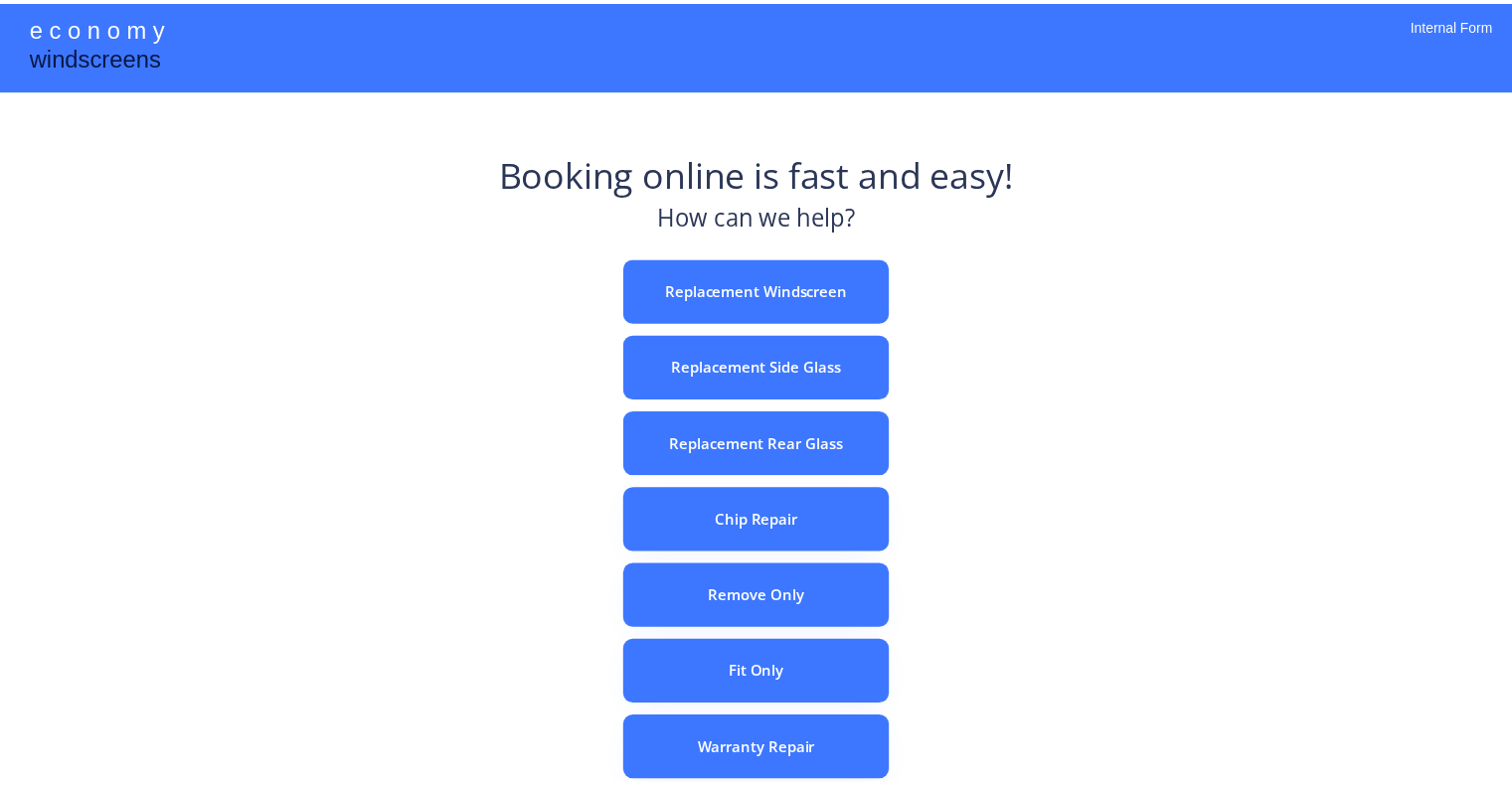 scroll, scrollTop: 0, scrollLeft: 0, axis: both 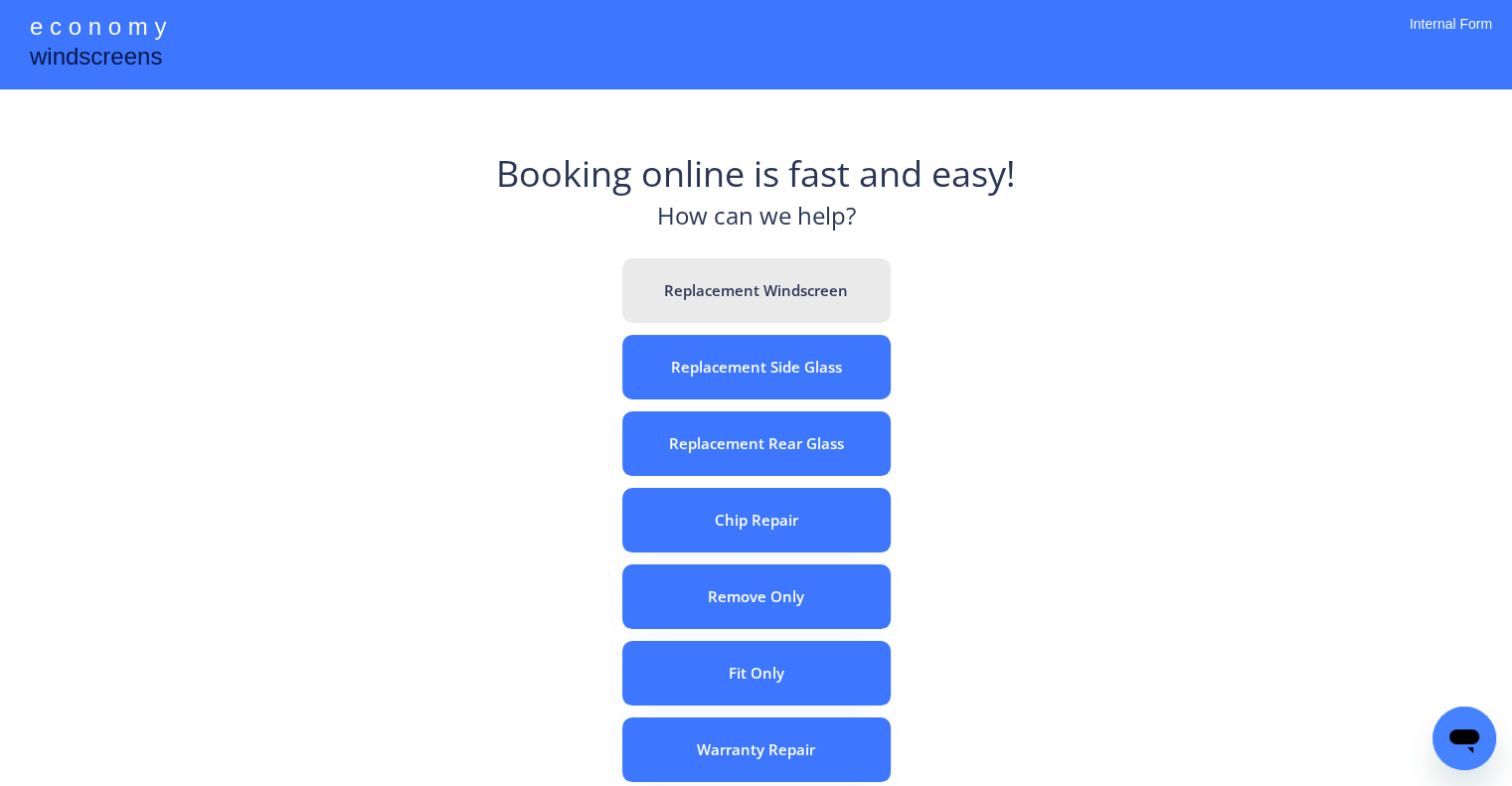 drag, startPoint x: 779, startPoint y: 296, endPoint x: 788, endPoint y: 249, distance: 47.853944 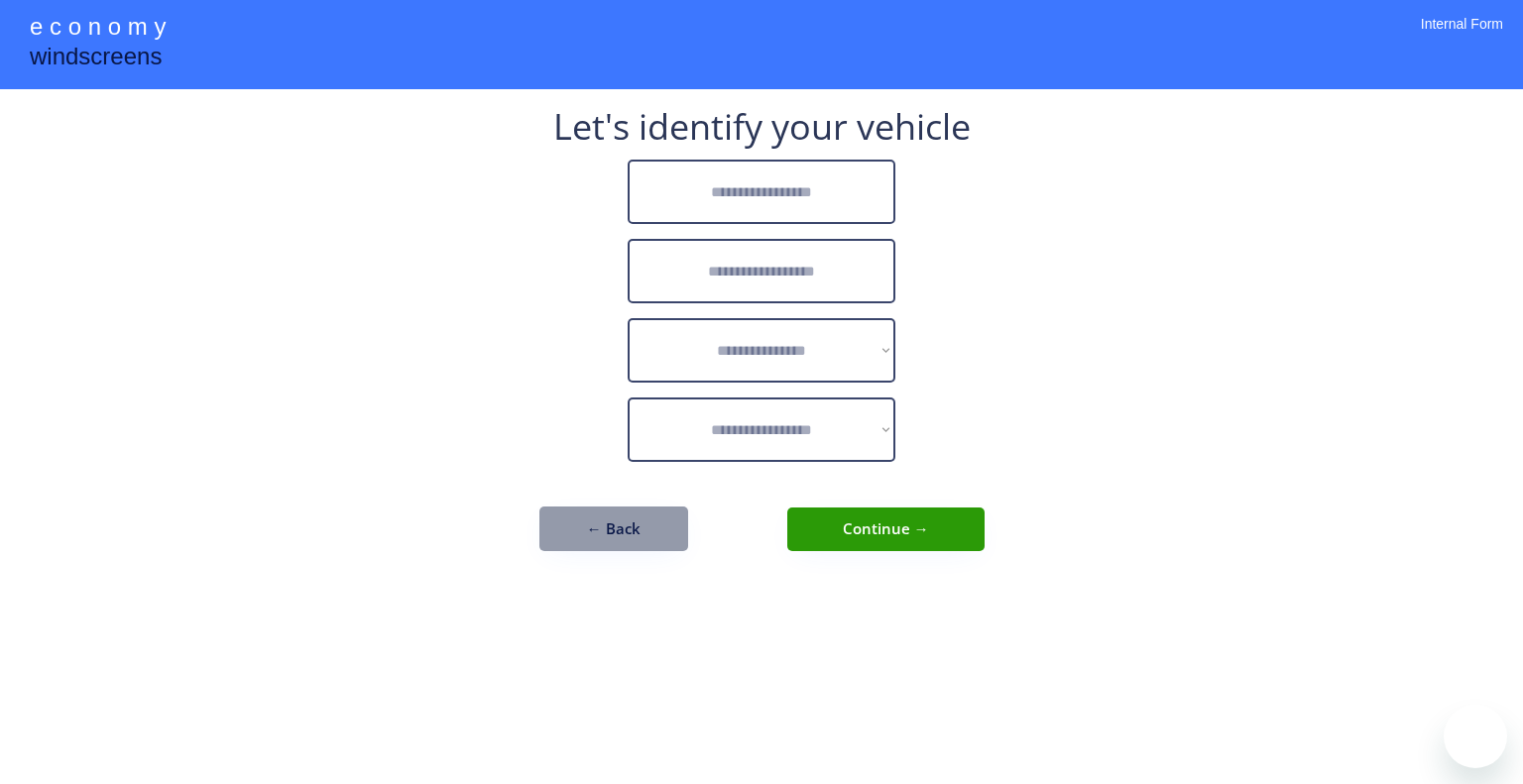 scroll, scrollTop: 0, scrollLeft: 0, axis: both 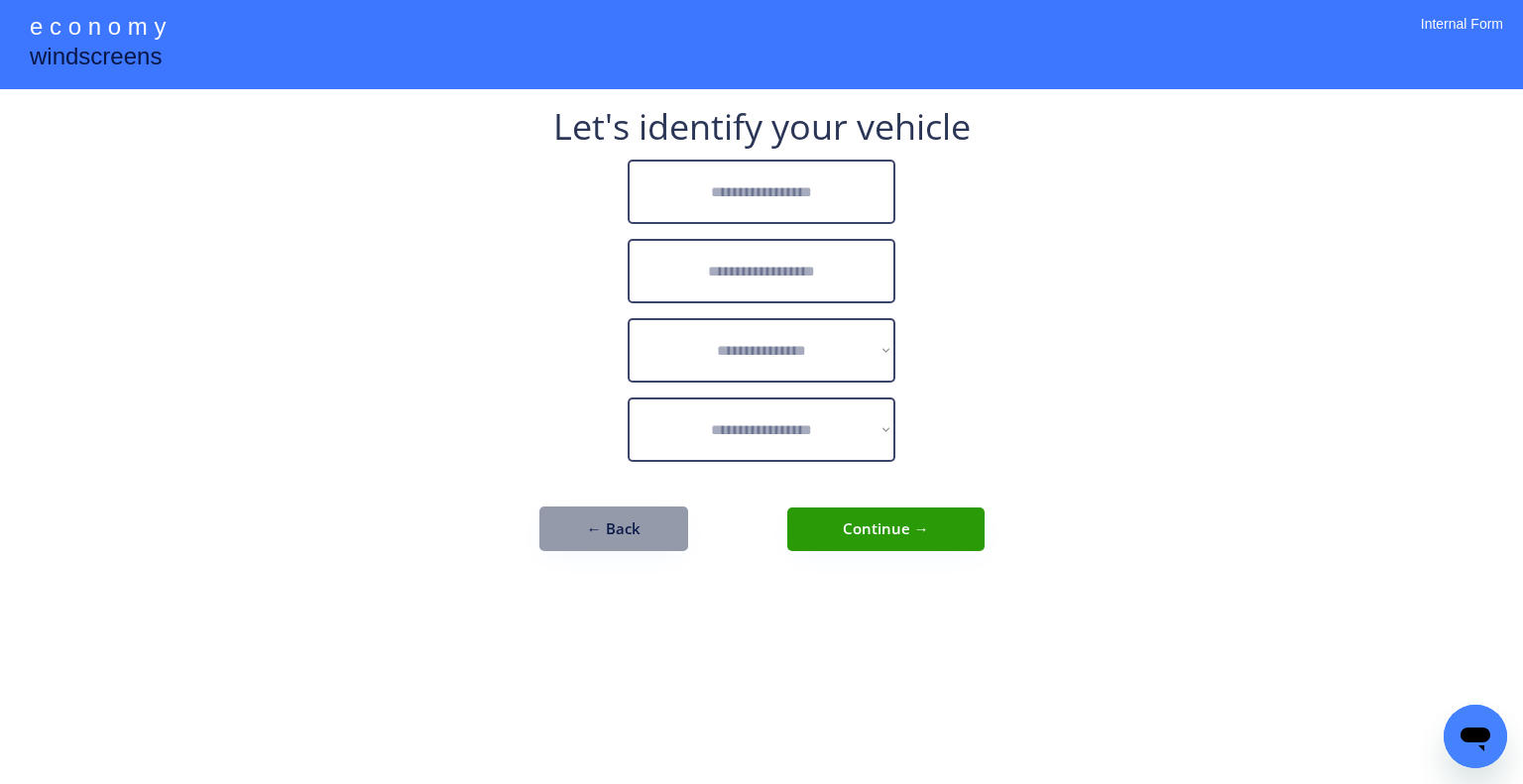 click at bounding box center (762, 191) 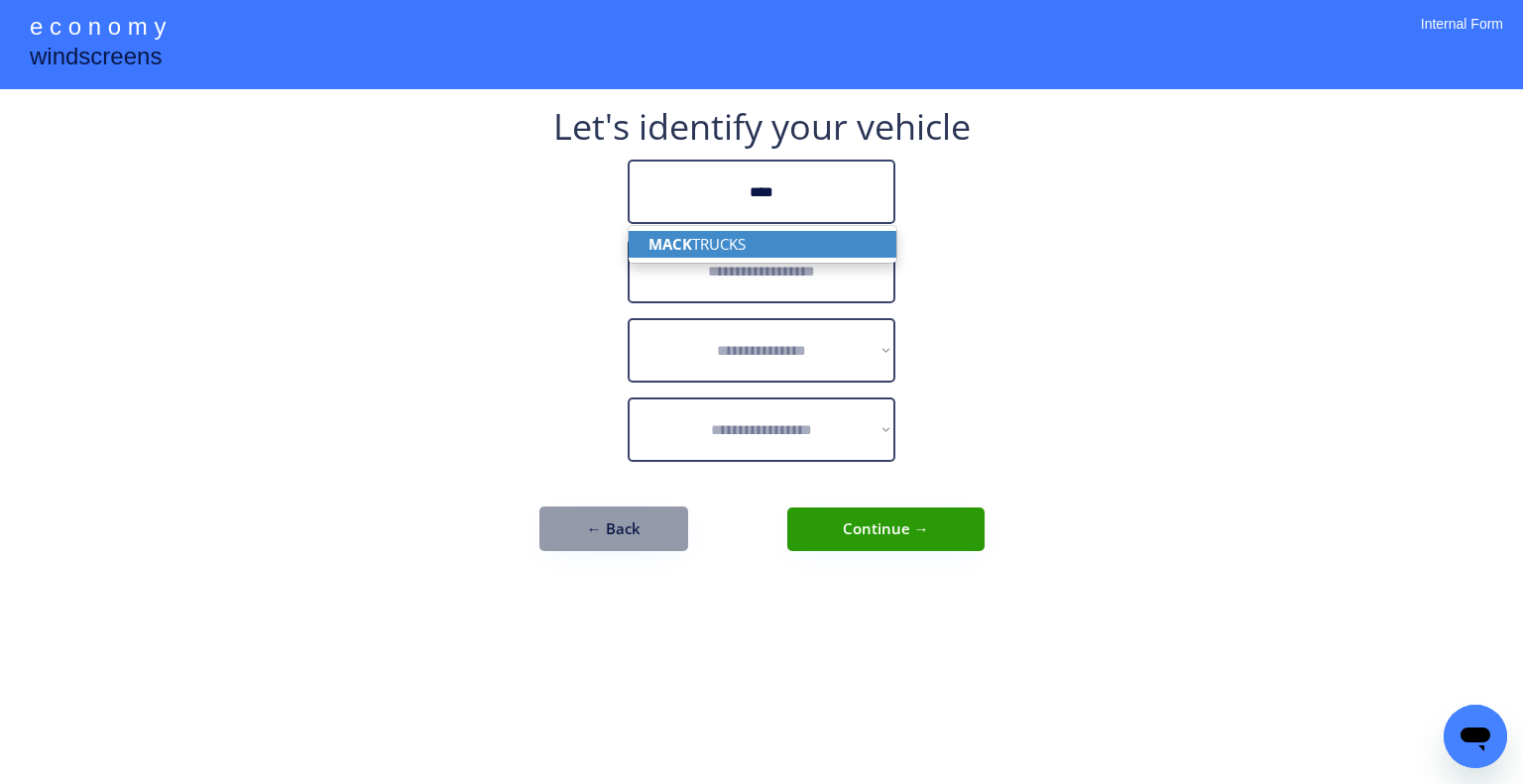 click on "MACK  TRUCKS" at bounding box center (762, 244) 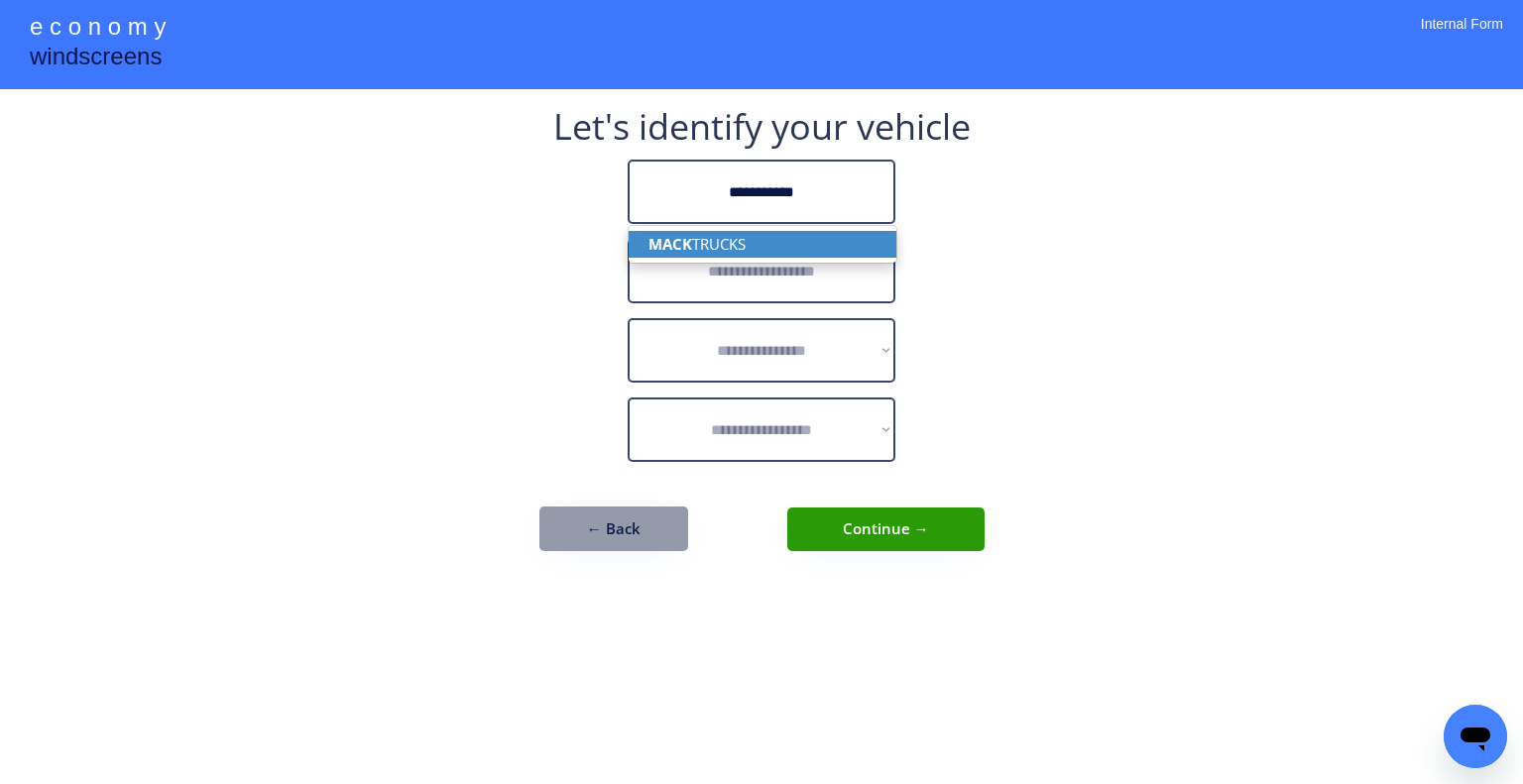 type on "**********" 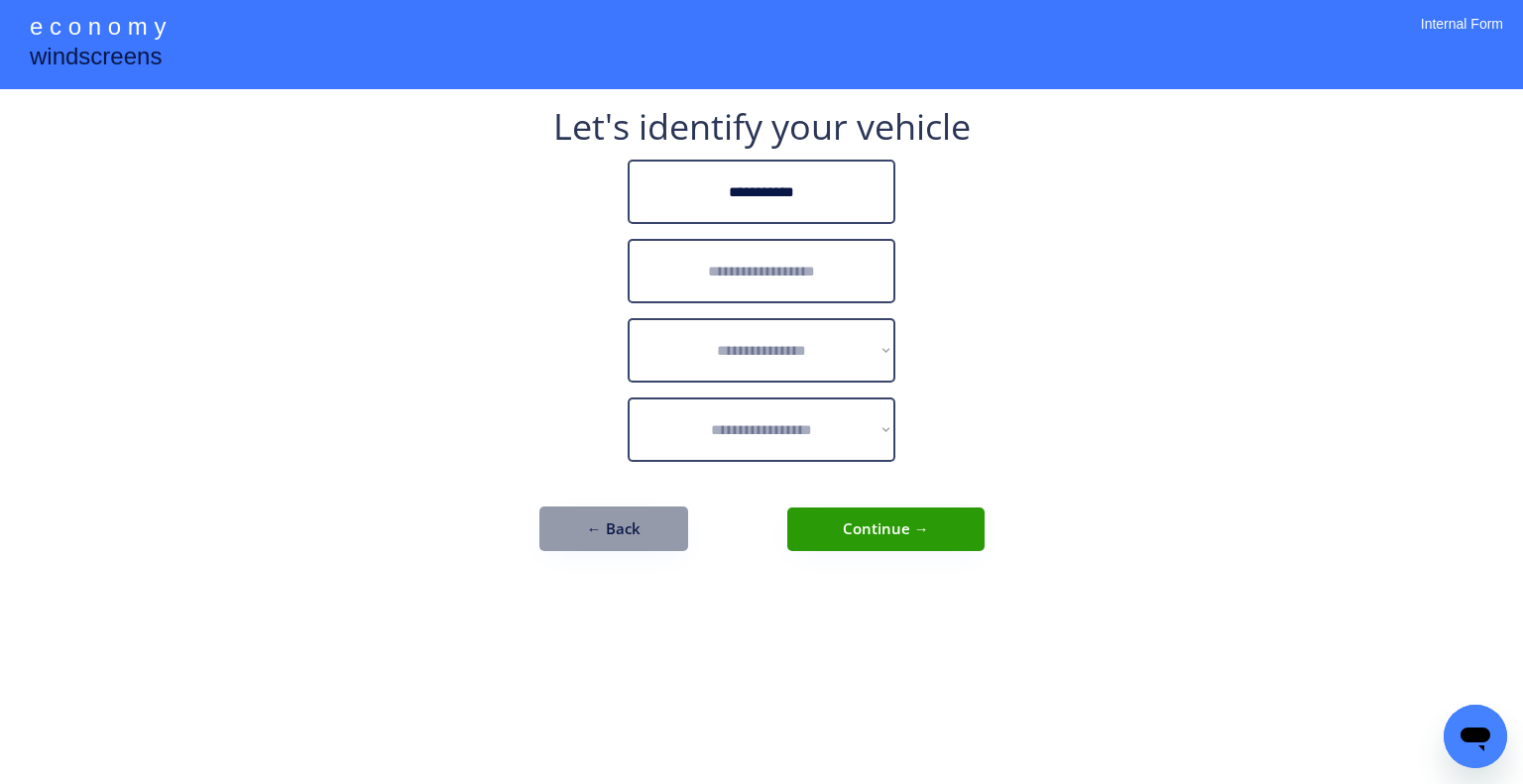 click at bounding box center (762, 271) 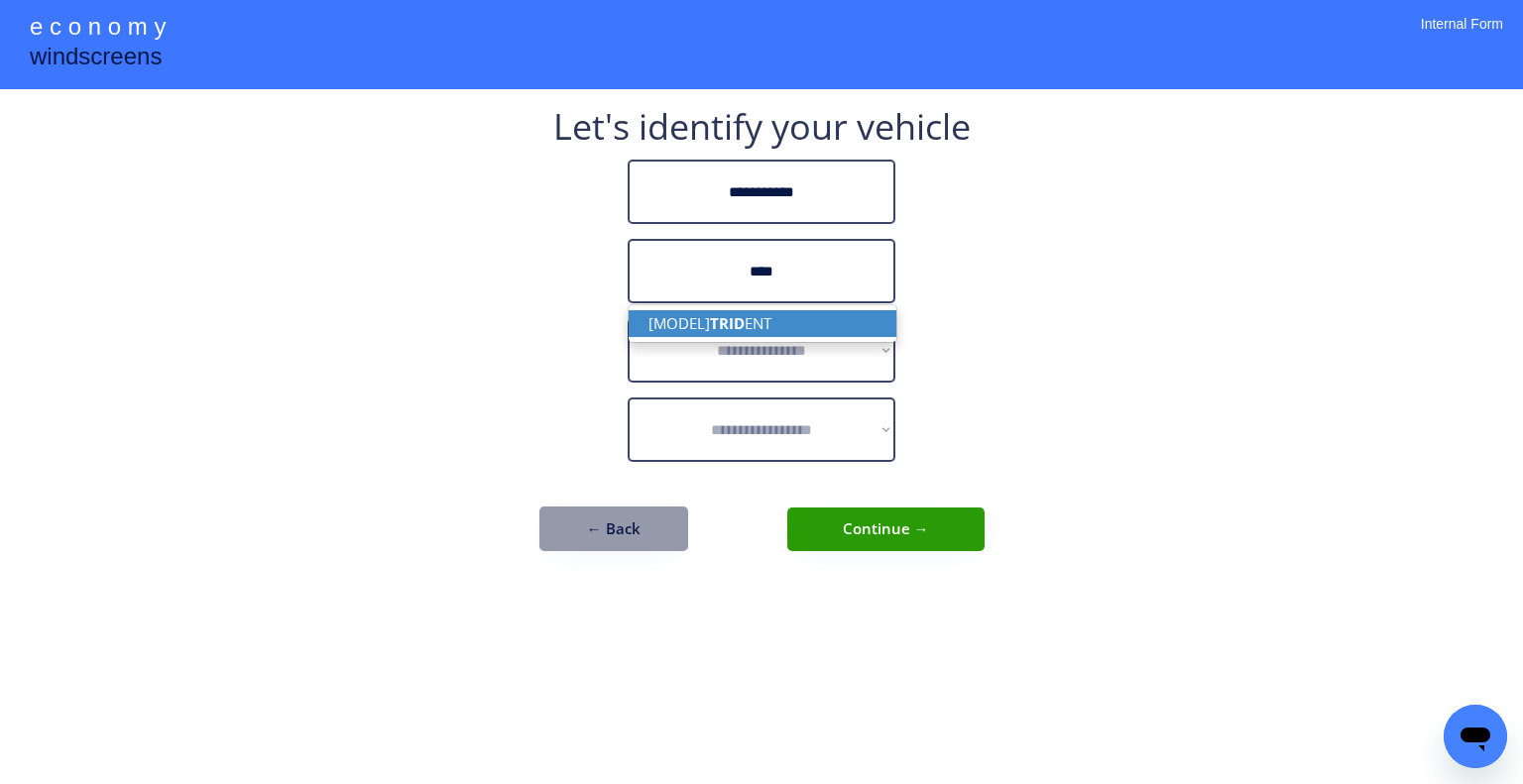 click on "[MODEL] [MODEL] [MODEL]" at bounding box center [762, 323] 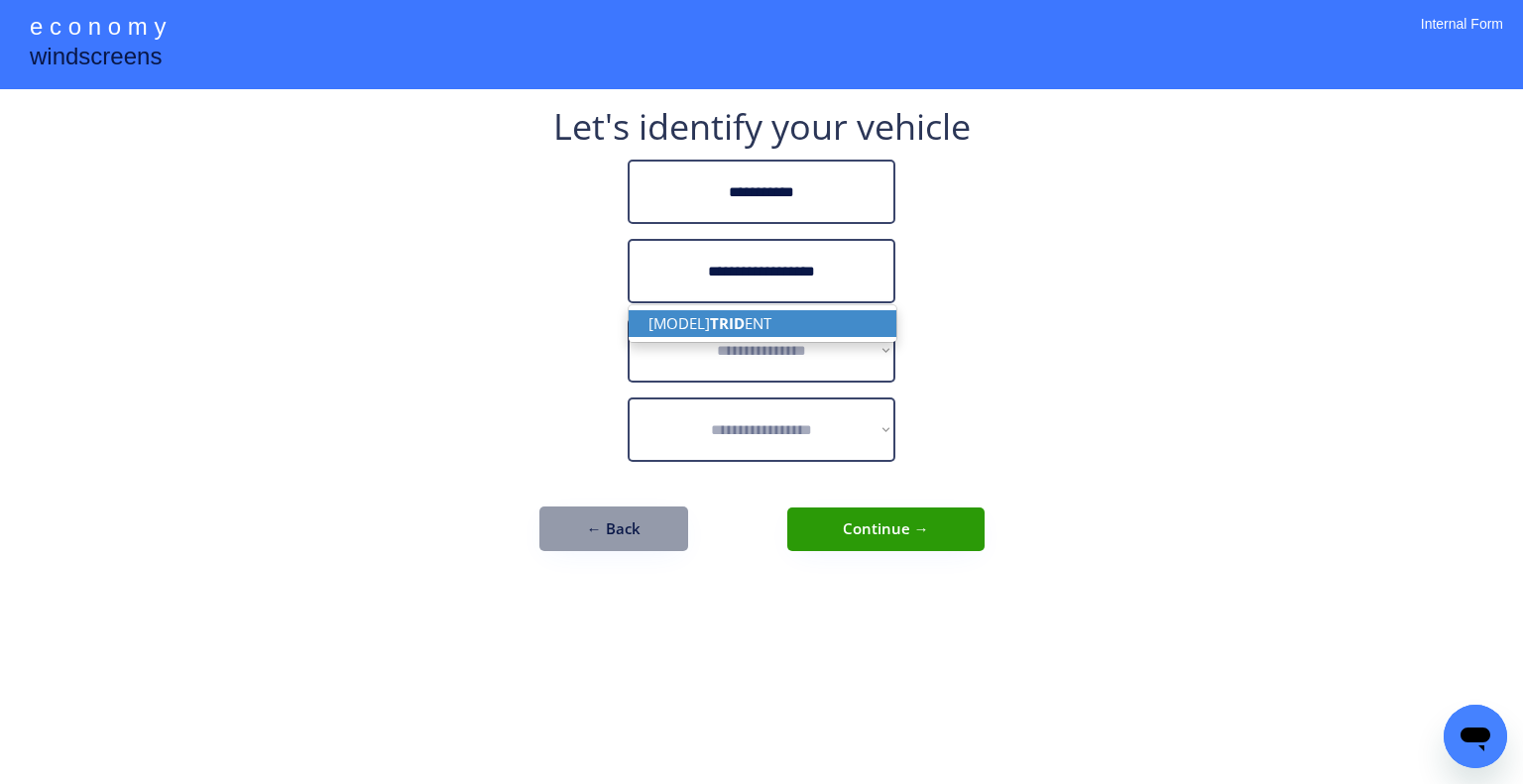 type on "**********" 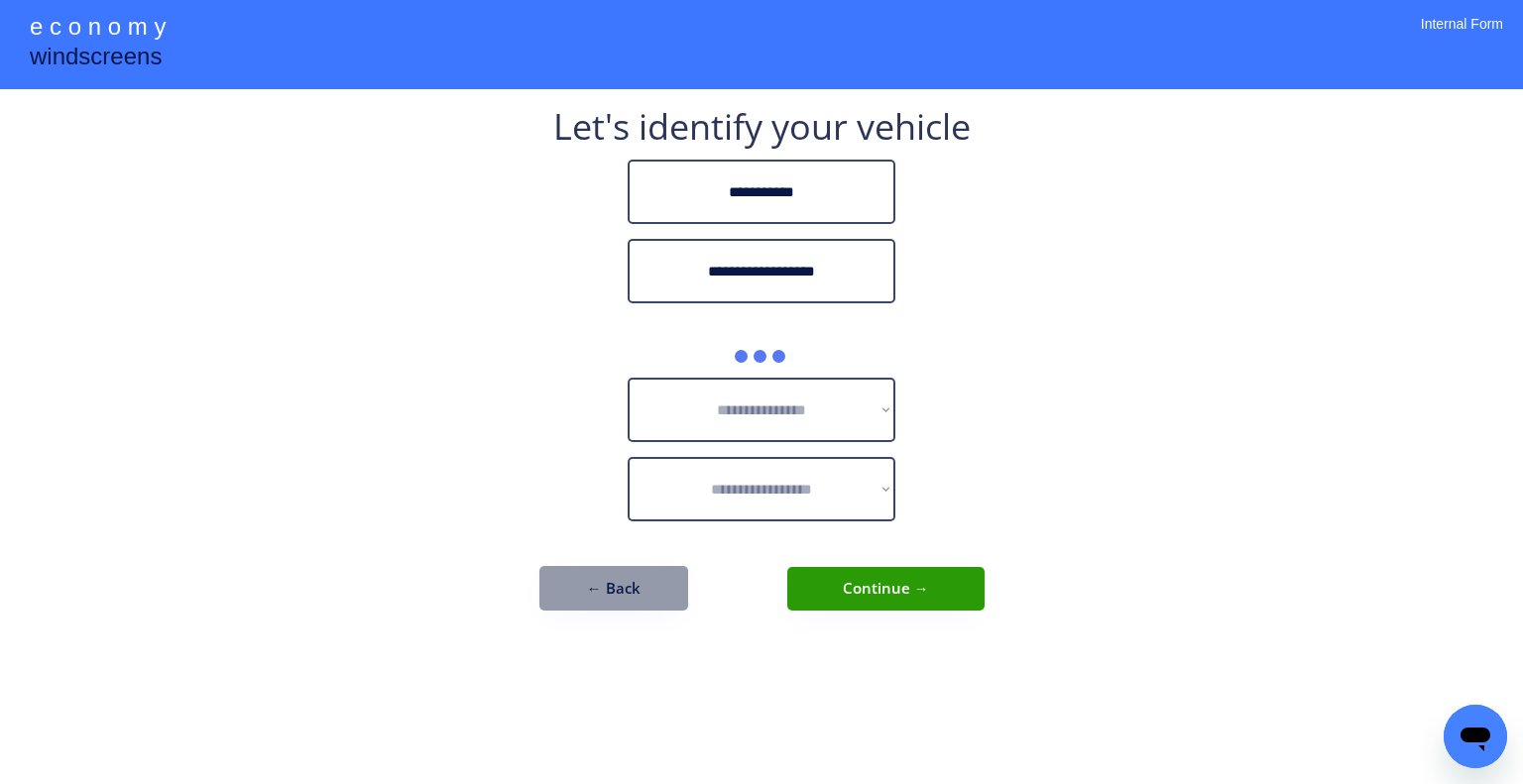 click on "**********" at bounding box center [762, 392] 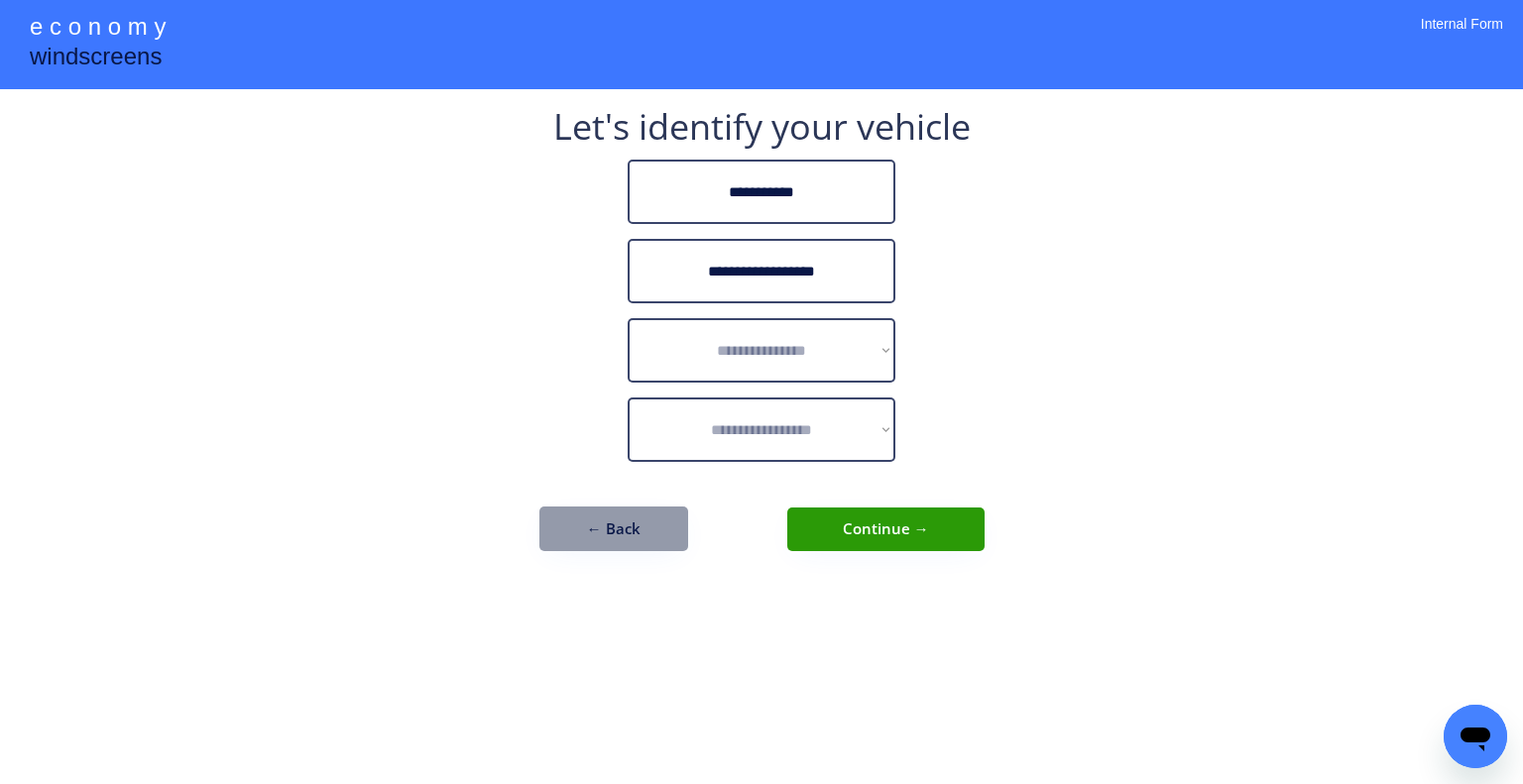 click on "**********" at bounding box center (762, 340) 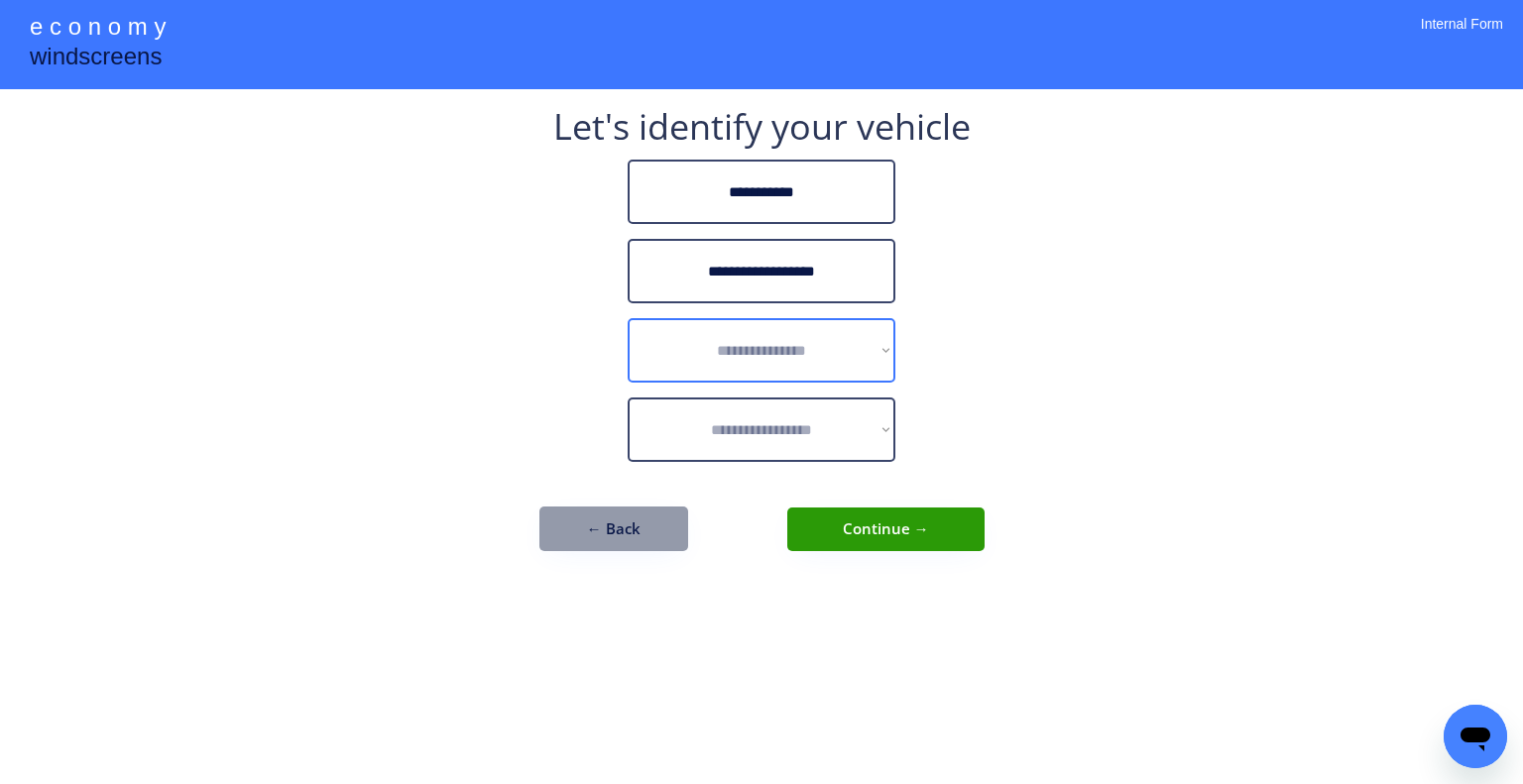 click on "**********" at bounding box center [762, 350] 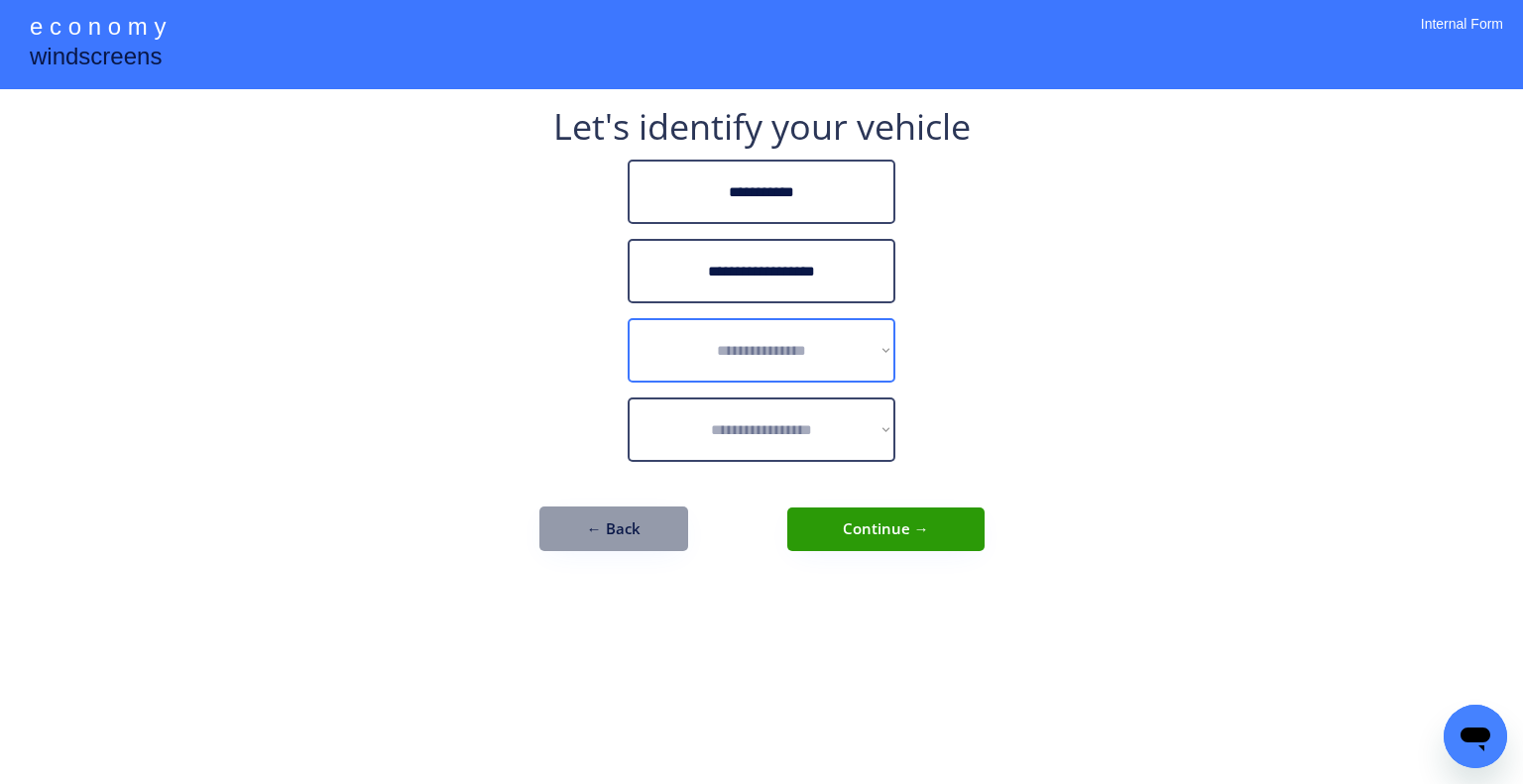 select on "******" 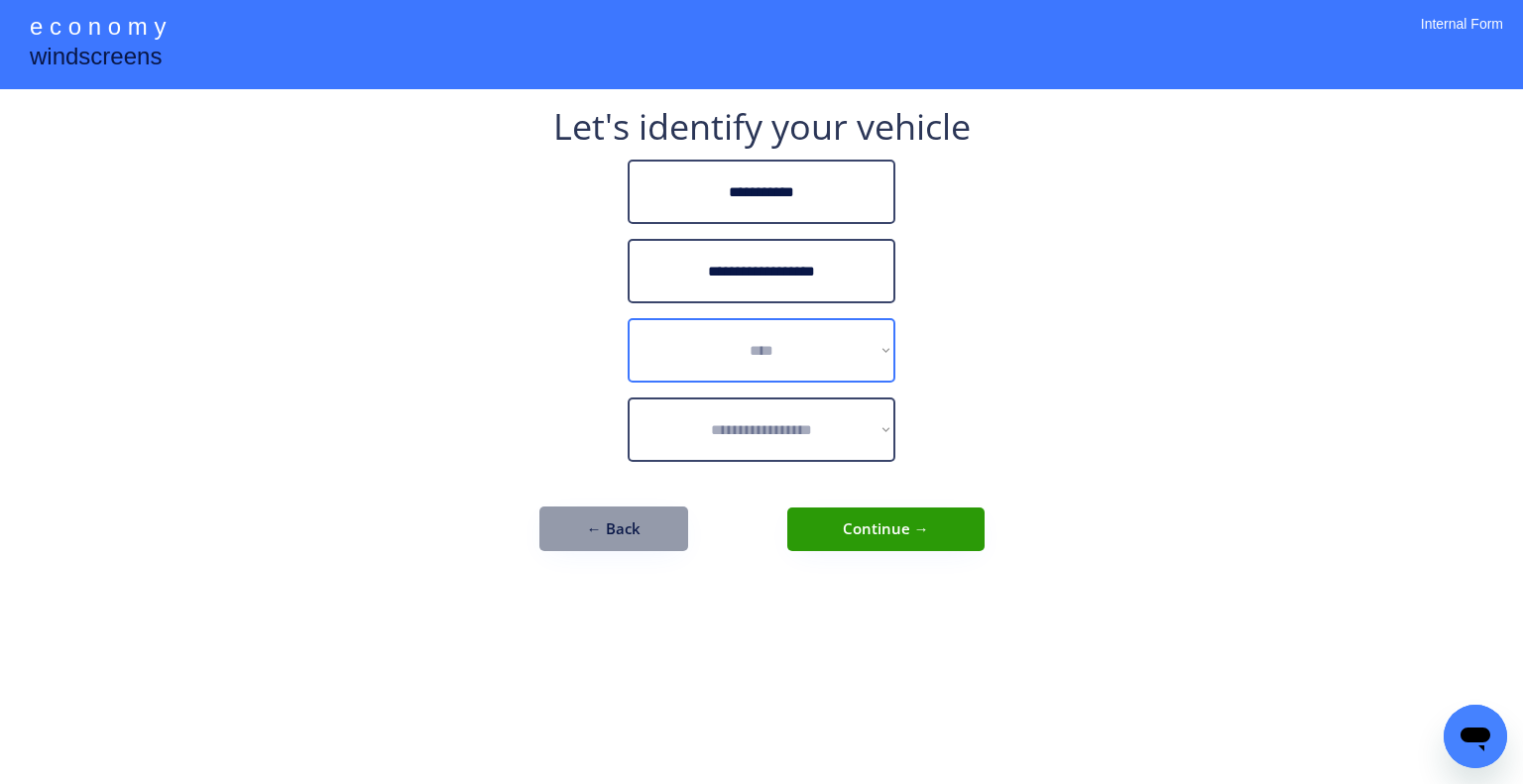click on "**********" at bounding box center [762, 350] 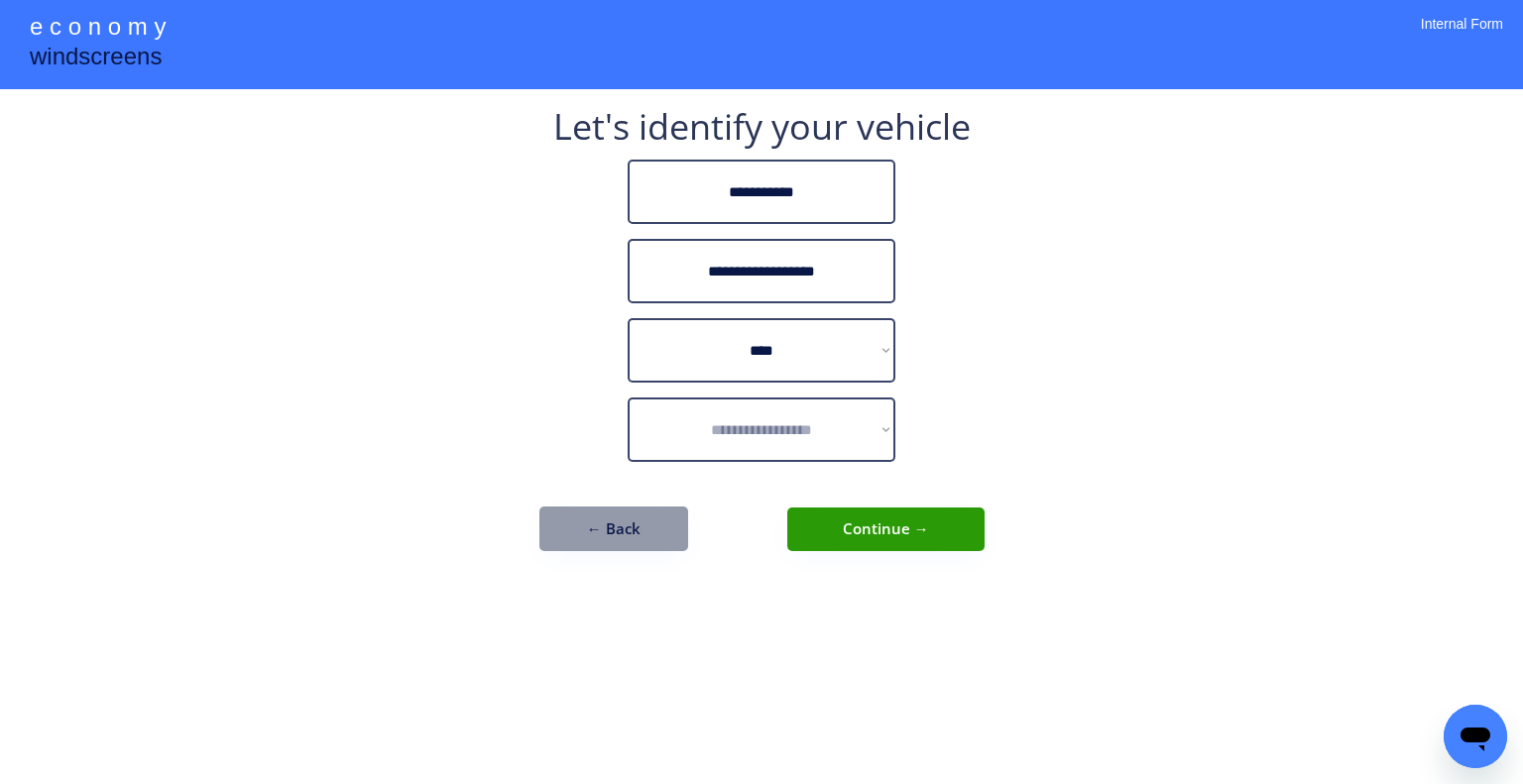 click on "**********" at bounding box center (762, 392) 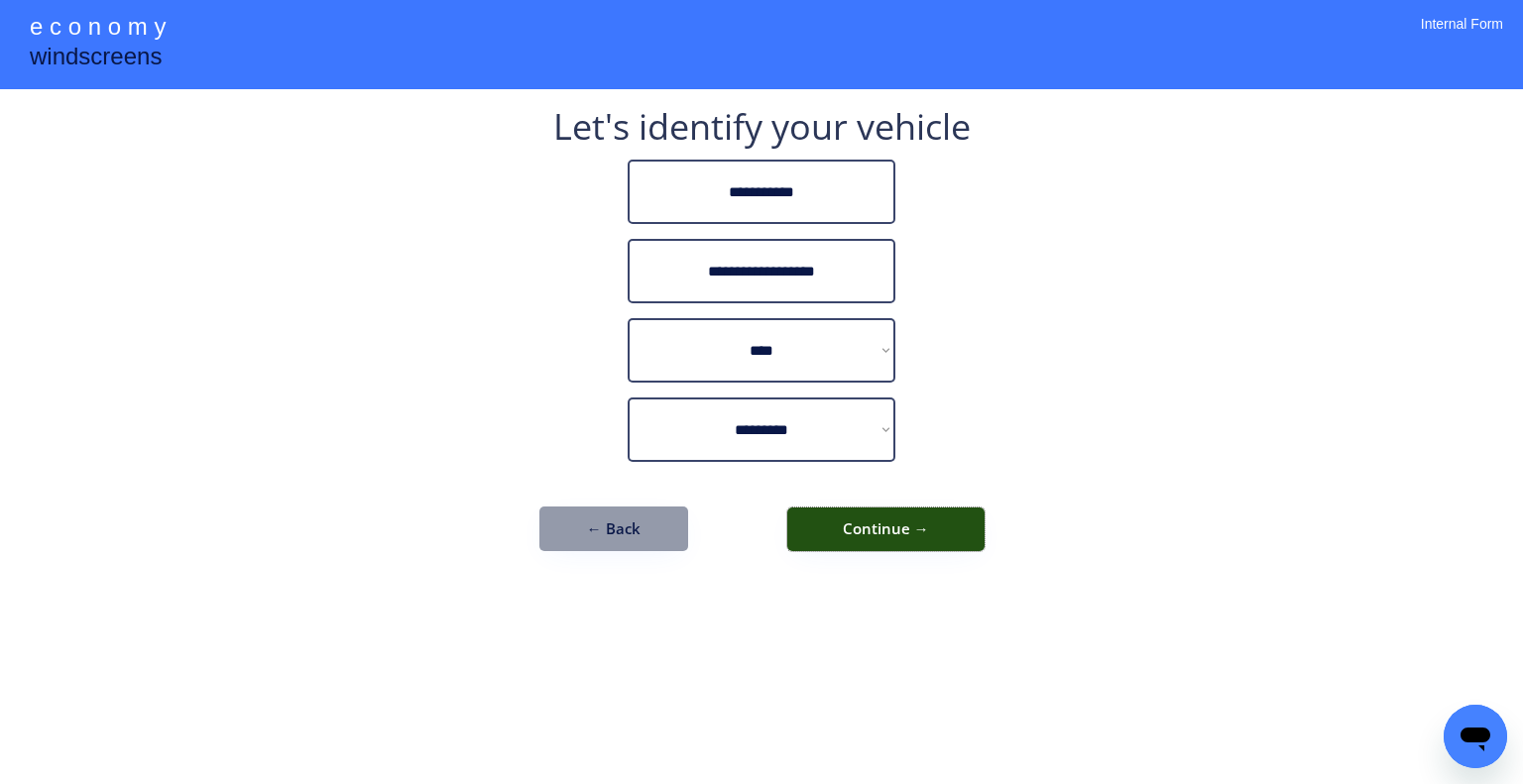 click on "Continue    →" at bounding box center (885, 529) 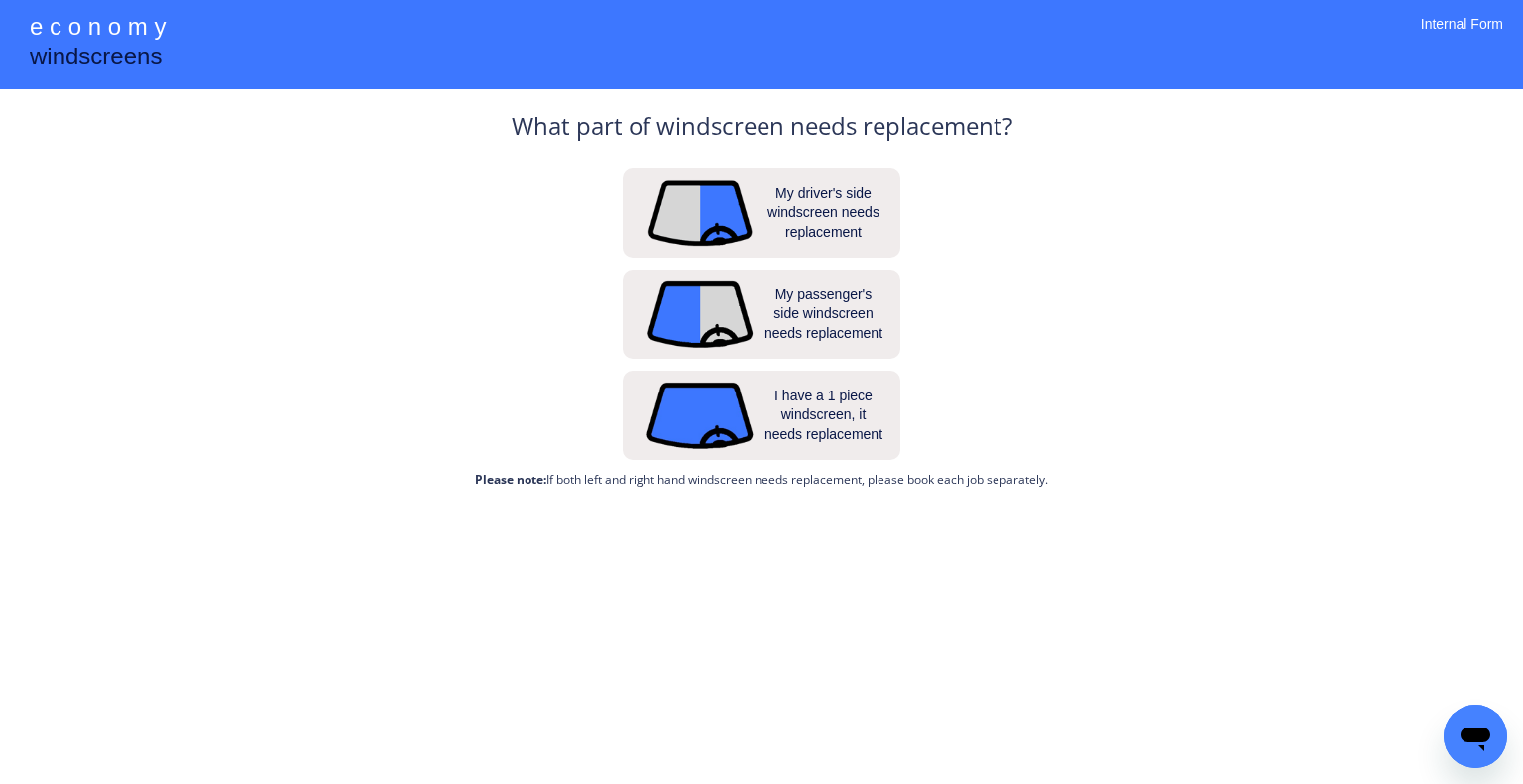 click on "My driver's side windscreen needs replacement My passenger's side windscreen needs replacement I have a 1 piece windscreen, it needs replacement Please note:  If both left and right hand windscreen needs replacement, please book each job separately." at bounding box center [762, 372] 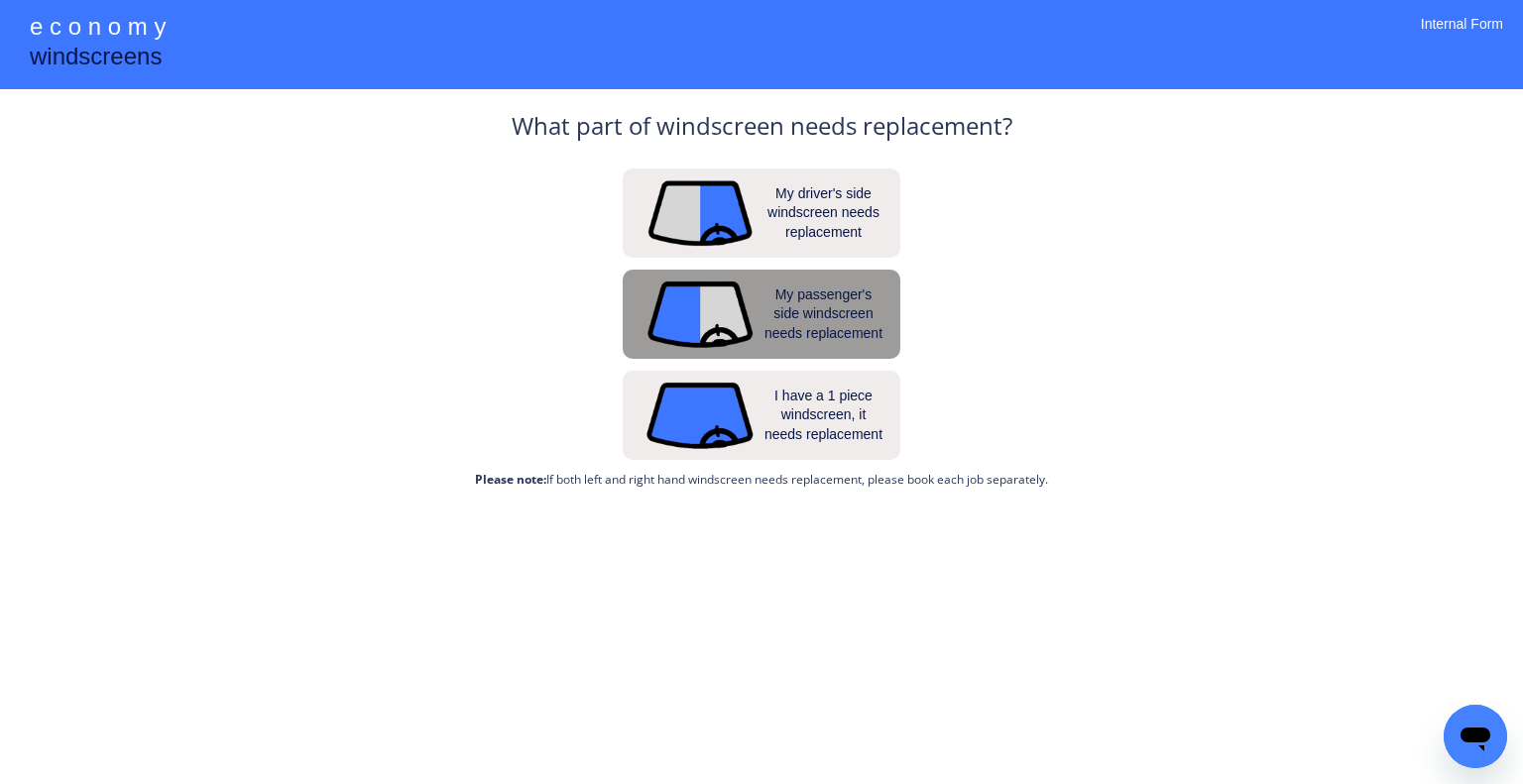 click on "My passenger's side windscreen needs replacement" at bounding box center (824, 314) 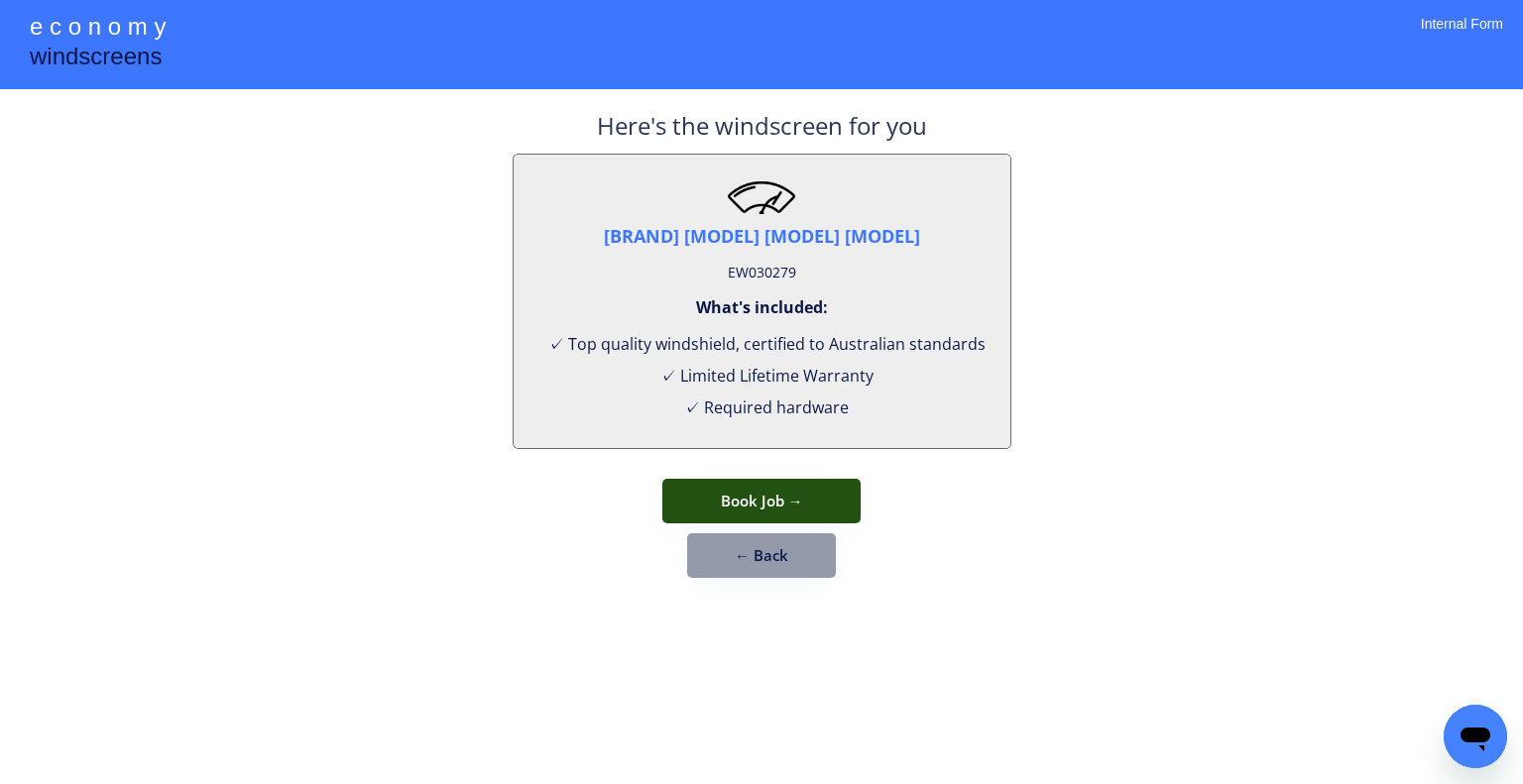 click on "Book Job    →" at bounding box center [762, 501] 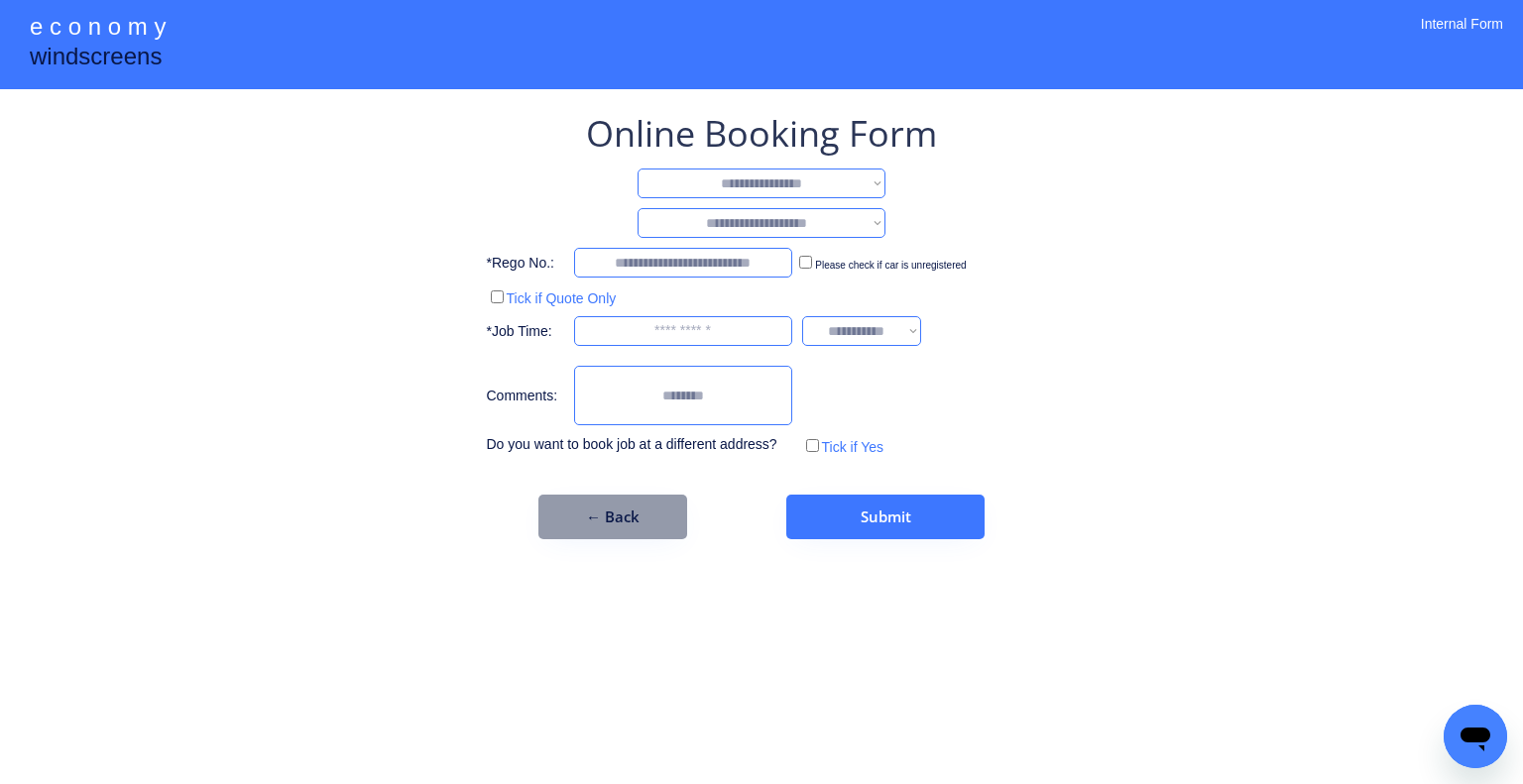 click on "**********" at bounding box center [762, 183] 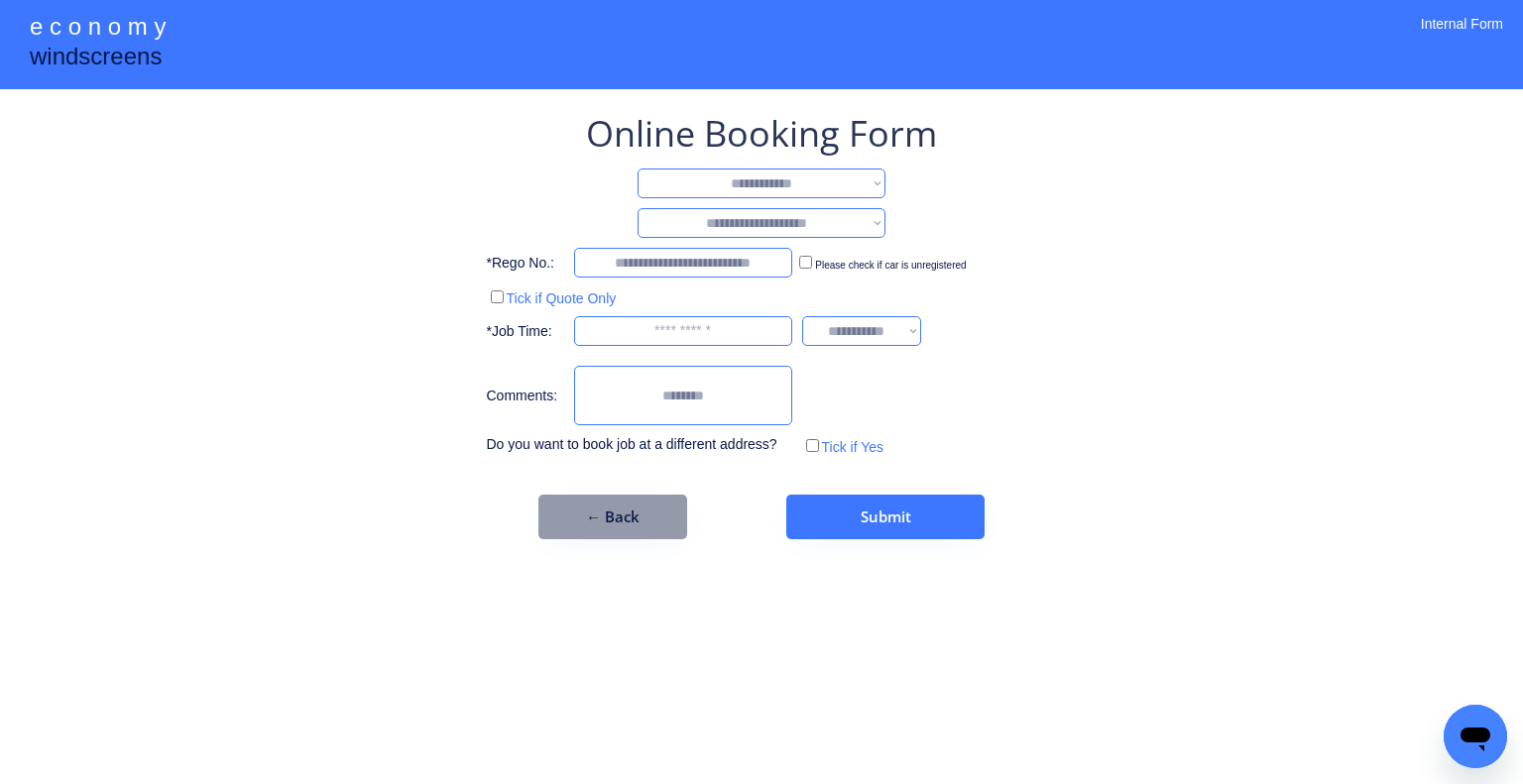 click on "**********" at bounding box center [762, 183] 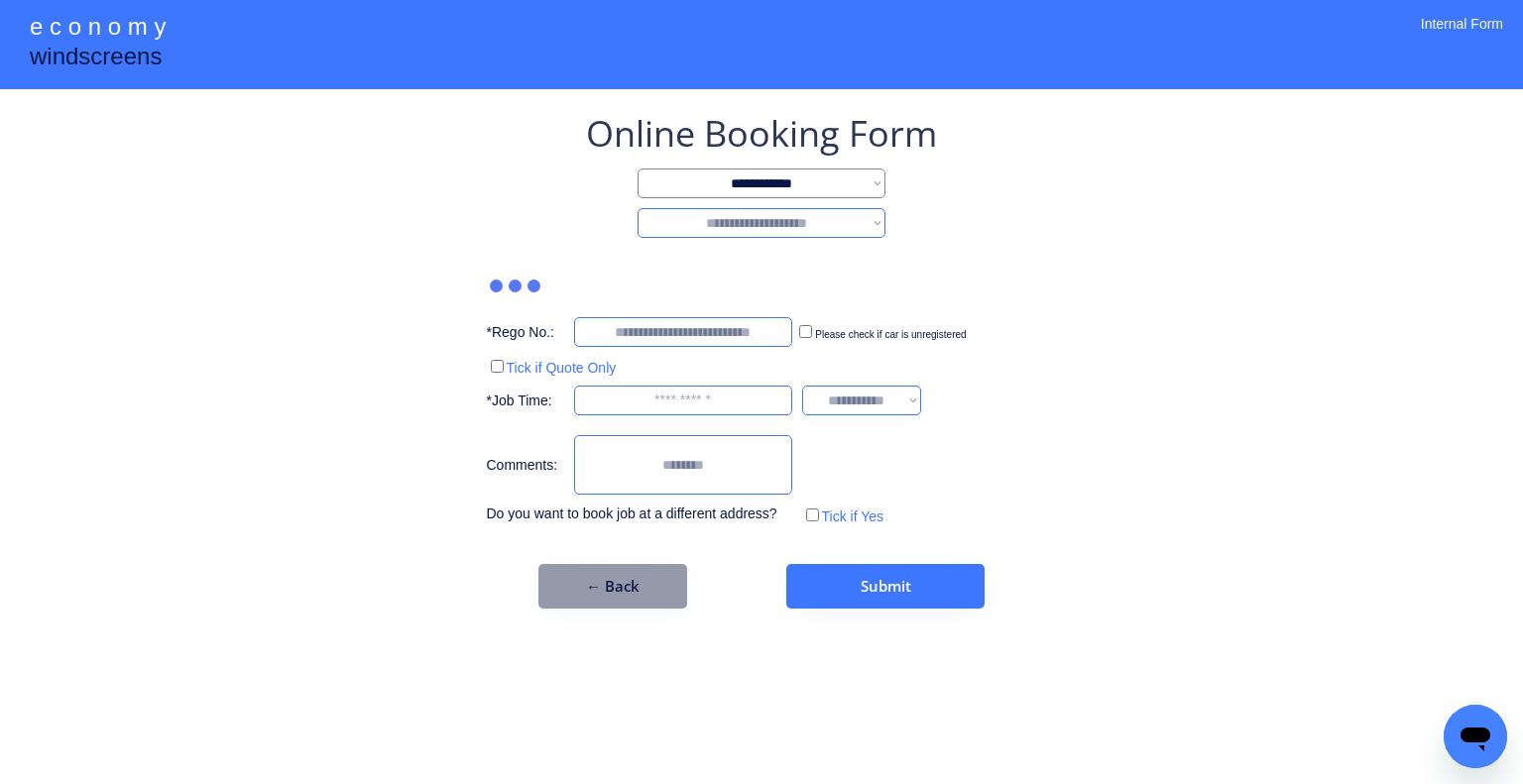 click on "**********" at bounding box center (762, 223) 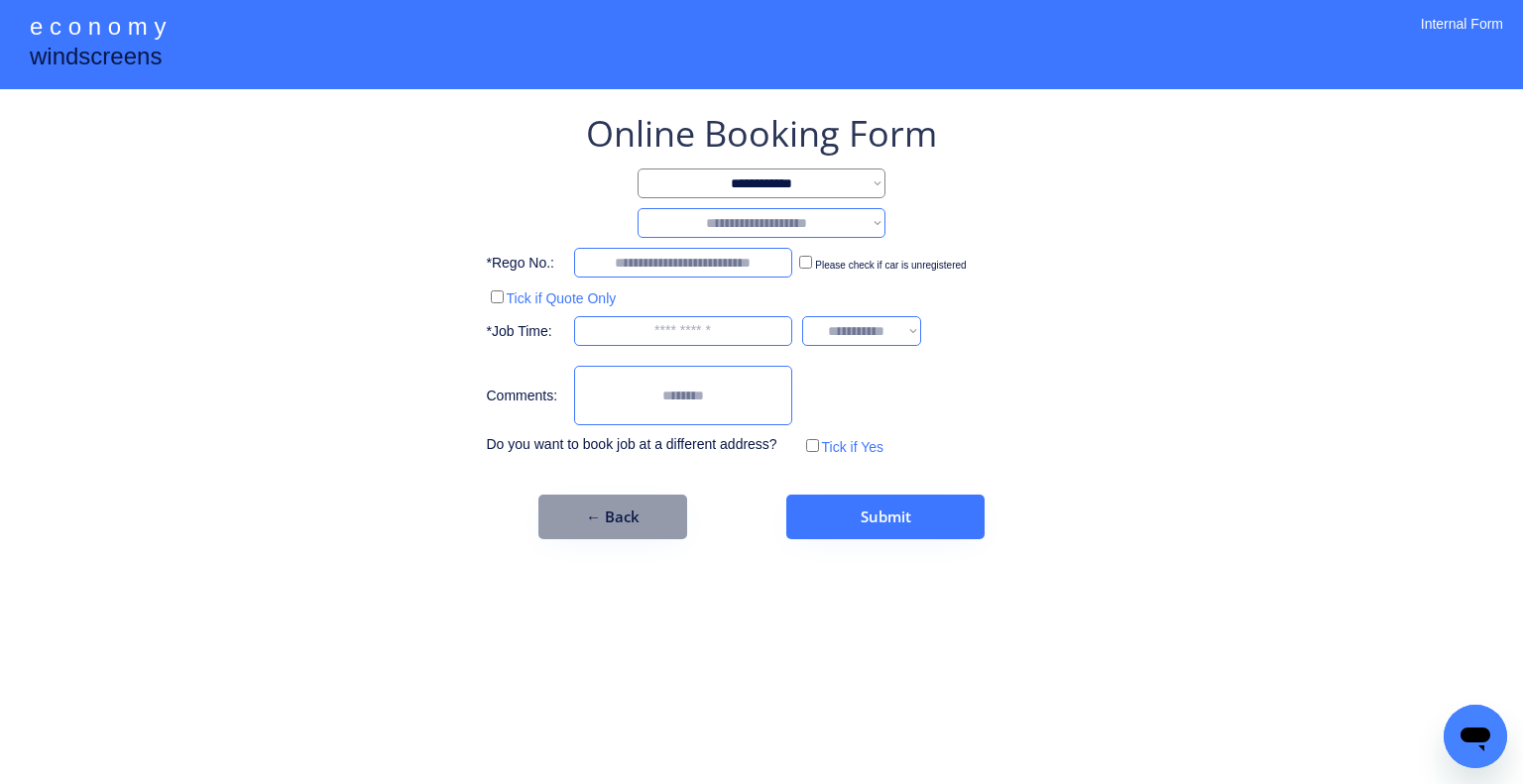 select on "********" 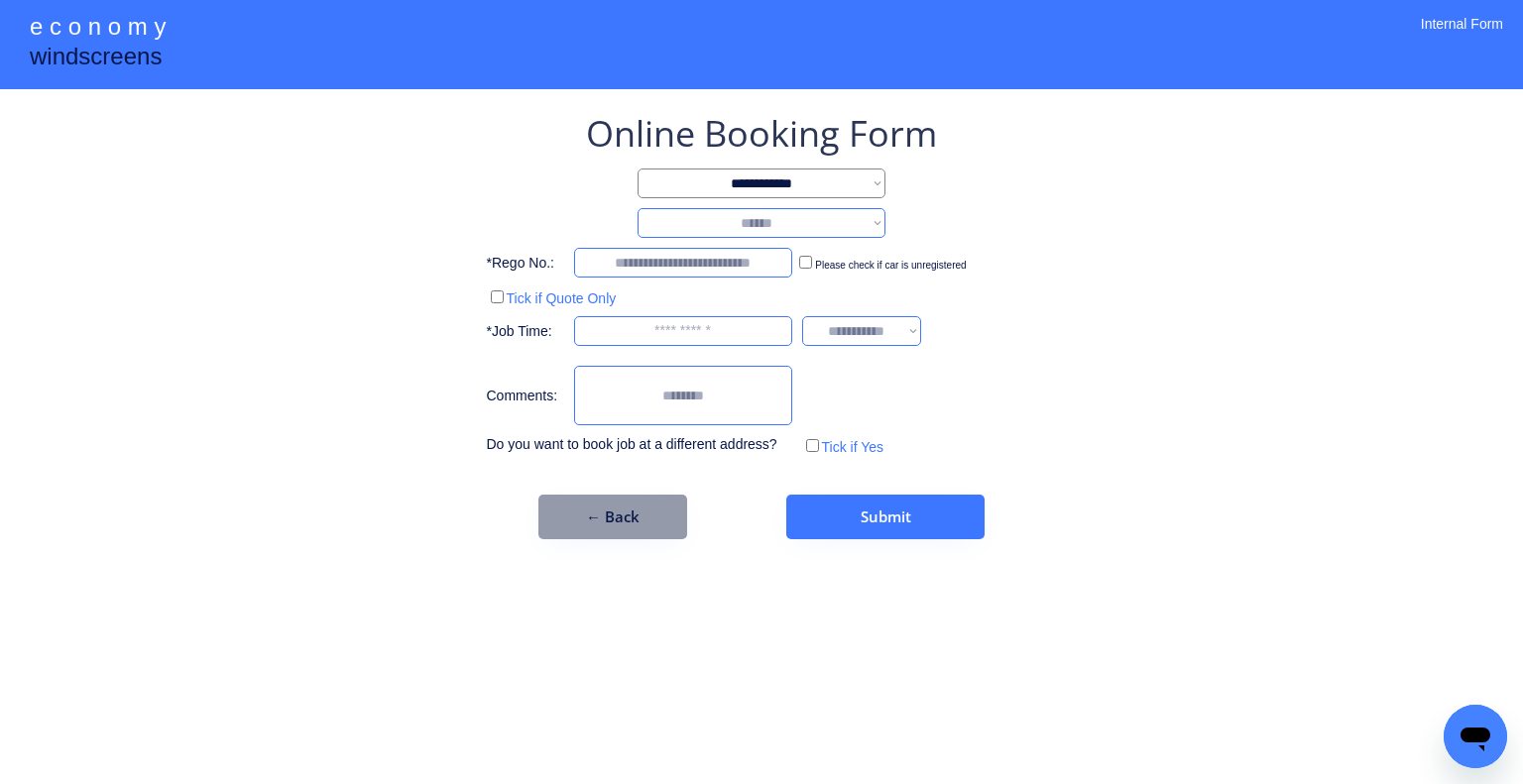click on "**********" at bounding box center [762, 223] 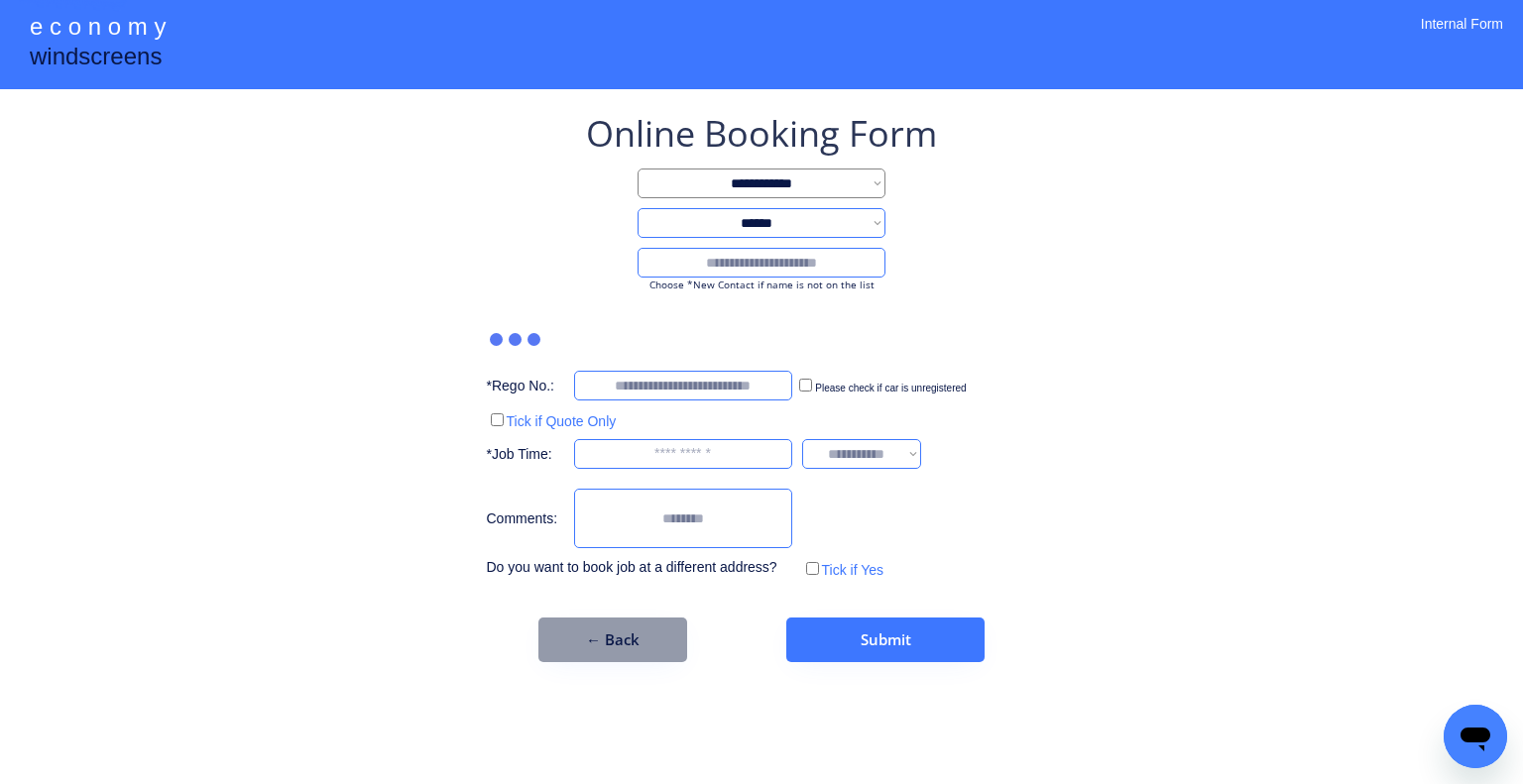 click at bounding box center [762, 263] 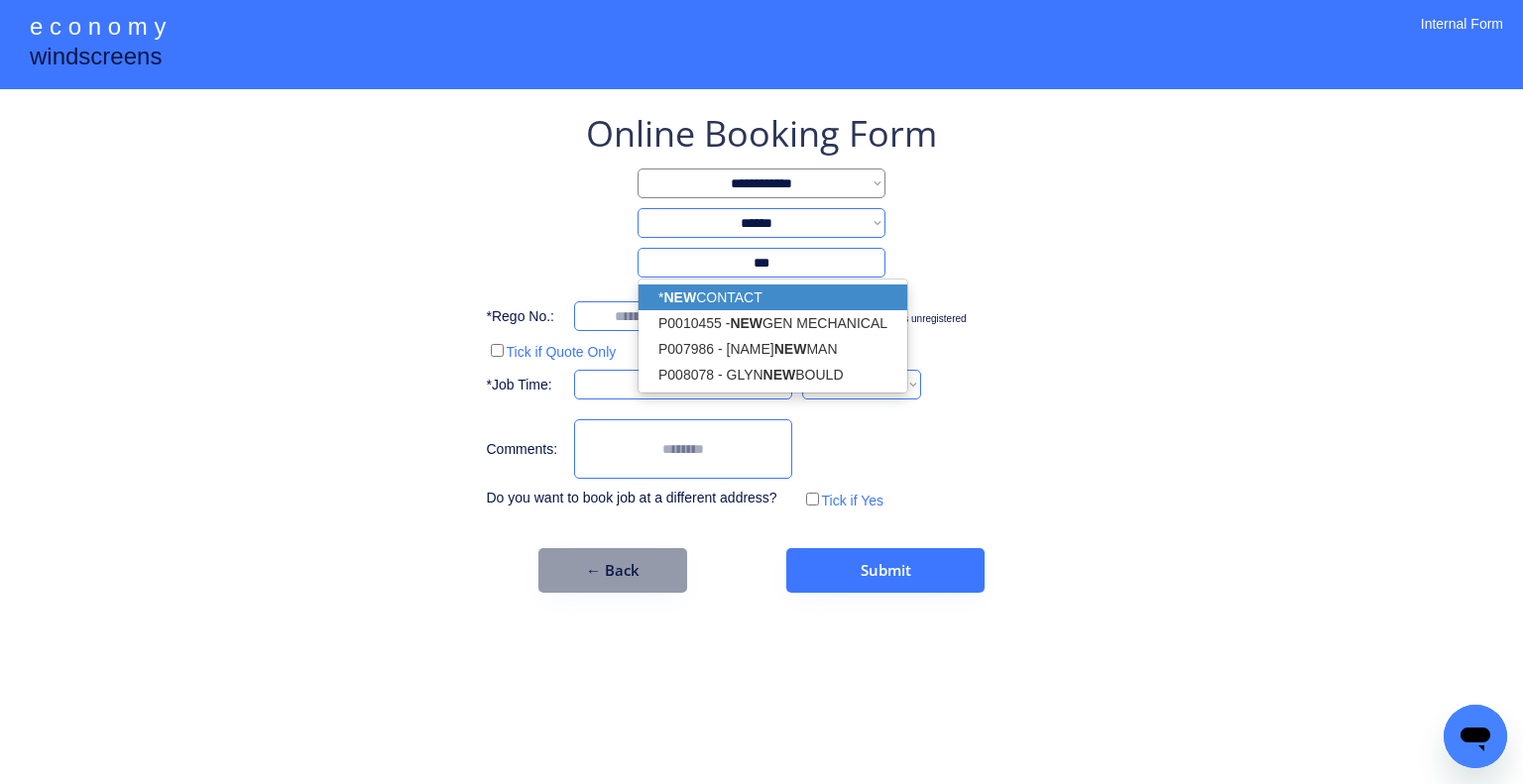 click on "* NEW  CONTACT" at bounding box center [772, 297] 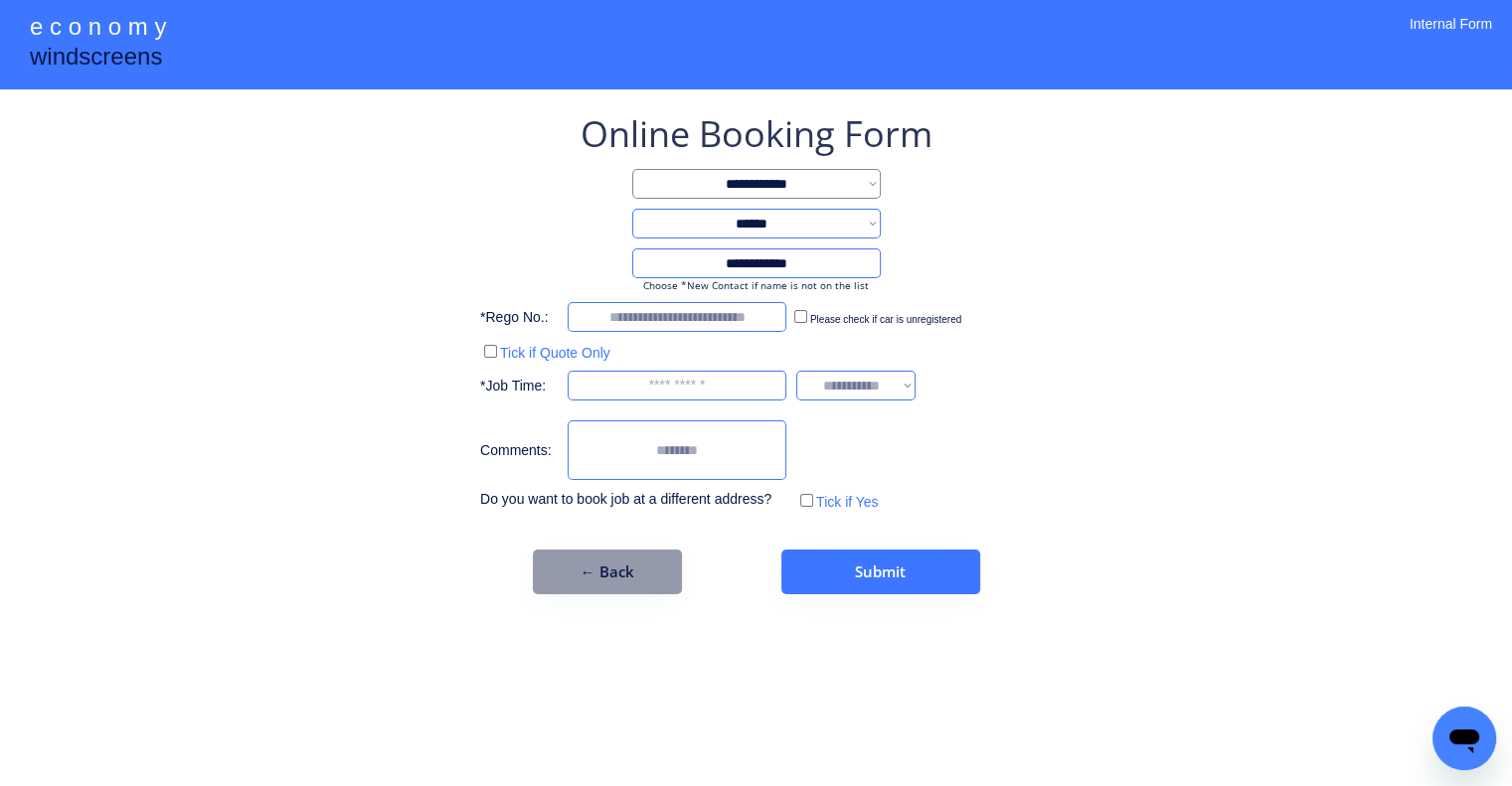type on "**********" 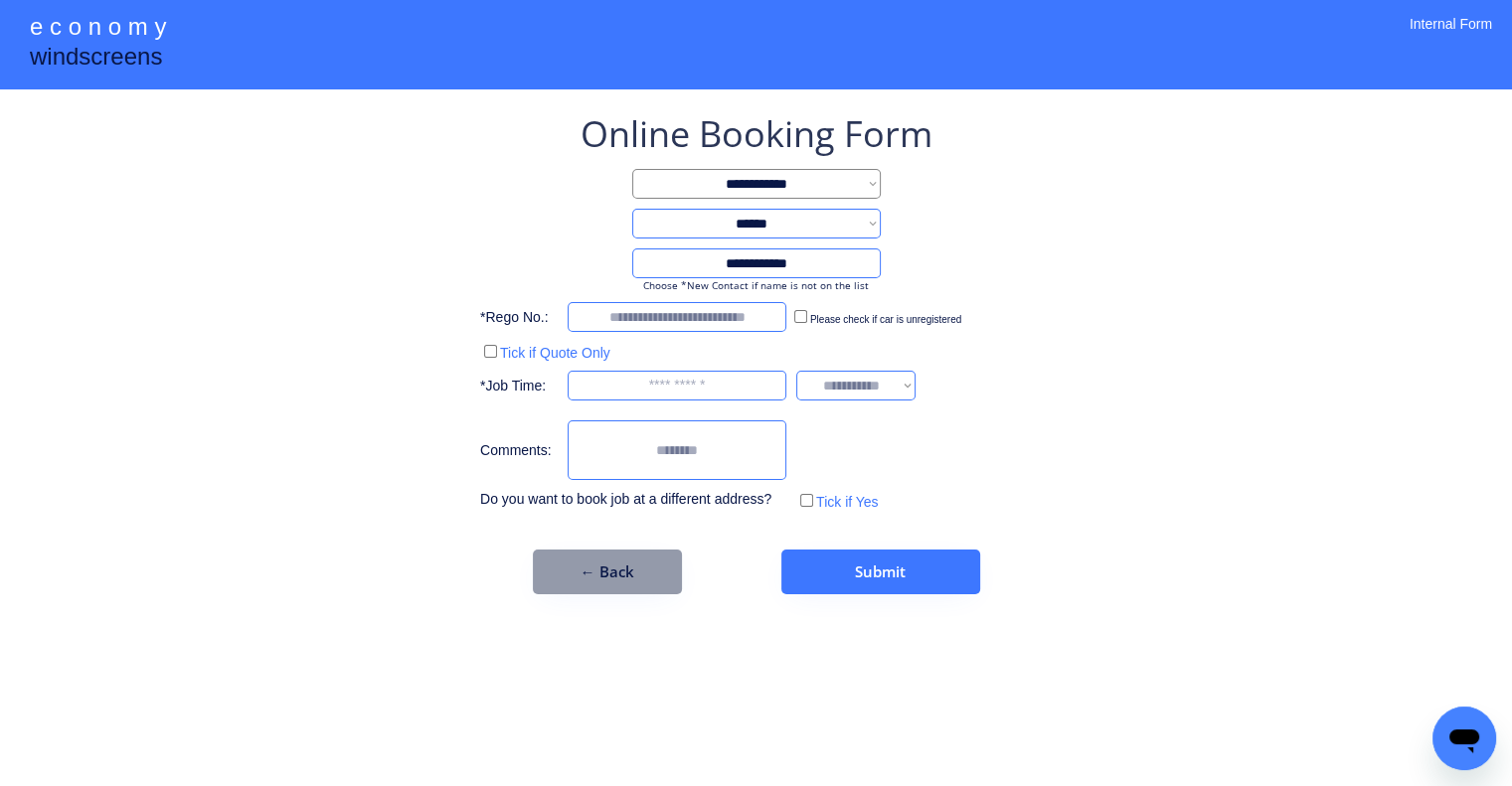 click on "**********" at bounding box center (756, 393) 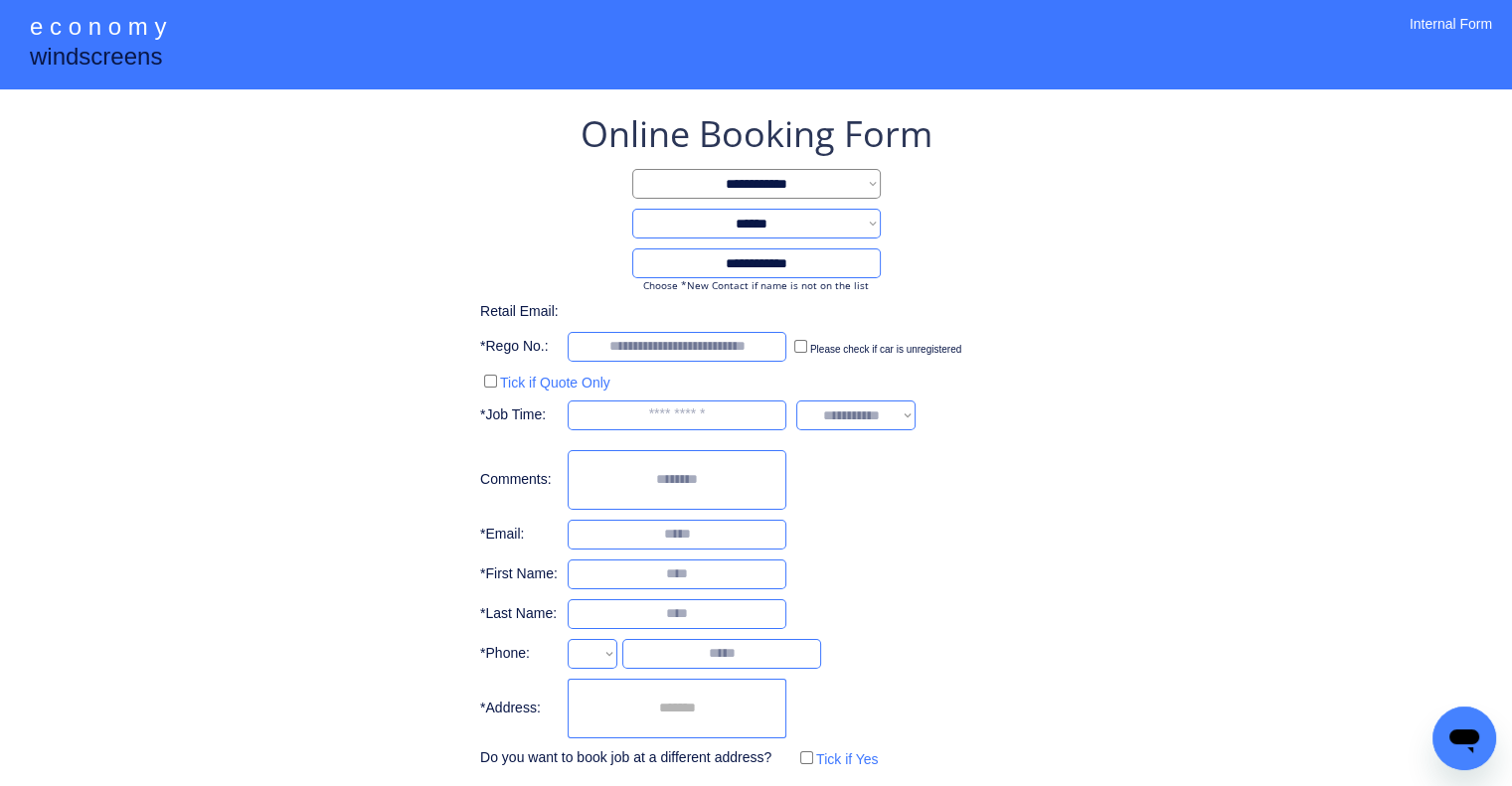 select on "**********" 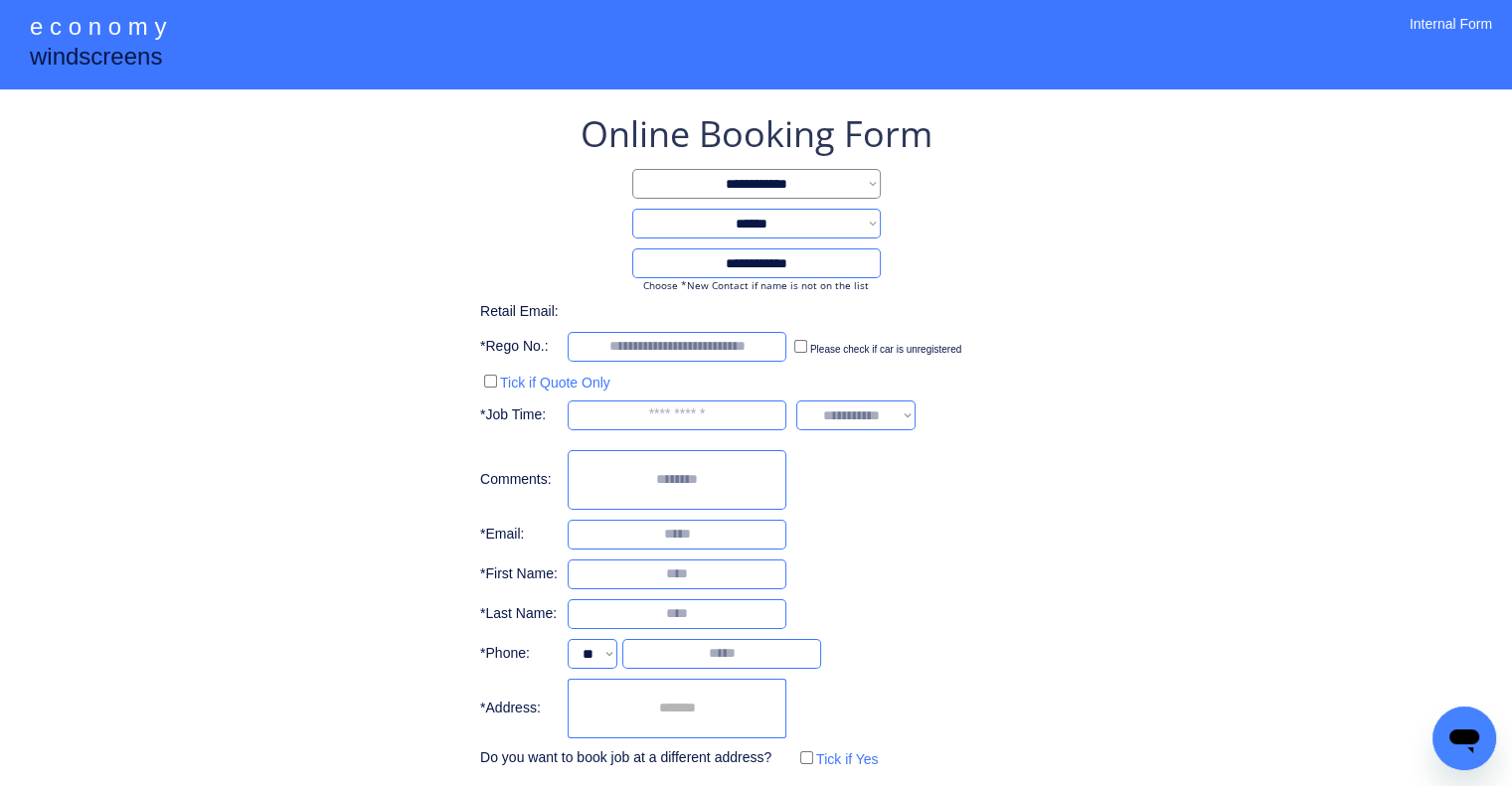 click at bounding box center (677, 347) 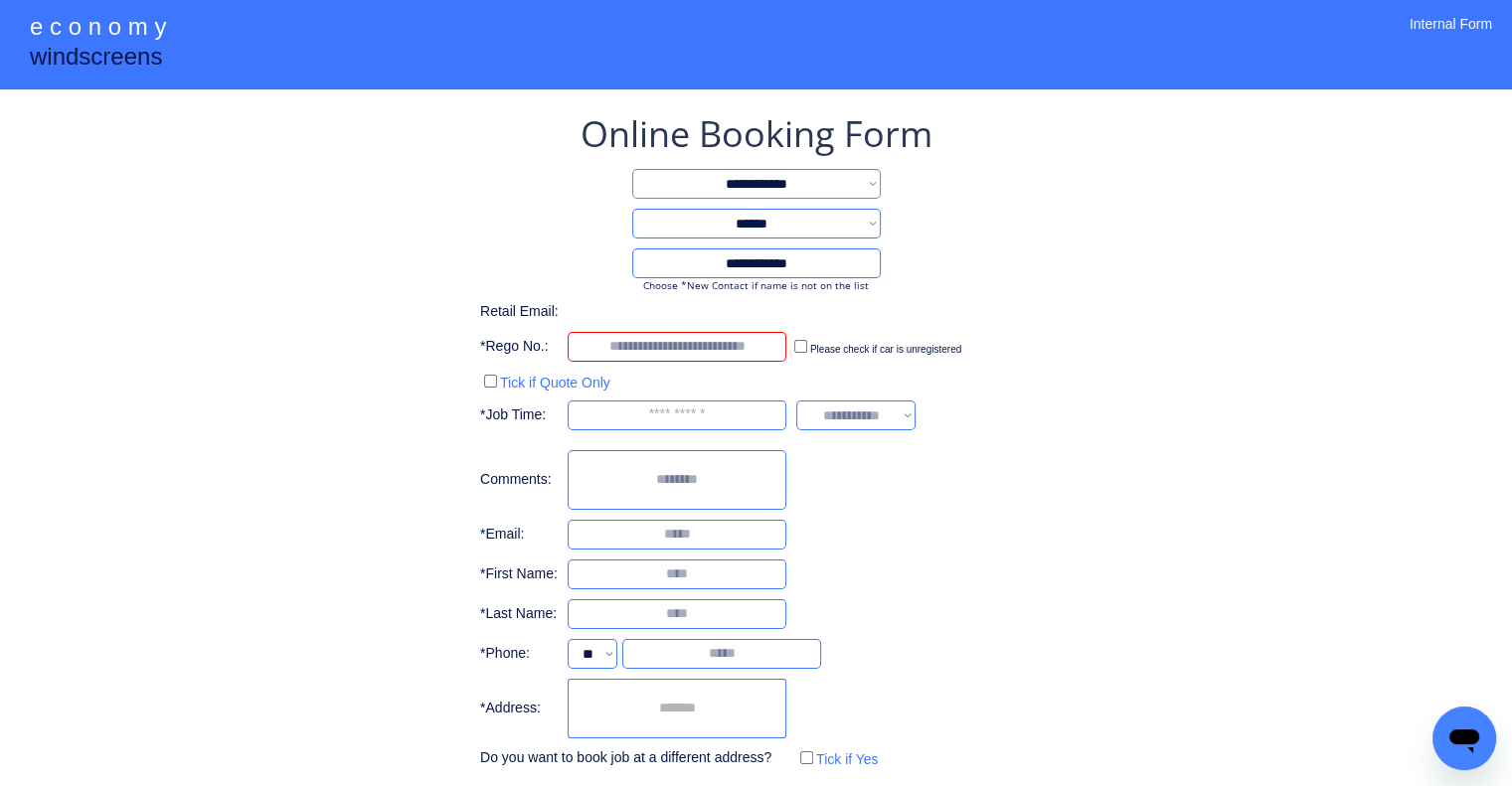 paste on "*****" 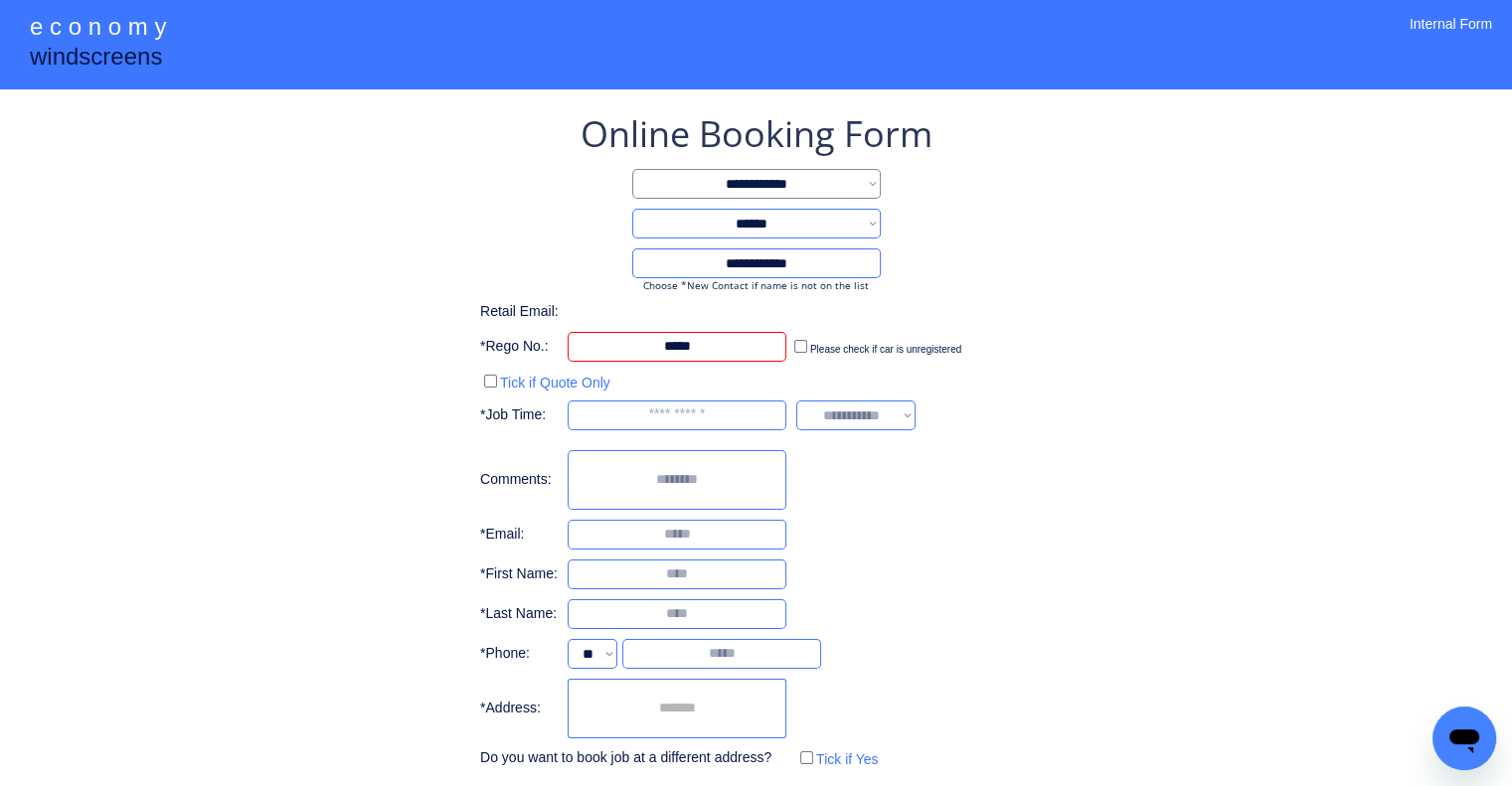 type on "*****" 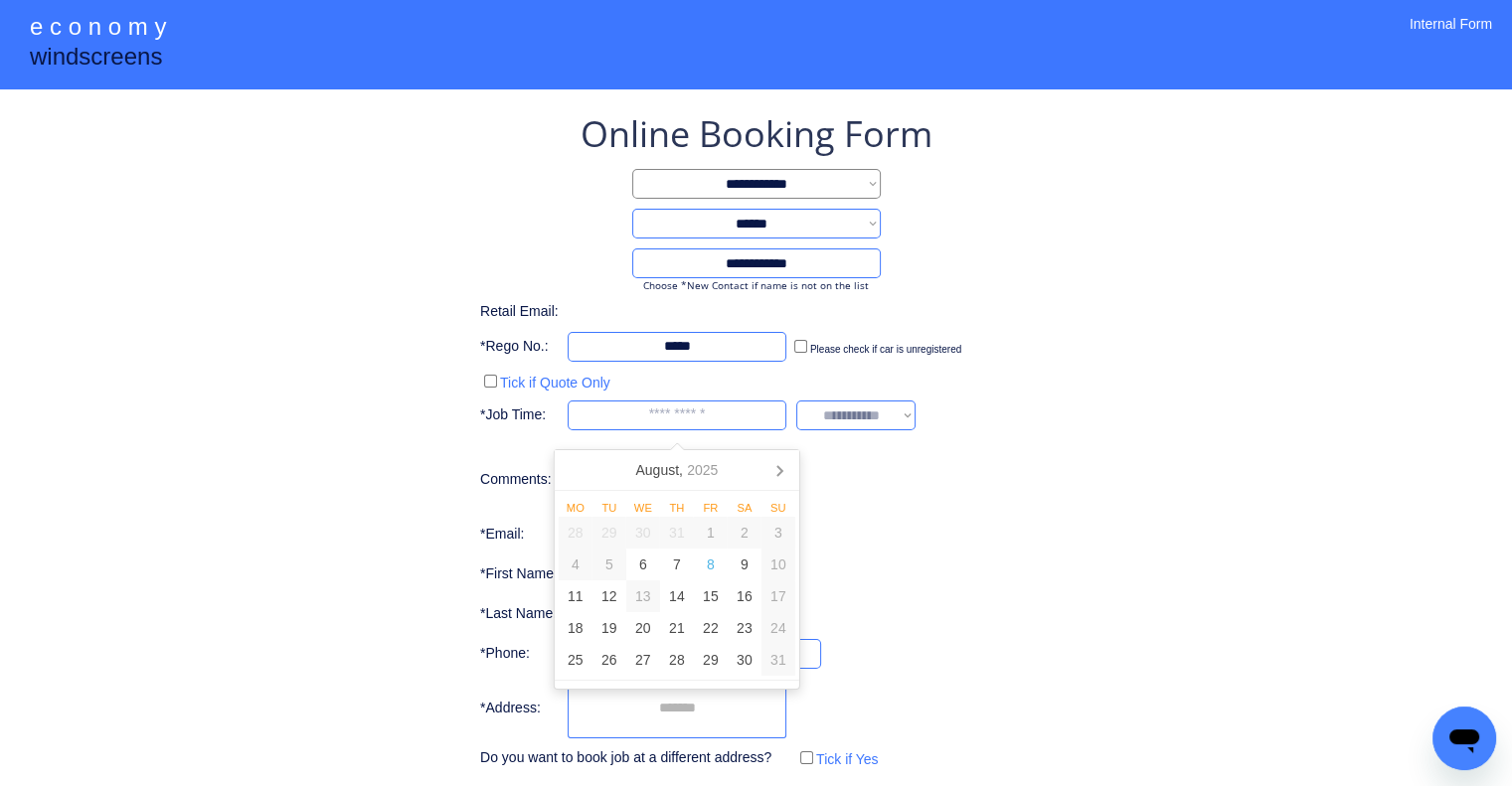 click at bounding box center [677, 415] 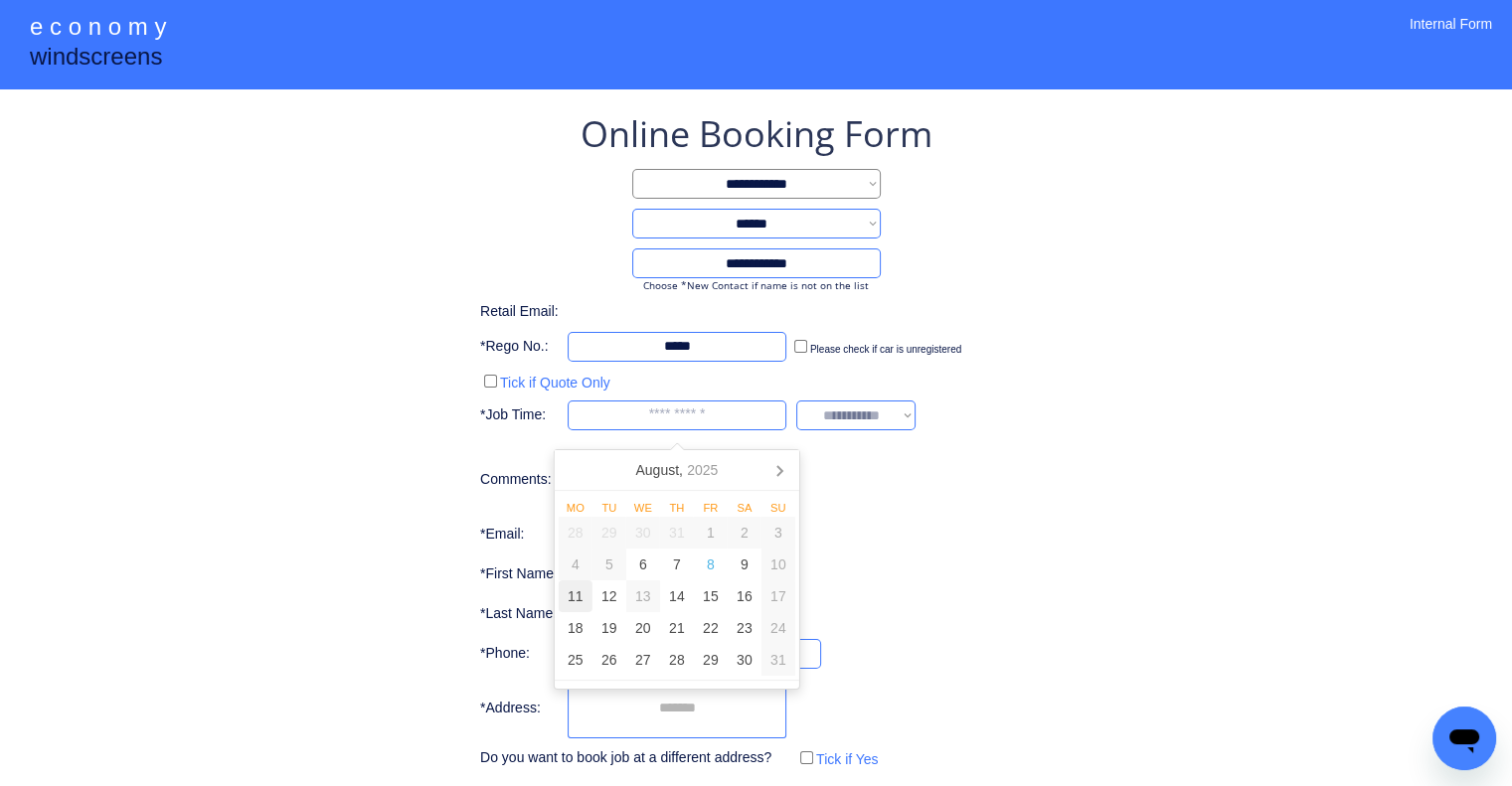 click on "11" at bounding box center [576, 596] 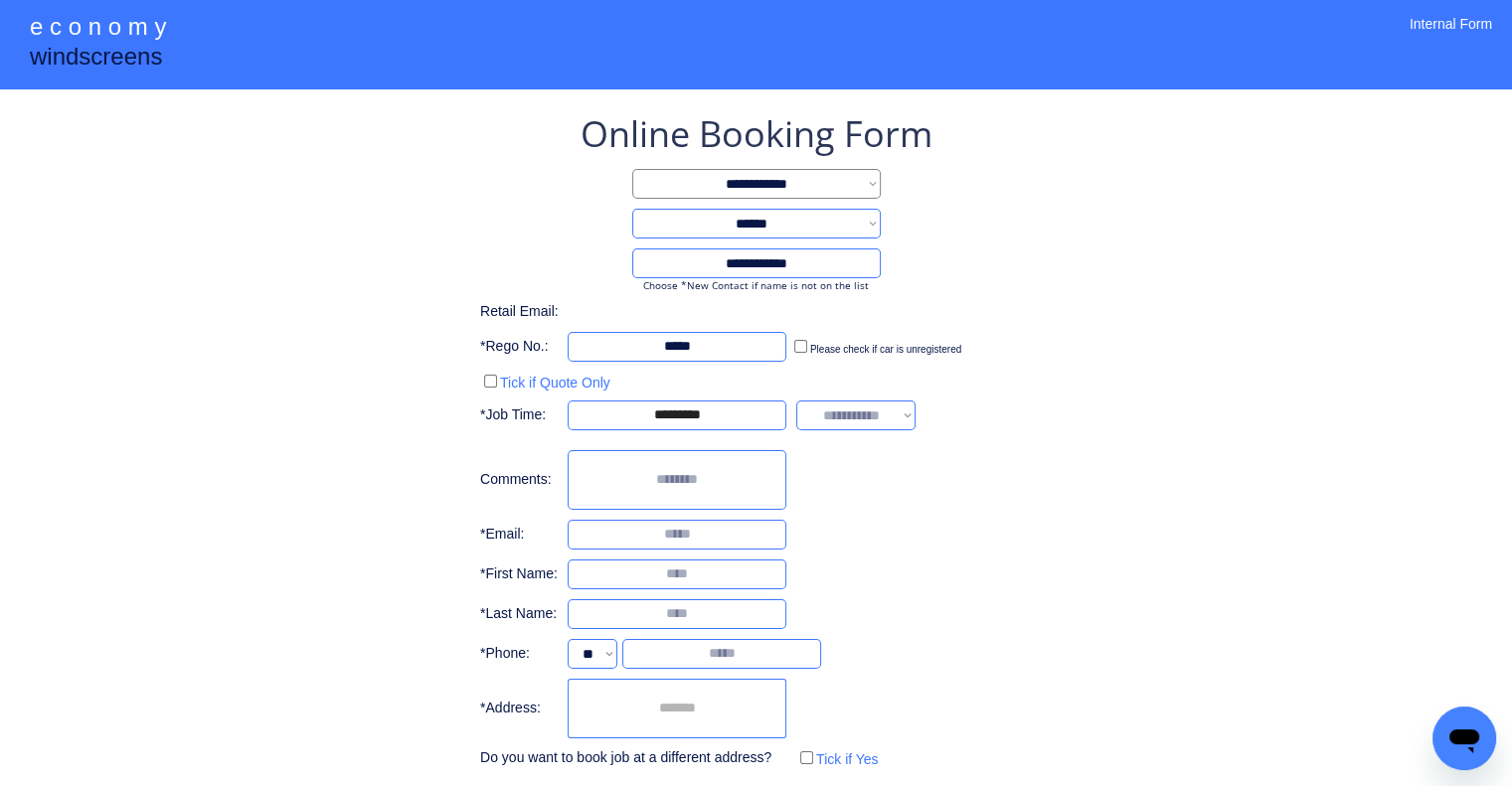 click on "**********" at bounding box center [756, 481] 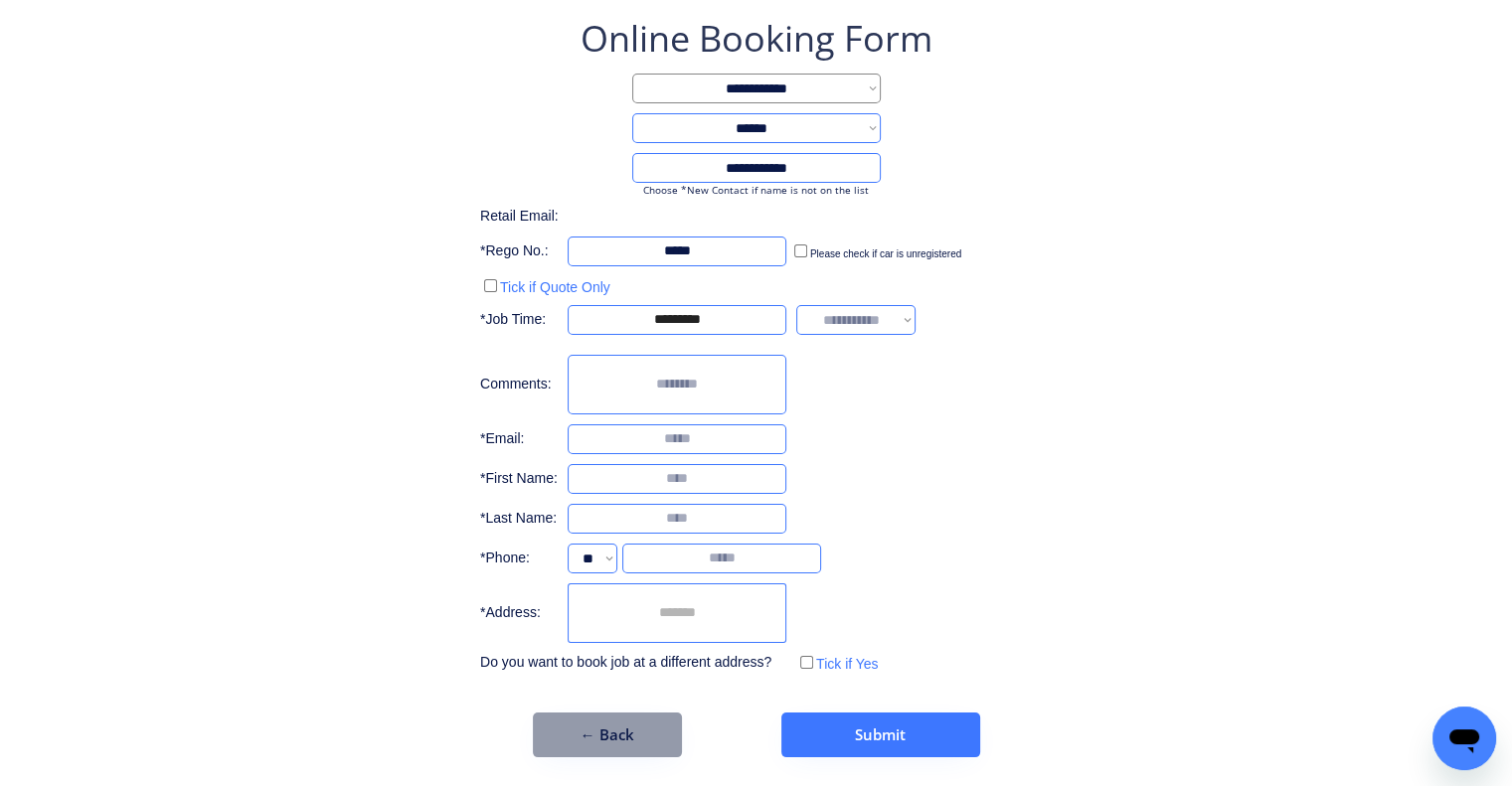 drag, startPoint x: 879, startPoint y: 316, endPoint x: 883, endPoint y: 329, distance: 13.601471 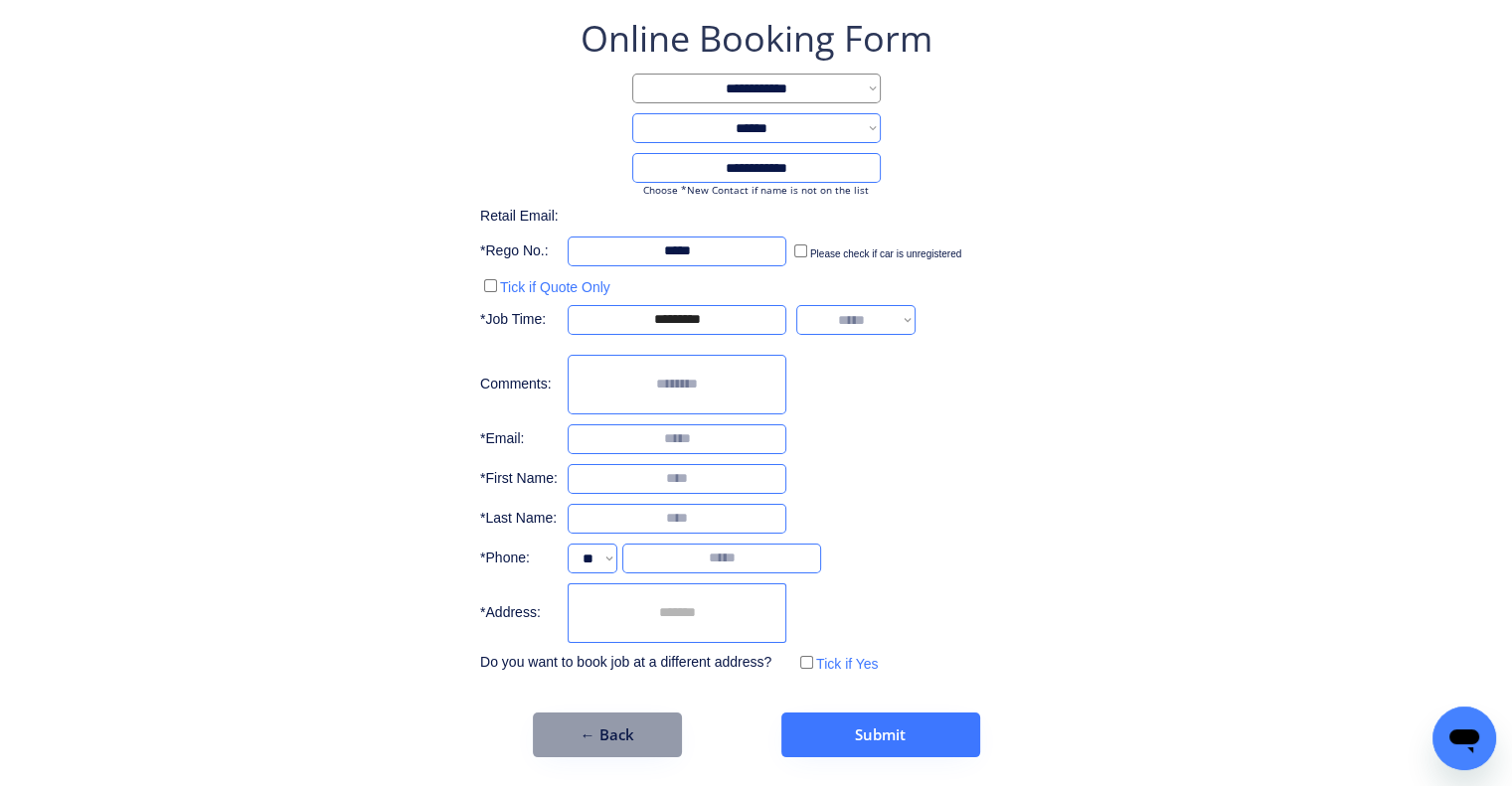 click on "**********" at bounding box center (856, 320) 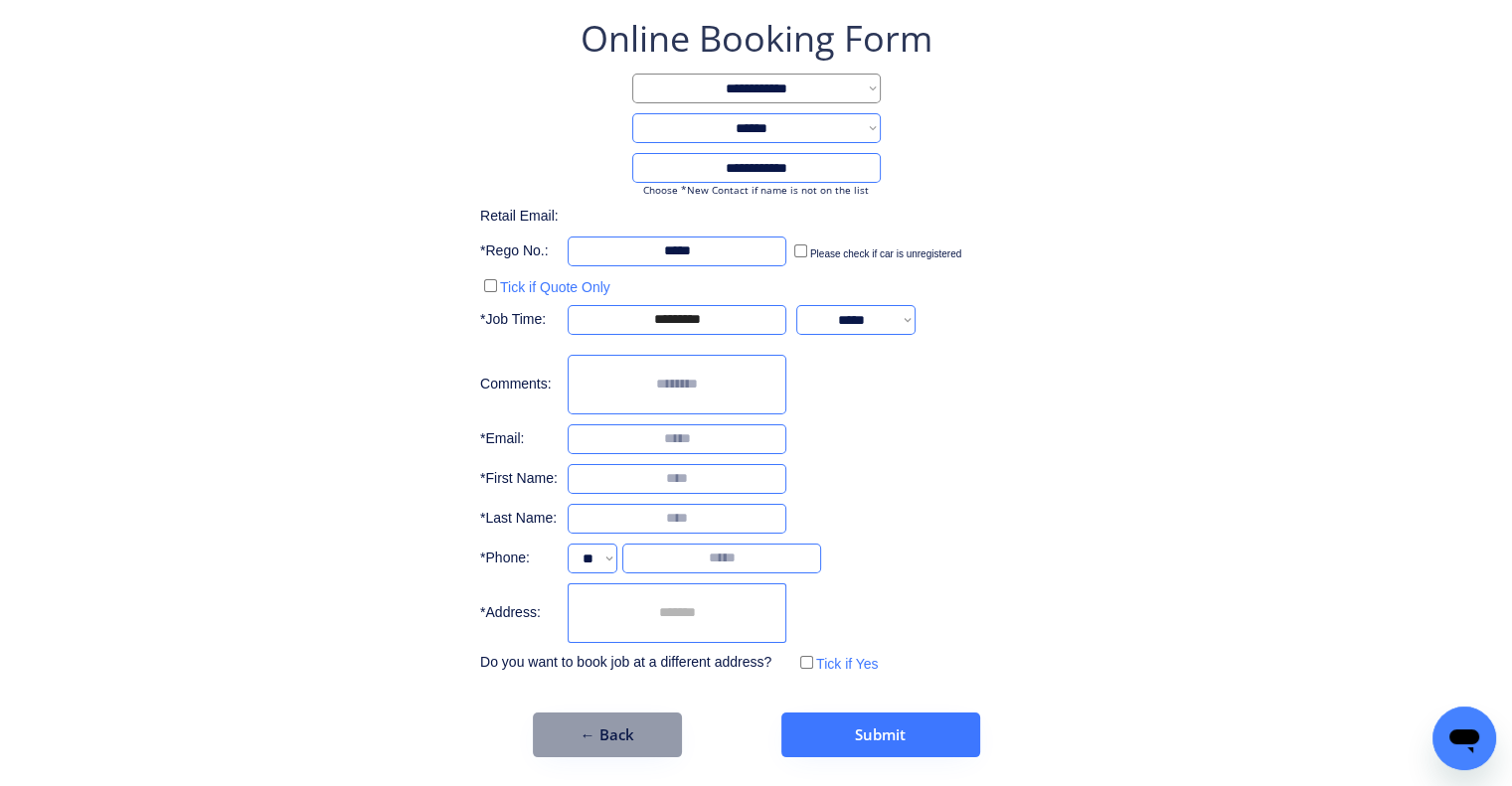 click on "**********" at bounding box center [756, 386] 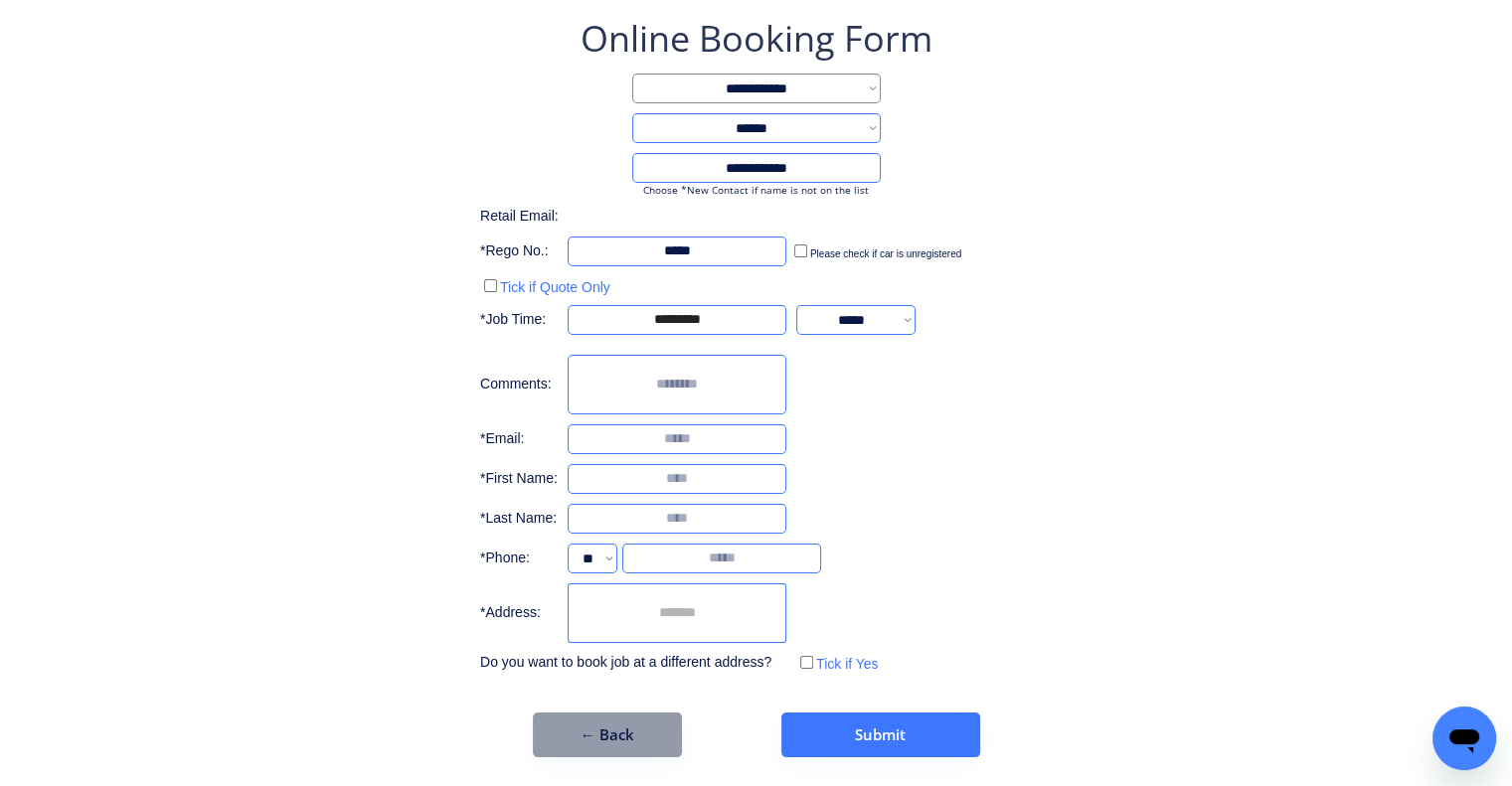 click at bounding box center (677, 439) 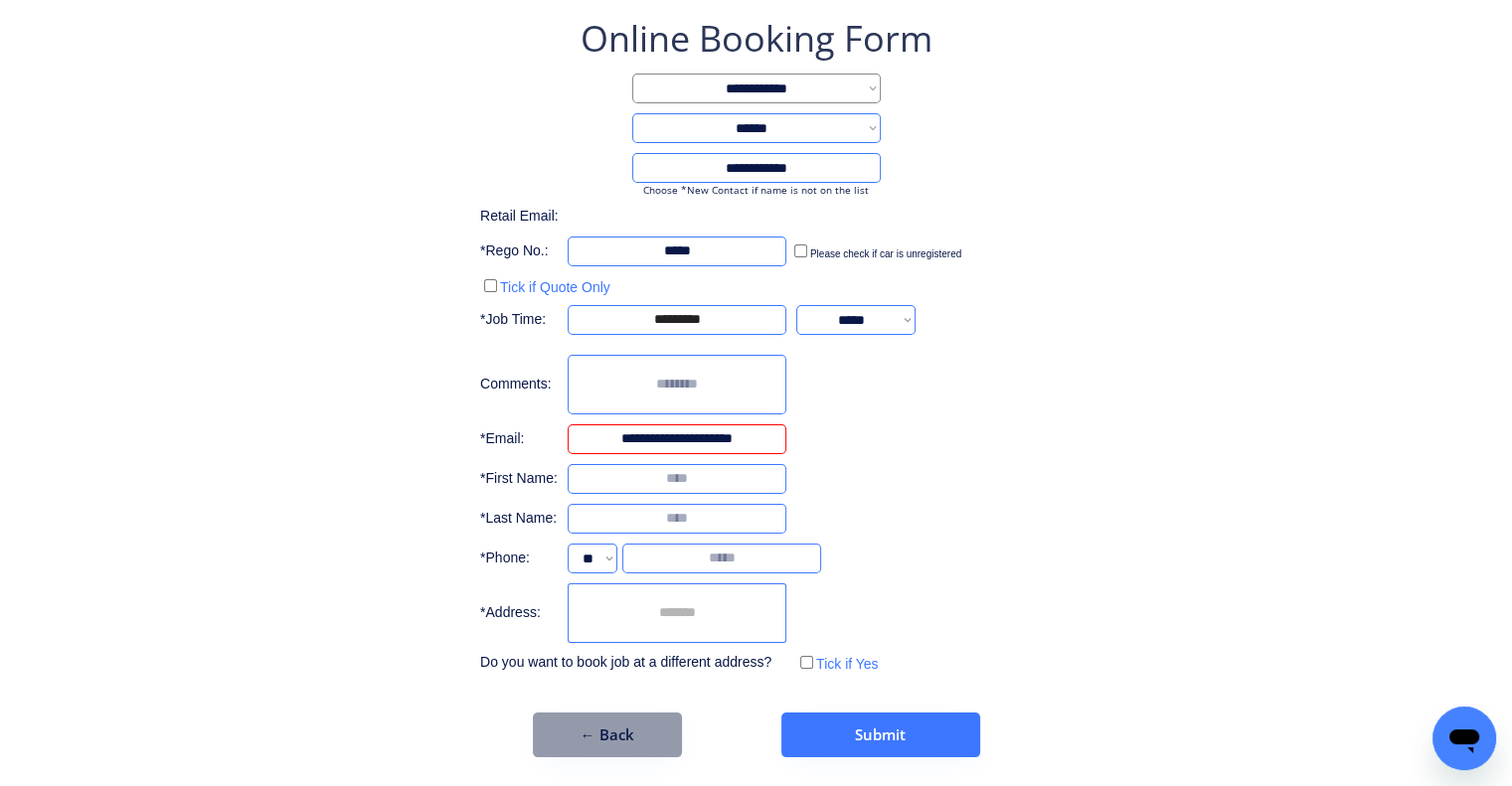 type on "**********" 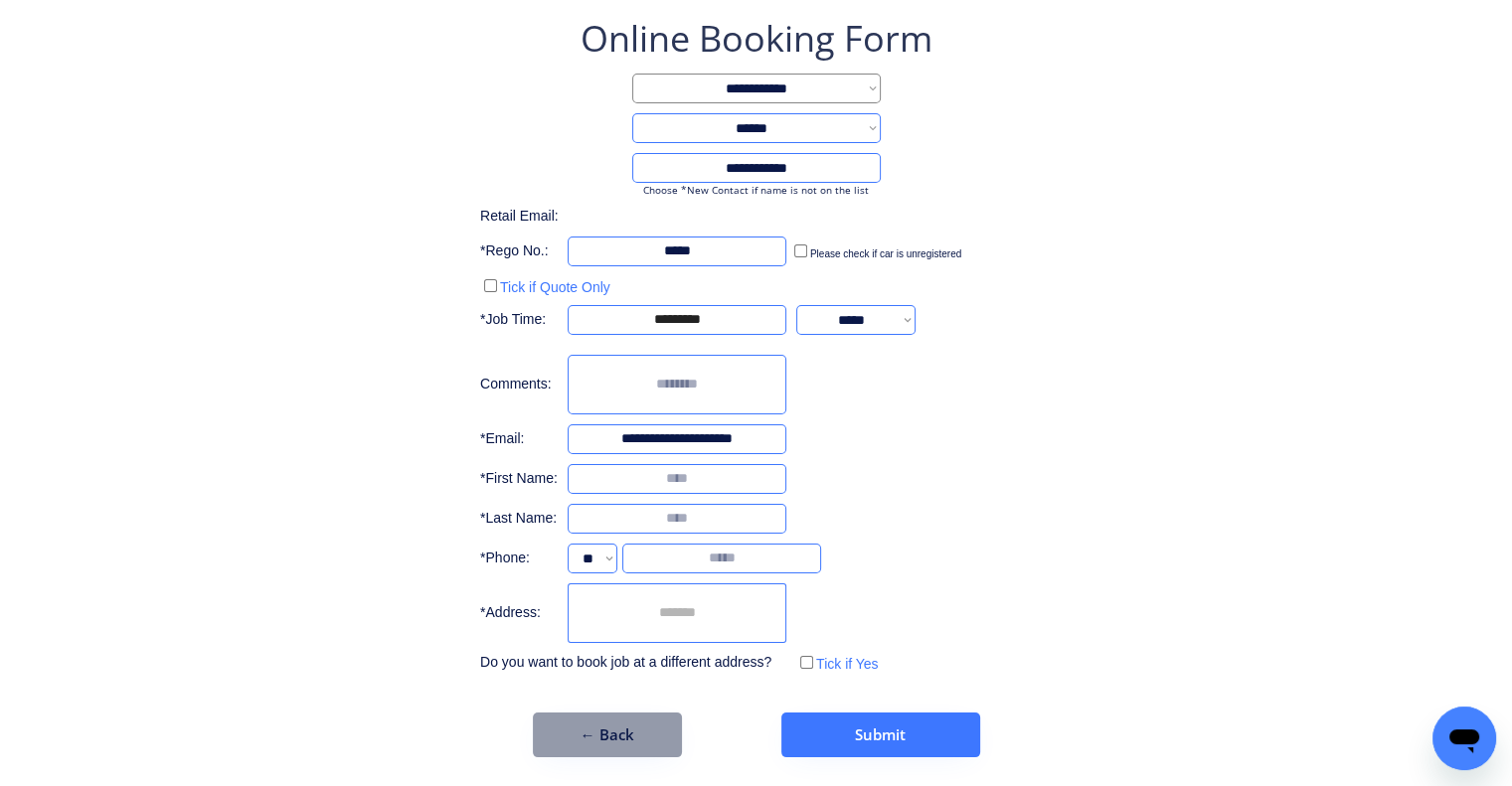 click at bounding box center (677, 479) 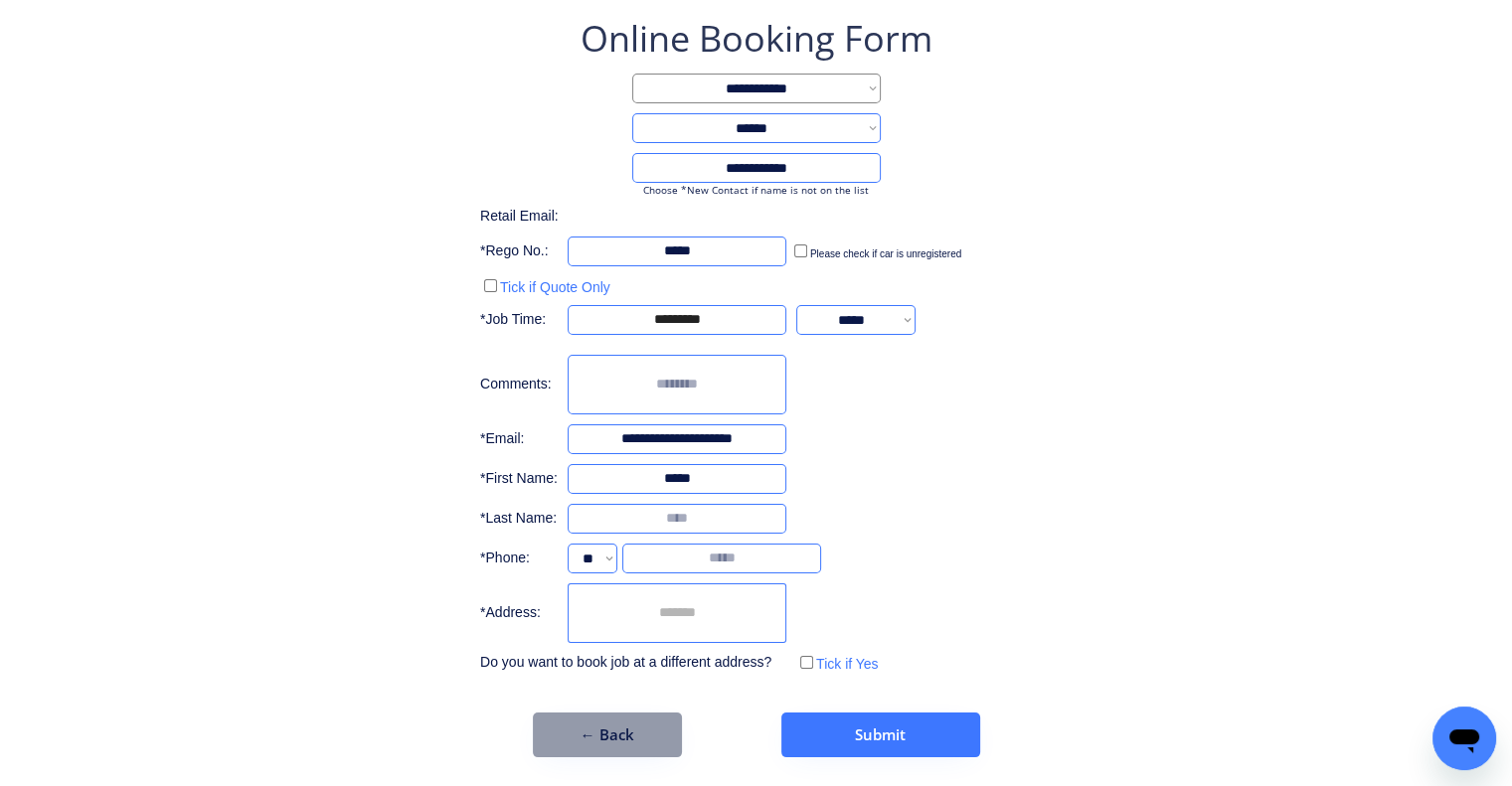 type on "*****" 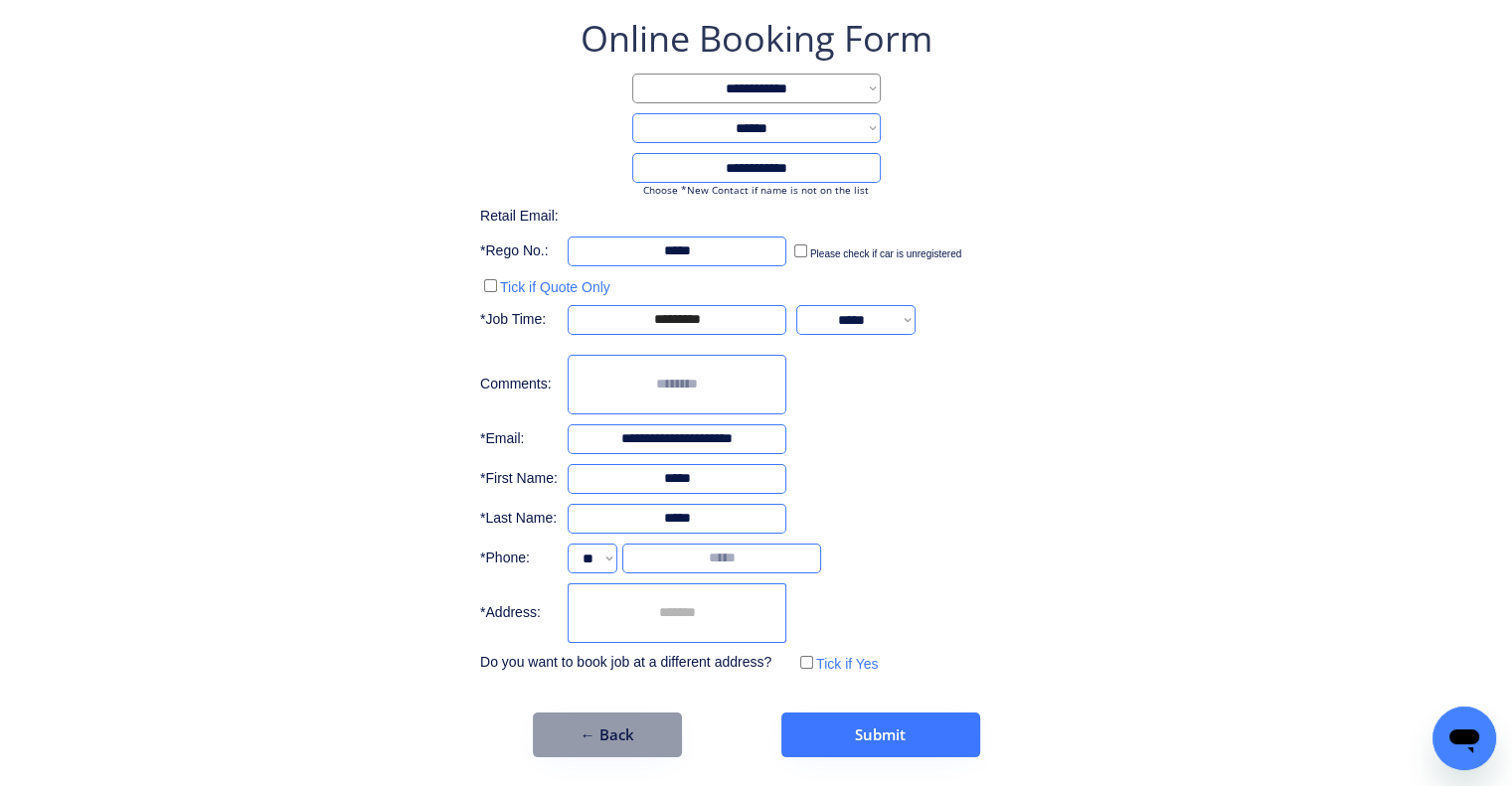 click at bounding box center [677, 519] 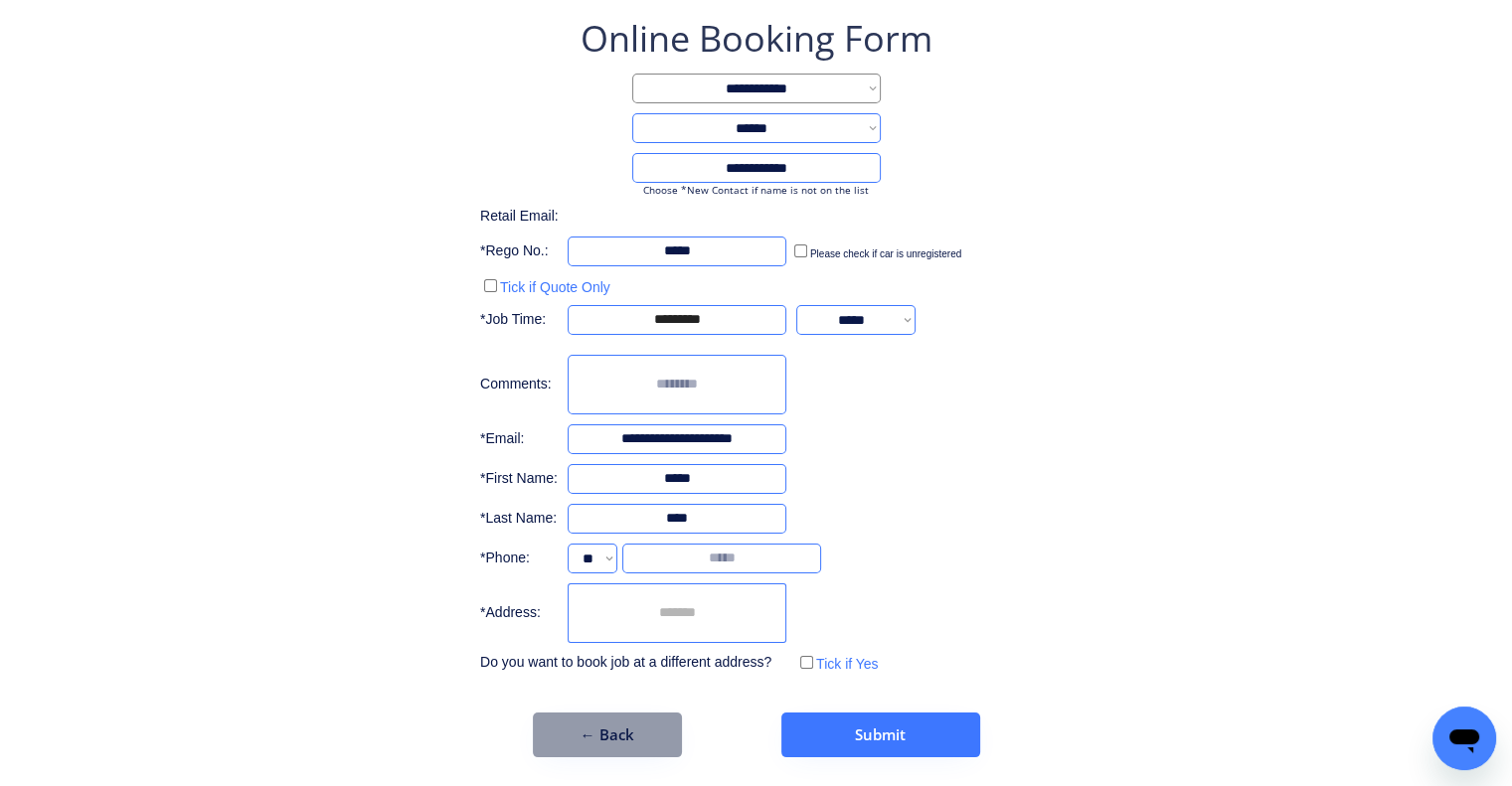 type on "****" 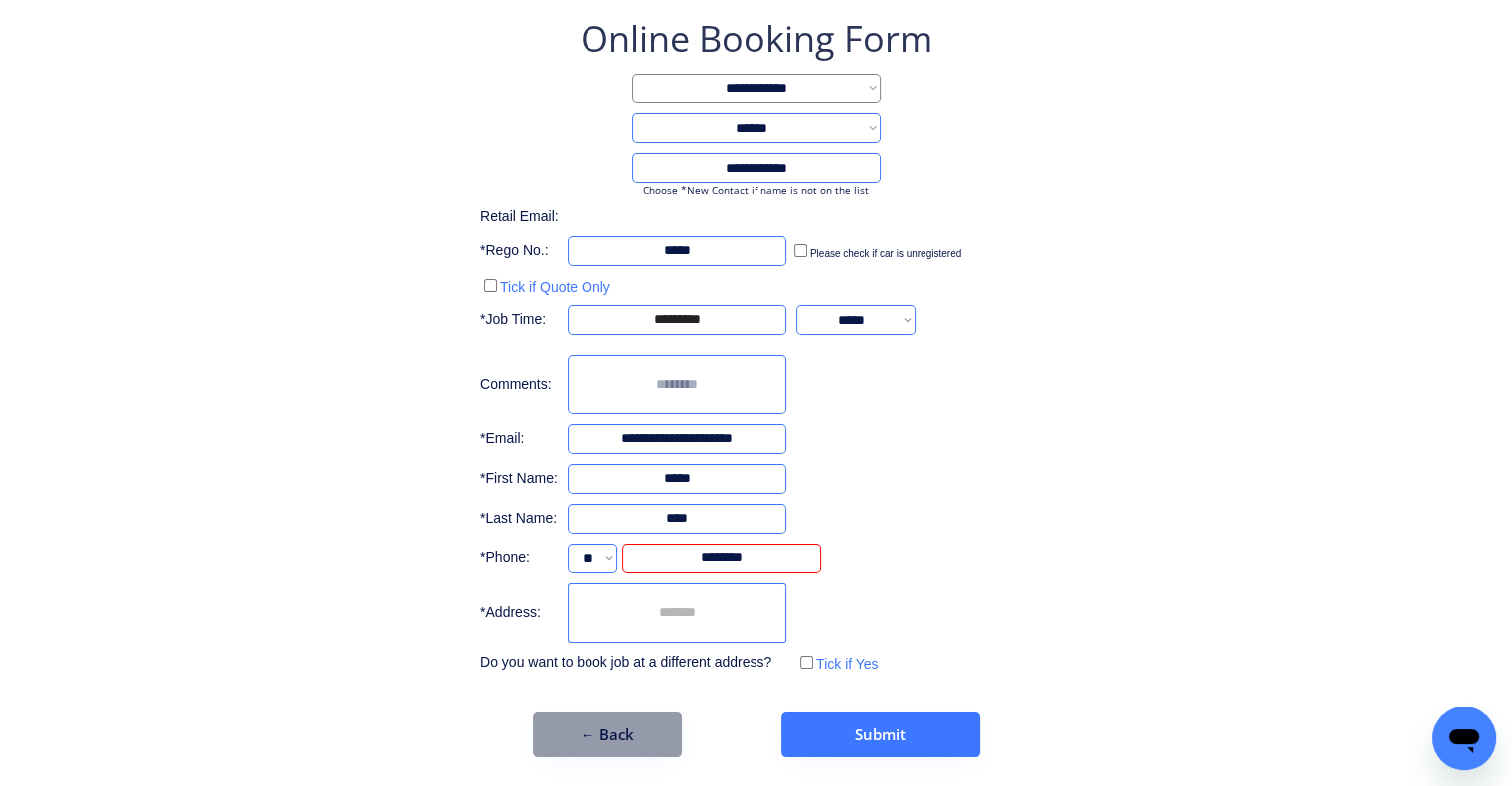 click on "**********" at bounding box center [756, 386] 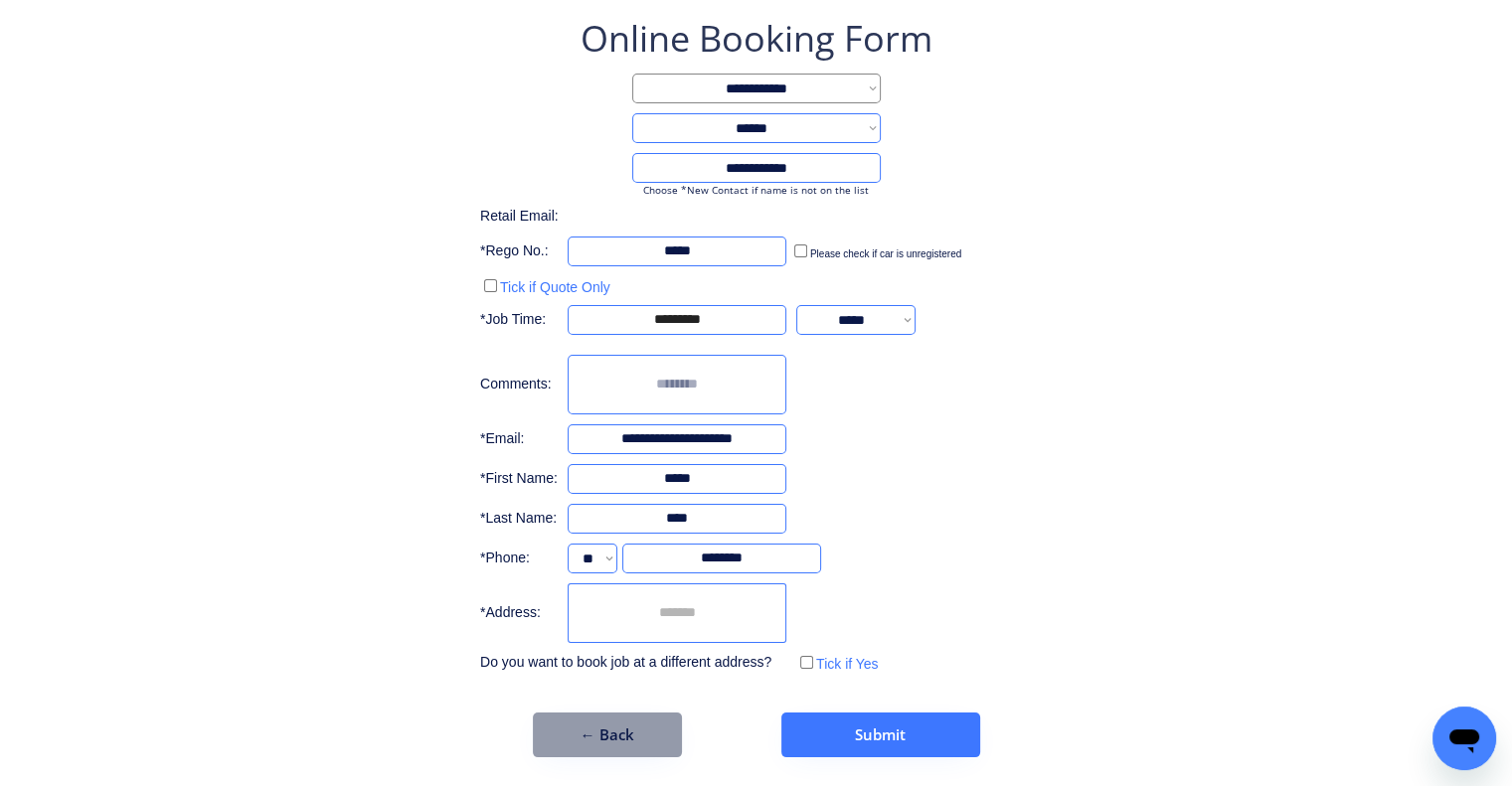click at bounding box center [677, 613] 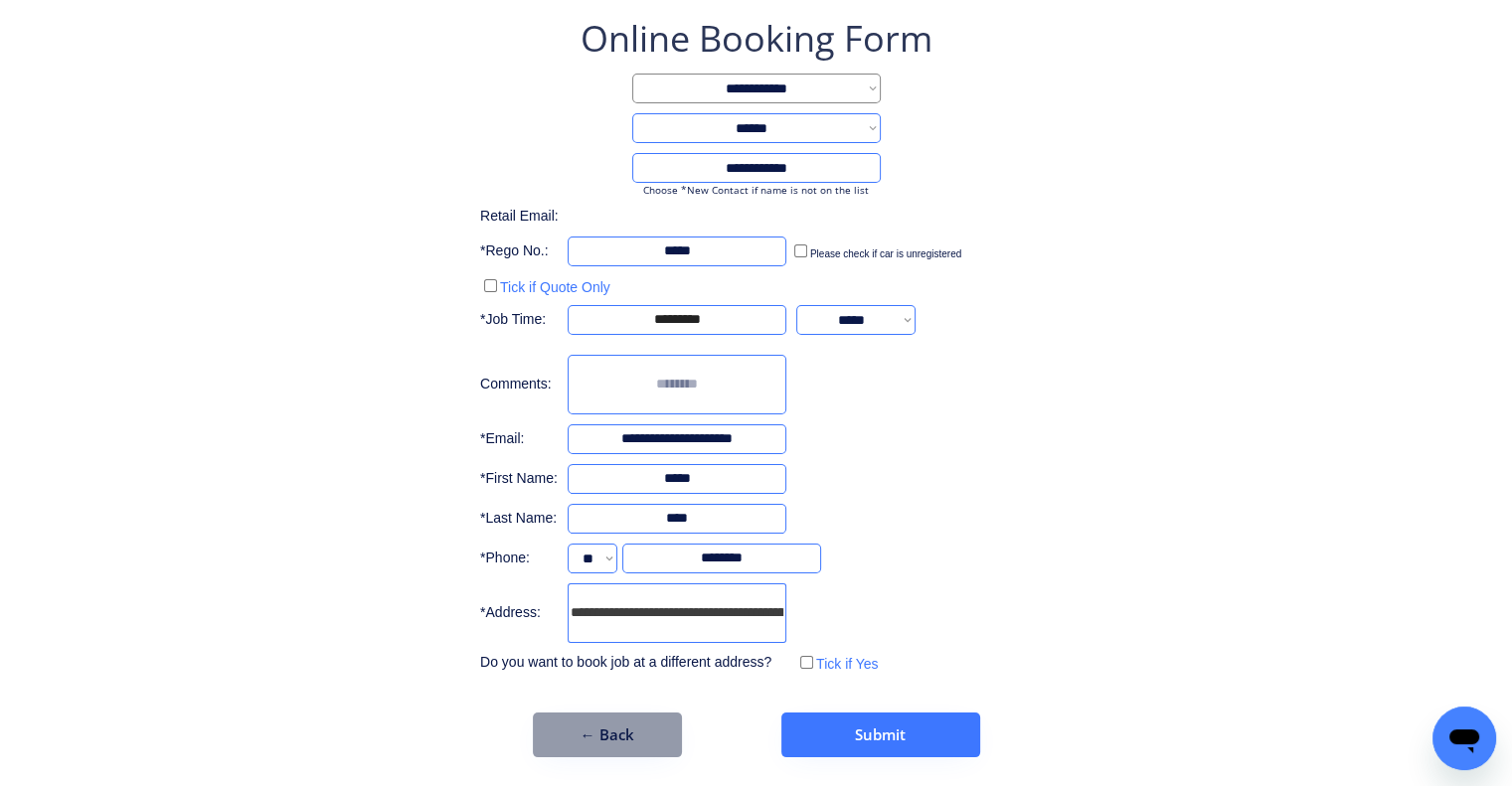 scroll, scrollTop: 0, scrollLeft: 66, axis: horizontal 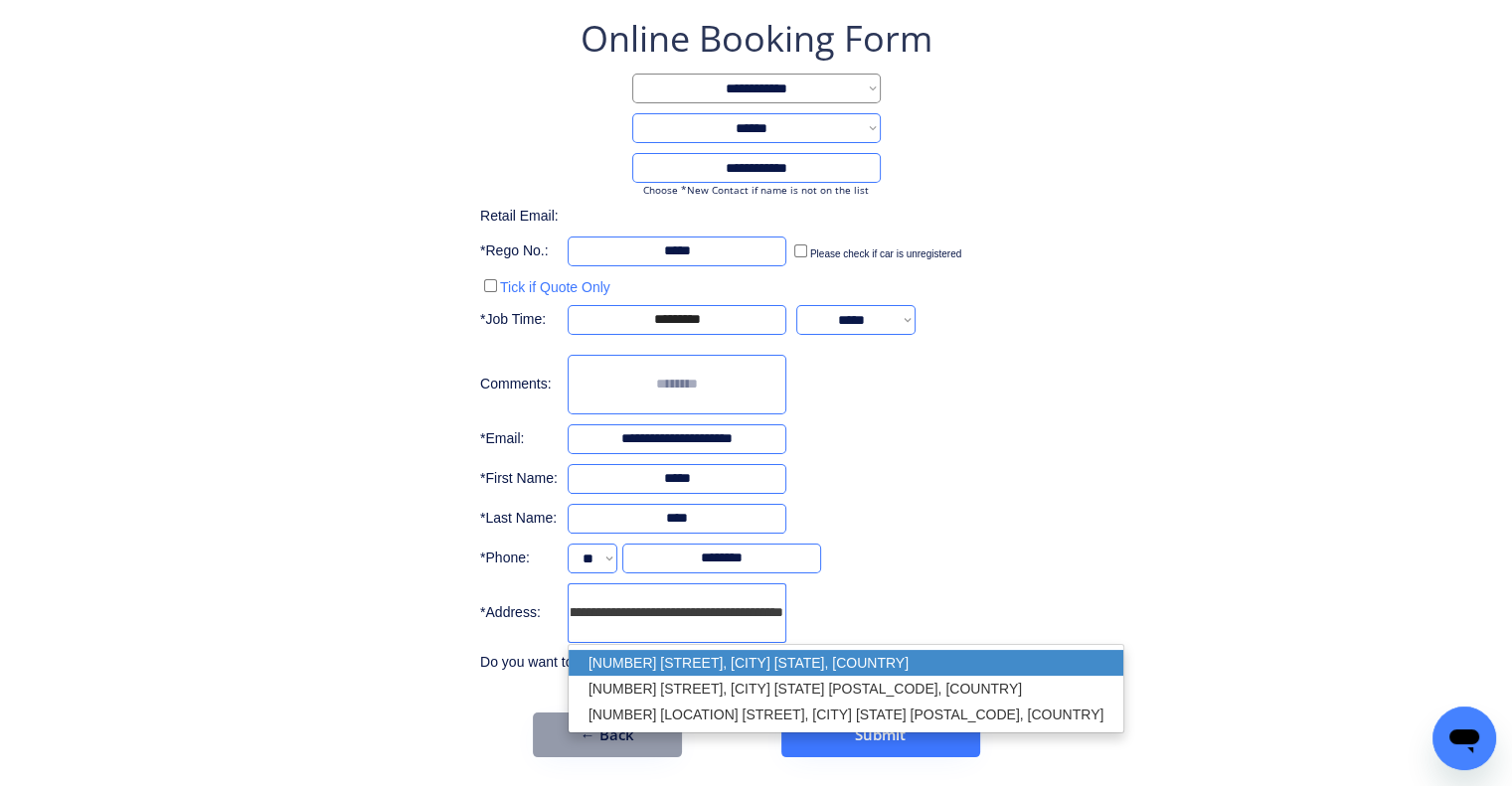 click on "2 Kite Street, Port of Brisbane QLD, Australia" at bounding box center (846, 663) 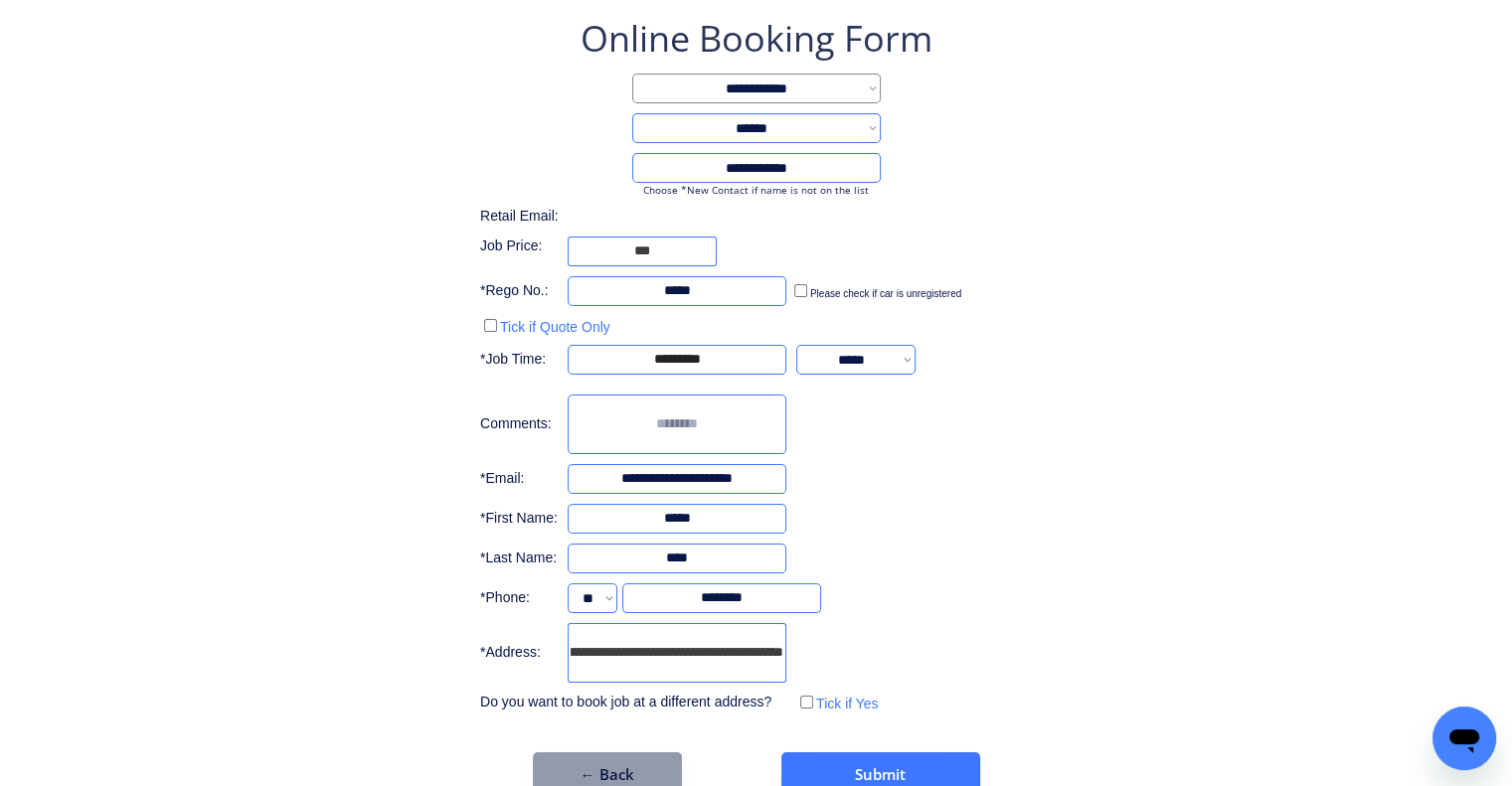 click on "**********" at bounding box center [677, 653] 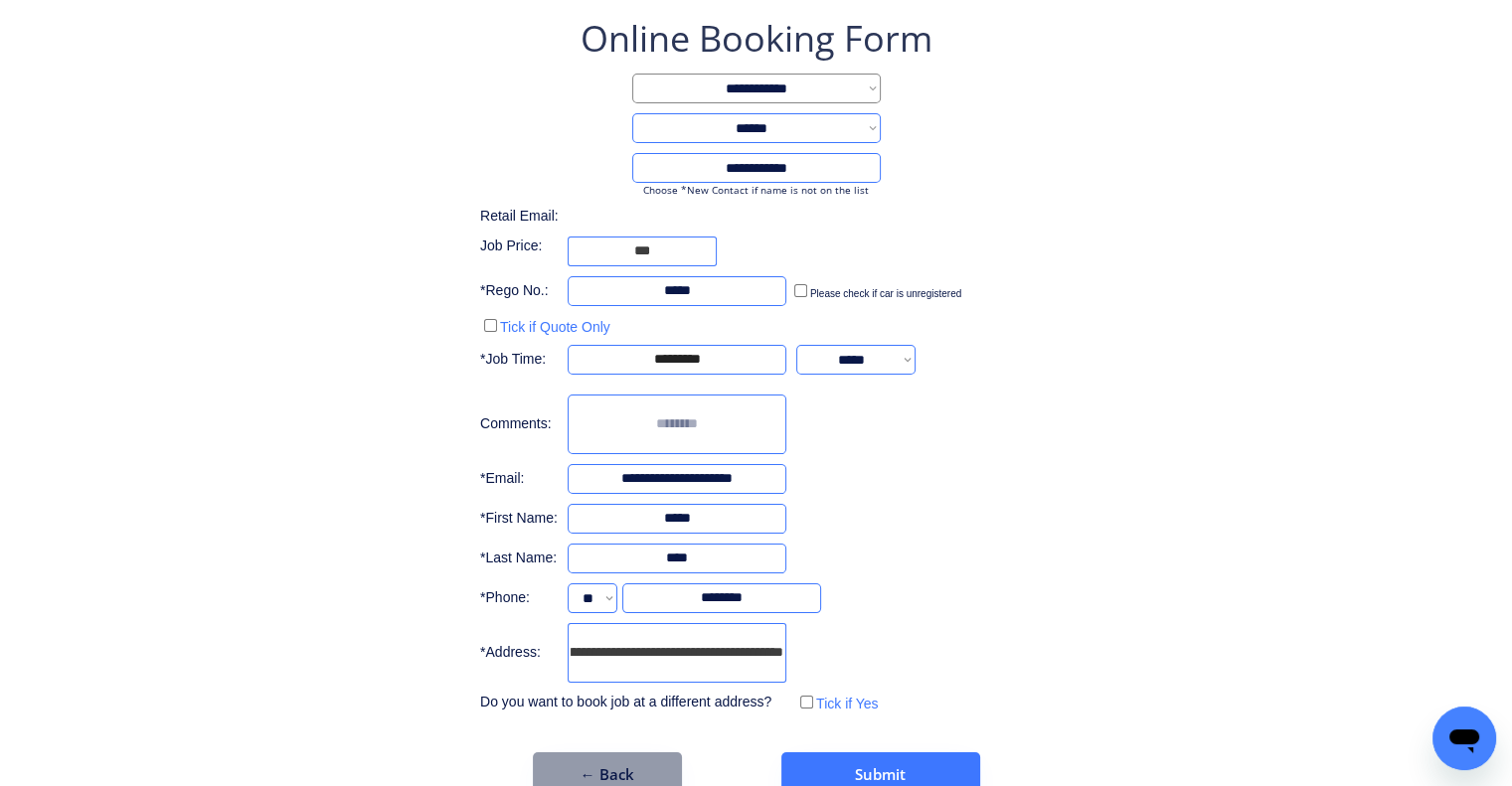 scroll, scrollTop: 0, scrollLeft: 0, axis: both 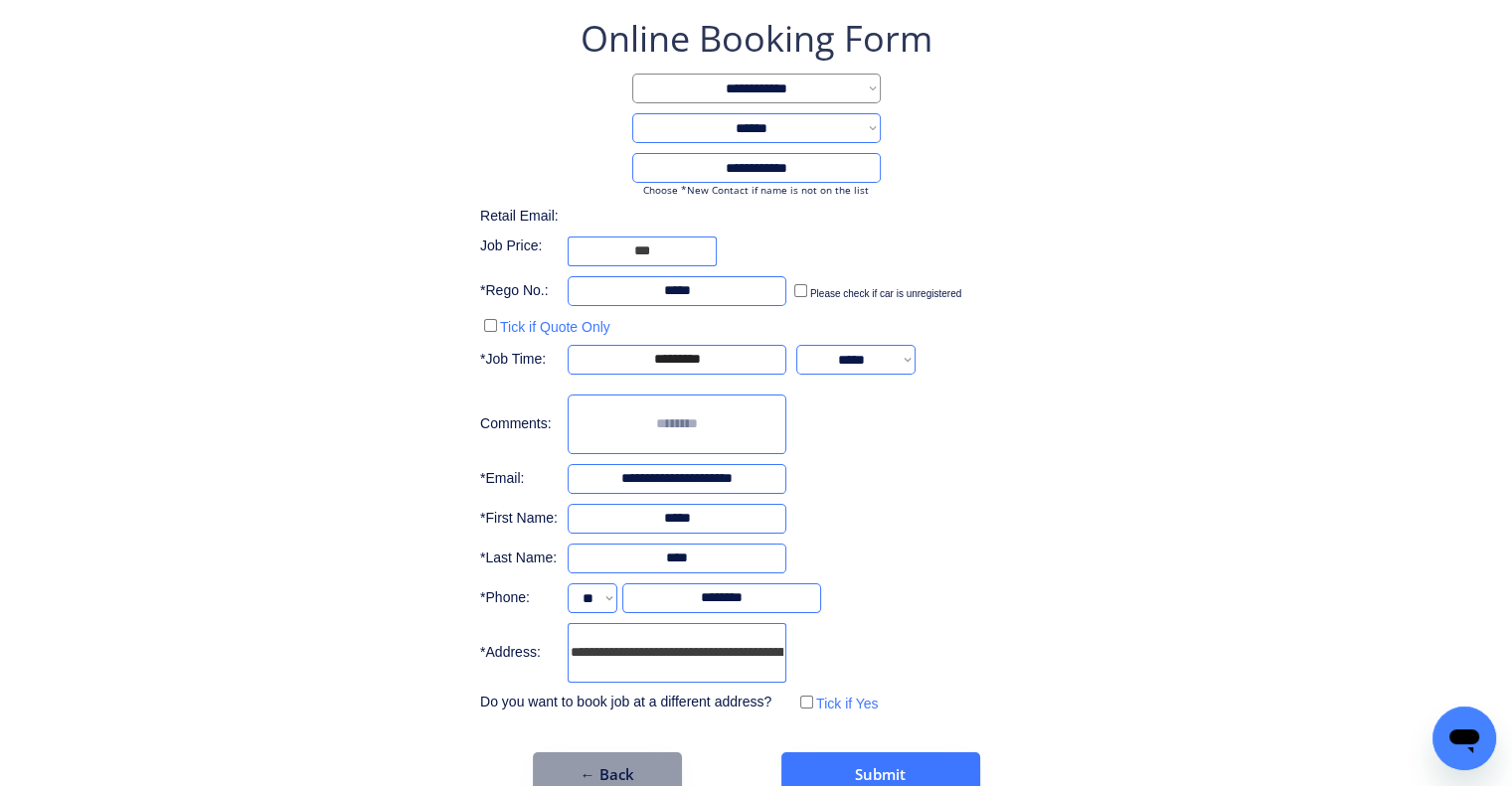 click on "**********" at bounding box center [677, 653] 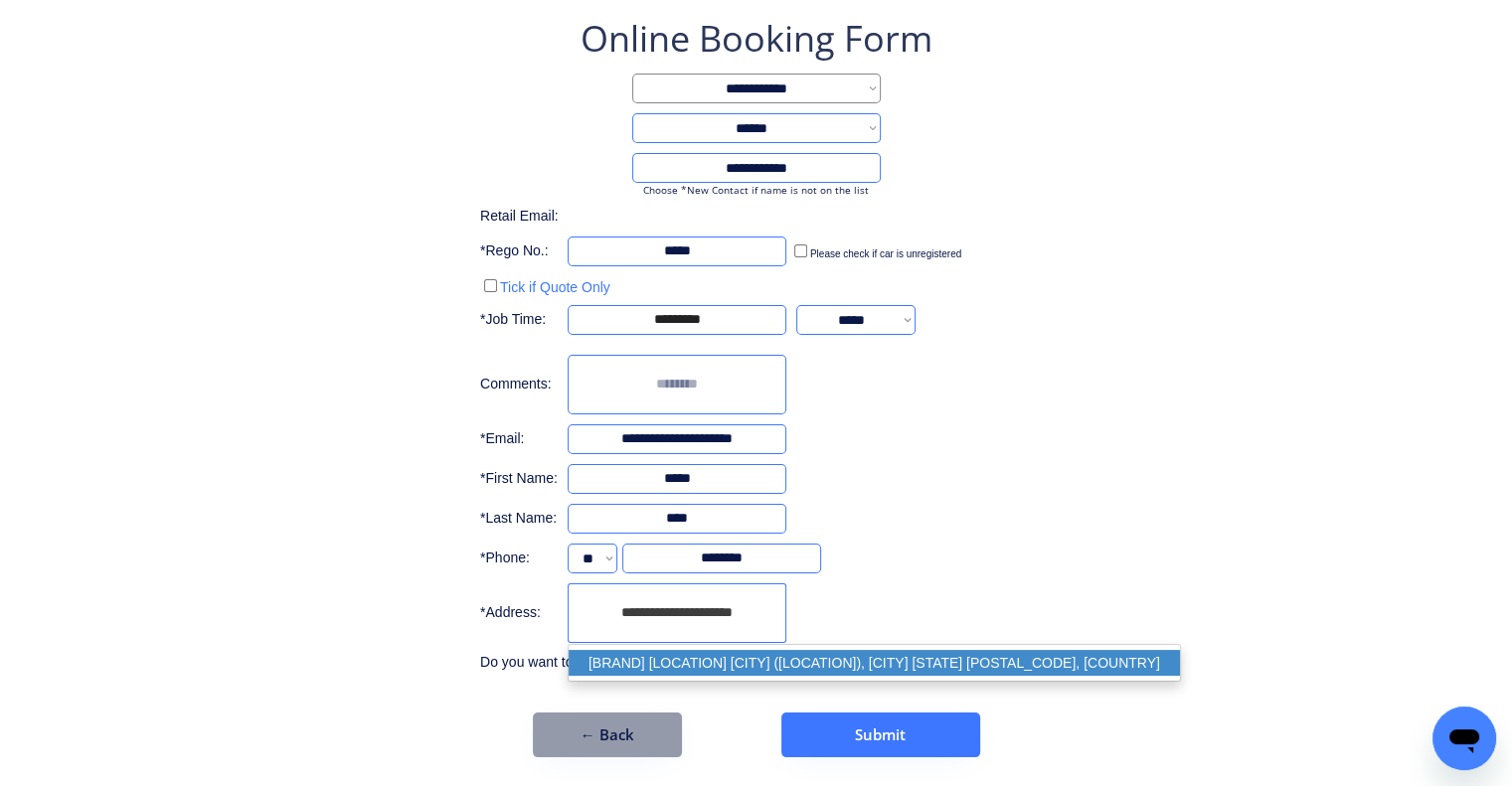 click on "Ampol Foodary Lytton (port Of Brisbane), Lytton QLD 4178, Australia" at bounding box center [874, 663] 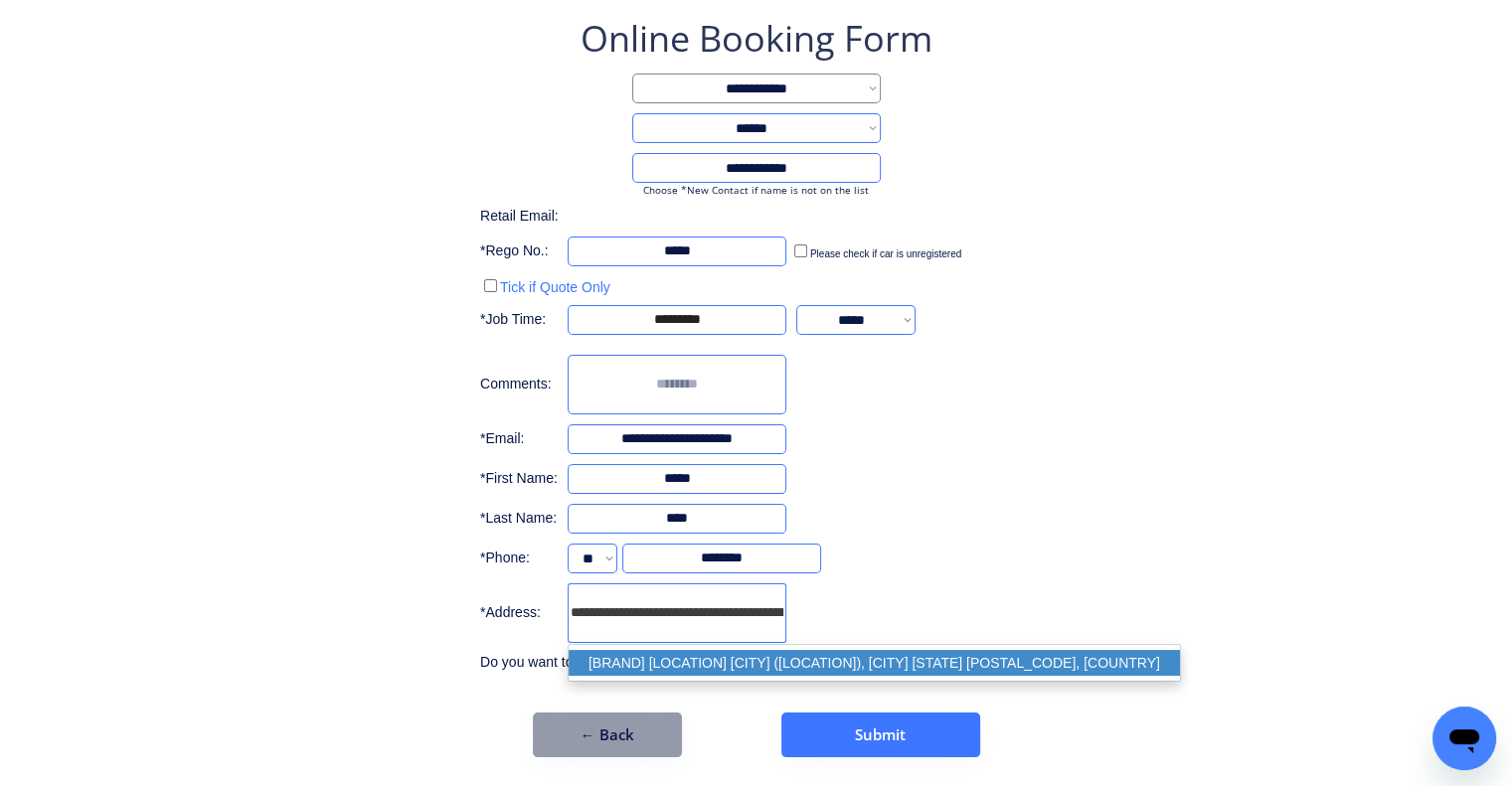 type on "***" 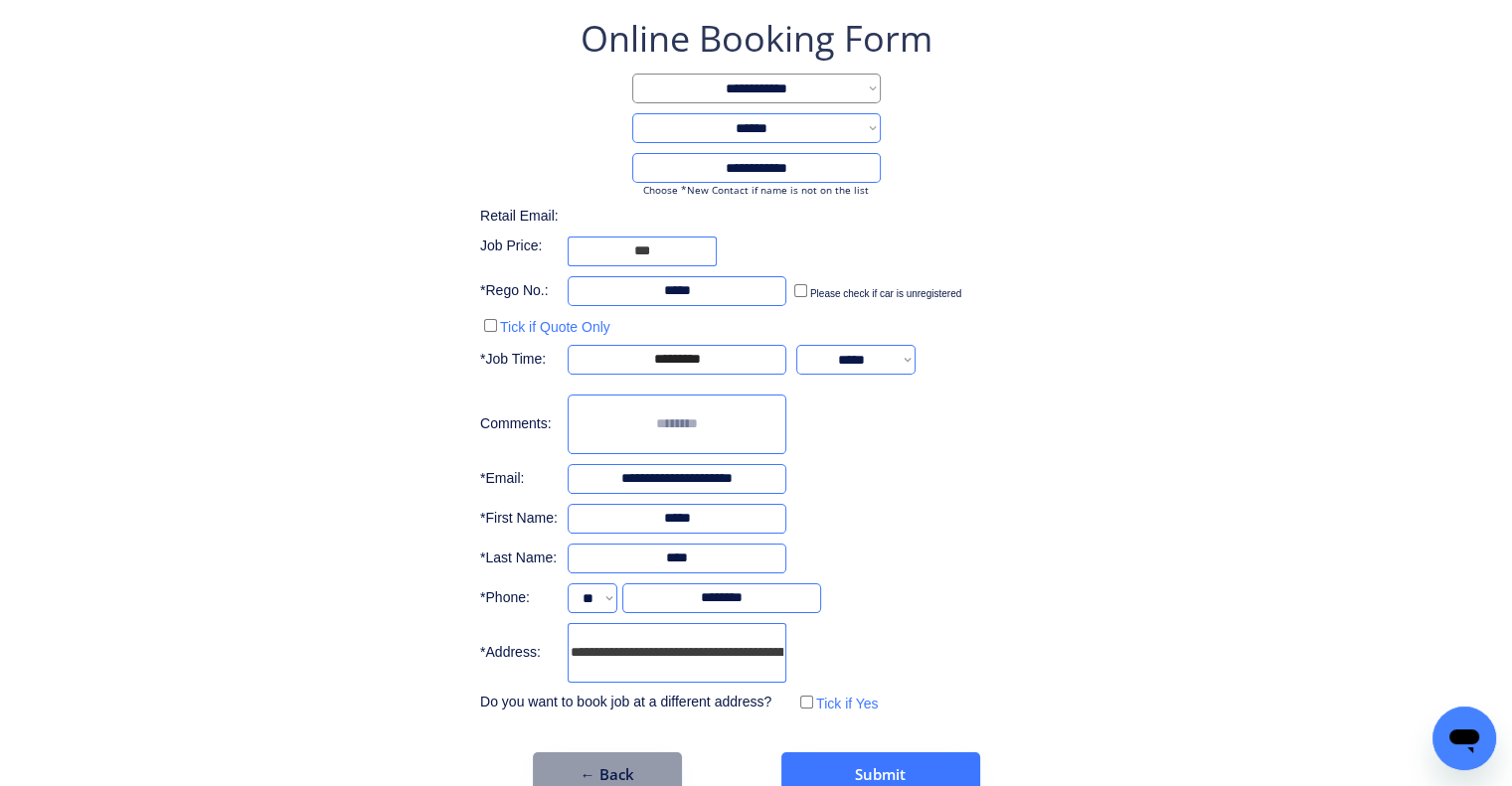 type on "**********" 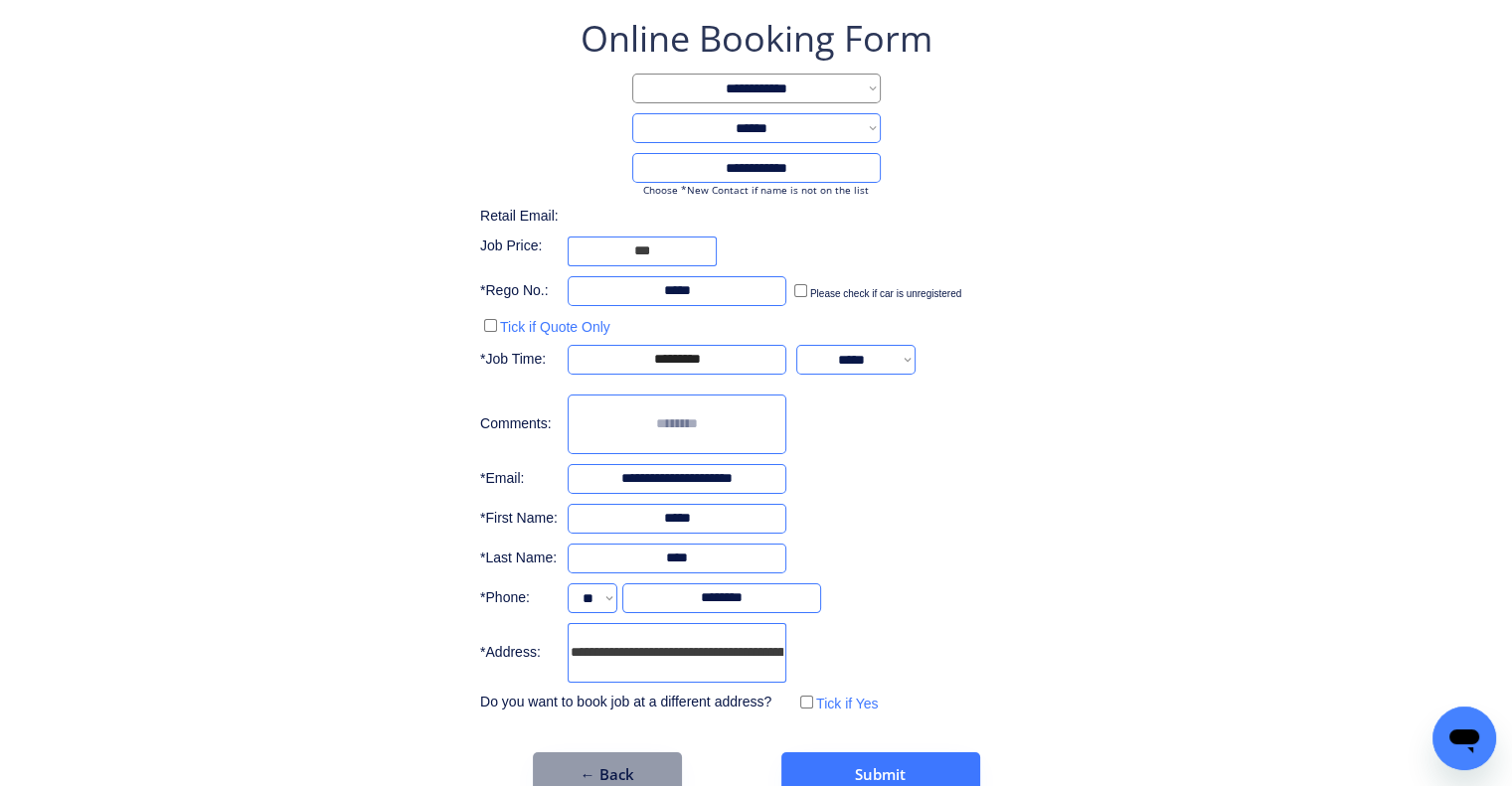 click on "**********" at bounding box center (756, 405) 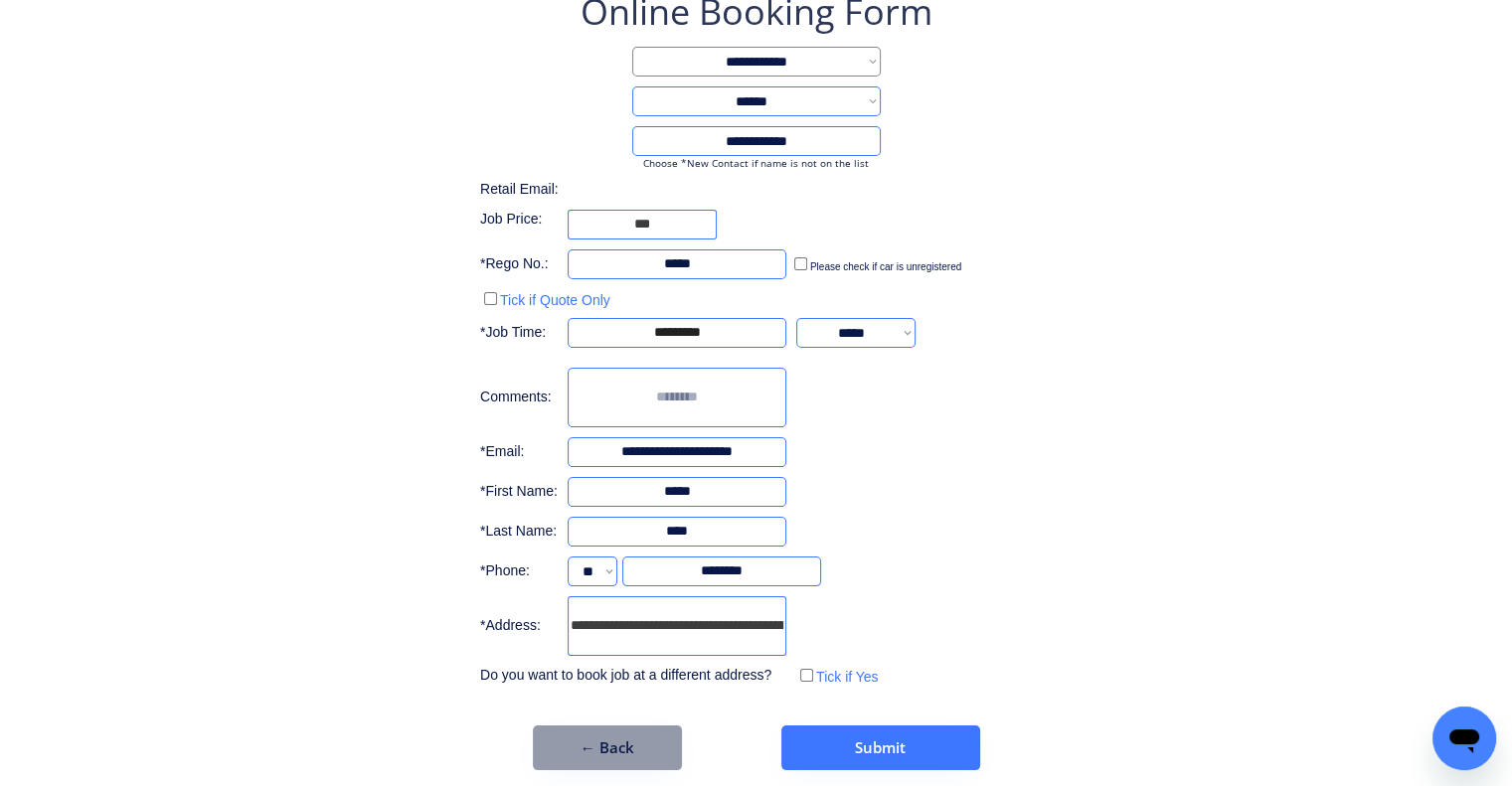 scroll, scrollTop: 135, scrollLeft: 0, axis: vertical 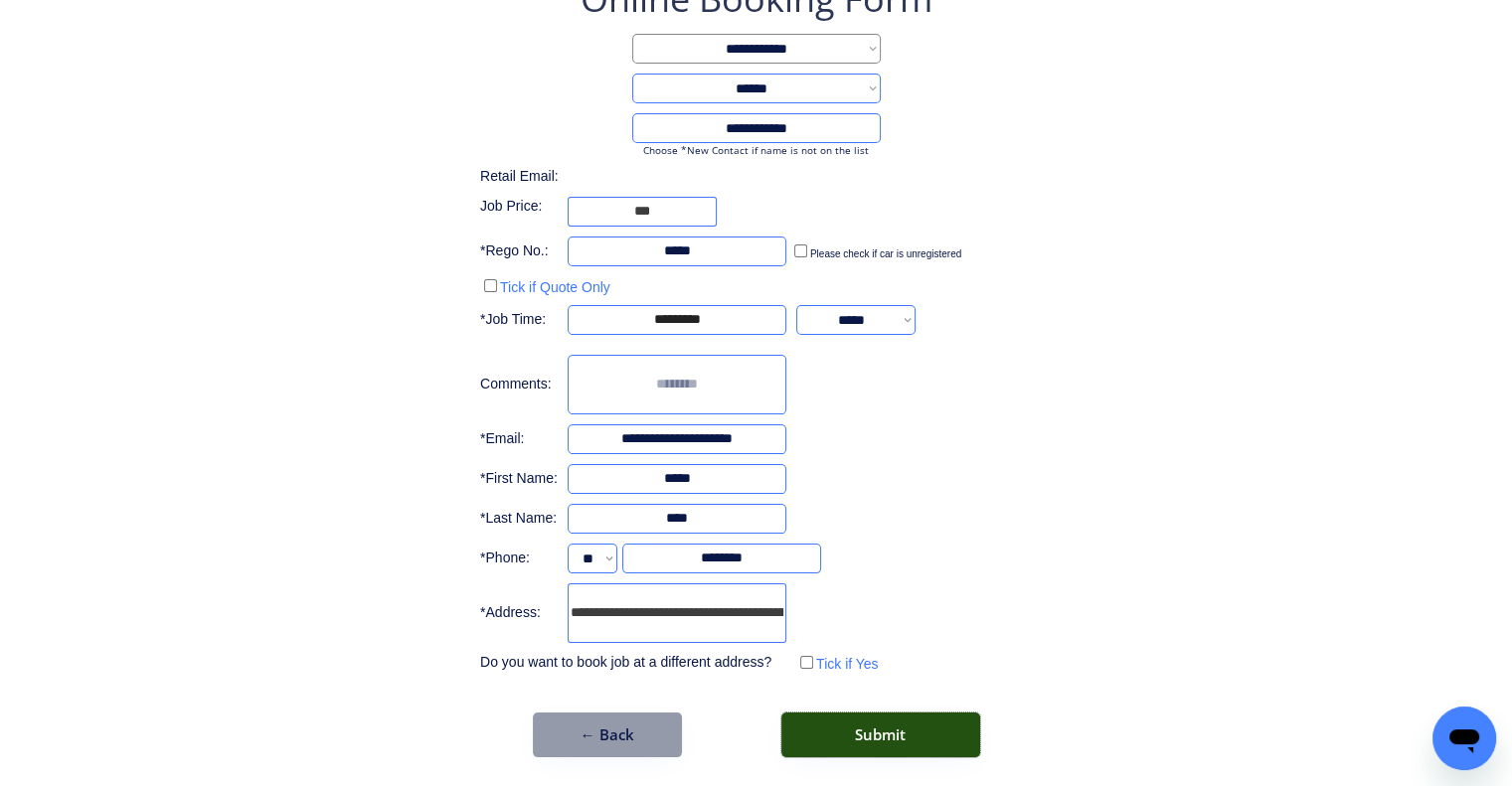 click on "Submit" at bounding box center (881, 734) 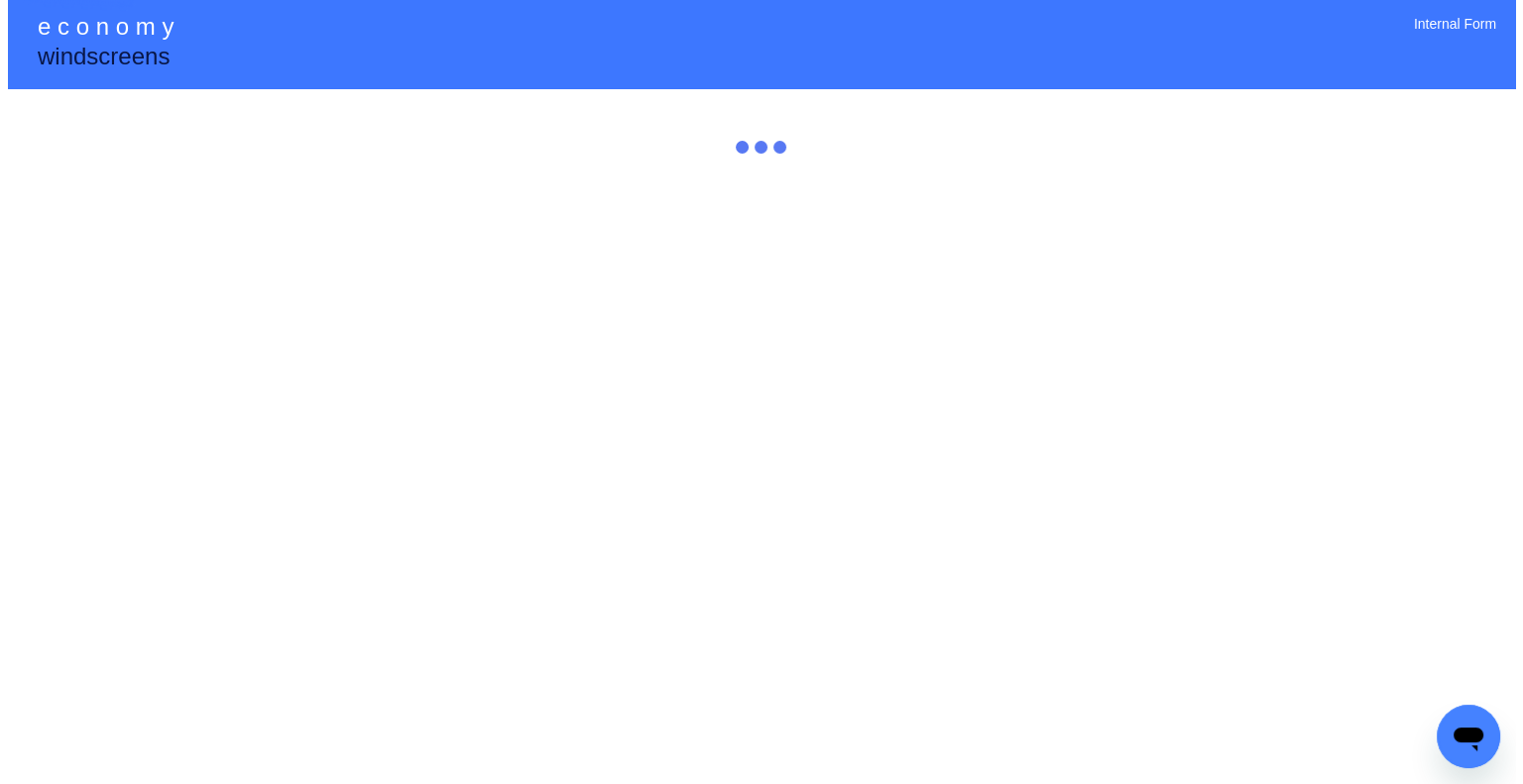 scroll, scrollTop: 0, scrollLeft: 0, axis: both 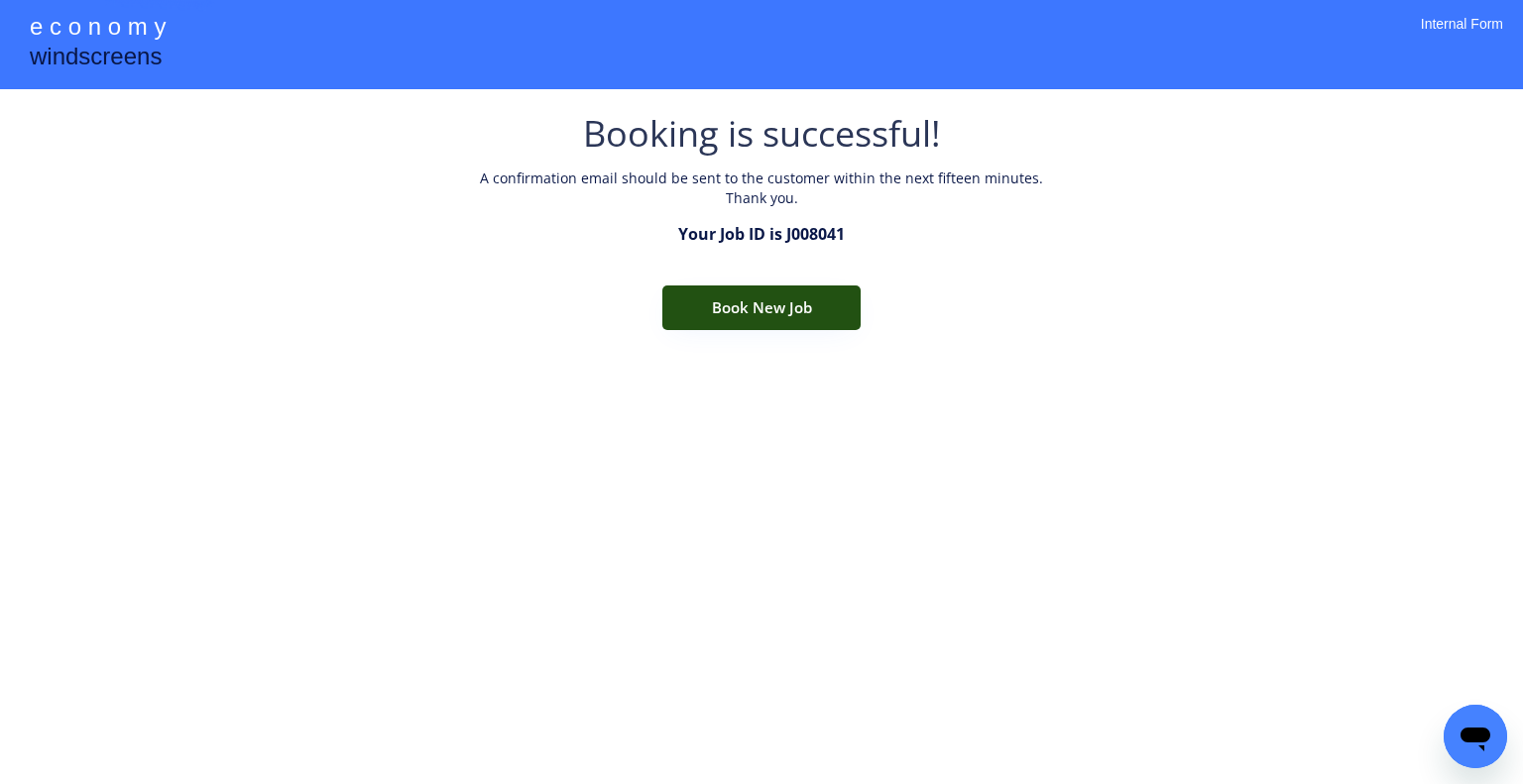 click on "Book New Job" at bounding box center [762, 307] 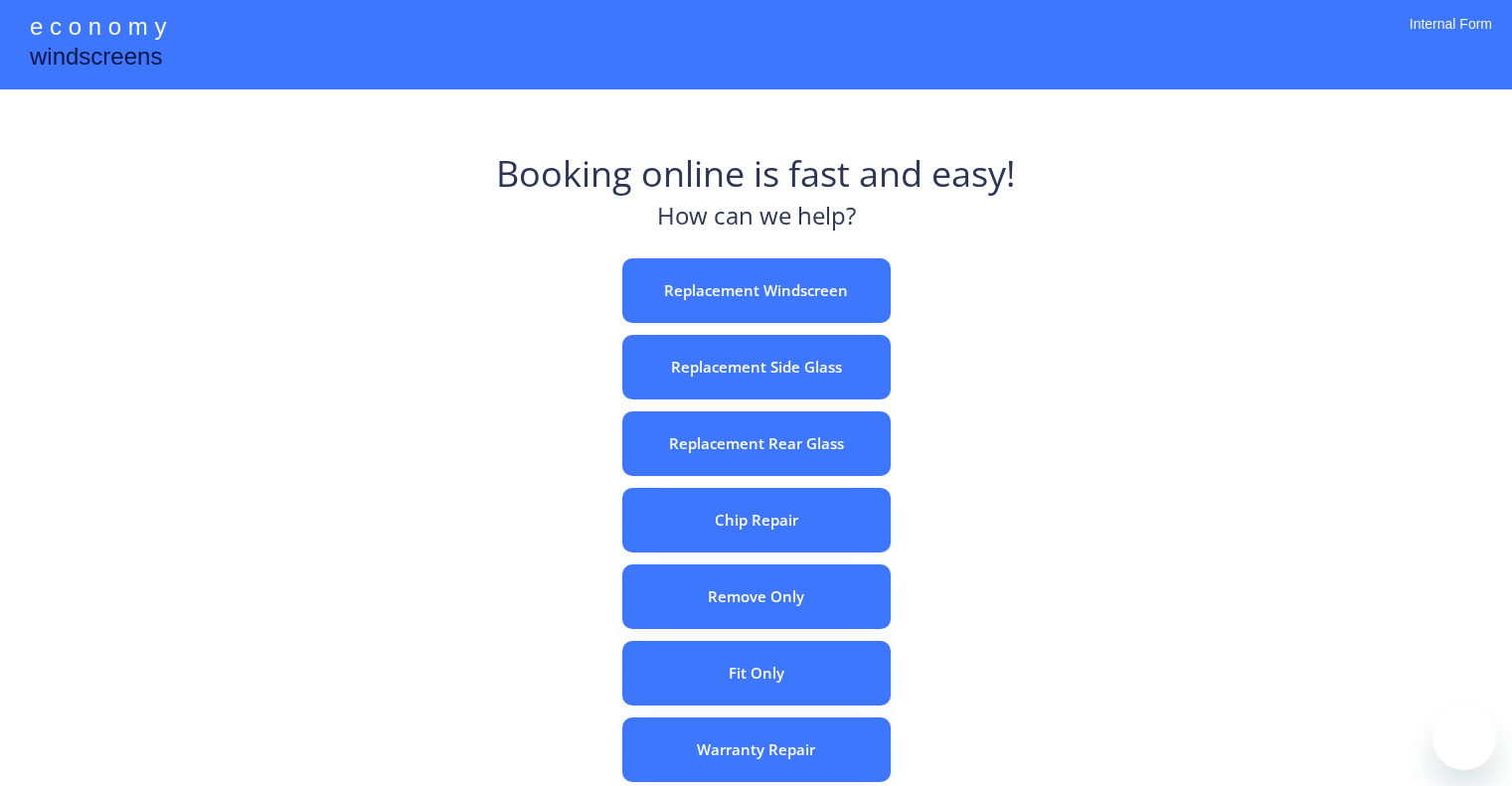 scroll, scrollTop: 0, scrollLeft: 0, axis: both 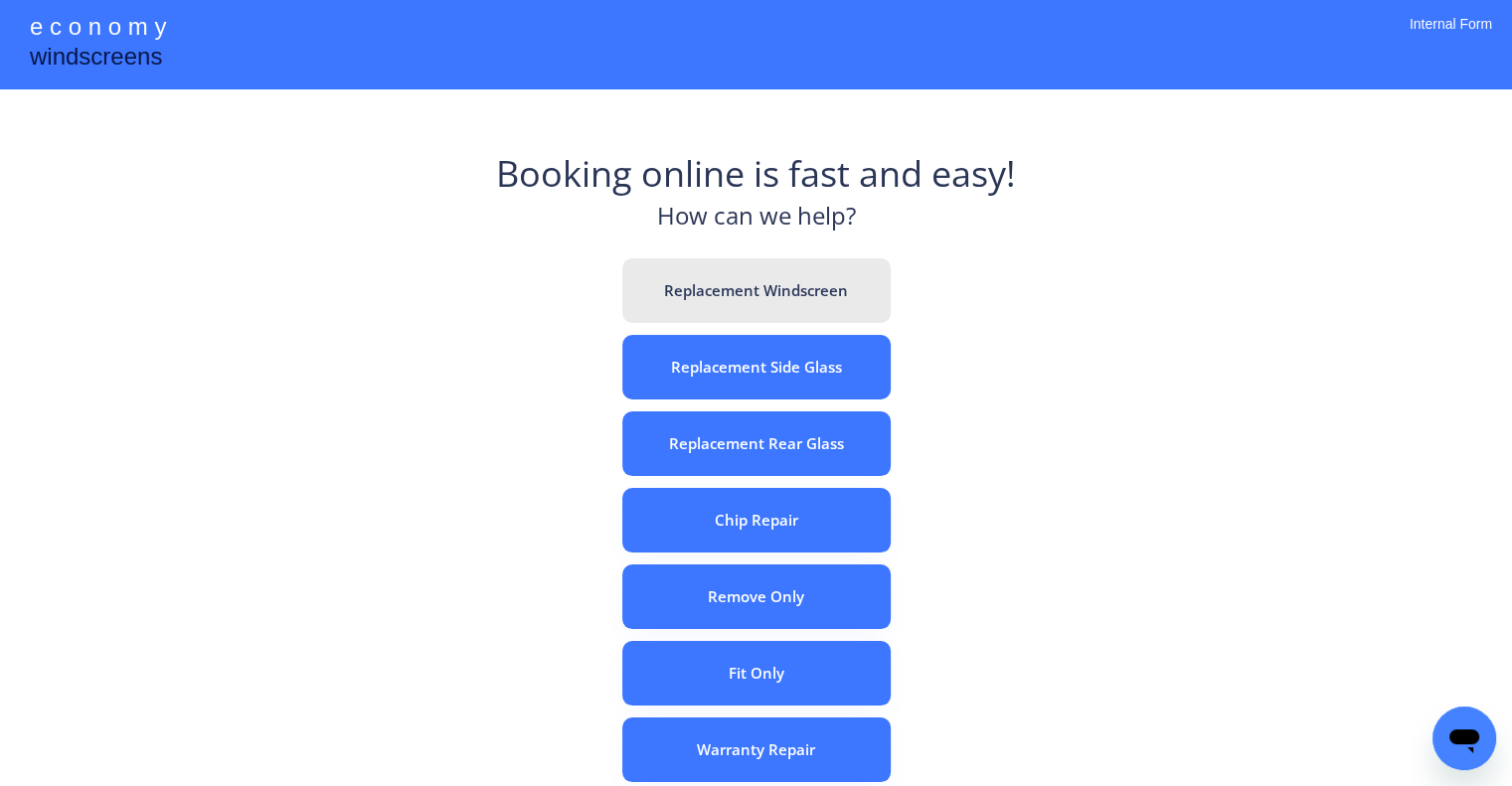 click on "Replacement Windscreen" at bounding box center [756, 290] 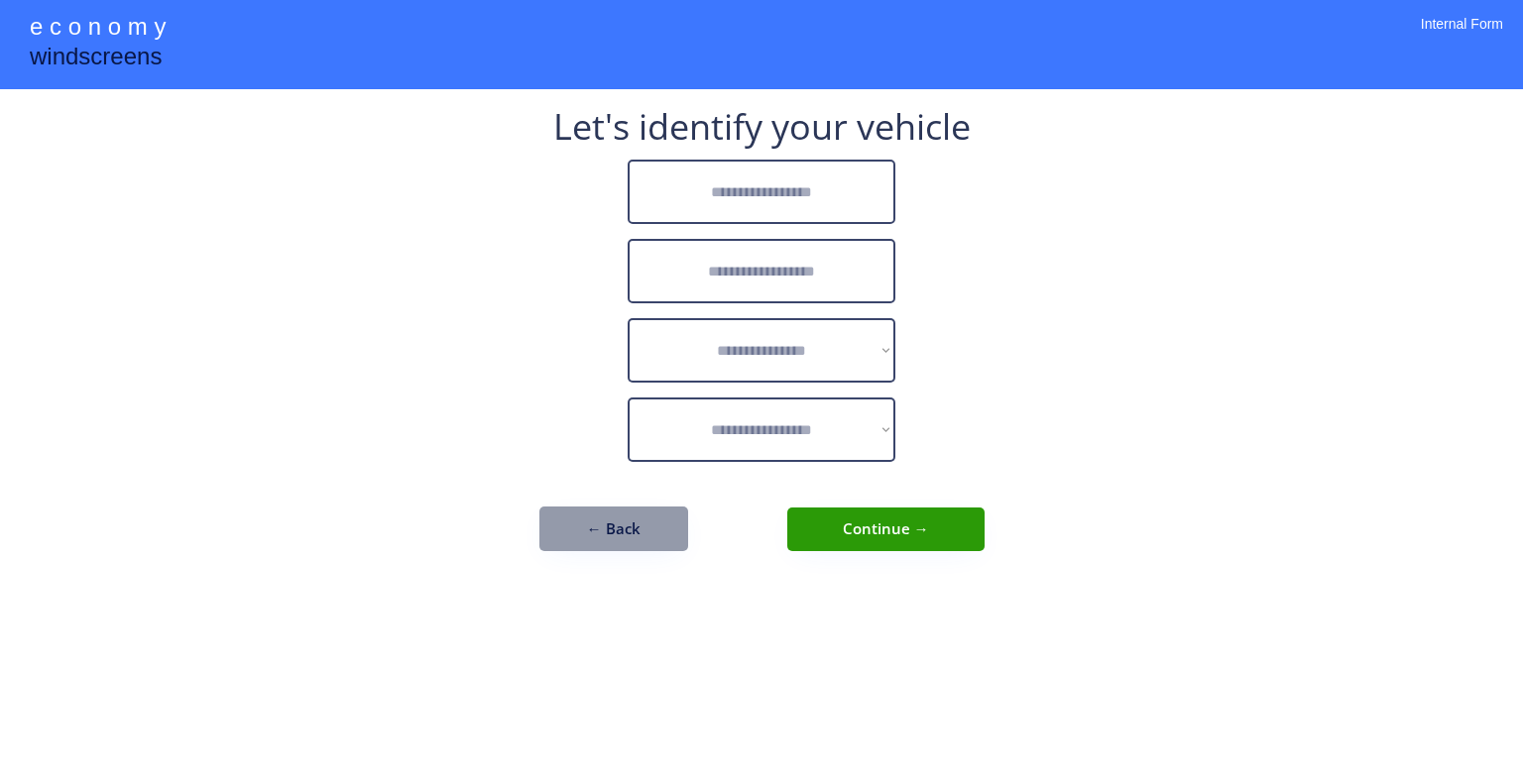 scroll, scrollTop: 0, scrollLeft: 0, axis: both 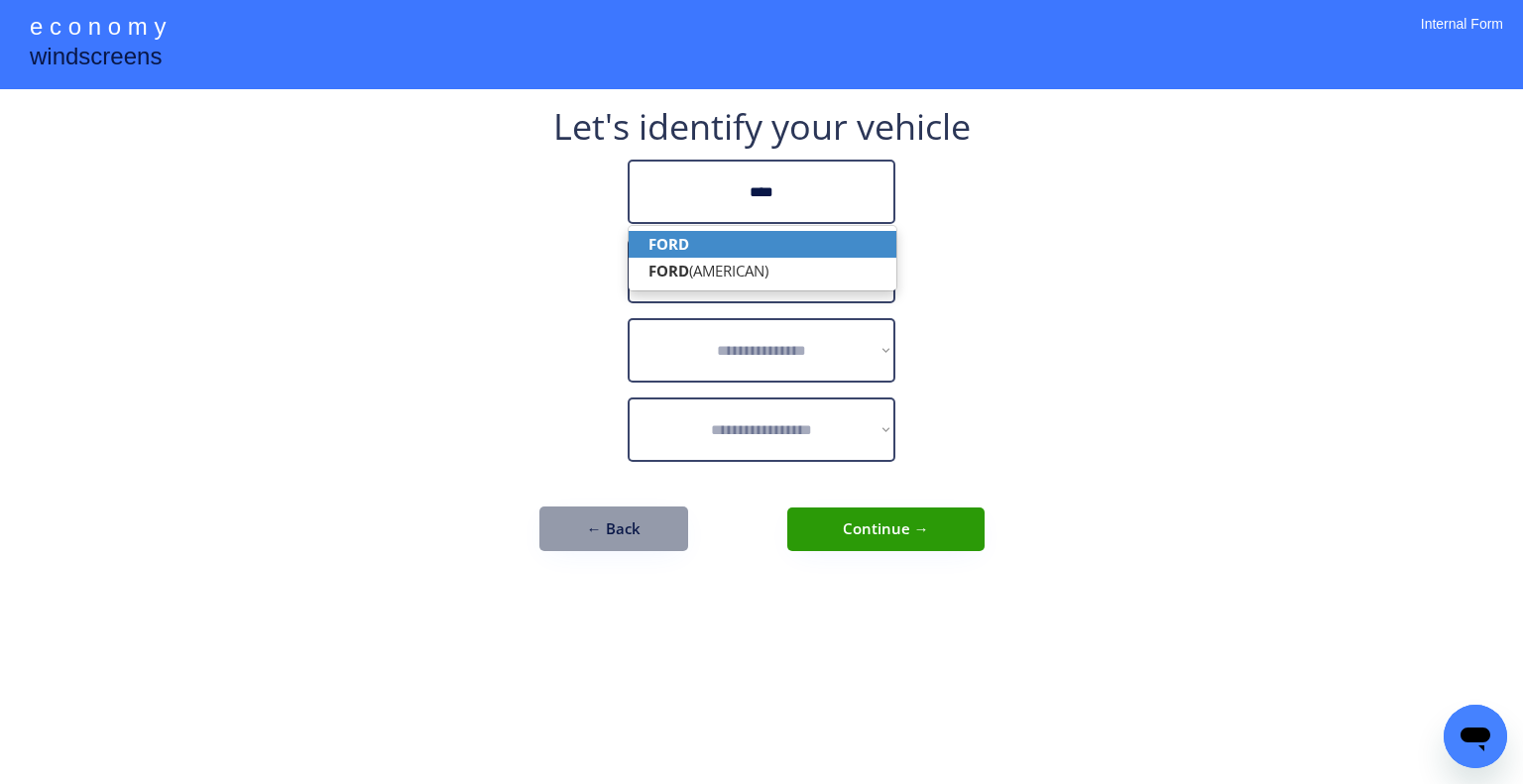 click on "FORD" at bounding box center (762, 244) 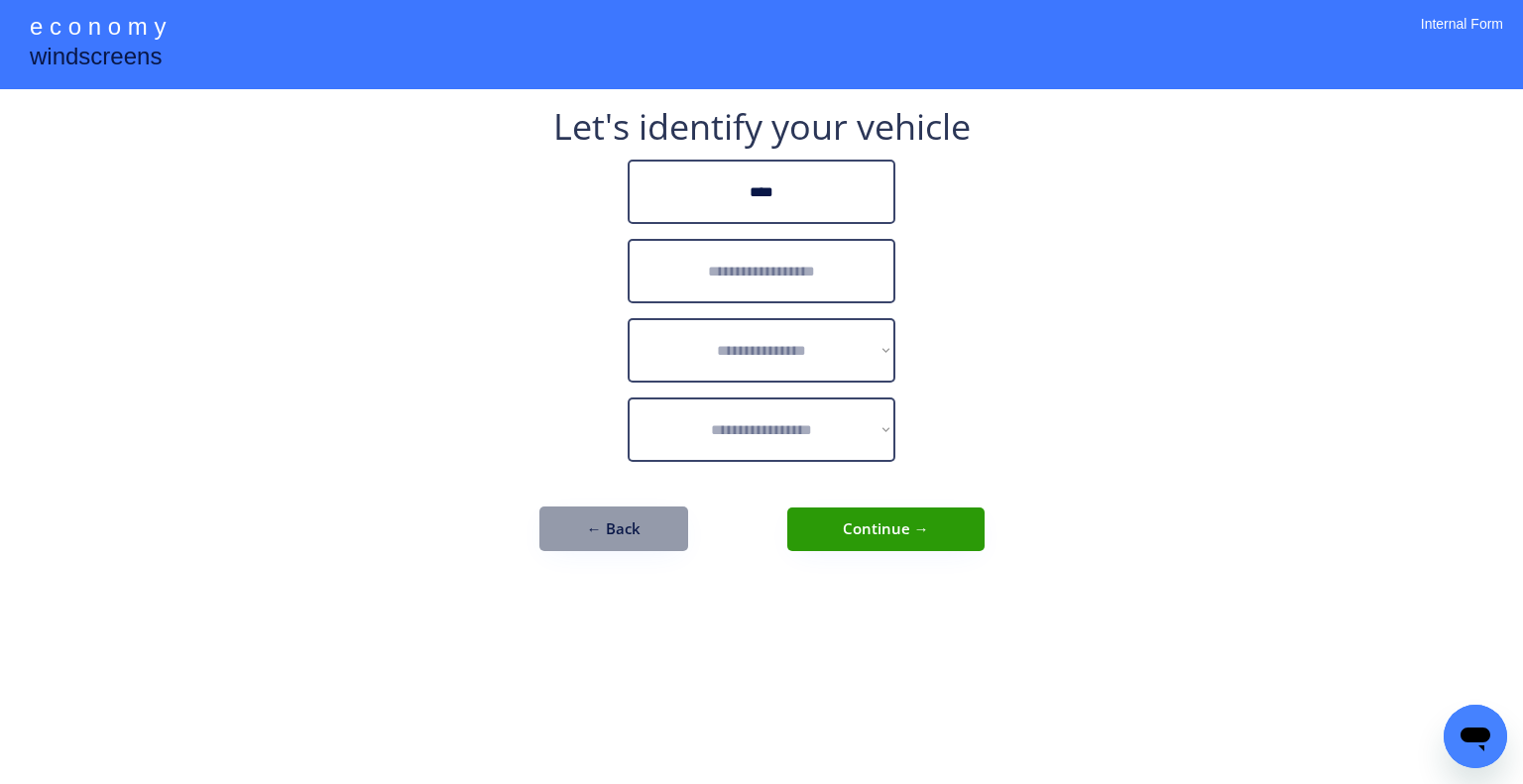 click at bounding box center [762, 271] 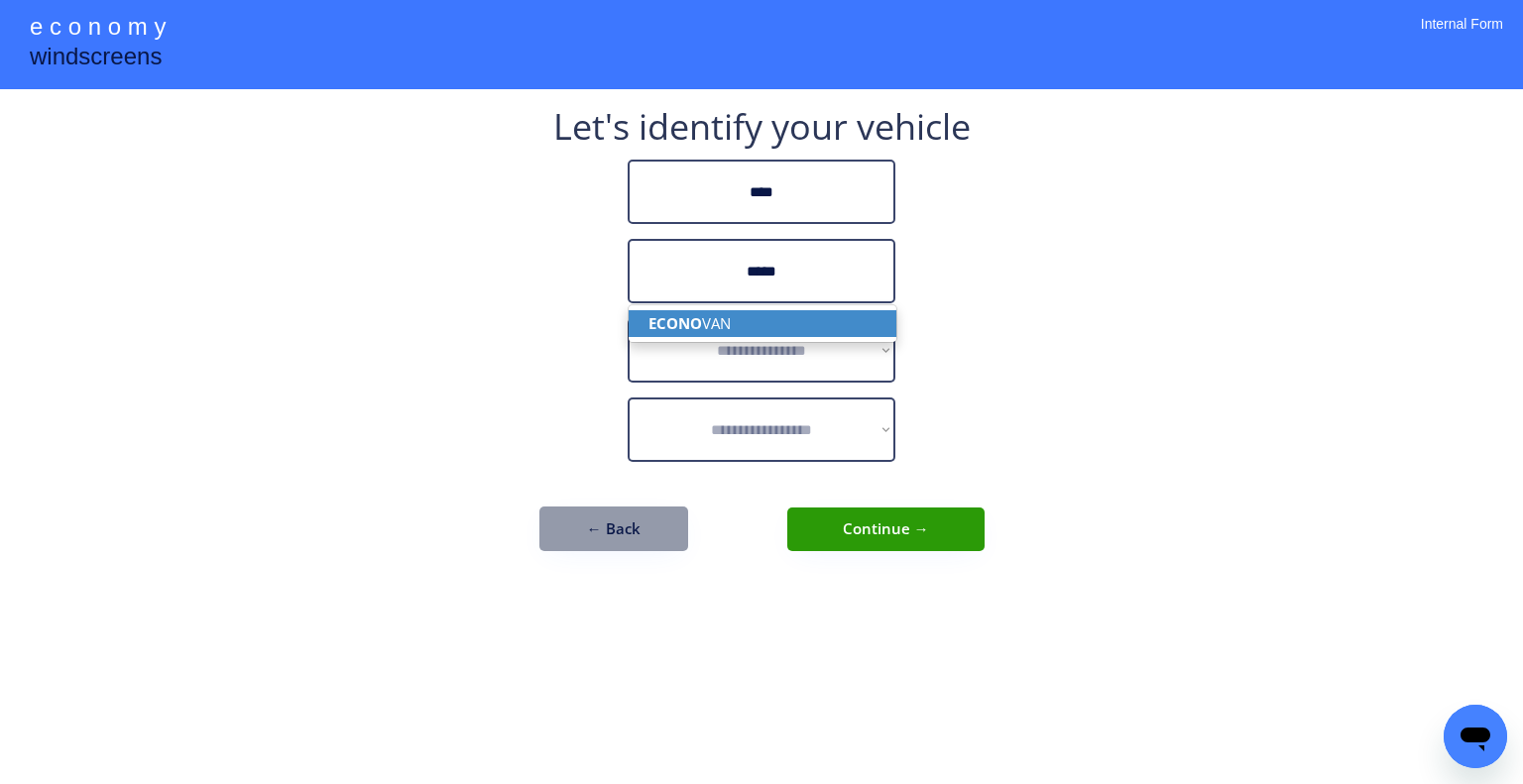 click on "ECONO VAN" at bounding box center [762, 323] 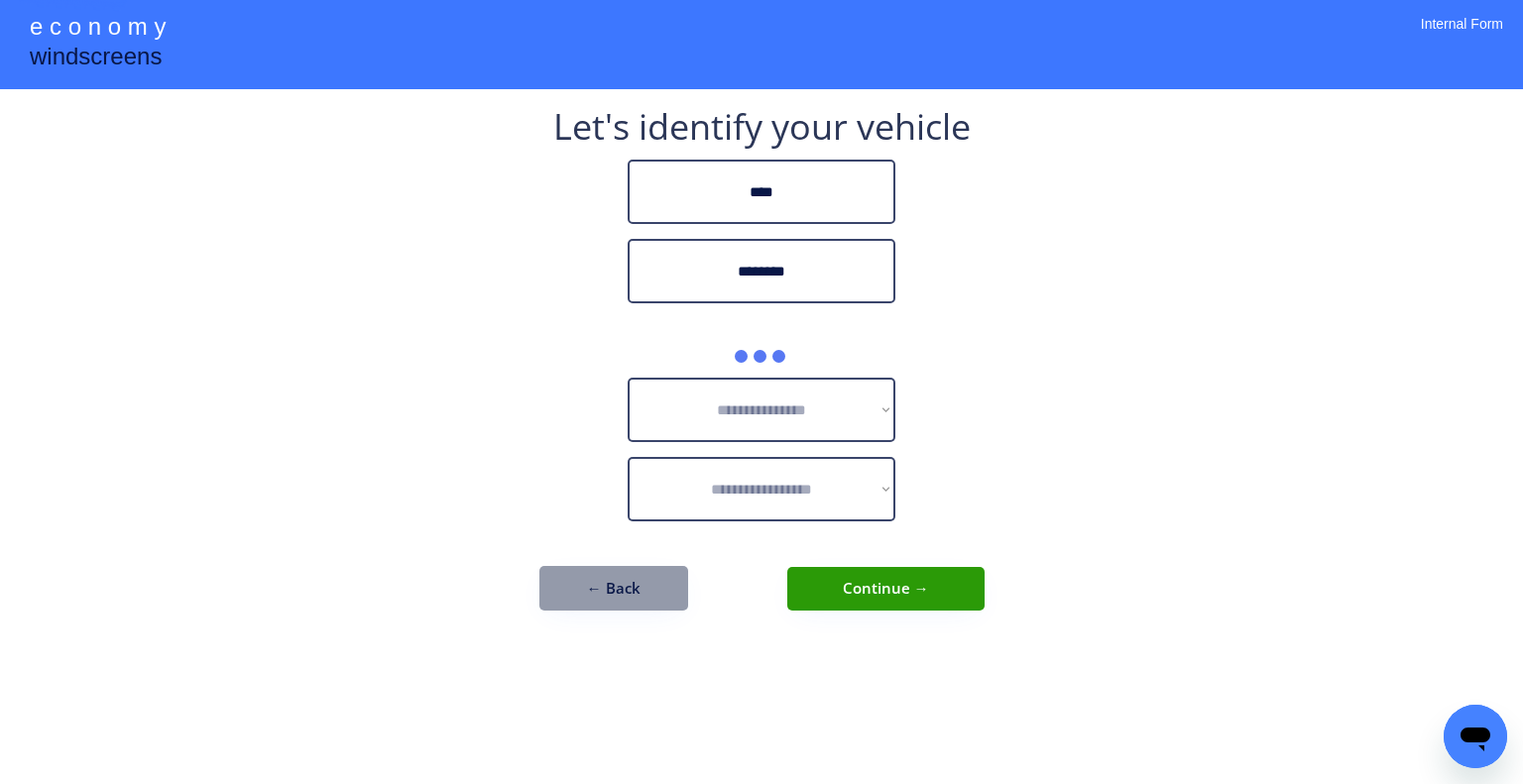 type on "********" 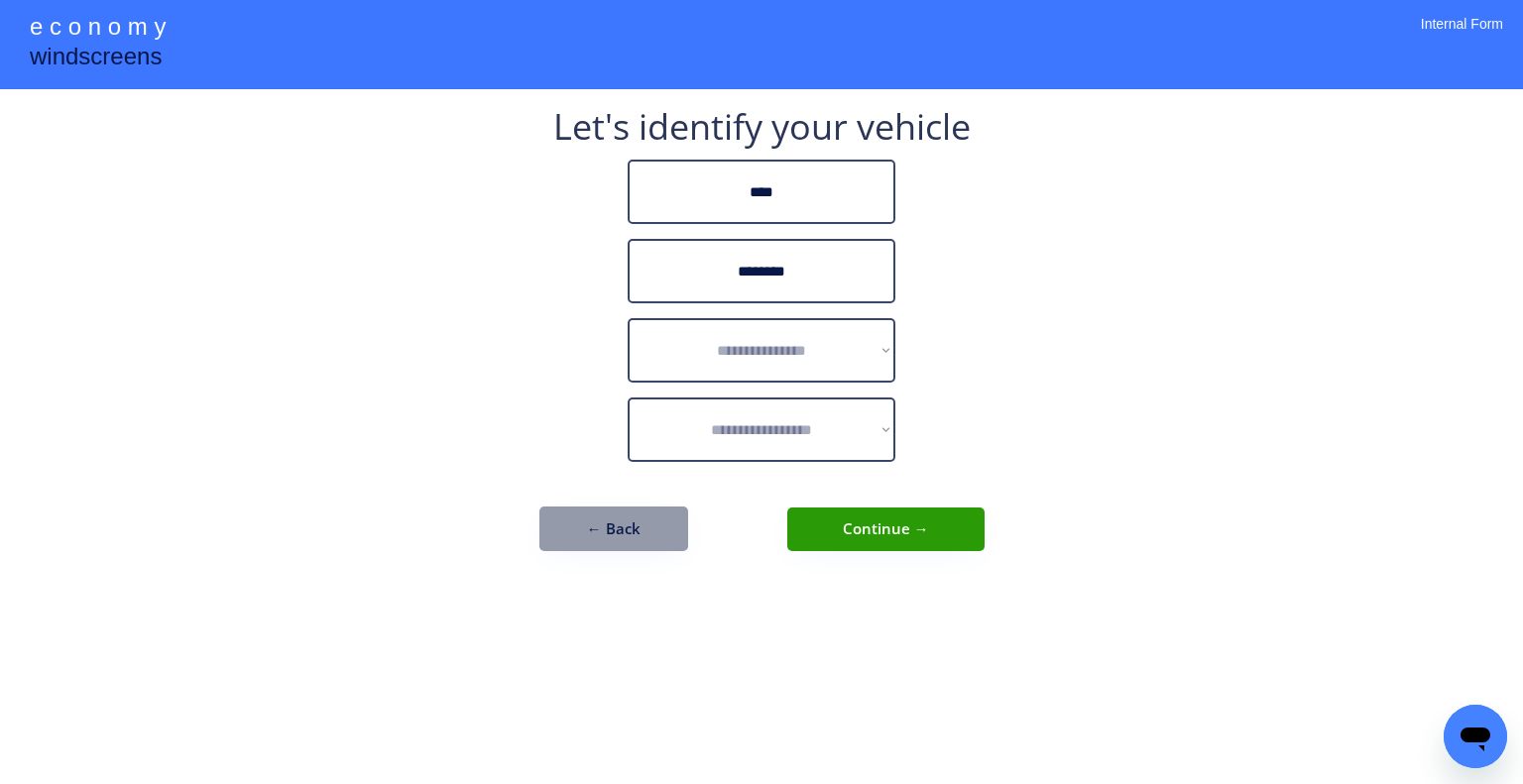 click on "**********" at bounding box center (762, 392) 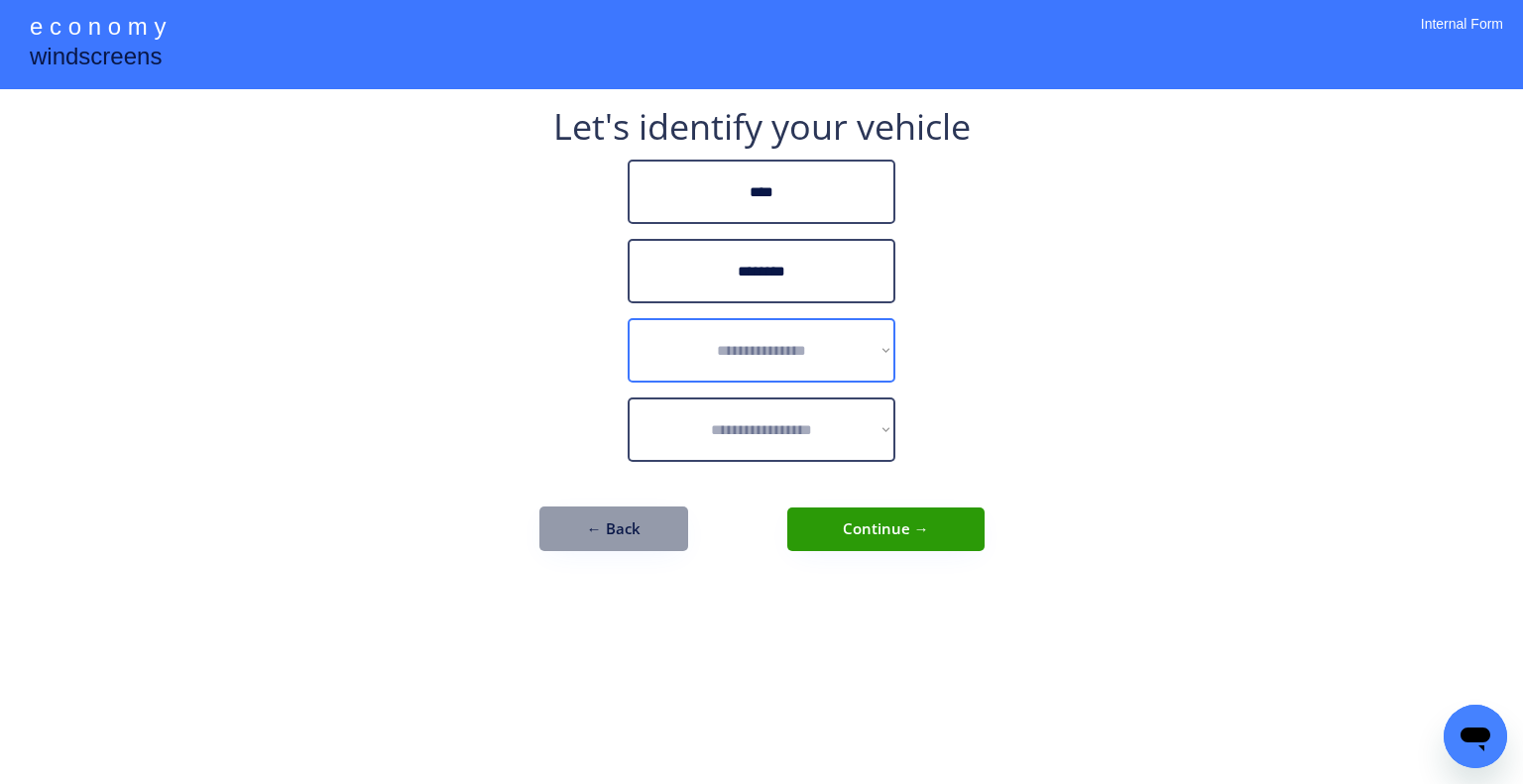 click on "**********" at bounding box center [762, 350] 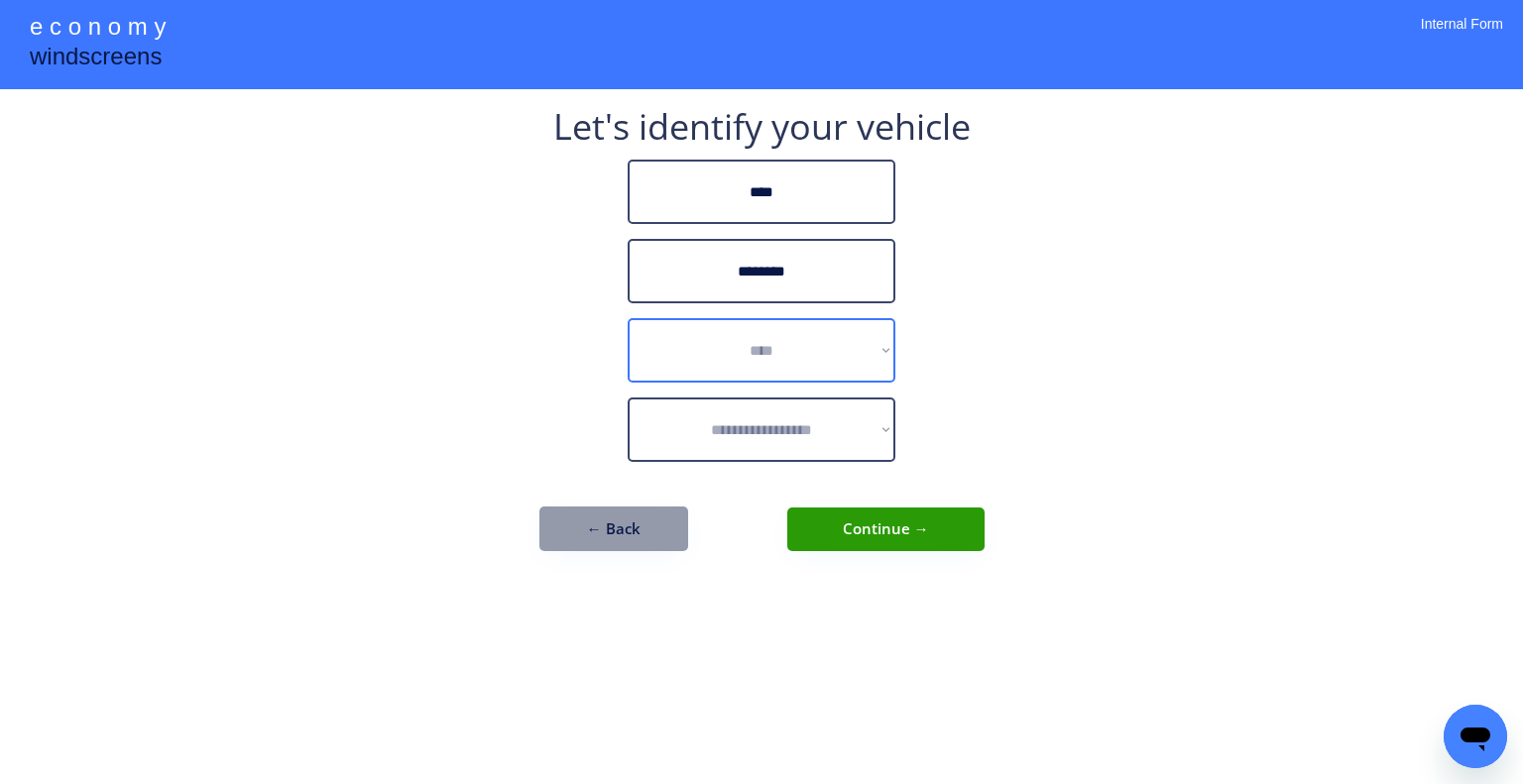 click on "**********" at bounding box center (762, 350) 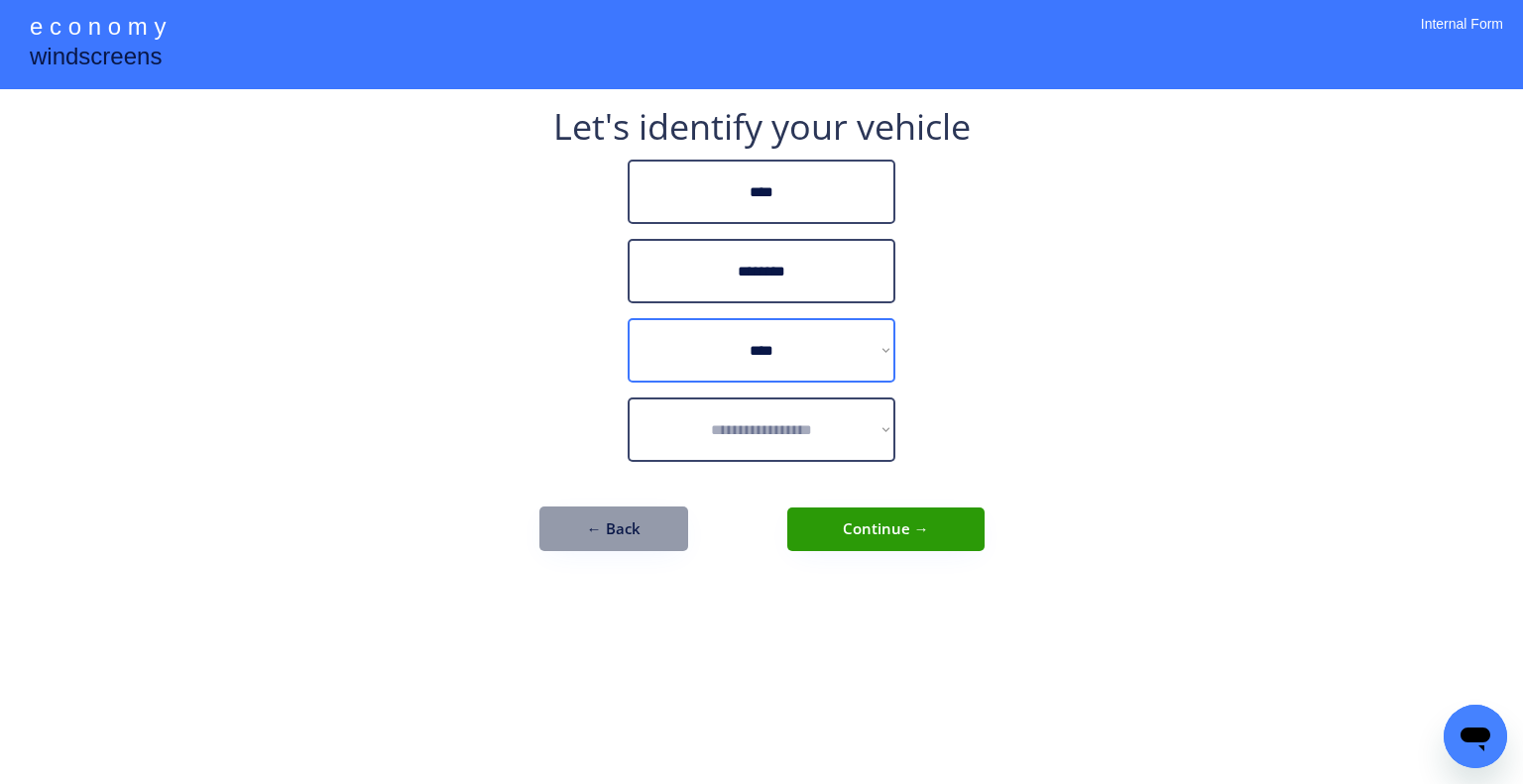 click on "**********" at bounding box center (762, 340) 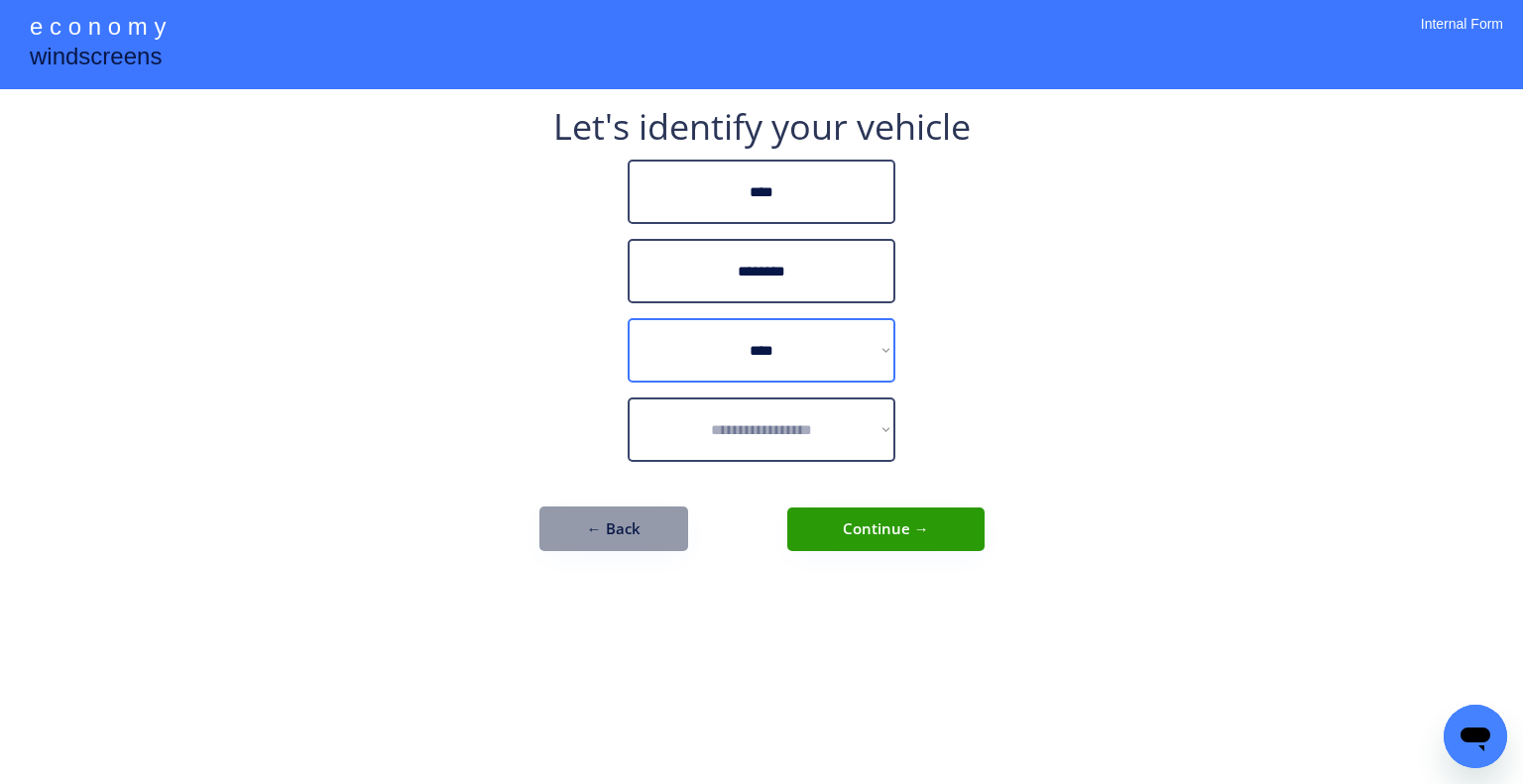 select on "******" 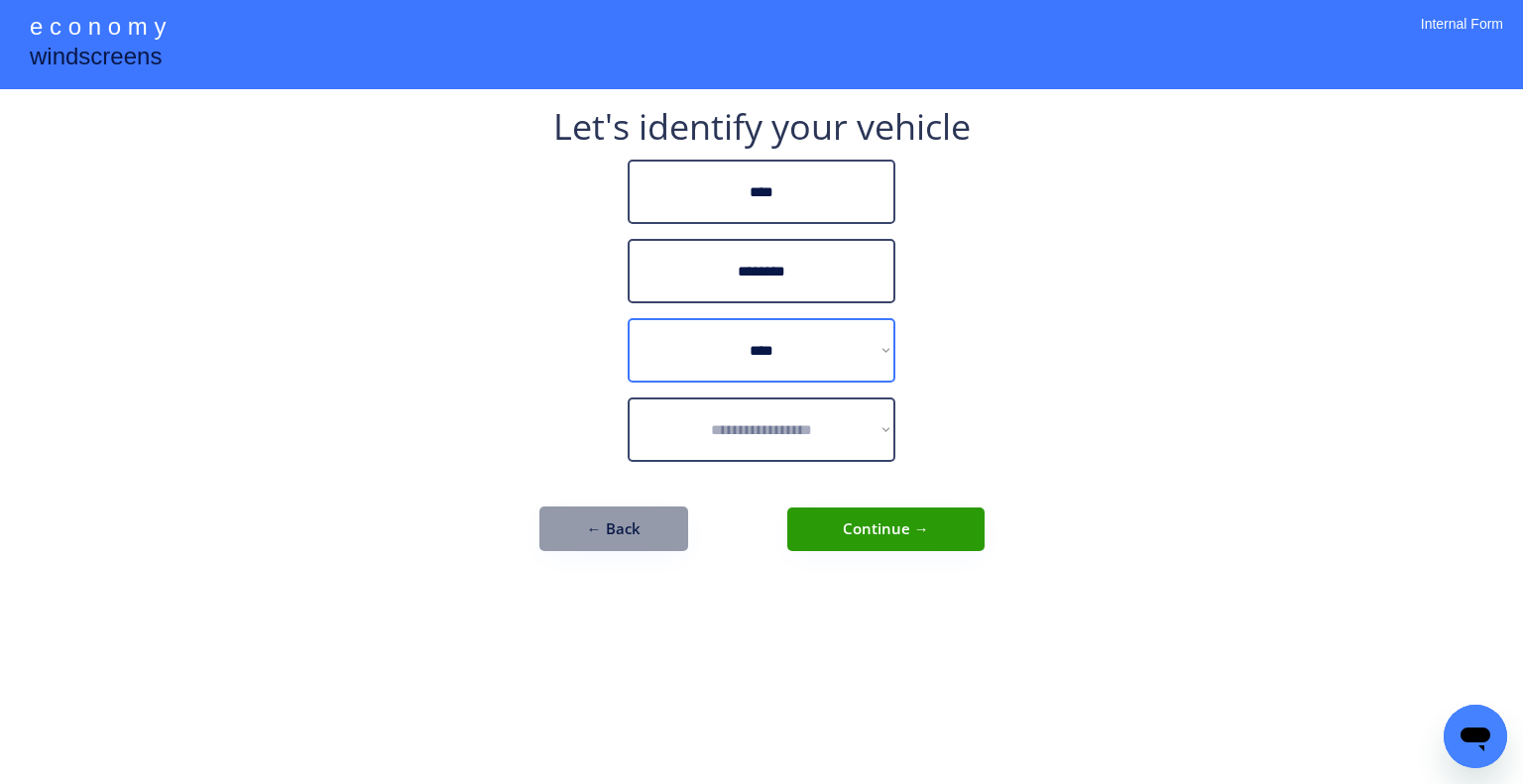 click on "**********" at bounding box center (762, 350) 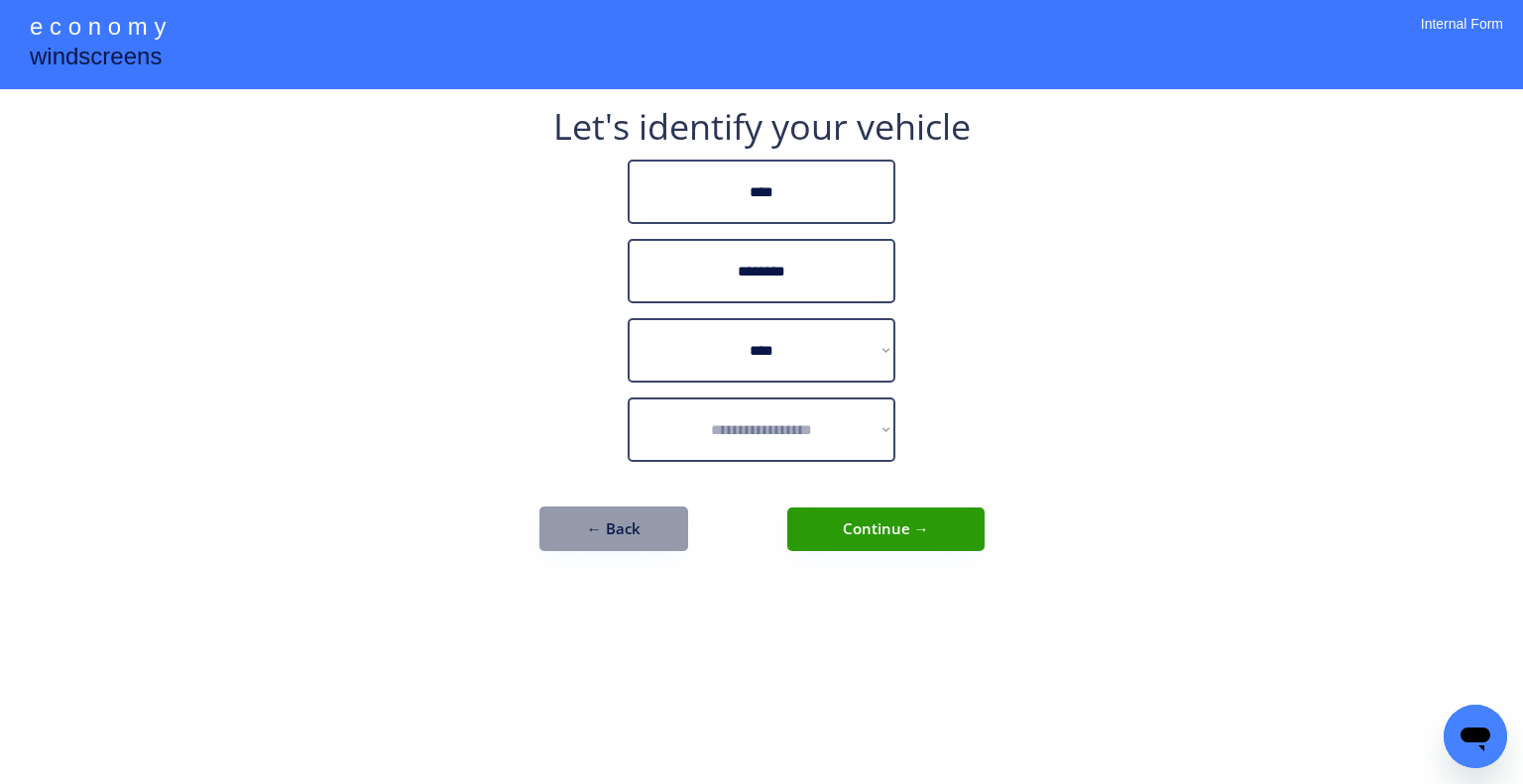 click on "**********" at bounding box center [762, 392] 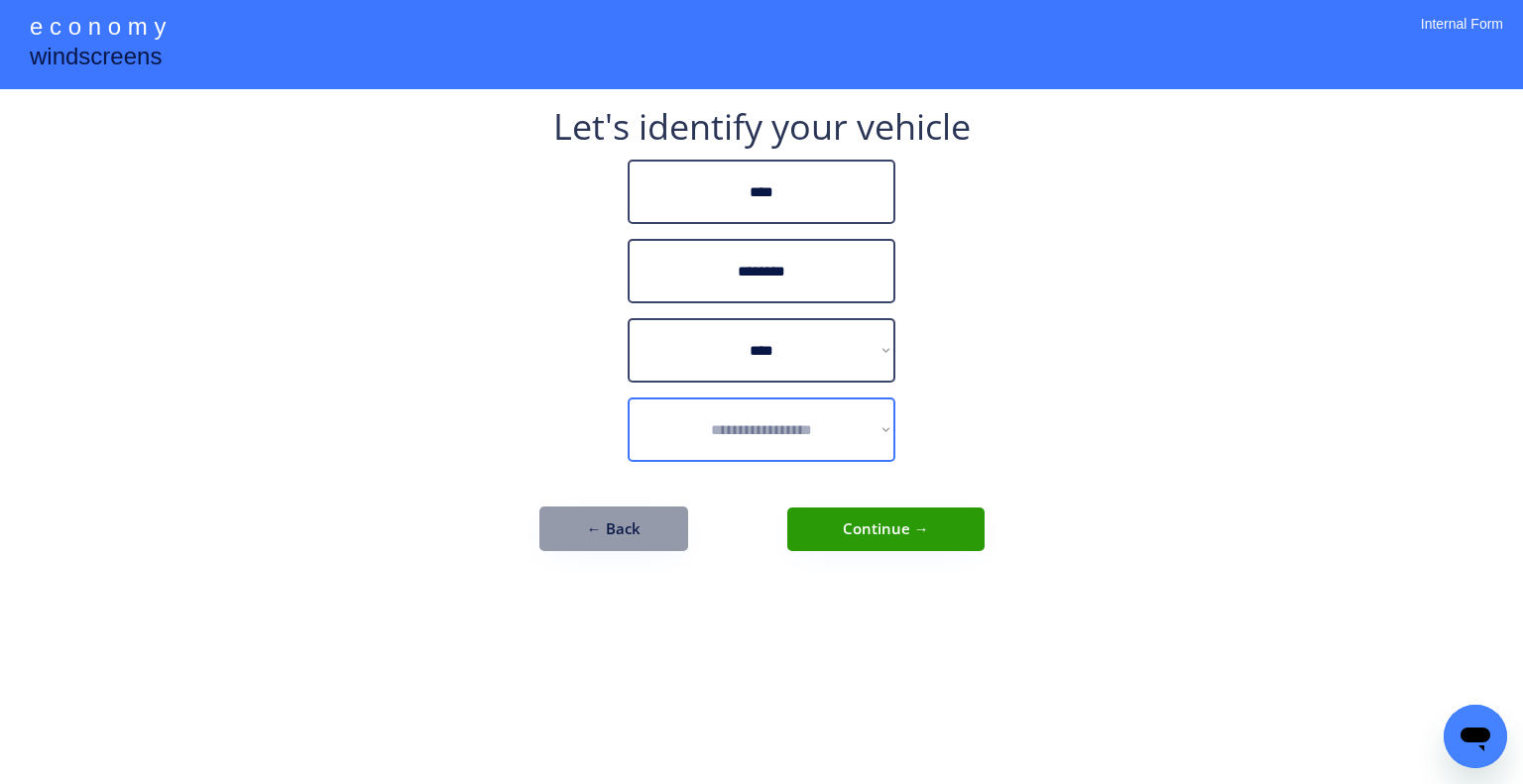 click on "**********" at bounding box center [762, 429] 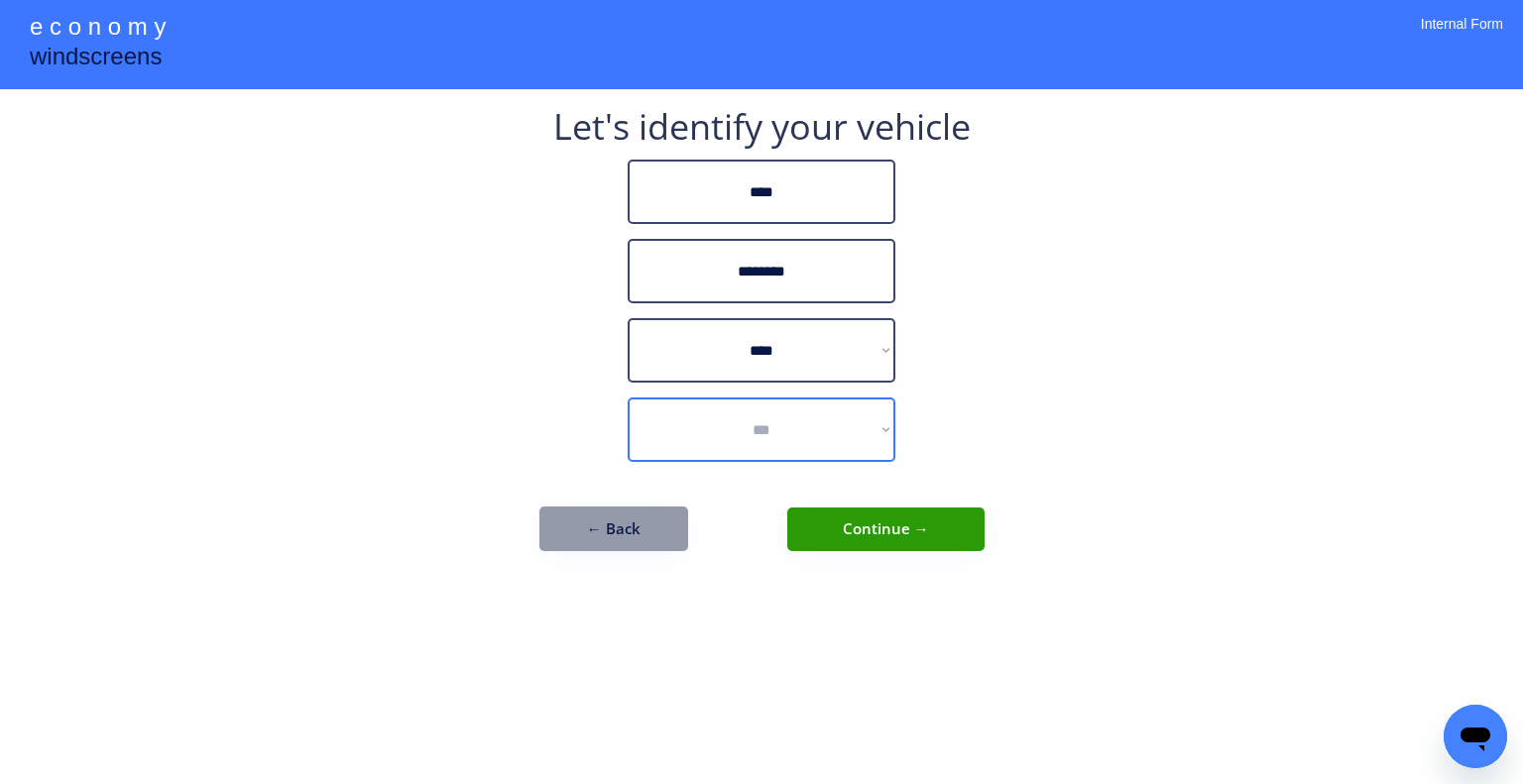 click on "**********" at bounding box center (762, 429) 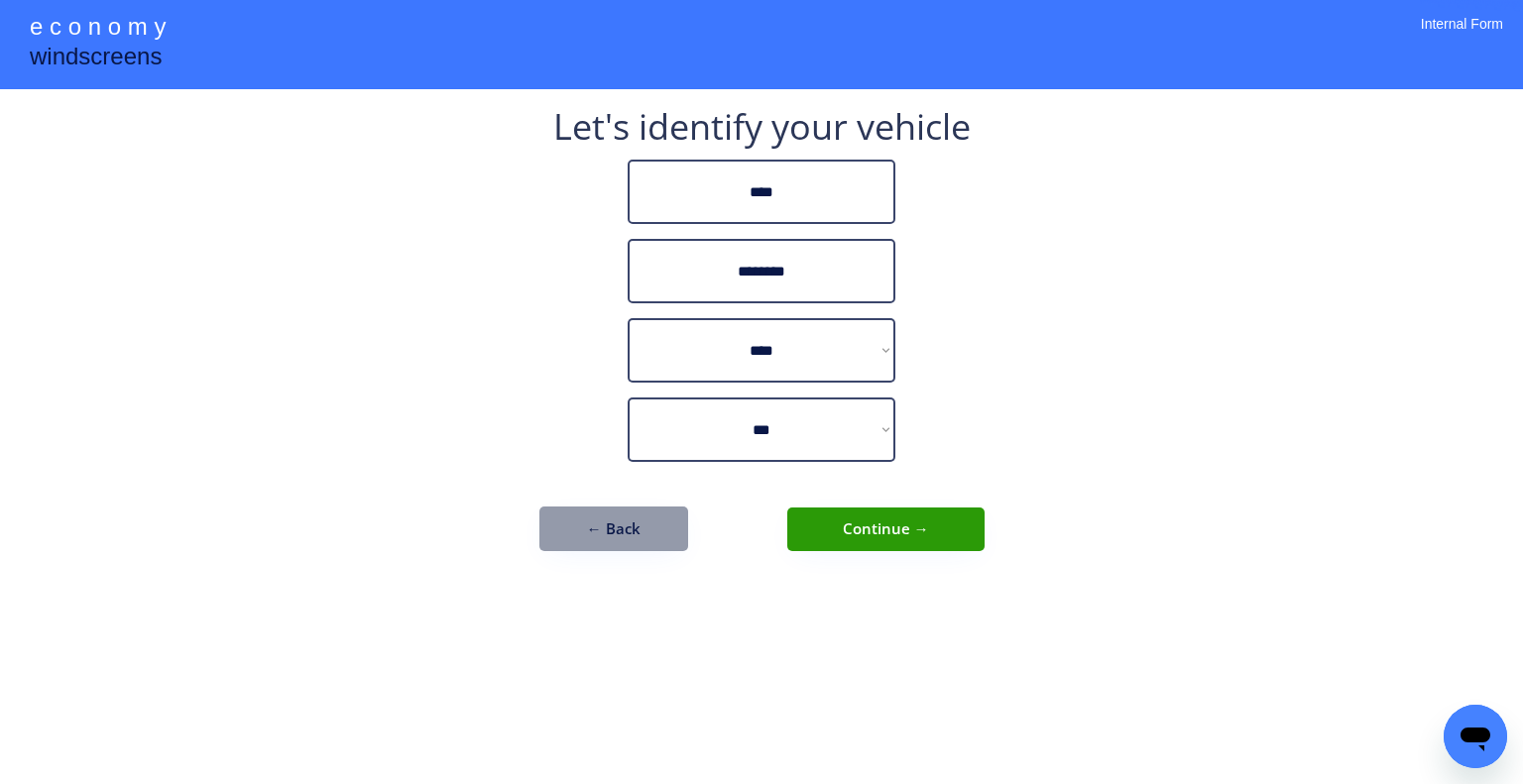 click on "Continue    →" at bounding box center (885, 529) 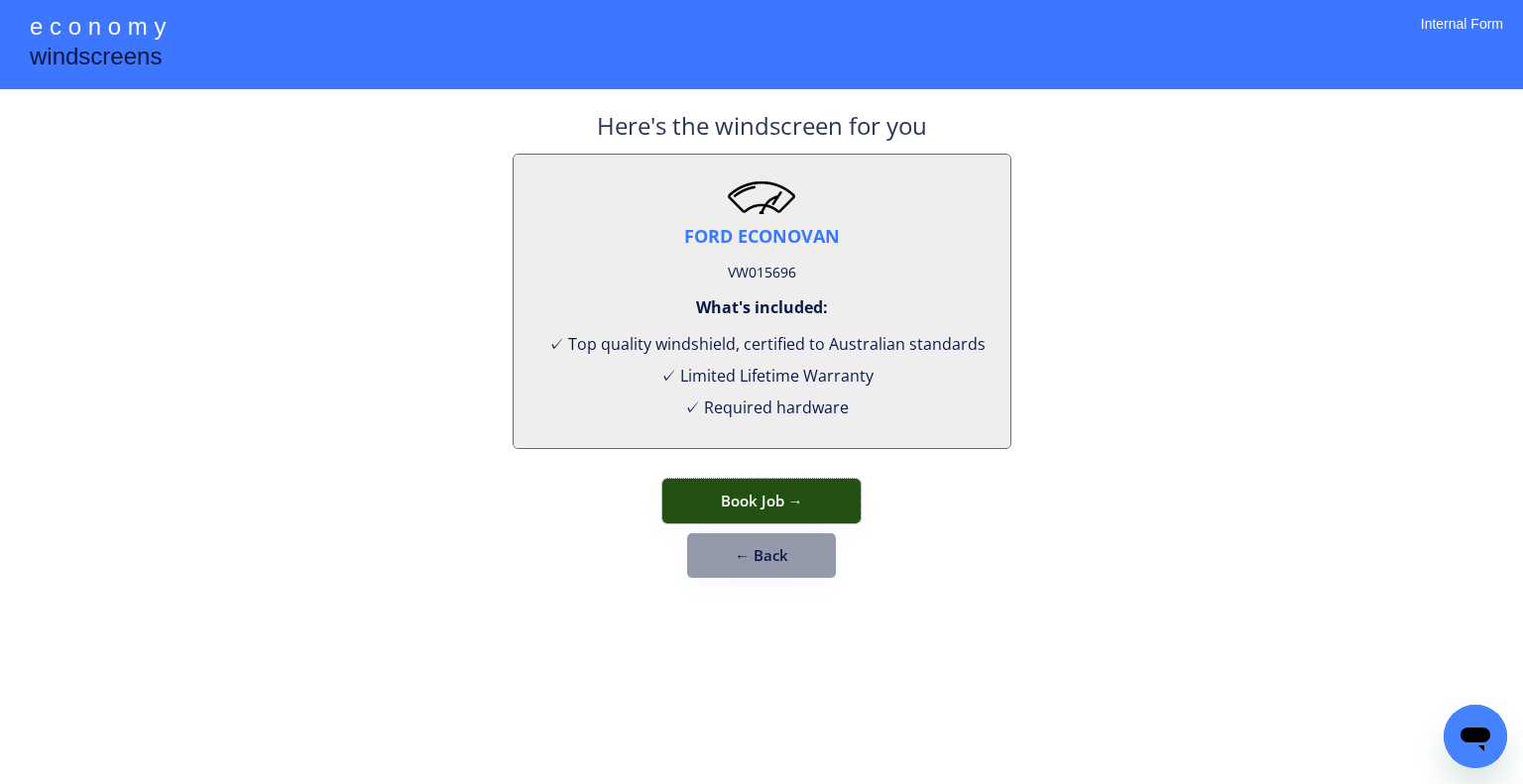 click on "Book Job    →" at bounding box center (762, 501) 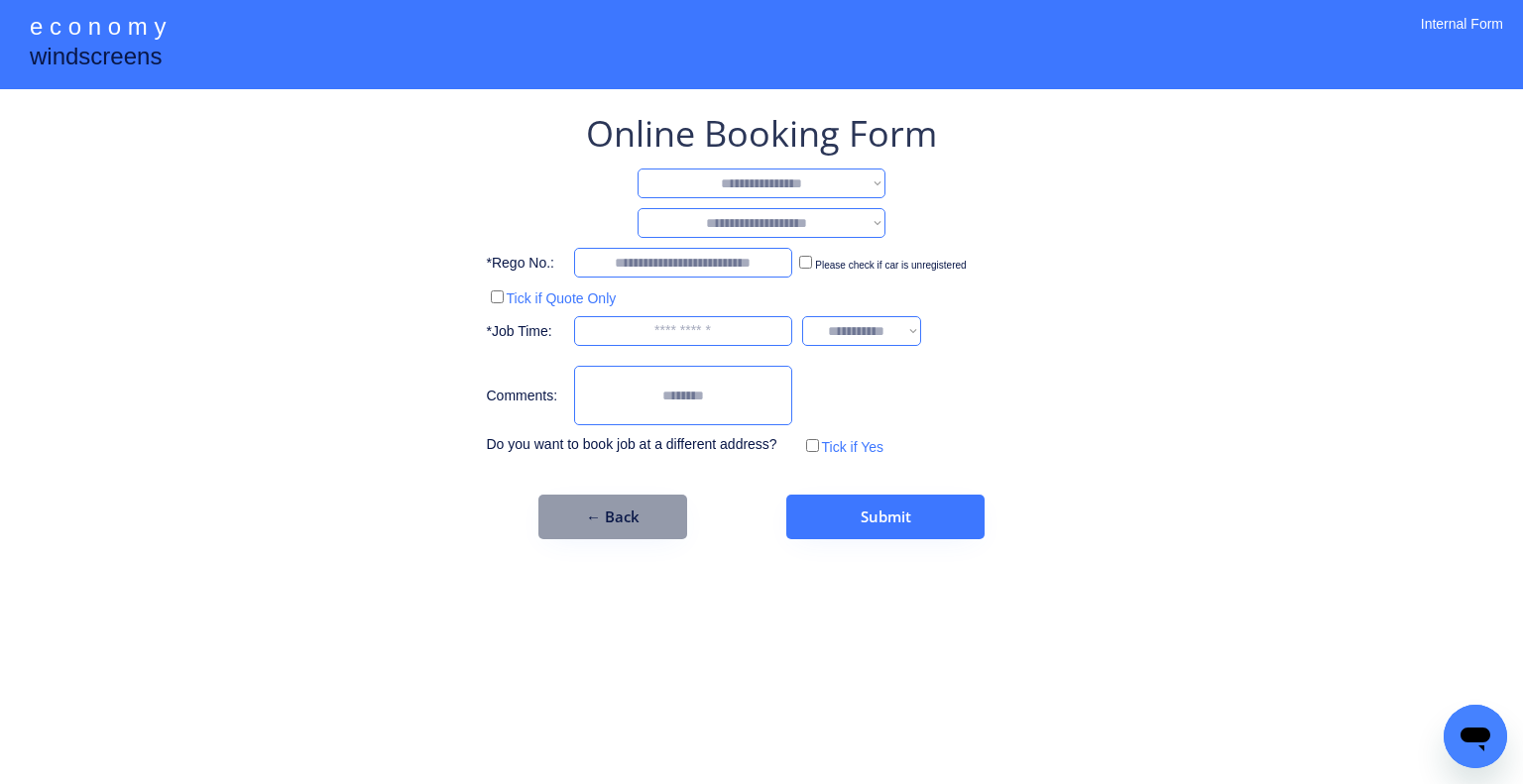 click on "**********" at bounding box center (762, 183) 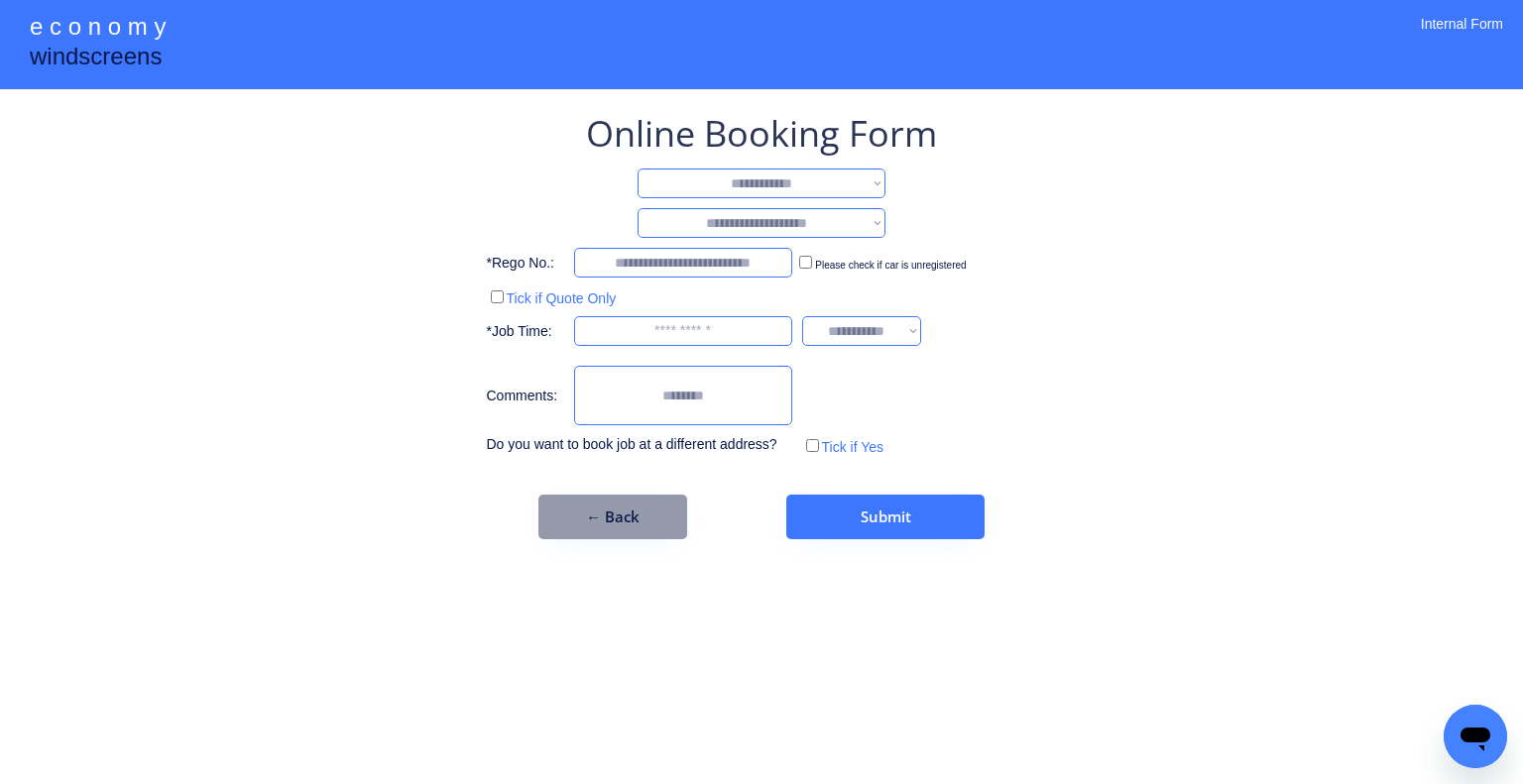 click on "**********" at bounding box center (762, 183) 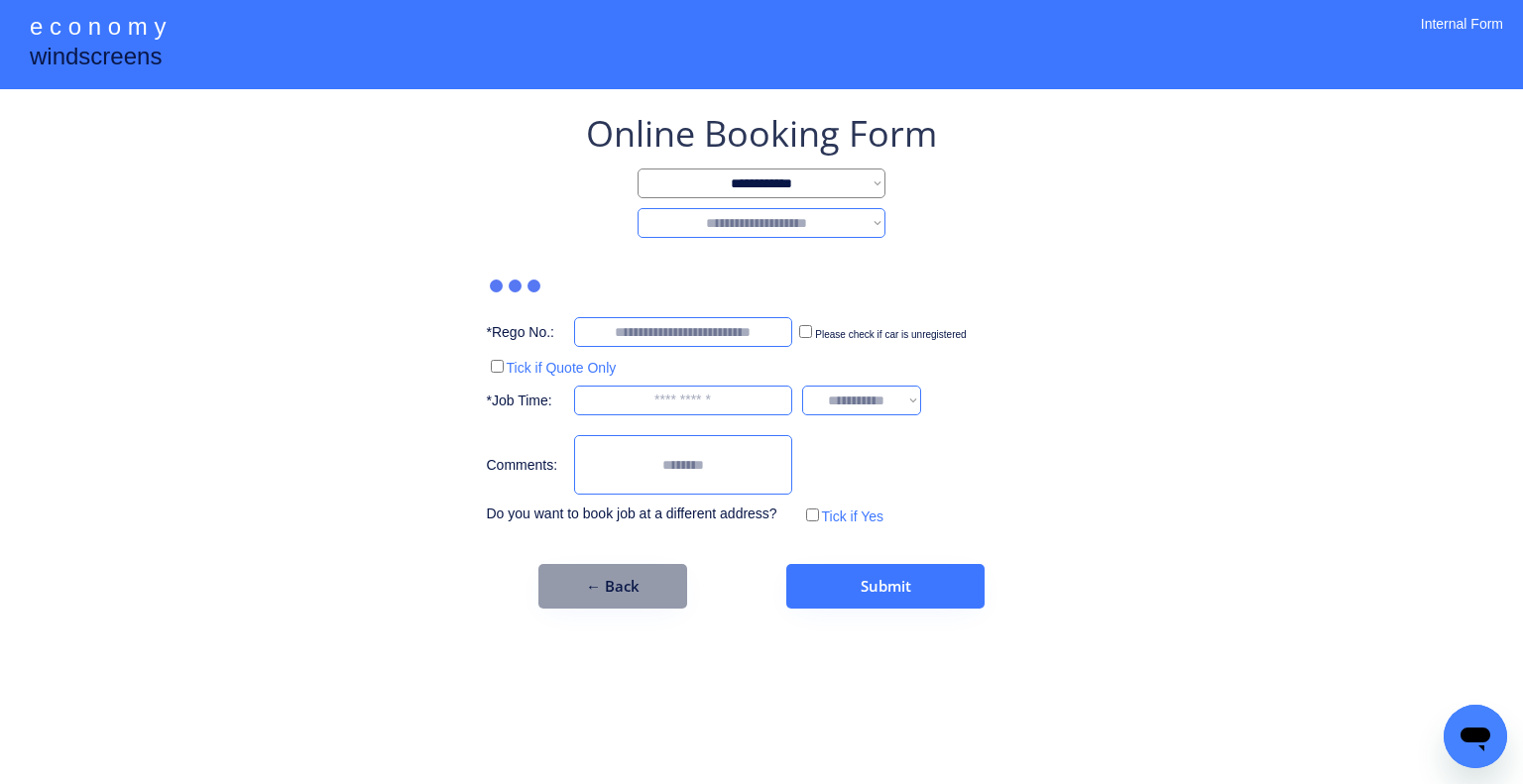 click on "**********" at bounding box center (762, 223) 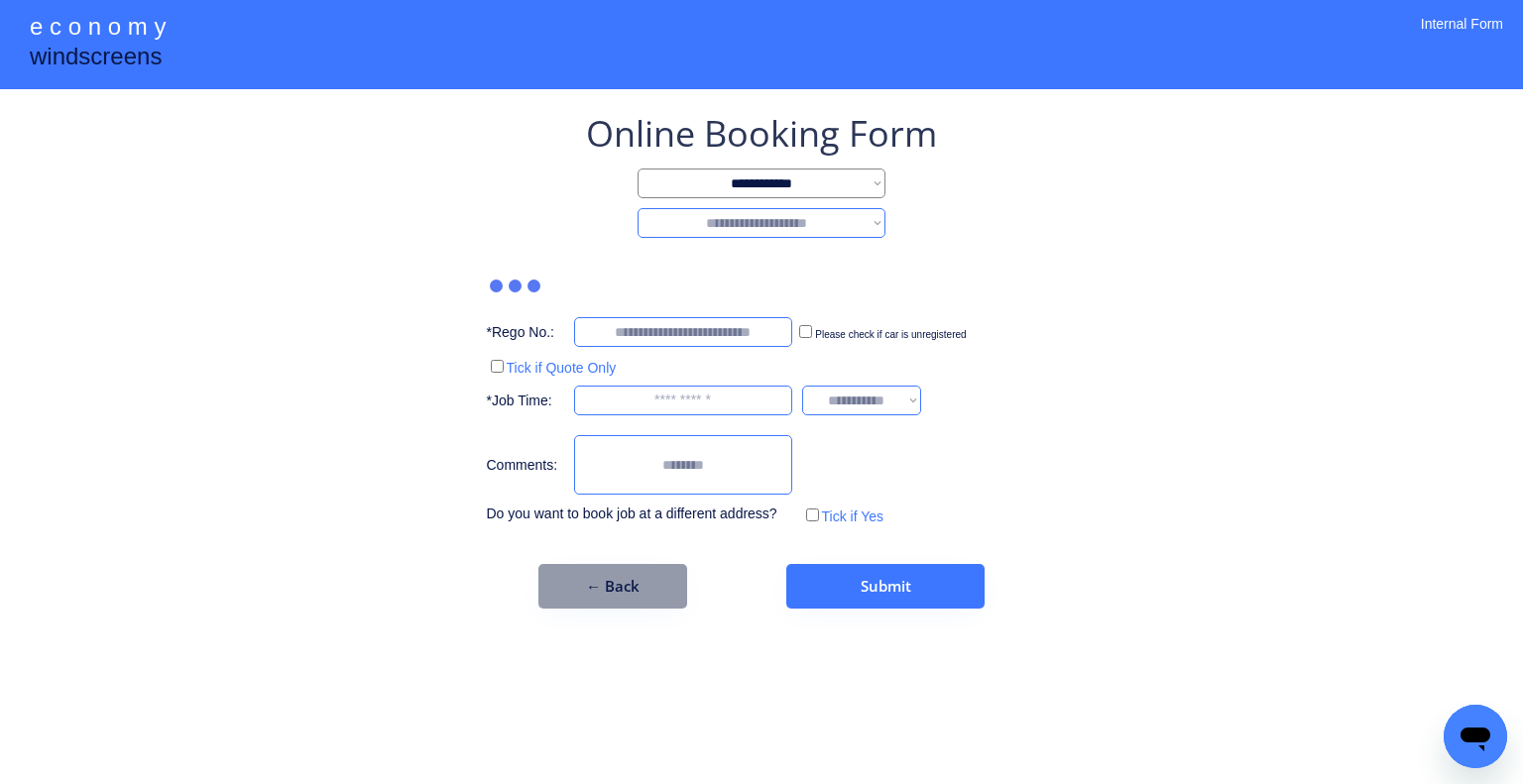 select on "********" 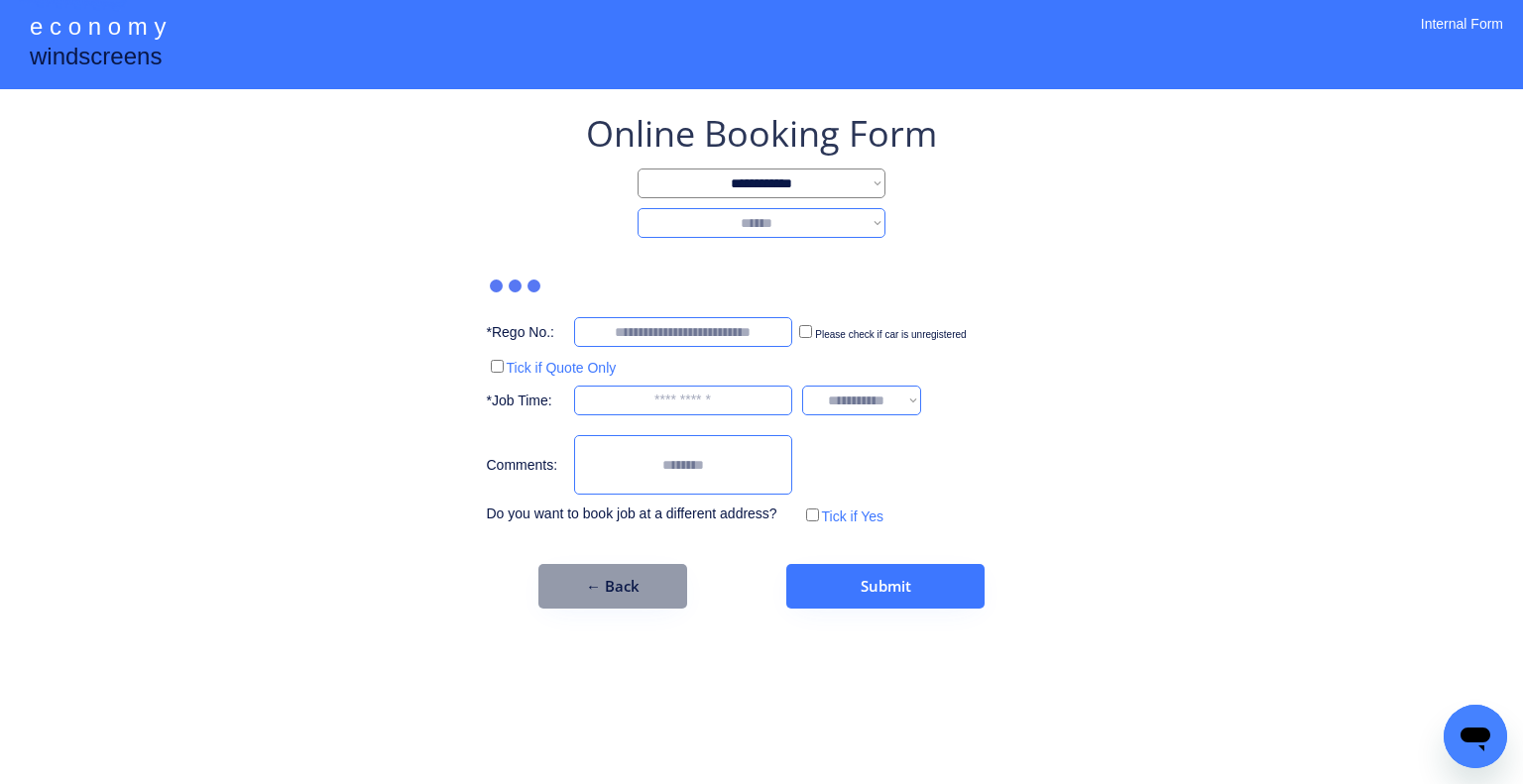 click on "**********" at bounding box center (762, 223) 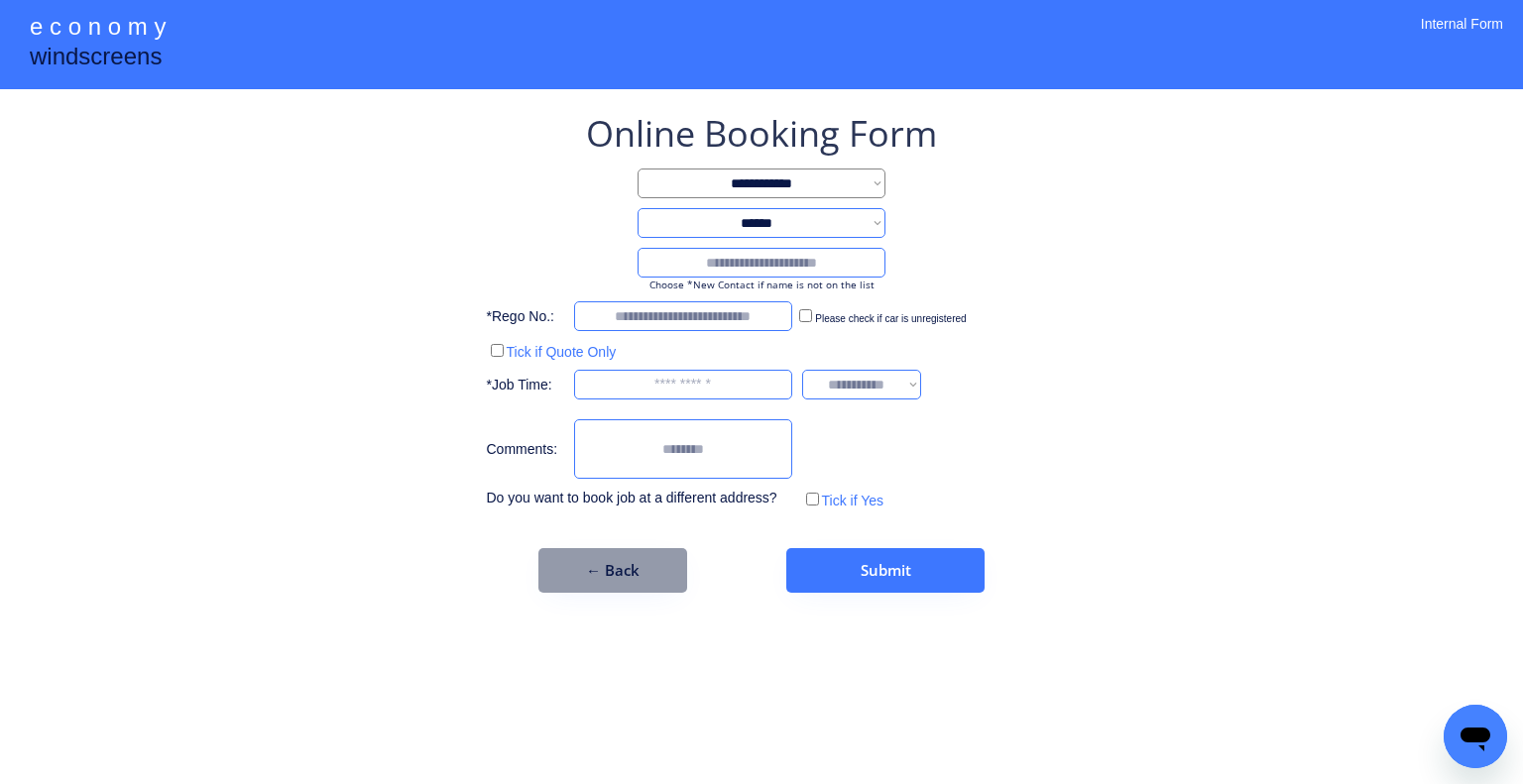 click at bounding box center (762, 263) 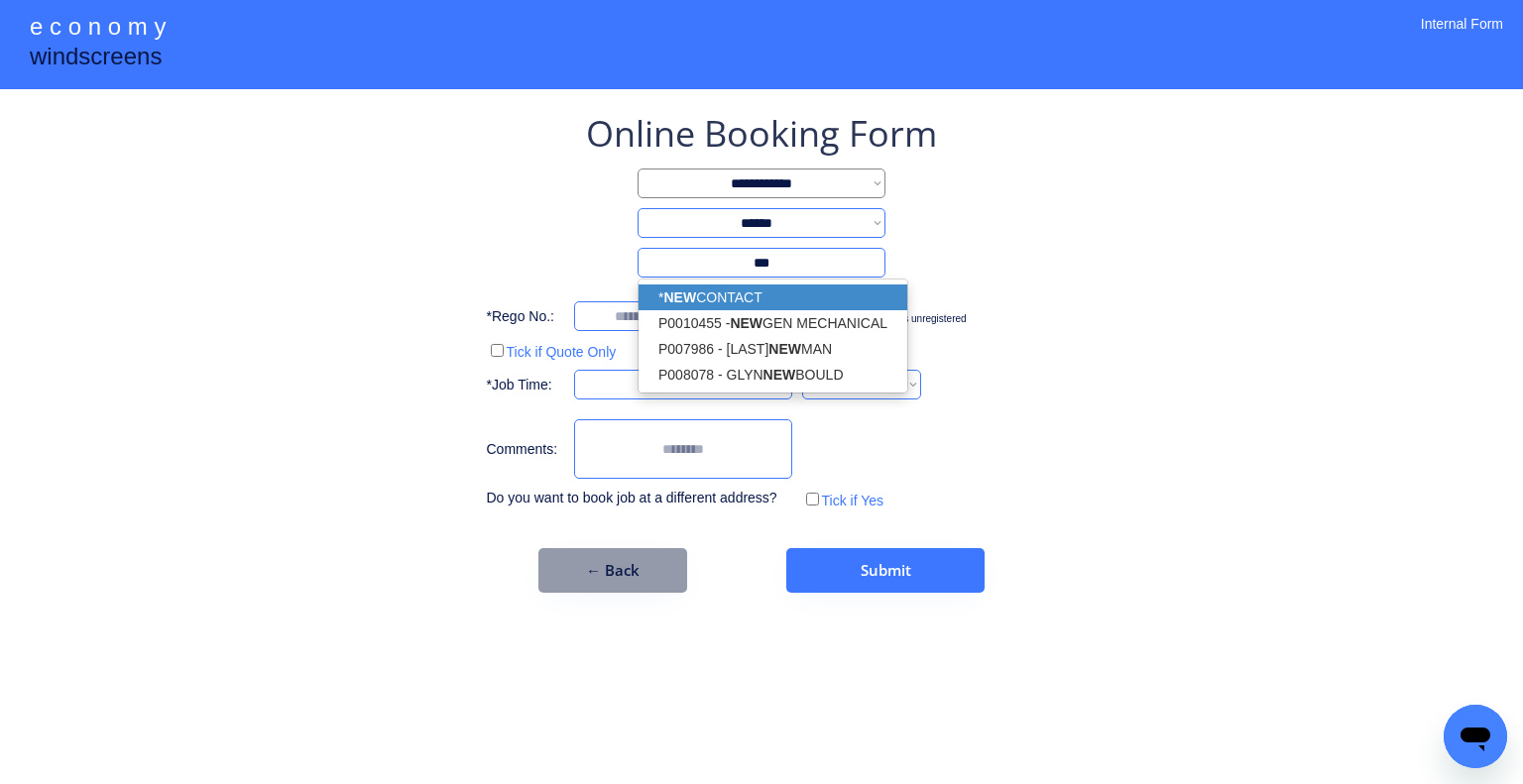click on "* NEW  CONTACT" at bounding box center (772, 297) 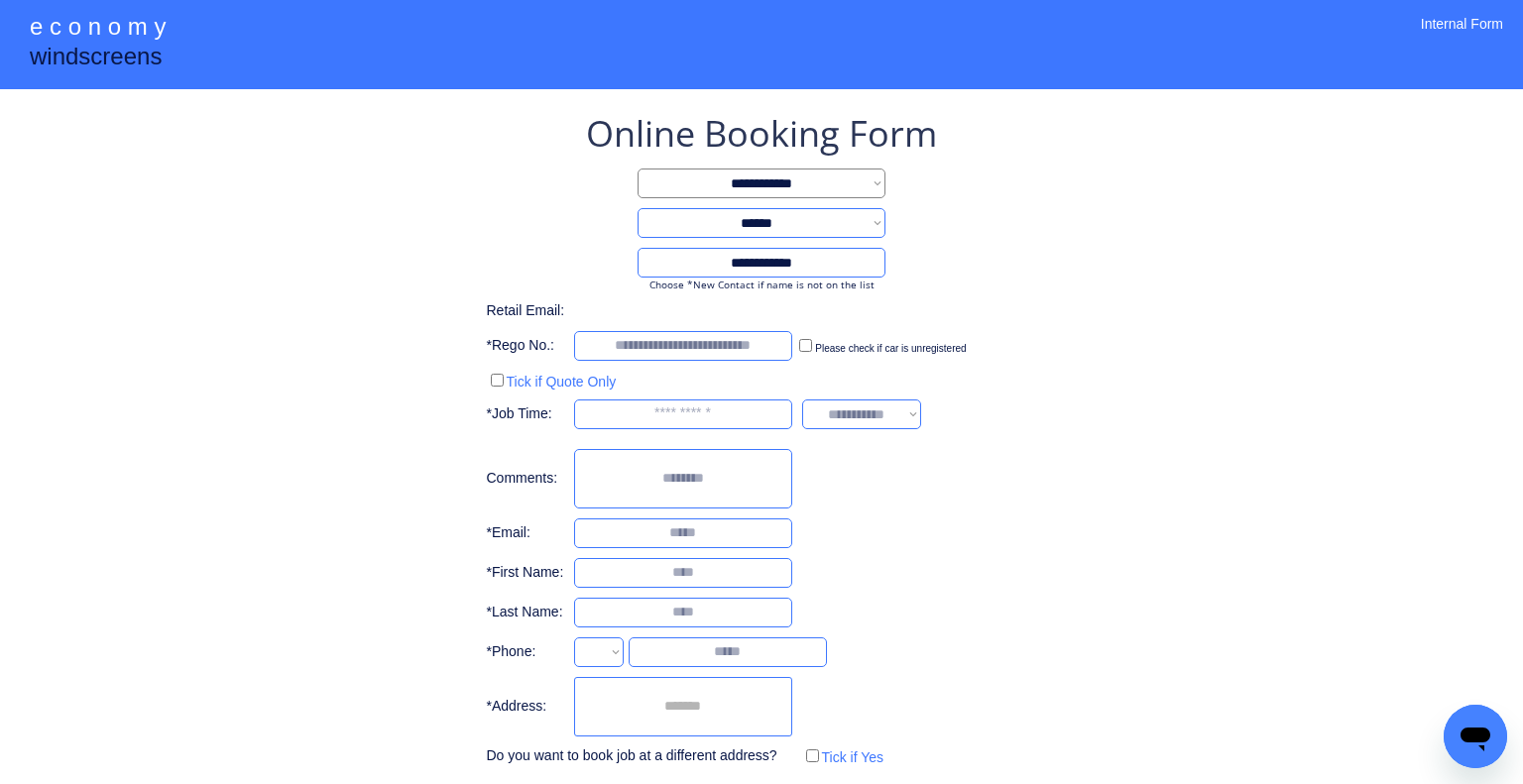 type on "**********" 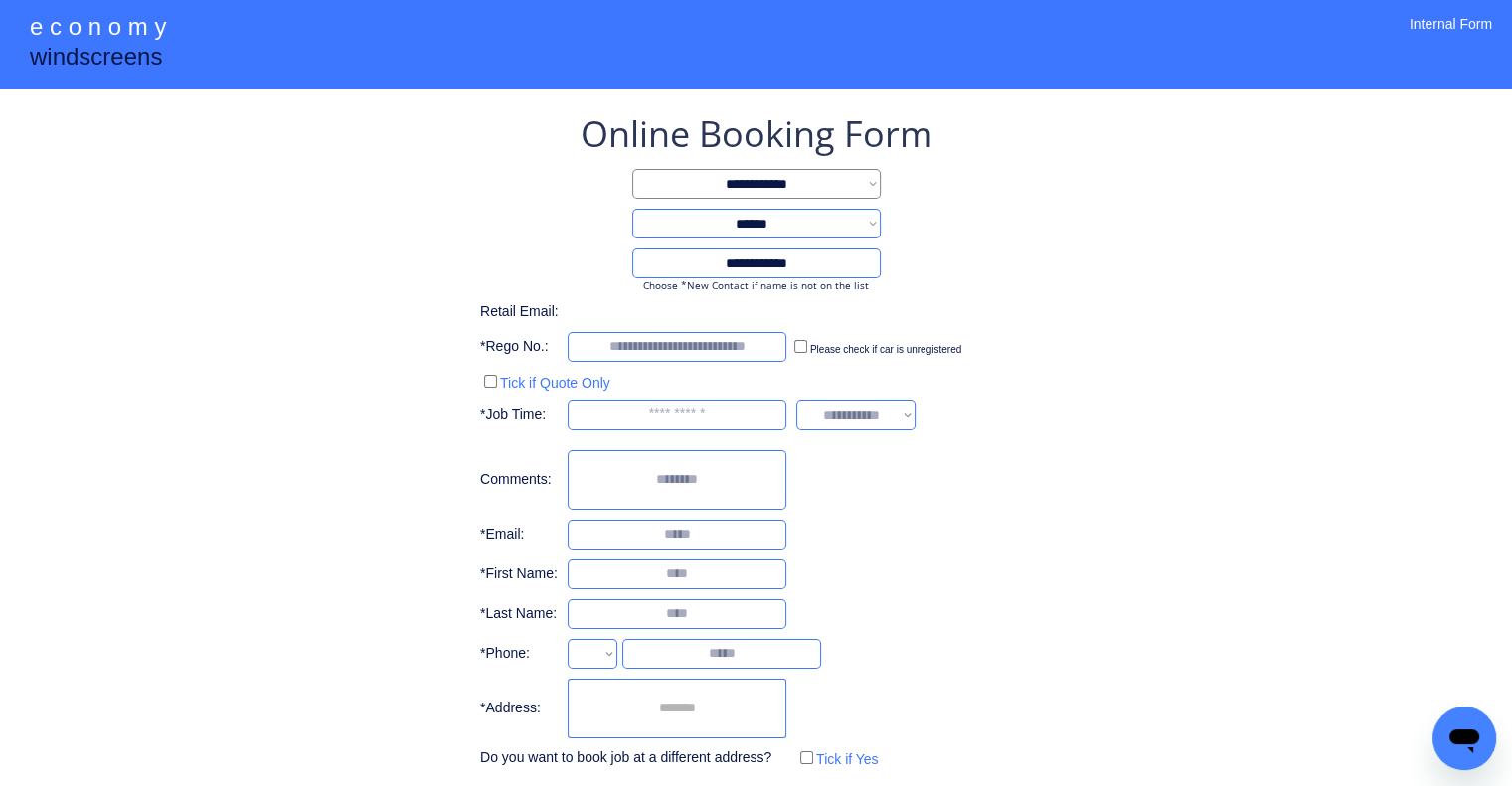 click on "**********" at bounding box center (756, 441) 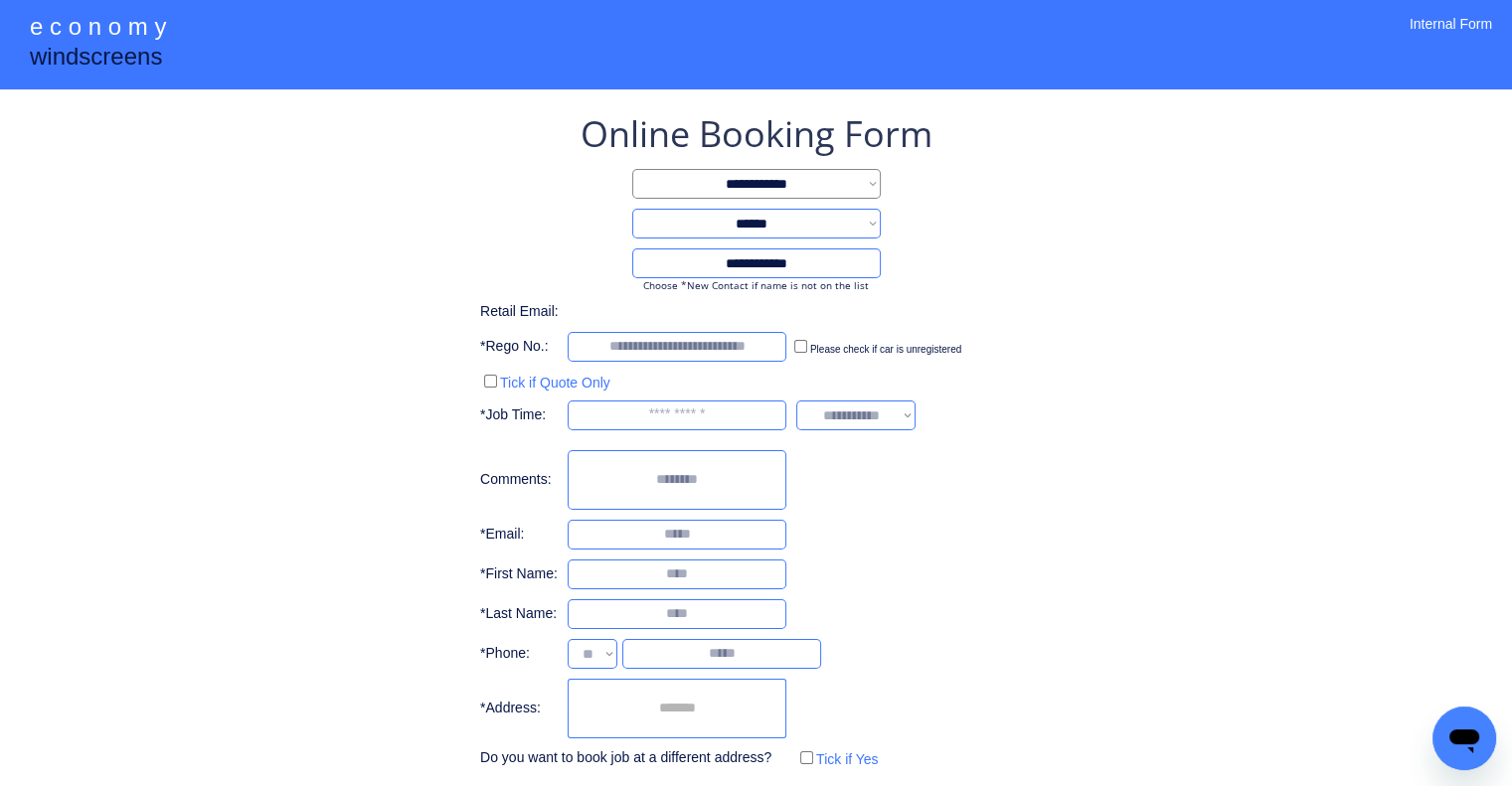 select on "**********" 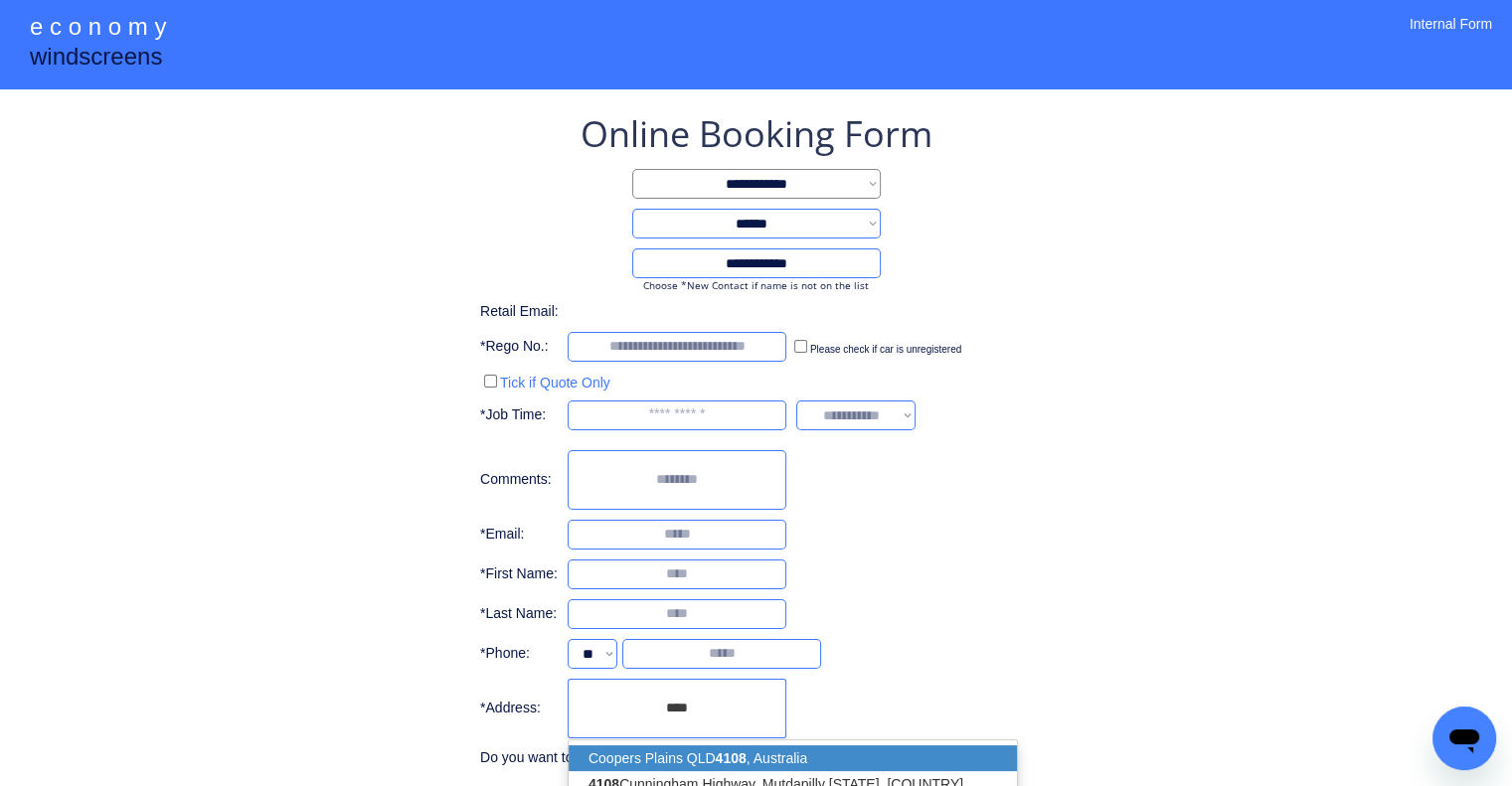 drag, startPoint x: 751, startPoint y: 749, endPoint x: 1018, endPoint y: 522, distance: 350.45399 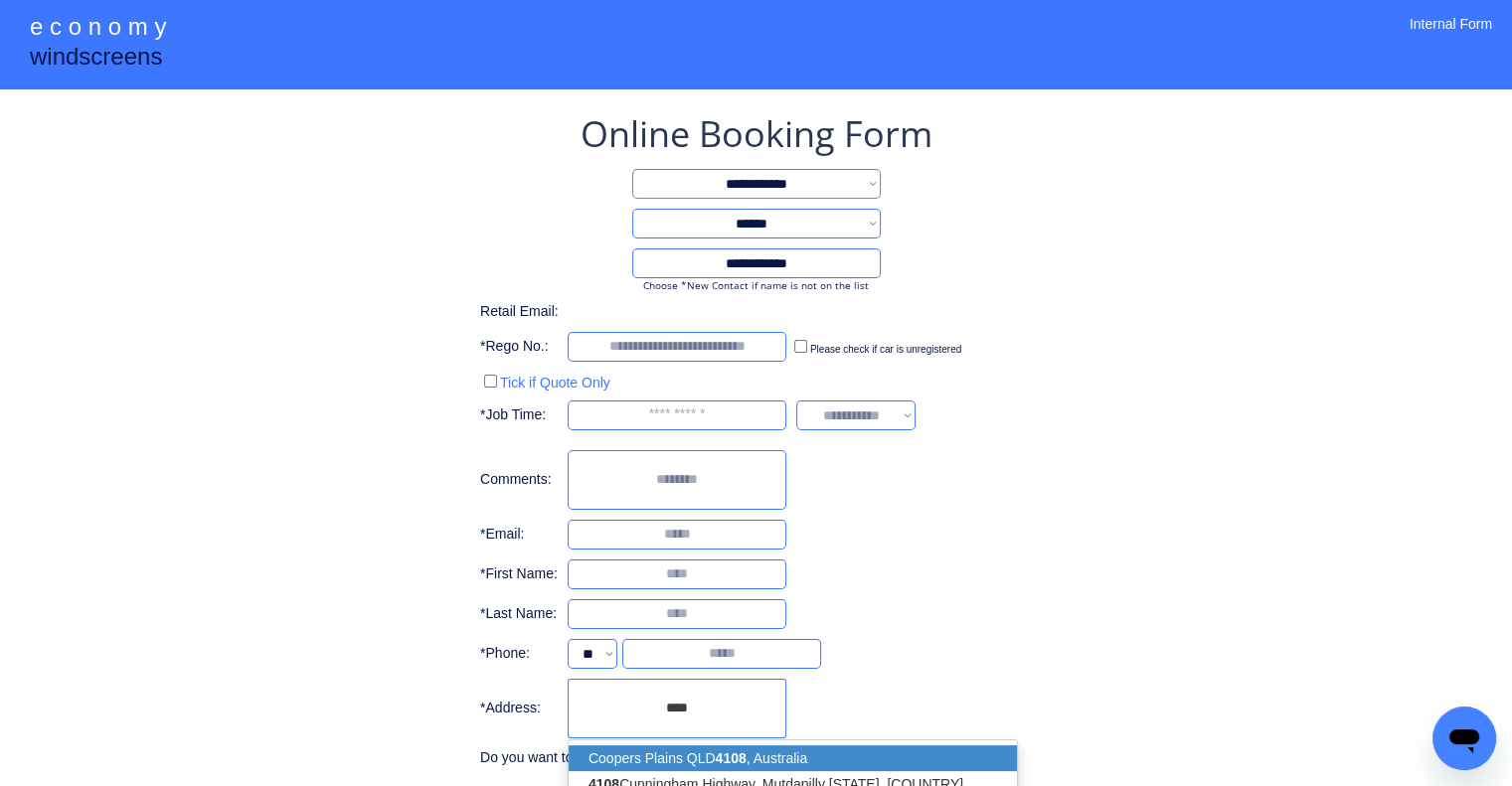 click on "Coopers Plains QLD  4108 , Australia" at bounding box center (792, 758) 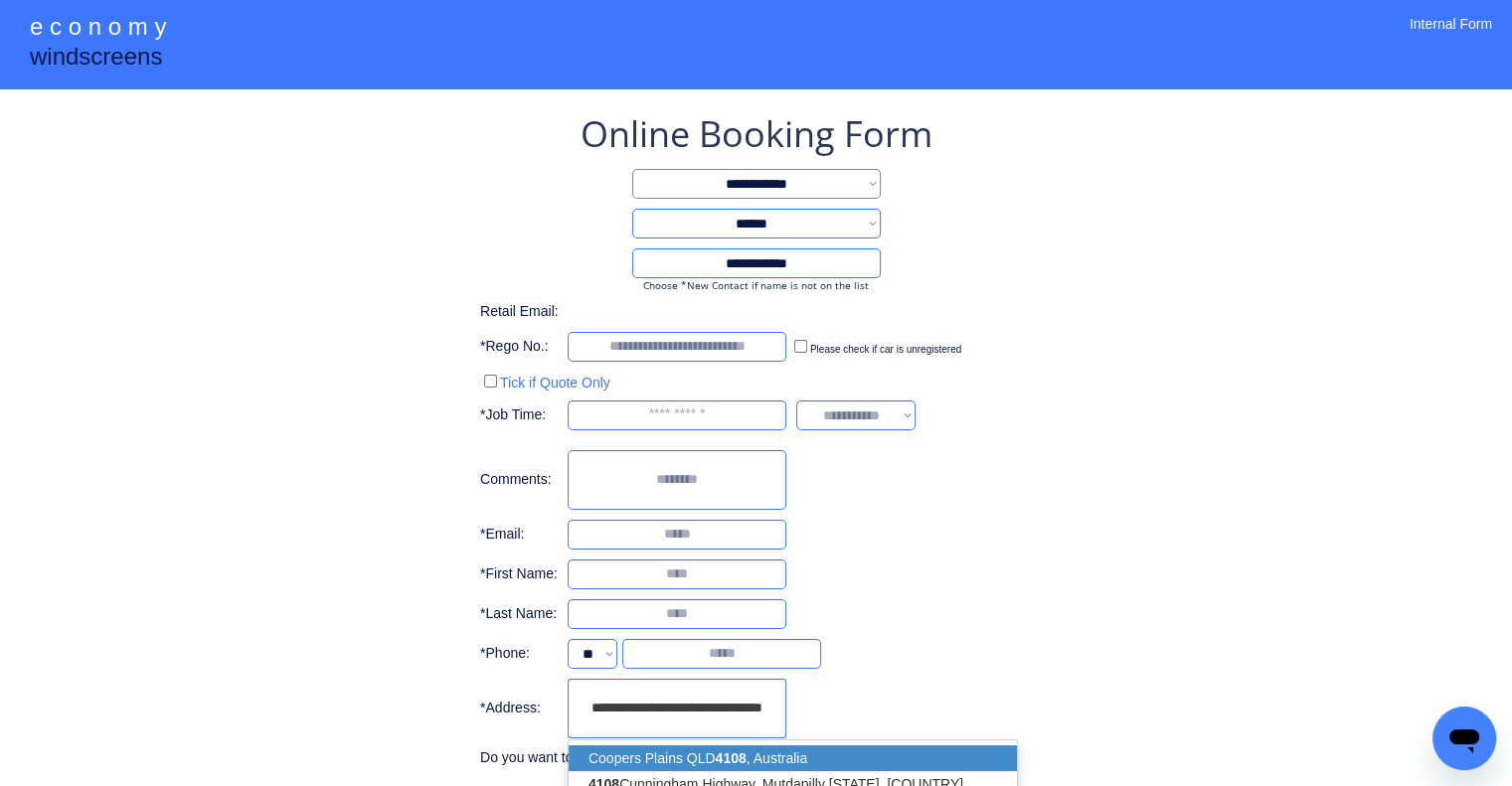 type on "**********" 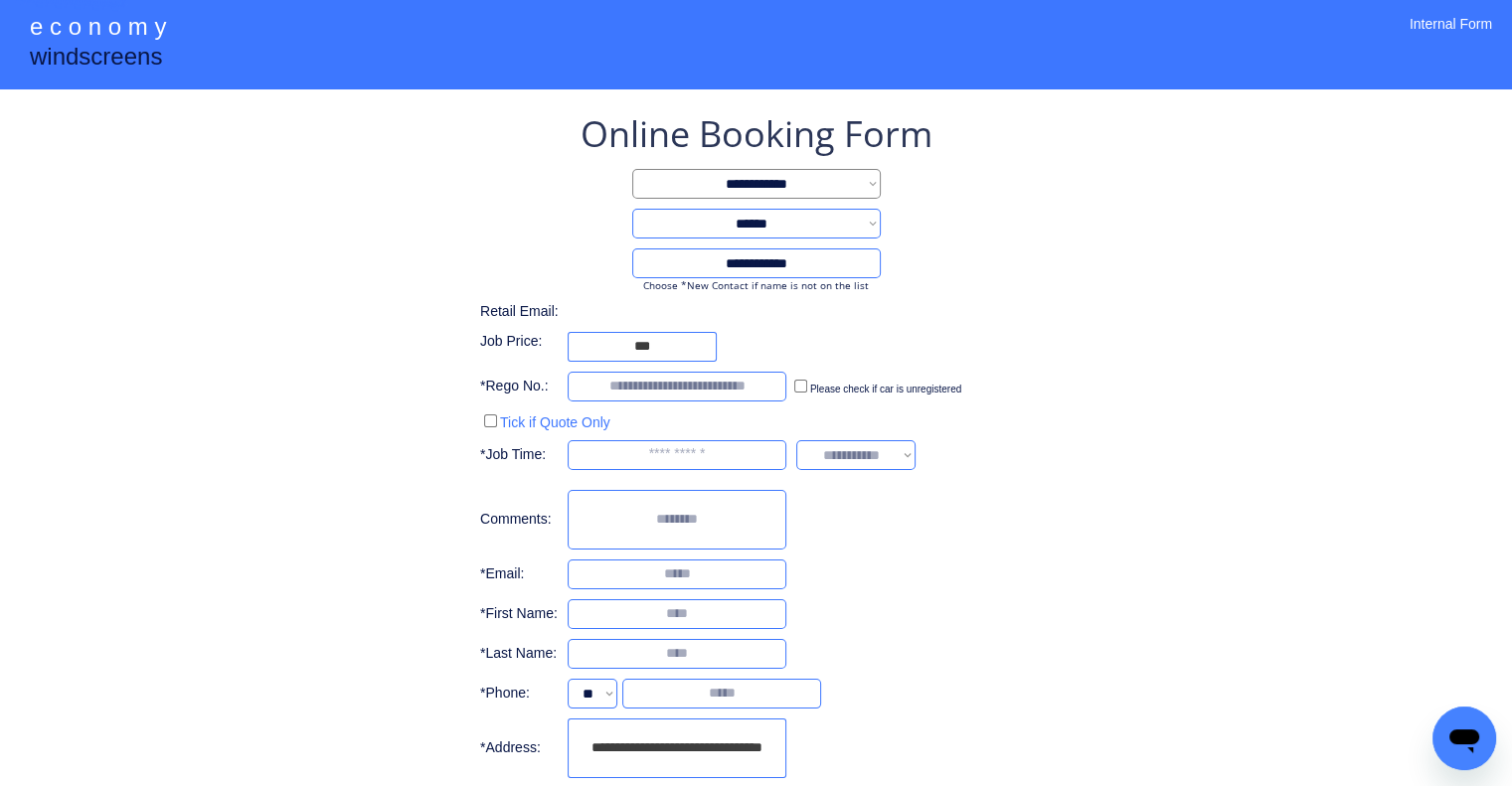 click on "**********" at bounding box center [756, 515] 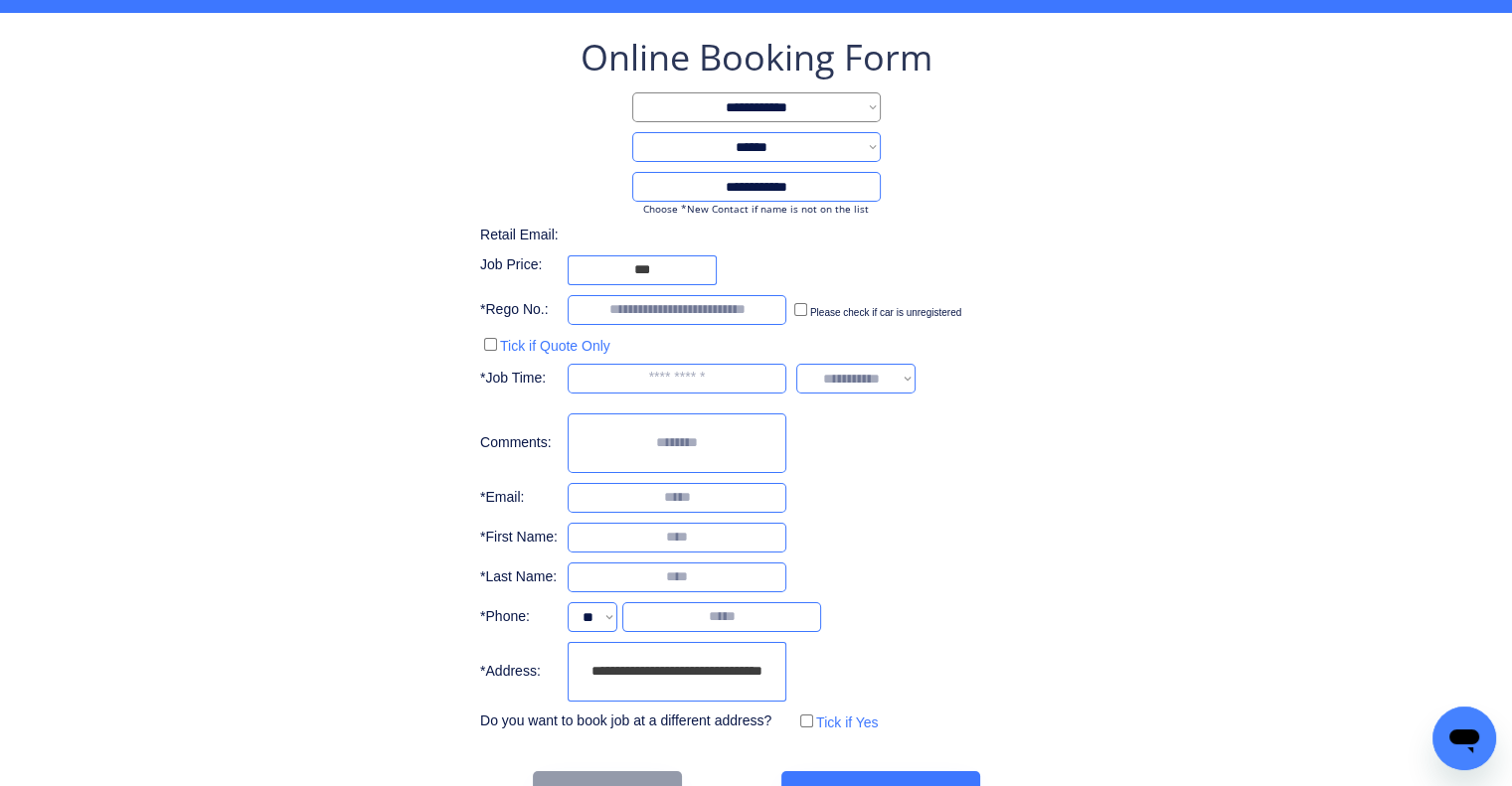 scroll, scrollTop: 135, scrollLeft: 0, axis: vertical 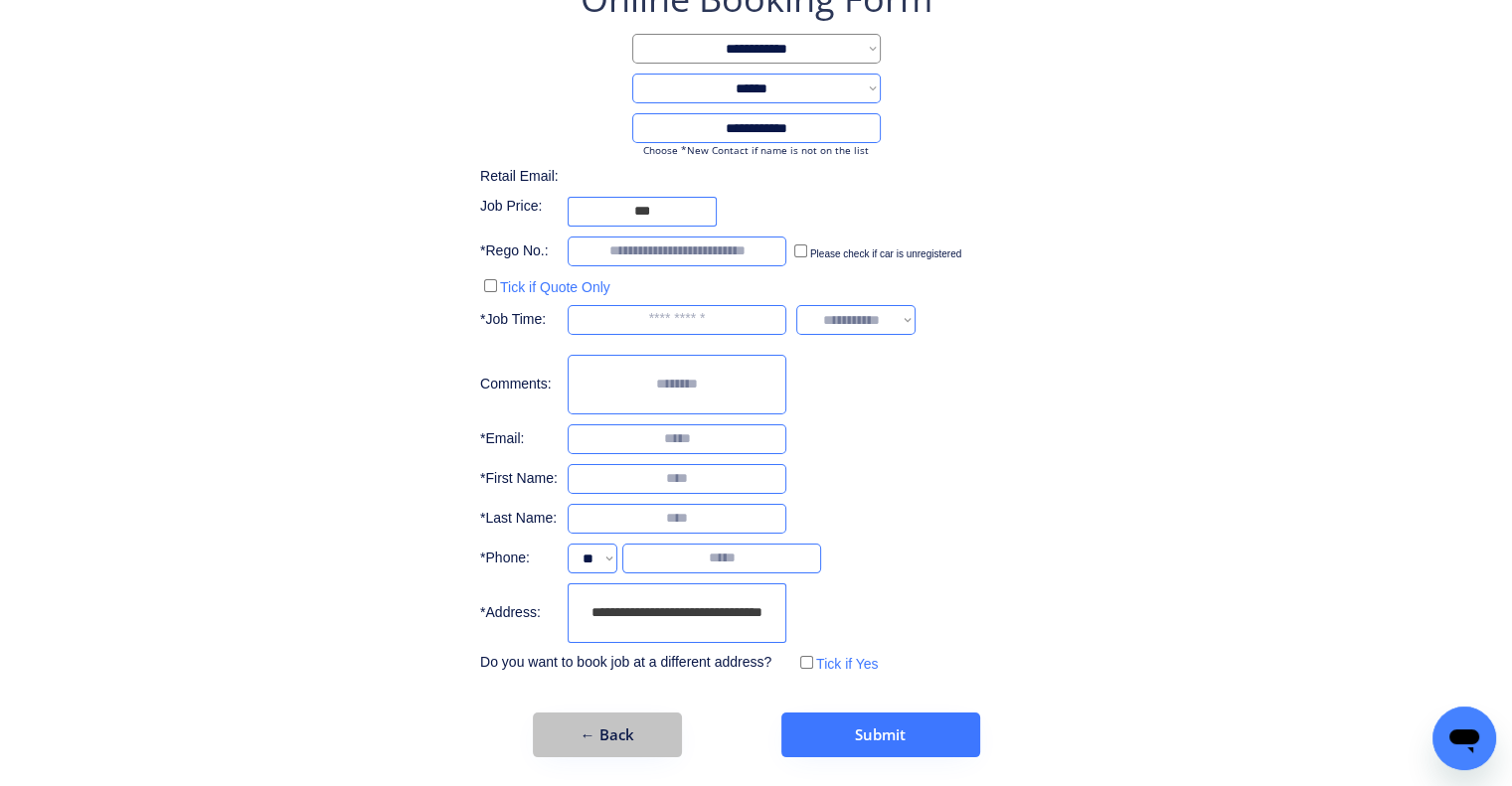 drag, startPoint x: 642, startPoint y: 730, endPoint x: 865, endPoint y: 707, distance: 224.183 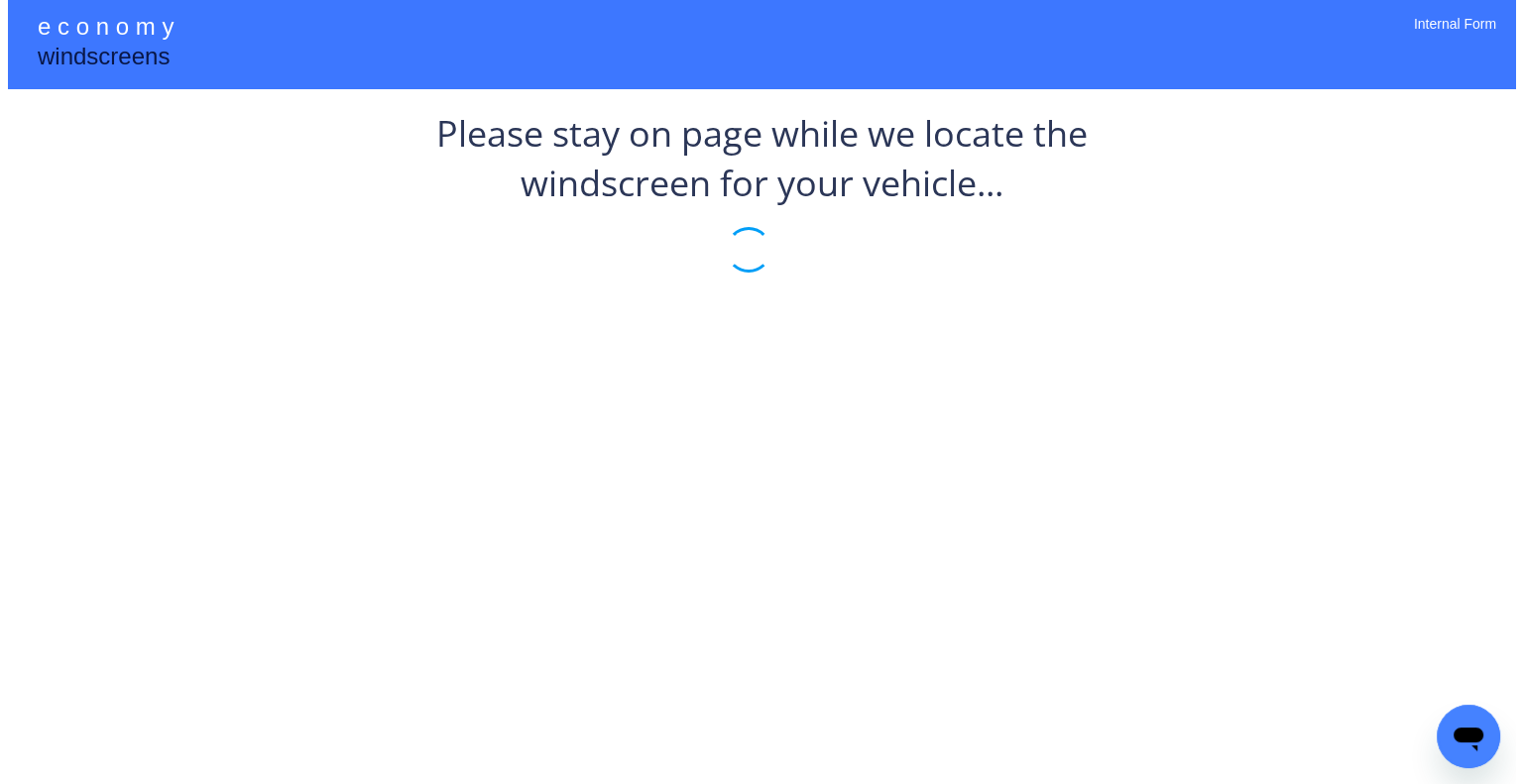 scroll, scrollTop: 0, scrollLeft: 0, axis: both 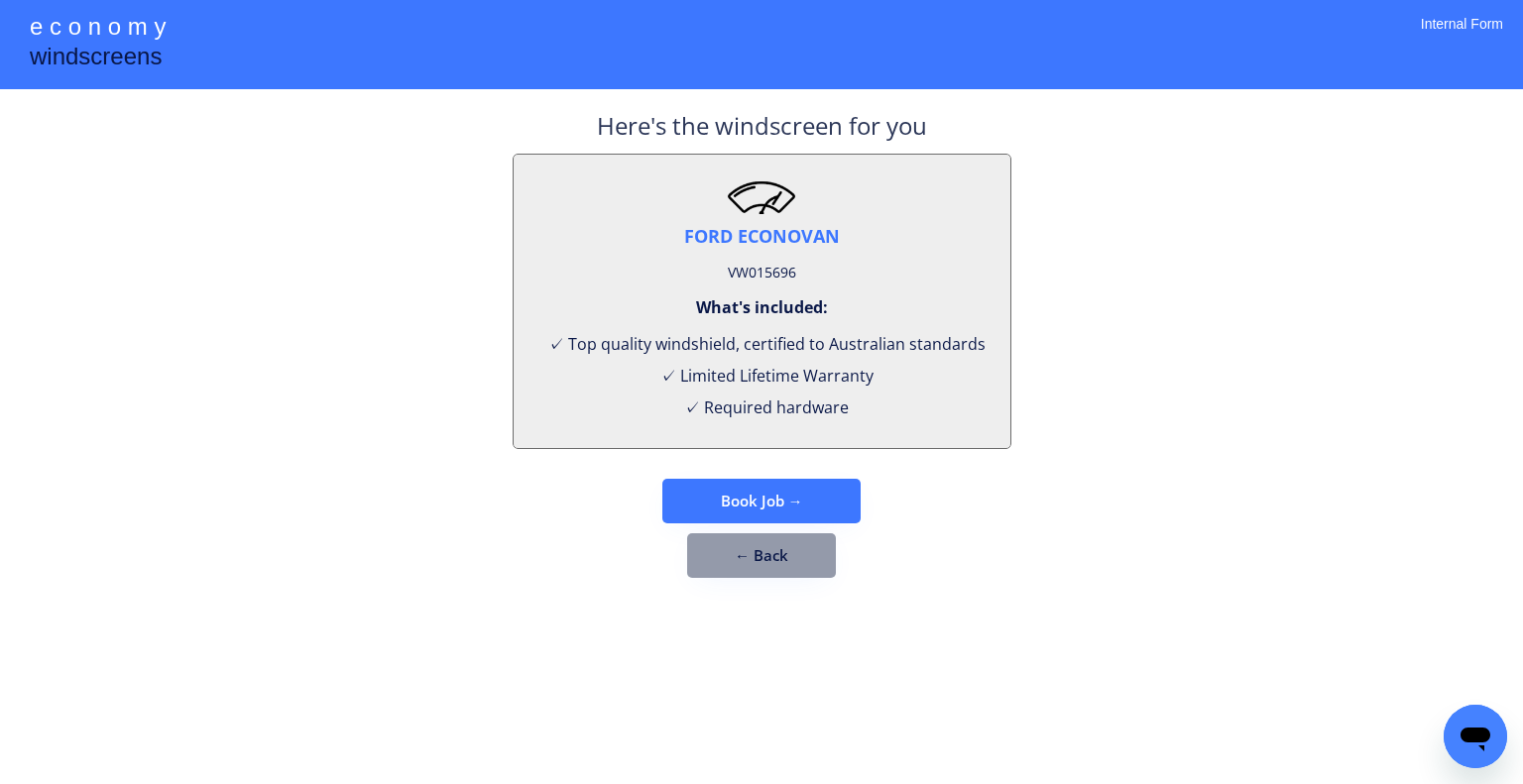 click on "VW015696" at bounding box center [762, 273] 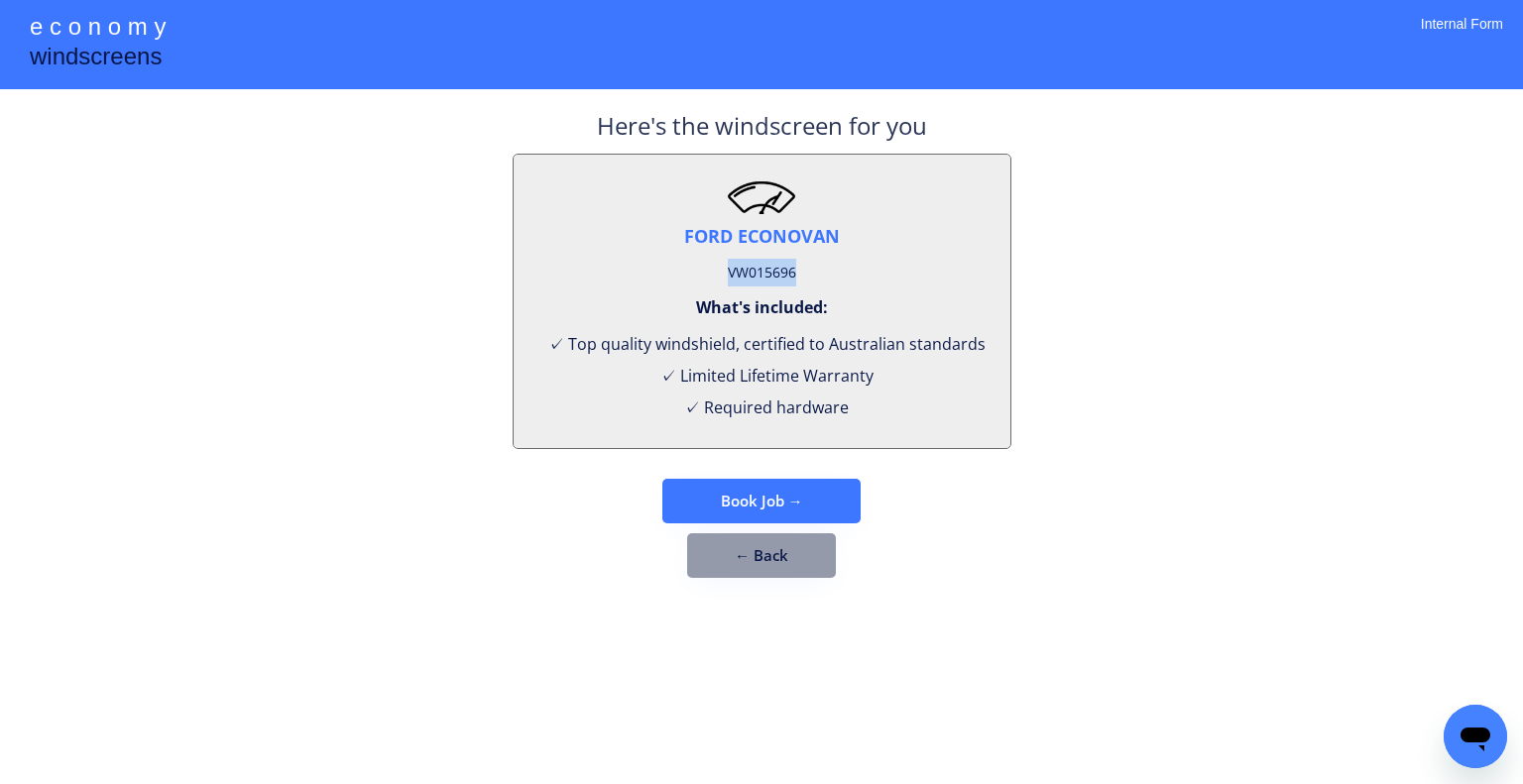click on "VW015696" at bounding box center [762, 273] 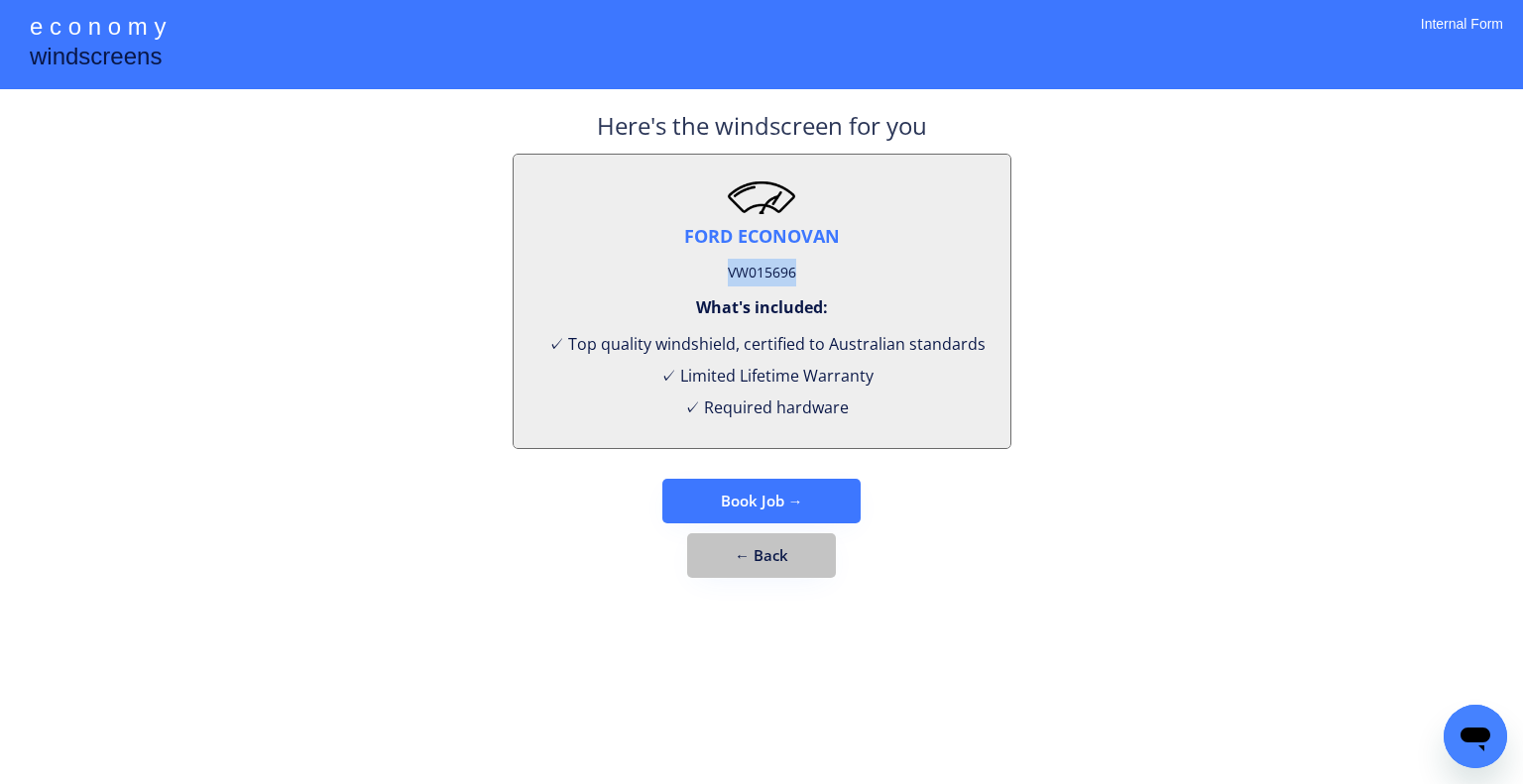 click on "←   Back" at bounding box center (762, 555) 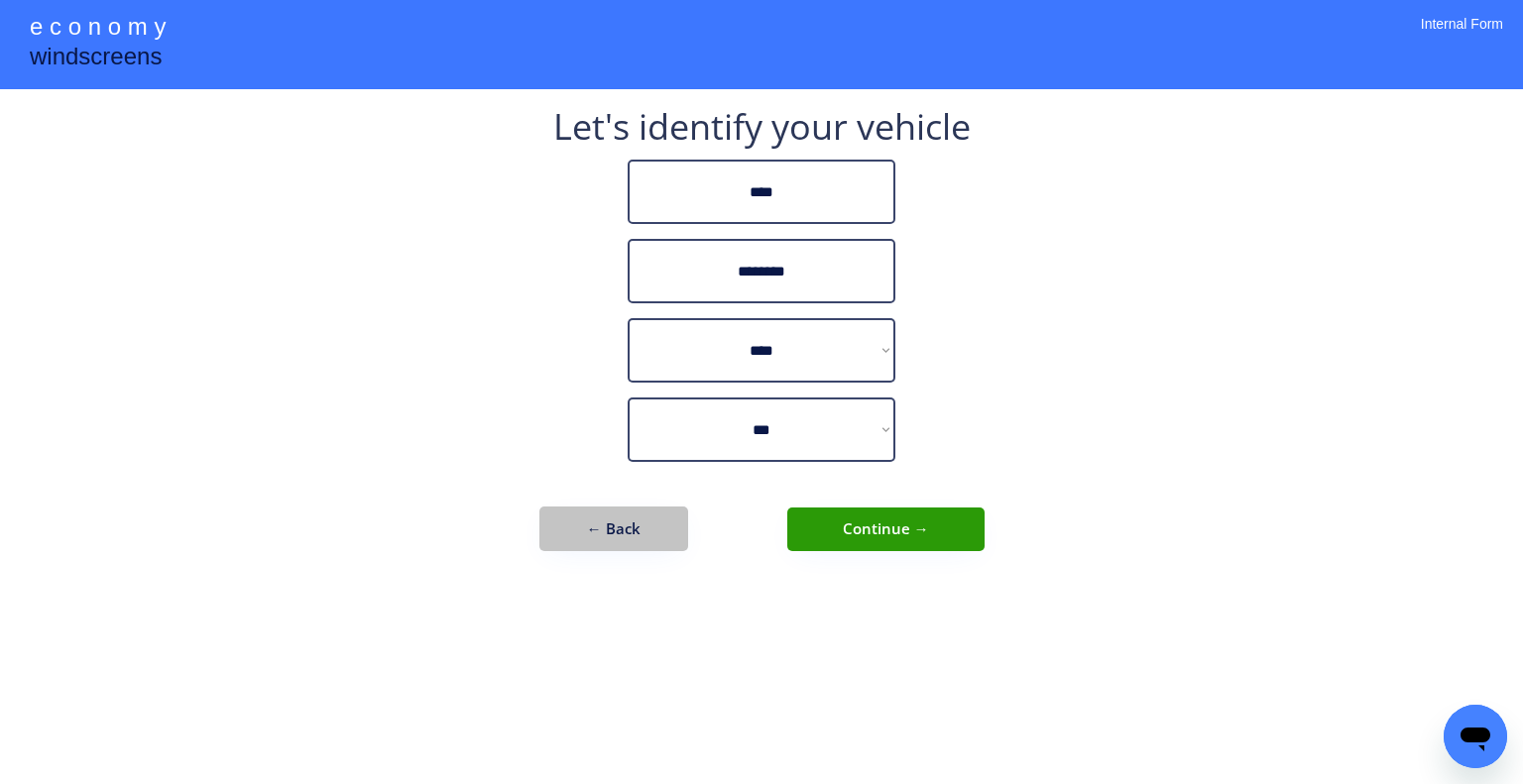 click on "←   Back" at bounding box center [614, 528] 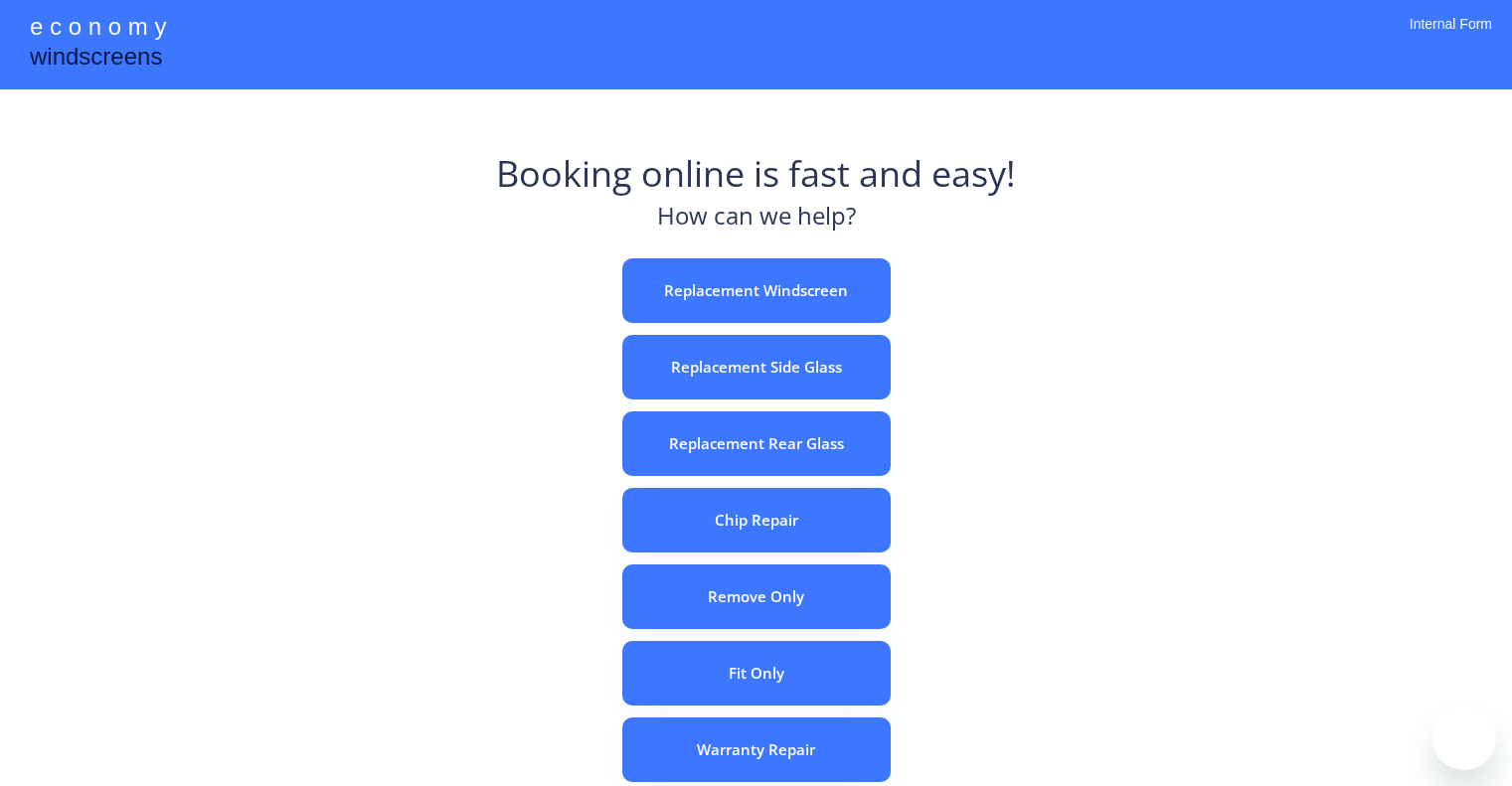 scroll, scrollTop: 0, scrollLeft: 0, axis: both 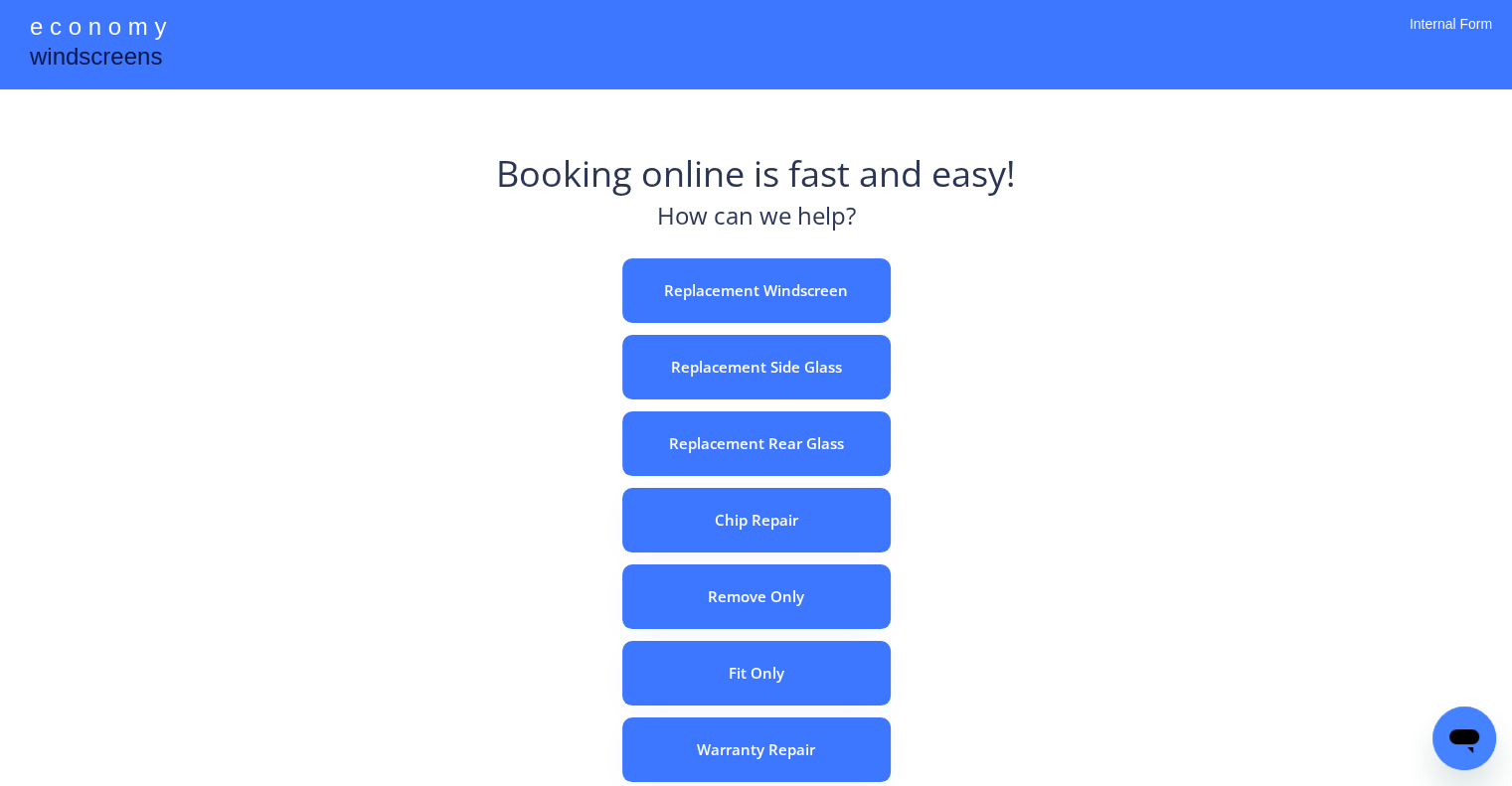 click on "e c o n o m y windscreens Booking online is fast and easy! How can we help? Replacement Windscreen Replacement Side Glass Replacement Rear Glass Chip Repair Remove Only Fit Only Warranty Repair ADAS Recalibration Only Rebook a Job Confirm Quotes Manual Booking Internal Form" at bounding box center [756, 553] 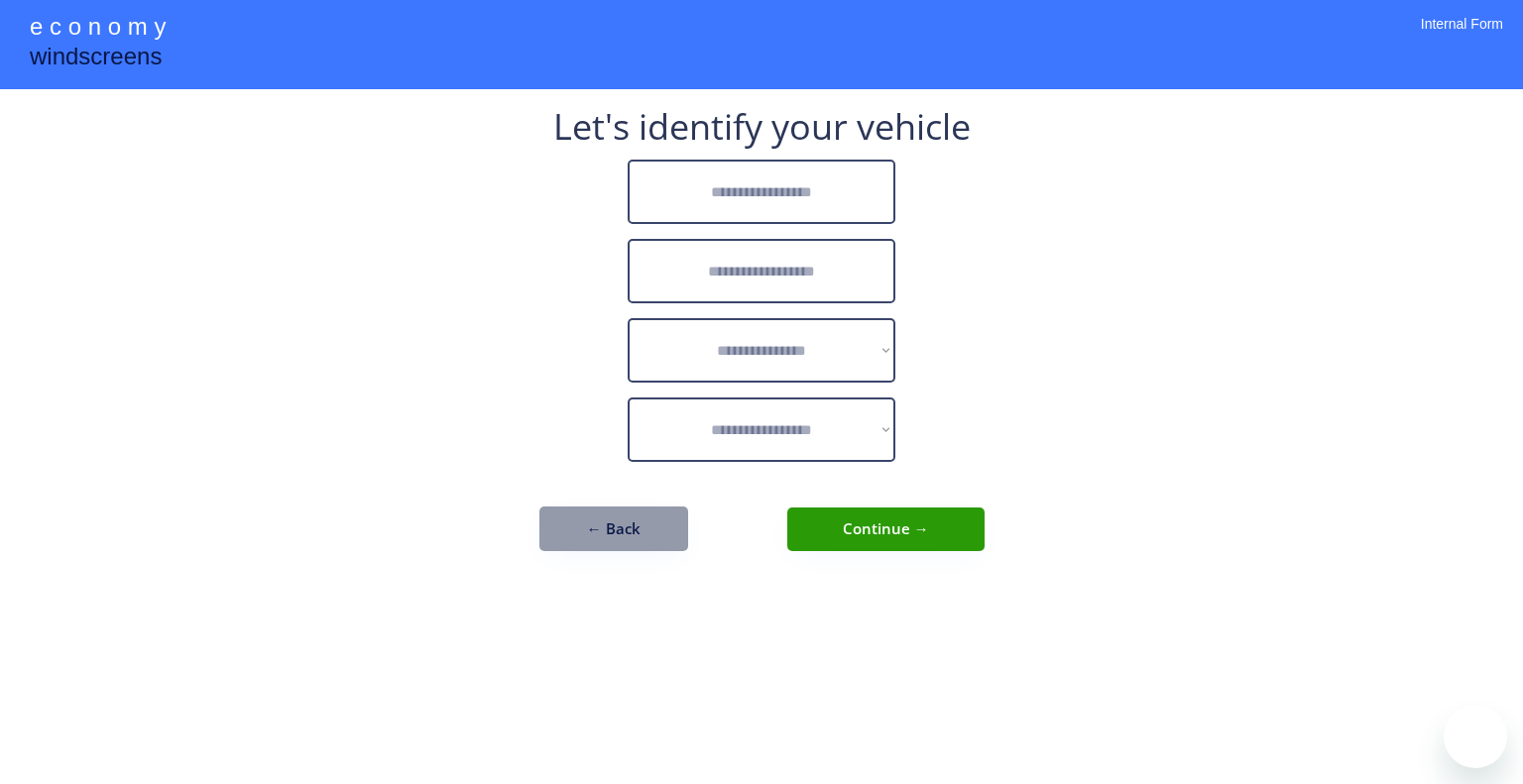 scroll, scrollTop: 0, scrollLeft: 0, axis: both 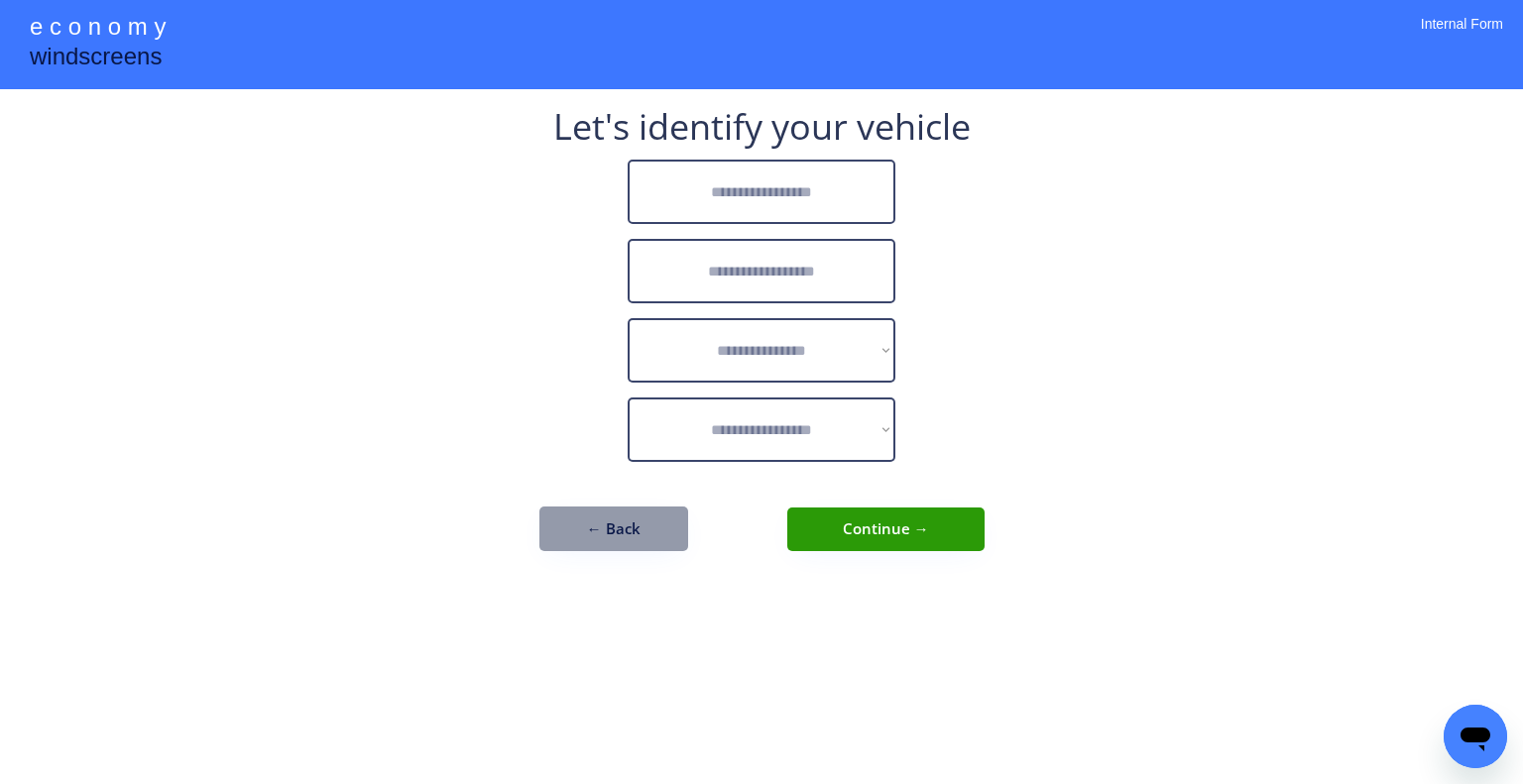 click at bounding box center [762, 191] 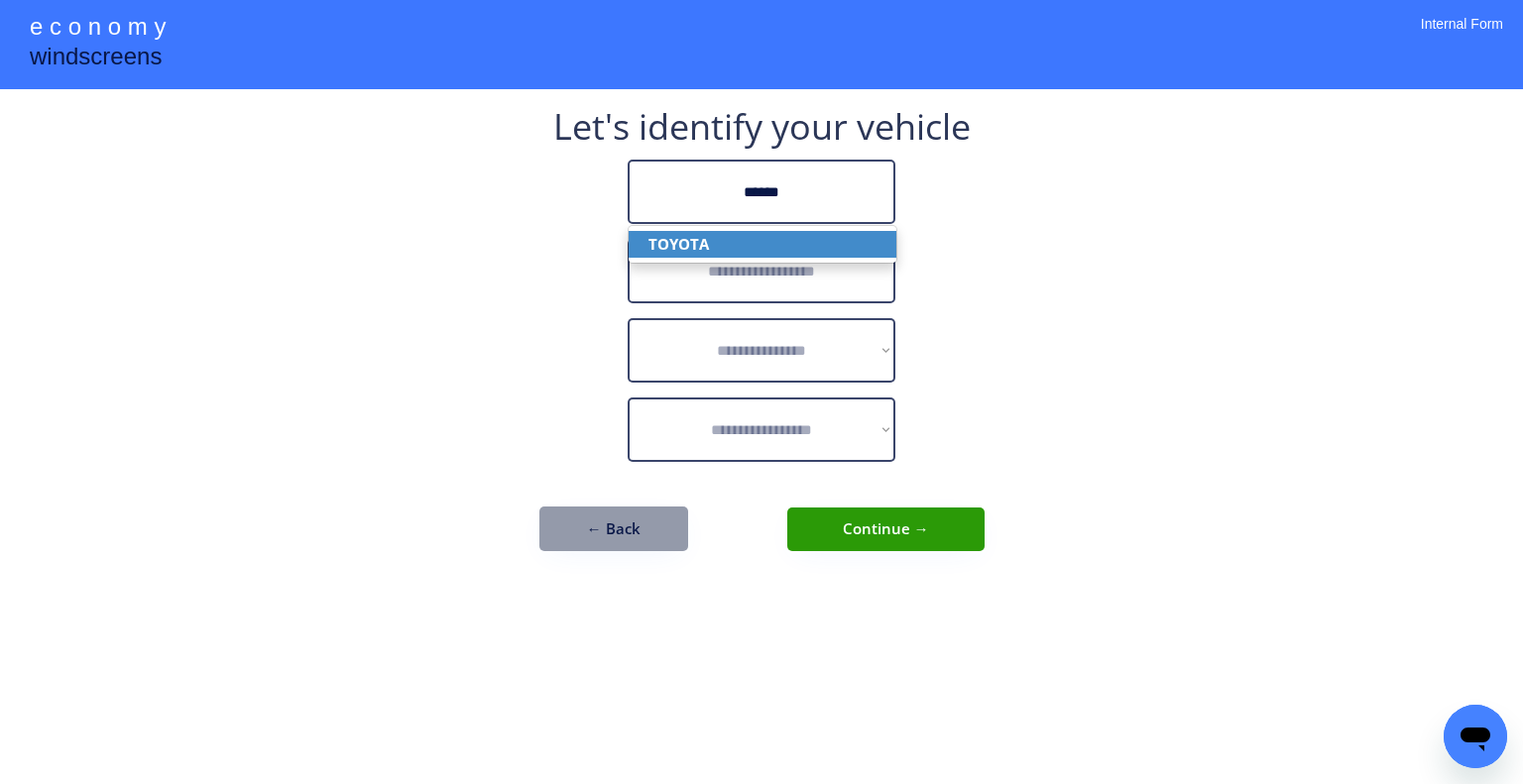 click on "TOYOTA" at bounding box center (762, 244) 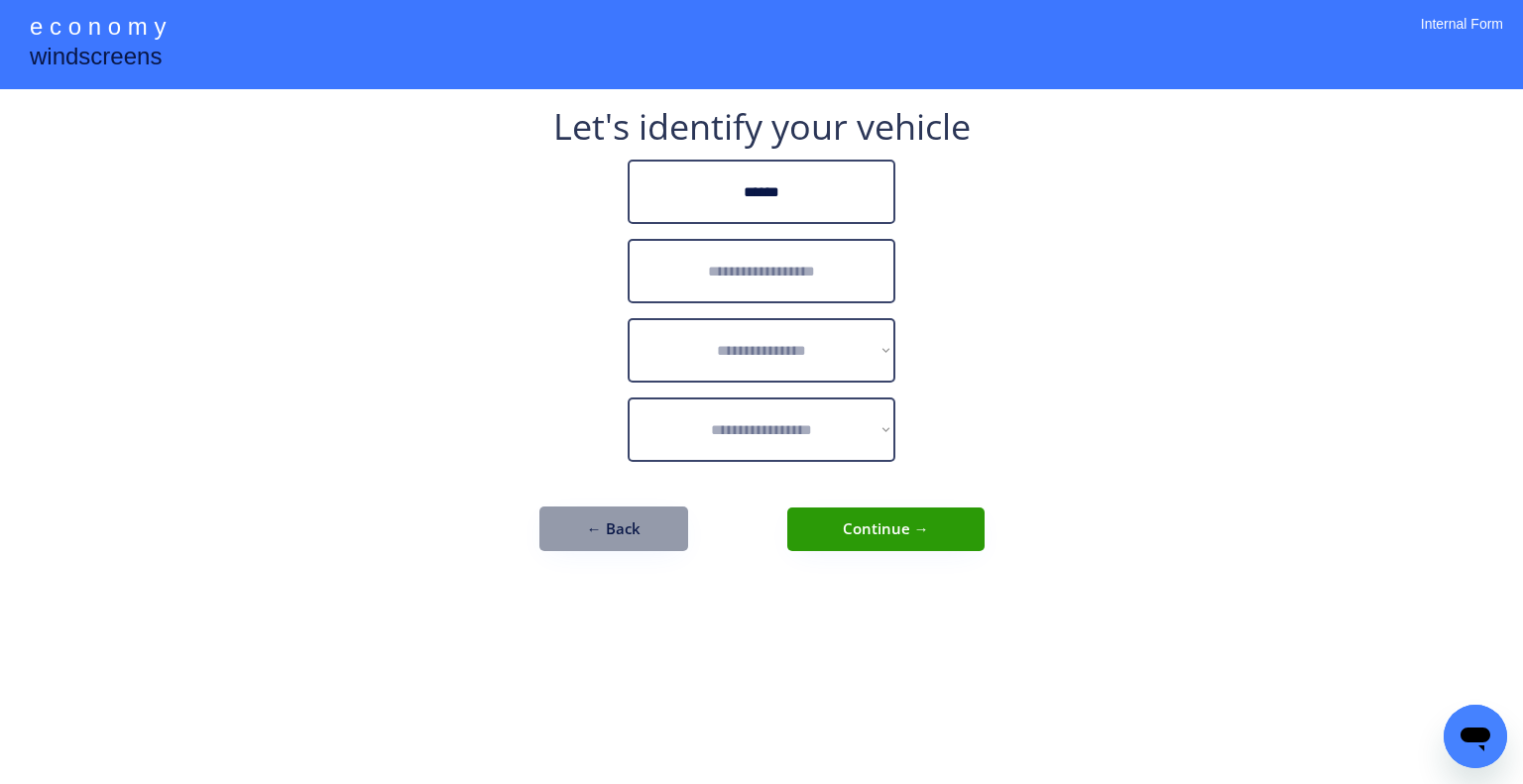 click at bounding box center (762, 271) 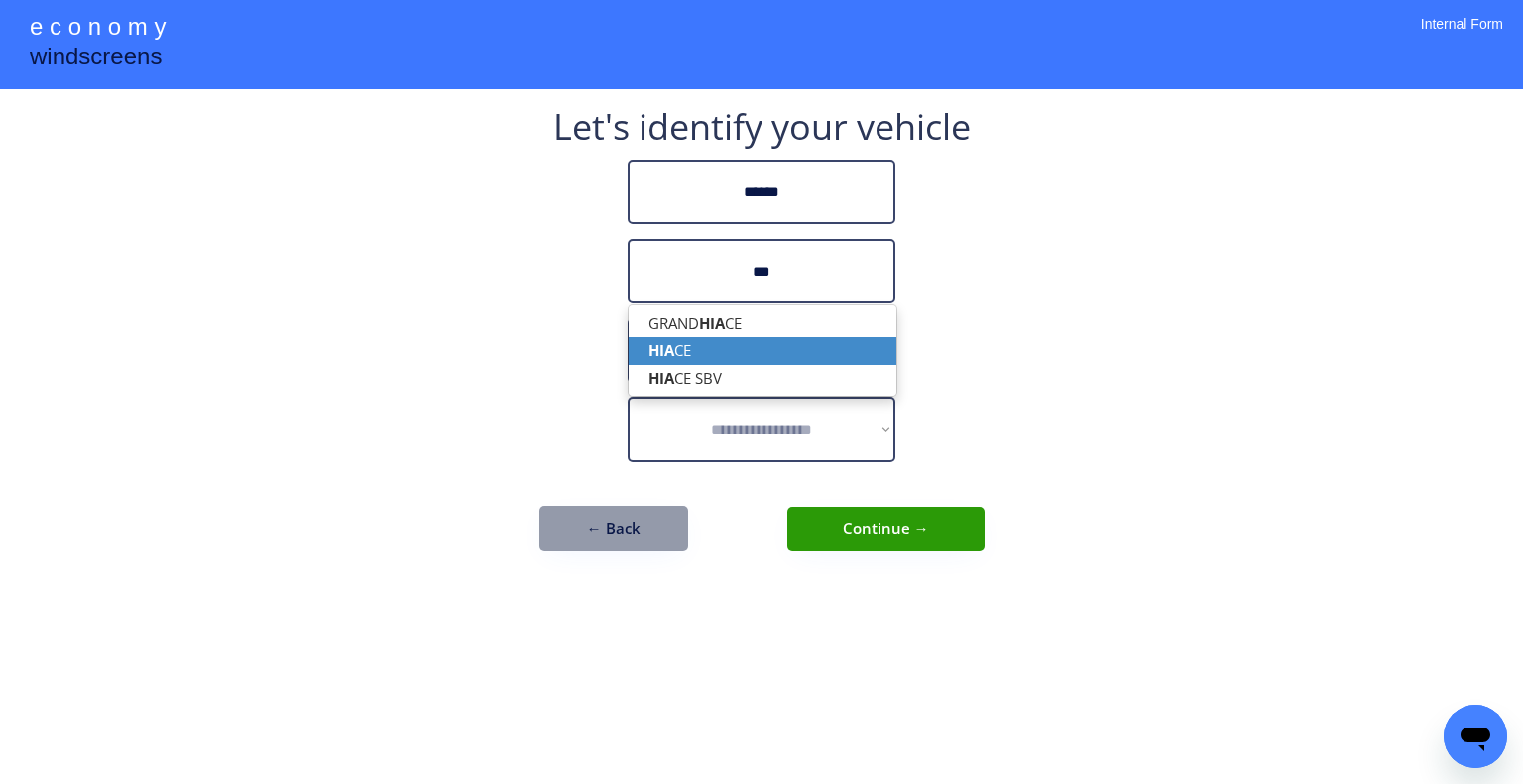 drag, startPoint x: 762, startPoint y: 348, endPoint x: 1131, endPoint y: 289, distance: 373.68703 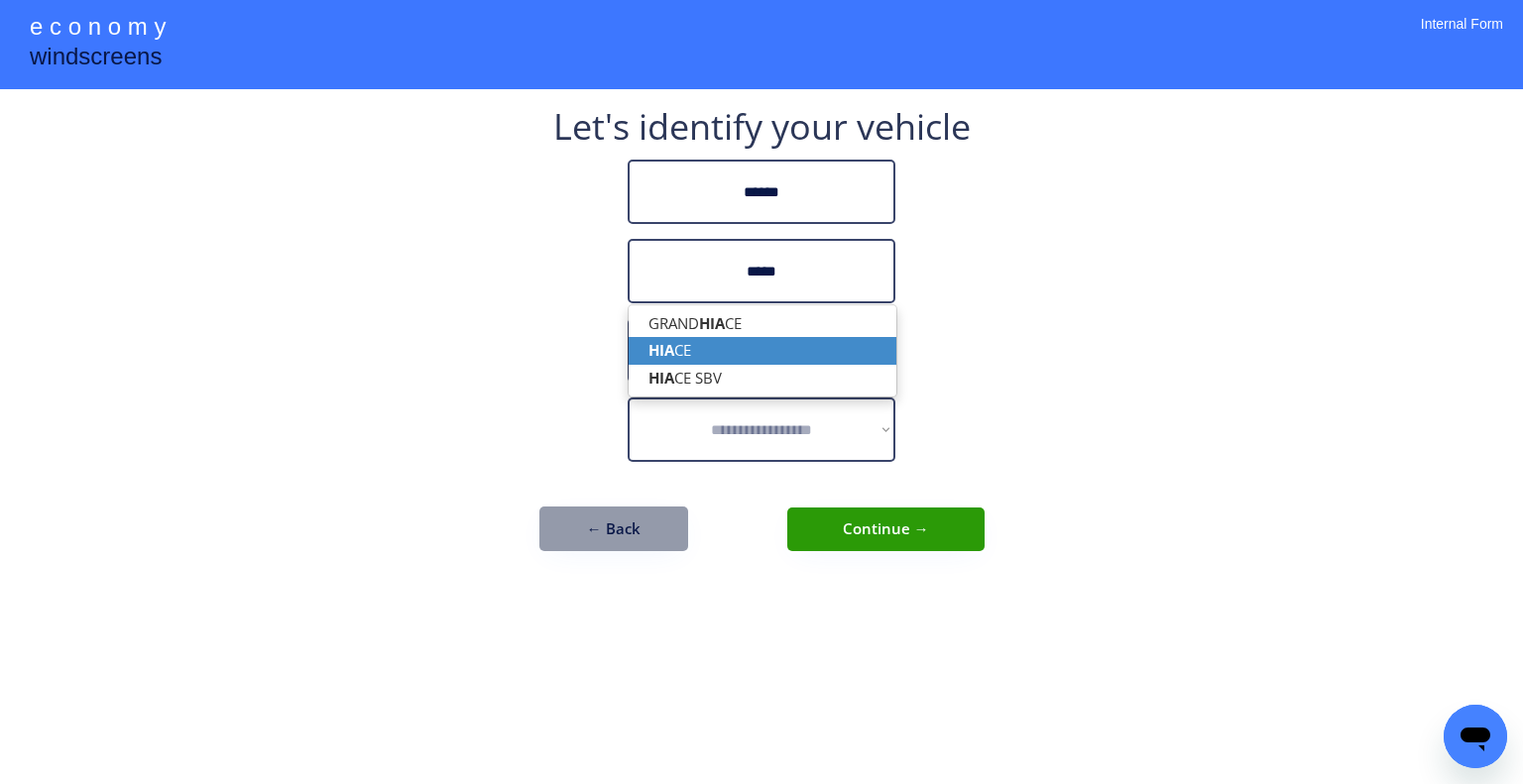 type on "*****" 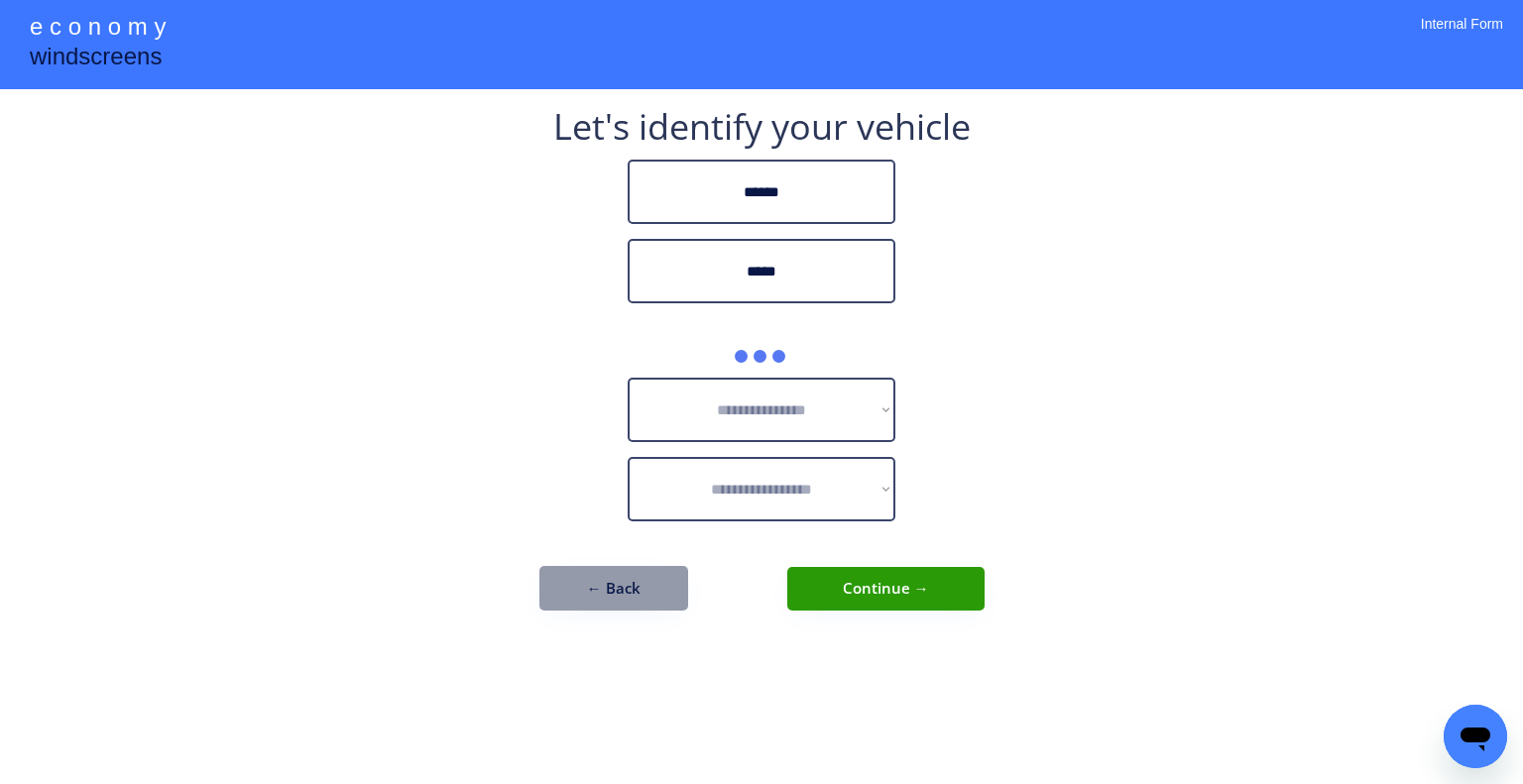 click on "**********" at bounding box center (762, 392) 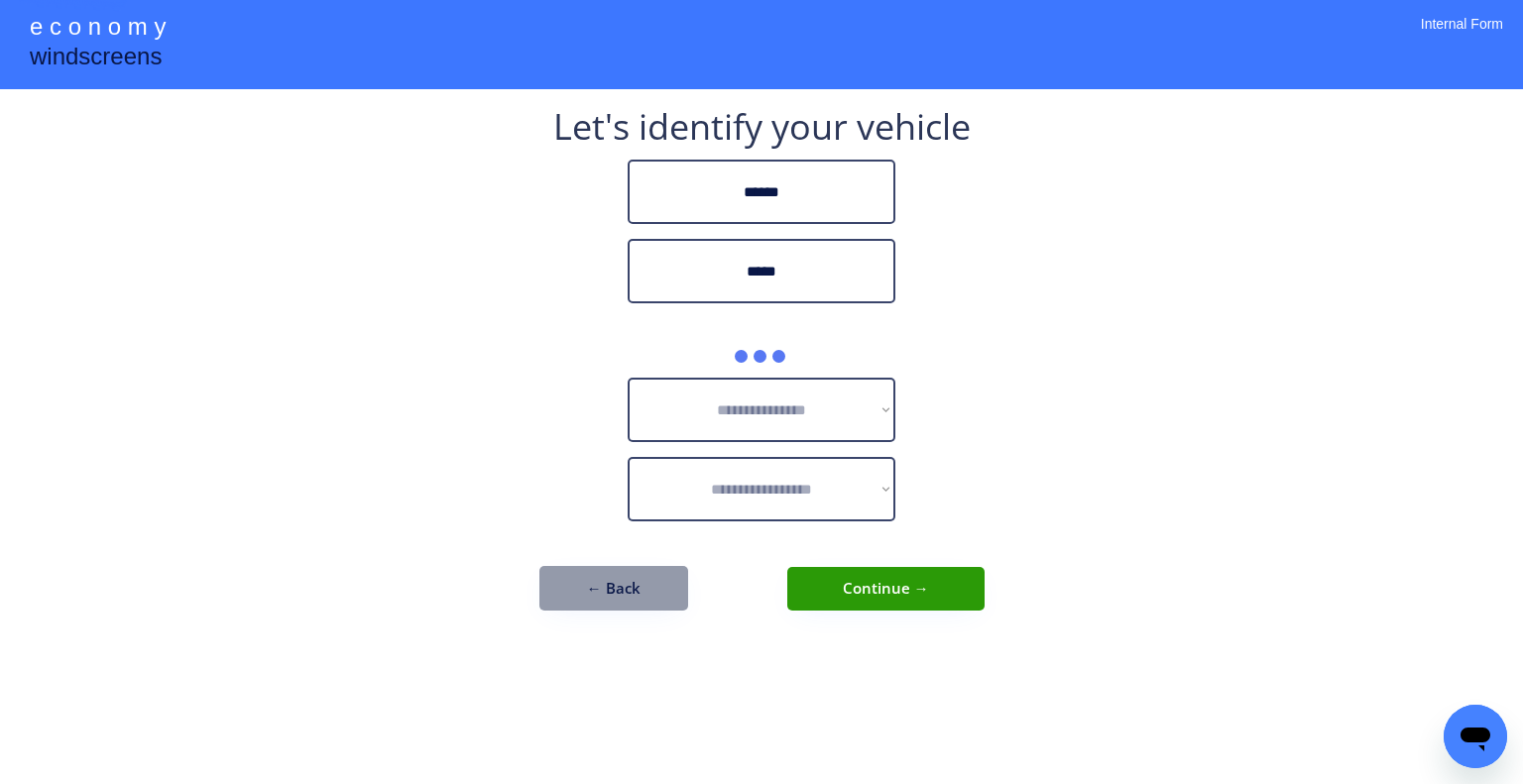 click on "**********" at bounding box center [762, 392] 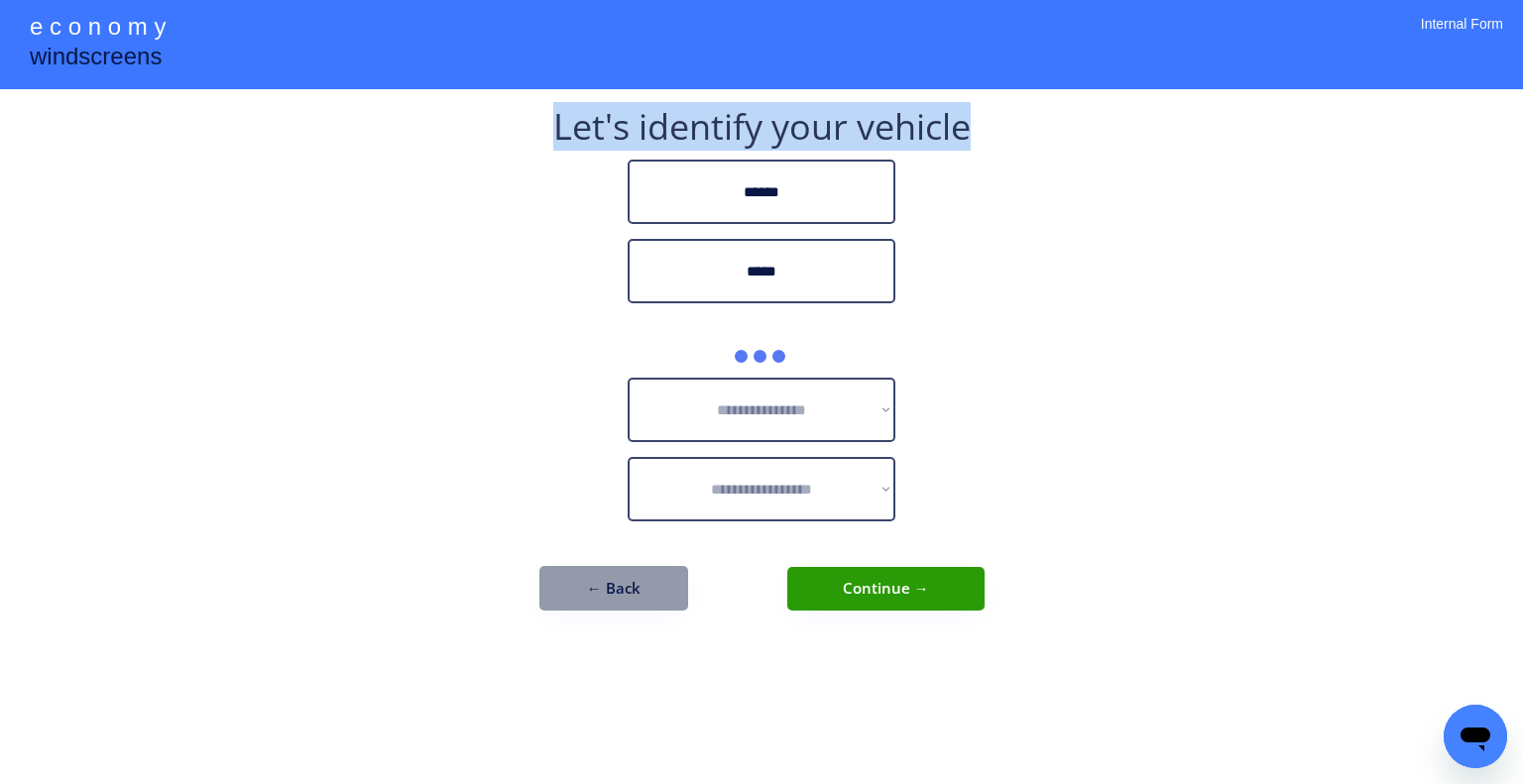 click on "**********" at bounding box center [762, 392] 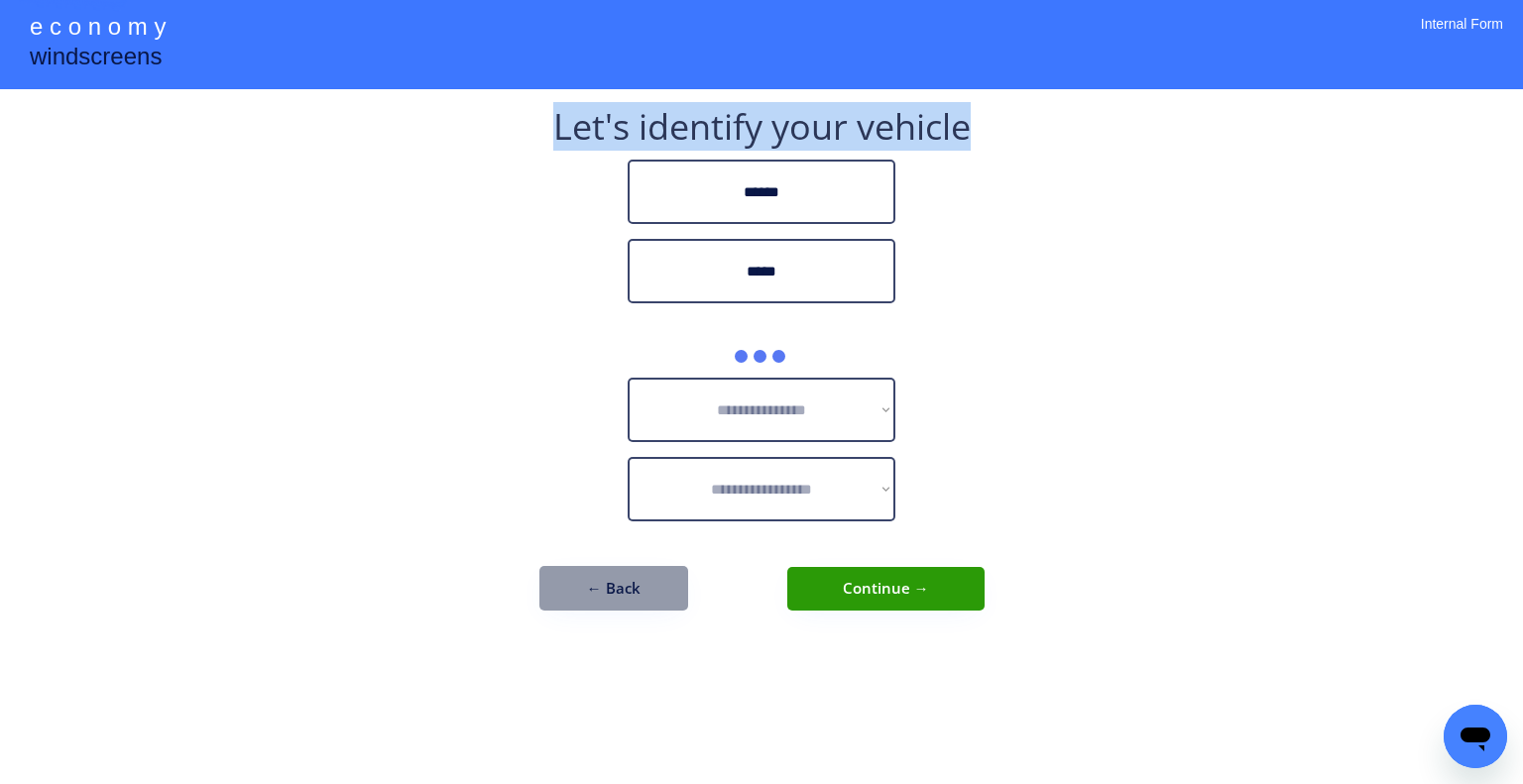 click on "**********" at bounding box center [762, 392] 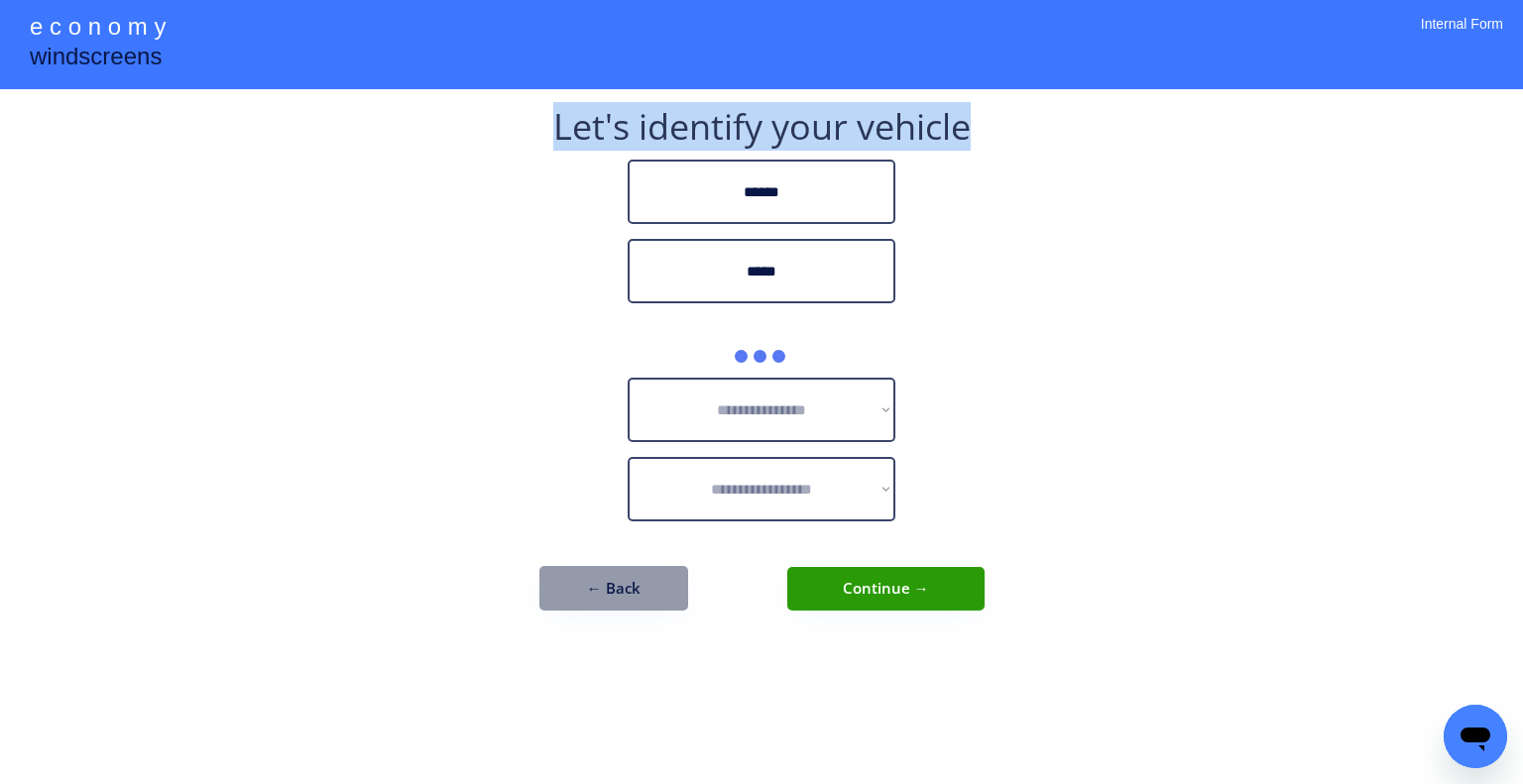 click on "**********" at bounding box center (762, 392) 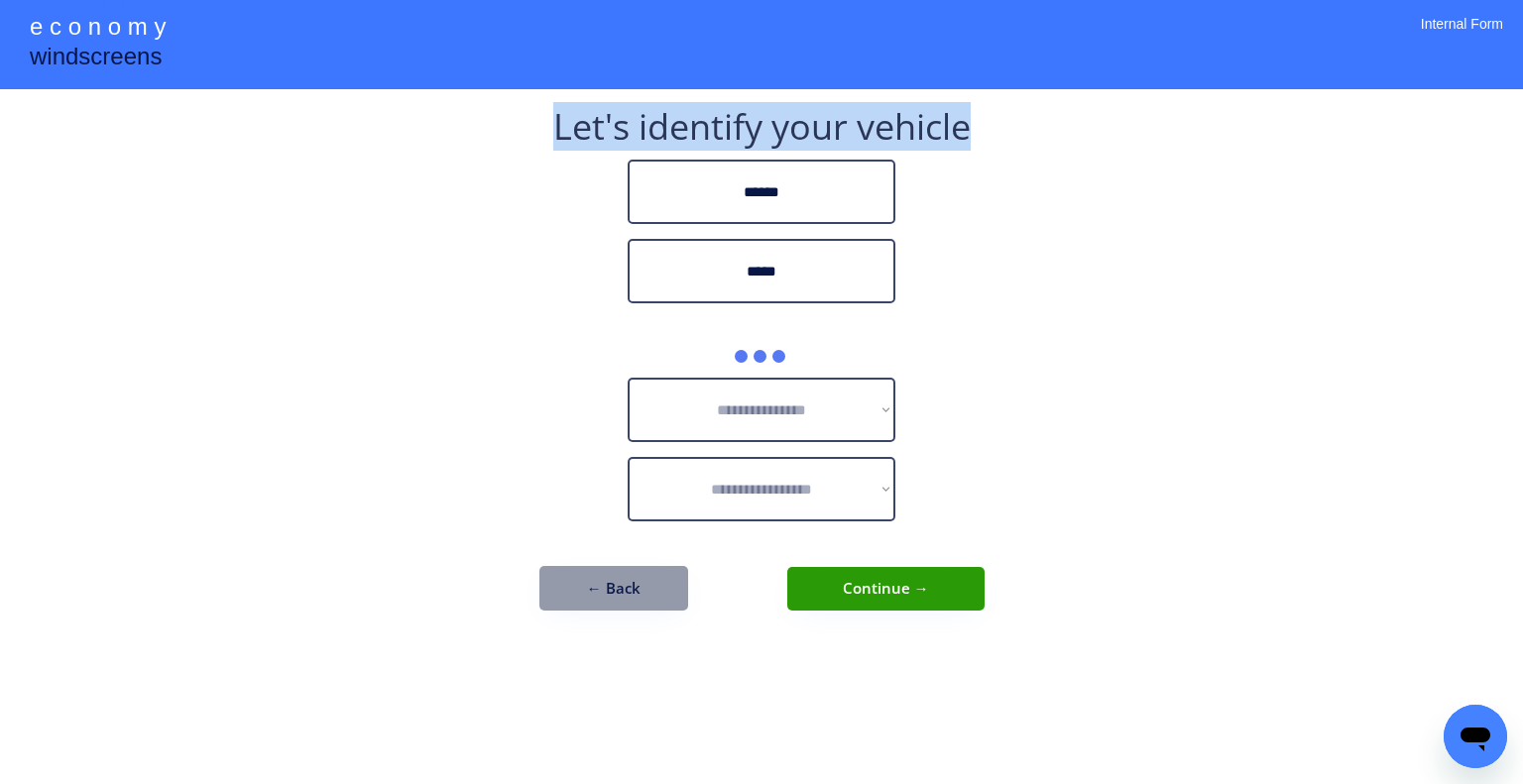 click on "**********" at bounding box center [762, 392] 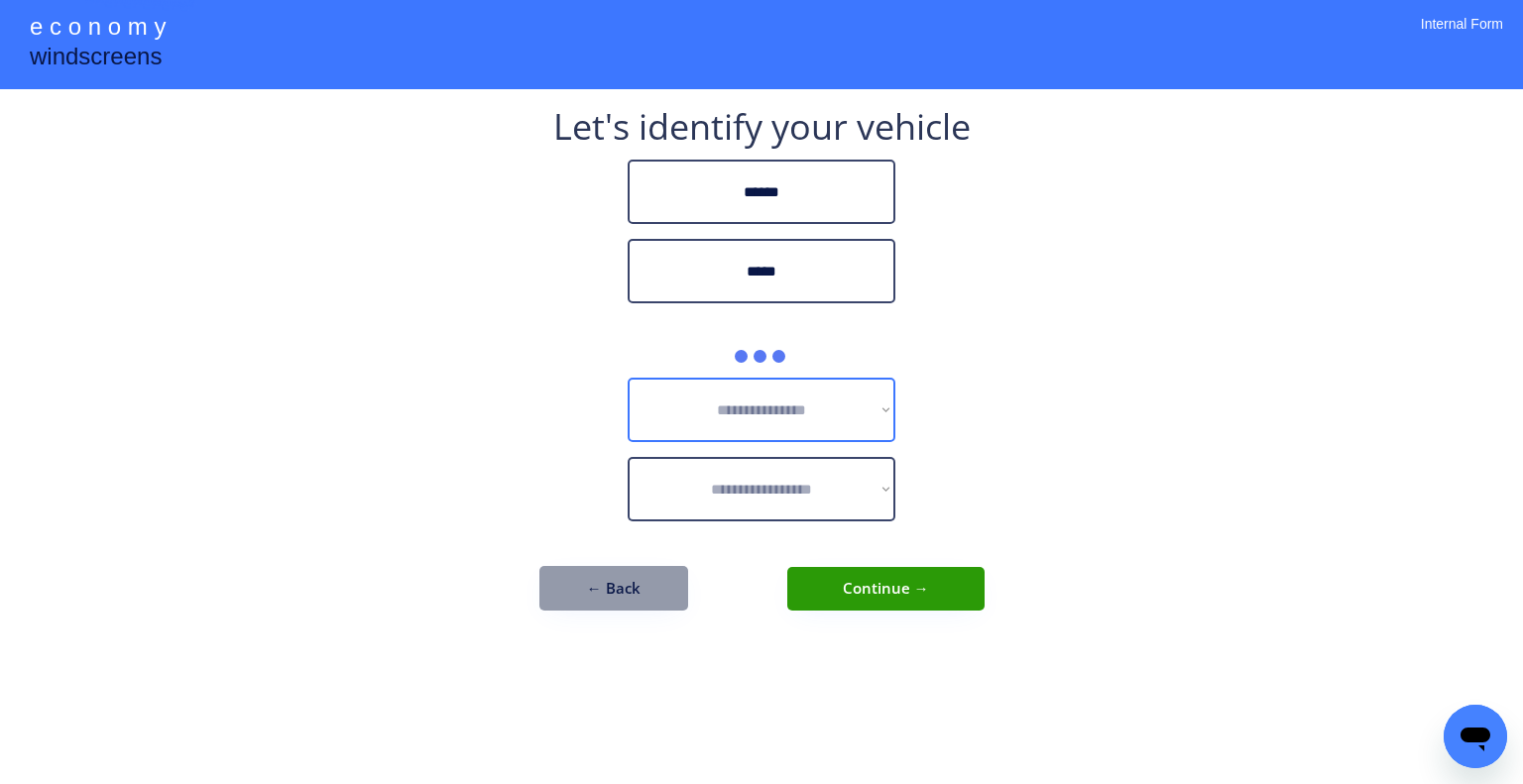 click on "**********" at bounding box center [762, 409] 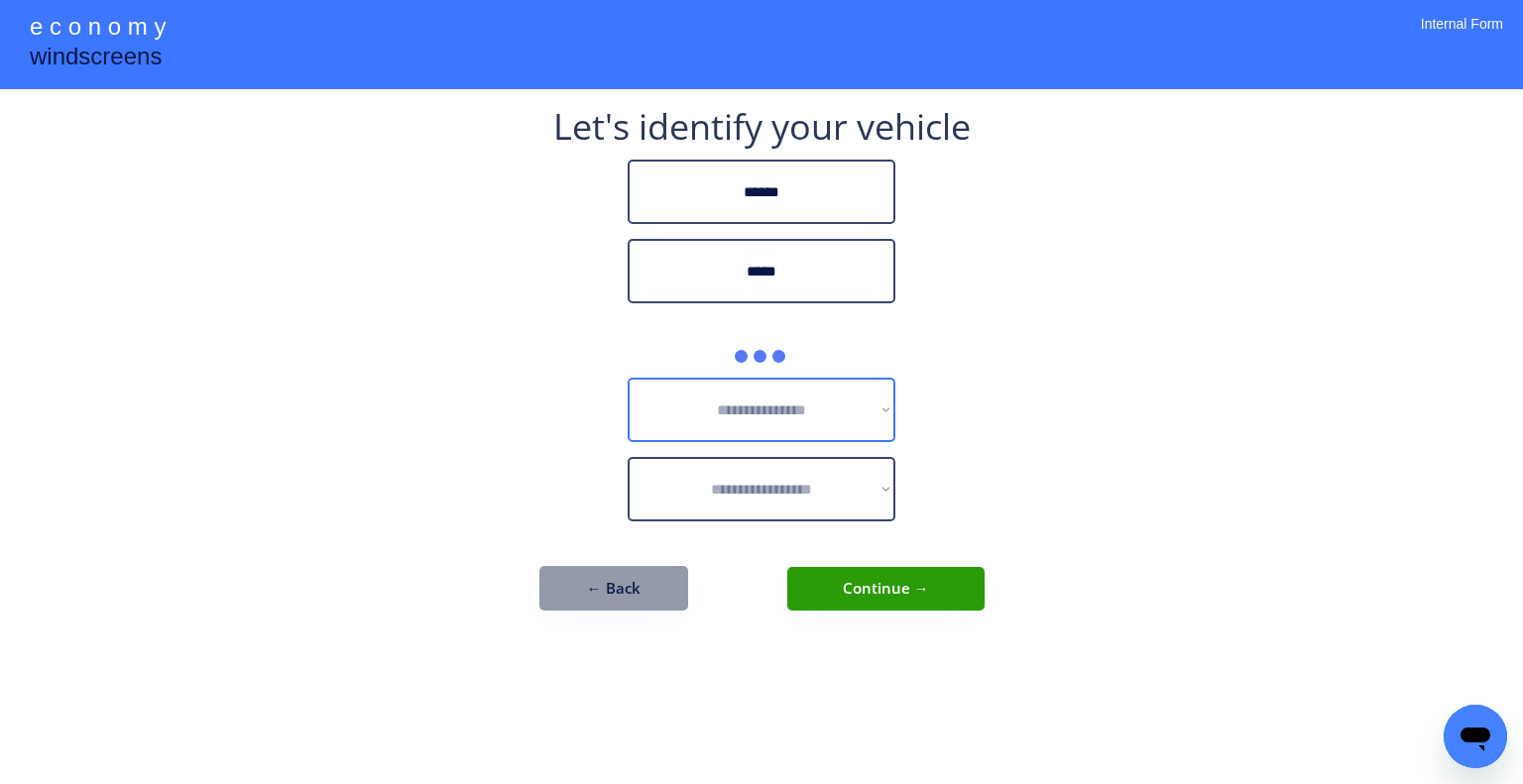 click on "**********" at bounding box center (762, 409) 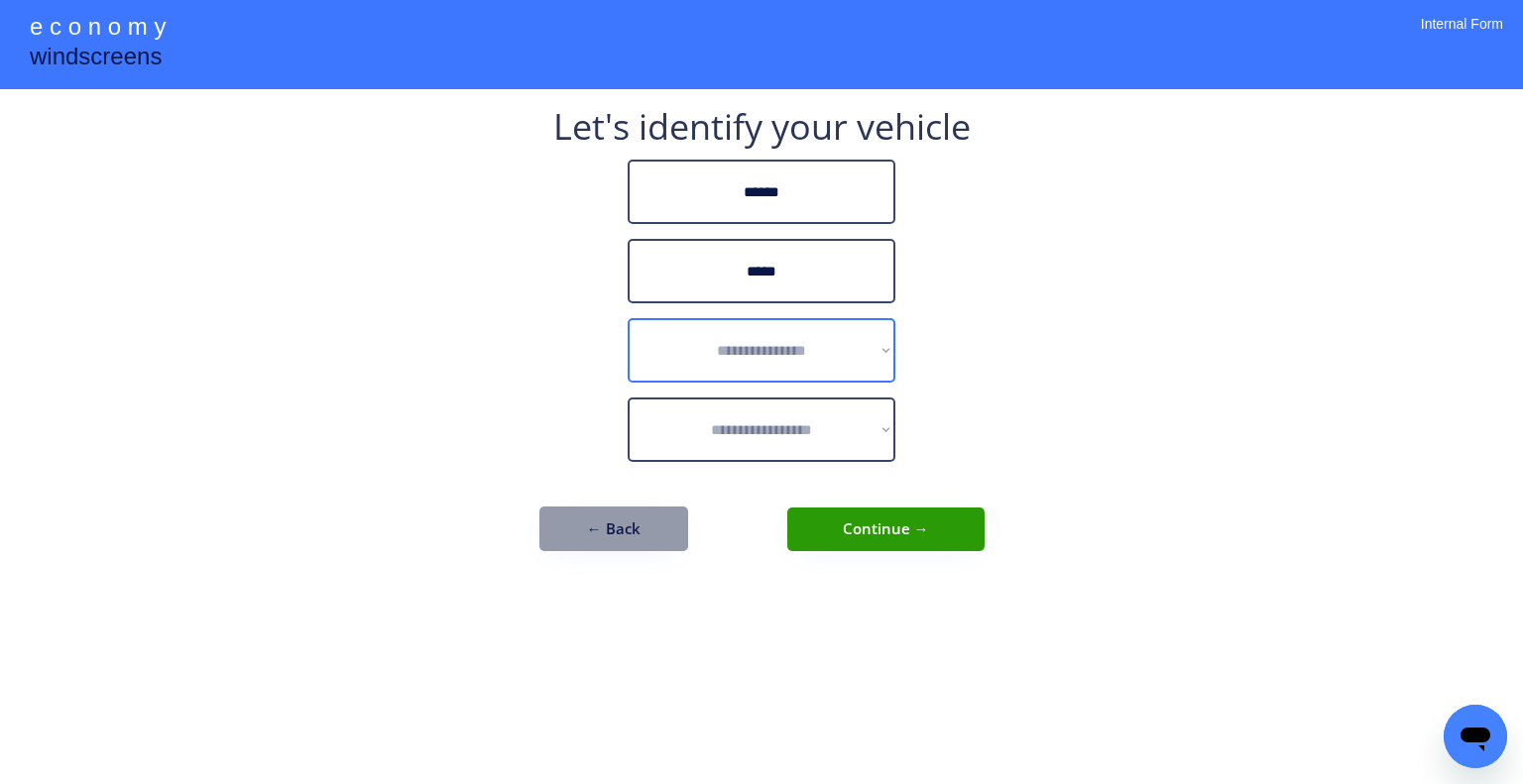 click on "**********" at bounding box center [762, 340] 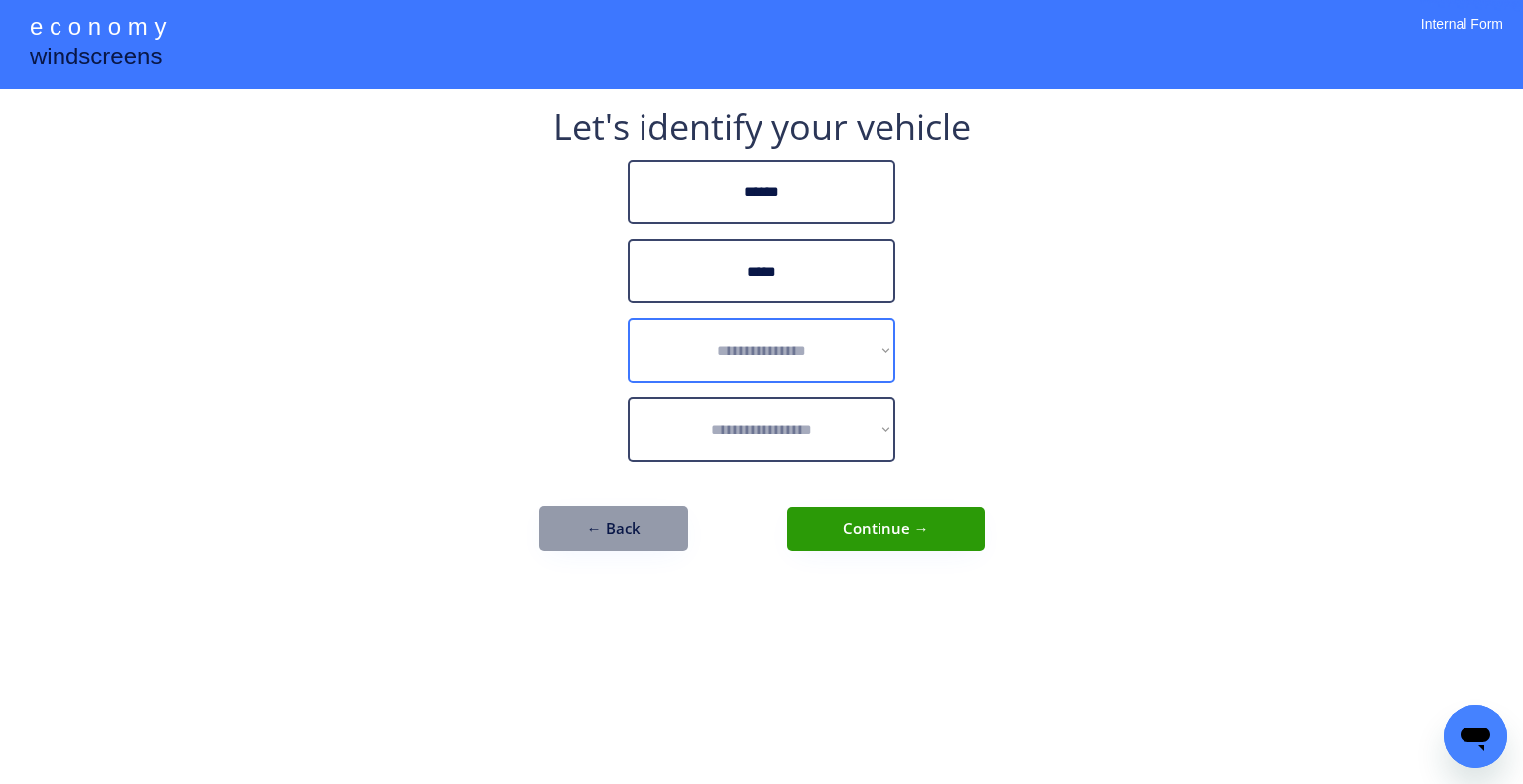 click on "**********" at bounding box center (762, 340) 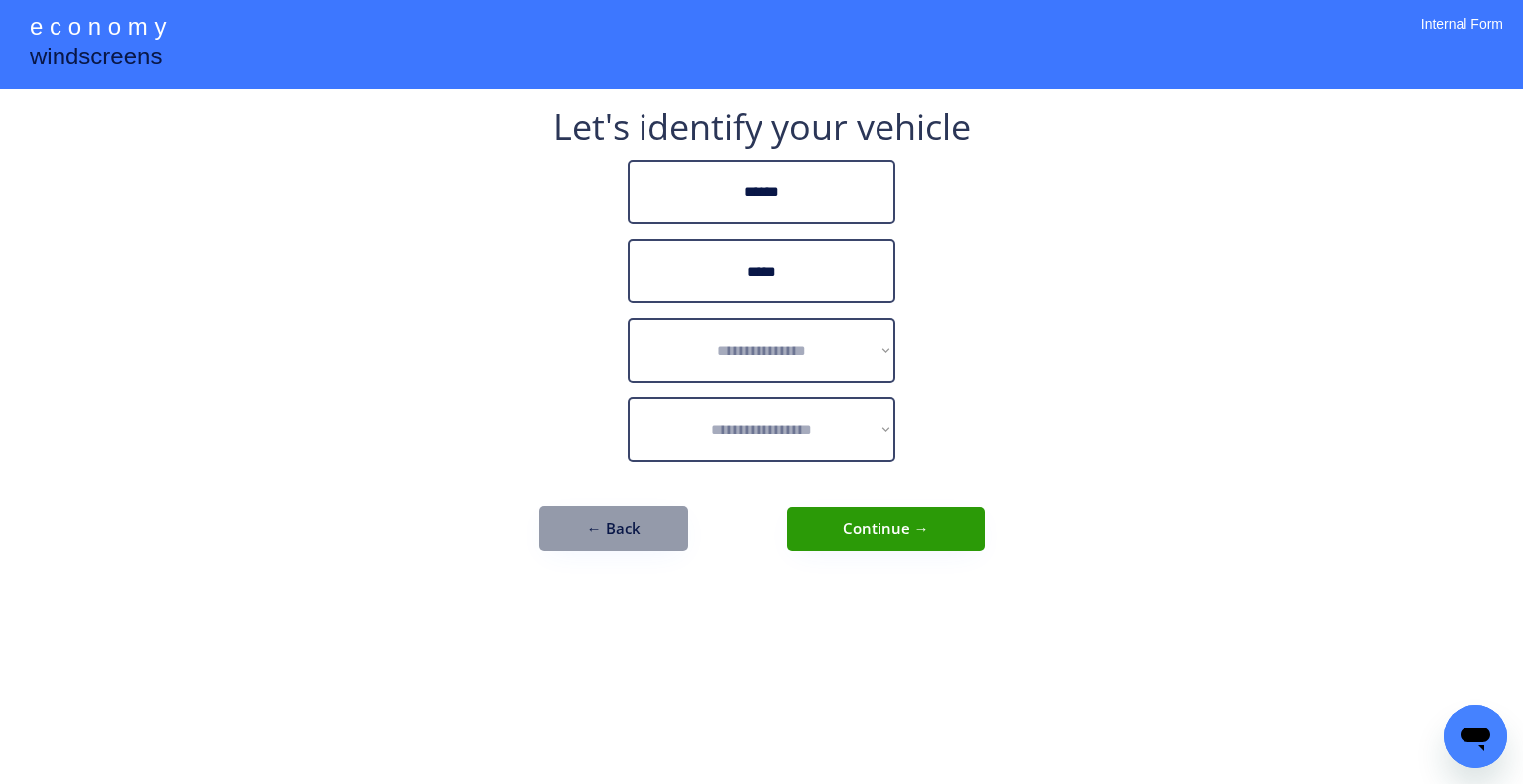 click on "**********" at bounding box center (762, 340) 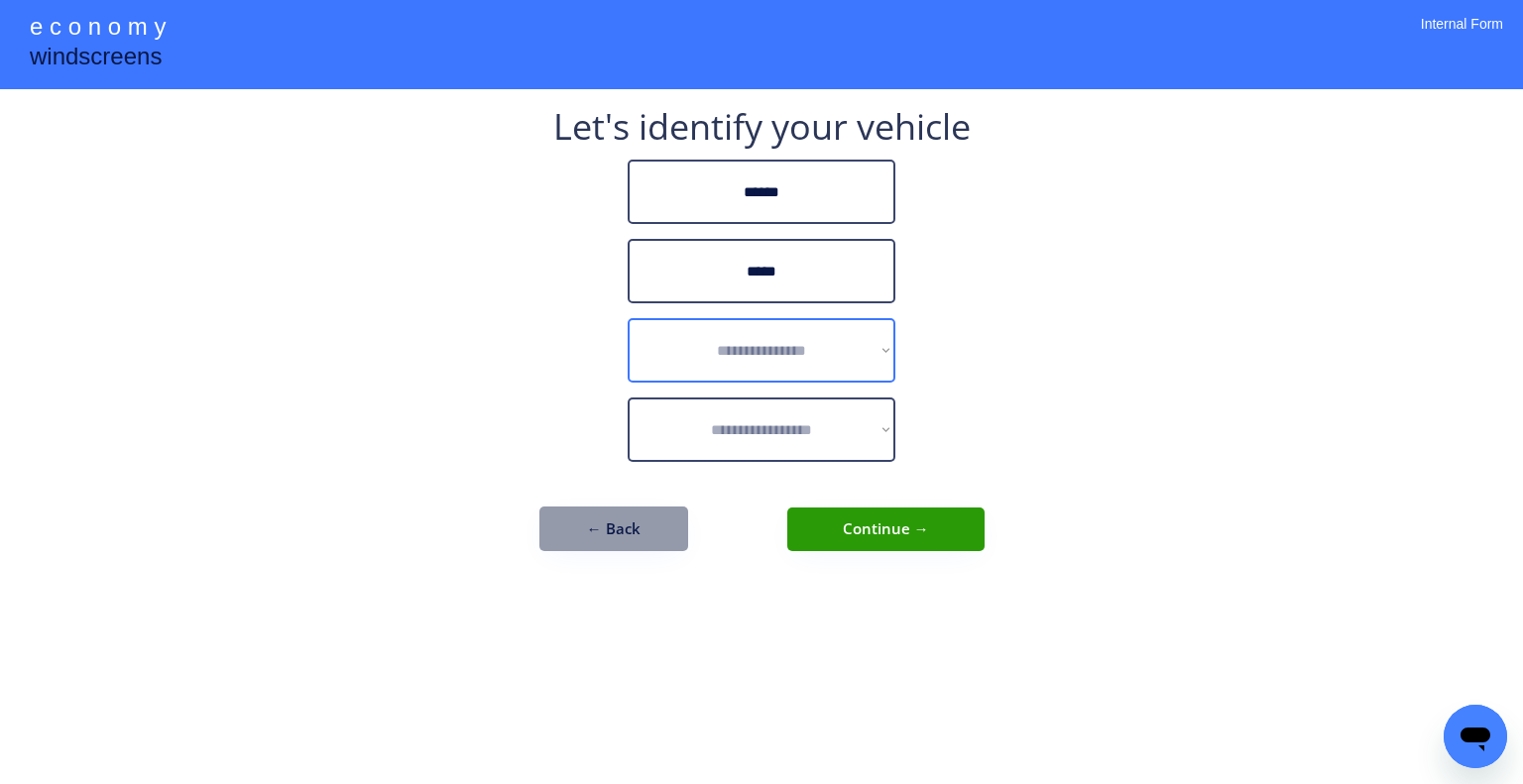 click on "**********" at bounding box center (762, 350) 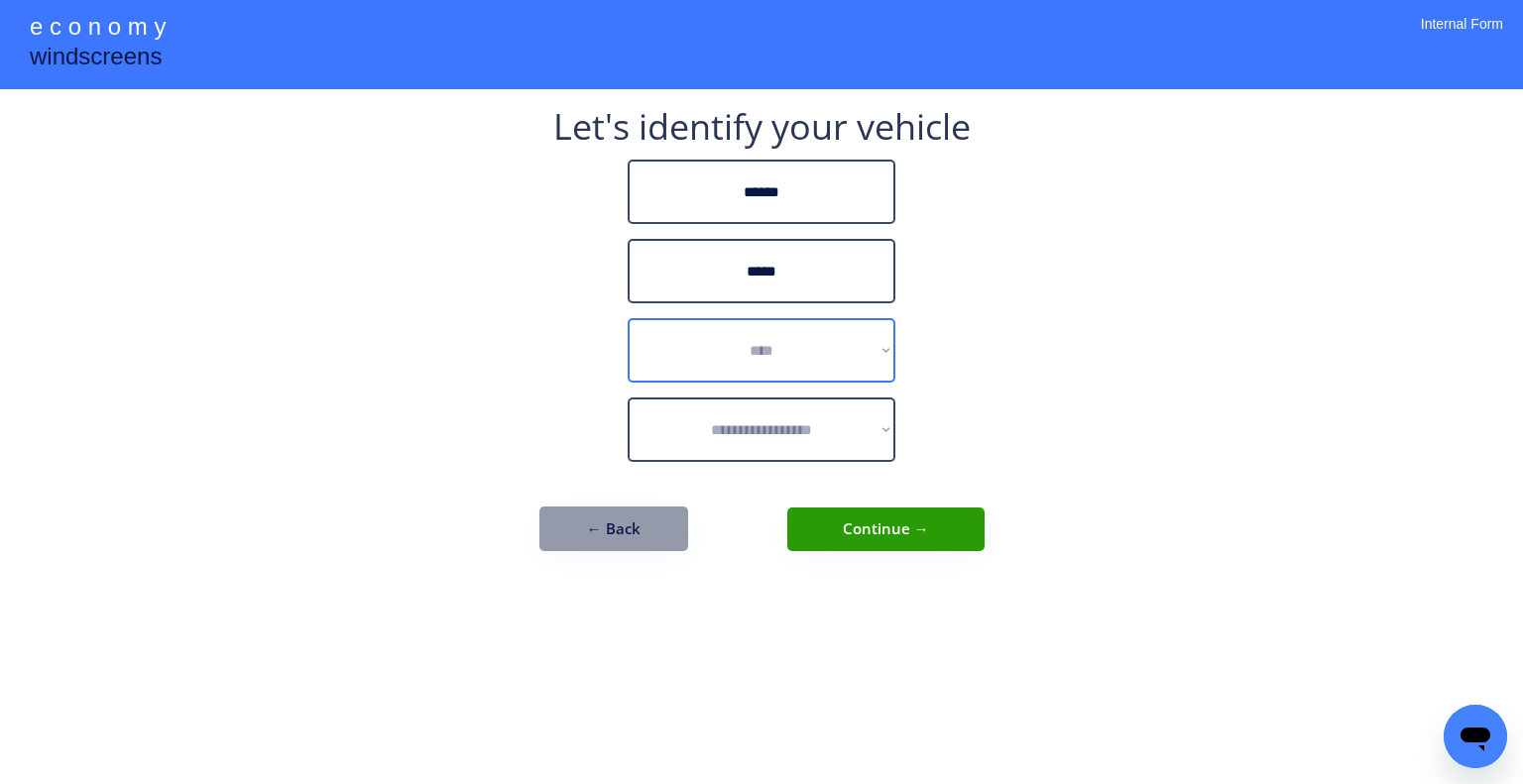 click on "**********" at bounding box center (762, 350) 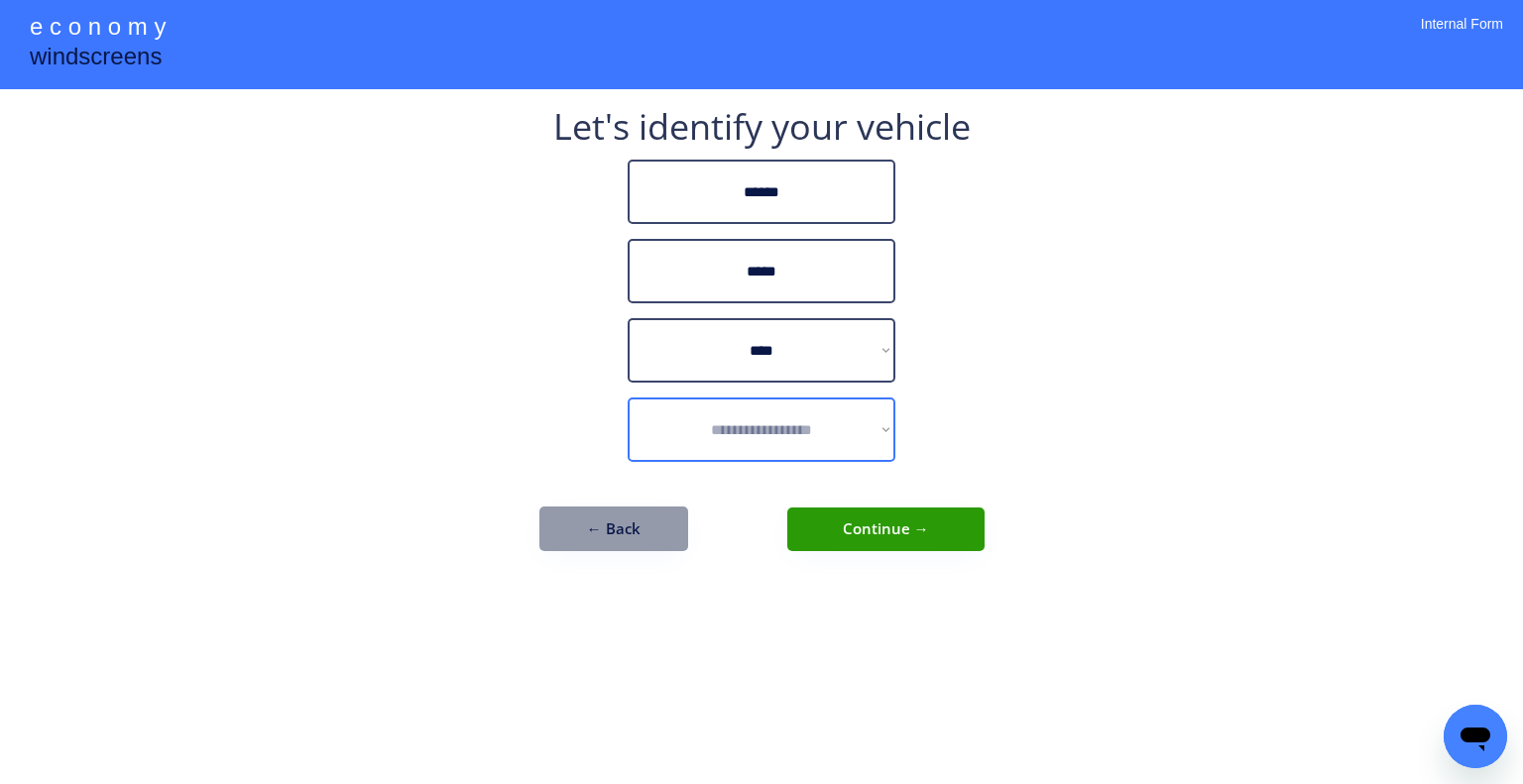 click on "**********" at bounding box center (762, 429) 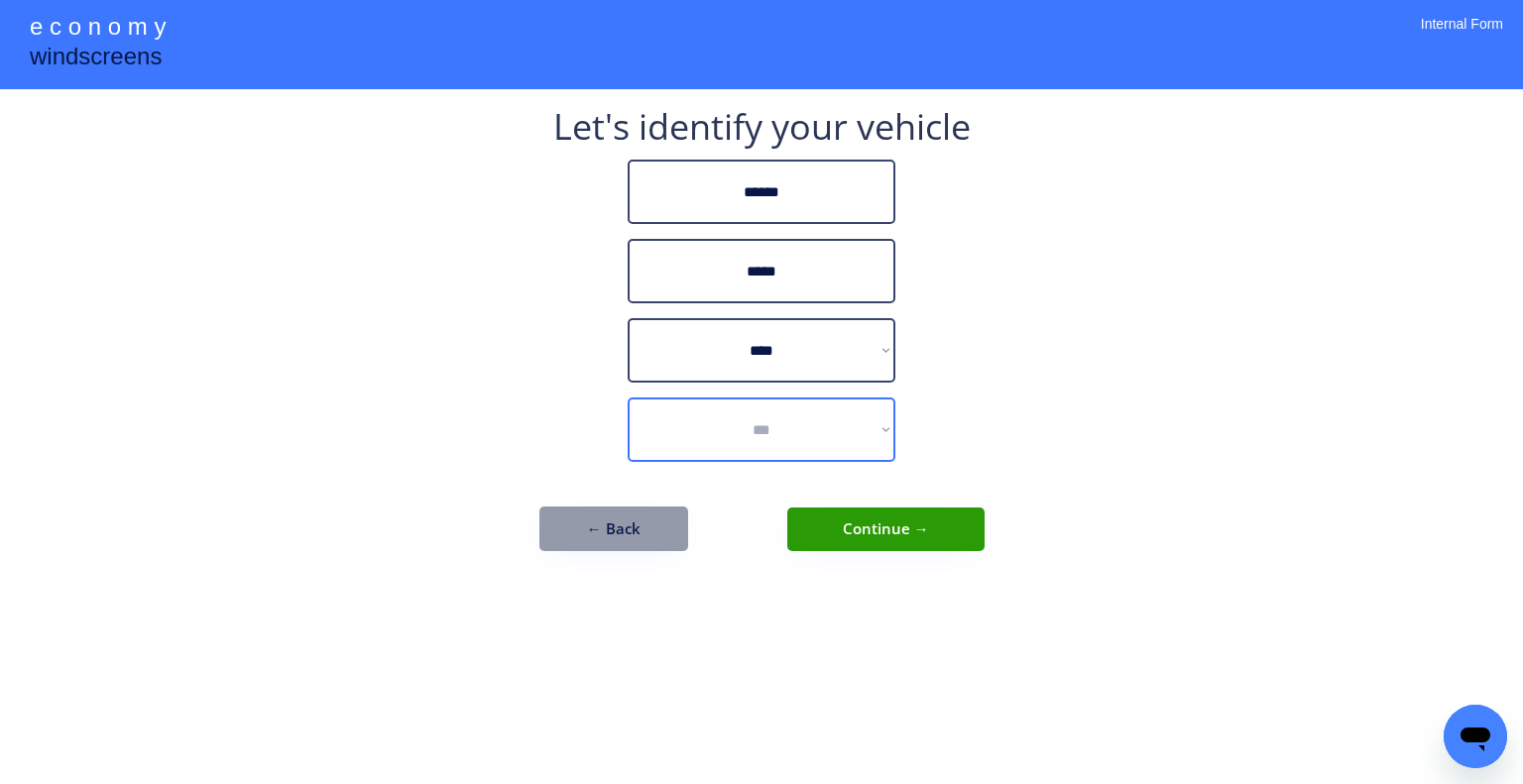 click on "**********" at bounding box center [762, 392] 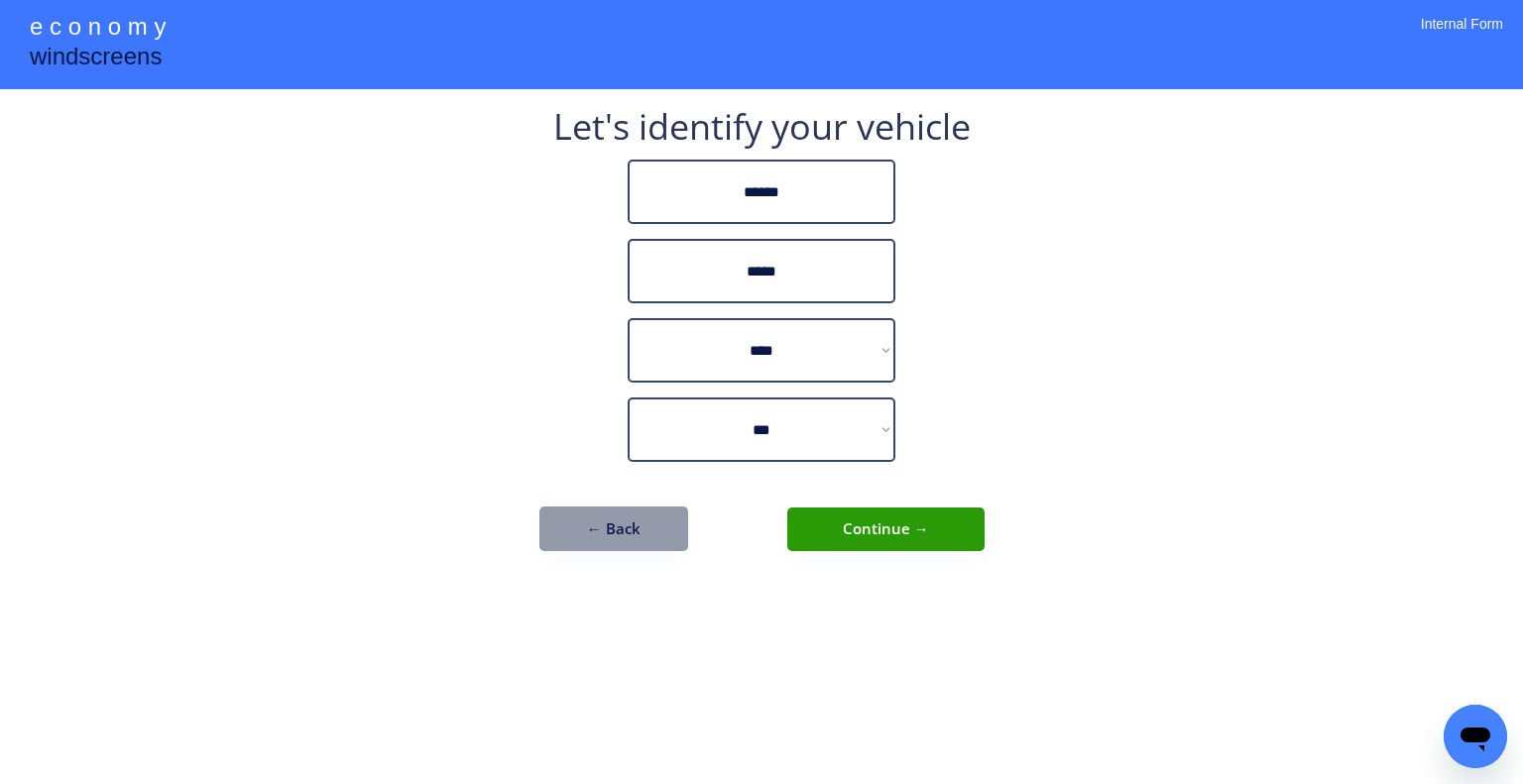 click on "Continue    →" at bounding box center (885, 529) 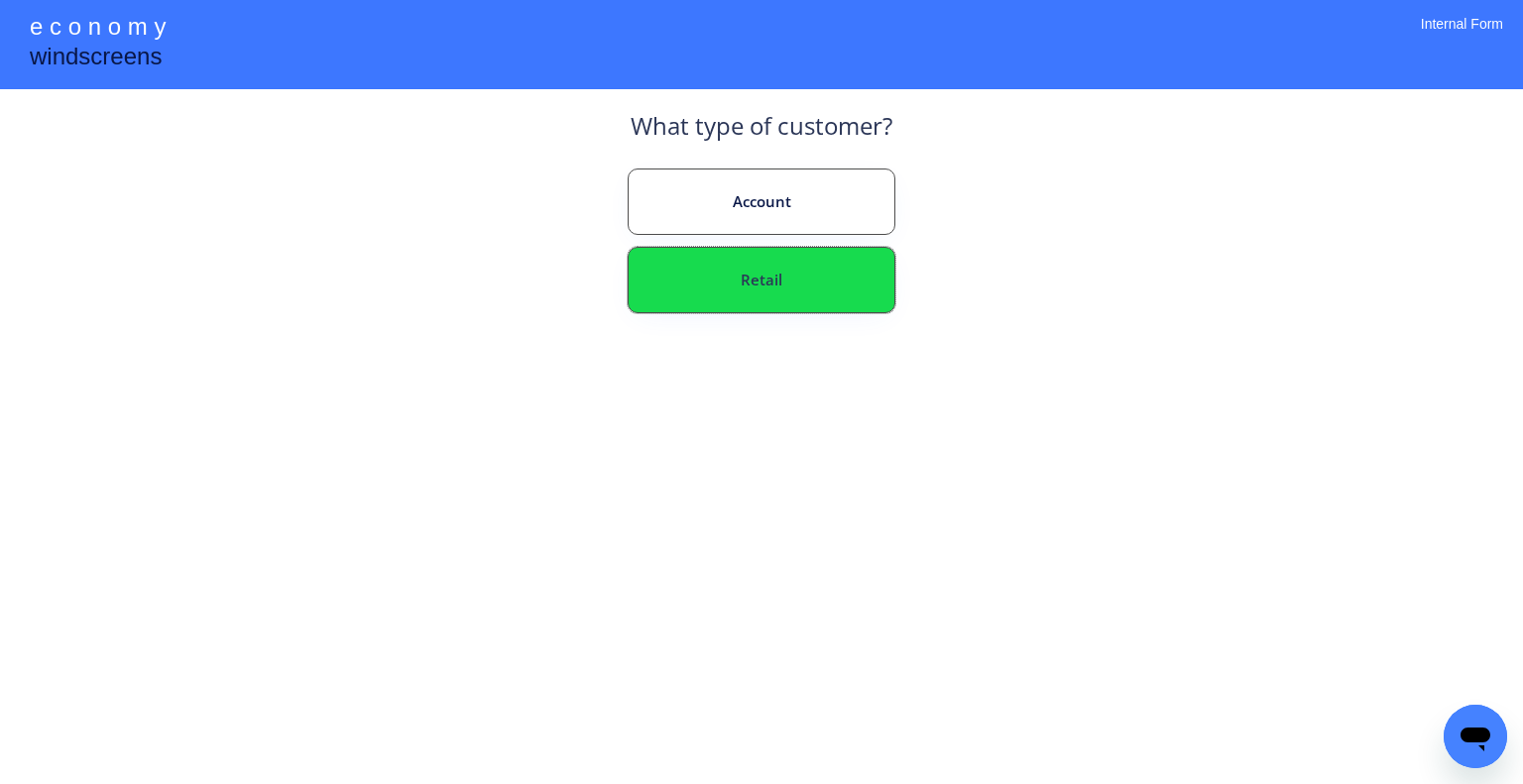 click on "Retail" at bounding box center (762, 280) 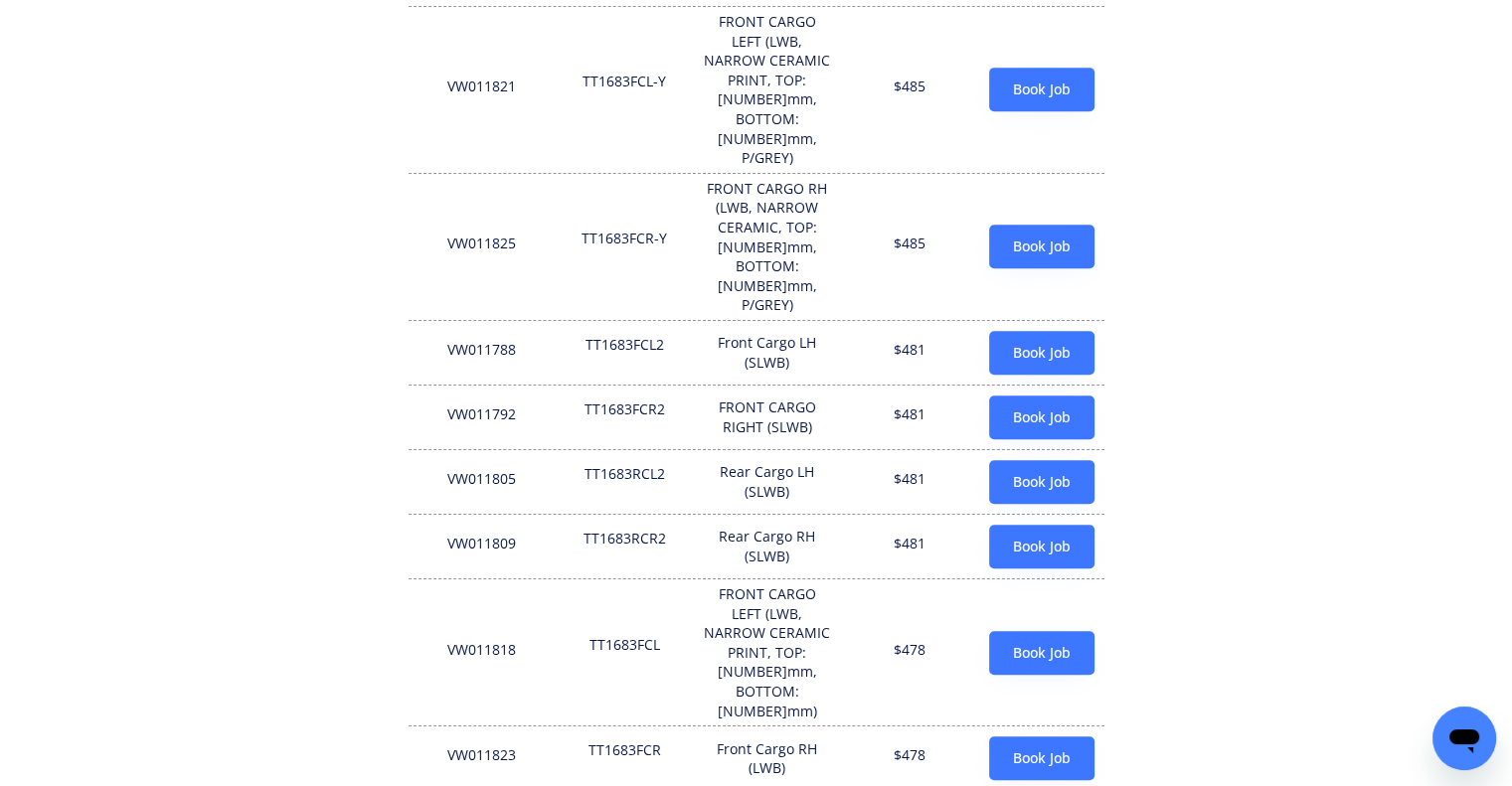 scroll, scrollTop: 1192, scrollLeft: 0, axis: vertical 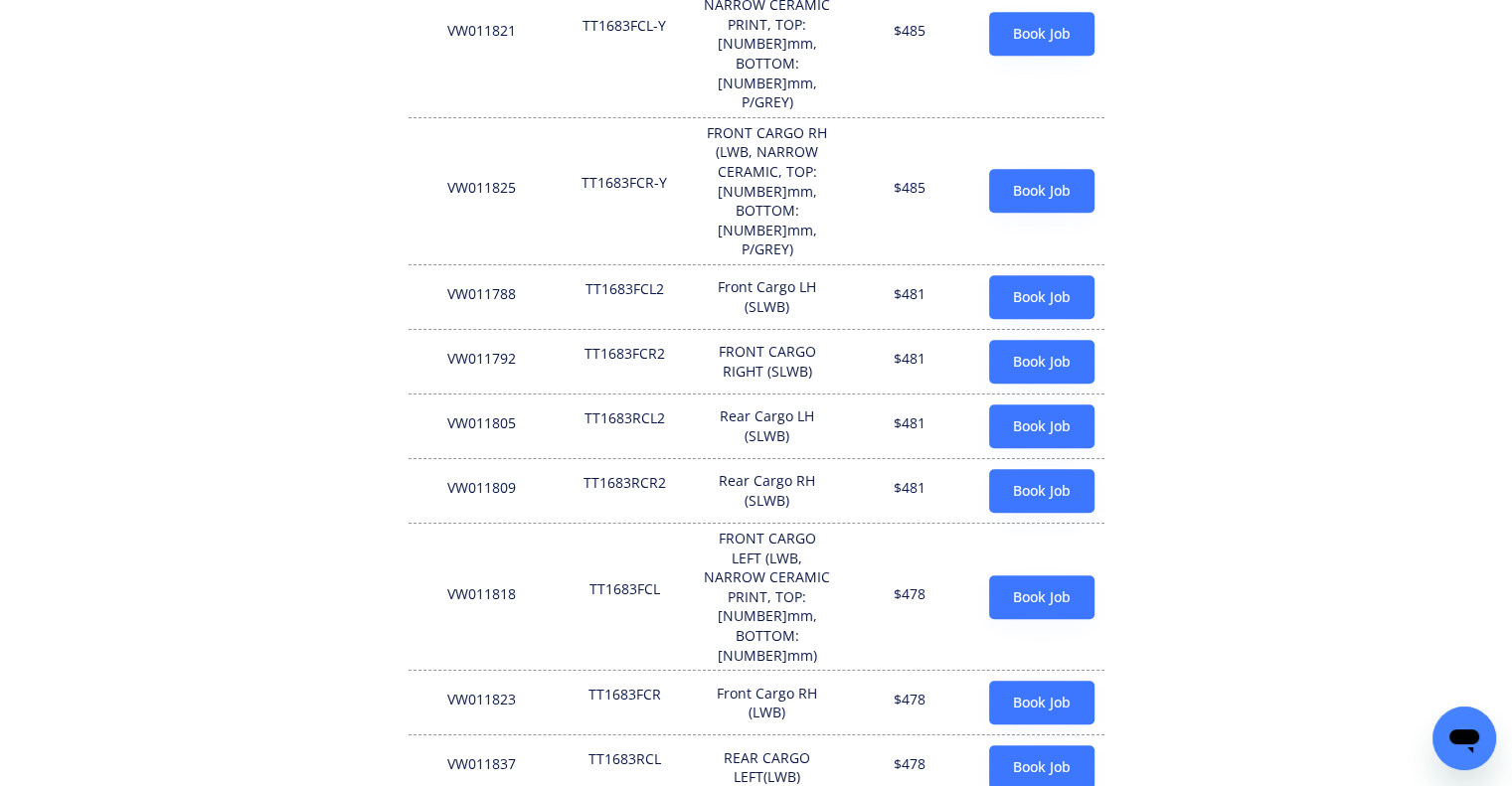 click on "FRONT CARGO LH (LWB, NARROW CERAMIC PRINT, TOP: 77mm, BOTTOM: 59mm)" at bounding box center (767, 596) 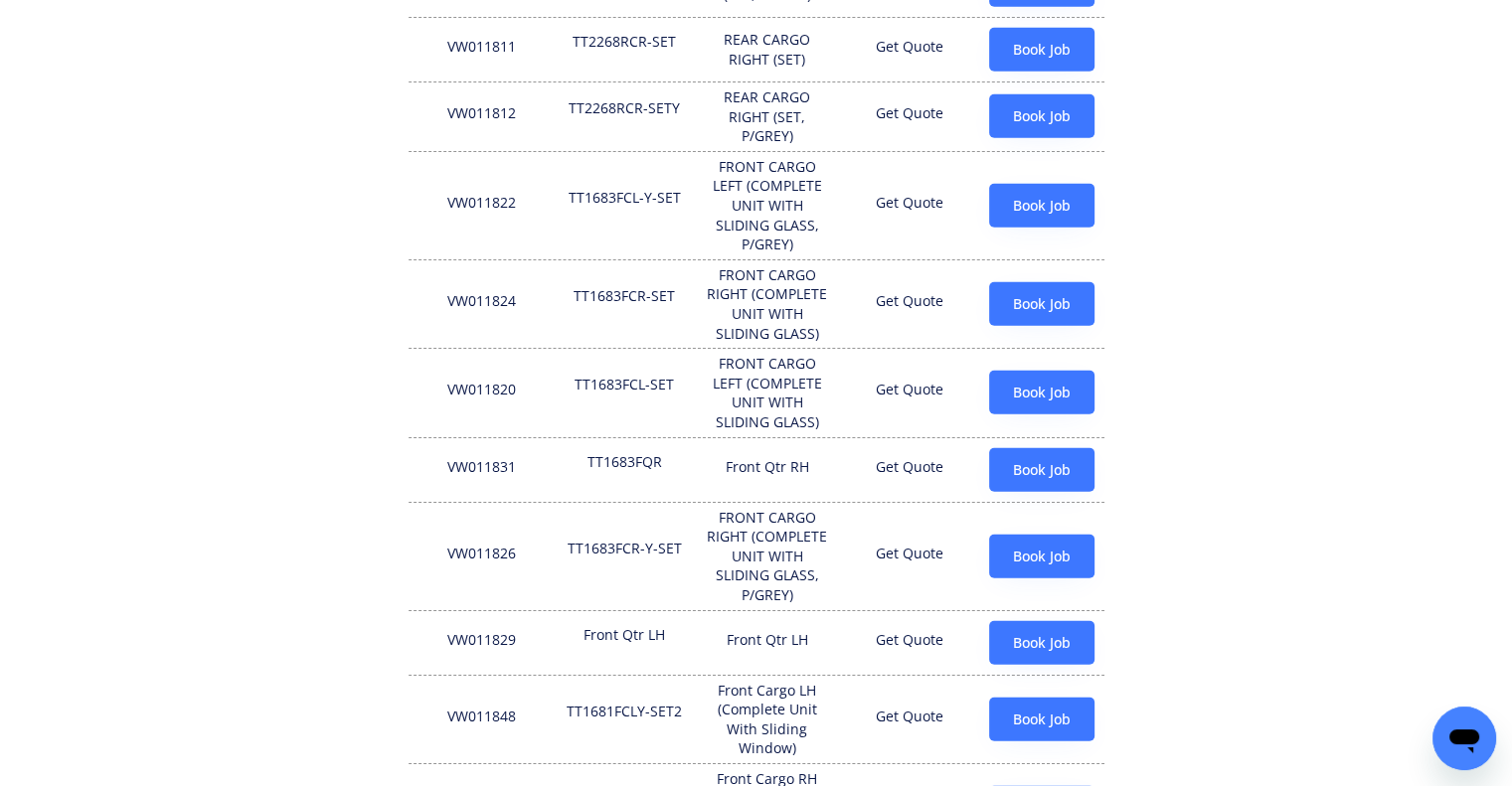 scroll, scrollTop: 5404, scrollLeft: 0, axis: vertical 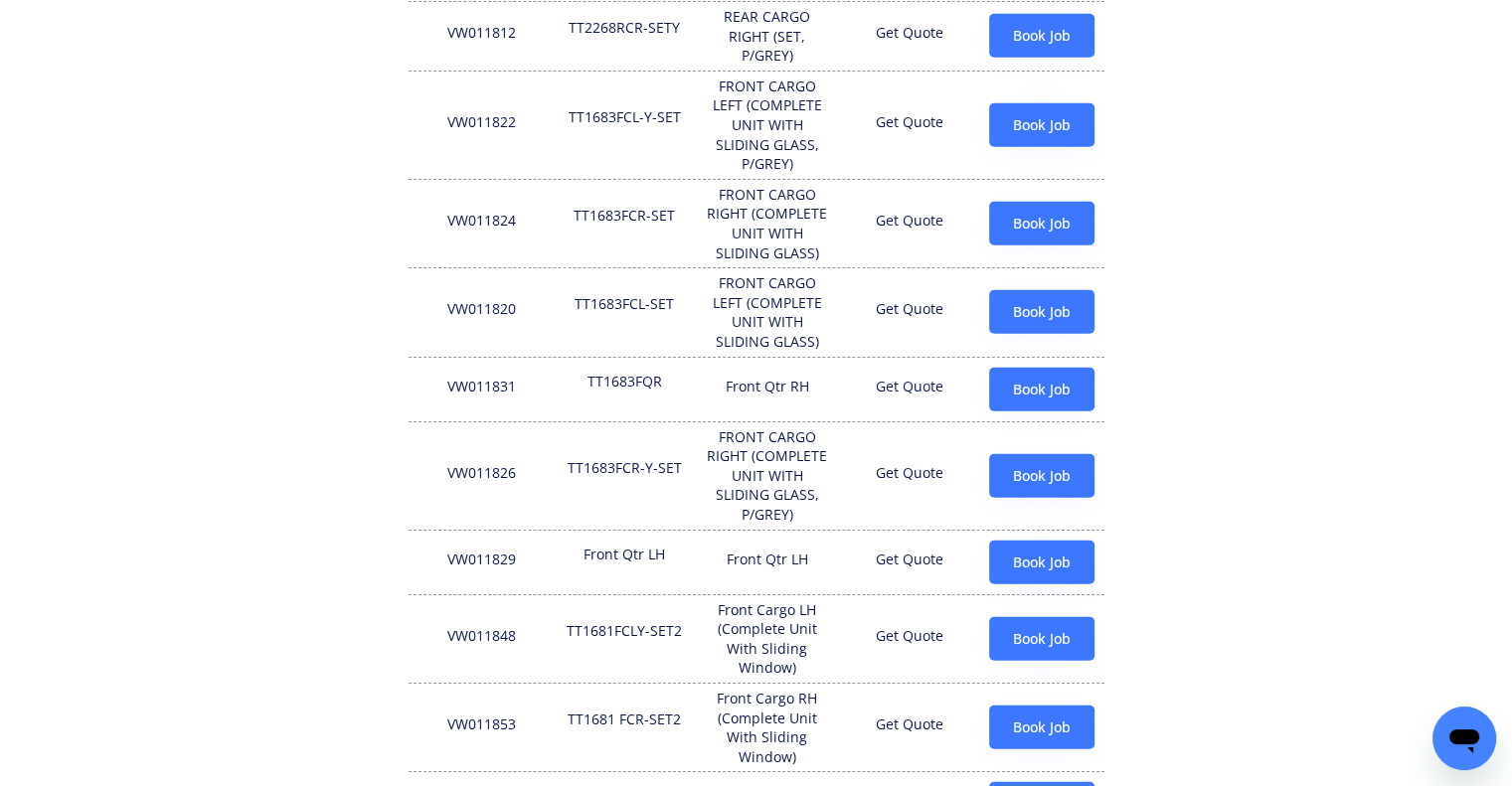 click on "←   Back" at bounding box center [756, 952] 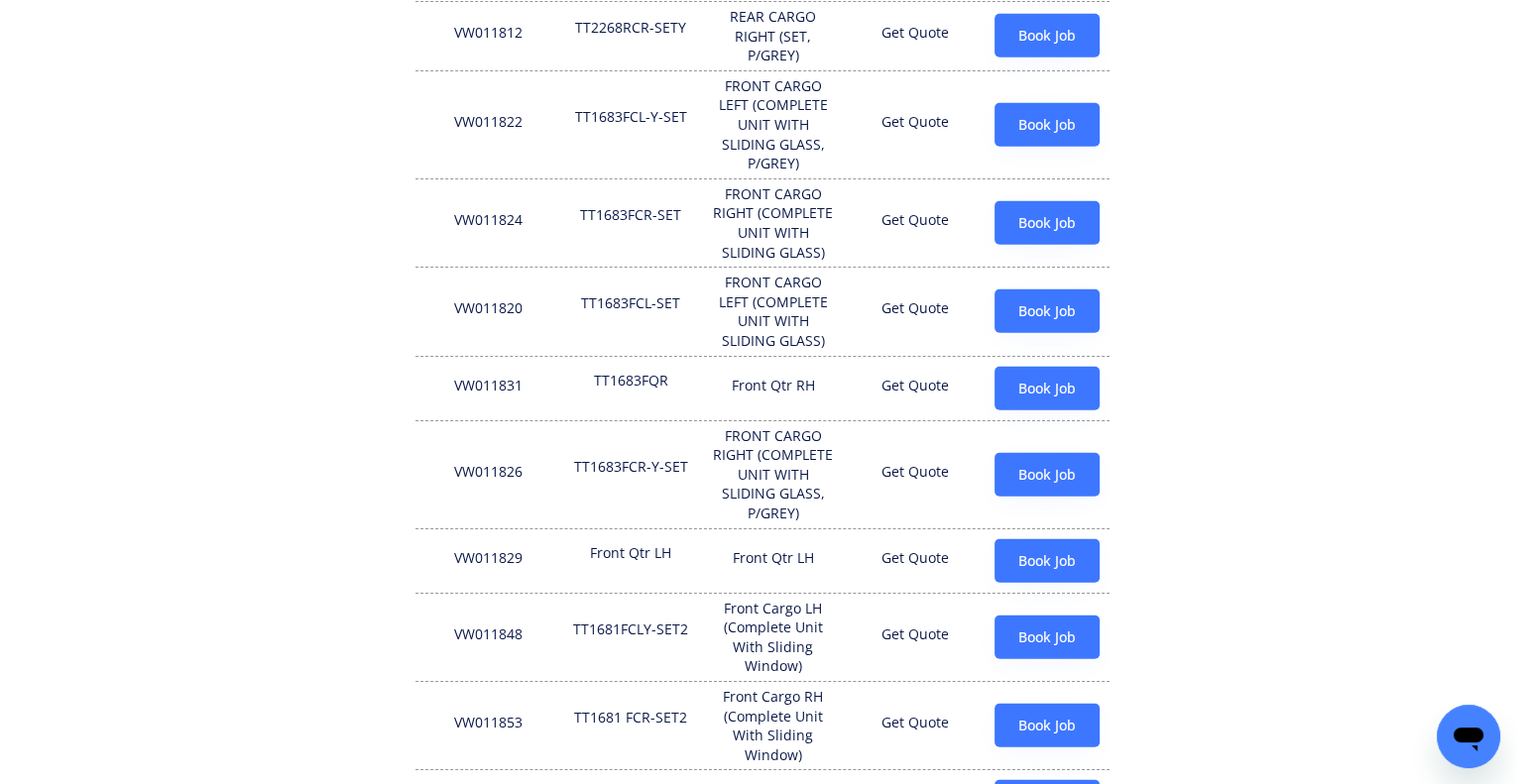 scroll, scrollTop: 0, scrollLeft: 0, axis: both 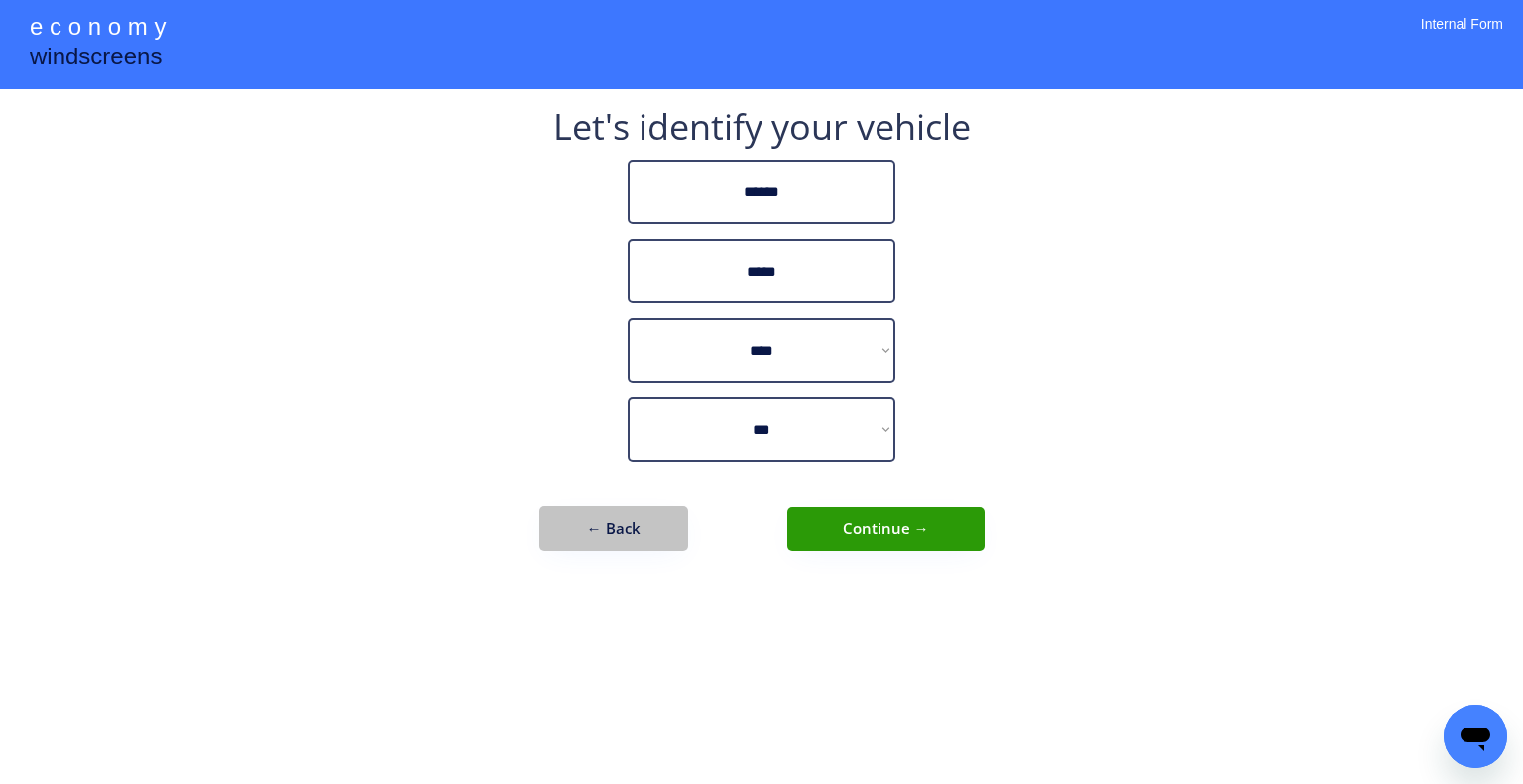 click on "←   Back" at bounding box center (614, 528) 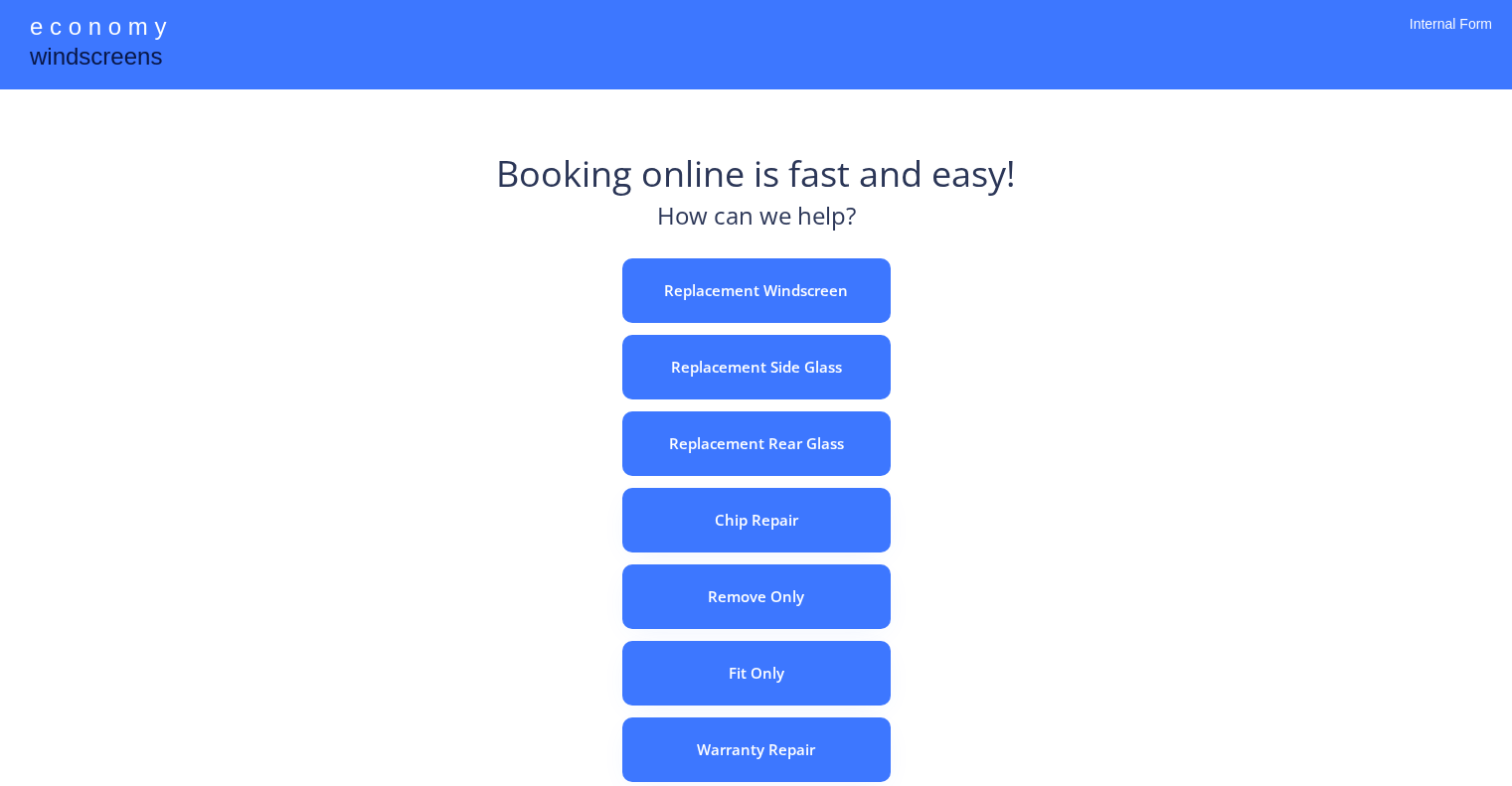 scroll, scrollTop: 0, scrollLeft: 0, axis: both 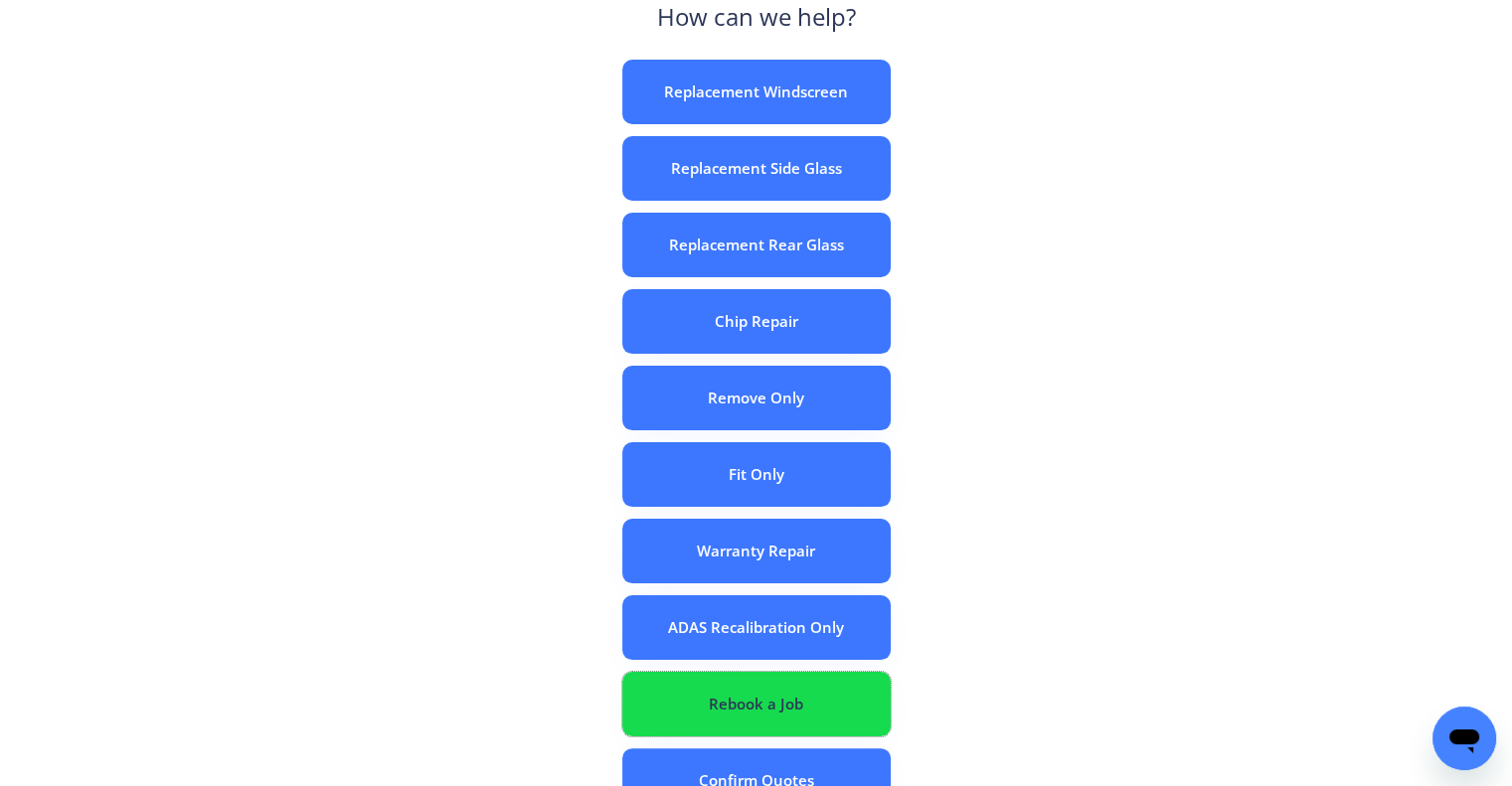 click on "Rebook a Job" at bounding box center [756, 704] 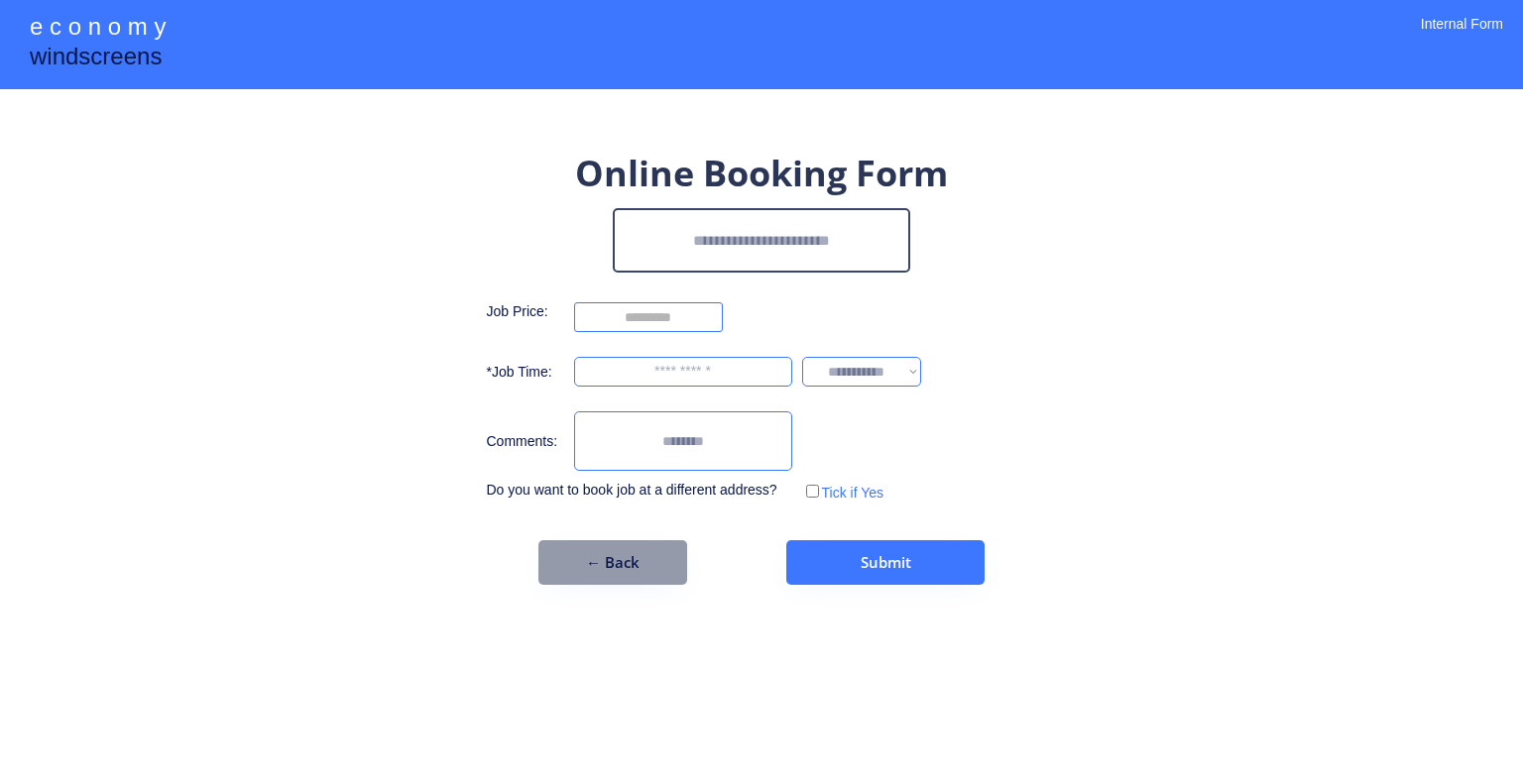scroll, scrollTop: 0, scrollLeft: 0, axis: both 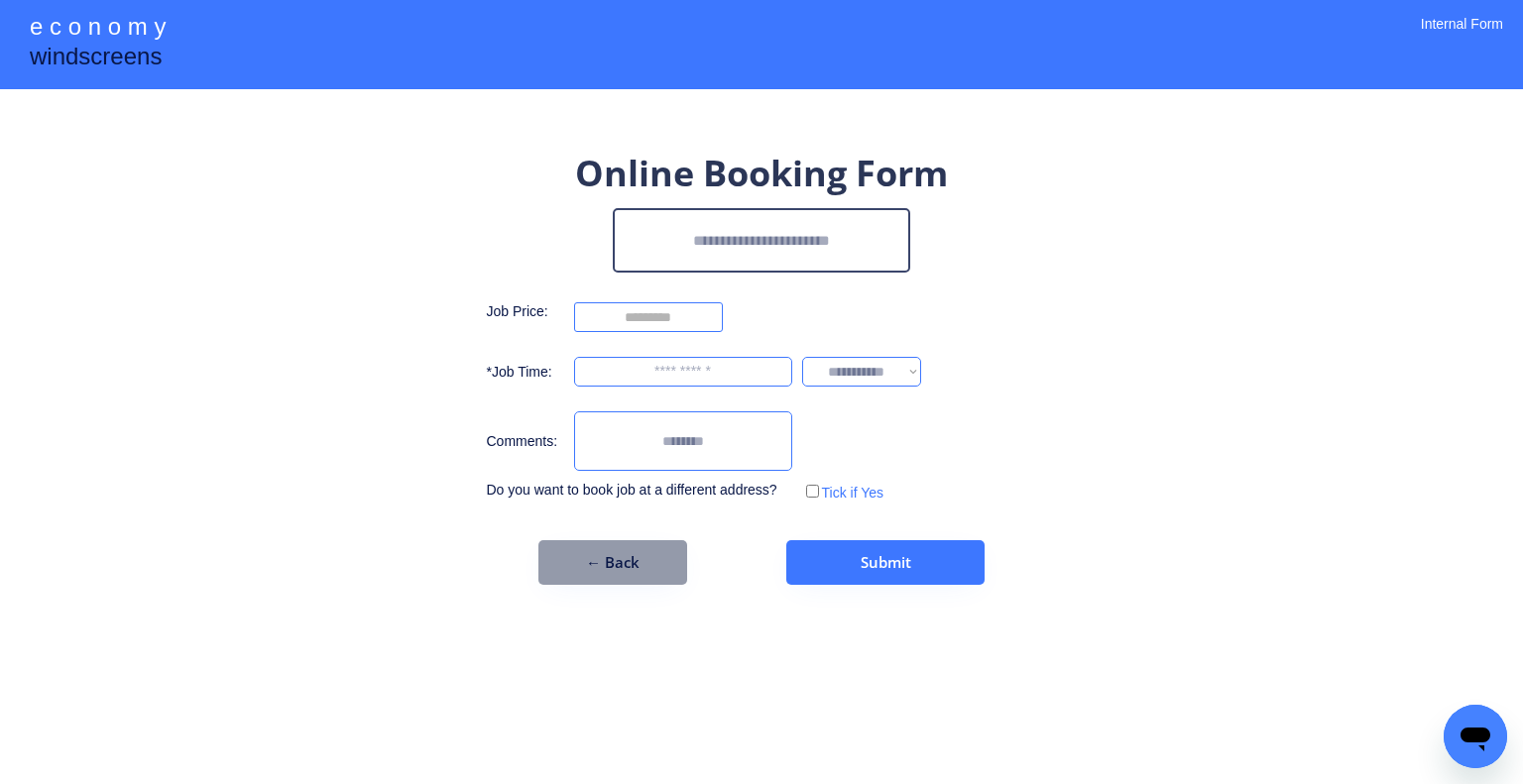 click at bounding box center (762, 240) 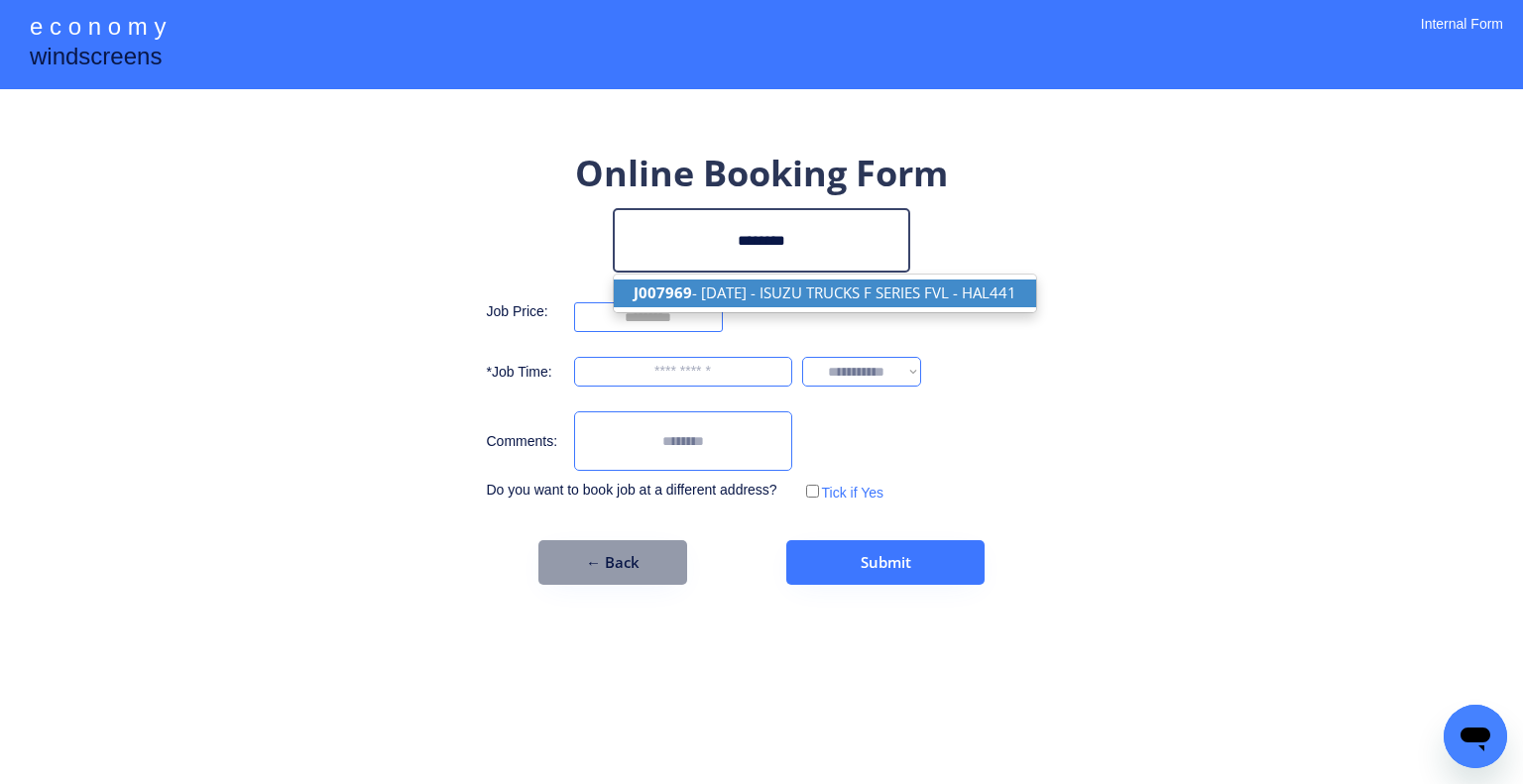 click on "J007969  - [DATE] - ISUZU TRUCKS F SERIES FVL - HAL441" at bounding box center [825, 292] 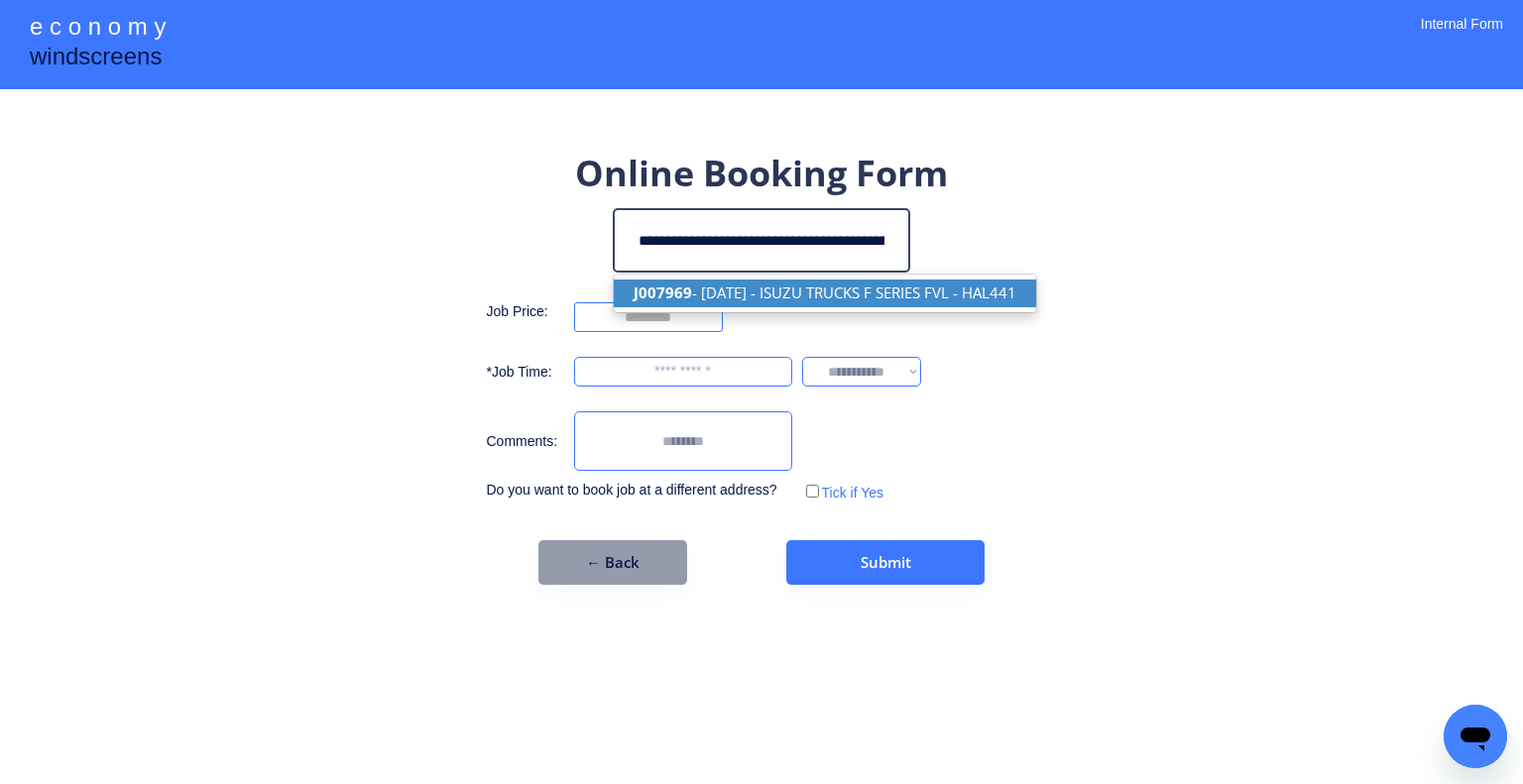 type on "**********" 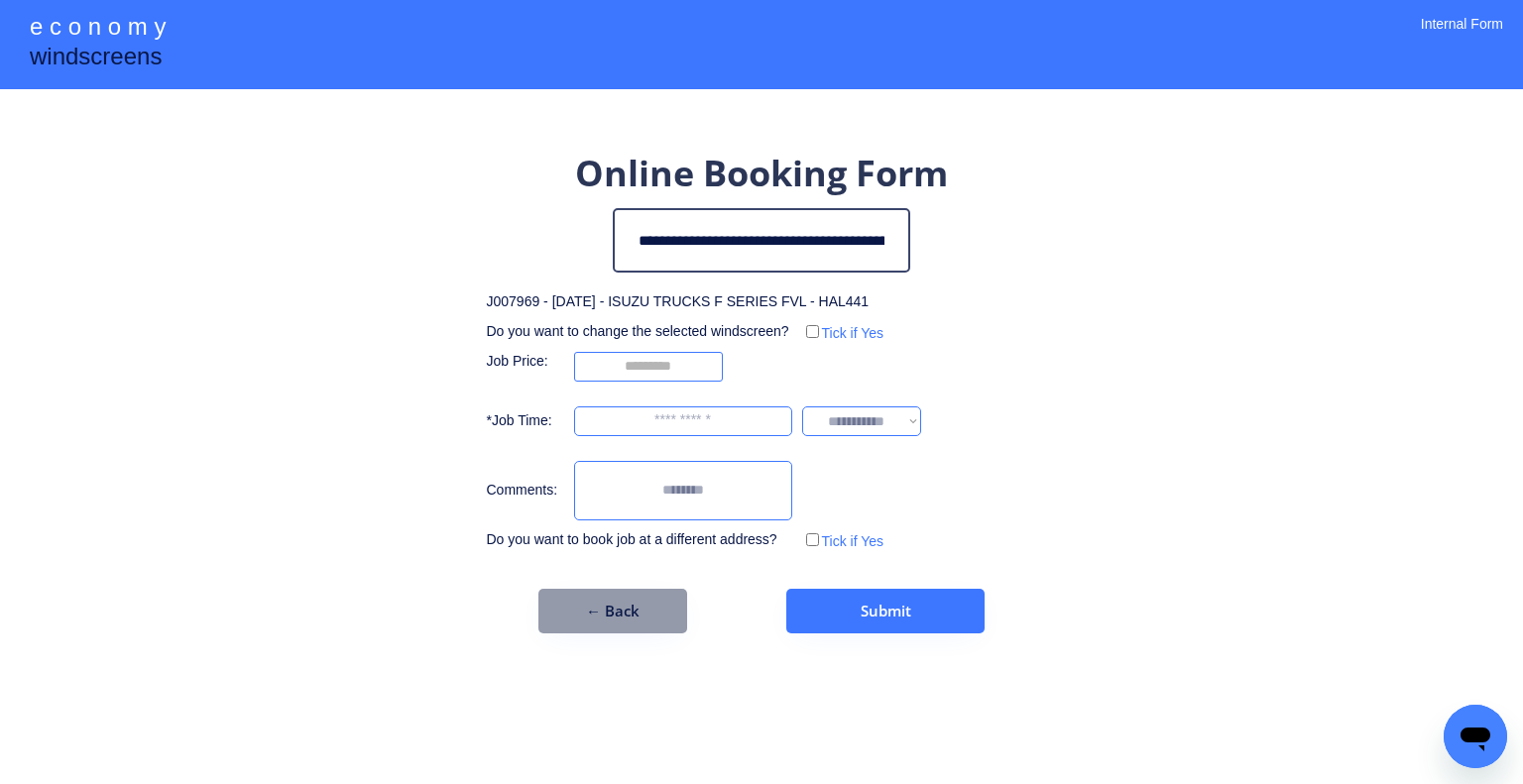 click on "**********" at bounding box center [762, 392] 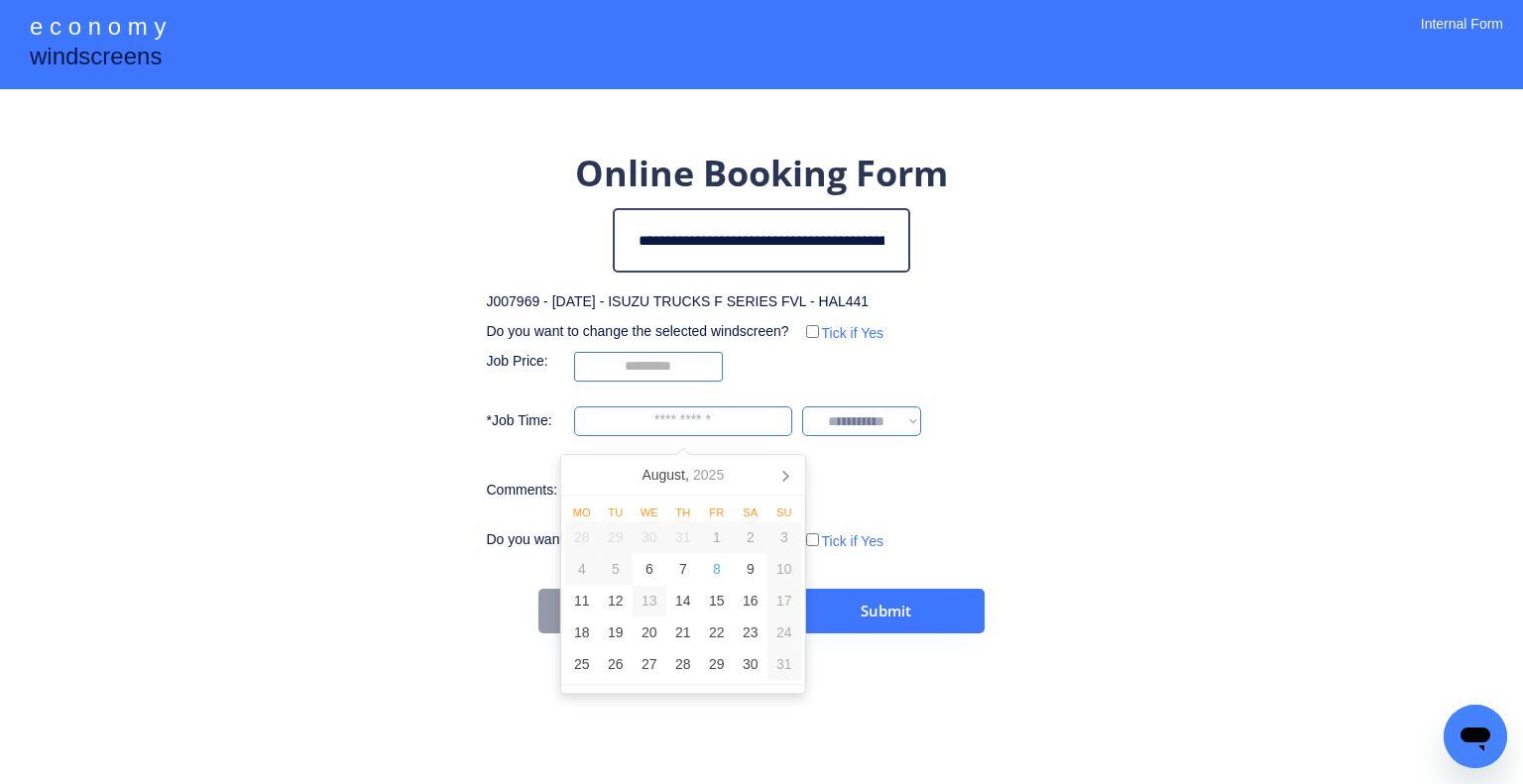 click at bounding box center [683, 421] 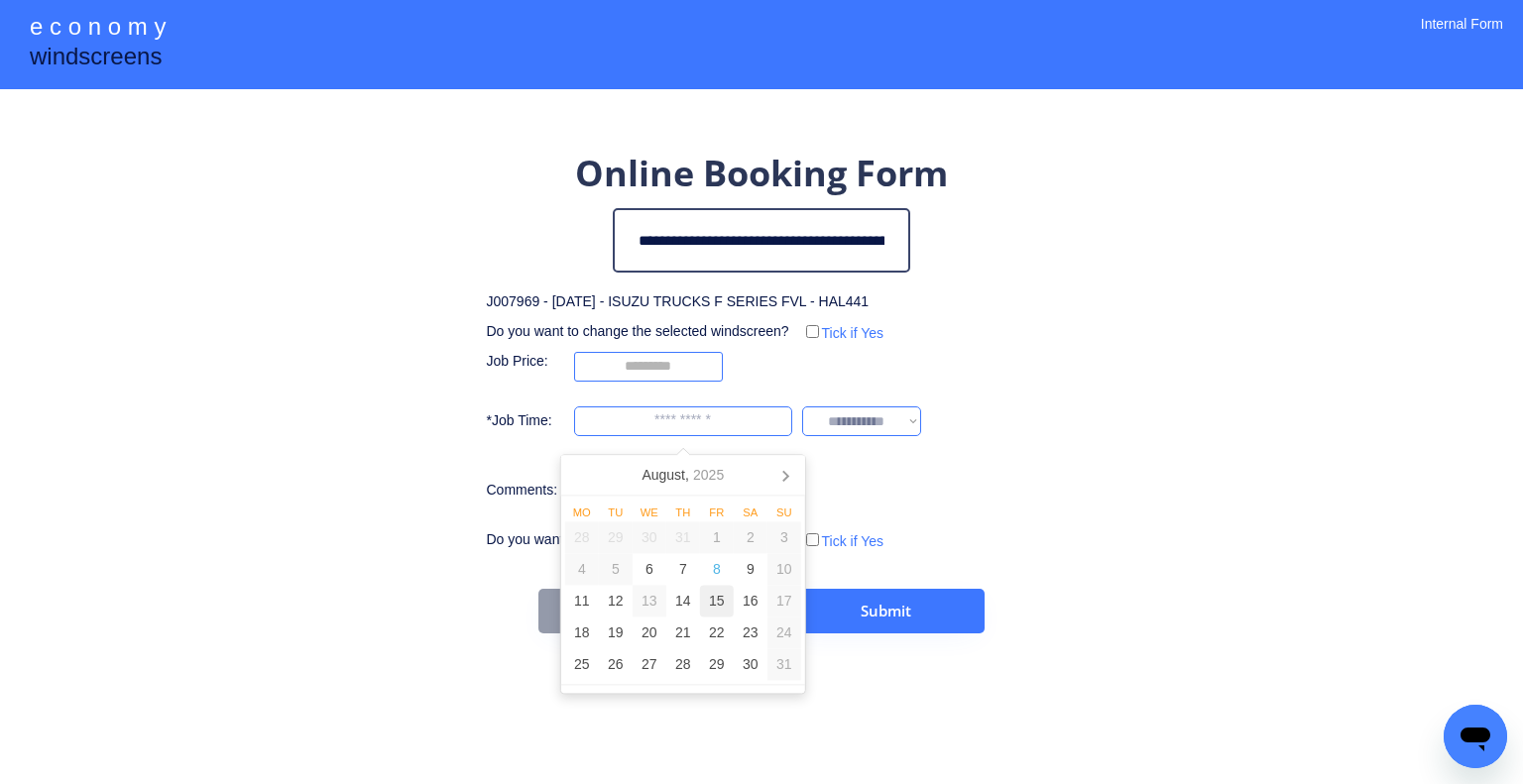 click on "15" at bounding box center [717, 602] 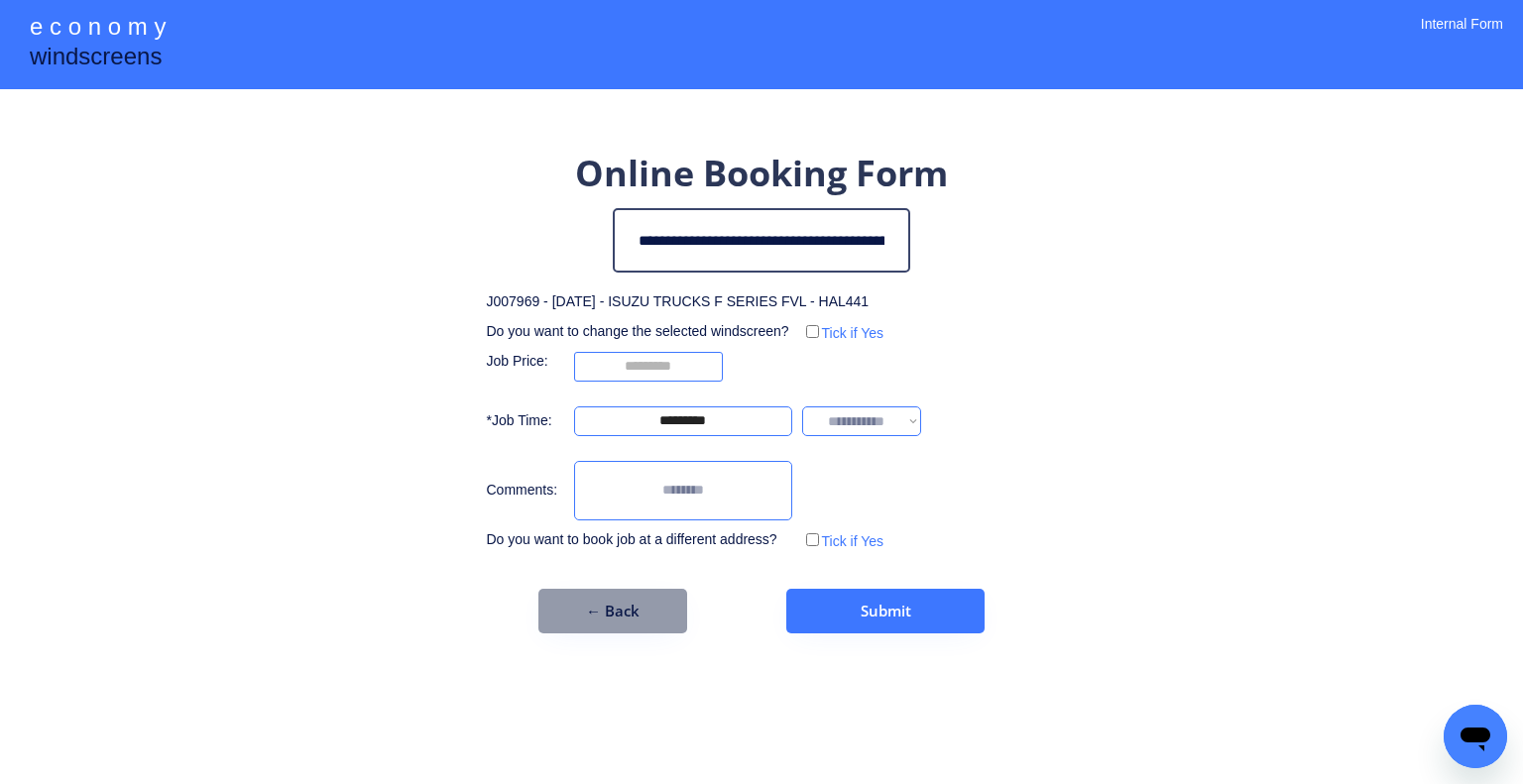 click on "**********" at bounding box center (762, 392) 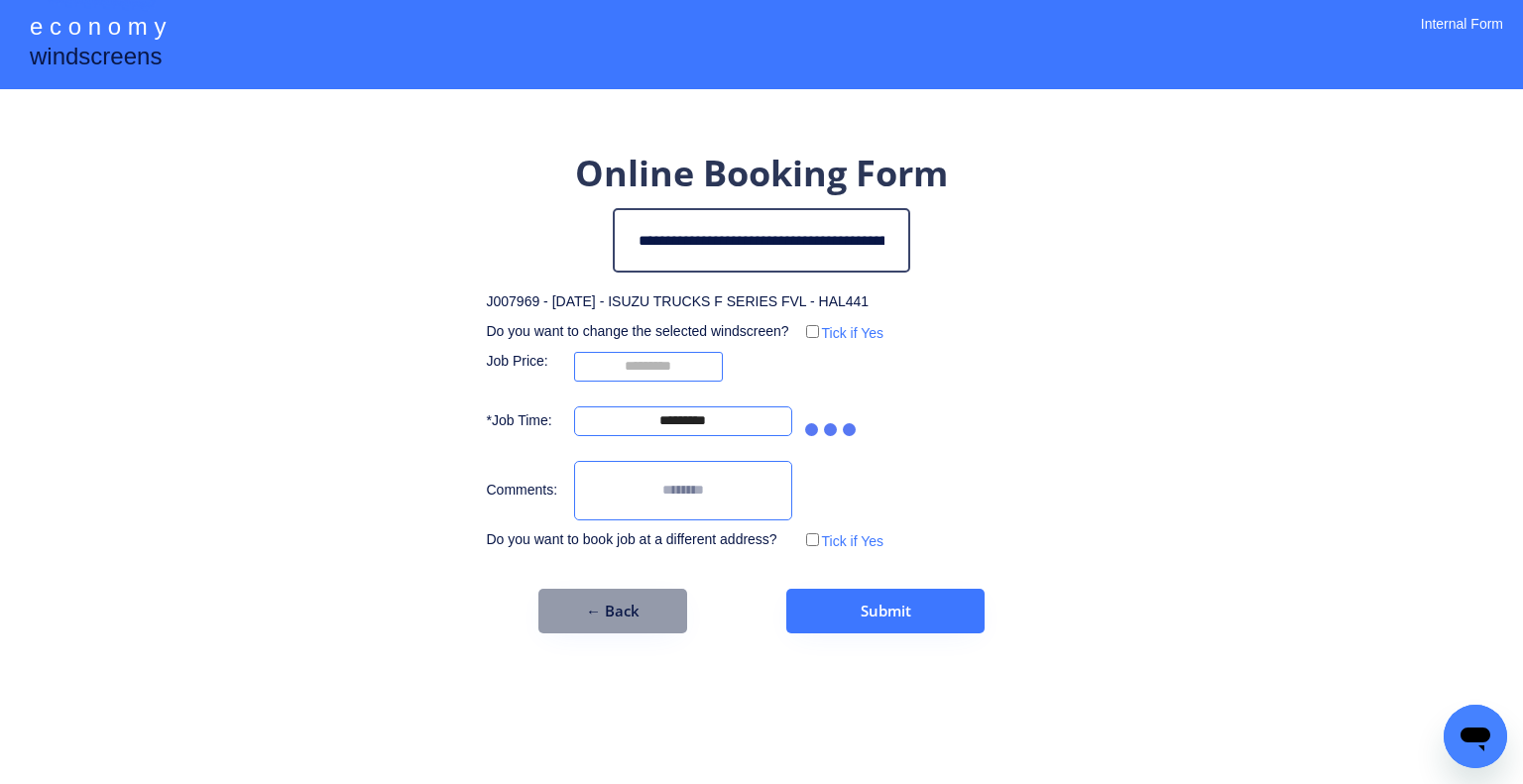 click at bounding box center [832, 421] 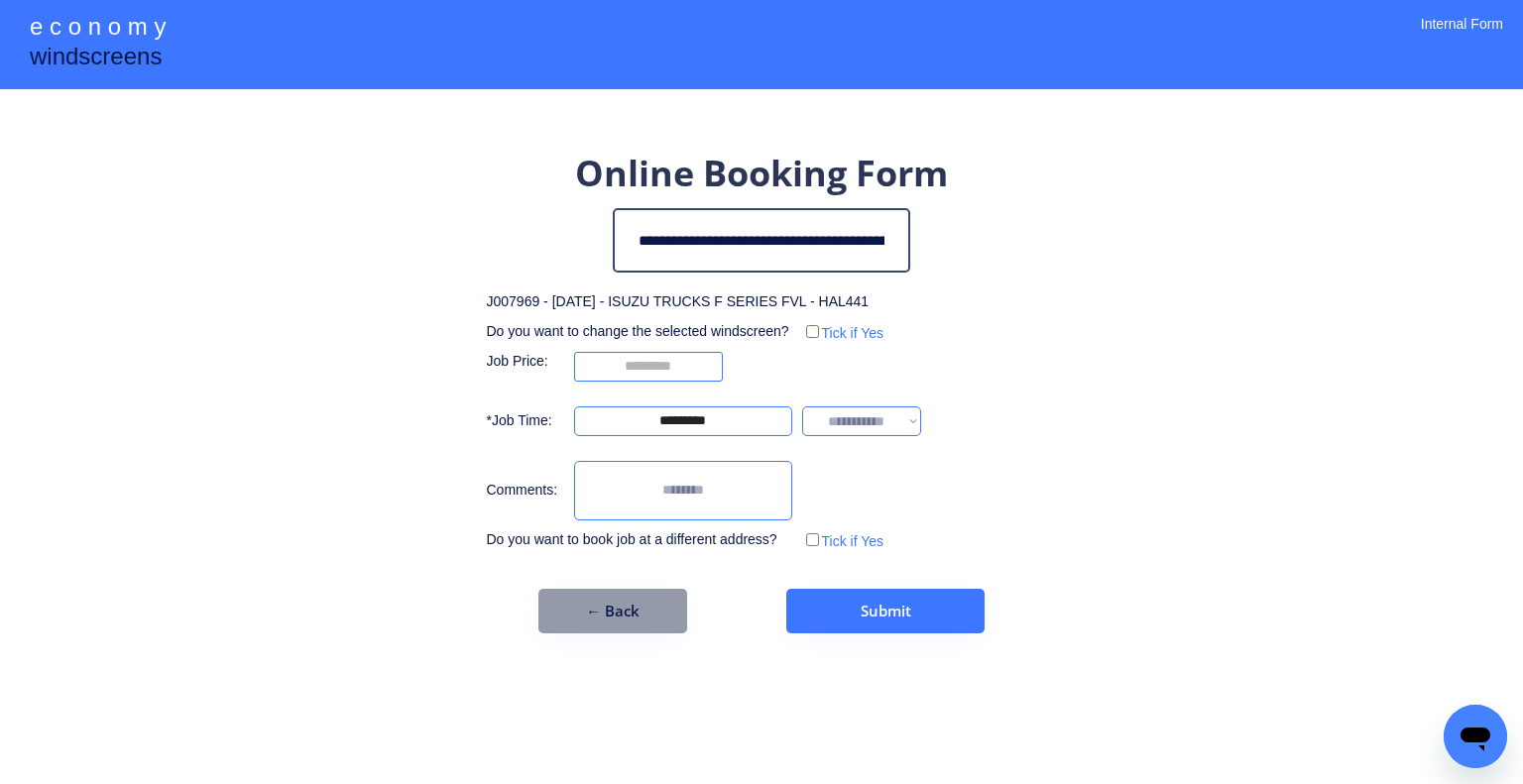 click on "**********" at bounding box center (862, 421) 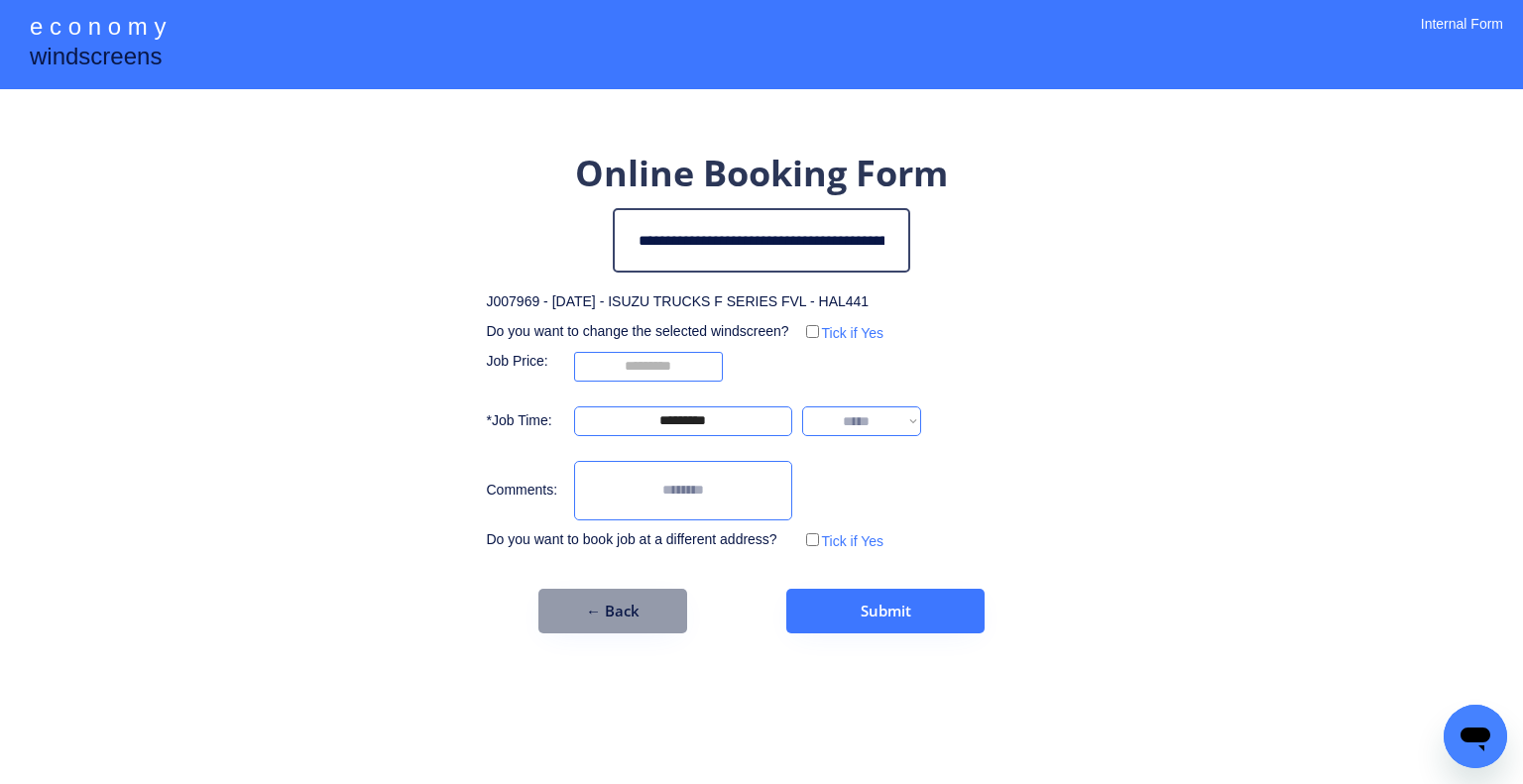 click on "**********" at bounding box center (862, 421) 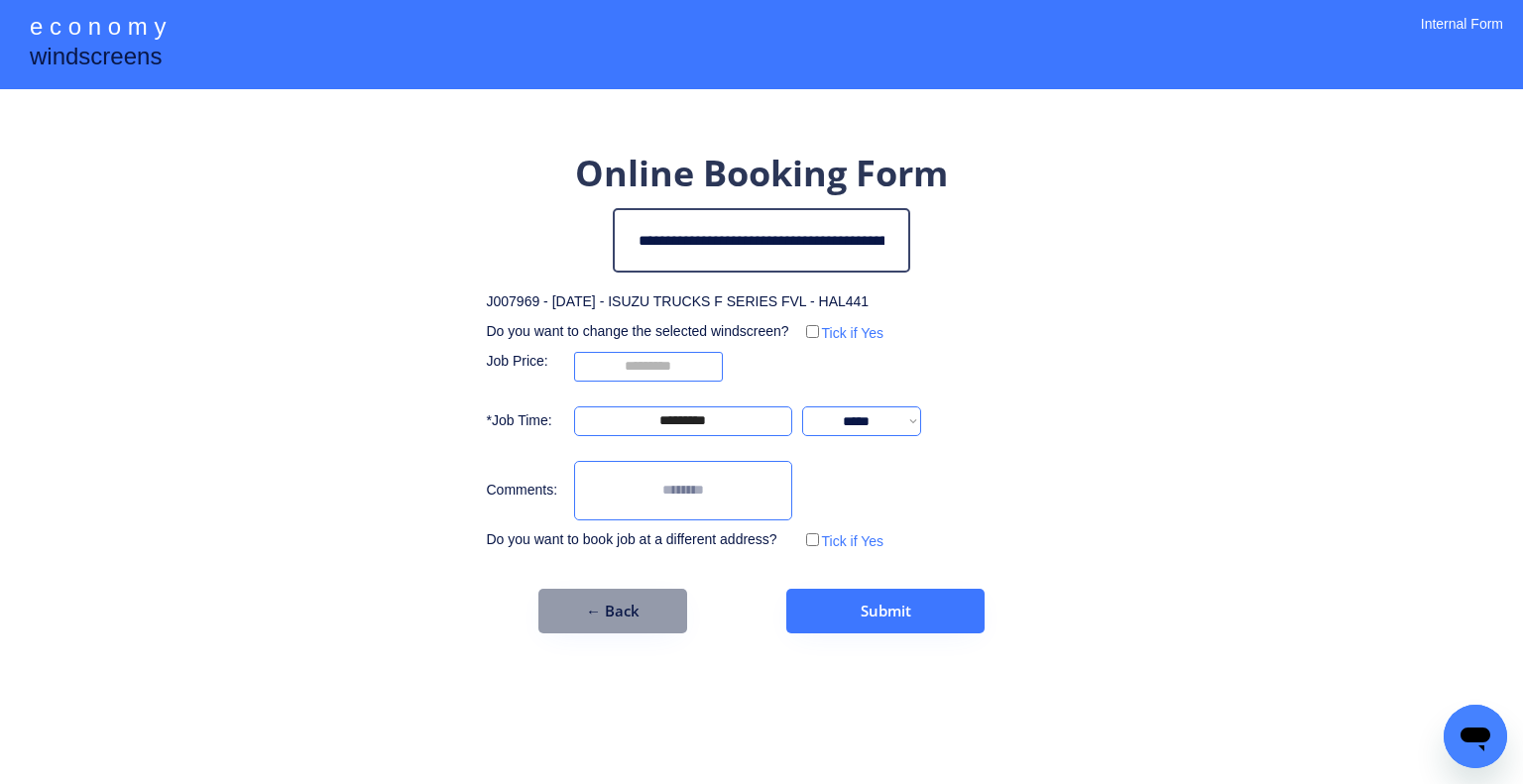 click on "**********" at bounding box center (762, 391) 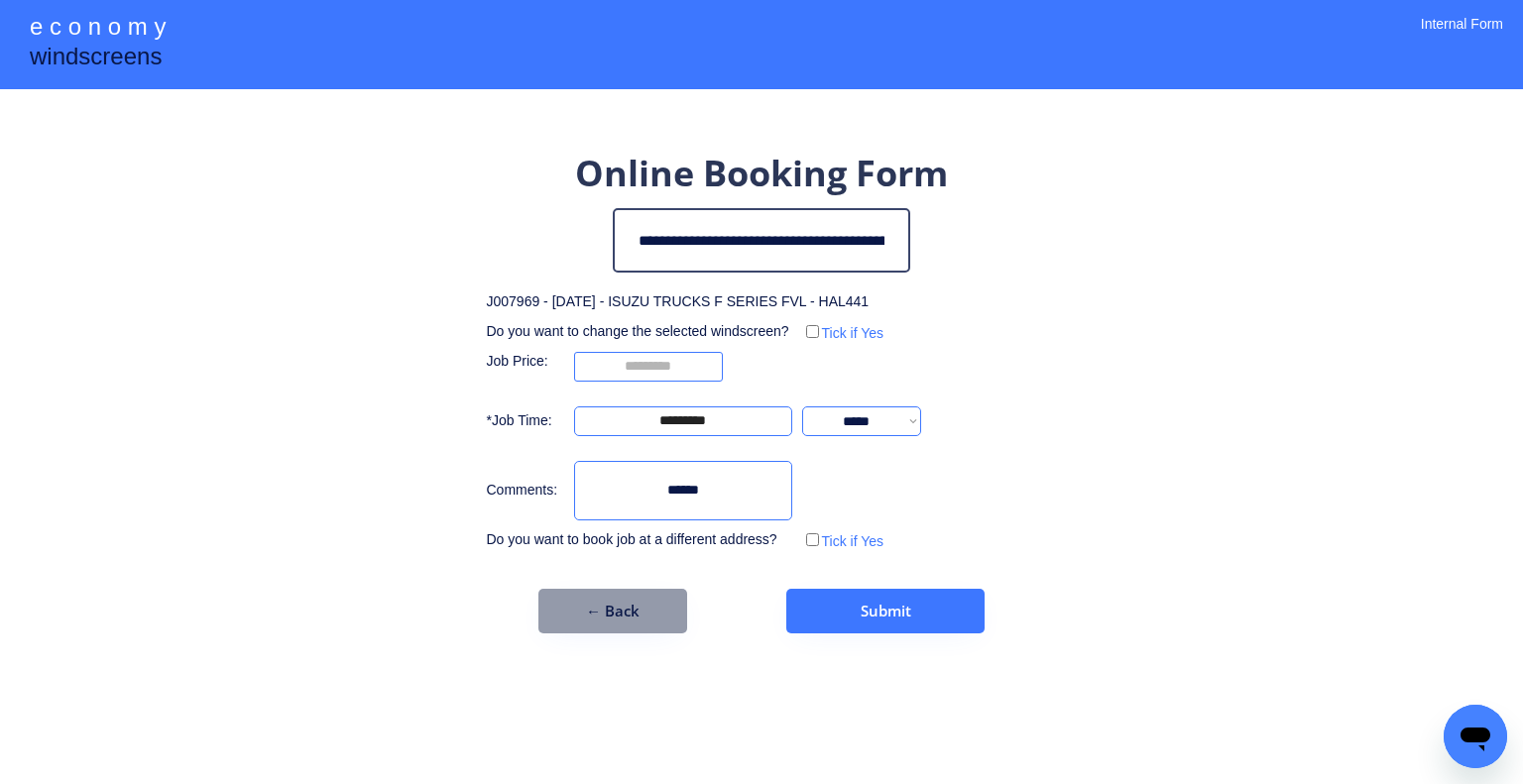 click at bounding box center (683, 491) 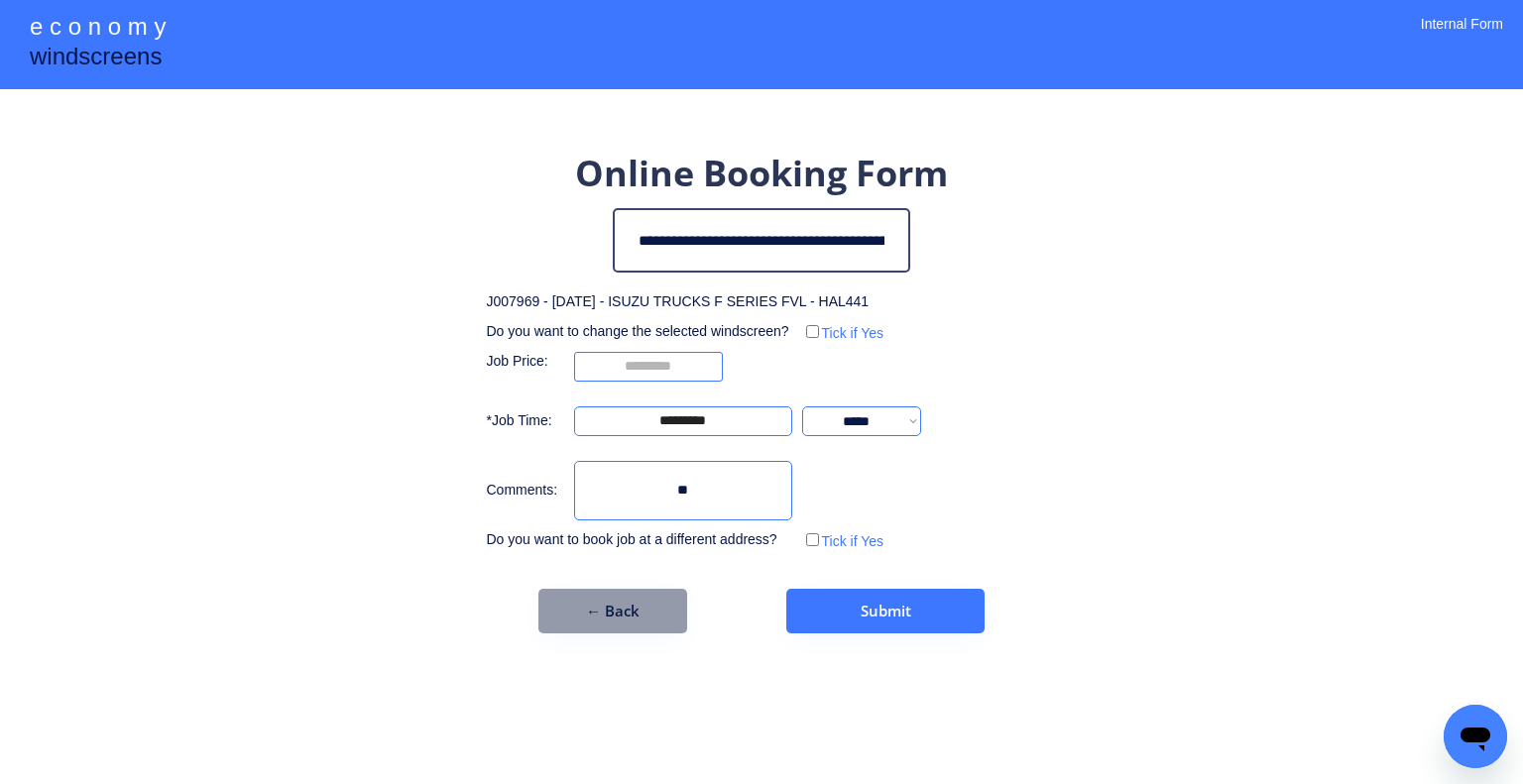 type on "*" 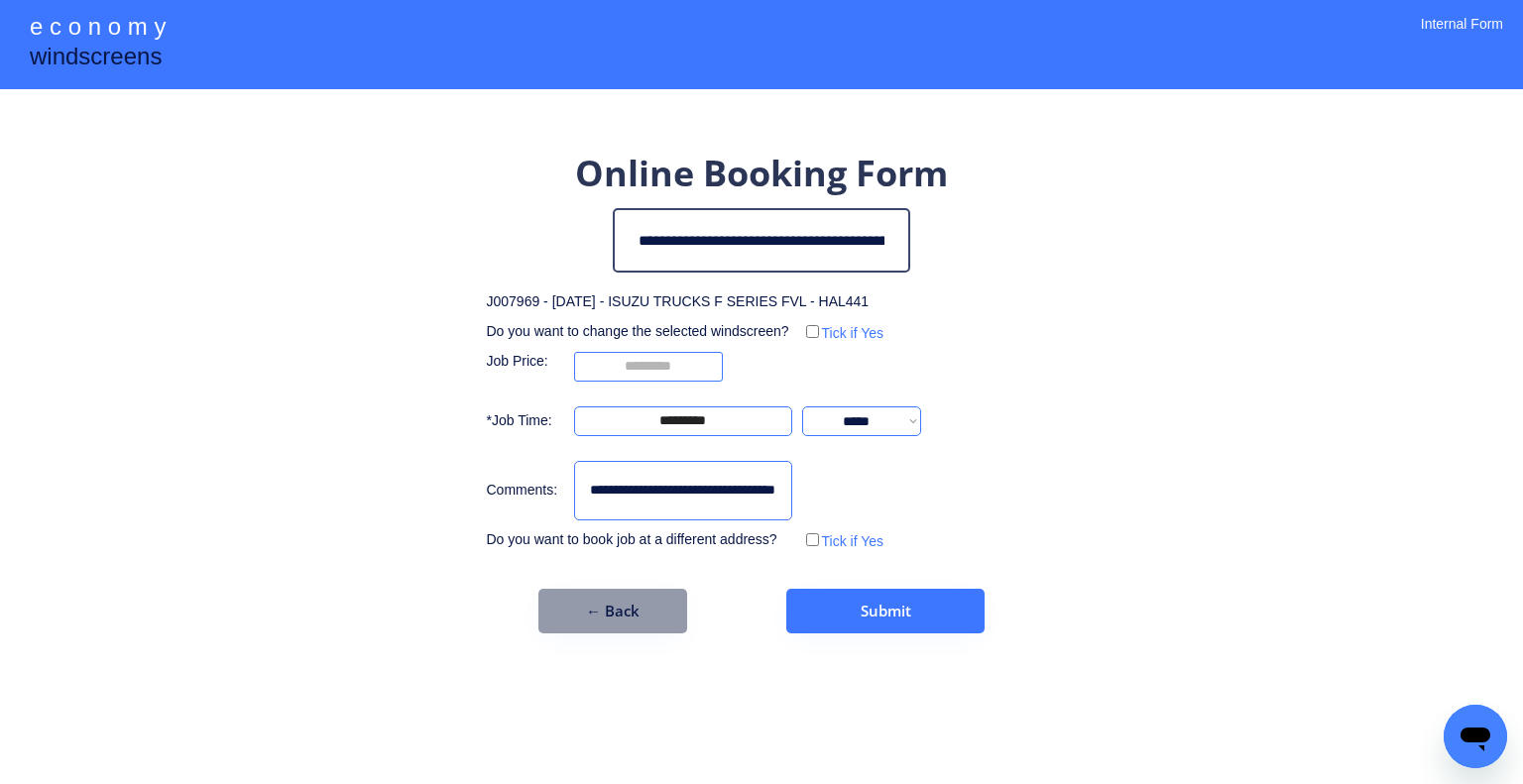 scroll, scrollTop: 0, scrollLeft: 49, axis: horizontal 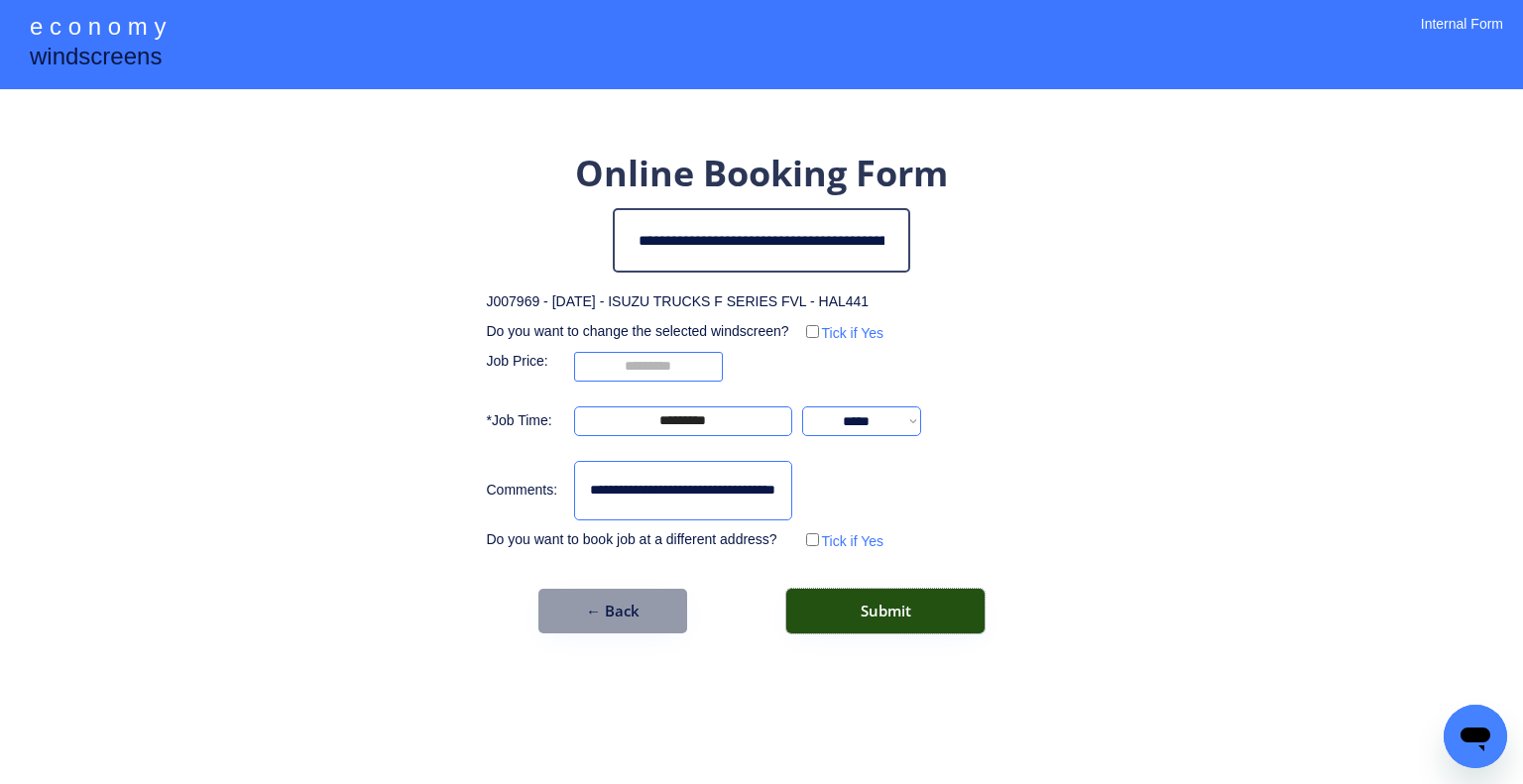 click on "Submit" at bounding box center [885, 611] 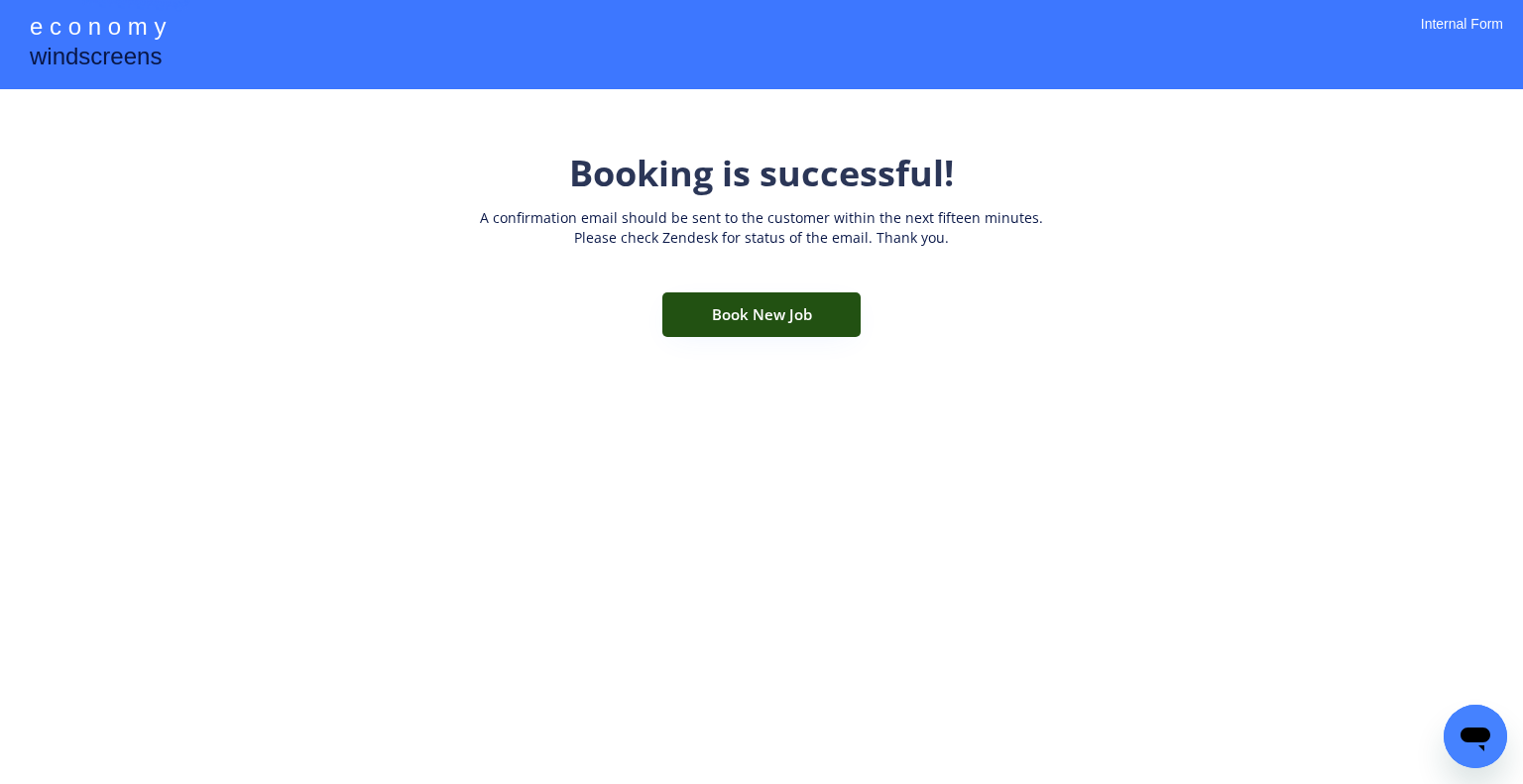 click on "Book New Job" at bounding box center [762, 314] 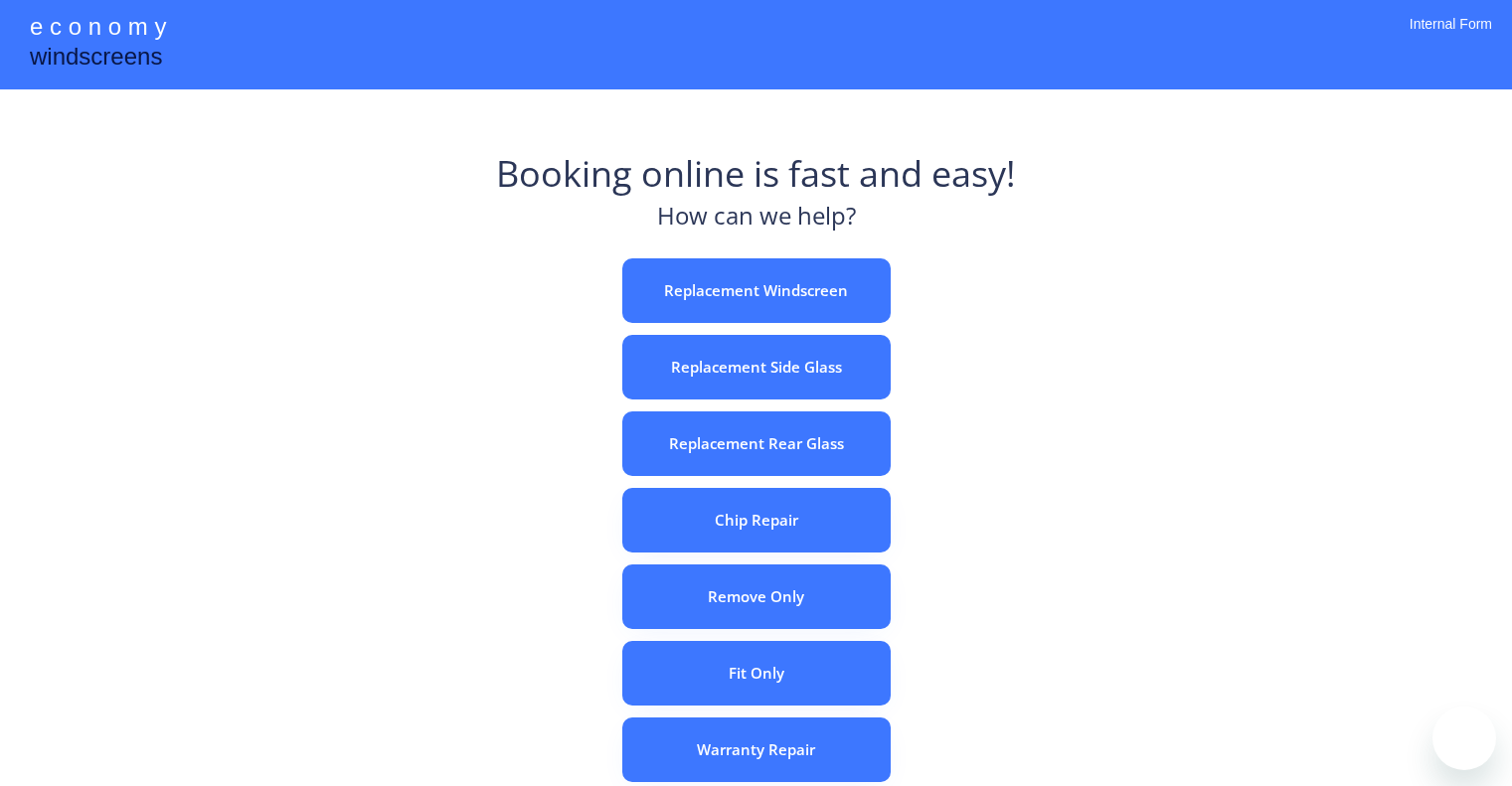 scroll, scrollTop: 0, scrollLeft: 0, axis: both 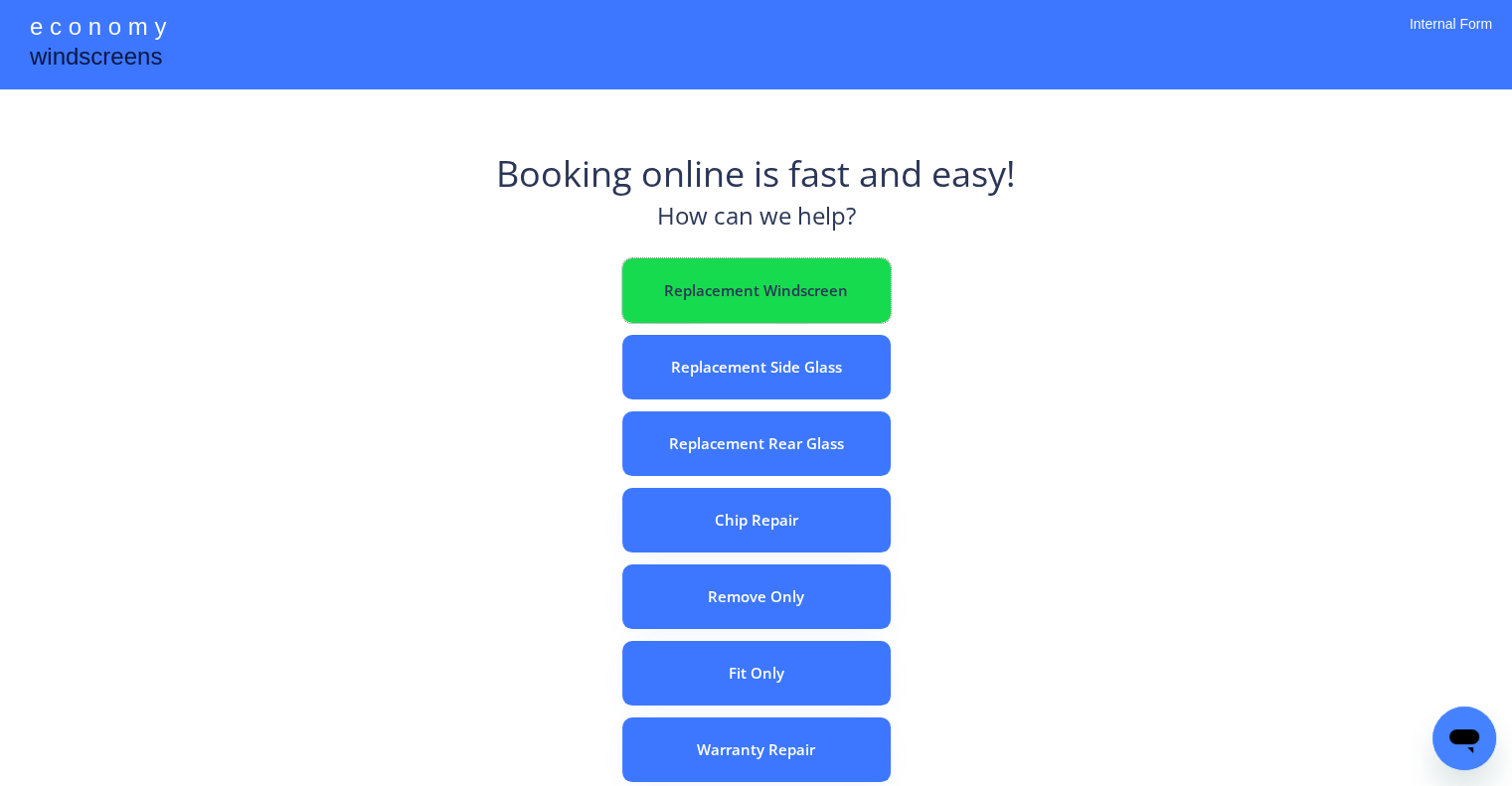 click on "Replacement Windscreen" at bounding box center [756, 290] 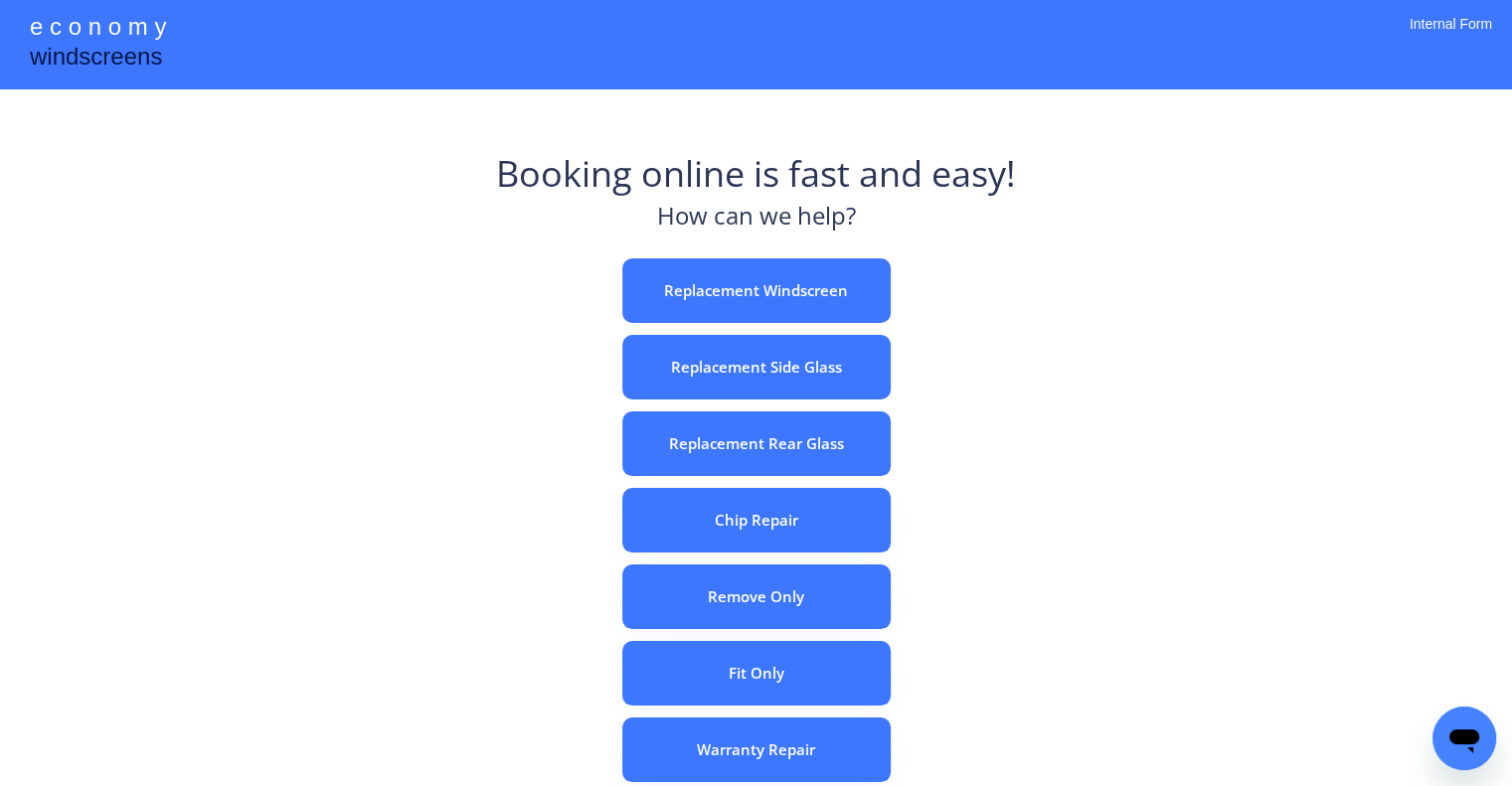click on "e c o n o m y windscreens Booking online is fast and easy! How can we help? Replacement Windscreen Replacement Side Glass Replacement Rear Glass Chip Repair Remove Only Fit Only Warranty Repair ADAS Recalibration Only Rebook a Job Confirm Quotes Manual Booking Internal Form" at bounding box center [756, 553] 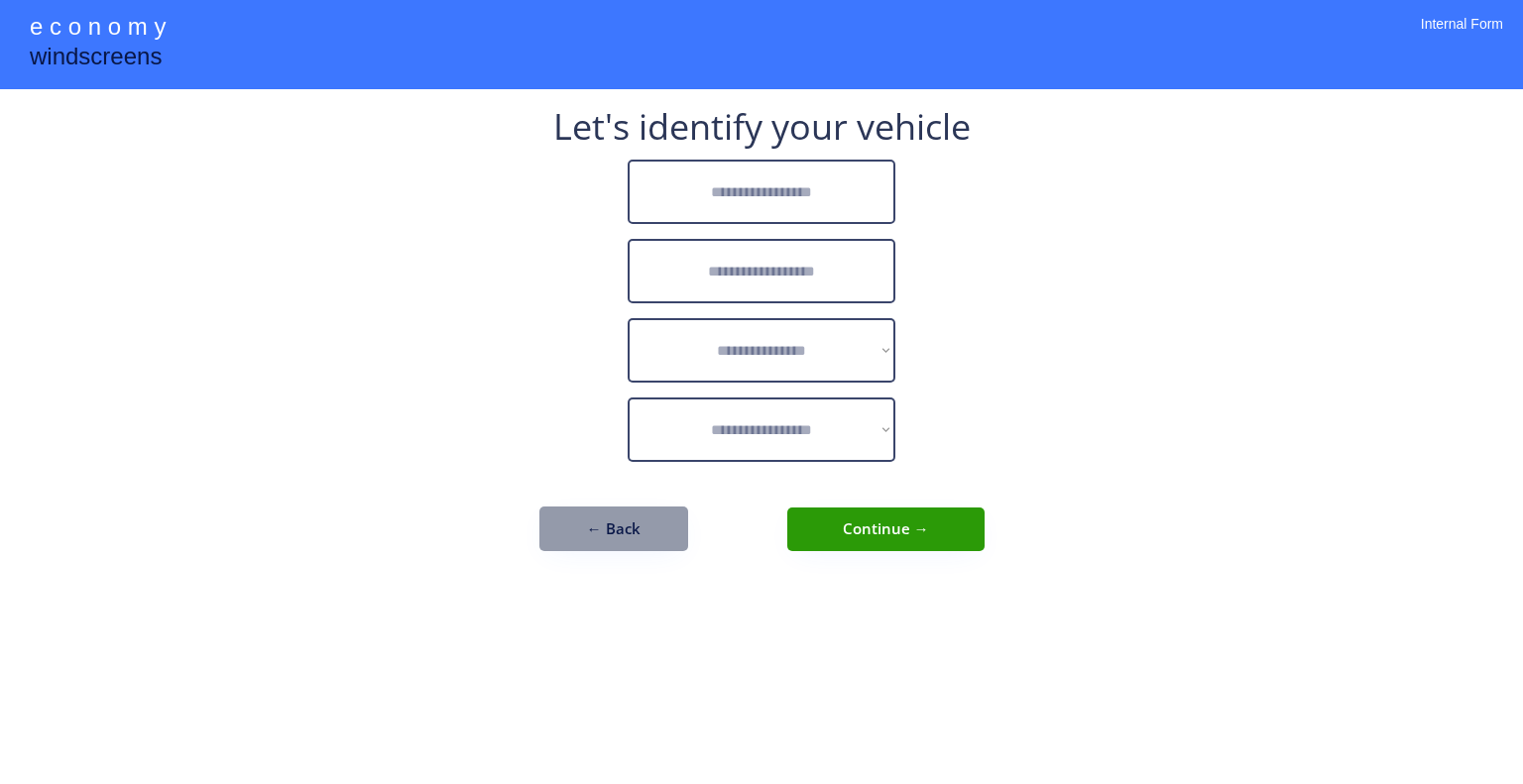scroll, scrollTop: 0, scrollLeft: 0, axis: both 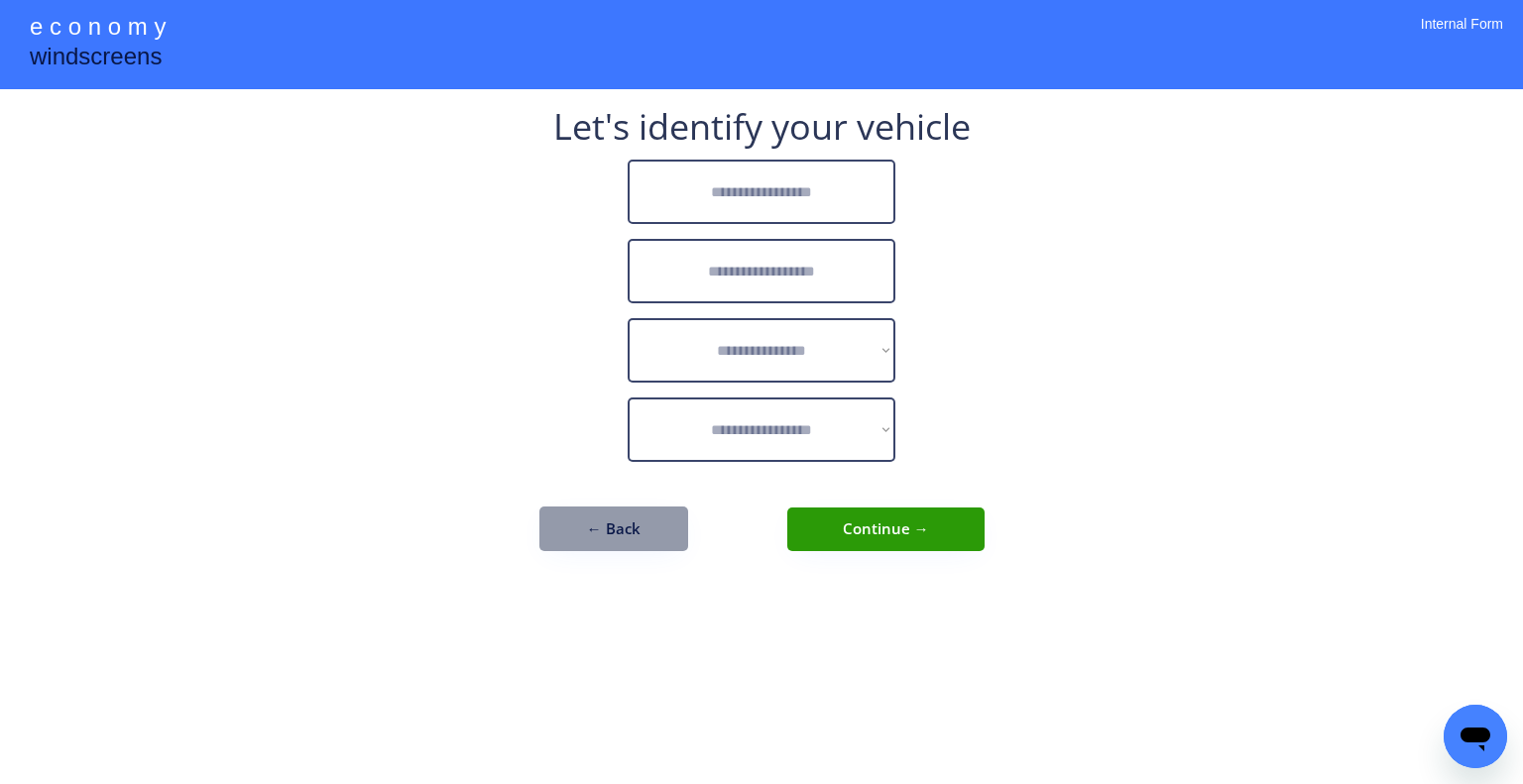 click at bounding box center [762, 191] 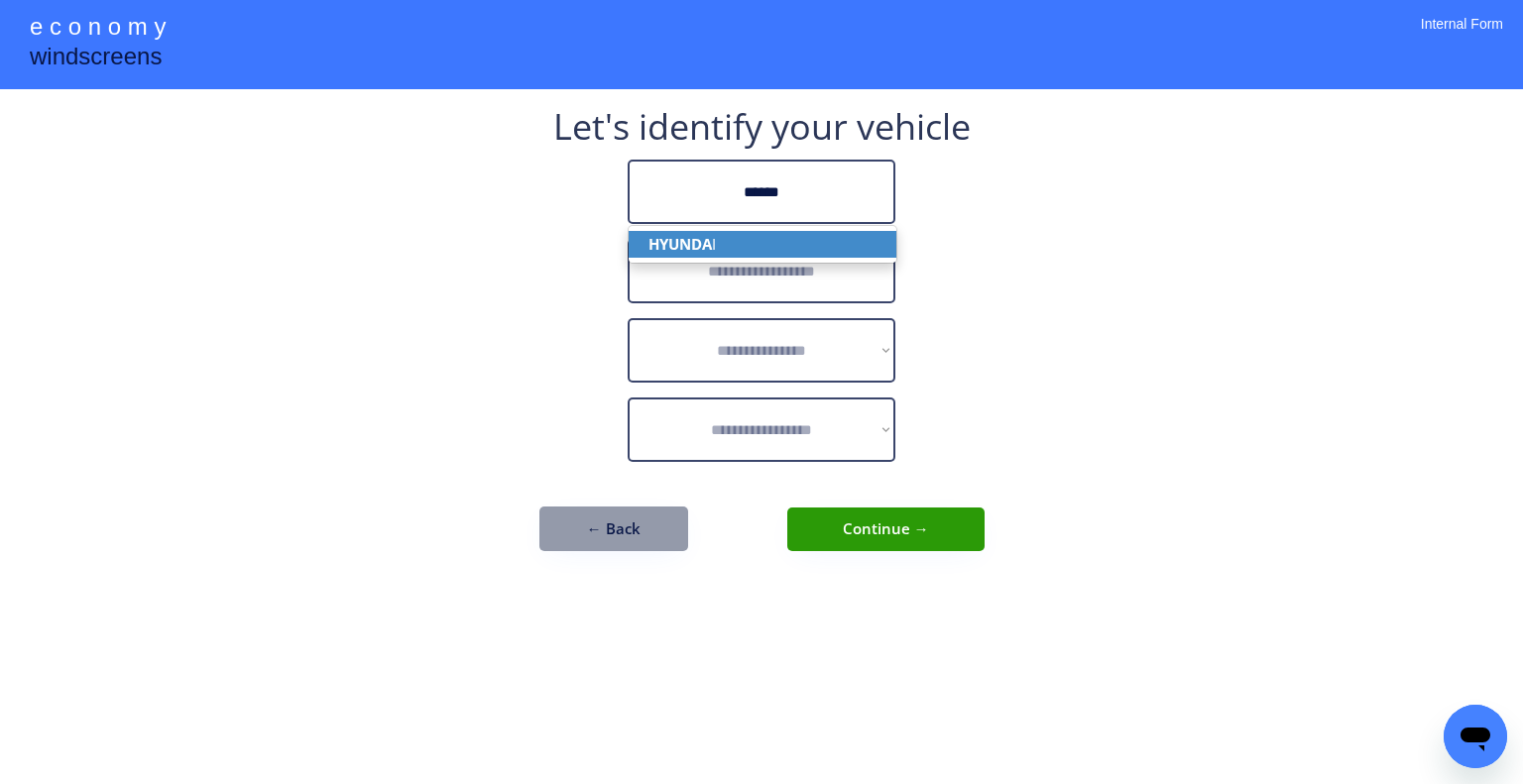 click on "HYUNDA I" at bounding box center [762, 244] 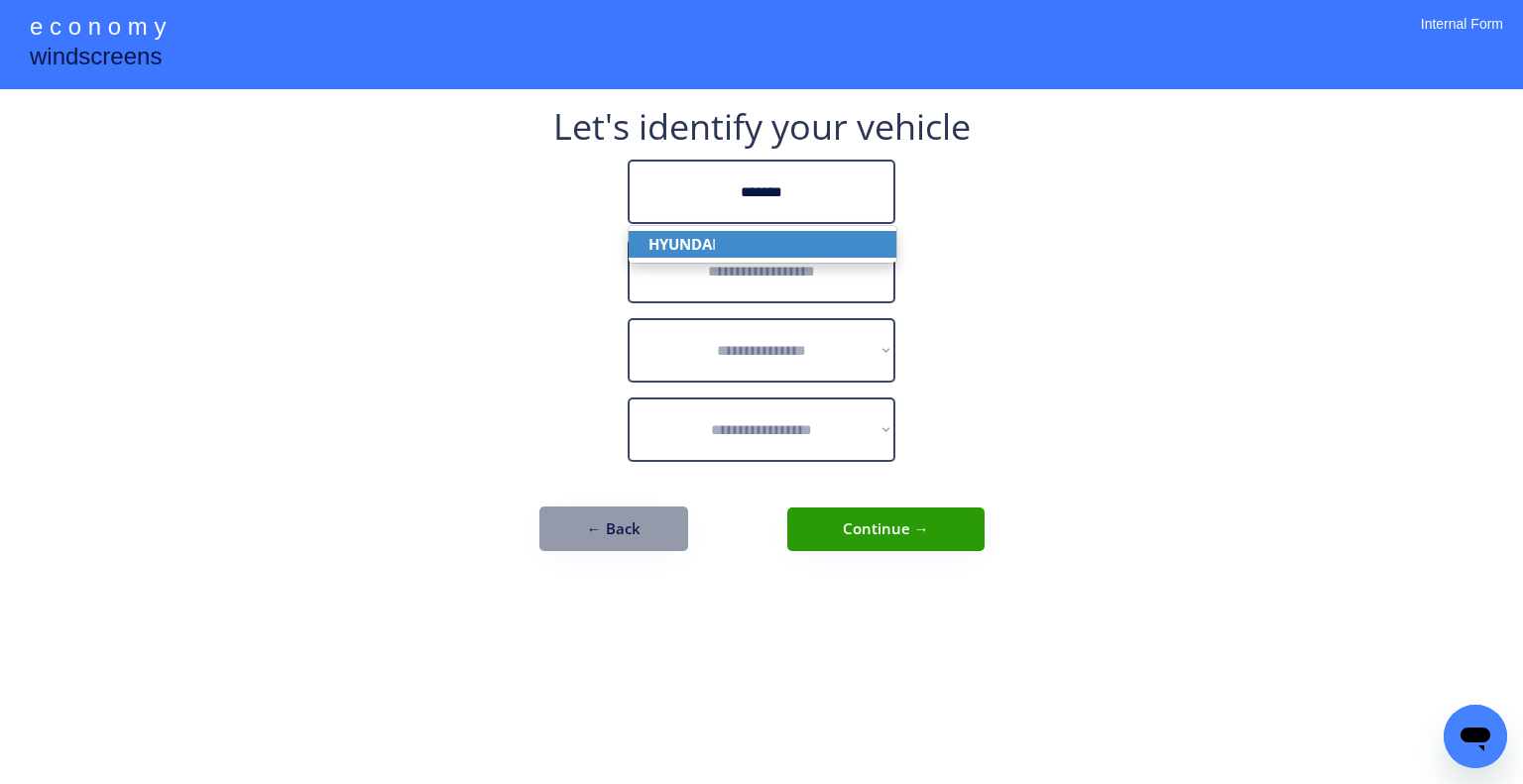 type on "*******" 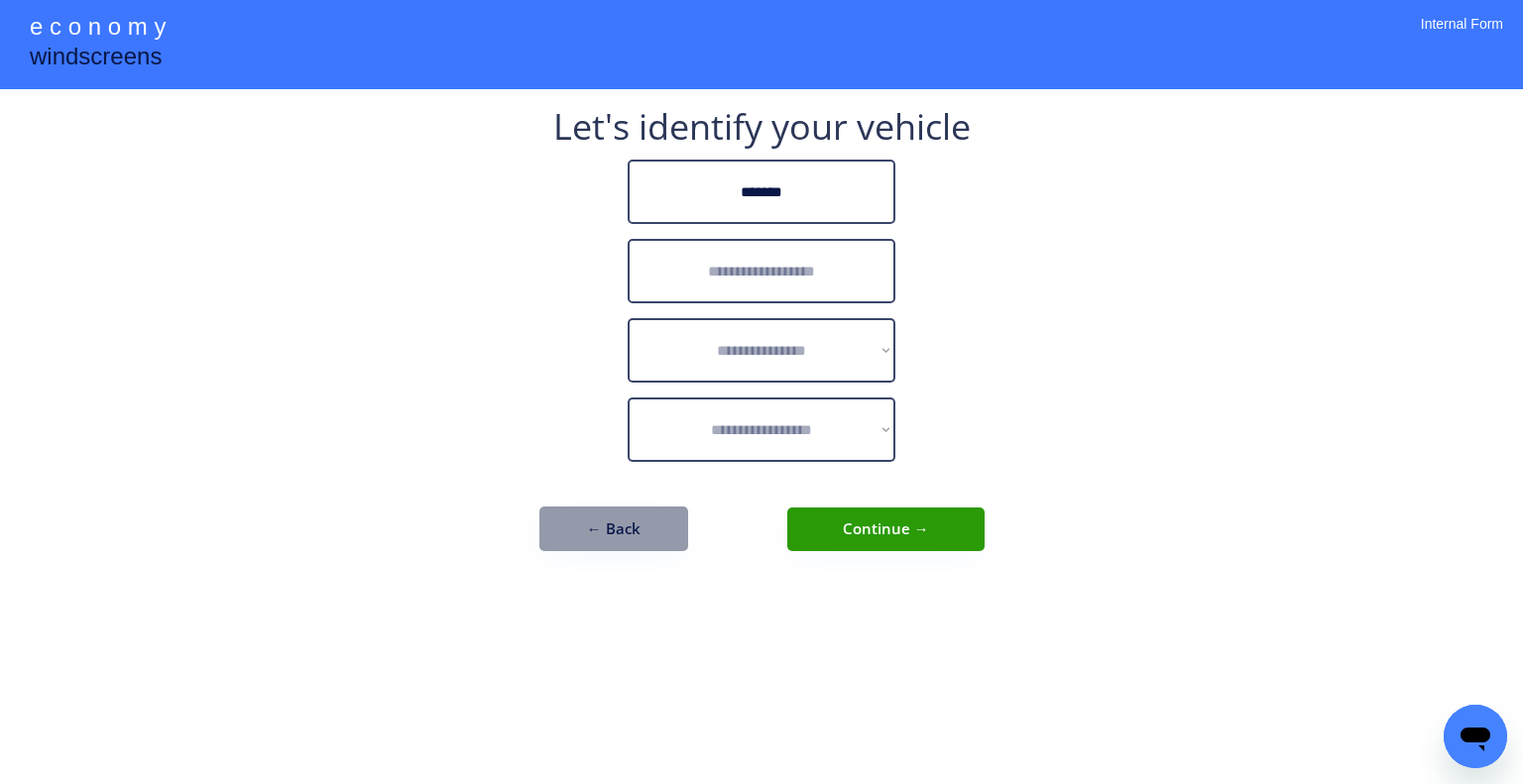 click at bounding box center (762, 271) 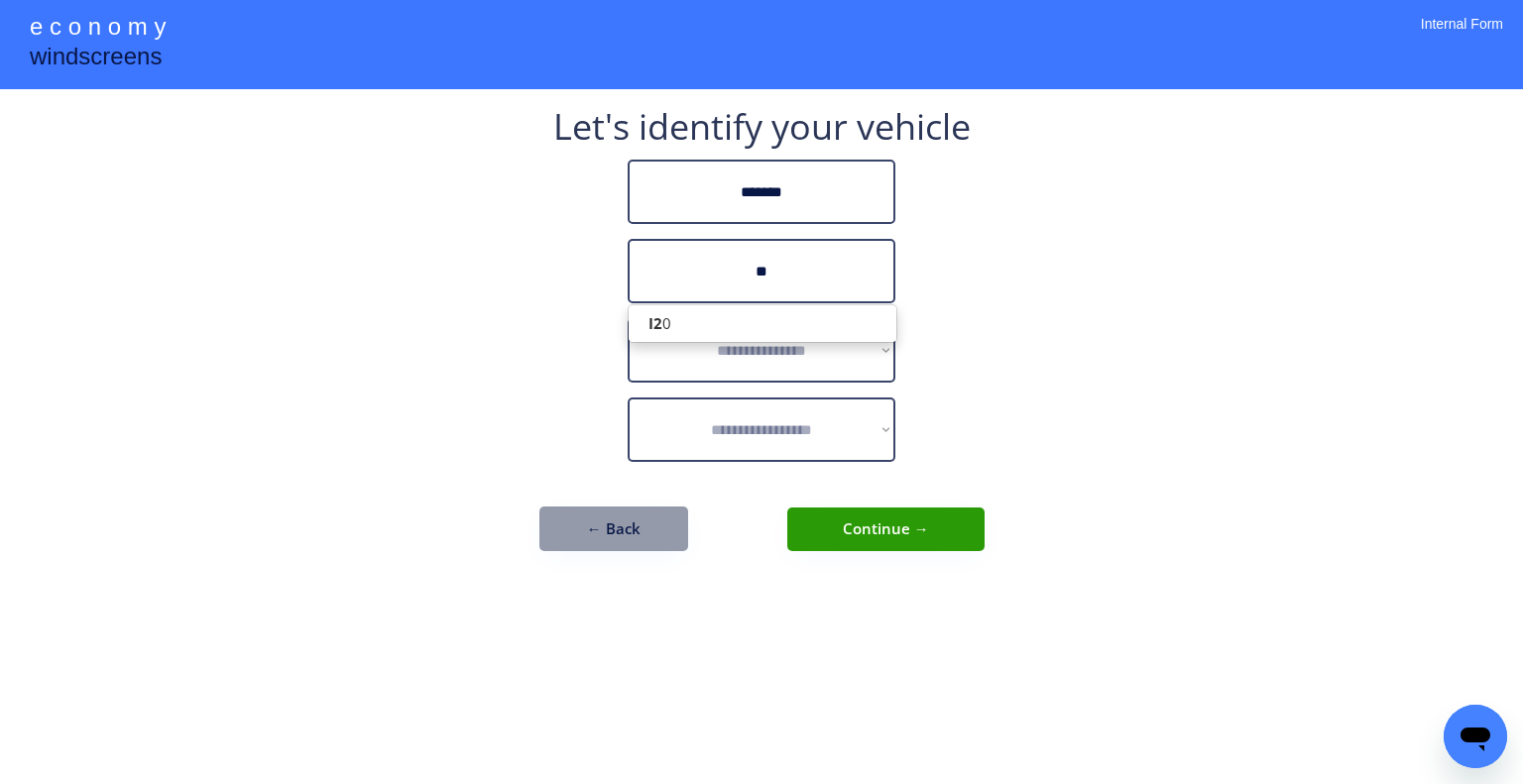 click on "I2 0" at bounding box center [762, 323] 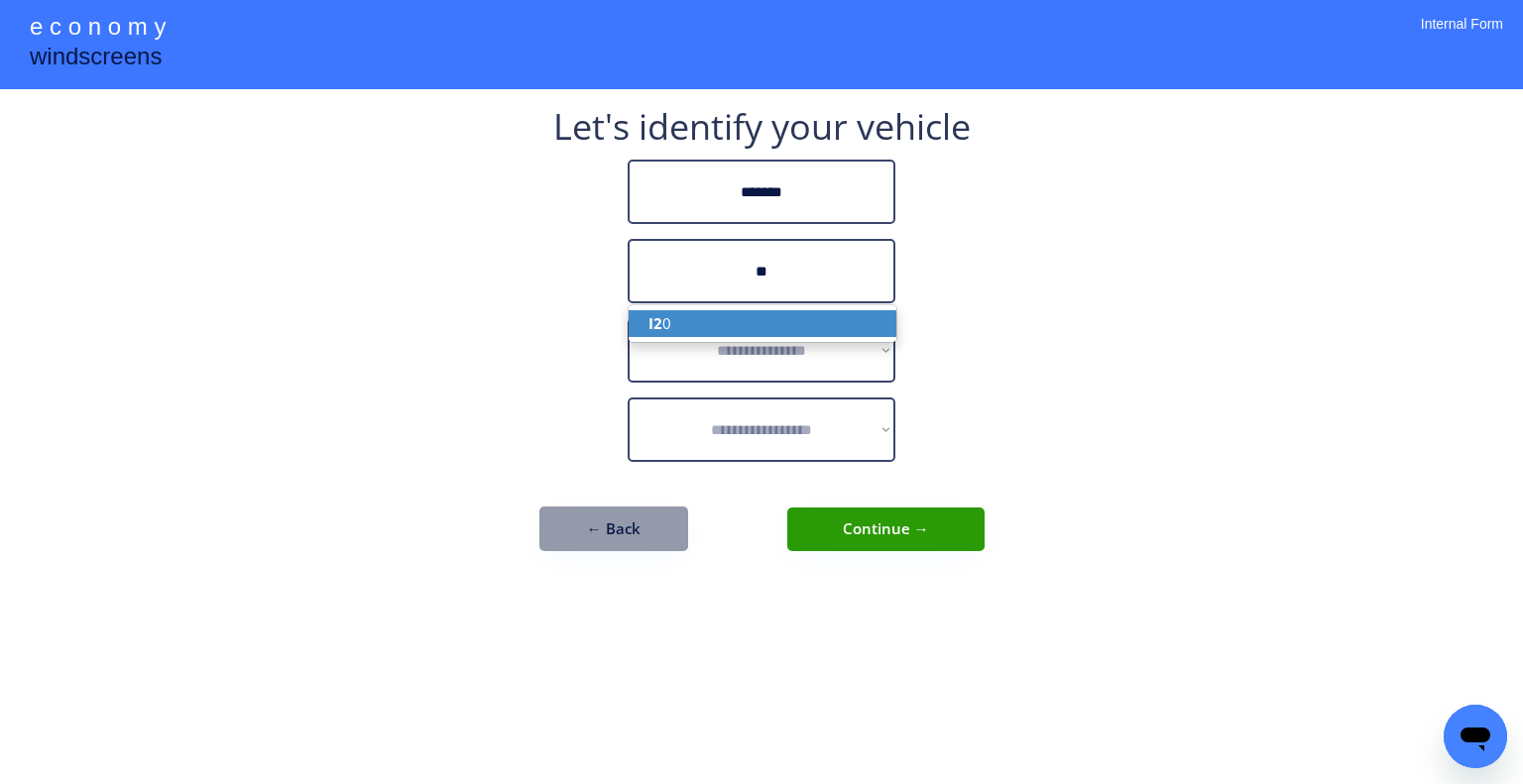 click on "I2 0" at bounding box center [762, 323] 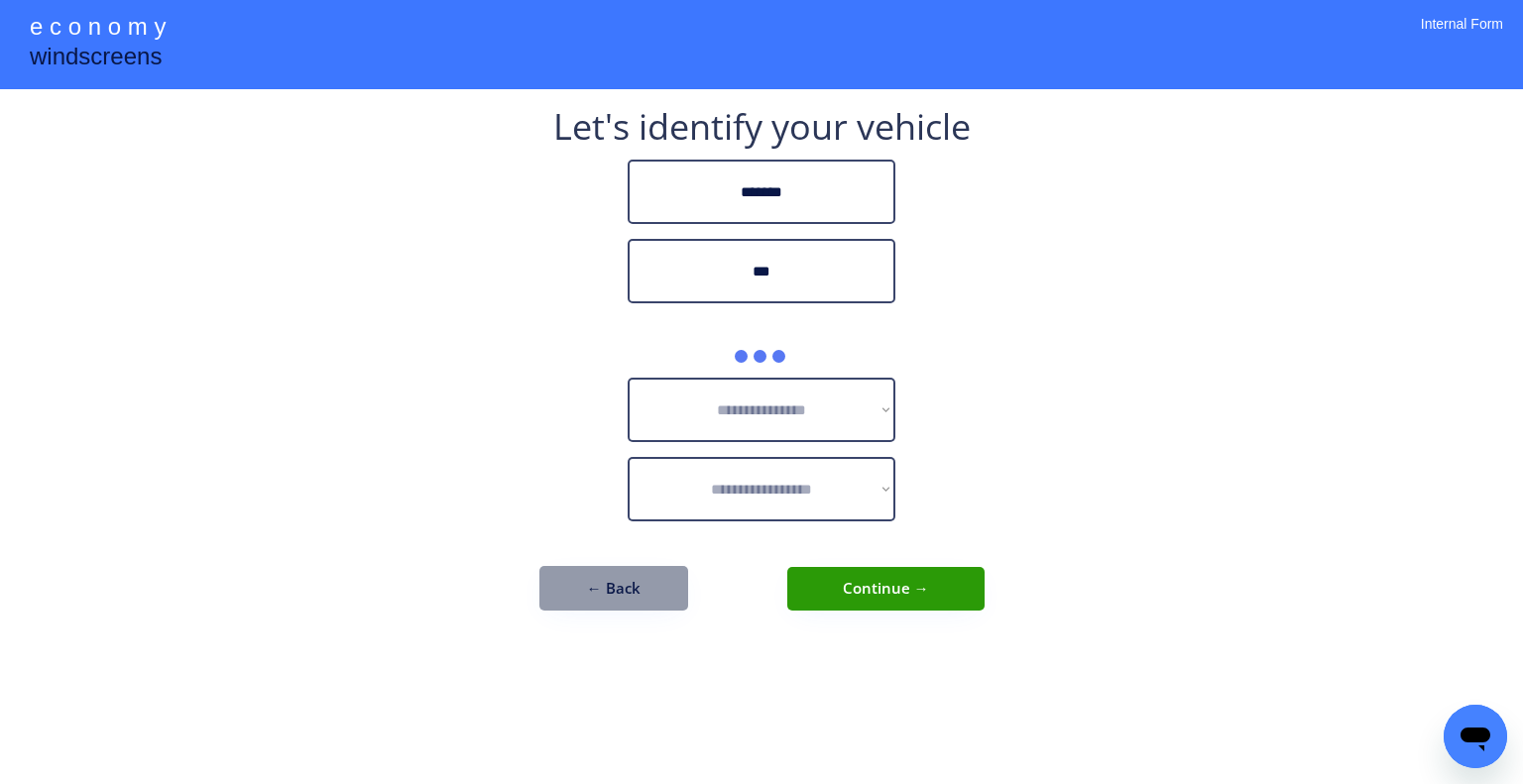 type on "***" 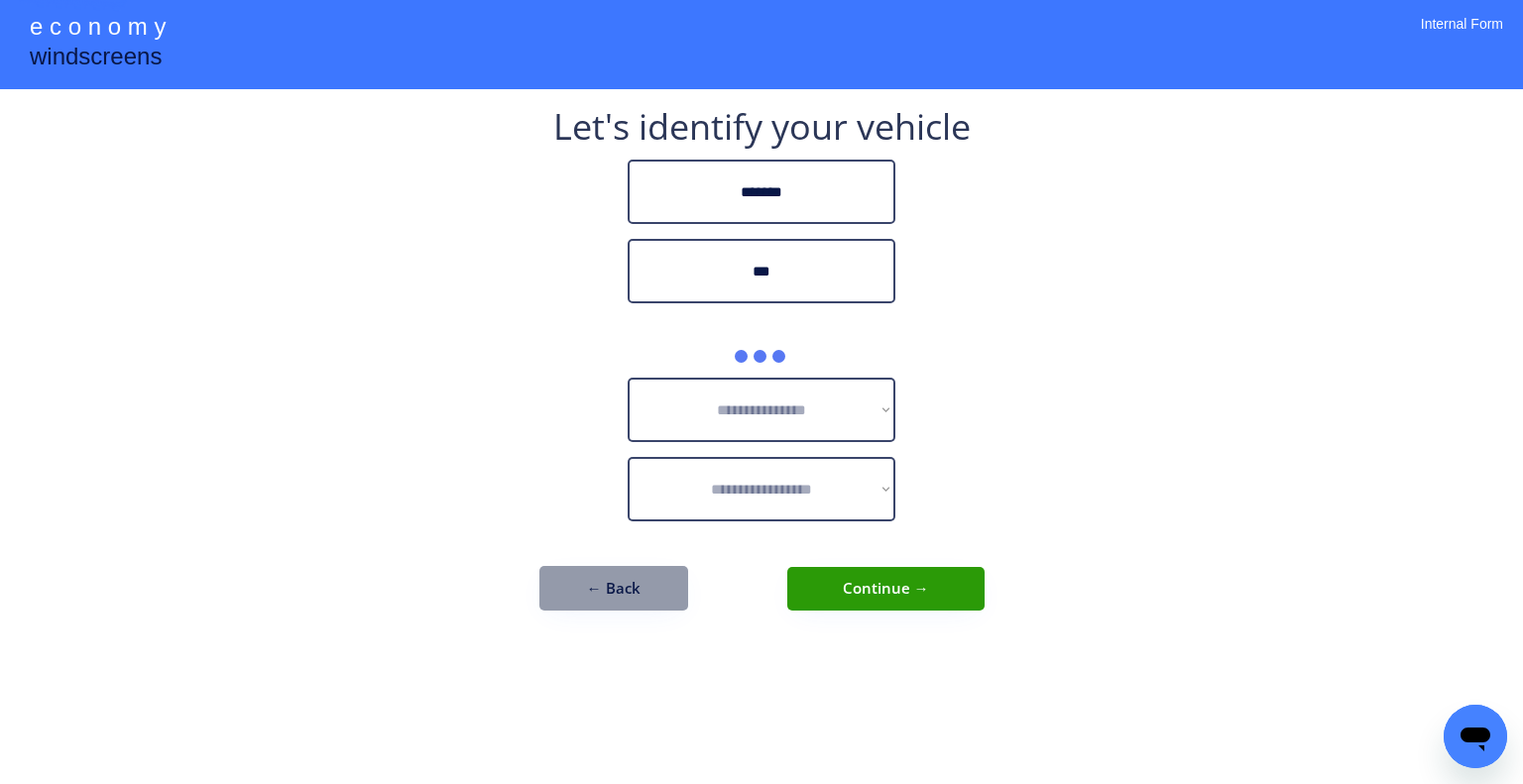 click on "**********" at bounding box center (762, 392) 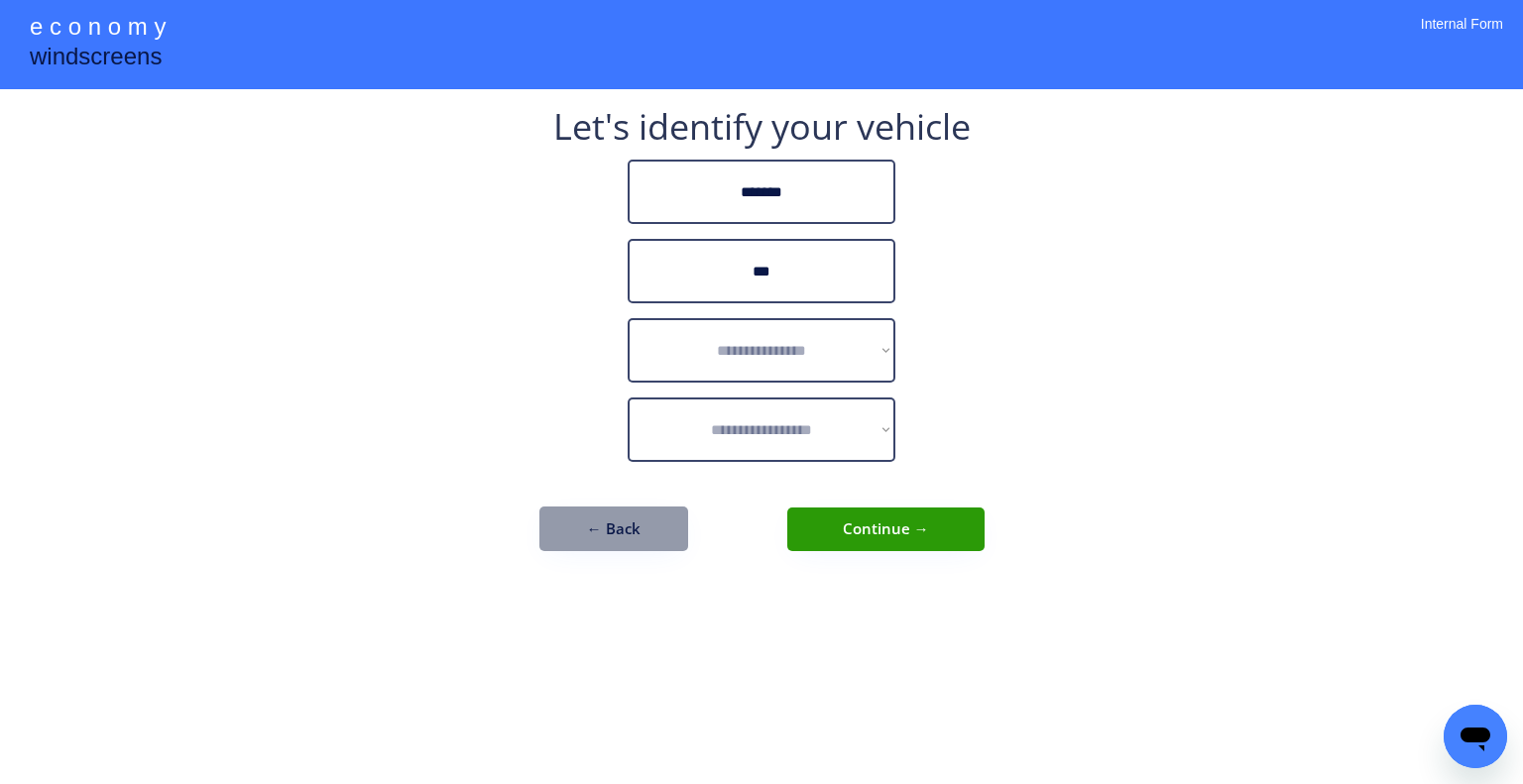click on "**********" at bounding box center [762, 392] 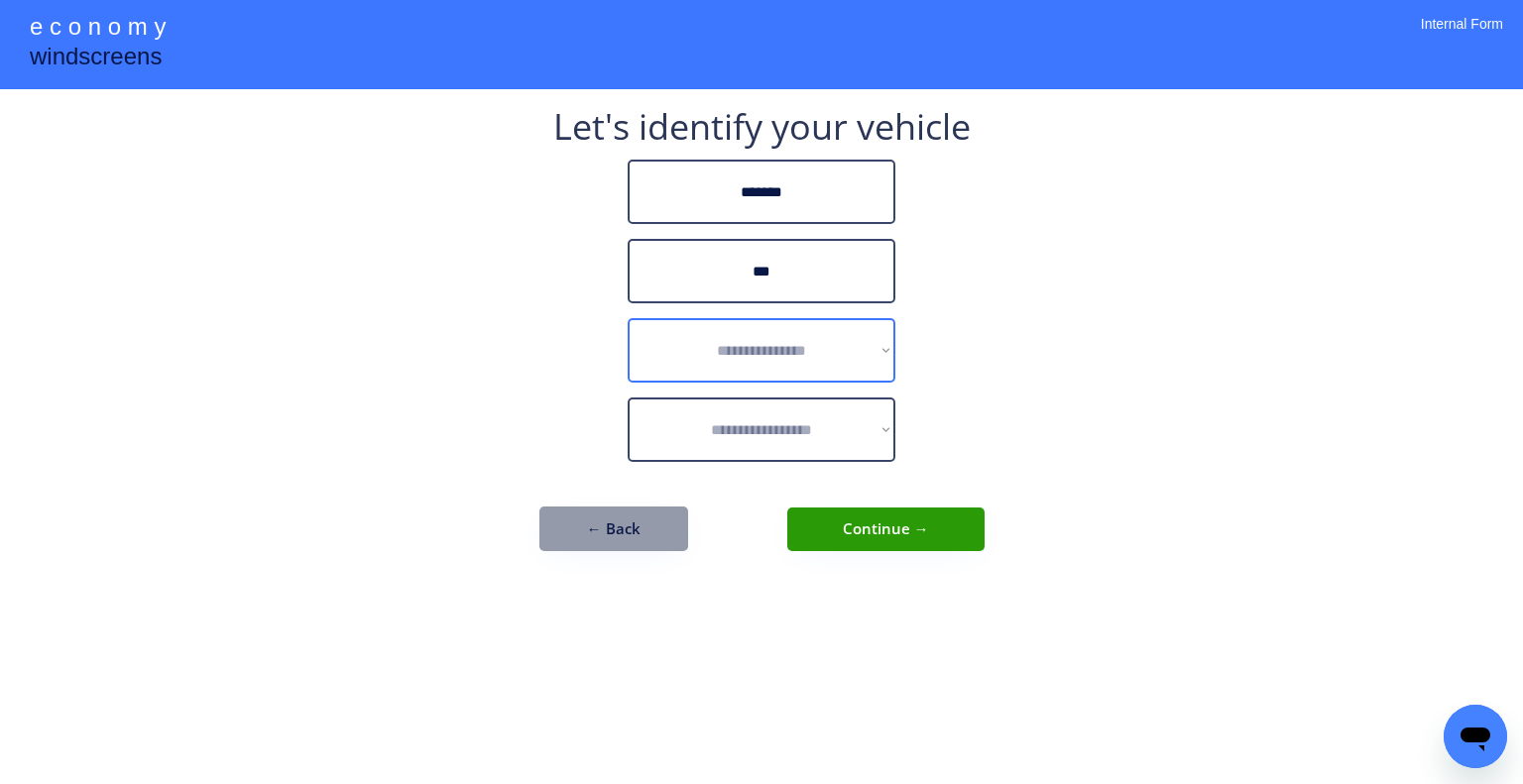 drag, startPoint x: 789, startPoint y: 367, endPoint x: 760, endPoint y: 232, distance: 138.07969 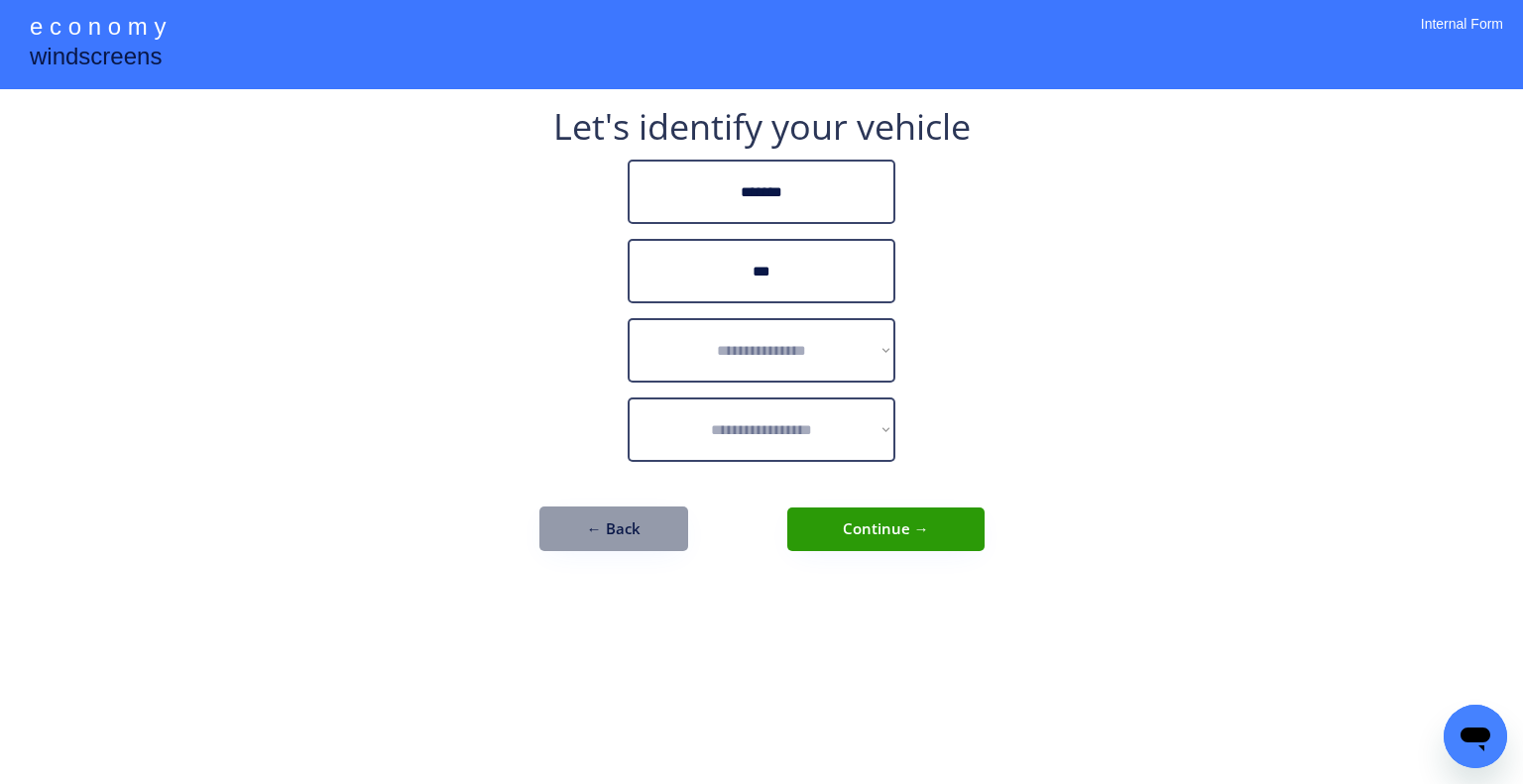 click on "**********" at bounding box center [762, 392] 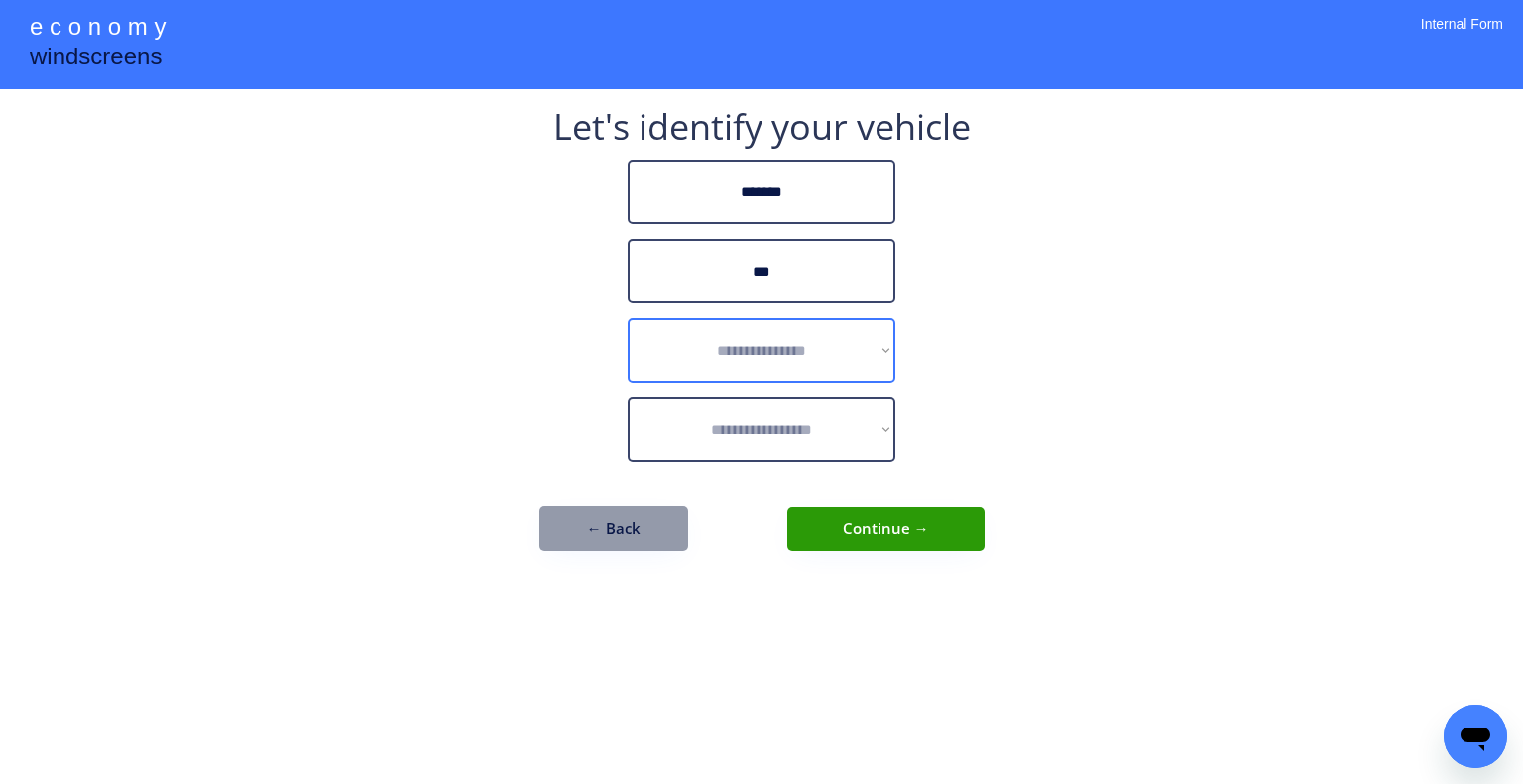 click on "**********" at bounding box center [762, 350] 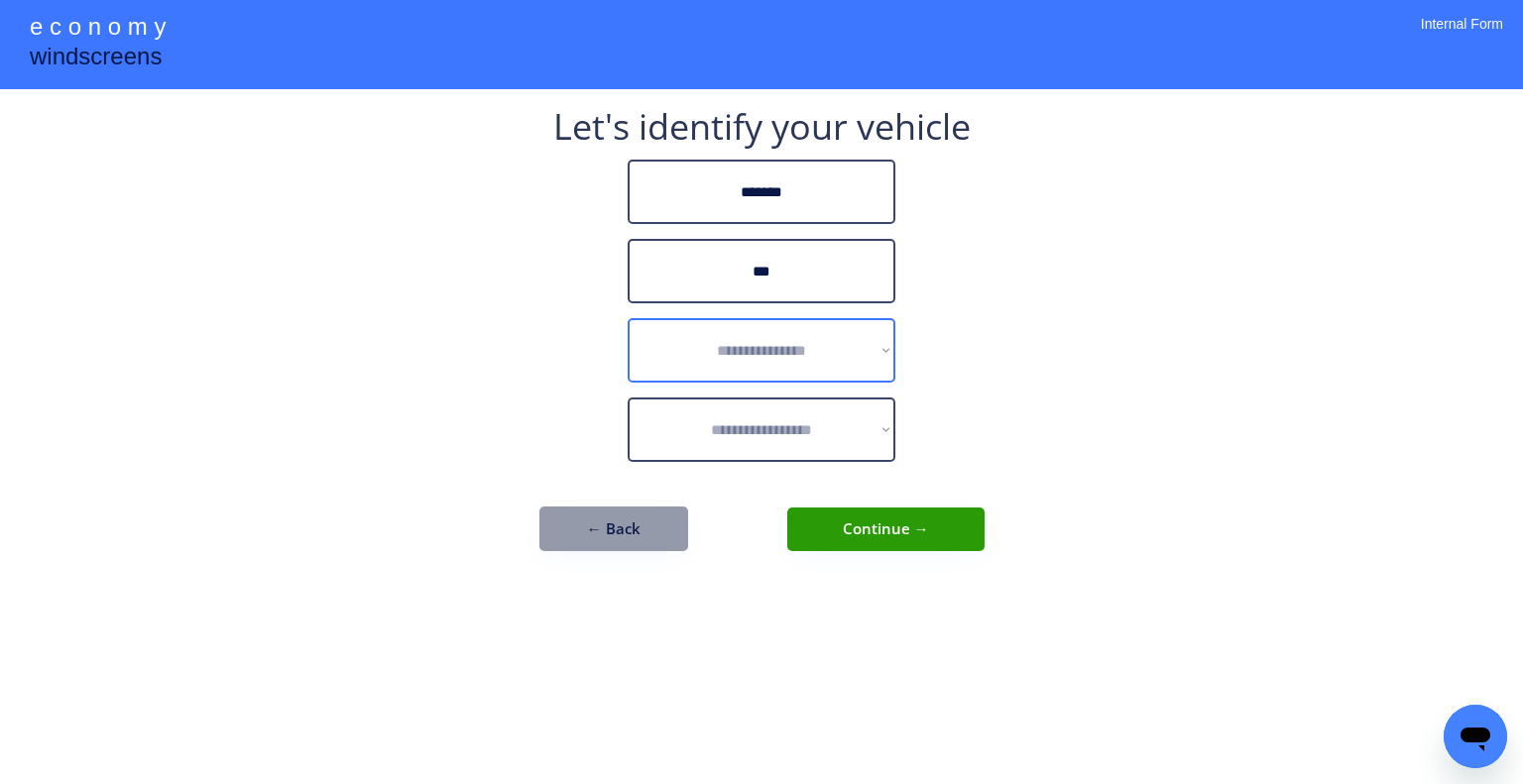 select on "******" 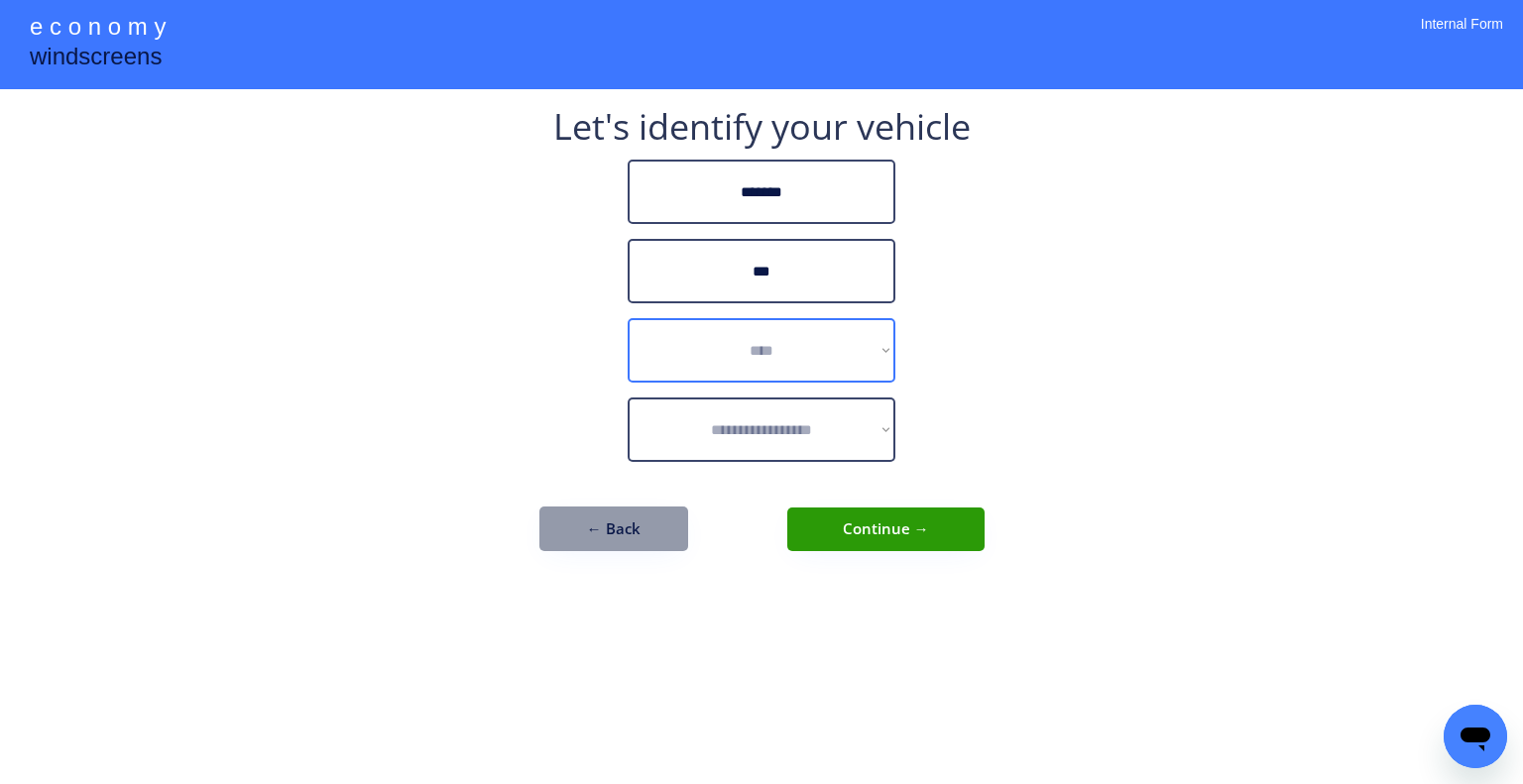 click on "**********" at bounding box center [762, 350] 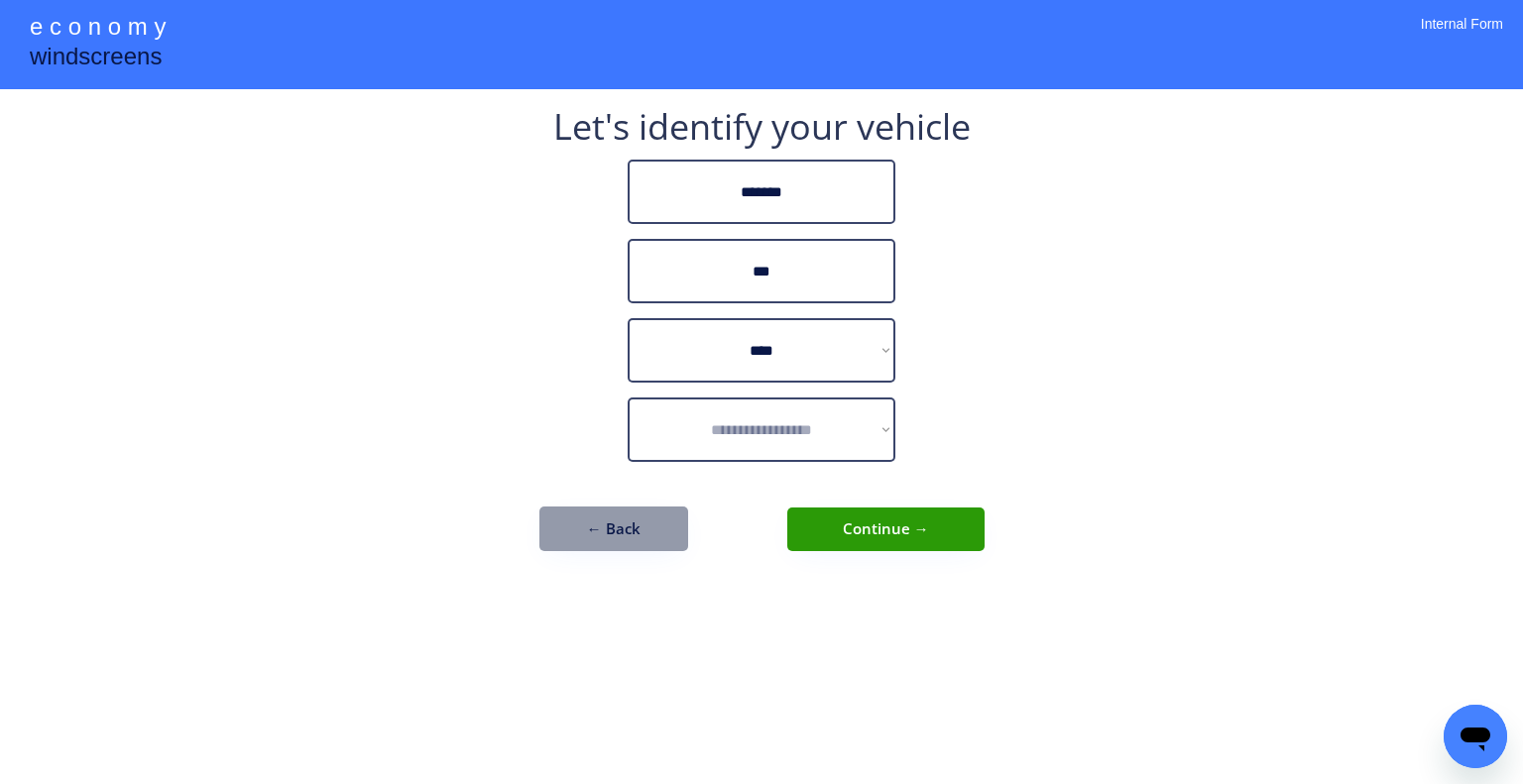 drag, startPoint x: 1158, startPoint y: 343, endPoint x: 932, endPoint y: 399, distance: 232.83471 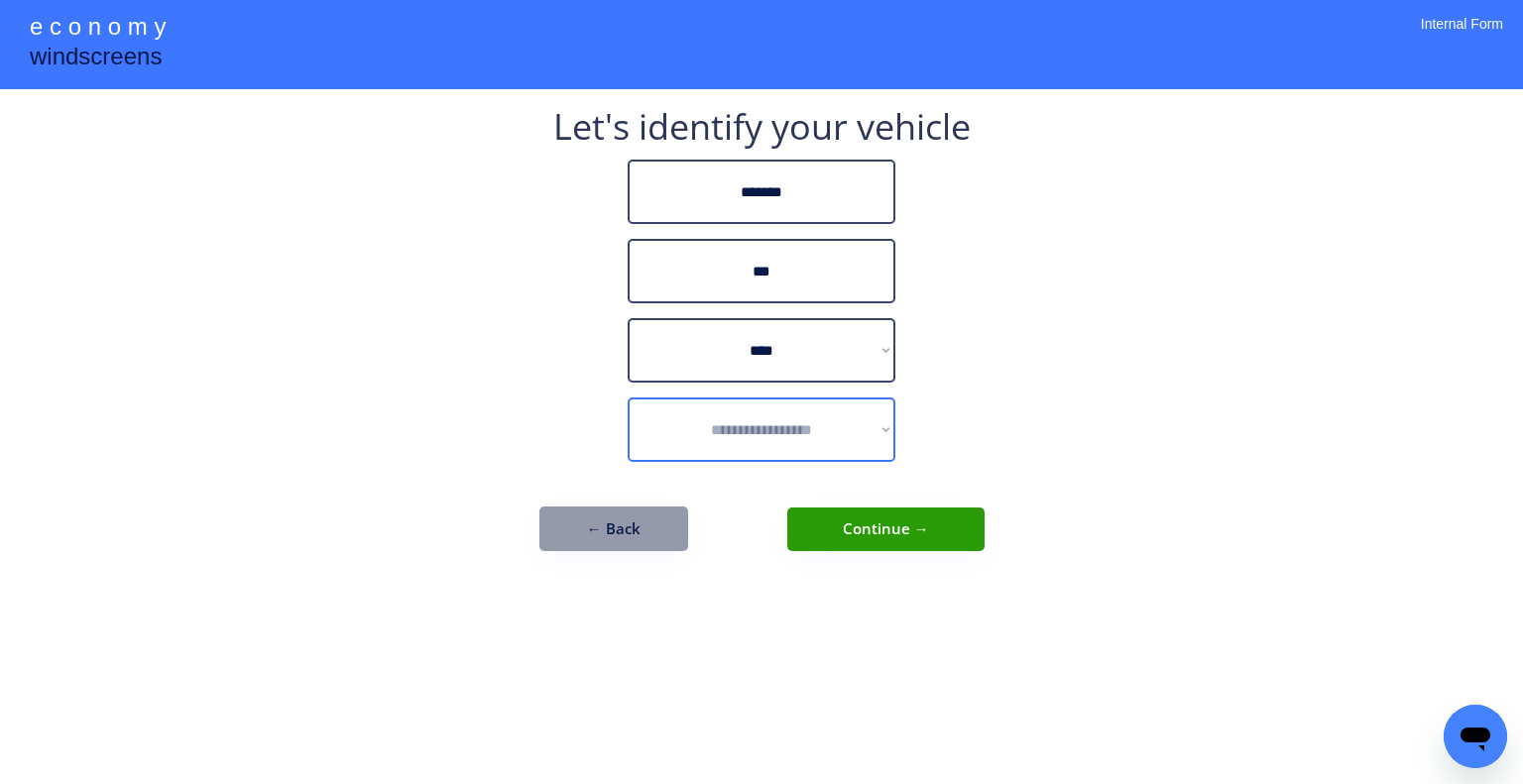 click on "**********" at bounding box center [762, 392] 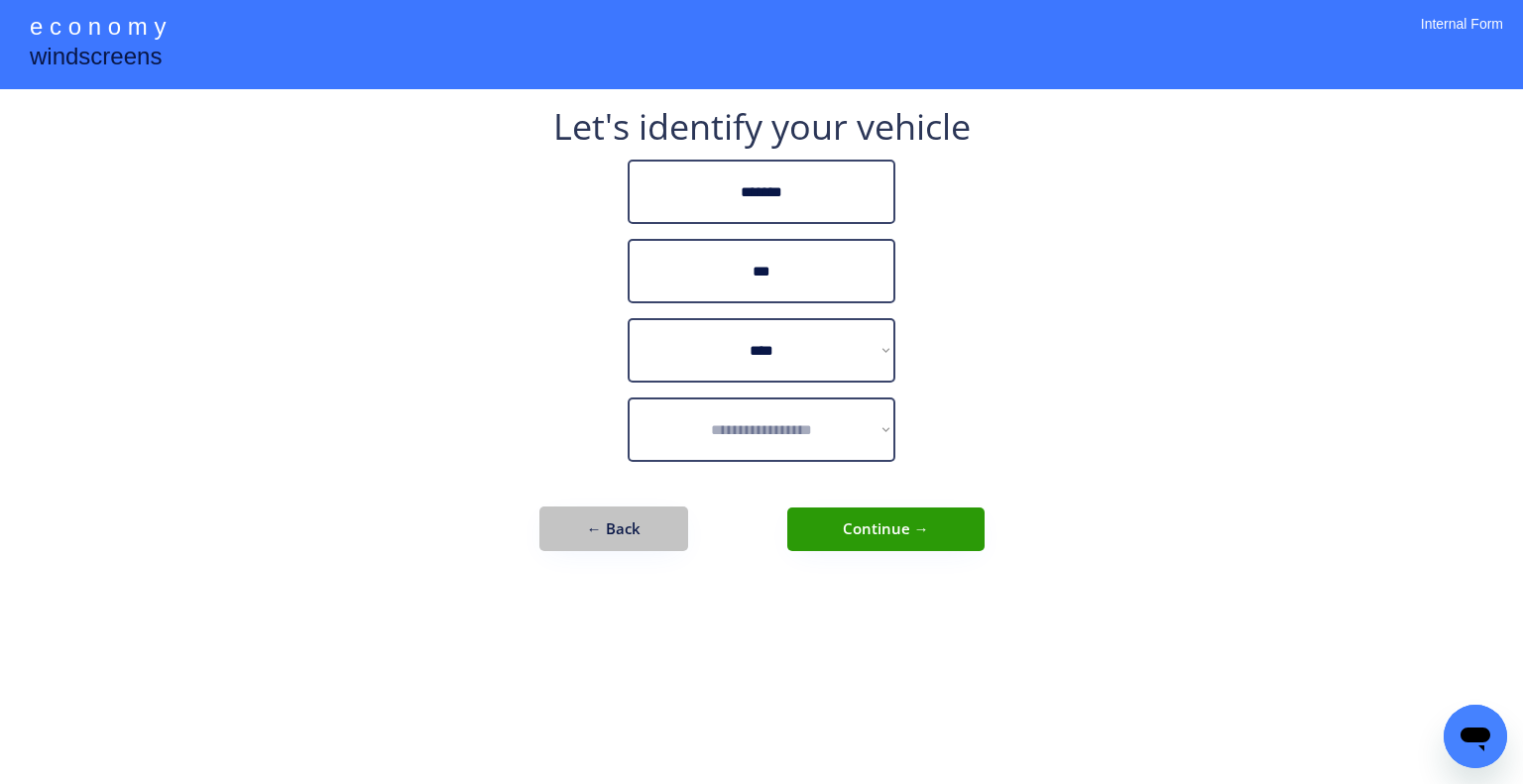 drag, startPoint x: 591, startPoint y: 538, endPoint x: 670, endPoint y: 583, distance: 90.917545 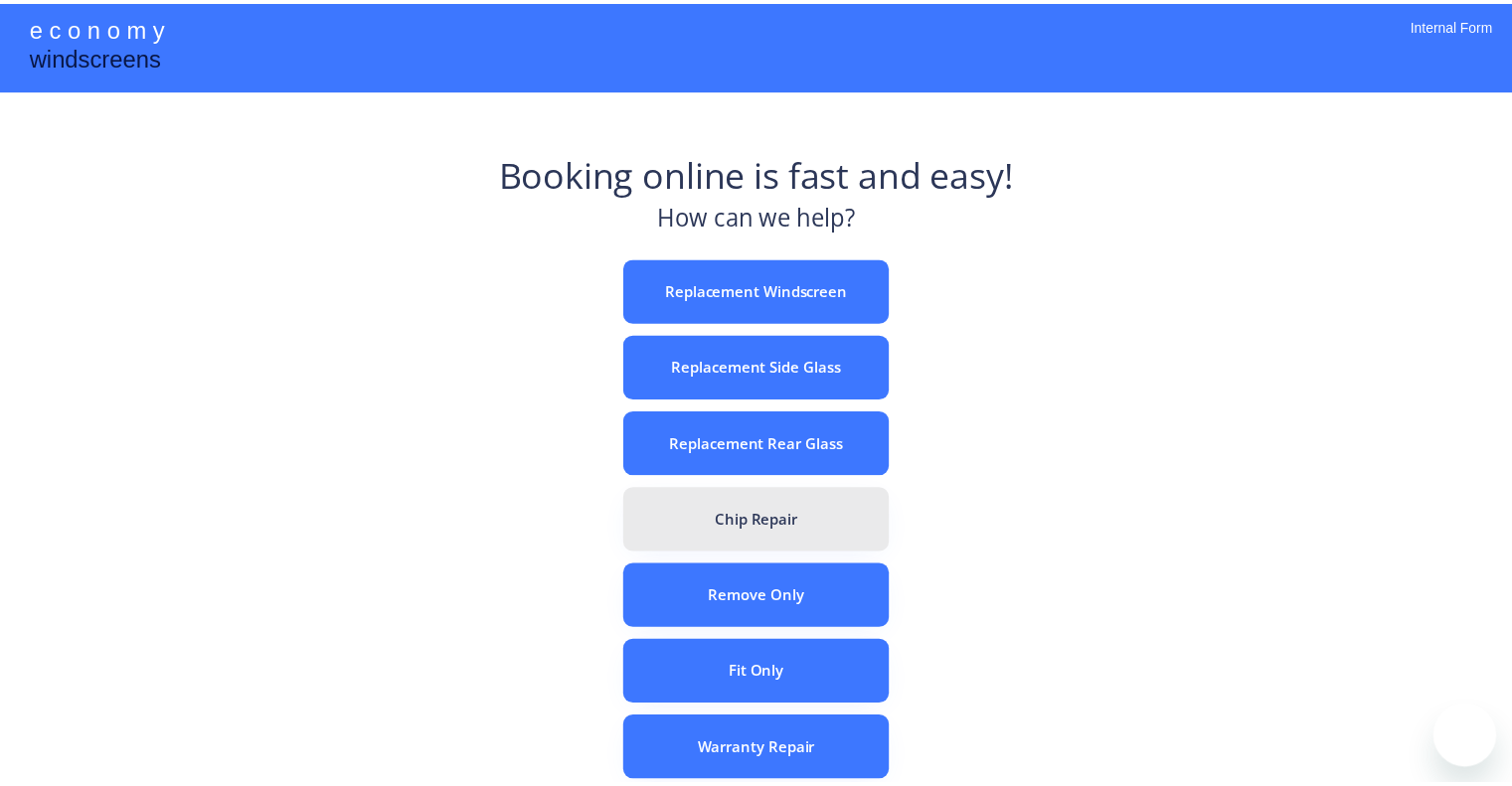 scroll, scrollTop: 0, scrollLeft: 0, axis: both 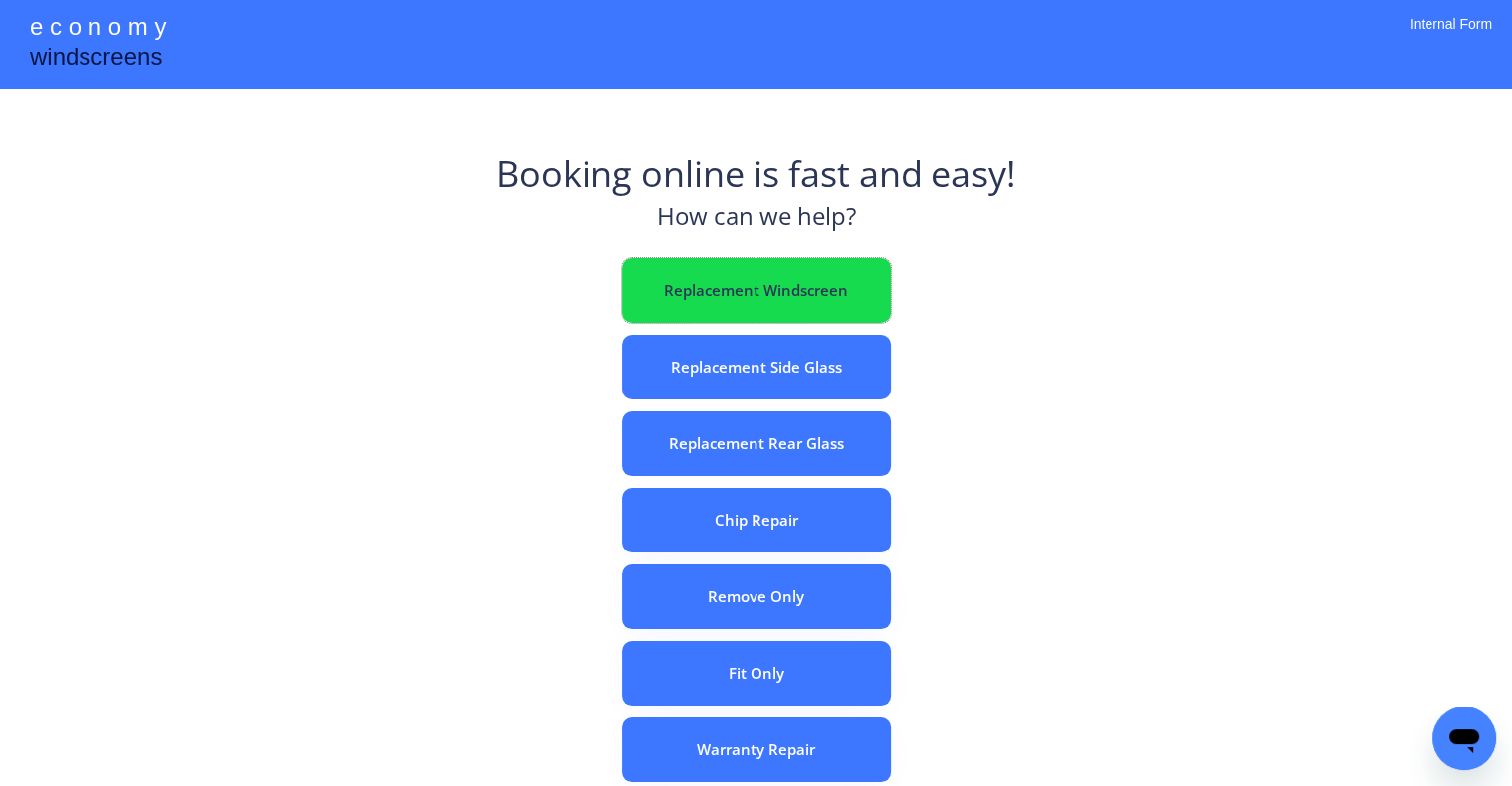 drag, startPoint x: 843, startPoint y: 286, endPoint x: 867, endPoint y: 23, distance: 264.09279 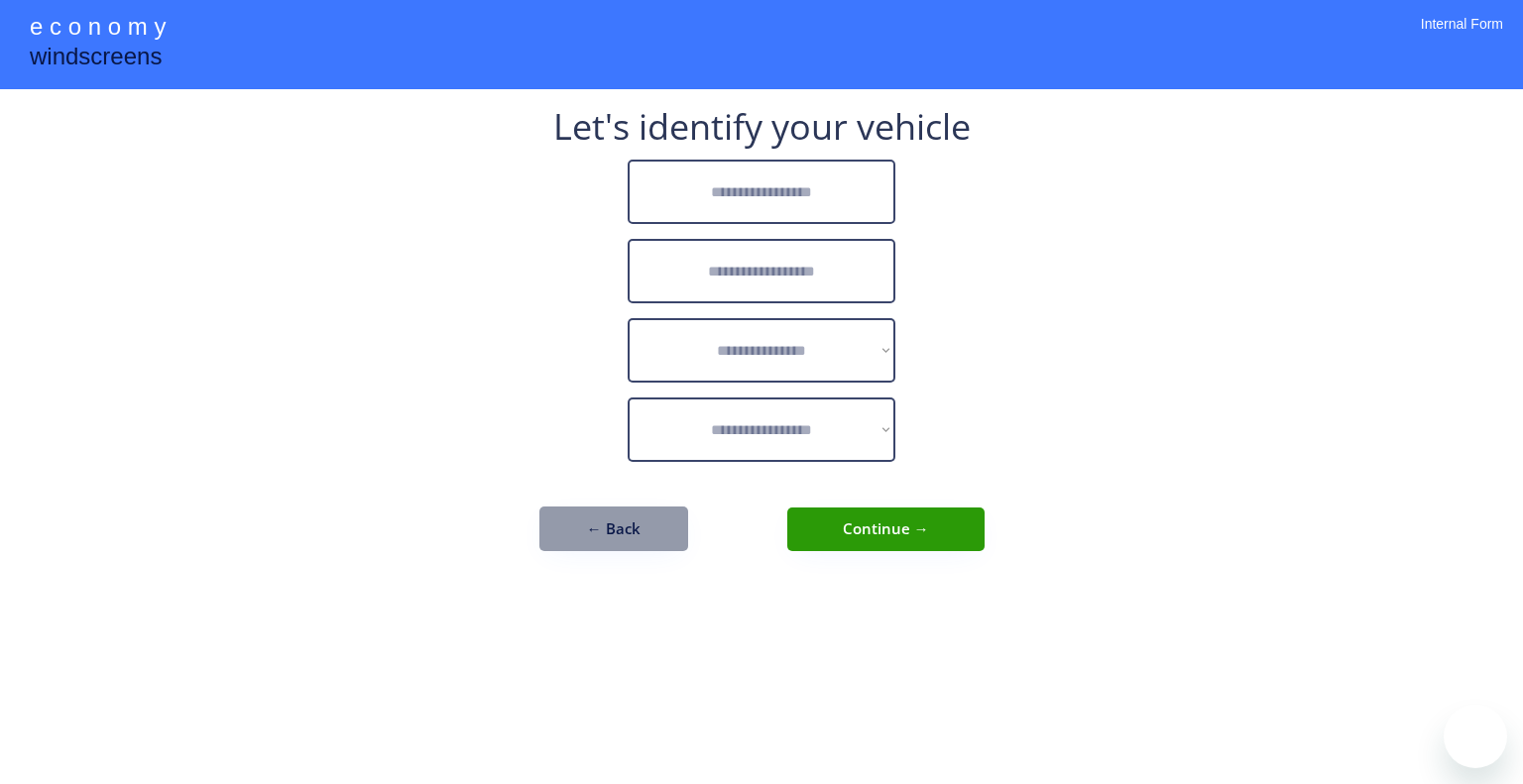 scroll, scrollTop: 0, scrollLeft: 0, axis: both 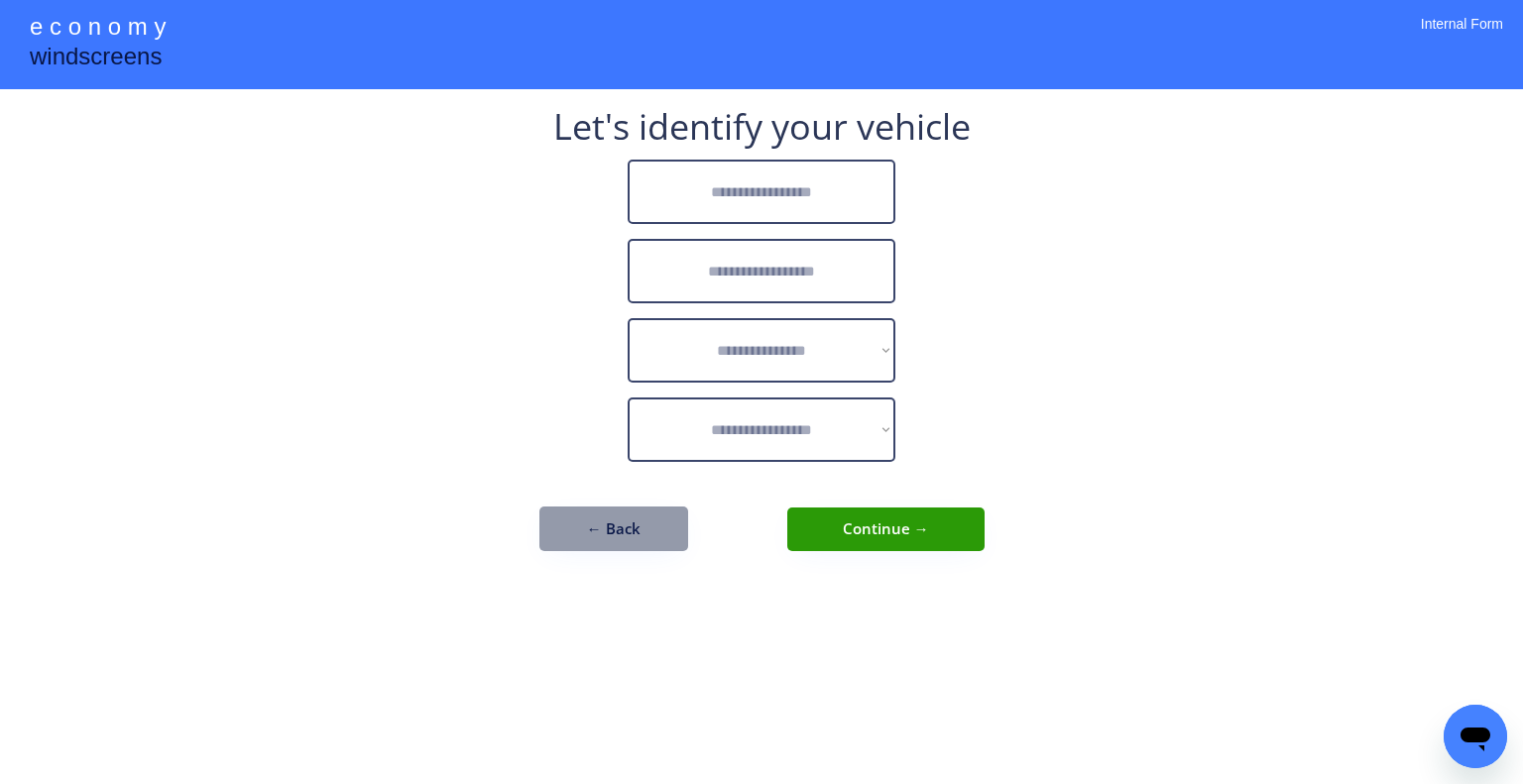 click at bounding box center (762, 191) 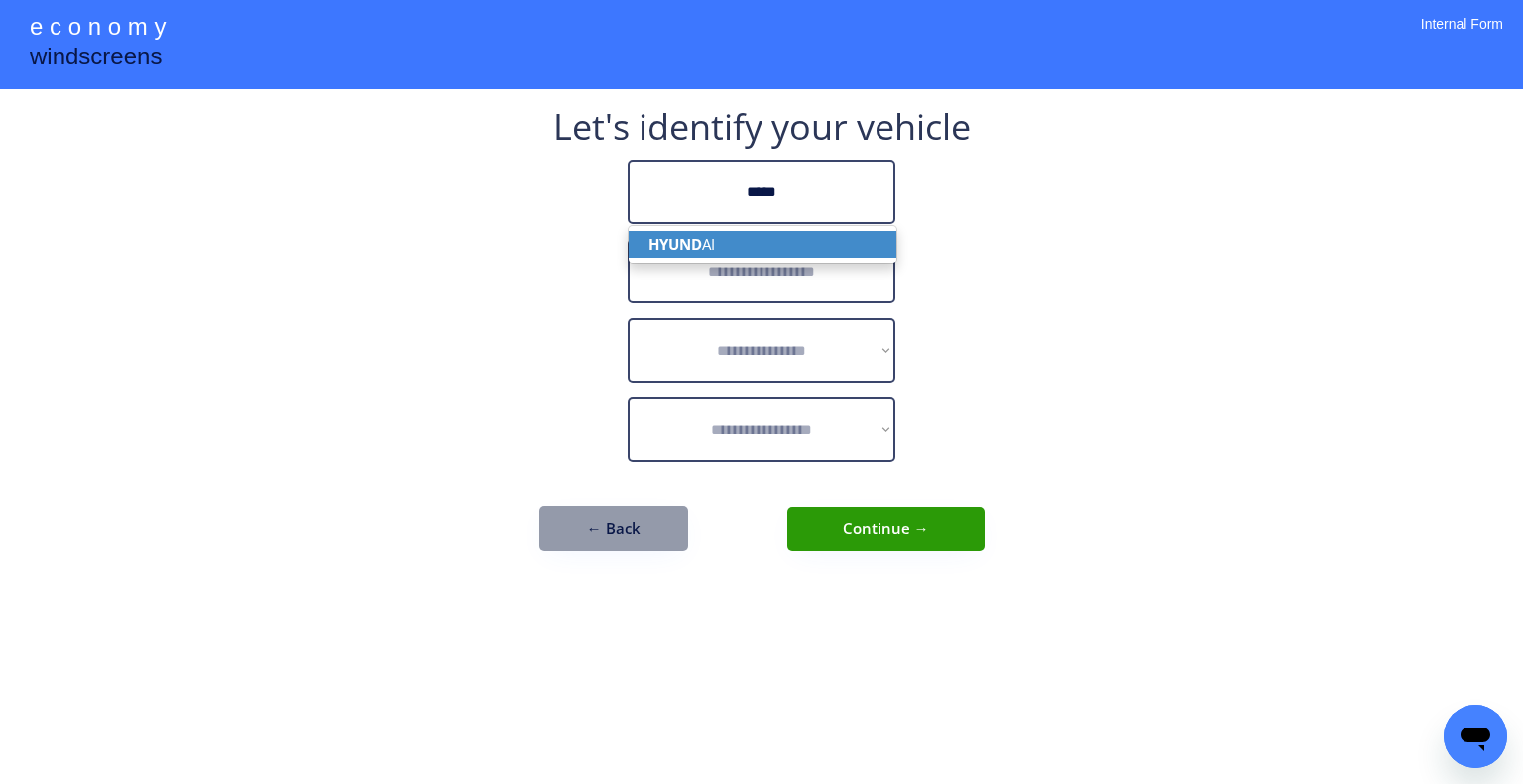 click on "HYUND AI" at bounding box center [762, 244] 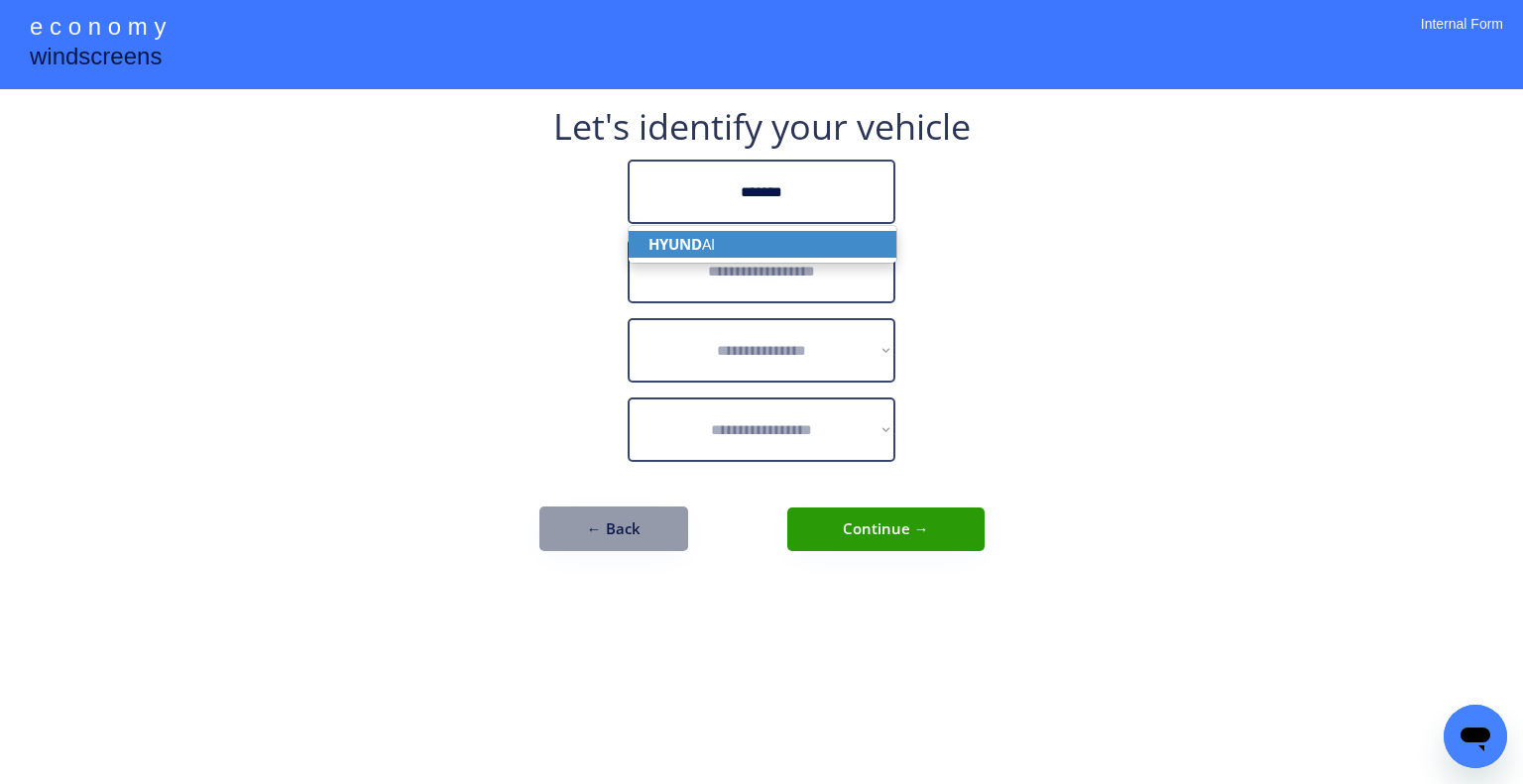 type on "*******" 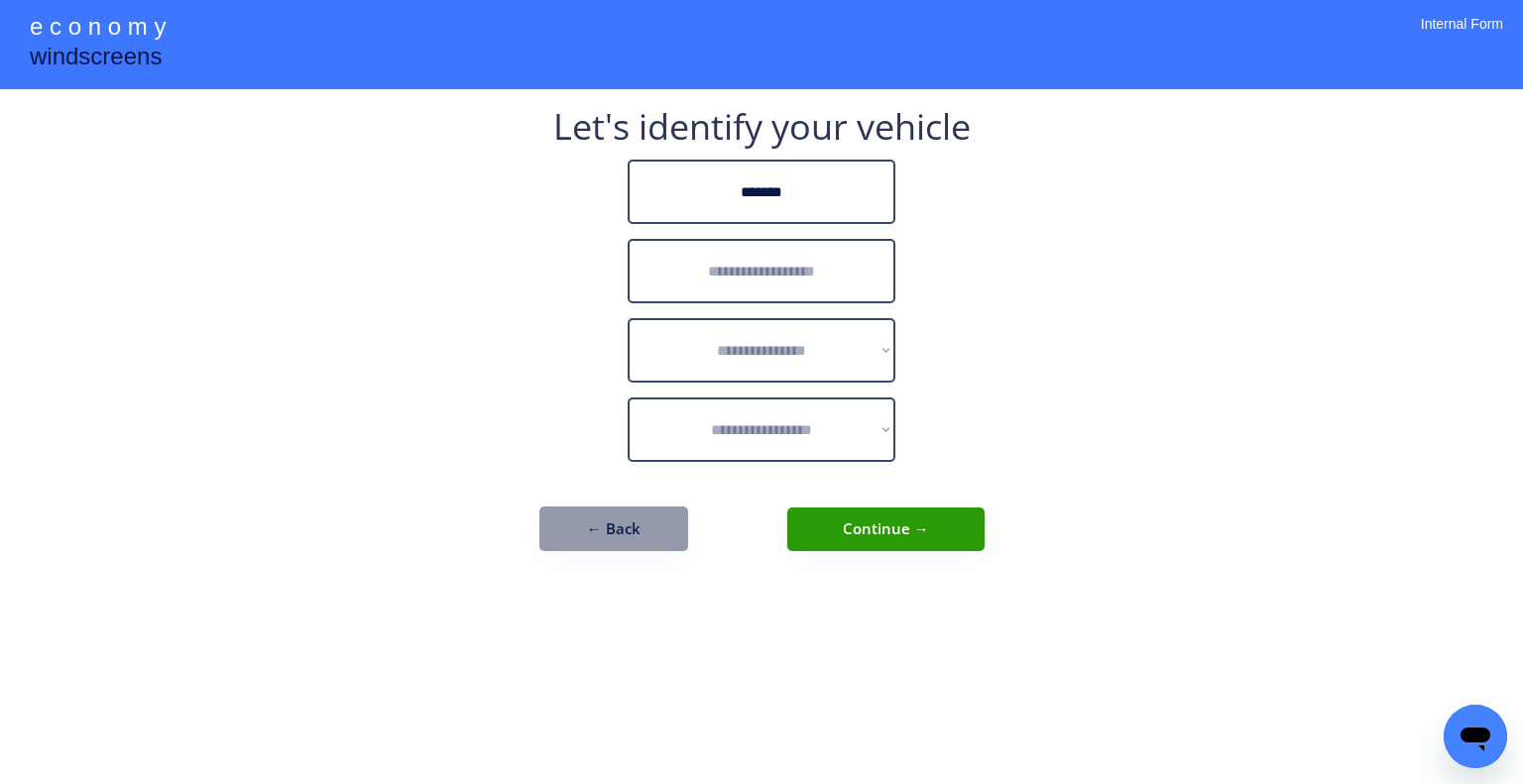 click at bounding box center (762, 271) 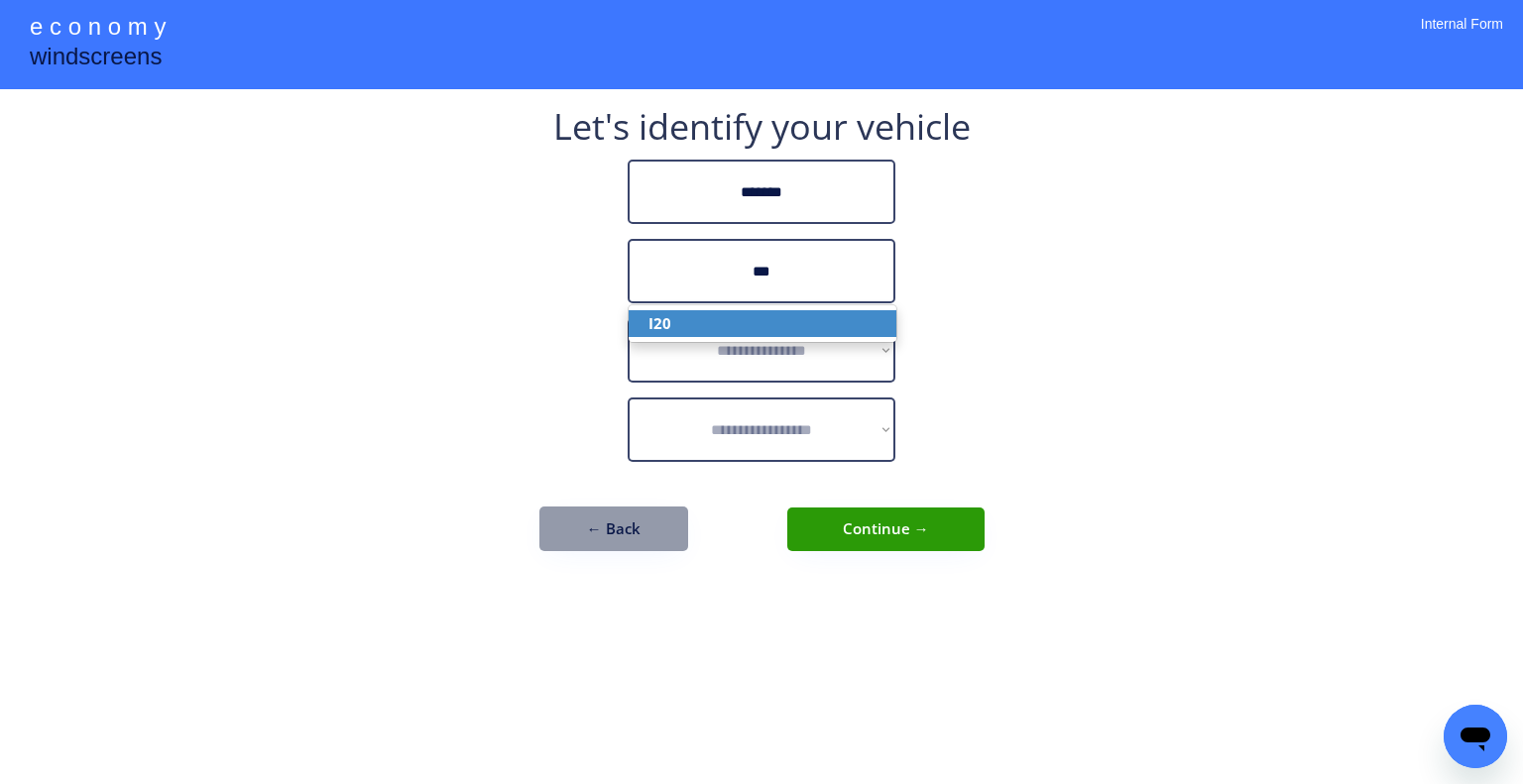 click on "I20" at bounding box center [762, 323] 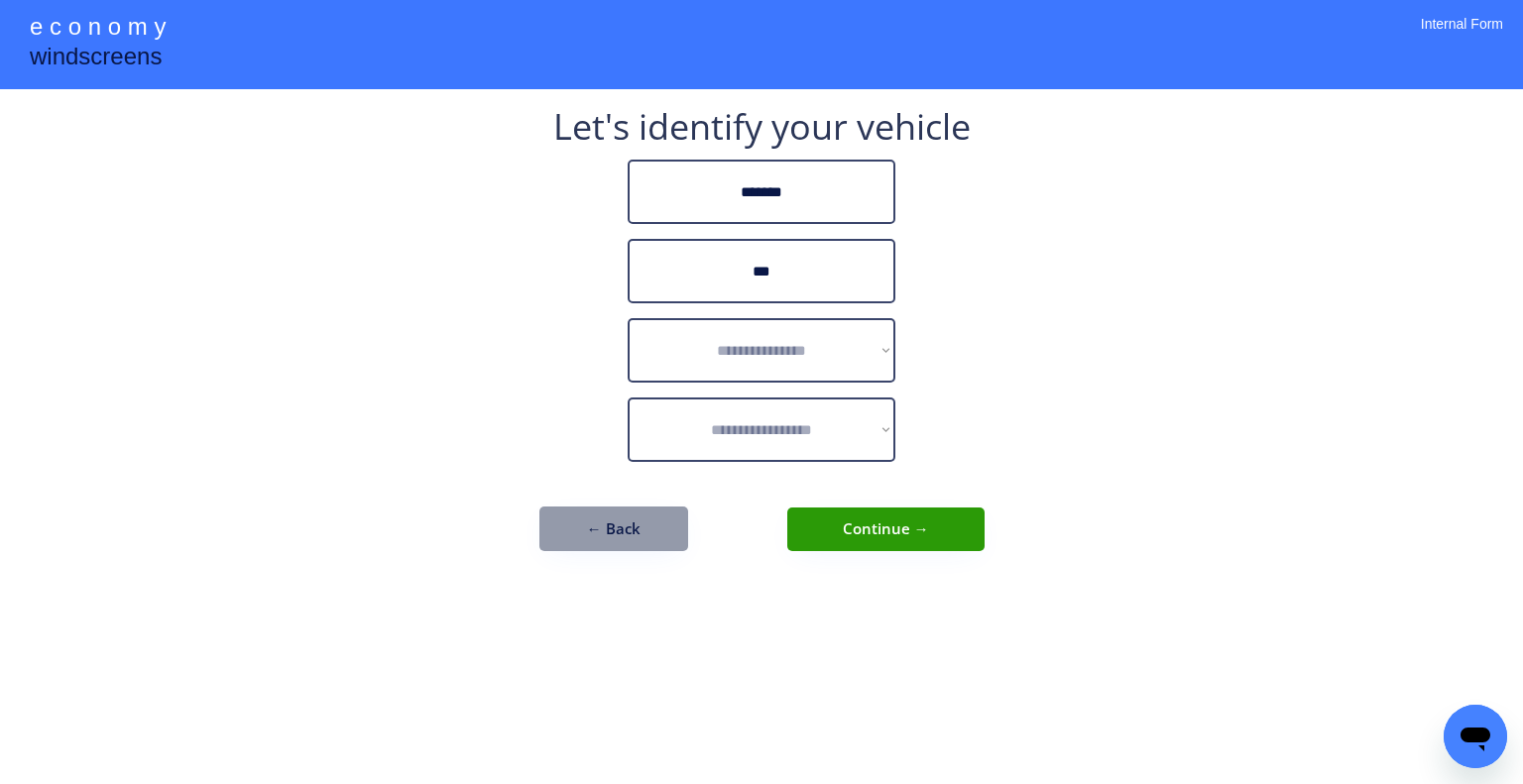 type on "***" 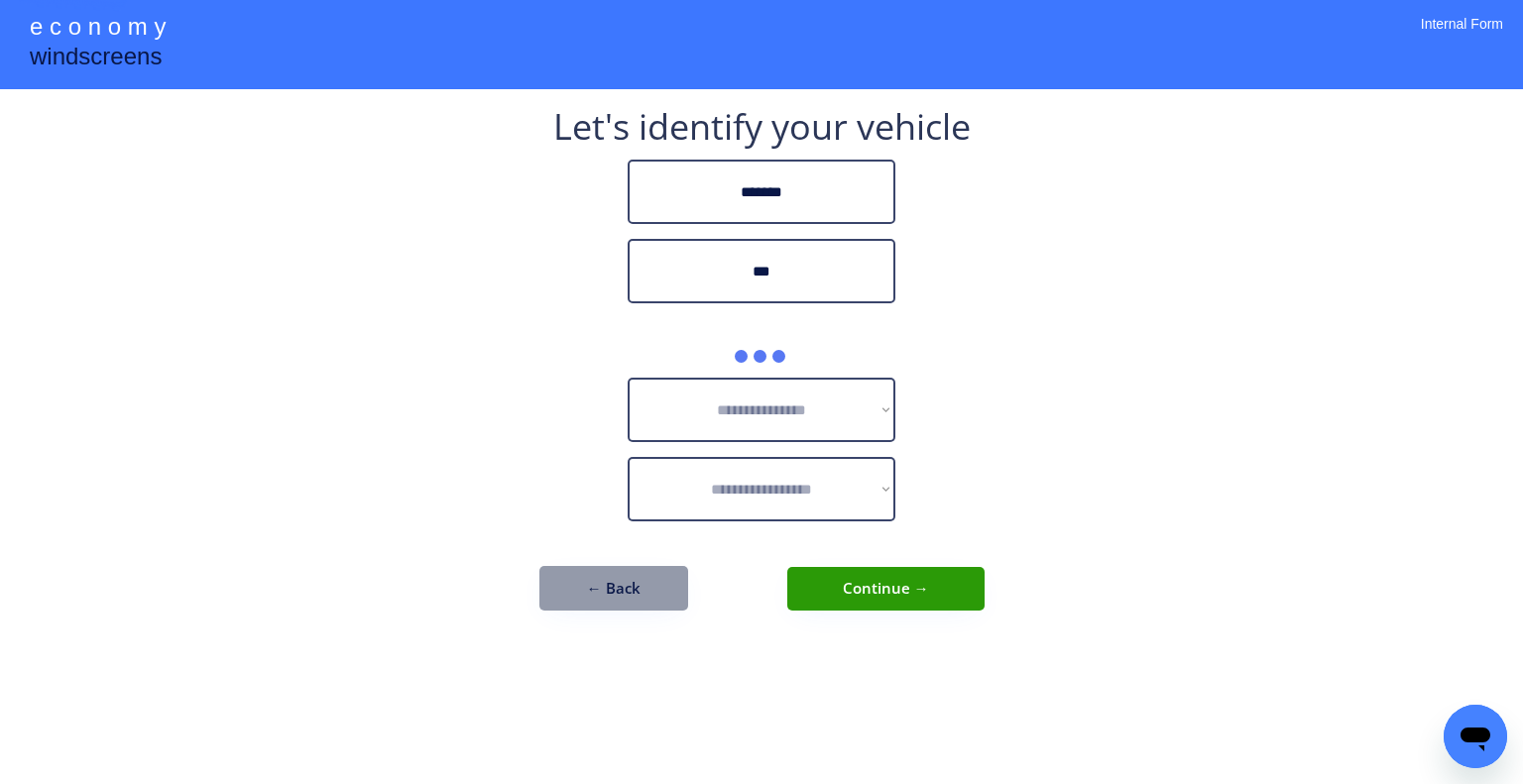 click on "**********" at bounding box center [762, 392] 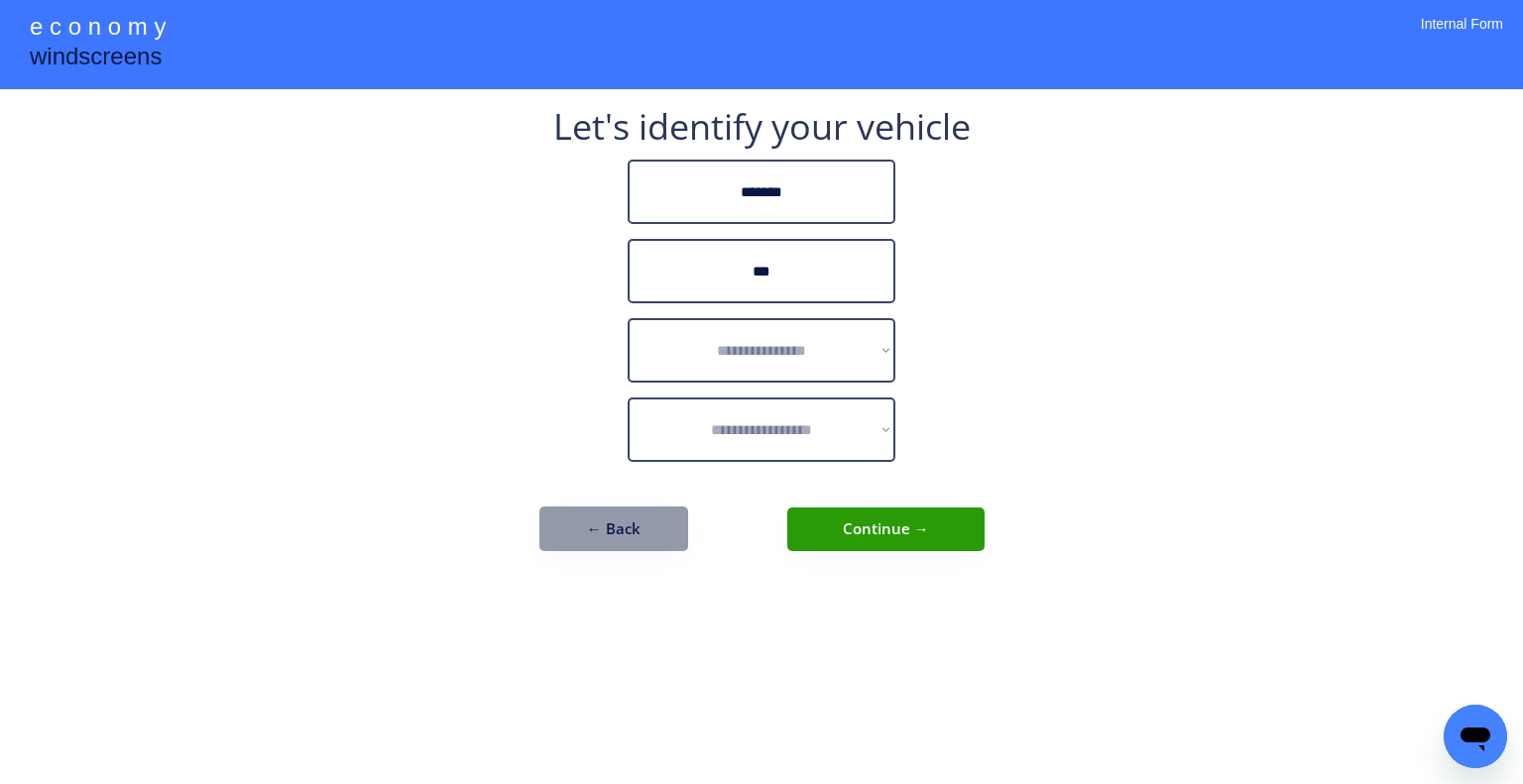 drag, startPoint x: 992, startPoint y: 375, endPoint x: 806, endPoint y: 329, distance: 191.60376 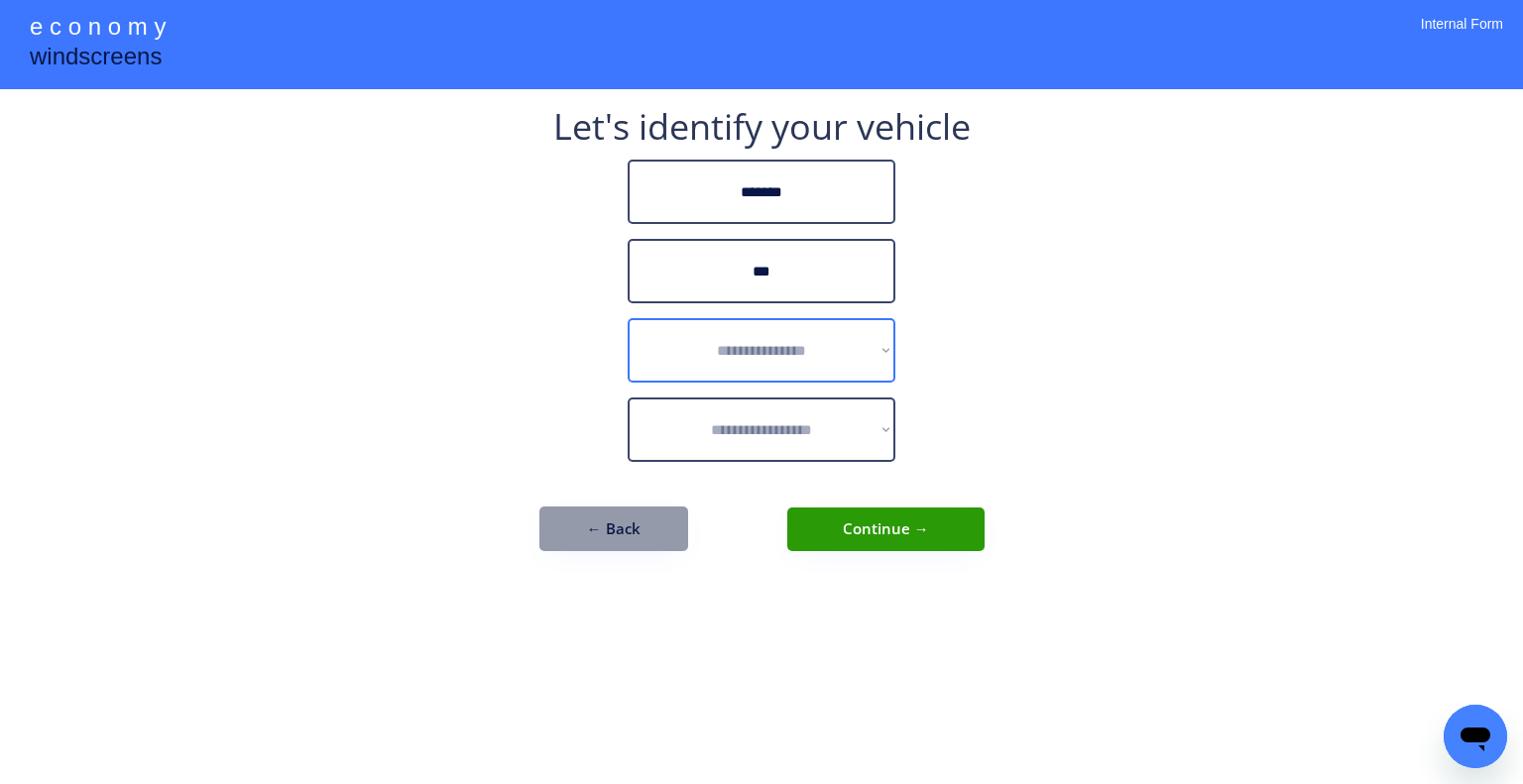 drag, startPoint x: 806, startPoint y: 329, endPoint x: 910, endPoint y: 311, distance: 105.546198 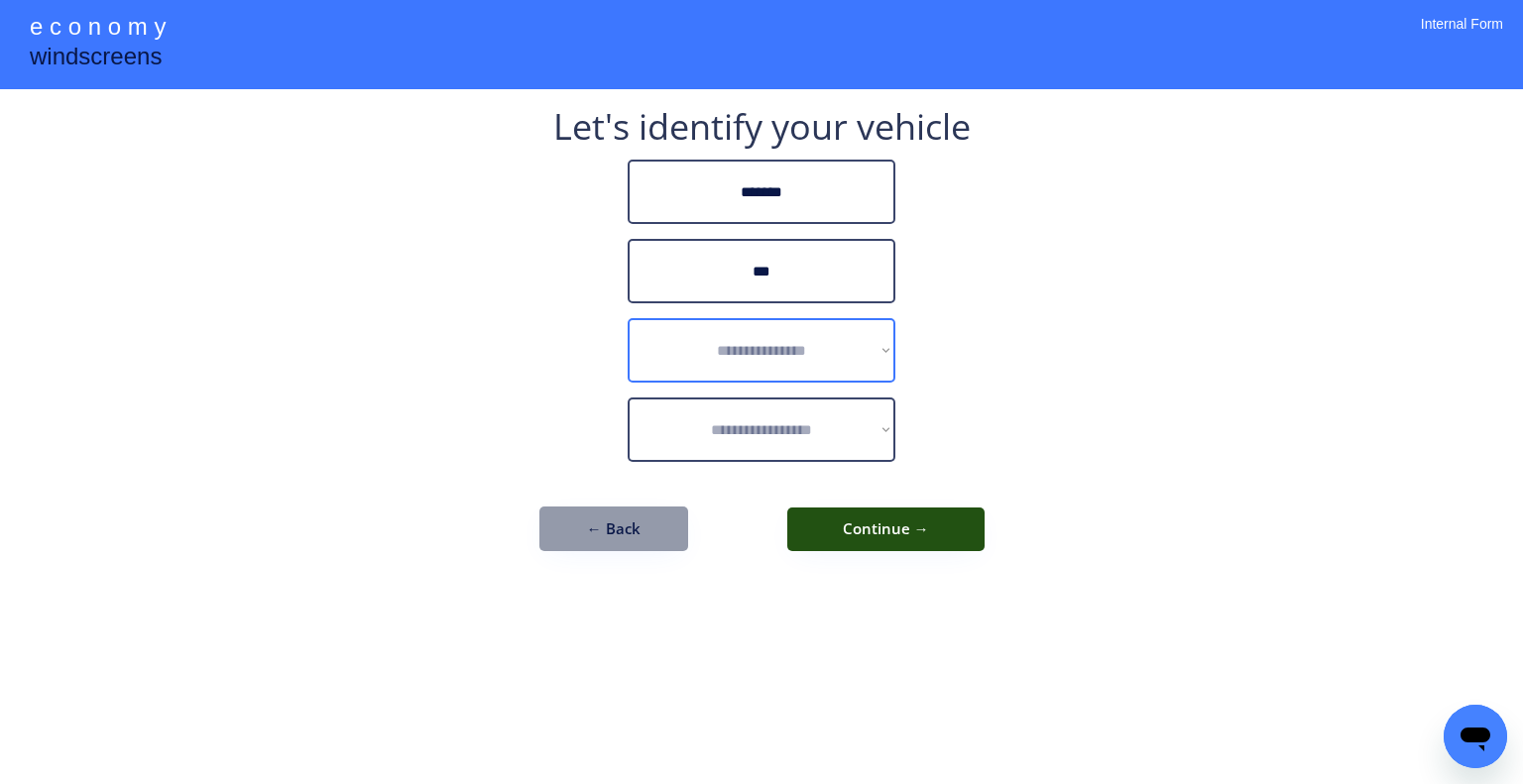 select on "******" 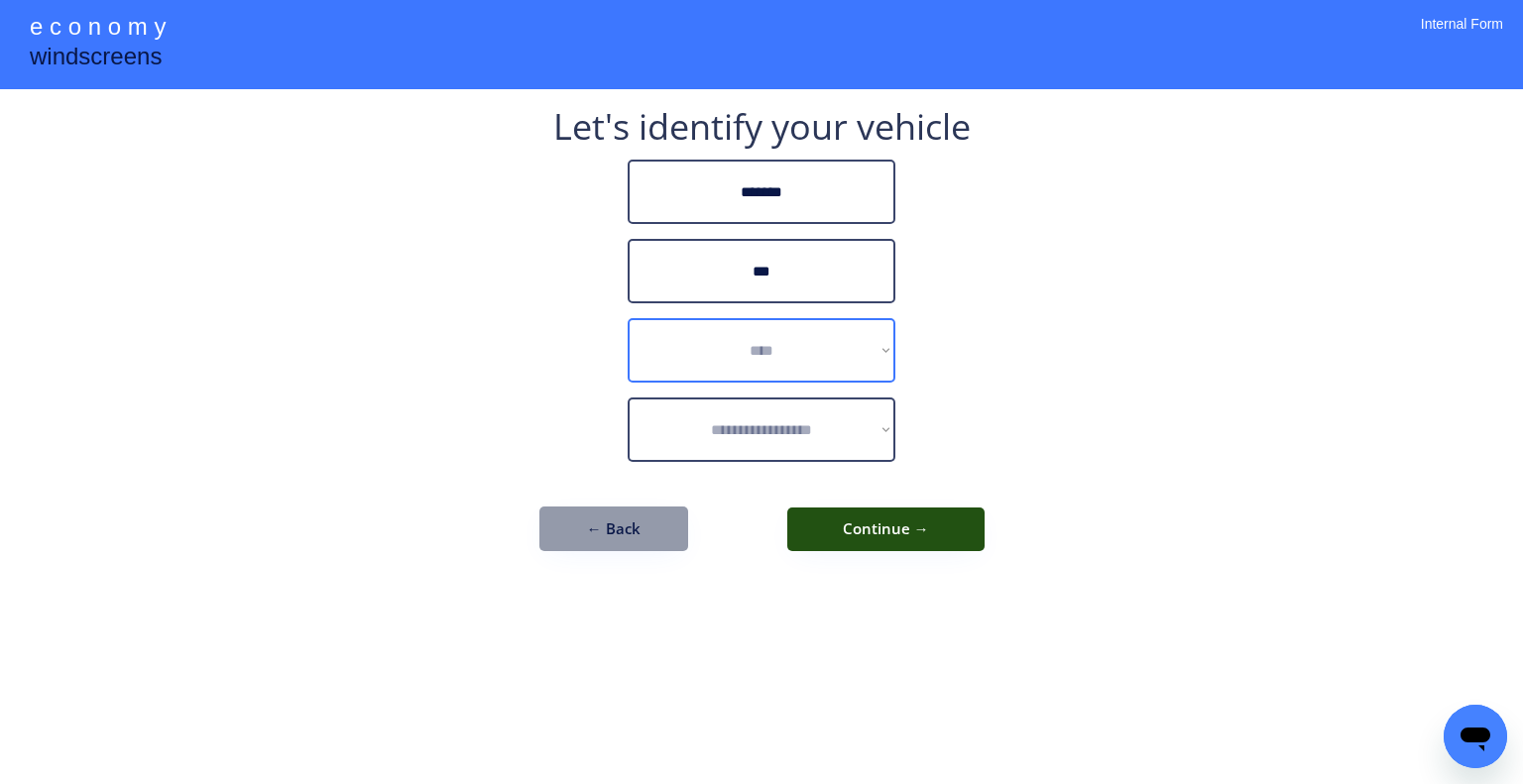 click on "**********" at bounding box center [762, 350] 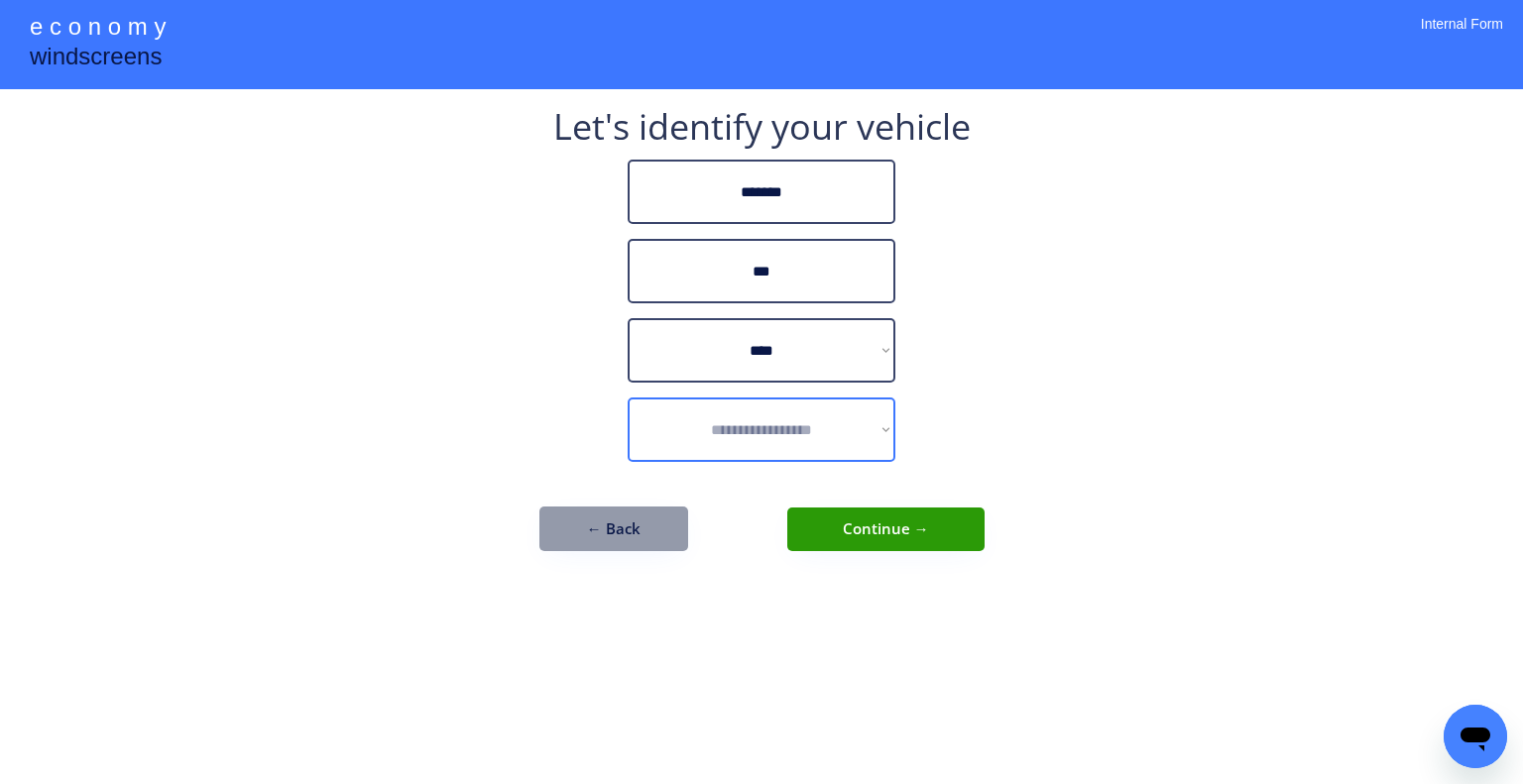 click on "**********" at bounding box center (762, 429) 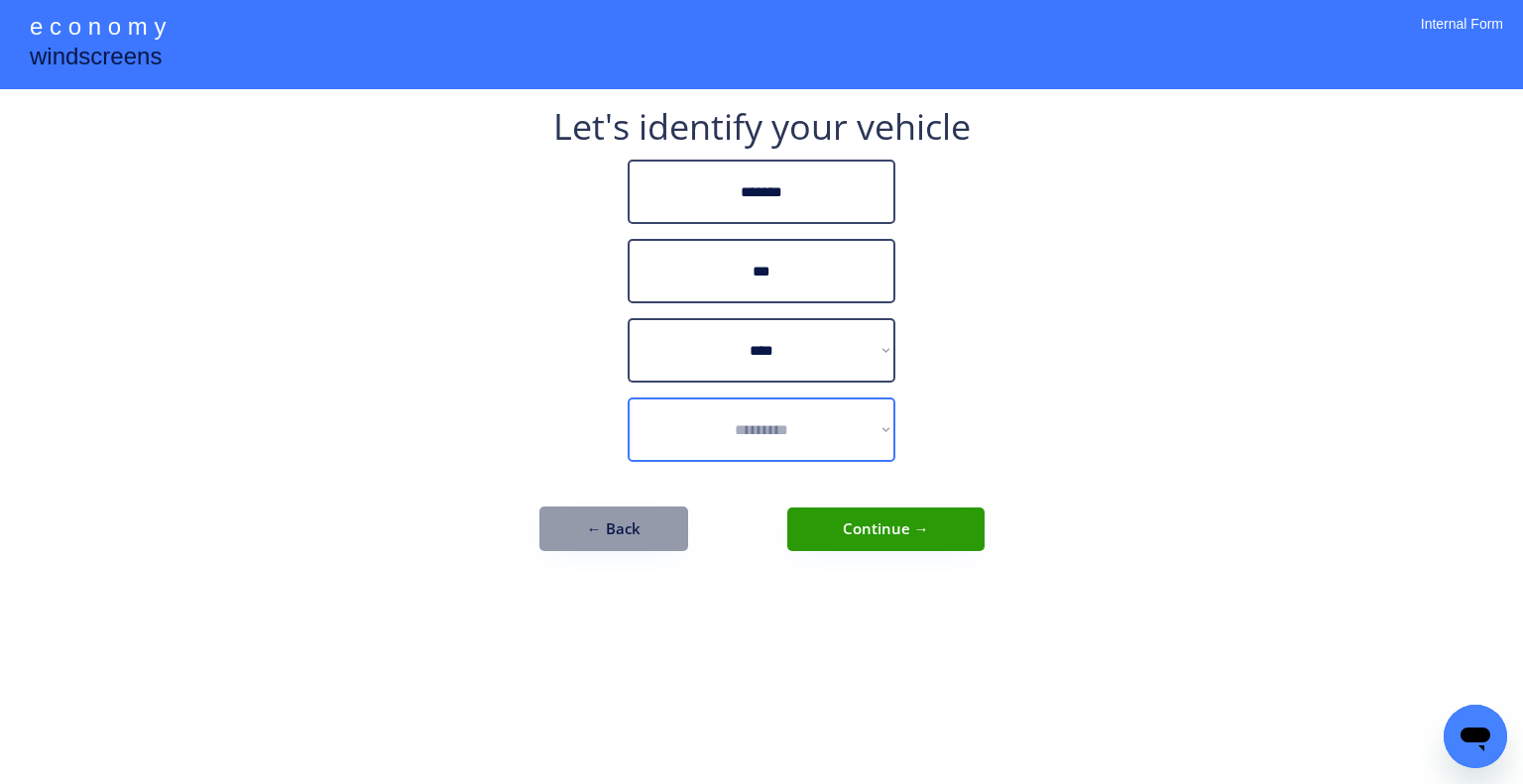 click on "**********" at bounding box center (762, 429) 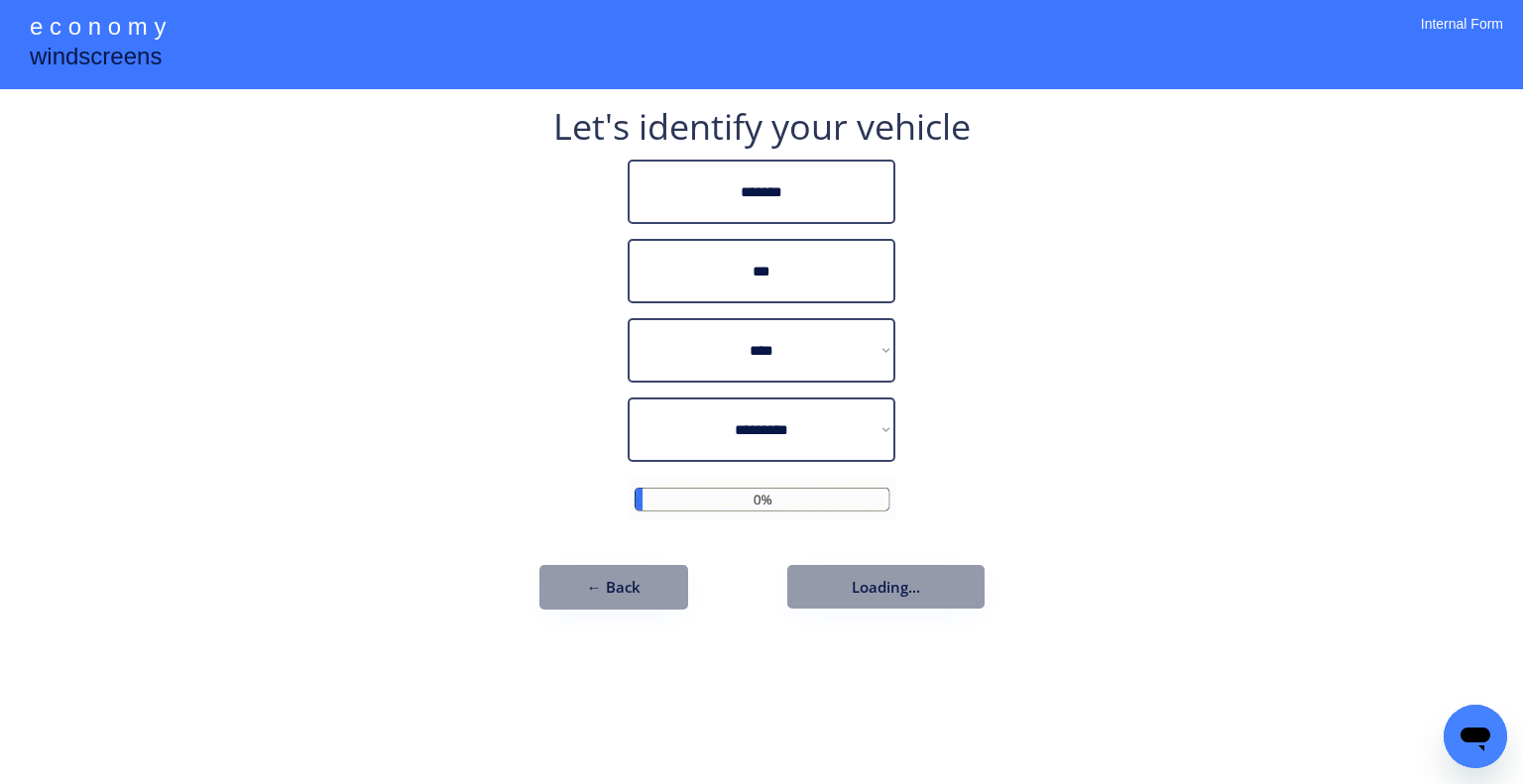 click on "**********" at bounding box center [762, 392] 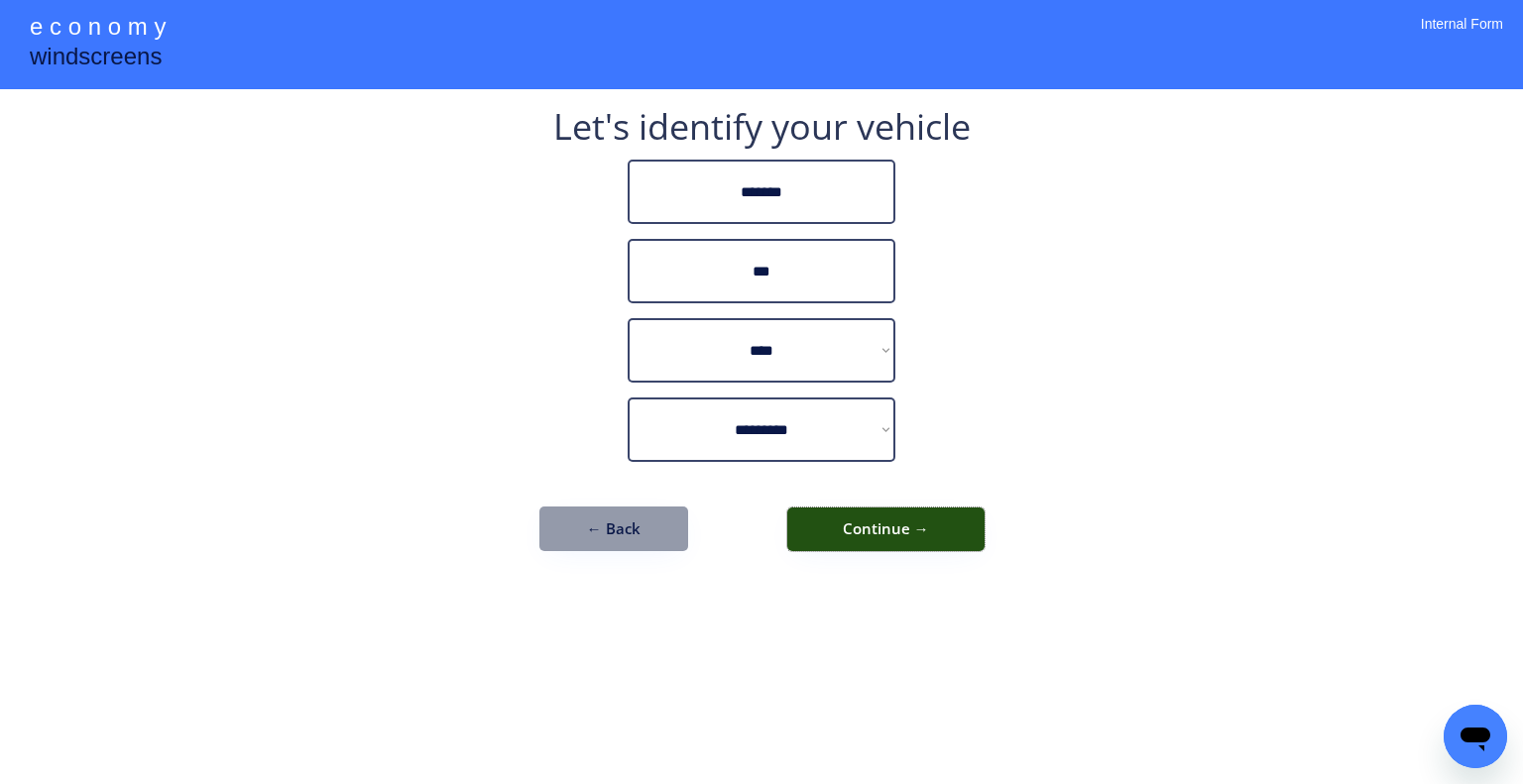 click on "Continue    →" at bounding box center [885, 529] 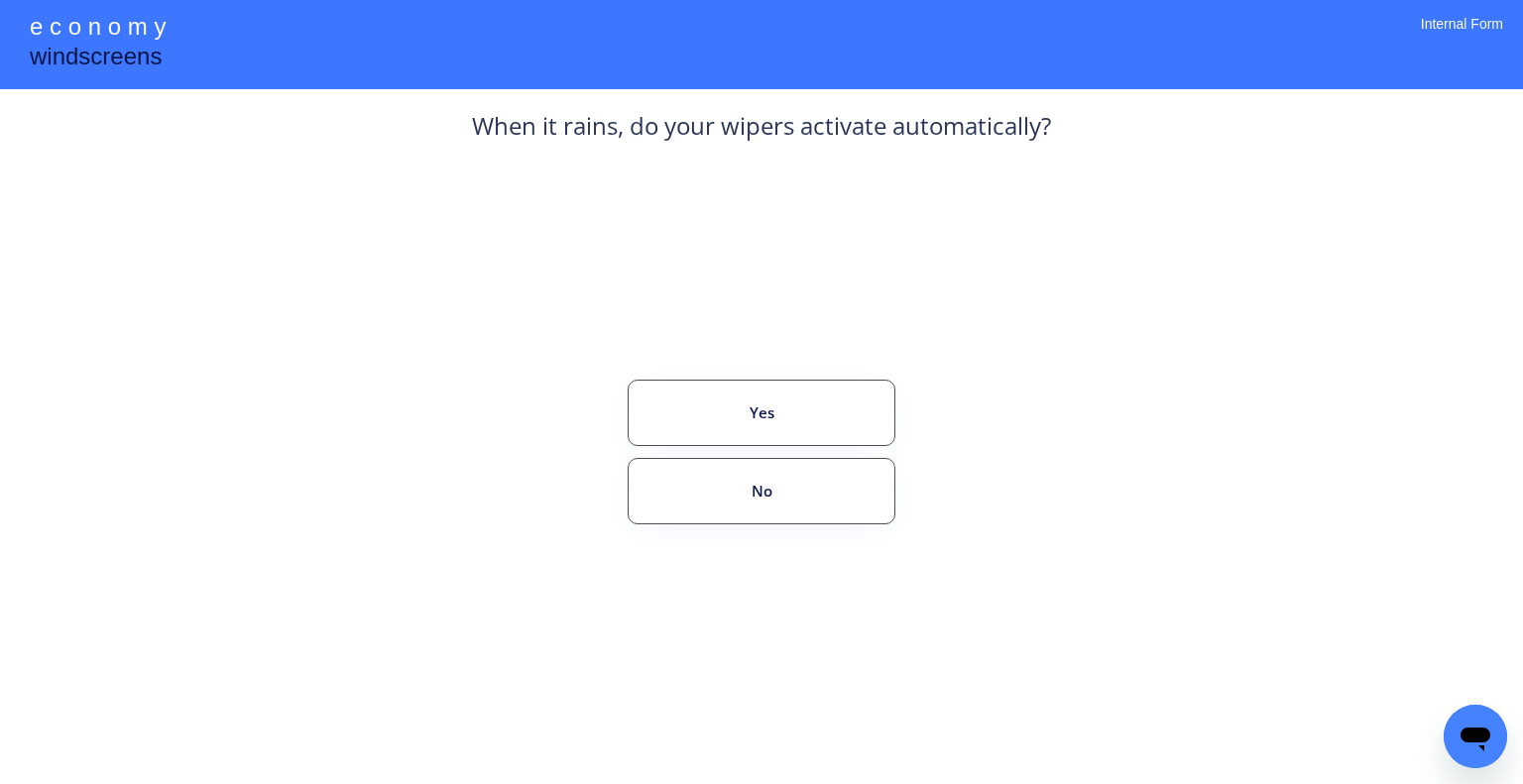 click on "**********" at bounding box center [762, 392] 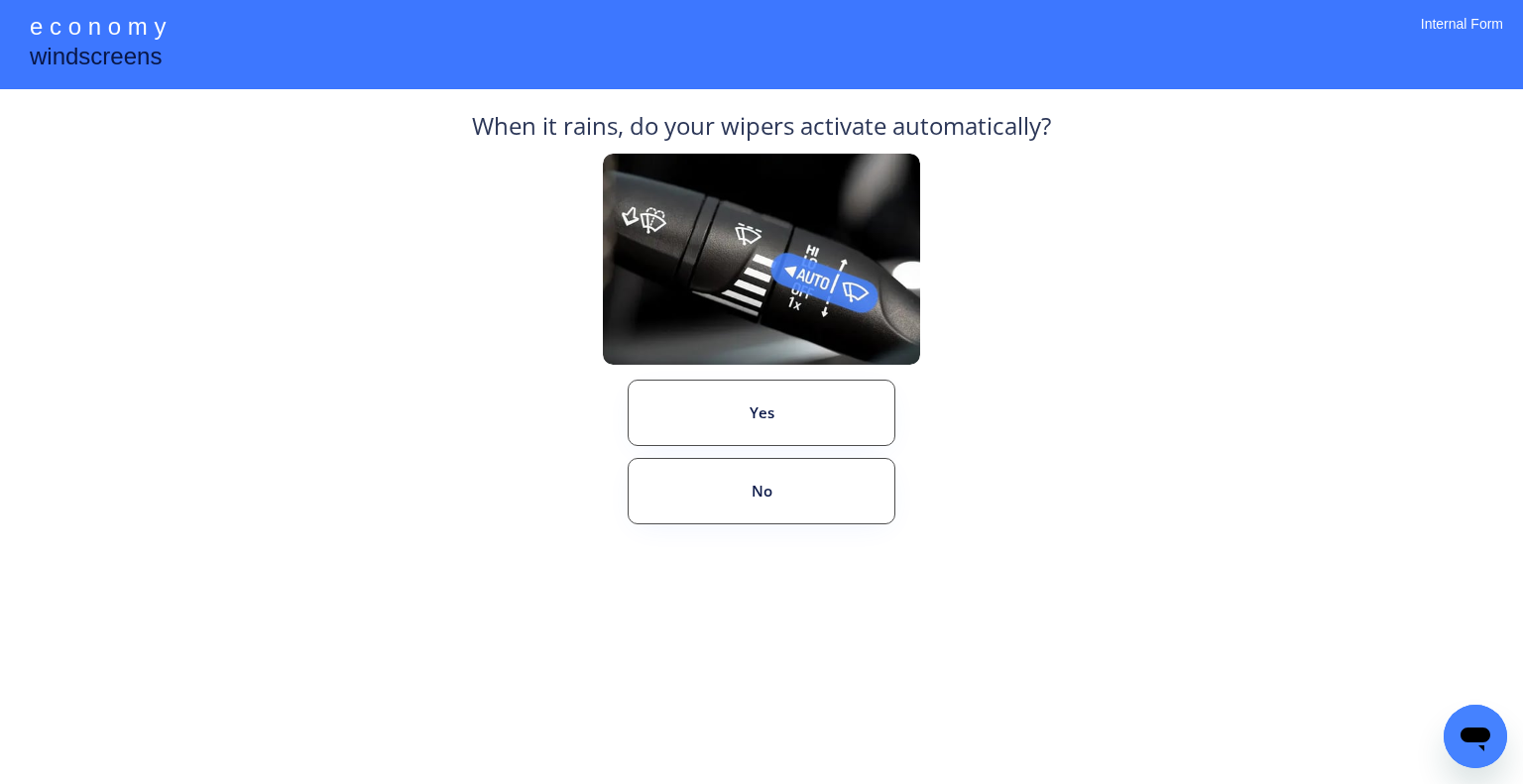 click on "**********" at bounding box center (762, 392) 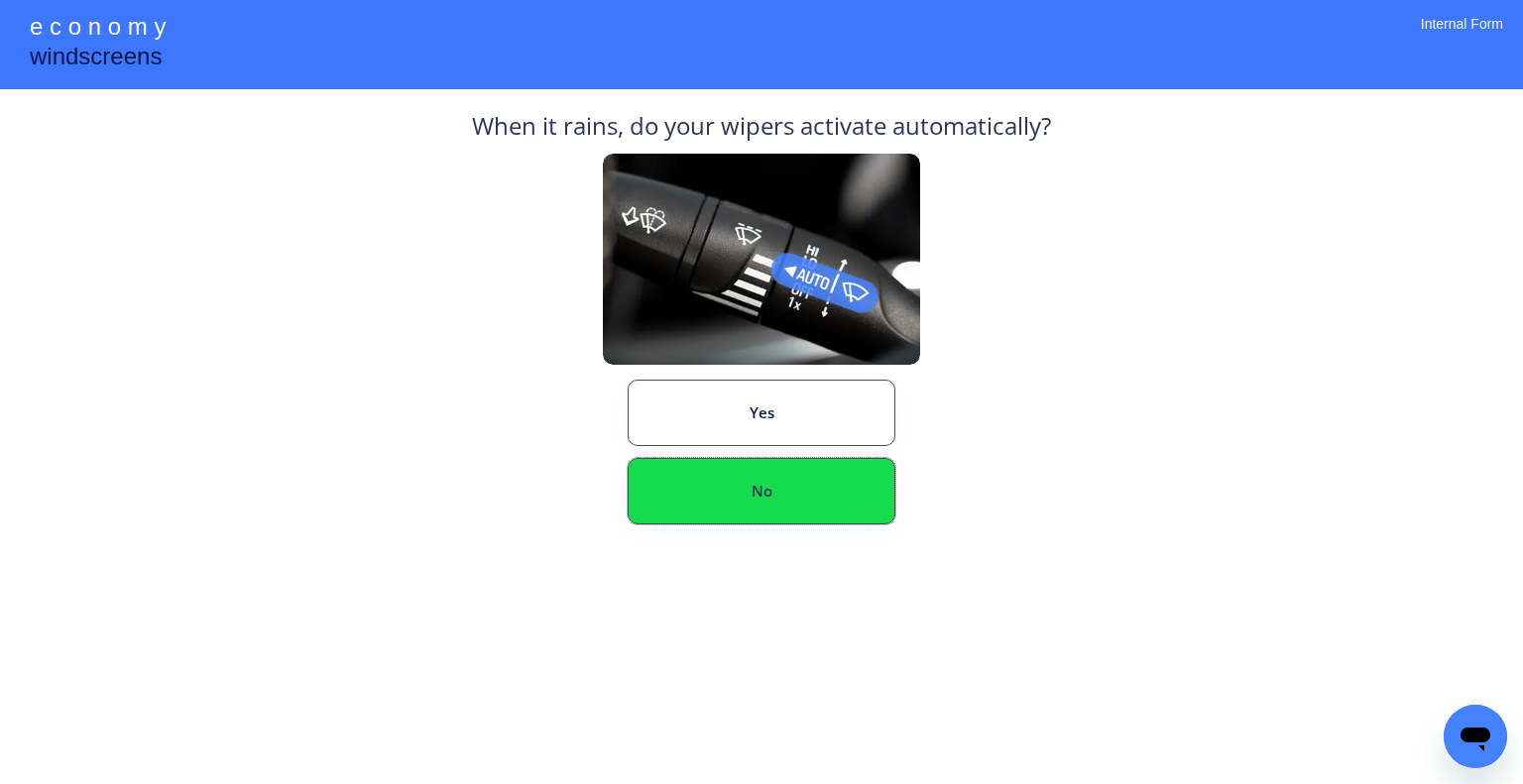 click on "No" at bounding box center (762, 491) 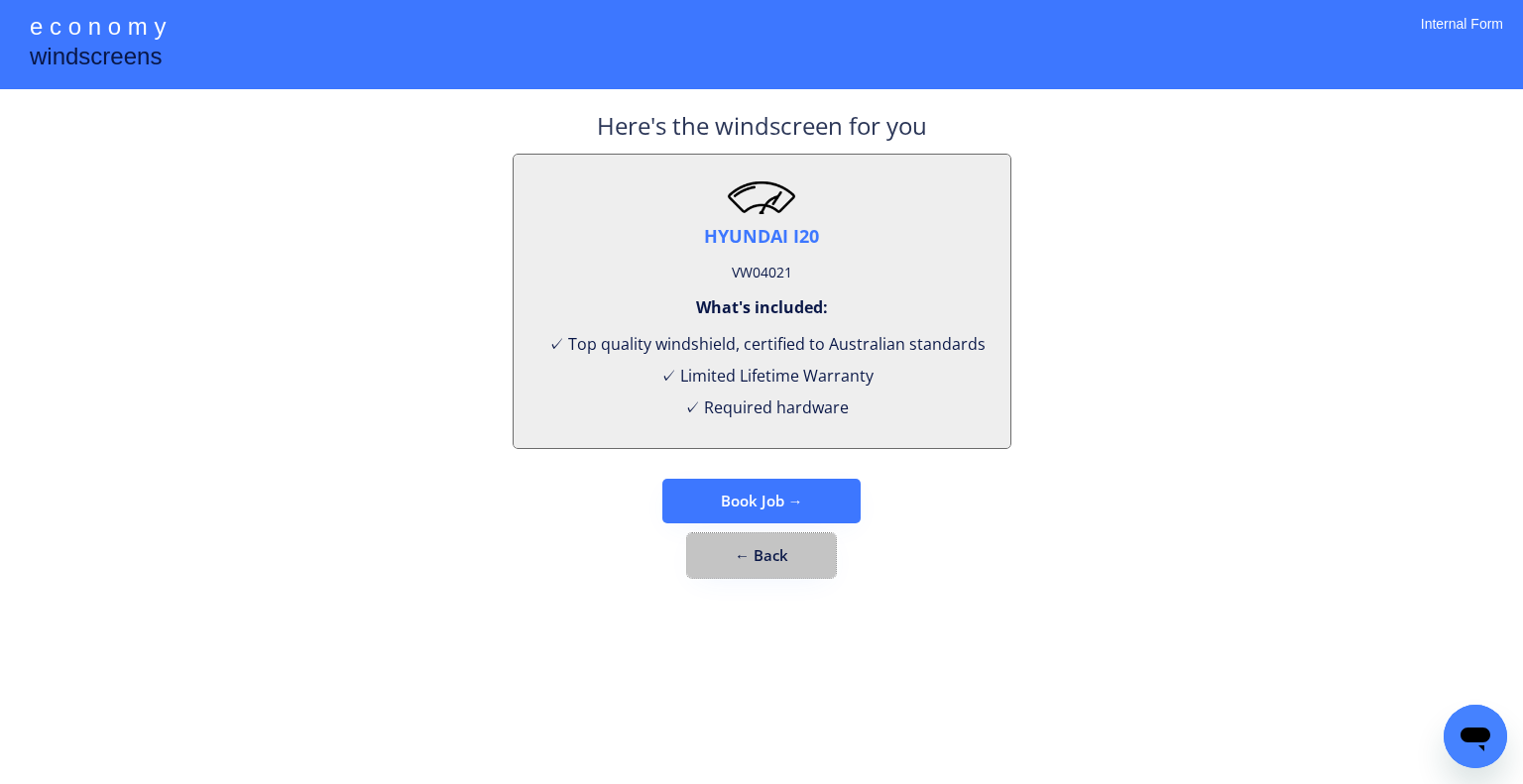 click on "←   Back" at bounding box center (762, 555) 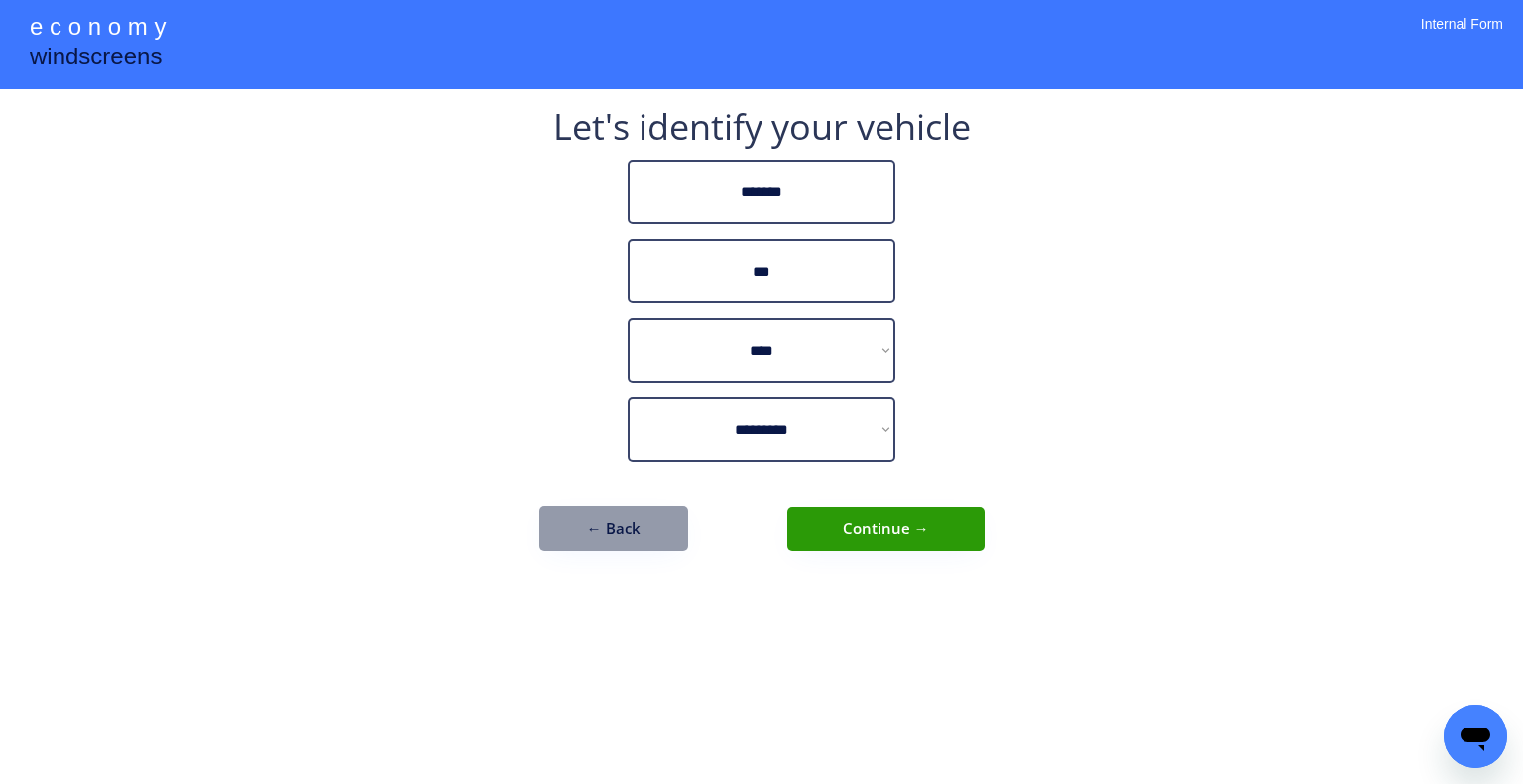 click on "Continue    →" at bounding box center [885, 529] 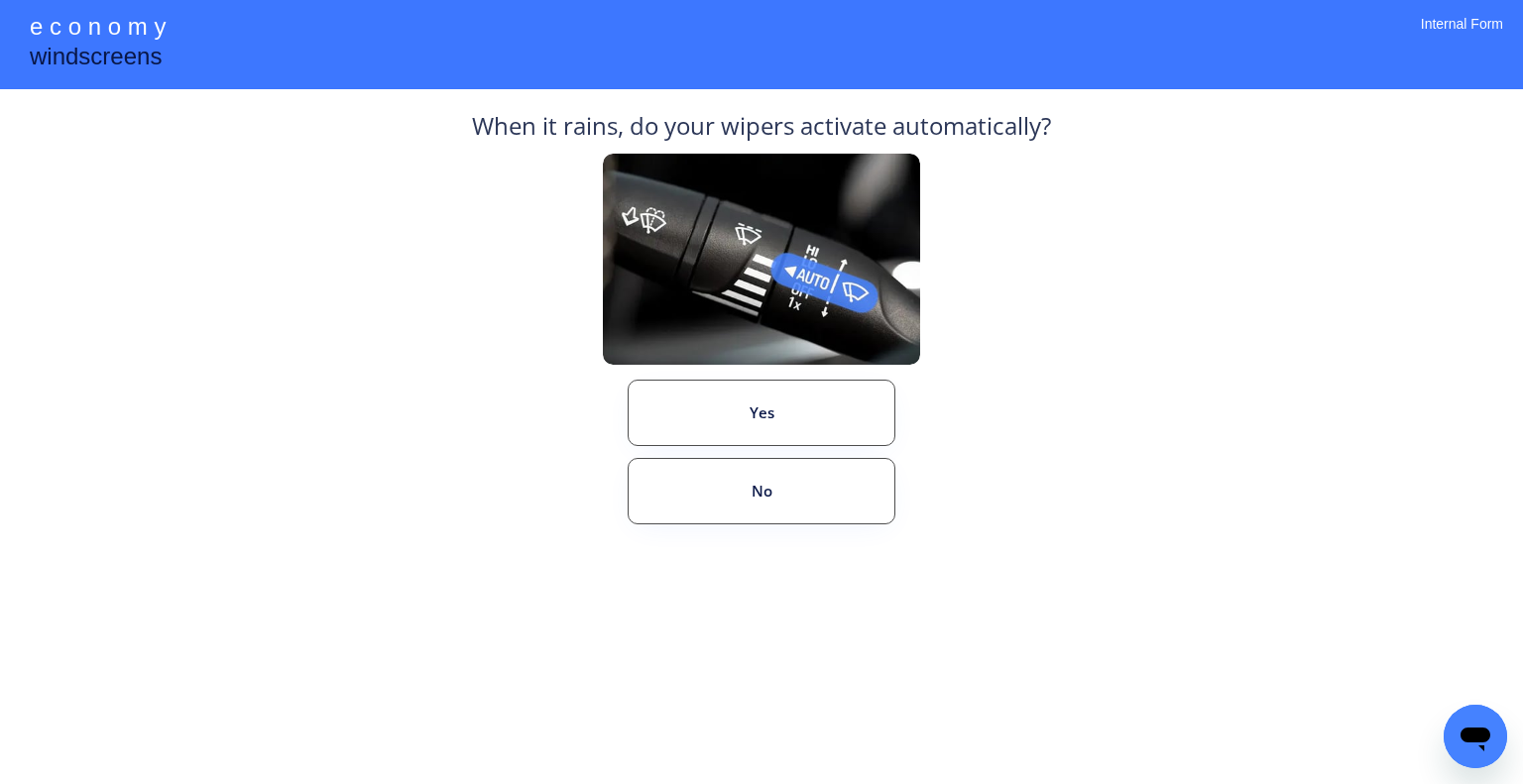 click on "**********" at bounding box center (762, 392) 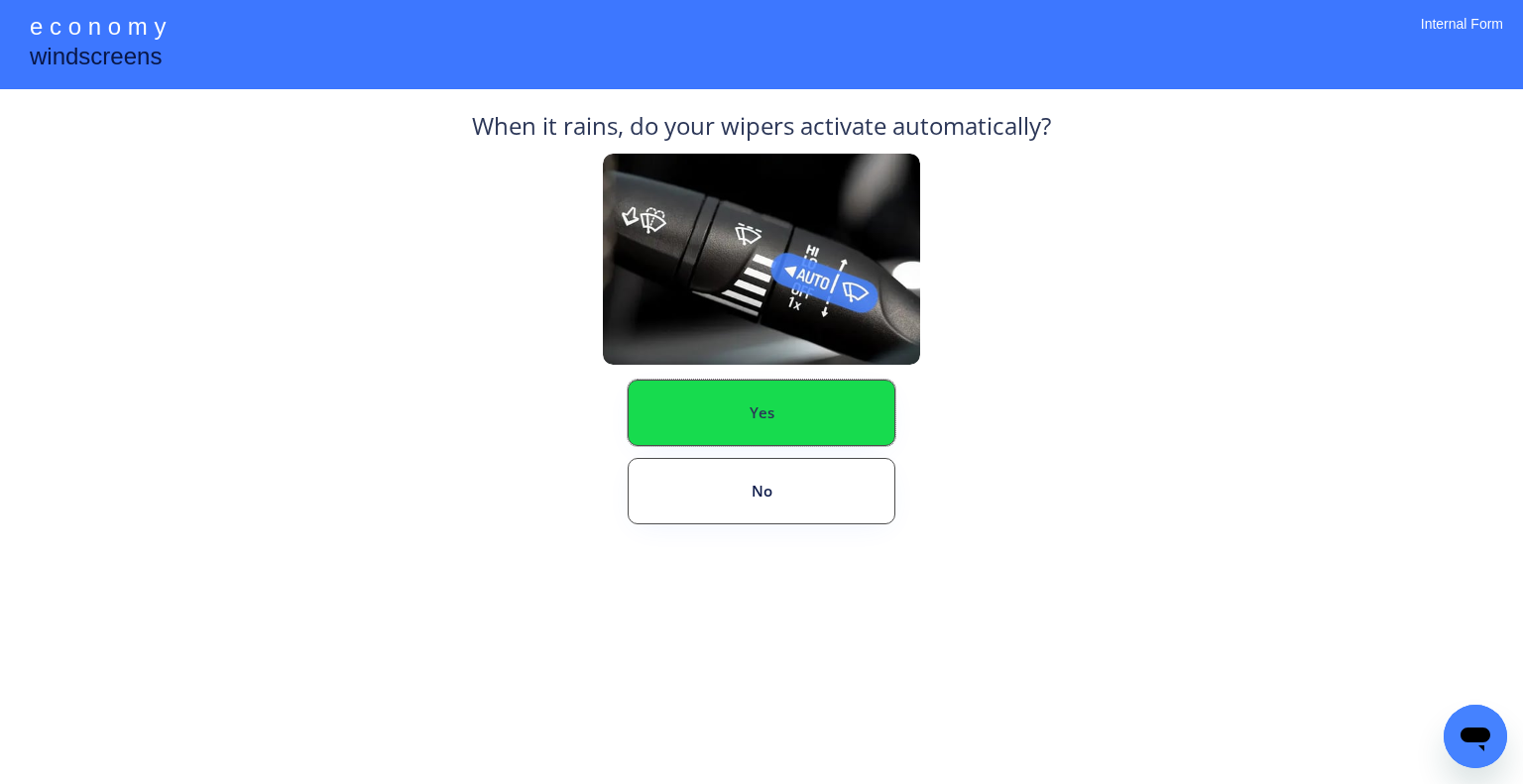 click on "Yes" at bounding box center (762, 412) 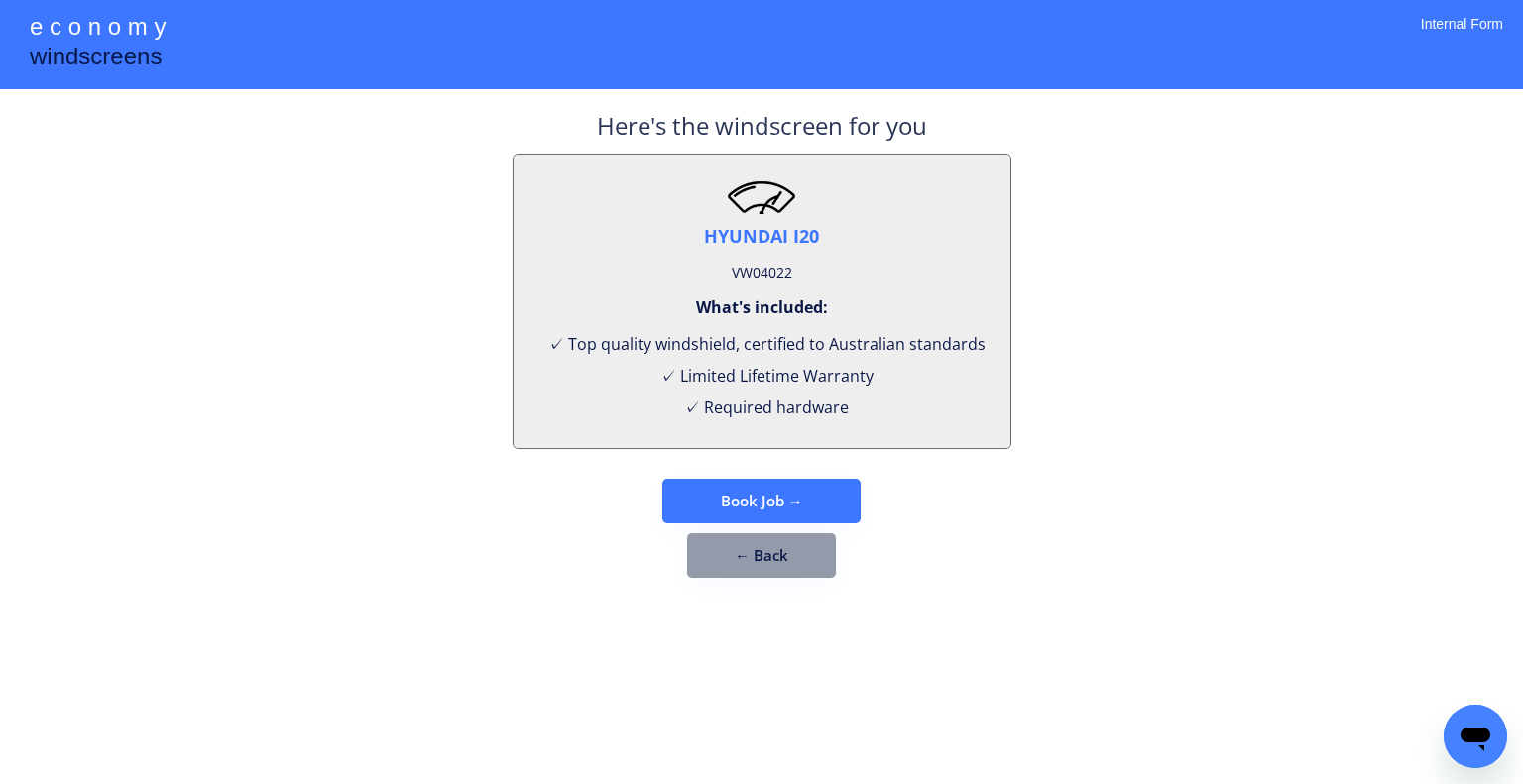 click on "VW04022" at bounding box center (762, 273) 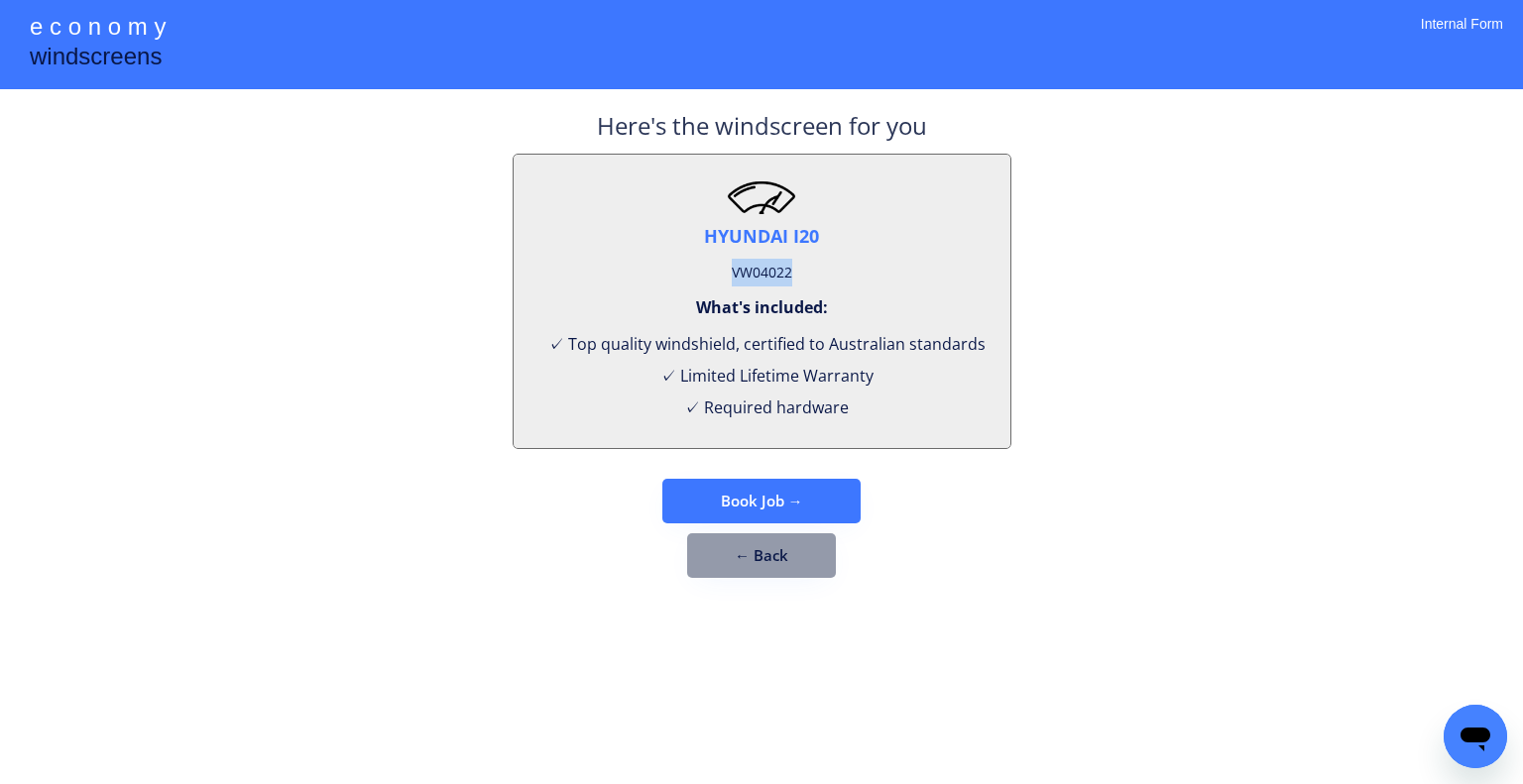 click on "VW04022" at bounding box center [762, 273] 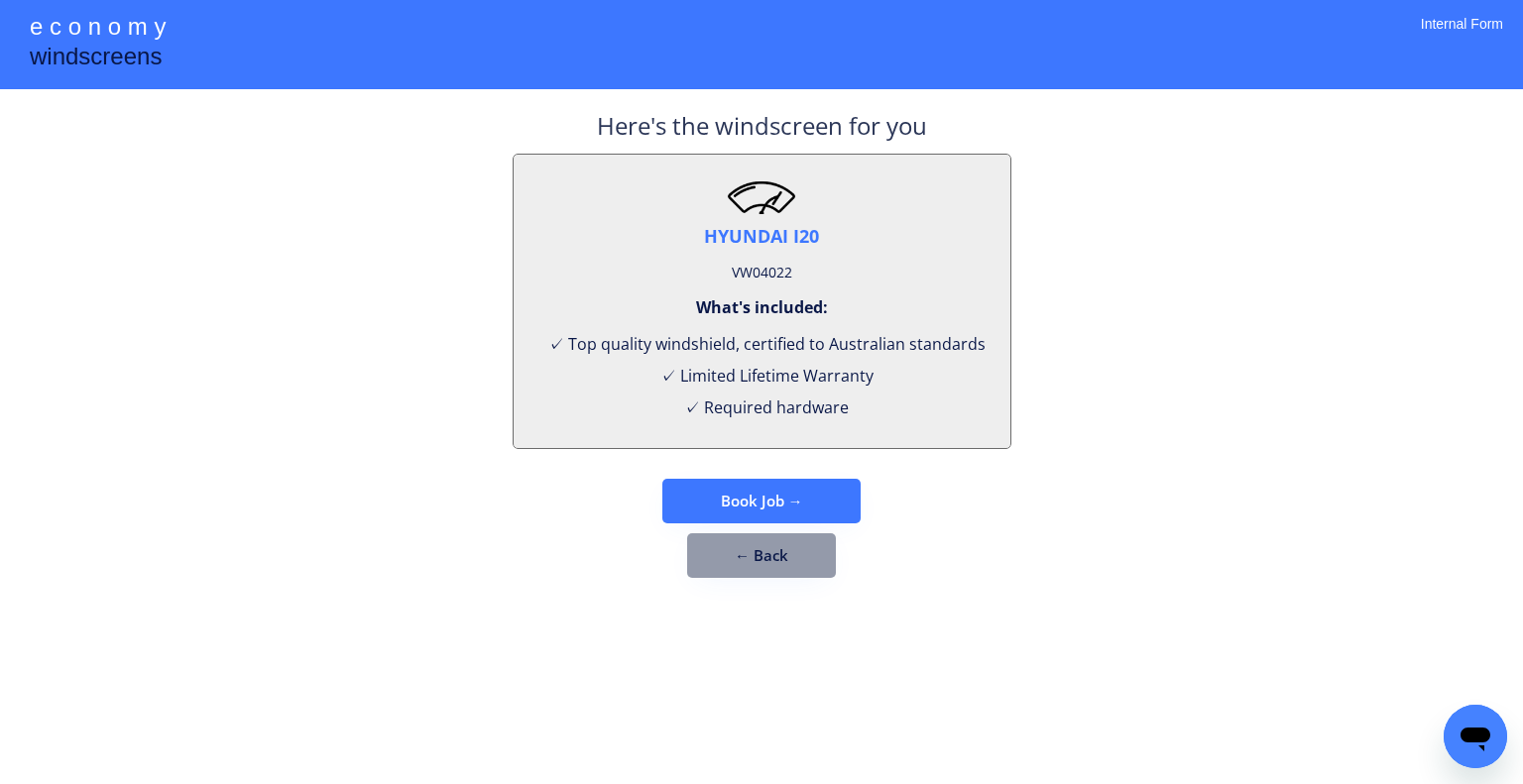 click on "**********" at bounding box center [762, 392] 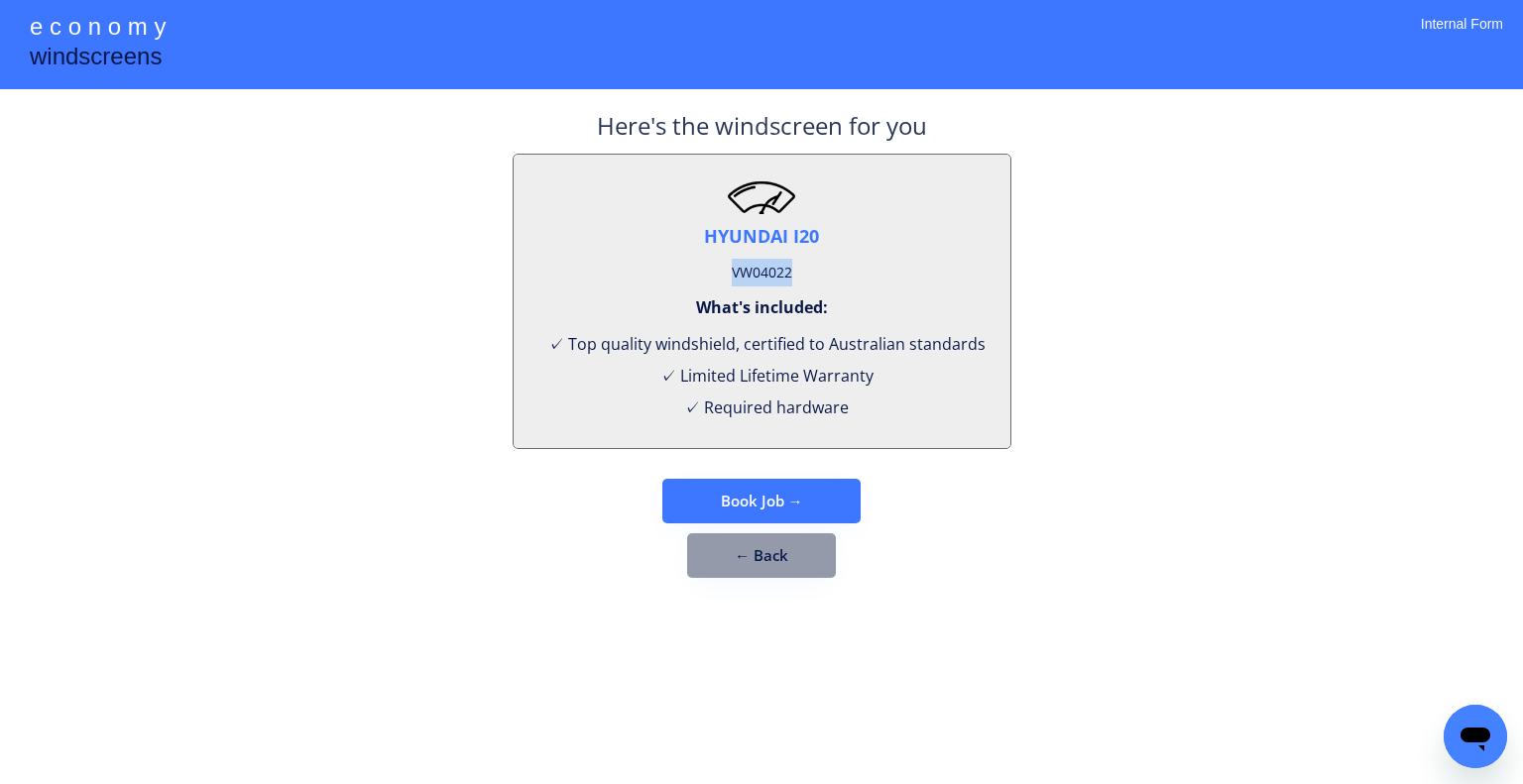 click on "VW04022" at bounding box center (762, 273) 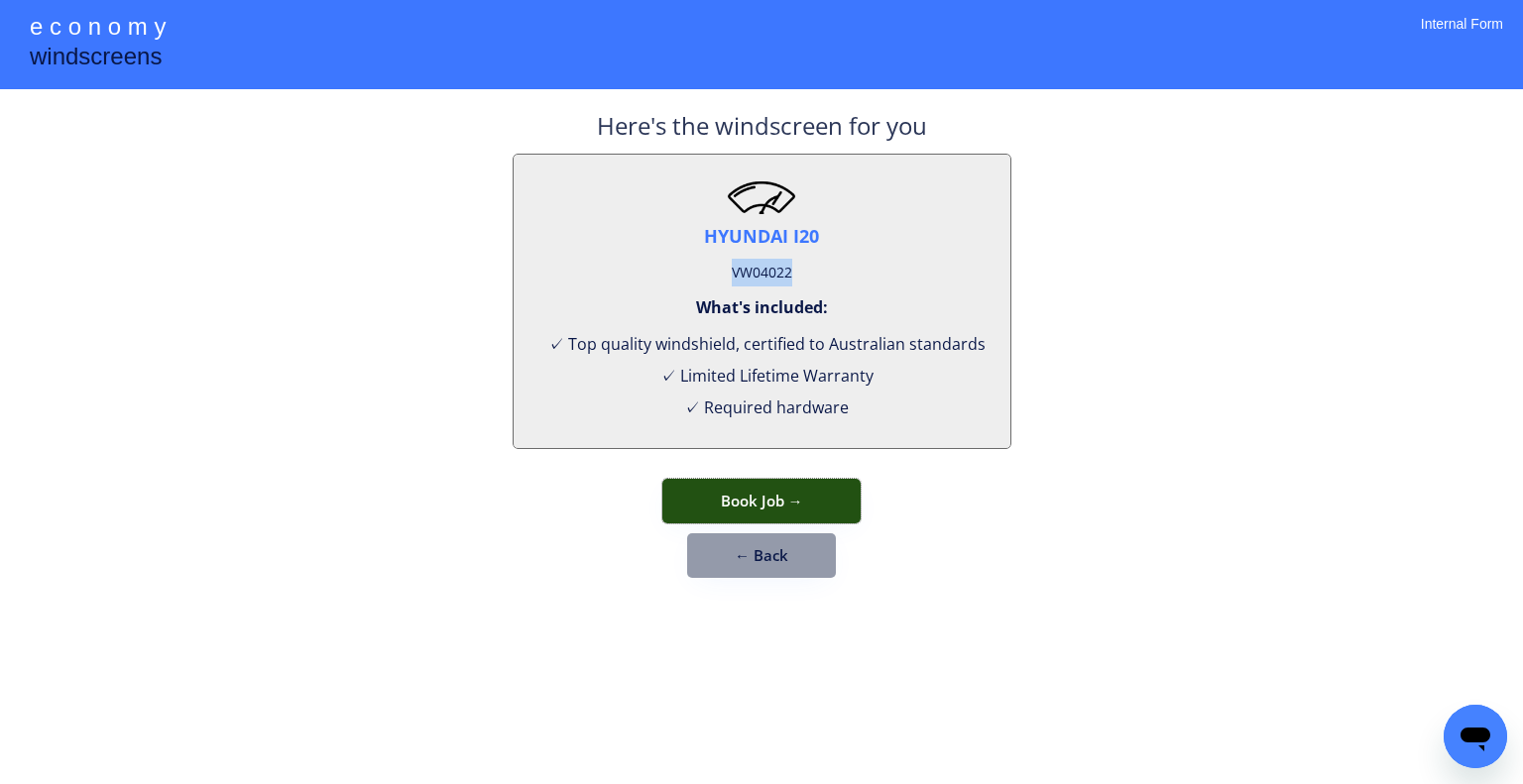 click on "Book Job    →" at bounding box center (762, 501) 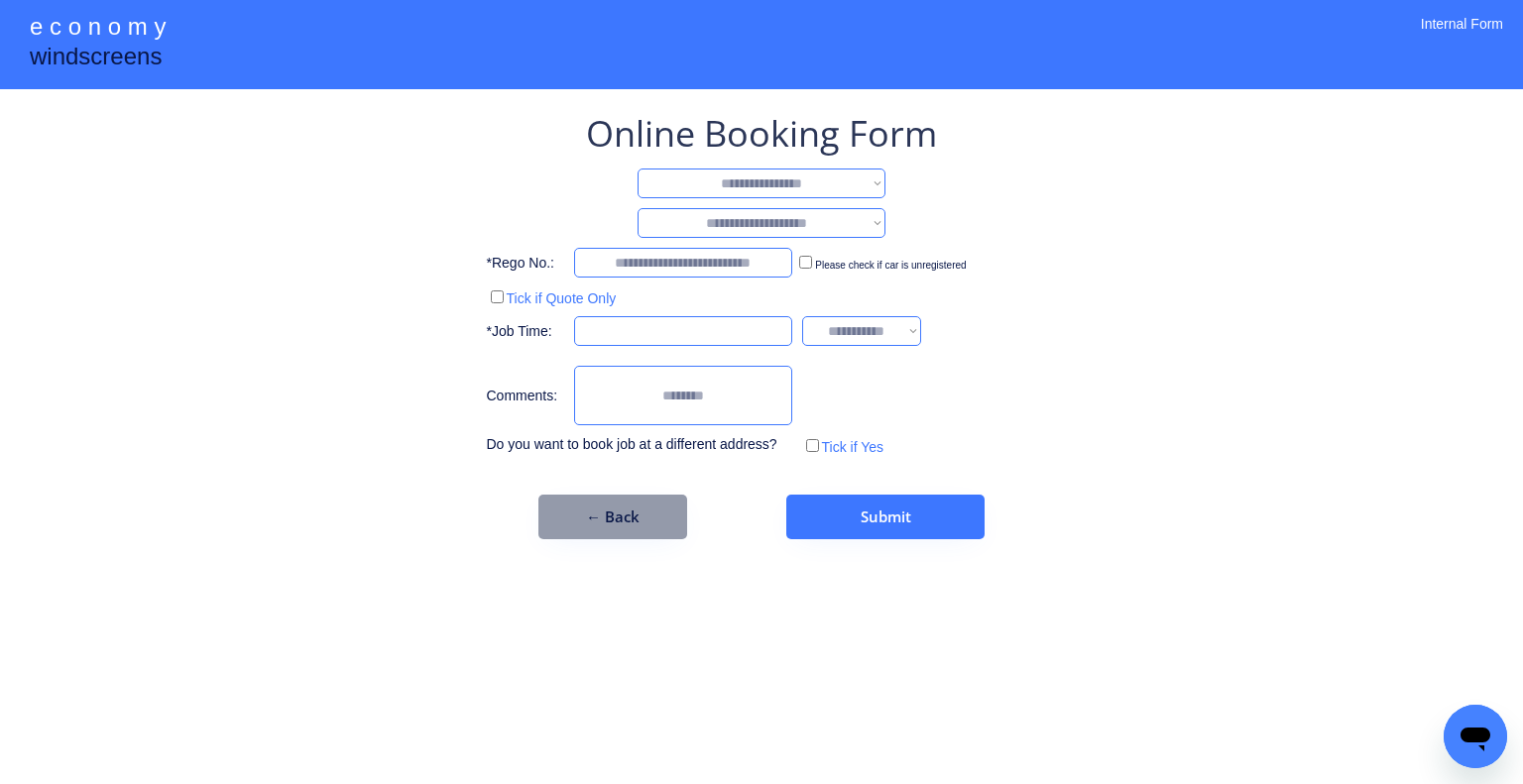 click on "**********" at bounding box center (762, 183) 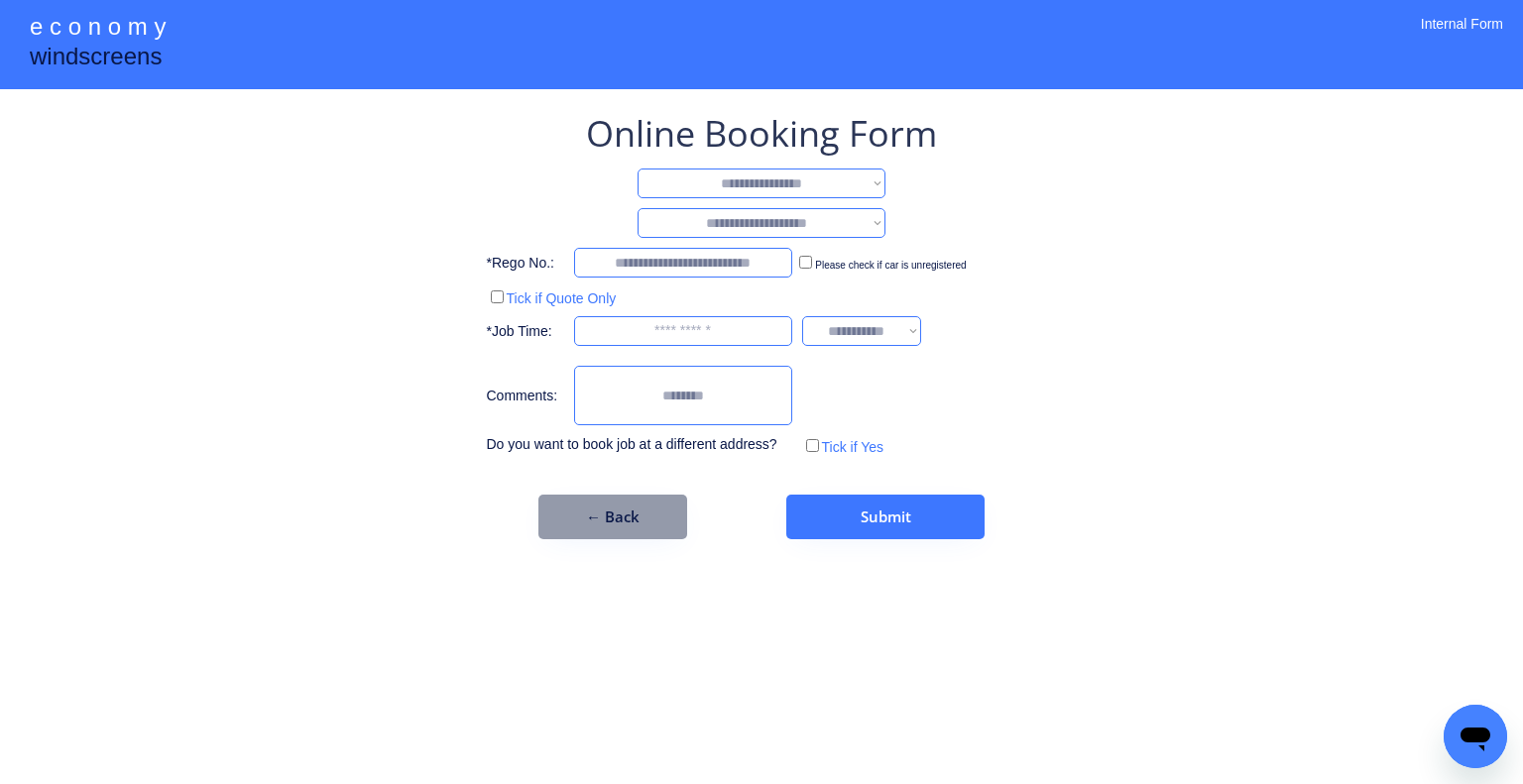 select on "**********" 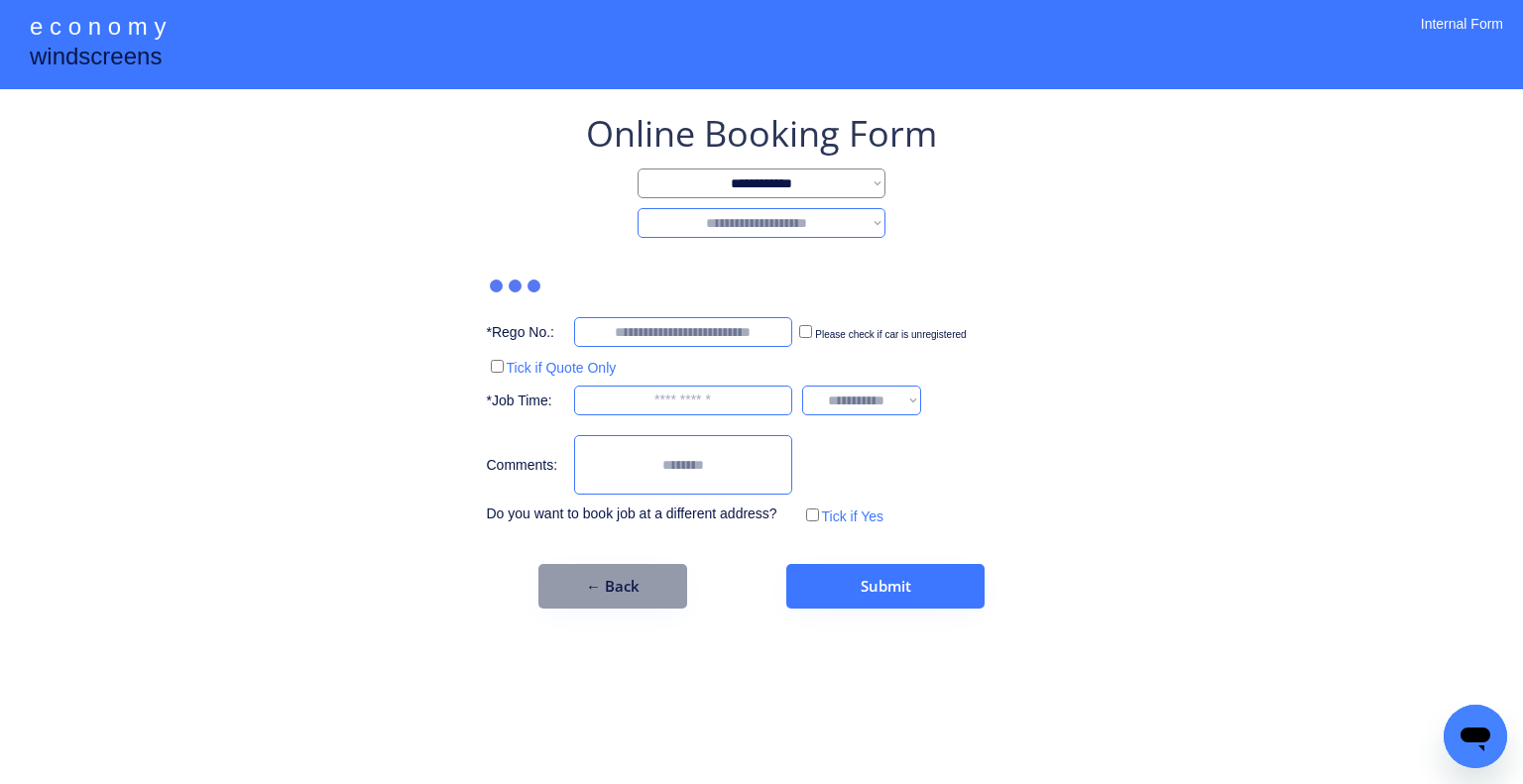 click on "**********" at bounding box center [762, 223] 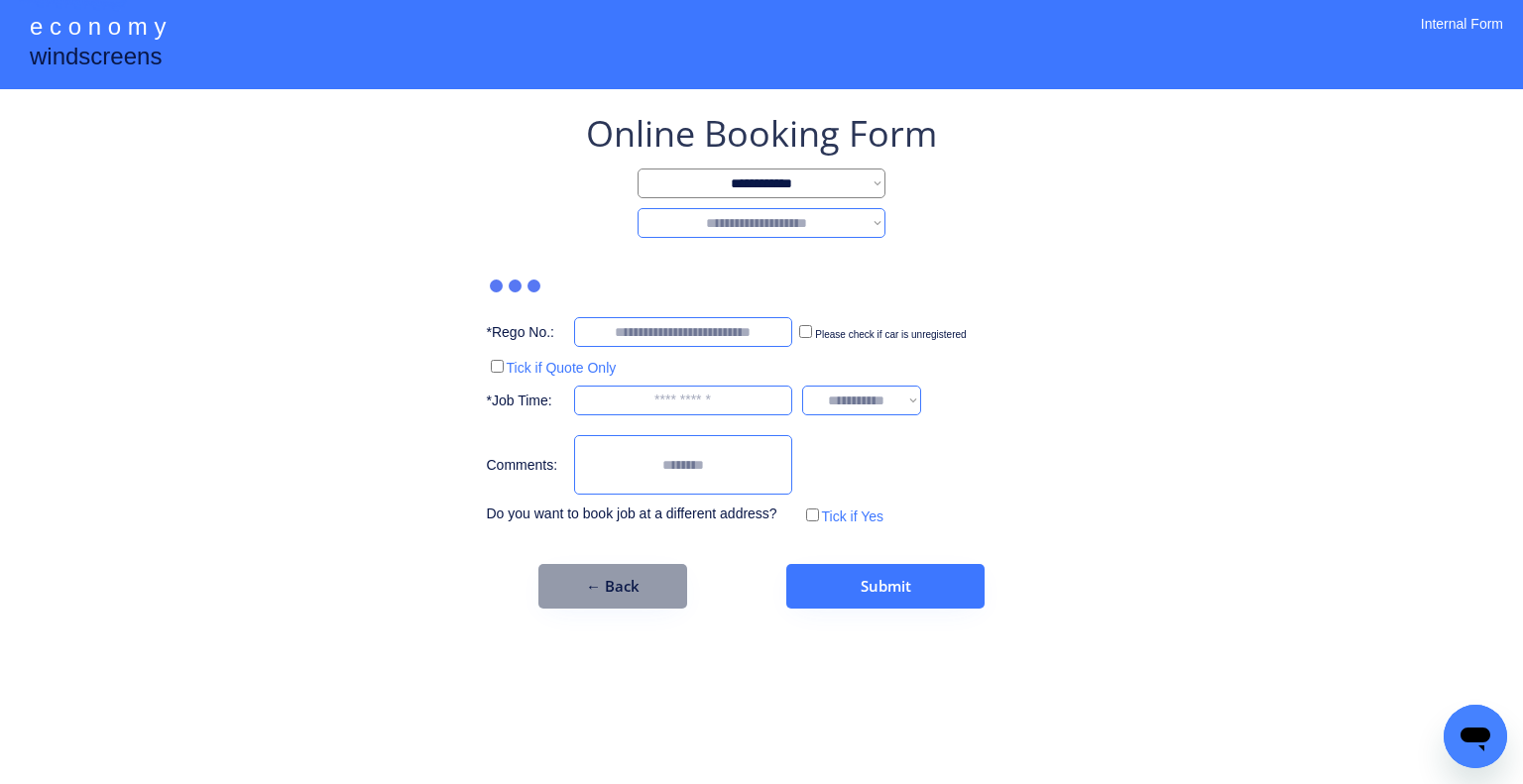 select on "********" 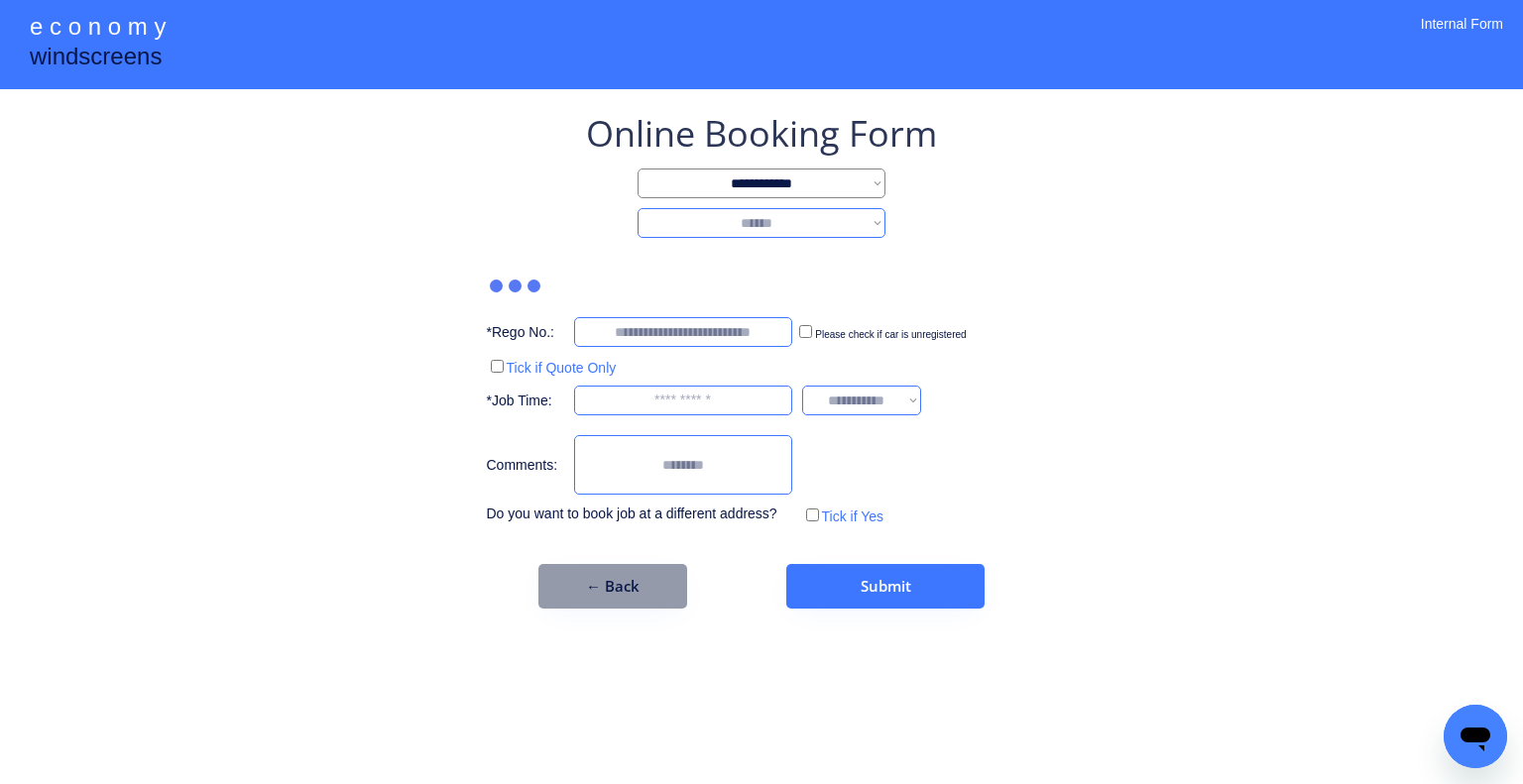 click on "**********" at bounding box center [762, 223] 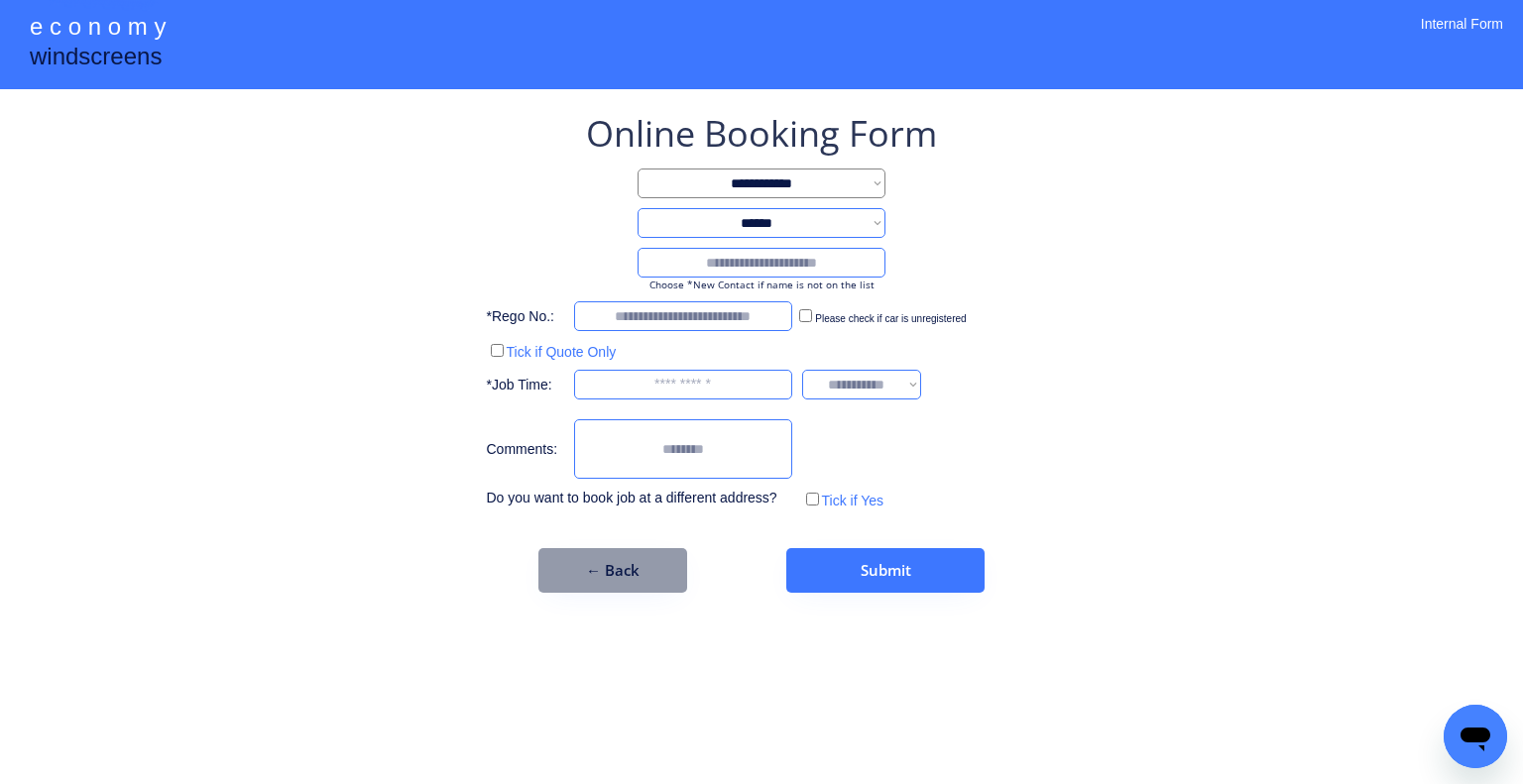 click at bounding box center [762, 263] 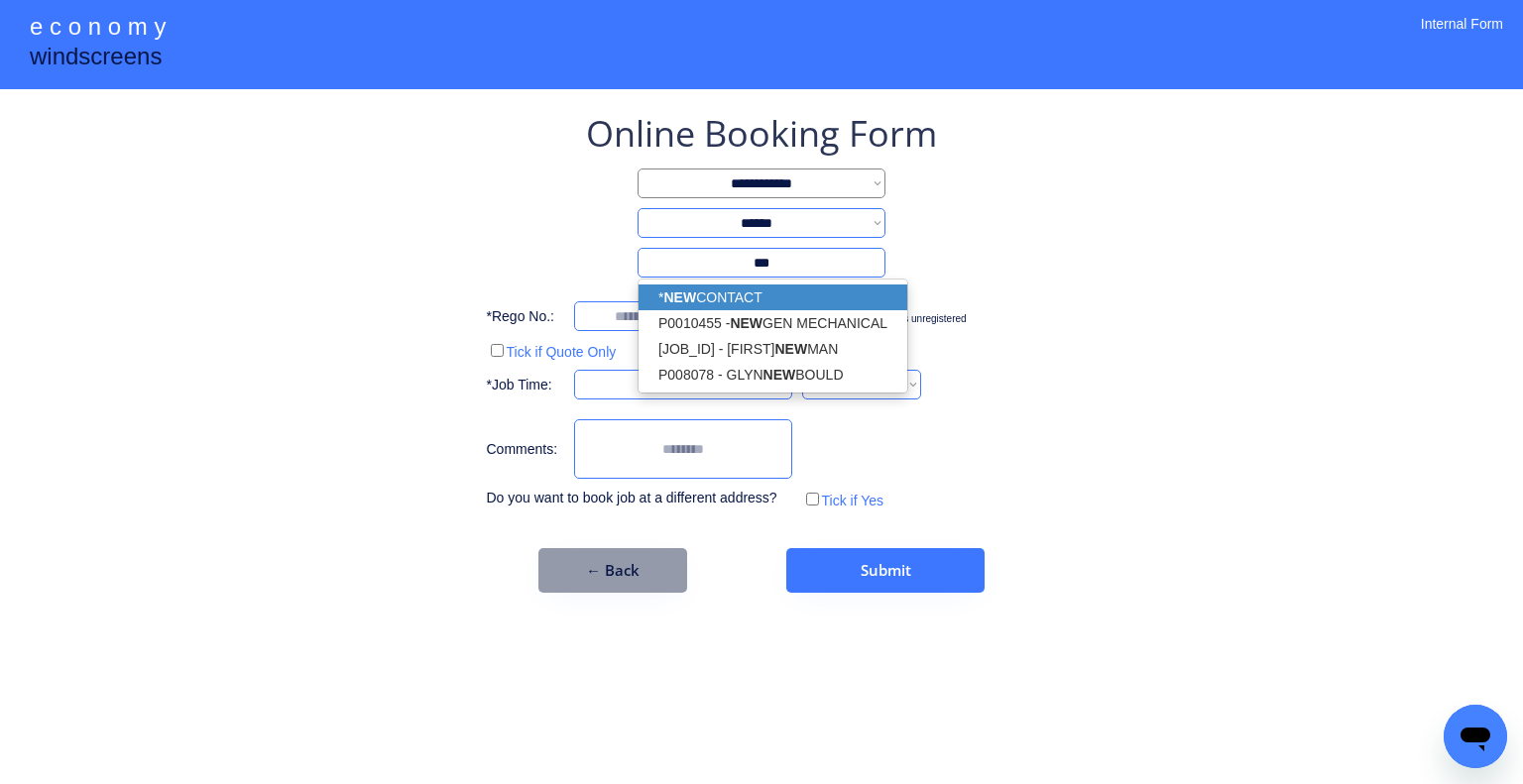 click on "* NEW  CONTACT" at bounding box center (772, 297) 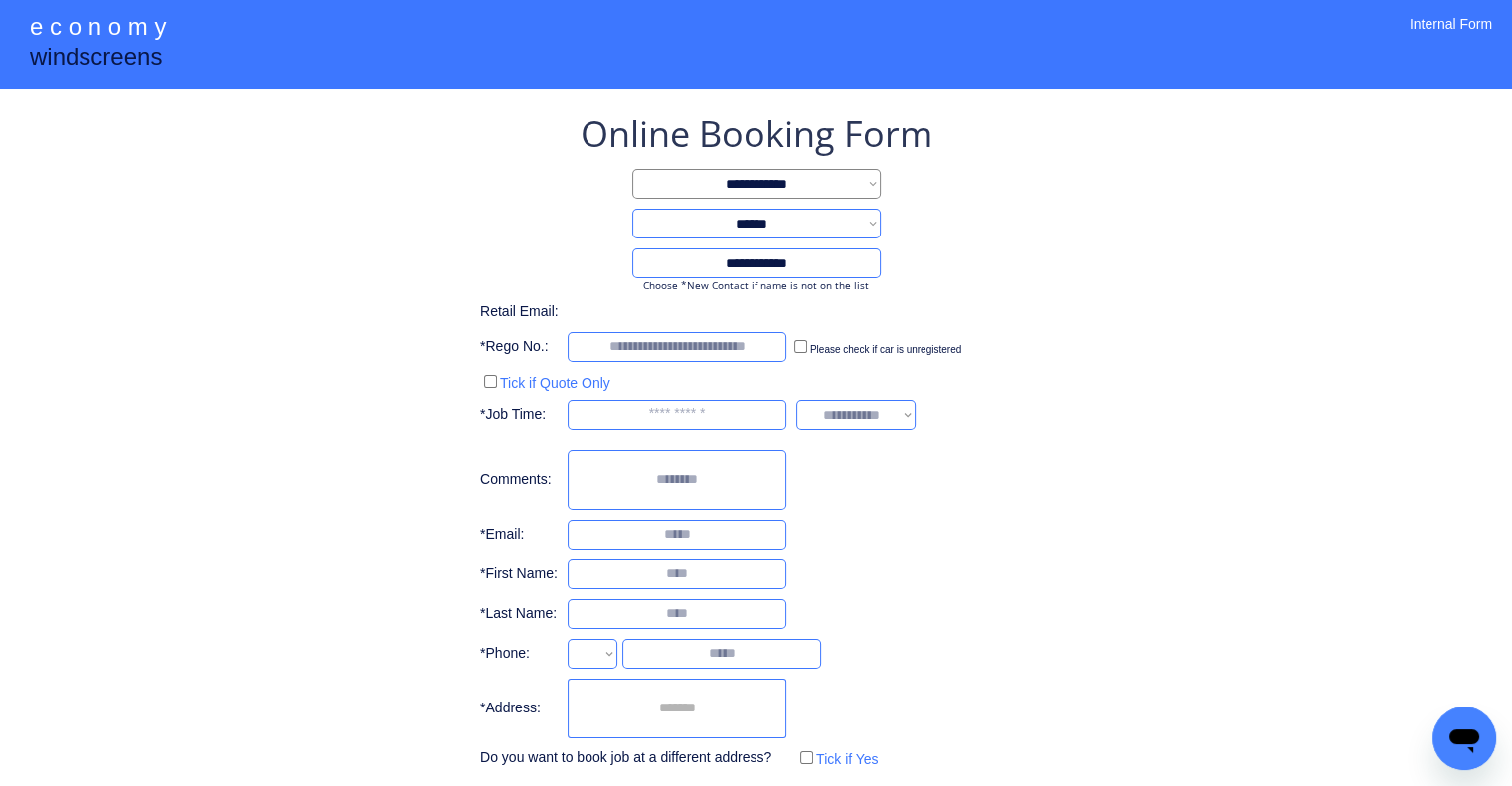 type on "**********" 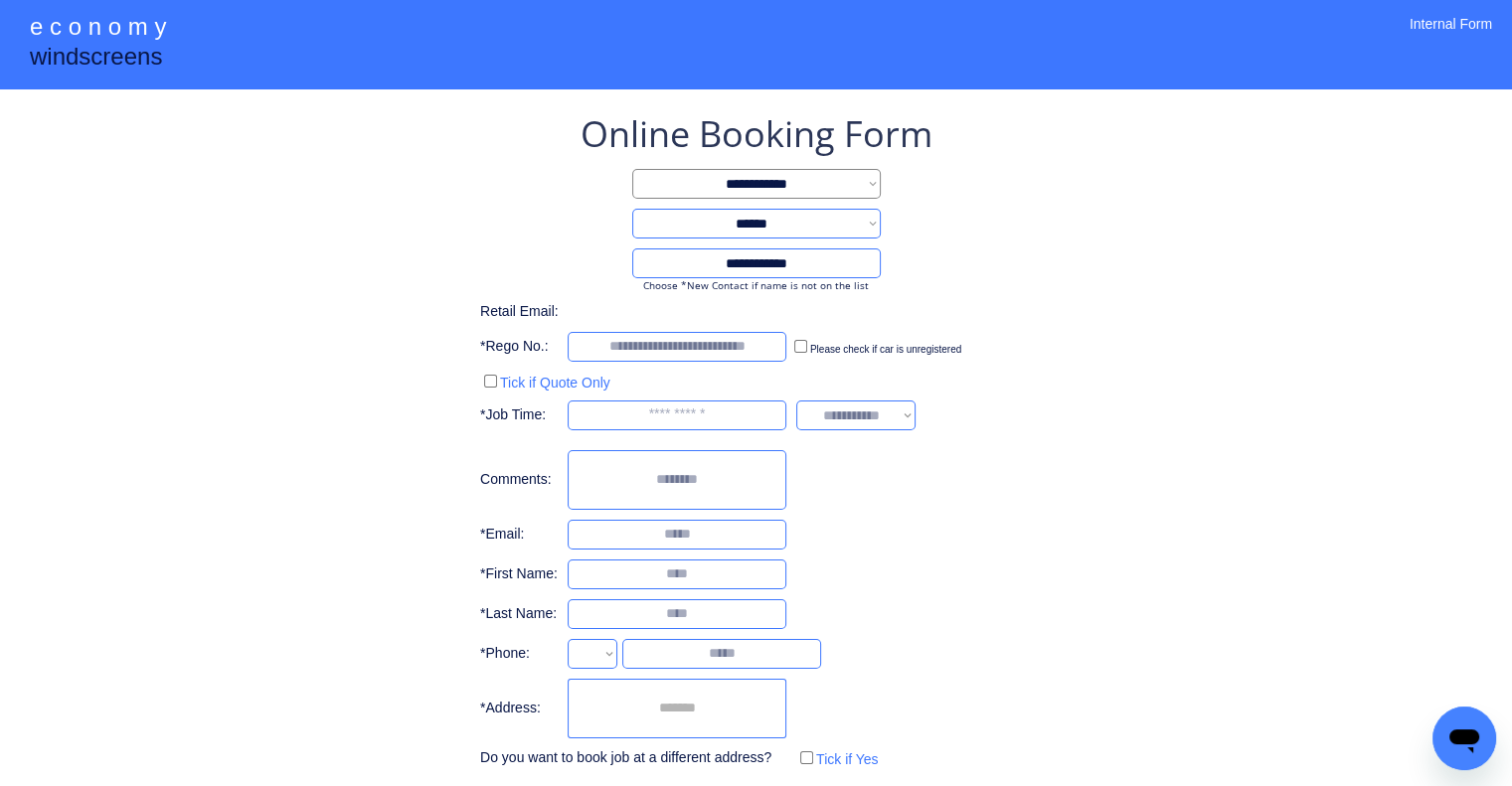 click on "**********" at bounding box center [756, 441] 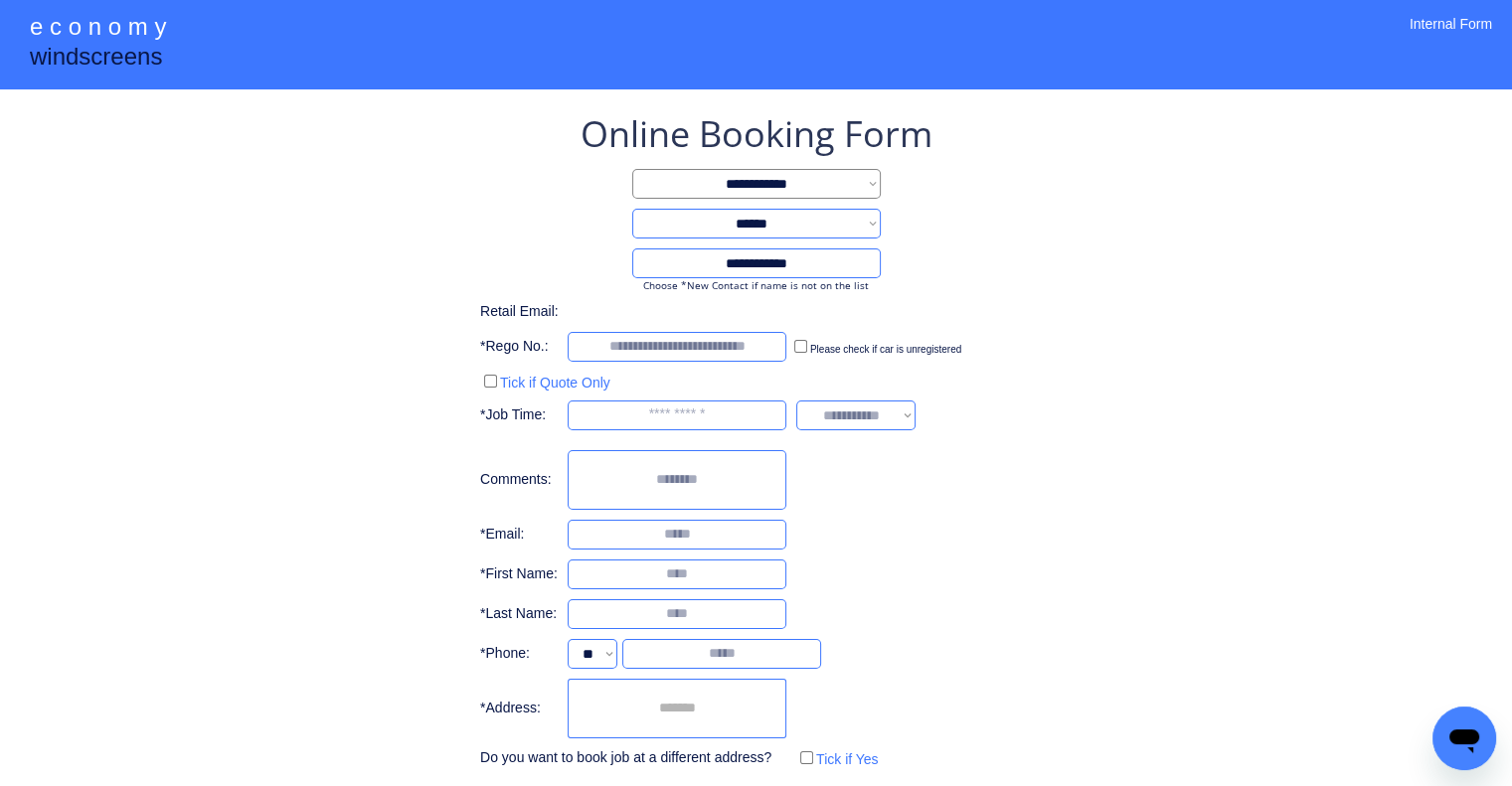 drag, startPoint x: 835, startPoint y: 273, endPoint x: 586, endPoint y: 262, distance: 249.24285 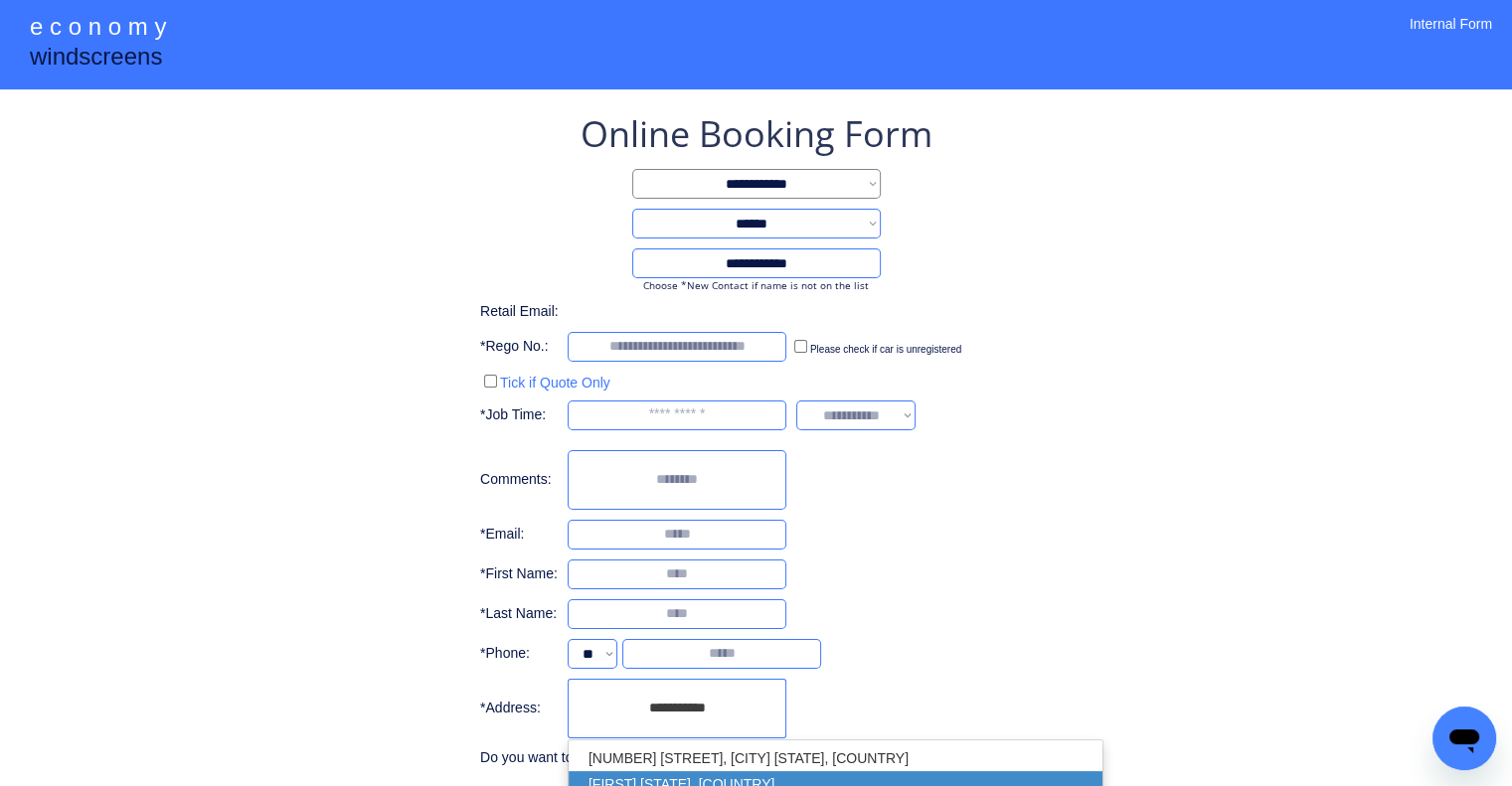 click on "MacKenzie QLD 4156, Australia" at bounding box center [835, 784] 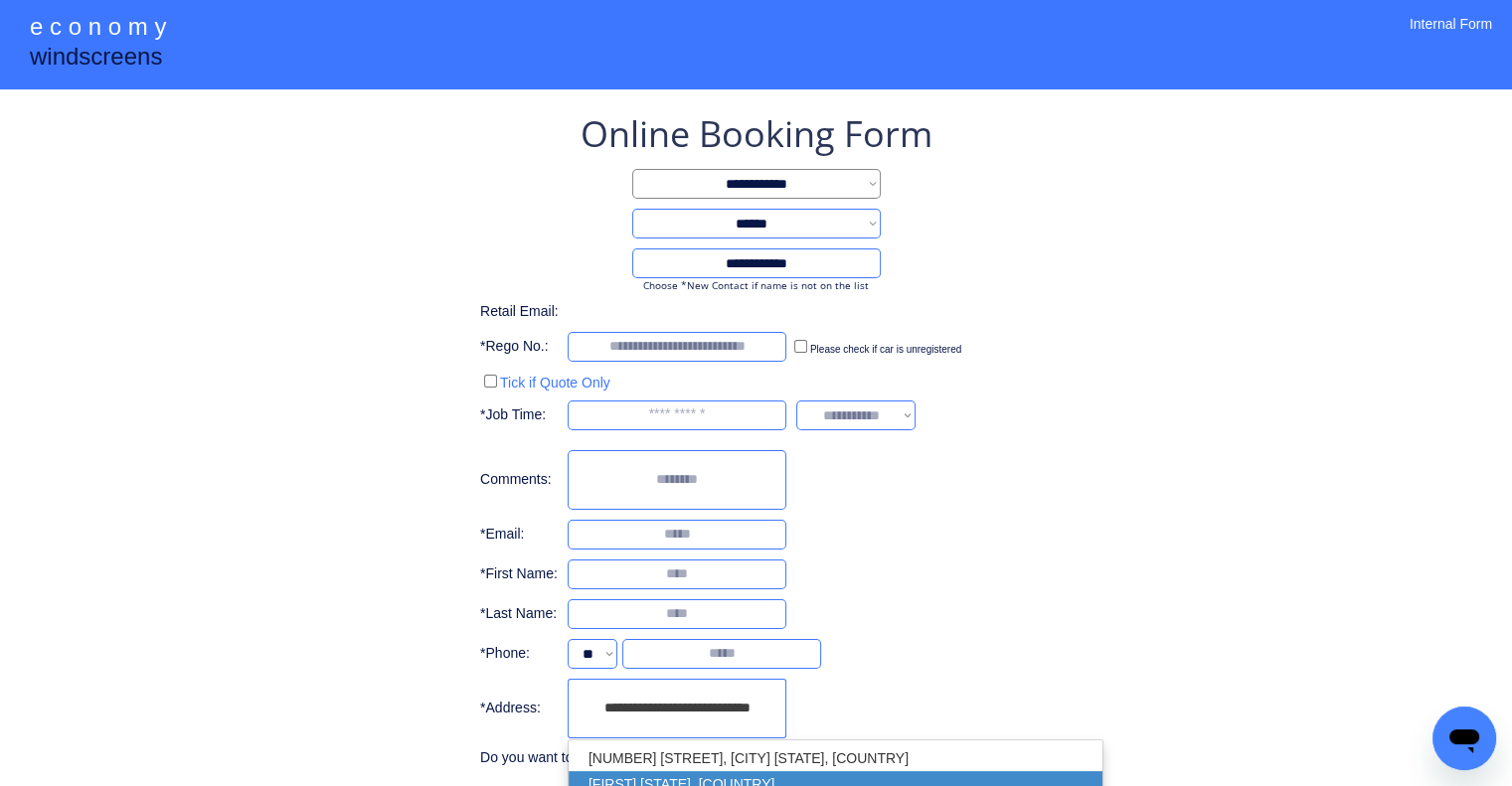type on "**********" 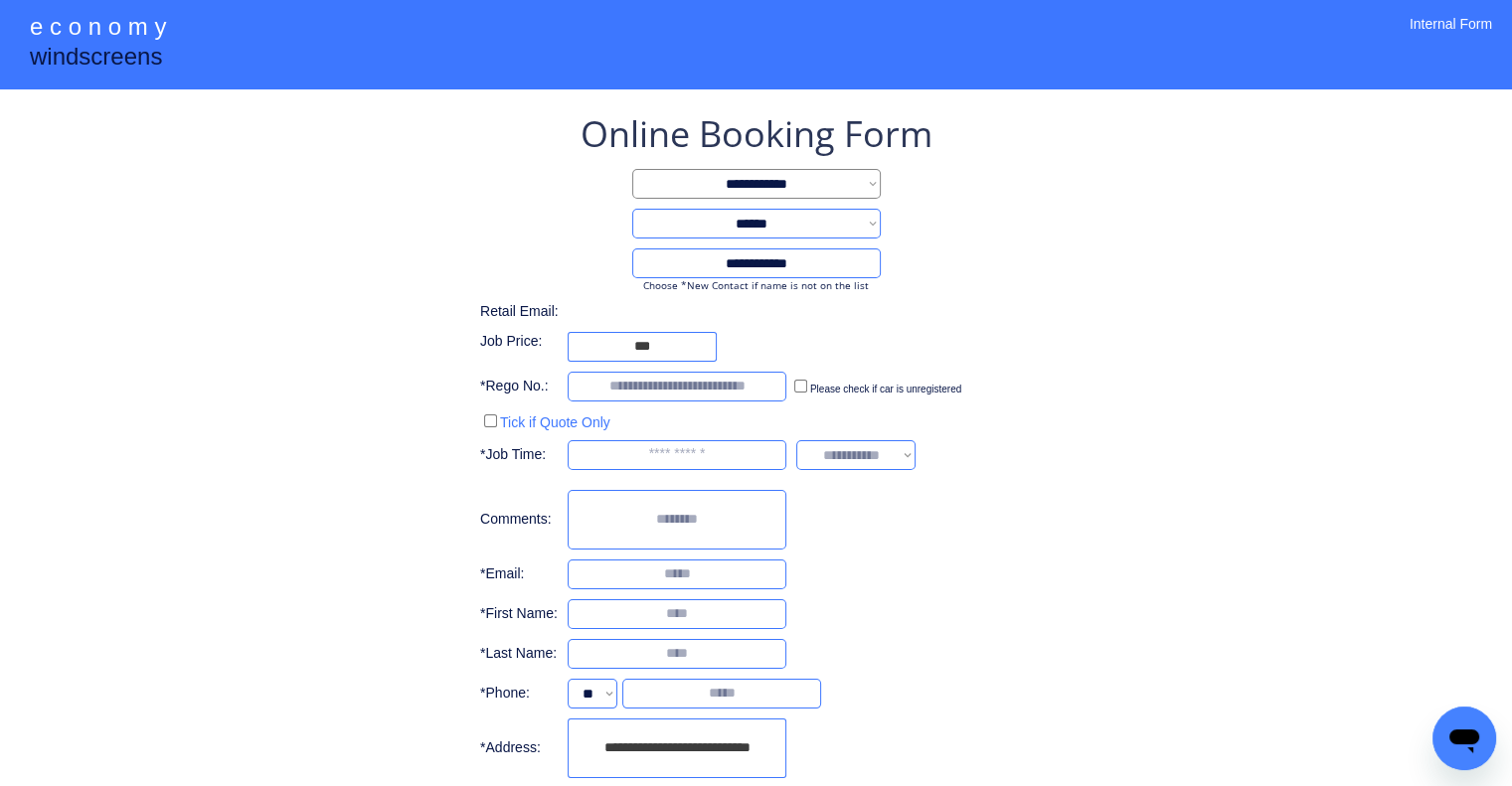 click on "**********" at bounding box center (756, 515) 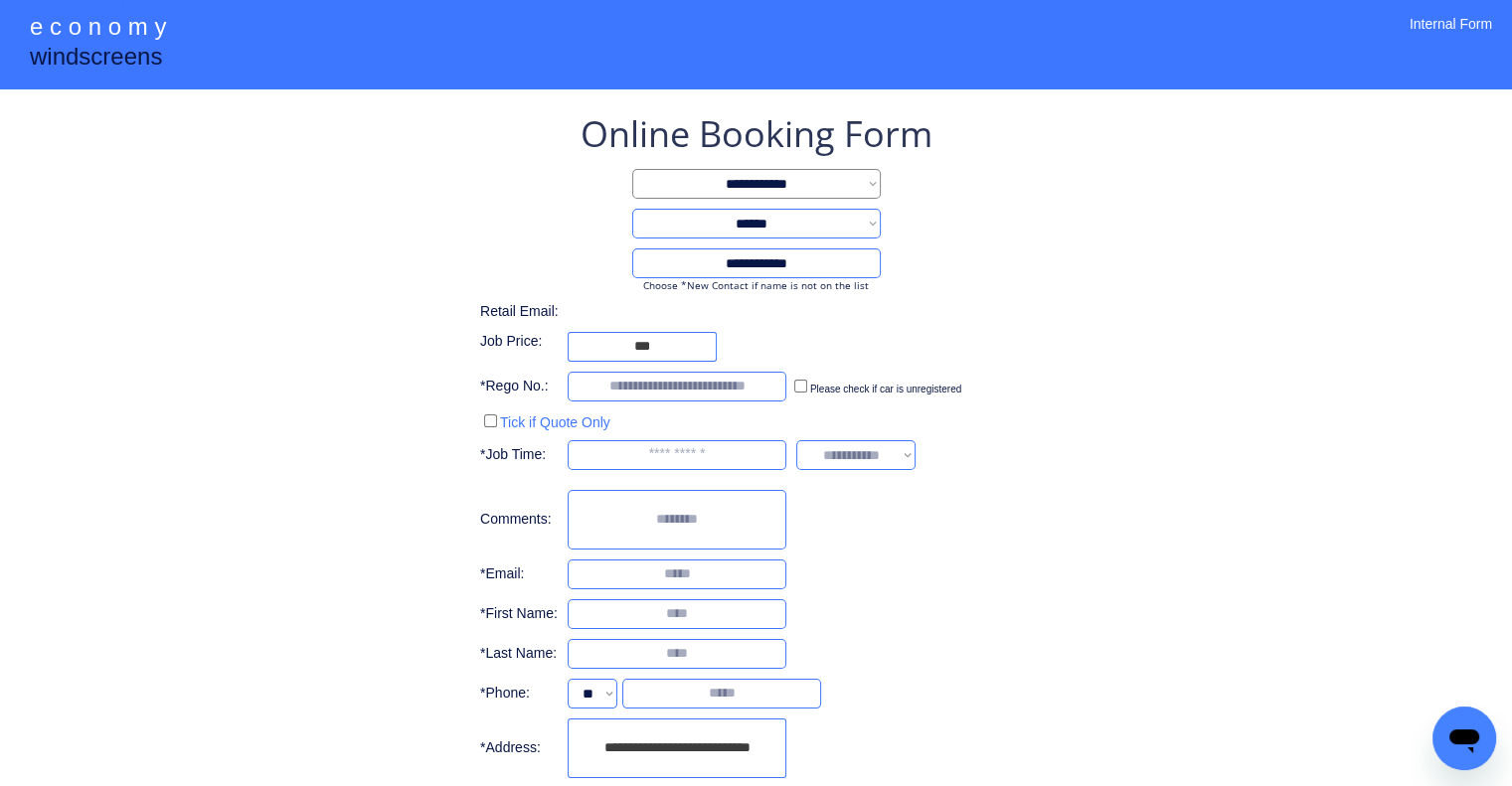 click on "**********" at bounding box center [756, 515] 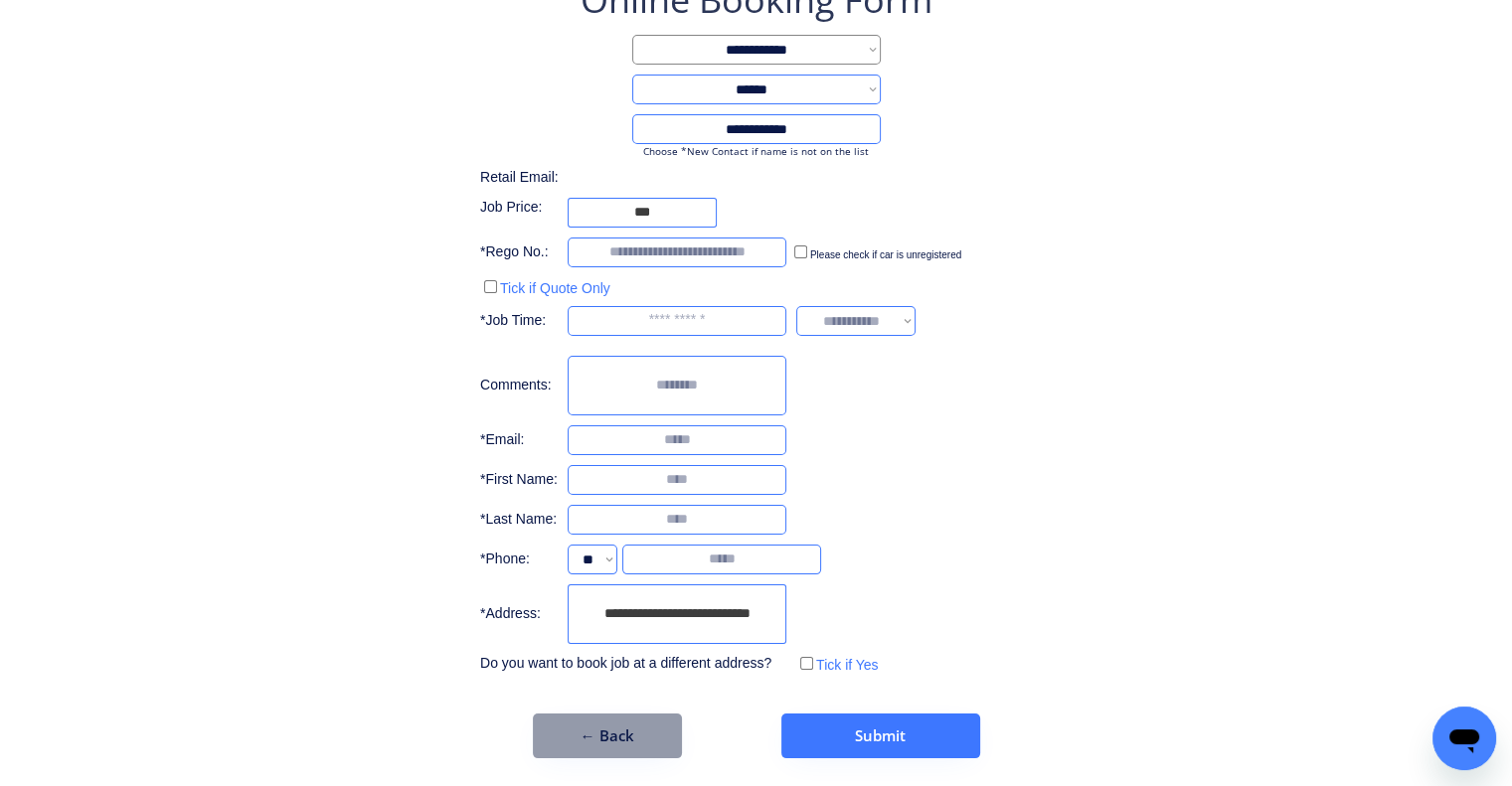 scroll, scrollTop: 135, scrollLeft: 0, axis: vertical 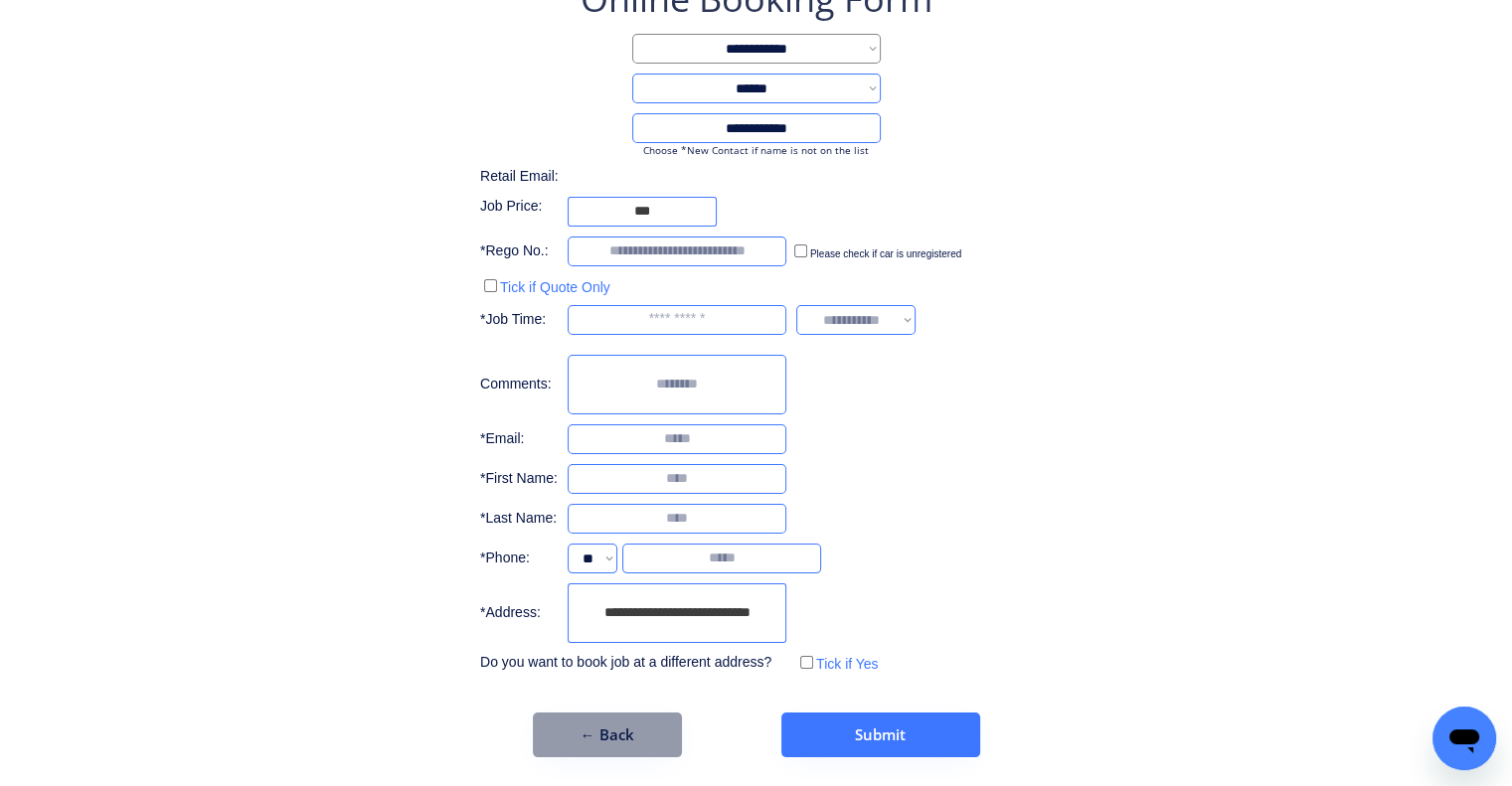 click on "**********" at bounding box center (756, 326) 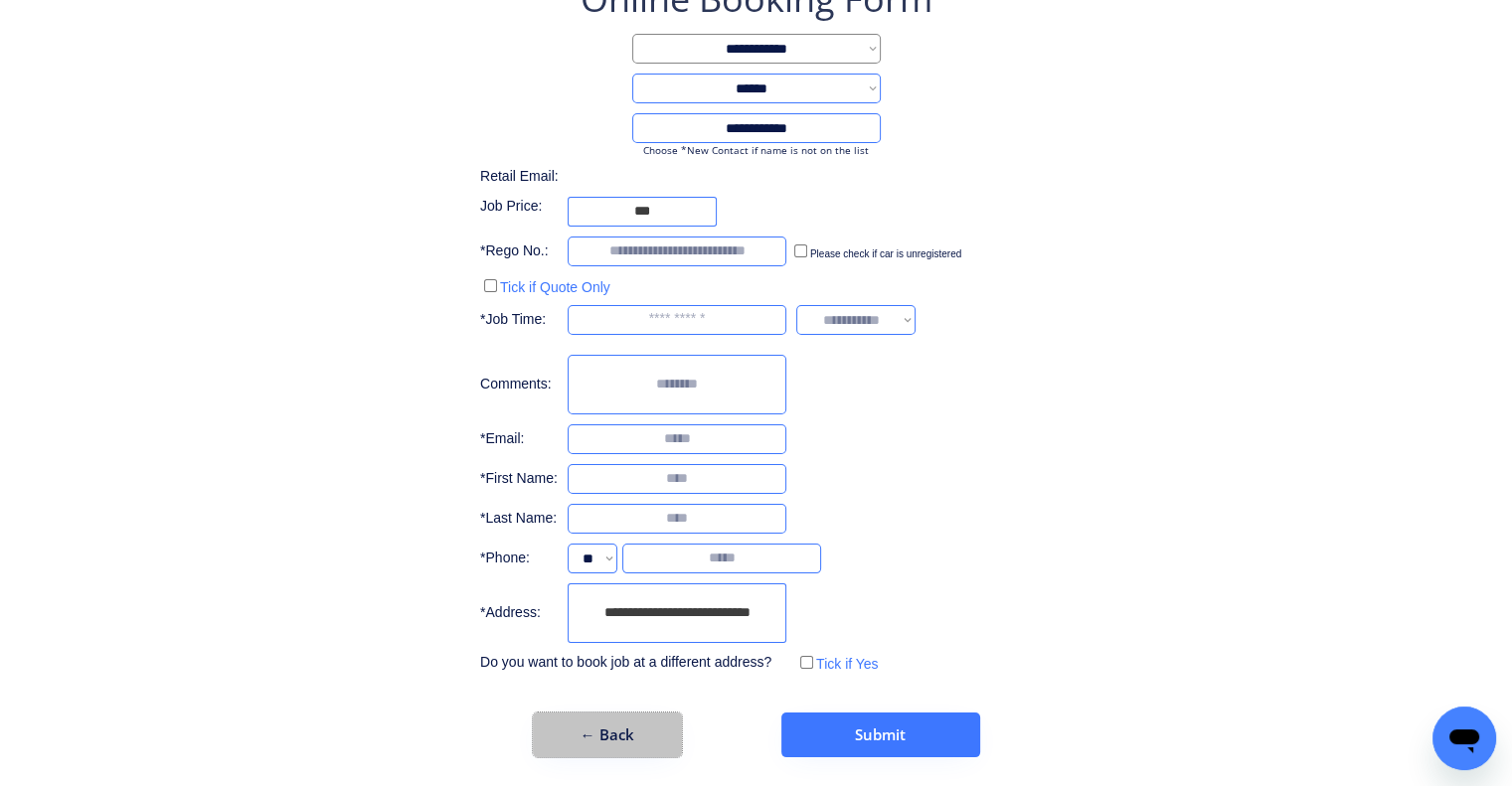 drag, startPoint x: 641, startPoint y: 723, endPoint x: 755, endPoint y: 722, distance: 114.00439 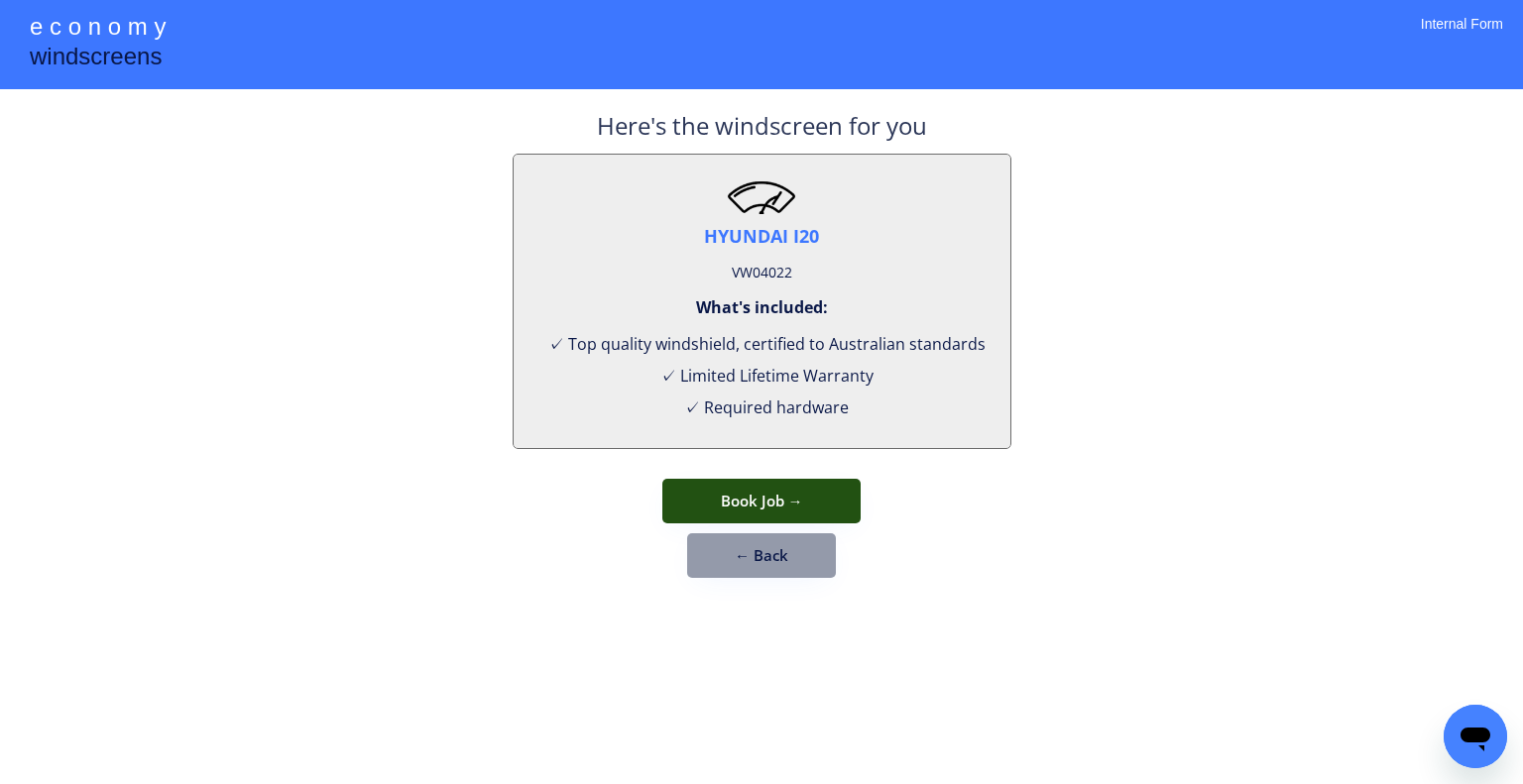 click on "Book Job    →" at bounding box center (762, 501) 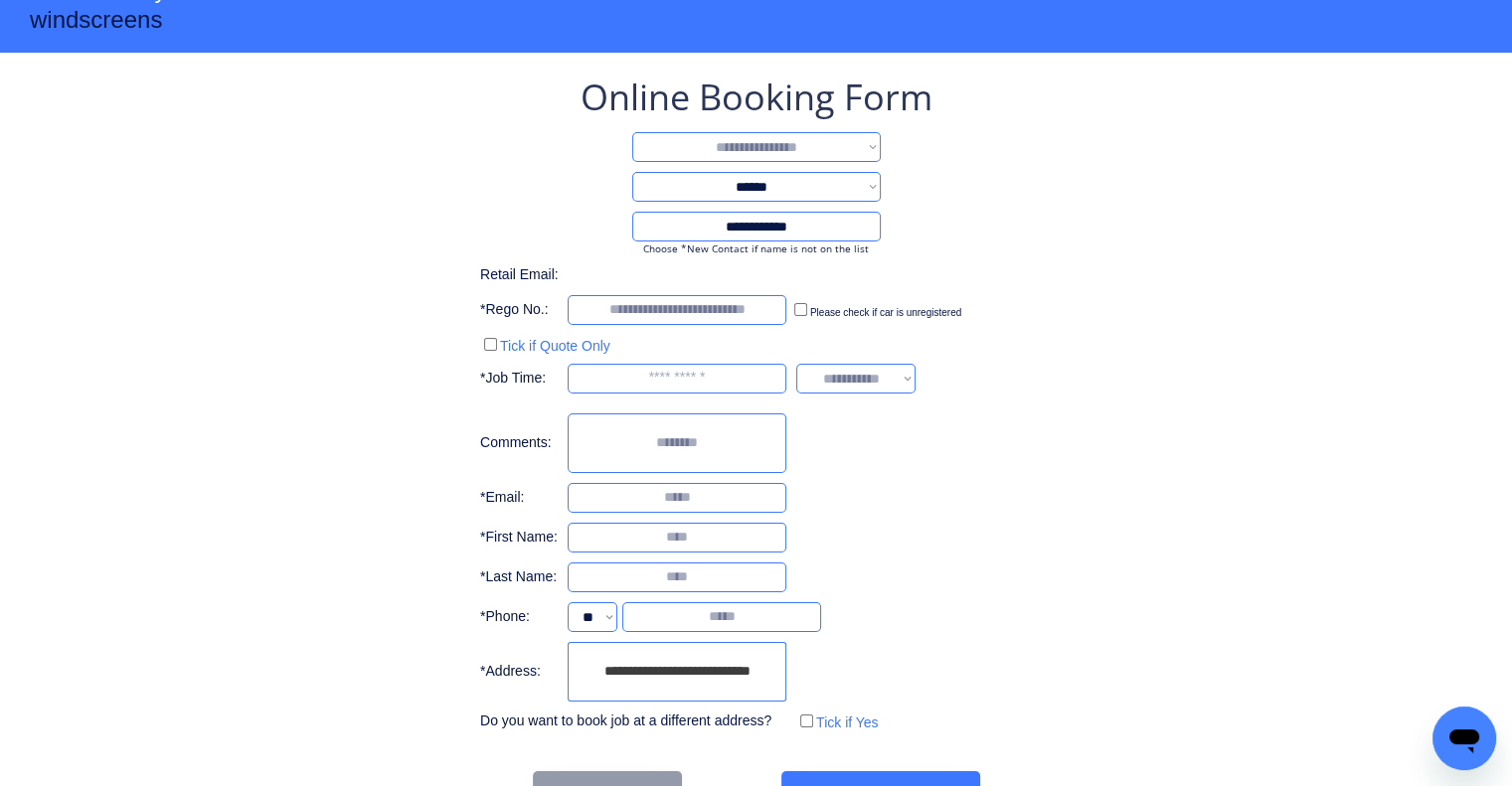 scroll, scrollTop: 95, scrollLeft: 0, axis: vertical 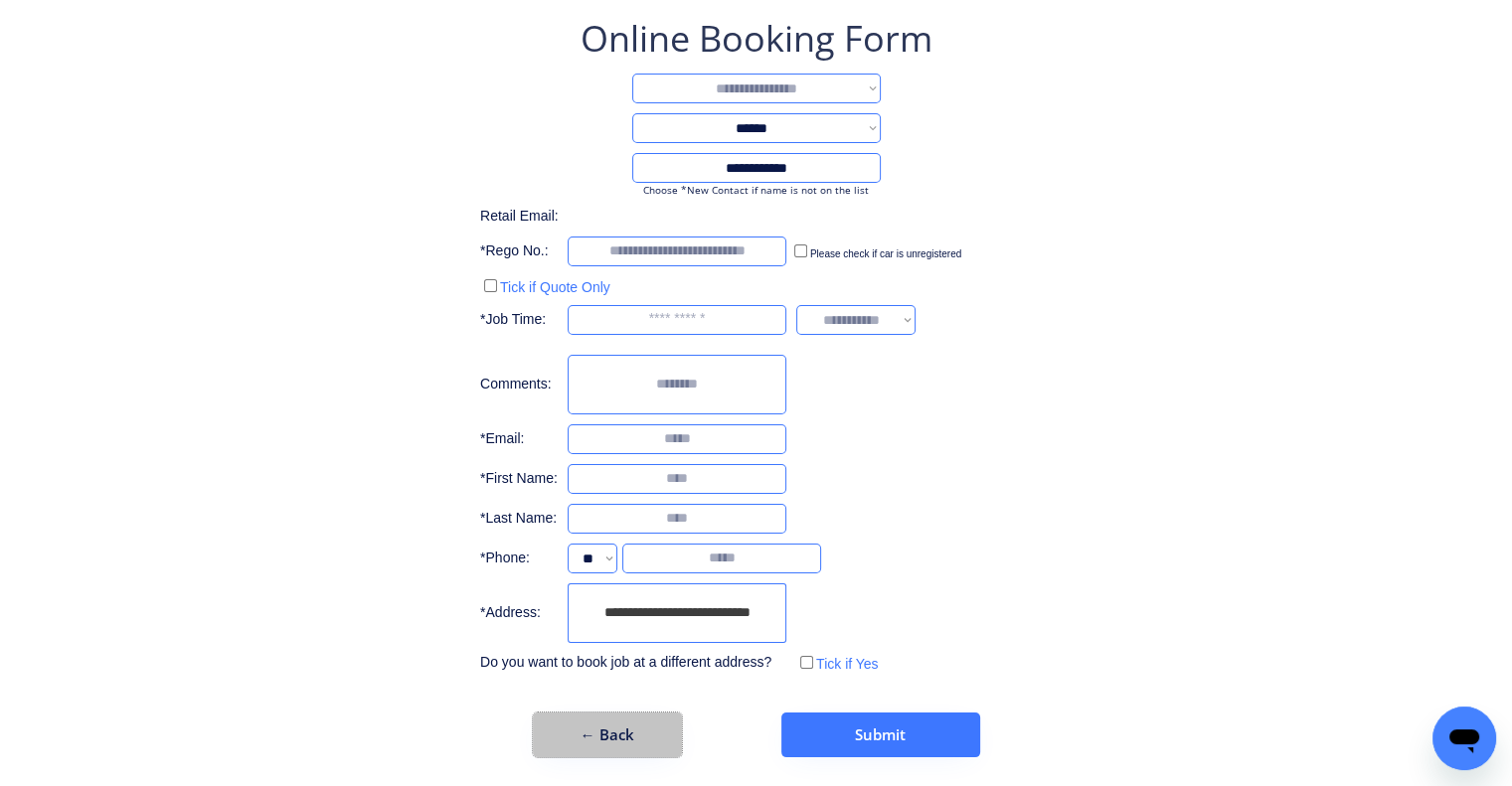 click on "←   Back" at bounding box center [607, 734] 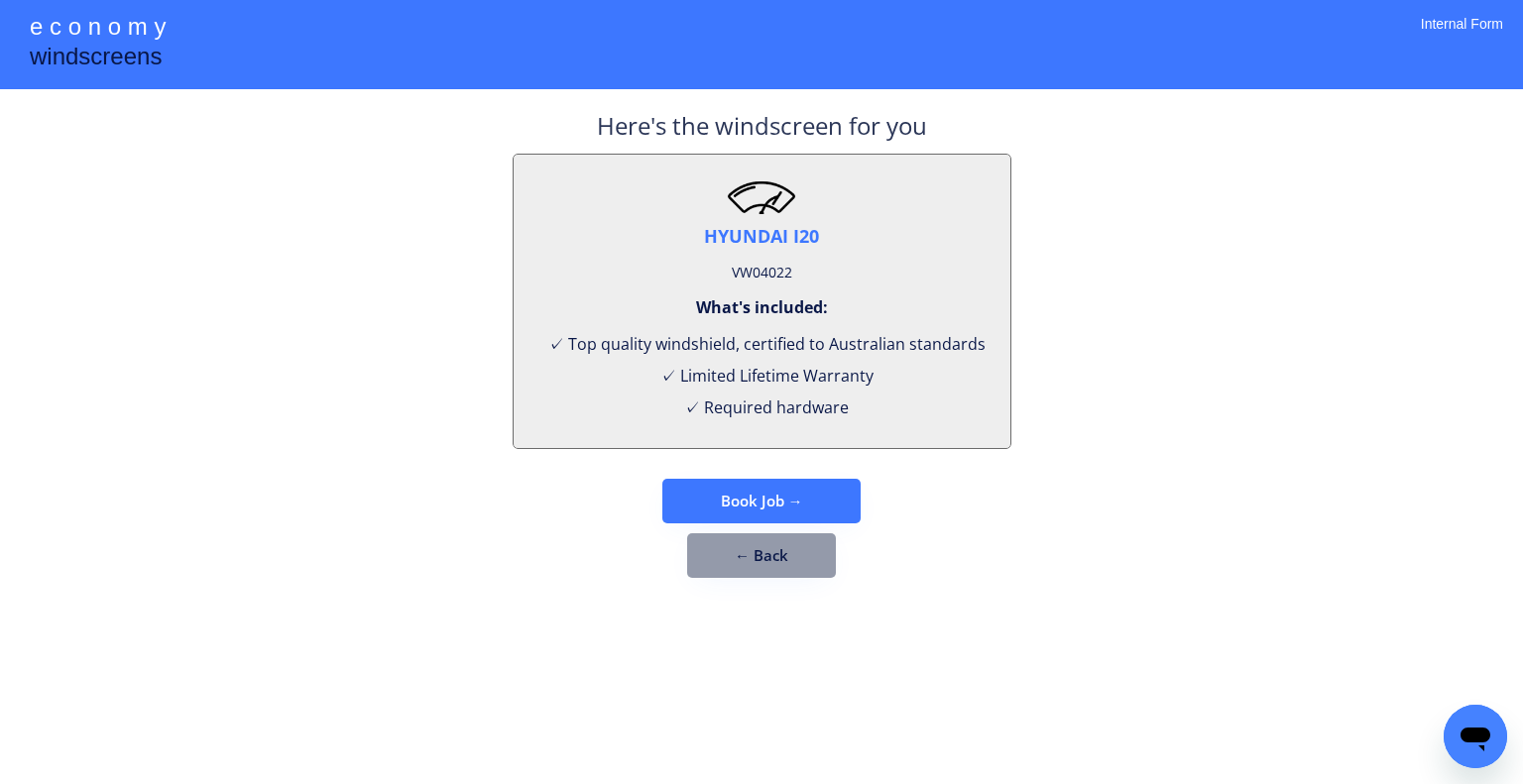 click on "←   Back" at bounding box center [762, 555] 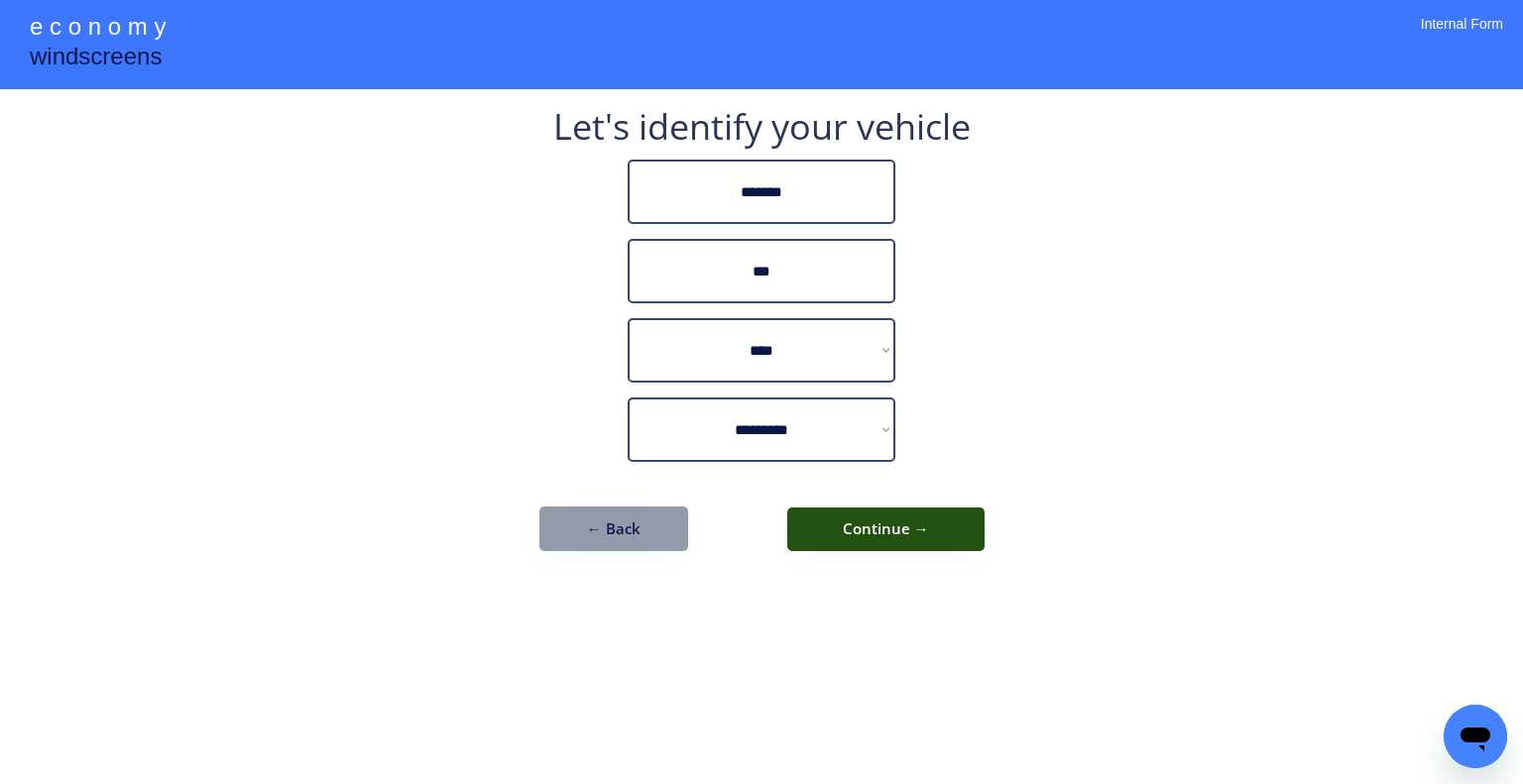 click on "Continue    →" at bounding box center (885, 529) 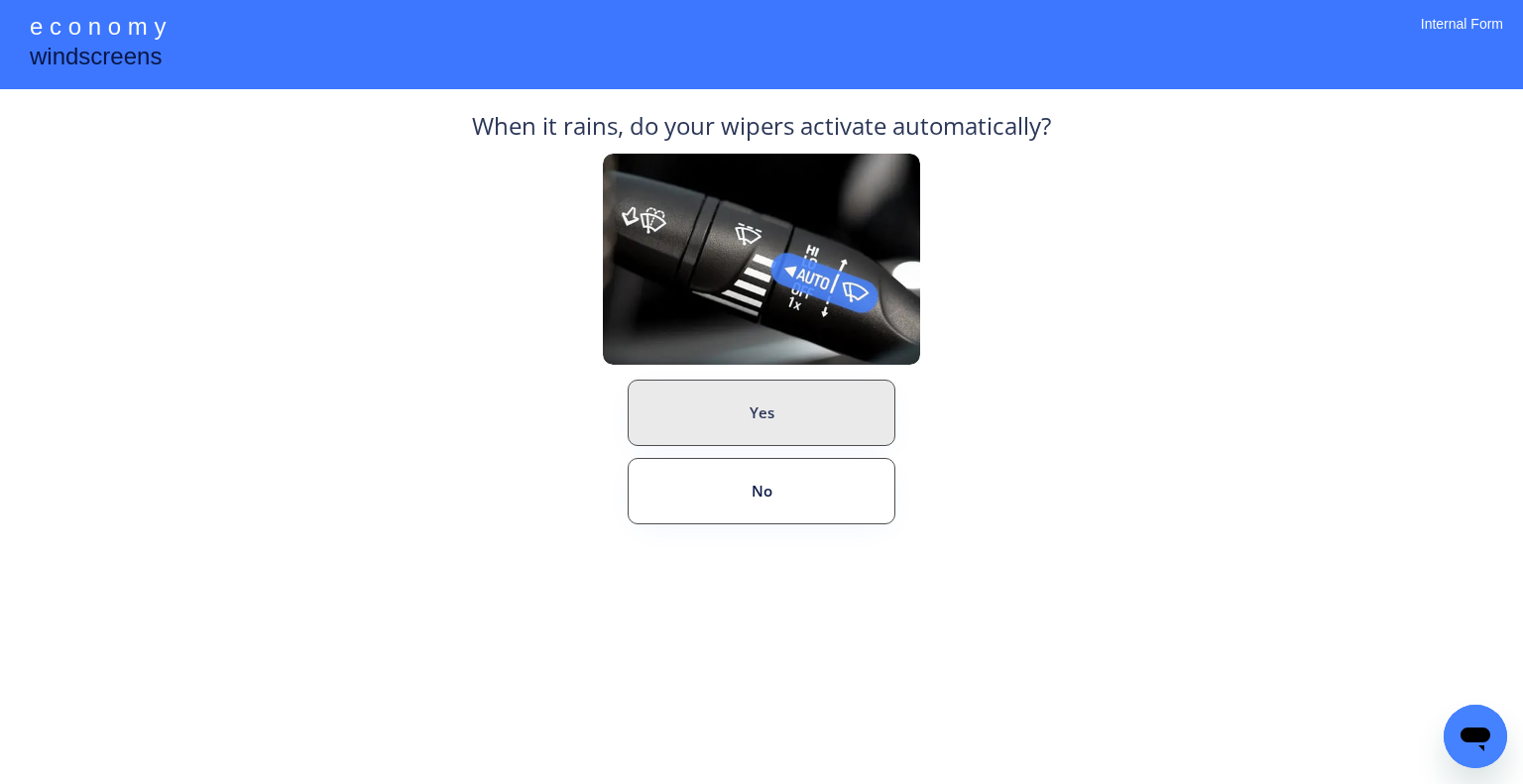 click on "No" at bounding box center [762, 491] 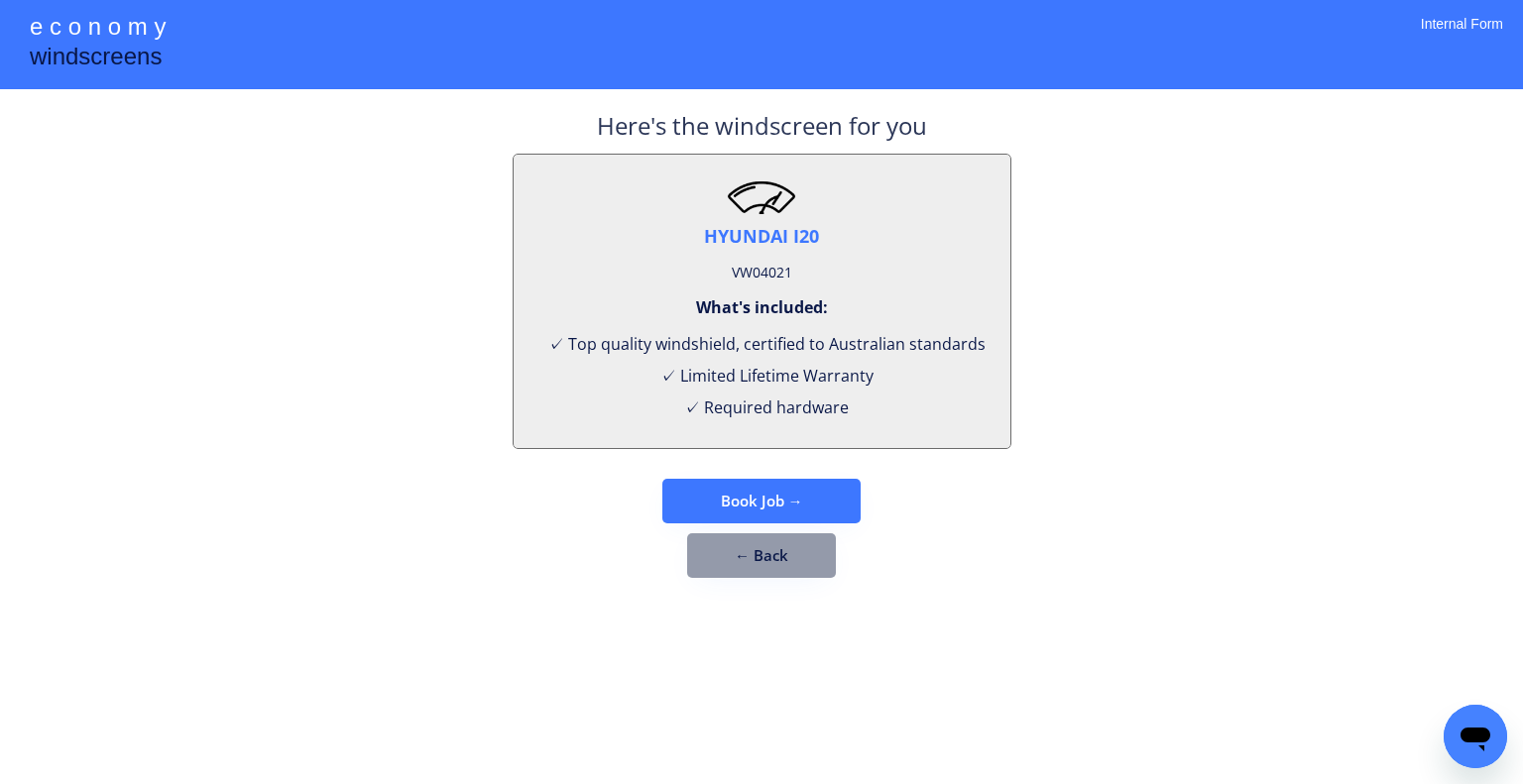 click on "VW04021" at bounding box center [762, 273] 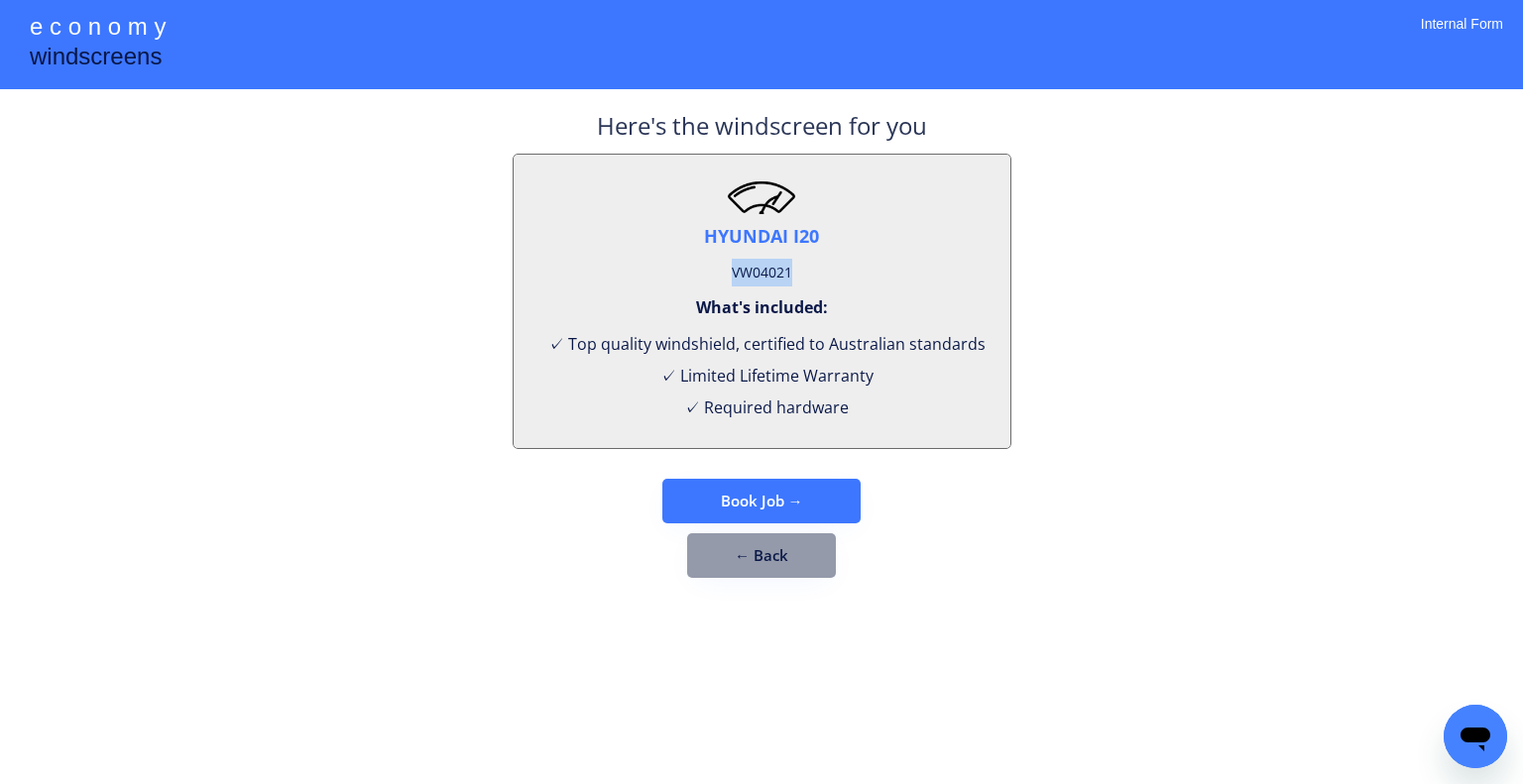 click on "VW04021" at bounding box center [762, 273] 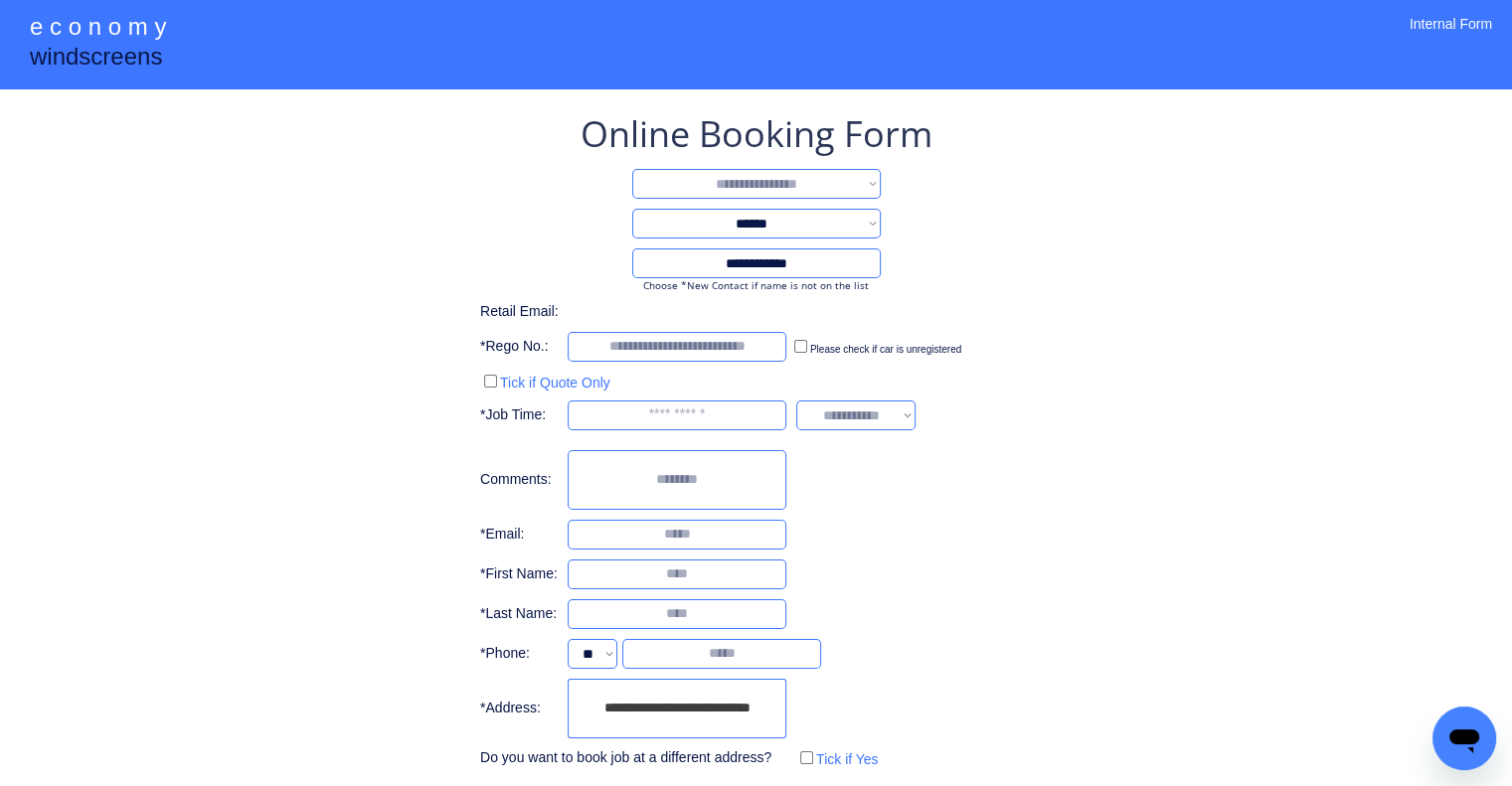 drag, startPoint x: 820, startPoint y: 173, endPoint x: 811, endPoint y: 194, distance: 22.847319 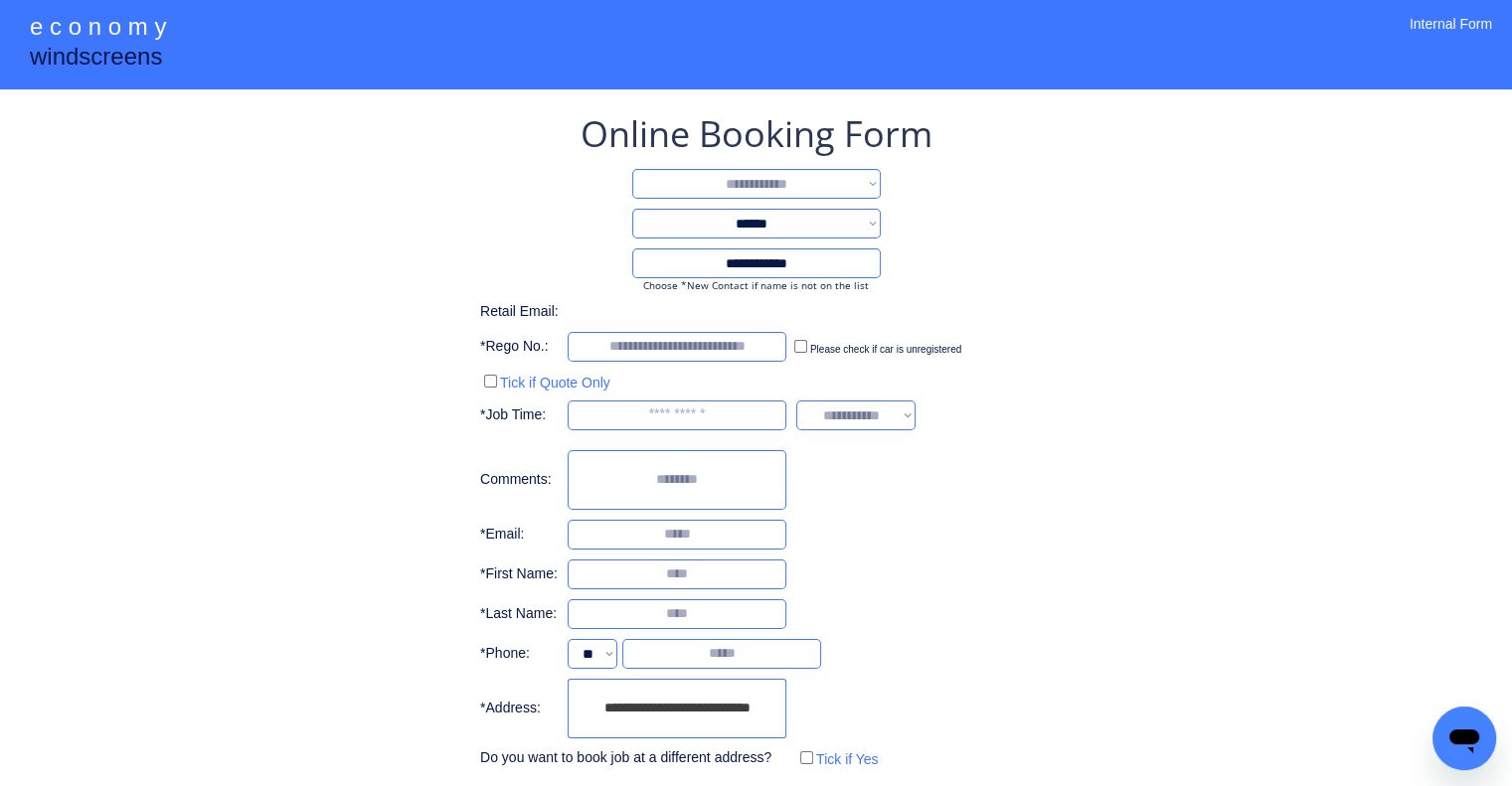type on "***" 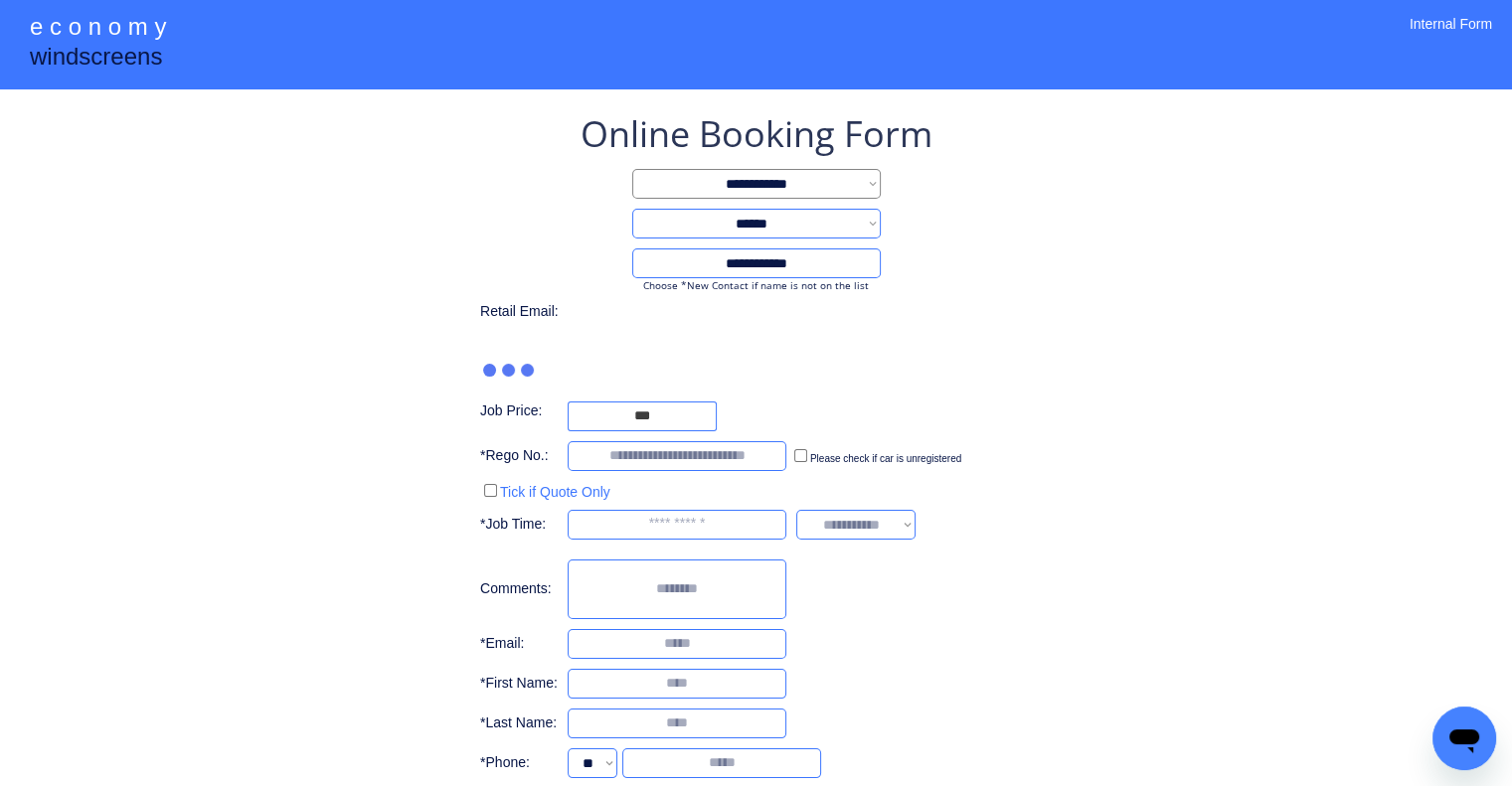 click on "**********" at bounding box center [756, 496] 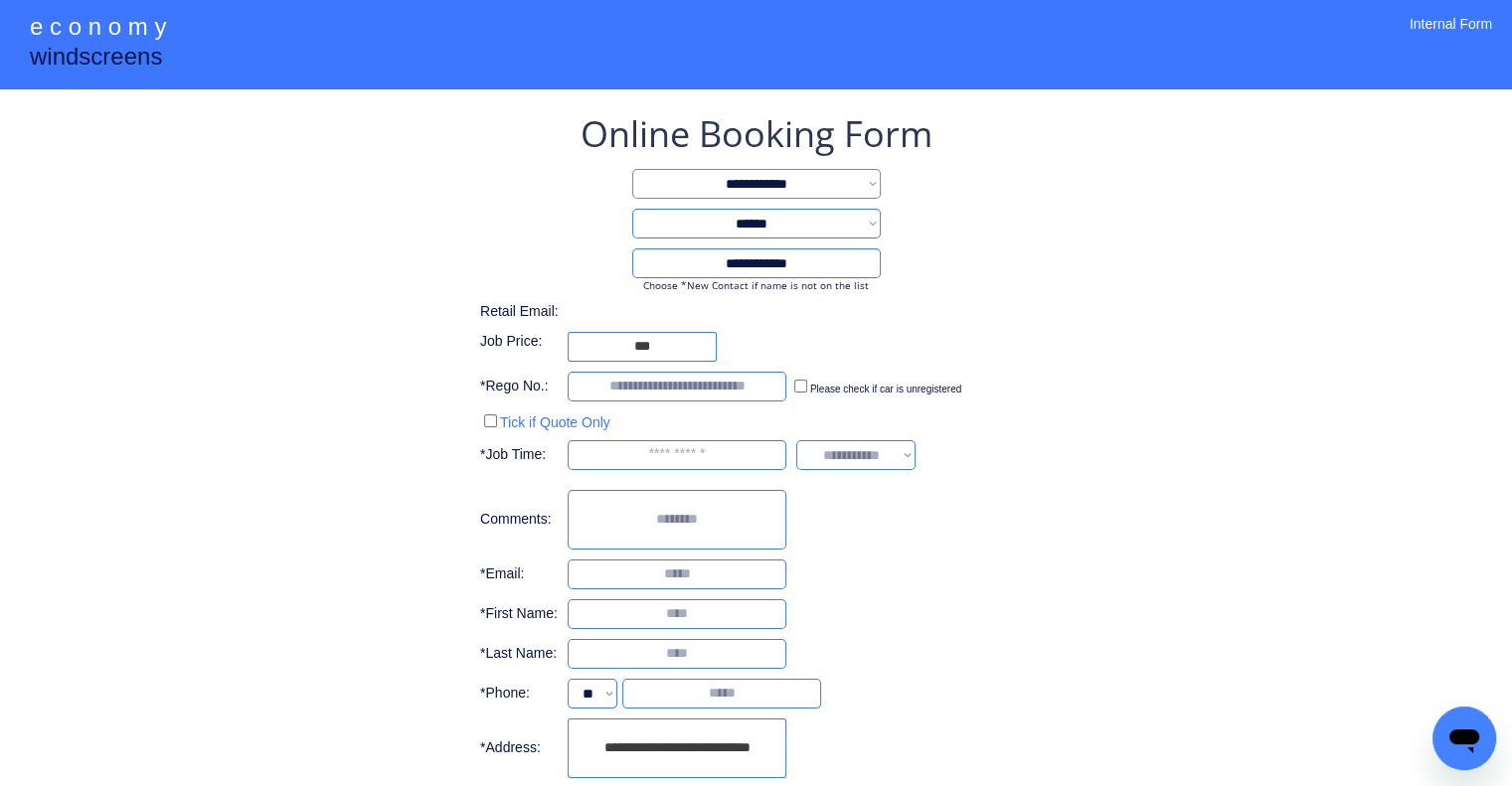 scroll, scrollTop: 135, scrollLeft: 0, axis: vertical 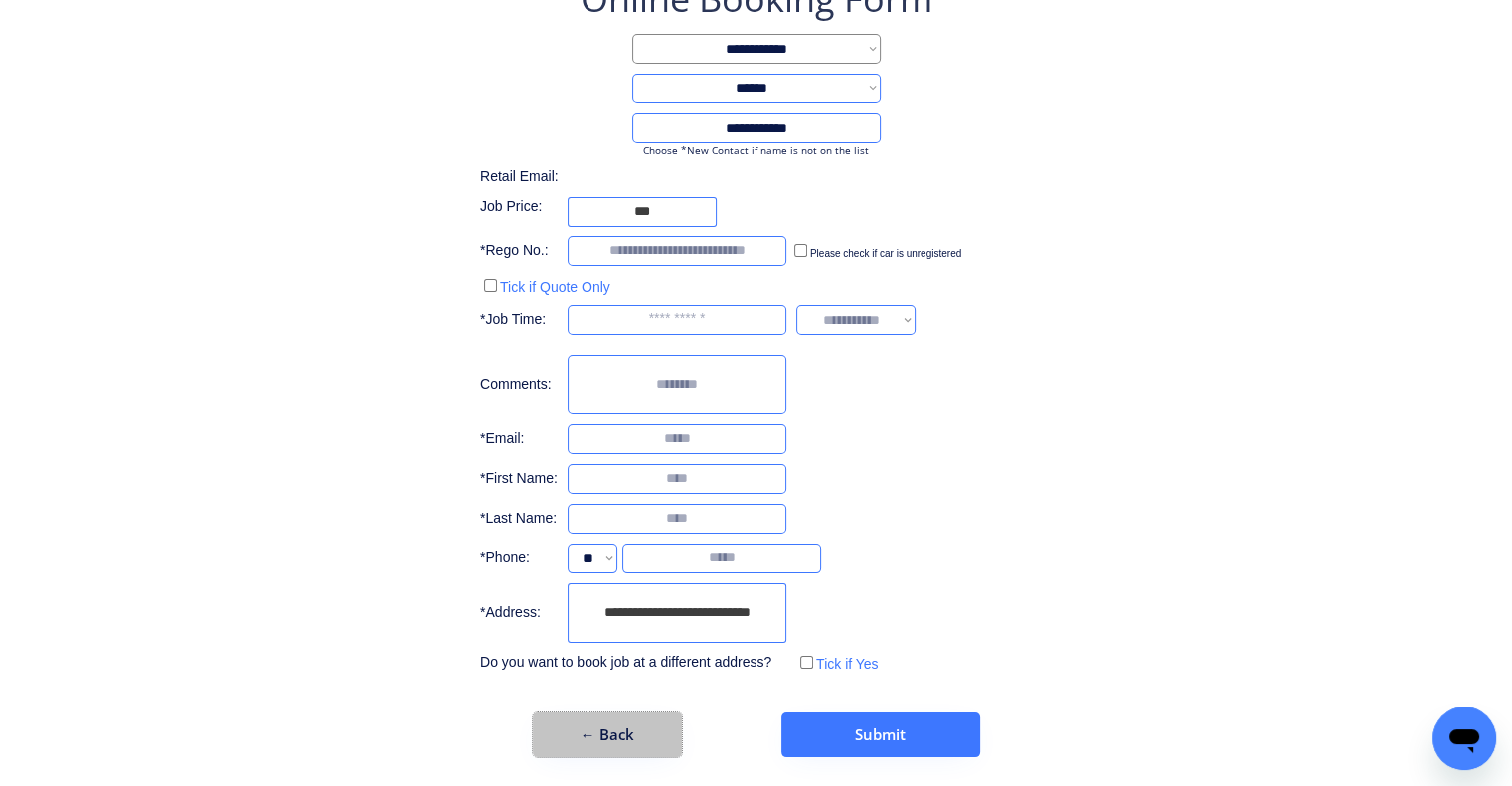 click on "←   Back" at bounding box center [607, 734] 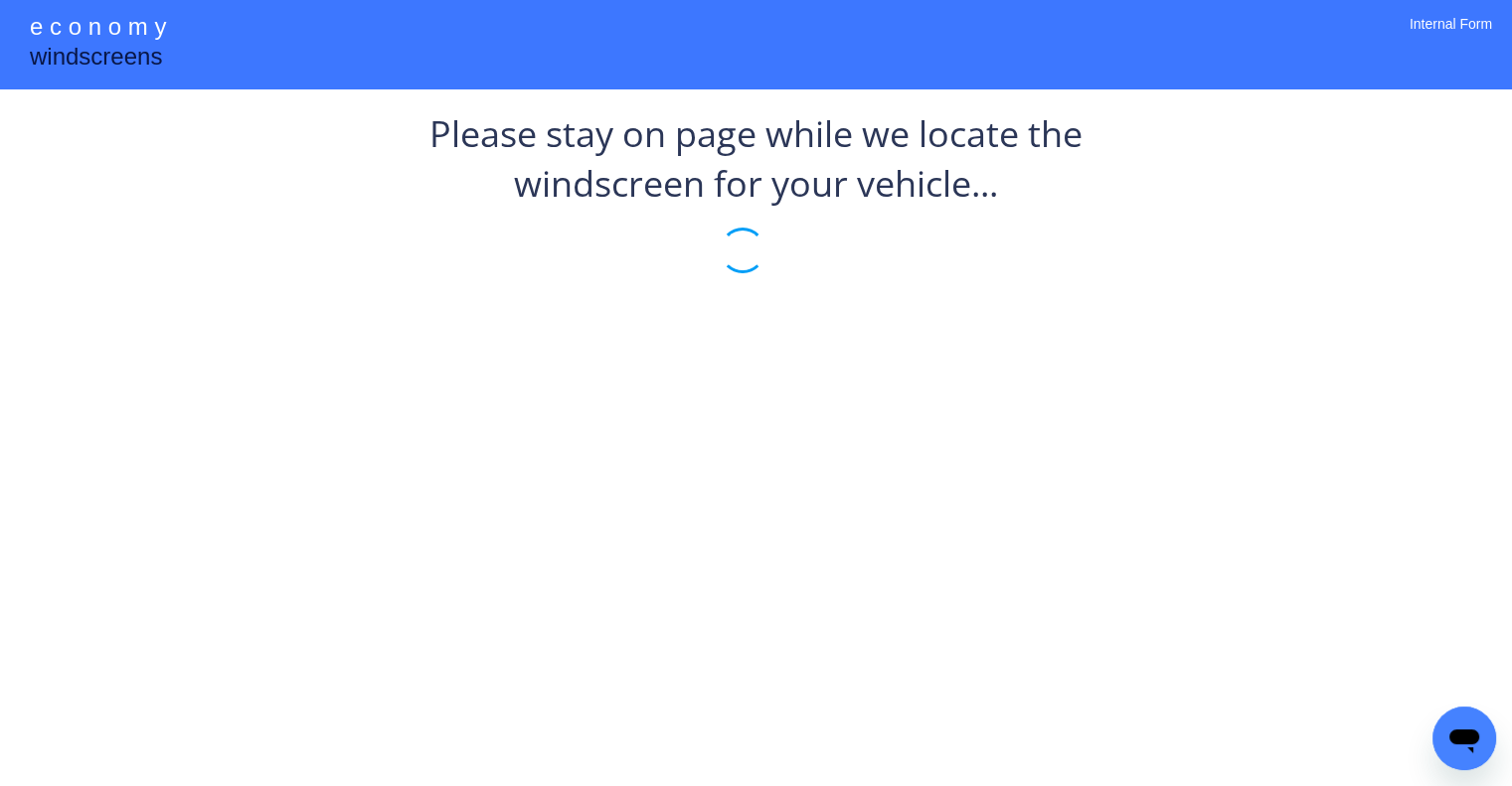 scroll, scrollTop: 0, scrollLeft: 0, axis: both 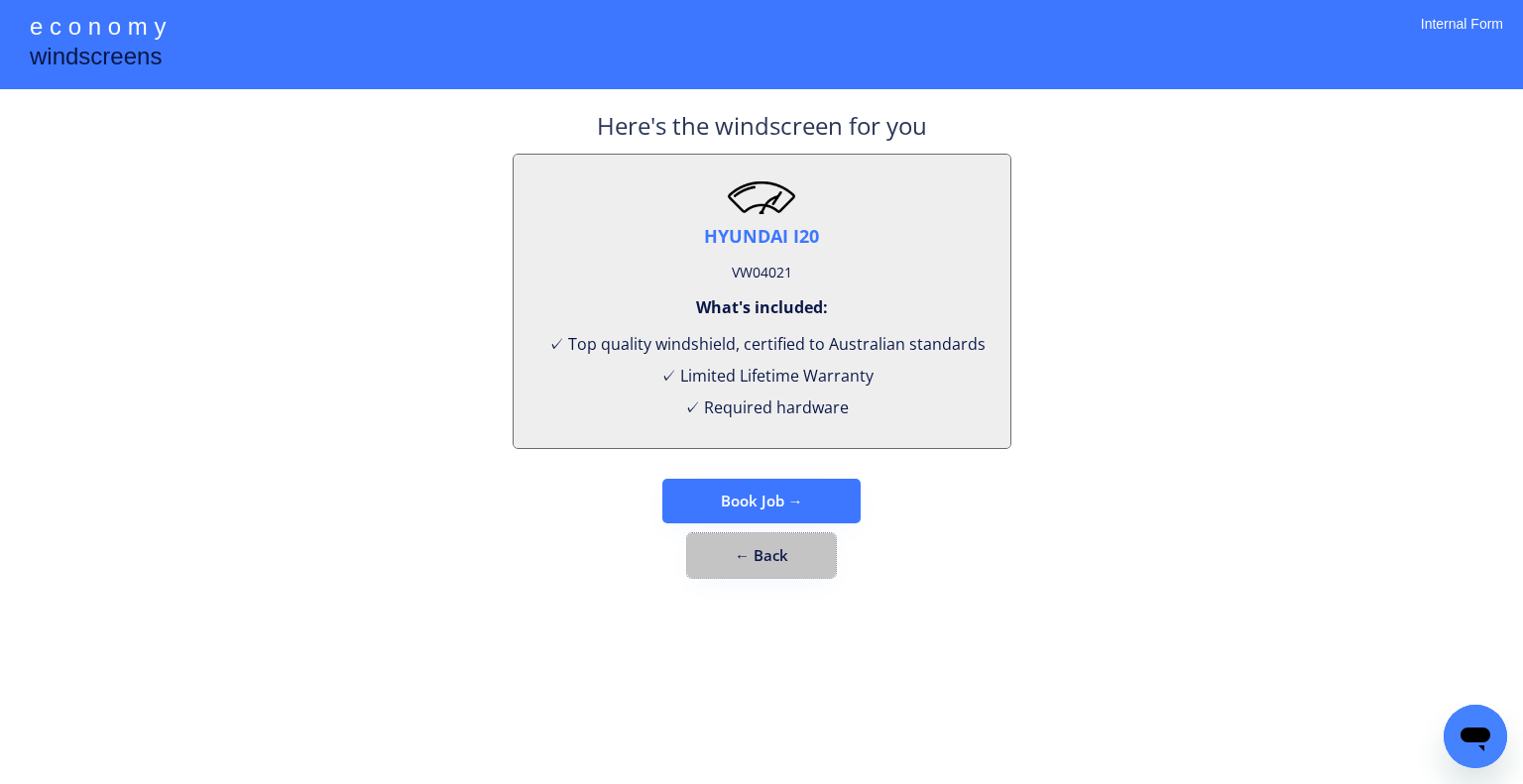 click on "←   Back" at bounding box center (762, 555) 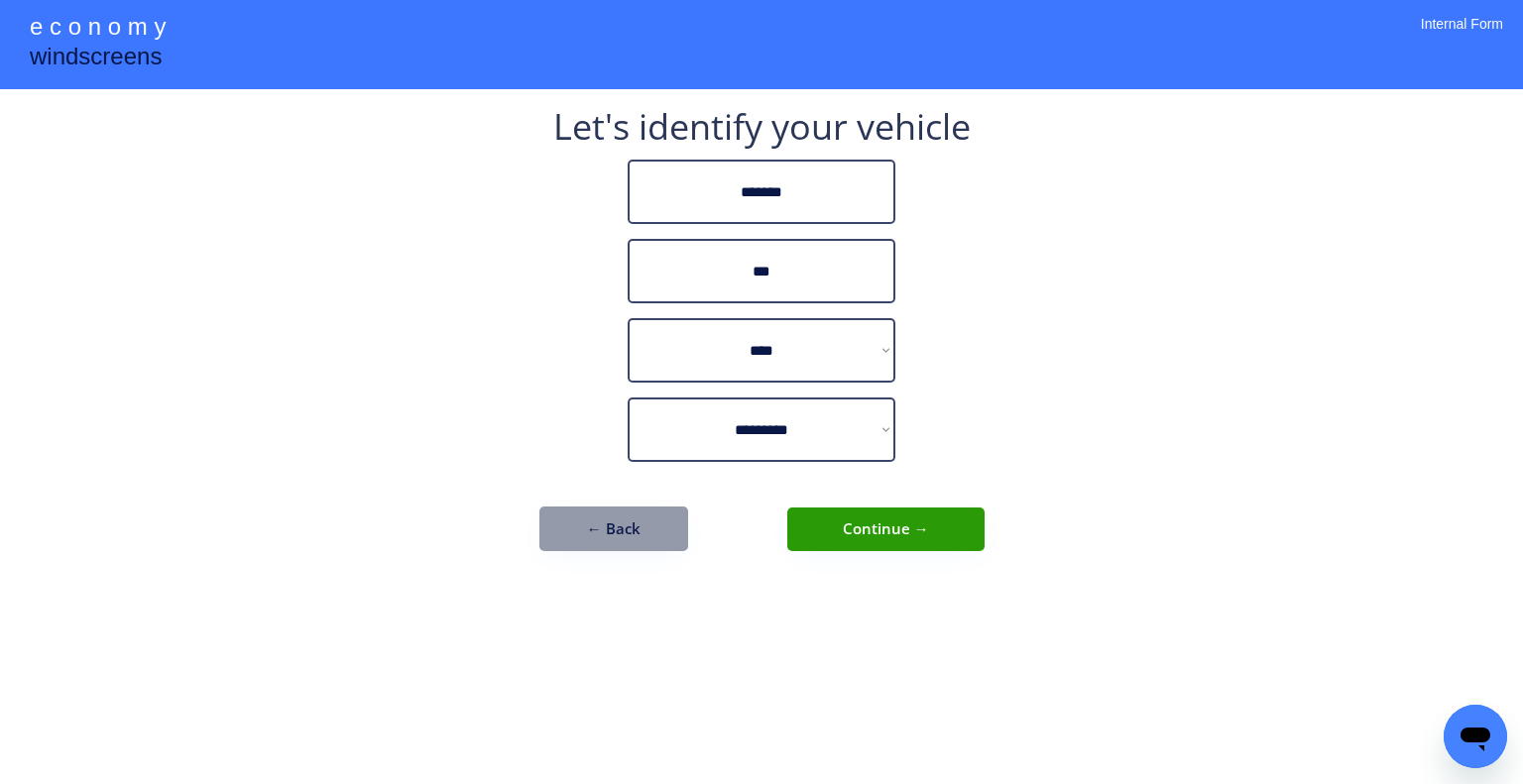 click on "Continue    →" at bounding box center [885, 529] 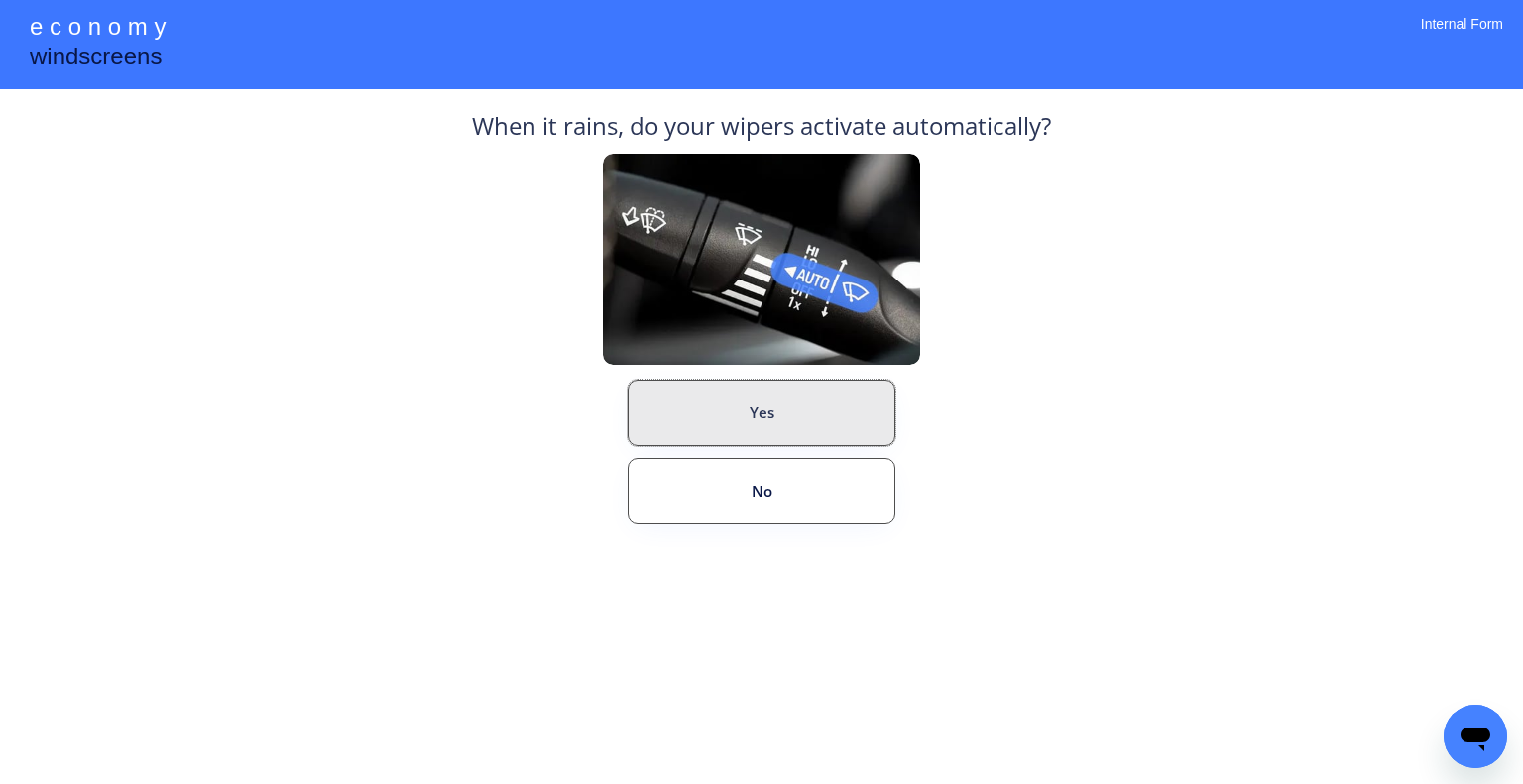 drag, startPoint x: 806, startPoint y: 403, endPoint x: 838, endPoint y: 387, distance: 35.77709 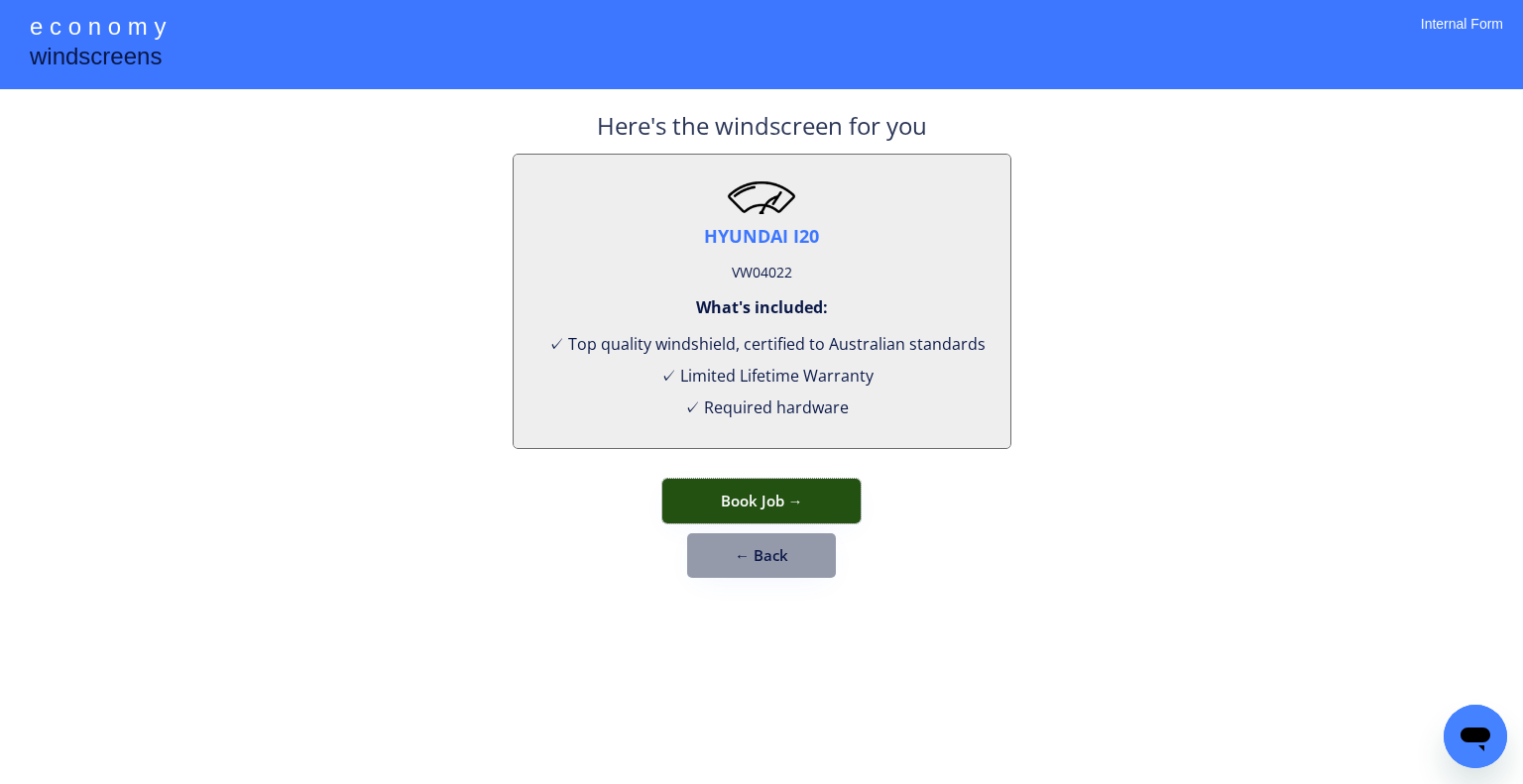 click on "Book Job    →" at bounding box center (762, 501) 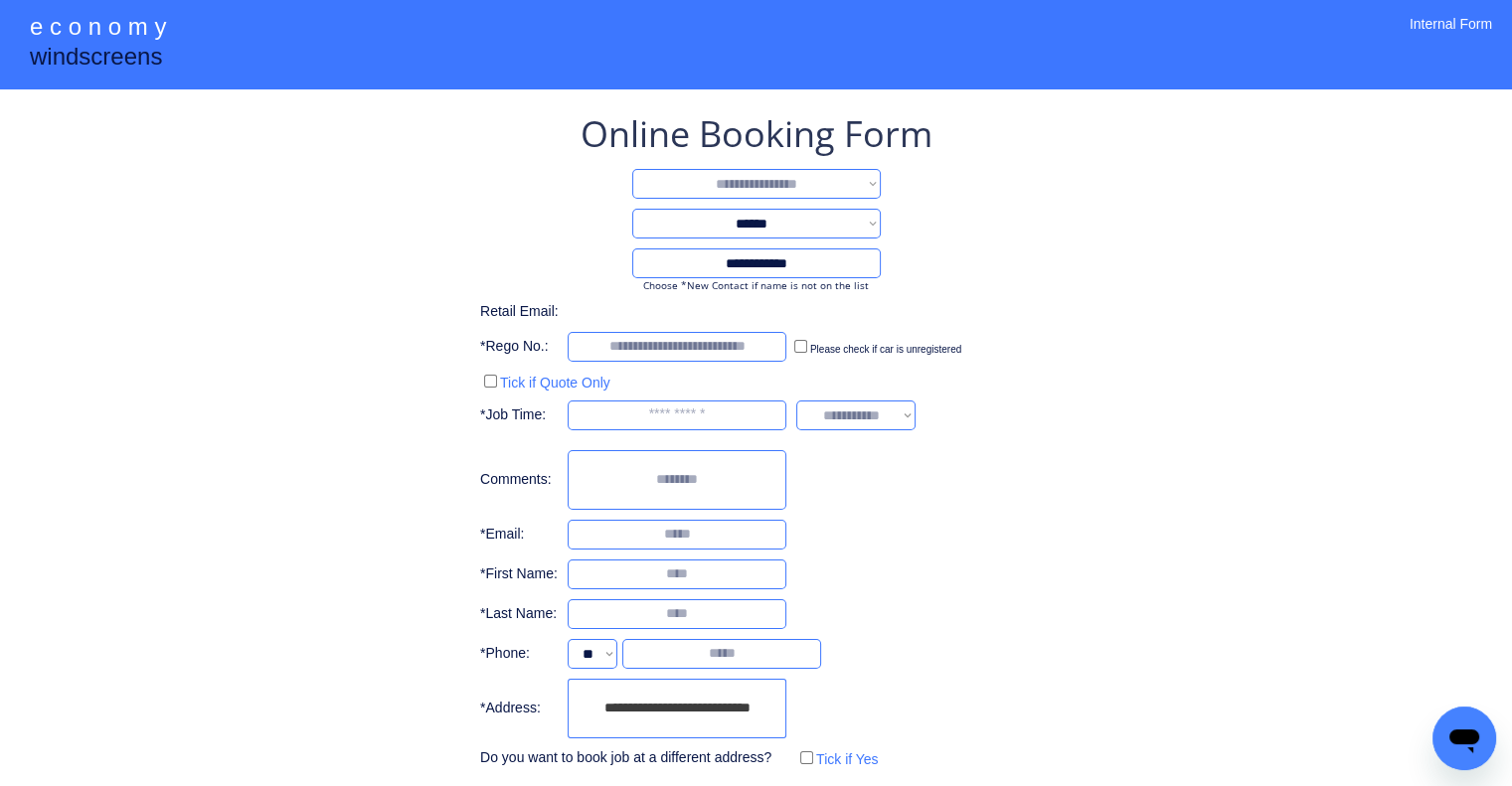 click on "**********" at bounding box center (756, 184) 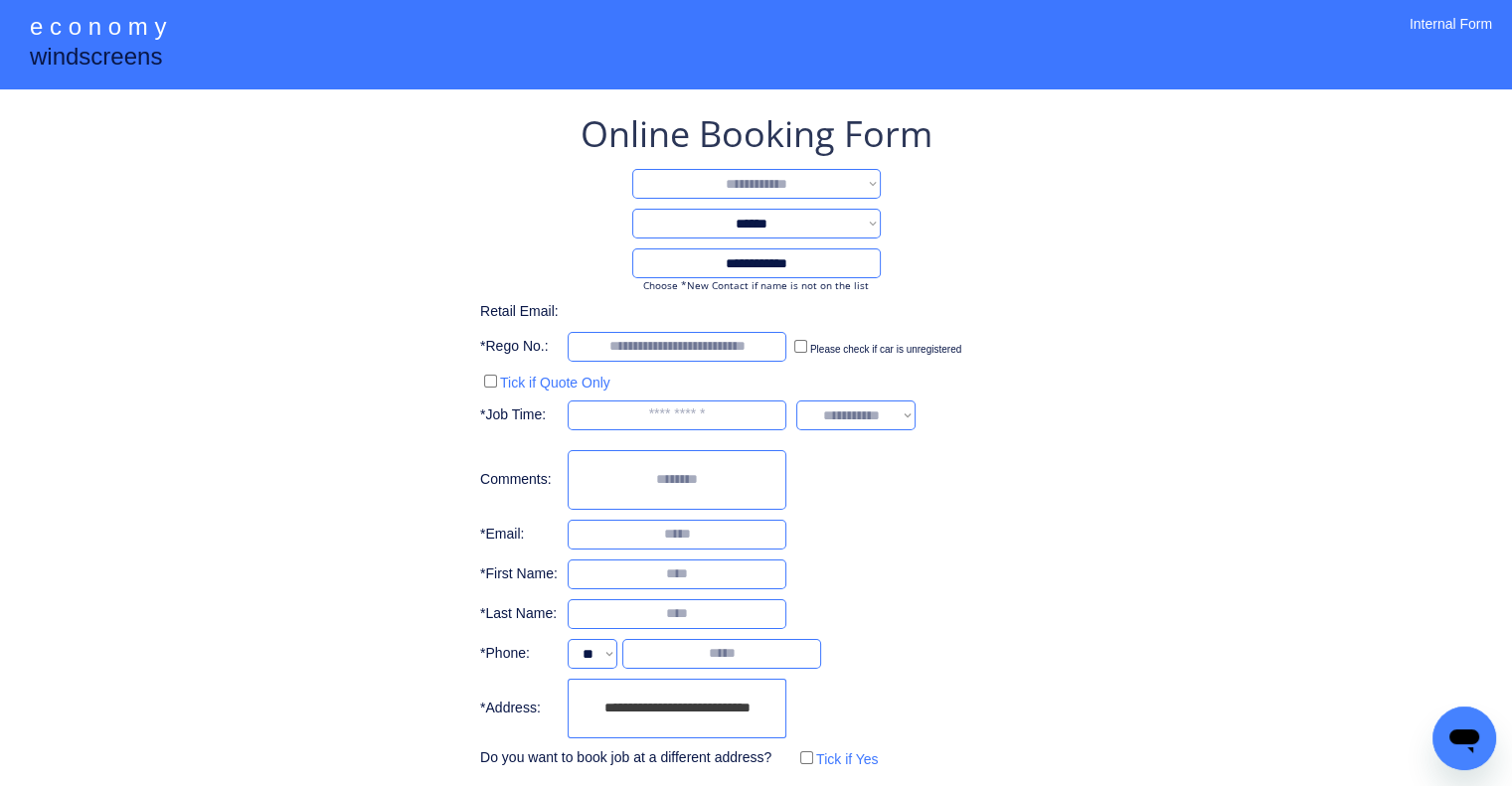 click on "**********" at bounding box center [756, 184] 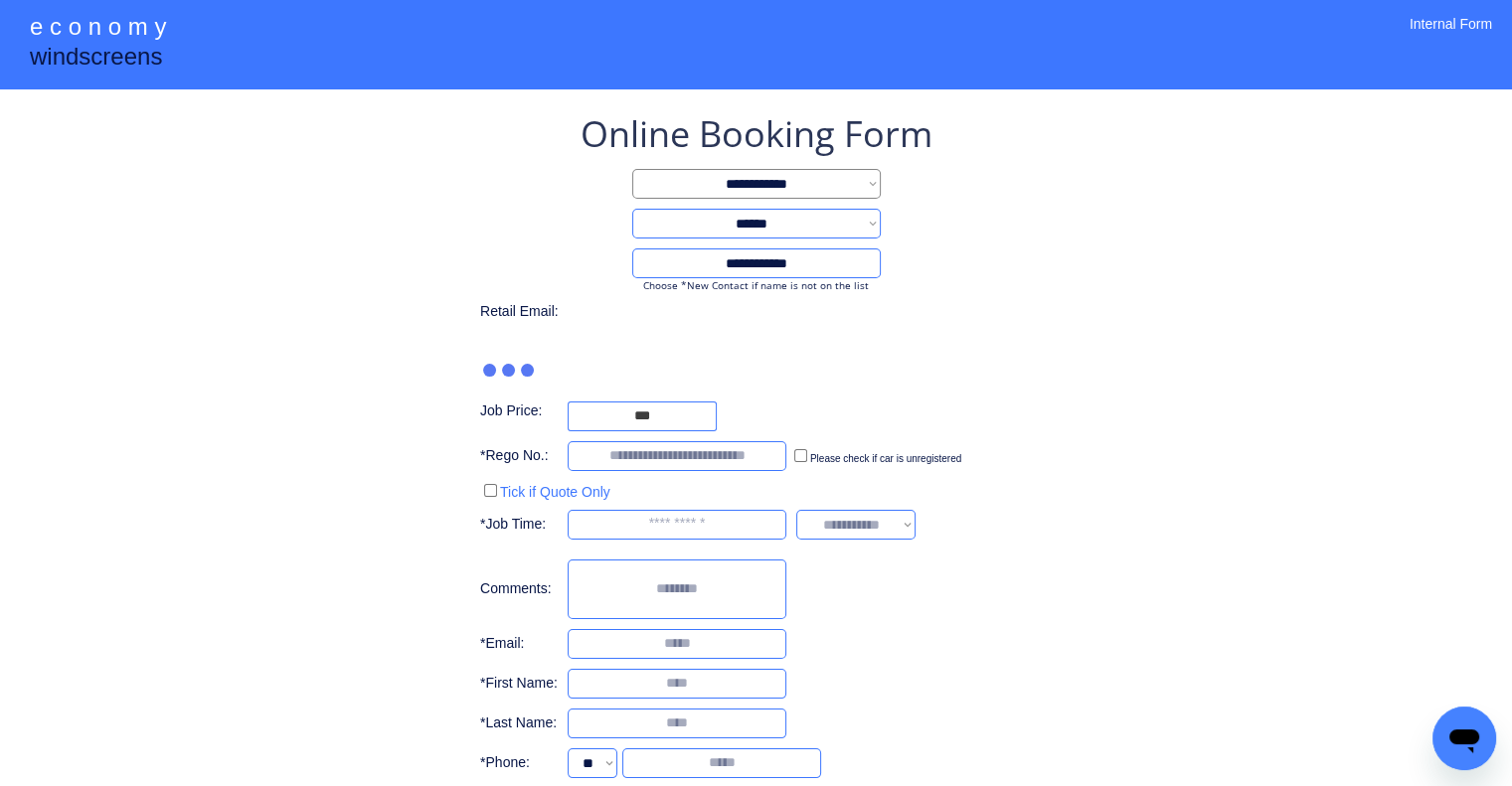 click on "**********" at bounding box center (756, 536) 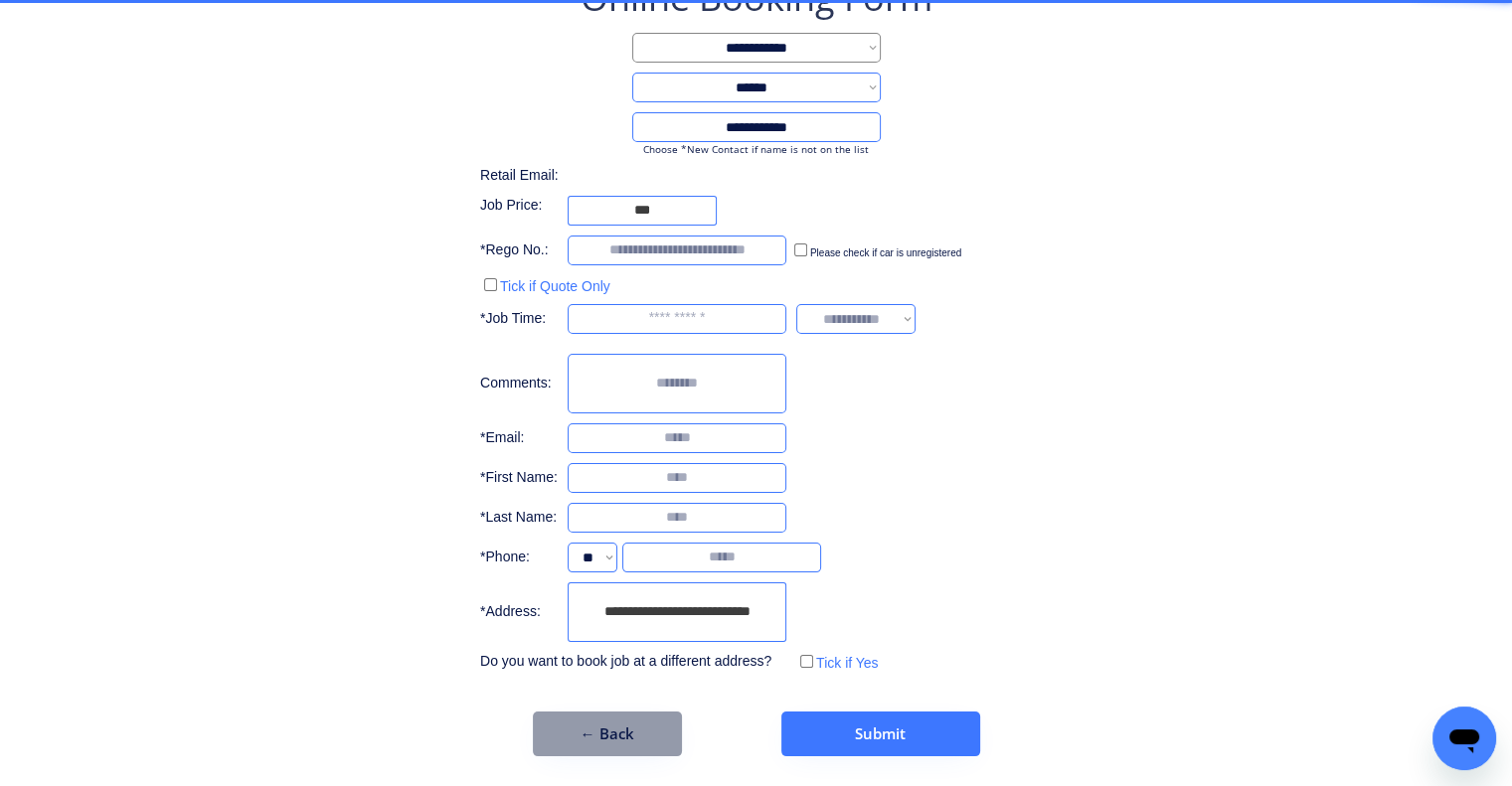 scroll, scrollTop: 135, scrollLeft: 0, axis: vertical 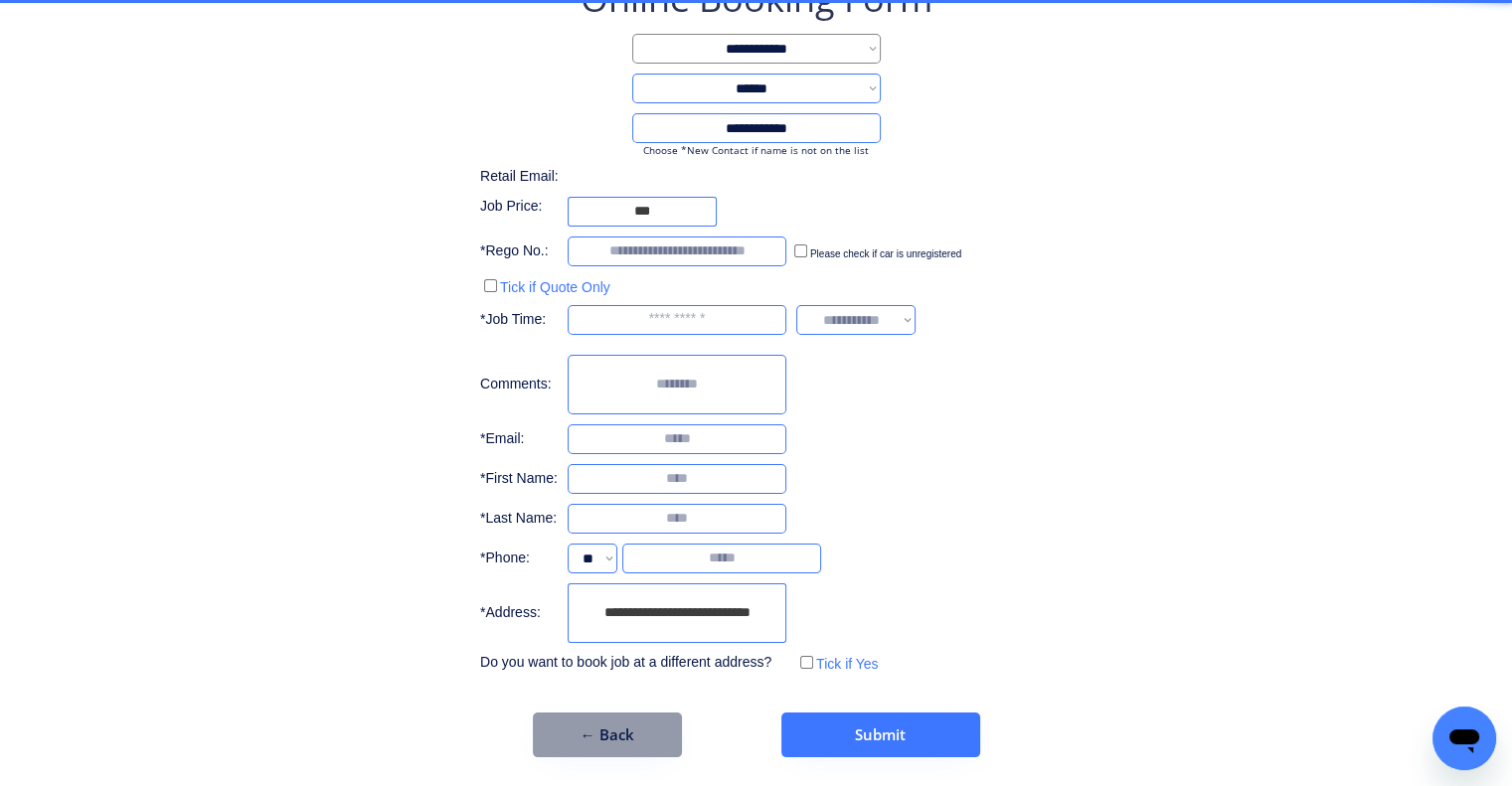 click on "**********" at bounding box center (677, 613) 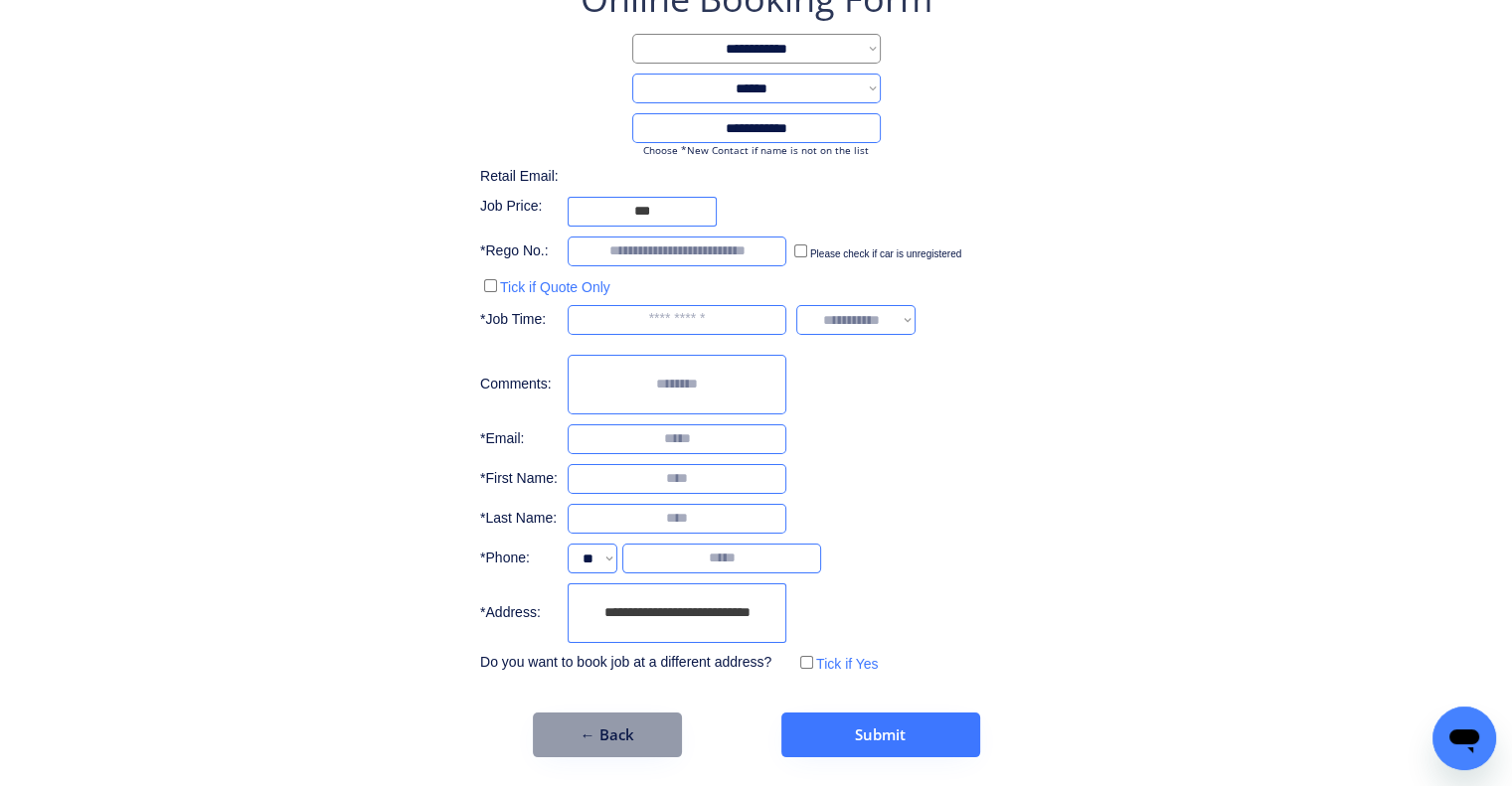 drag, startPoint x: 763, startPoint y: 610, endPoint x: 596, endPoint y: 605, distance: 167.07483 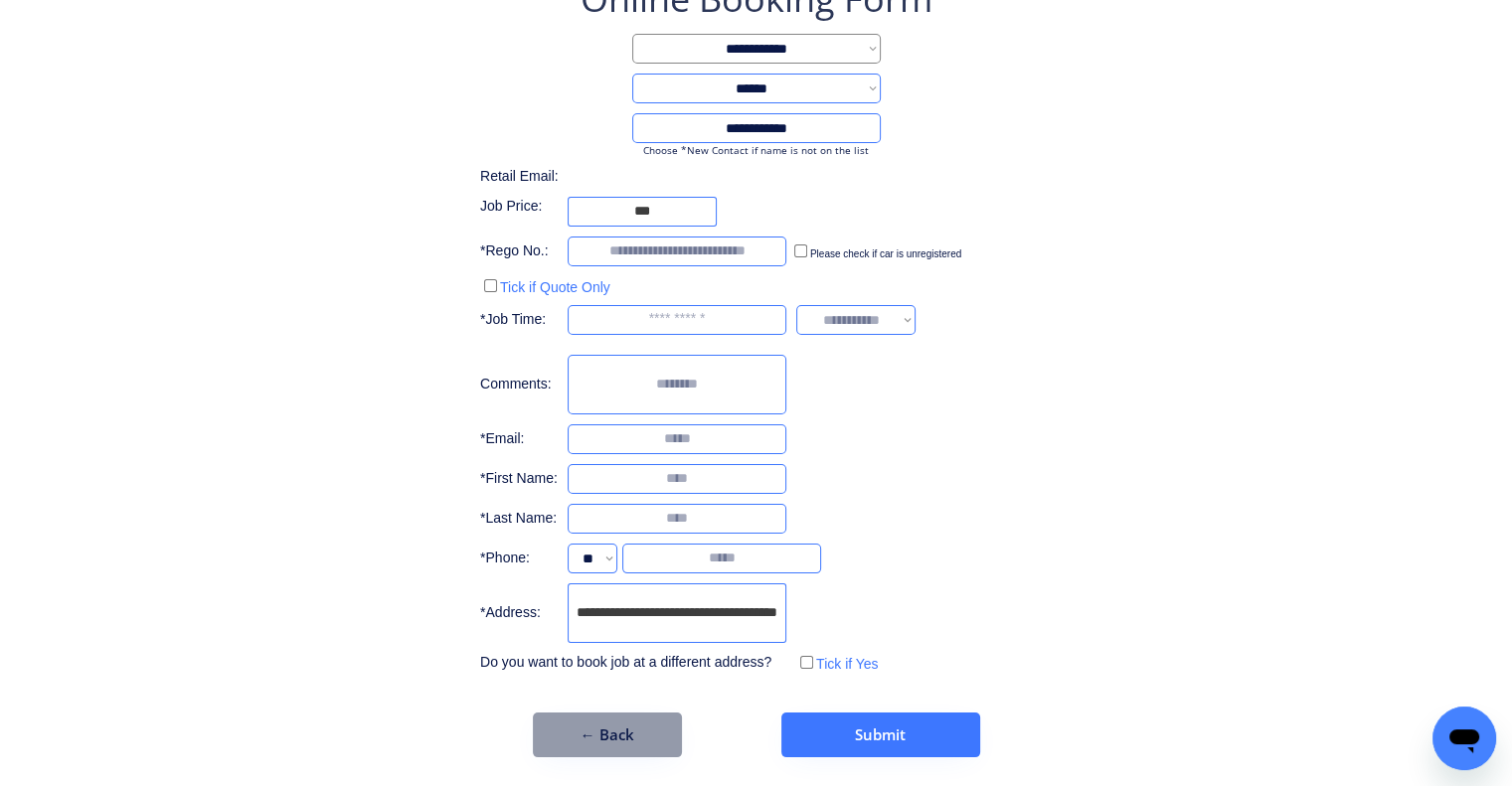 scroll, scrollTop: 0, scrollLeft: 58, axis: horizontal 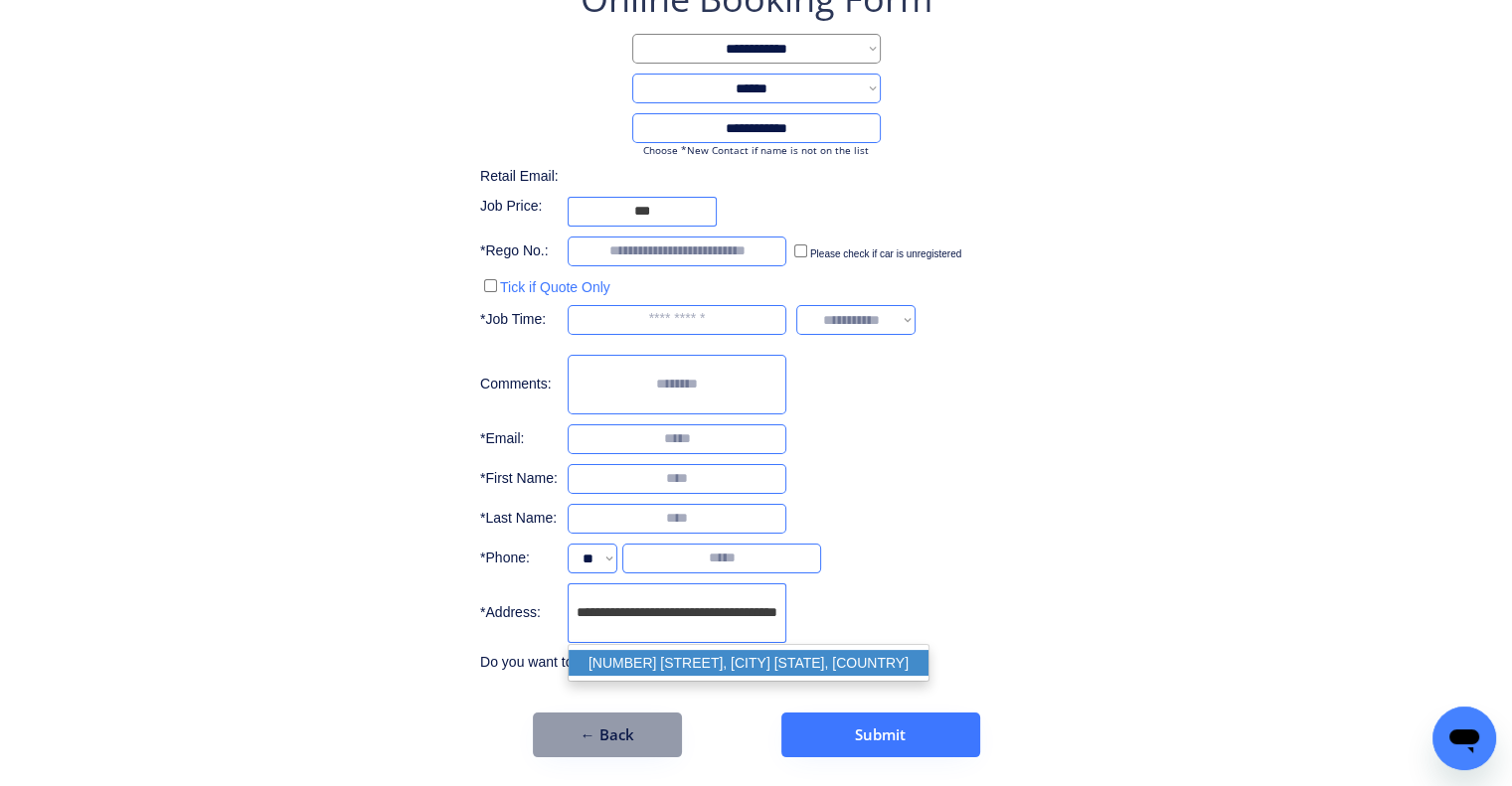 click on "76 Prout Rd, MacKenzie QLD 4156, Australia" at bounding box center (749, 663) 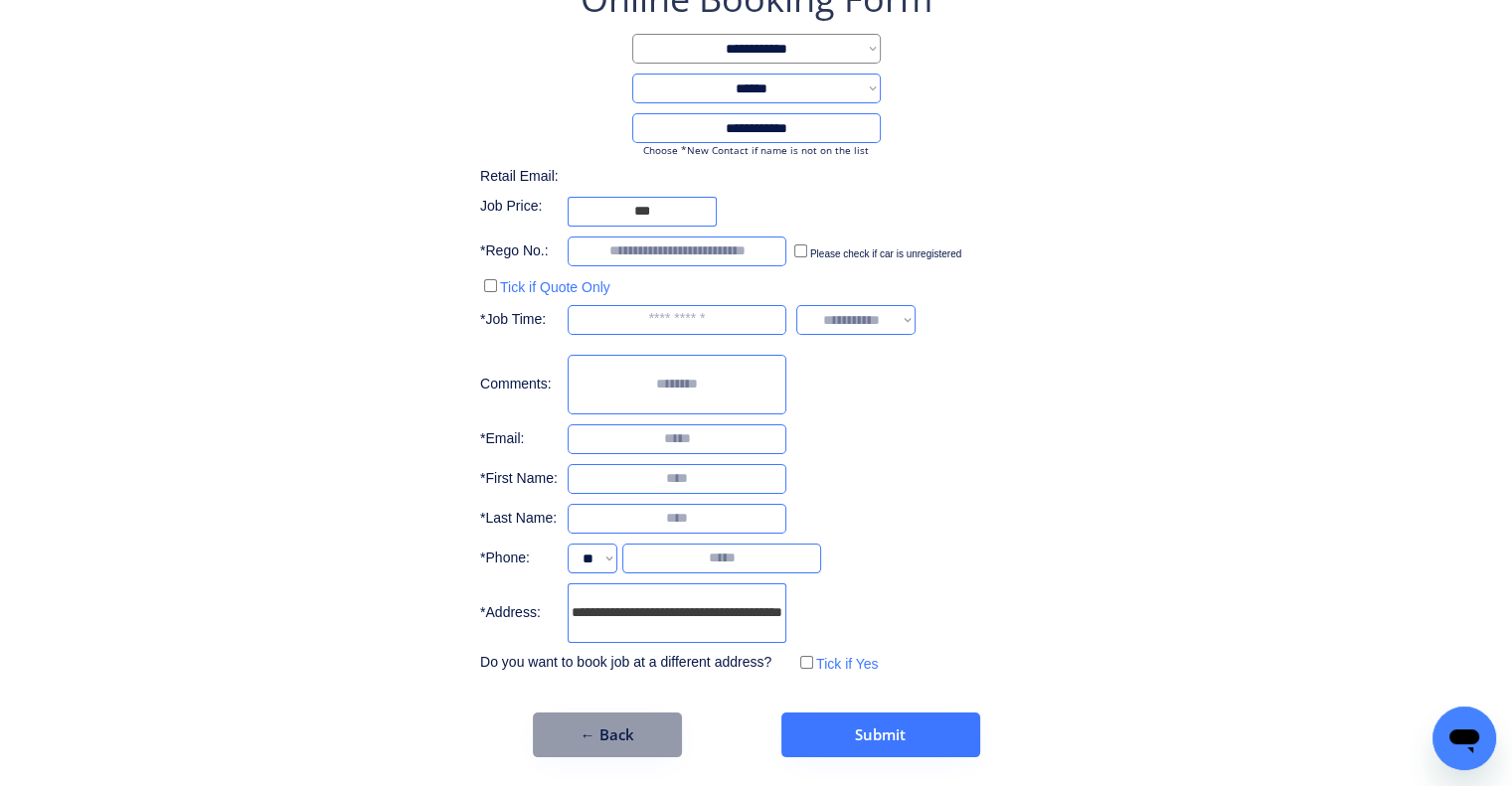 type on "**********" 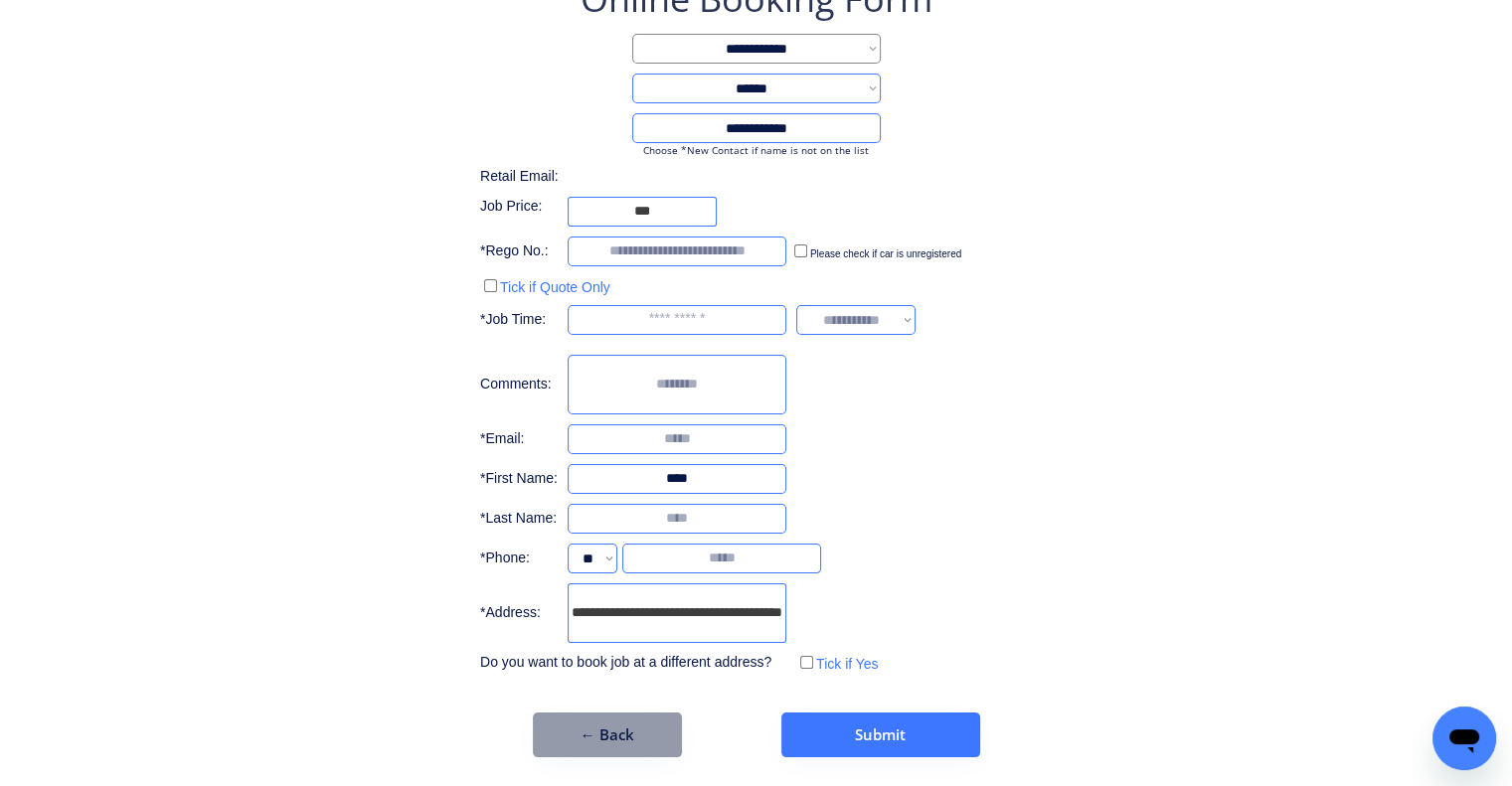 type on "****" 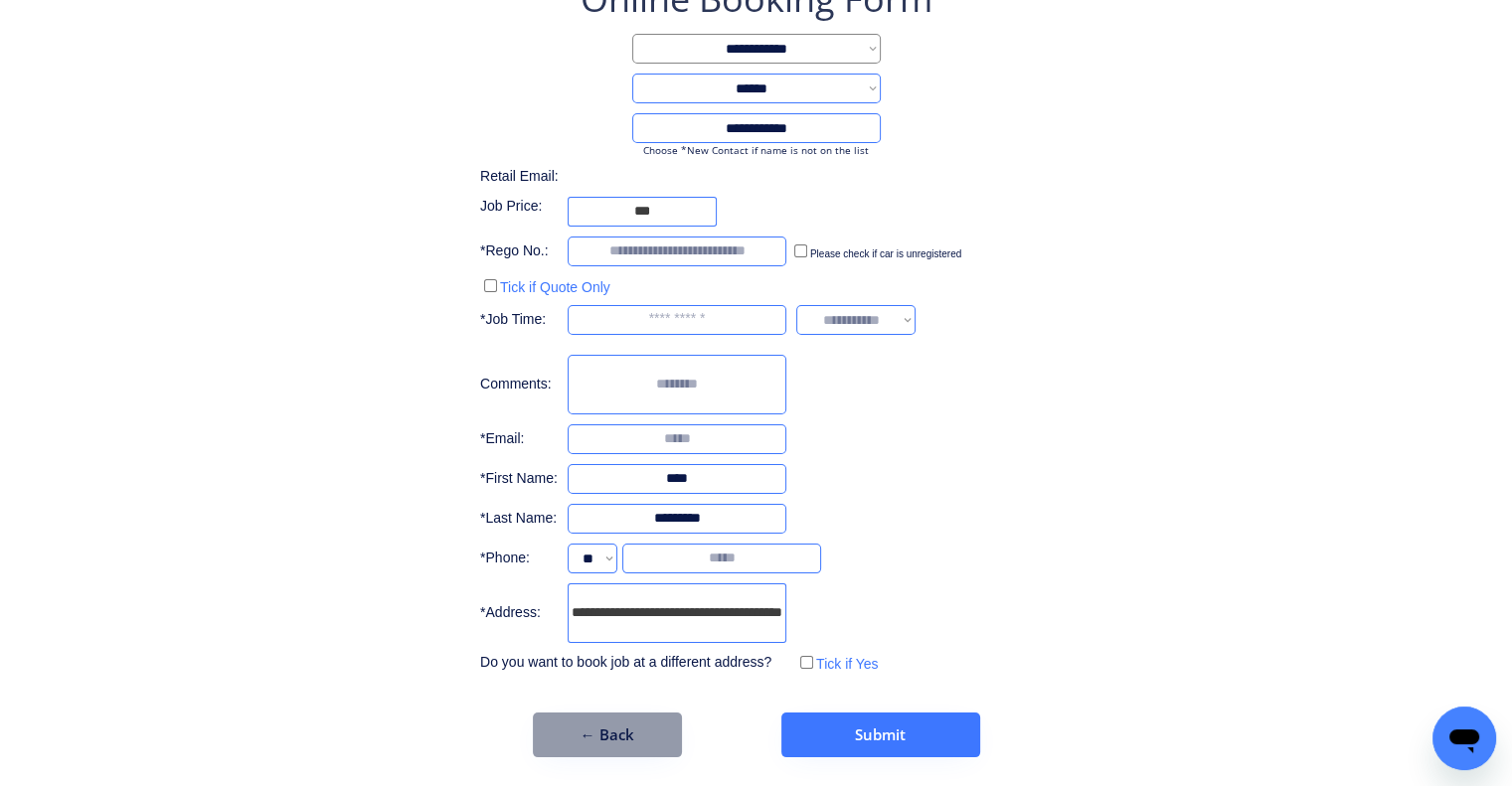 type on "*********" 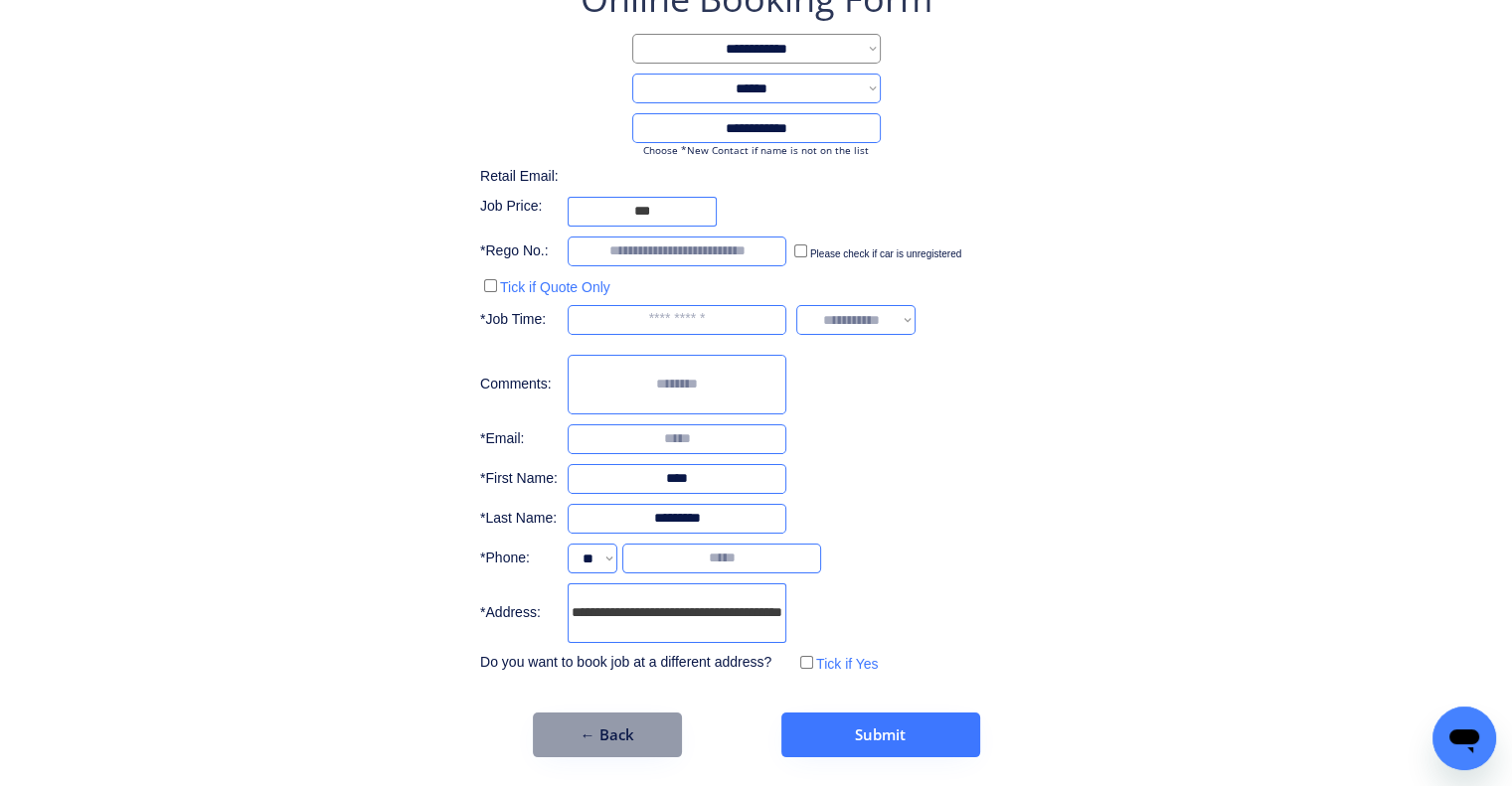click at bounding box center [677, 439] 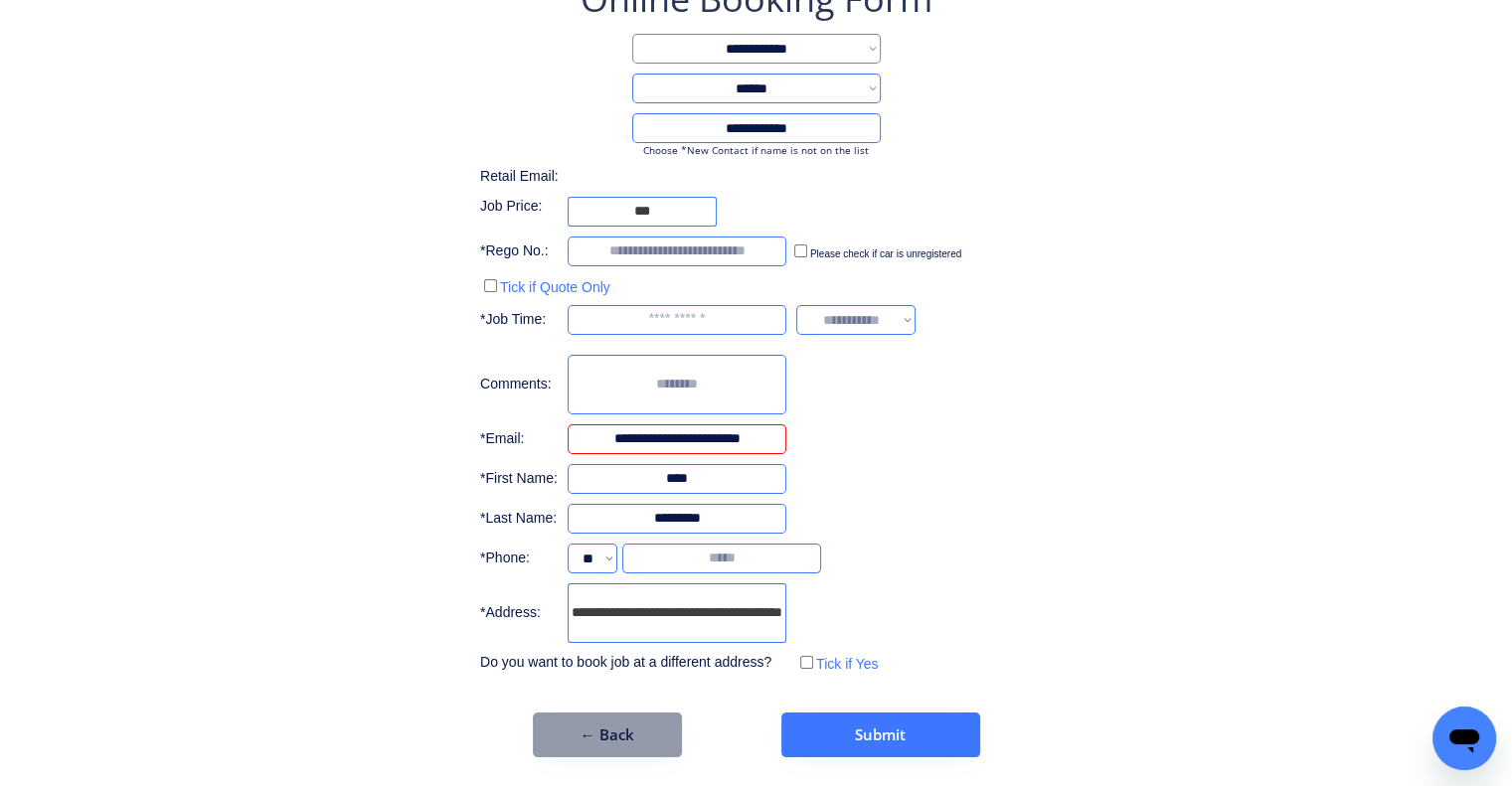 drag, startPoint x: 577, startPoint y: 434, endPoint x: 627, endPoint y: 439, distance: 50.24938 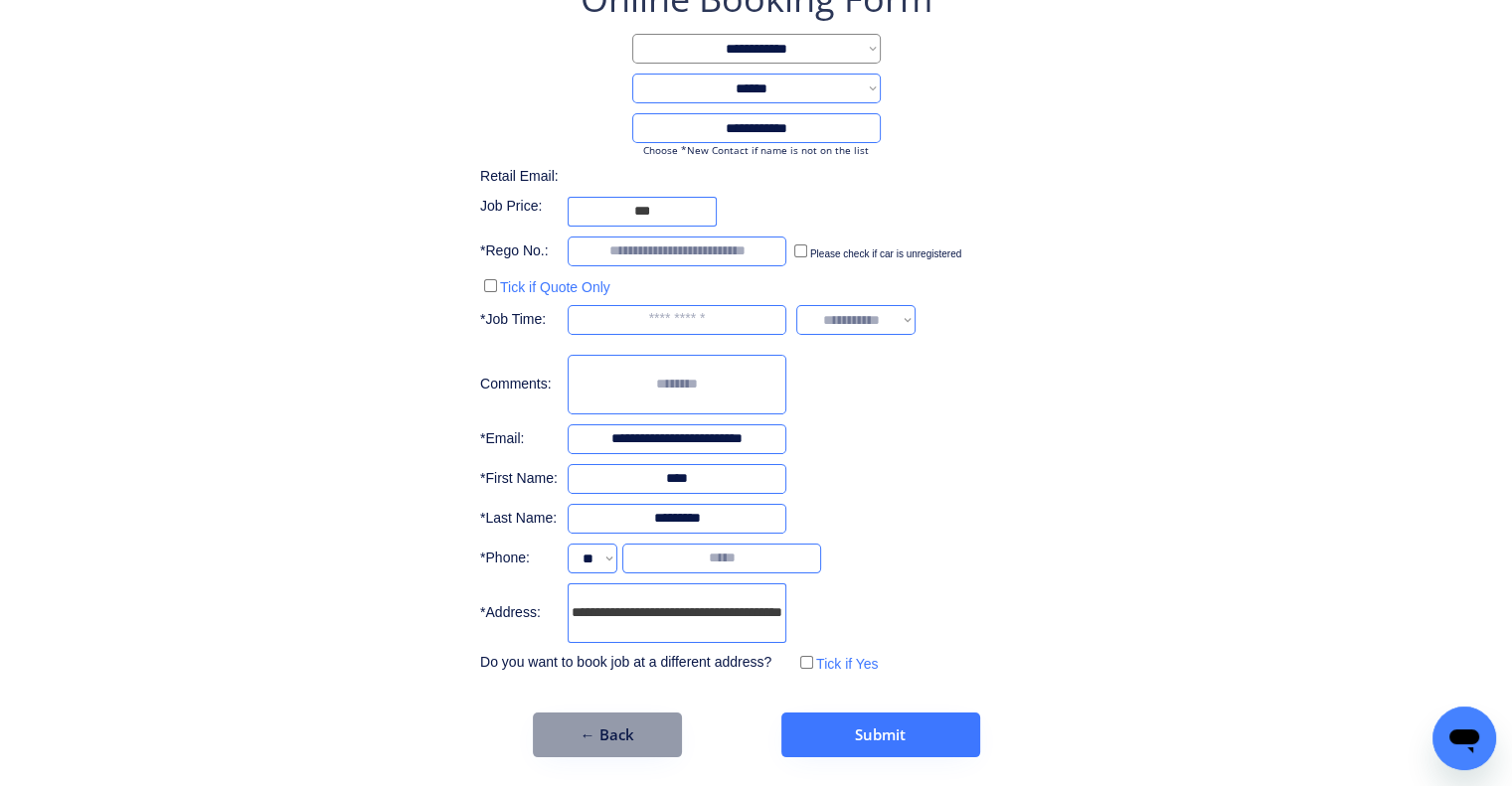 type on "**********" 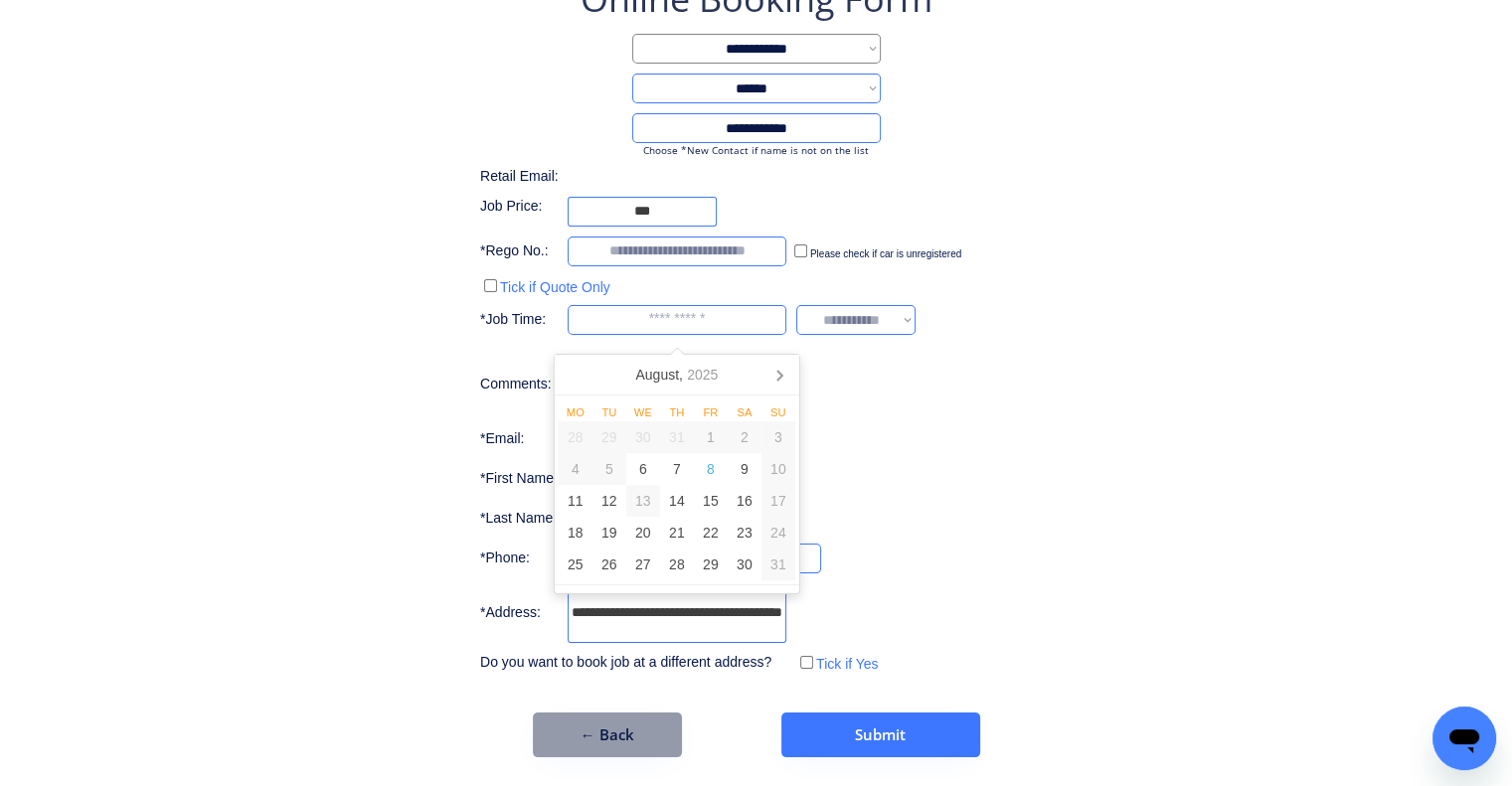 click at bounding box center (677, 320) 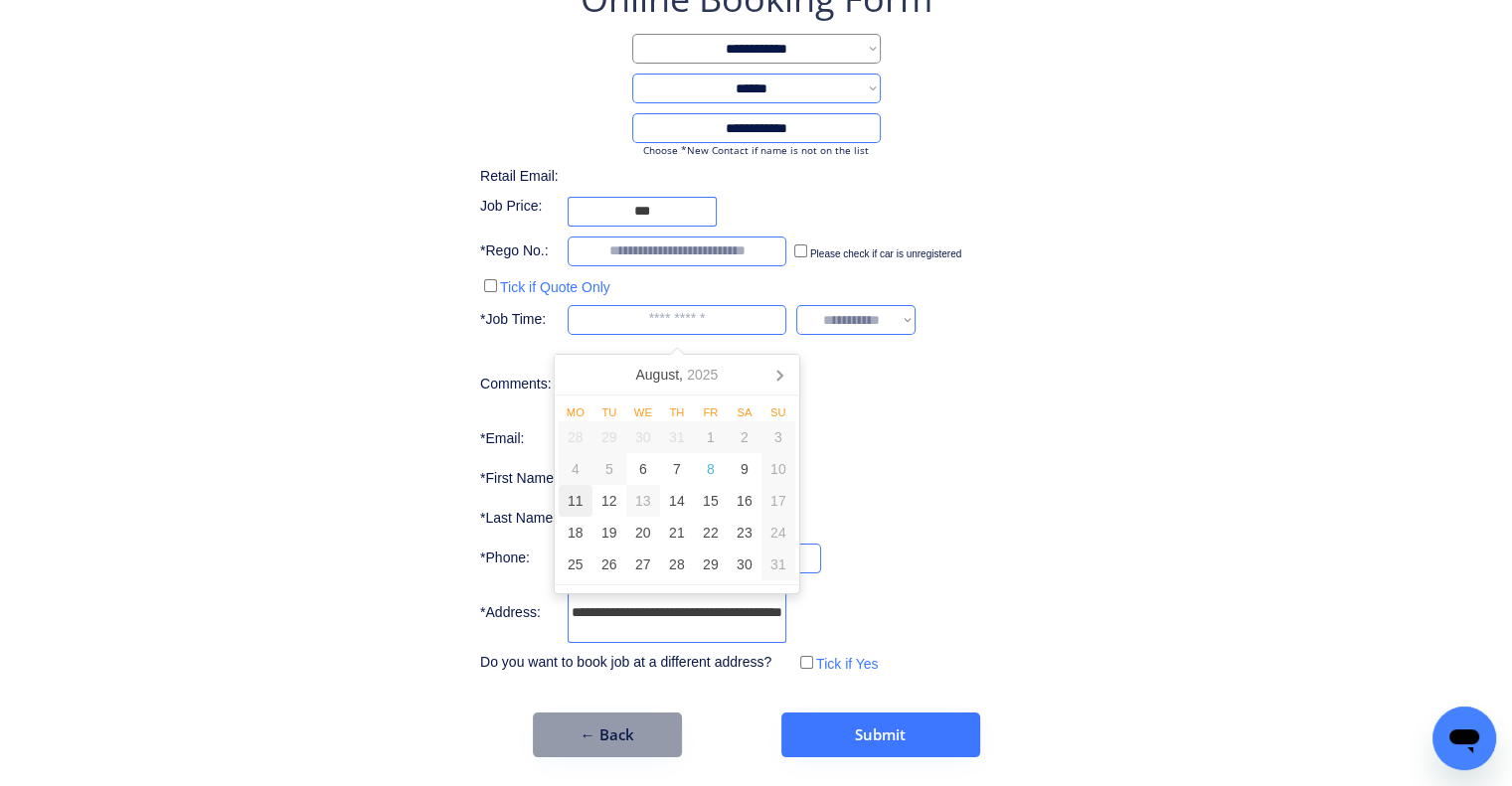 click on "11" at bounding box center [576, 501] 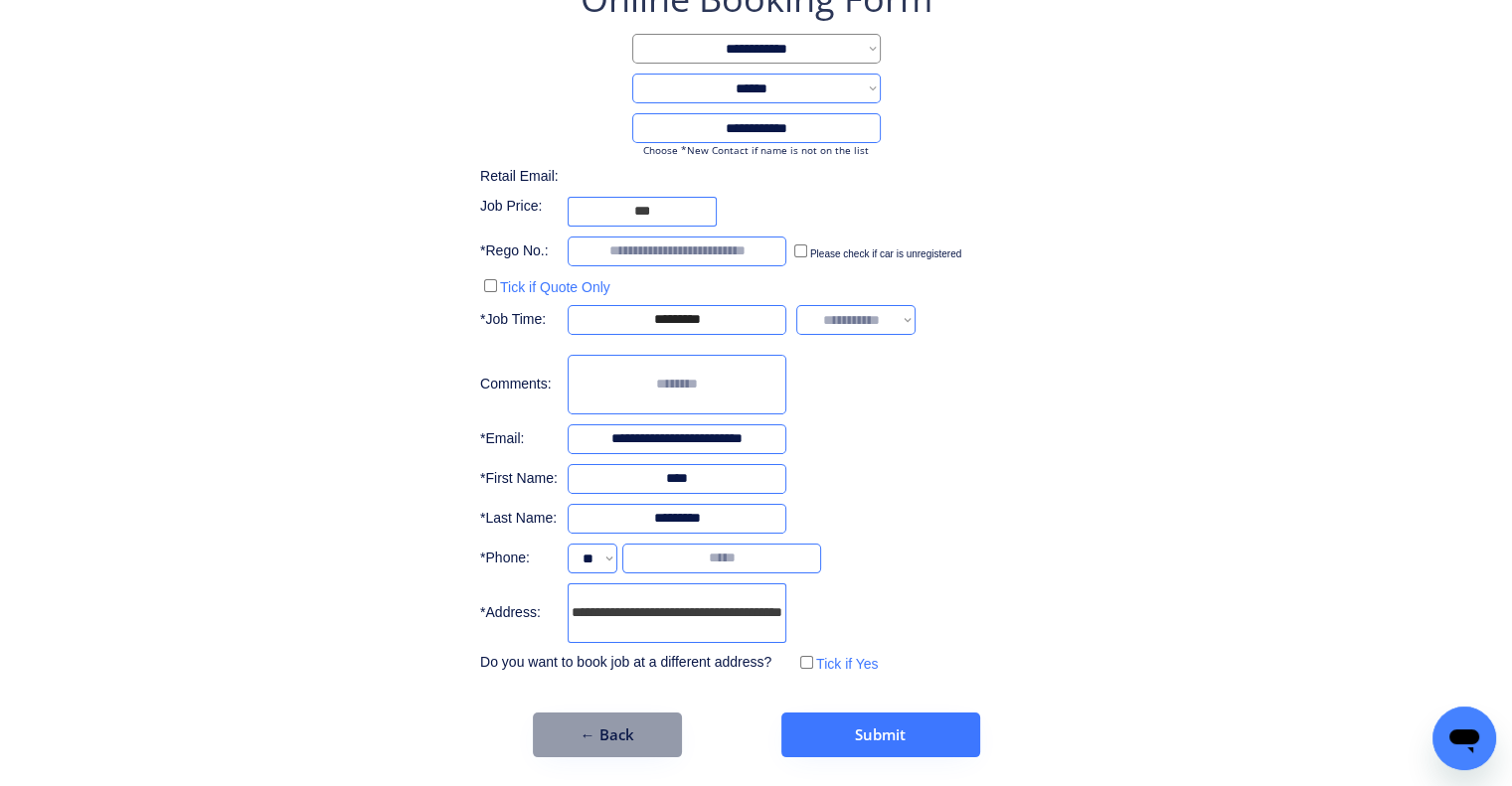 click on "**********" at bounding box center [756, 366] 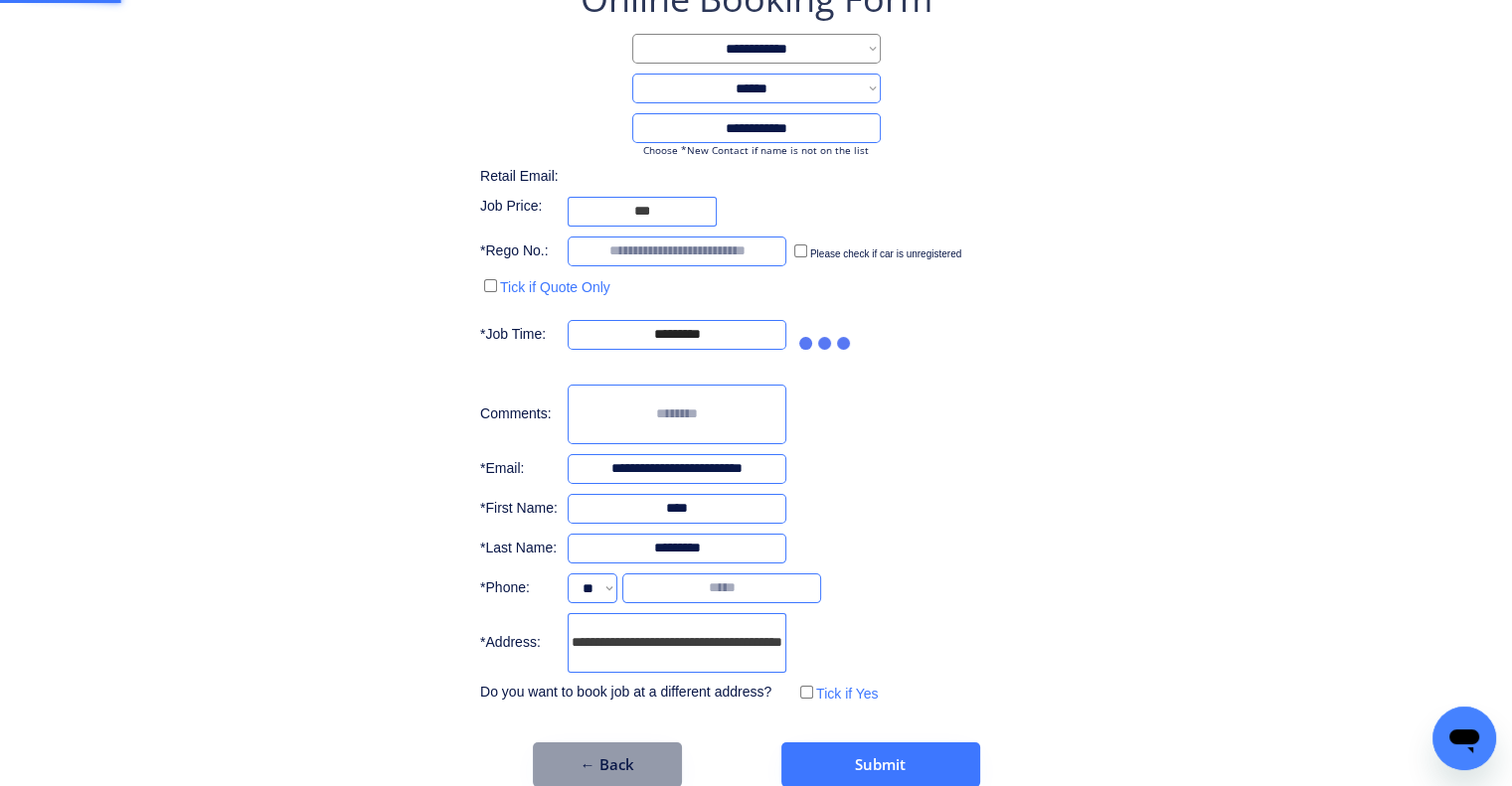 click on "**********" at bounding box center [756, 381] 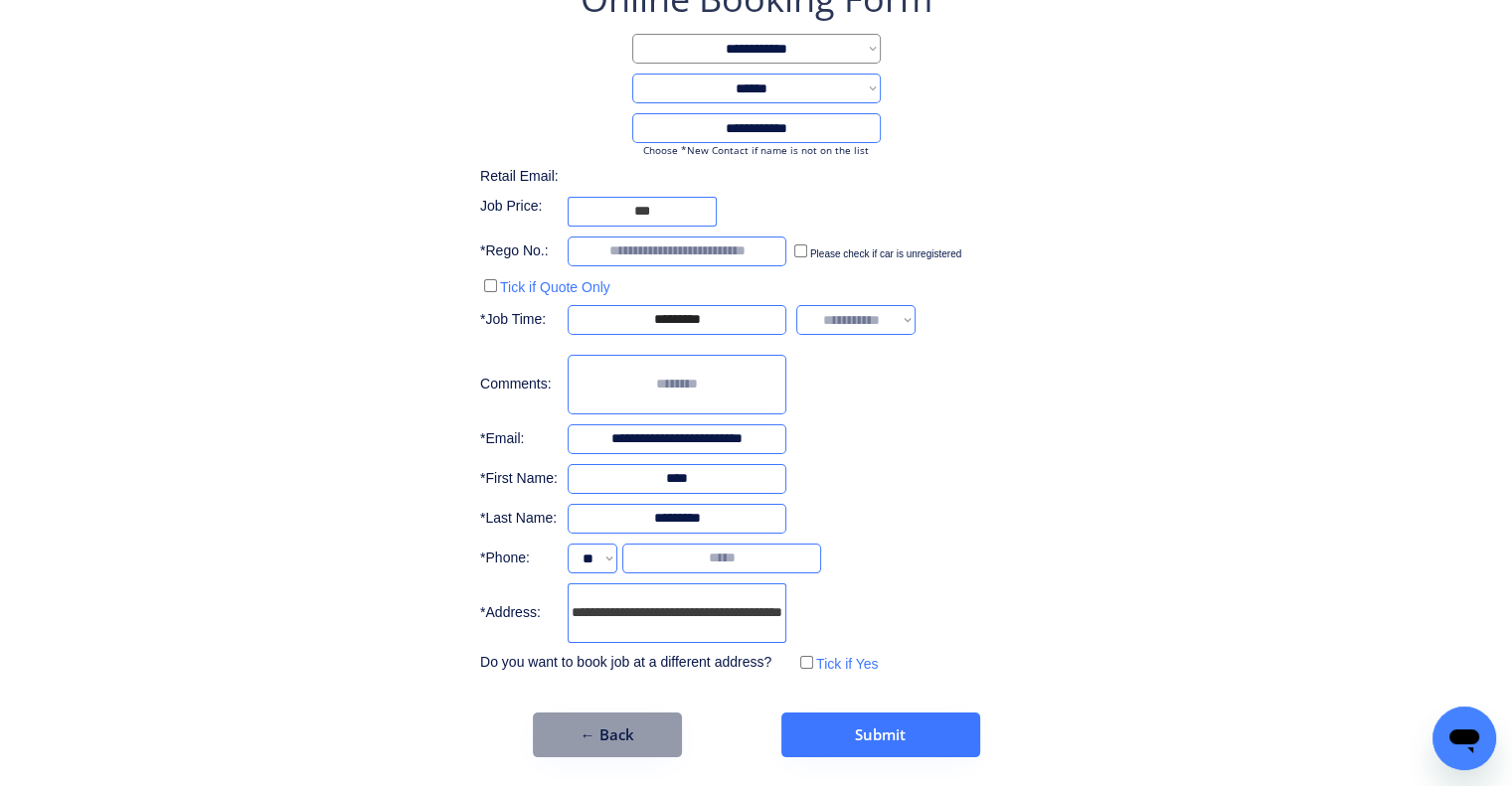 click on "**********" at bounding box center [756, 366] 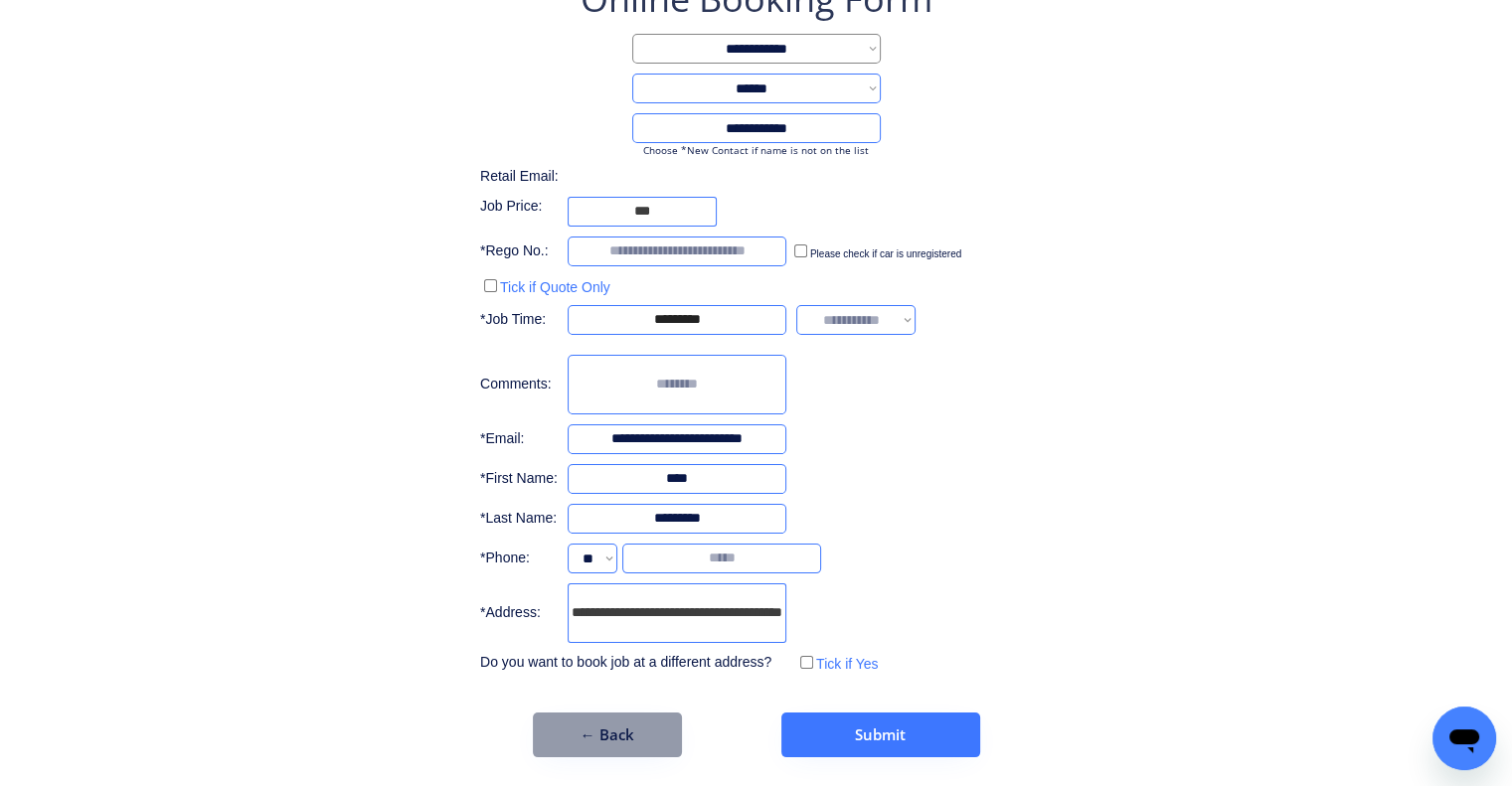 click on "**********" at bounding box center (856, 320) 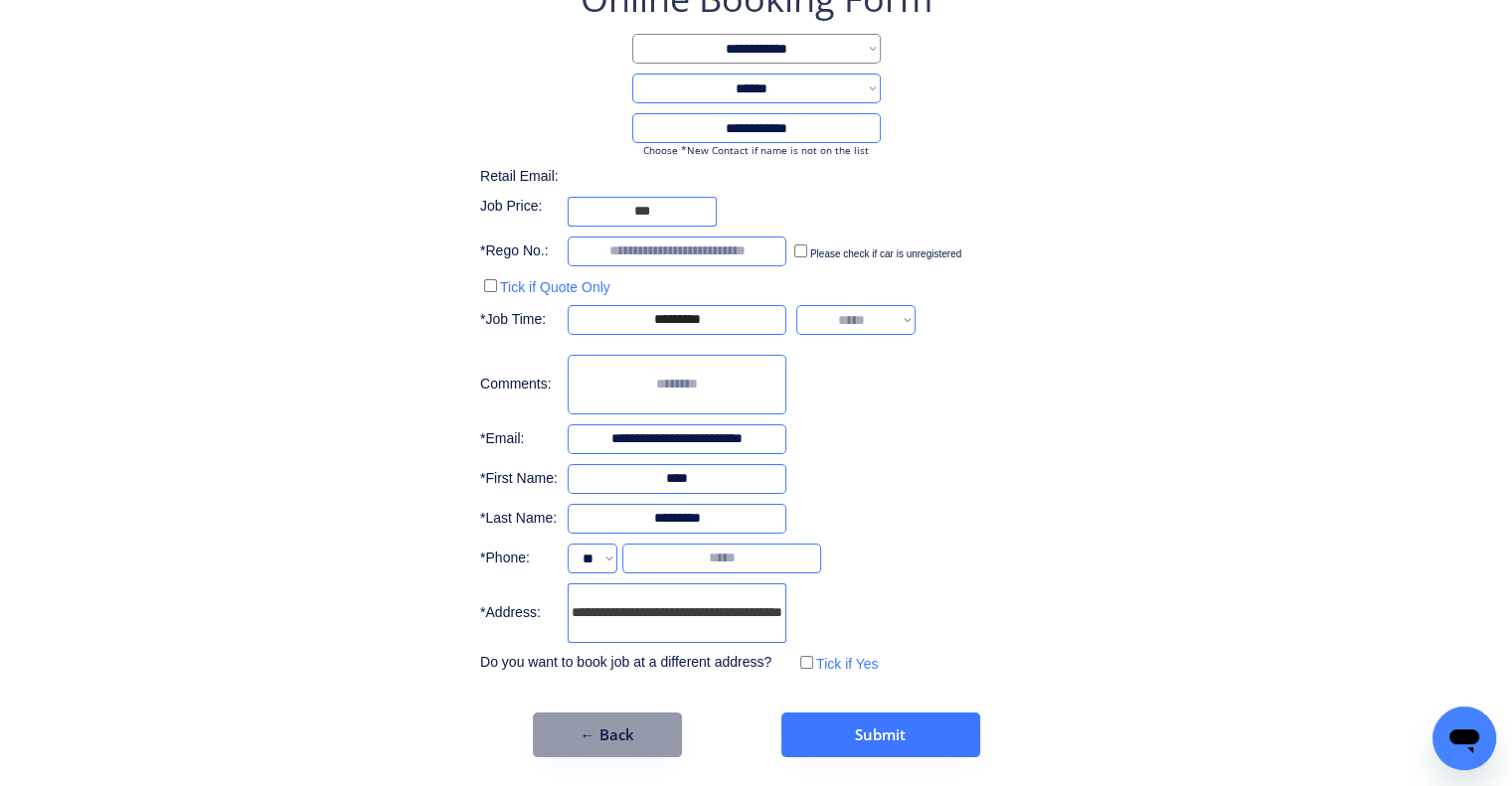 click on "**********" at bounding box center [856, 320] 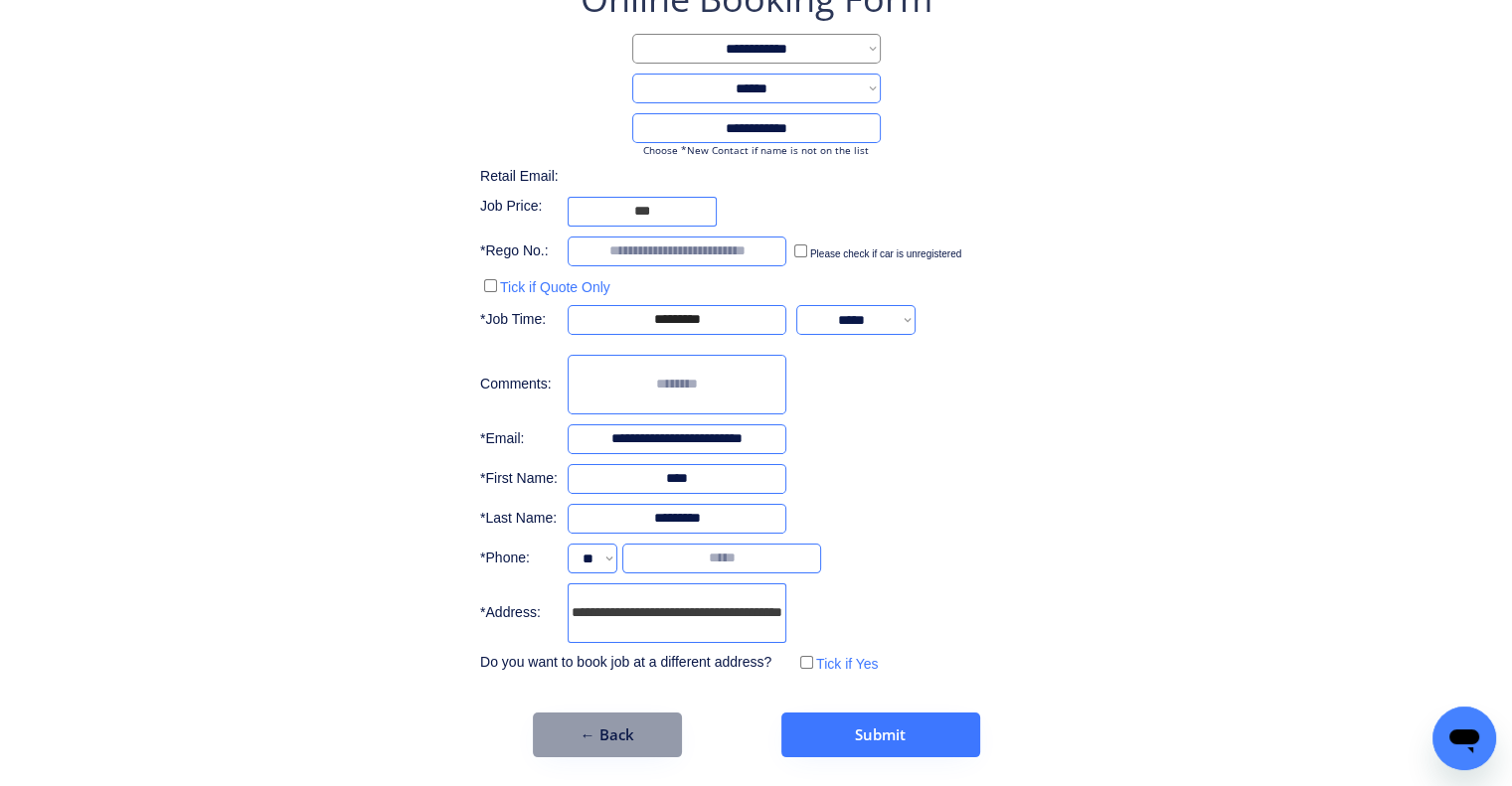 click at bounding box center [677, 251] 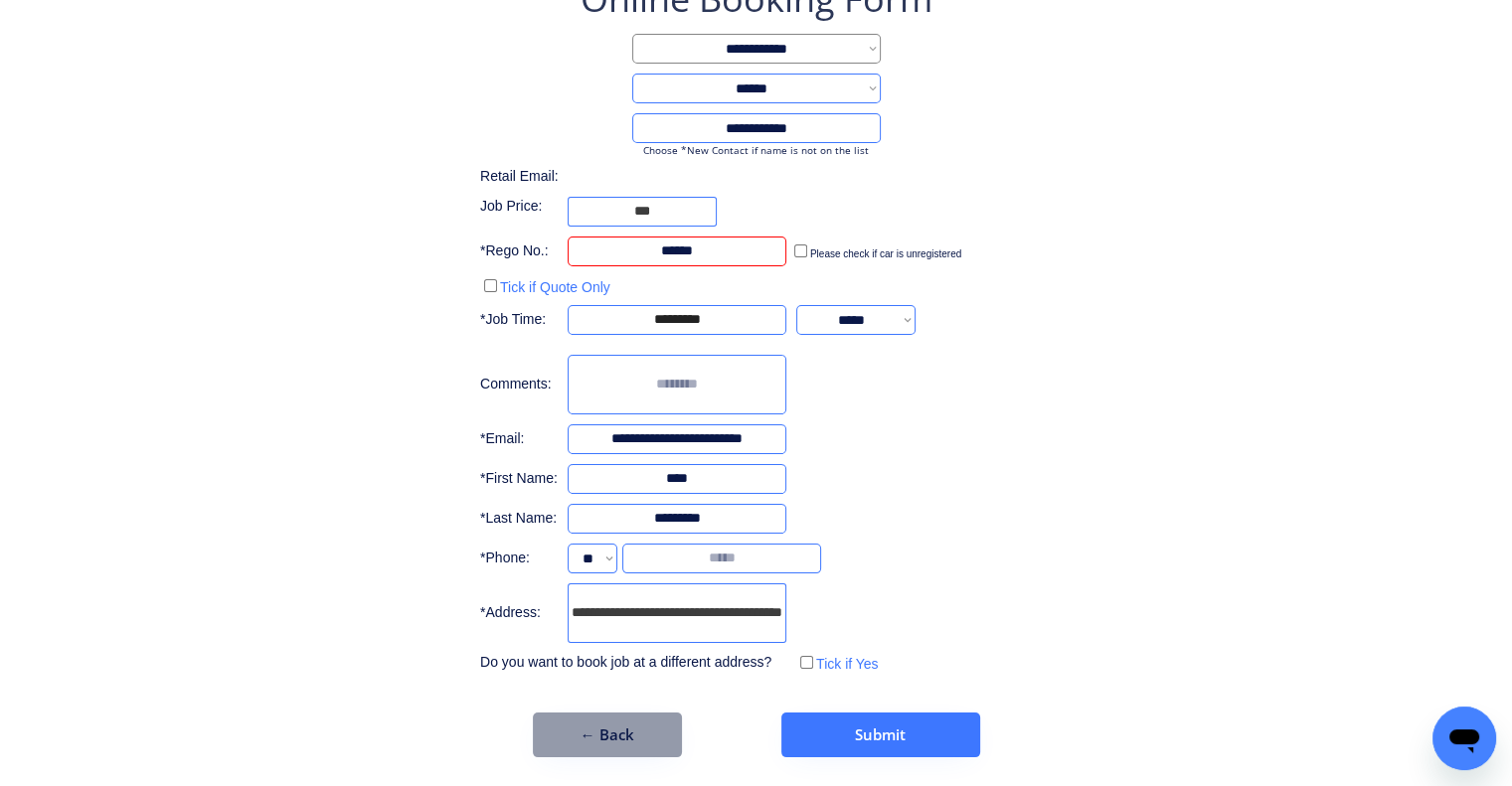 type on "******" 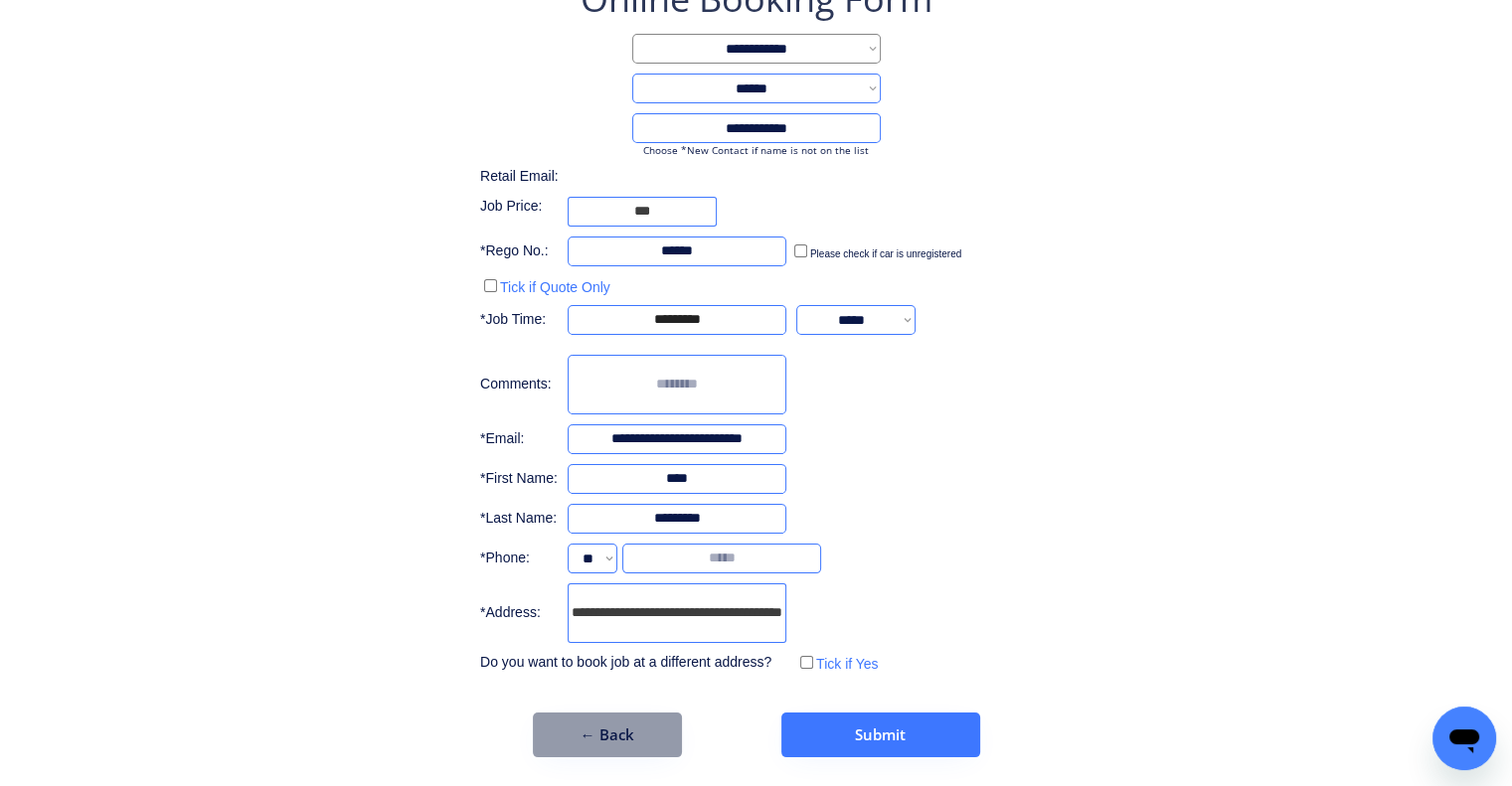 click on "**********" at bounding box center [756, 366] 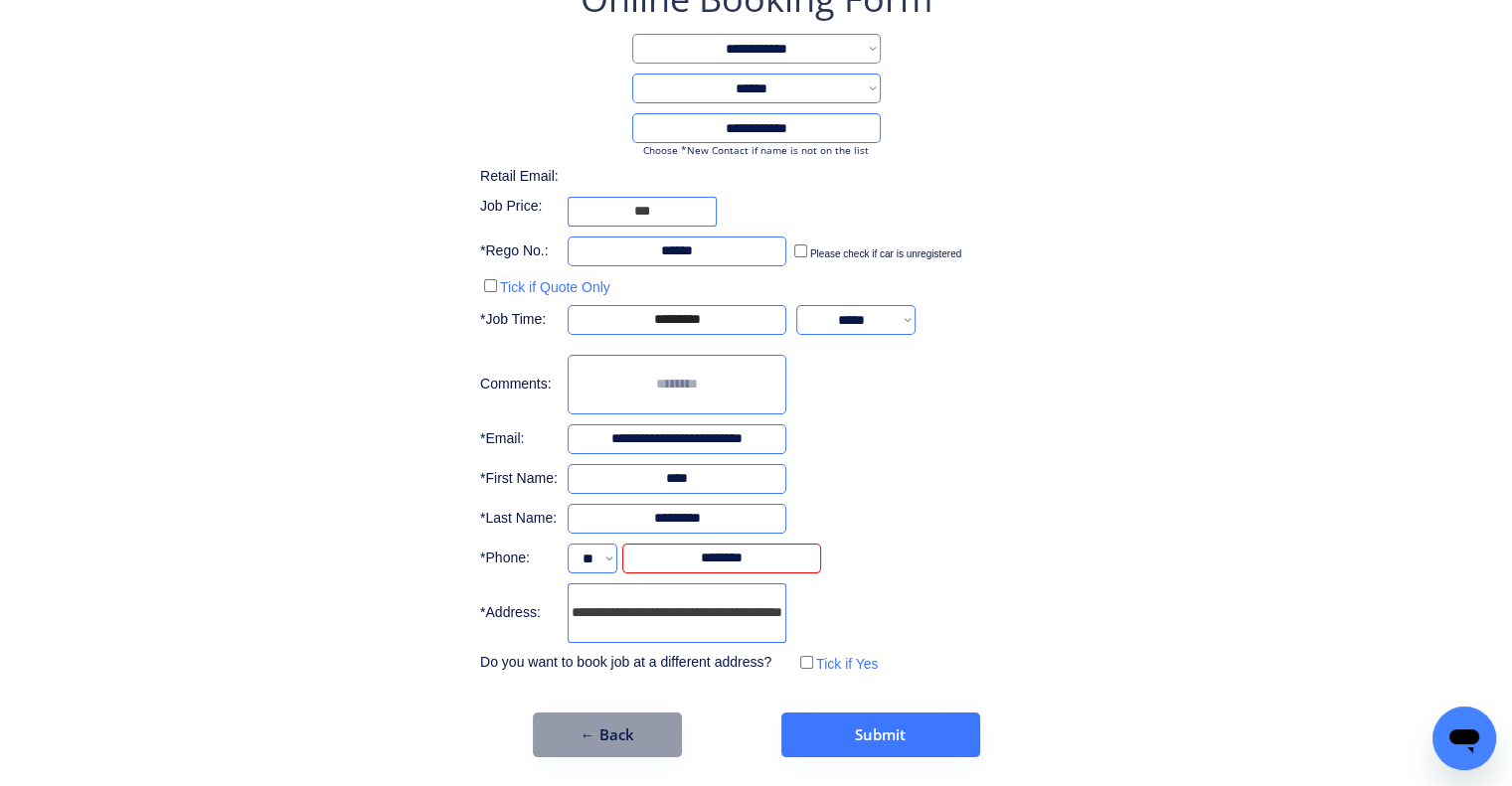 click on "**********" at bounding box center (756, 366) 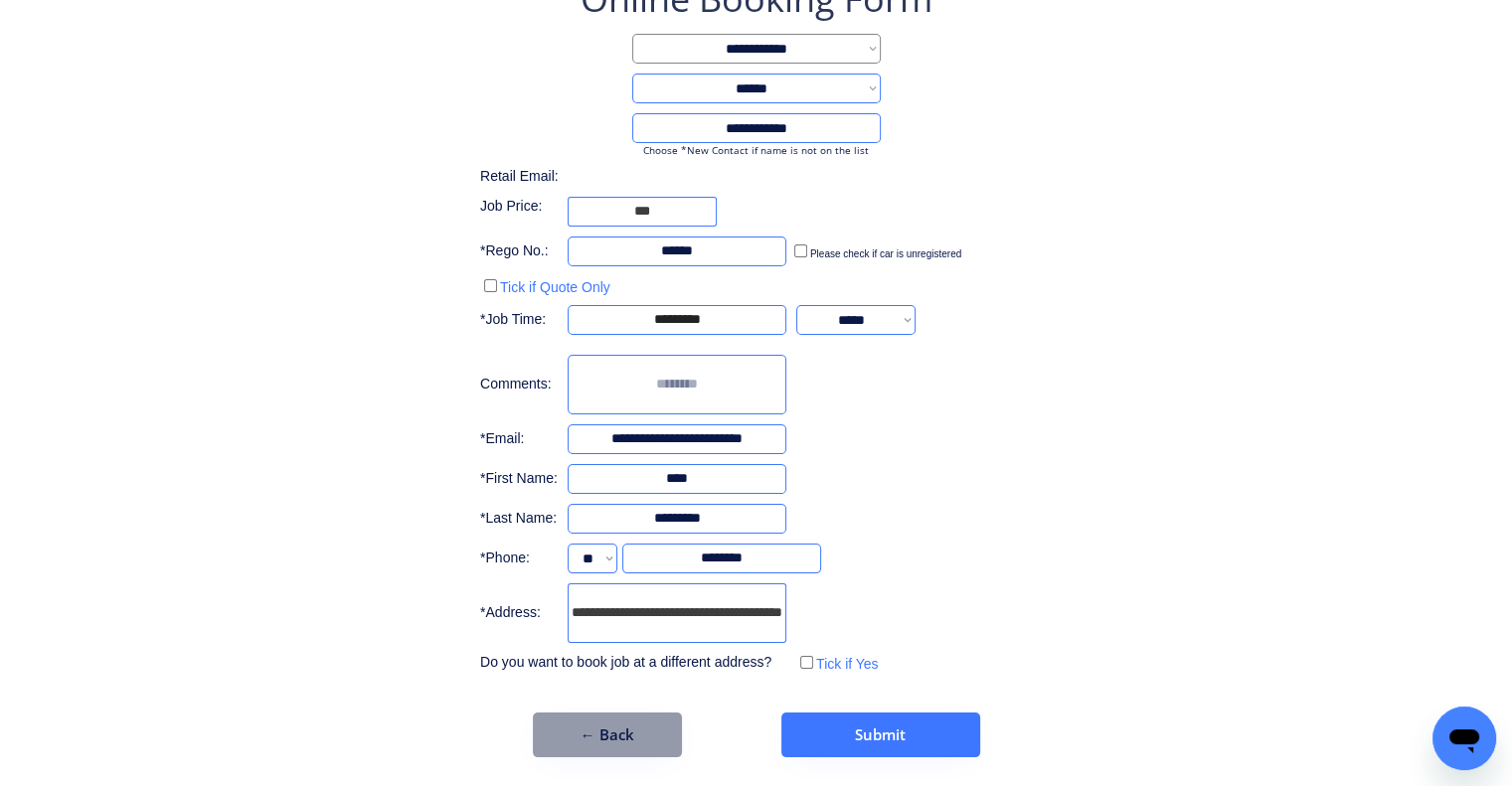 click on "**********" at bounding box center [756, 326] 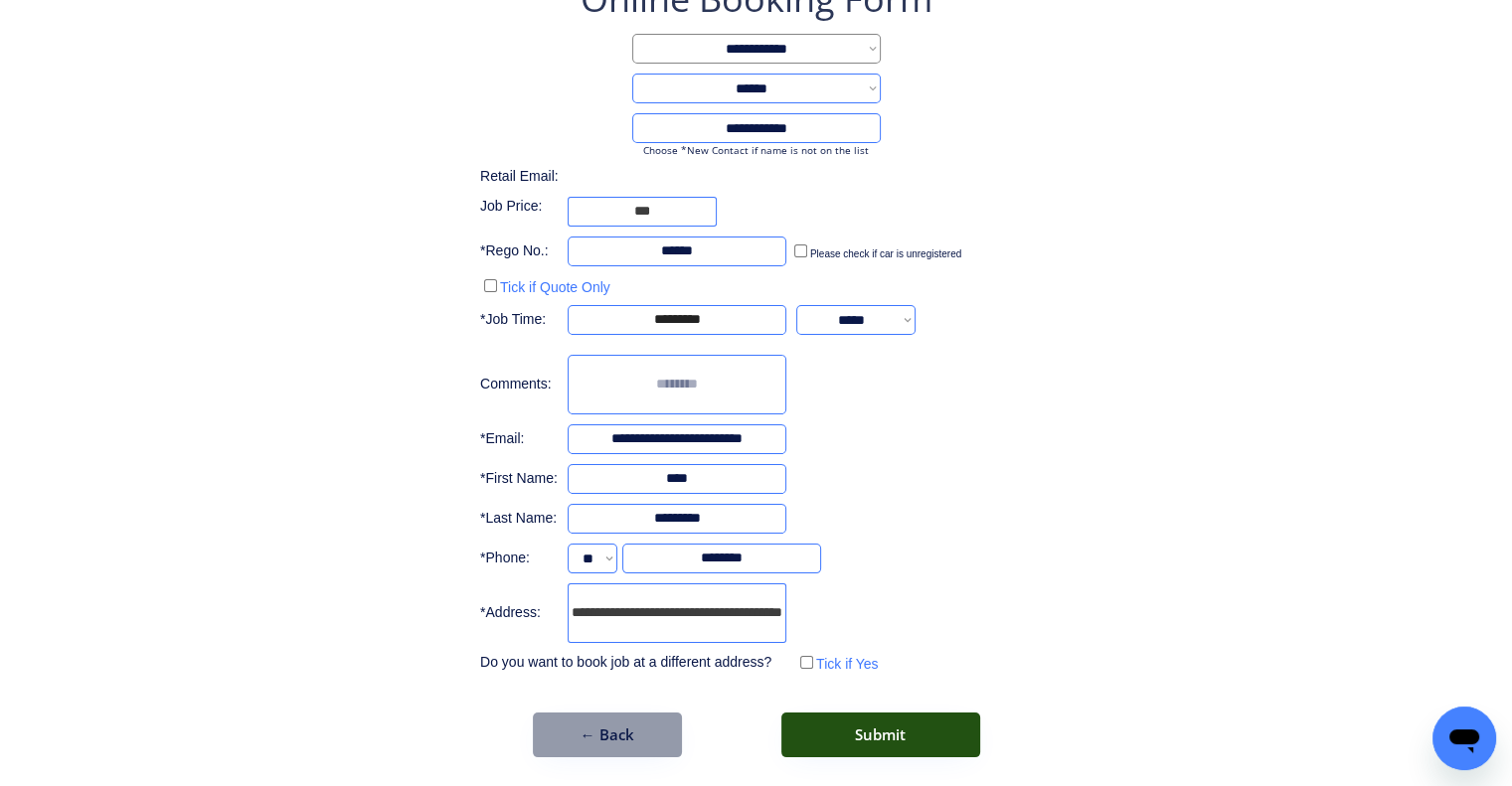 click on "Submit" at bounding box center (881, 734) 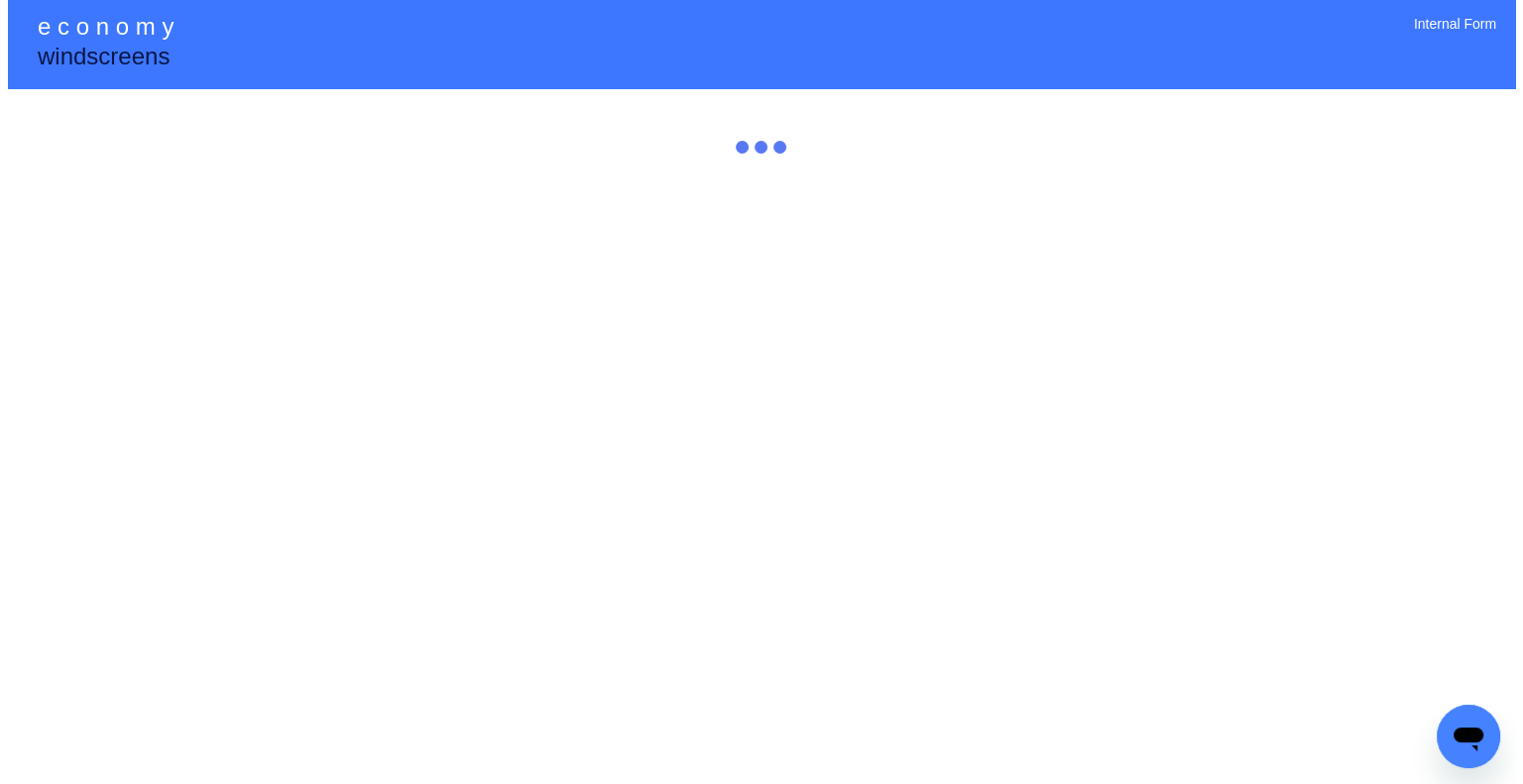 scroll, scrollTop: 0, scrollLeft: 0, axis: both 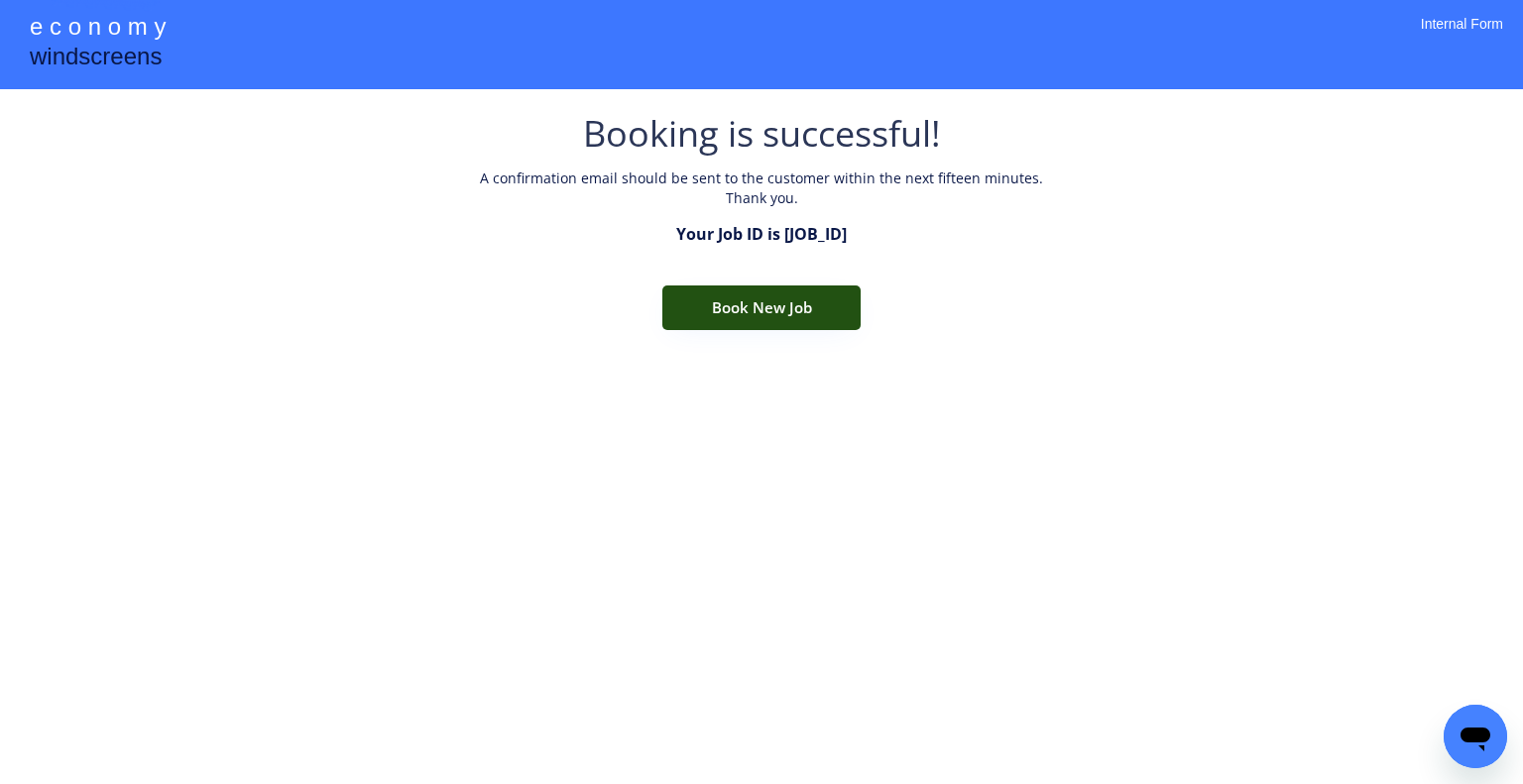 click on "Book New Job" at bounding box center [762, 307] 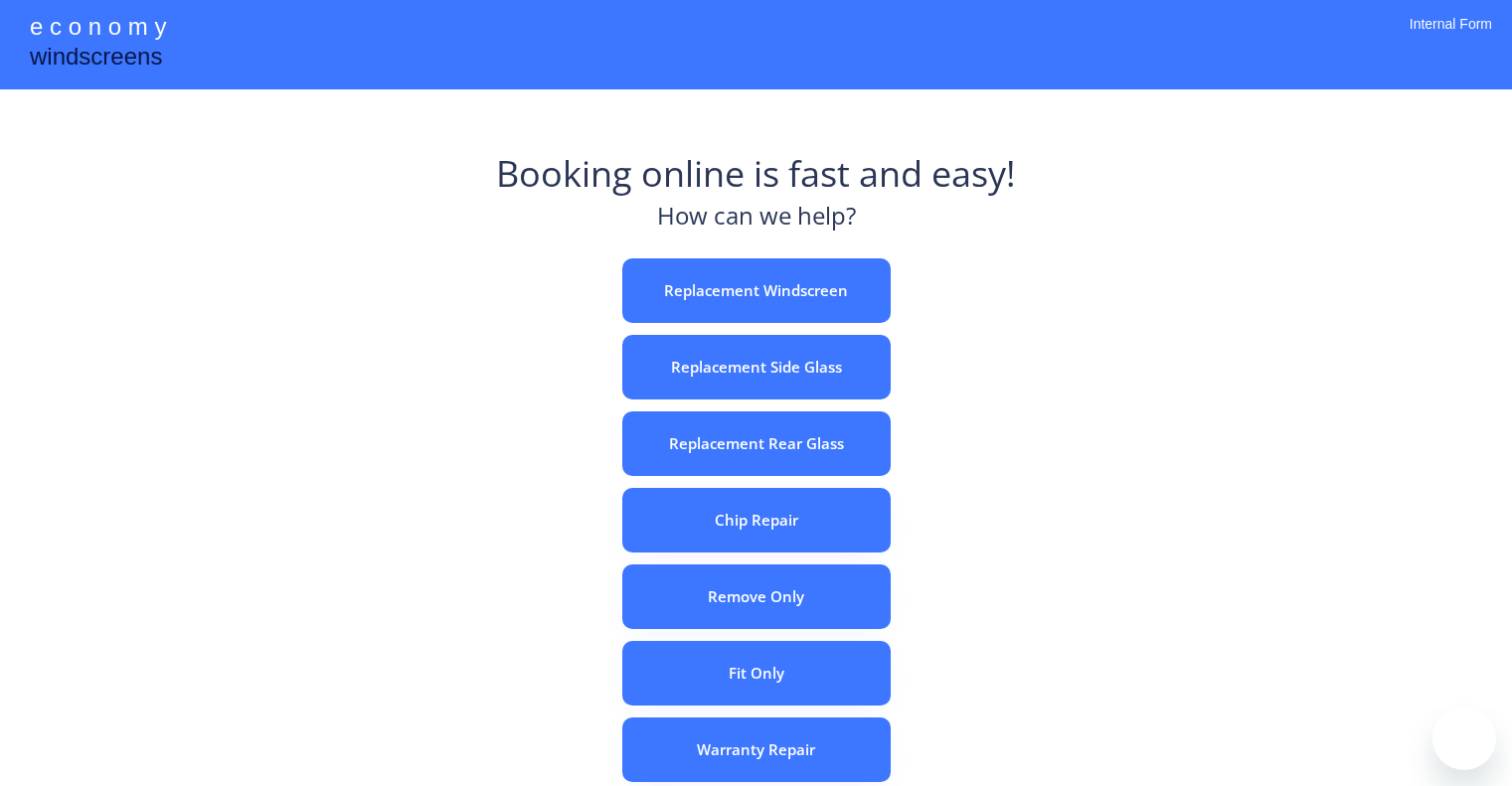 scroll, scrollTop: 0, scrollLeft: 0, axis: both 